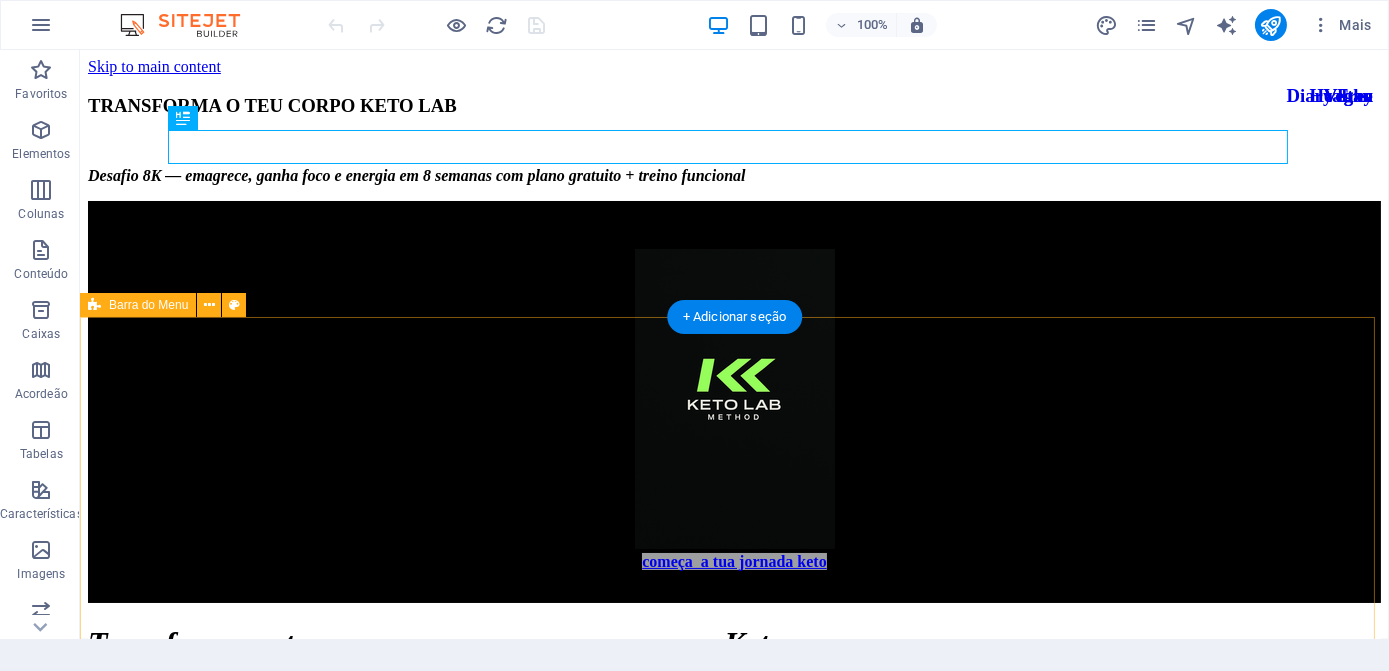 scroll, scrollTop: 0, scrollLeft: 0, axis: both 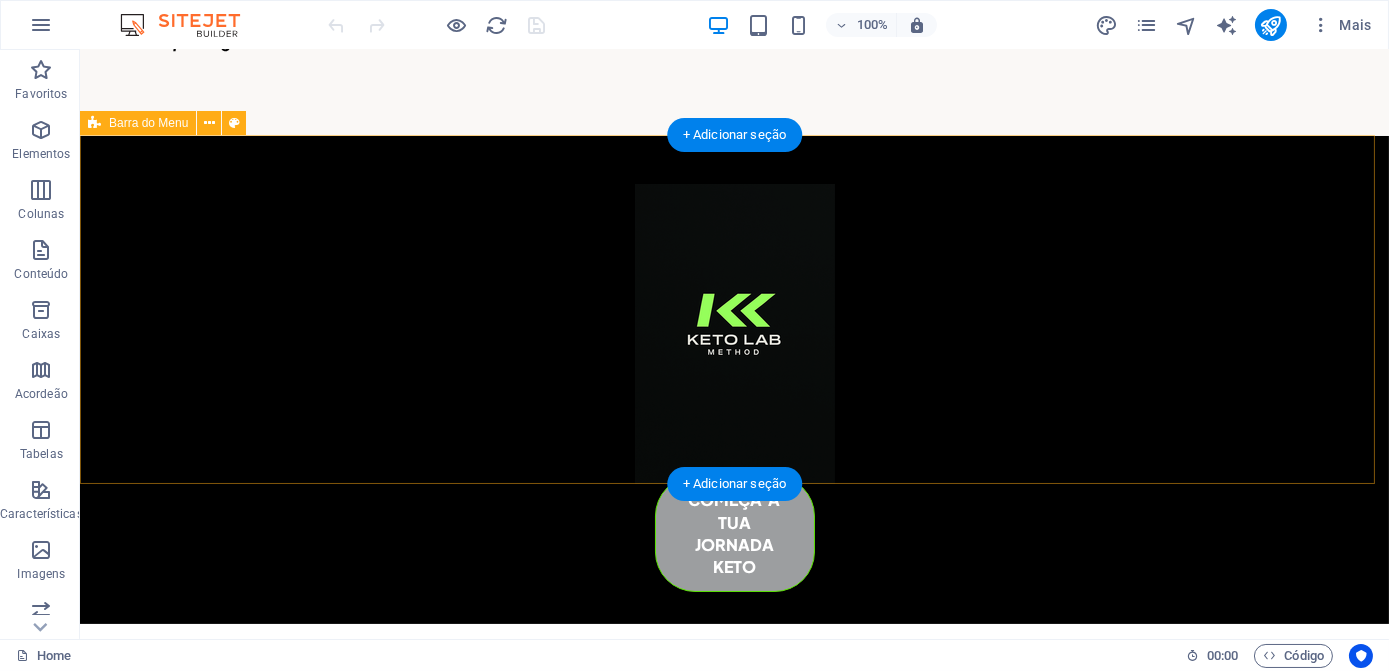 click on "começa  a tua jornada keto" at bounding box center [734, 380] 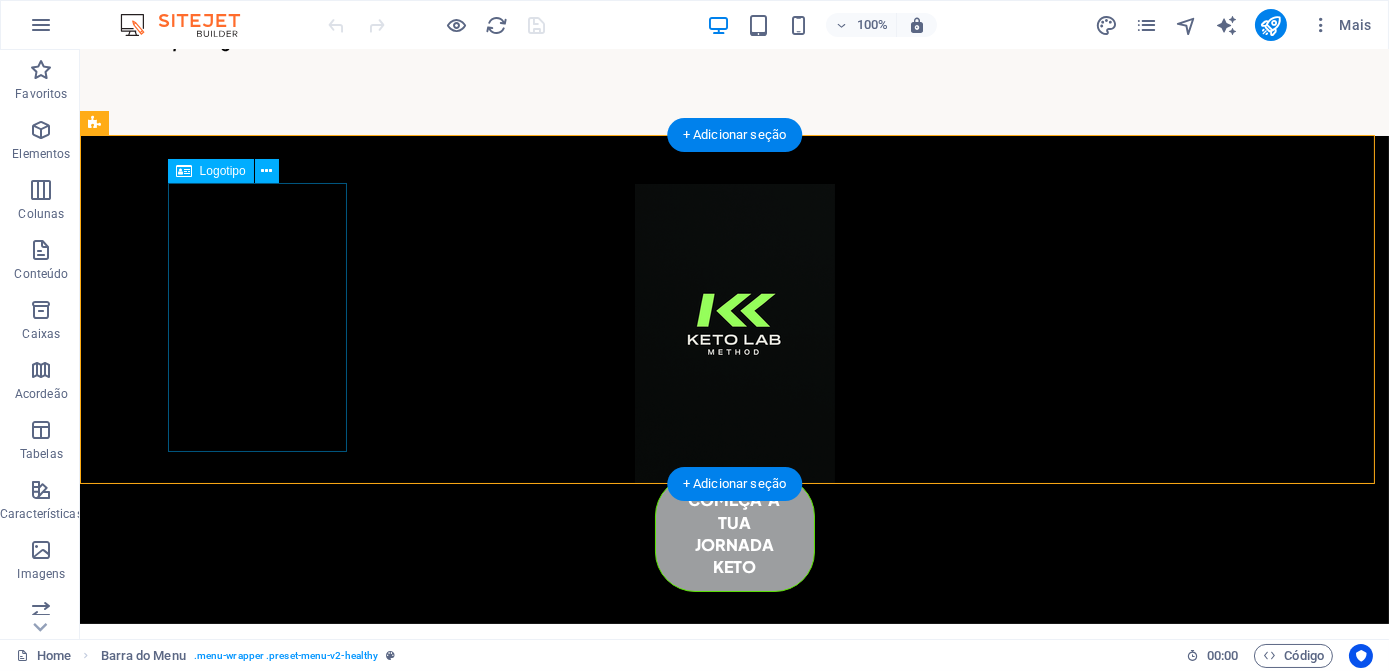 click at bounding box center [735, 334] 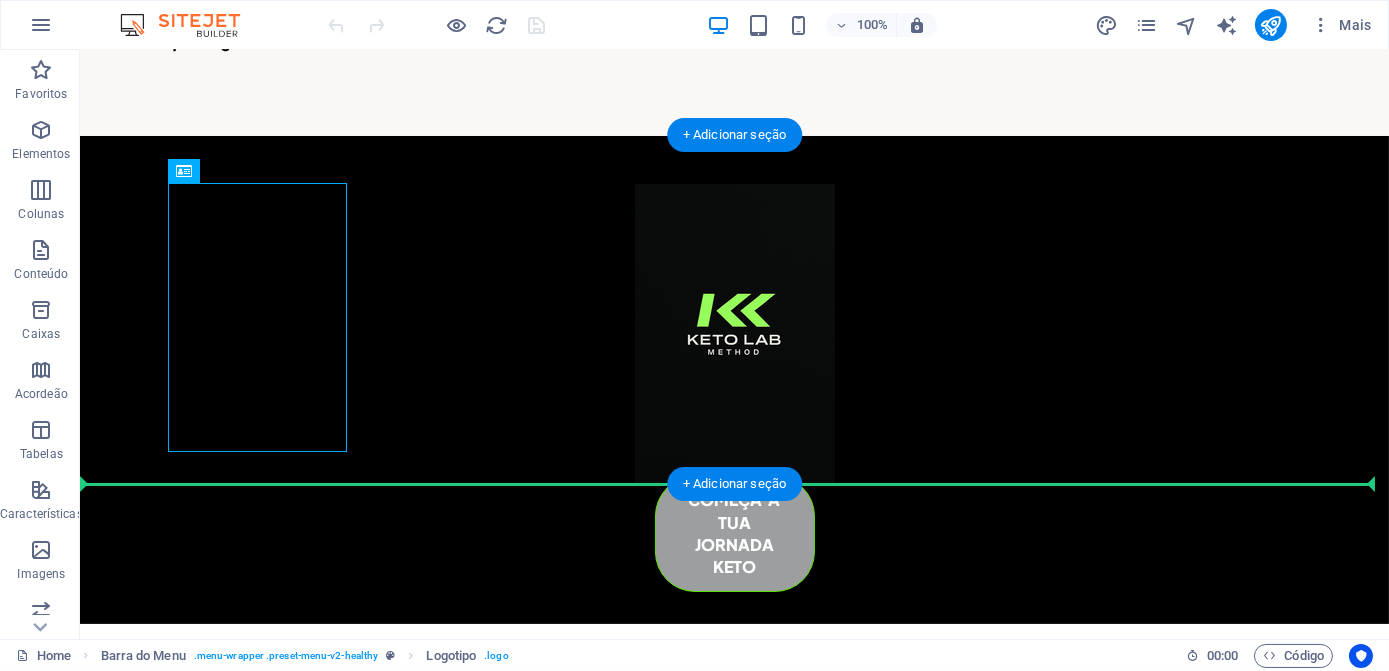 drag, startPoint x: 341, startPoint y: 422, endPoint x: 310, endPoint y: 371, distance: 59.682495 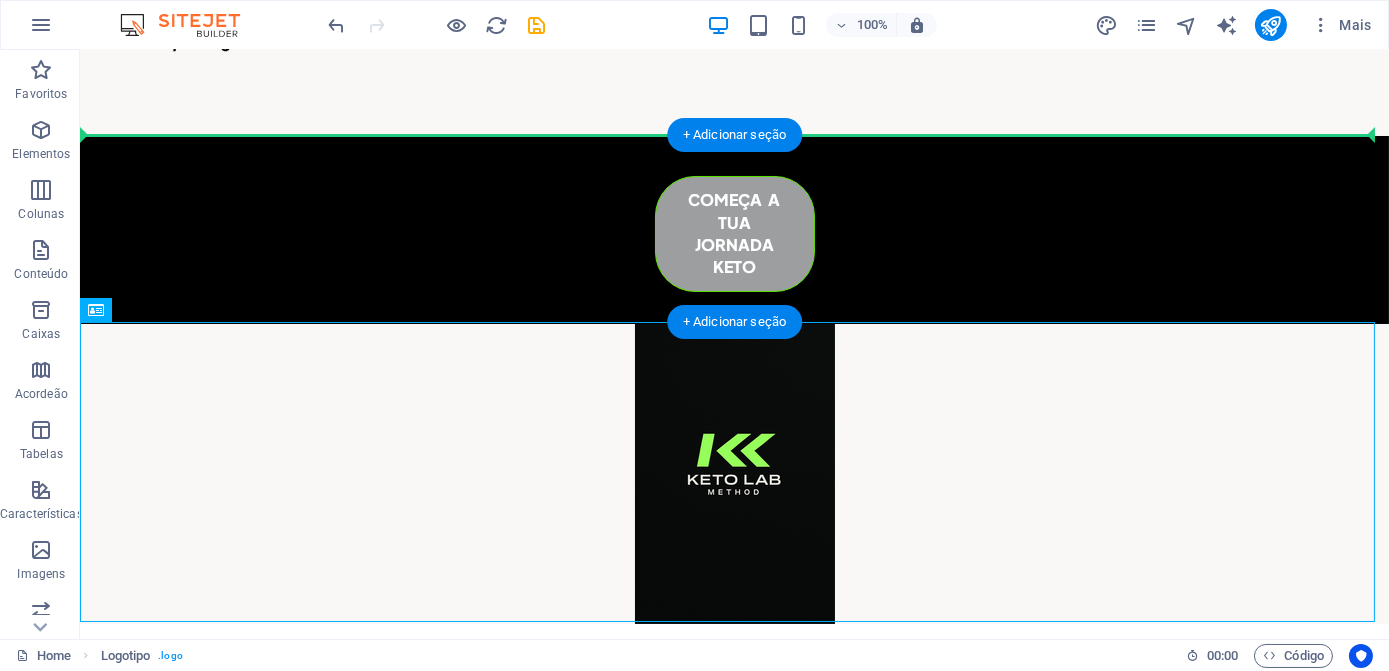 drag, startPoint x: 752, startPoint y: 438, endPoint x: 666, endPoint y: 232, distance: 223.23082 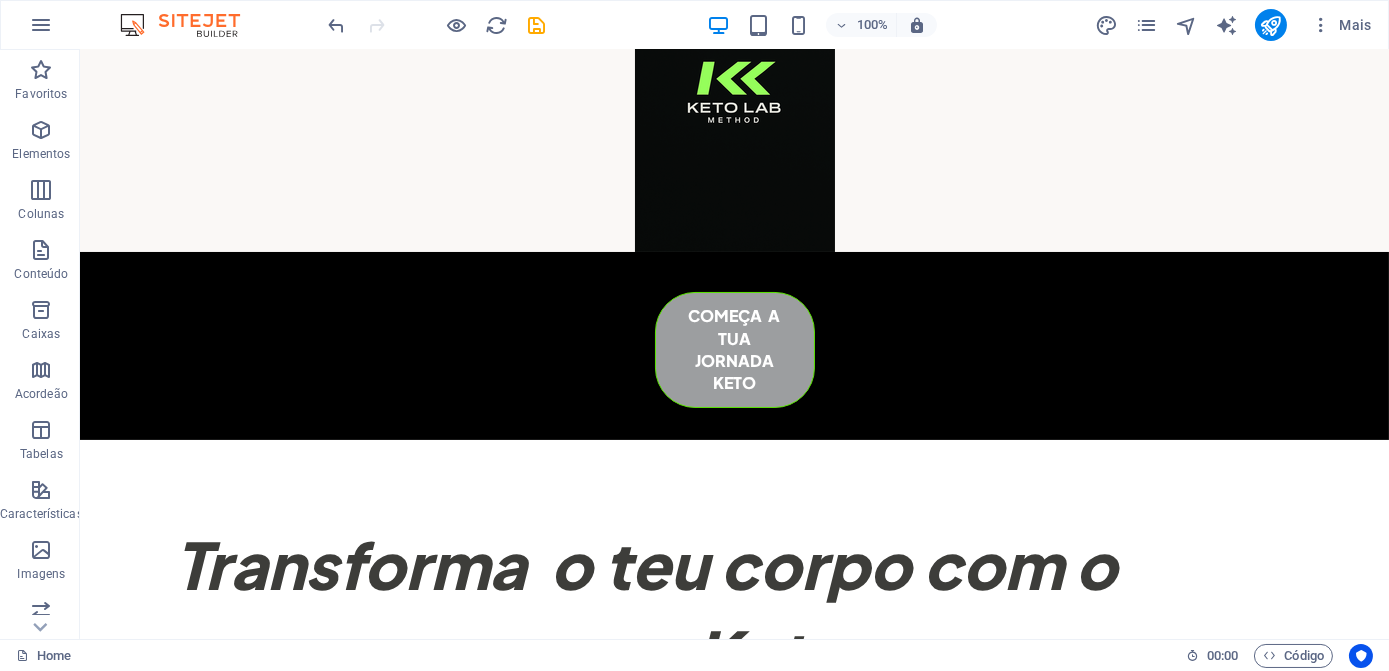 scroll, scrollTop: 272, scrollLeft: 0, axis: vertical 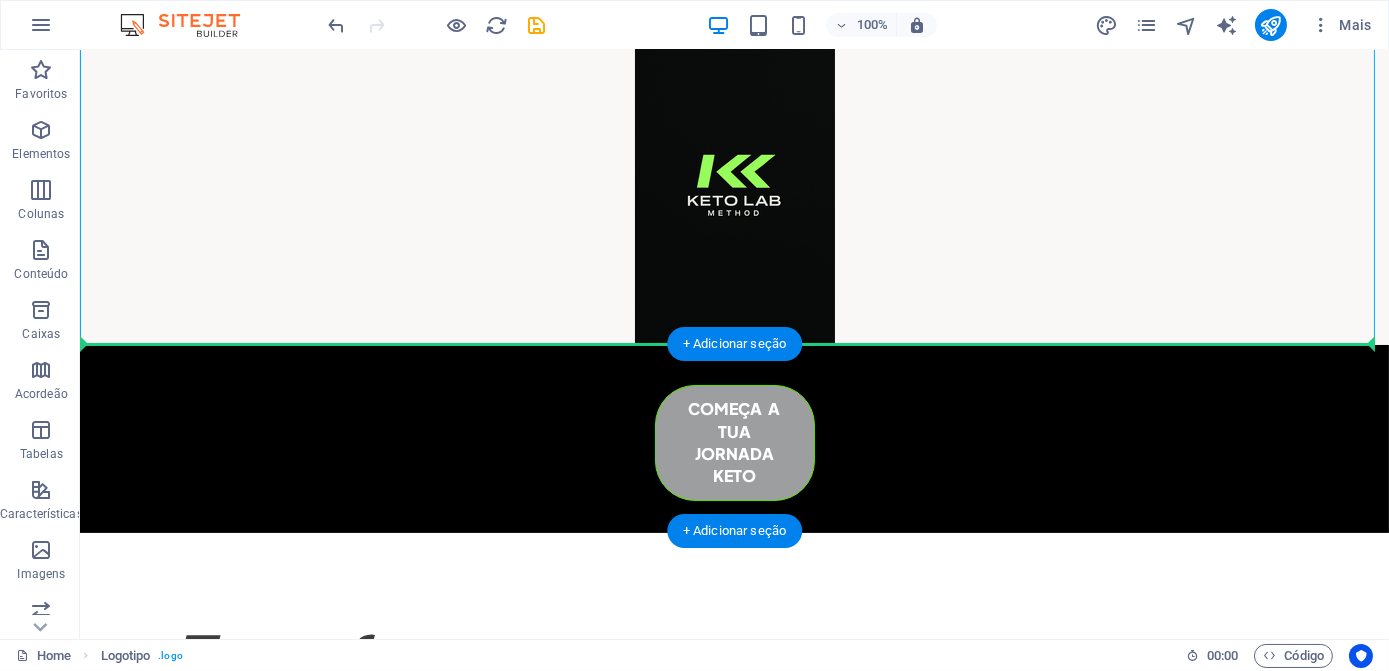 drag, startPoint x: 704, startPoint y: 222, endPoint x: 764, endPoint y: 366, distance: 156 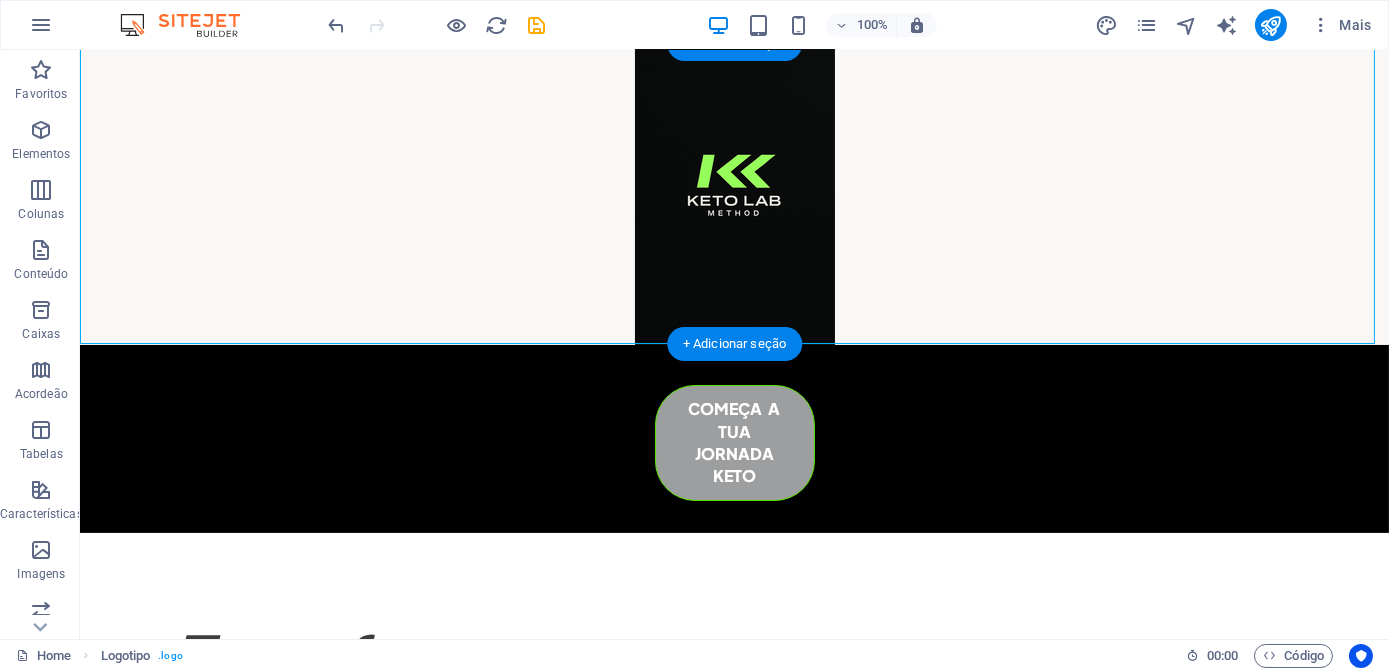 drag, startPoint x: 748, startPoint y: 218, endPoint x: 386, endPoint y: 260, distance: 364.4283 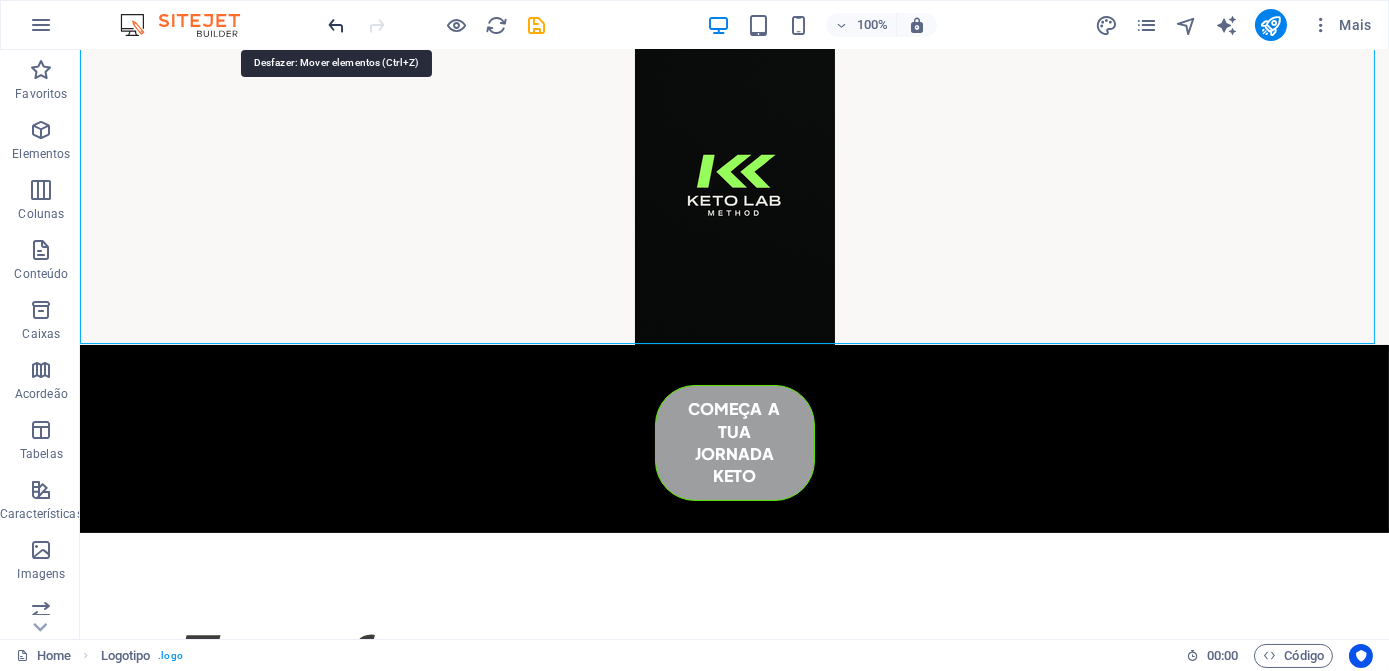 click at bounding box center [337, 25] 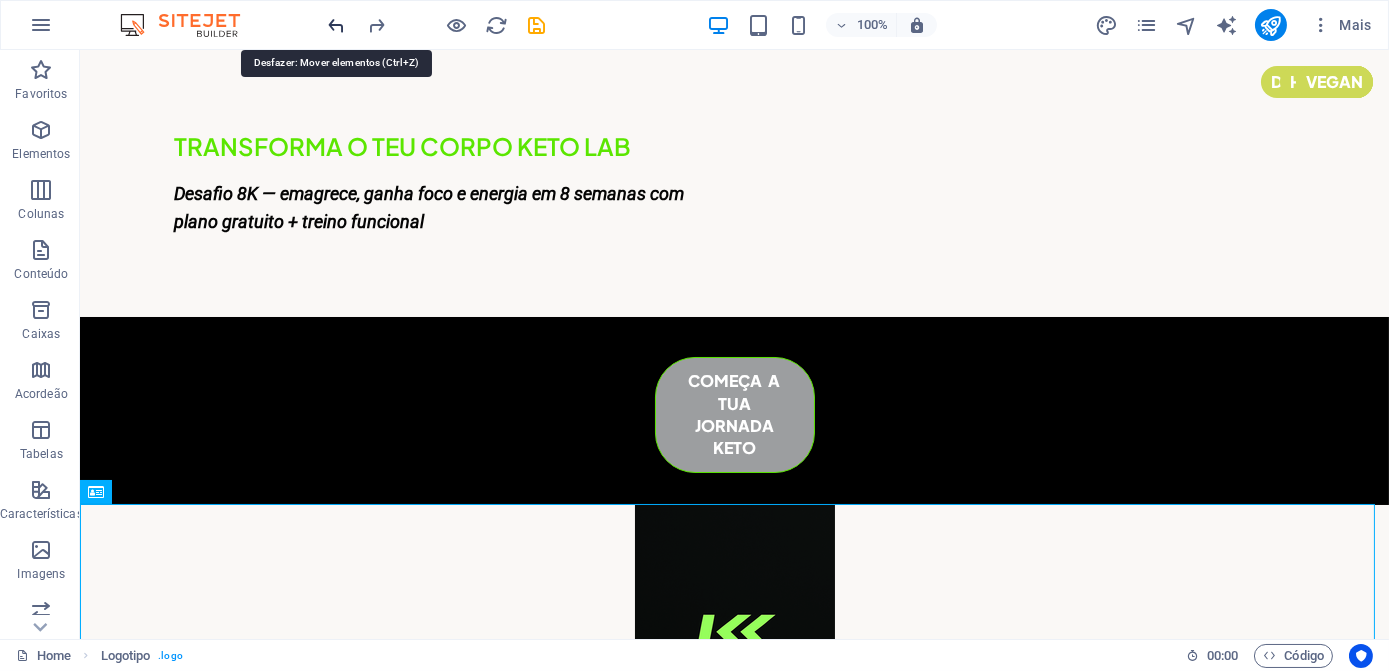 click at bounding box center [337, 25] 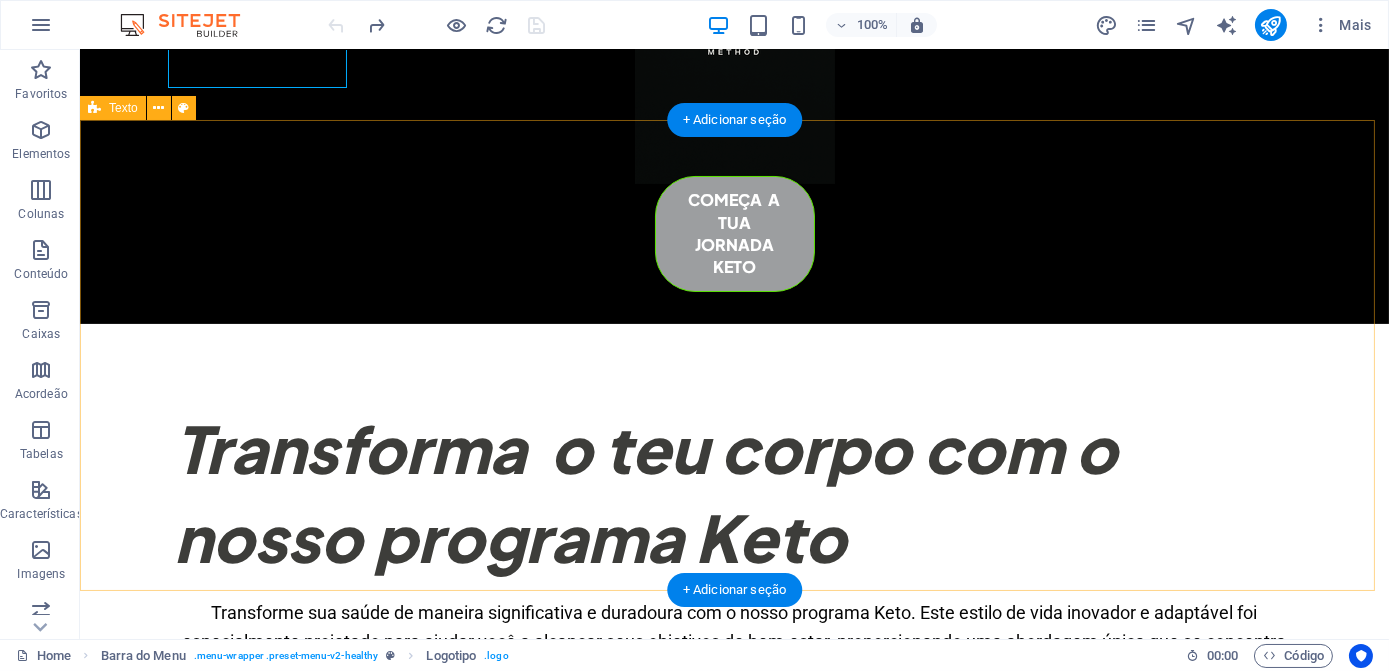 scroll, scrollTop: 454, scrollLeft: 0, axis: vertical 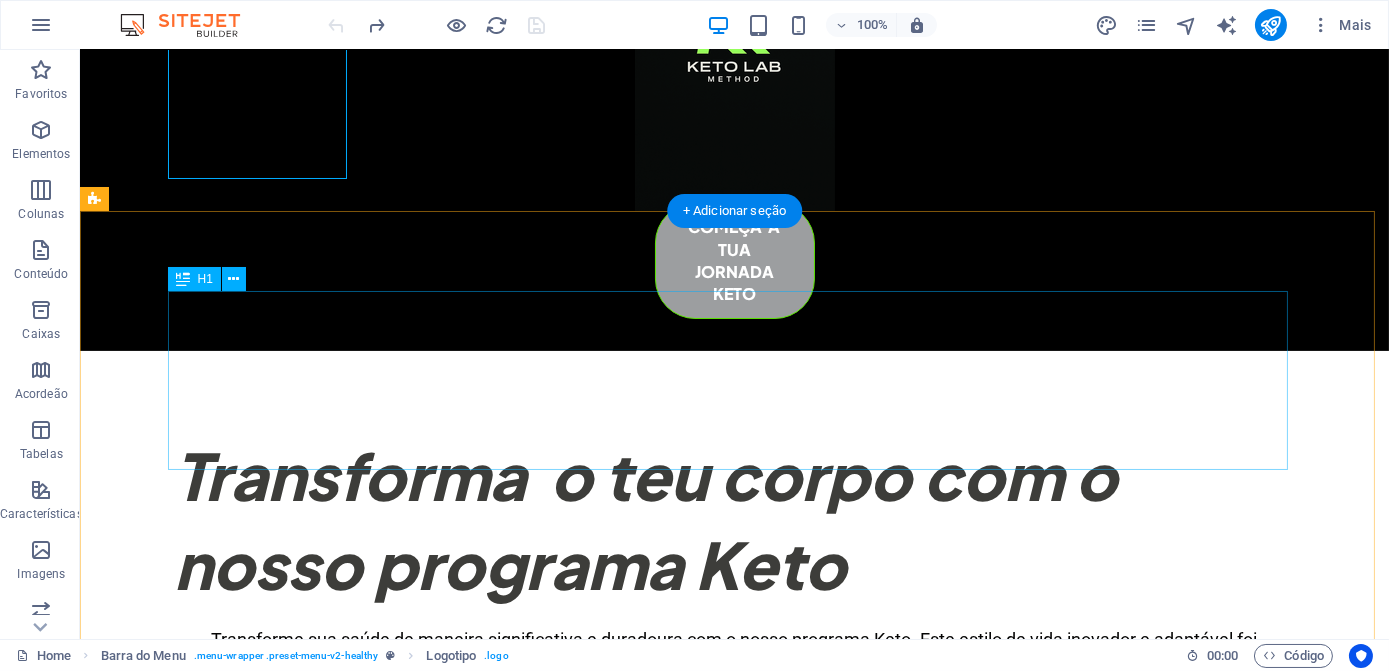 click on "Transforma  o teu corpo com o nosso programa Keto" at bounding box center [735, 520] 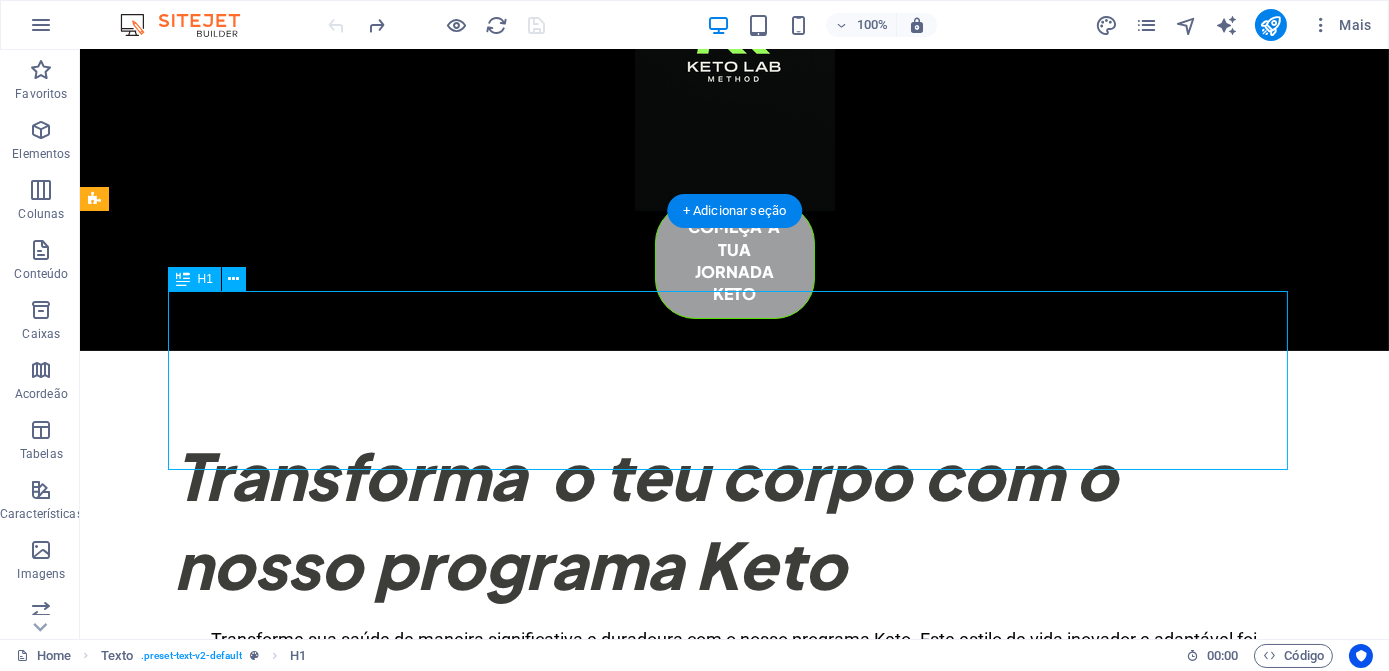 click on "Transforma  o teu corpo com o nosso programa Keto" at bounding box center [735, 520] 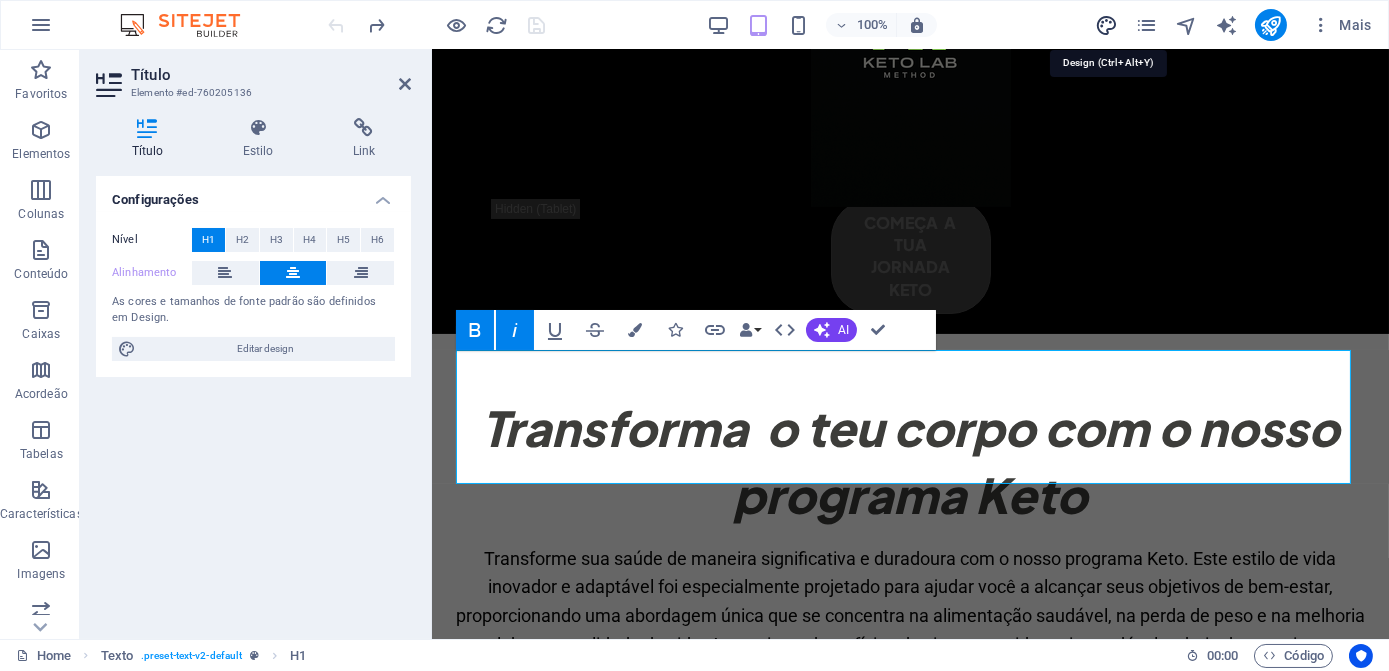 click at bounding box center [1106, 25] 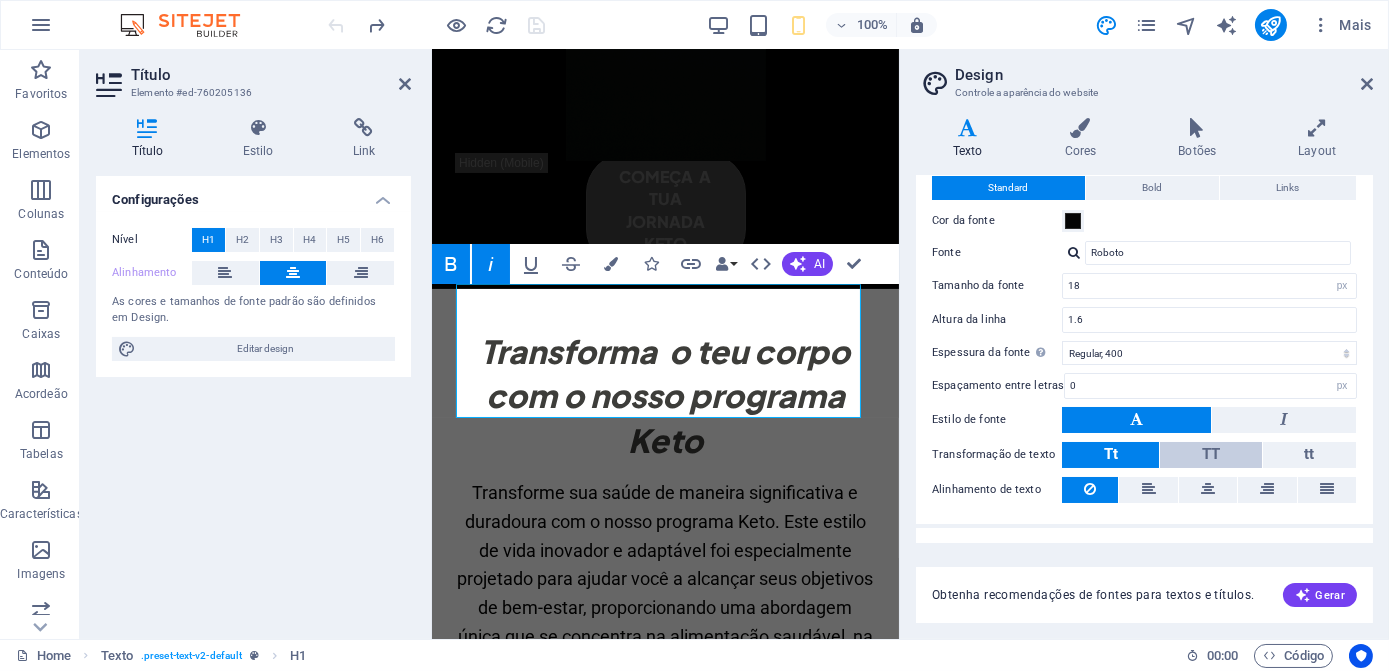 scroll, scrollTop: 85, scrollLeft: 0, axis: vertical 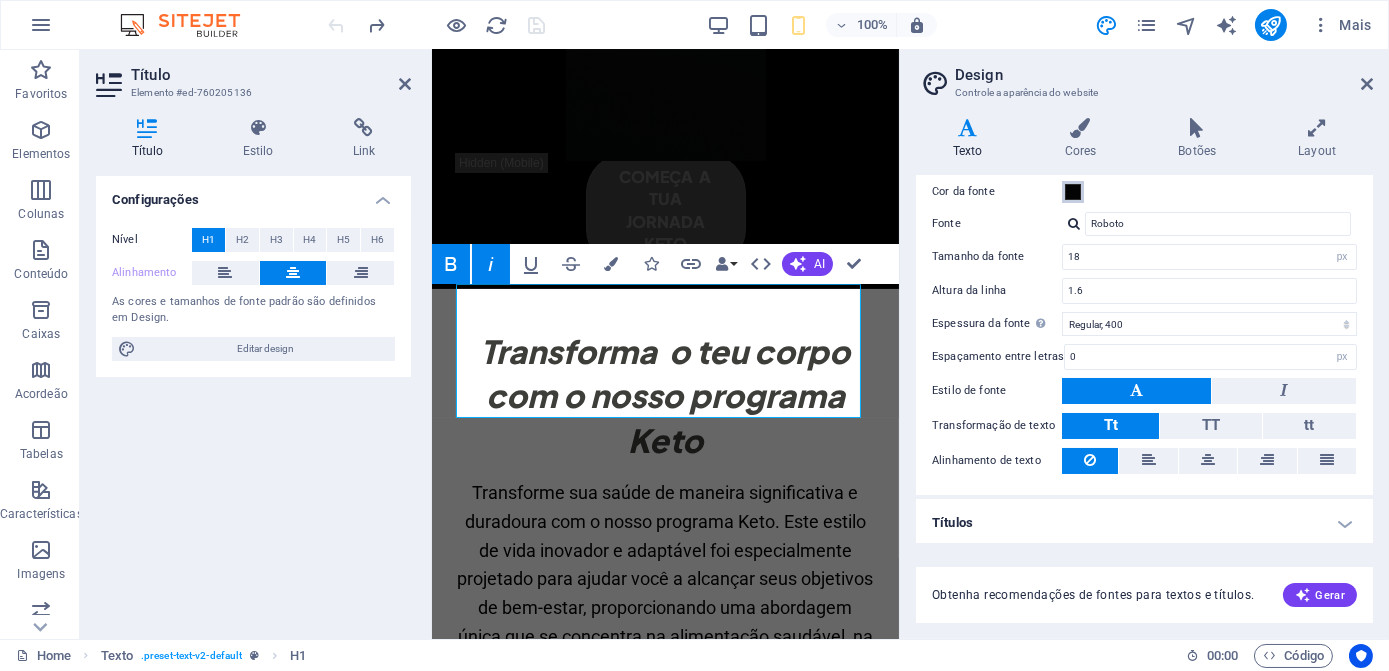click at bounding box center (1073, 192) 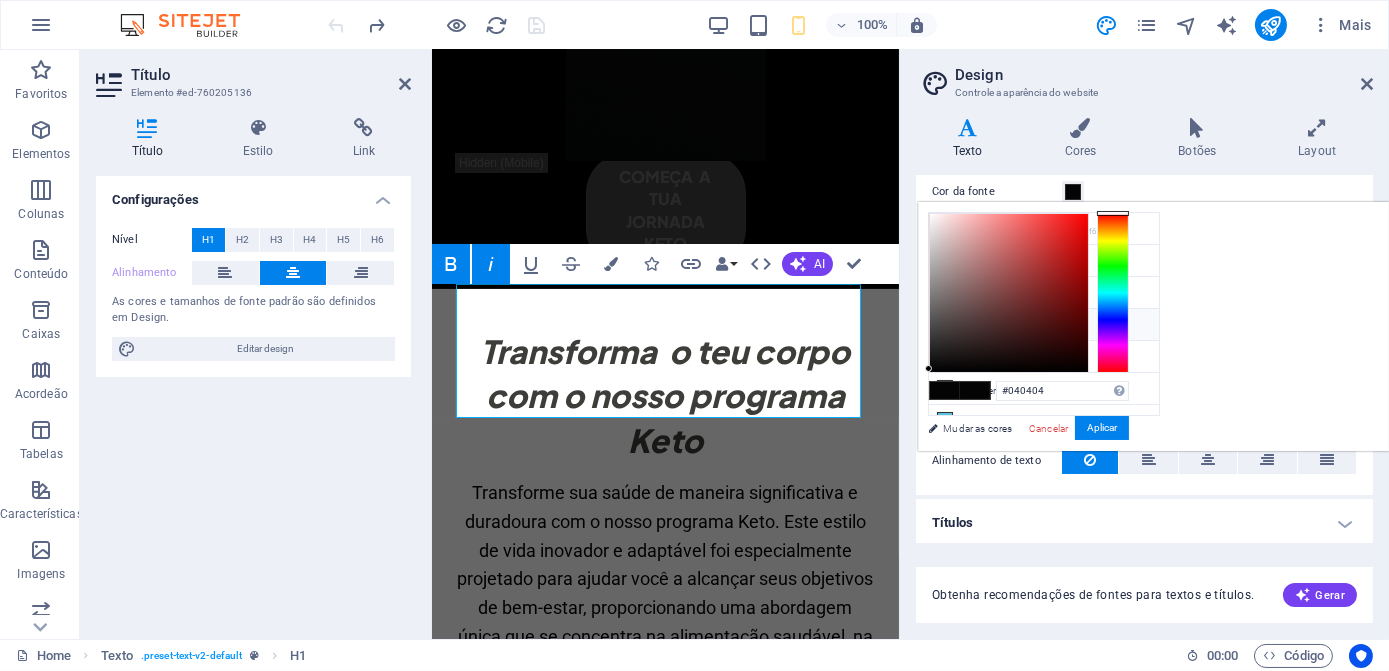 click at bounding box center (945, 324) 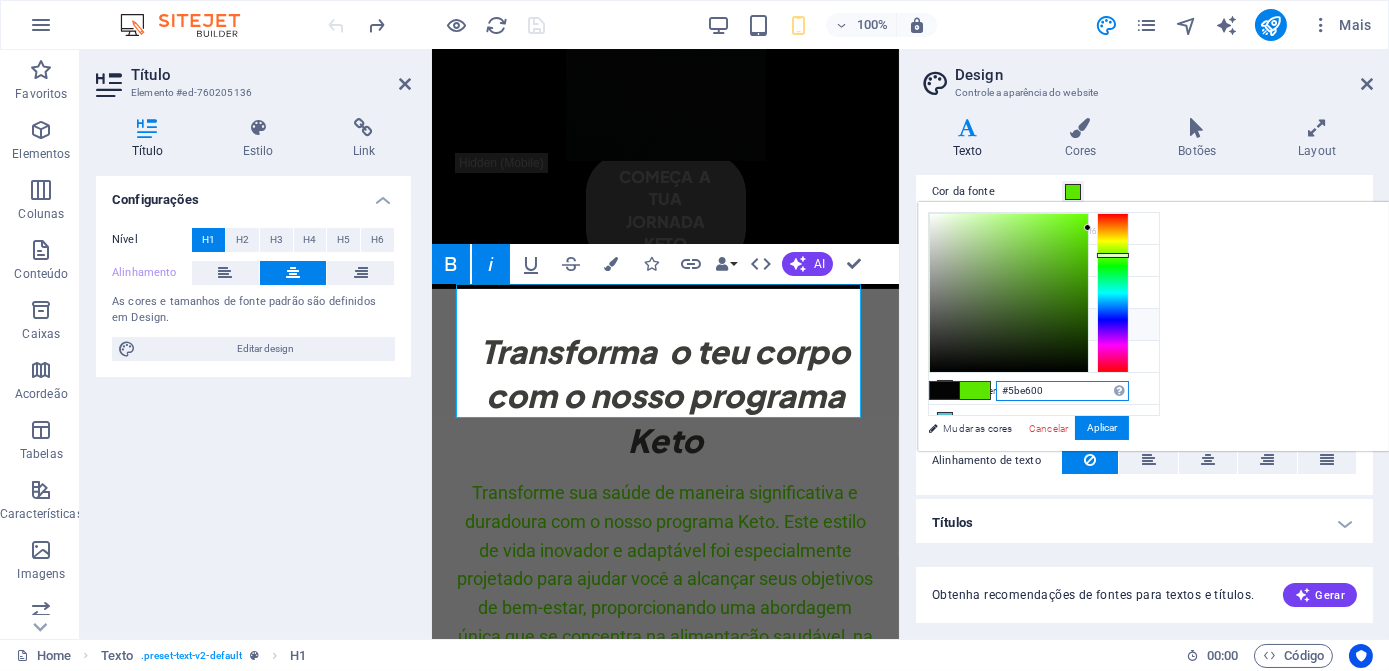 drag, startPoint x: 1250, startPoint y: 395, endPoint x: 1229, endPoint y: 395, distance: 21 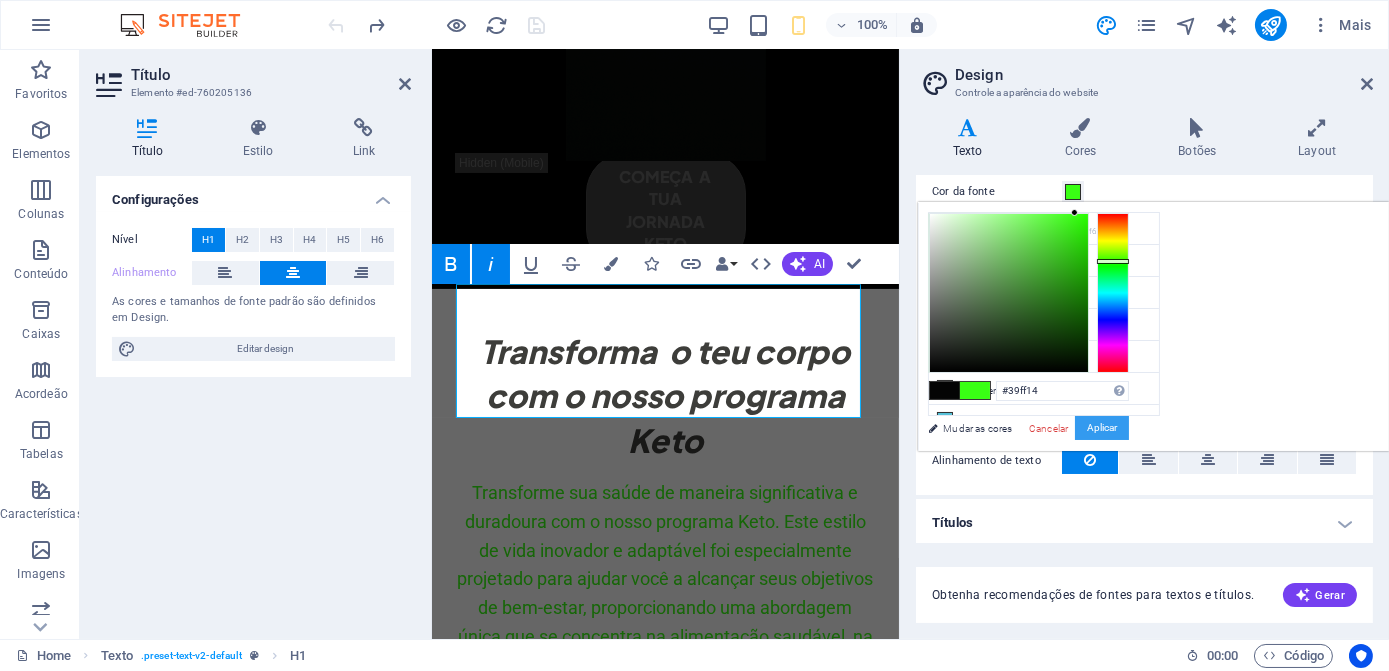 click on "Aplicar" at bounding box center [1102, 428] 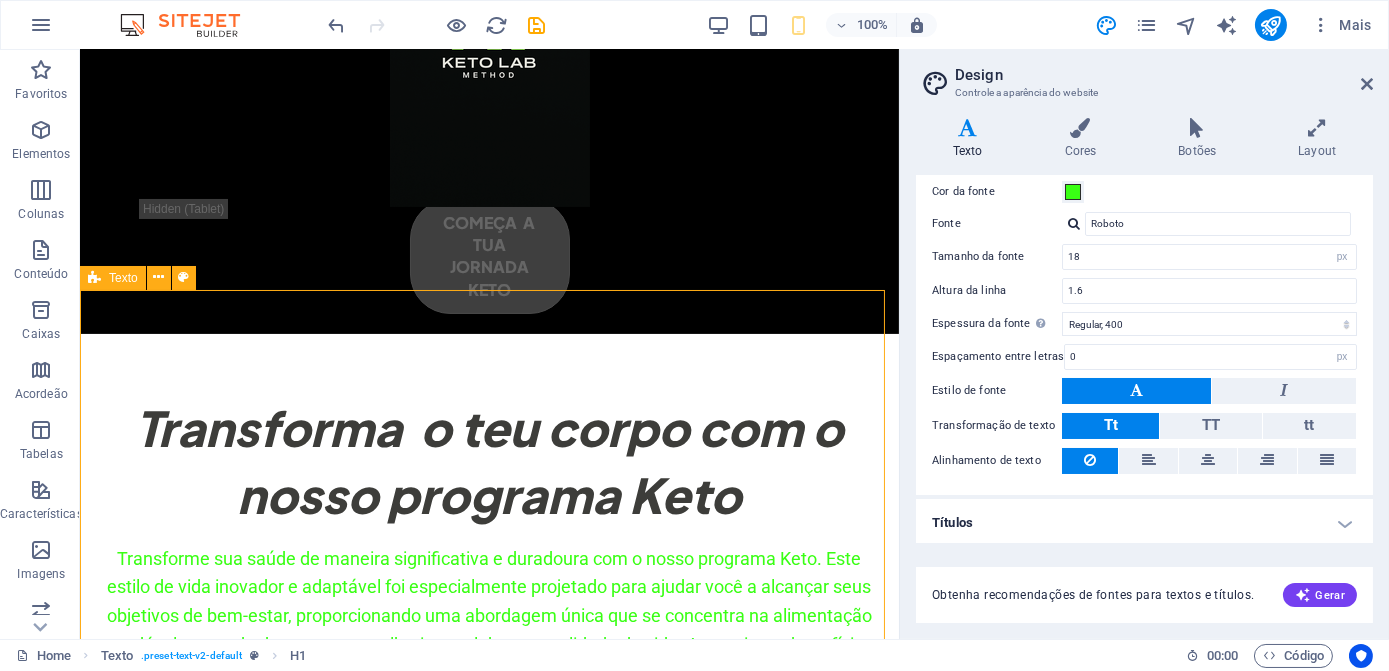 drag, startPoint x: 522, startPoint y: 418, endPoint x: 877, endPoint y: 416, distance: 355.00565 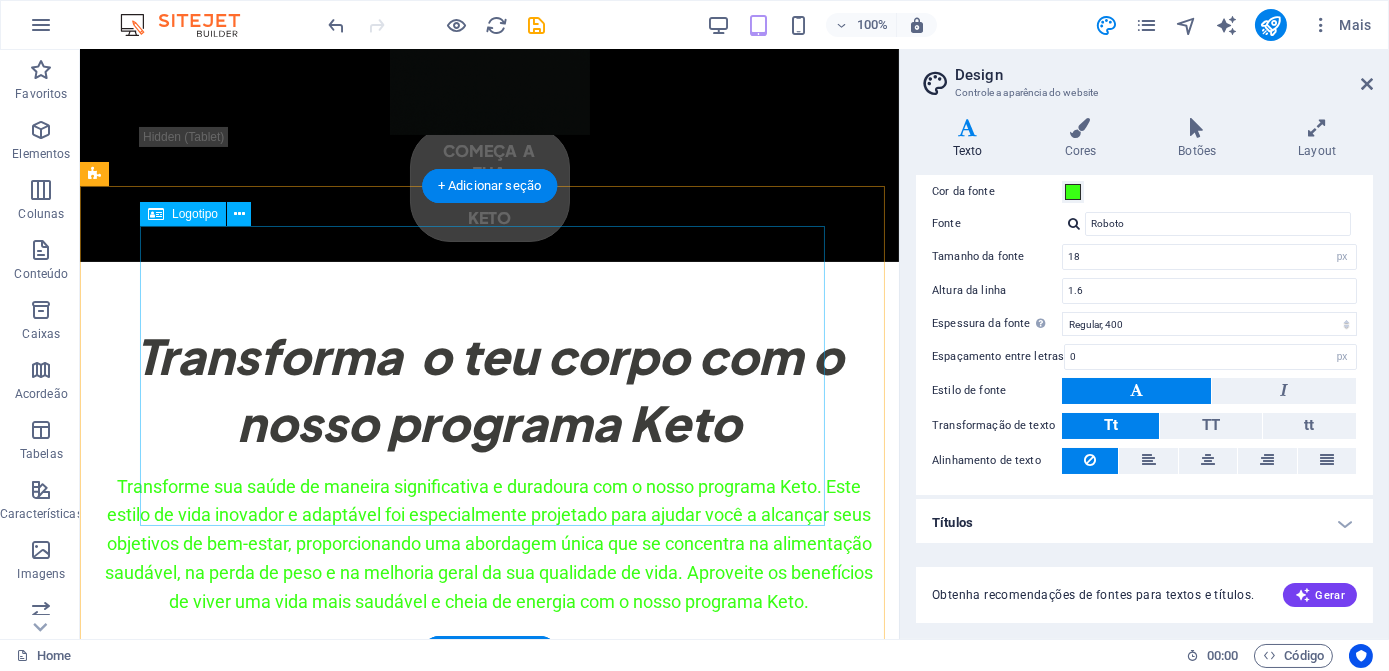 scroll, scrollTop: 545, scrollLeft: 0, axis: vertical 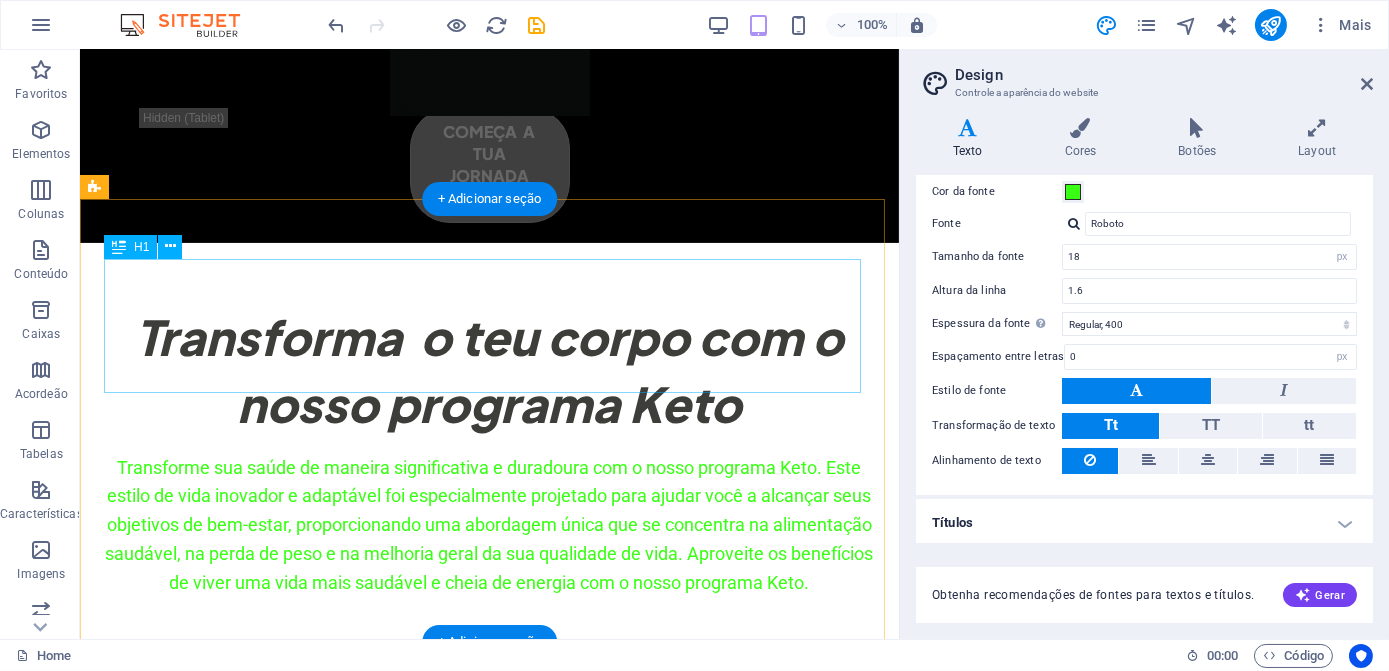 click on "Transforma  o teu corpo com o nosso programa Keto" at bounding box center (489, 370) 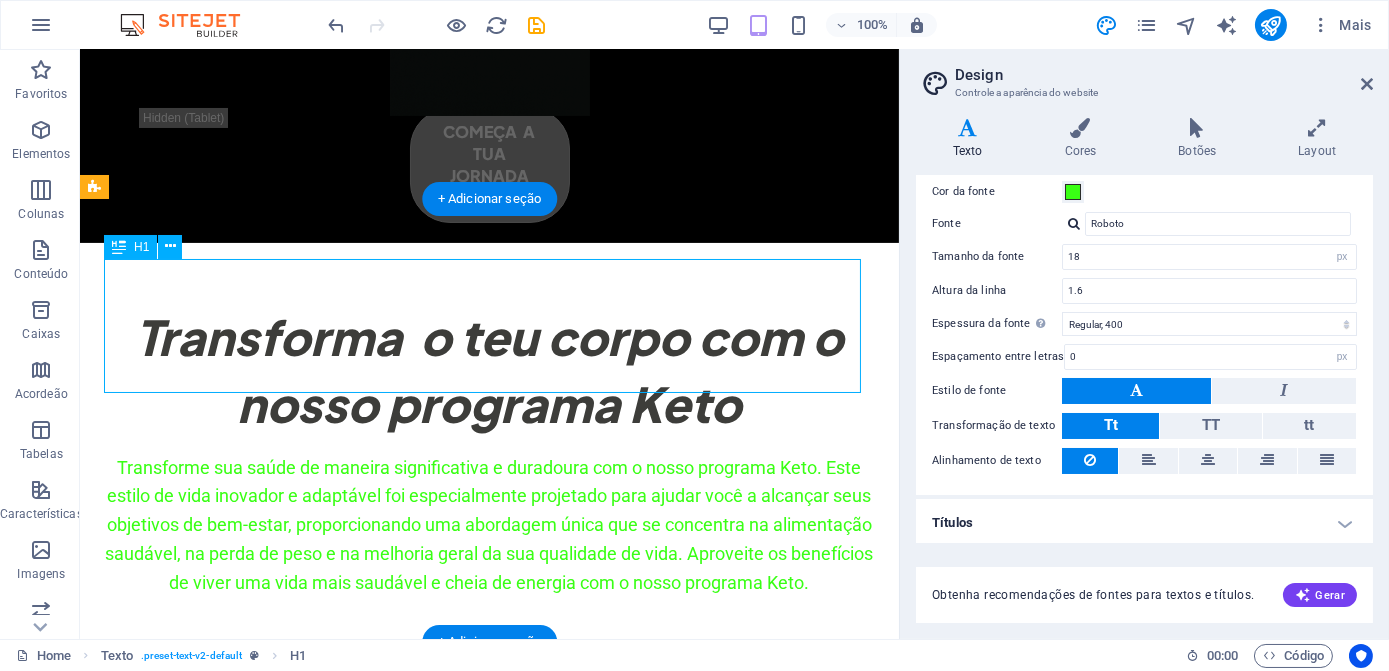 click on "Transforma  o teu corpo com o nosso programa Keto" at bounding box center [489, 370] 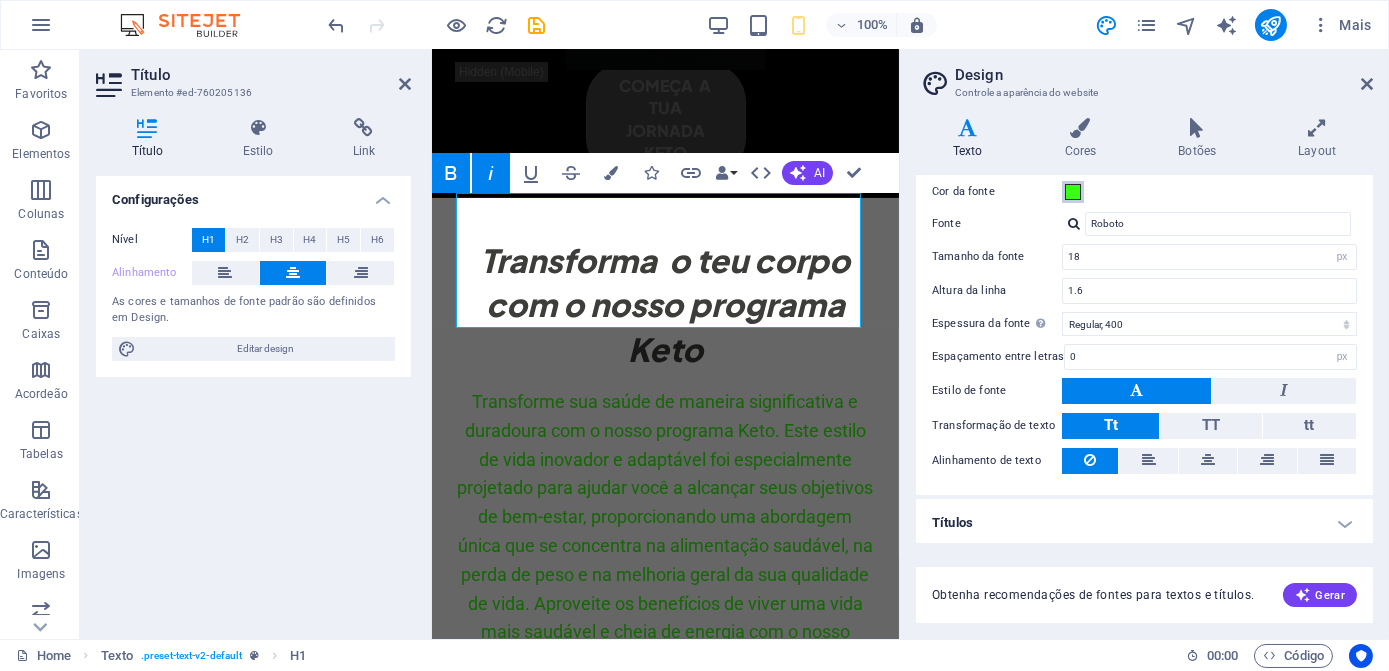 click at bounding box center (1073, 192) 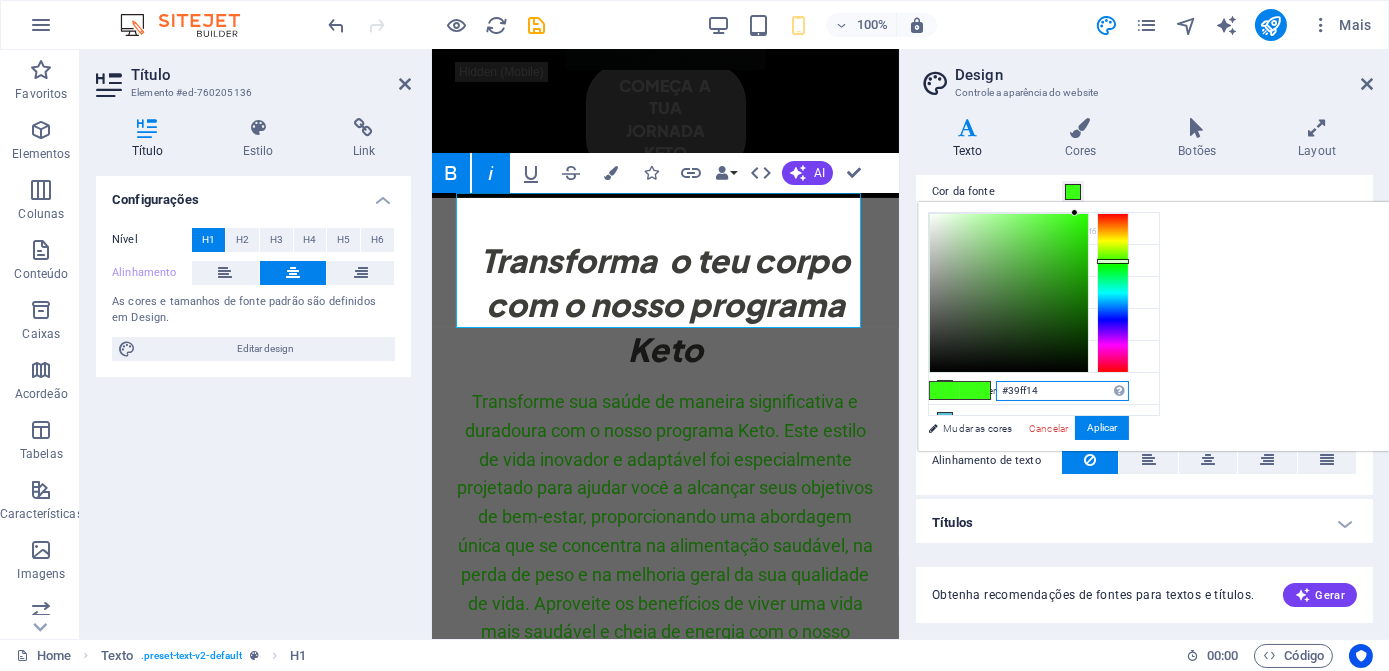 click on "#39ff14" at bounding box center (1062, 391) 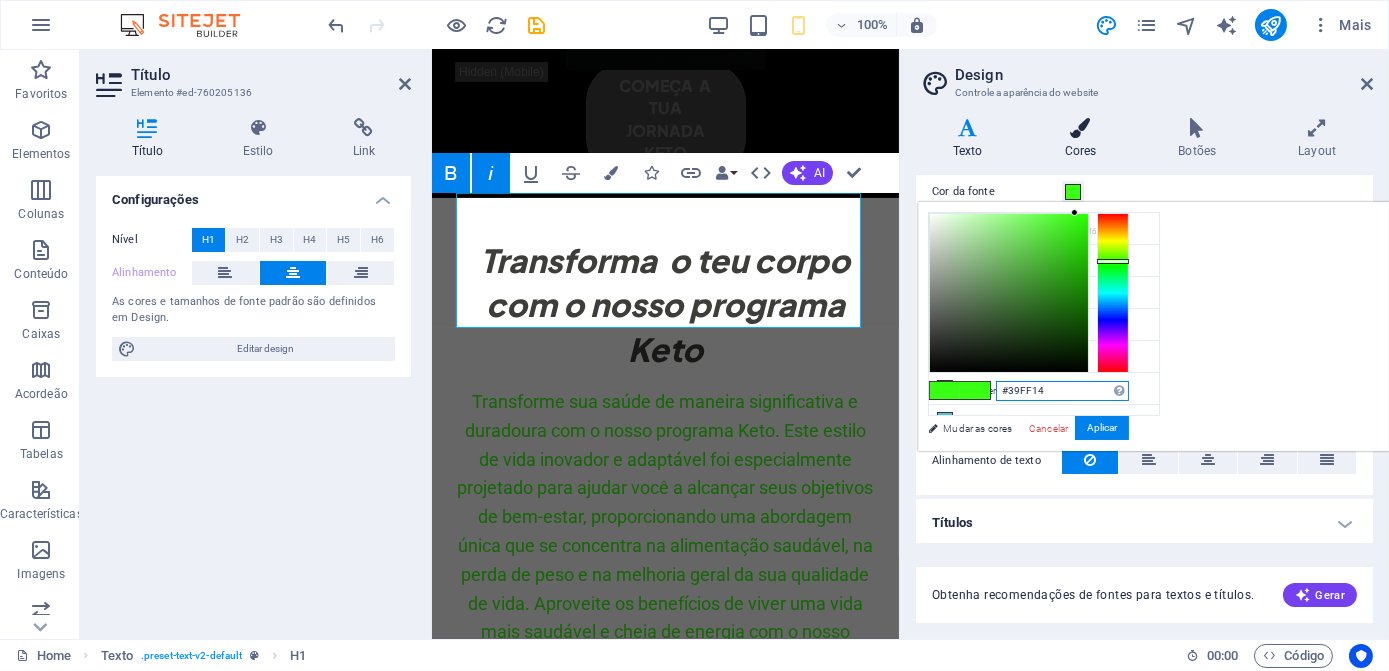 type on "#39ff14" 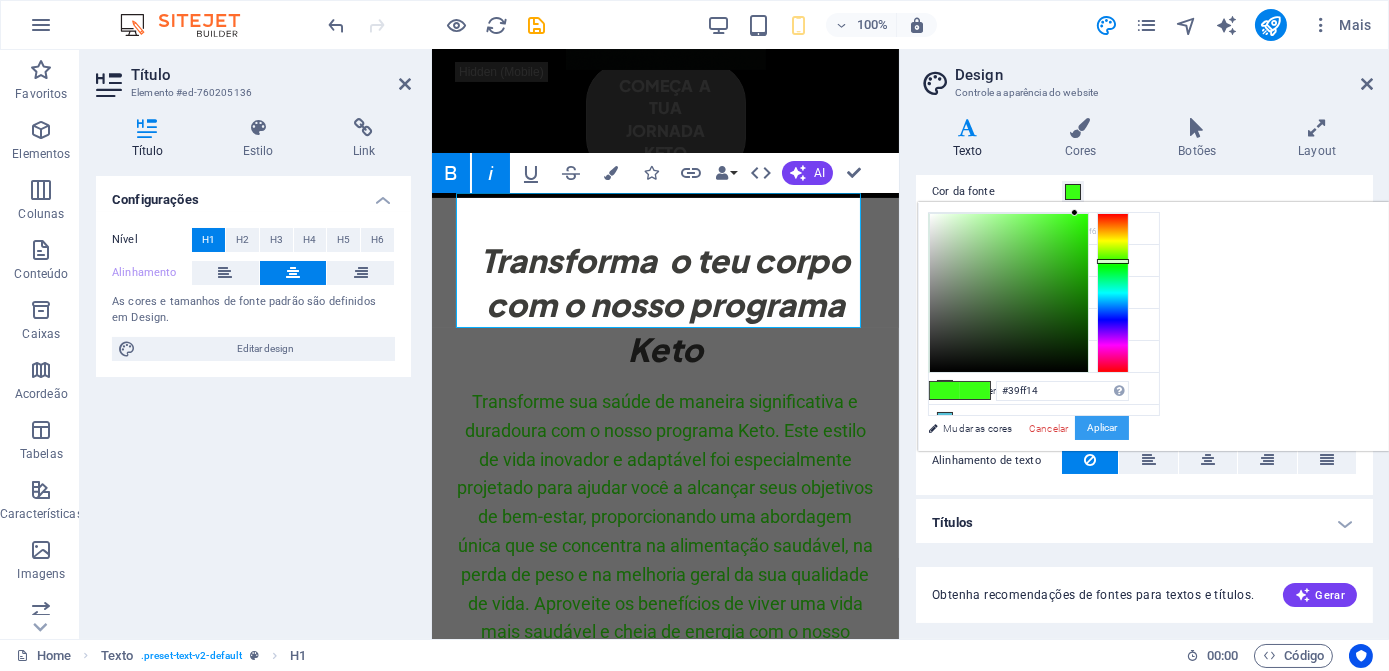 click on "Aplicar" at bounding box center [1102, 428] 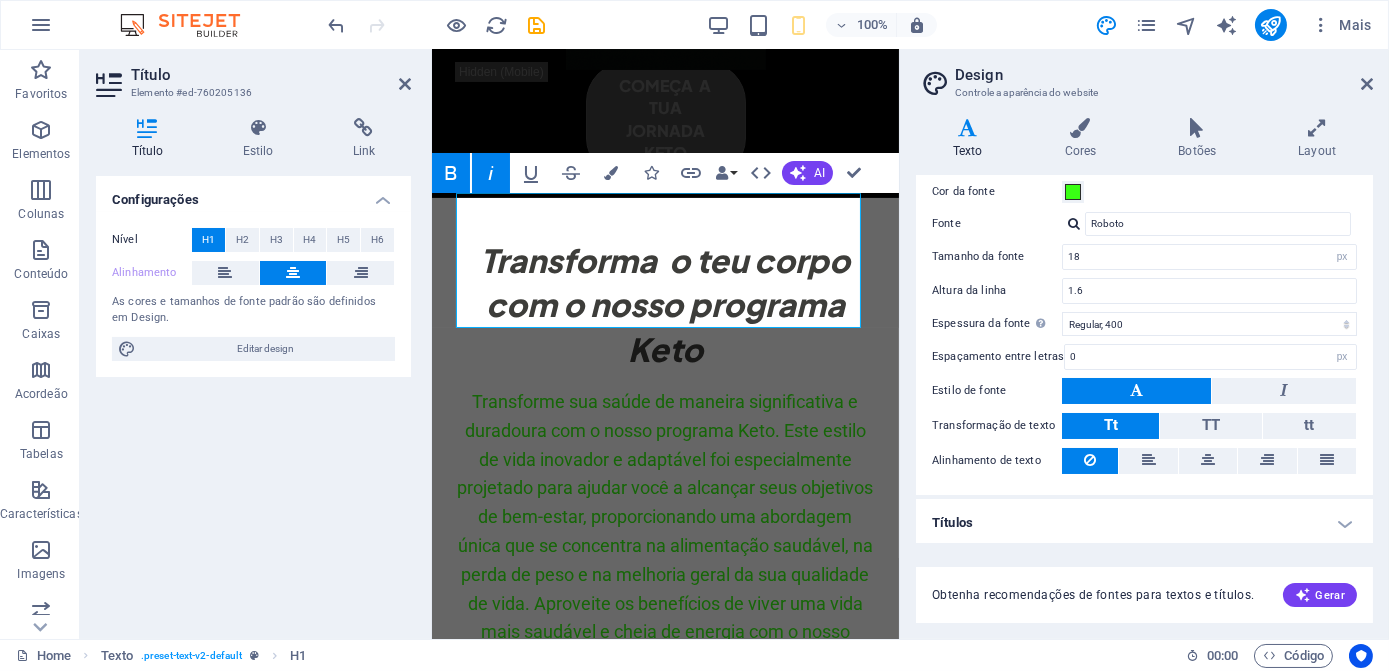 click on "Configurações Nível H1 H2 H3 H4 H5 H6 Alinhamento As cores e tamanhos de fonte padrão são definidos em Design. Editar design" at bounding box center (253, 399) 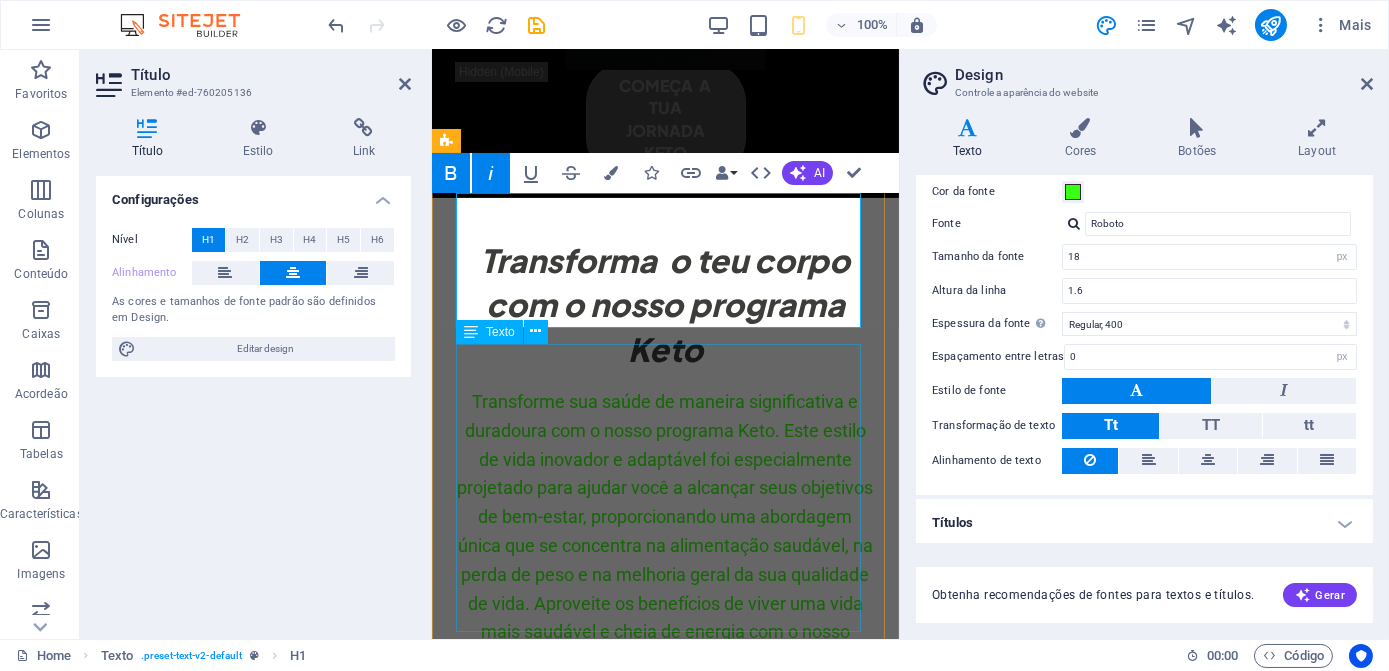 click on "Transforme sua saúde de maneira significativa e duradoura com o nosso programa Keto. Este estilo de vida inovador e adaptável foi especialmente projetado para ajudar você a alcançar seus objetivos de bem-estar, proporcionando uma abordagem única que se concentra na alimentação saudável, na perda de peso e na melhoria geral da sua qualidade de vida. Aproveite os benefícios de viver uma vida mais saudável e cheia de energia com o nosso programa Keto." at bounding box center (664, 532) 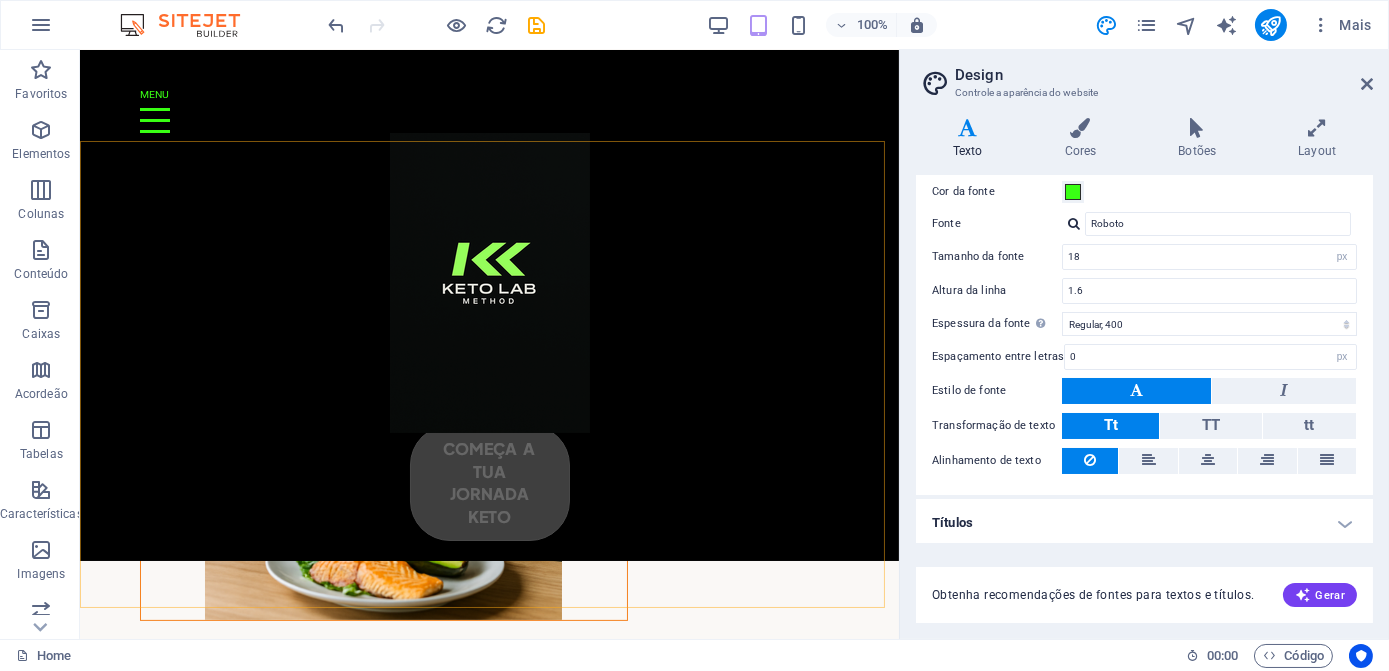 scroll, scrollTop: 1181, scrollLeft: 0, axis: vertical 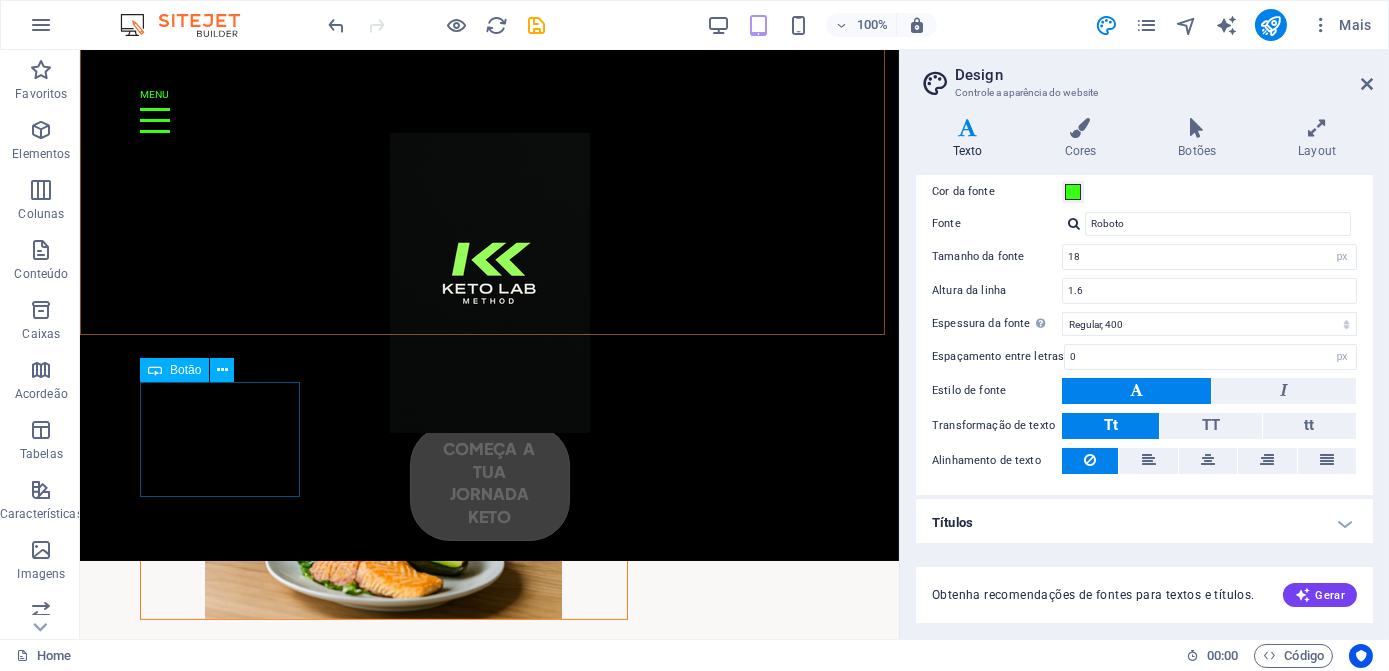 click on "começa  a tua jornada keto" at bounding box center [489, 483] 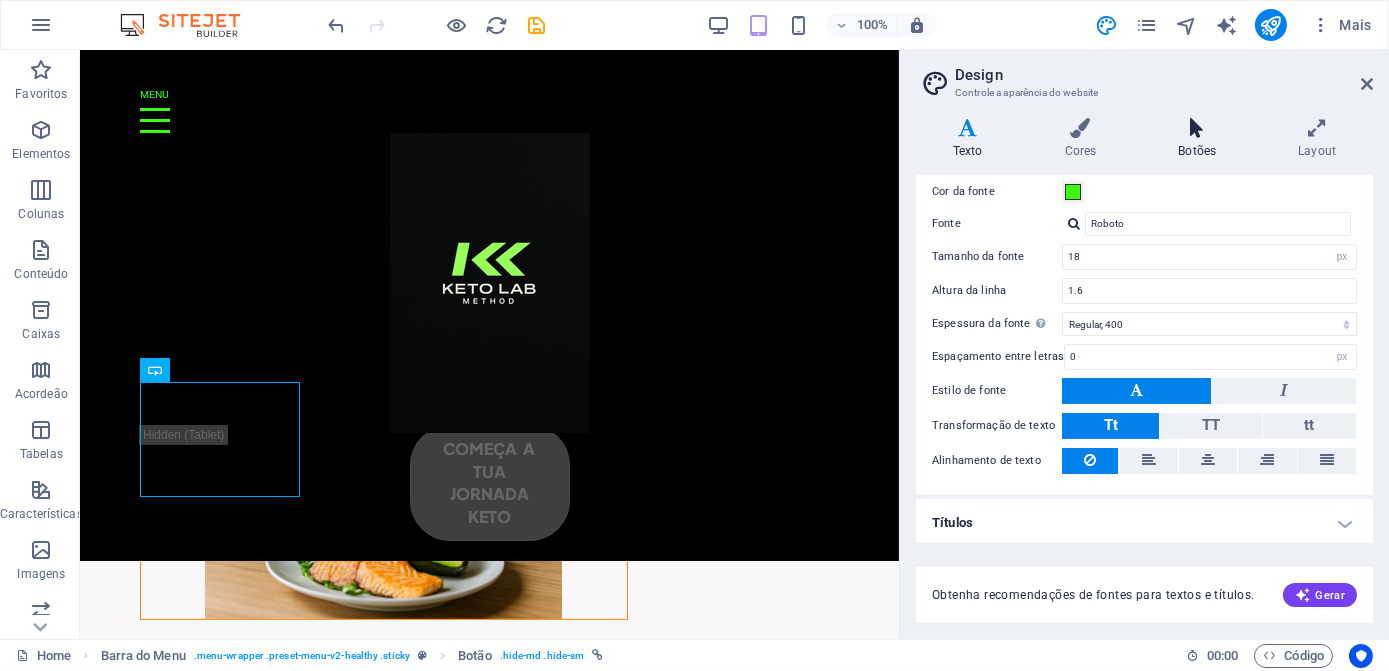 click at bounding box center [1197, 128] 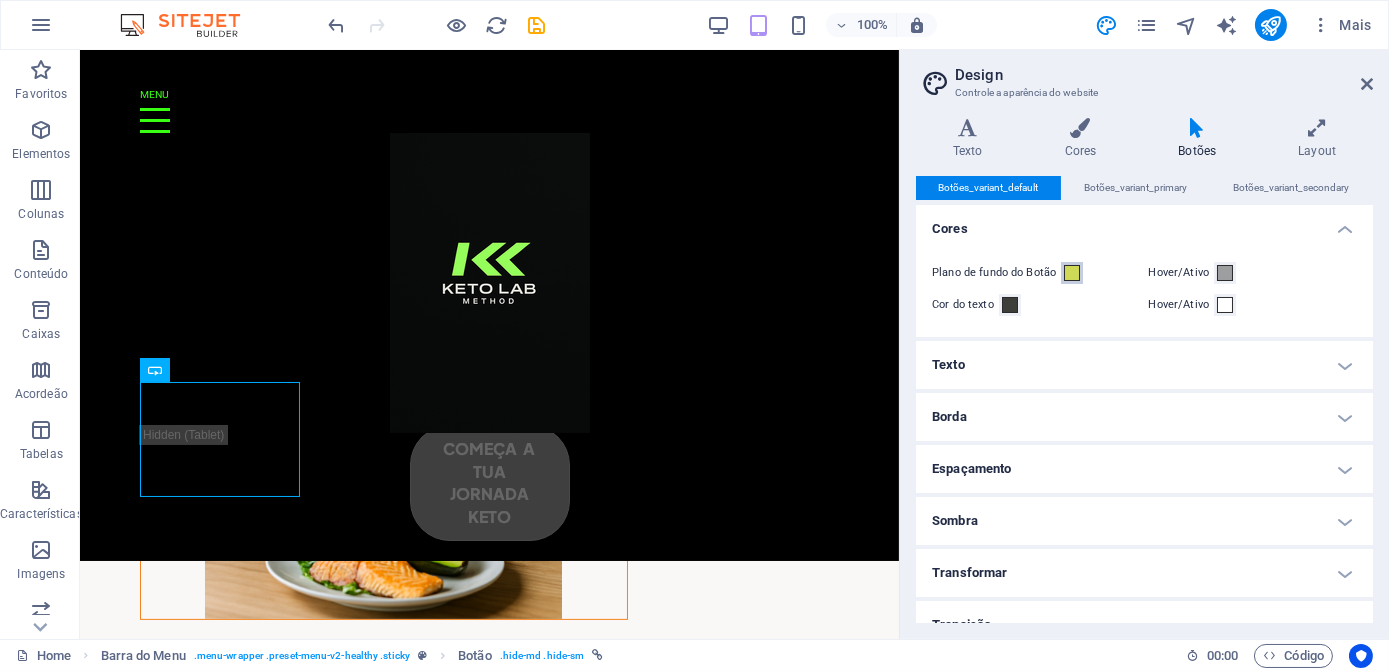 click at bounding box center [1072, 273] 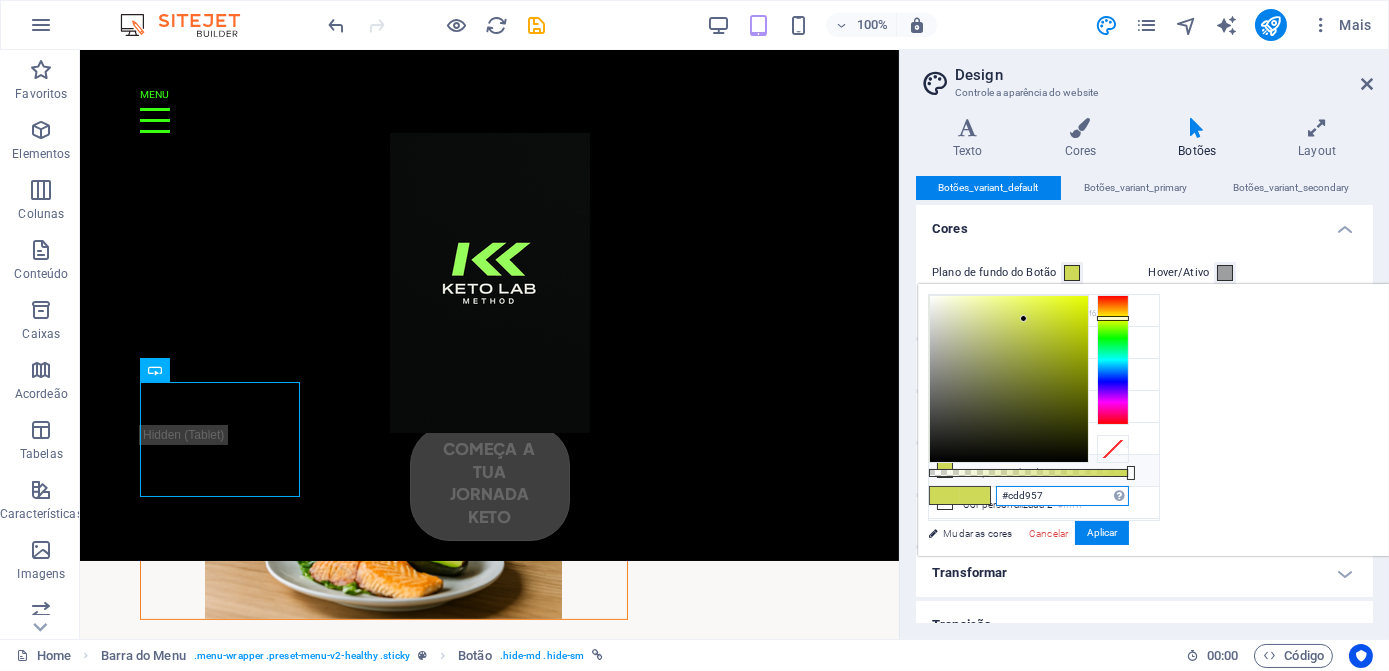 drag, startPoint x: 1309, startPoint y: 501, endPoint x: 1232, endPoint y: 503, distance: 77.02597 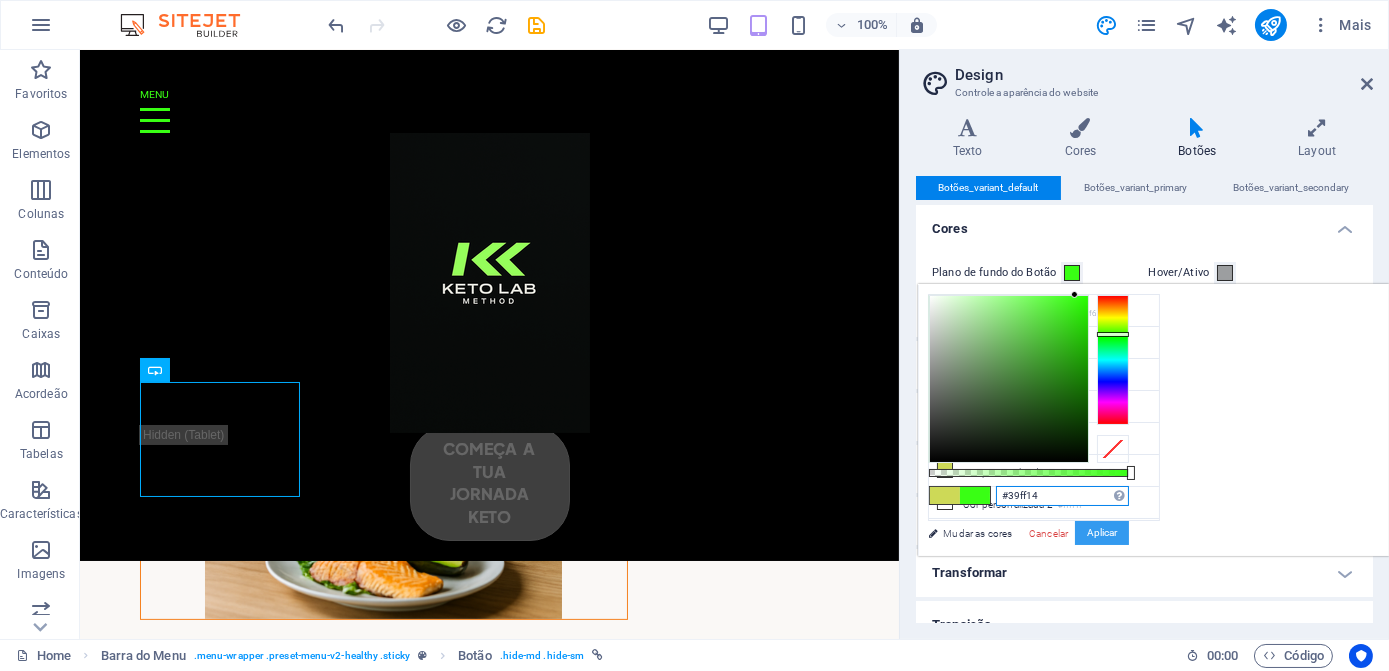 type on "#39ff14" 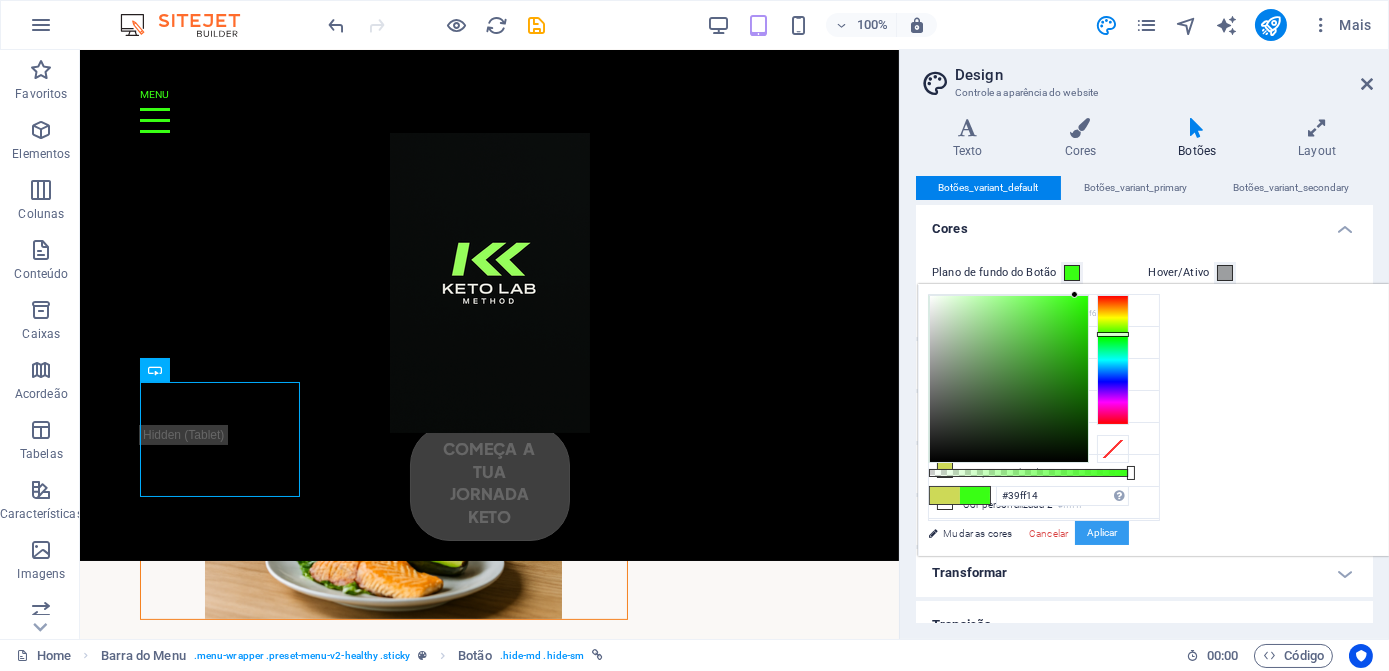 click on "Aplicar" at bounding box center [1102, 533] 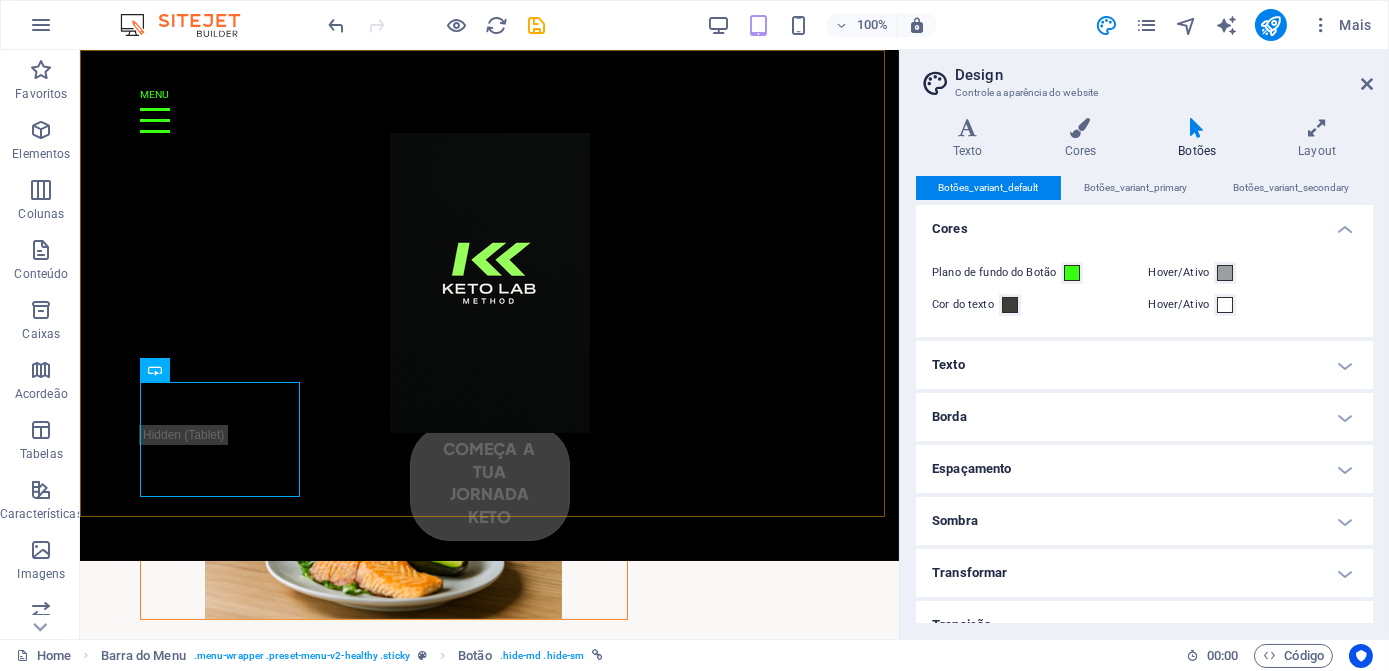 click on "começa  a tua jornada keto" at bounding box center (489, 305) 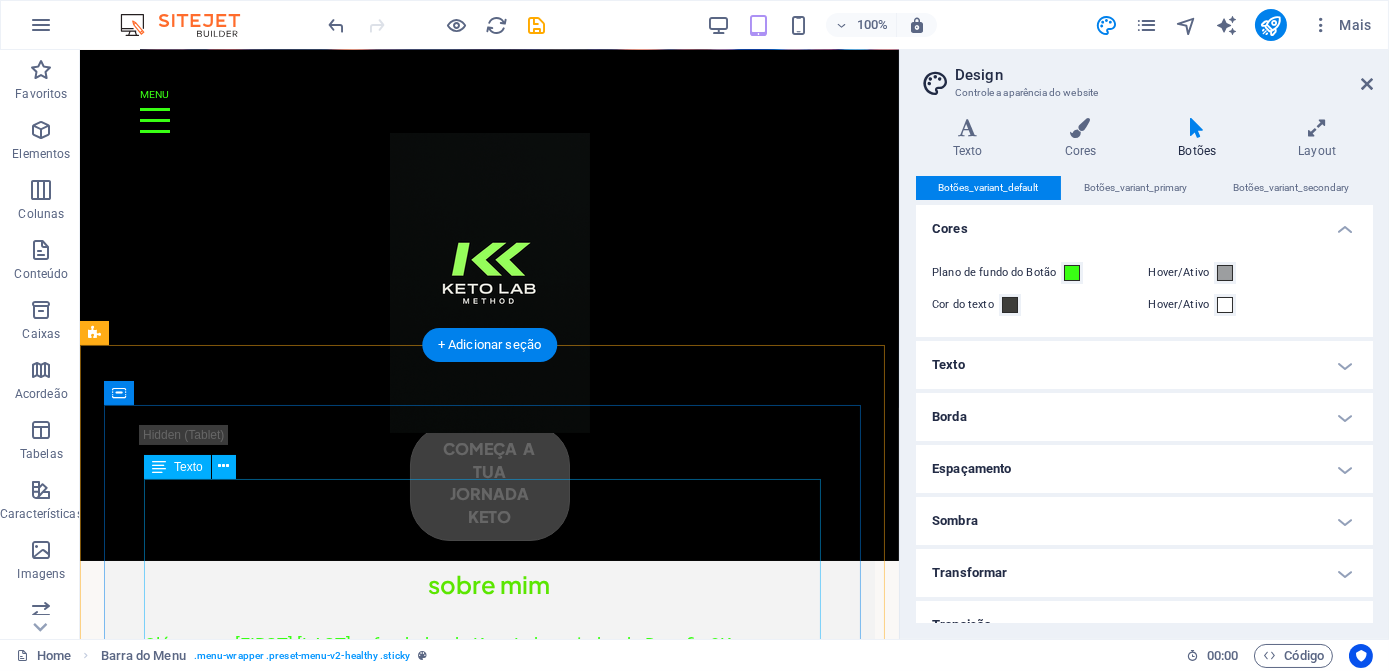 scroll, scrollTop: 2636, scrollLeft: 0, axis: vertical 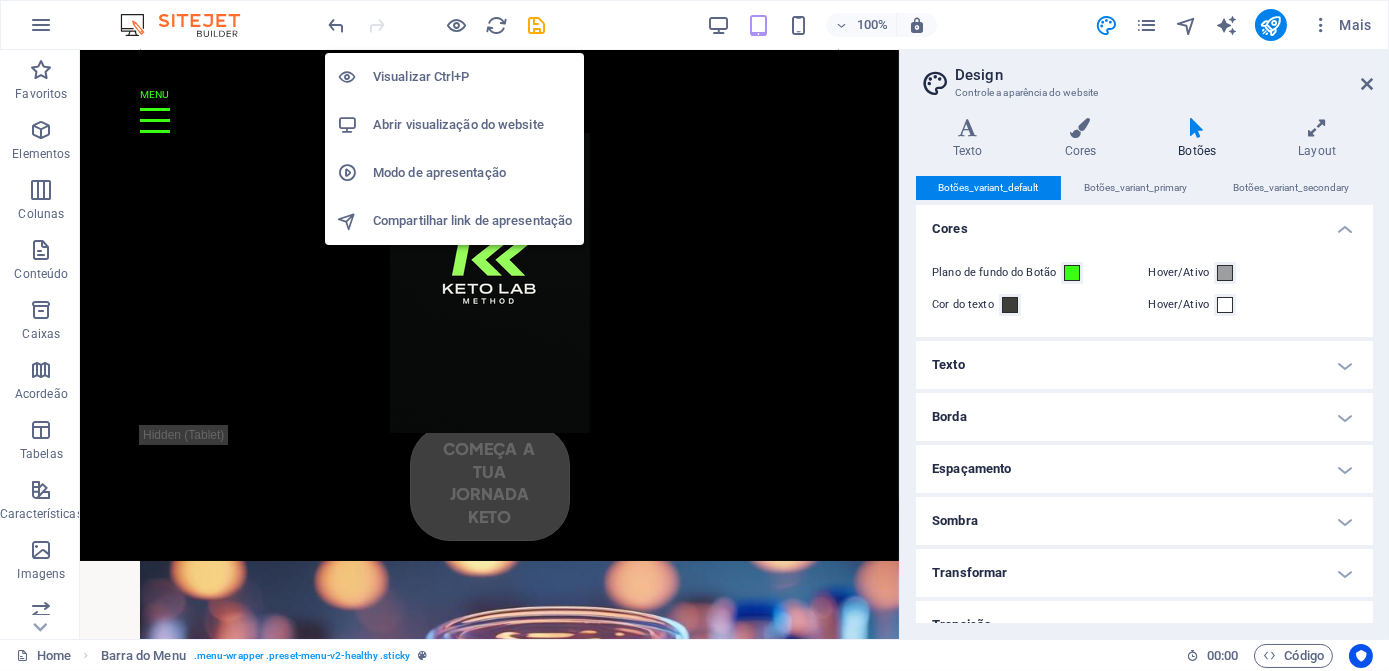 drag, startPoint x: 461, startPoint y: 28, endPoint x: 452, endPoint y: 0, distance: 29.410883 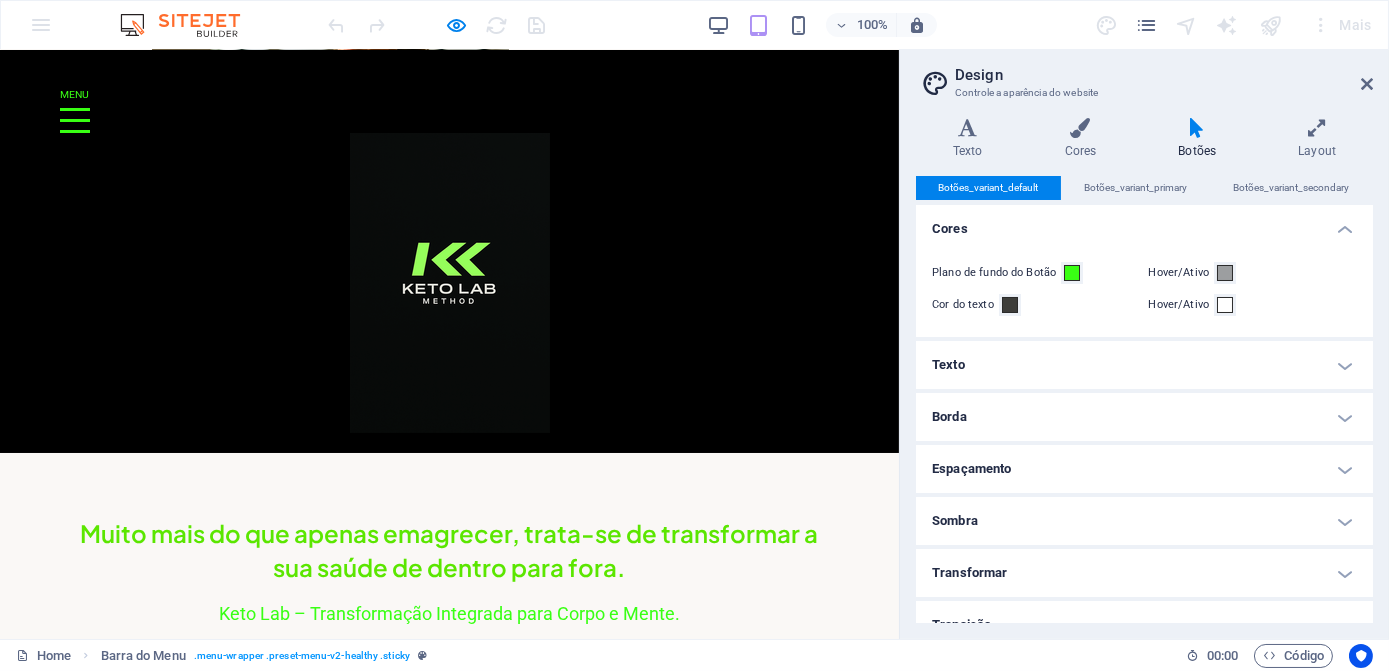 scroll, scrollTop: 1122, scrollLeft: 0, axis: vertical 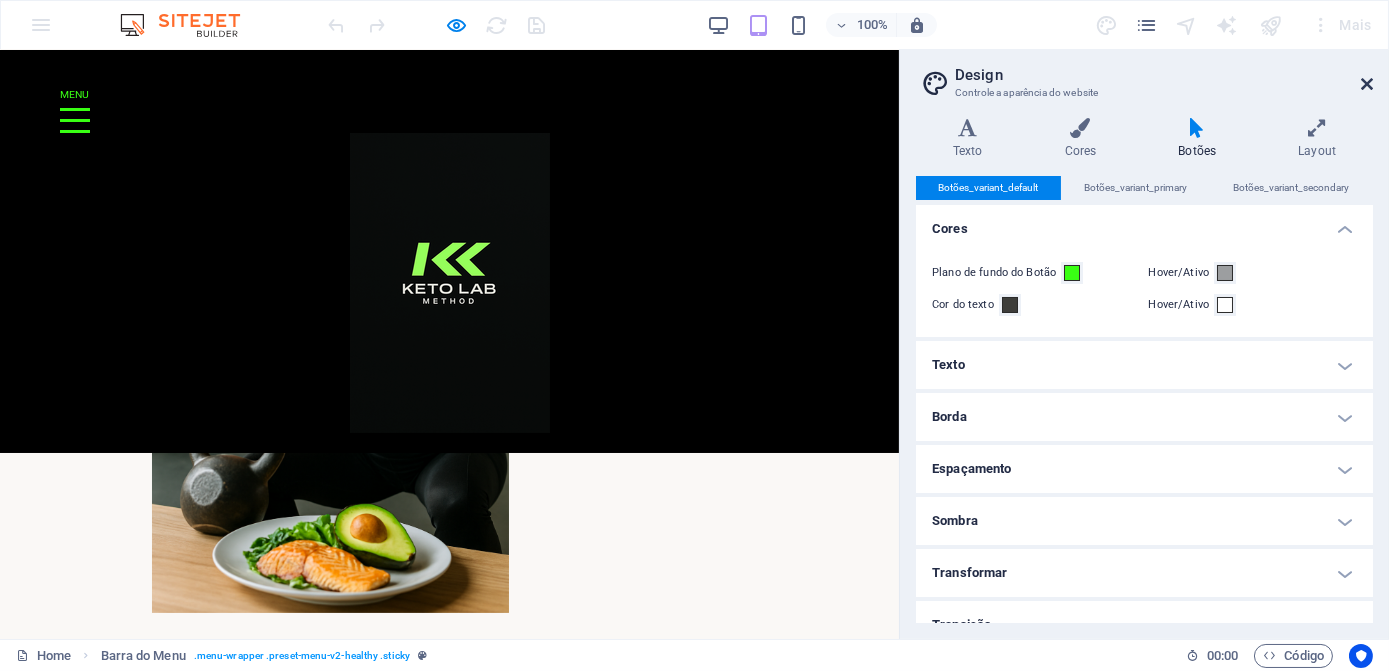 click at bounding box center [1367, 84] 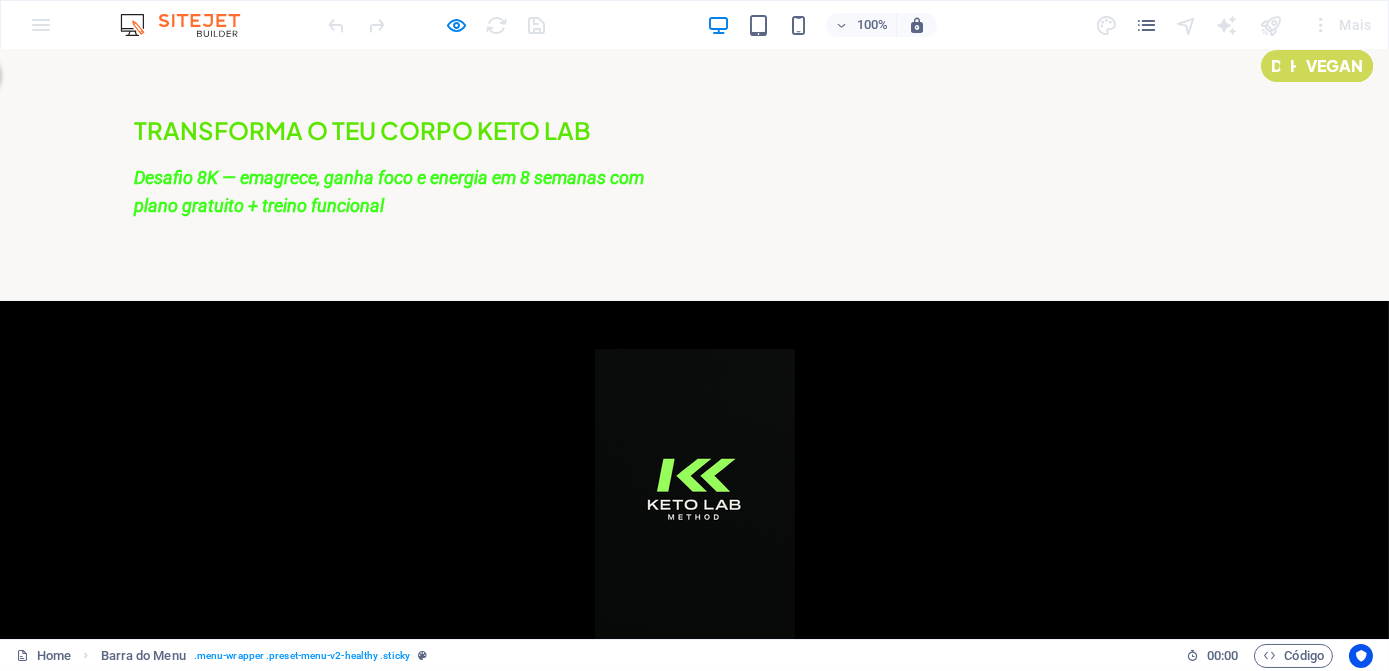 scroll, scrollTop: 0, scrollLeft: 0, axis: both 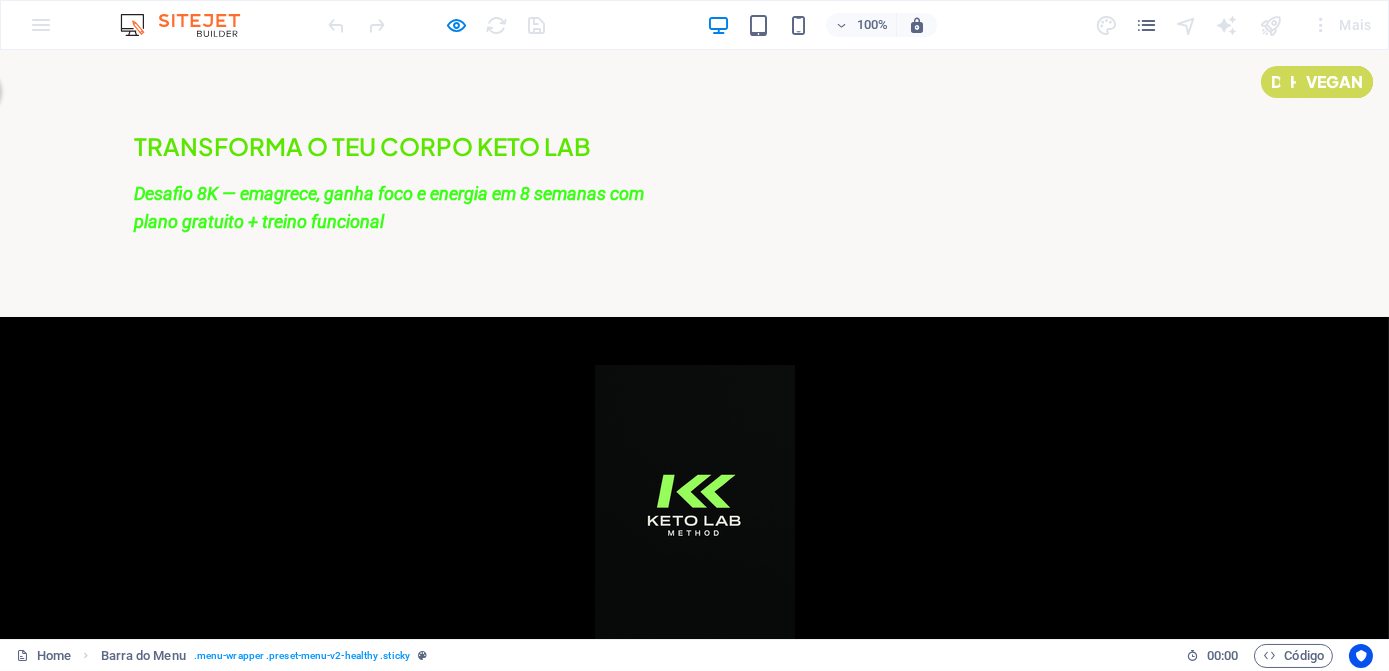 click on "TRANSFORMA O TEU CORPO KETO LAB Desafio 8K — emagrece, ganha foco e energia em 8 semanas com plano gratuito + treino funcional" at bounding box center [694, 183] 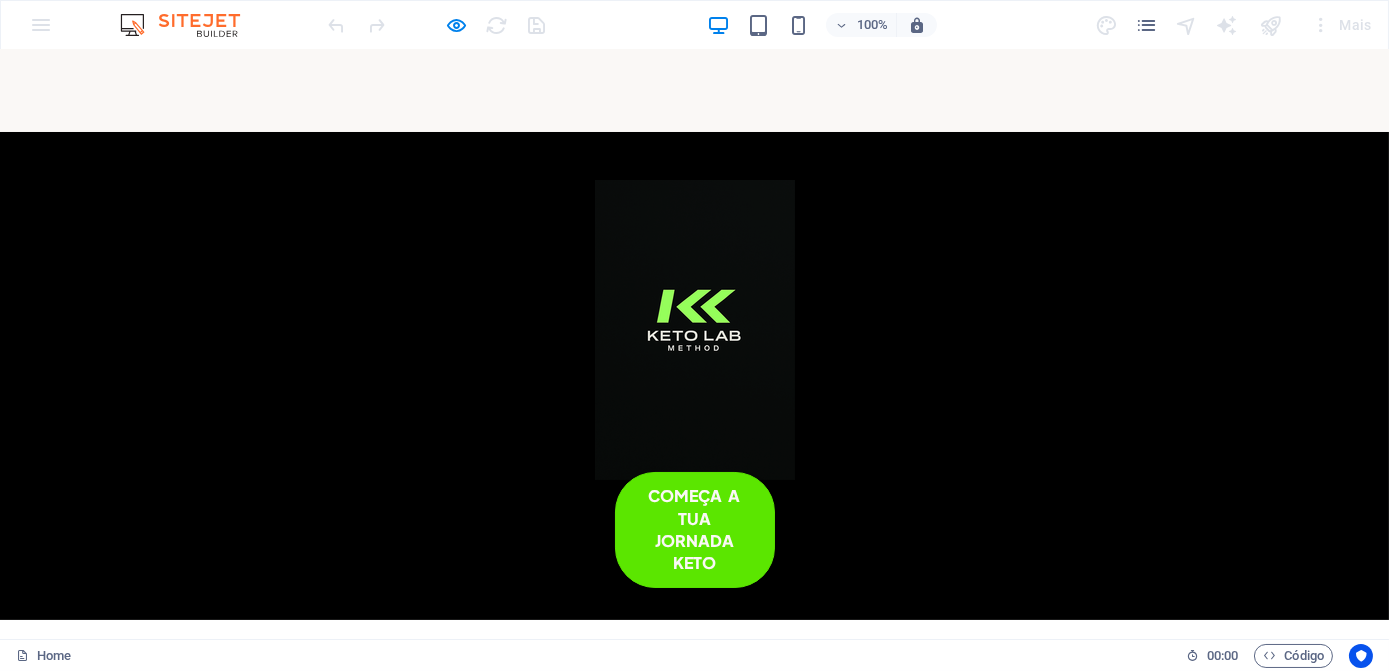 scroll, scrollTop: 0, scrollLeft: 0, axis: both 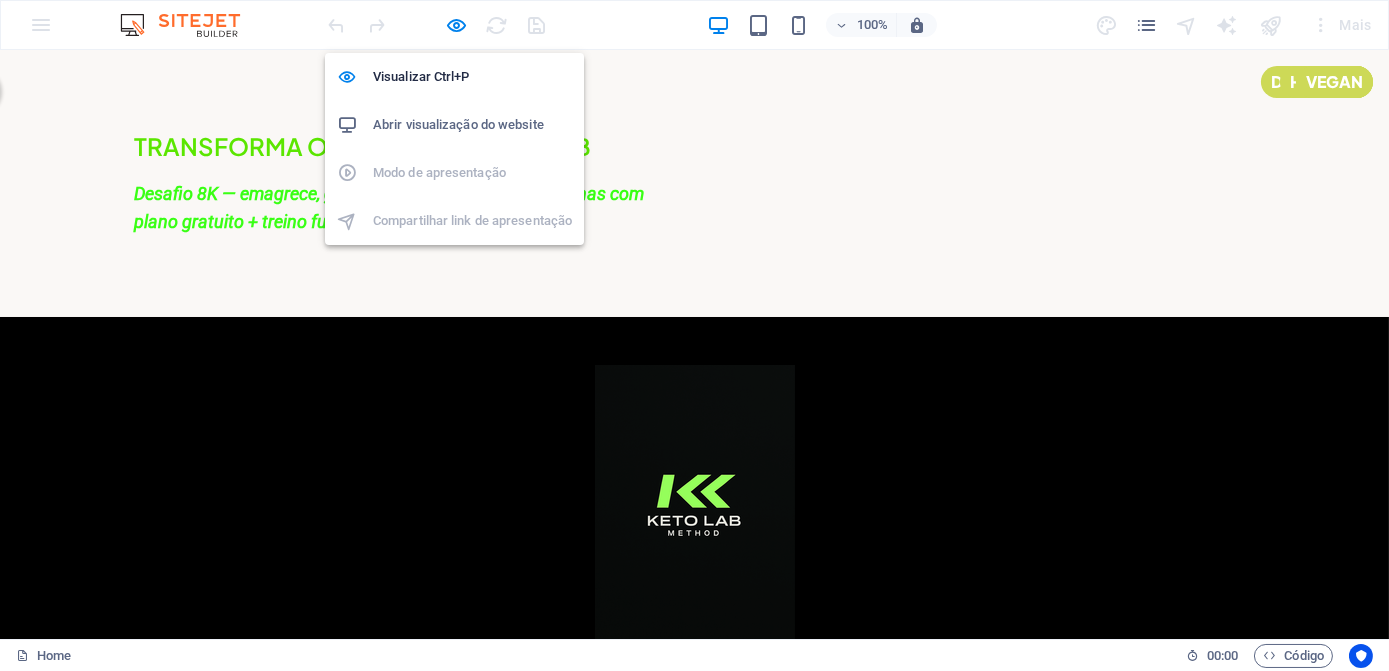 drag, startPoint x: 462, startPoint y: 26, endPoint x: 456, endPoint y: 37, distance: 12.529964 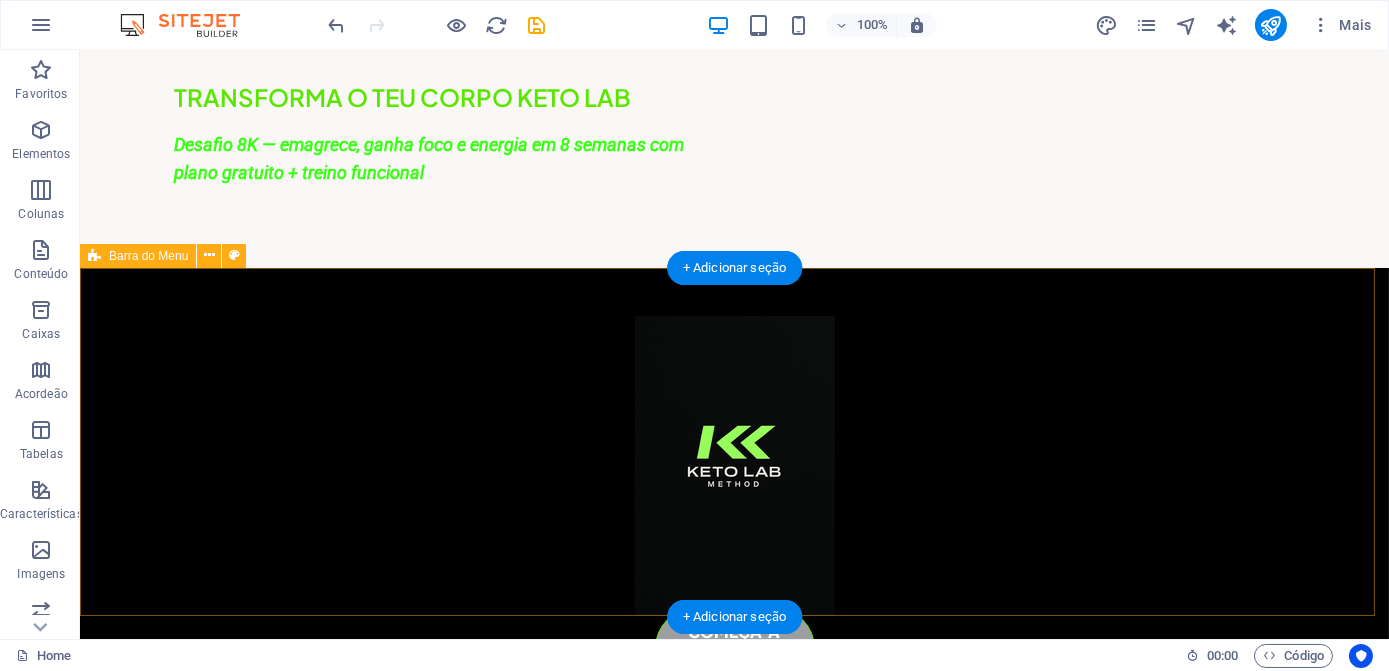 scroll, scrollTop: 90, scrollLeft: 0, axis: vertical 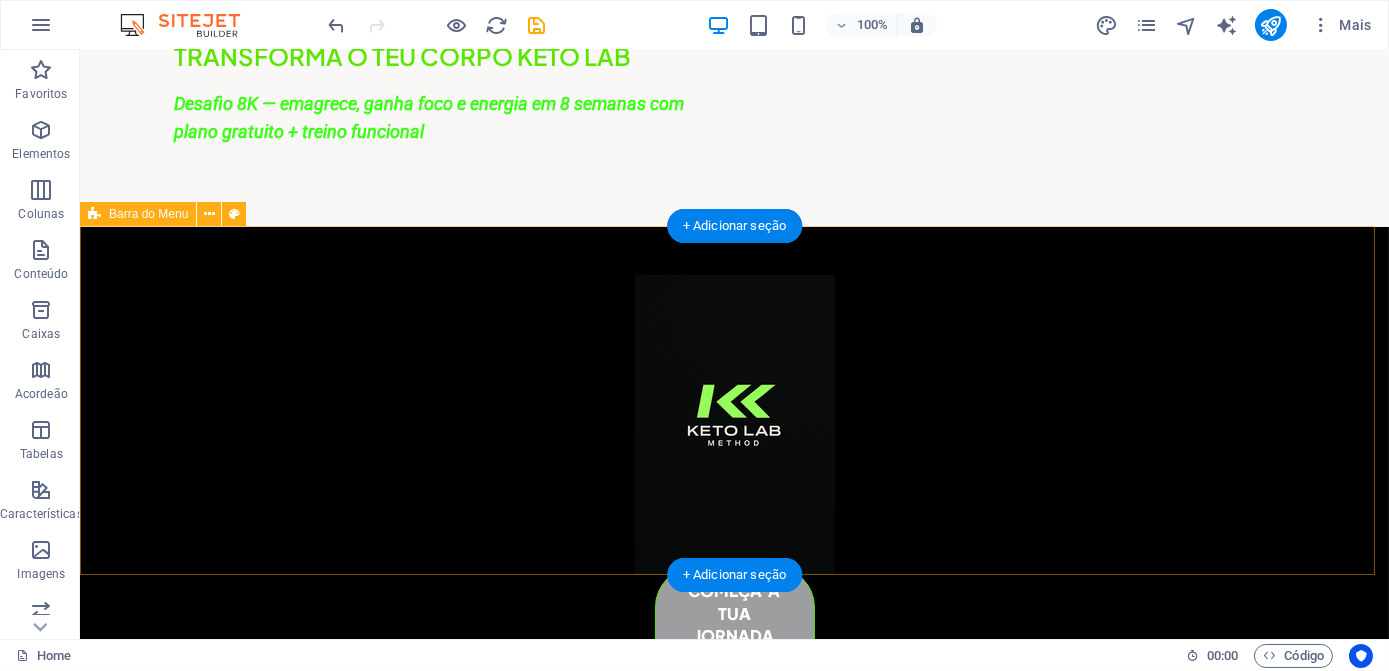 click on "começa  a tua jornada keto" at bounding box center (734, 471) 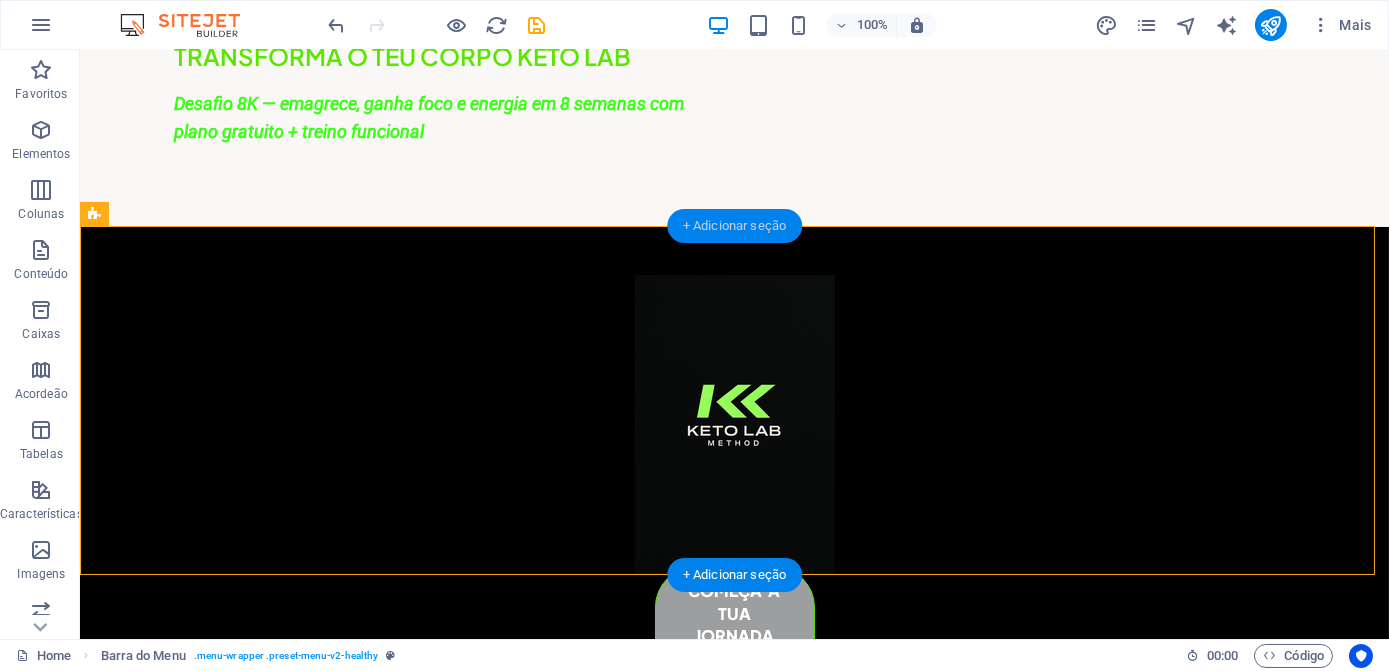 drag, startPoint x: 724, startPoint y: 229, endPoint x: 298, endPoint y: 176, distance: 429.2843 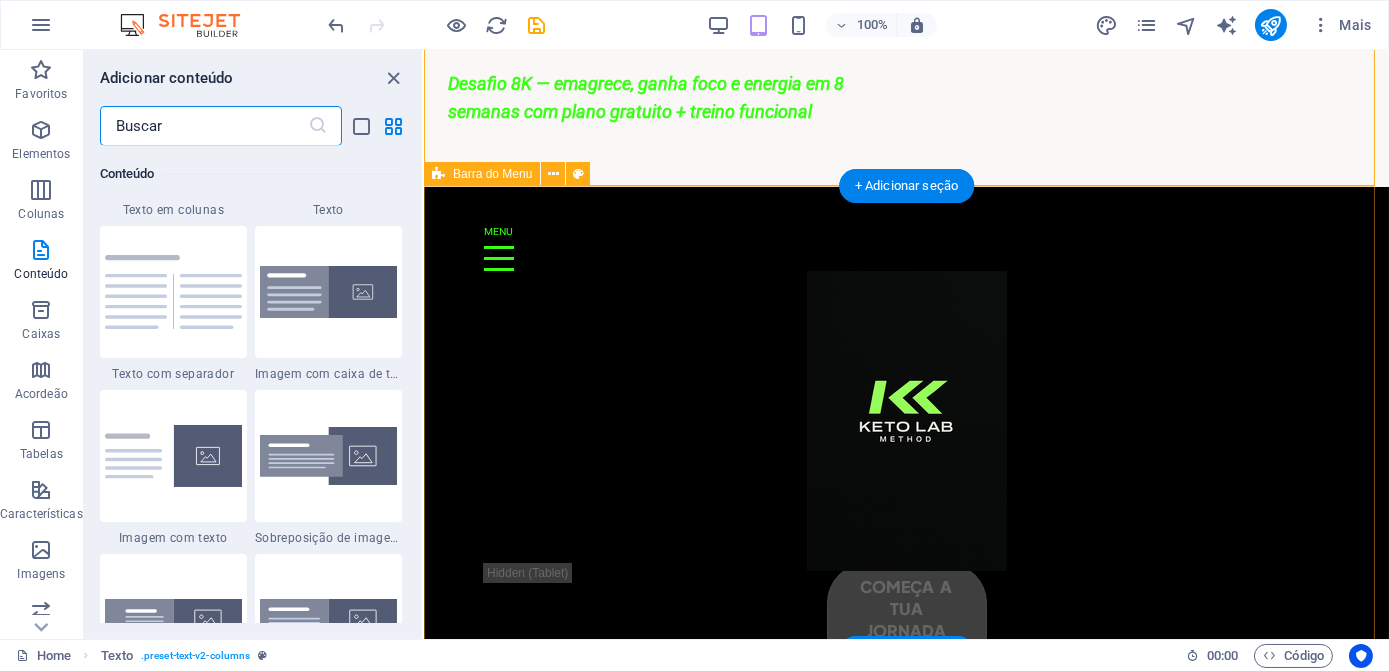 scroll, scrollTop: 3680, scrollLeft: 0, axis: vertical 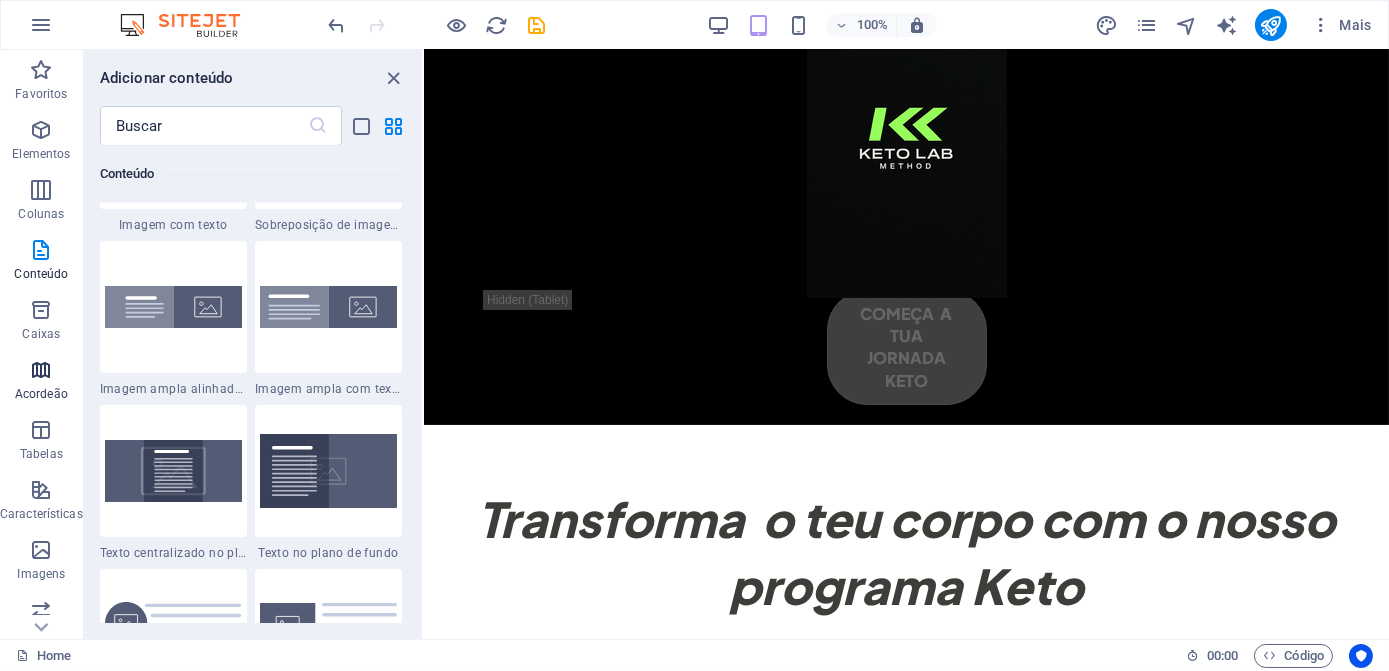 click at bounding box center (41, 370) 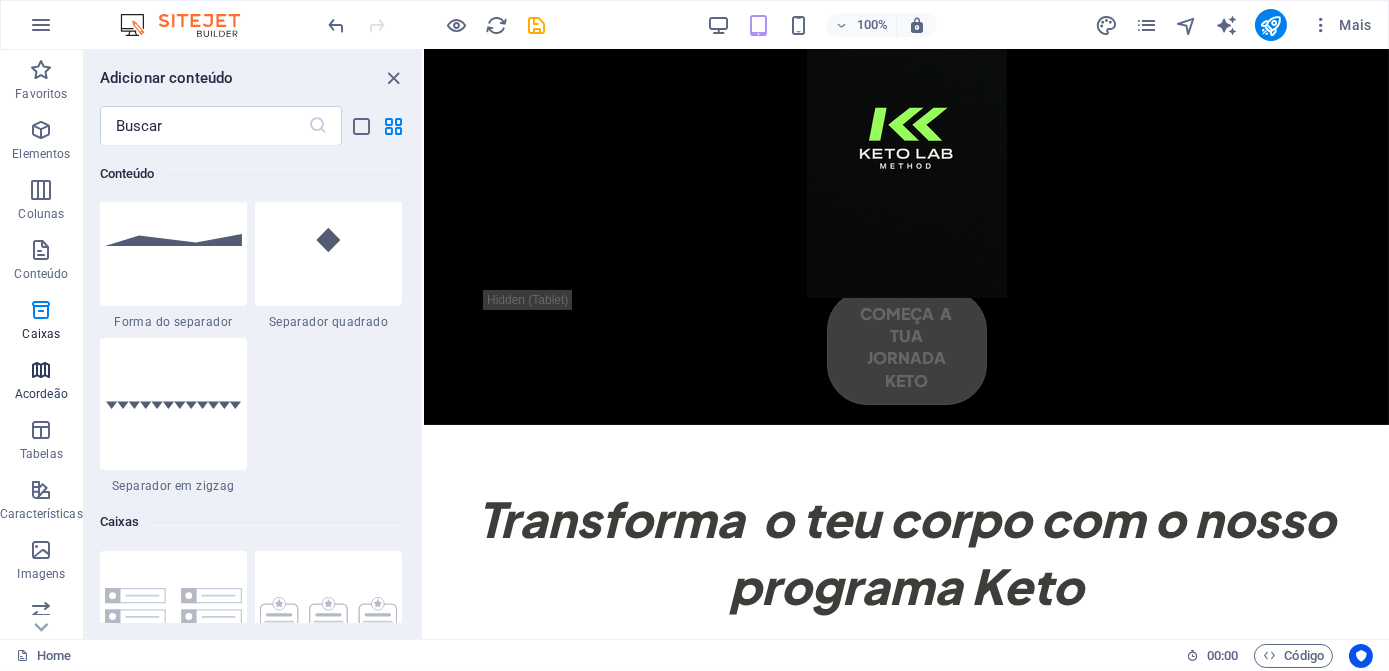 scroll, scrollTop: 6385, scrollLeft: 0, axis: vertical 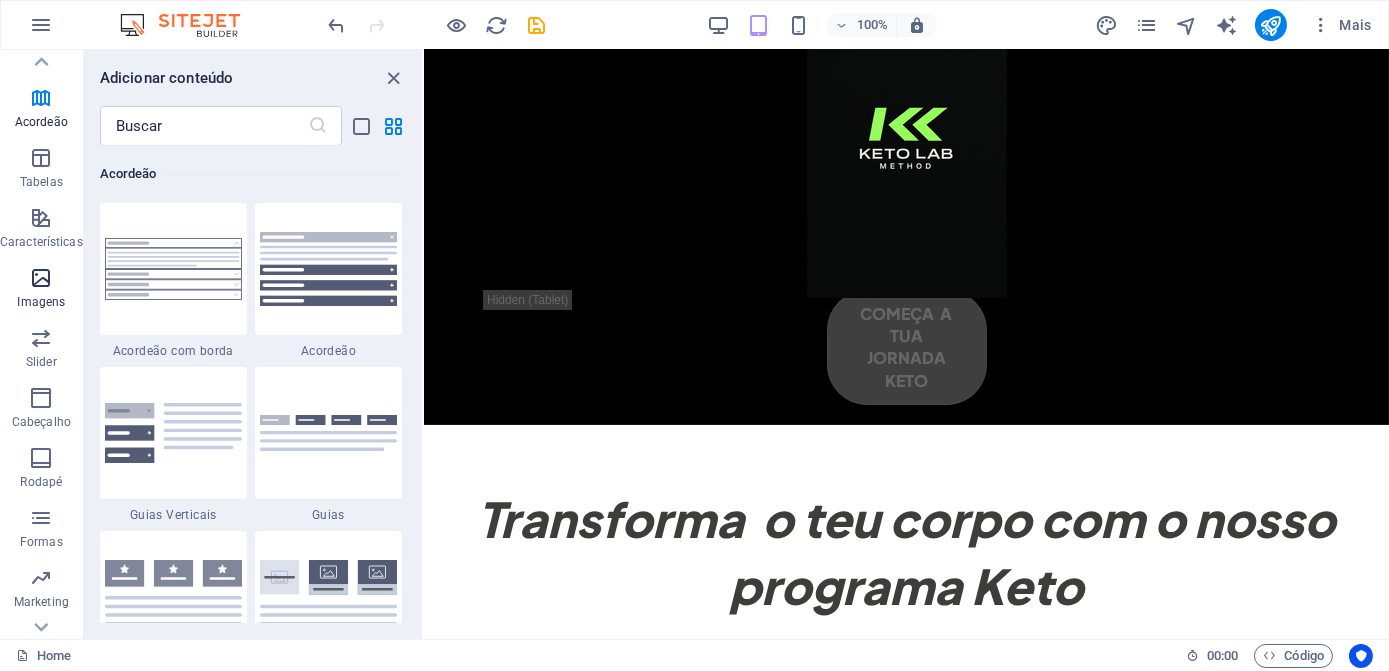 click on "Imagens" at bounding box center (41, 302) 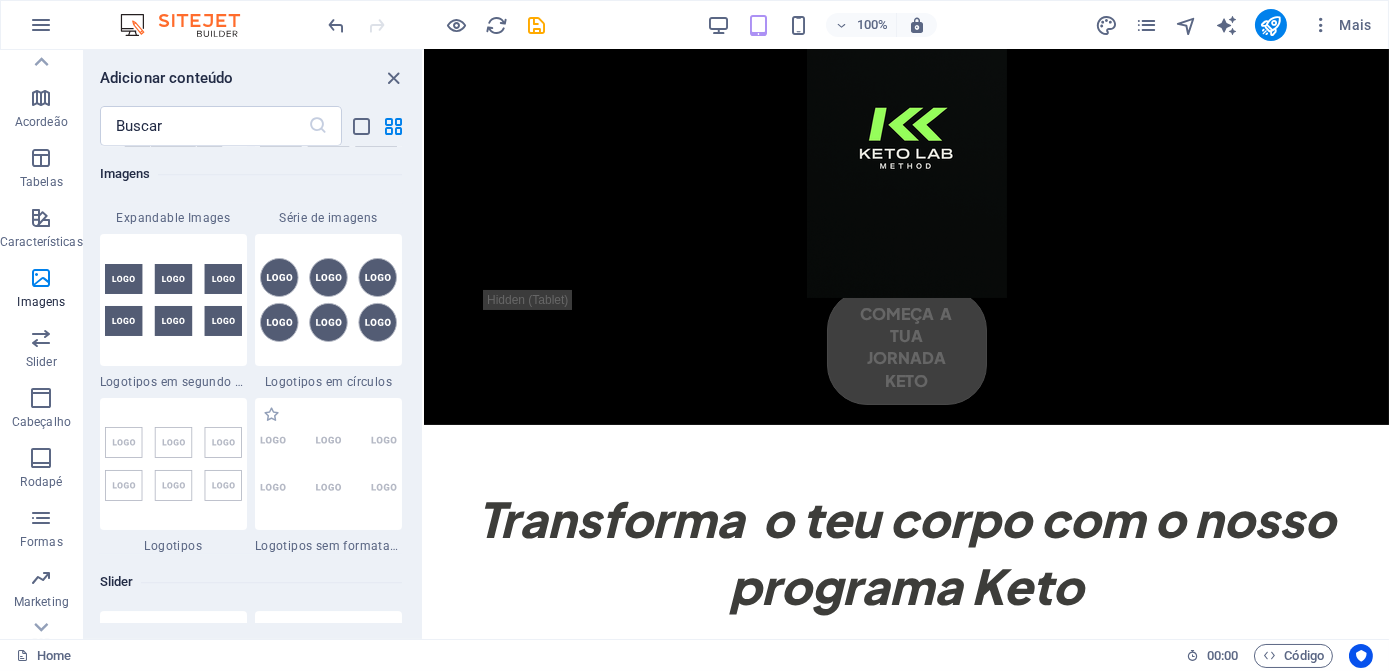 scroll, scrollTop: 10958, scrollLeft: 0, axis: vertical 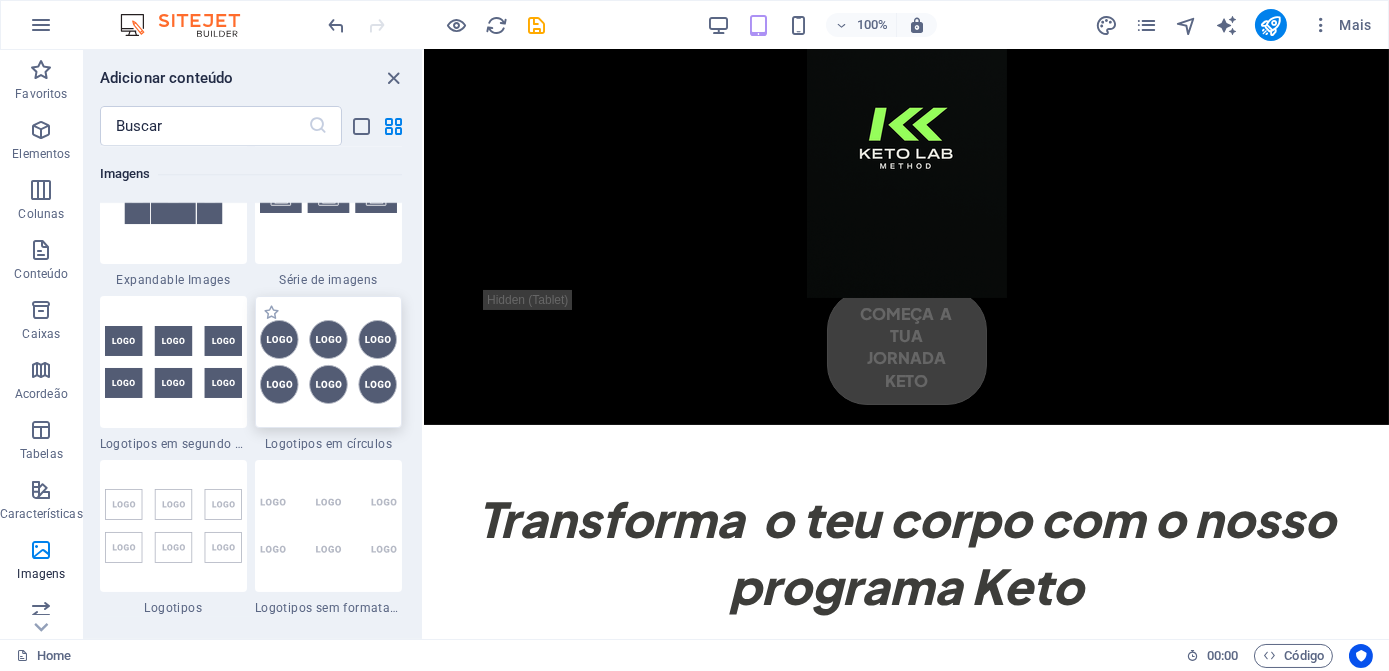 click at bounding box center [328, 361] 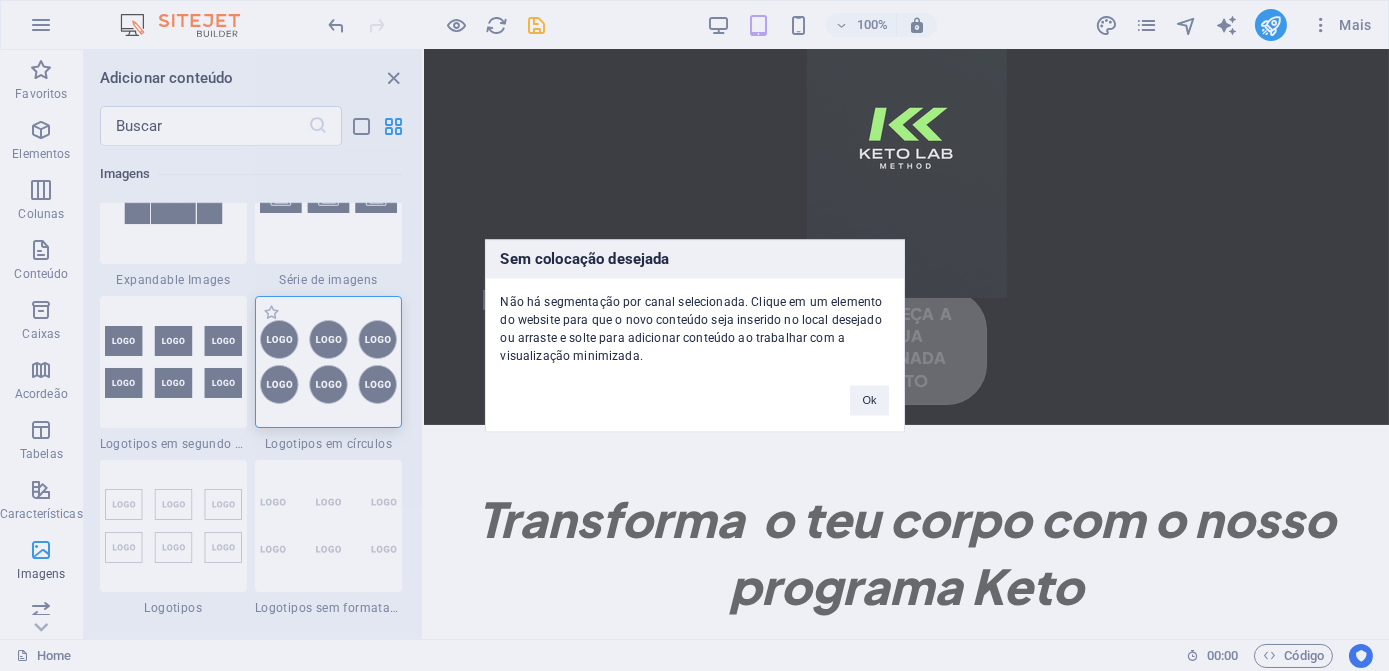 drag, startPoint x: 360, startPoint y: 362, endPoint x: 334, endPoint y: 358, distance: 26.305893 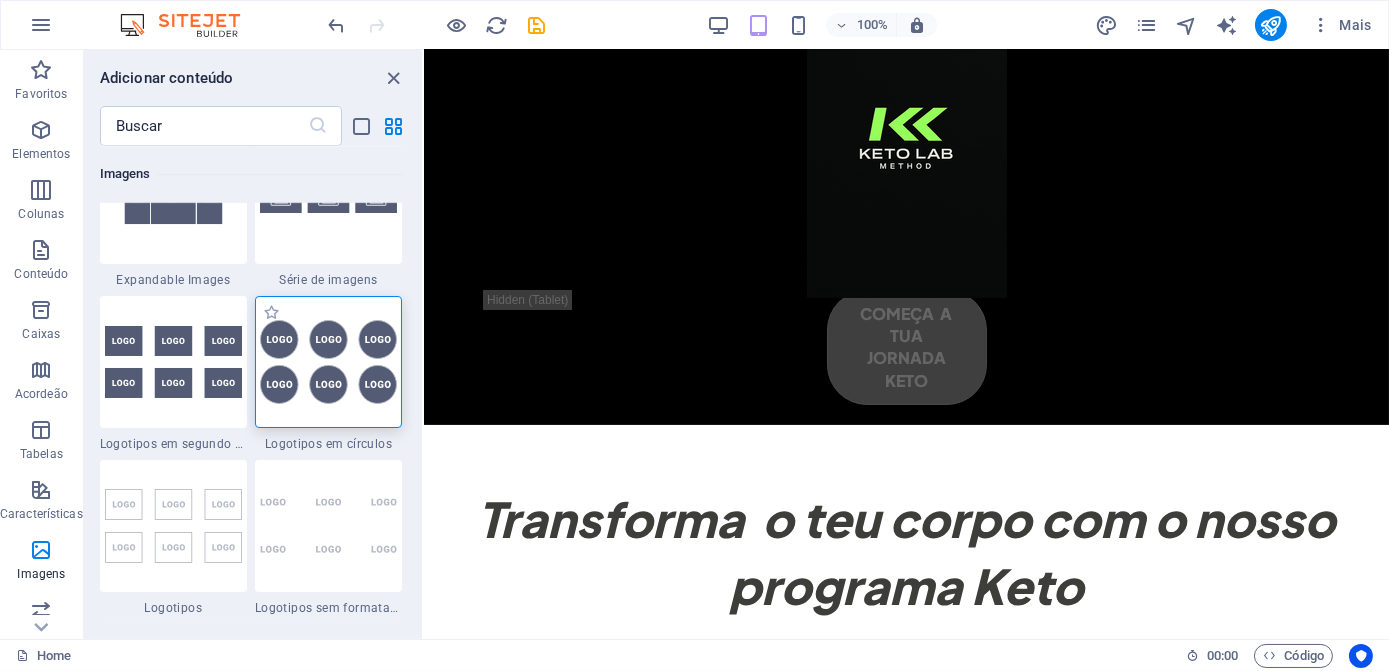 click at bounding box center [328, 361] 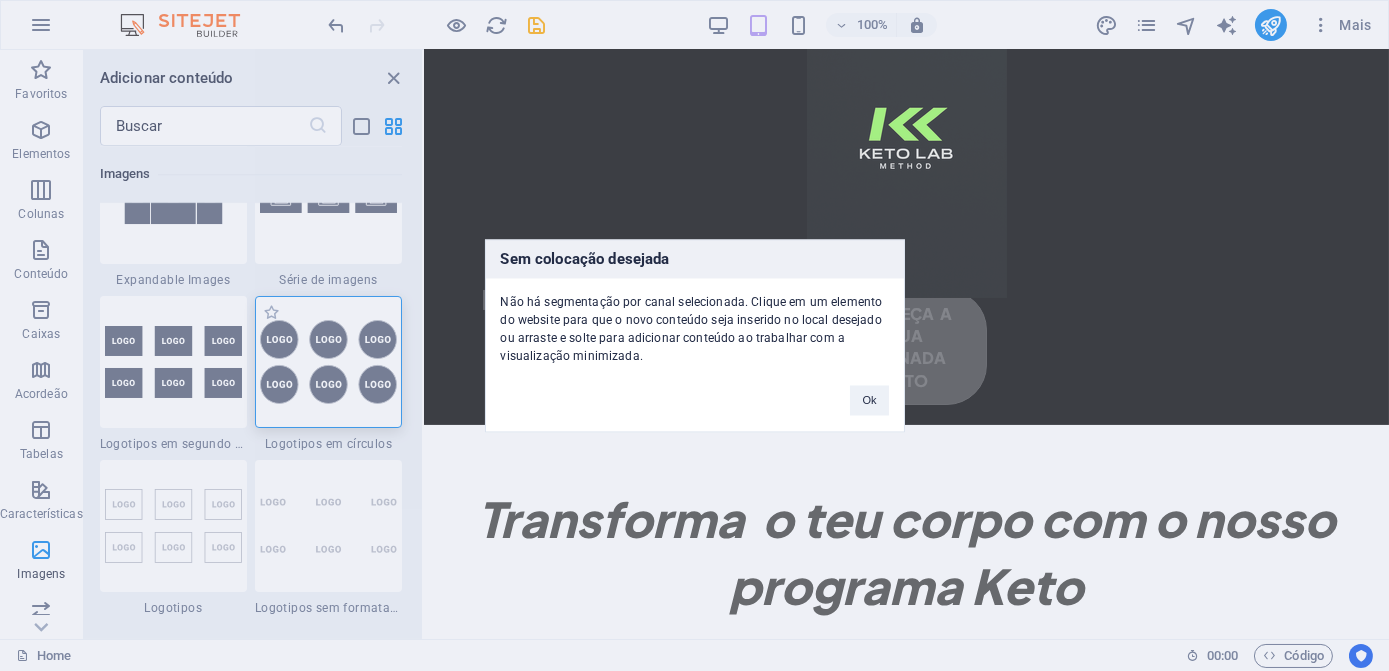 click on "Sem colocação desejada Não há segmentação por canal selecionada. Clique em um elemento do website para que o novo conteúdo seja inserido no local desejado ou arraste e solte para adicionar conteúdo ao trabalhar com a visualização minimizada. Ok" at bounding box center (694, 335) 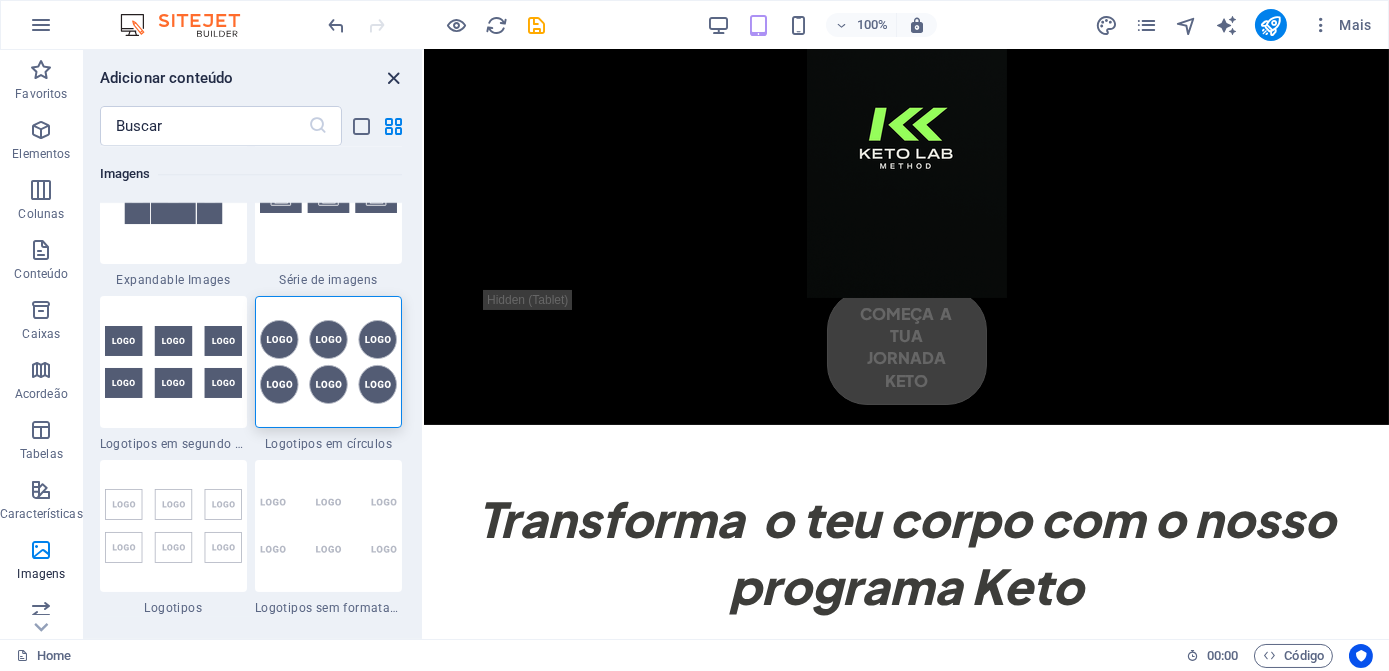 click at bounding box center [394, 78] 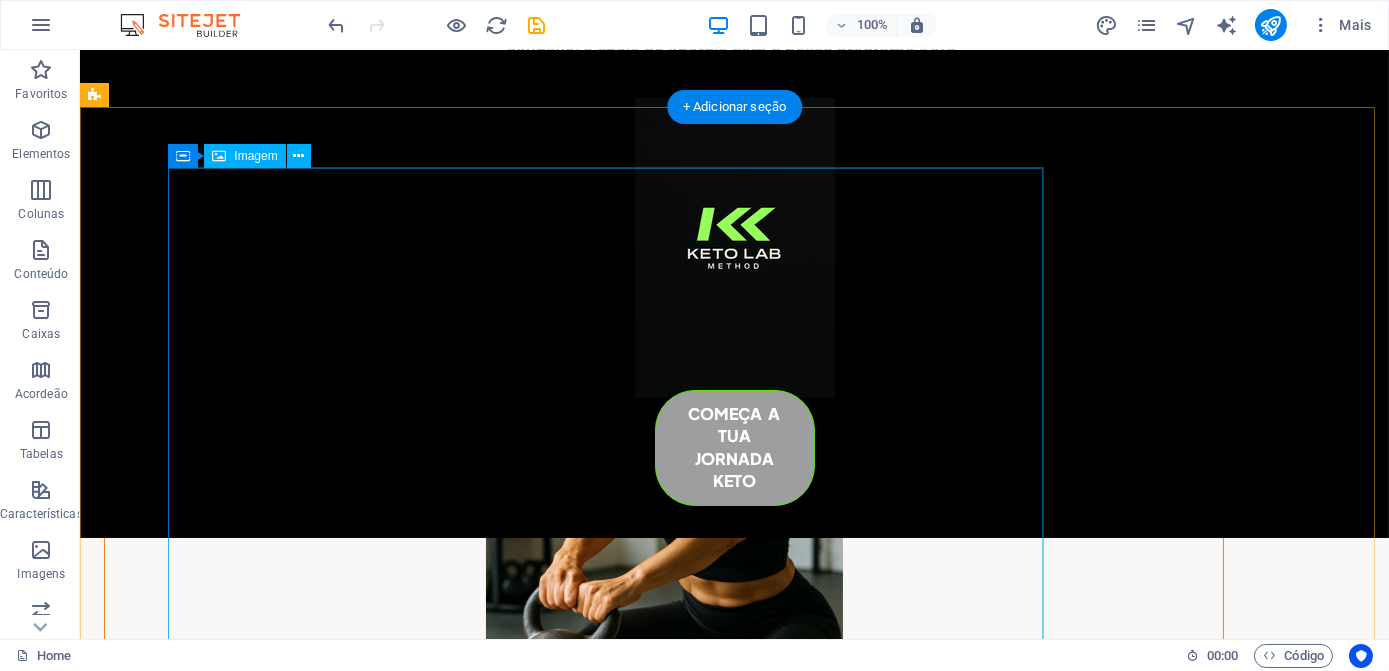 scroll, scrollTop: 909, scrollLeft: 0, axis: vertical 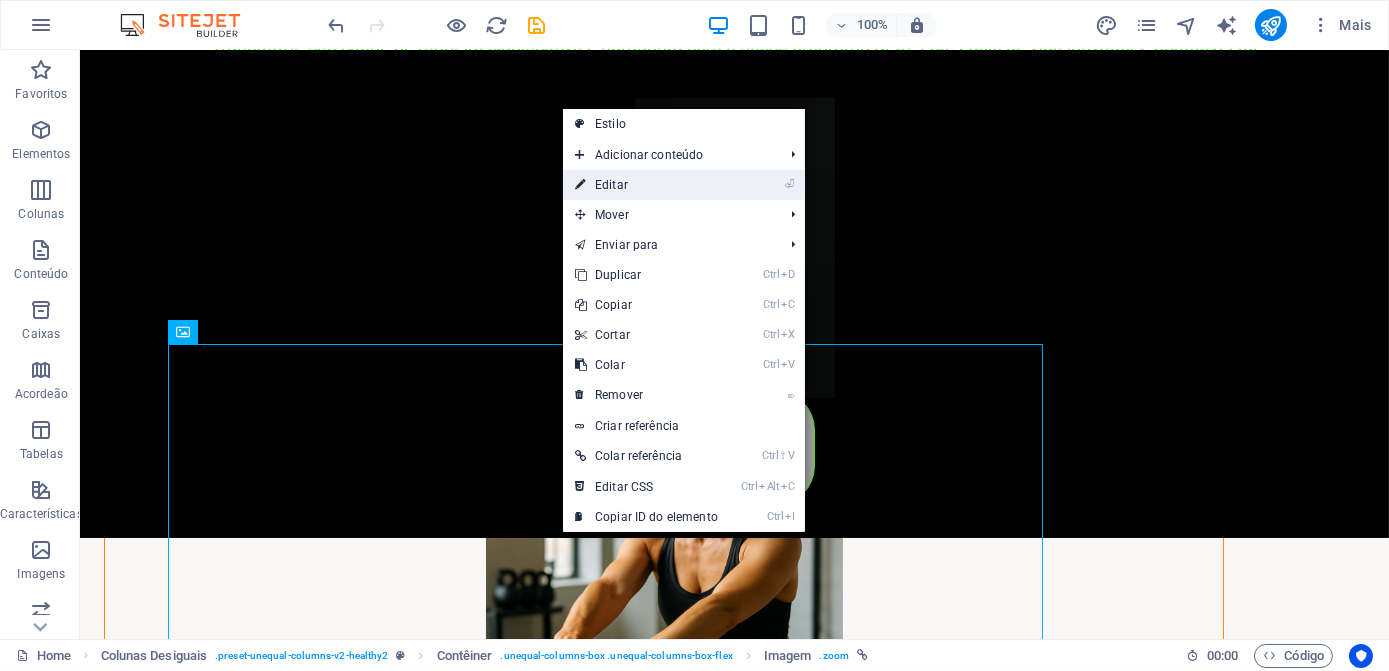 click on "⏎  Editar" at bounding box center (646, 185) 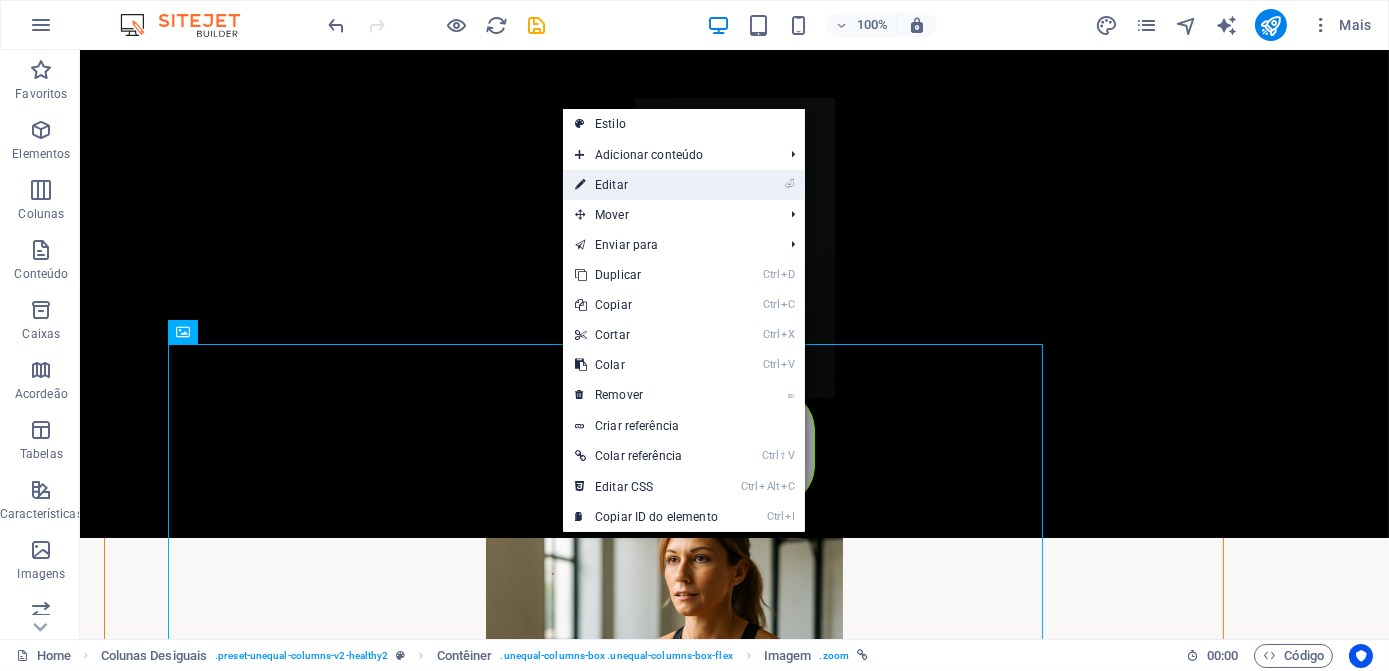 select on "px" 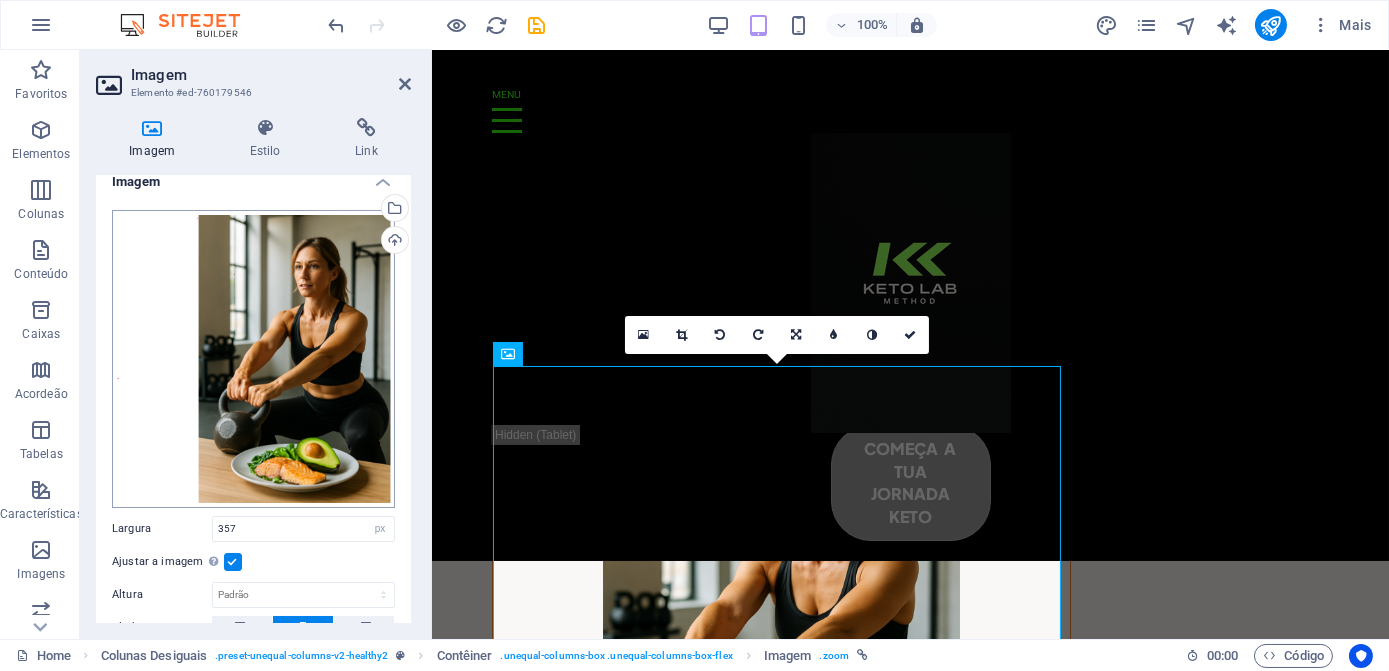 scroll, scrollTop: 0, scrollLeft: 0, axis: both 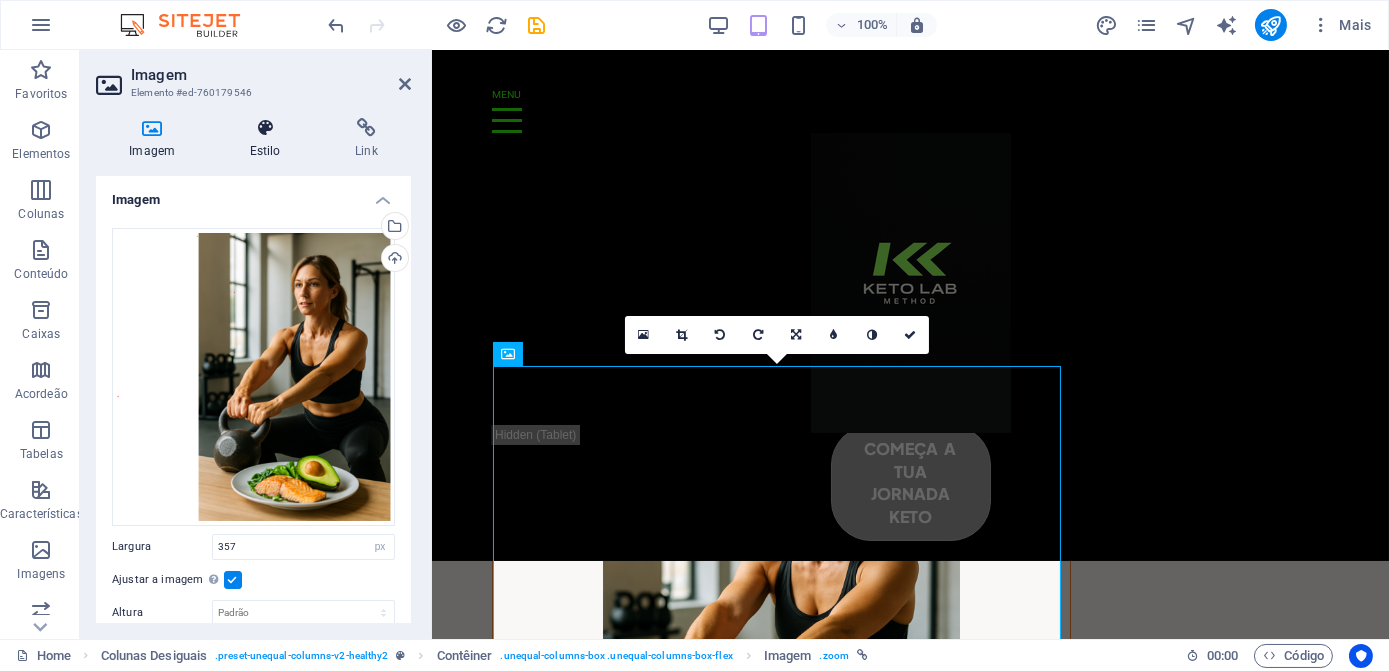 click on "Estilo" at bounding box center [268, 139] 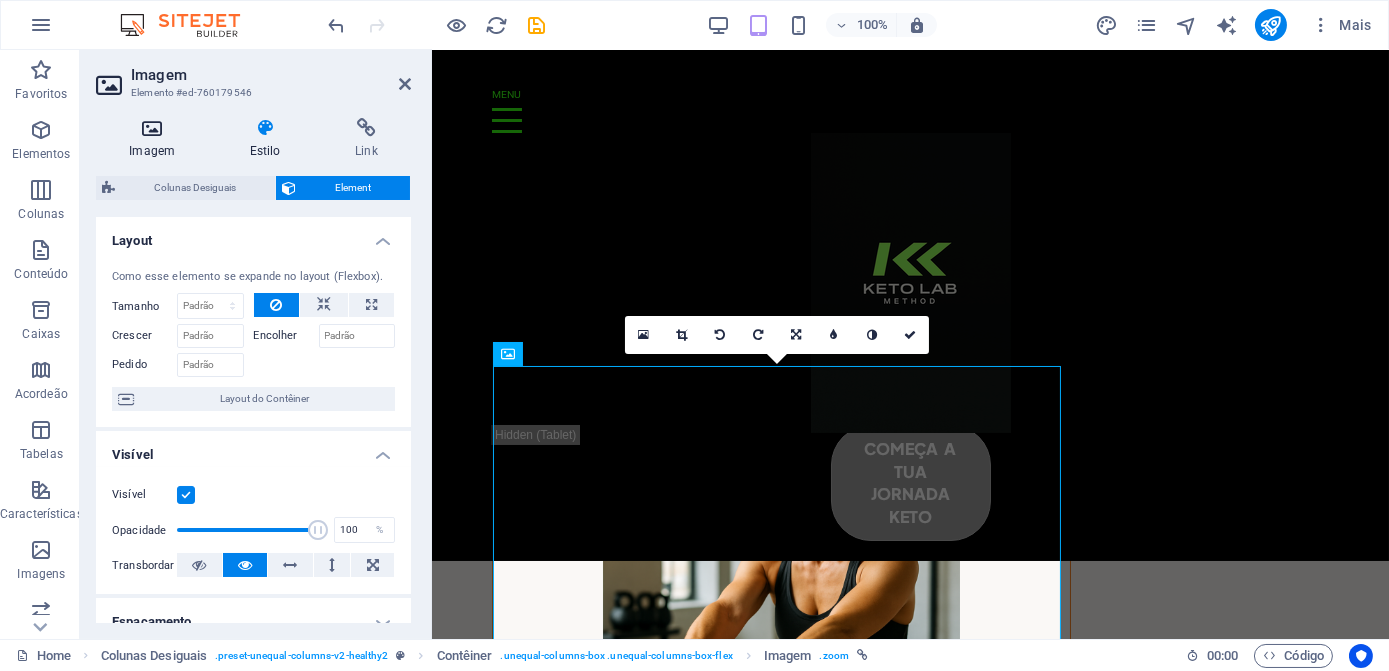 click at bounding box center [152, 128] 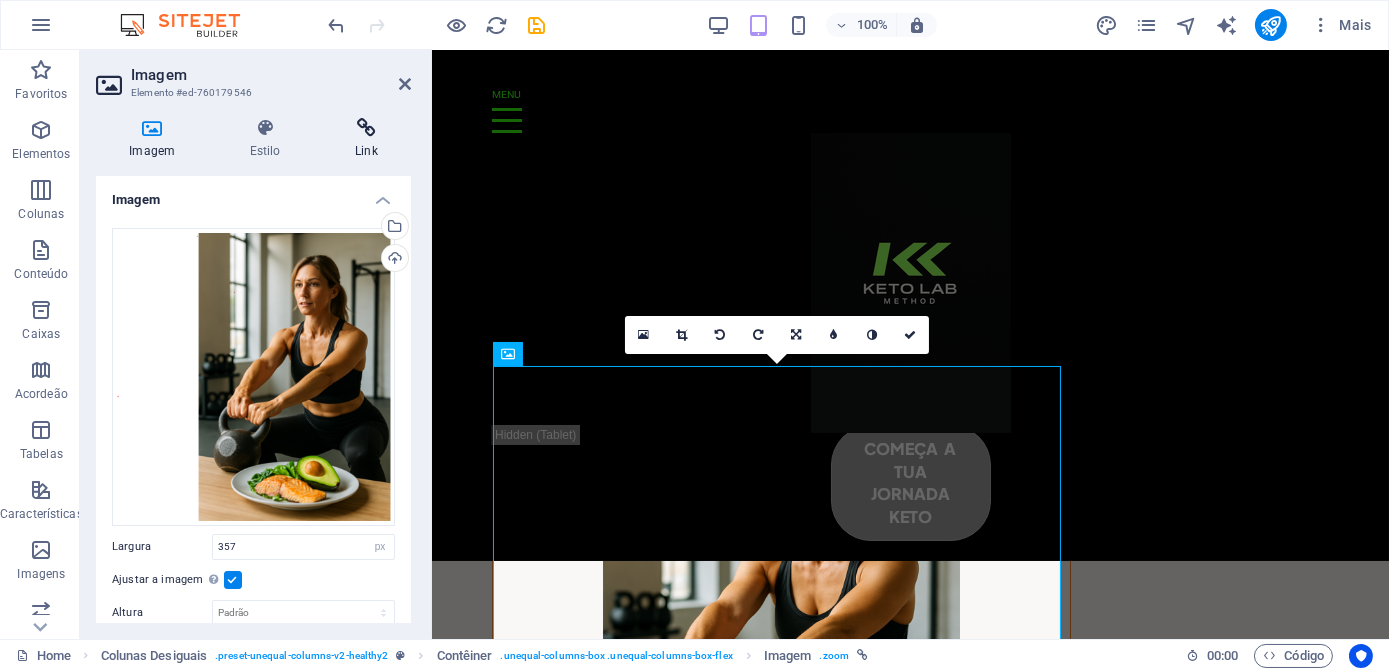 click at bounding box center [366, 128] 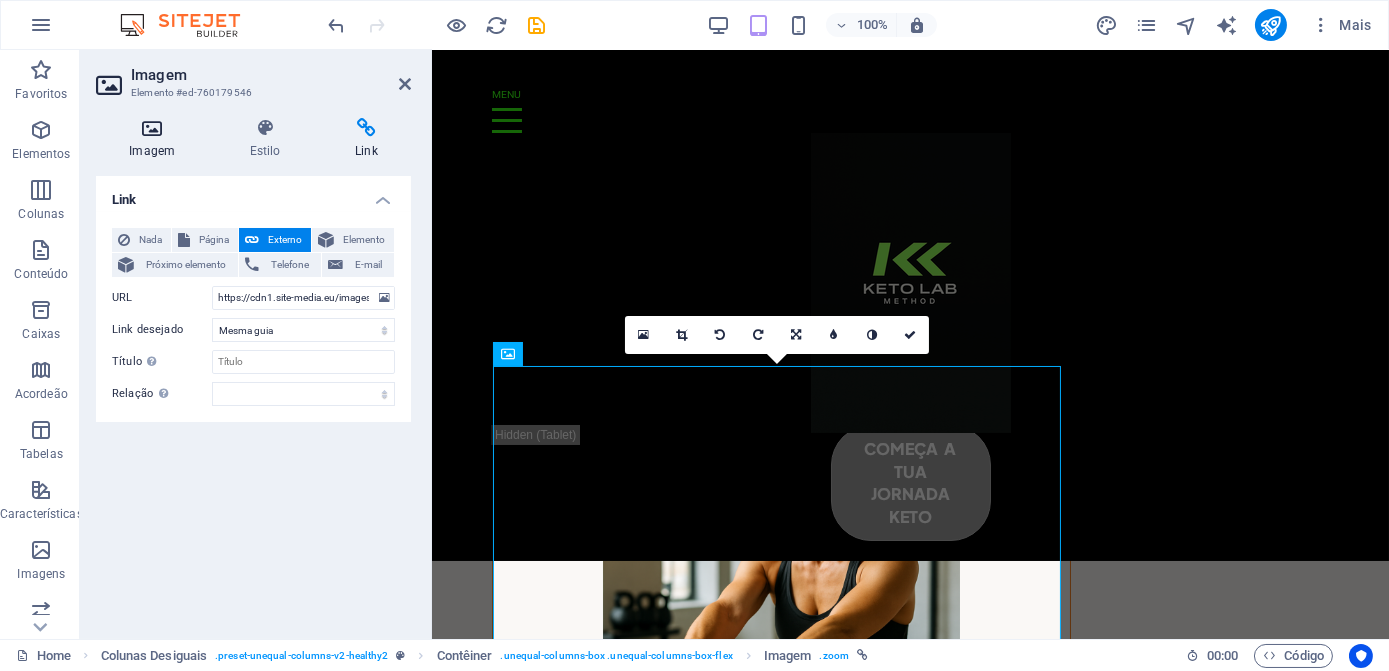 click at bounding box center (152, 128) 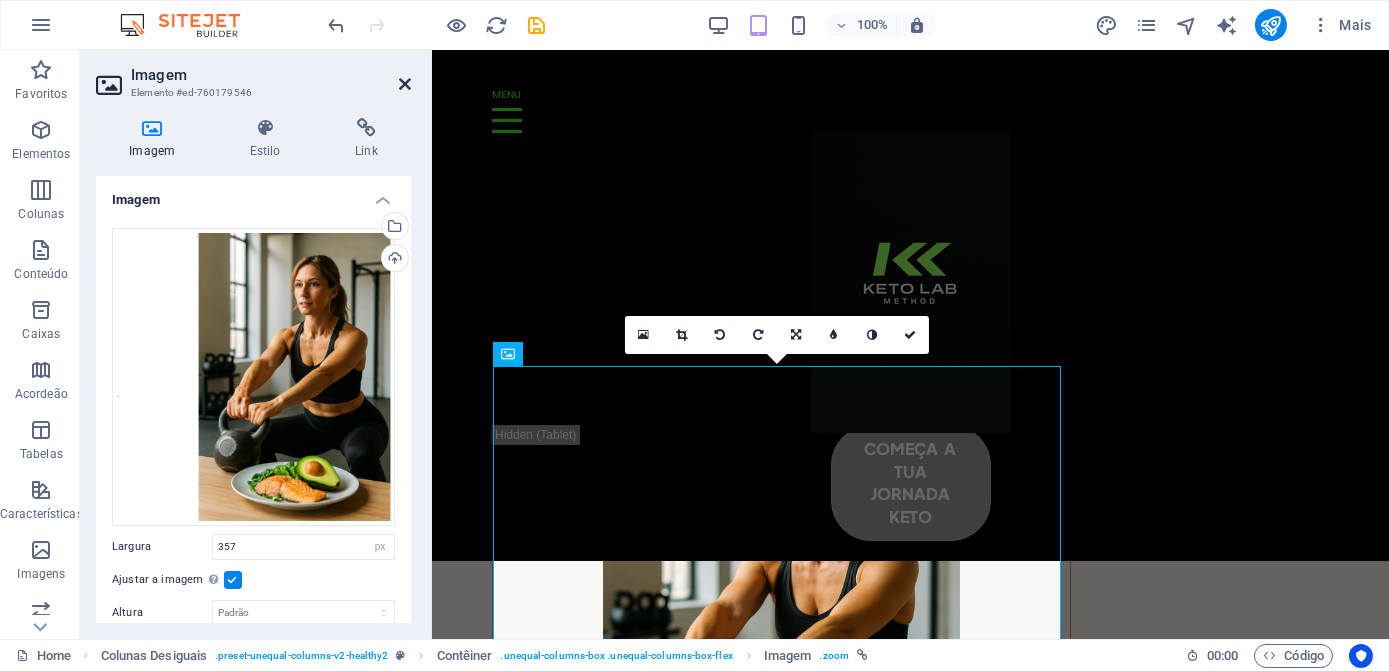 click at bounding box center [405, 84] 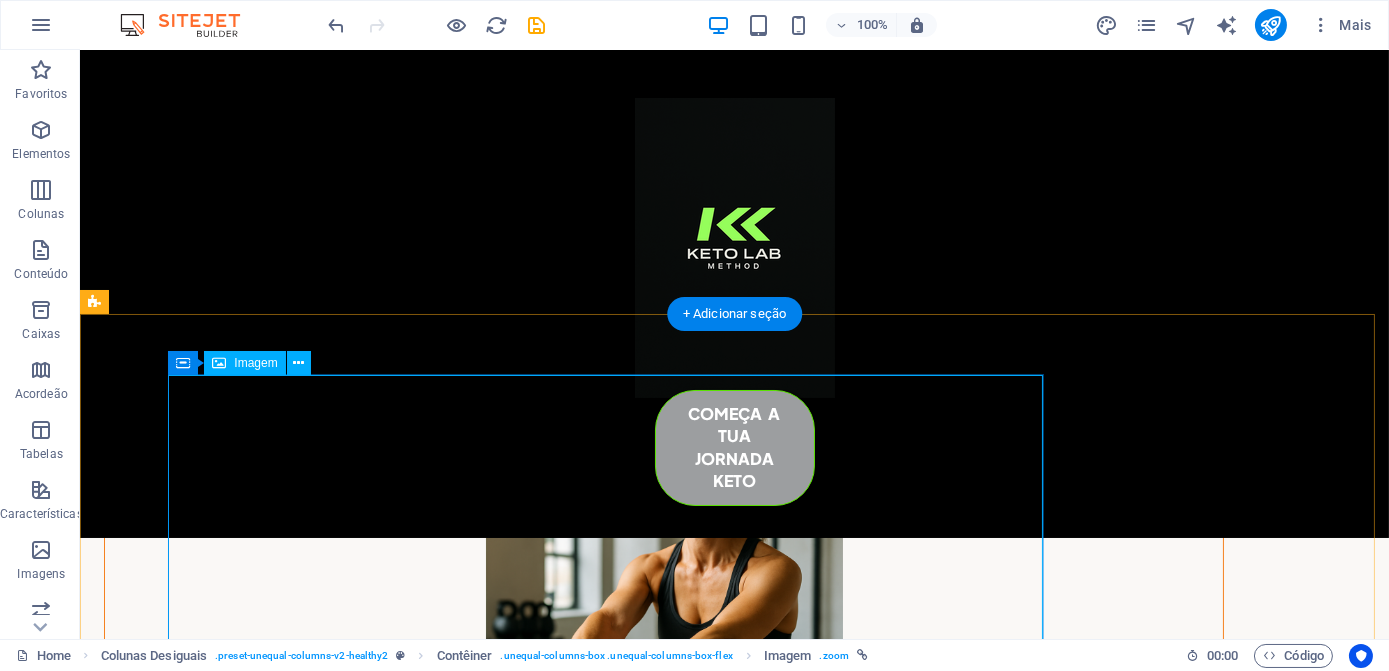 click at bounding box center [664, 638] 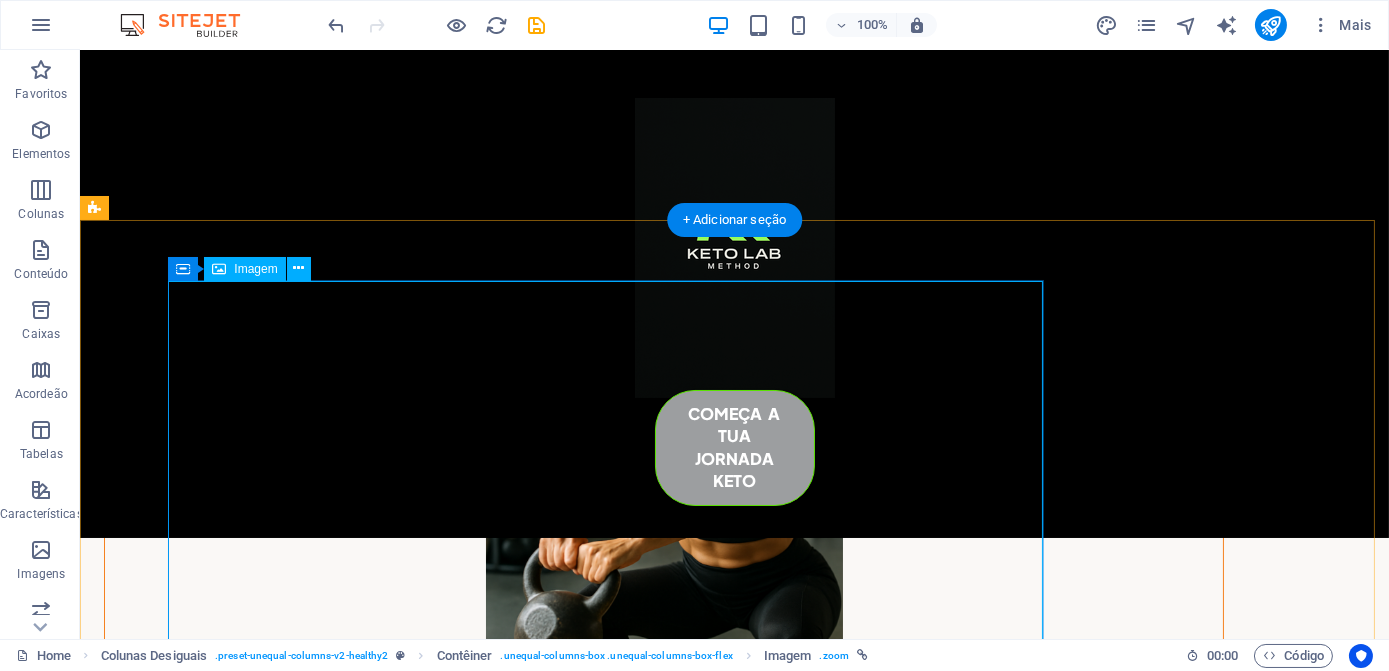 scroll, scrollTop: 1090, scrollLeft: 0, axis: vertical 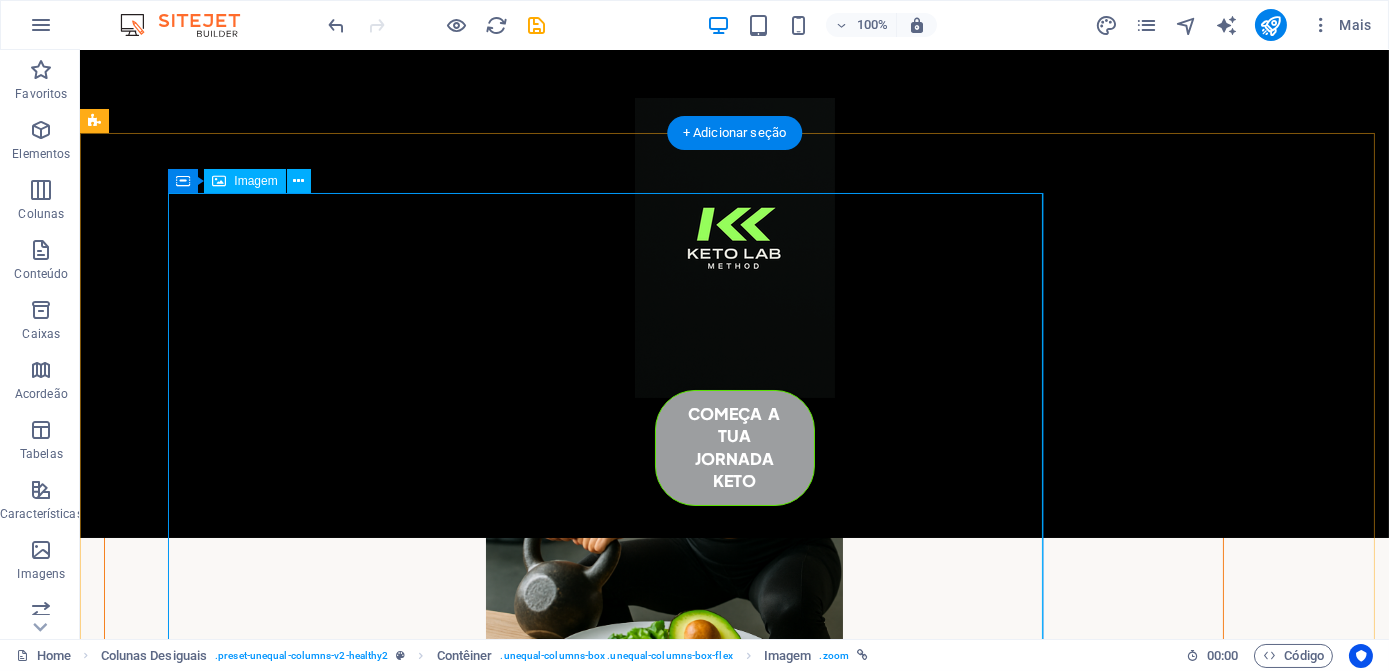 click at bounding box center [664, 457] 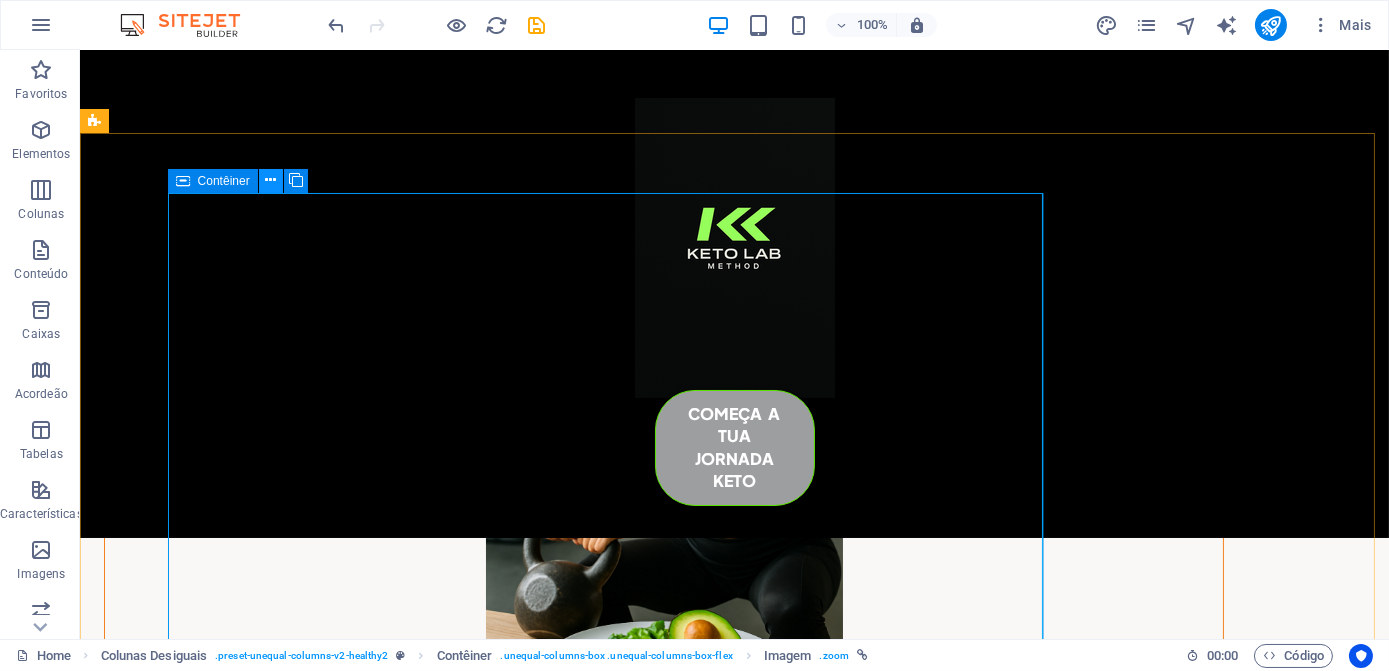 click at bounding box center [270, 180] 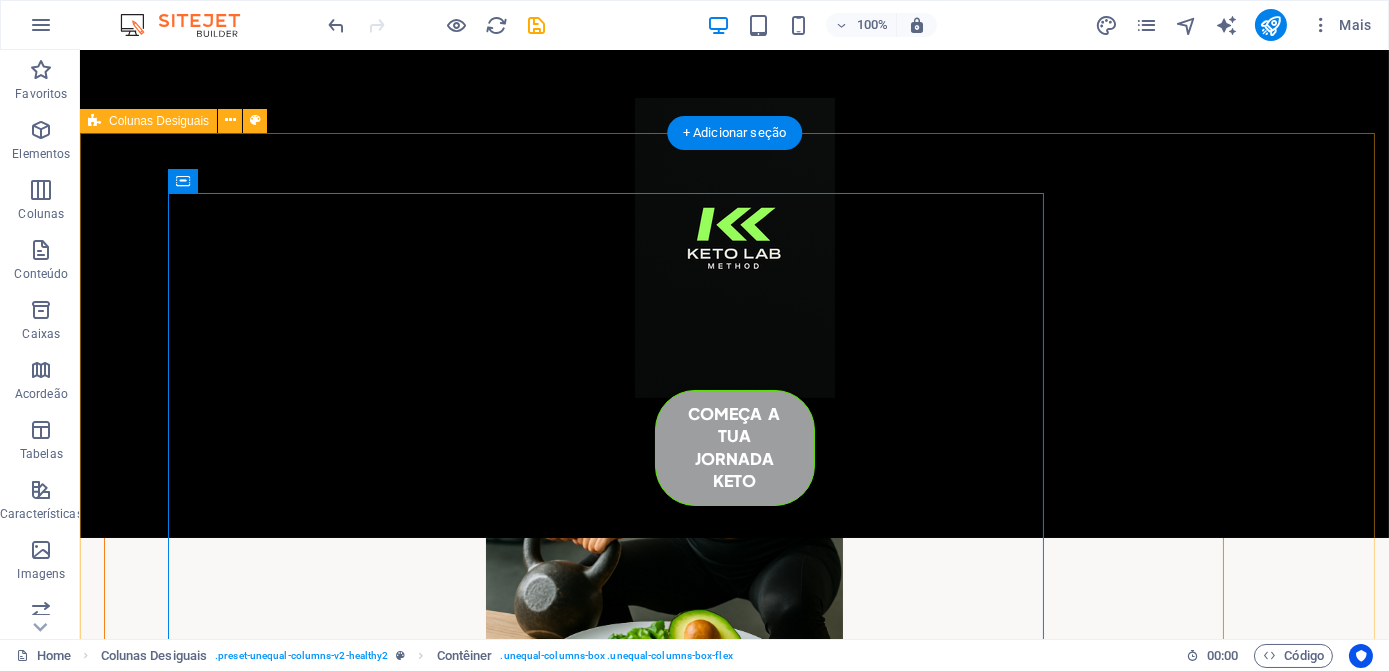 click at bounding box center [734, 499] 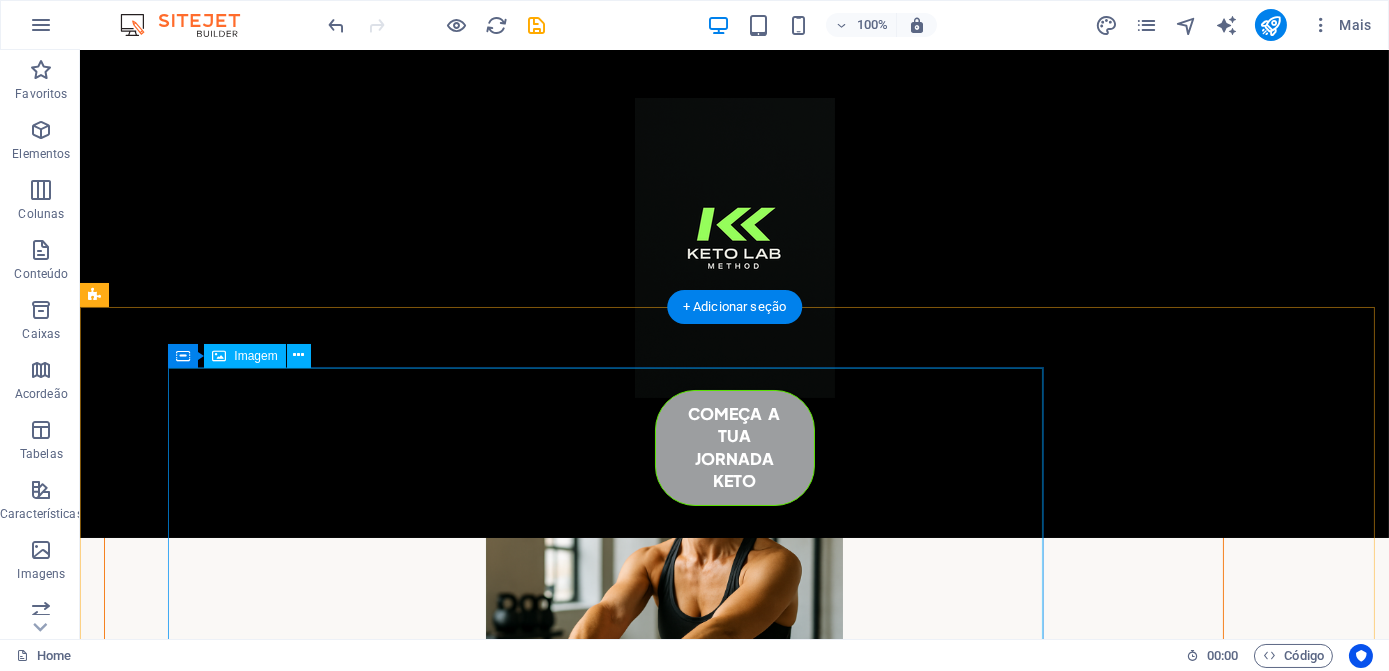 scroll, scrollTop: 909, scrollLeft: 0, axis: vertical 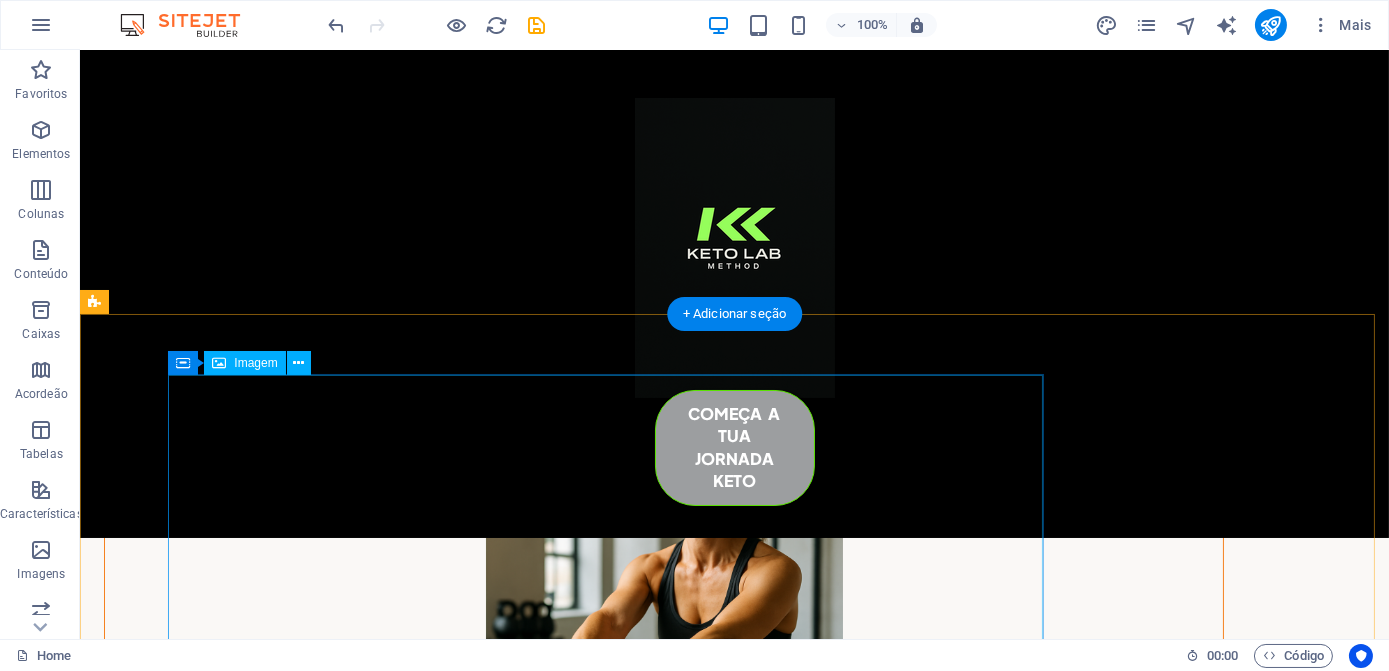 click at bounding box center [664, 638] 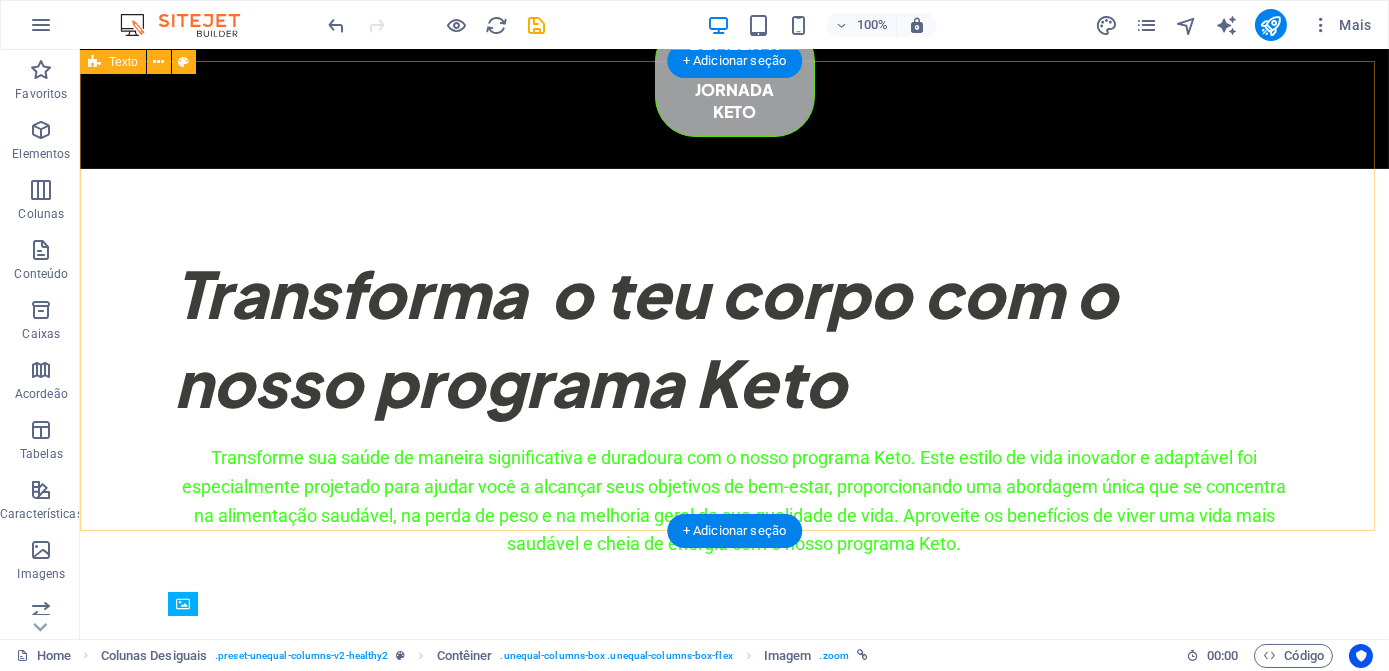 scroll, scrollTop: 727, scrollLeft: 0, axis: vertical 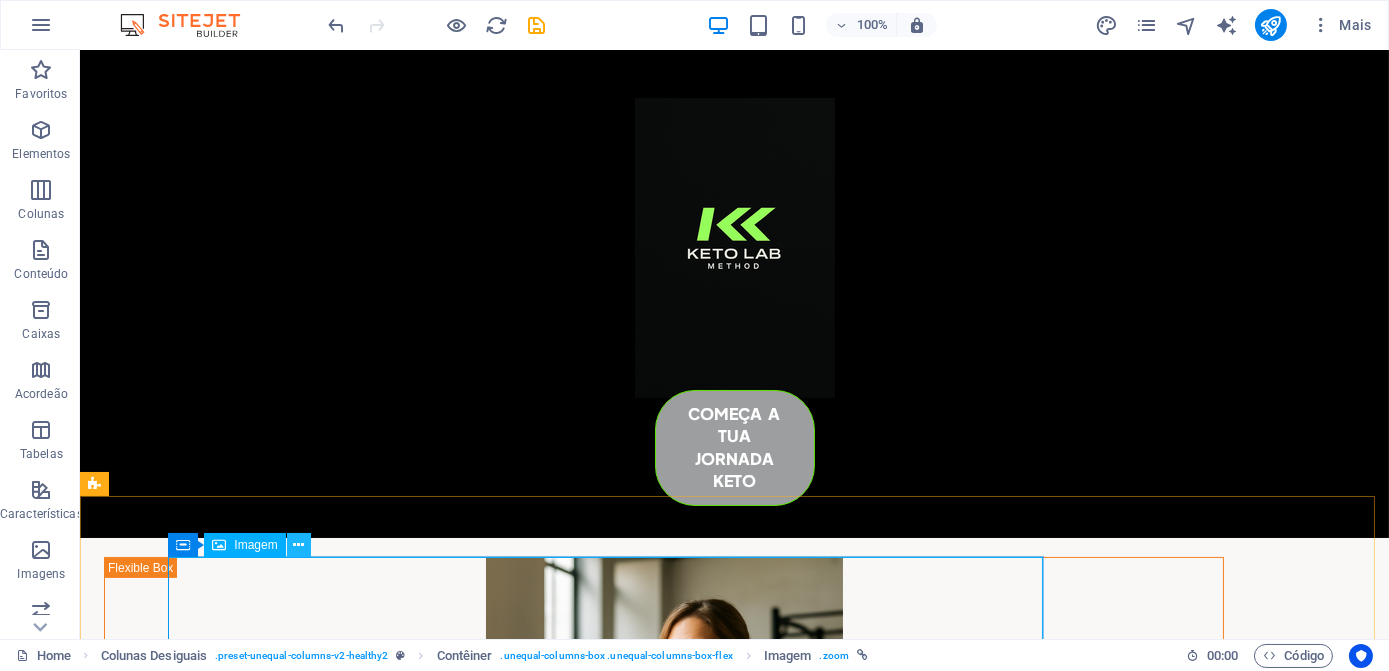 click at bounding box center (299, 545) 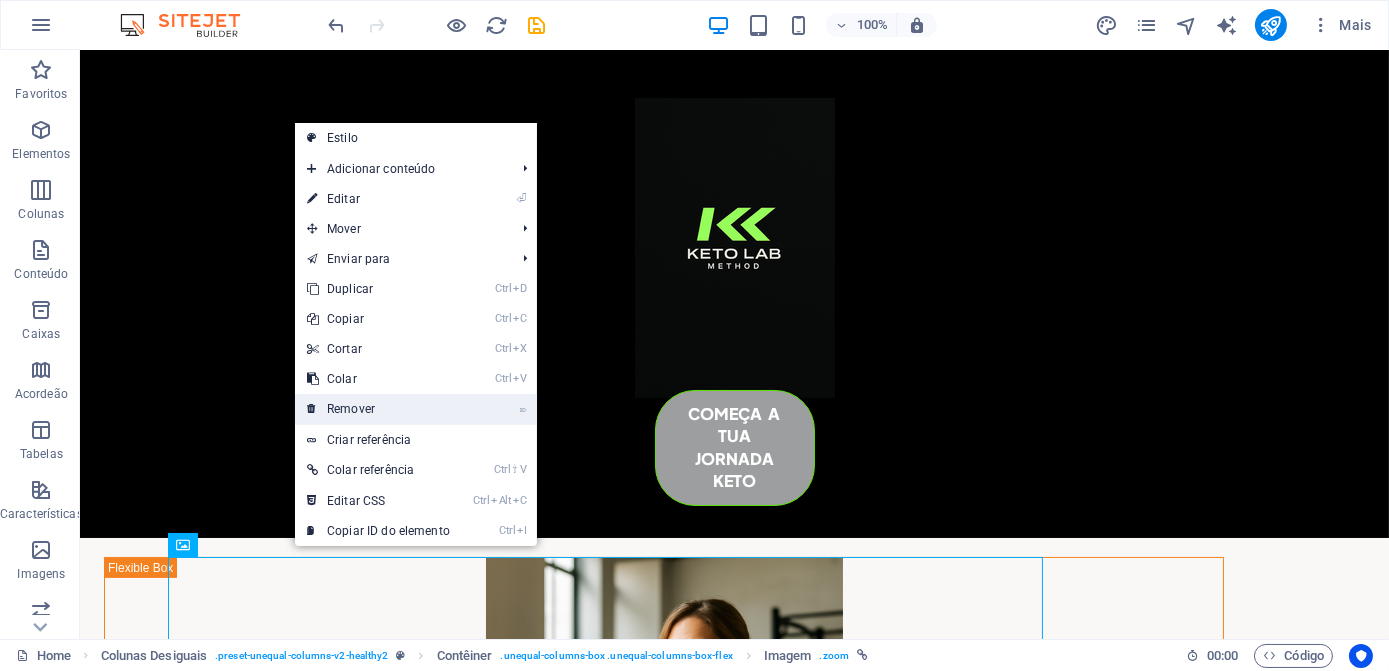 drag, startPoint x: 370, startPoint y: 417, endPoint x: 290, endPoint y: 367, distance: 94.33981 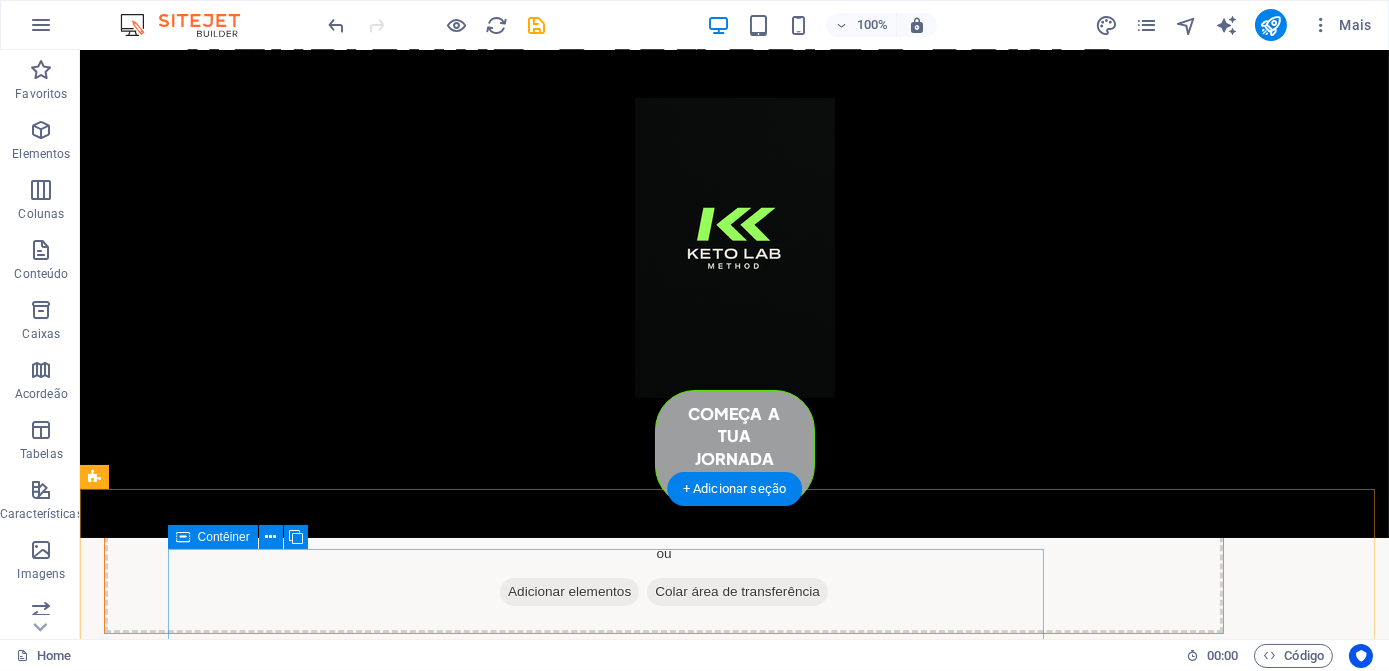 scroll, scrollTop: 727, scrollLeft: 0, axis: vertical 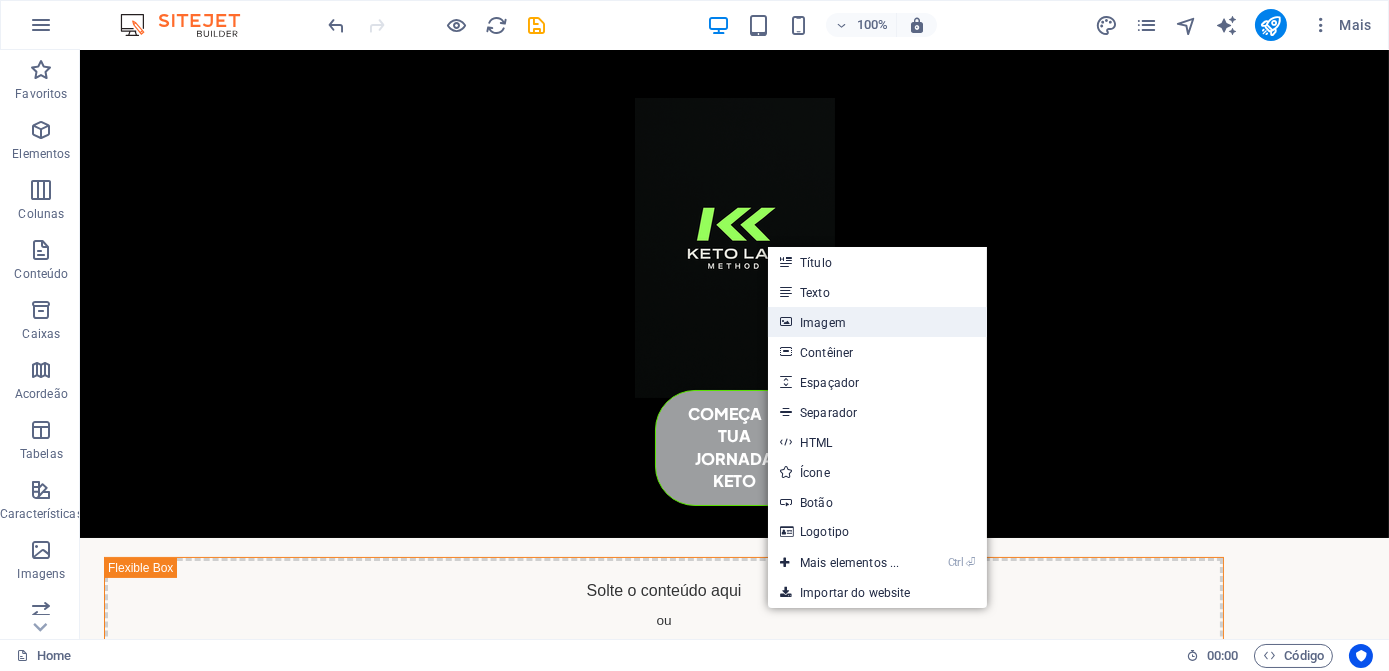 drag, startPoint x: 843, startPoint y: 324, endPoint x: 412, endPoint y: 275, distance: 433.77643 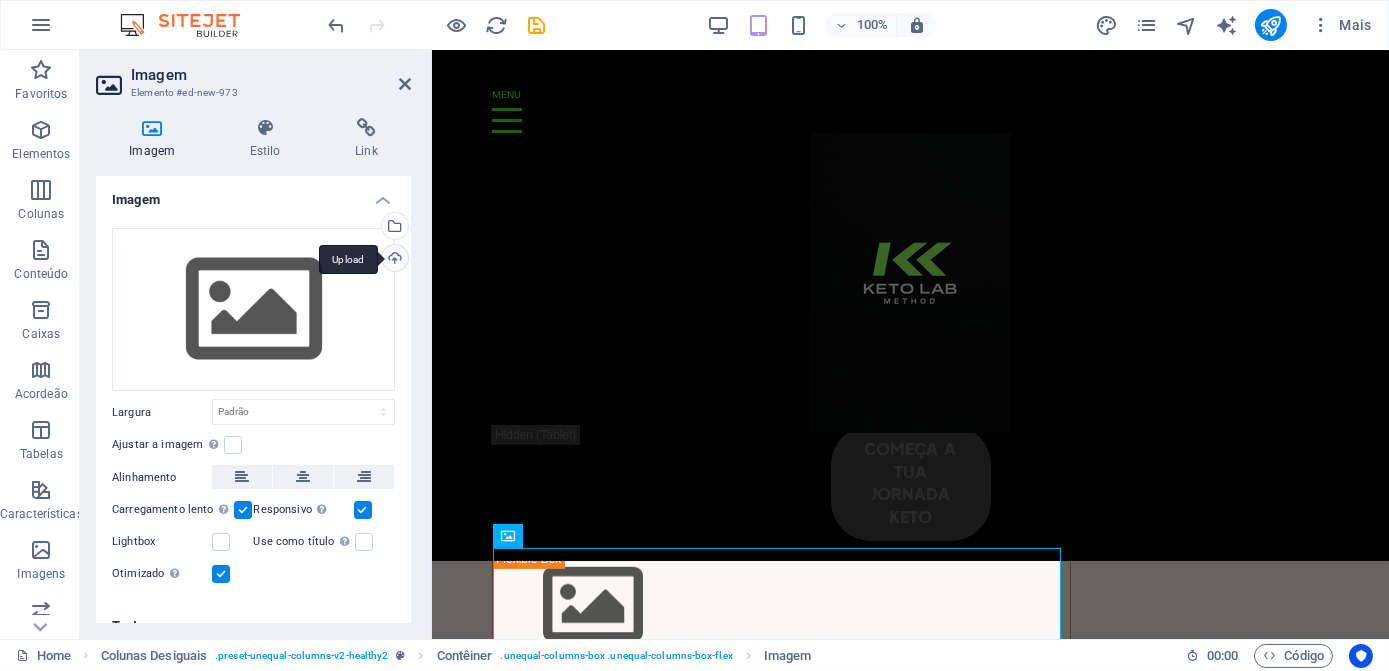 click on "Upload" at bounding box center [393, 260] 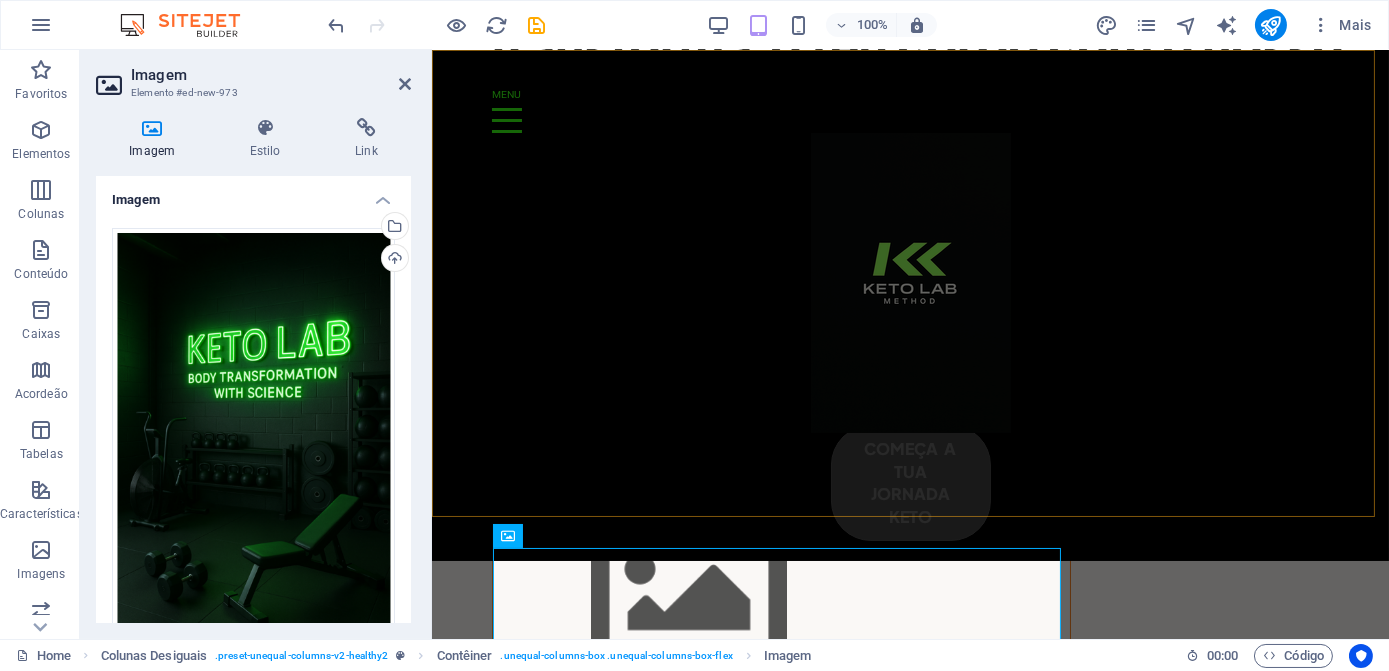 scroll, scrollTop: 818, scrollLeft: 0, axis: vertical 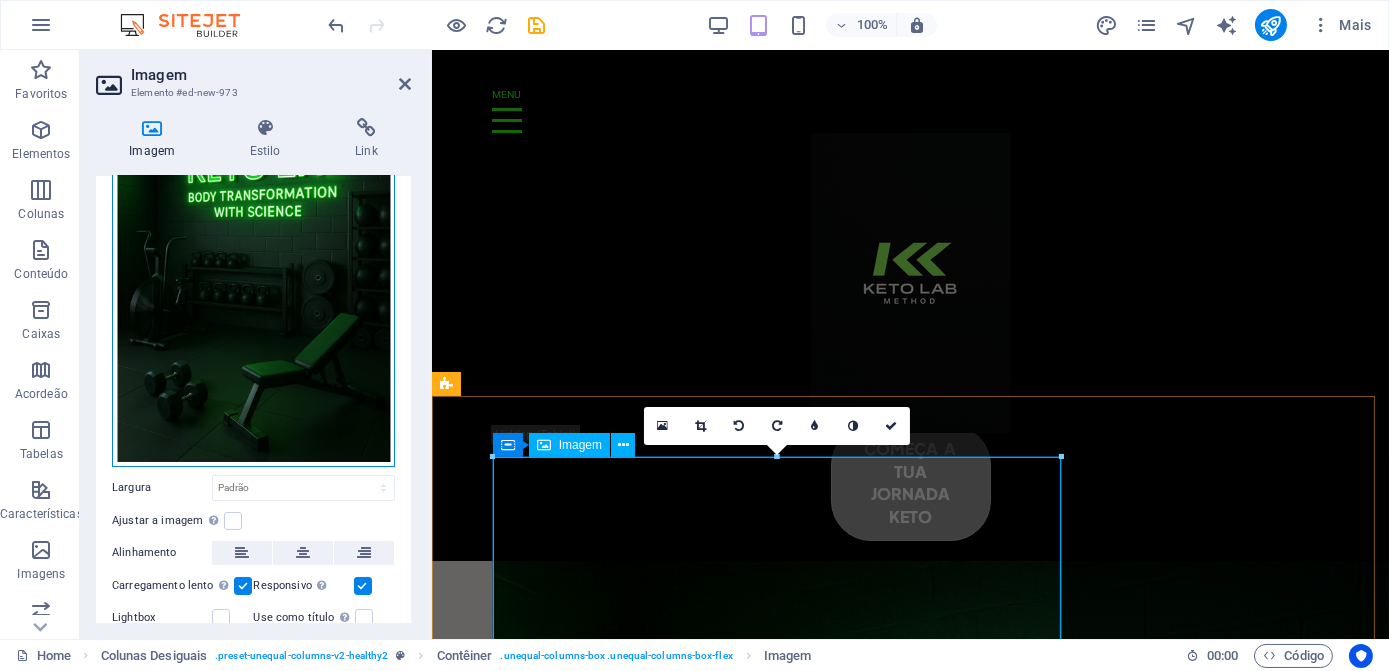 drag, startPoint x: 725, startPoint y: 429, endPoint x: 684, endPoint y: 537, distance: 115.52056 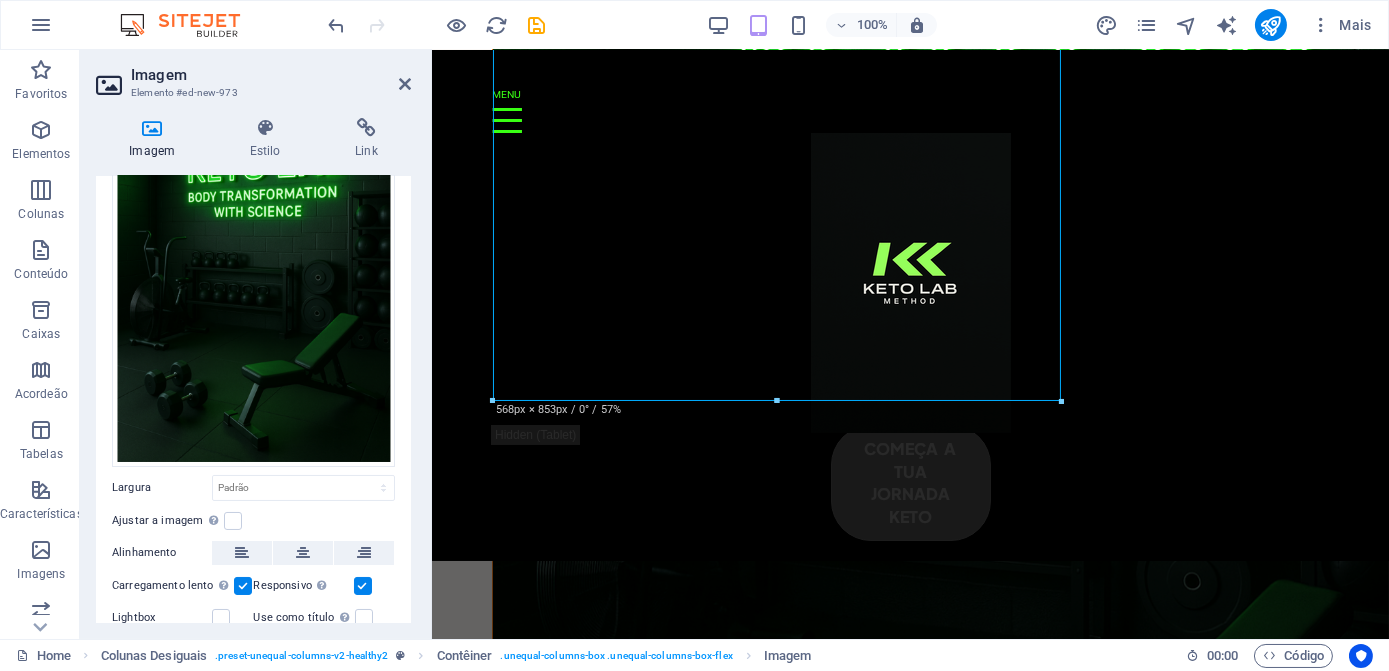 scroll, scrollTop: 1454, scrollLeft: 0, axis: vertical 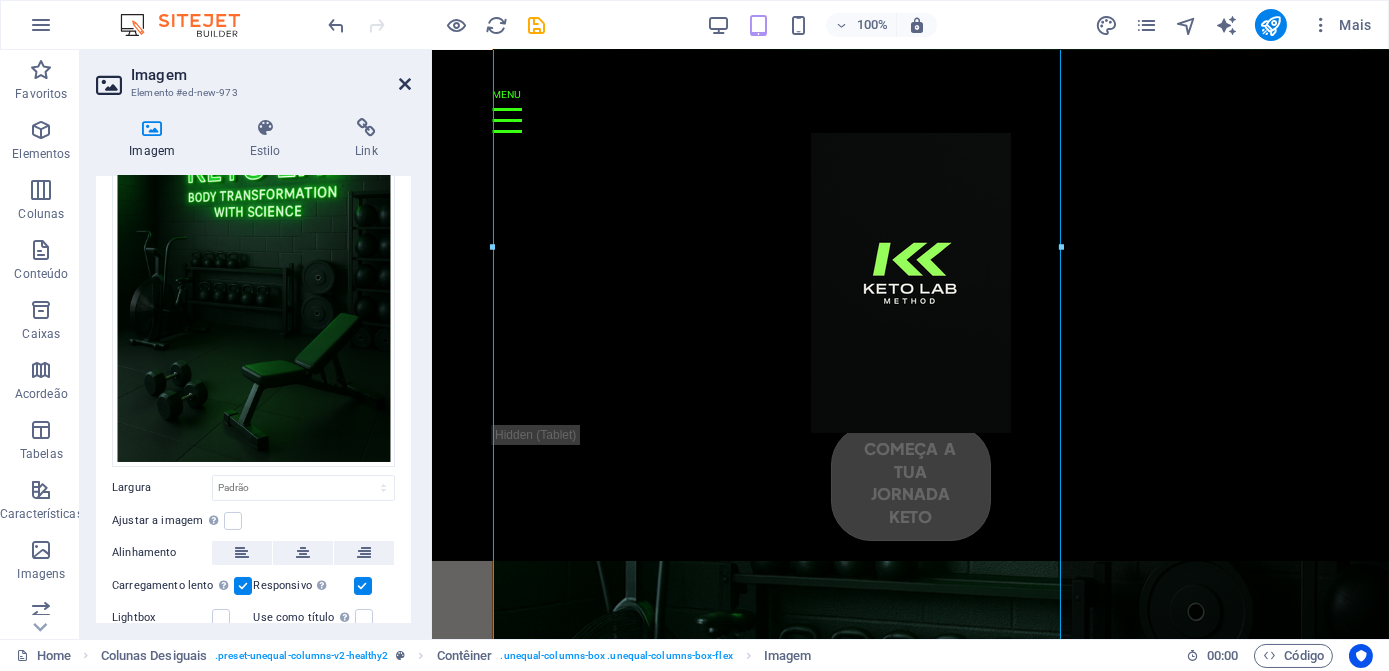 drag, startPoint x: 325, startPoint y: 36, endPoint x: 399, endPoint y: 84, distance: 88.20431 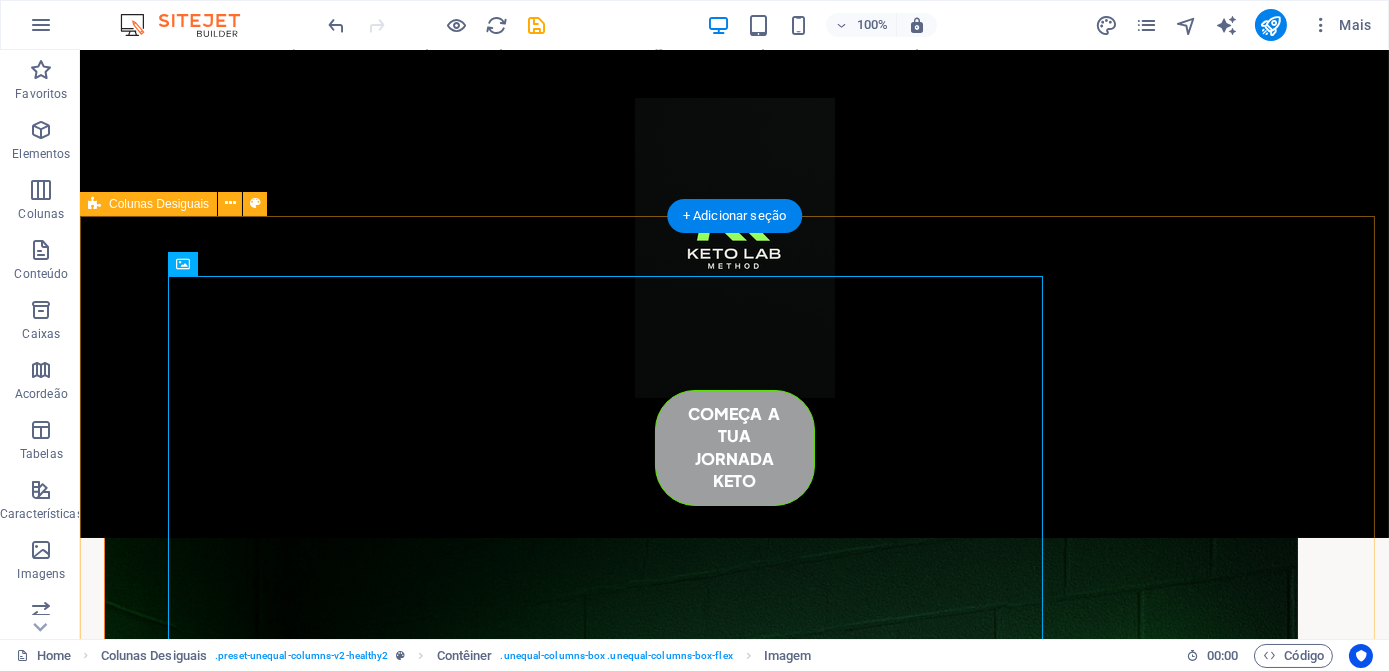 scroll, scrollTop: 640, scrollLeft: 0, axis: vertical 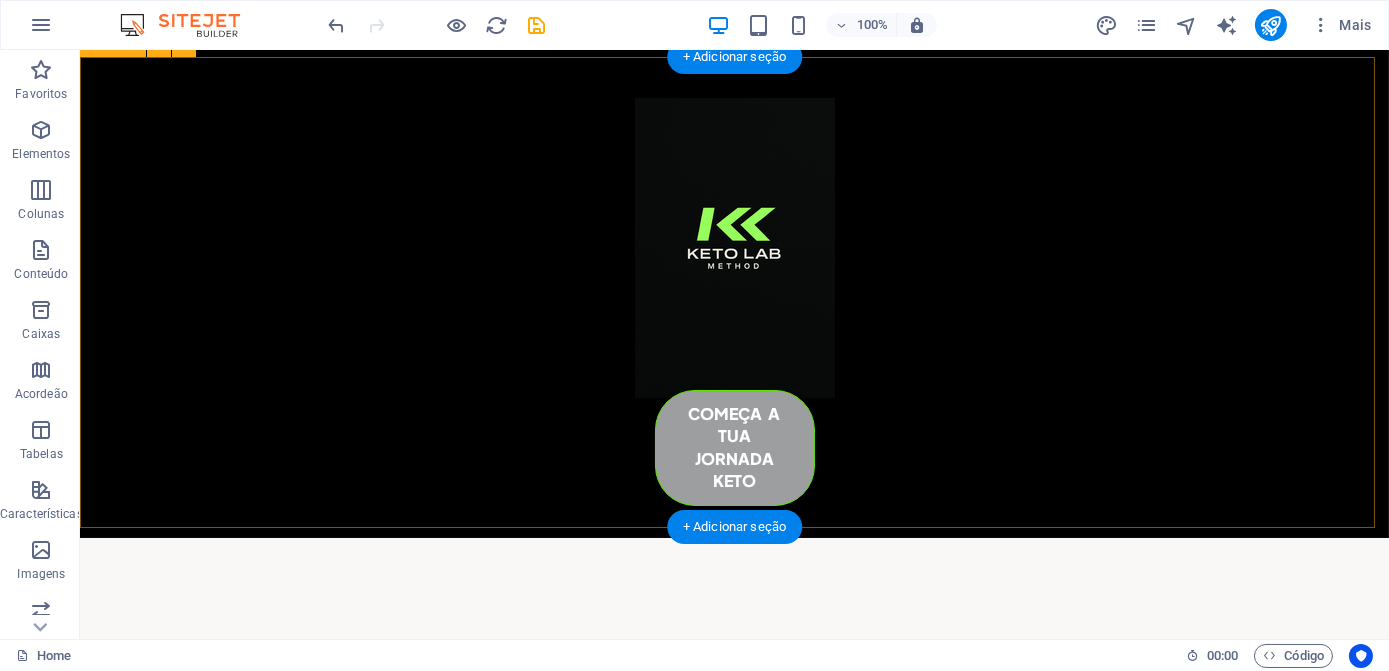 click on "Transforma  o teu corpo com o nosso programa Keto Transforme sua saúde de maneira significativa e duradoura com o nosso programa Keto. Este estilo de vida inovador e adaptável foi especialmente projetado para ajudar você a alcançar seus objetivos de bem-estar, proporcionando uma abordagem única que se concentra na alimentação saudável, na perda de peso e na melhoria geral da sua qualidade de vida. Aproveite os benefícios de viver uma vida mais saudável e cheia de energia com o nosso programa Keto." at bounding box center (734, 292) 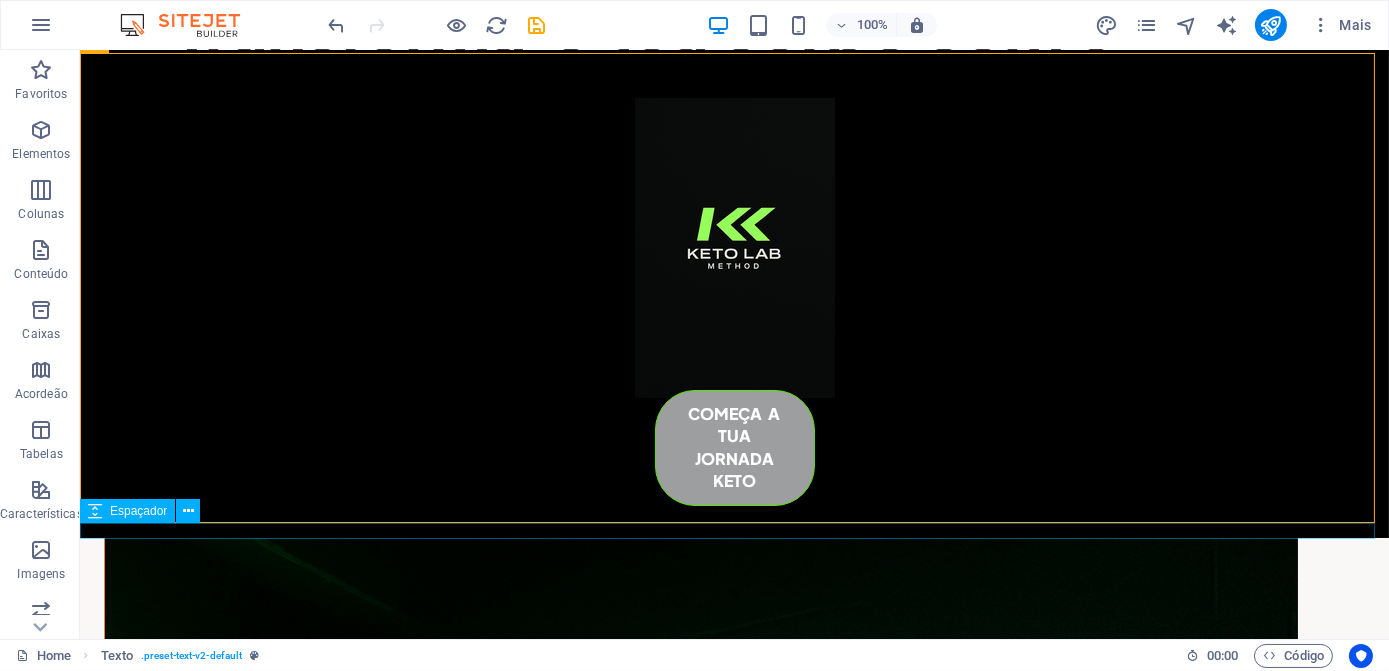 scroll, scrollTop: 821, scrollLeft: 0, axis: vertical 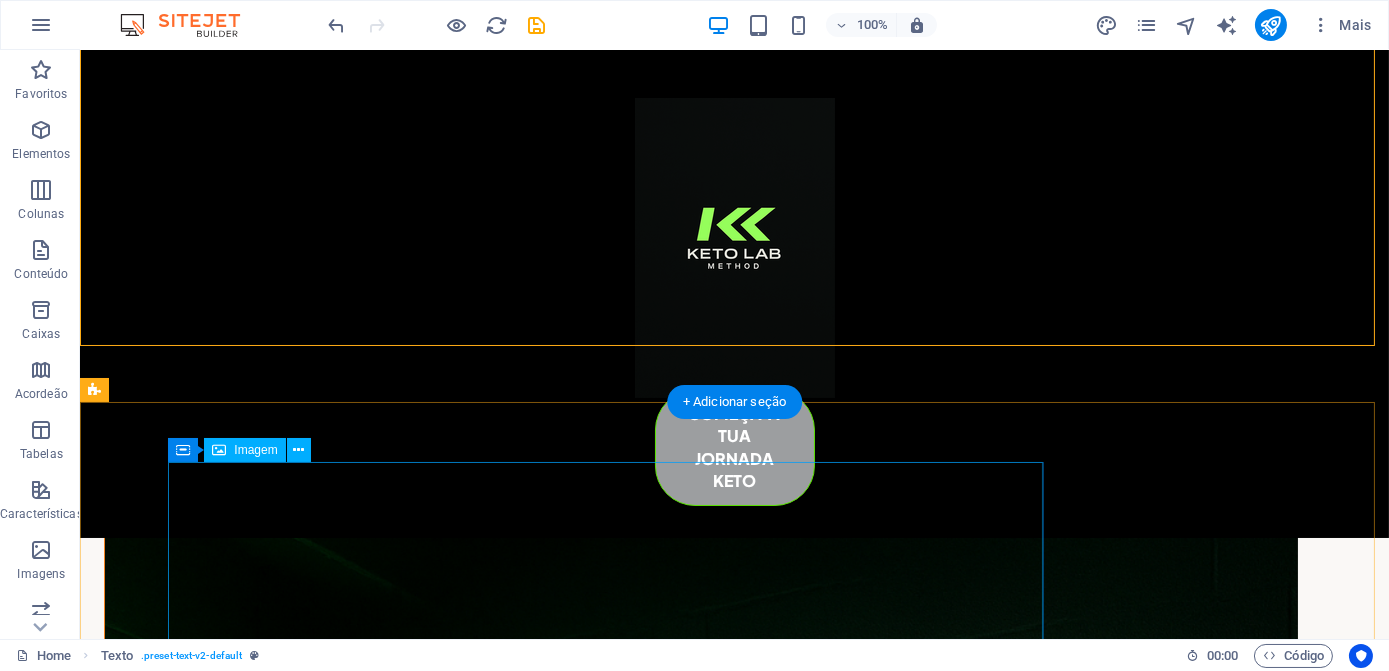 click at bounding box center [664, 1446] 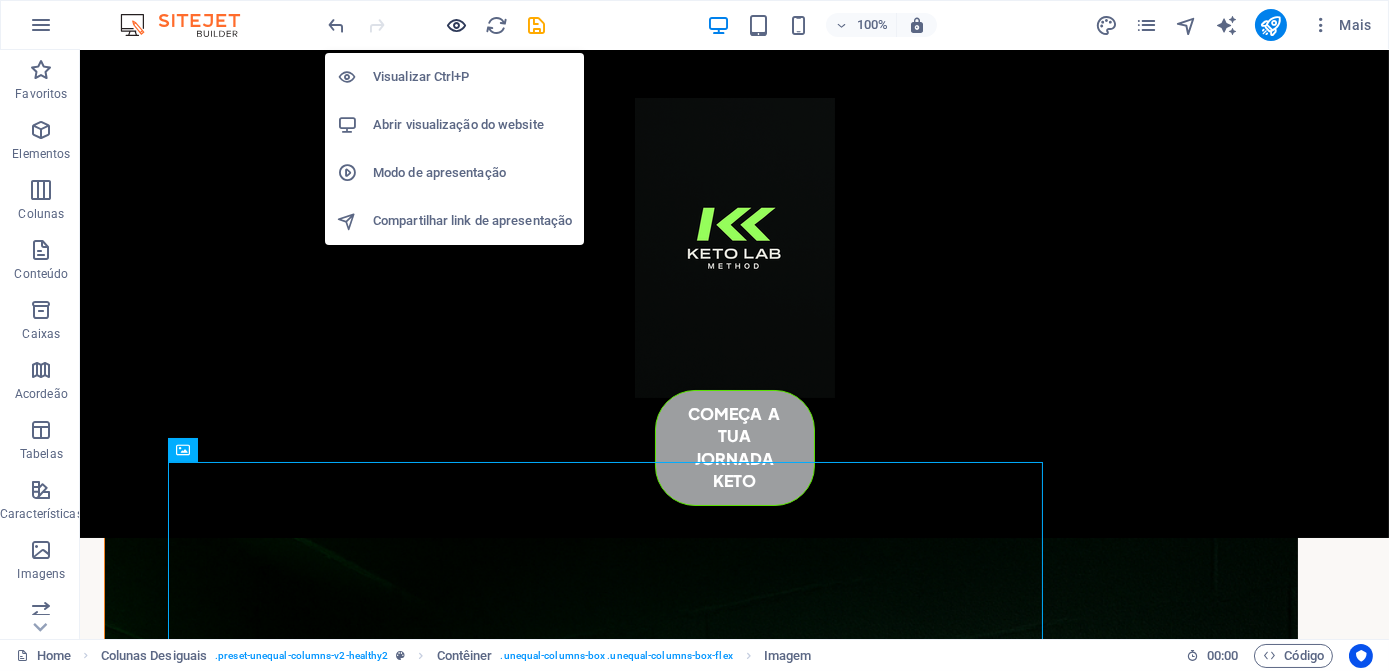 click at bounding box center [457, 25] 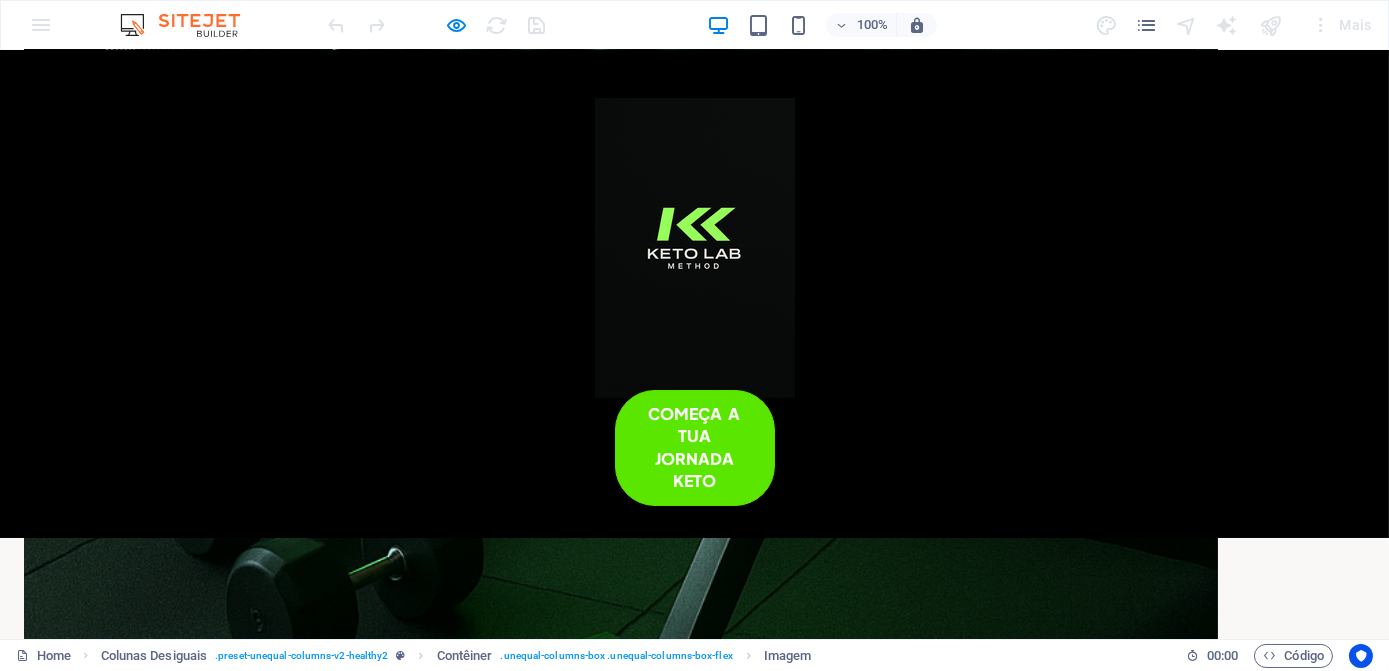 scroll, scrollTop: 2549, scrollLeft: 0, axis: vertical 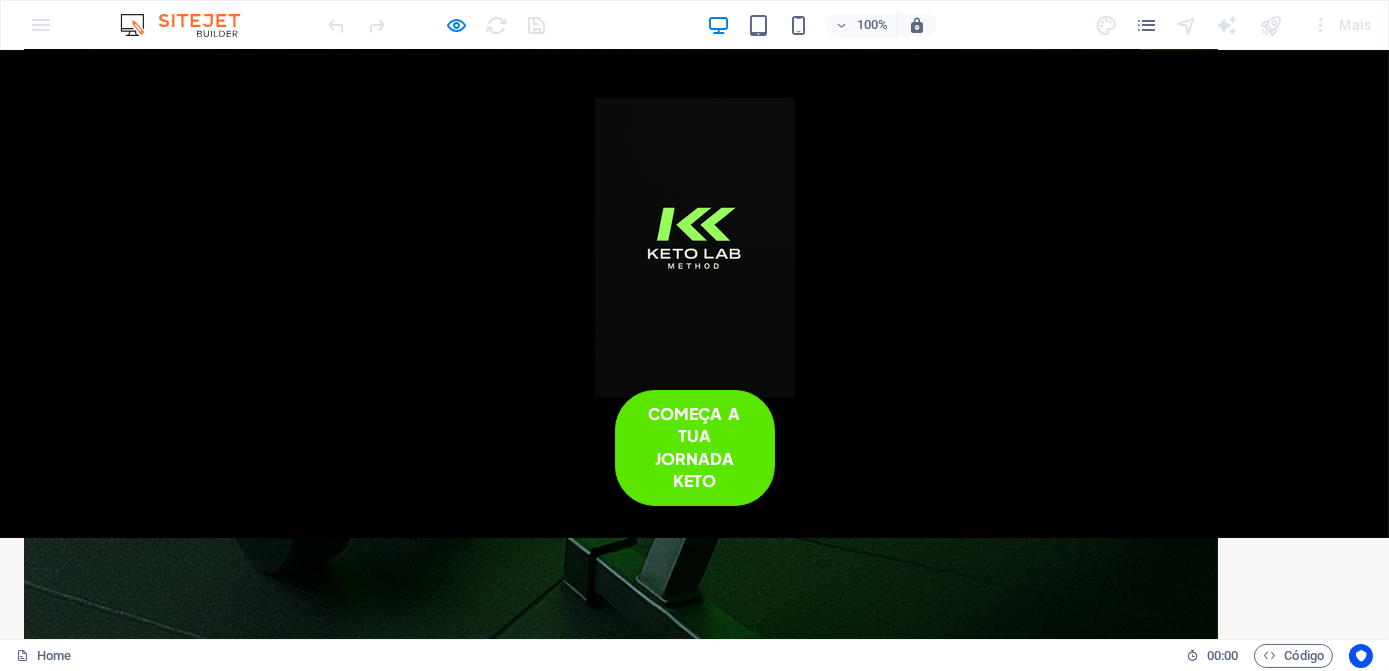 click at bounding box center [718, 1871] 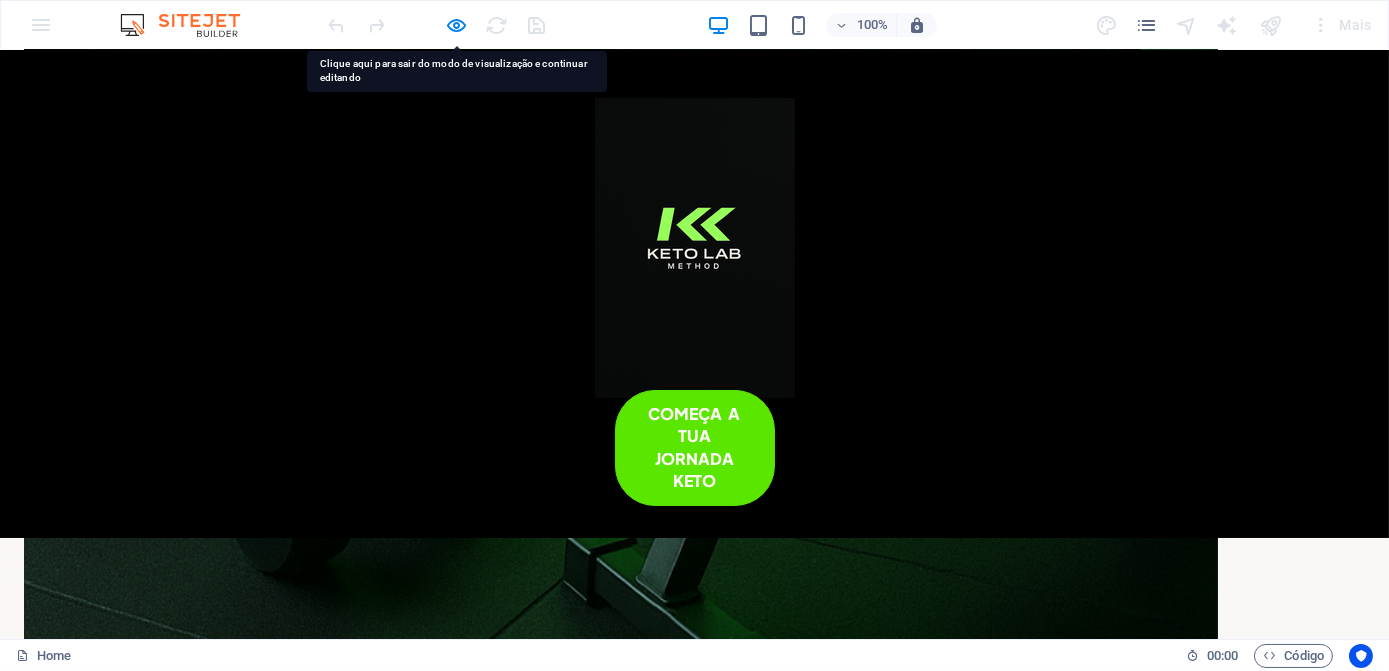 drag, startPoint x: 875, startPoint y: 526, endPoint x: 792, endPoint y: 528, distance: 83.02409 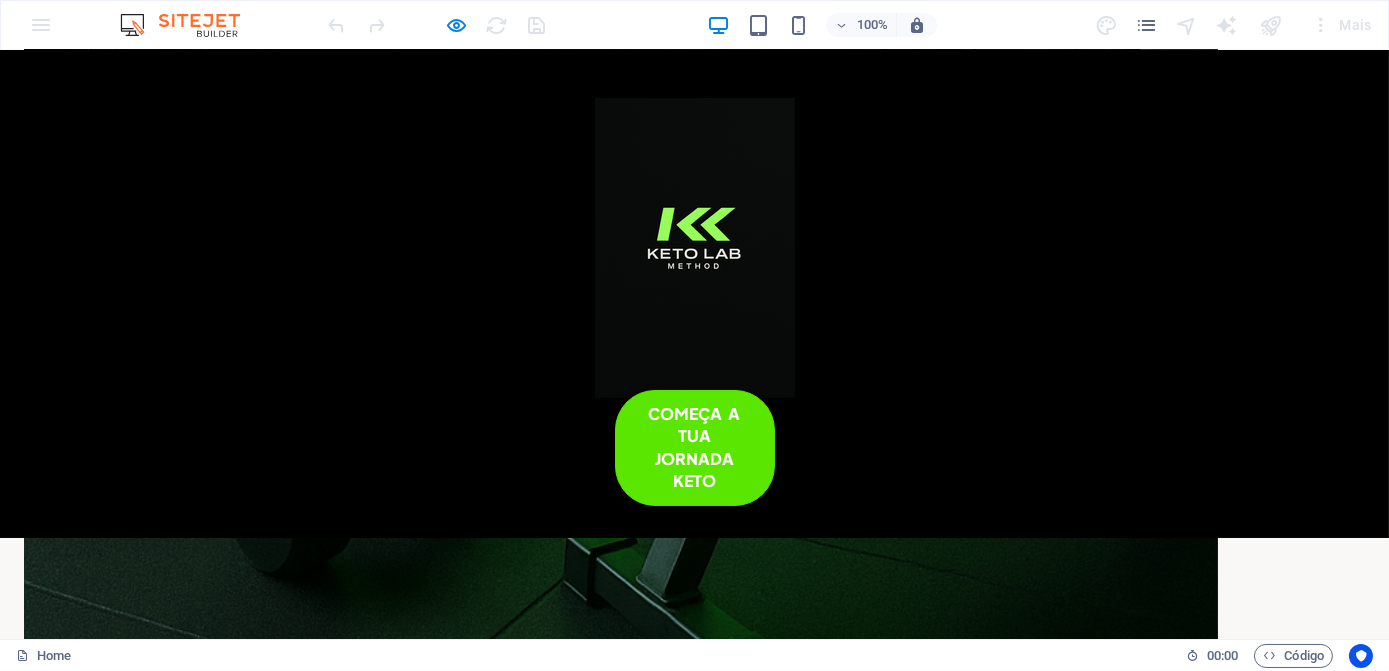 drag, startPoint x: 581, startPoint y: 239, endPoint x: 581, endPoint y: 250, distance: 11 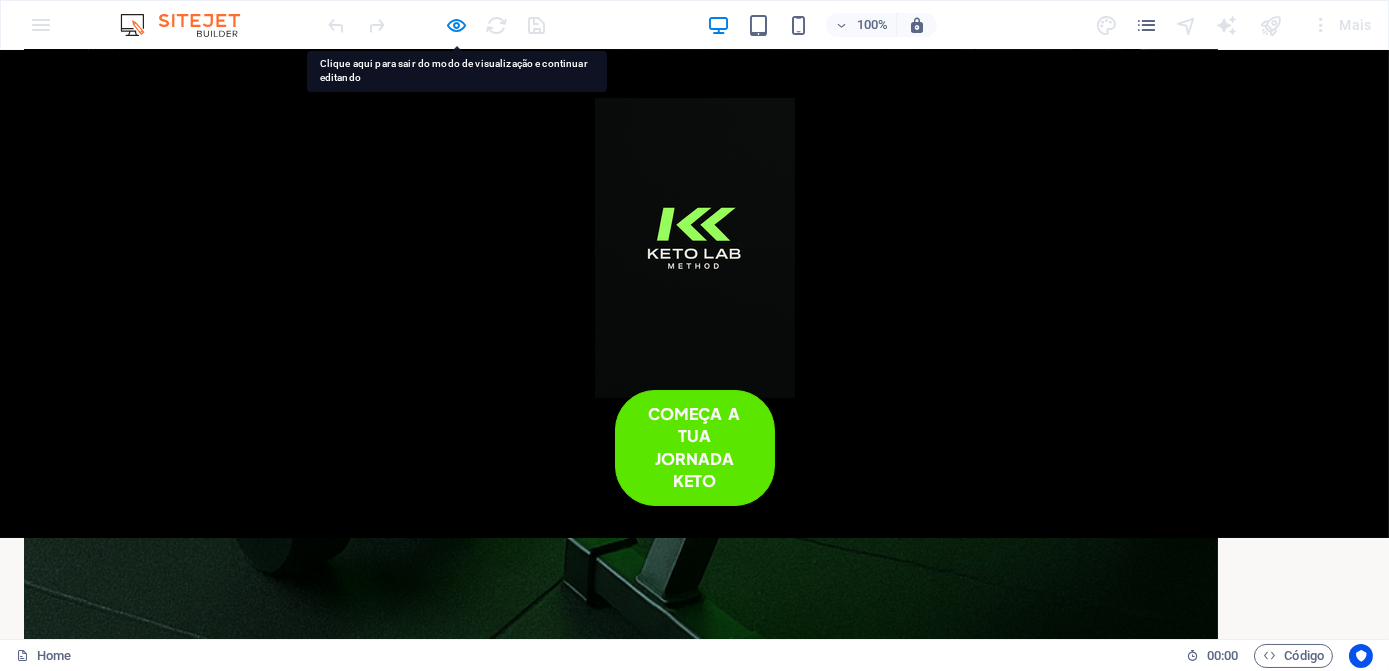 drag, startPoint x: 299, startPoint y: 137, endPoint x: 470, endPoint y: 17, distance: 208.90428 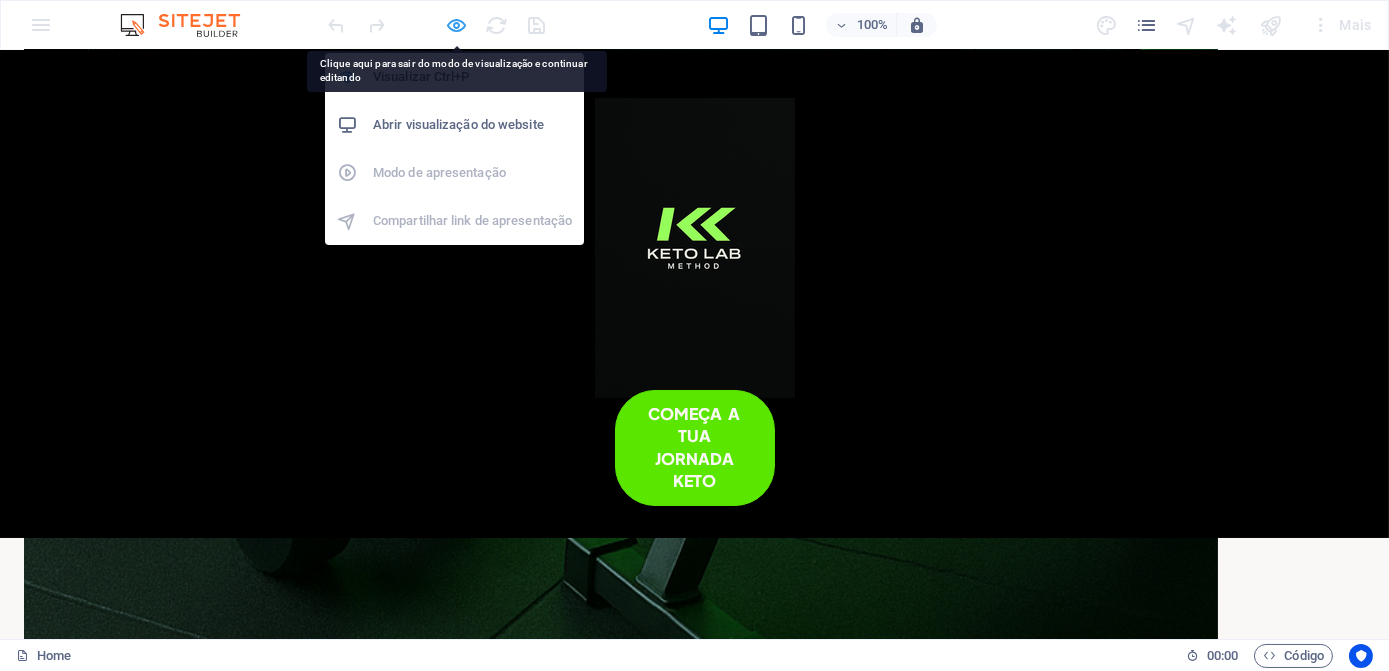 click at bounding box center (457, 25) 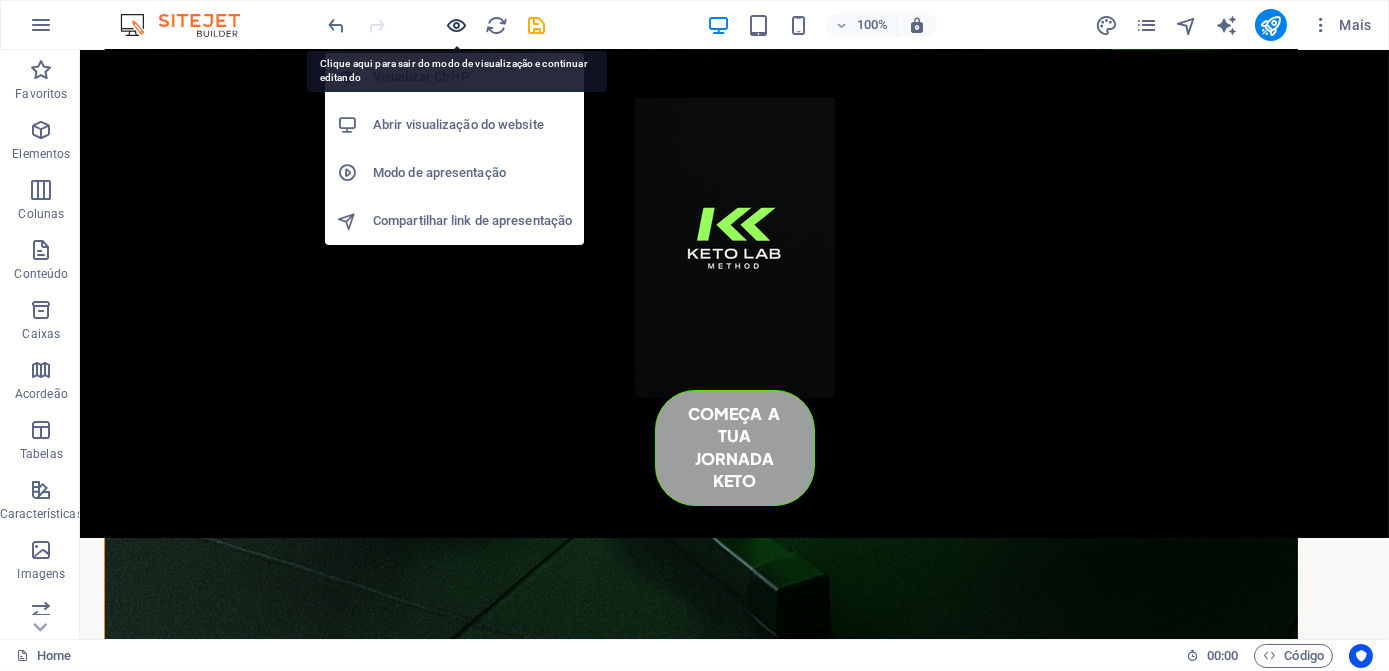 scroll, scrollTop: 2580, scrollLeft: 0, axis: vertical 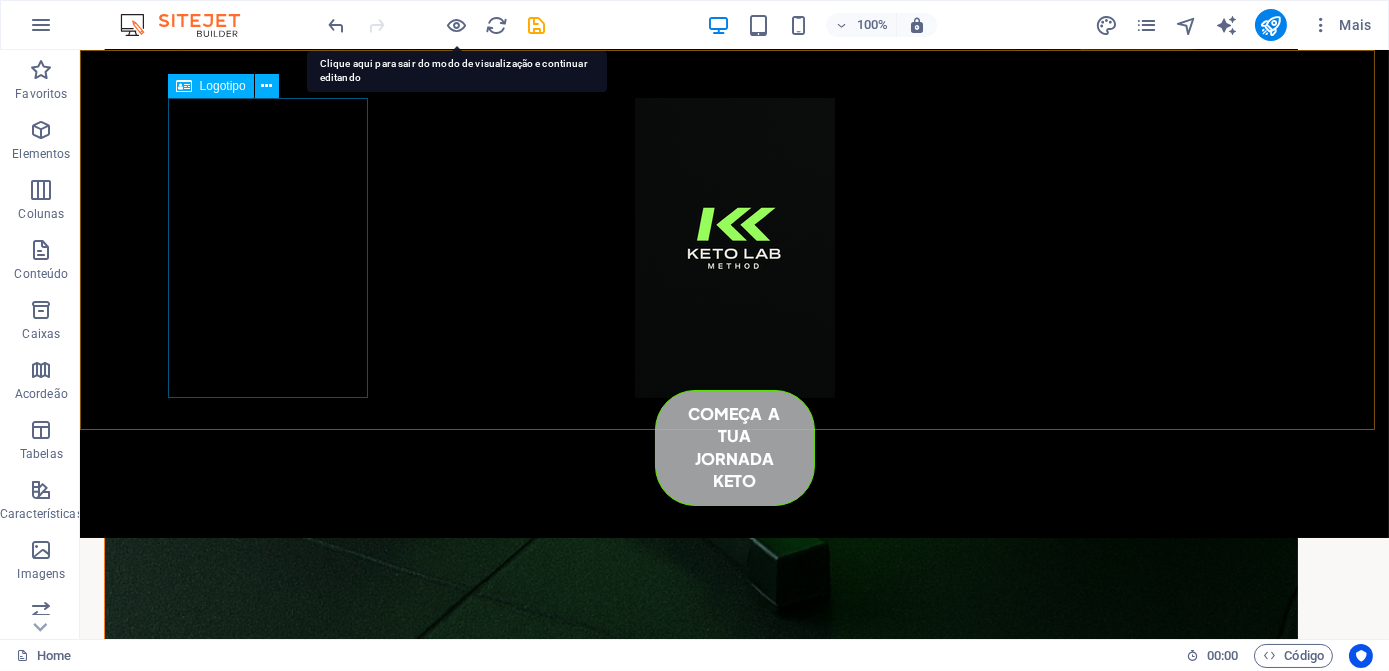 click at bounding box center (735, 248) 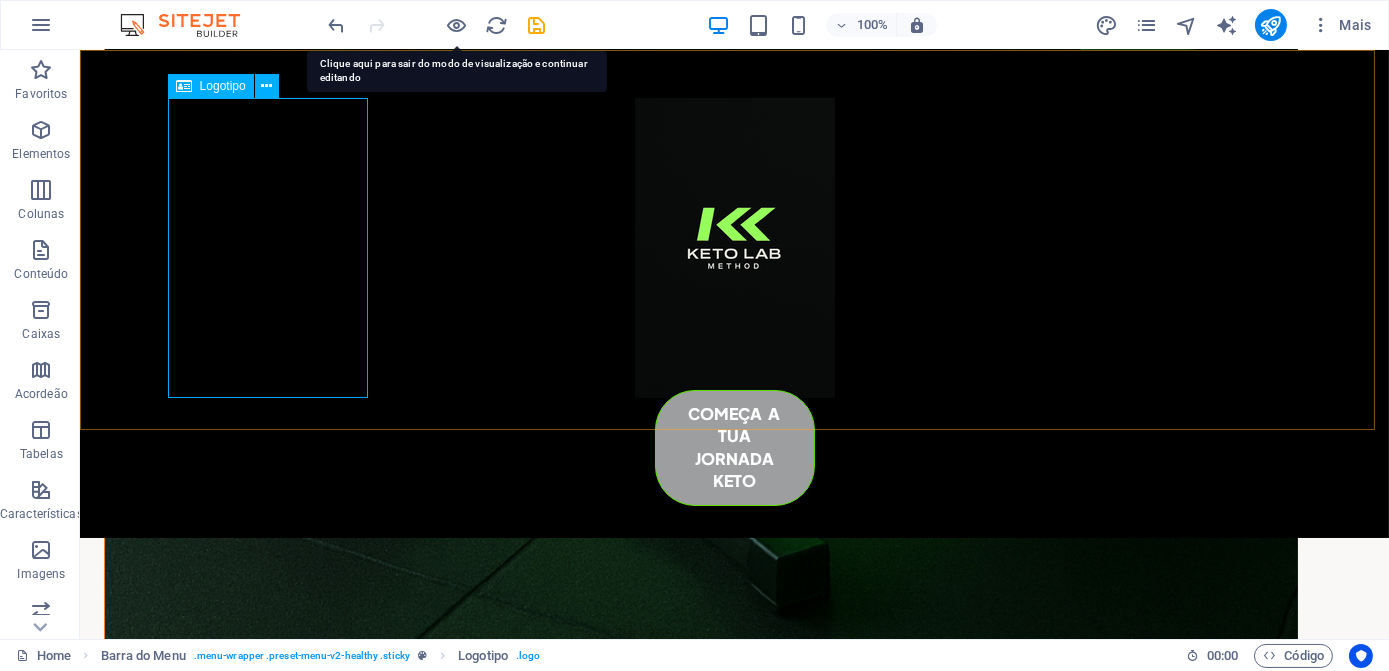 click on "Logotipo" at bounding box center [223, 86] 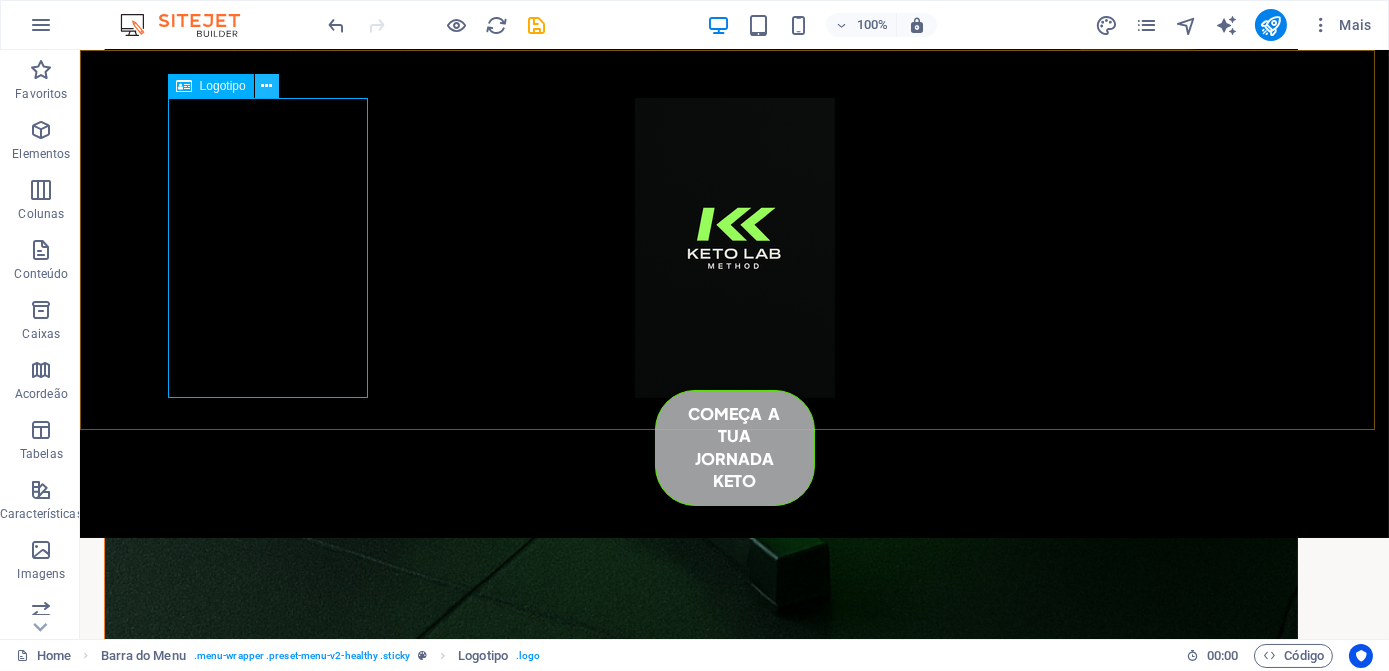 click at bounding box center (267, 86) 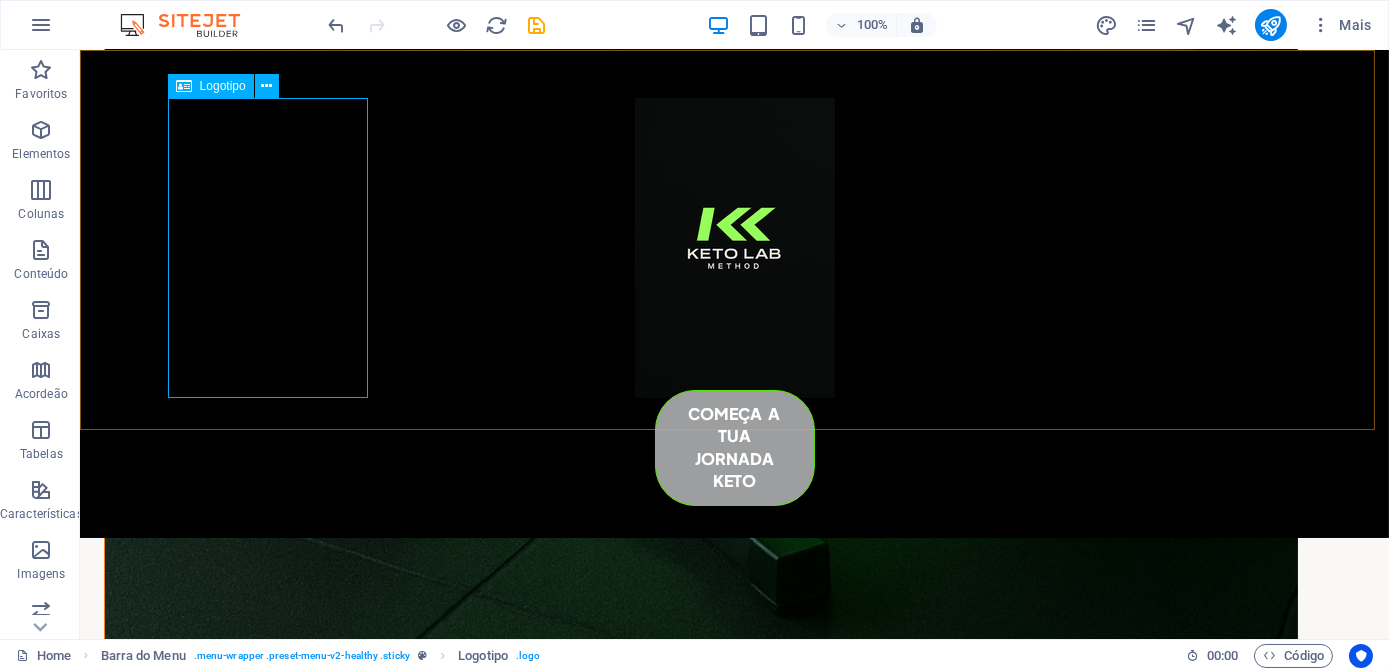 click at bounding box center [735, 248] 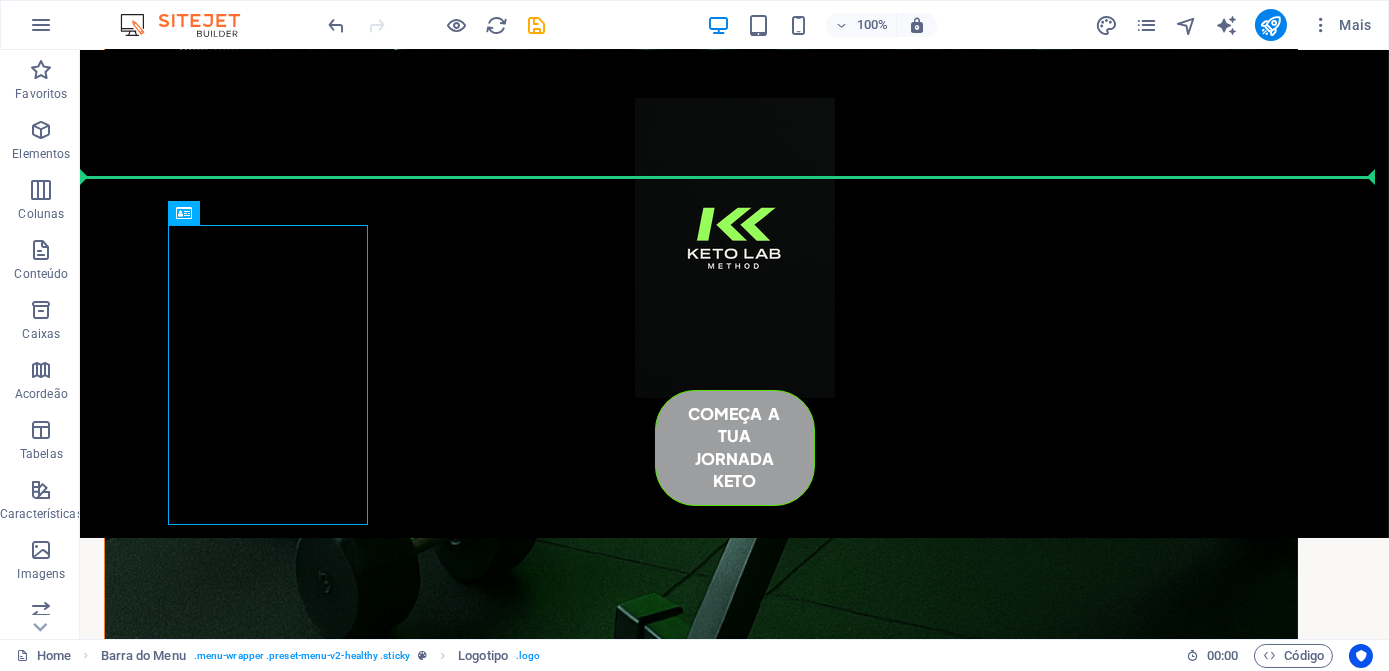 drag, startPoint x: 338, startPoint y: 106, endPoint x: 369, endPoint y: 110, distance: 31.257 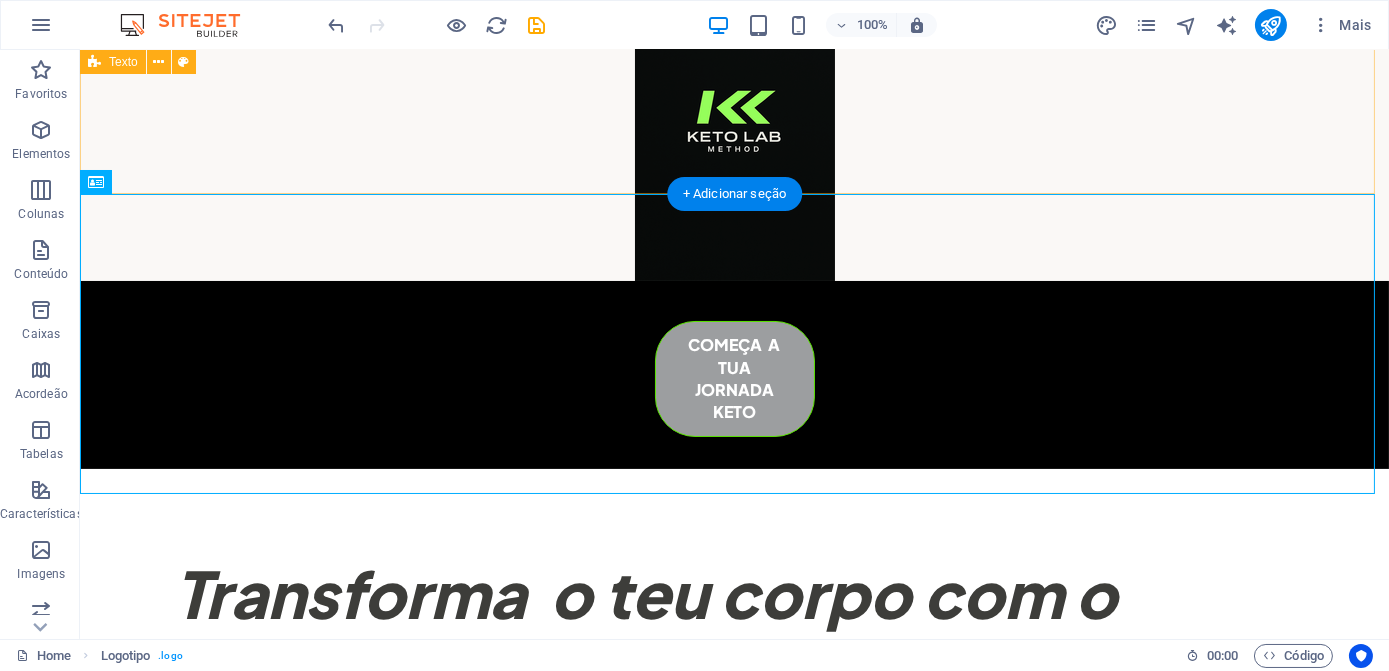 scroll, scrollTop: 395, scrollLeft: 0, axis: vertical 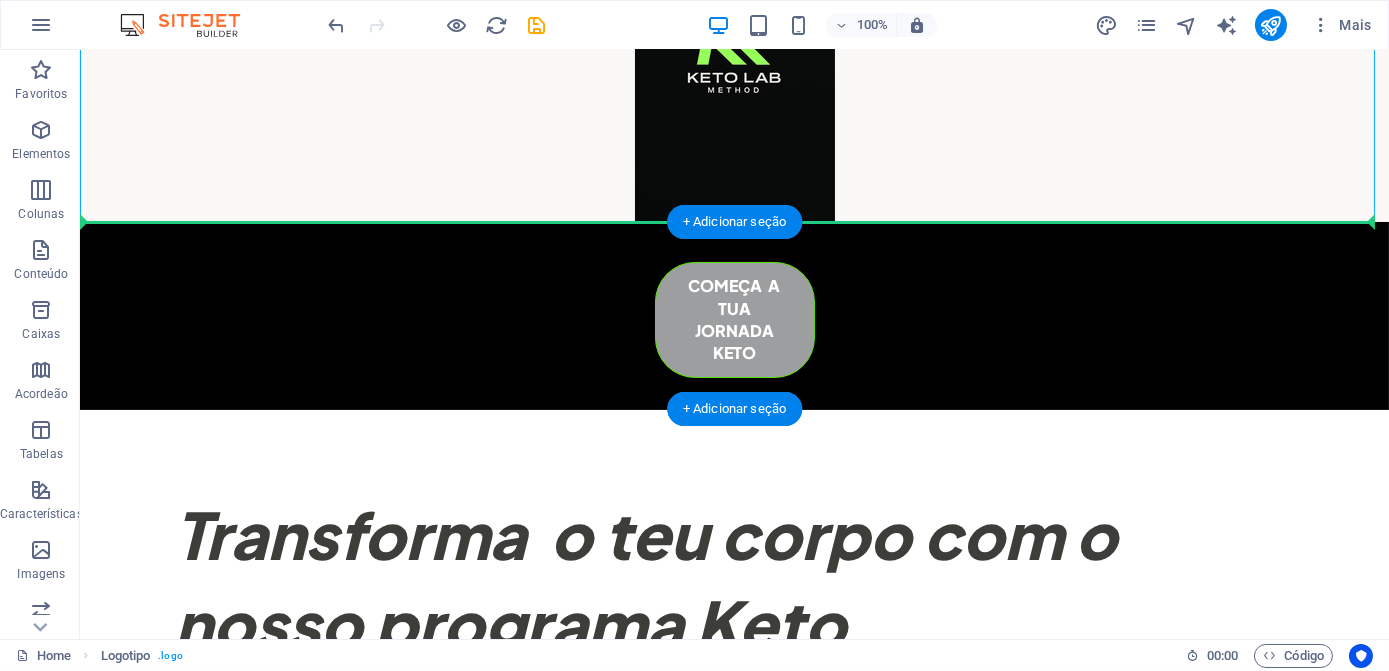 drag, startPoint x: 711, startPoint y: 116, endPoint x: 665, endPoint y: 194, distance: 90.55385 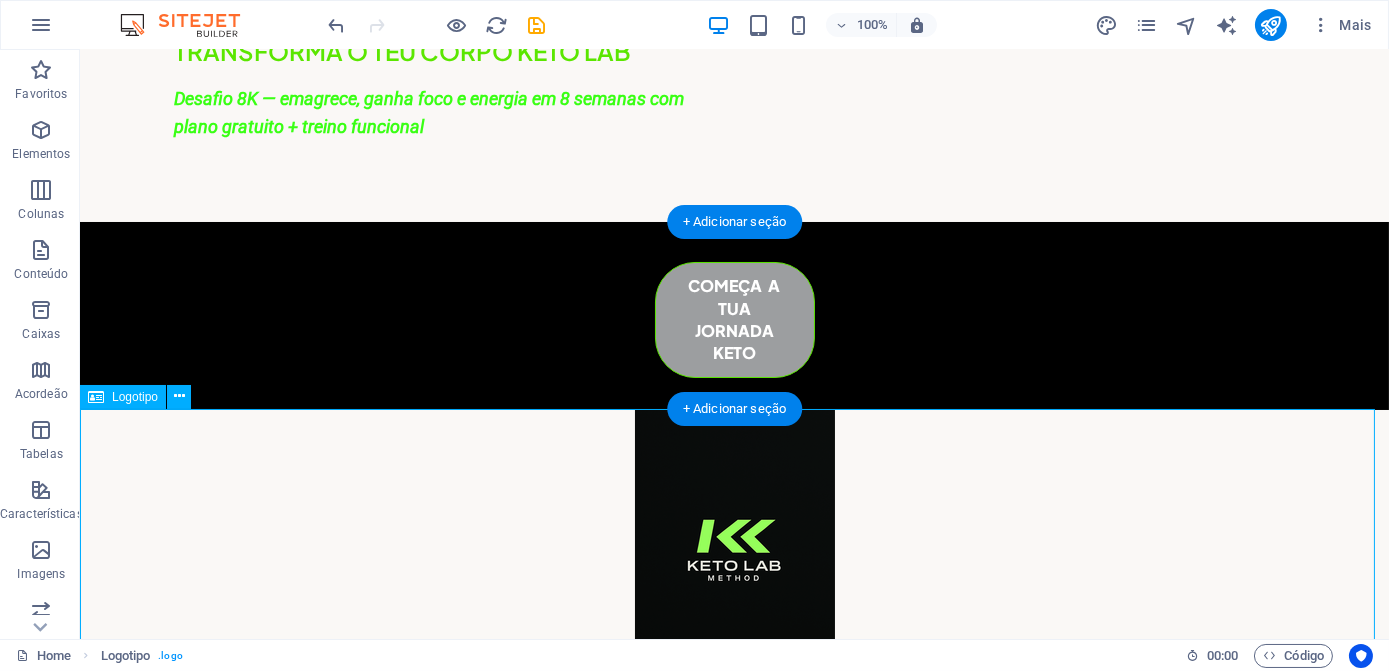 drag, startPoint x: 707, startPoint y: 428, endPoint x: 724, endPoint y: 495, distance: 69.12308 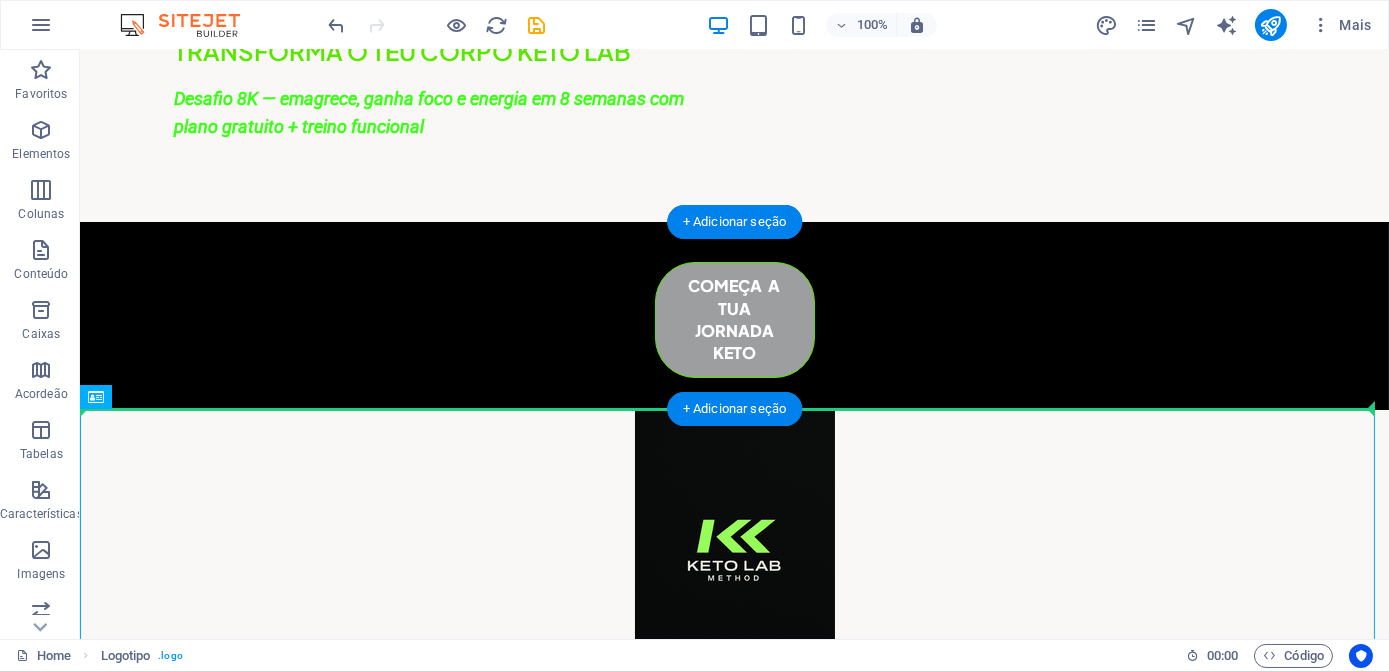 drag, startPoint x: 723, startPoint y: 502, endPoint x: 763, endPoint y: 333, distance: 173.66922 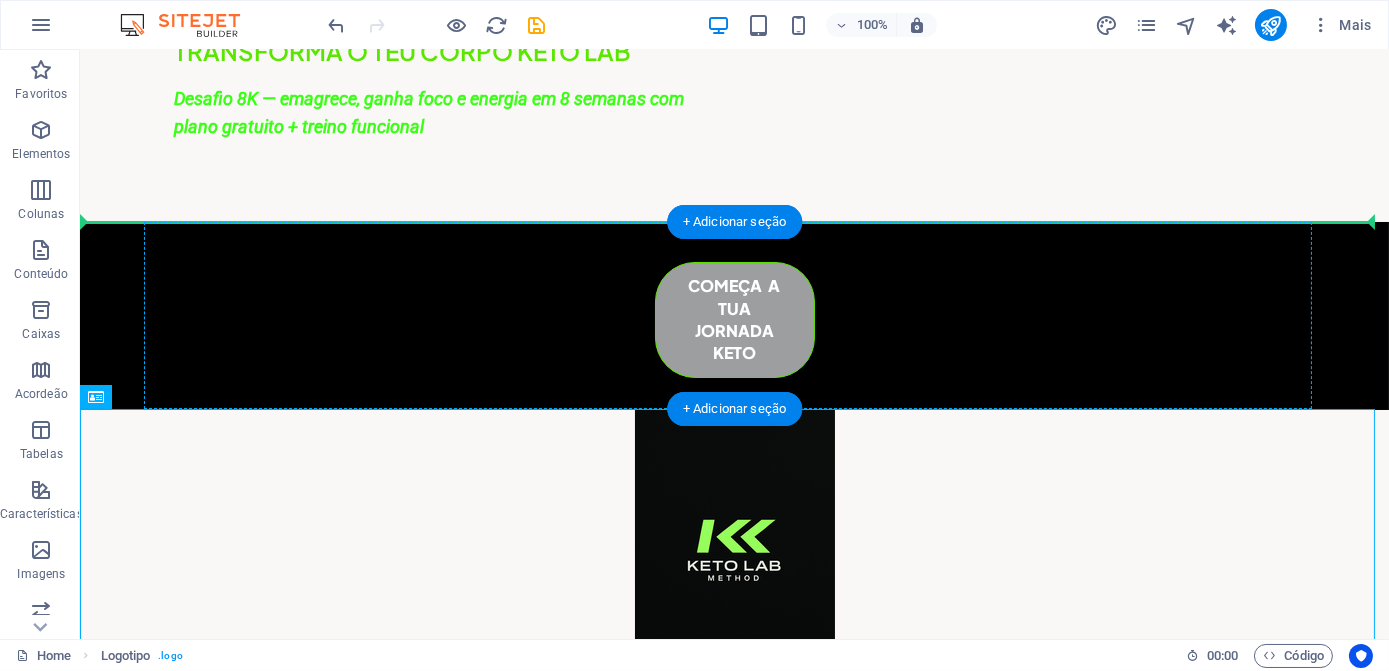 drag, startPoint x: 693, startPoint y: 526, endPoint x: 150, endPoint y: 149, distance: 661.0431 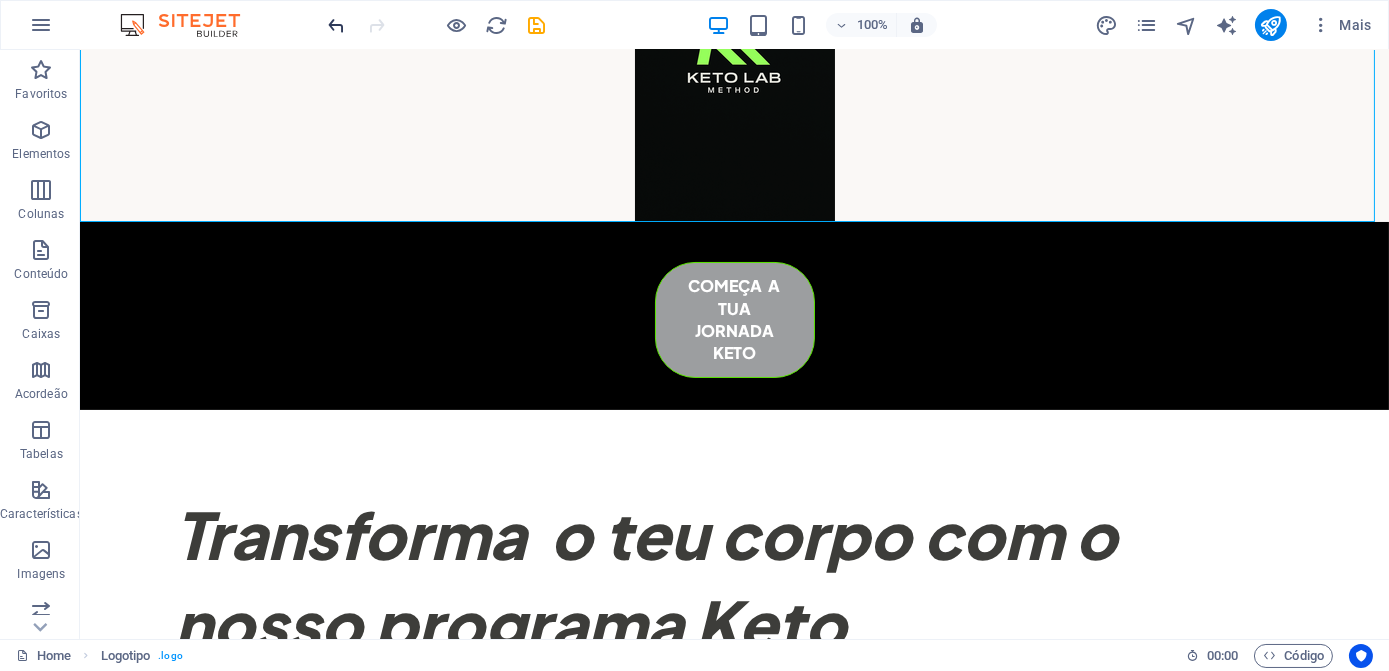 click at bounding box center [337, 25] 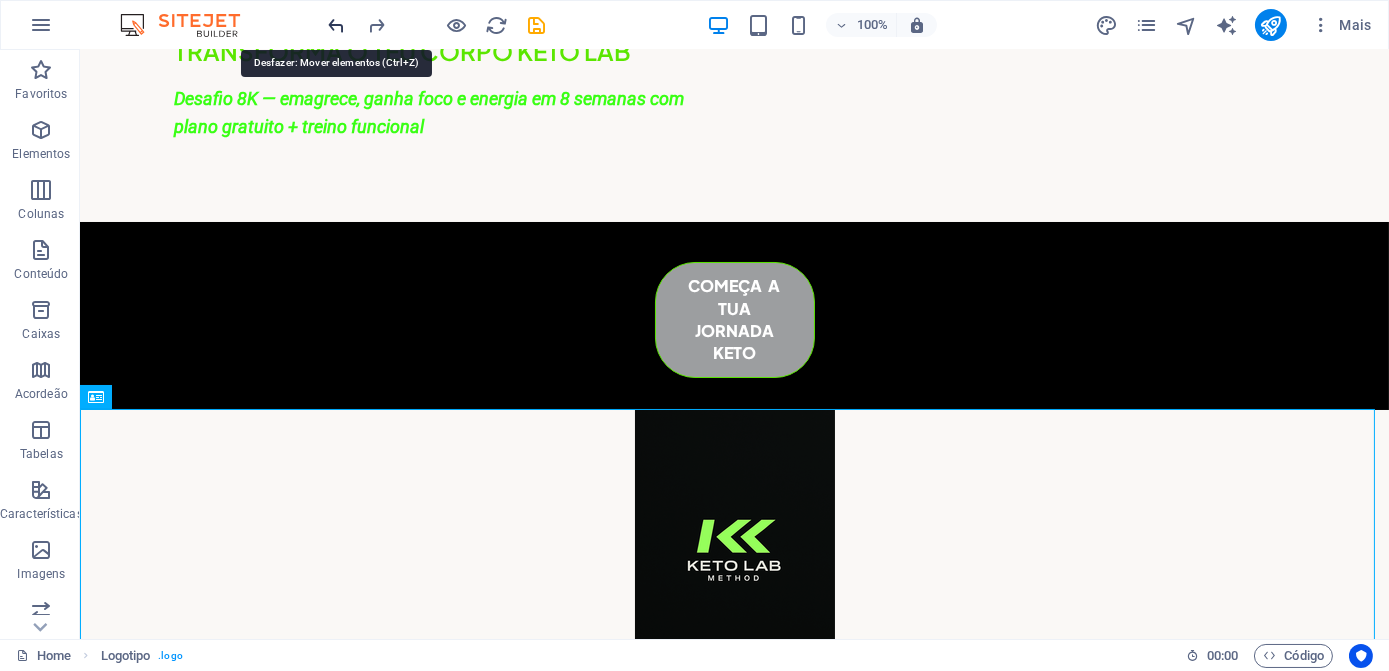 click at bounding box center [337, 25] 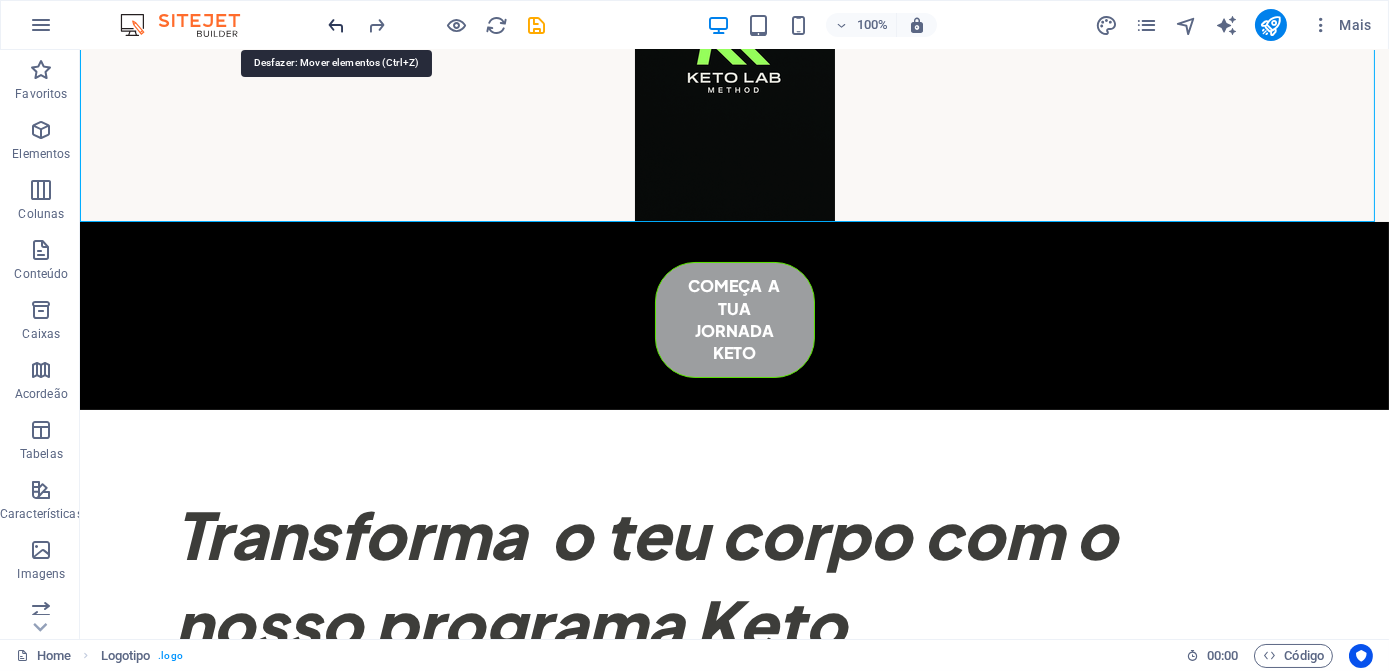 click at bounding box center [337, 25] 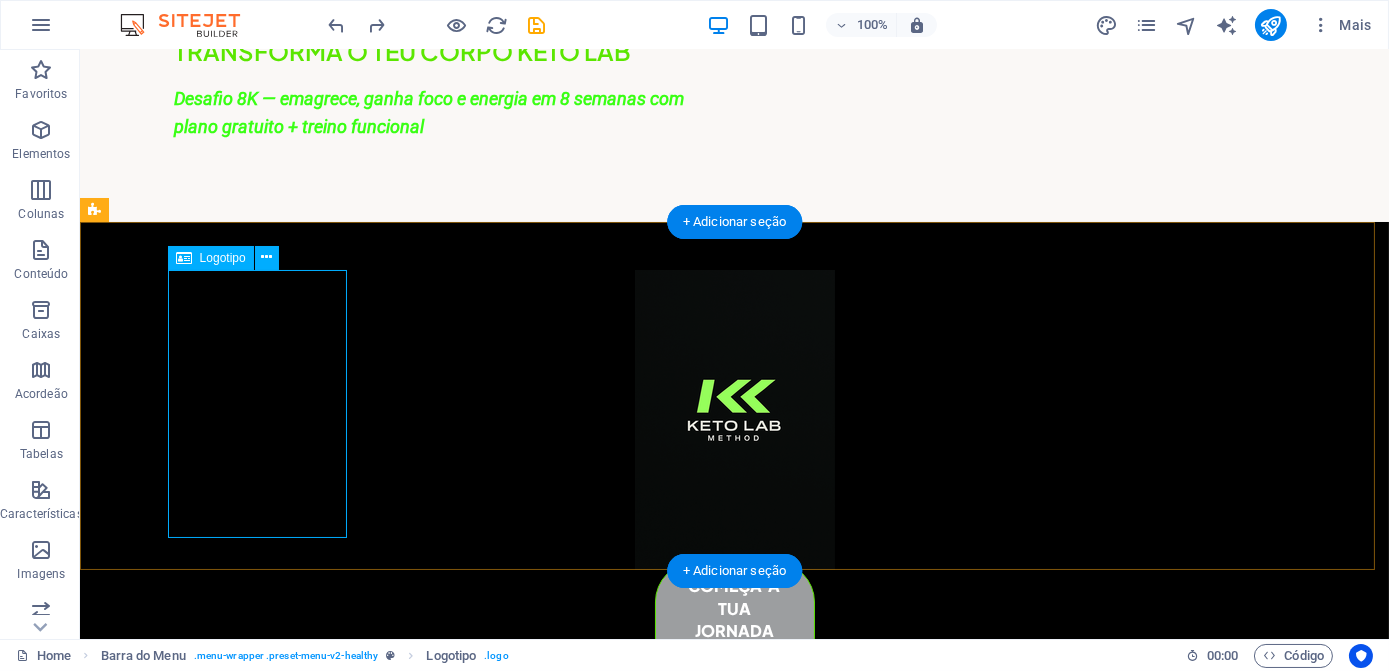 click at bounding box center [735, 420] 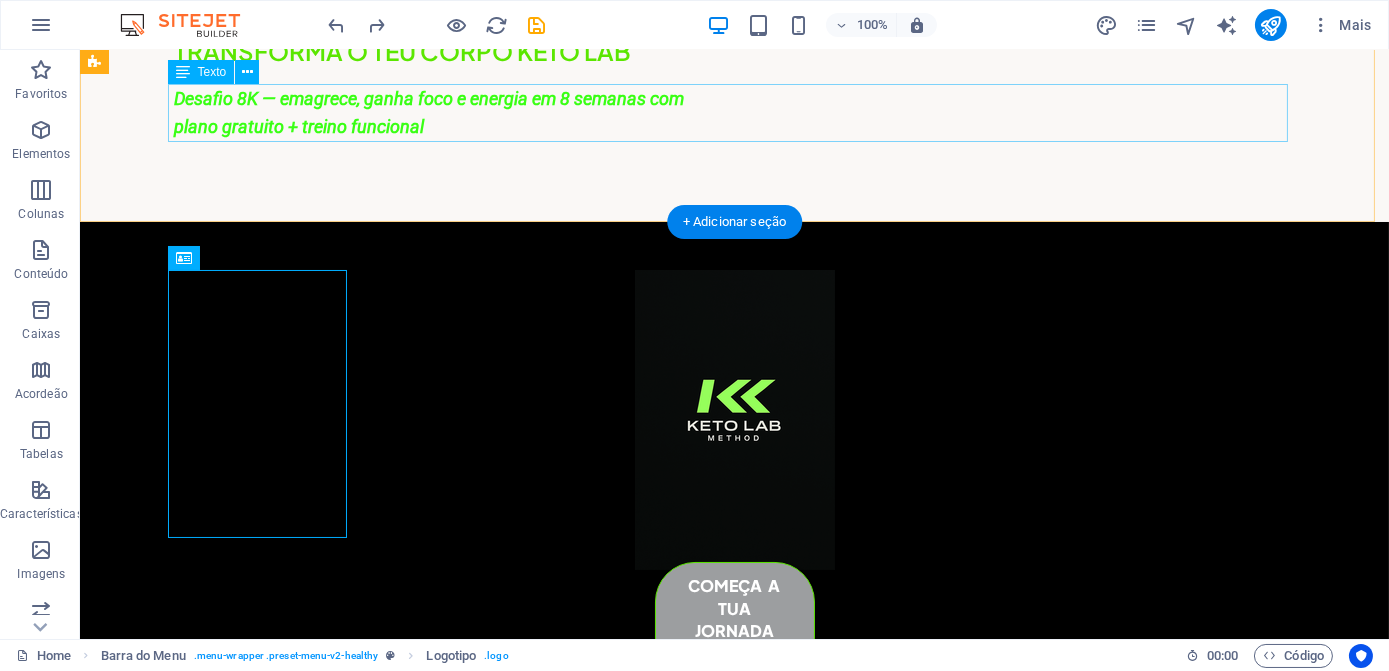 click on "Desafio 8K — emagrece, ganha foco e energia em 8 semanas com plano gratuito + treino funcional" at bounding box center [735, 114] 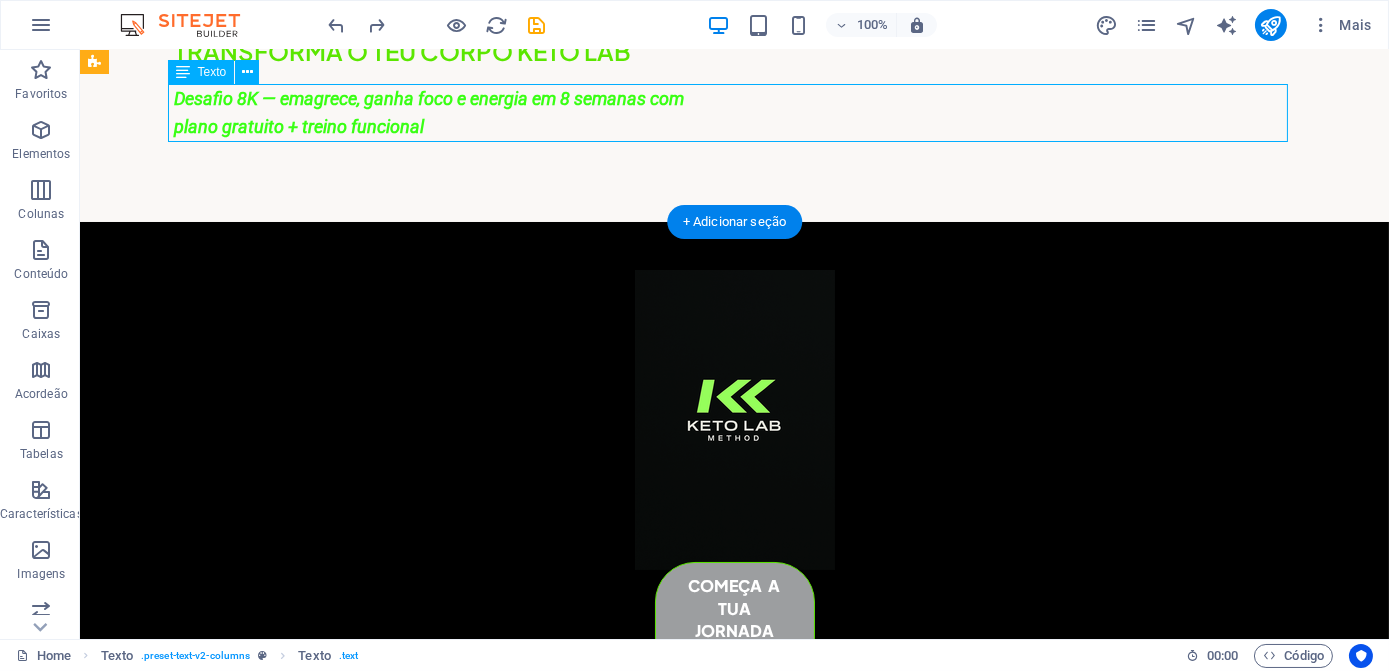 click on "Desafio 8K — emagrece, ganha foco e energia em 8 semanas com plano gratuito + treino funcional" at bounding box center [735, 114] 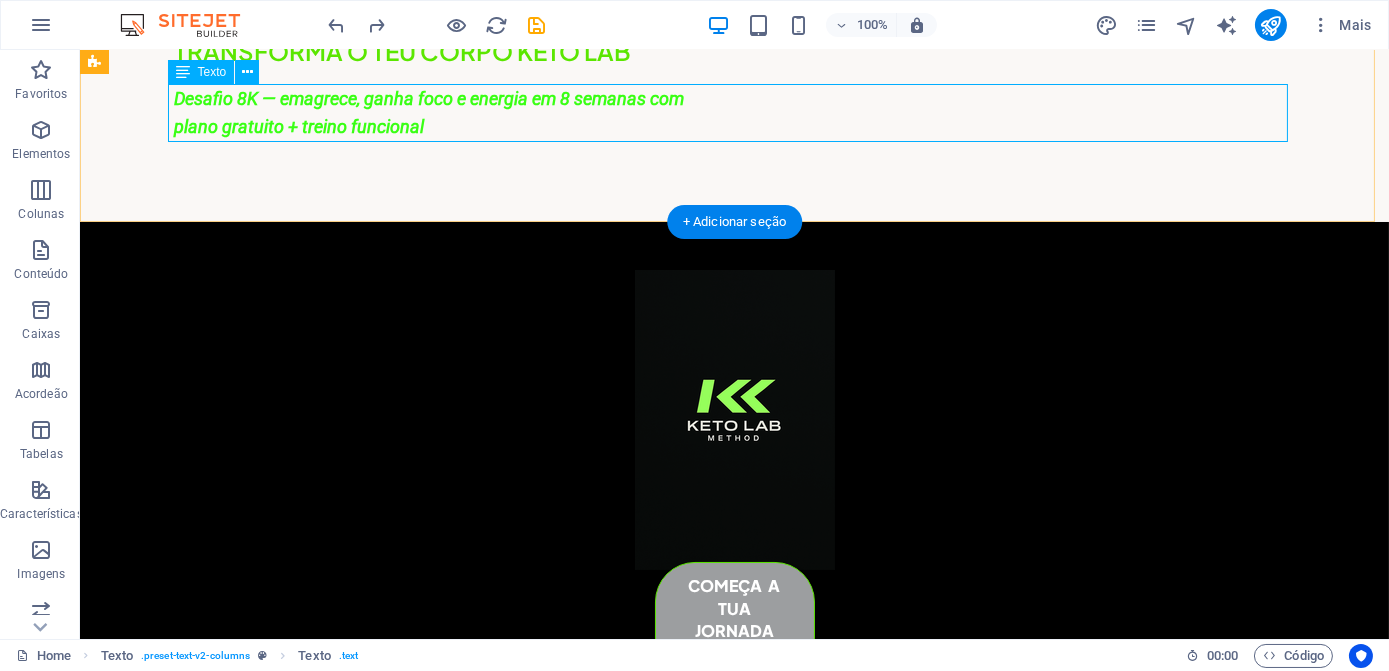 click on "Desafio 8K — emagrece, ganha foco e energia em 8 semanas com plano gratuito + treino funcional" at bounding box center (735, 114) 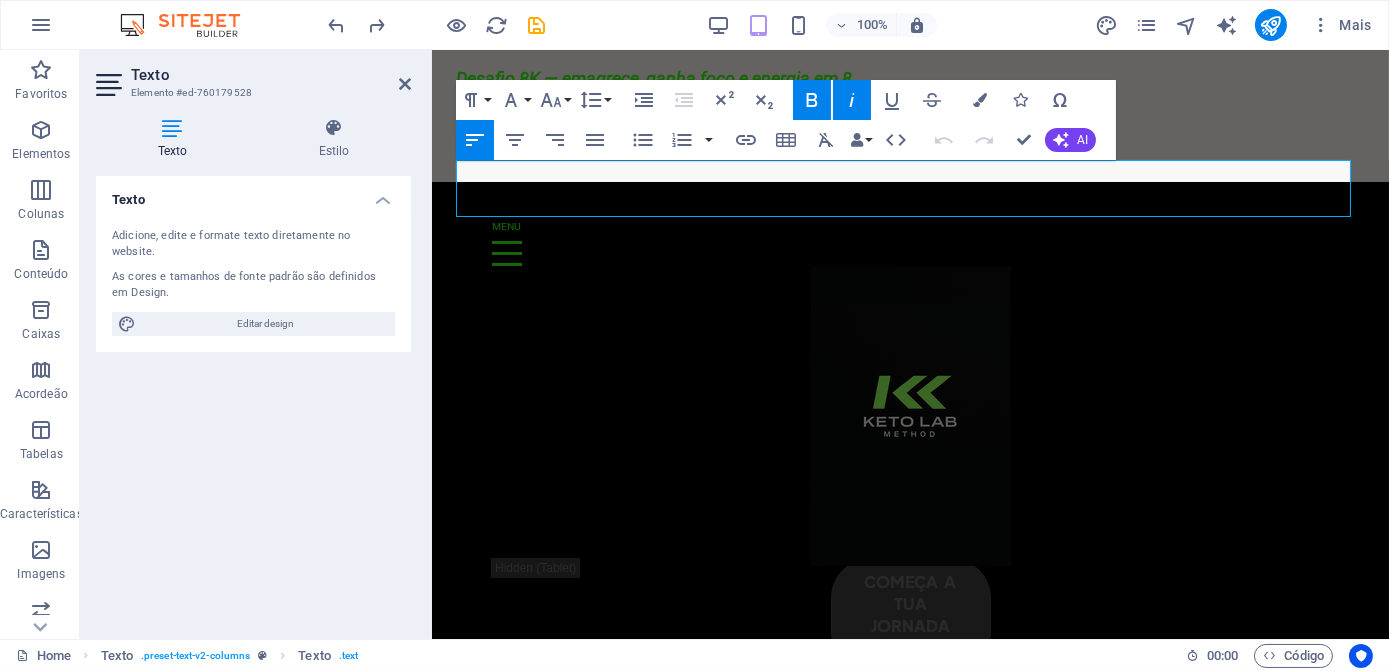 scroll, scrollTop: 0, scrollLeft: 0, axis: both 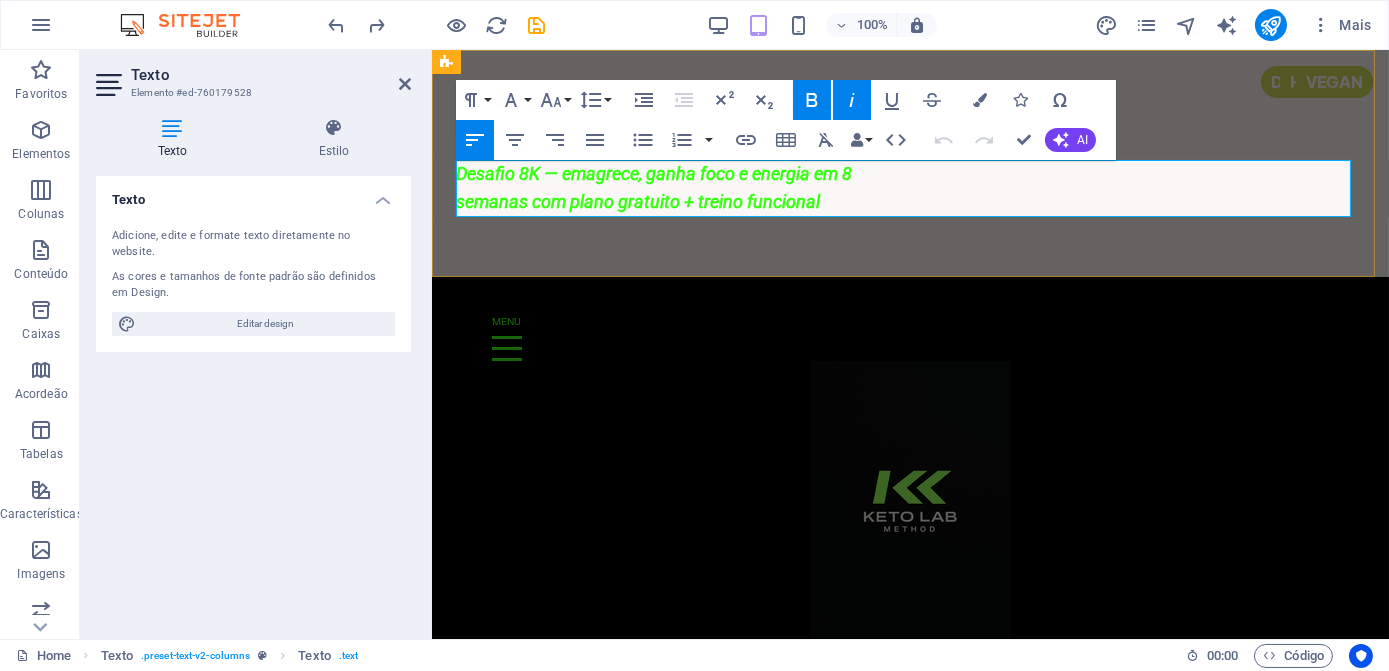click on "Desafio 8K — emagrece, ganha foco e energia em 8 semanas com plano gratuito + treino funcional" at bounding box center (678, 189) 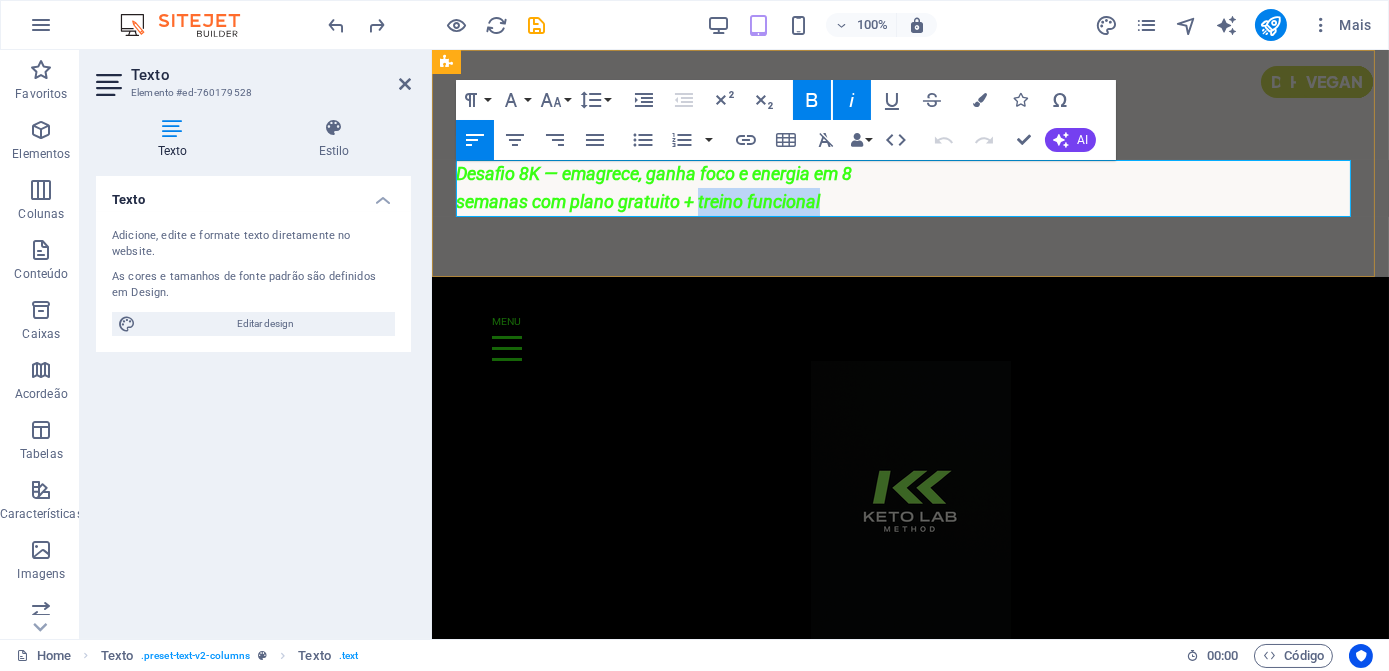 drag, startPoint x: 694, startPoint y: 201, endPoint x: 832, endPoint y: 206, distance: 138.09055 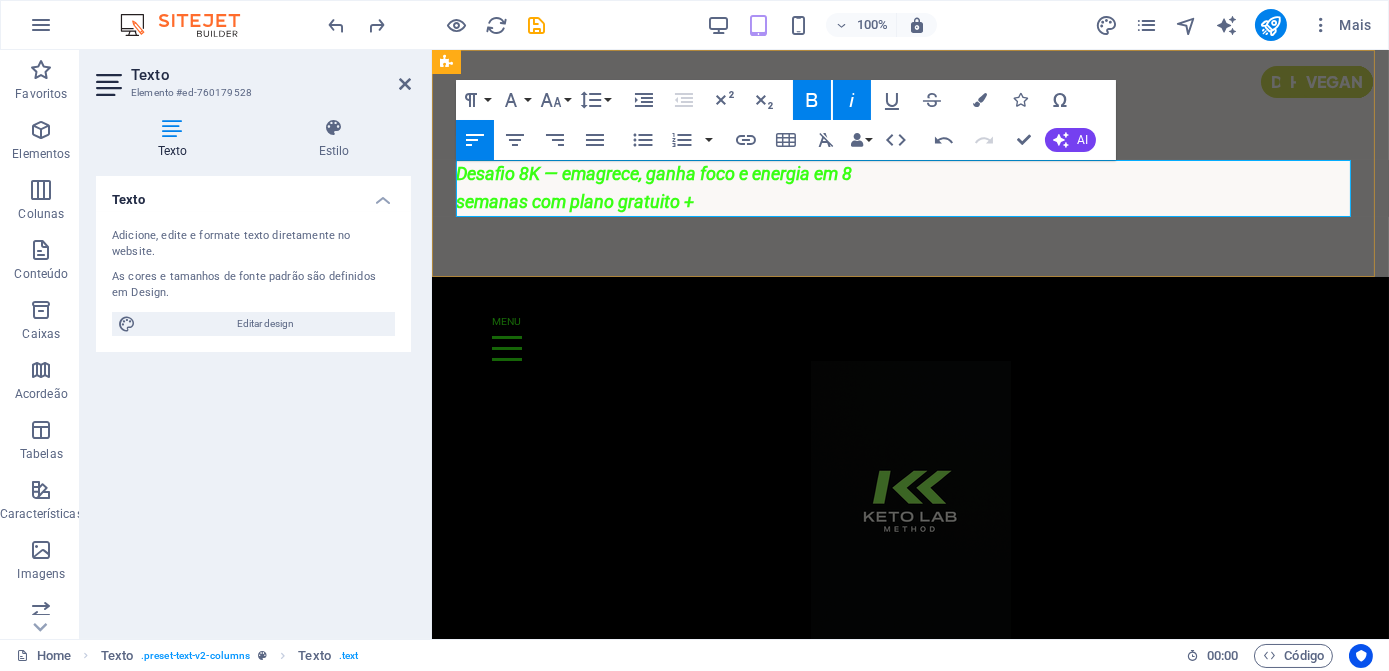 type 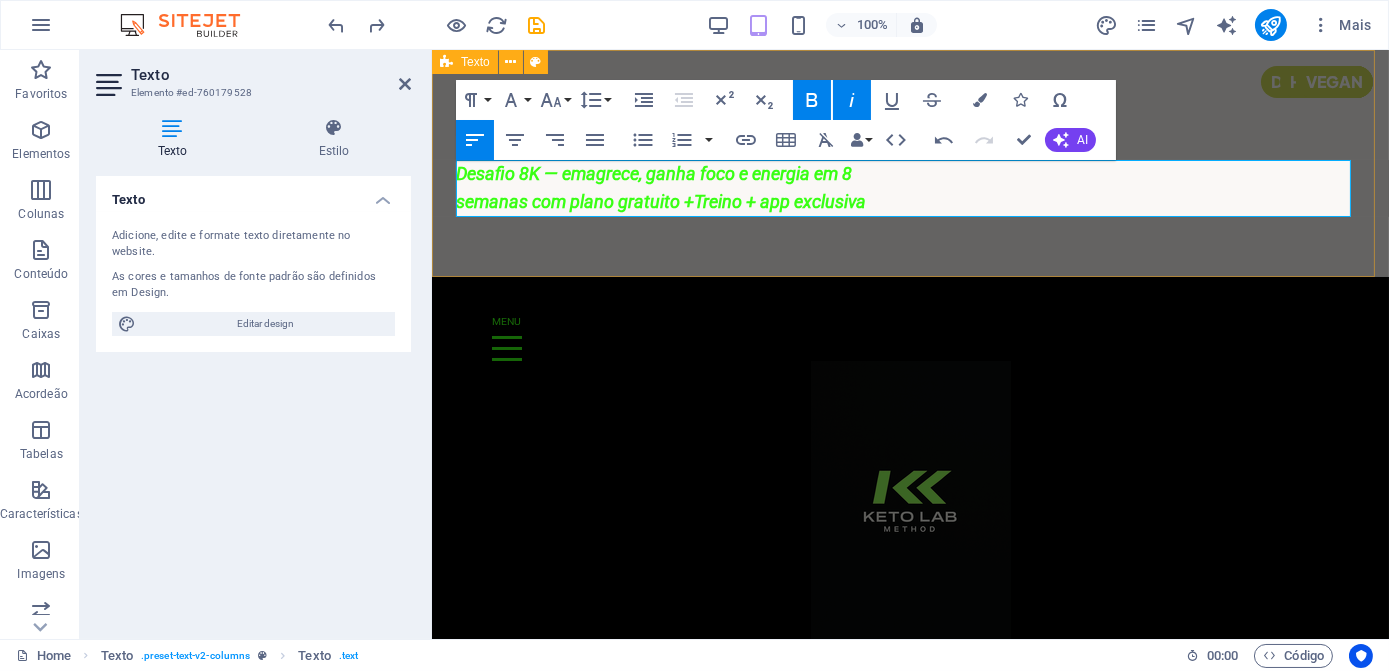 click on "TRANSFORMA O TEU CORPO KETO LAB Desafio 8K — emagrece, ganha foco e energia em 8 semanas com plano gratuito +Treino + app exclusiva  ​" at bounding box center [909, 163] 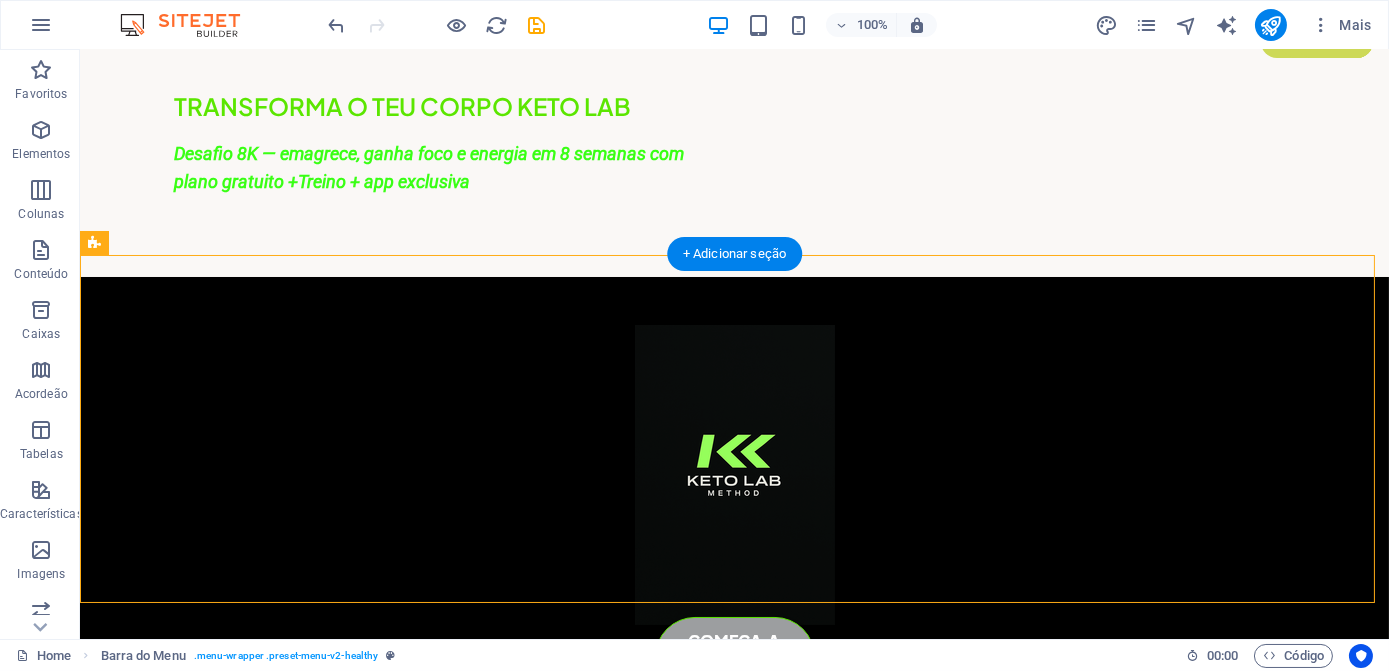 scroll, scrollTop: 0, scrollLeft: 0, axis: both 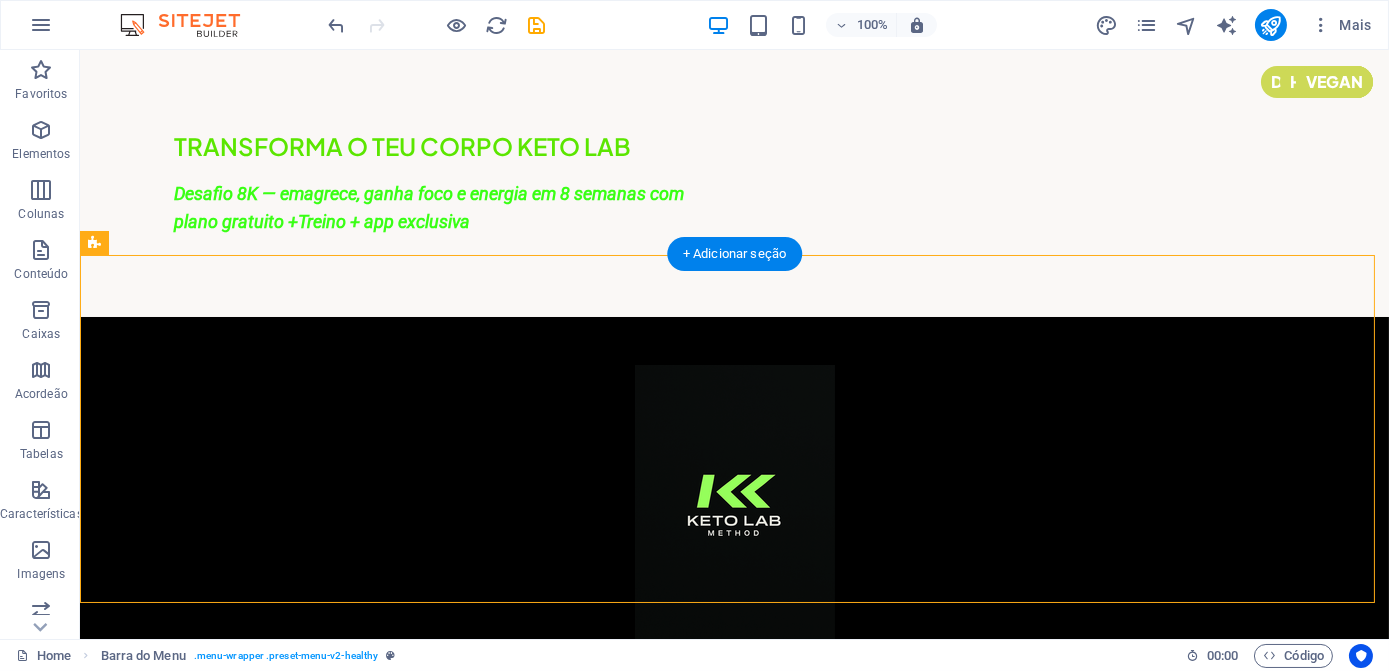 drag, startPoint x: 1185, startPoint y: 106, endPoint x: 1176, endPoint y: 115, distance: 12.727922 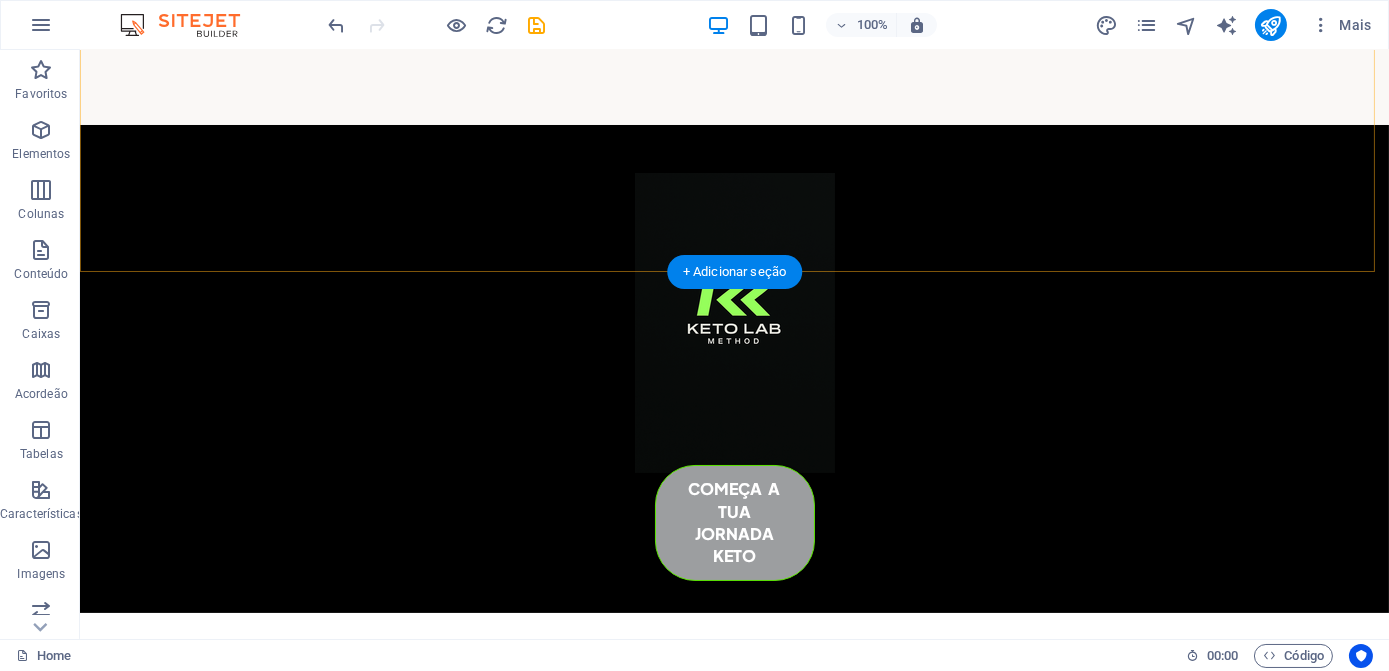 scroll, scrollTop: 272, scrollLeft: 0, axis: vertical 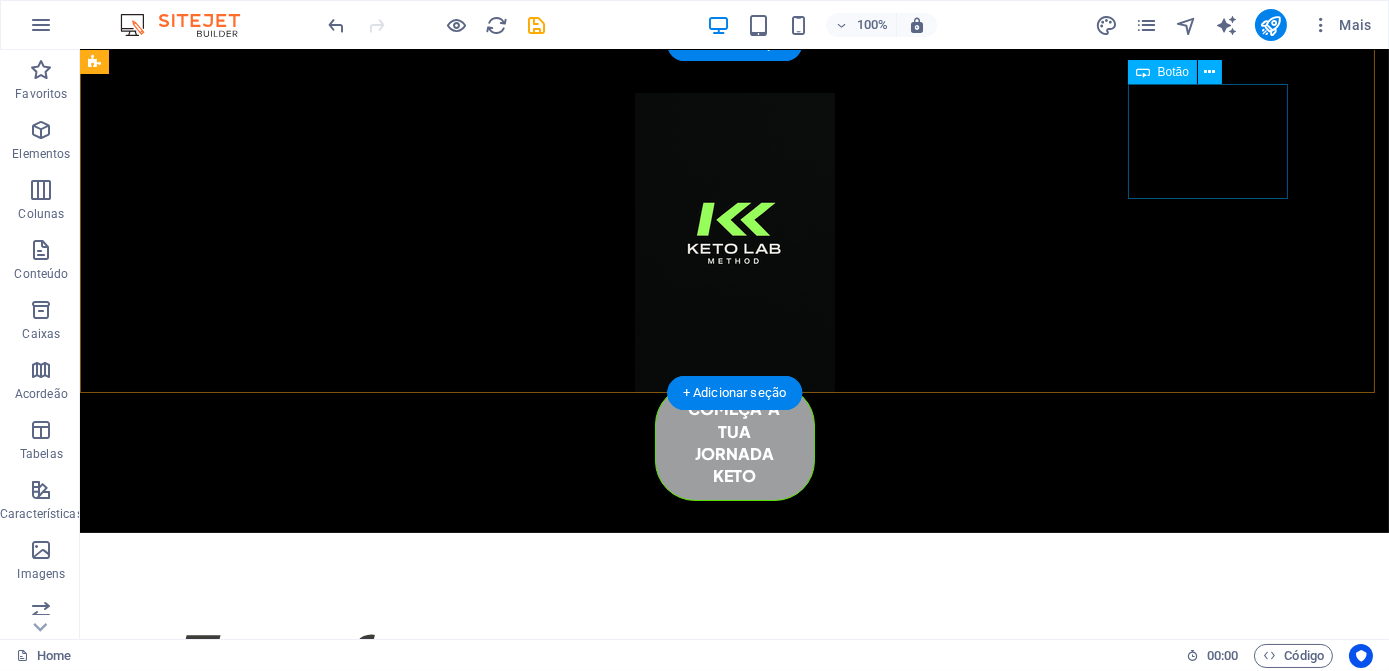click on "começa  a tua jornada keto" at bounding box center [735, 443] 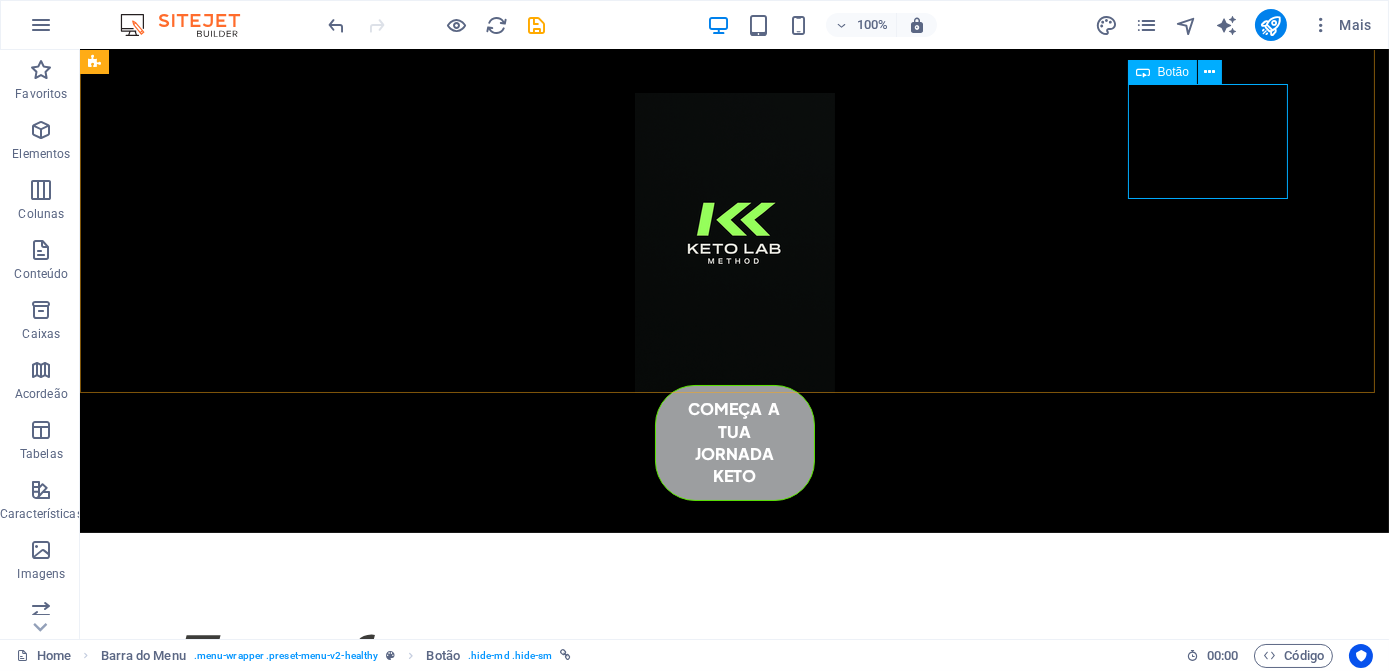 click on "Botão" at bounding box center (1173, 72) 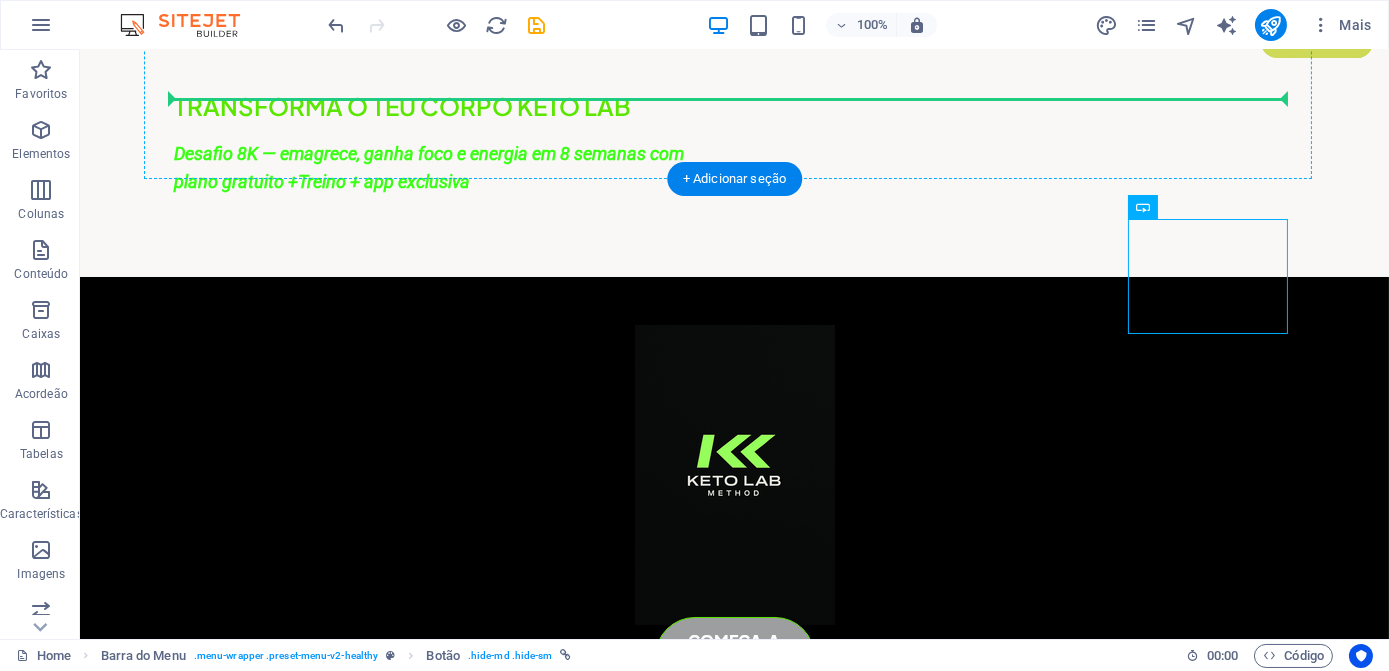 scroll, scrollTop: 0, scrollLeft: 0, axis: both 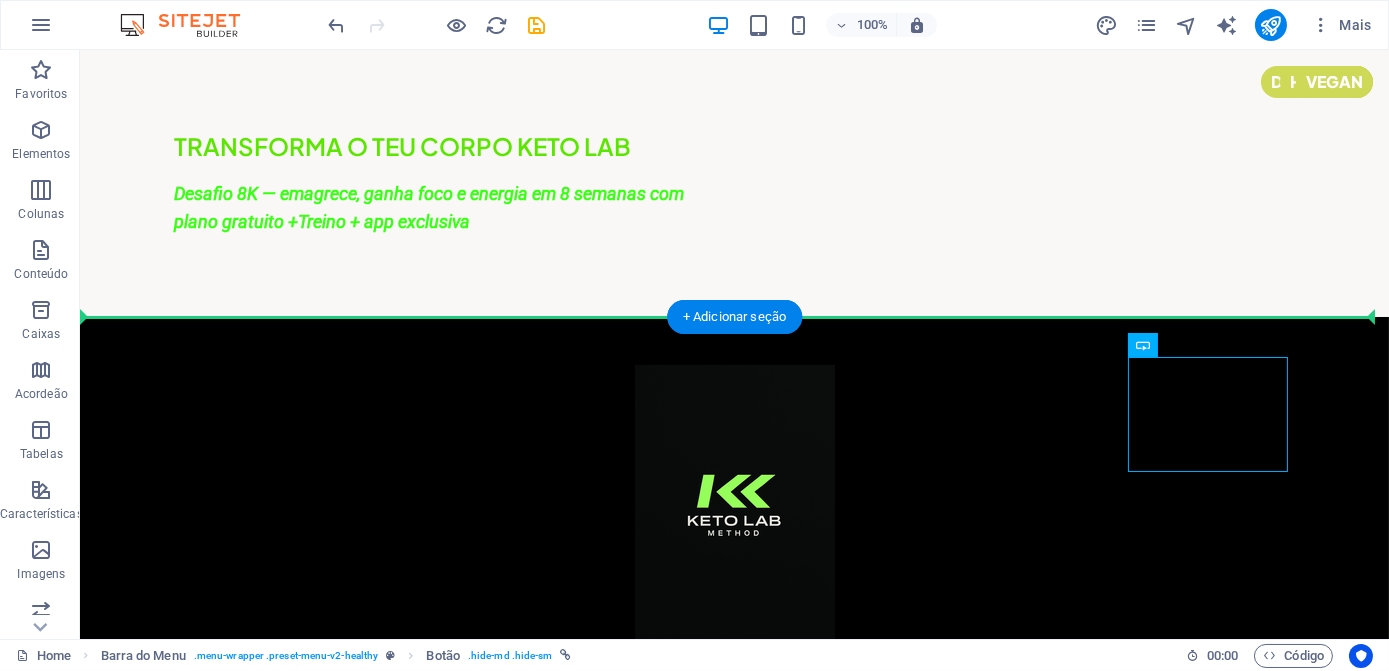 drag, startPoint x: 1222, startPoint y: 125, endPoint x: 994, endPoint y: 481, distance: 422.75287 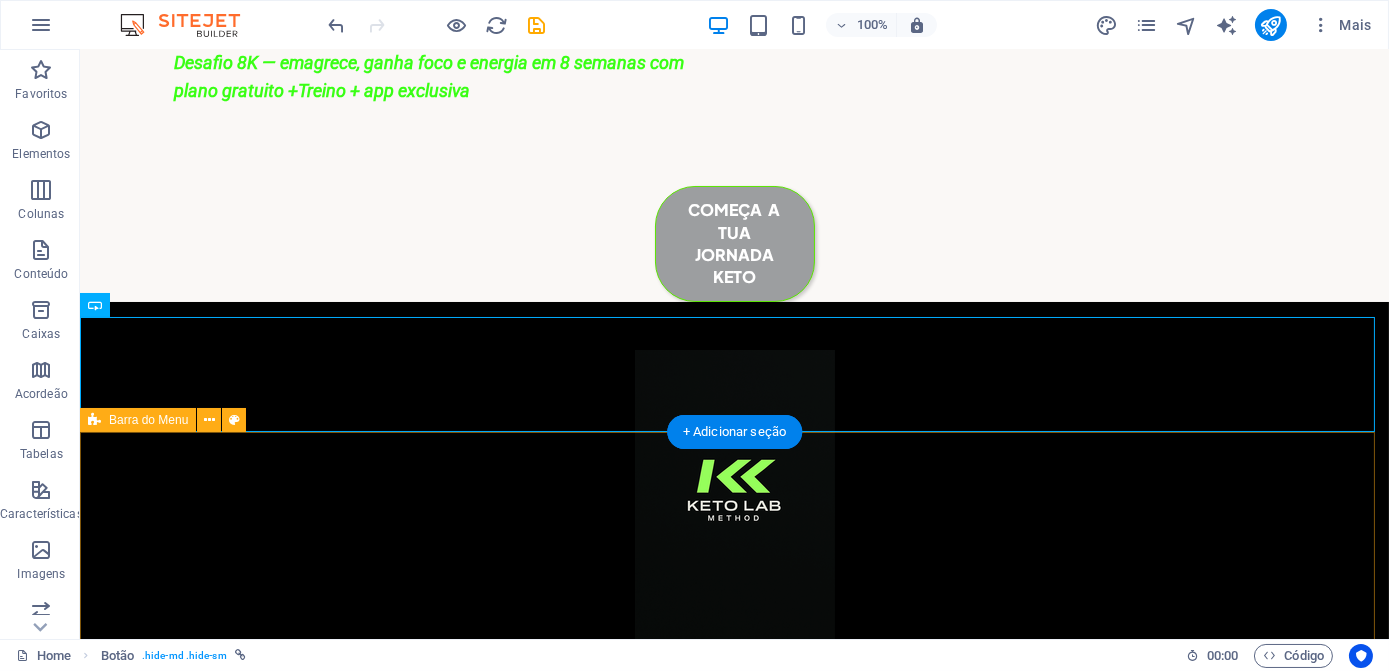 scroll, scrollTop: 181, scrollLeft: 0, axis: vertical 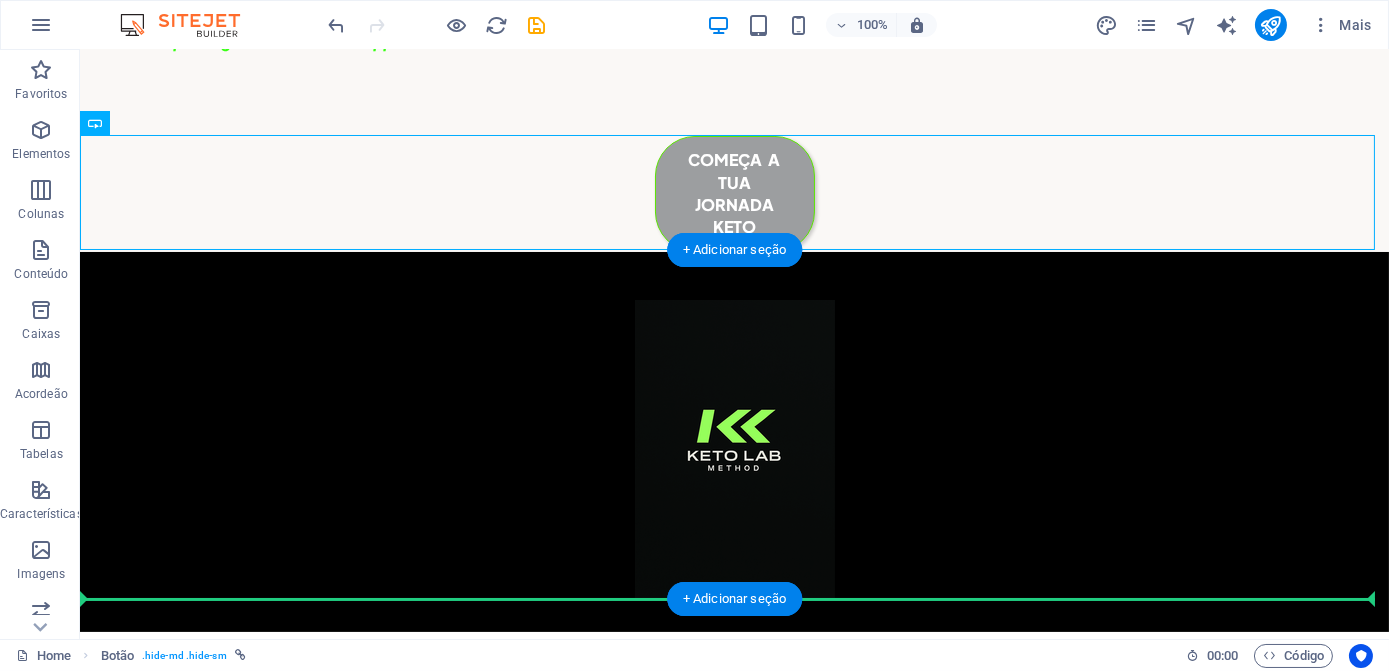 drag, startPoint x: 729, startPoint y: 163, endPoint x: 701, endPoint y: 446, distance: 284.38177 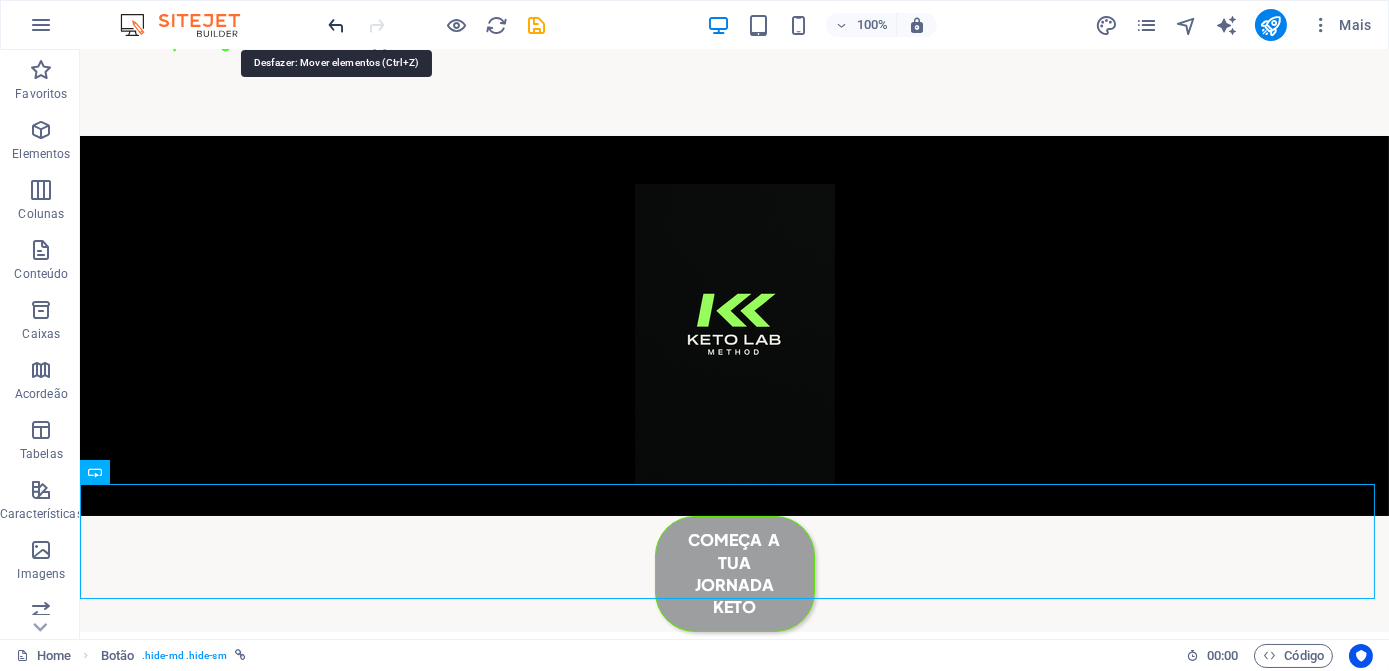 click at bounding box center [337, 25] 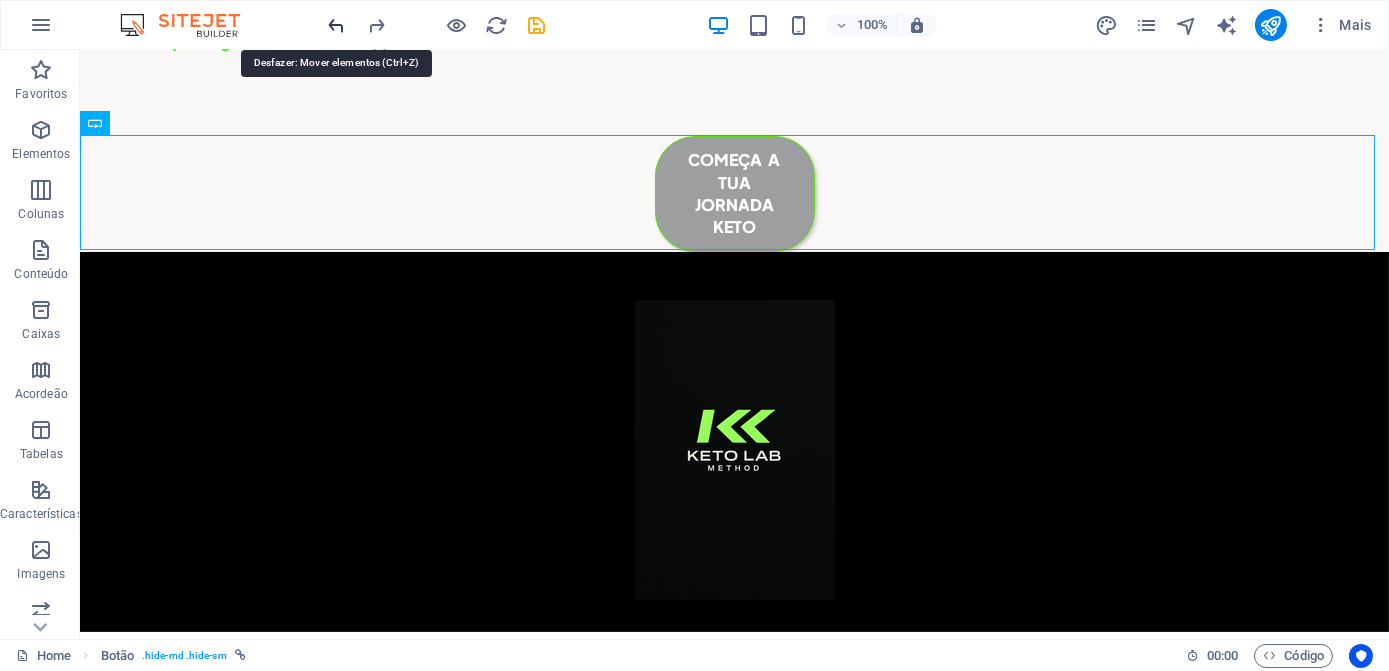 click at bounding box center (337, 25) 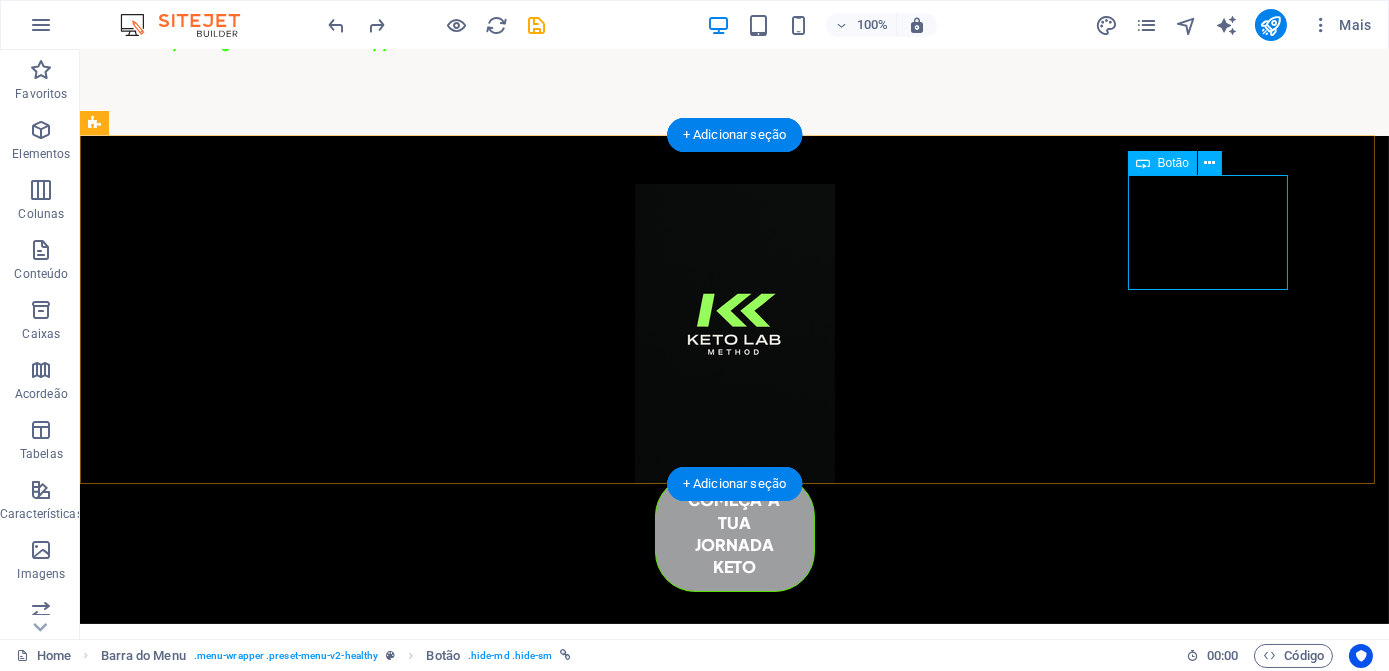 click on "começa  a tua jornada keto" at bounding box center [735, 534] 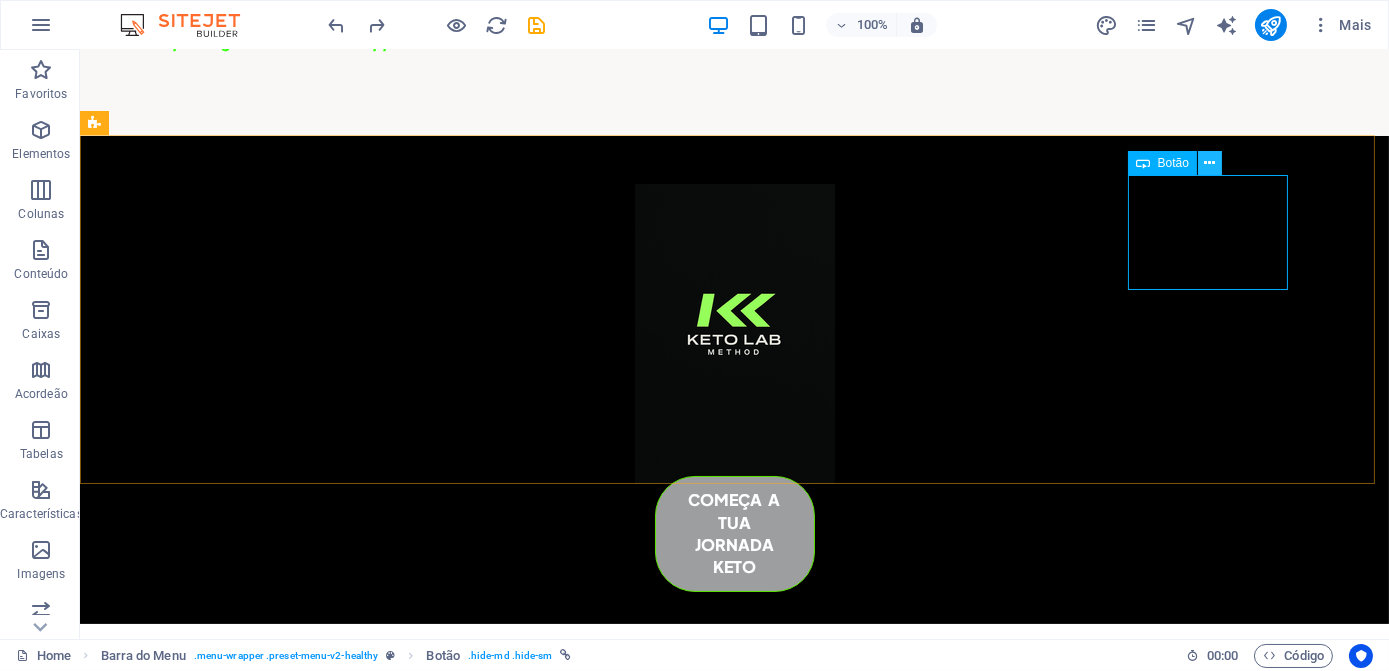 click at bounding box center (1209, 163) 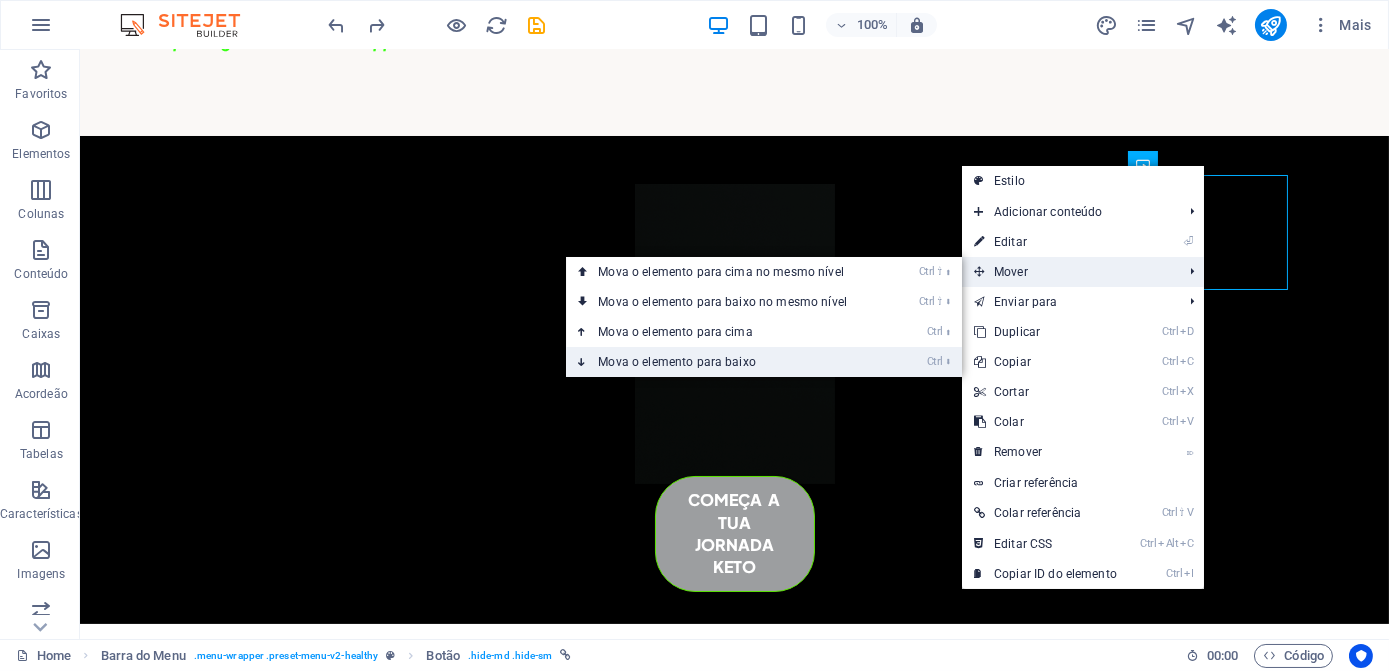 drag, startPoint x: 736, startPoint y: 358, endPoint x: 654, endPoint y: 308, distance: 96.04166 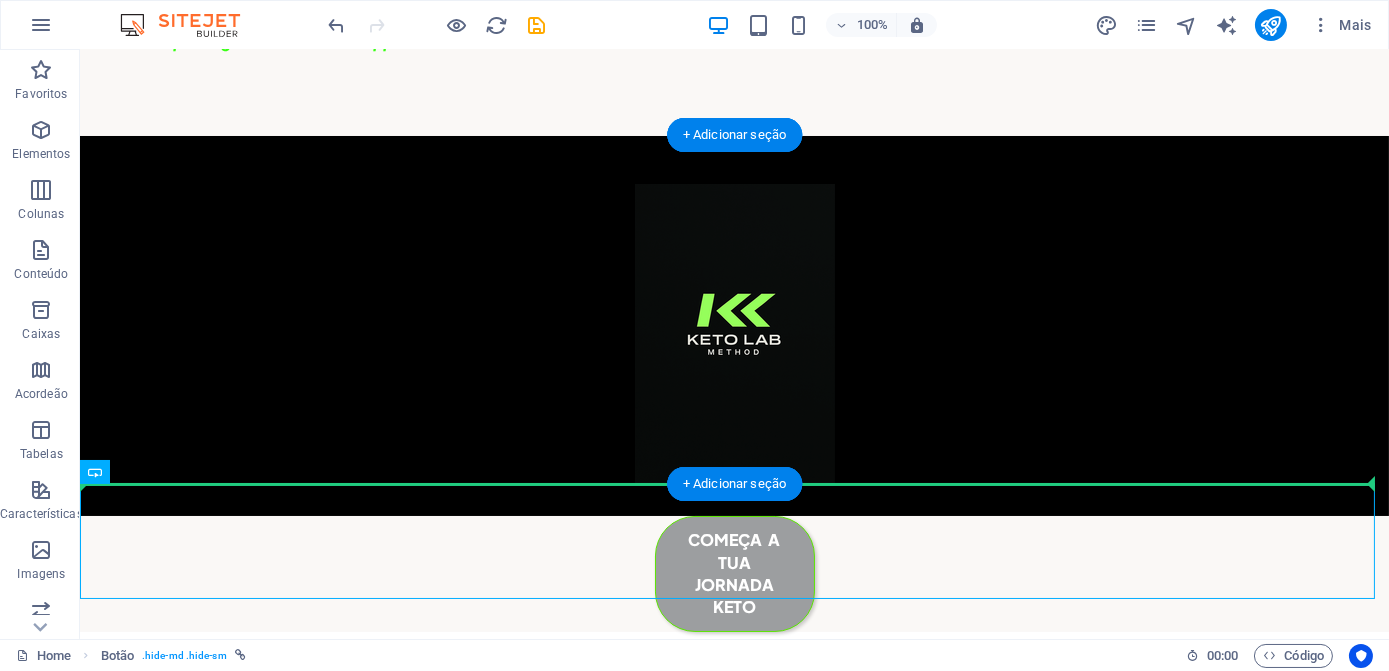 drag, startPoint x: 733, startPoint y: 537, endPoint x: 797, endPoint y: 406, distance: 145.7978 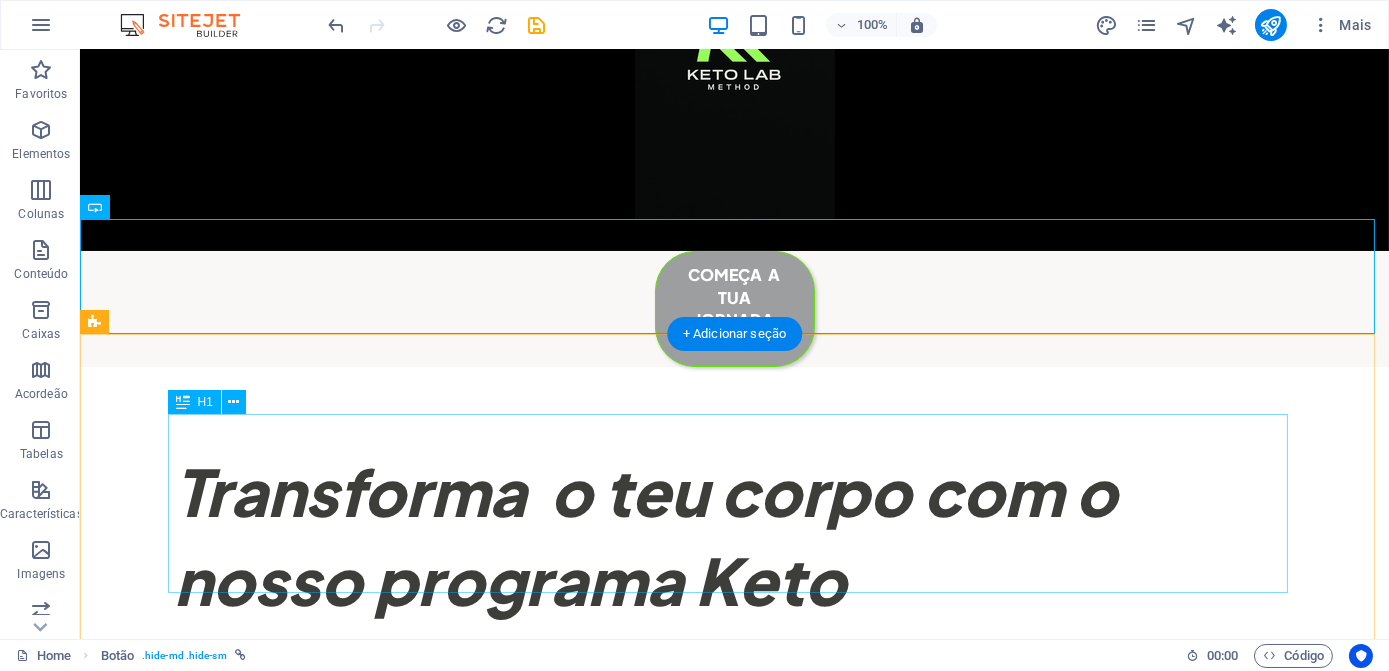 scroll, scrollTop: 545, scrollLeft: 0, axis: vertical 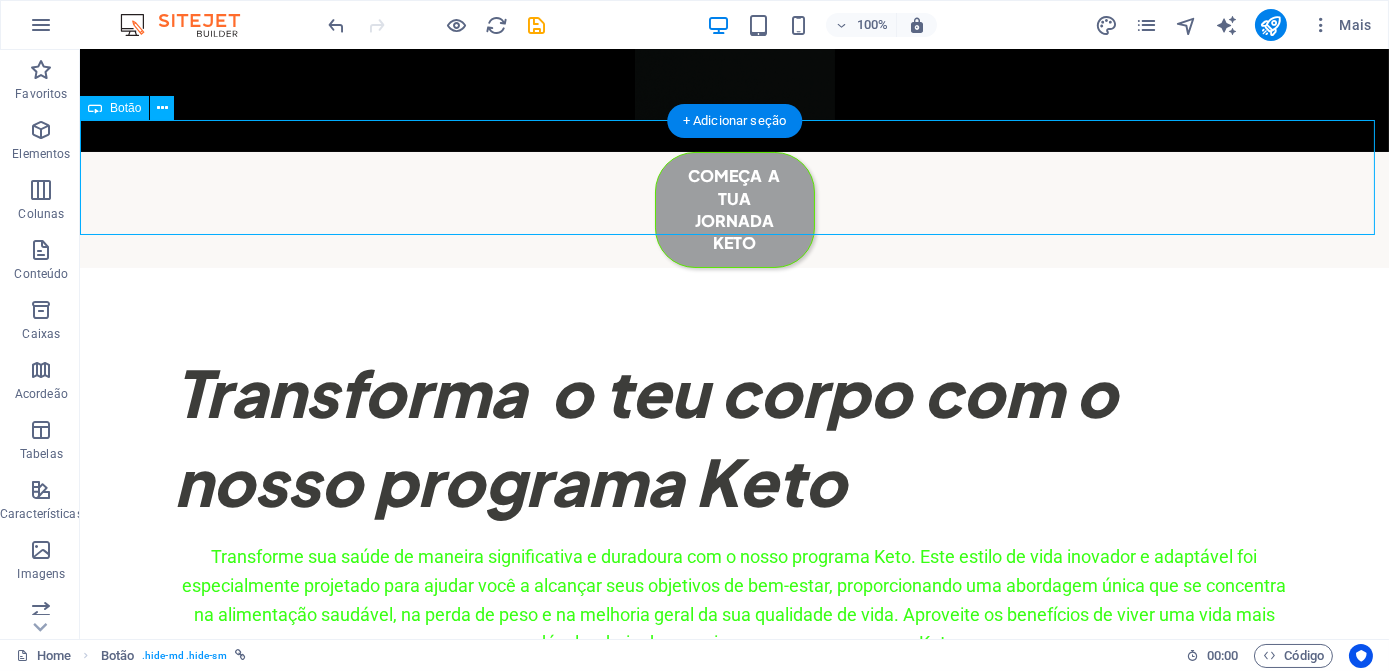click on "começa  a tua jornada keto" at bounding box center (734, 210) 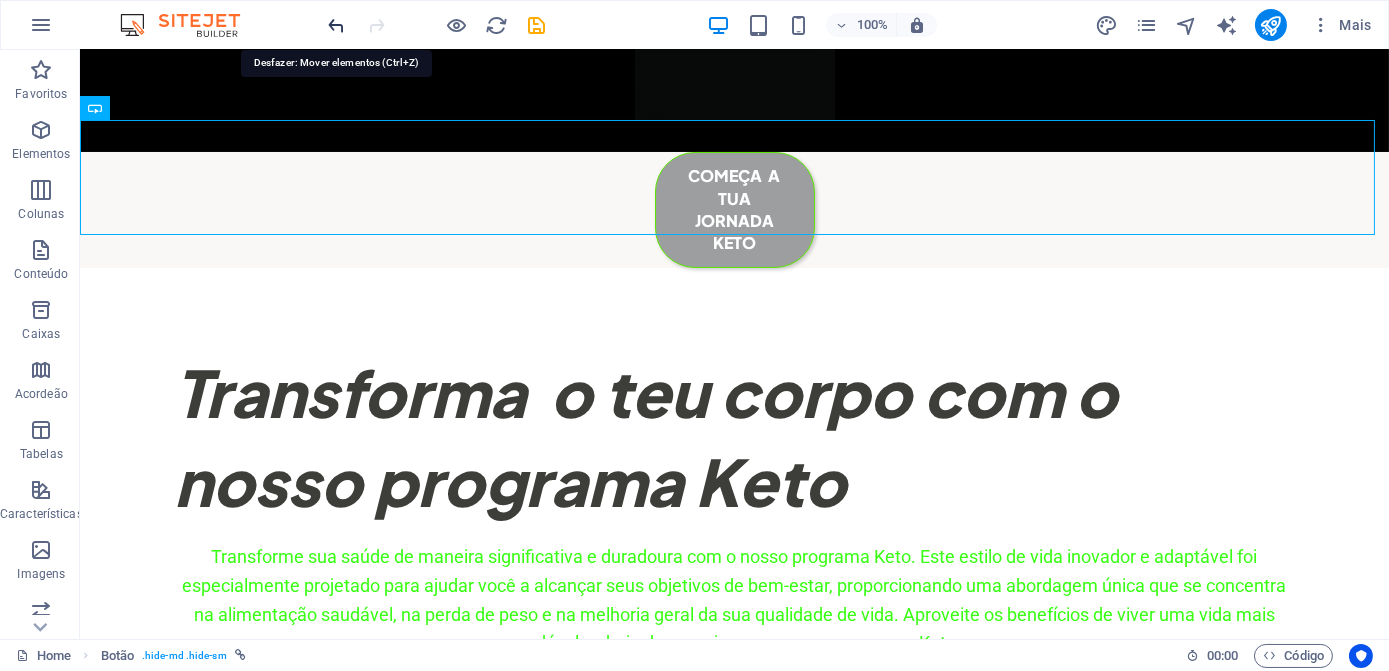 click at bounding box center (337, 25) 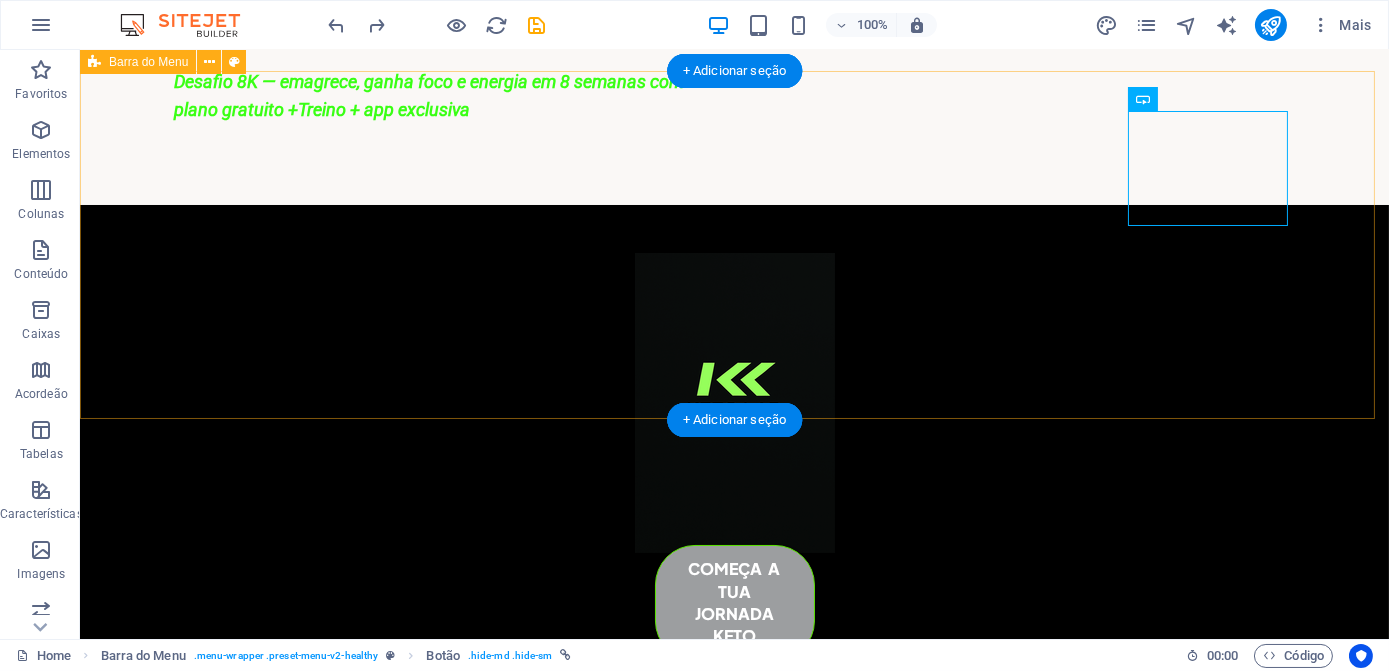 scroll, scrollTop: 70, scrollLeft: 0, axis: vertical 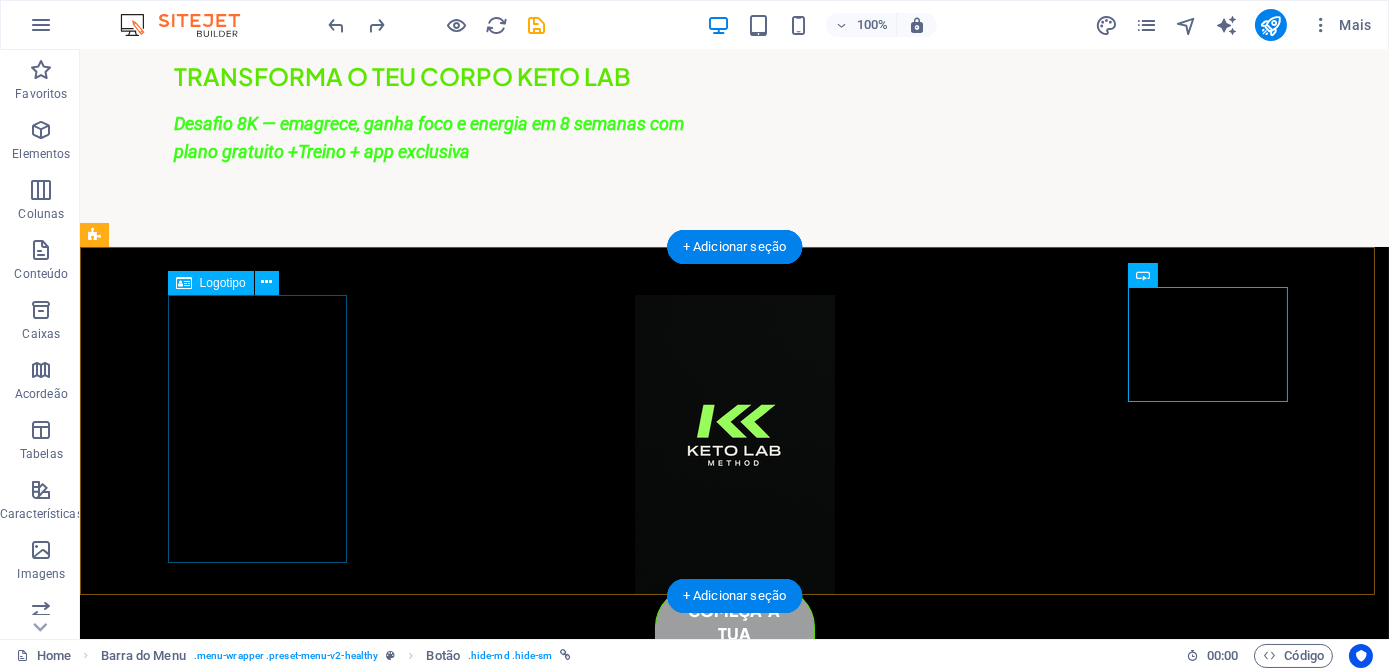 click at bounding box center [735, 445] 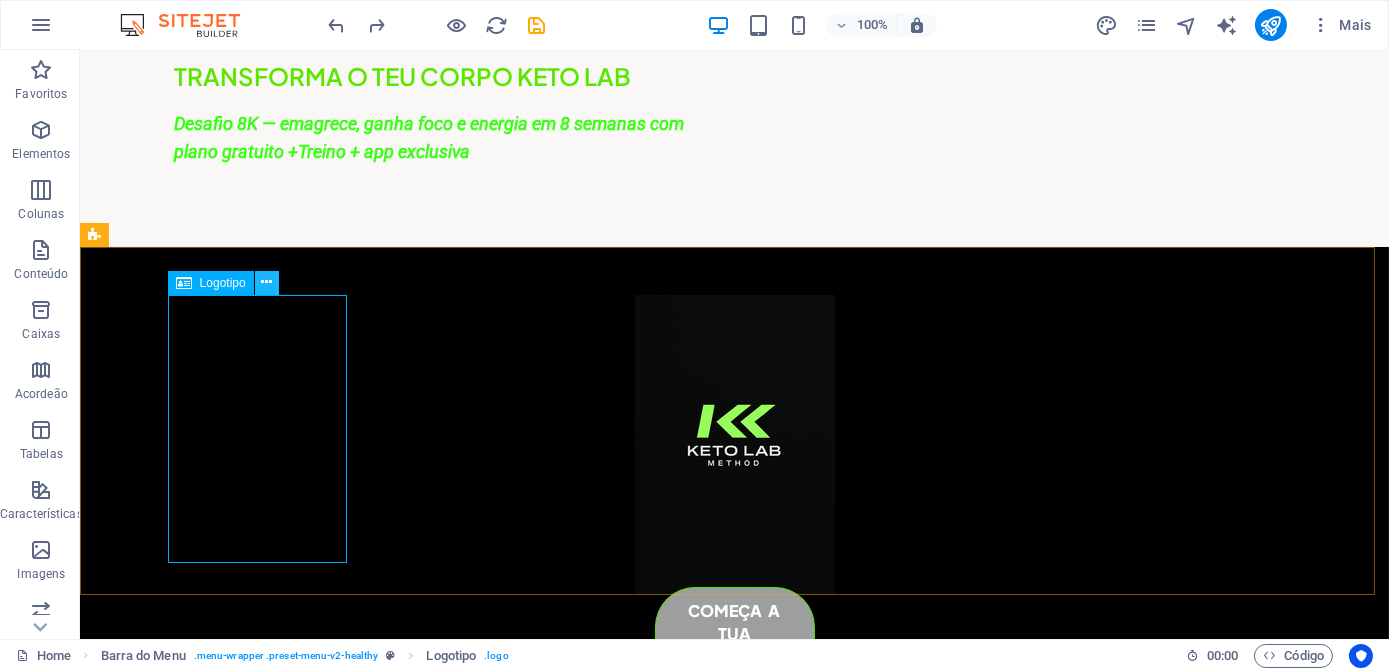 click at bounding box center (266, 282) 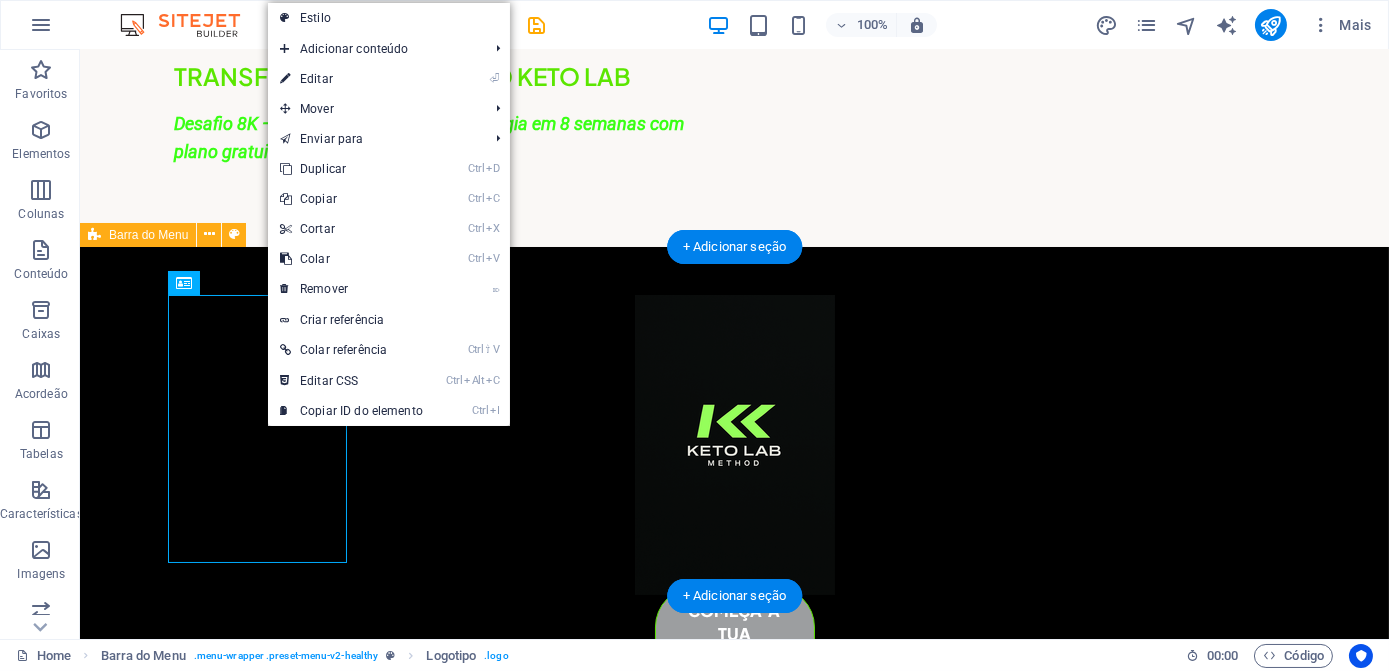 drag, startPoint x: 768, startPoint y: 403, endPoint x: 770, endPoint y: 420, distance: 17.117243 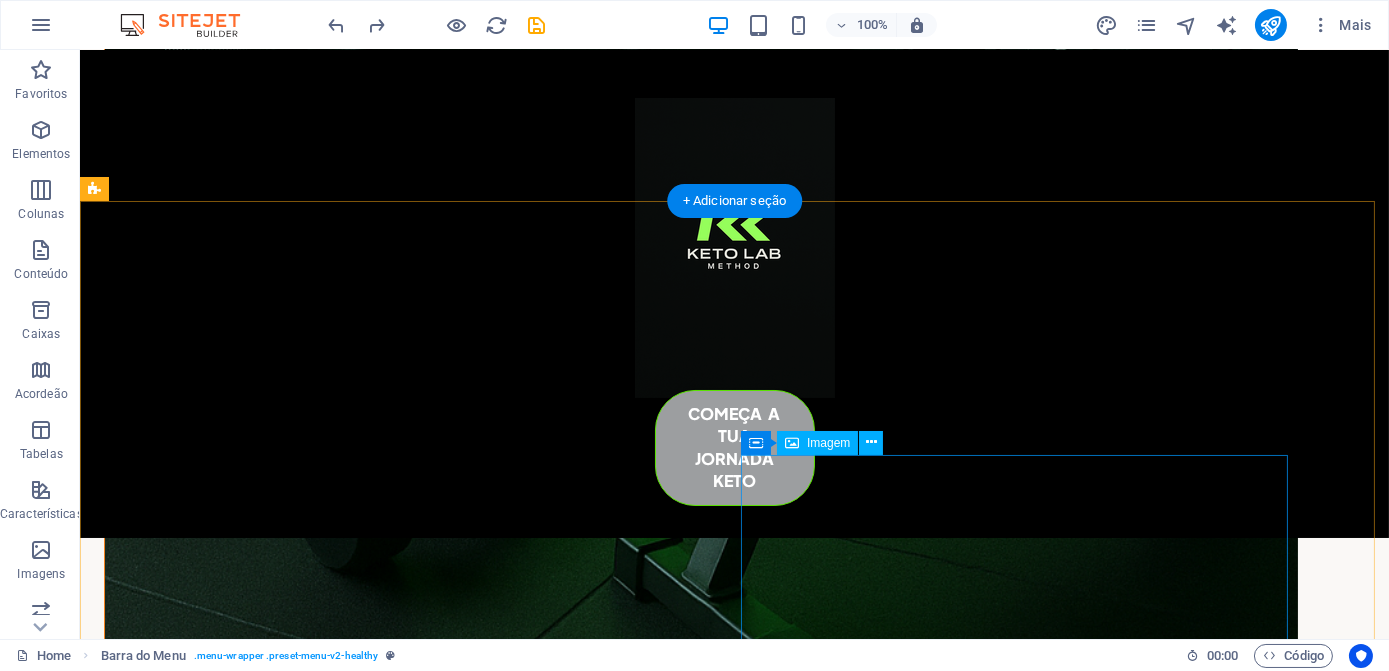 scroll, scrollTop: 2525, scrollLeft: 0, axis: vertical 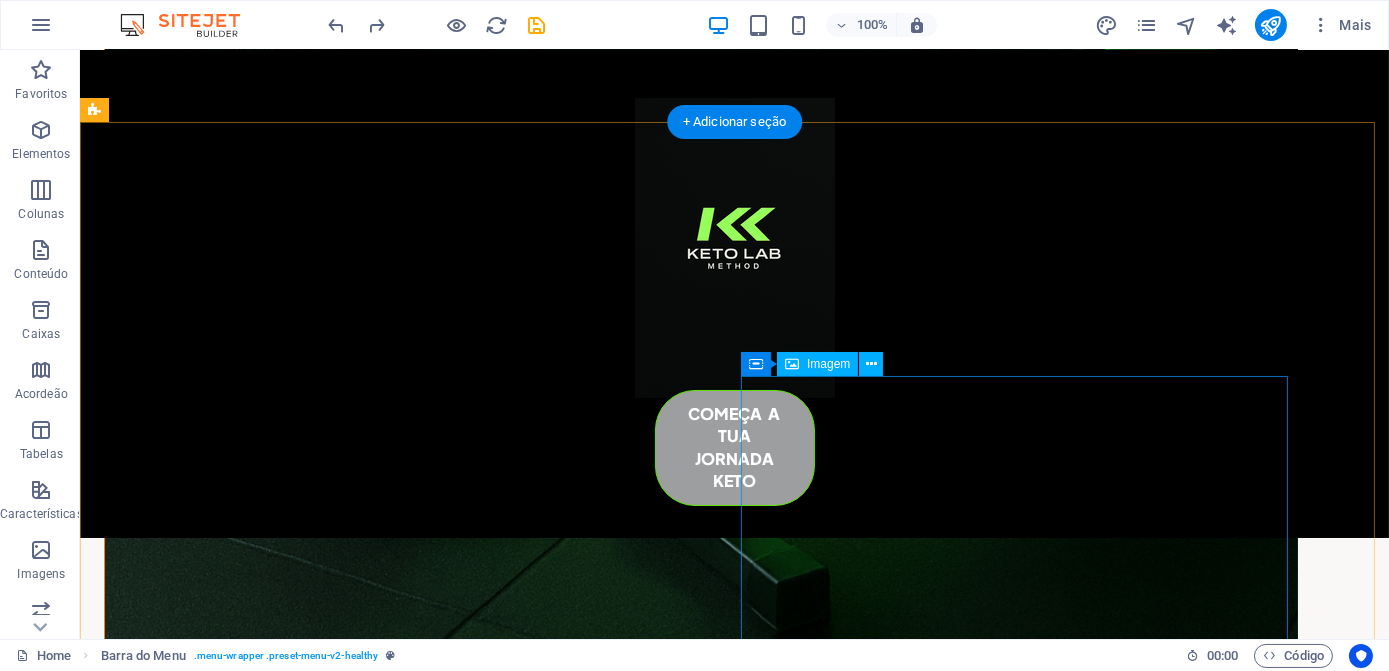click at bounding box center [664, 1757] 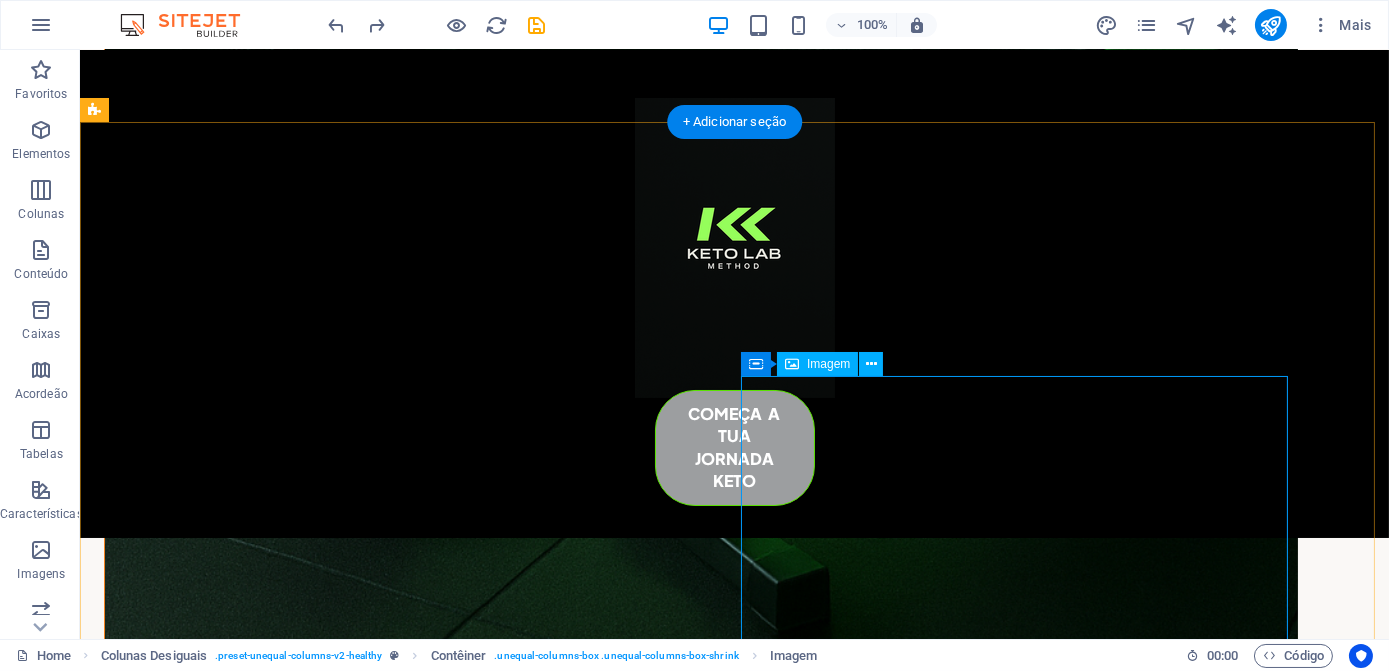 click at bounding box center (664, 1757) 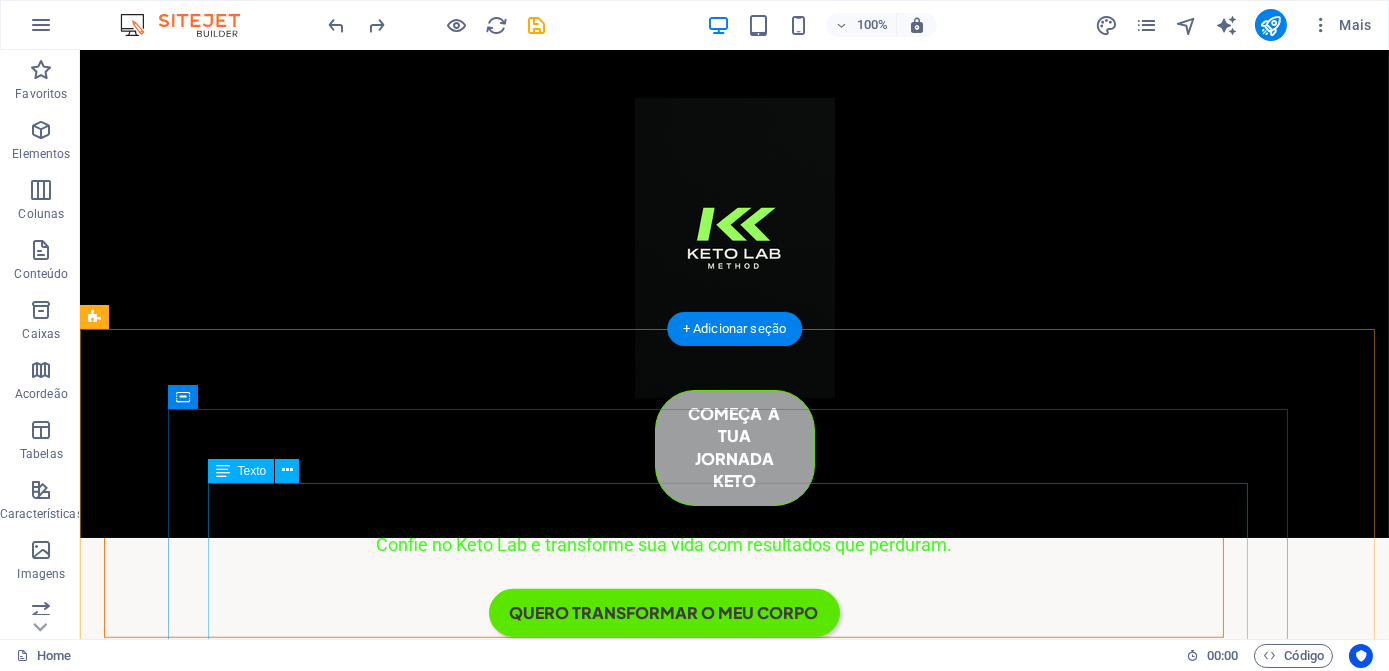 scroll, scrollTop: 3252, scrollLeft: 0, axis: vertical 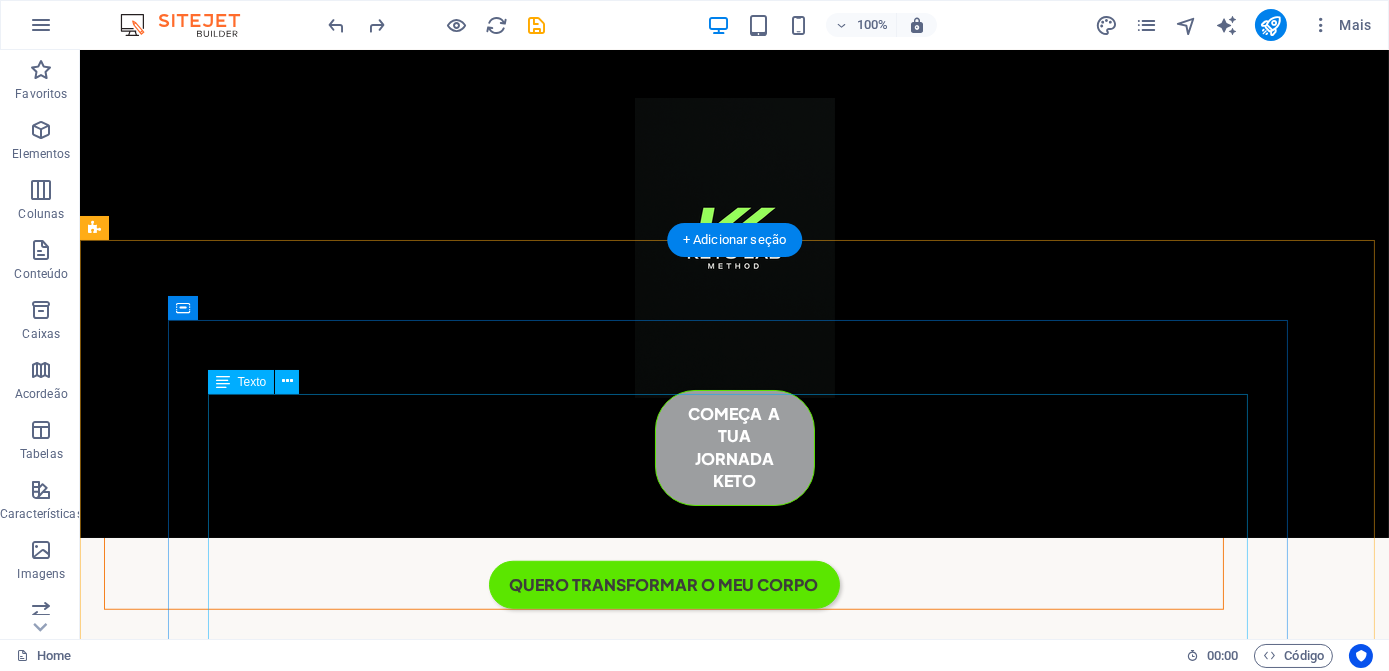 click on "Olá, eu sou Jorge Oliveira — fundador do Keto Lab e criador do Desafio 8K. Há mais de 10 anos, ajudo pessoas a transformar seus corpos, aumentar a energia e melhorar a saúde por meio de uma combinação poderosa: alimentação cetogênica e treino funcional de alta eficácia. Após testemunhar centenas de pessoas desistindo de dietas complexas e métodos que não se adaptam ao cotidiano, decidi criar algo diferente. Um plano simples, com orientação prática, apoio constante e resultados reais — mesmo para aqueles que têm pouco tempo. O Desafio 8K é exatamente isso!  Um sistema projetado para guiar, motivar e transformar o/a em apenas 8 semanas. Se está preparado(a) para mudar seu corpo e conquistar mais saúde e confiança, está no lugar certo. Seguimos juntos. Estarei ao seu lado em cada passo dessa jornada." at bounding box center [664, 1807] 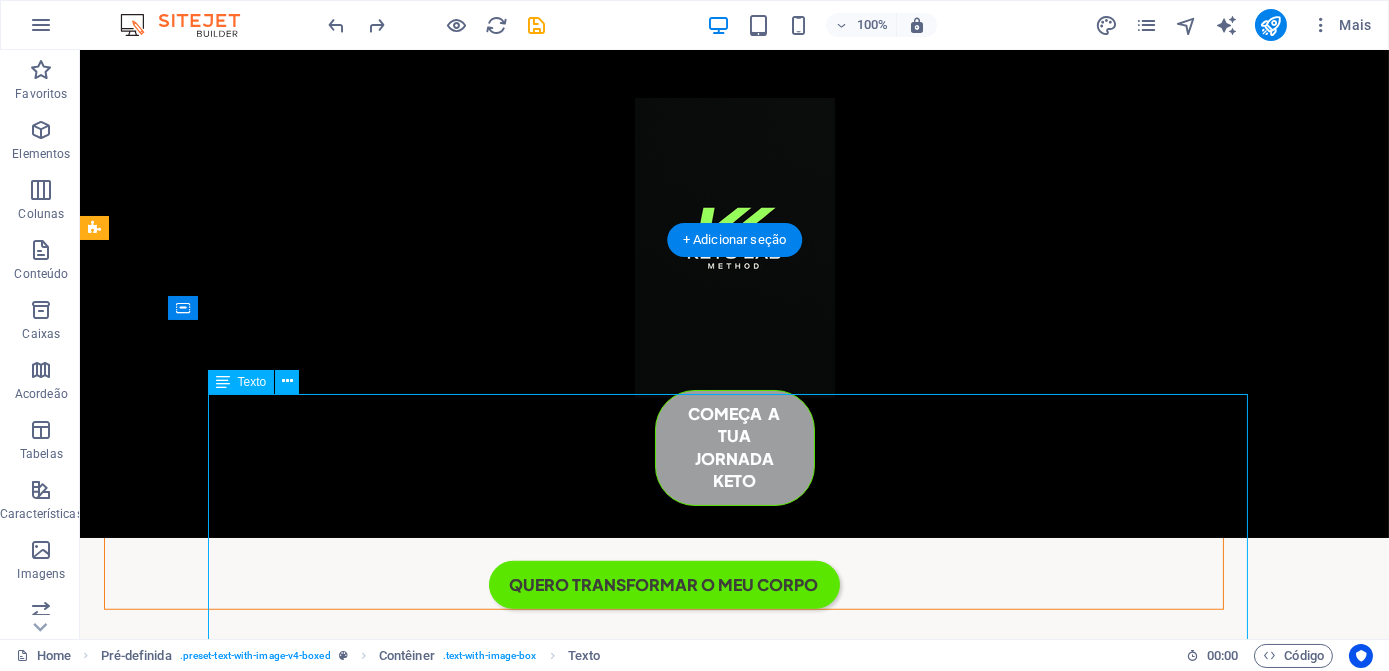 drag, startPoint x: 322, startPoint y: 494, endPoint x: 398, endPoint y: 544, distance: 90.97253 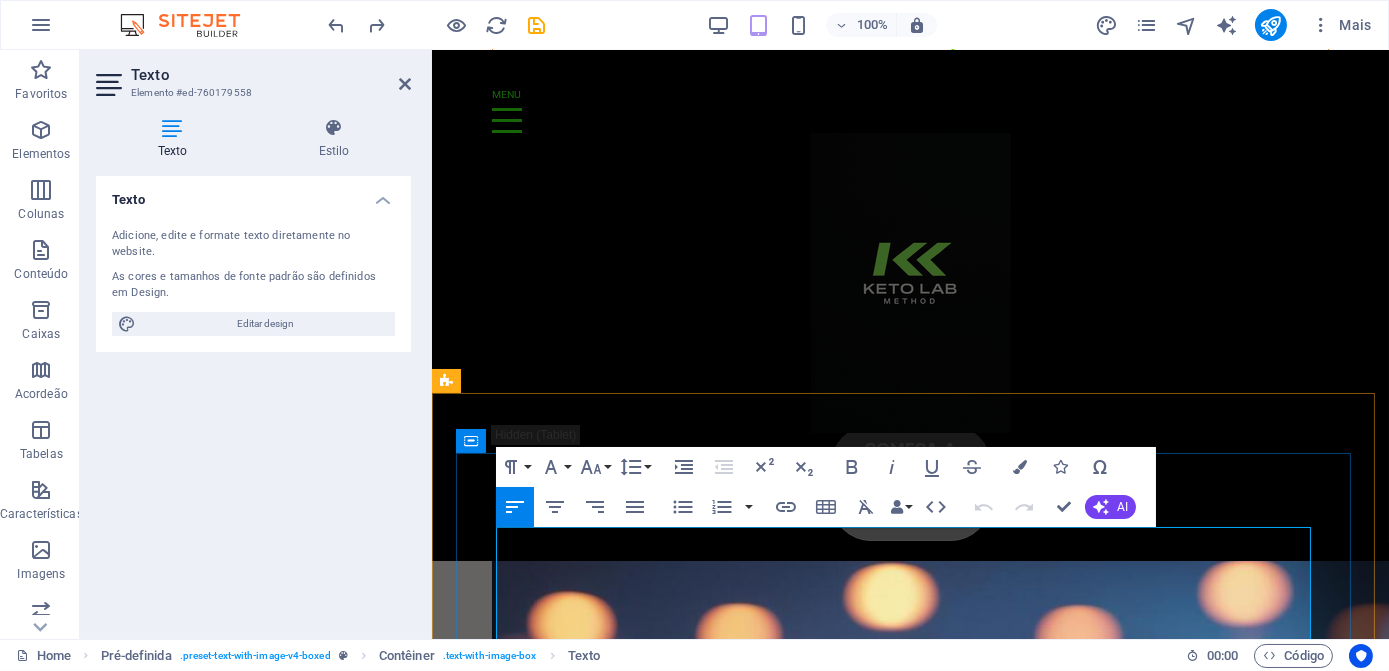 scroll, scrollTop: 2933, scrollLeft: 0, axis: vertical 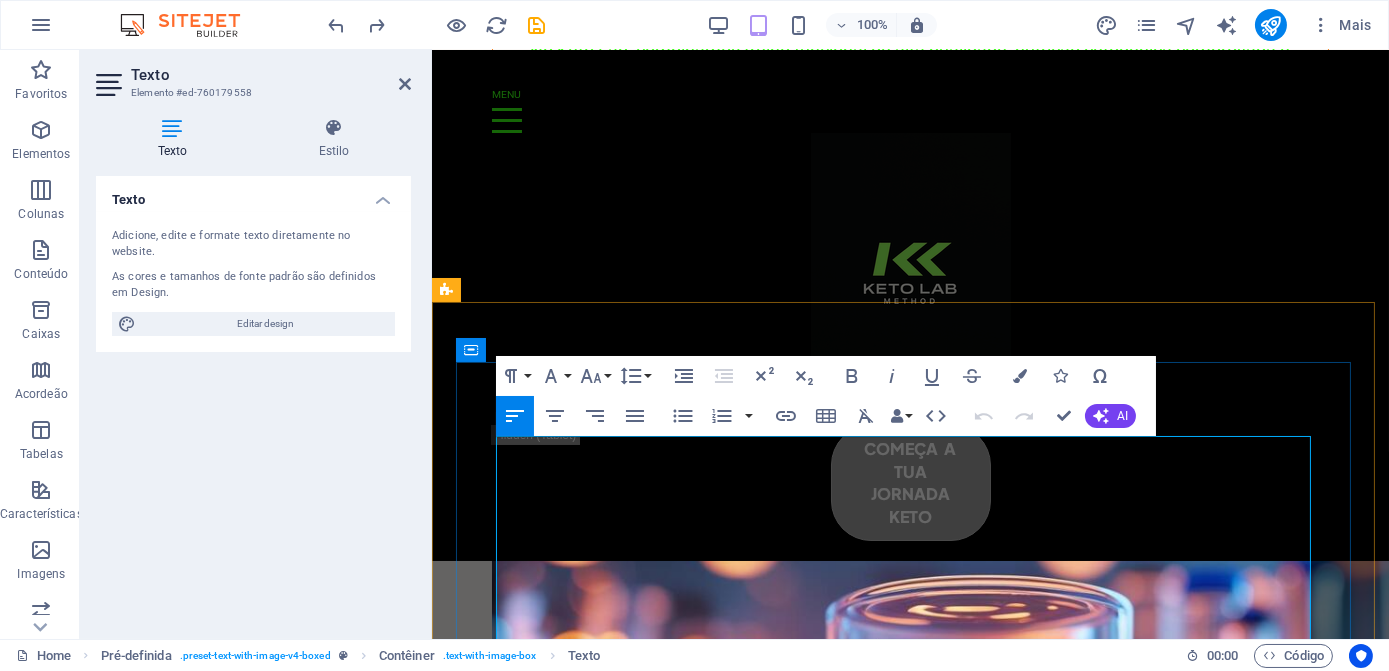 click on "Há mais de 10 anos, ajudo pessoas a transformar seus corpos, aumentar a energia e melhorar a saúde por meio de uma combinação poderosa: alimentação cetogênica e treino funcional de alta eficácia. Após testemunhar centenas de pessoas desistindo de dietas complexas e métodos que não se adaptam ao cotidiano, decidi criar algo diferente." at bounding box center (909, 1330) 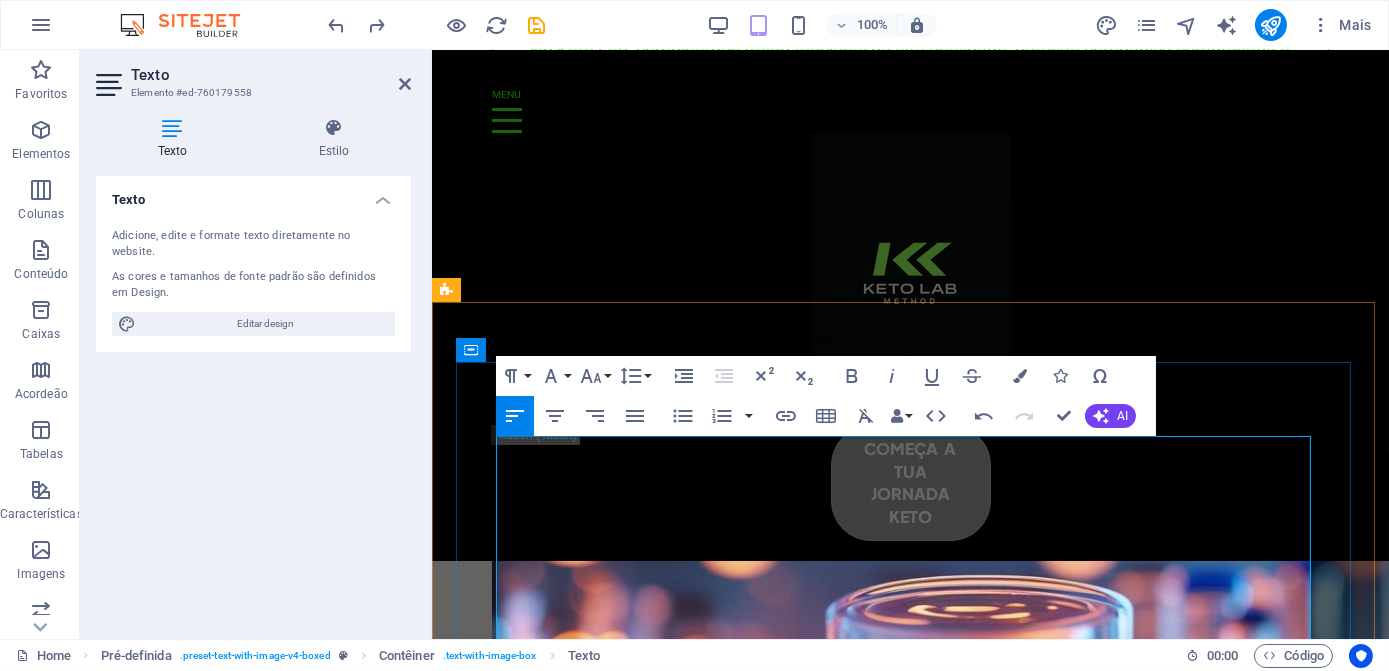 click on "cetogênica" at bounding box center (961, 1314) 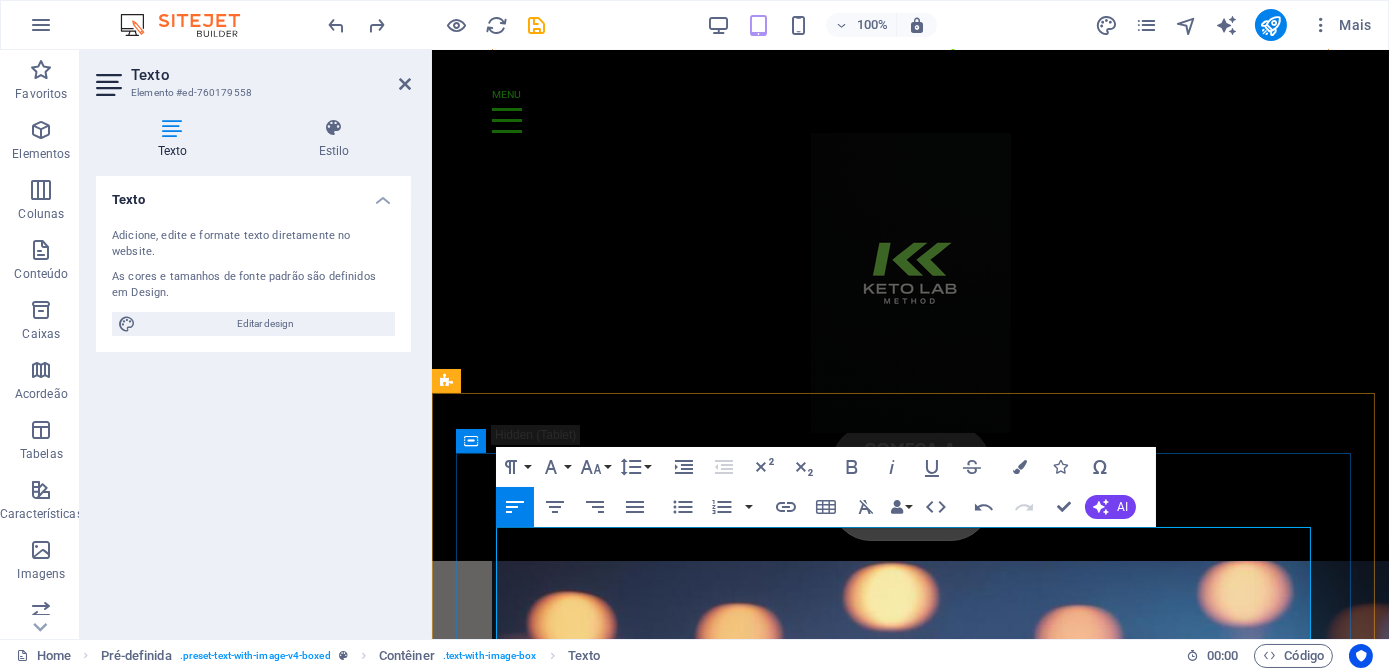 scroll, scrollTop: 2933, scrollLeft: 0, axis: vertical 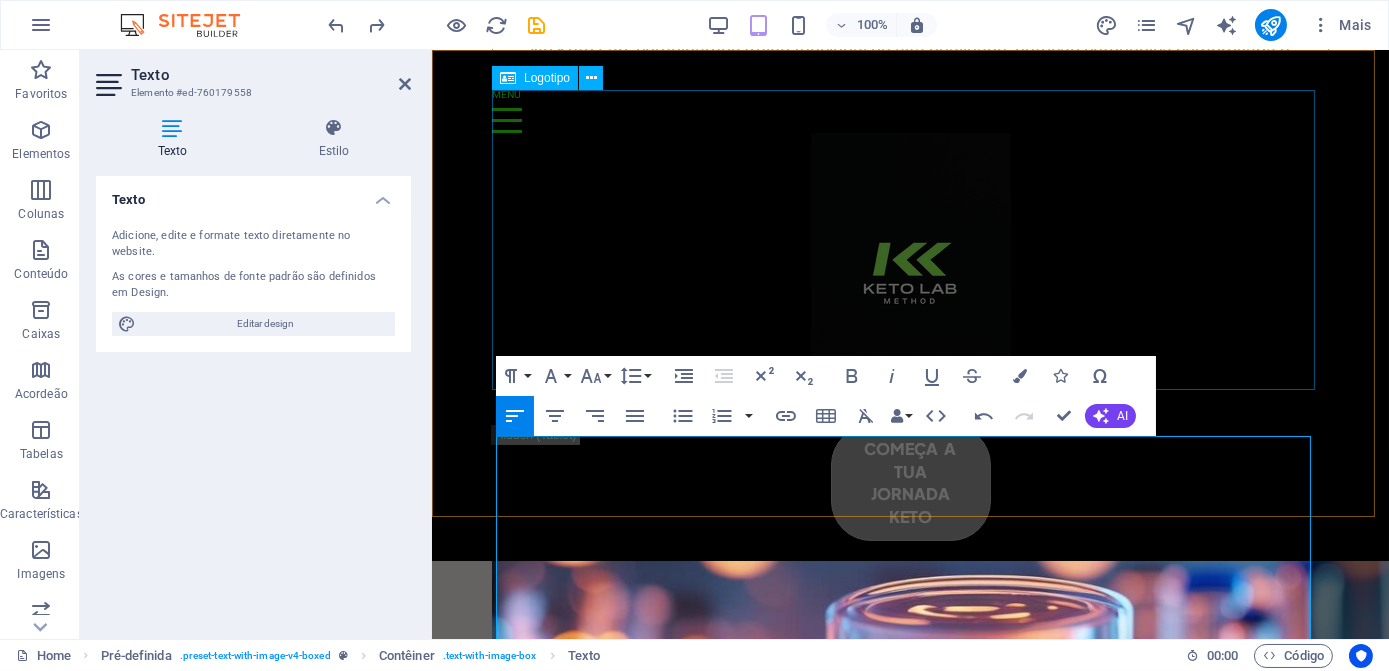 click at bounding box center [909, 283] 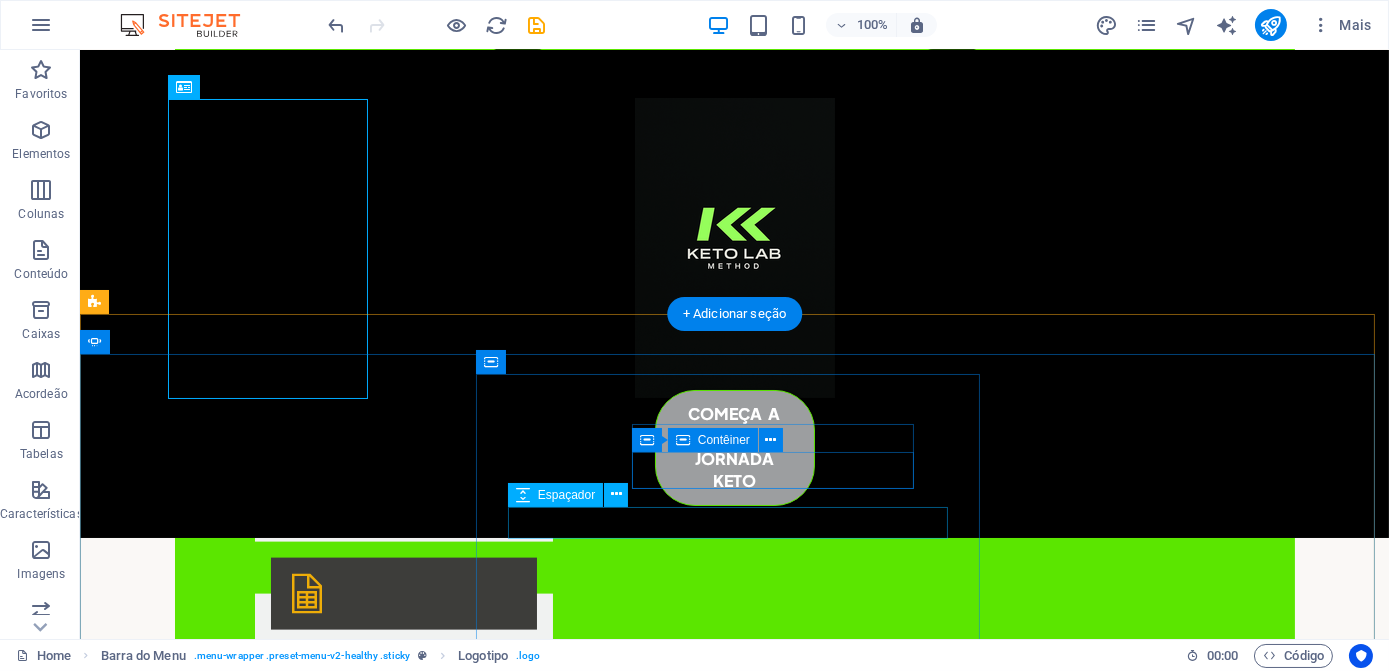scroll, scrollTop: 5414, scrollLeft: 0, axis: vertical 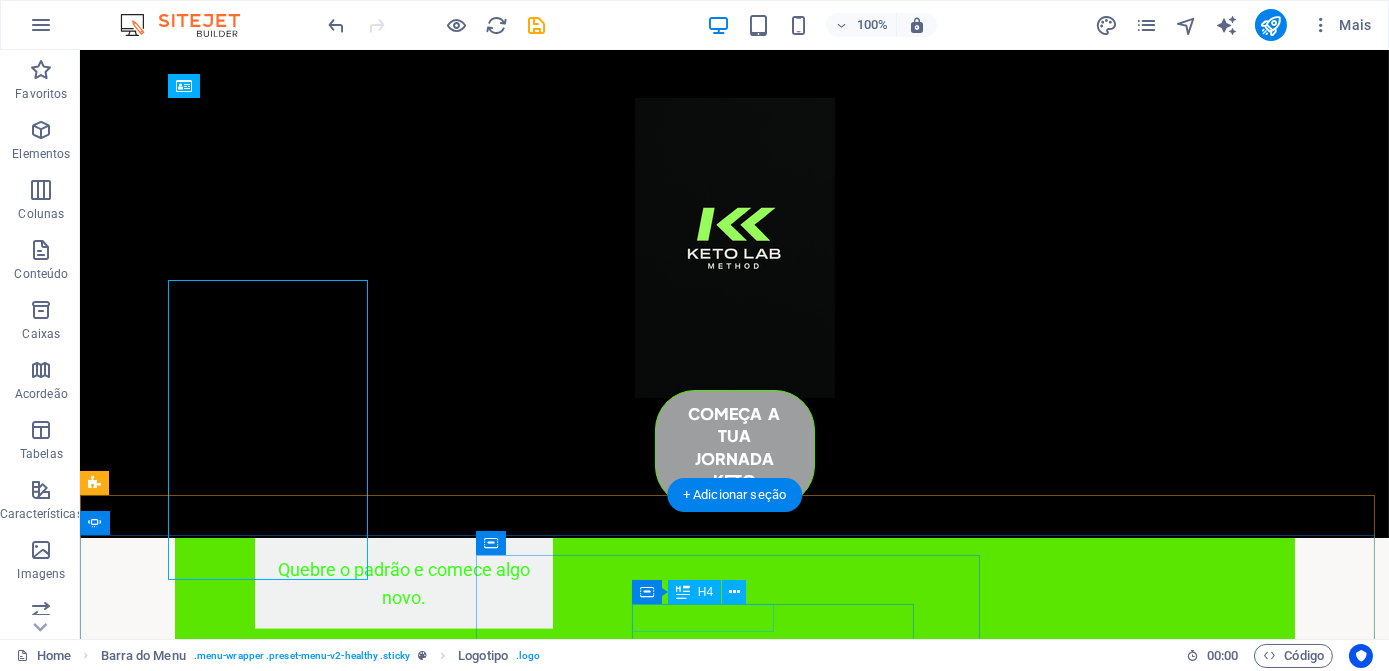 click on "Jessica Mayers" at bounding box center [-565, 5542] 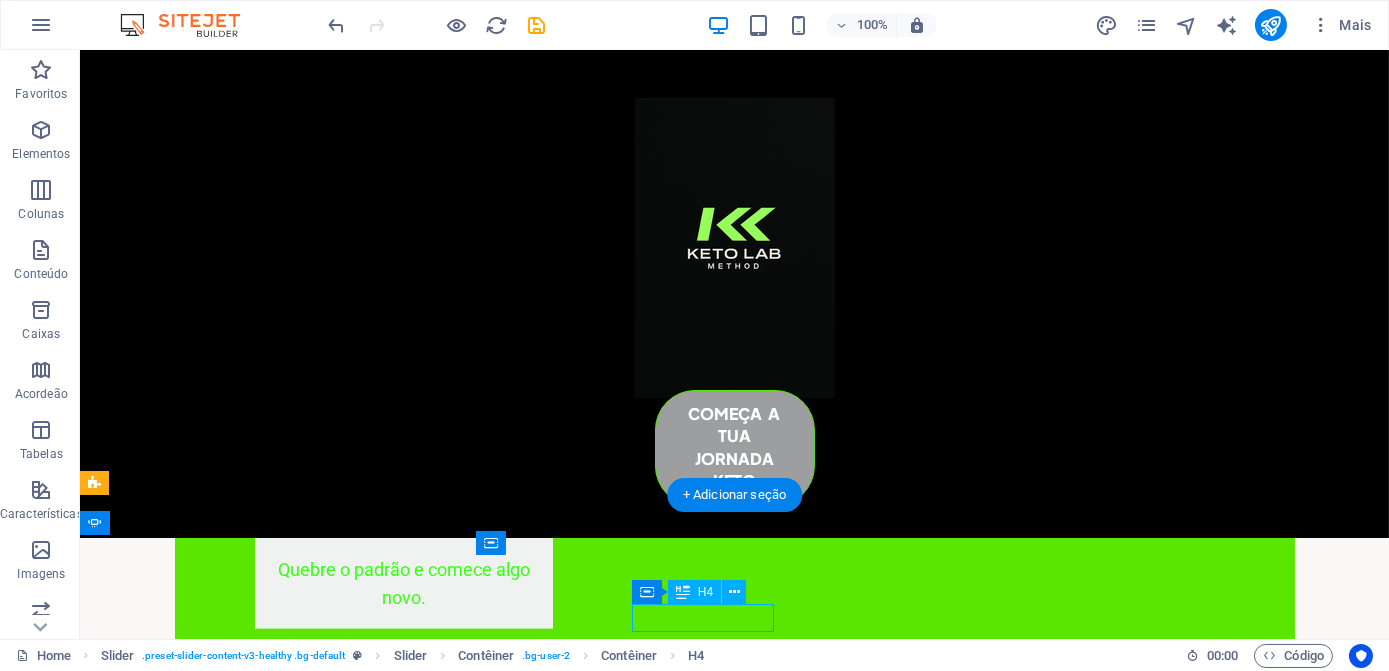 click on "Jessica Mayers" at bounding box center (-565, 5542) 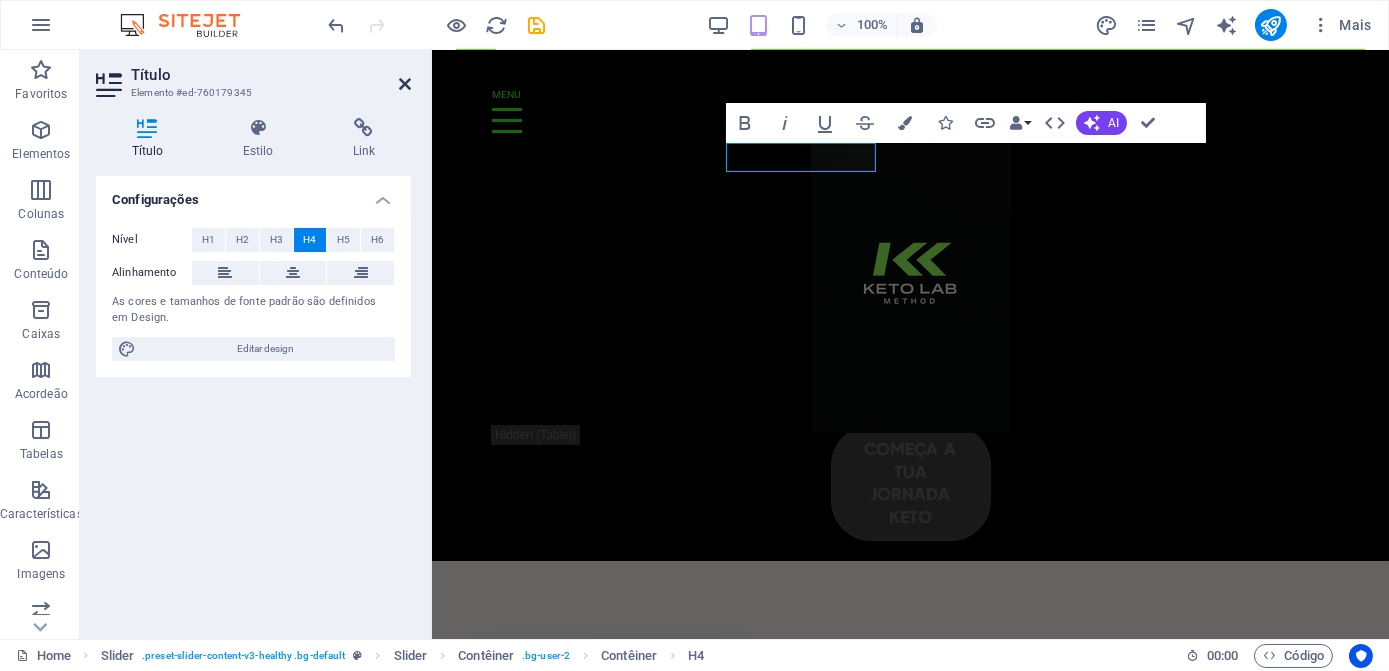 drag, startPoint x: 333, startPoint y: 31, endPoint x: 406, endPoint y: 78, distance: 86.821655 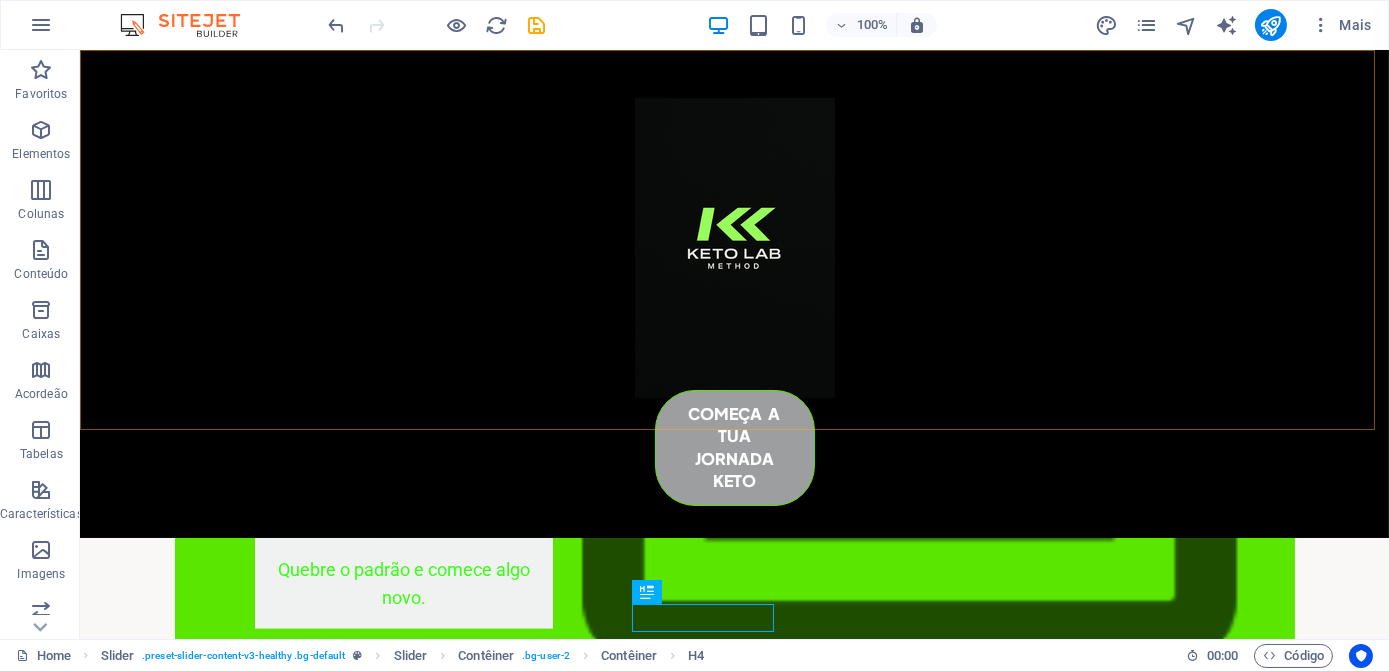 scroll, scrollTop: 5505, scrollLeft: 0, axis: vertical 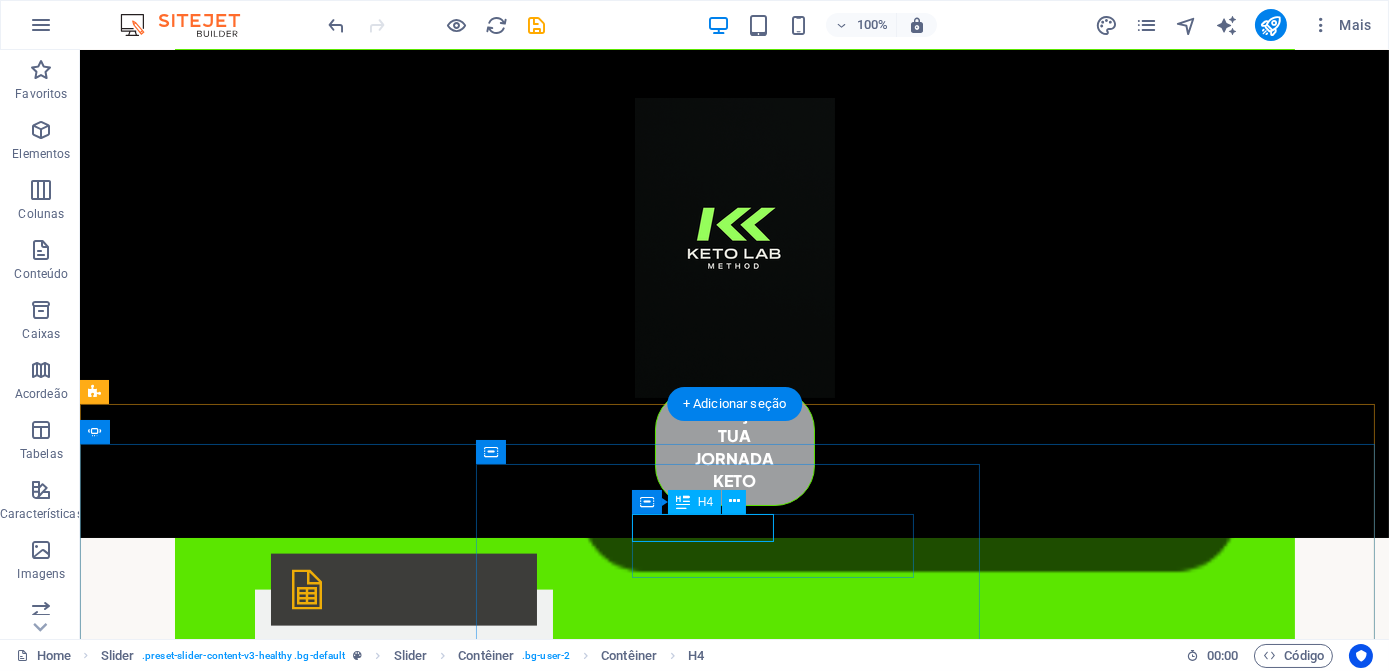 click on "Jessica Mayers" at bounding box center (-565, 5451) 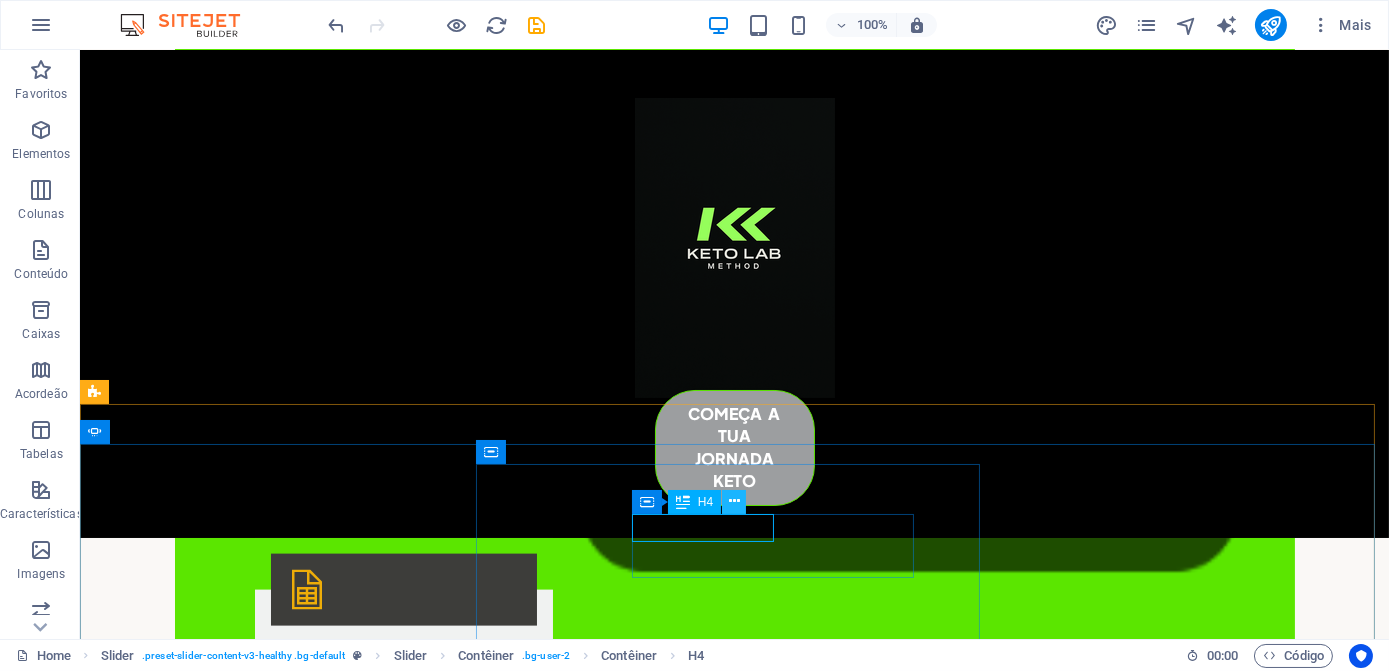 click at bounding box center [734, 502] 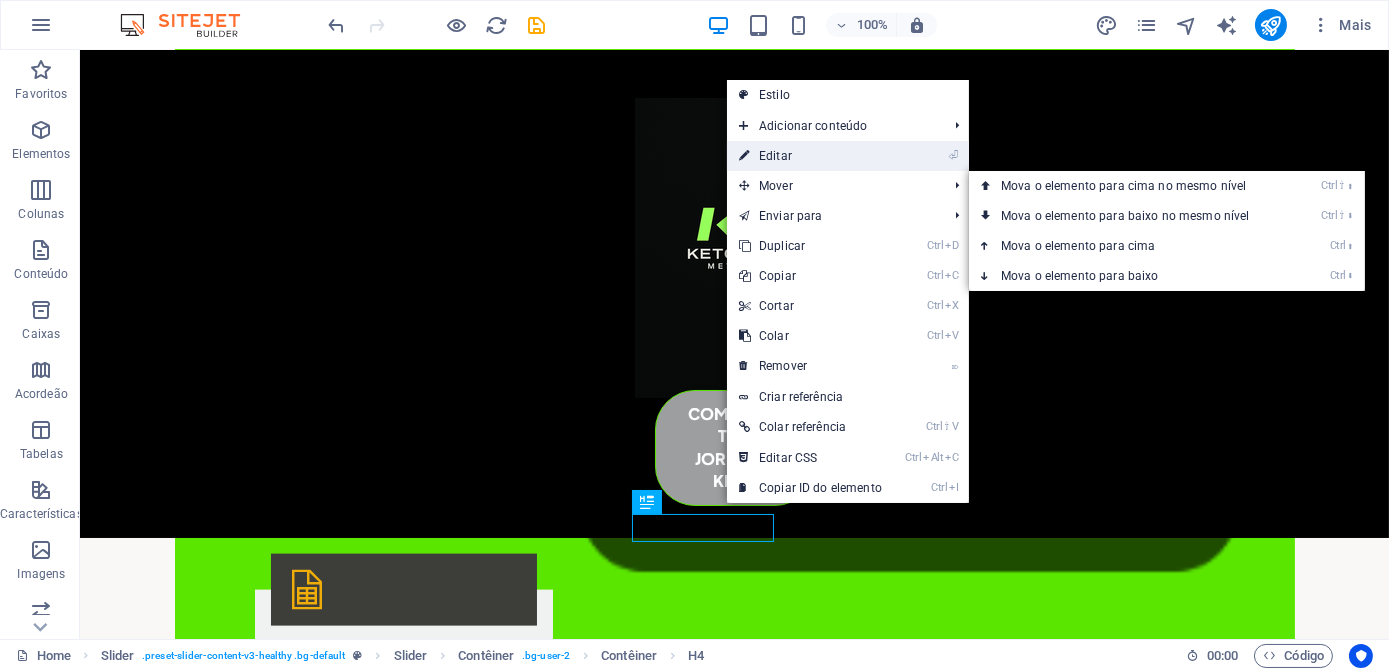 click on "⏎  Editar" at bounding box center (810, 156) 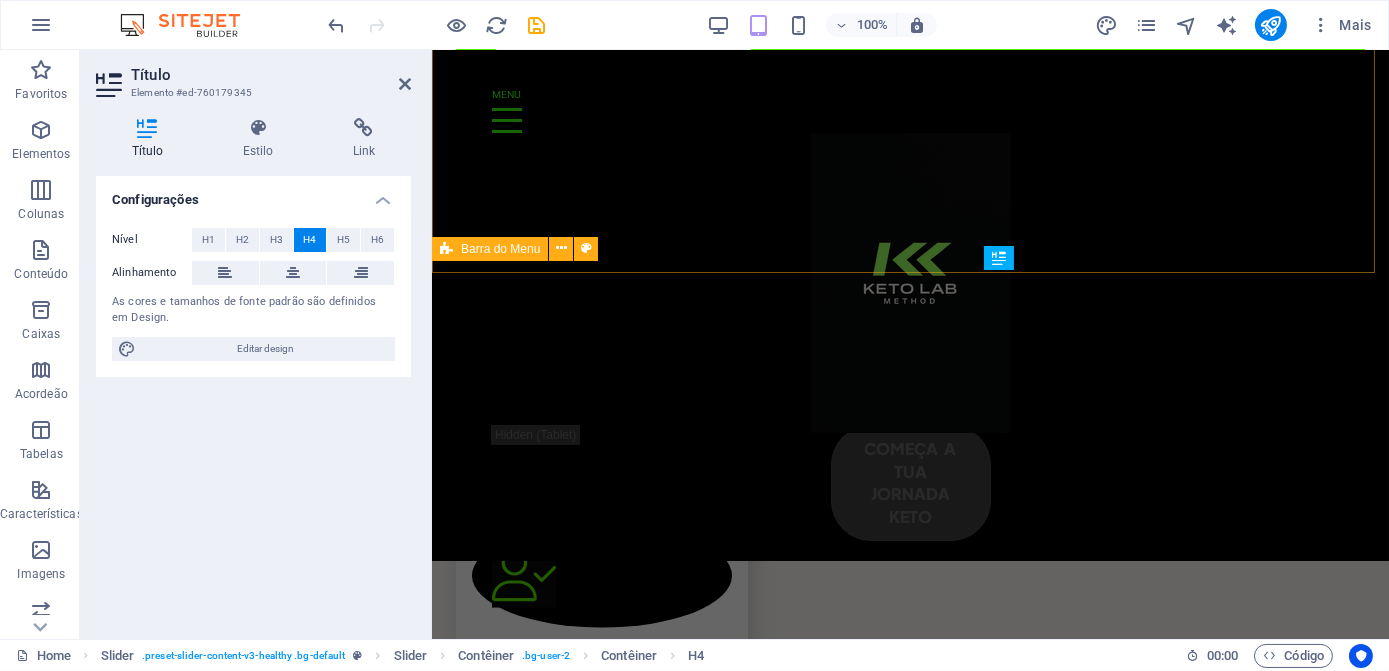 scroll, scrollTop: 5505, scrollLeft: 0, axis: vertical 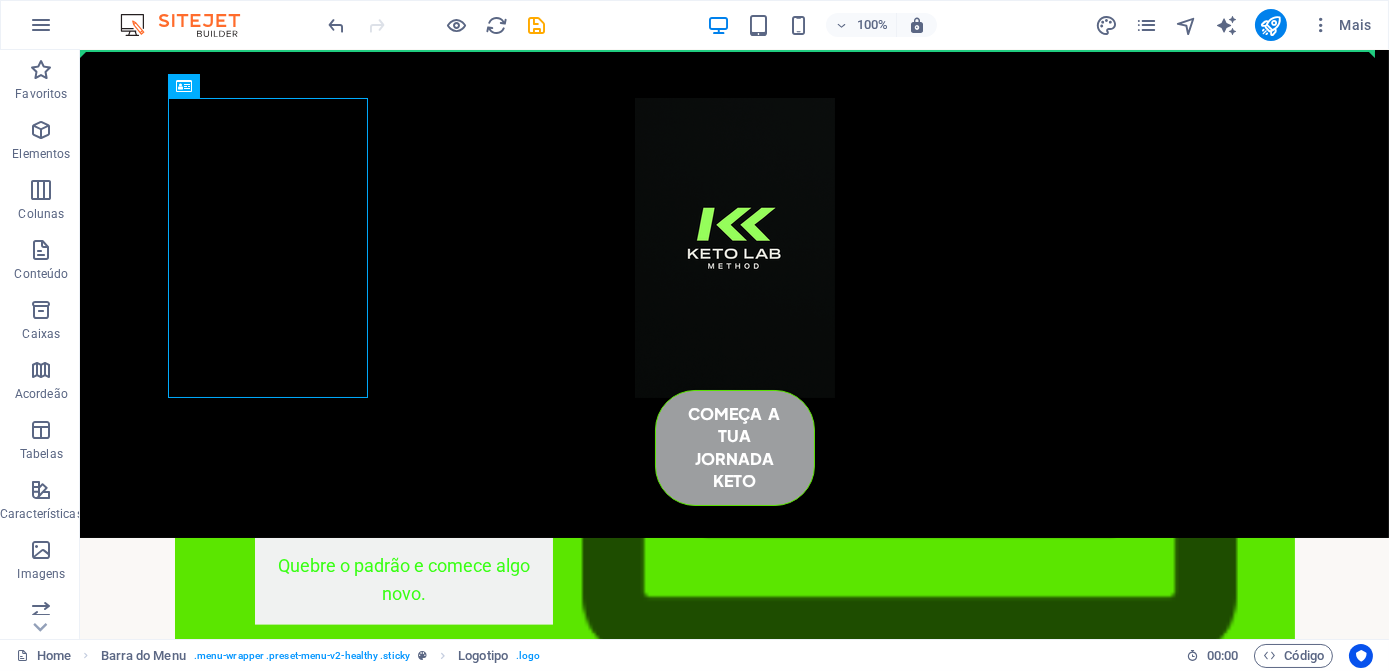 drag, startPoint x: 457, startPoint y: 153, endPoint x: 792, endPoint y: 175, distance: 335.72162 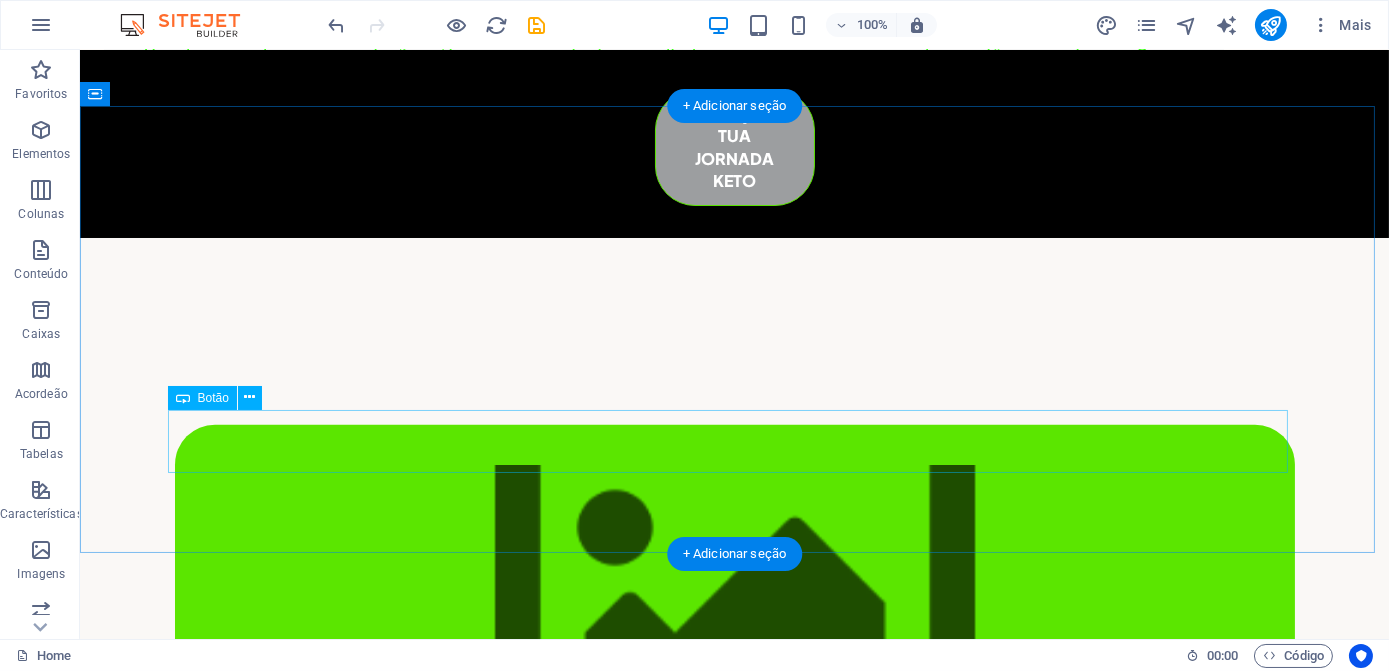 scroll, scrollTop: 5122, scrollLeft: 0, axis: vertical 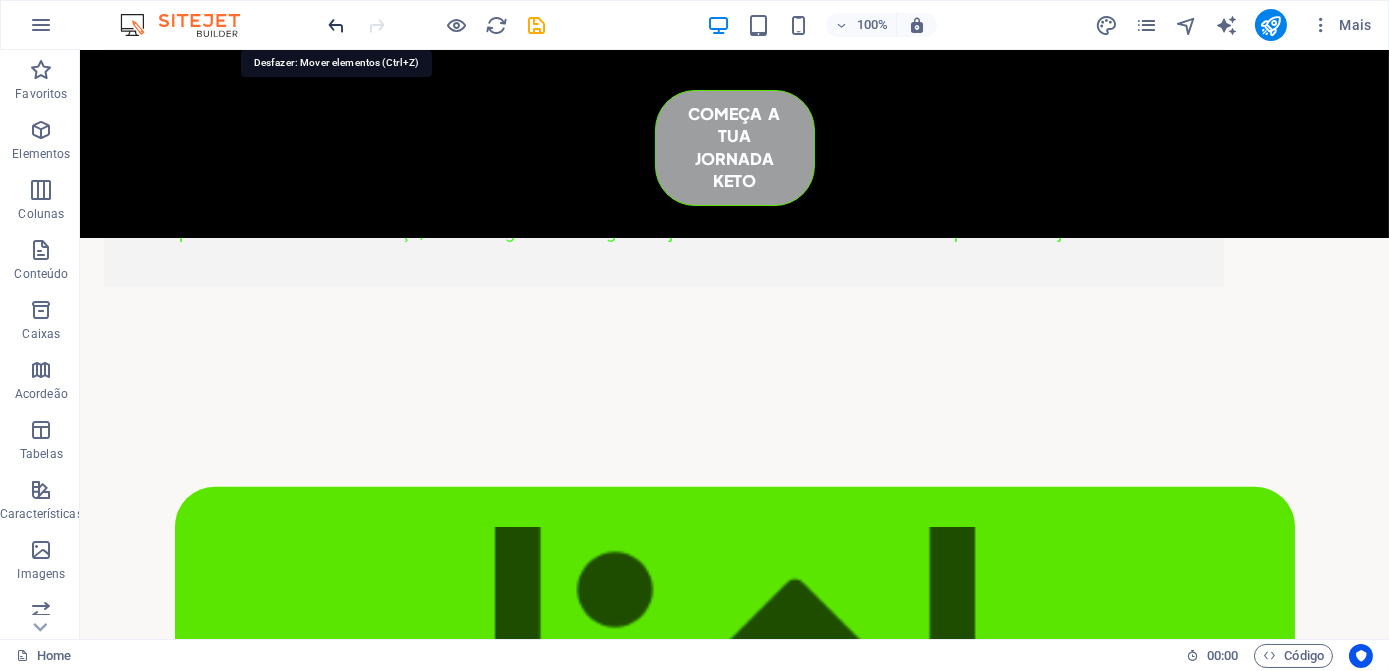 click at bounding box center [337, 25] 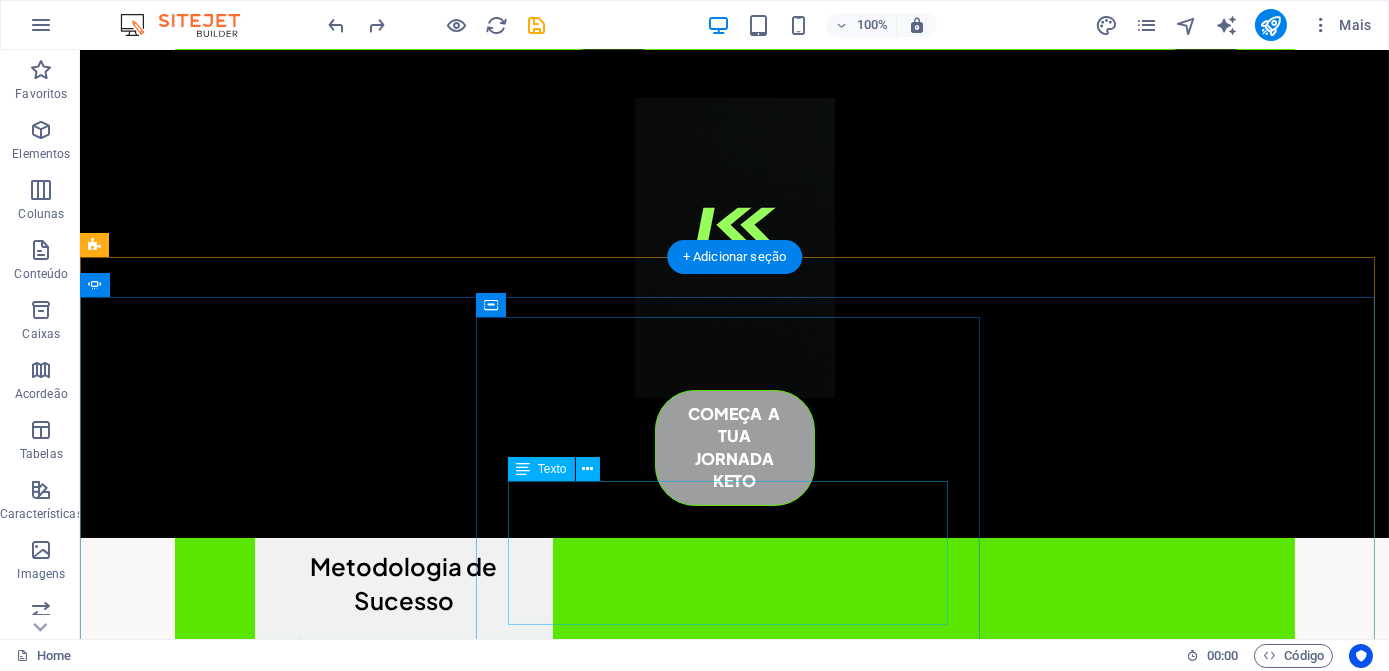 scroll, scrollTop: 5652, scrollLeft: 0, axis: vertical 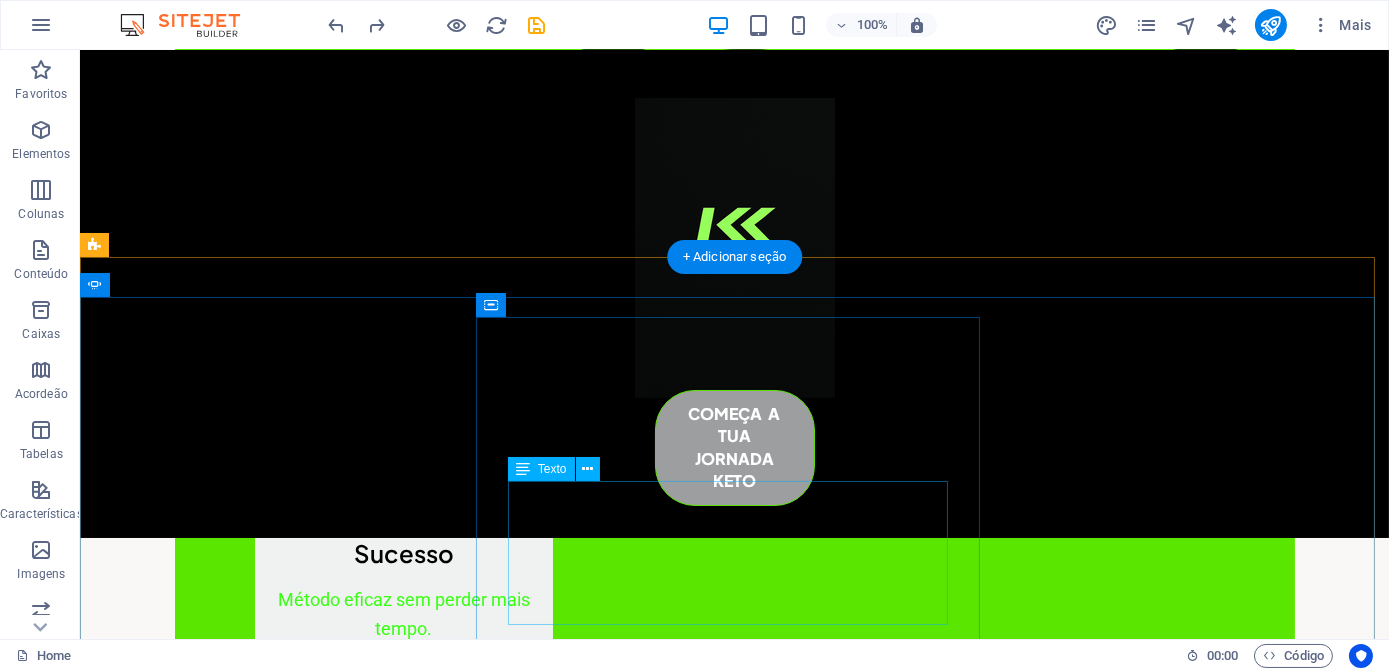 click on "Lorem ipsum dolor sit amet, consectetur adipiscing elit. Nunc vulputate s libero et velit interdum, ac per aliquet odio mattis. Class aptent taciti sociosqu ad litora torquent per conubia nostra, per ad inceptos. Class aptent taciti sociosqu ad litora torquent per." at bounding box center (-565, 5574) 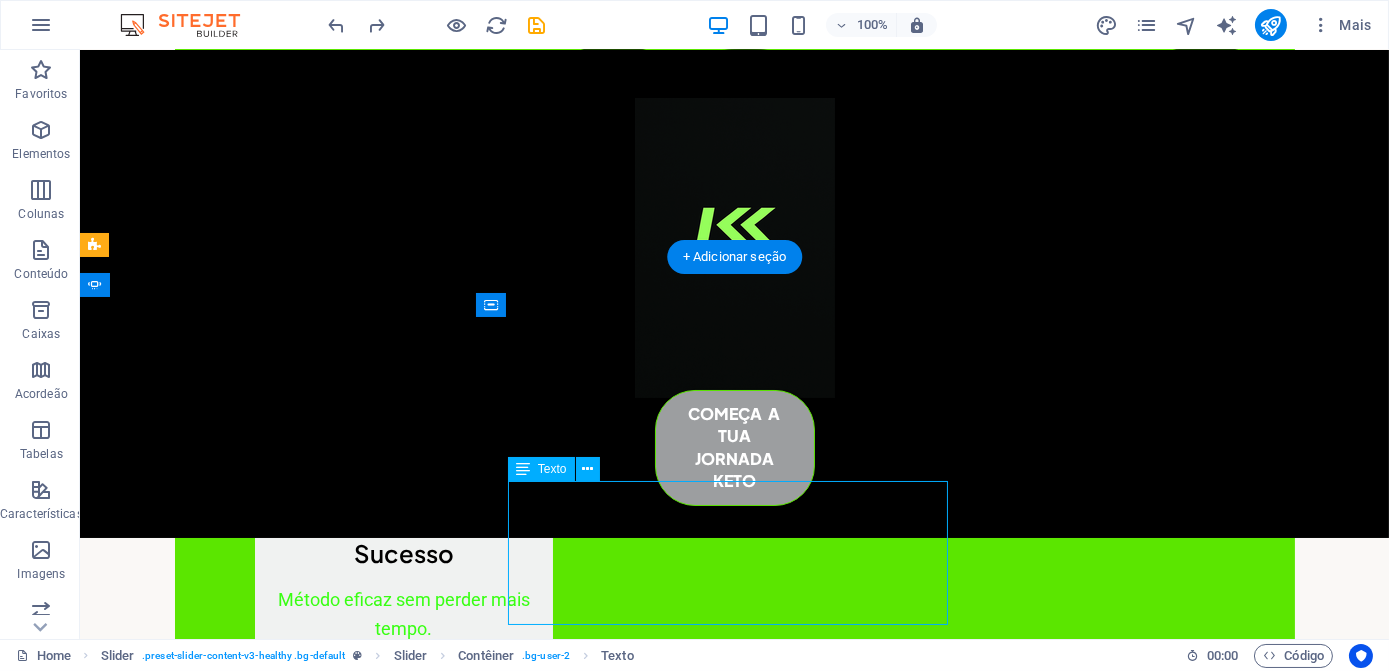 click on "Lorem ipsum dolor sit amet, consectetur adipiscing elit. Nunc vulputate s libero et velit interdum, ac per aliquet odio mattis. Class aptent taciti sociosqu ad litora torquent per conubia nostra, per ad inceptos. Class aptent taciti sociosqu ad litora torquent per." at bounding box center [-565, 5574] 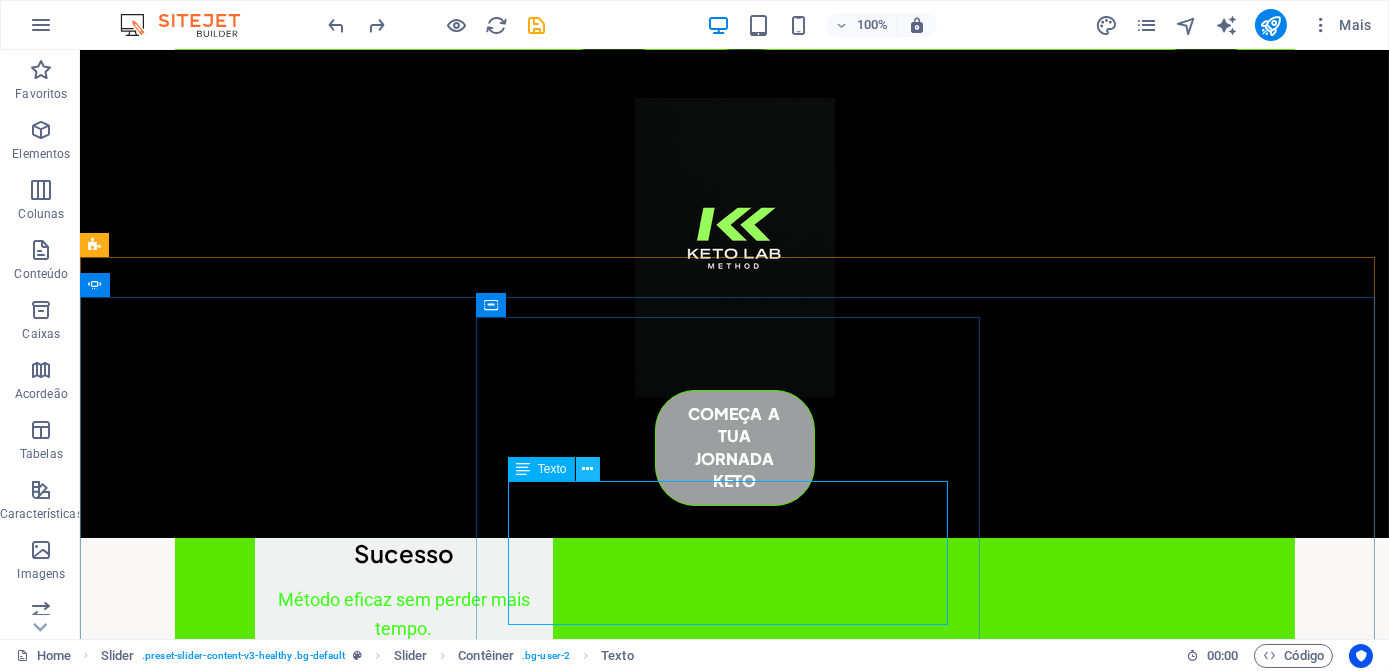 click at bounding box center (587, 469) 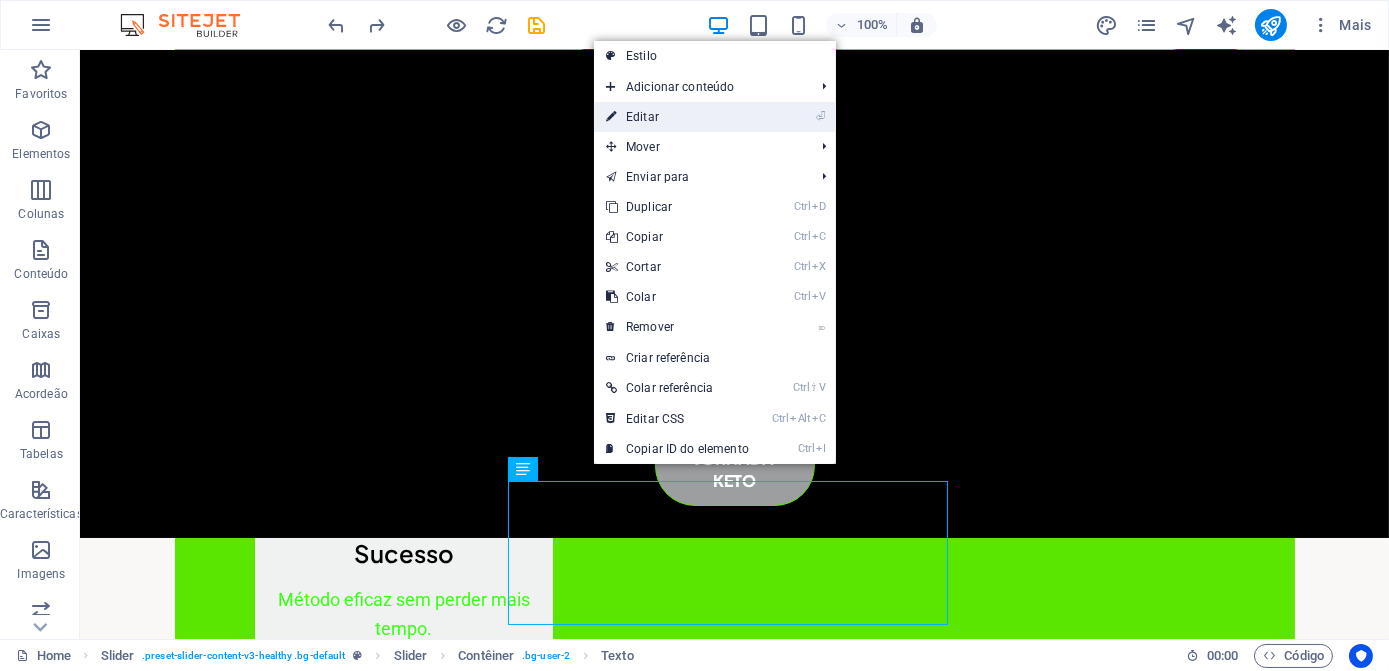 click on "⏎  Editar" at bounding box center (677, 117) 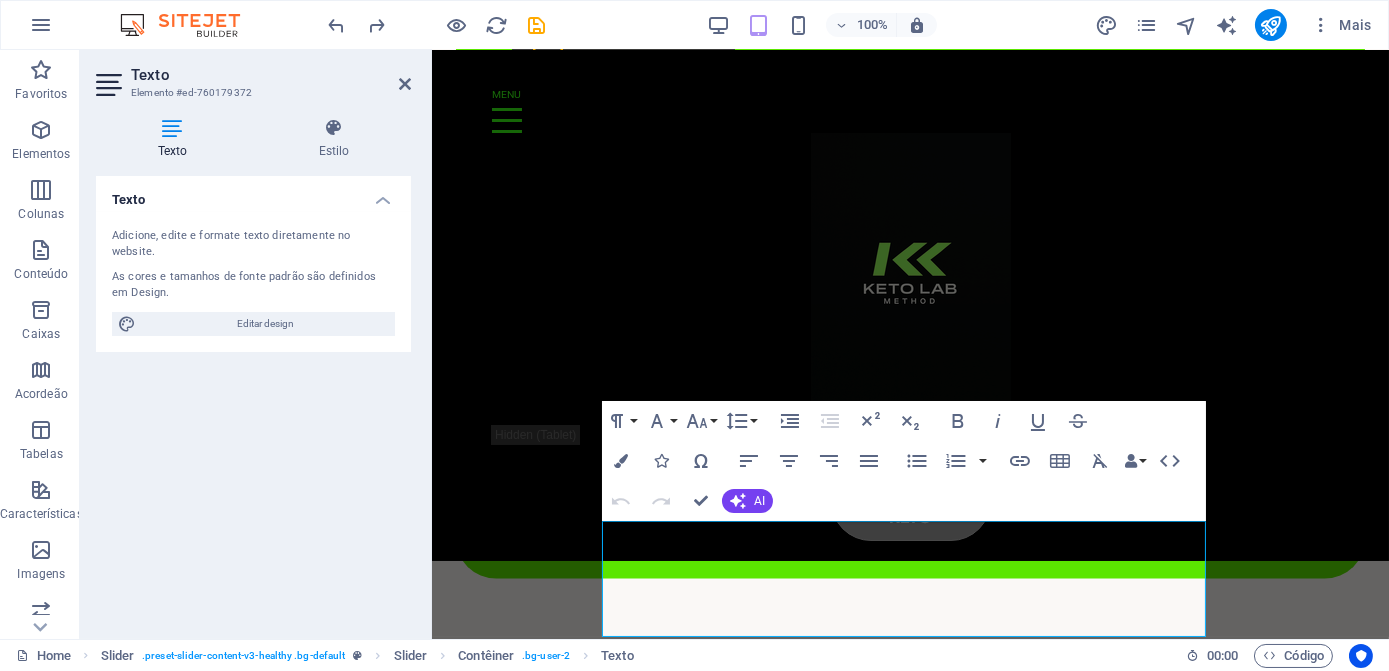 scroll, scrollTop: 5233, scrollLeft: 0, axis: vertical 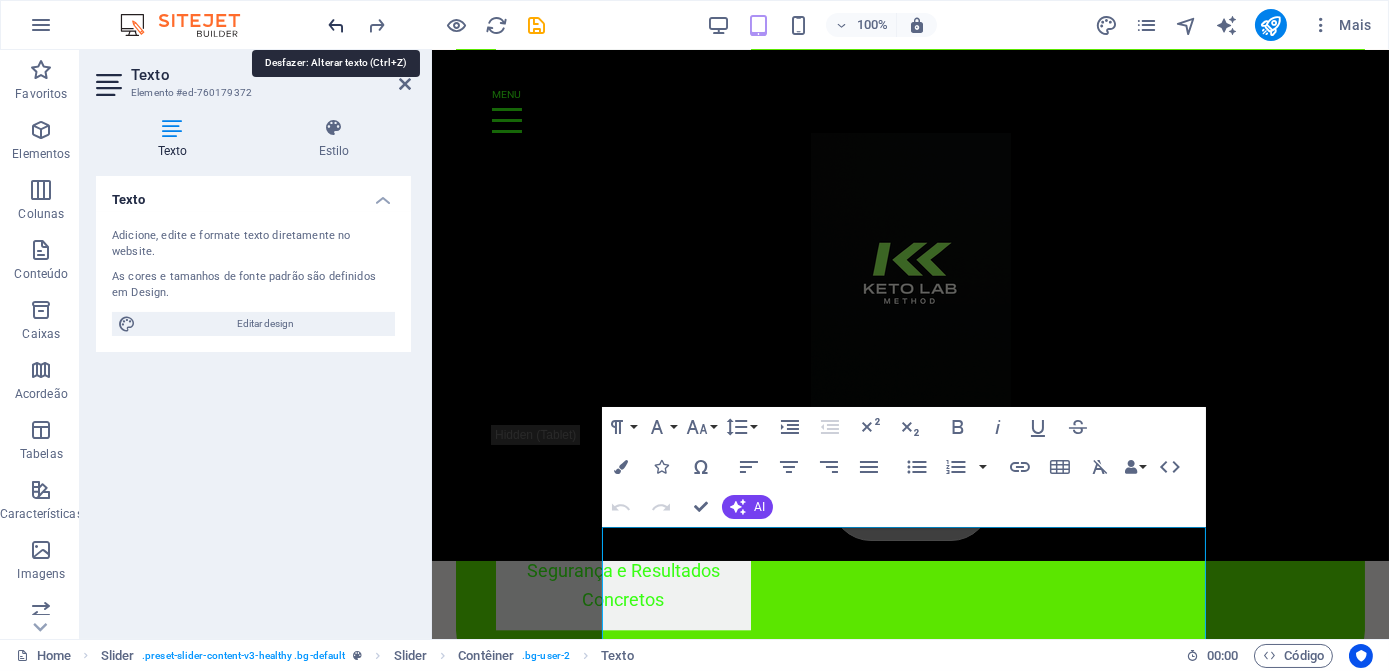 click at bounding box center [337, 25] 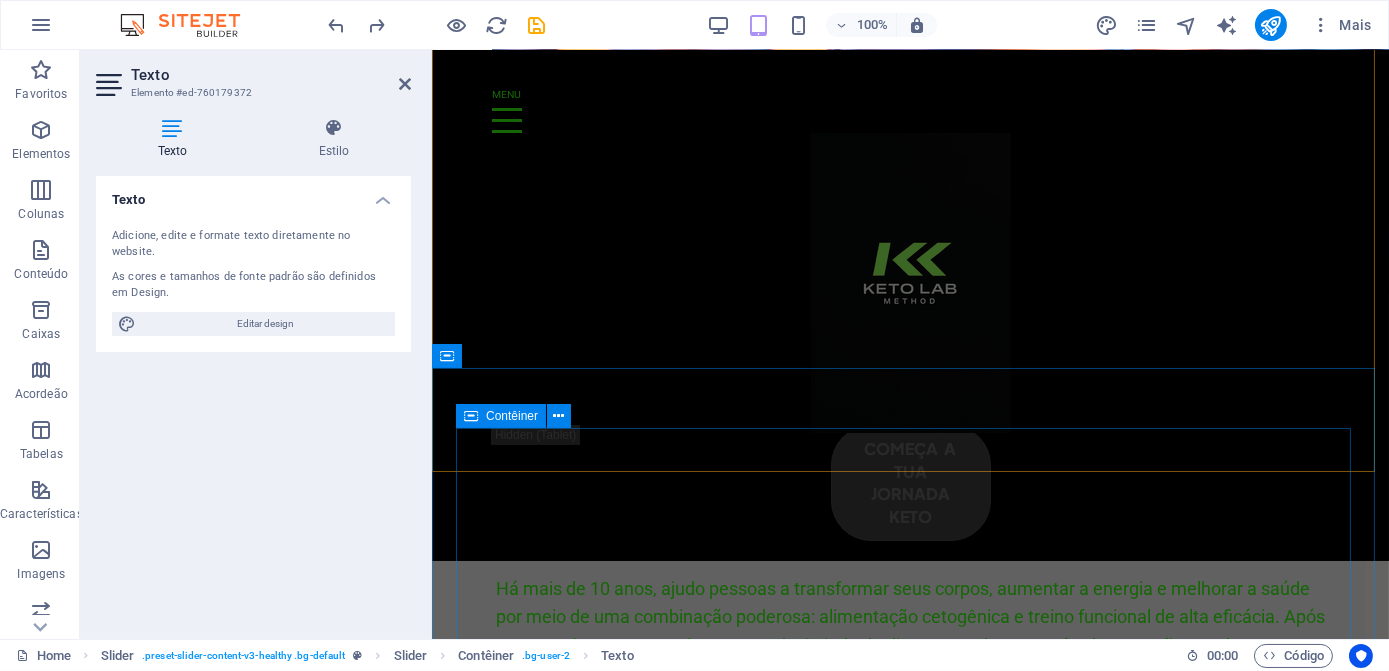 scroll, scrollTop: 3680, scrollLeft: 0, axis: vertical 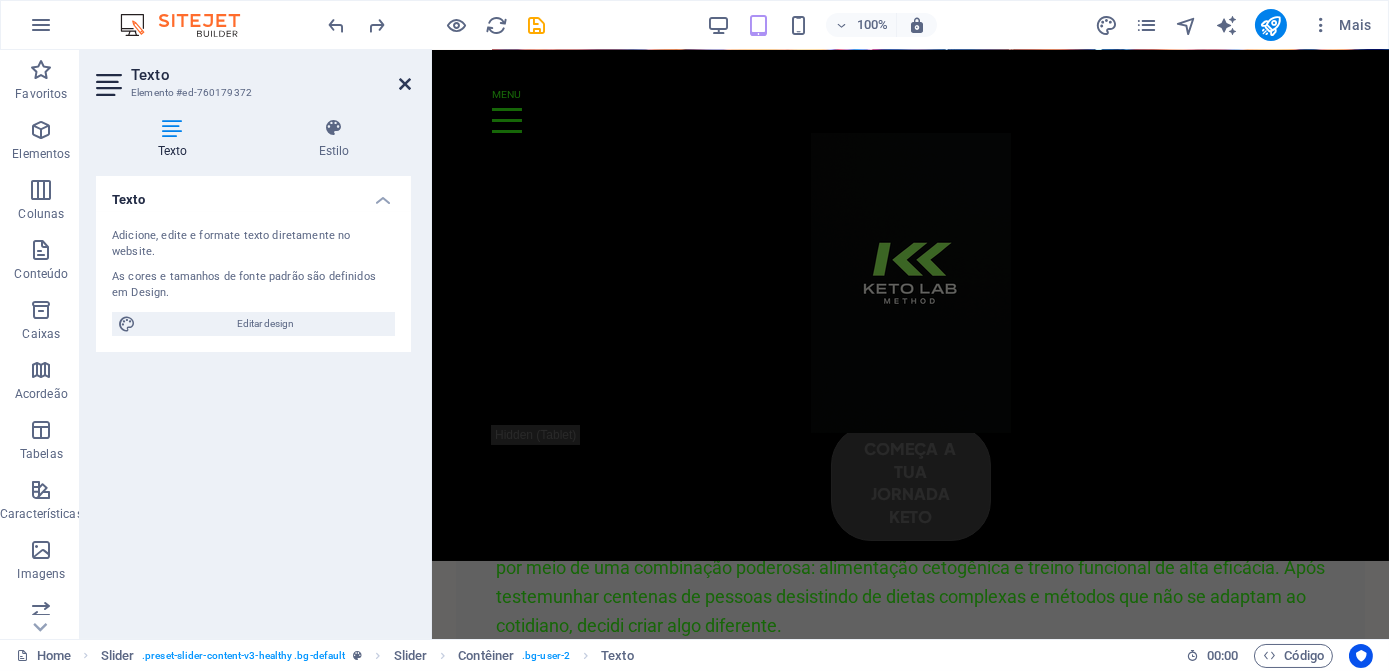 click at bounding box center (405, 84) 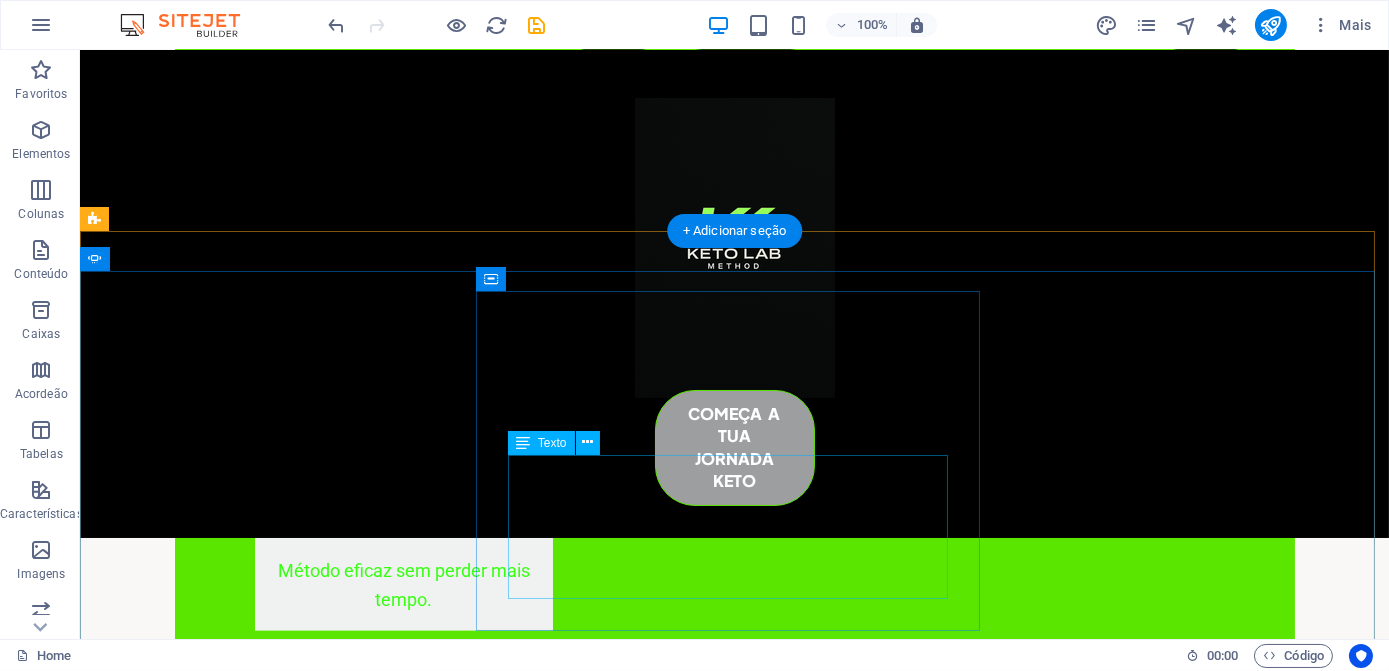 scroll, scrollTop: 5678, scrollLeft: 0, axis: vertical 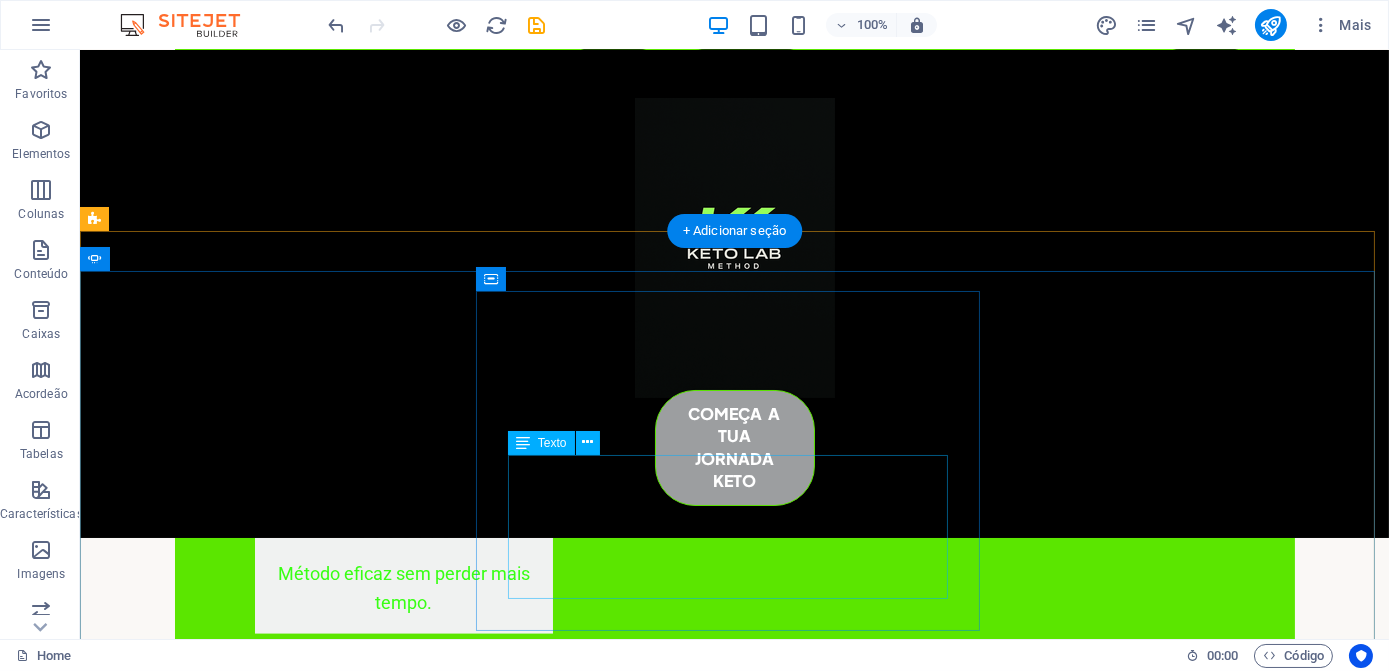 click on "Lorem ipsum dolor sit amet, consectetur adipiscing elit. Nunc vulputate s libero et velit interdum, ac per aliquet odio mattis. Class aptent taciti sociosqu ad litora torquent per conubia nostra, per ad inceptos. Class aptent taciti sociosqu ad litora torquent per." at bounding box center [-565, 5548] 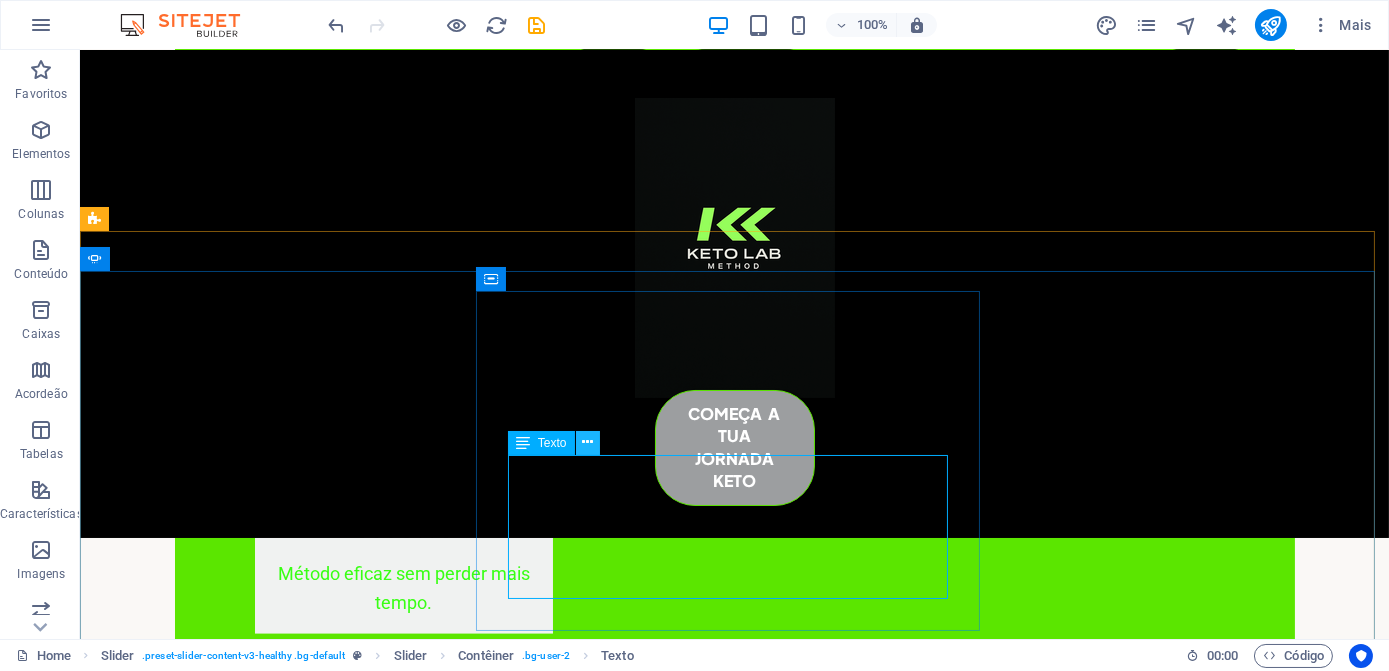 click at bounding box center (587, 442) 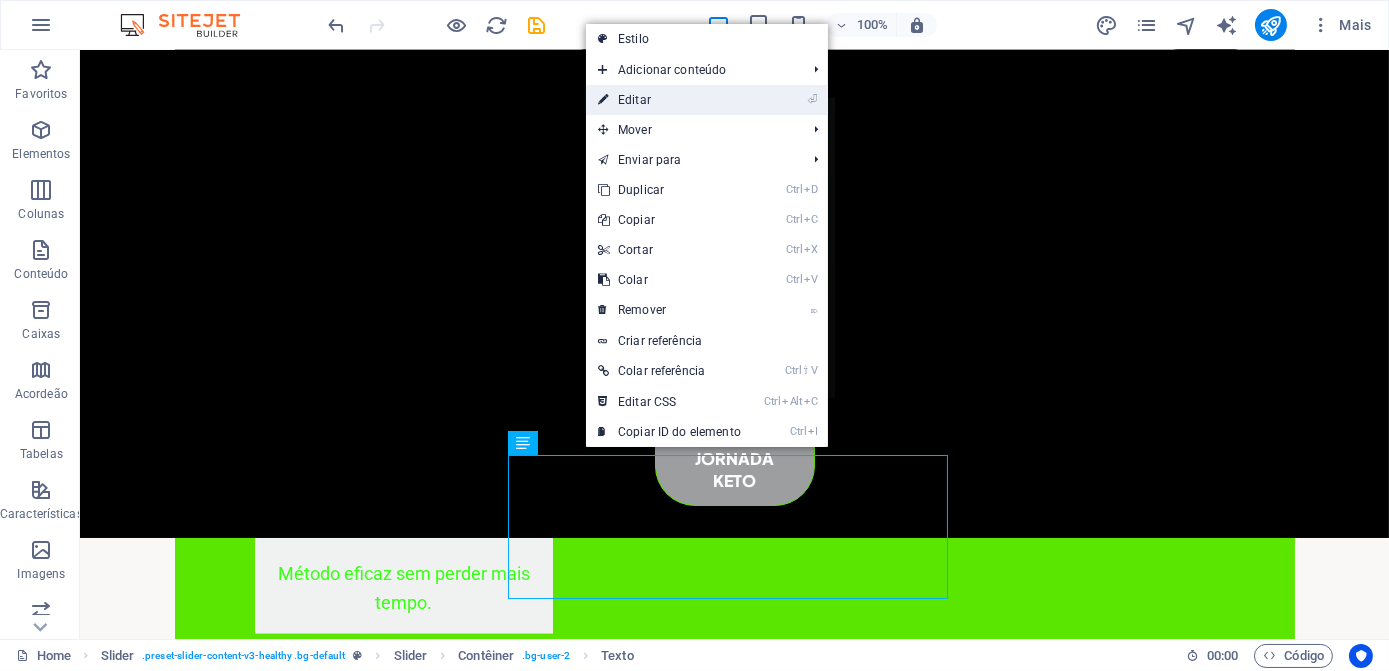 click on "⏎  Editar" at bounding box center (669, 100) 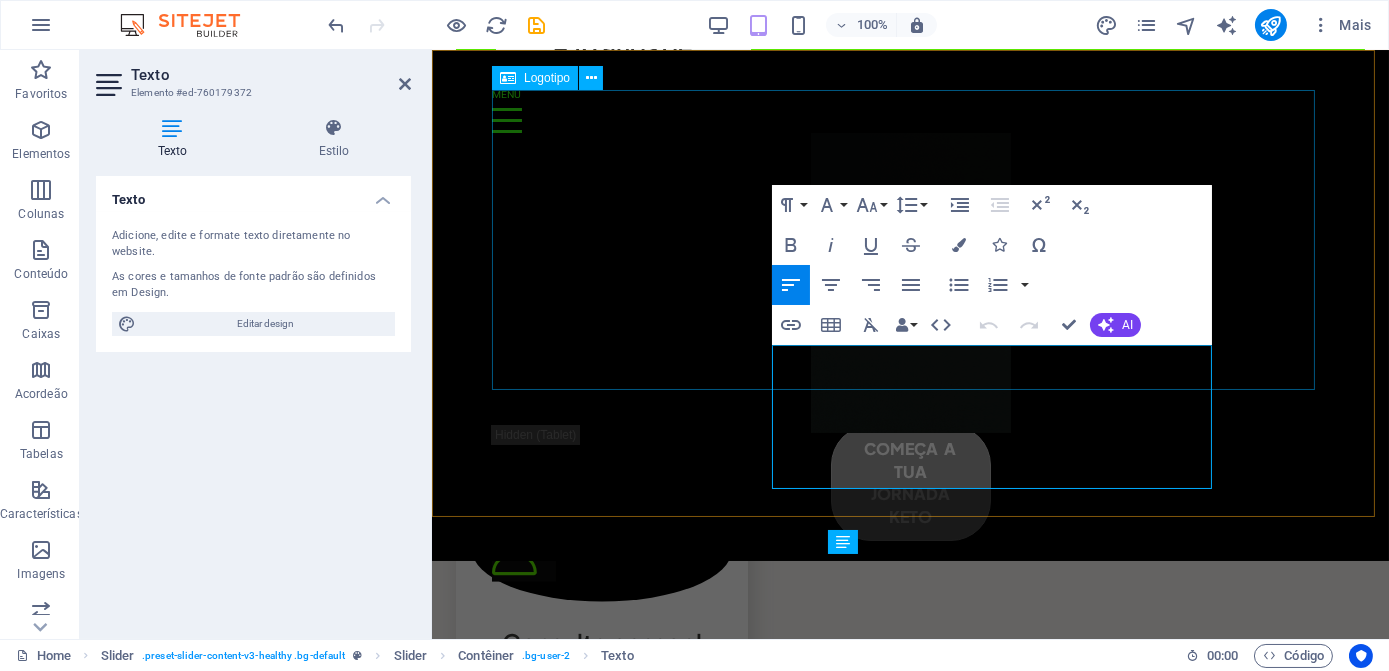 scroll, scrollTop: 5415, scrollLeft: 0, axis: vertical 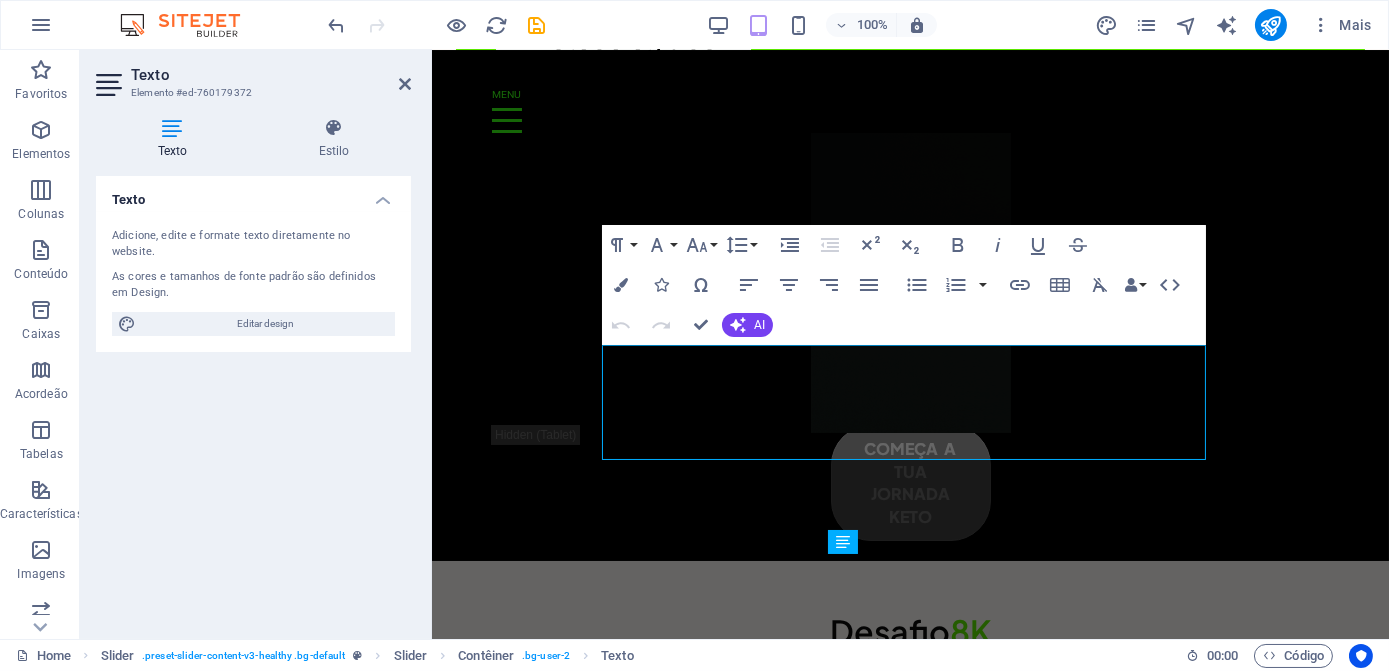 click at bounding box center [172, 128] 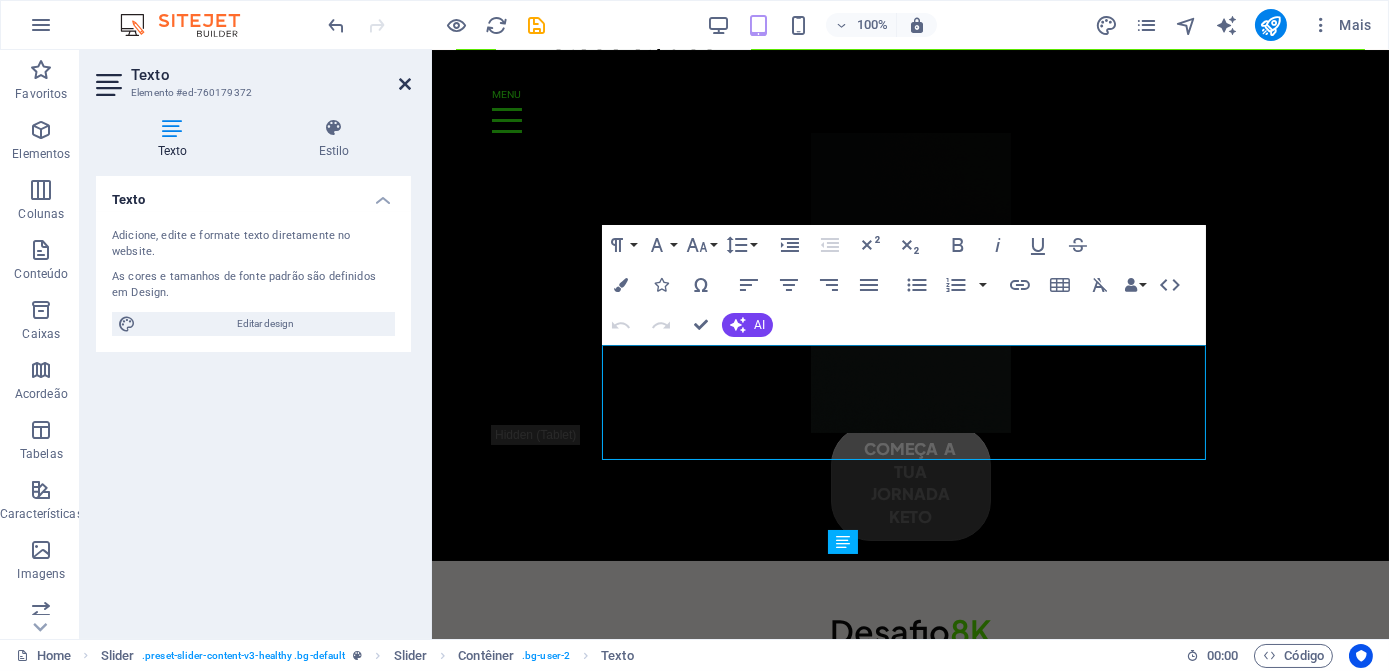 click at bounding box center (405, 84) 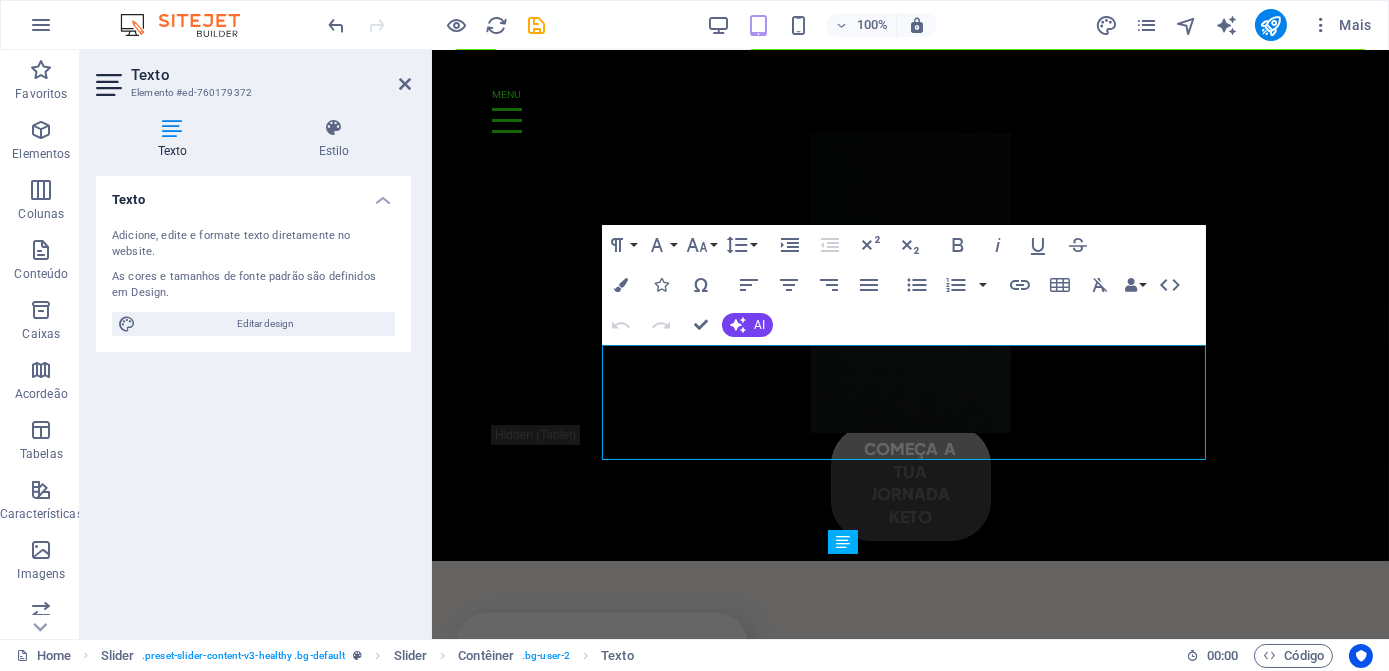 scroll, scrollTop: 5846, scrollLeft: 0, axis: vertical 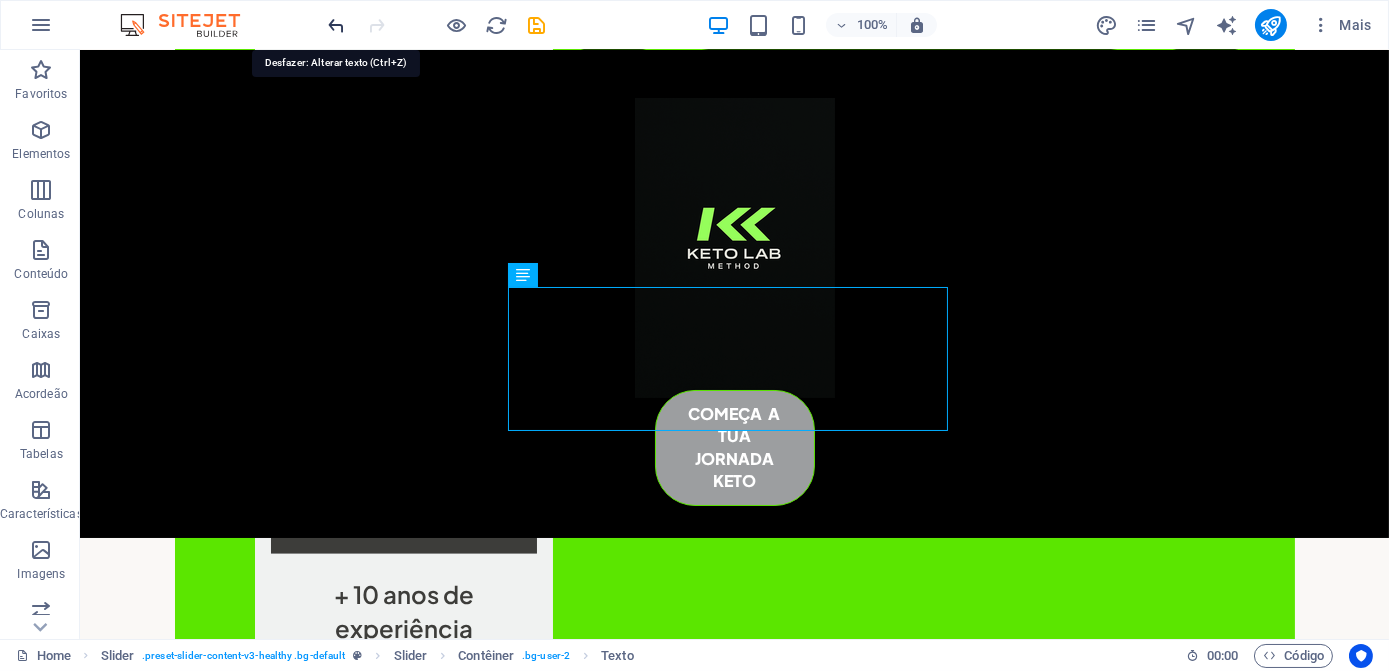 click at bounding box center [337, 25] 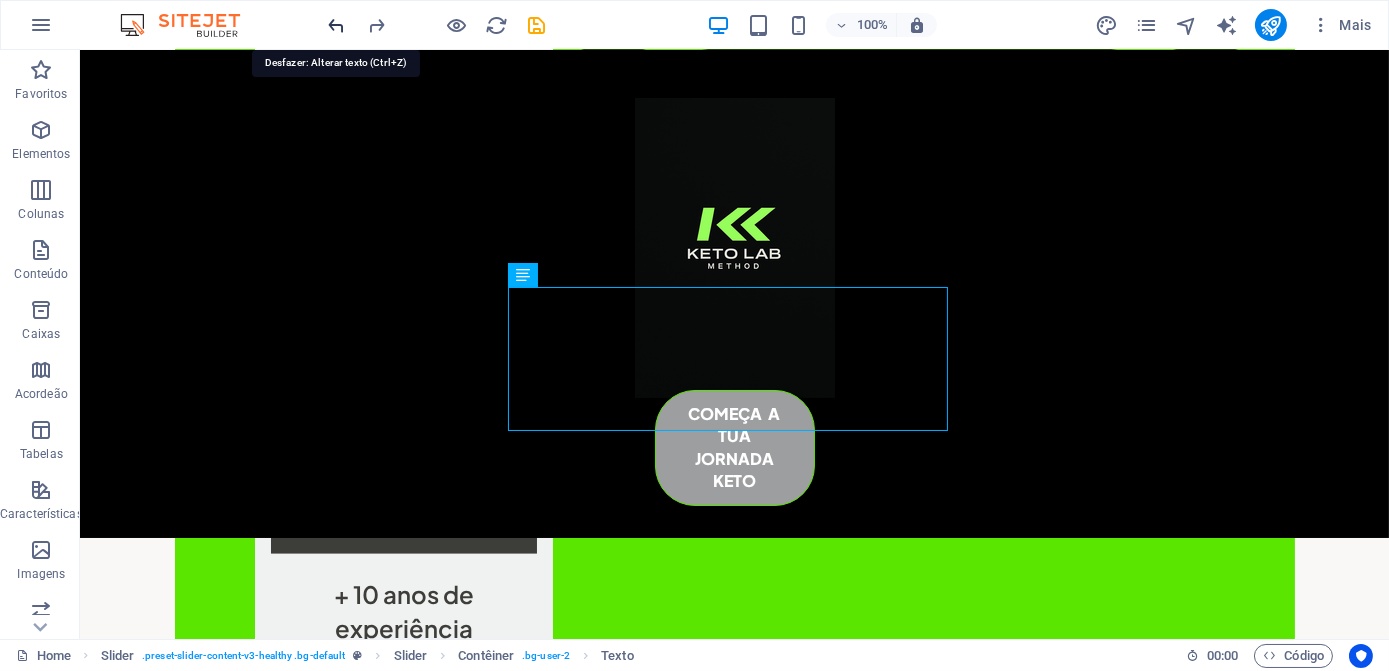 click at bounding box center (337, 25) 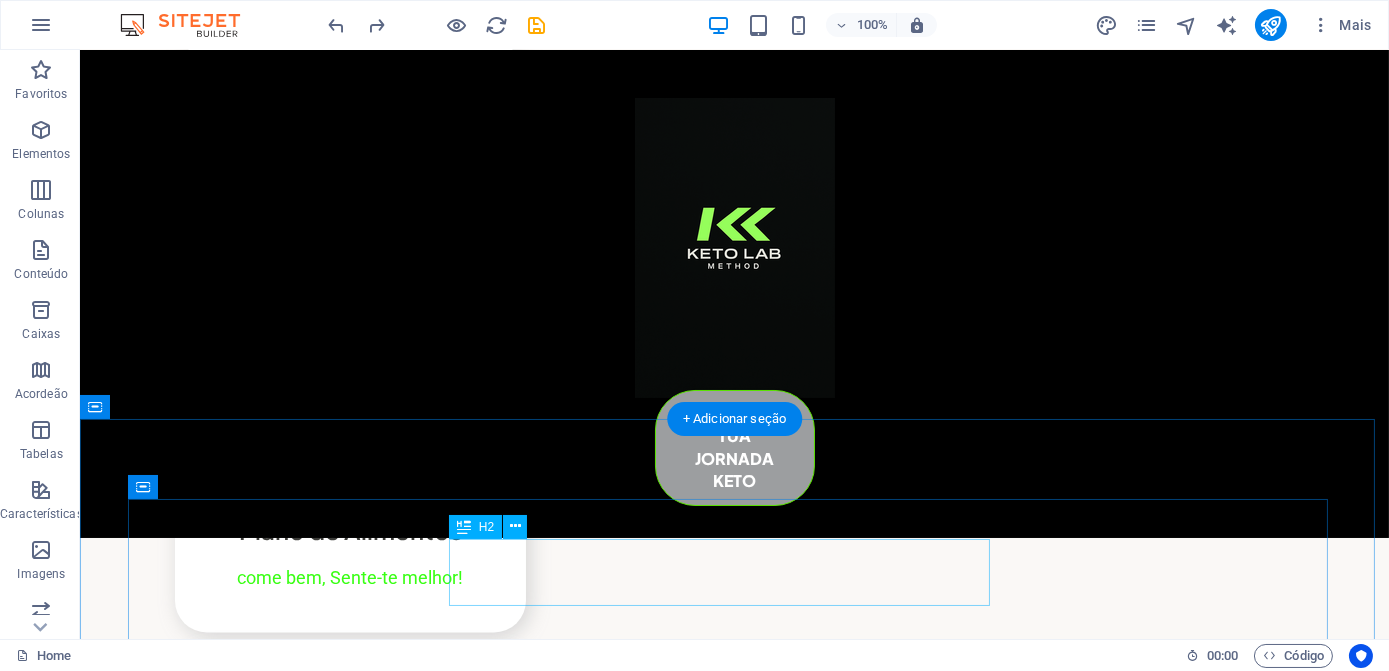 scroll, scrollTop: 6909, scrollLeft: 0, axis: vertical 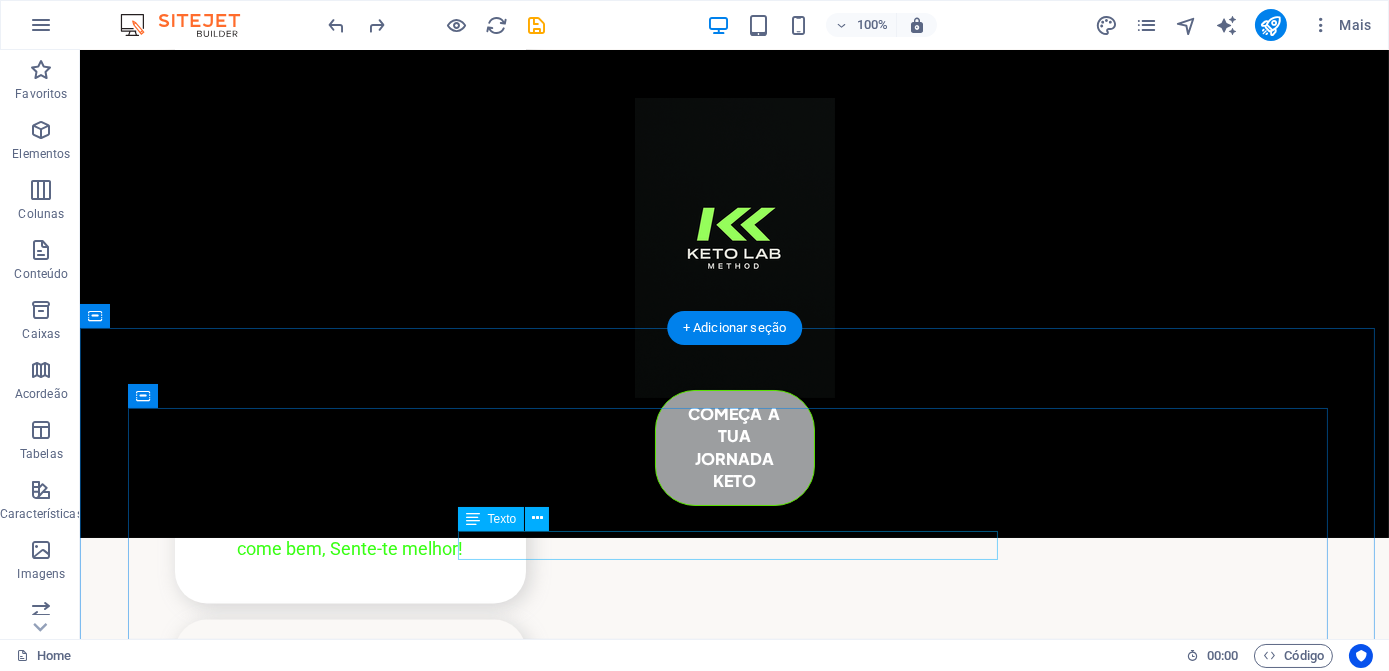 click on "Receba um incrível Guia de Receitas Keto!" at bounding box center (735, 3544) 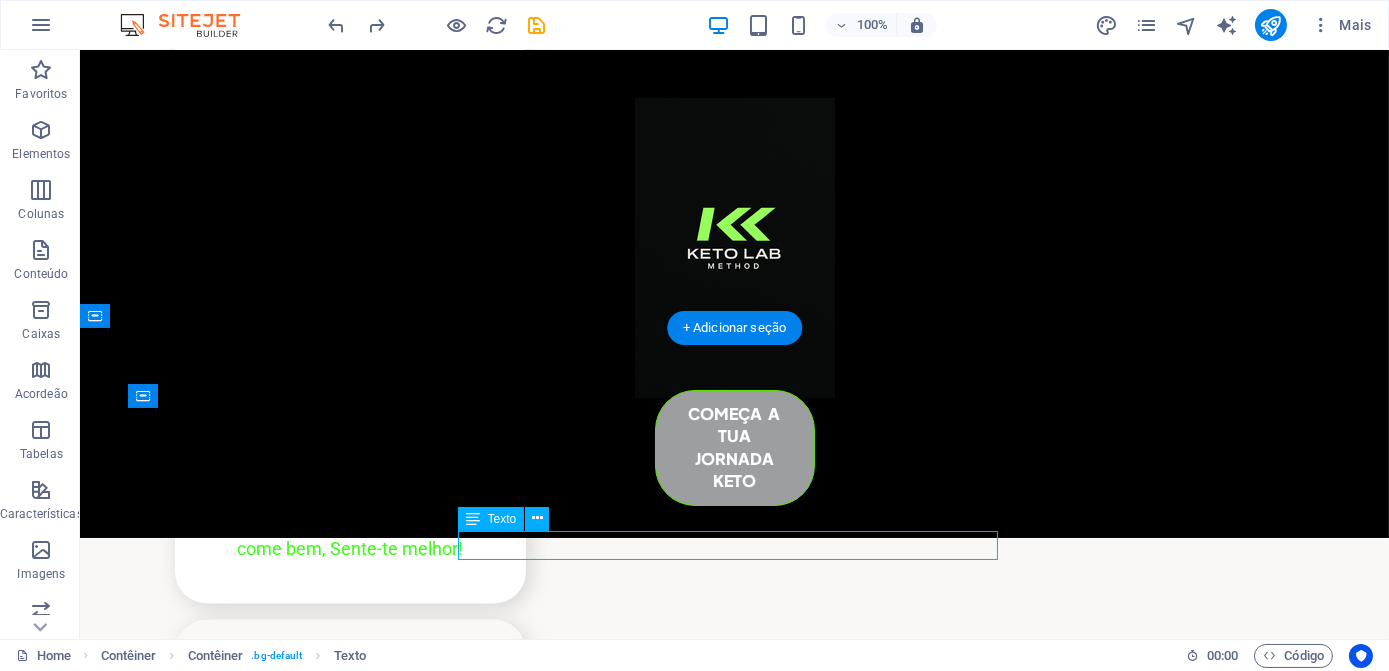 click on "Receba um incrível Guia de Receitas Keto!" at bounding box center [735, 3544] 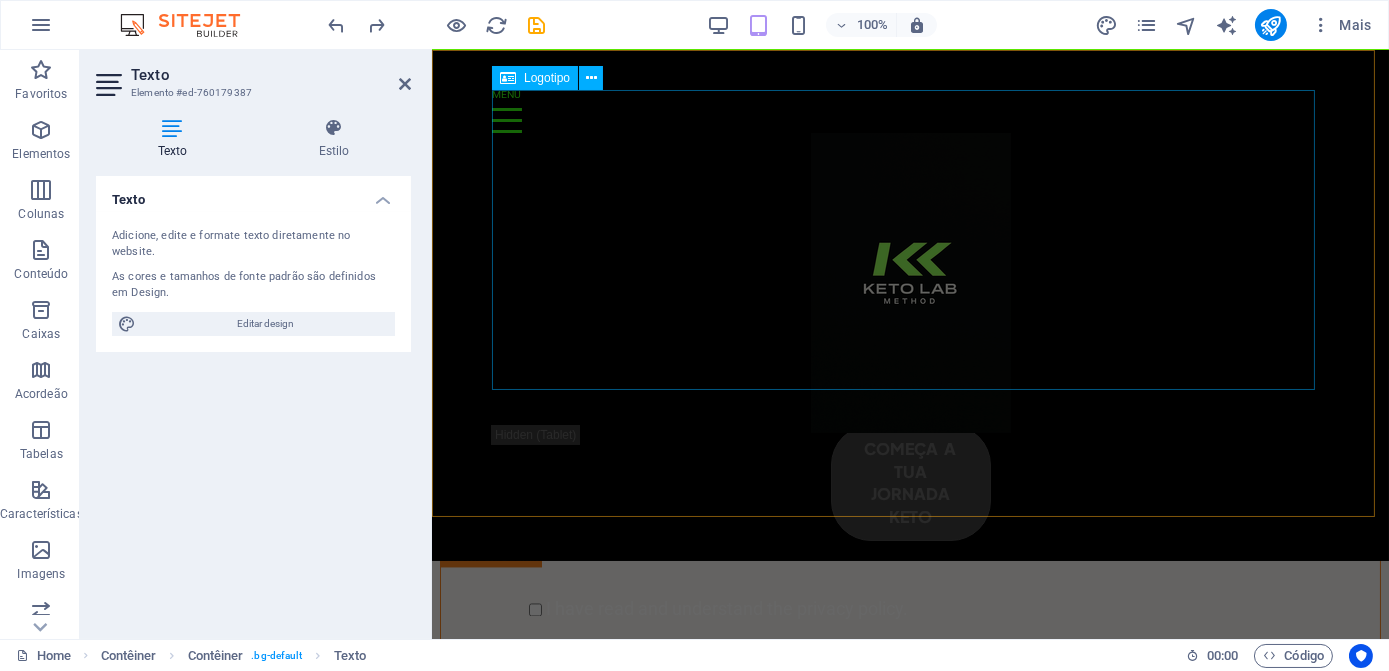 scroll, scrollTop: 7920, scrollLeft: 0, axis: vertical 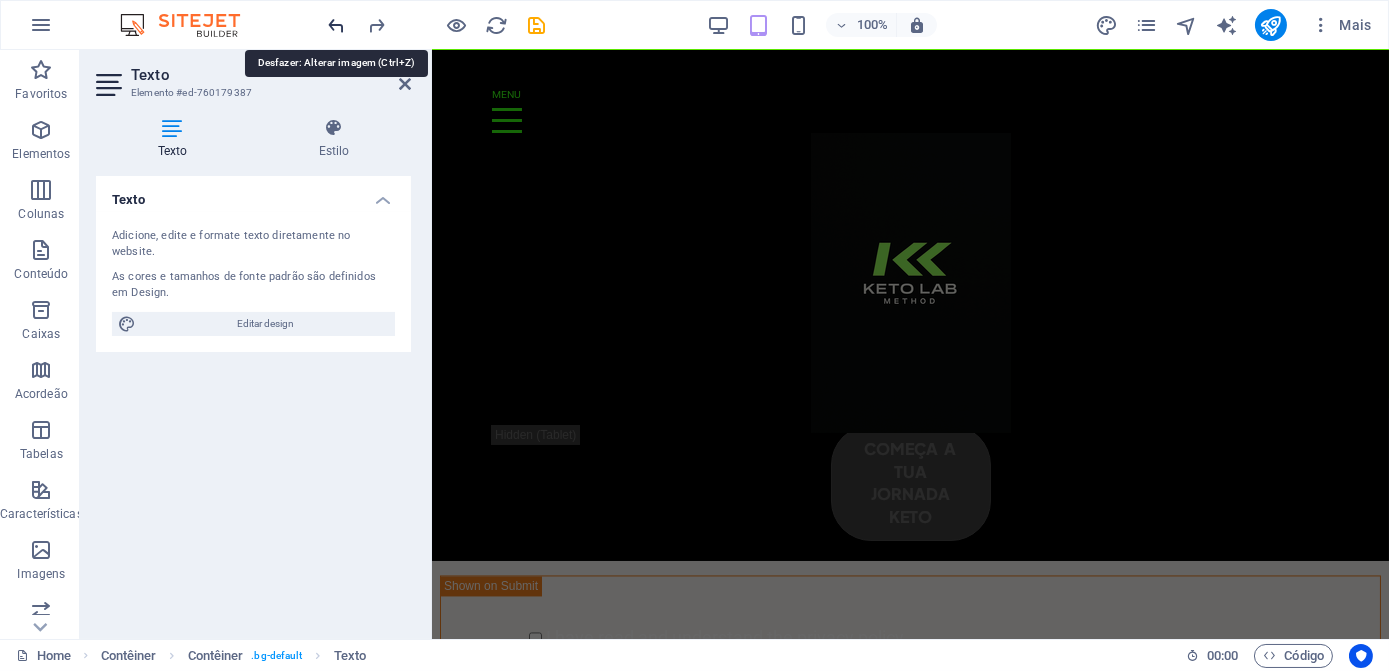 click at bounding box center [337, 25] 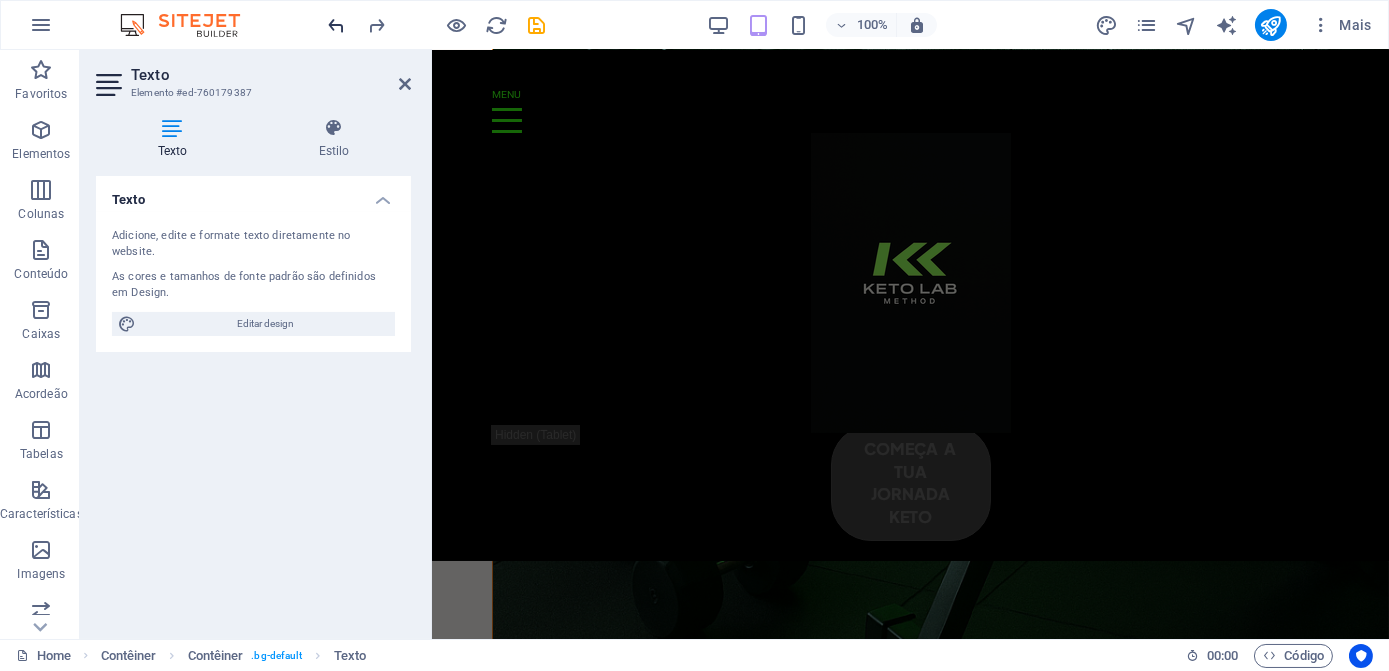 scroll, scrollTop: 1357, scrollLeft: 0, axis: vertical 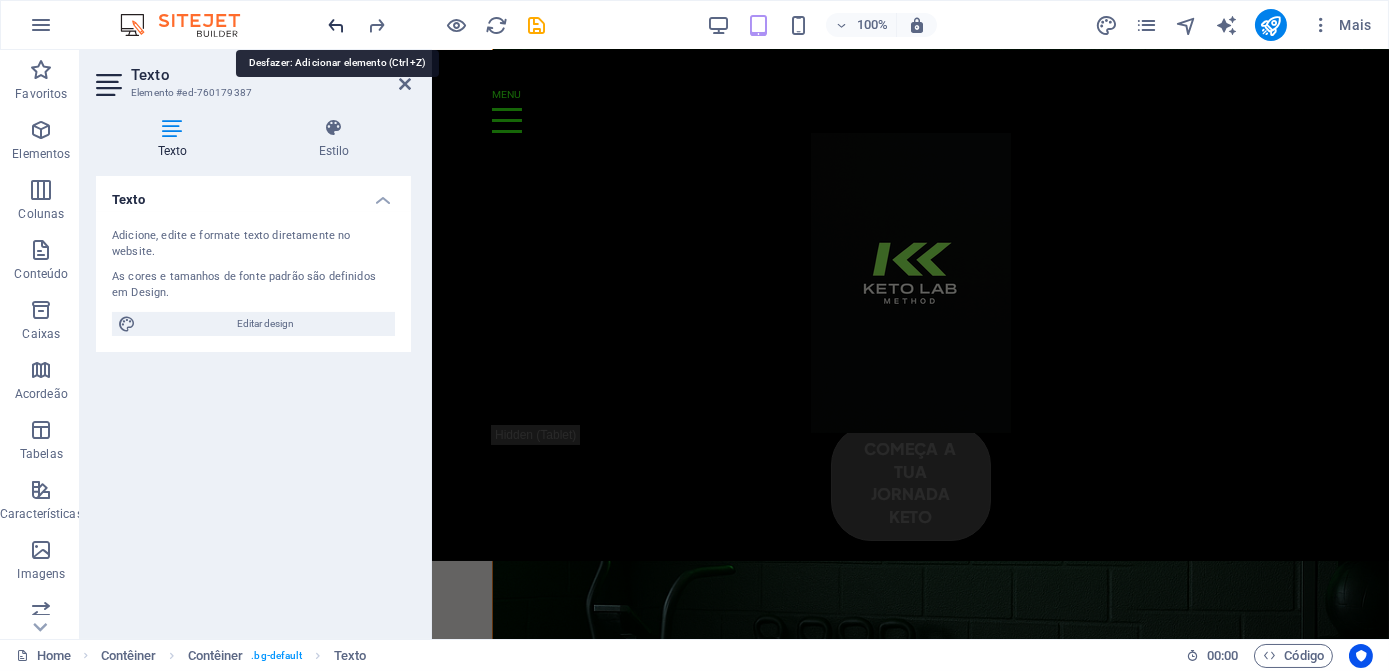 click at bounding box center (337, 25) 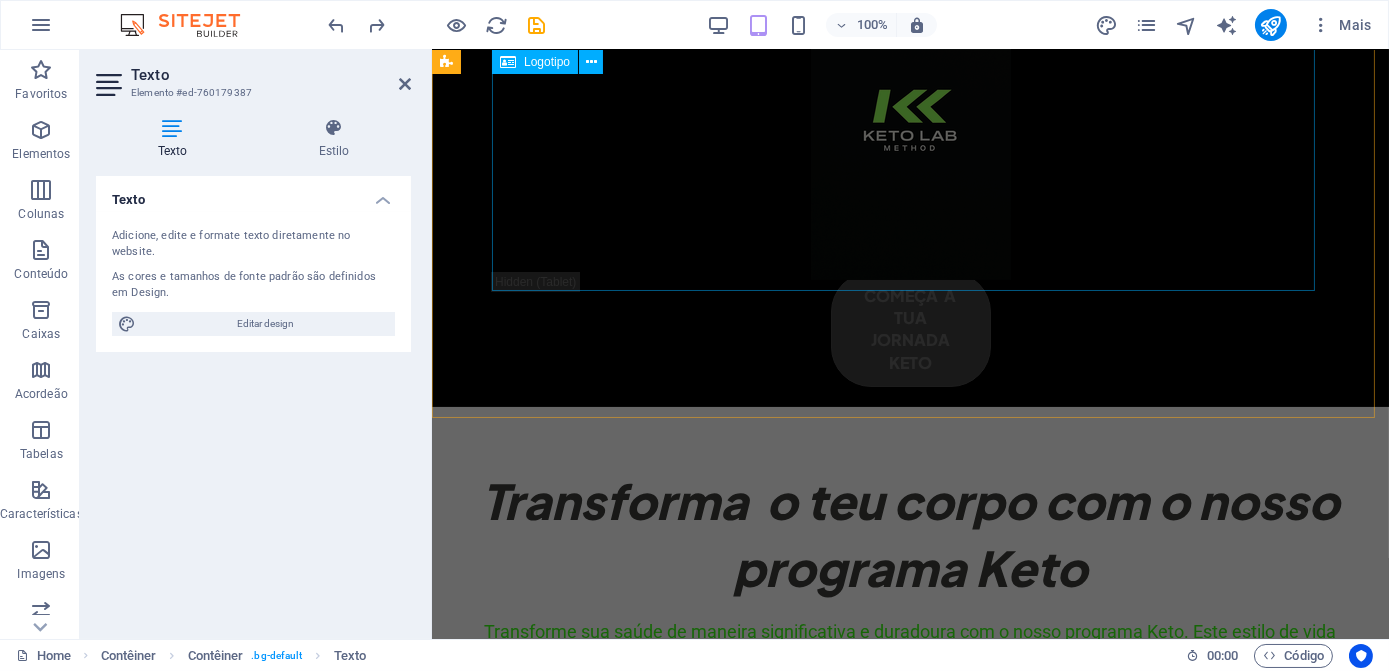 scroll, scrollTop: 266, scrollLeft: 0, axis: vertical 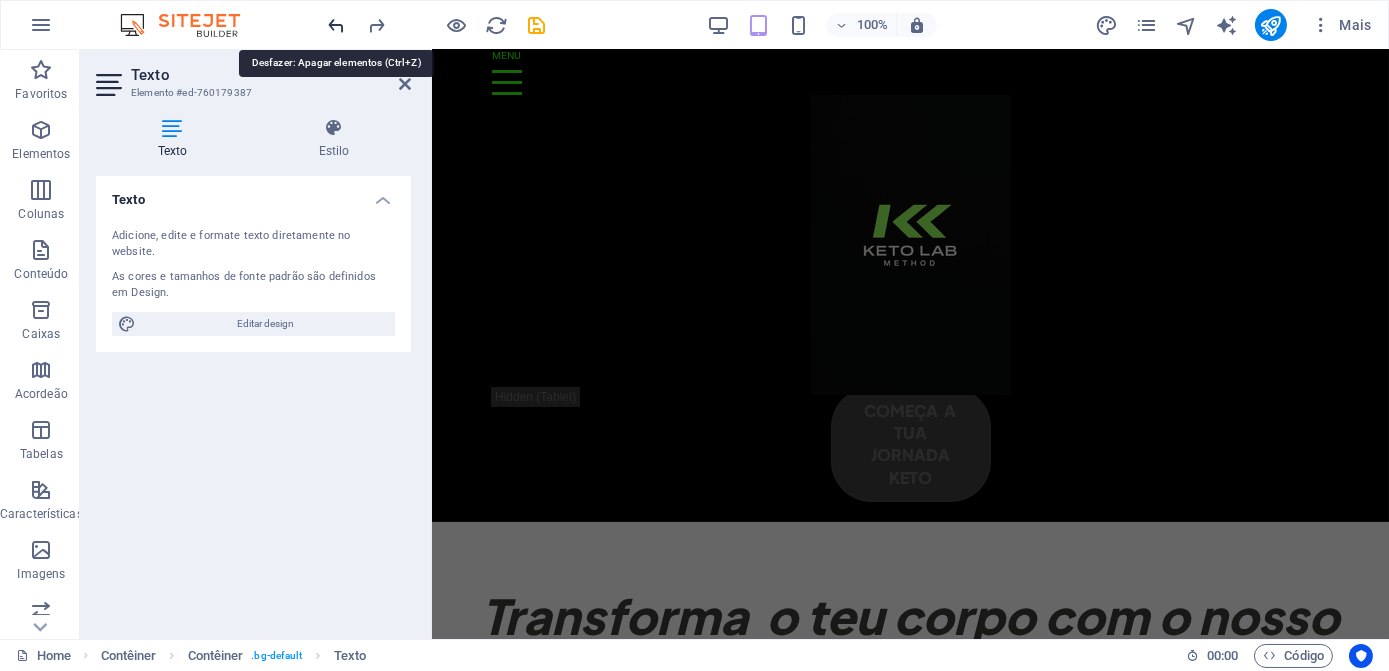 click at bounding box center [337, 25] 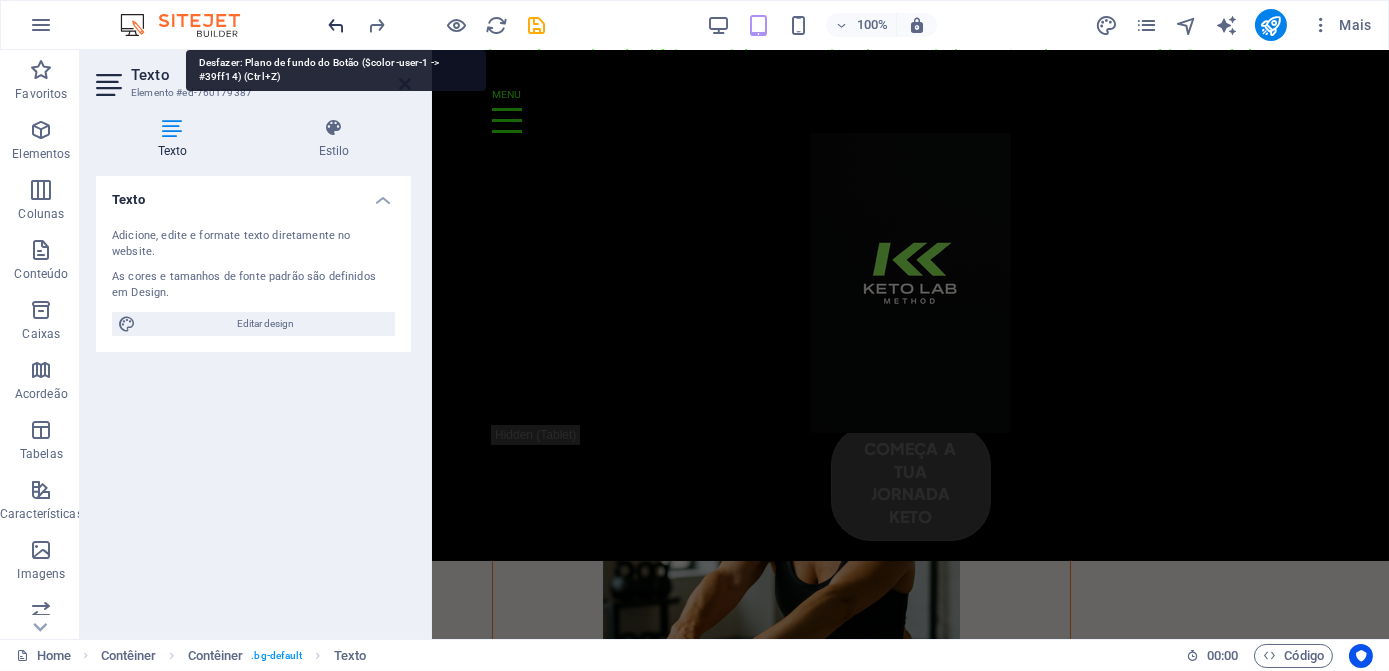 scroll, scrollTop: 1193, scrollLeft: 0, axis: vertical 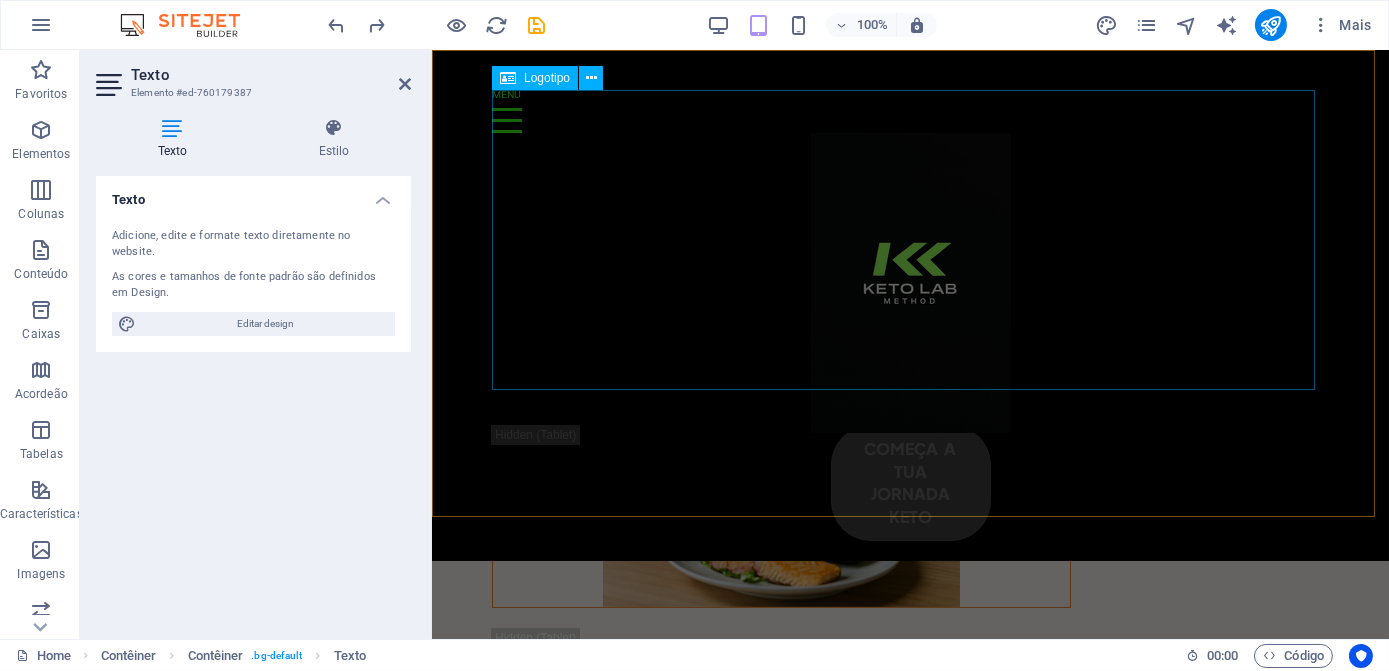 click on "começa  a tua jornada keto" at bounding box center (909, 305) 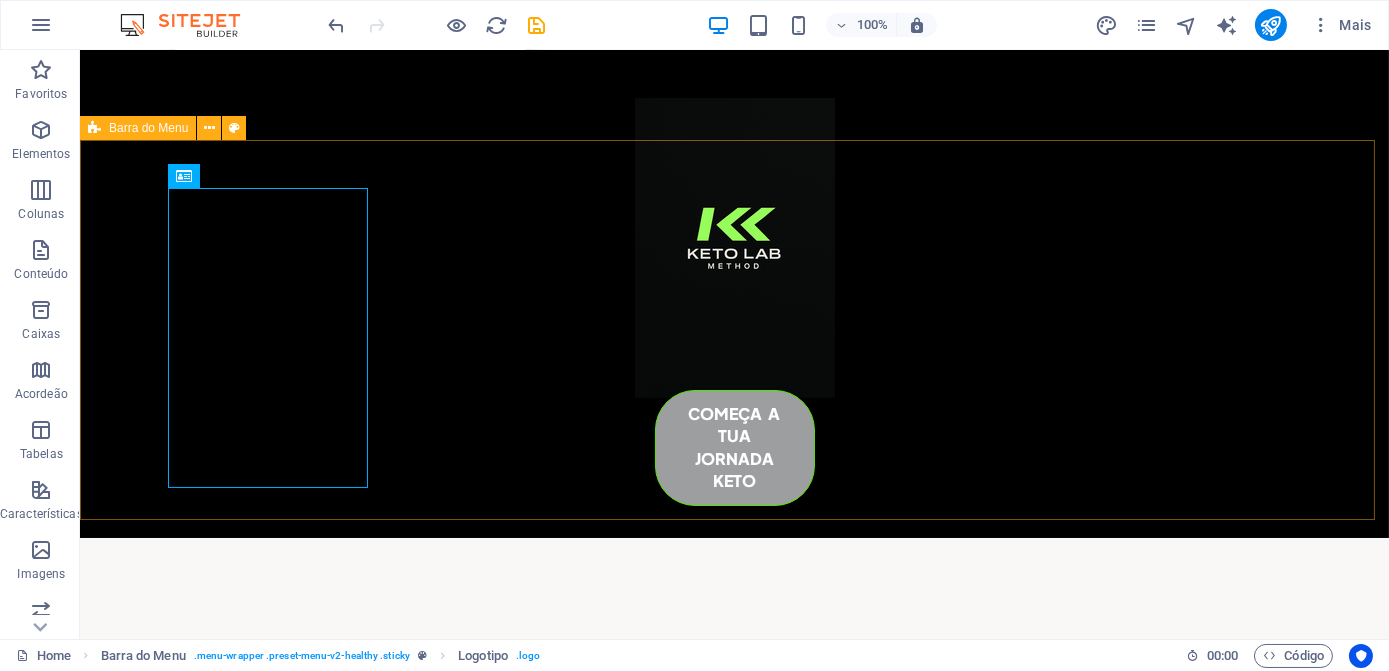 scroll, scrollTop: 5957, scrollLeft: 0, axis: vertical 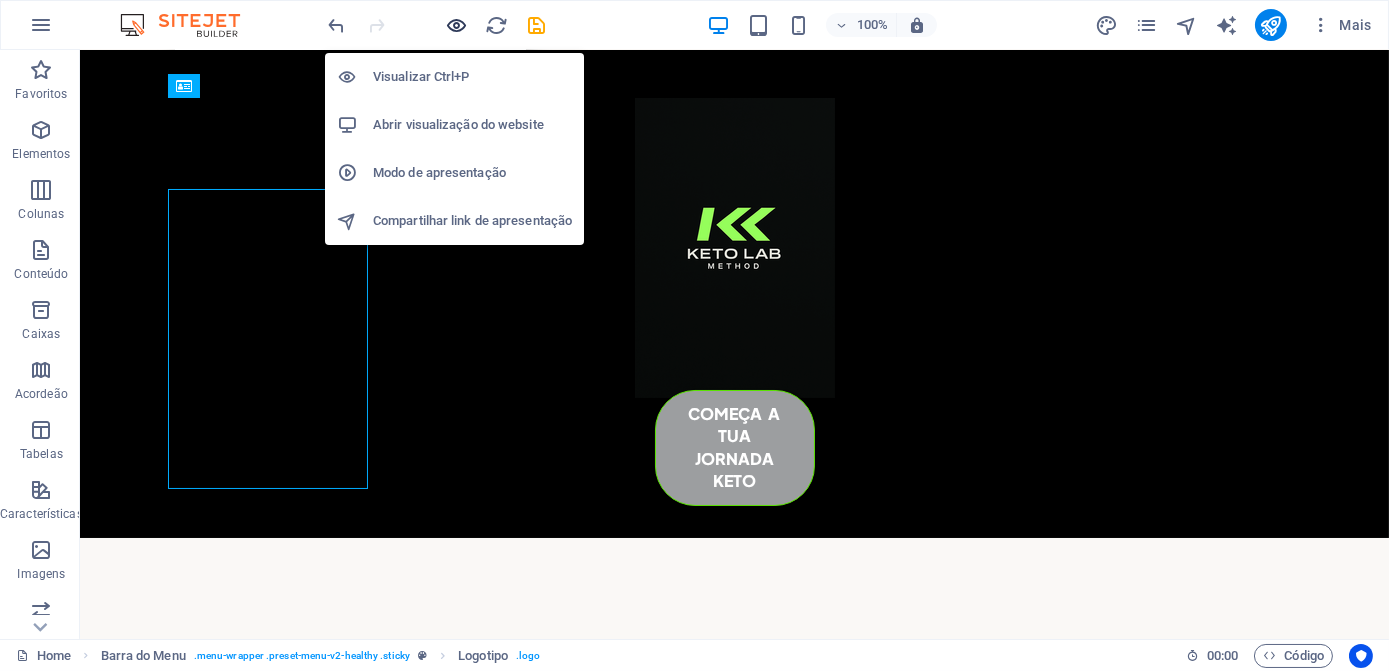 click at bounding box center [457, 25] 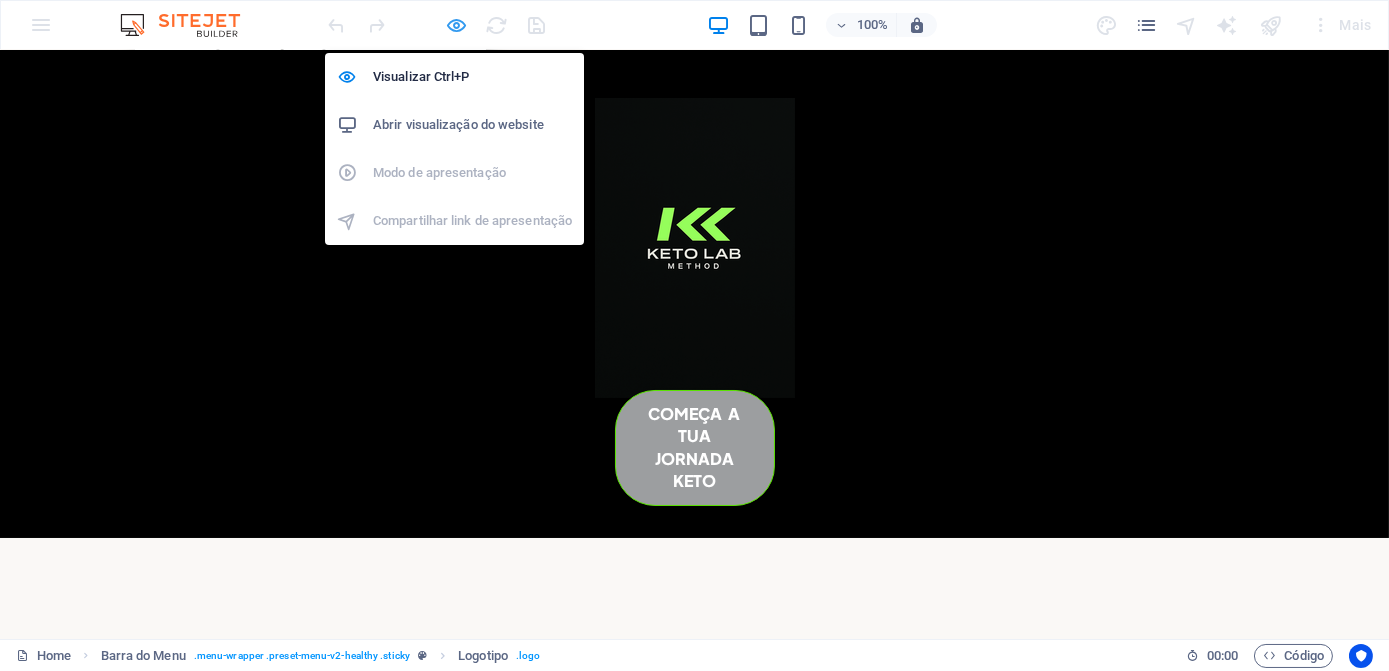 scroll, scrollTop: 5883, scrollLeft: 0, axis: vertical 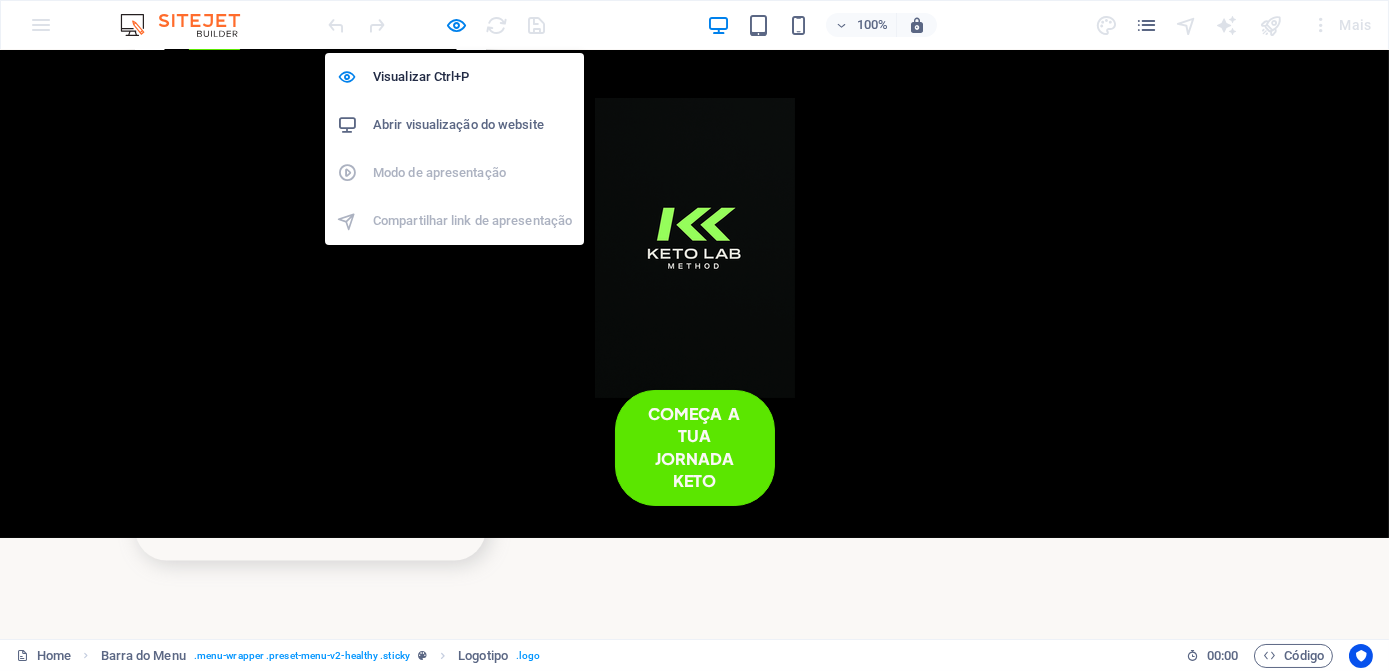 click on "Abrir visualização do website" at bounding box center [472, 125] 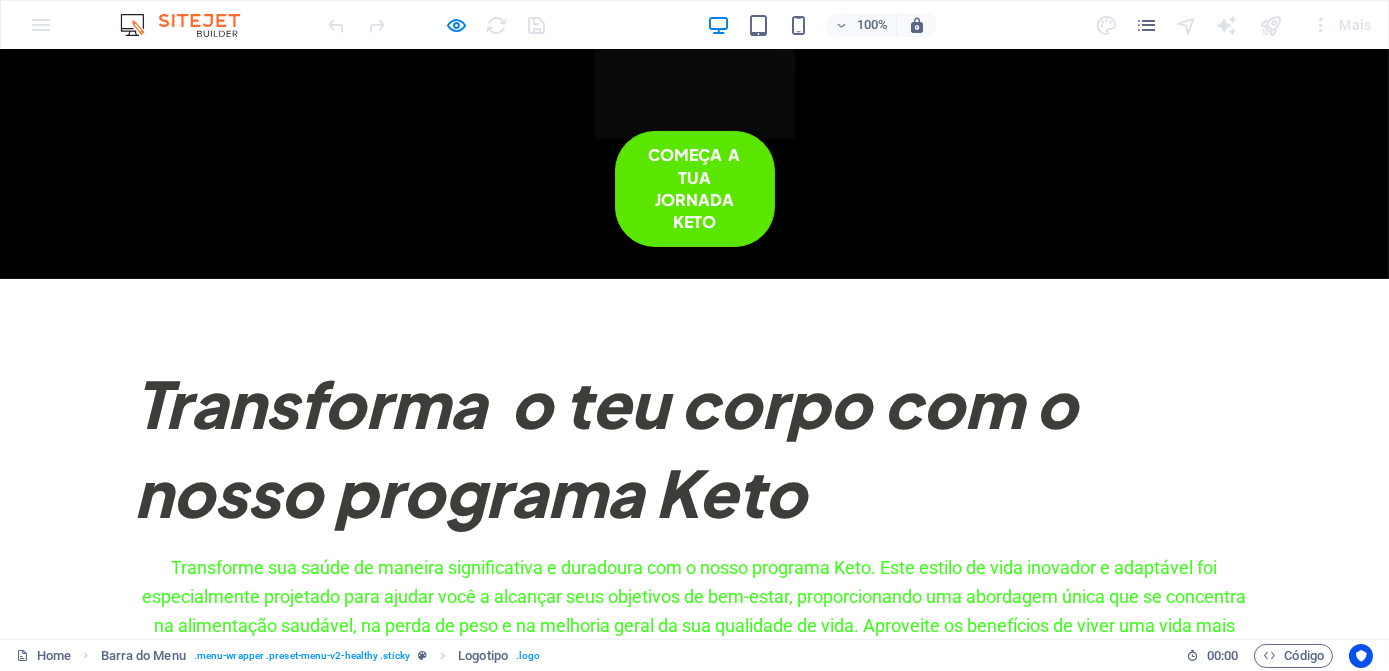scroll, scrollTop: 0, scrollLeft: 0, axis: both 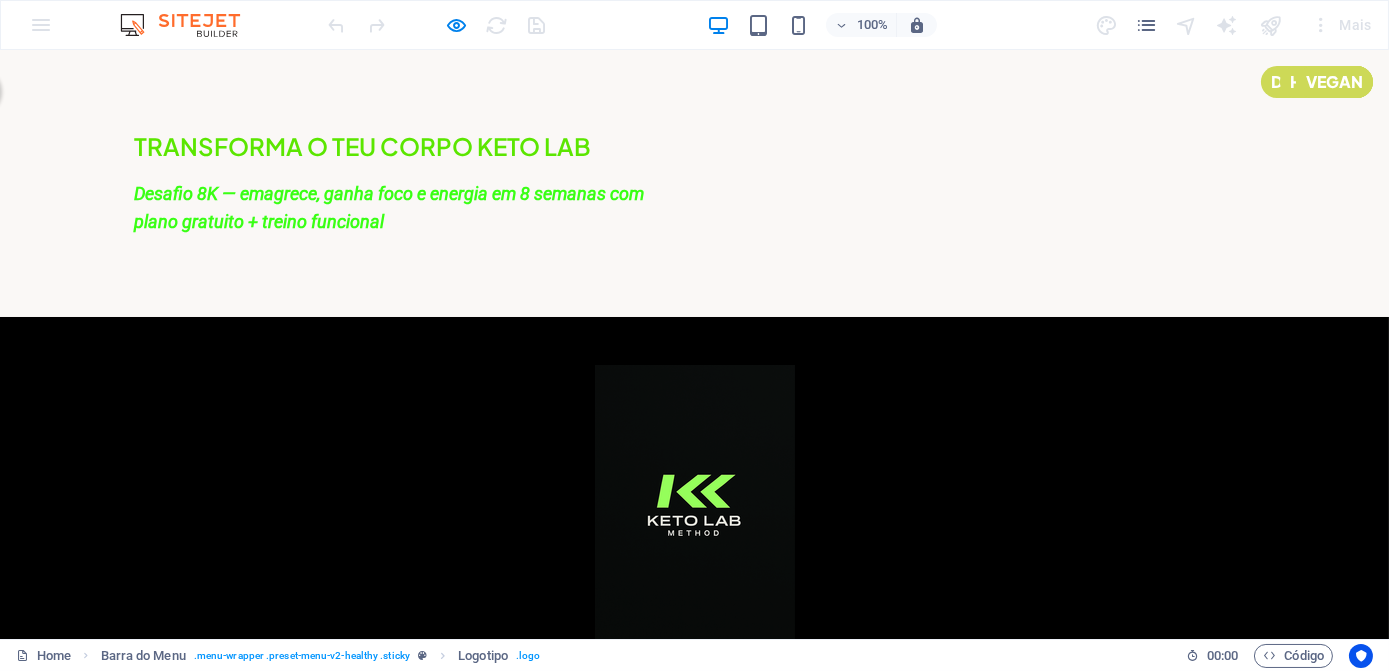 click on "Desafio 8K — emagrece, ganha foco e energia em 8 semanas com plano gratuito + treino funcional" at bounding box center [390, 208] 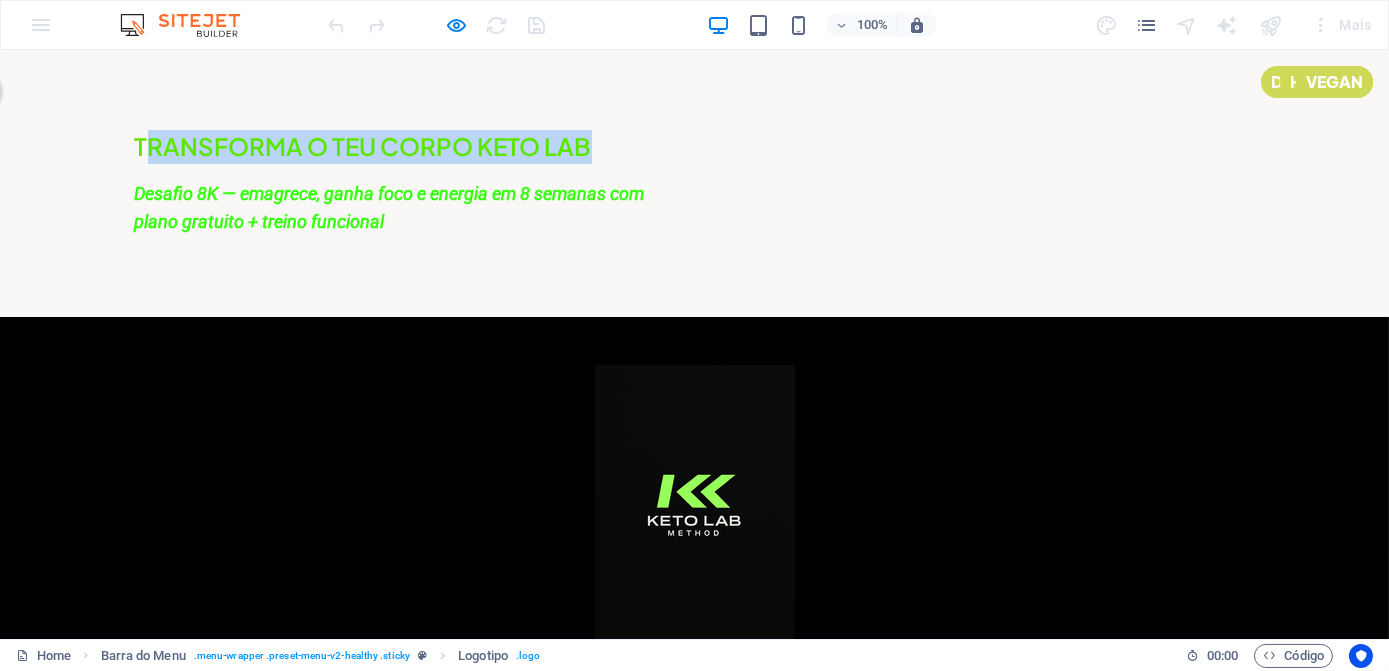 drag, startPoint x: 137, startPoint y: 144, endPoint x: 600, endPoint y: 149, distance: 463.027 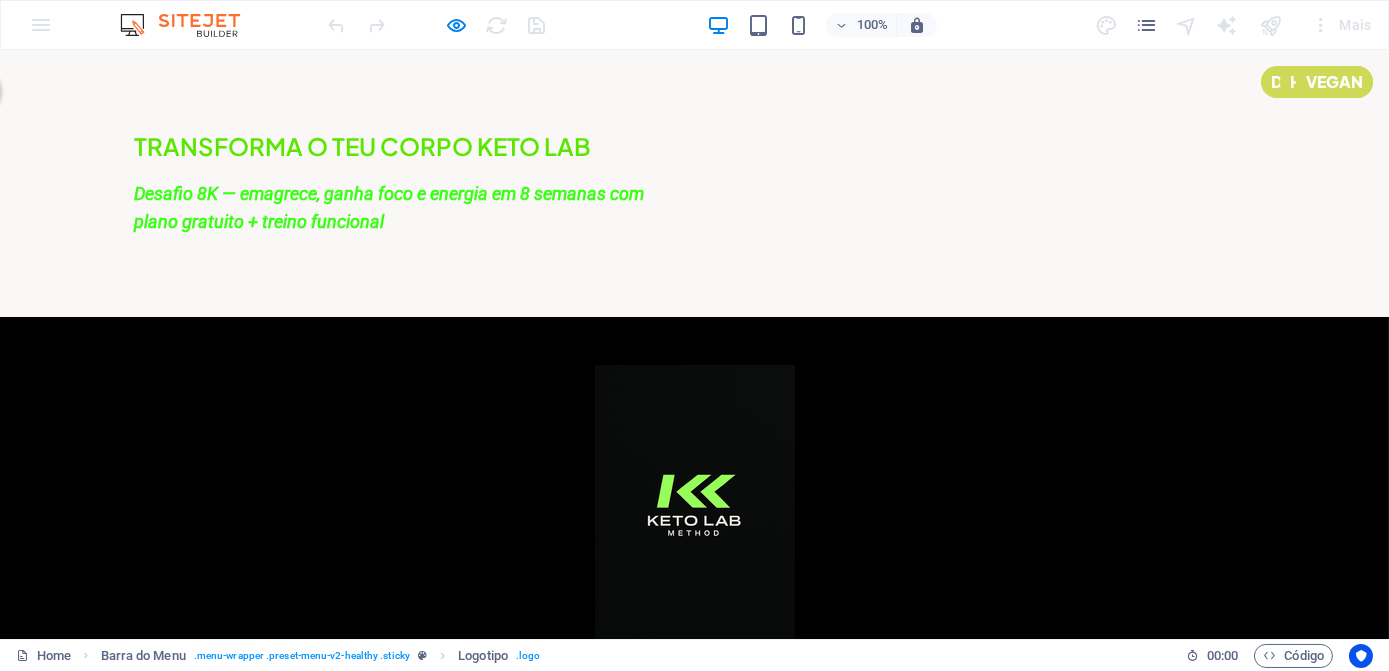 click on "TRANSFORMA O TEU CORPO KETO LAB" at bounding box center [363, 146] 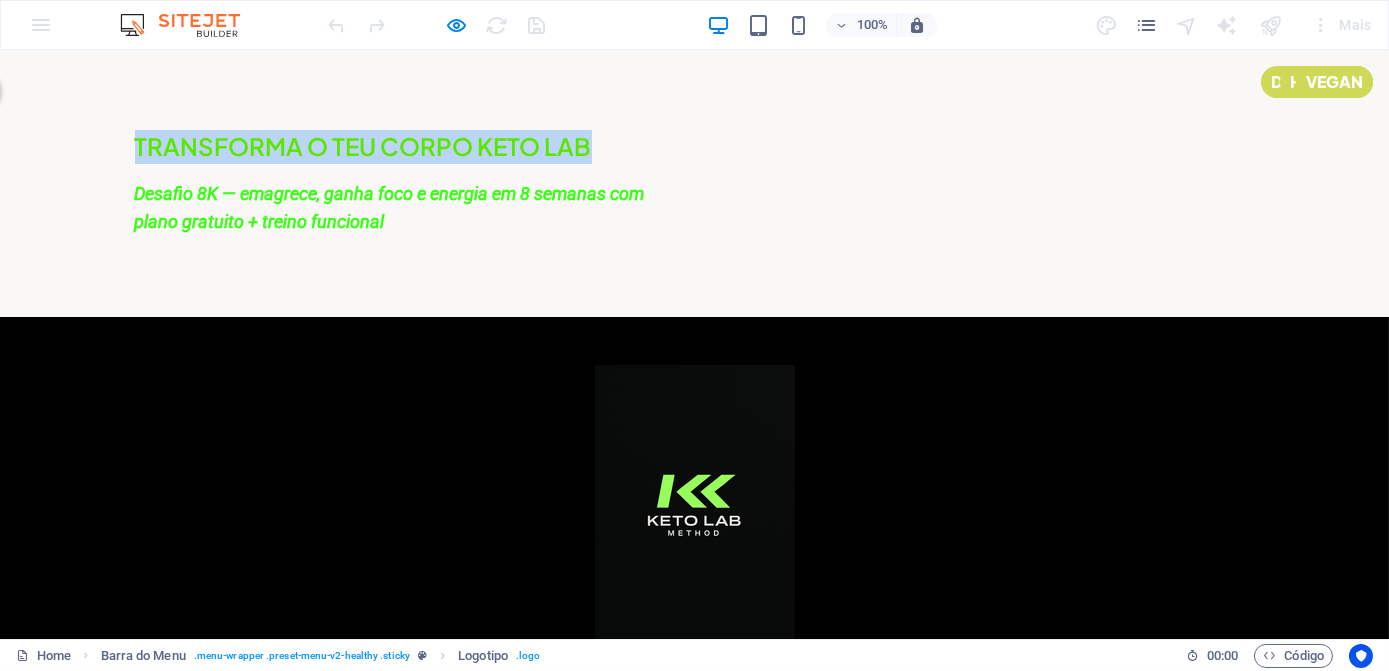 drag, startPoint x: 124, startPoint y: 140, endPoint x: 613, endPoint y: 146, distance: 489.0368 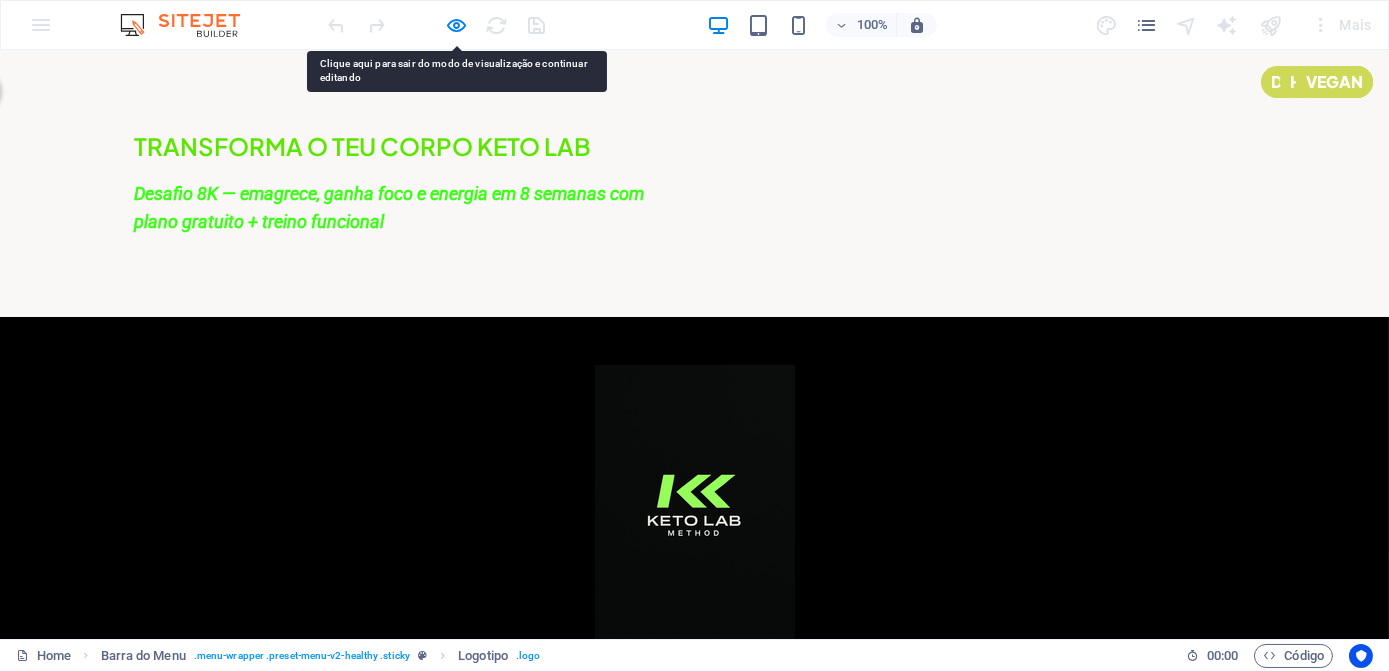 drag, startPoint x: 557, startPoint y: 143, endPoint x: 442, endPoint y: 164, distance: 116.901665 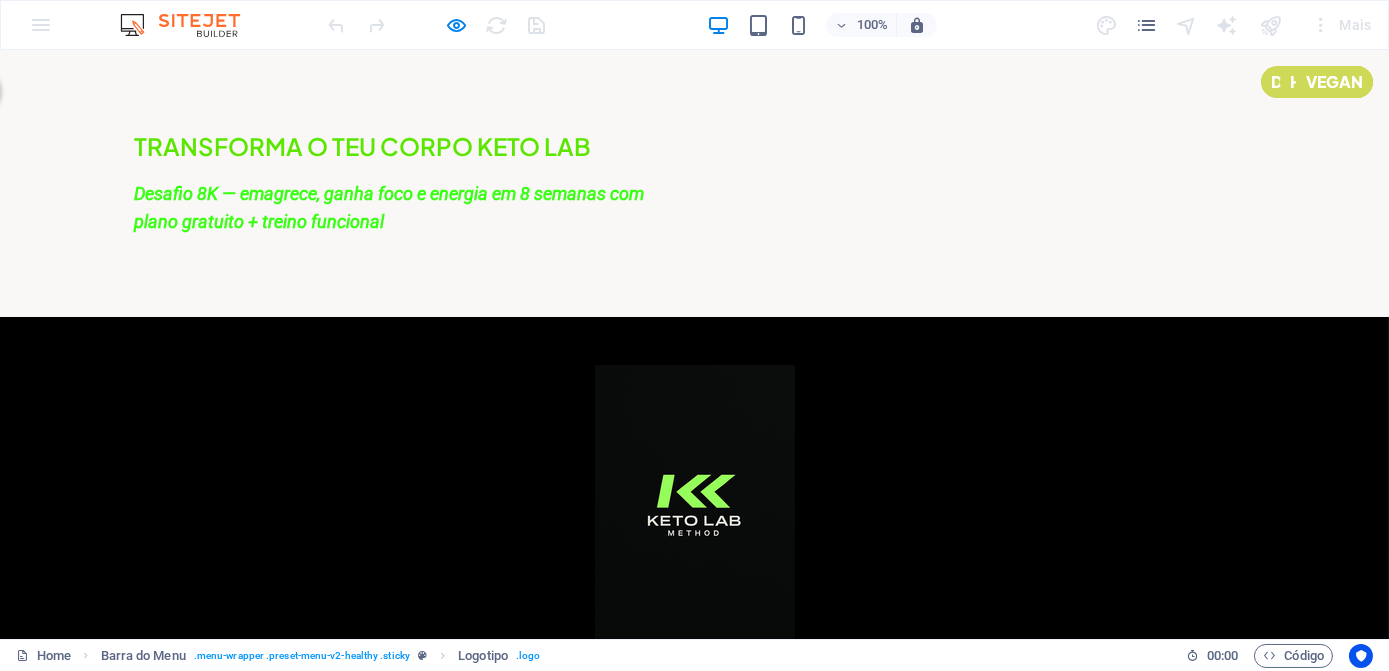 drag, startPoint x: 442, startPoint y: 164, endPoint x: 410, endPoint y: 151, distance: 34.539833 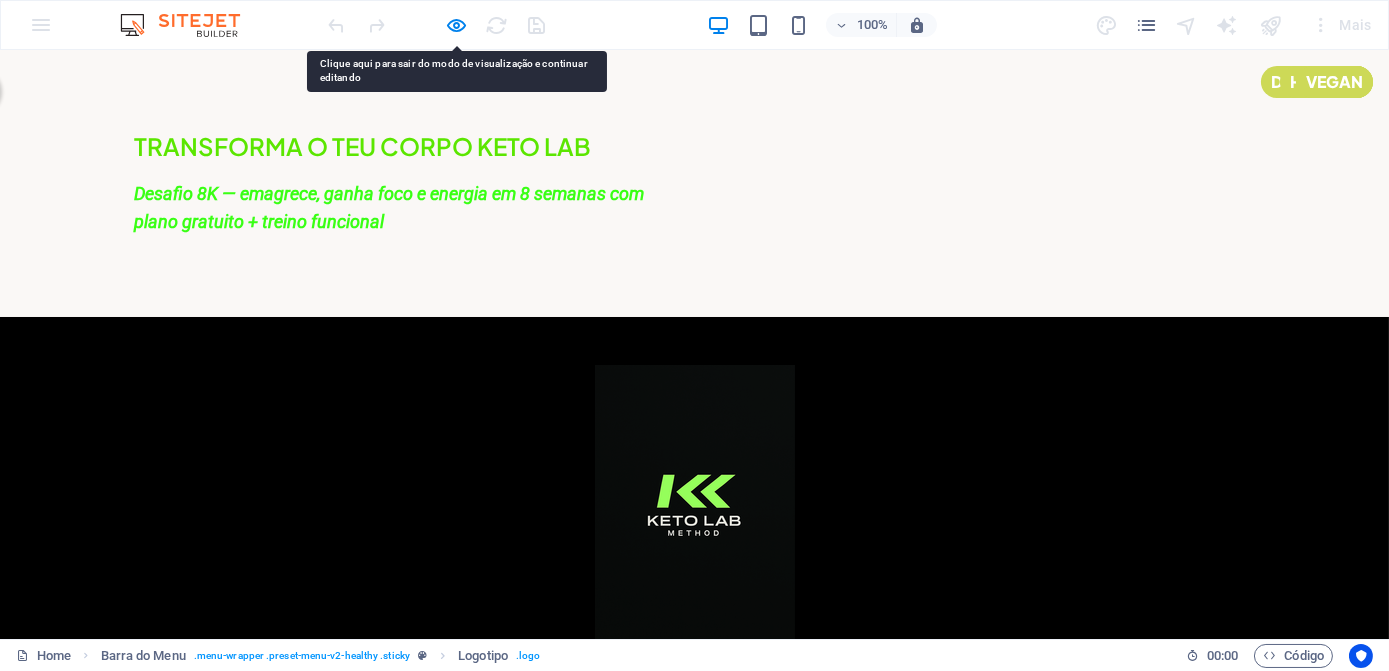 drag, startPoint x: 410, startPoint y: 151, endPoint x: 282, endPoint y: 284, distance: 184.58873 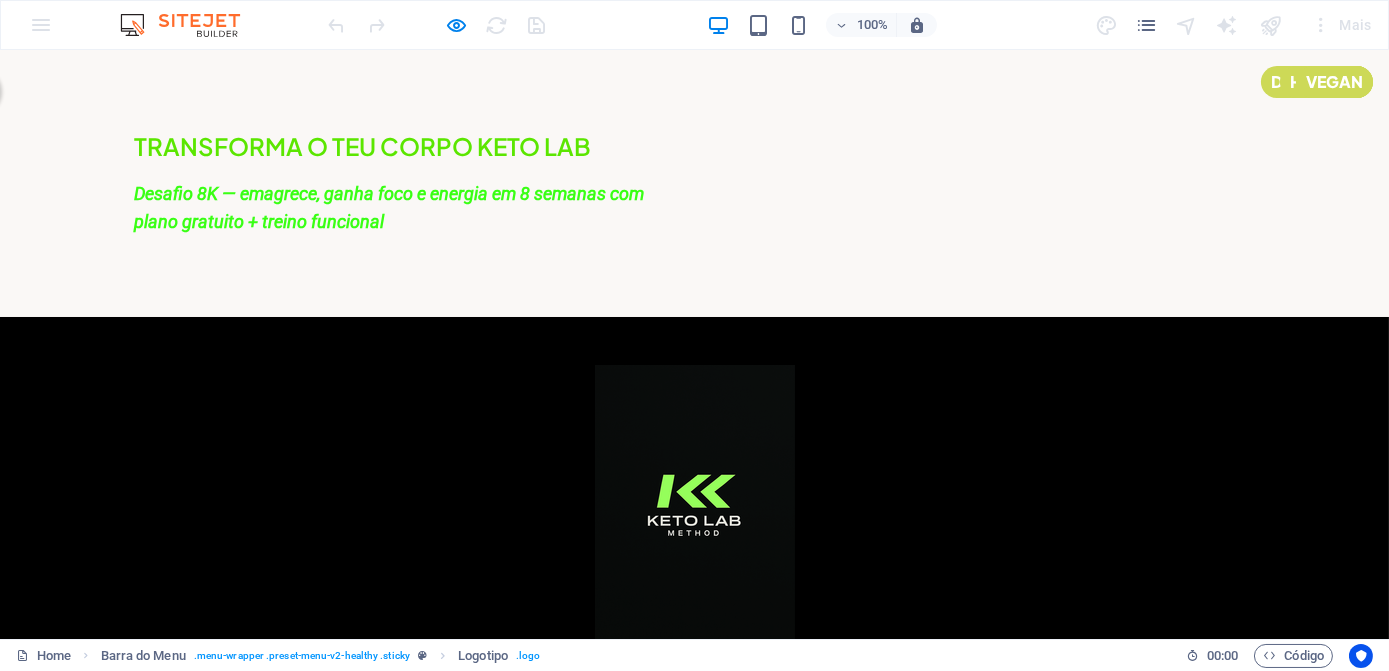 click on "TRANSFORMA O TEU CORPO KETO LAB" at bounding box center [363, 146] 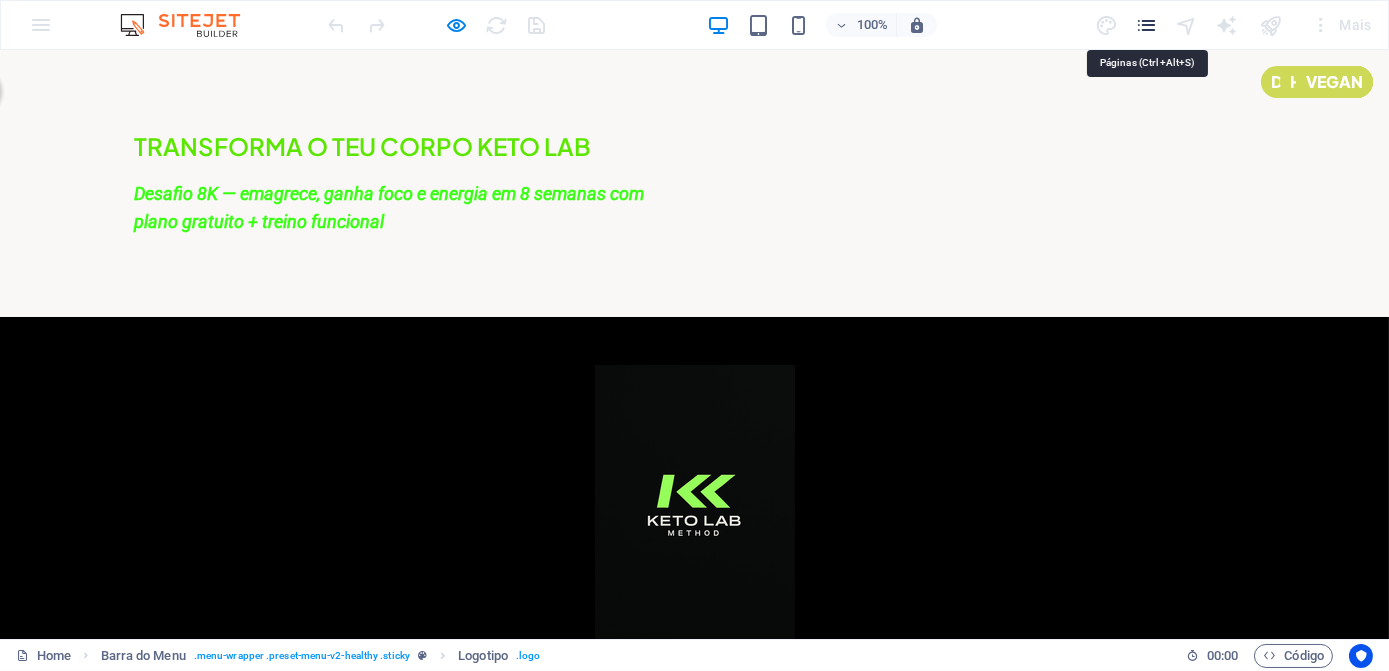 click at bounding box center (1146, 25) 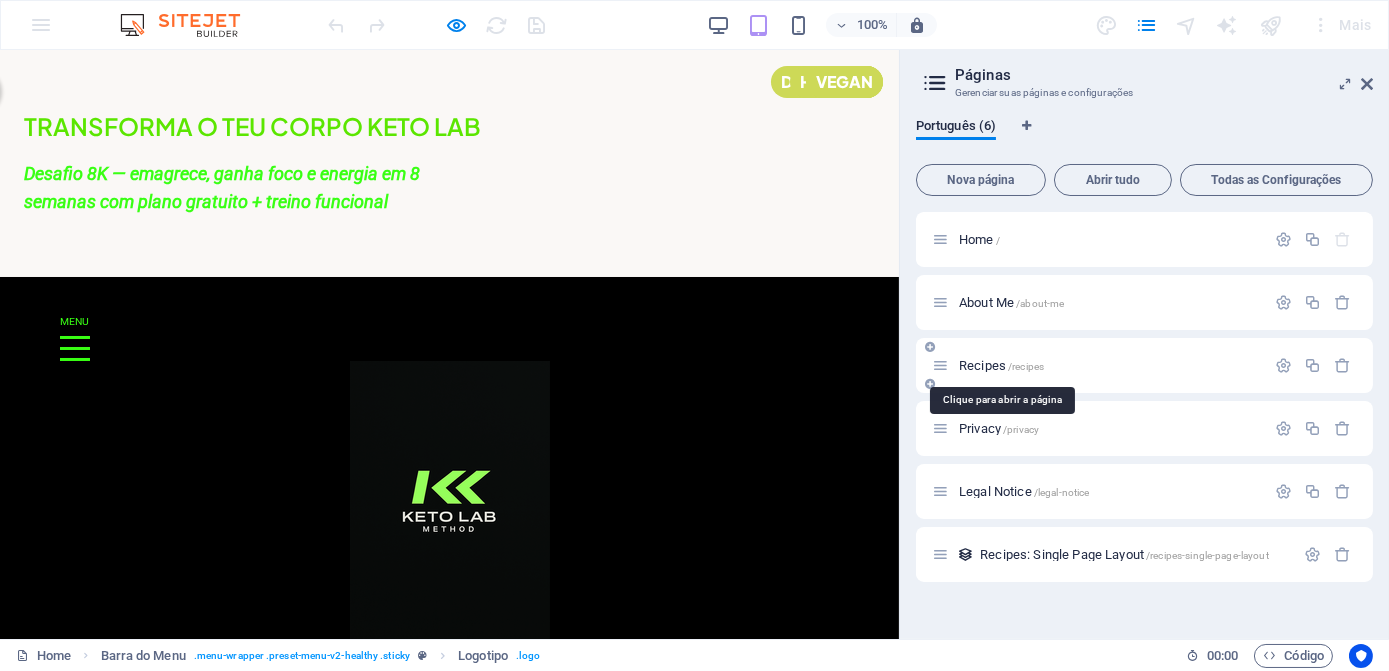 click on "Recipes /recipes" at bounding box center (1001, 365) 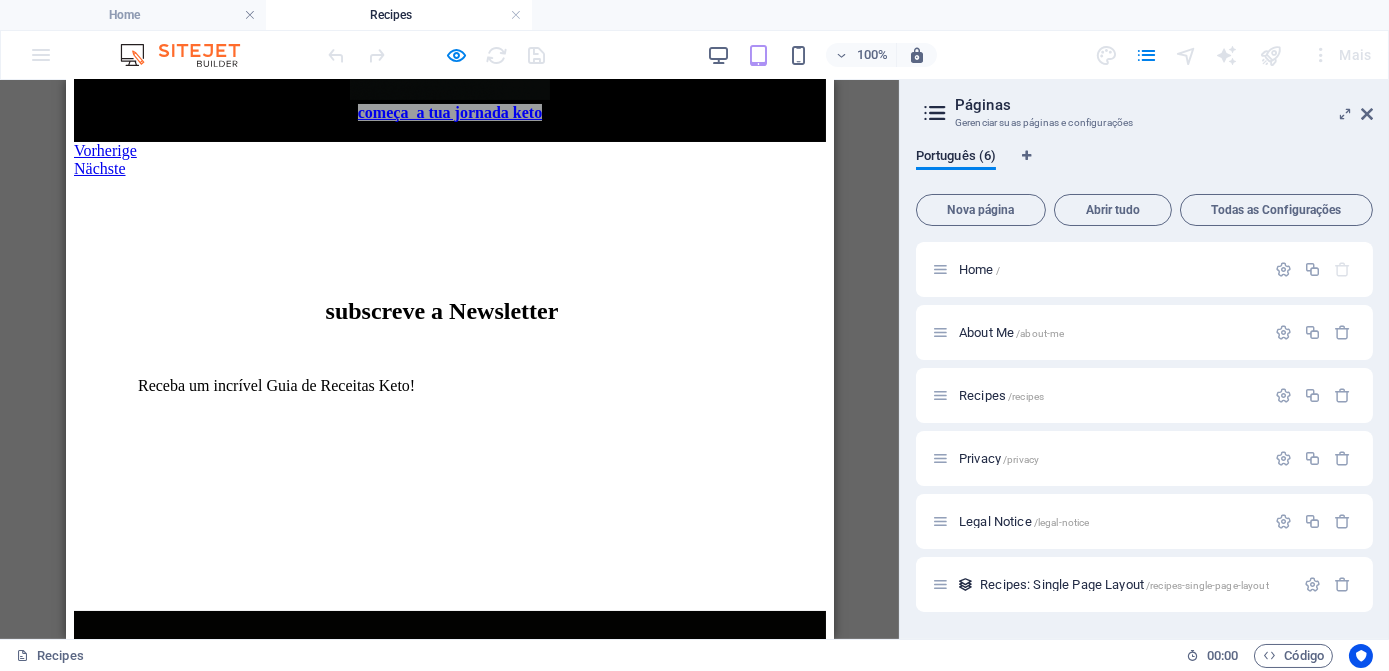 scroll, scrollTop: 272, scrollLeft: 0, axis: vertical 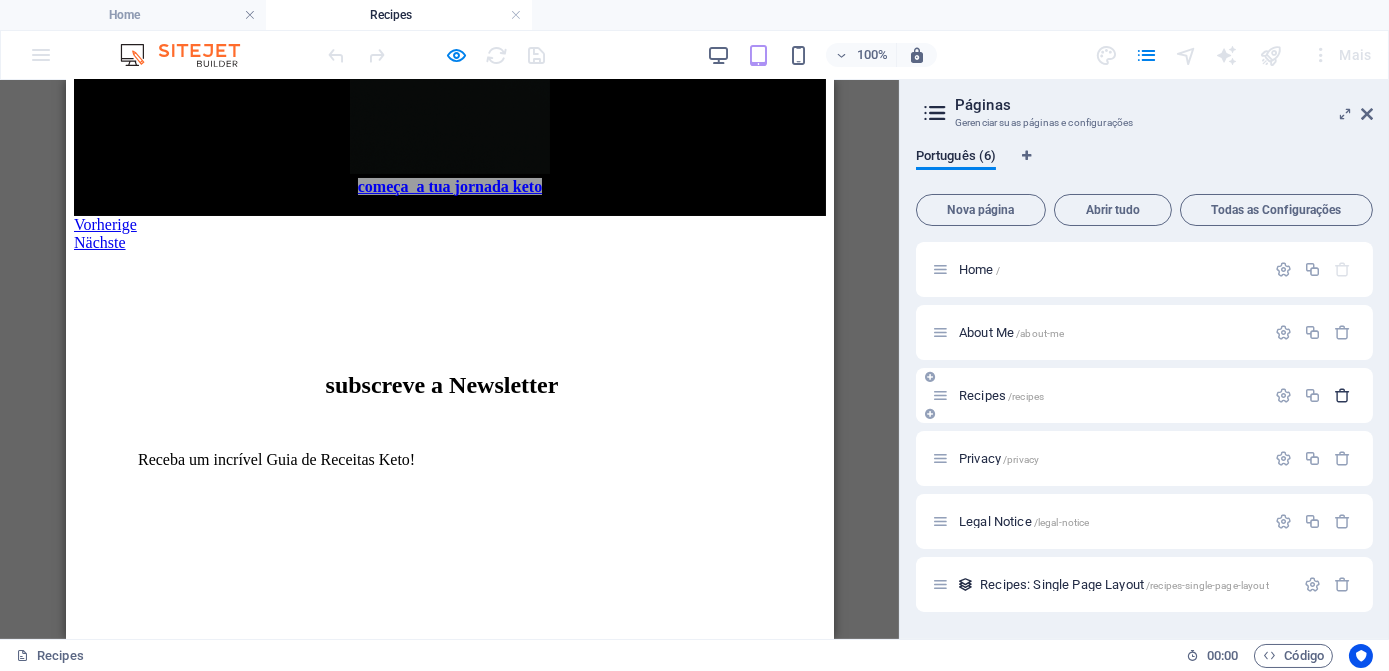 click at bounding box center (1342, 395) 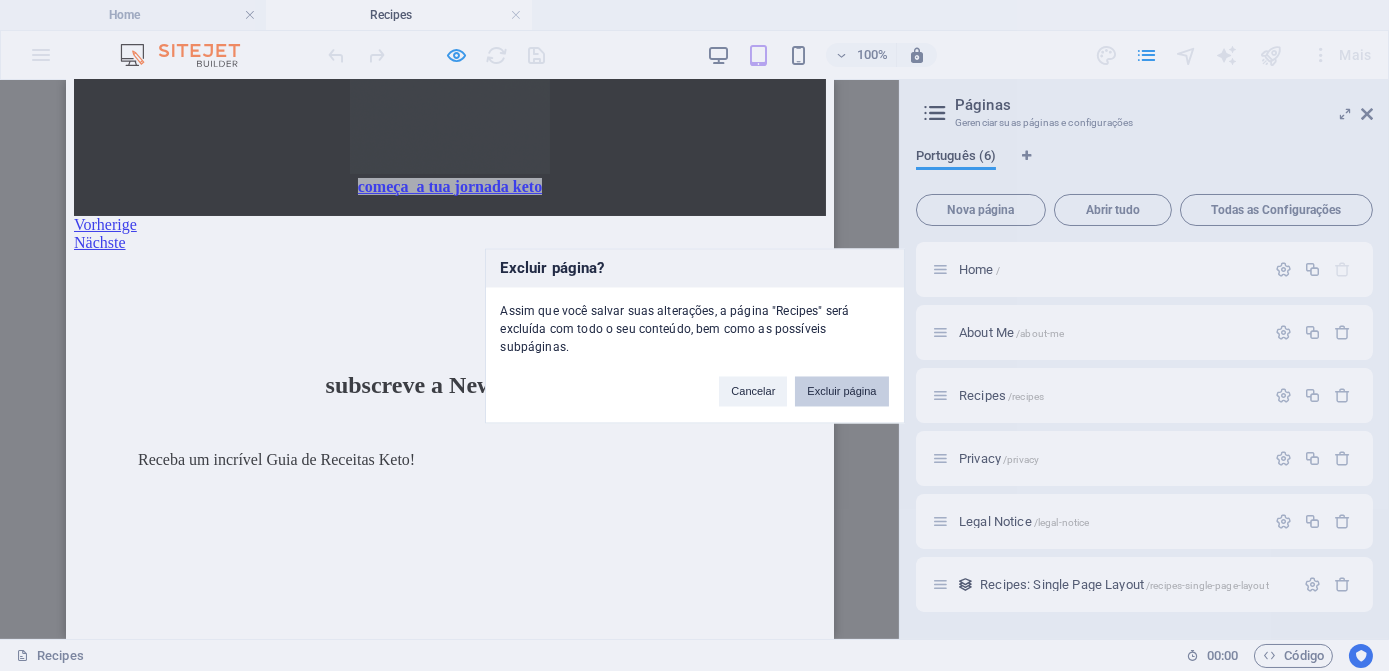 click on "Excluir página" at bounding box center (841, 391) 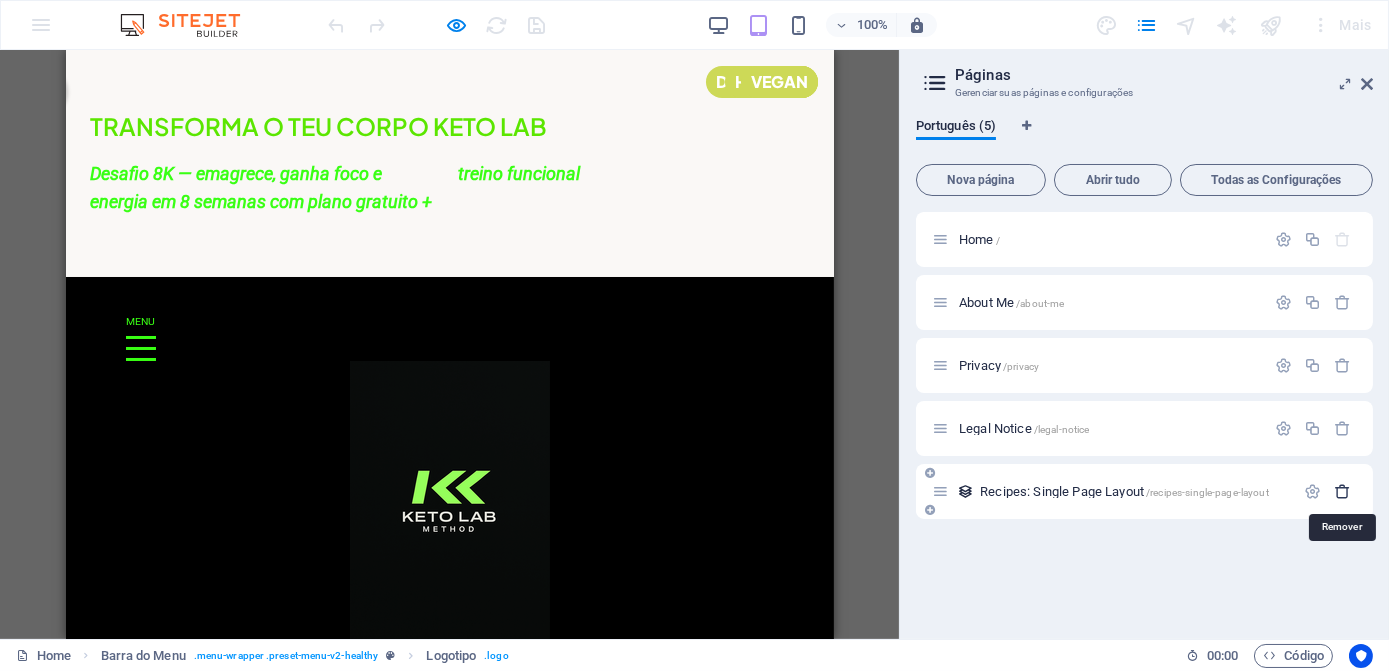 click at bounding box center [1342, 491] 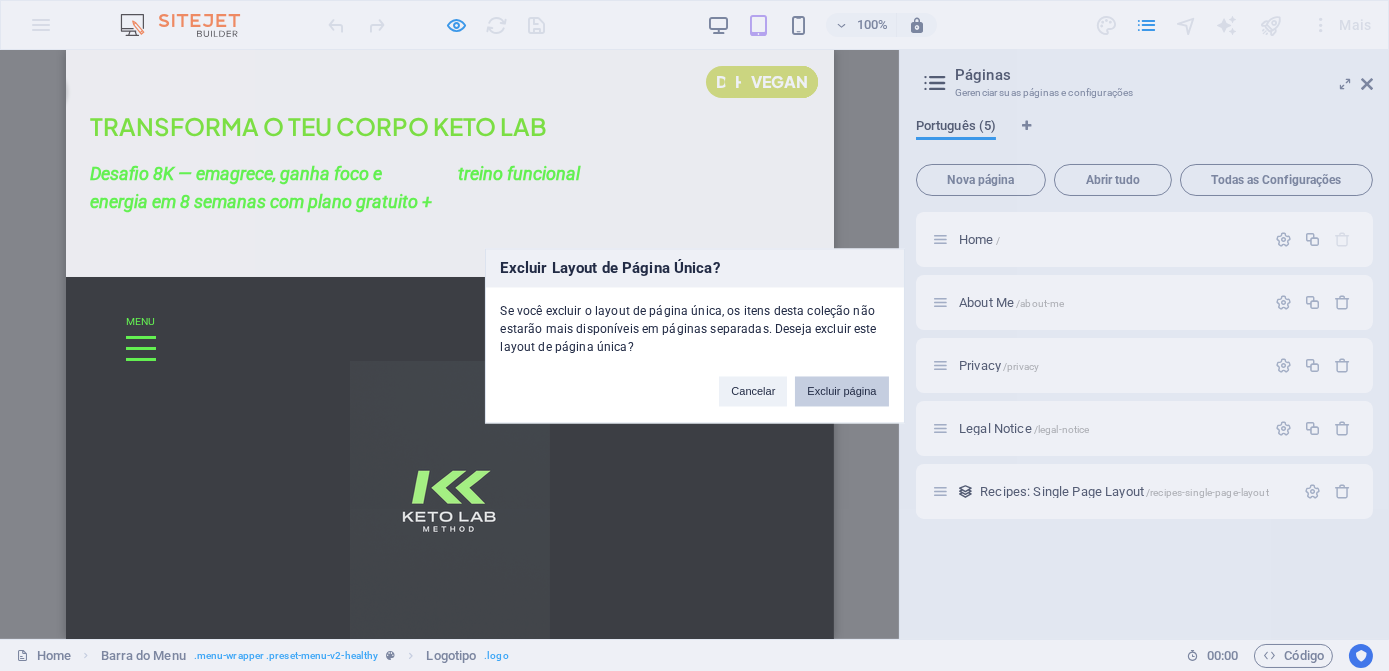 click on "Excluir página" at bounding box center (841, 391) 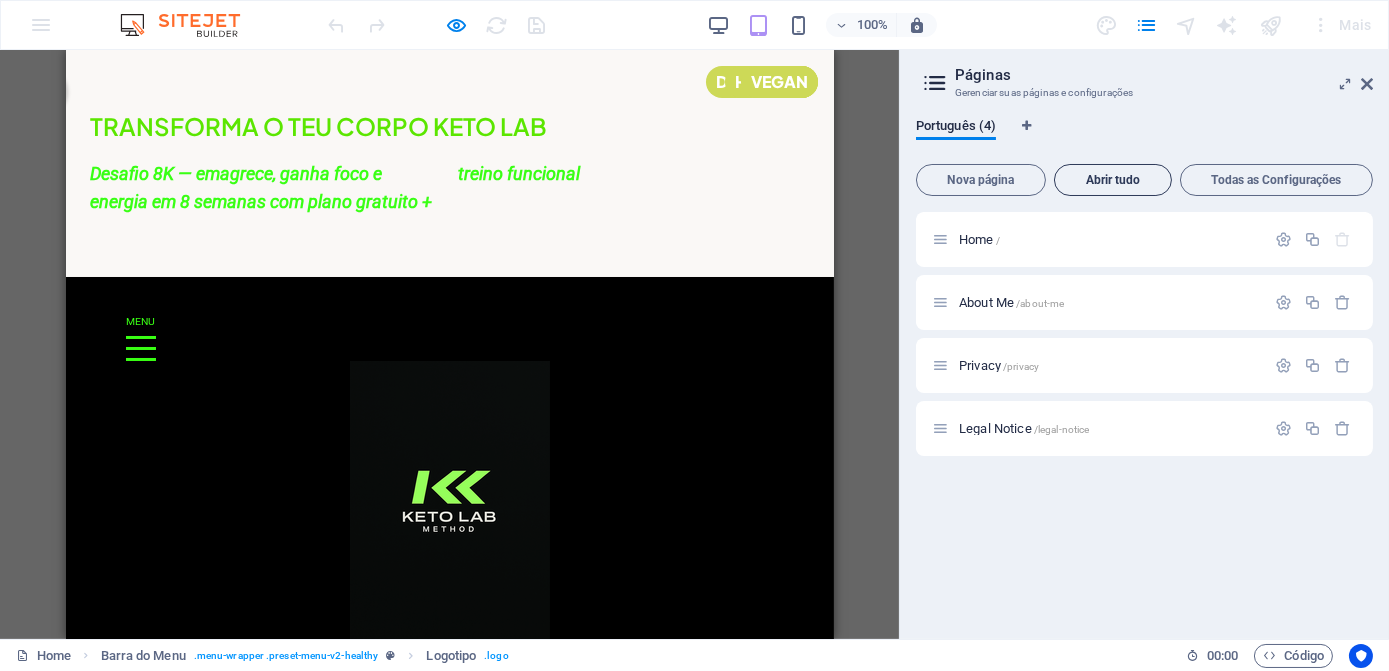 click on "Abrir tudo" at bounding box center (1113, 180) 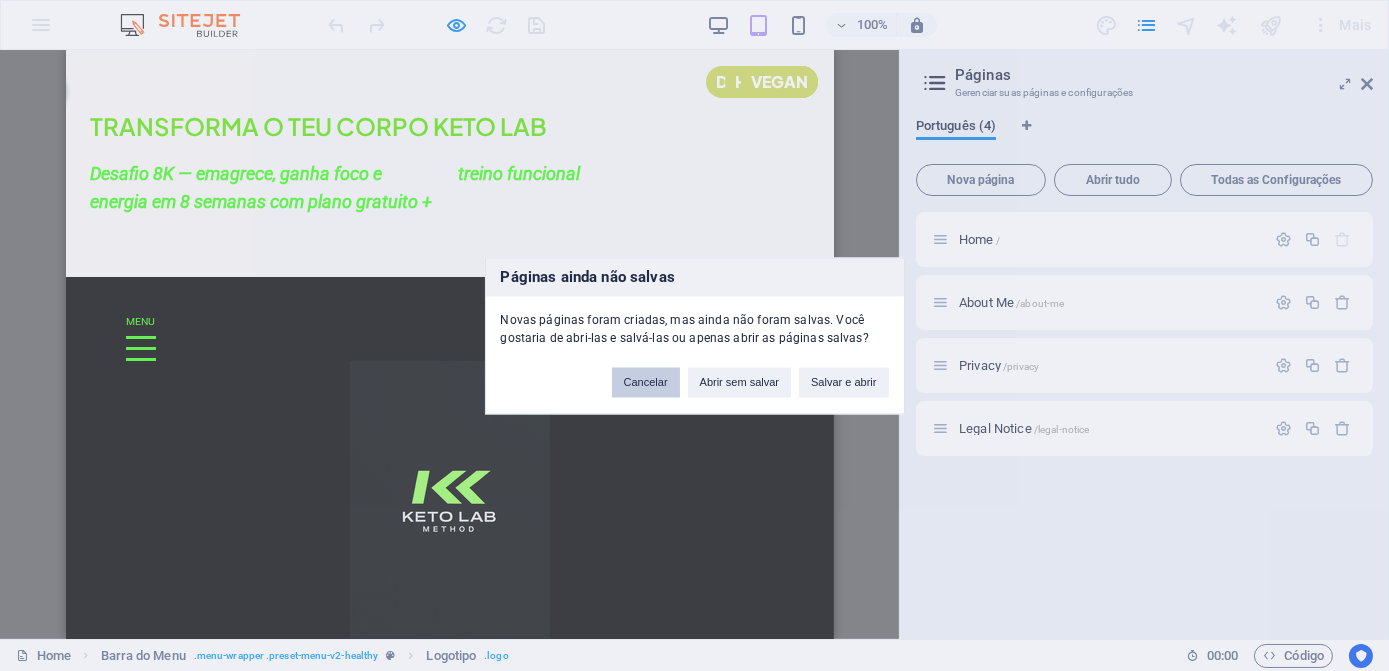 drag, startPoint x: 641, startPoint y: 382, endPoint x: 848, endPoint y: 390, distance: 207.15453 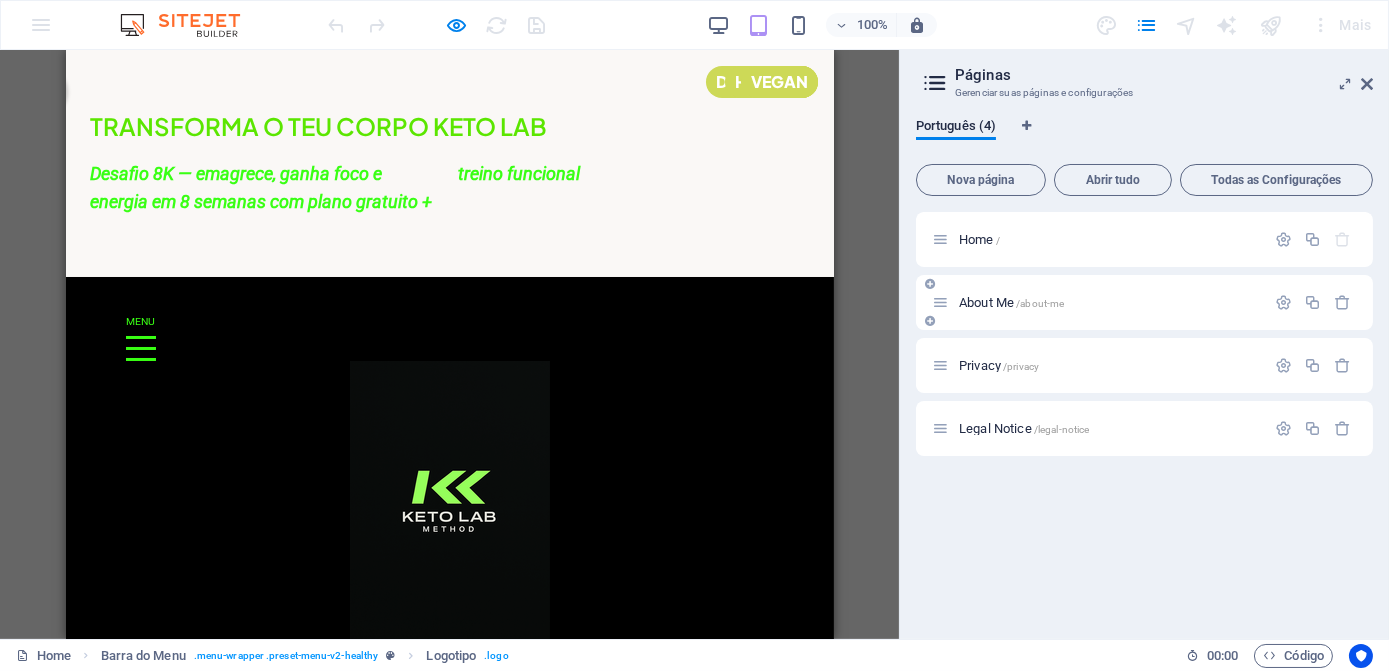 click on "/about-me" at bounding box center (1040, 303) 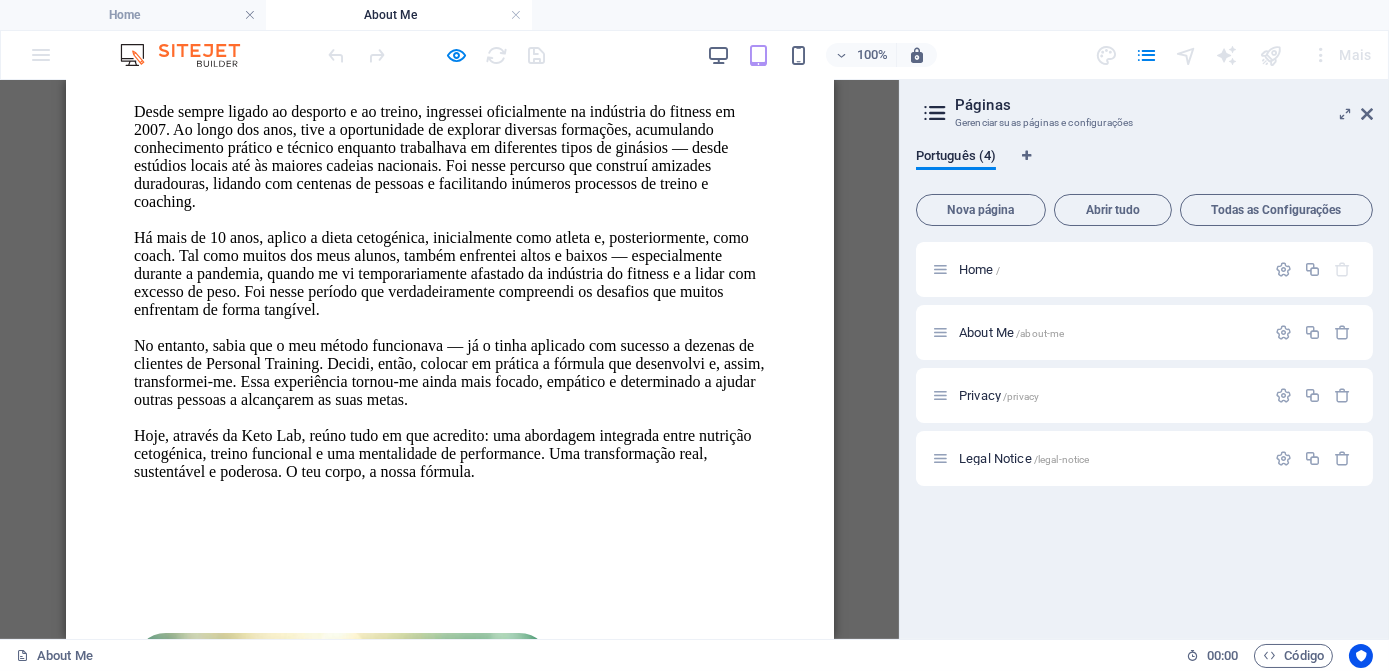 scroll, scrollTop: 568, scrollLeft: 0, axis: vertical 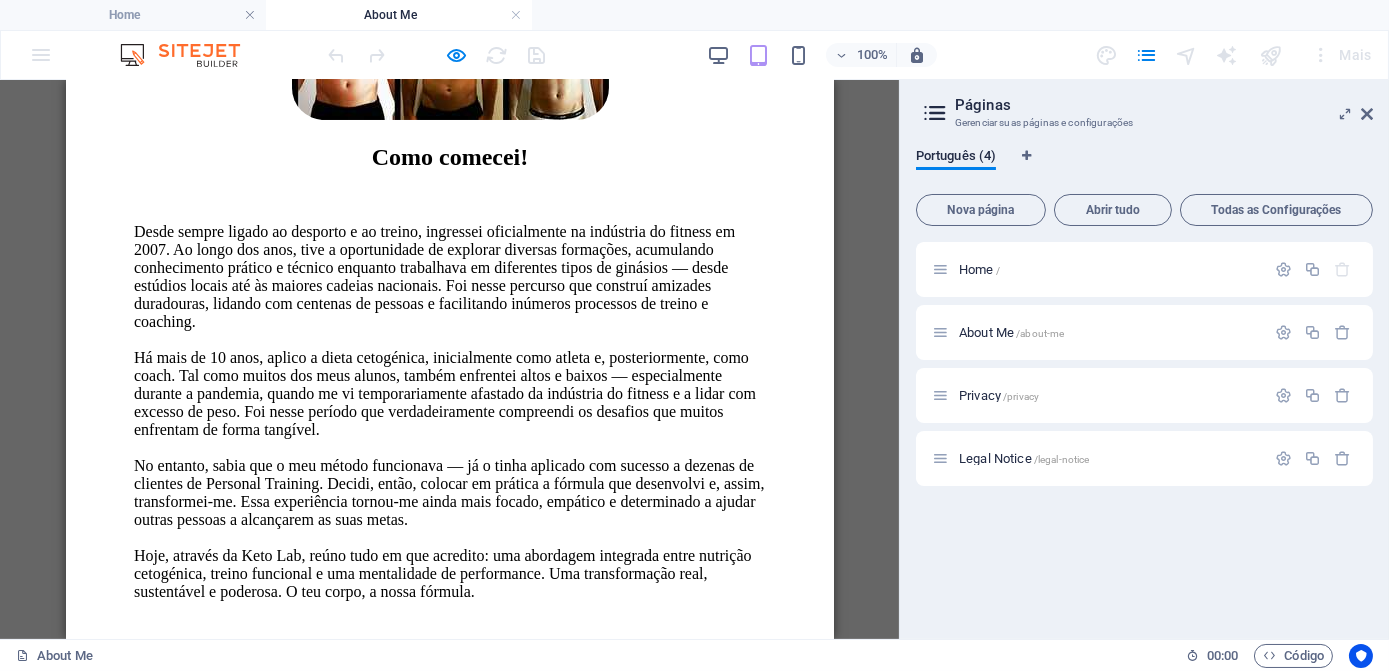 click on "Home / About Me /about-me Privacy /privacy Legal Notice /legal-notice" at bounding box center (1144, 432) 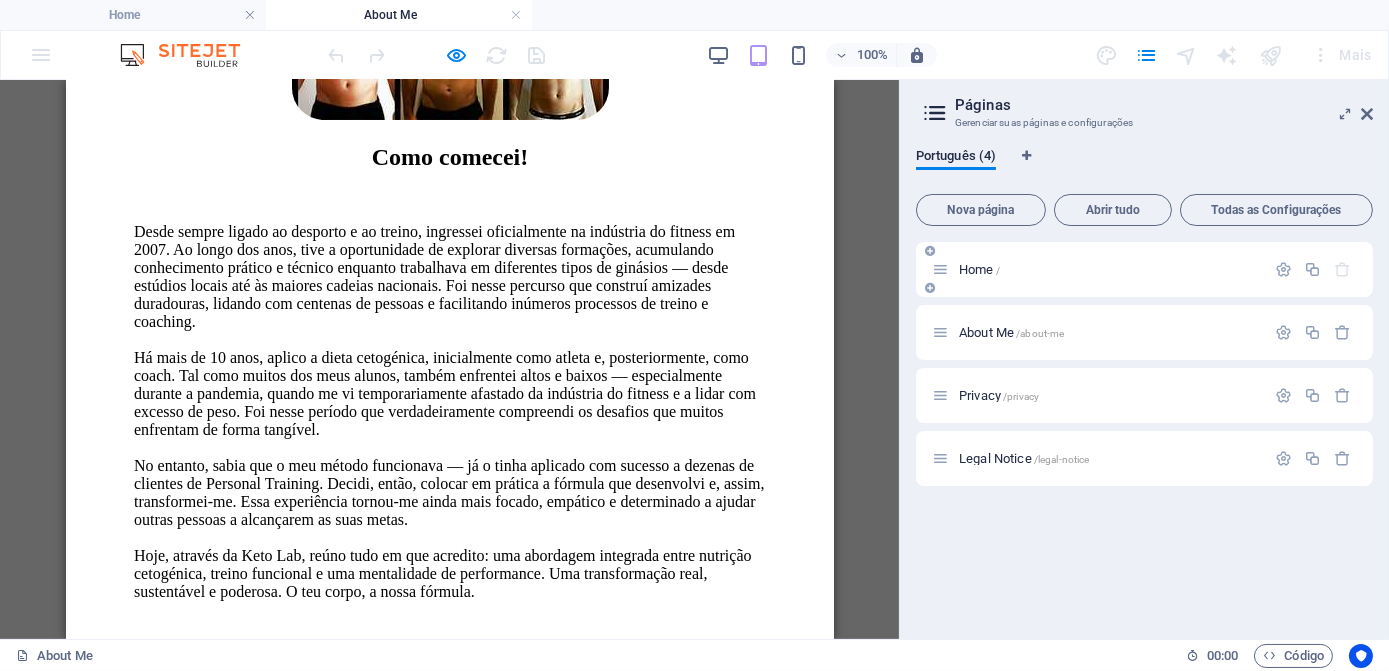 click on "Home /" at bounding box center (979, 269) 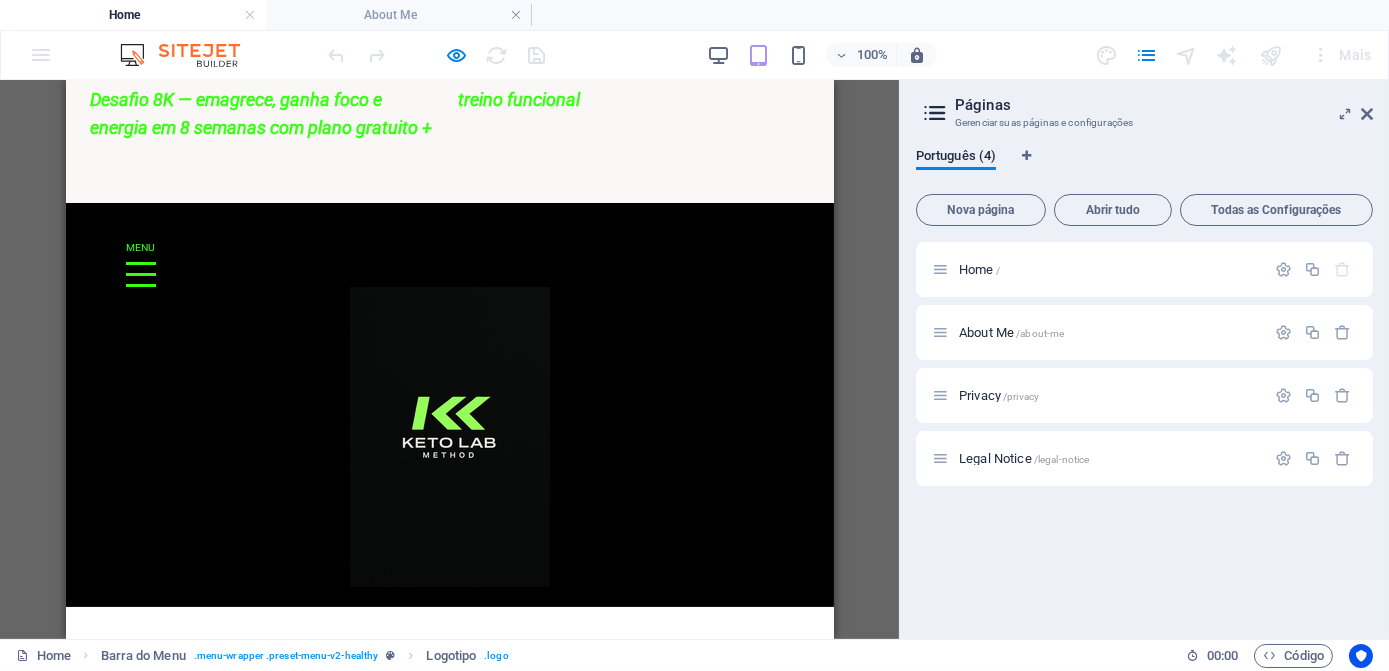scroll, scrollTop: 0, scrollLeft: 0, axis: both 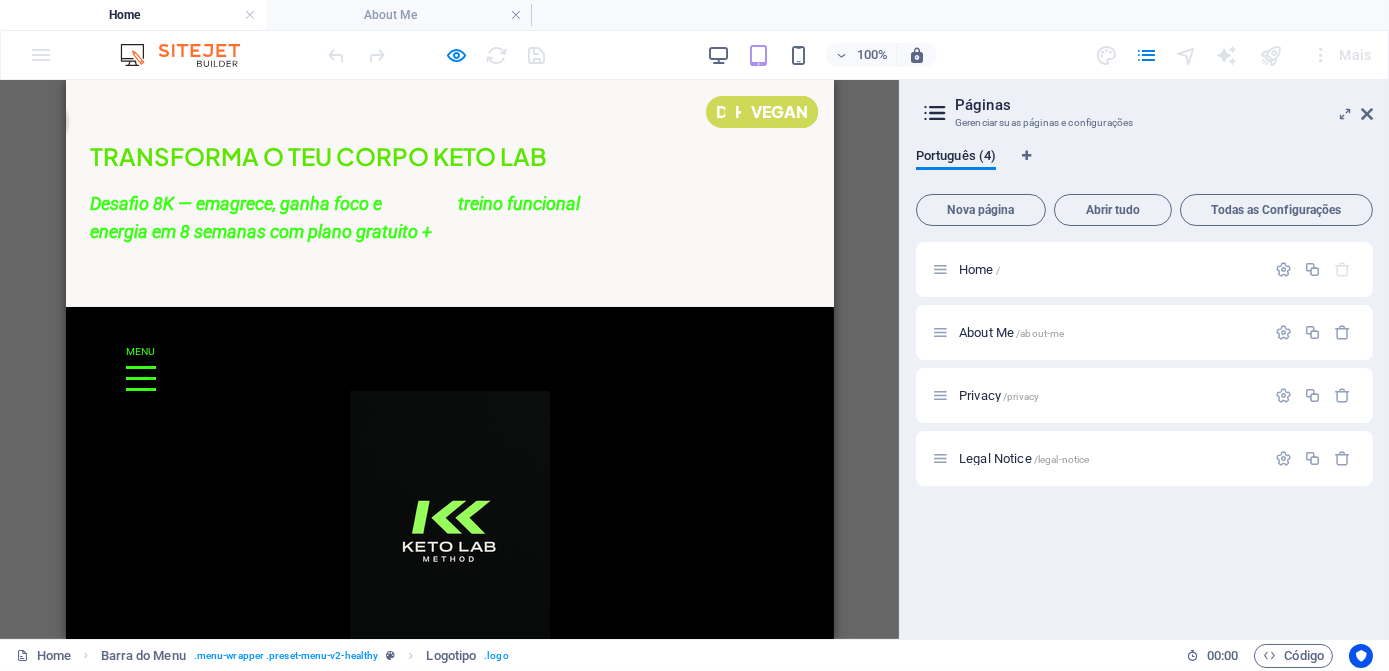 click on "Desafio 8K — emagrece, ganha foco e energia em 8 semanas com plano gratuito + treino funcional" at bounding box center (449, 219) 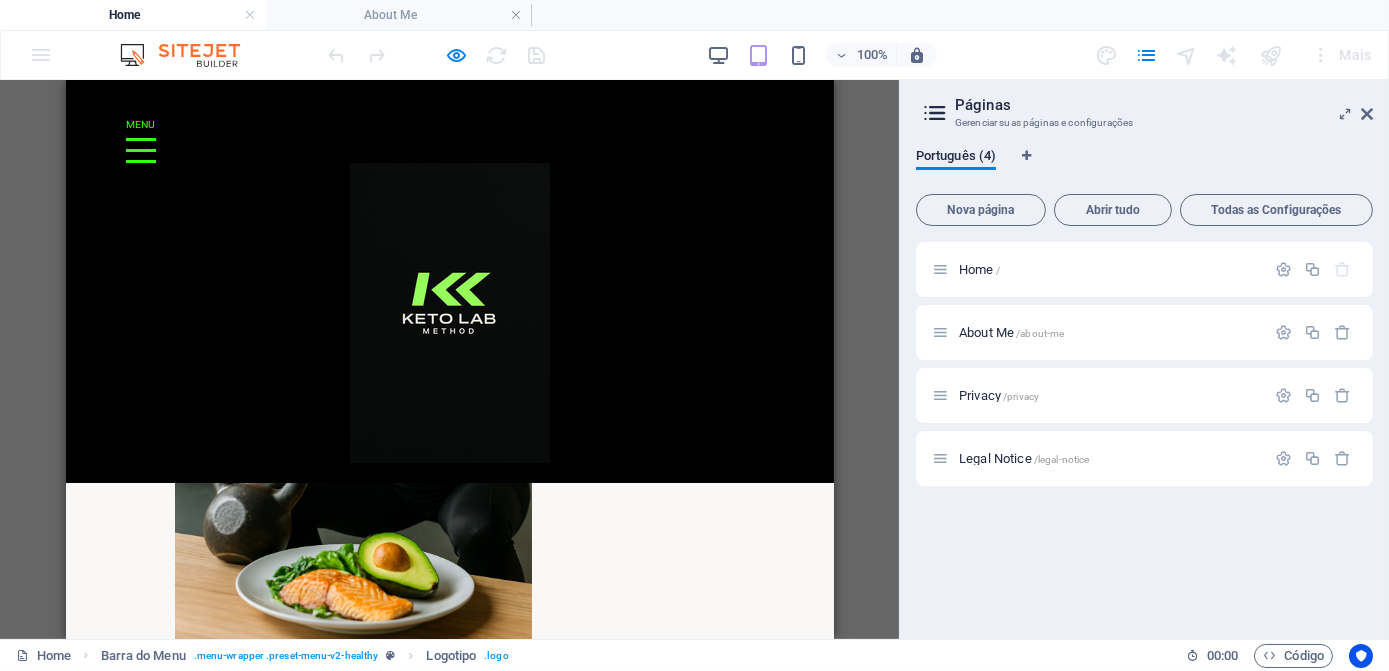 scroll, scrollTop: 1272, scrollLeft: 0, axis: vertical 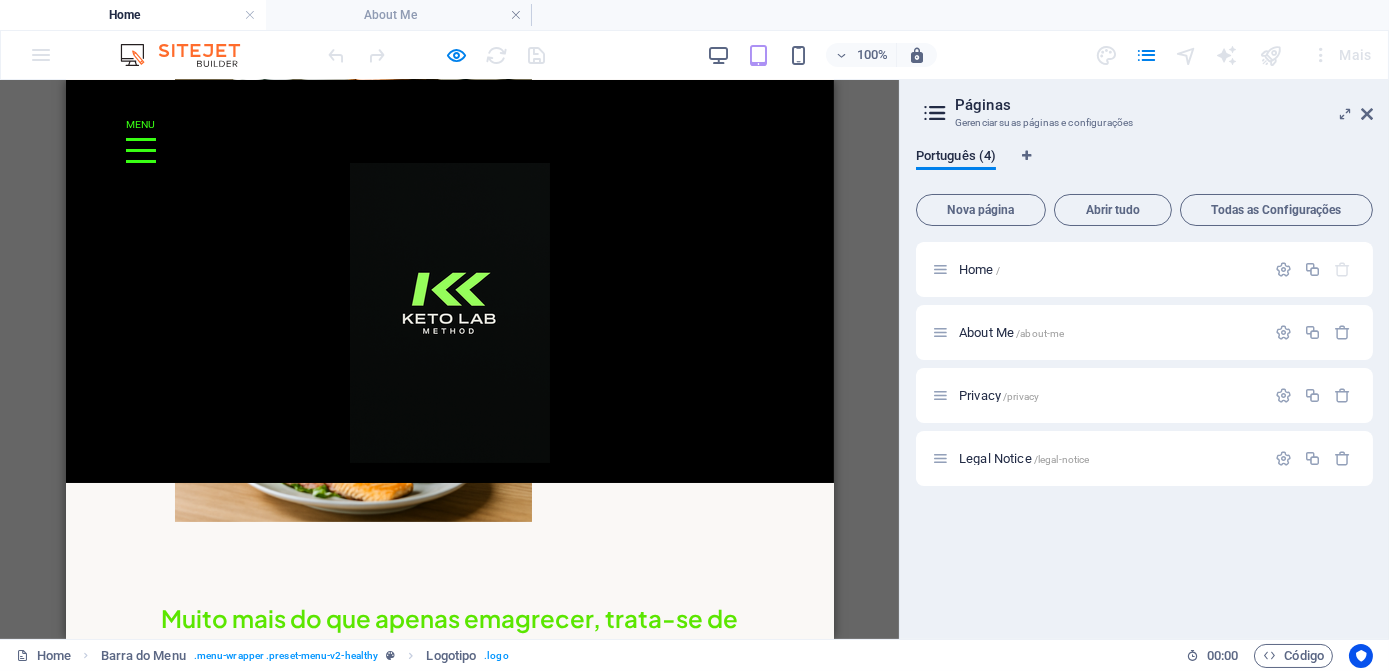 click at bounding box center [140, 150] 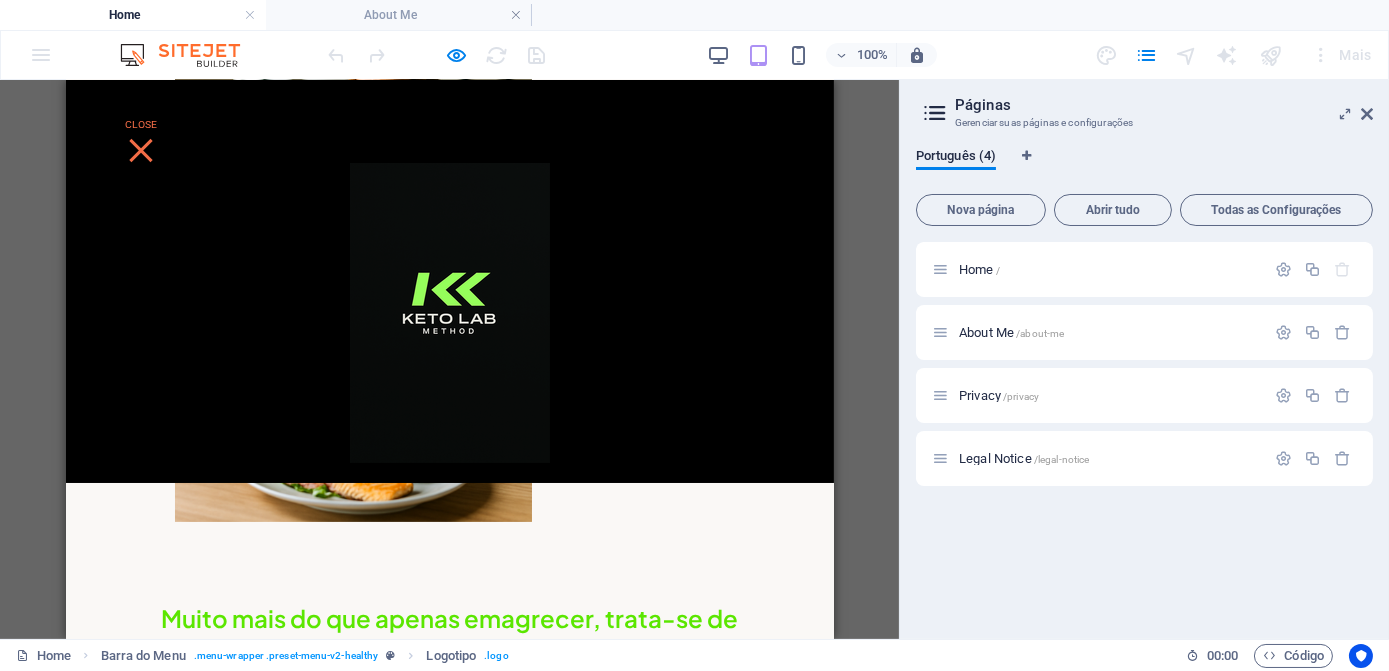click at bounding box center [140, 150] 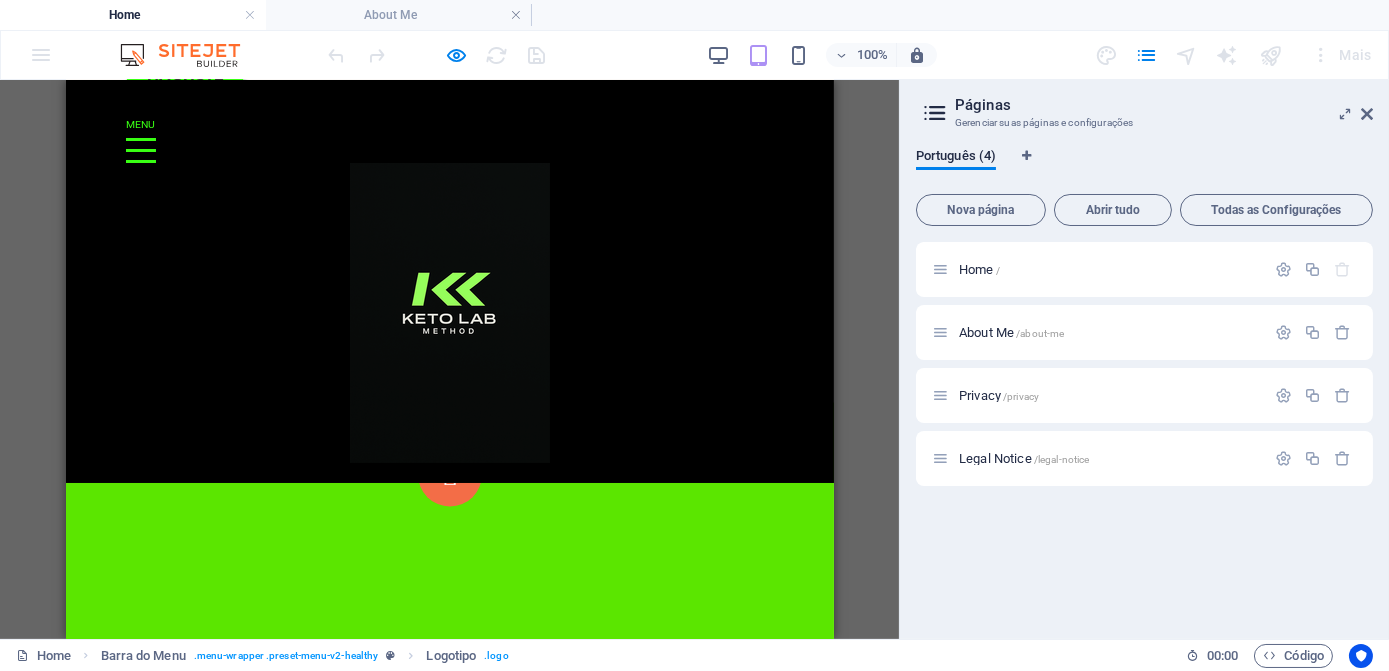 scroll, scrollTop: 6540, scrollLeft: 0, axis: vertical 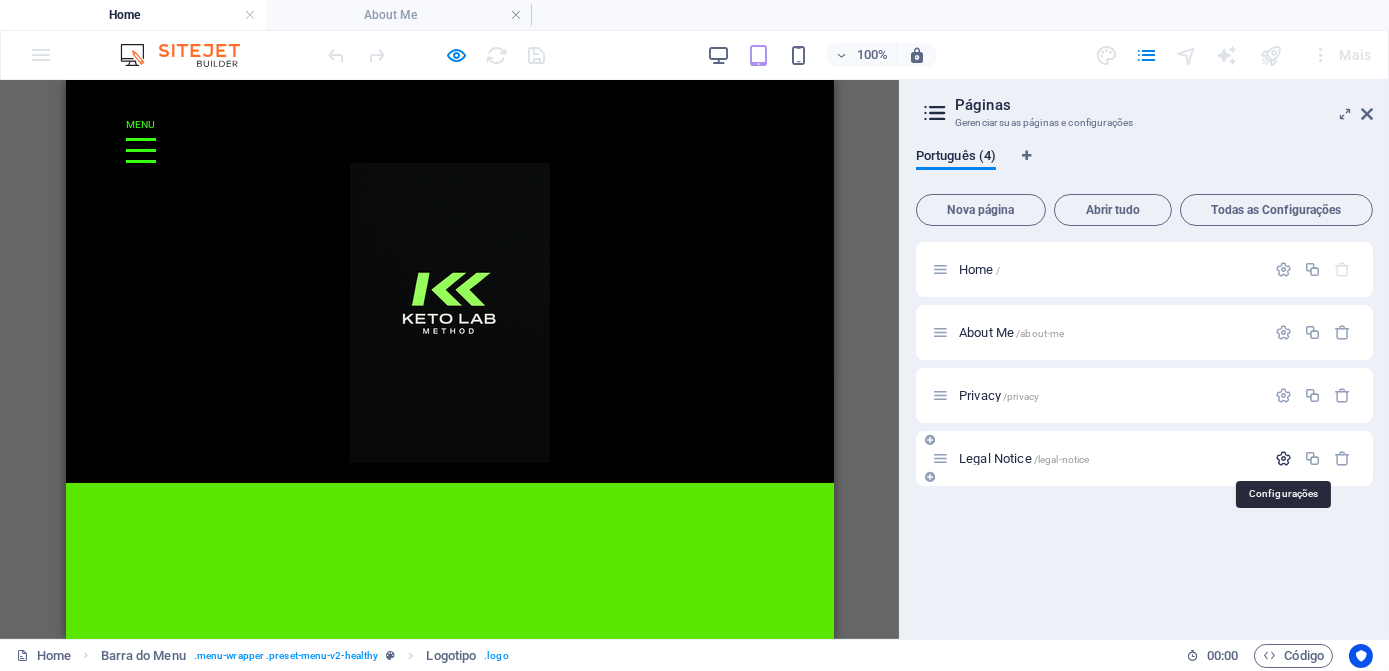 click at bounding box center (1283, 458) 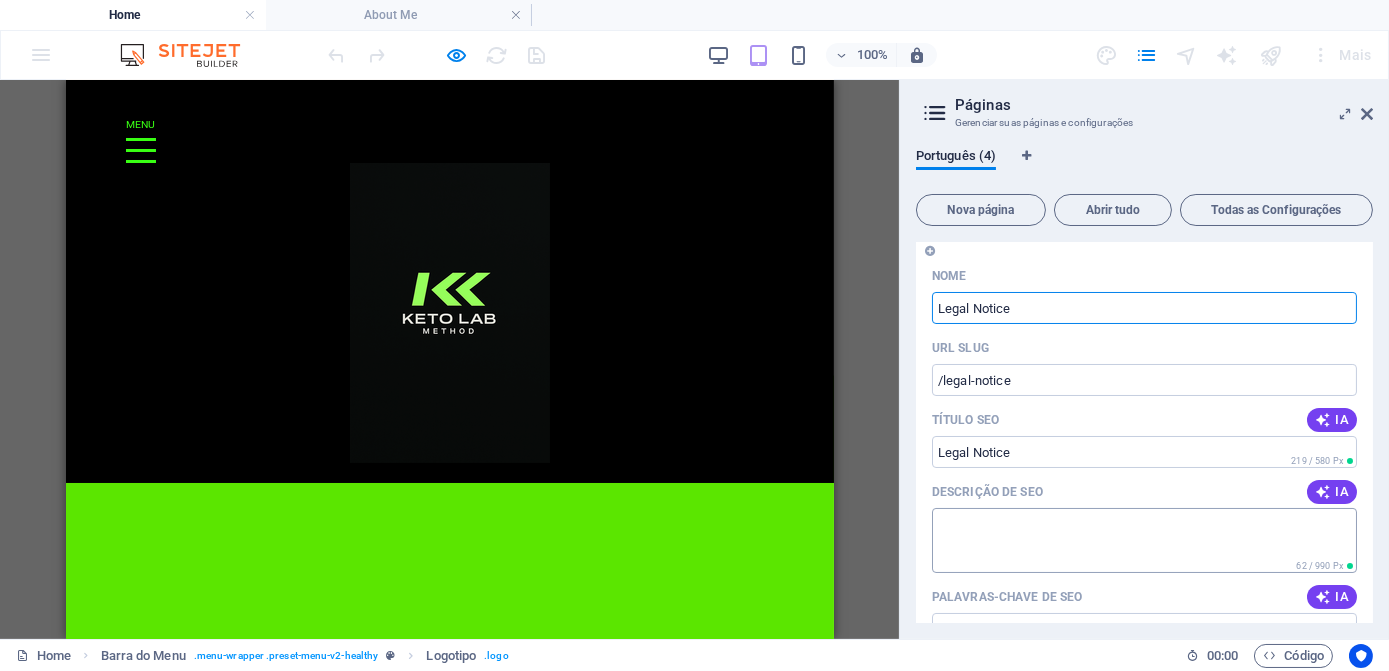 scroll, scrollTop: 181, scrollLeft: 0, axis: vertical 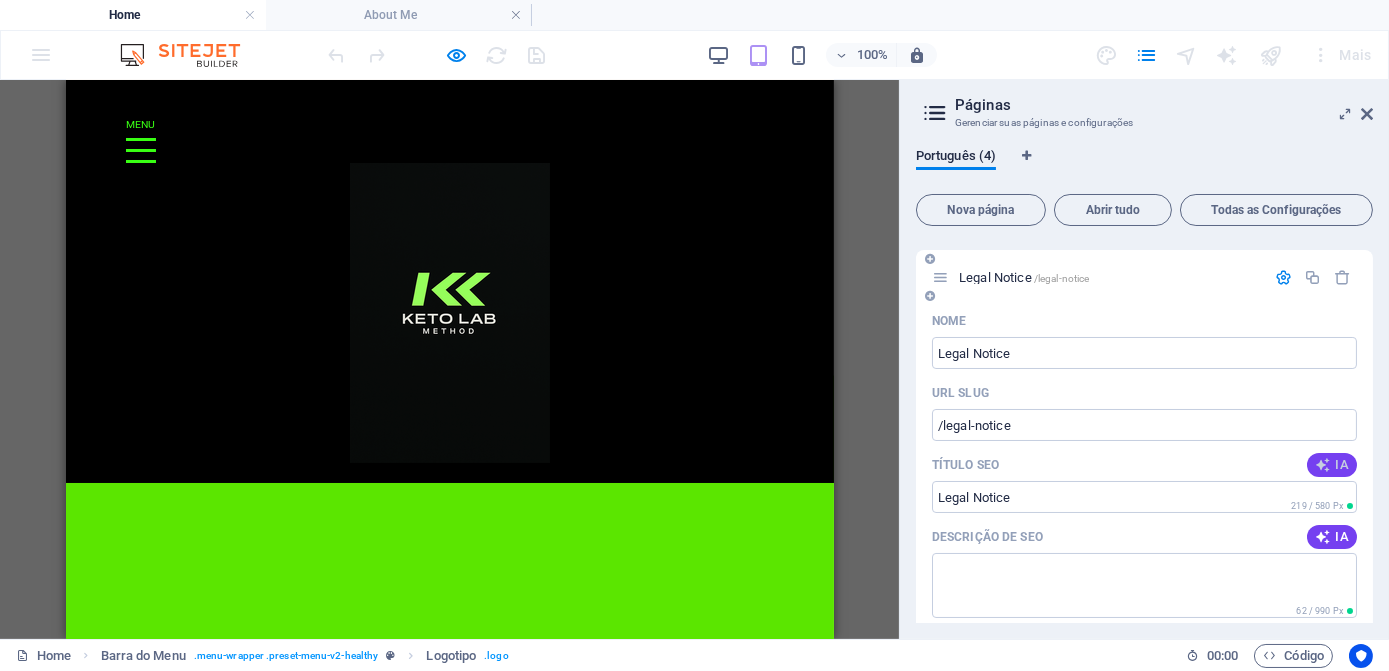 click on "IA" at bounding box center (1332, 465) 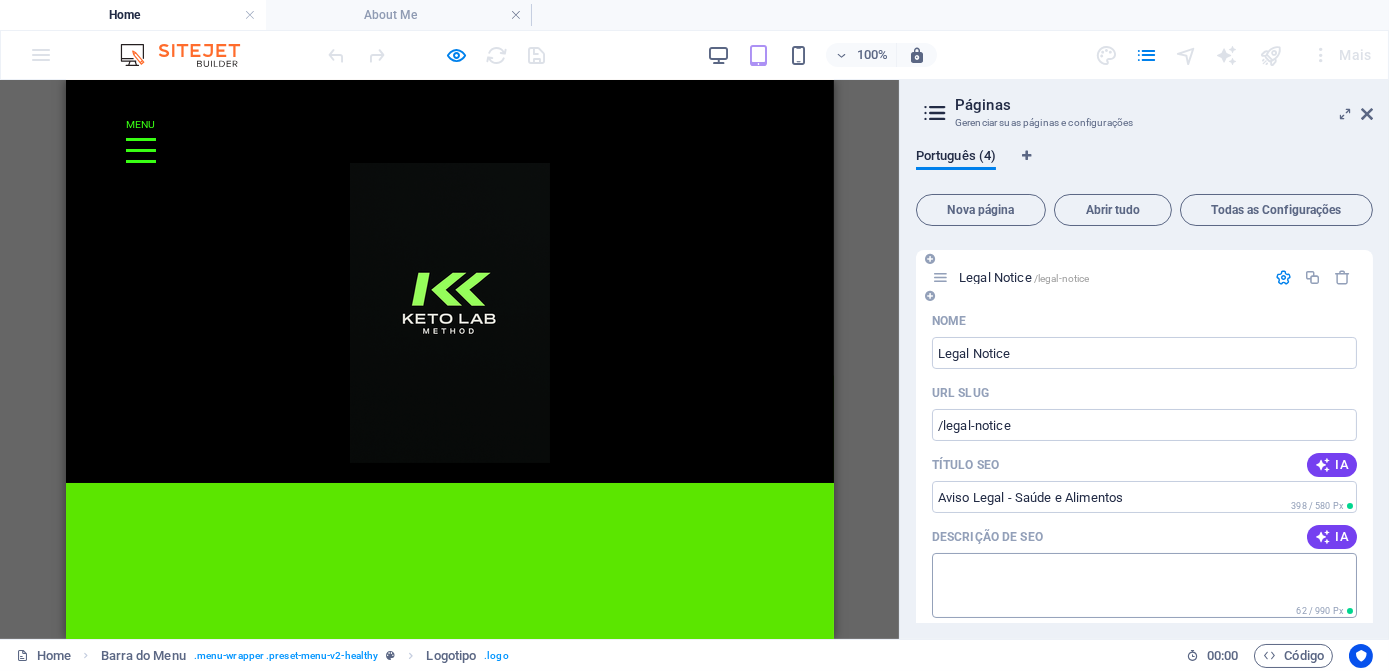 type on "Aviso Legal - Saúde e Alimentos" 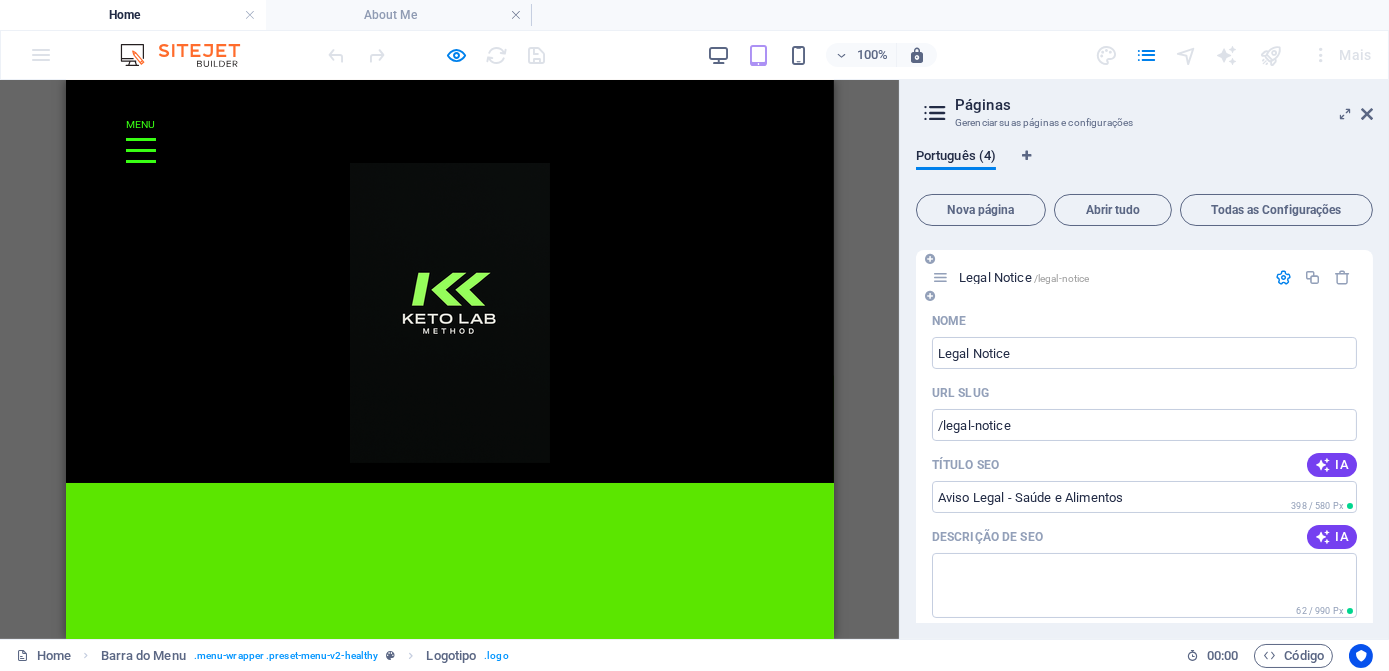 click on "Descrição de SEO IA" at bounding box center (1144, 537) 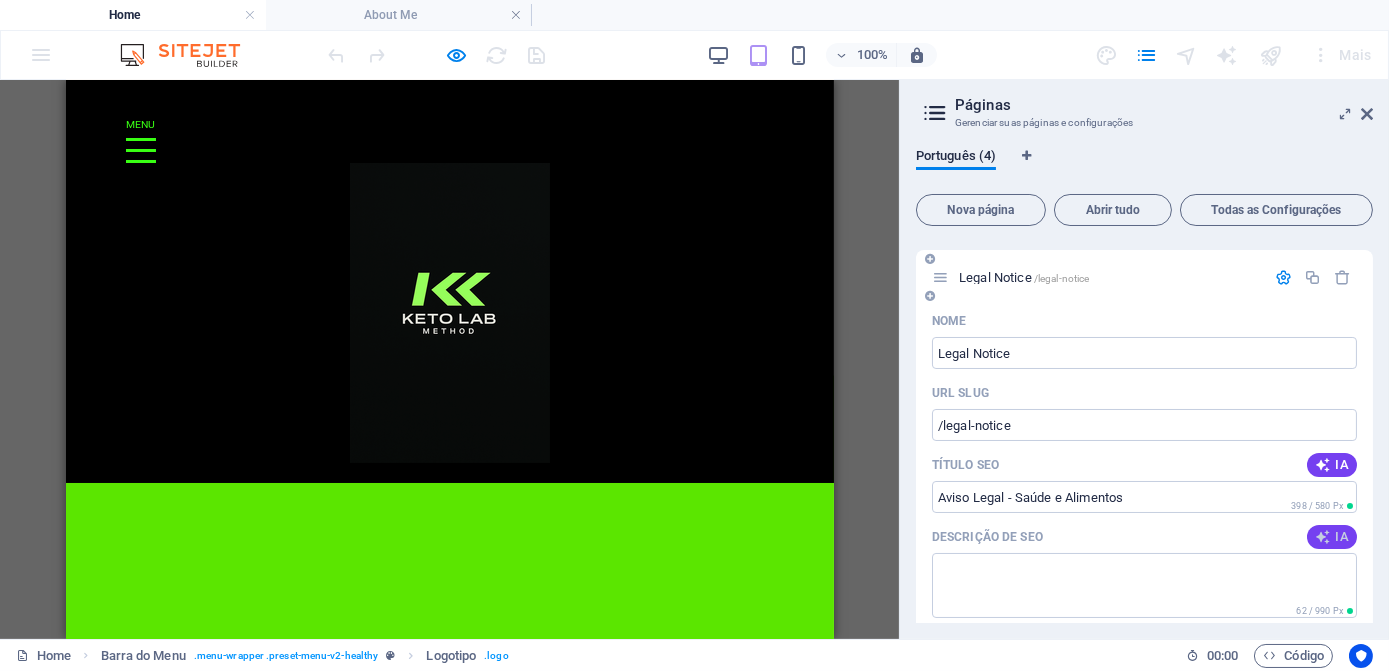 click at bounding box center [1323, 537] 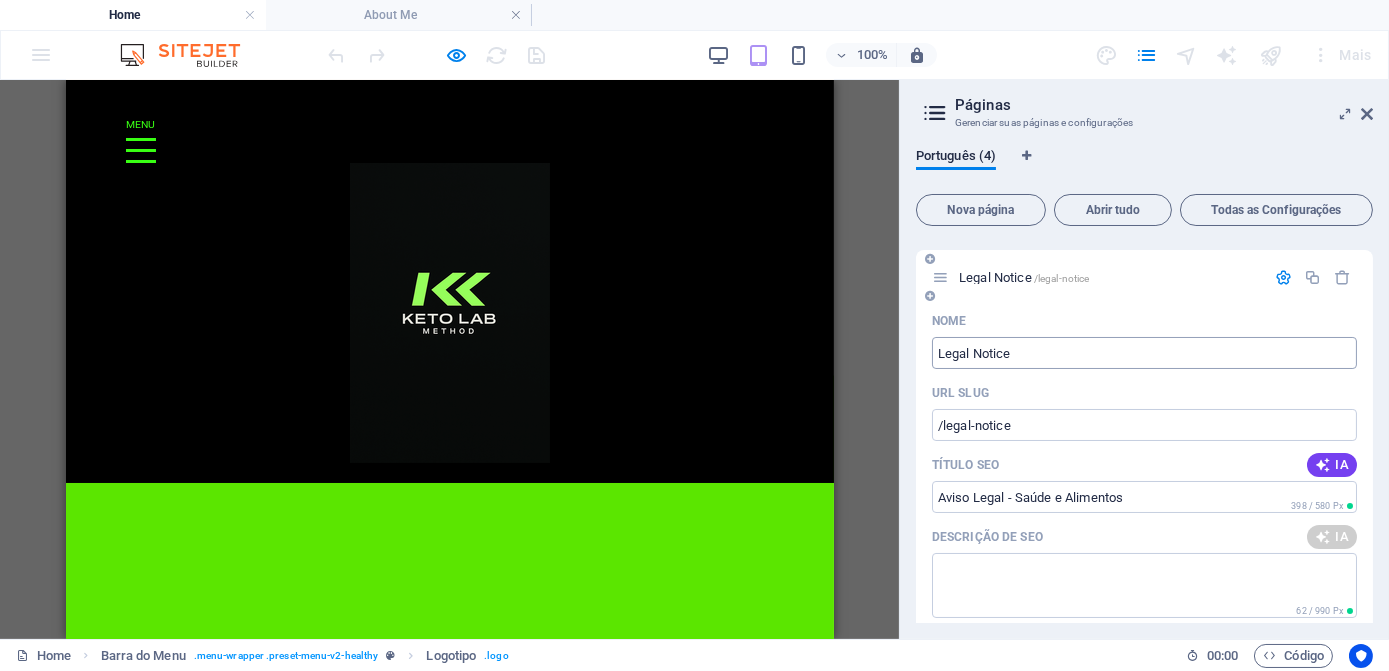 type on "Descubra nossos serviços de saúde e alimentação em Lore City. Contate-nos pelo telefone 0123-456789 ou email!" 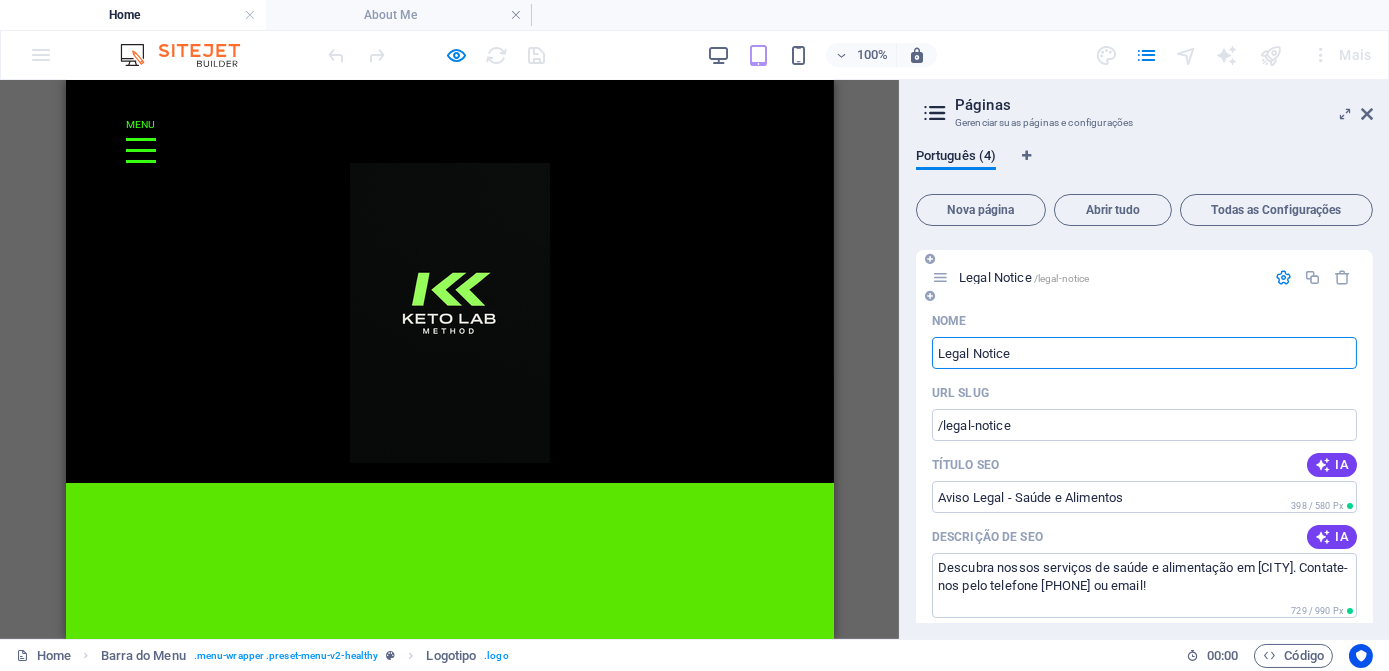 click on "Legal Notice" at bounding box center [1144, 353] 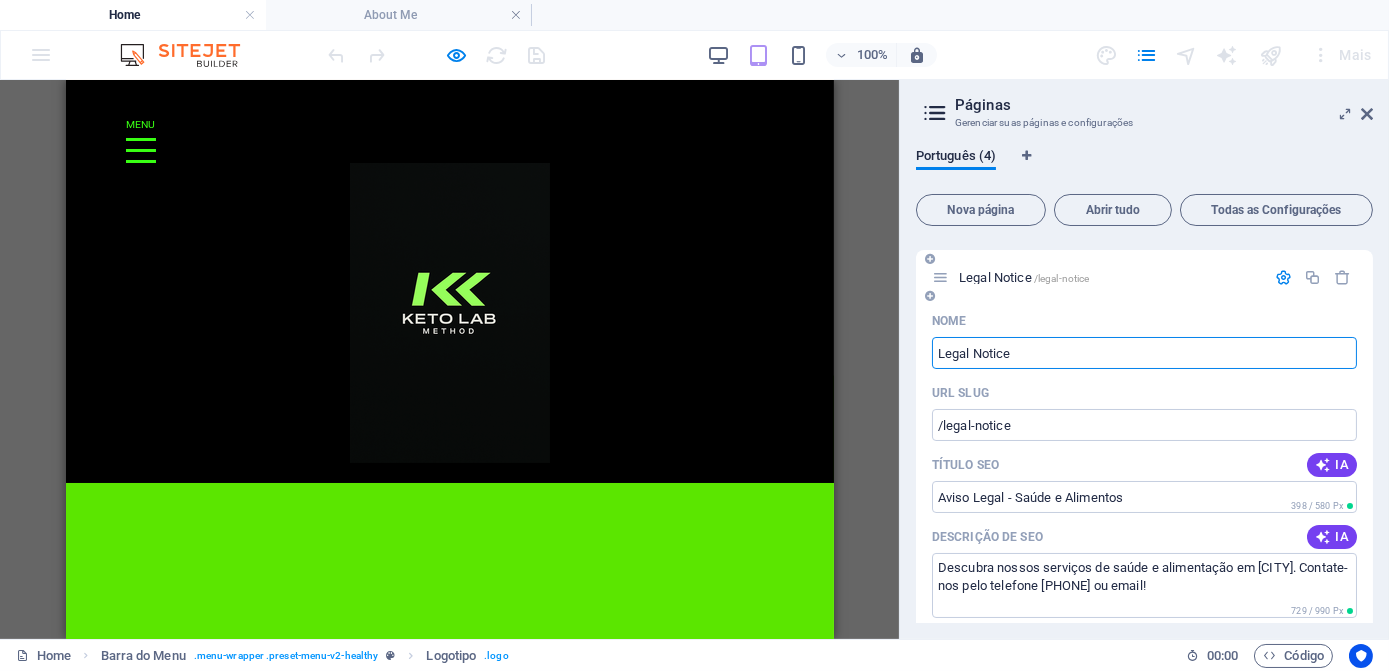 drag, startPoint x: 1045, startPoint y: 355, endPoint x: 919, endPoint y: 355, distance: 126 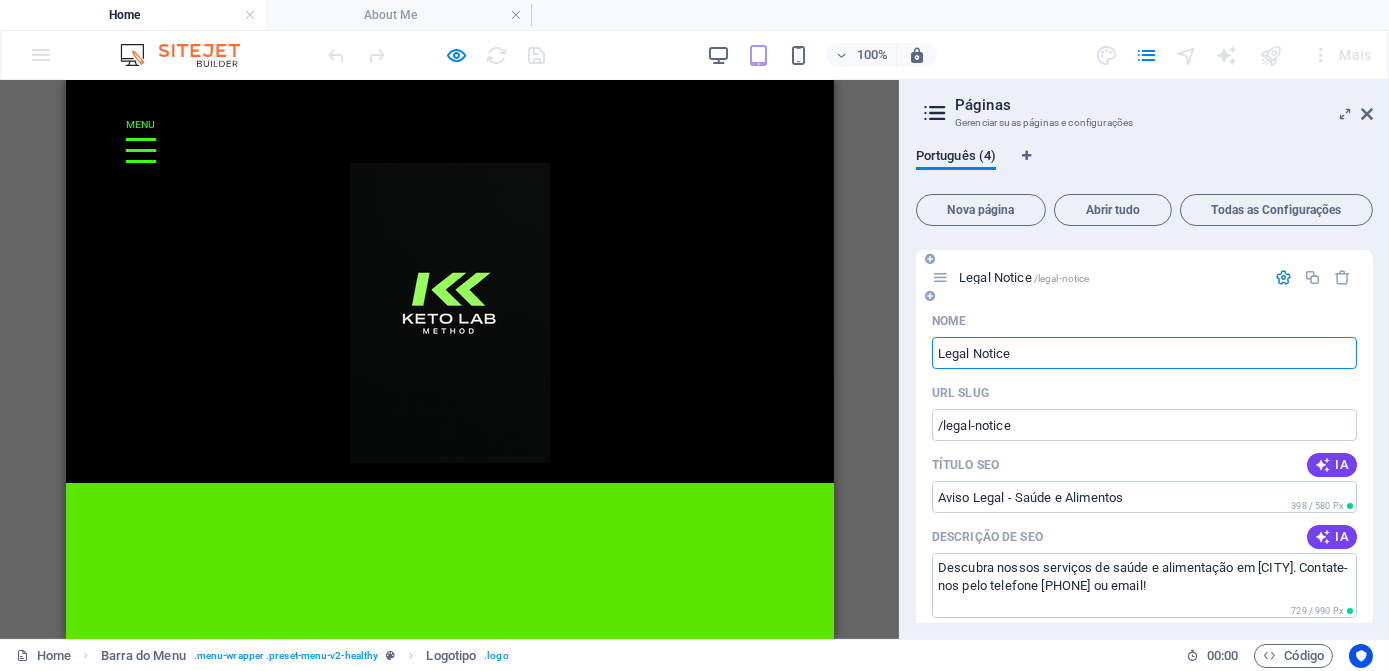 click on "Nome Legal Notice ​ URL SLUG /legal-notice ​ Título SEO IA Aviso Legal - Saúde e Alimentos ​ 398 / 580 Px Descrição de SEO IA Descubra nossos serviços de saúde e alimentação em Lore City. Contate-nos pelo telefone 0123-456789 ou email! ​ 729 / 990 Px Palavras-chave de SEO IA ​ Configurações Menu Noindex Visualizar Celular Desktop www.example.com legal-notice Aviso Legal - Saúde e Alimentos - ketolab.pt Descubra nossos serviços de saúde e alimentação em Lore City. Contate-nos pelo telefone 0123-456789 ou email! Meta tags ​ Imagem de visualização (Gráfico Aberto) Arraste os arquivos aqui, clique para escolher os arquivos ou selecione arquivos em Arquivos ou em nossa galeria de fotos e vídeos gratuitos Mais Configurações" at bounding box center (1144, 711) 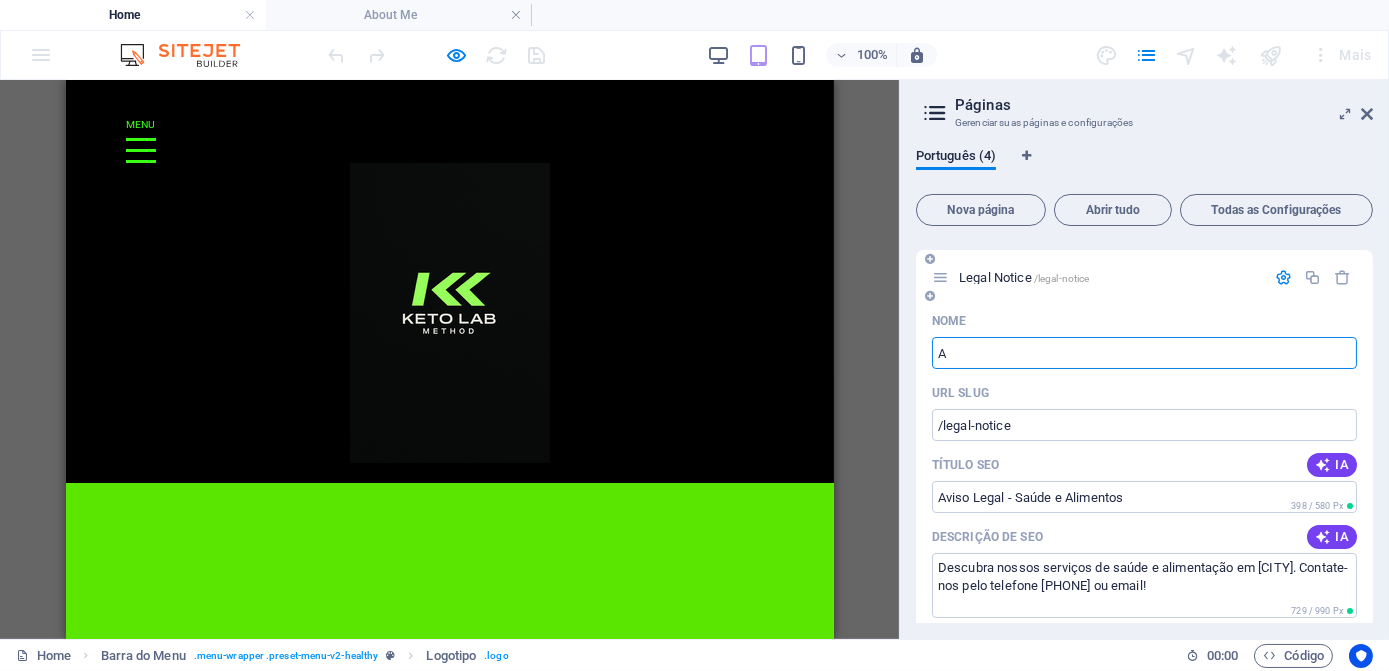 type on "A" 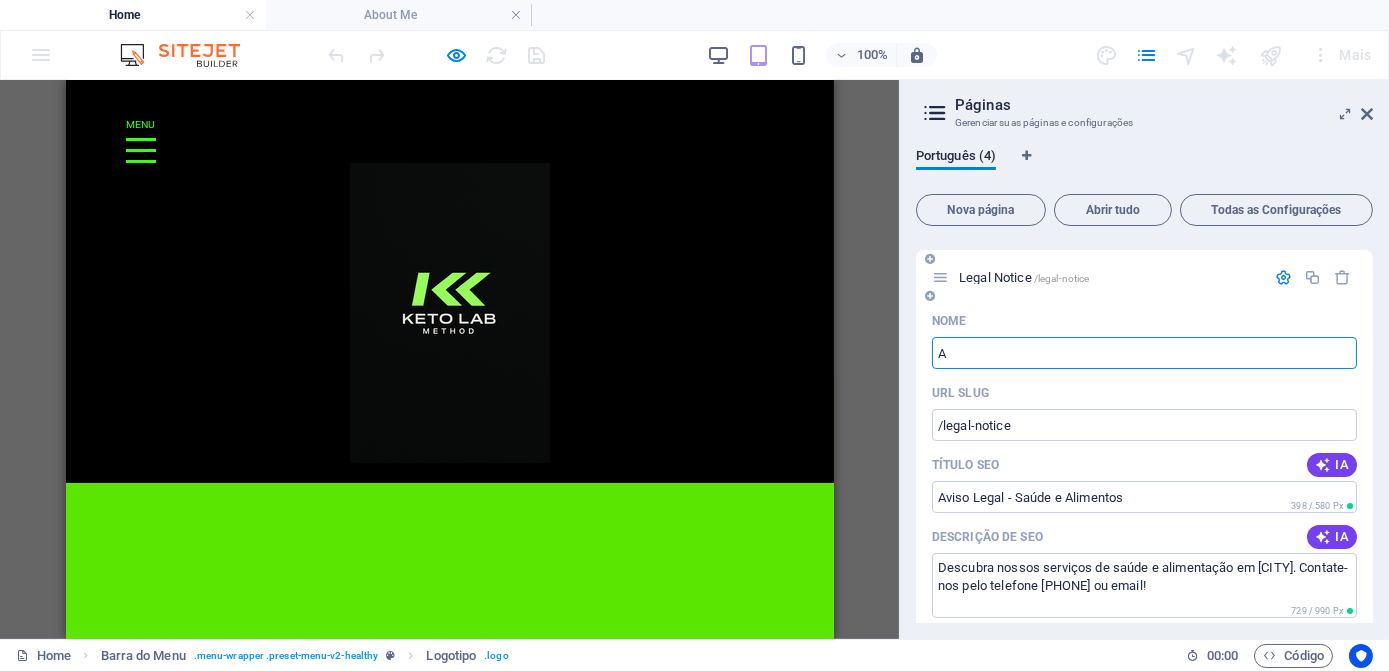 type on "/a" 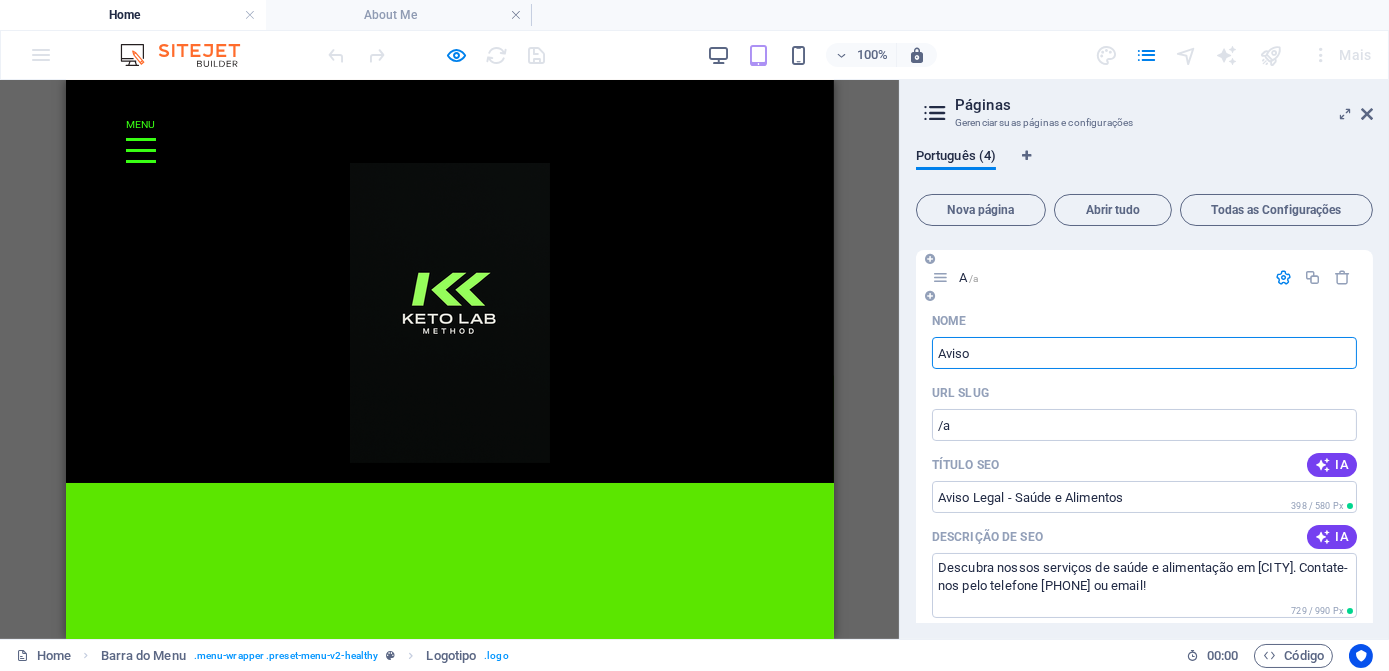 type on "Aviso" 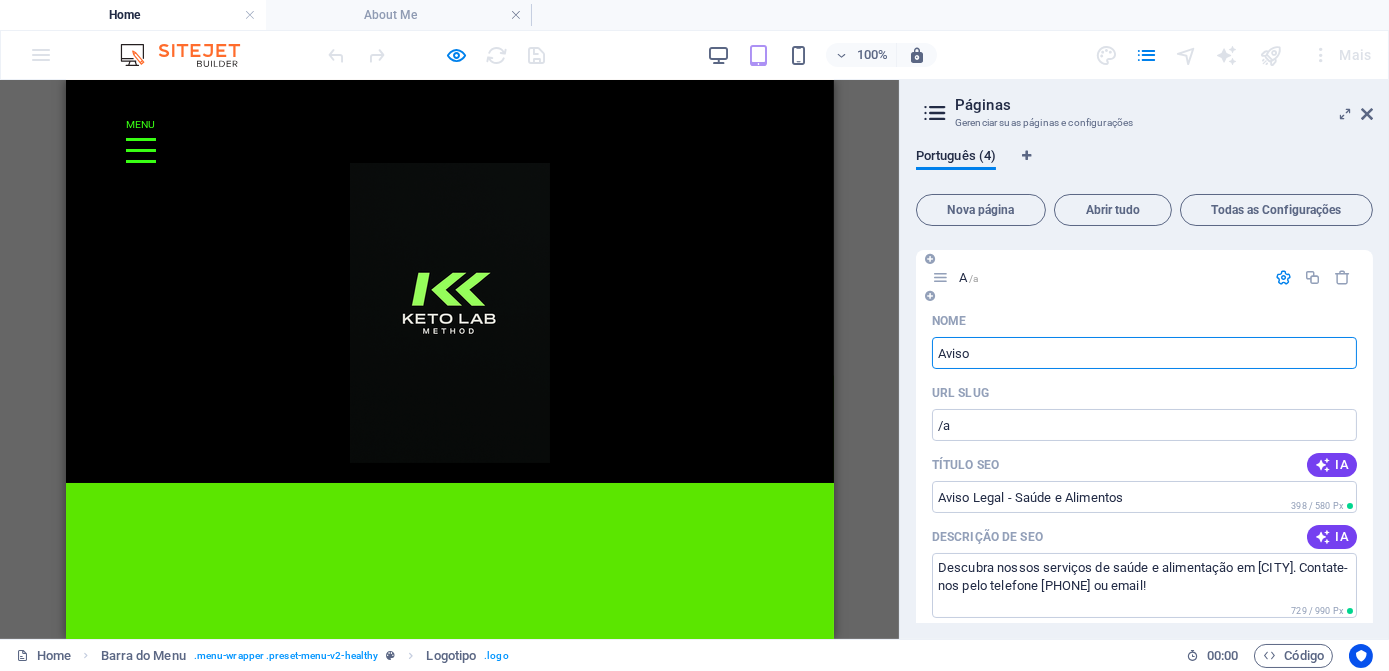 type on "/aviso" 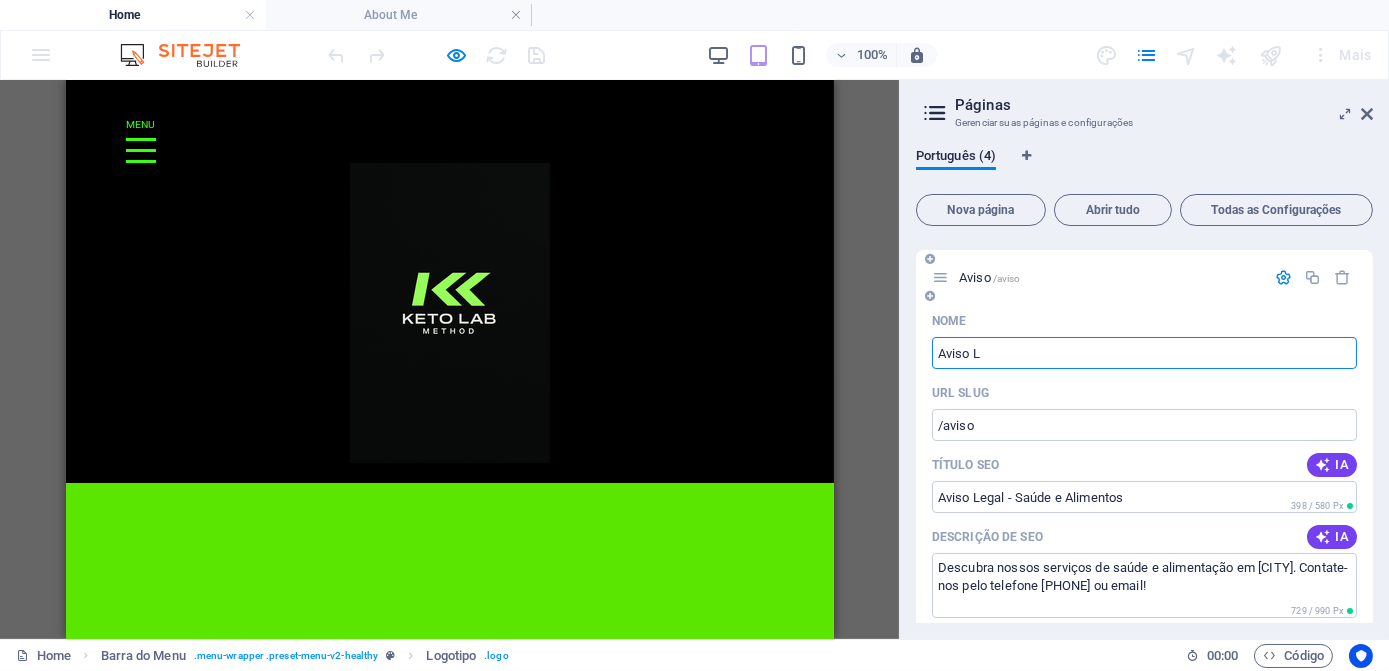 type on "Aviso Le" 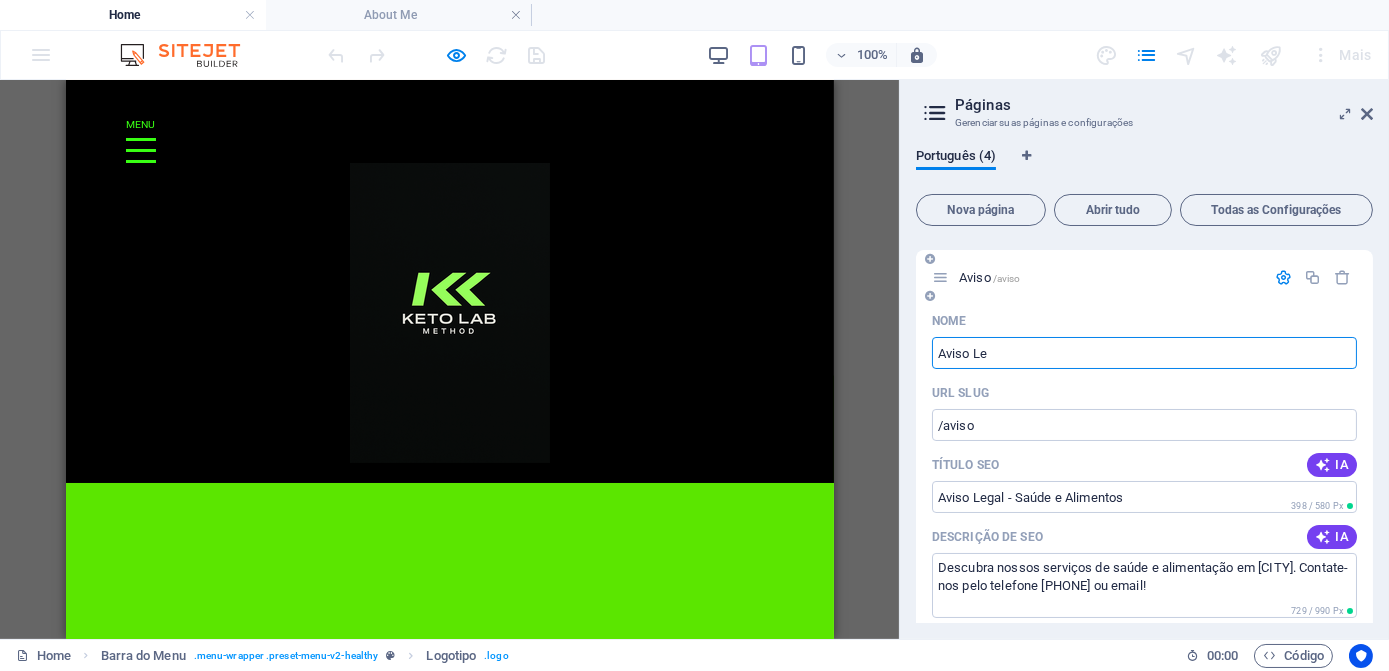 type on "/aviso-l" 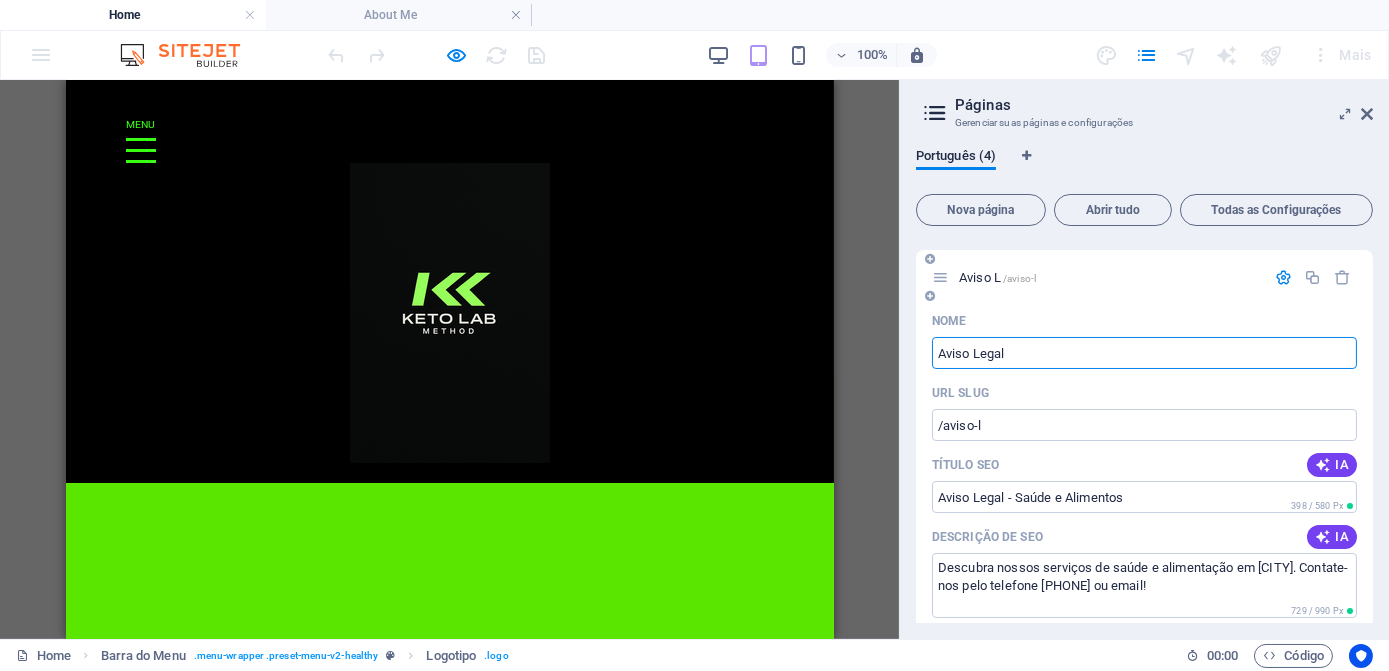 type on "Aviso Legal" 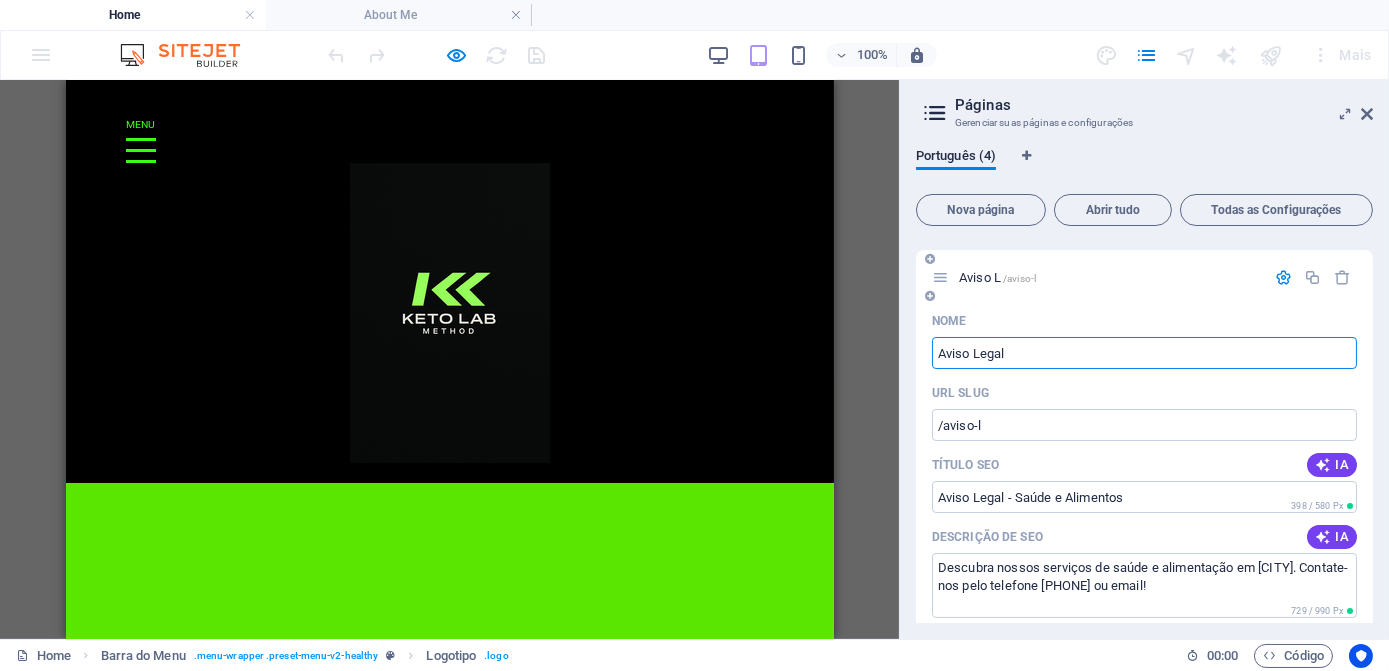 type on "/aviso-legal" 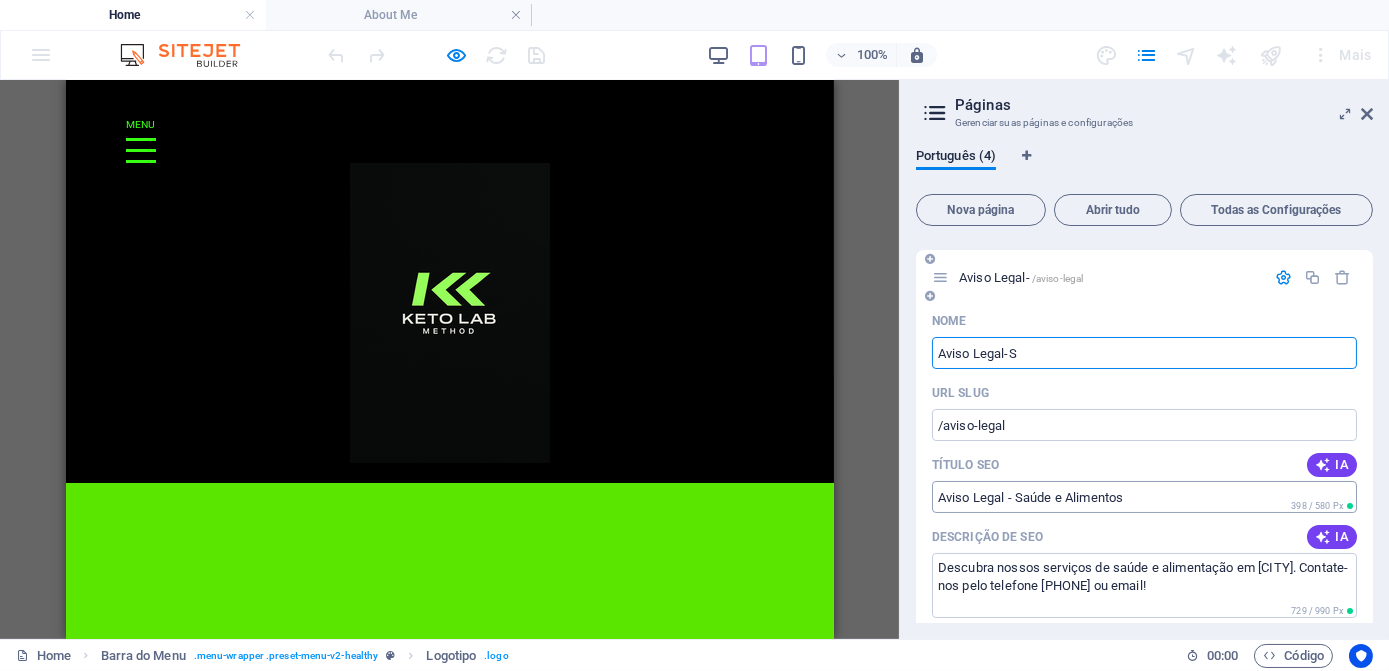 type on "Aviso Legal-S" 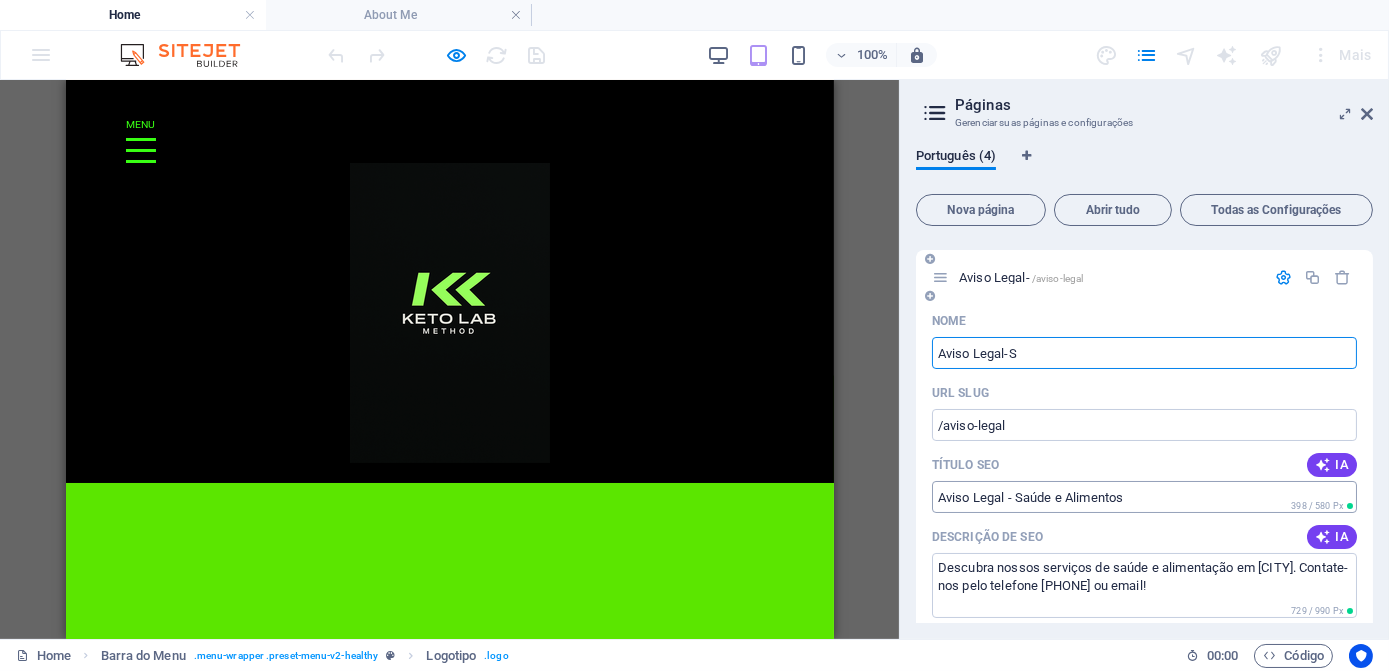 type on "/aviso-legal-s" 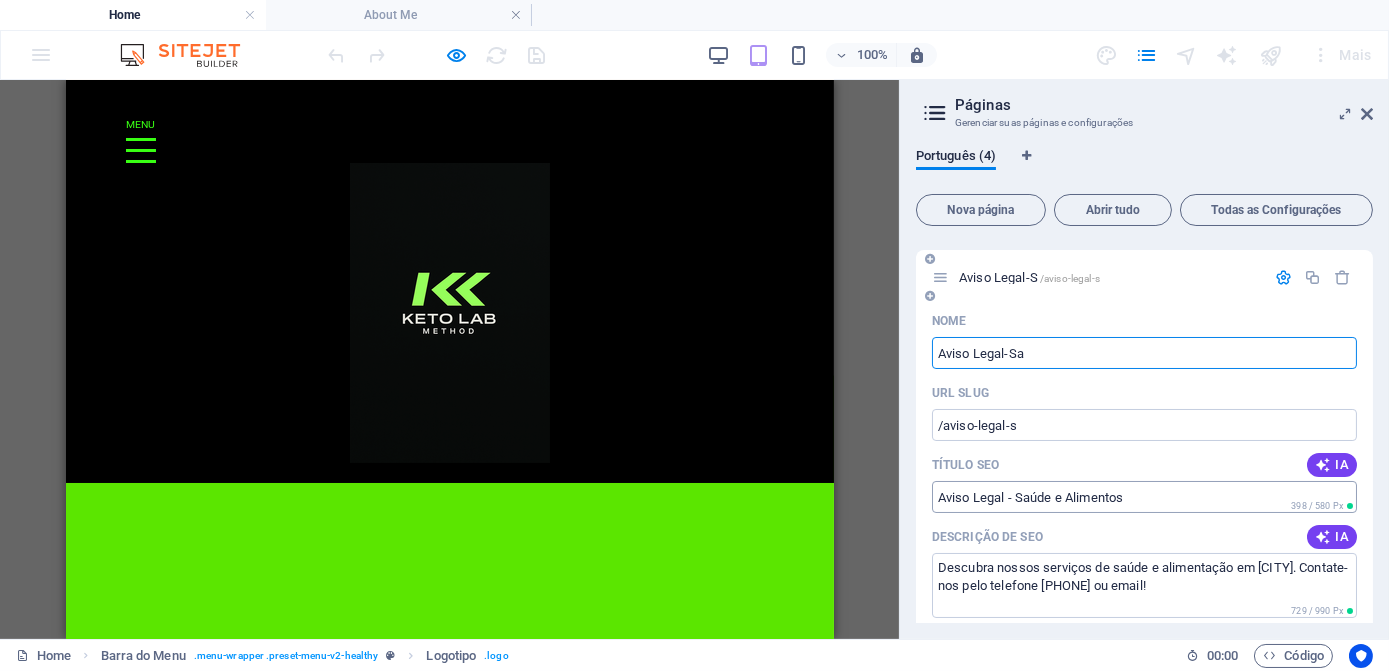 type on "Aviso Legal-Sa" 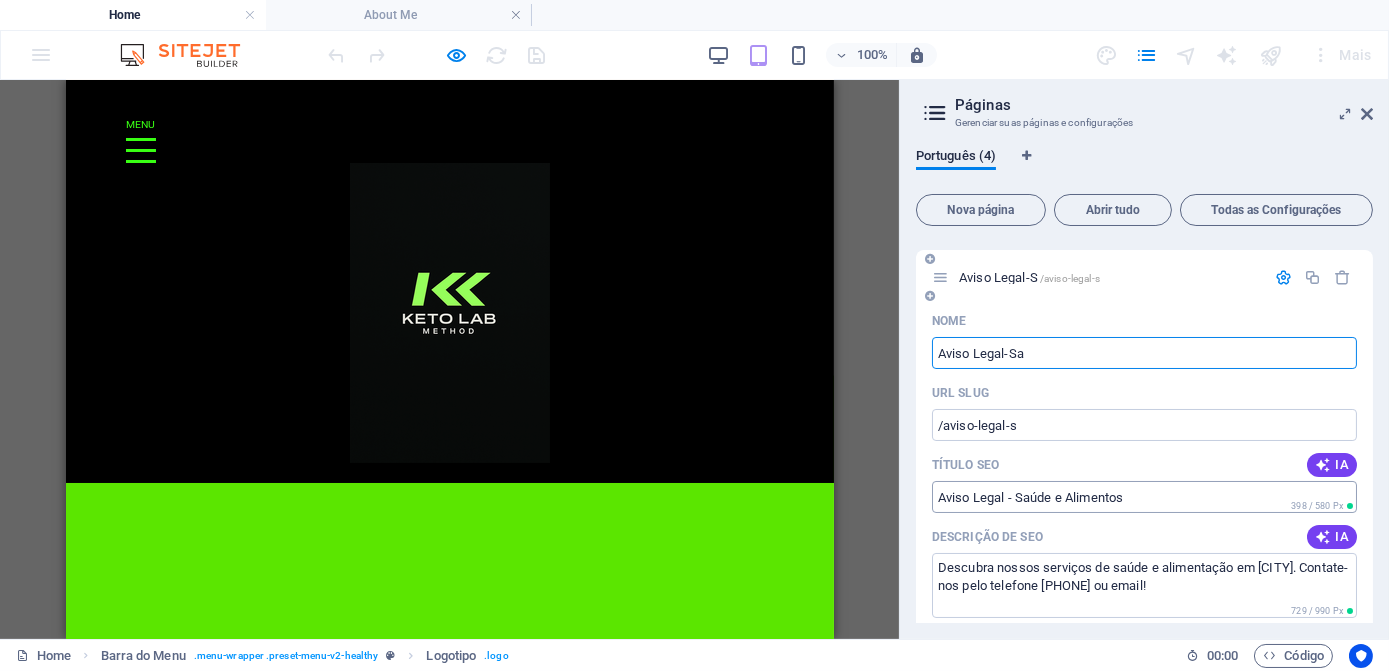 type on "/aviso-legal-sa" 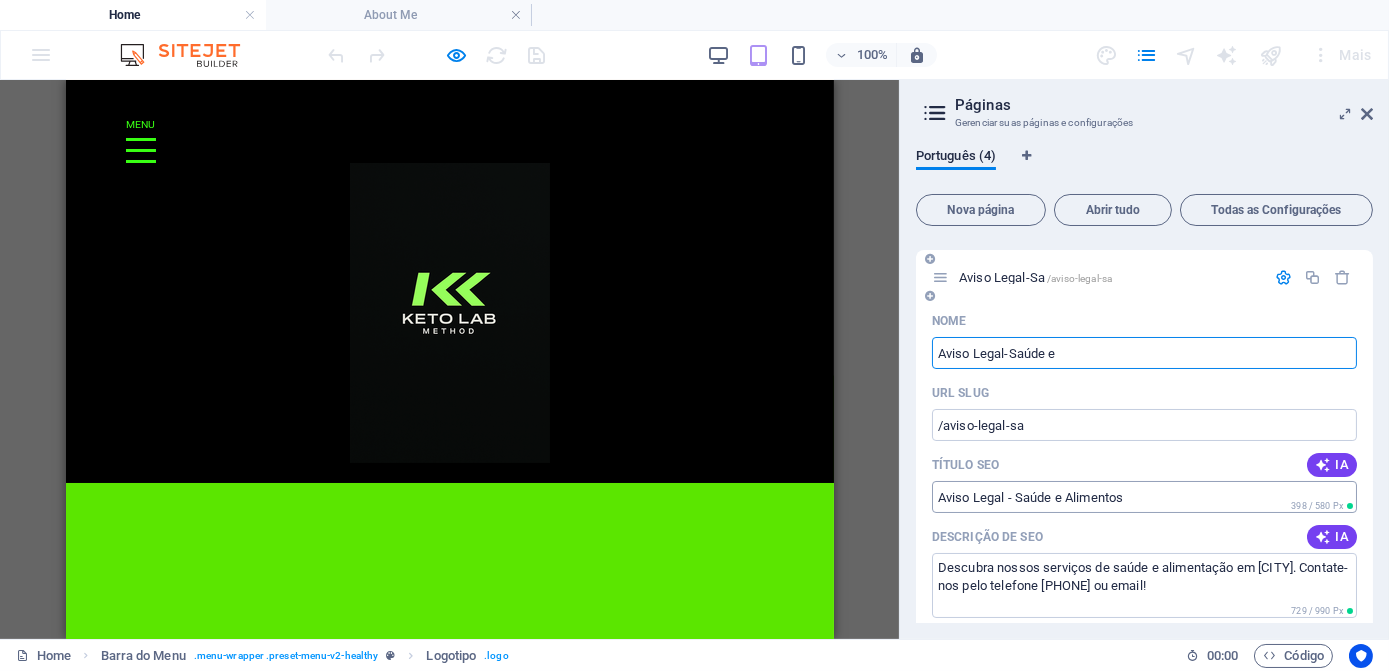 type on "Aviso Legal-Saúde e" 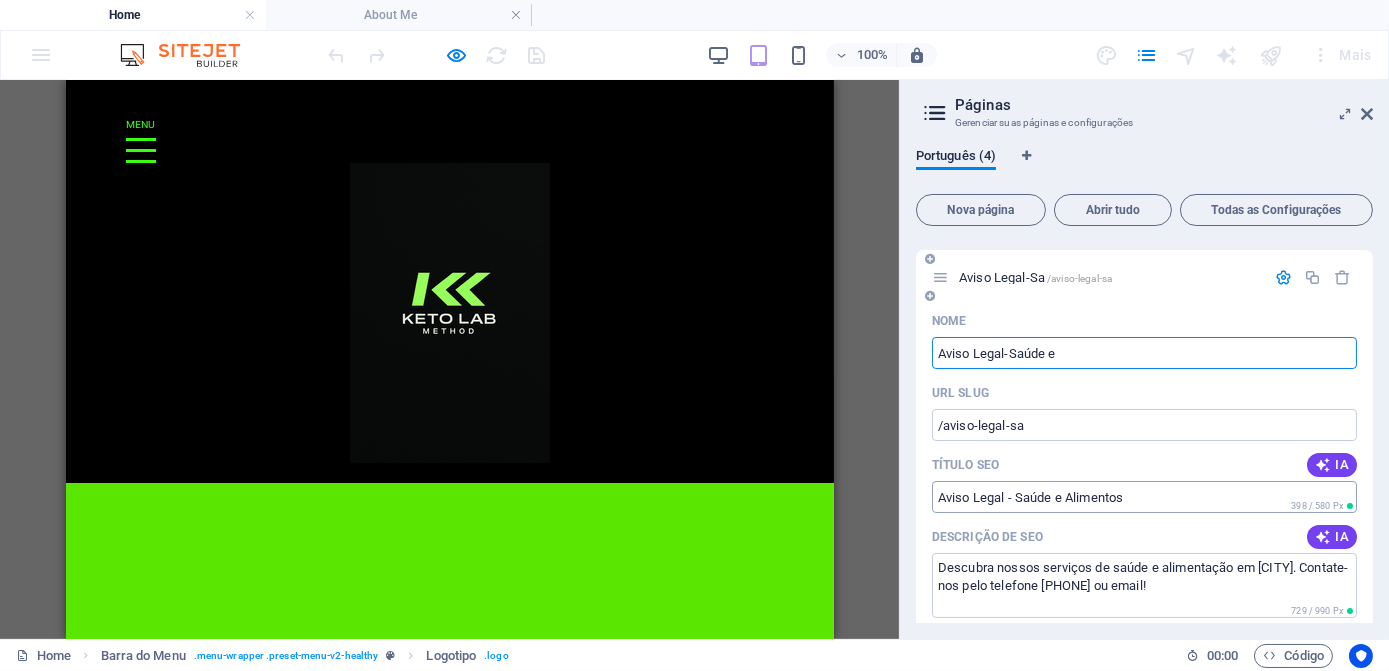 type on "/aviso-legal-saude-e" 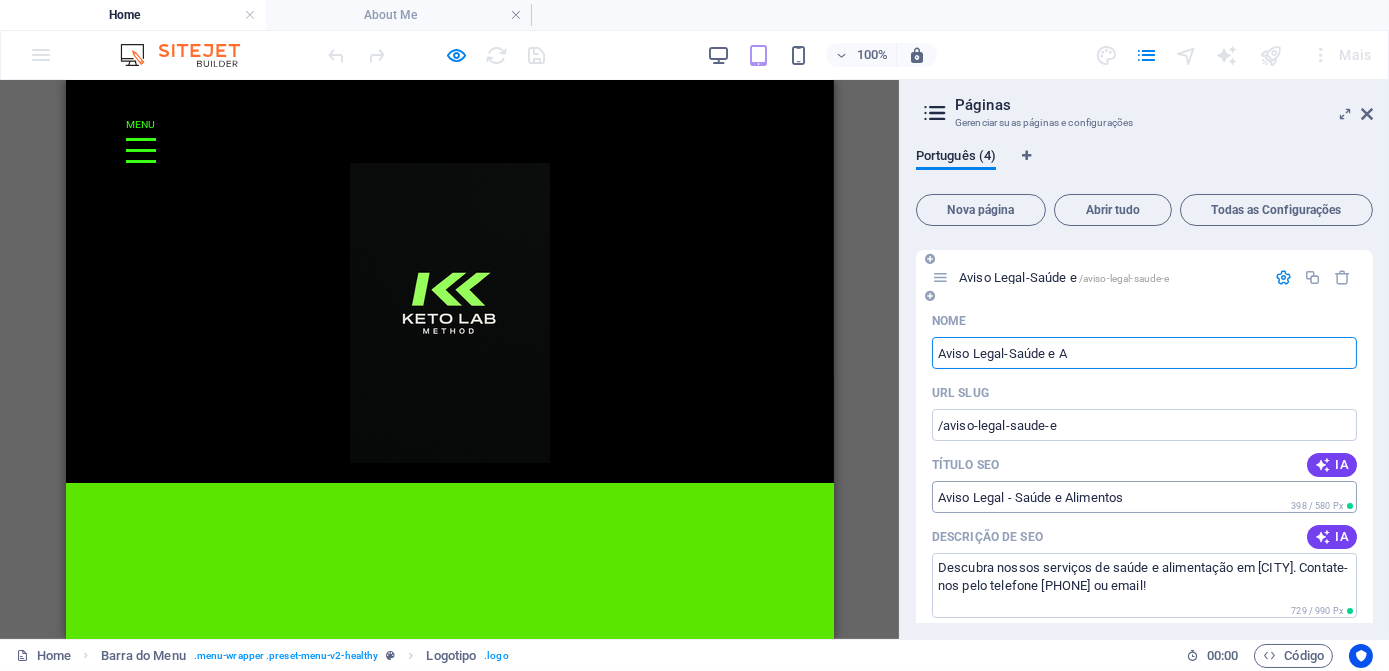 type on "Aviso Legal-Saúde e A" 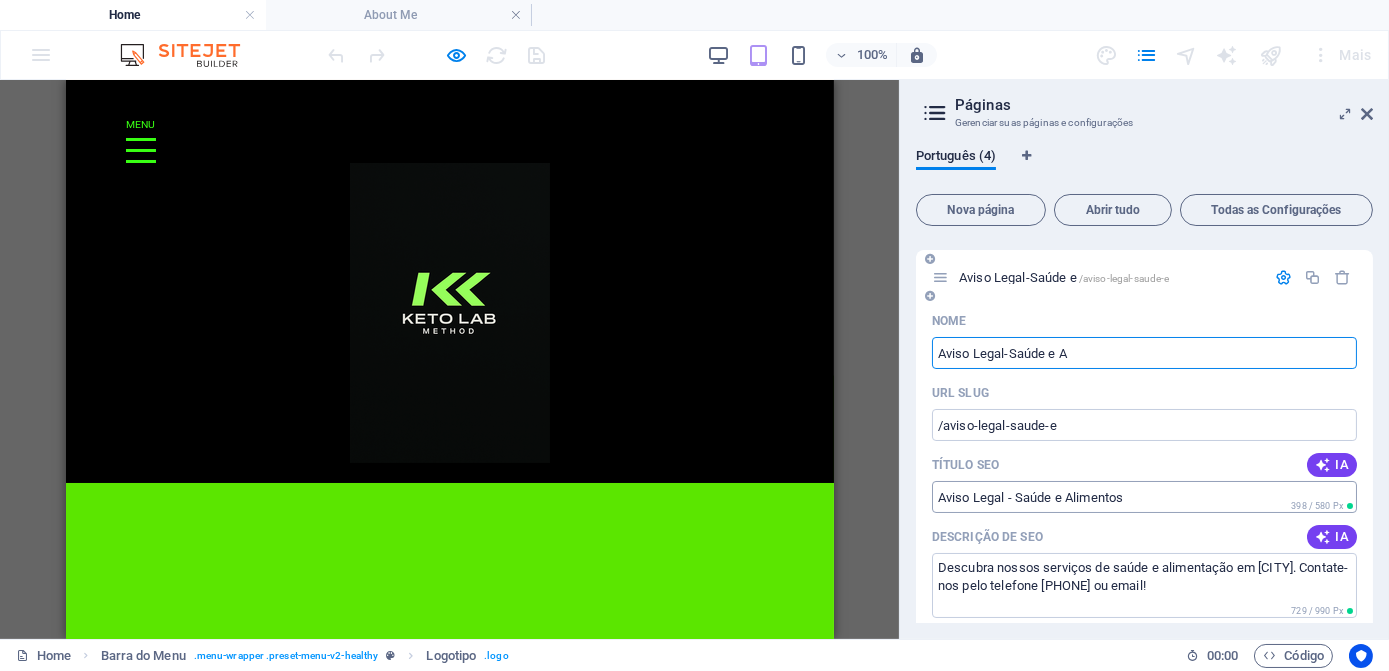 type on "/aviso-legal-saude-e-a" 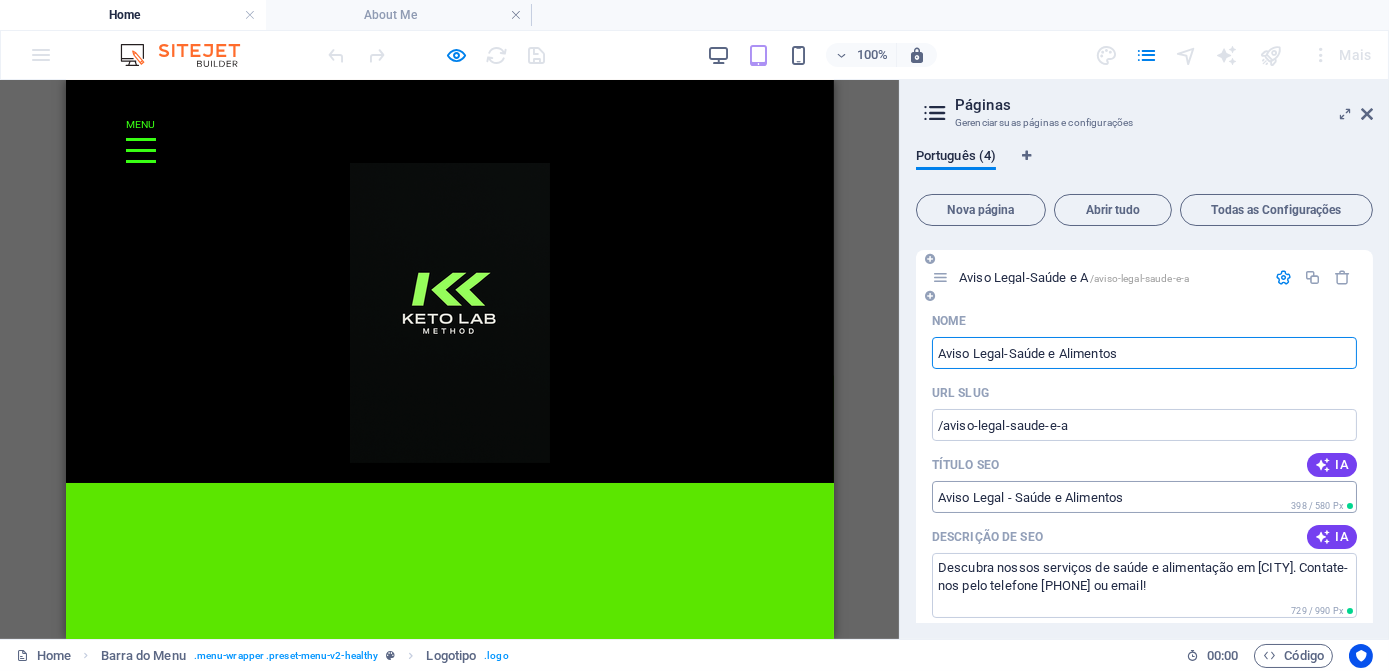 type on "Aviso Legal-Saúde e Alimentos" 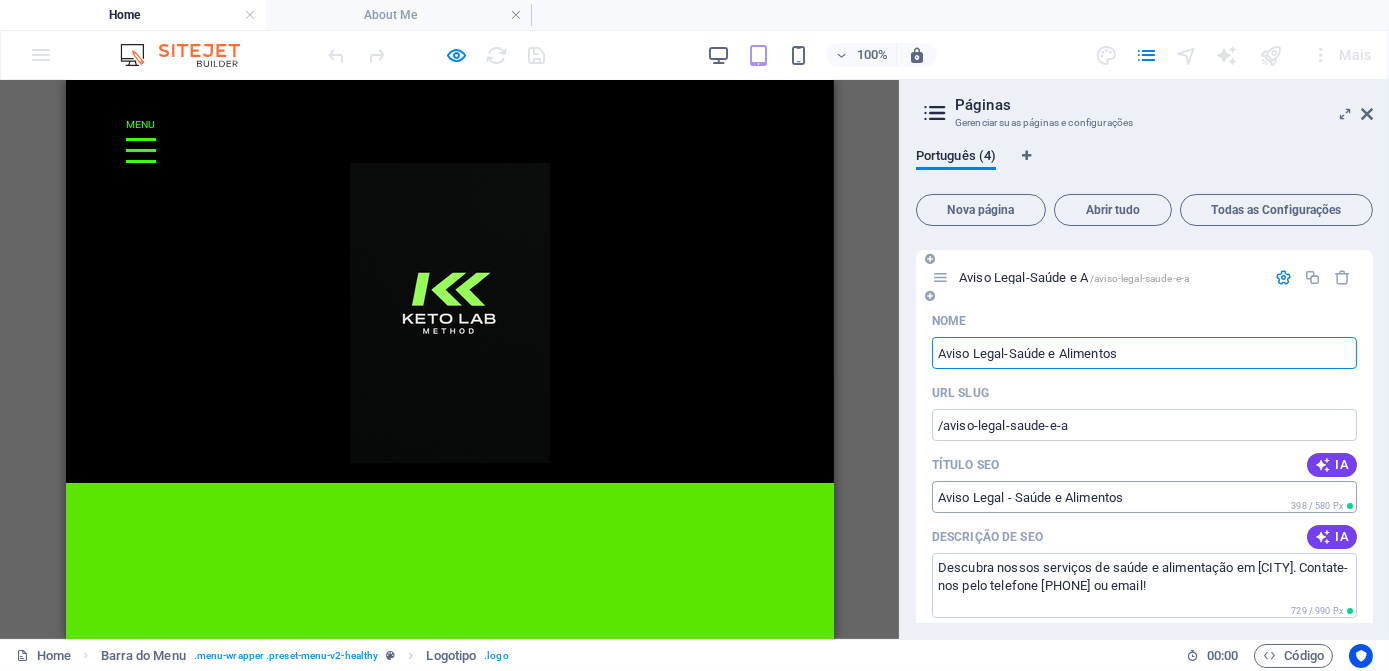 type on "/aviso-legal-saude-e-alimentos" 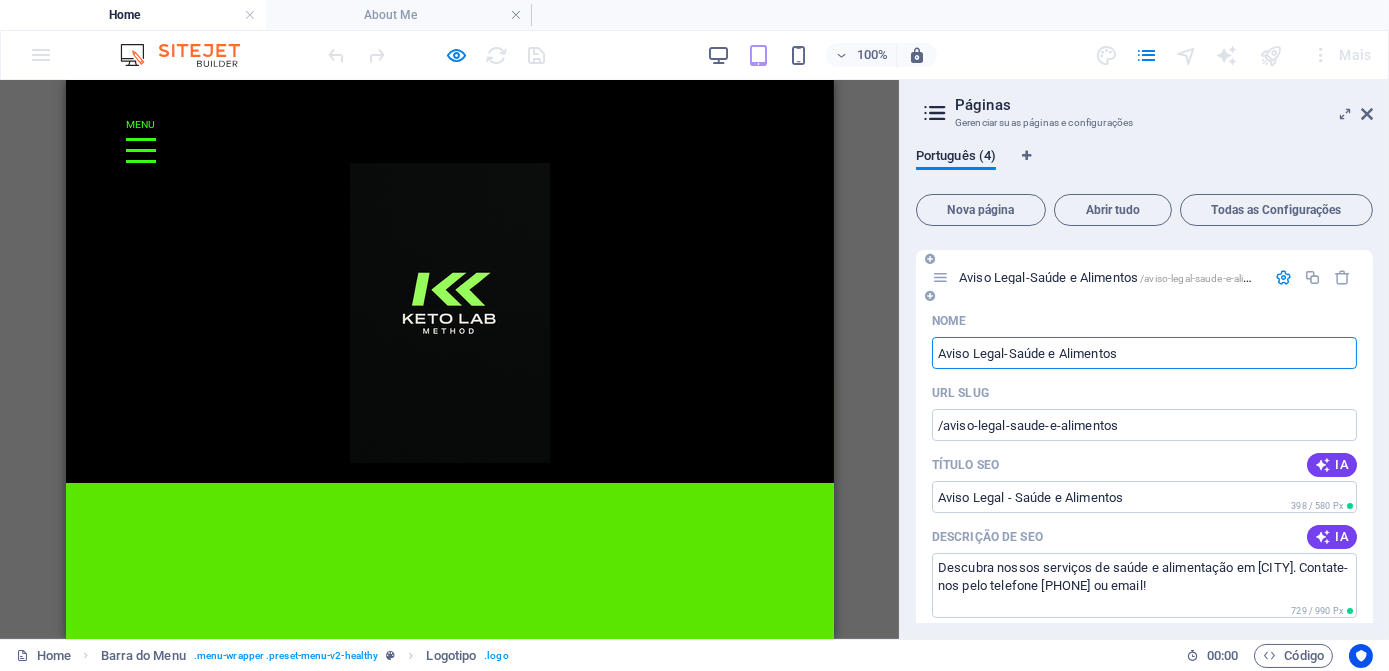 click on "Aviso Legal-Saúde e Alimentos" at bounding box center (1144, 353) 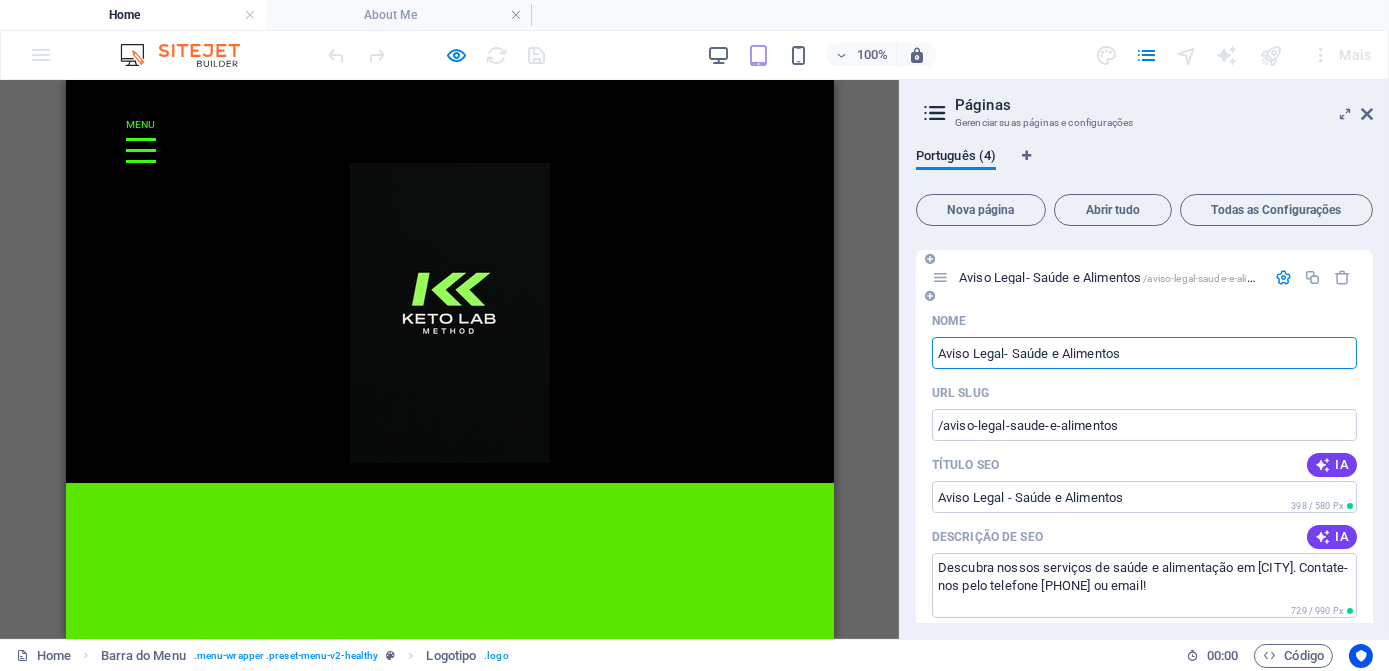 click on "Aviso Legal- Saúde e Alimentos" at bounding box center [1144, 353] 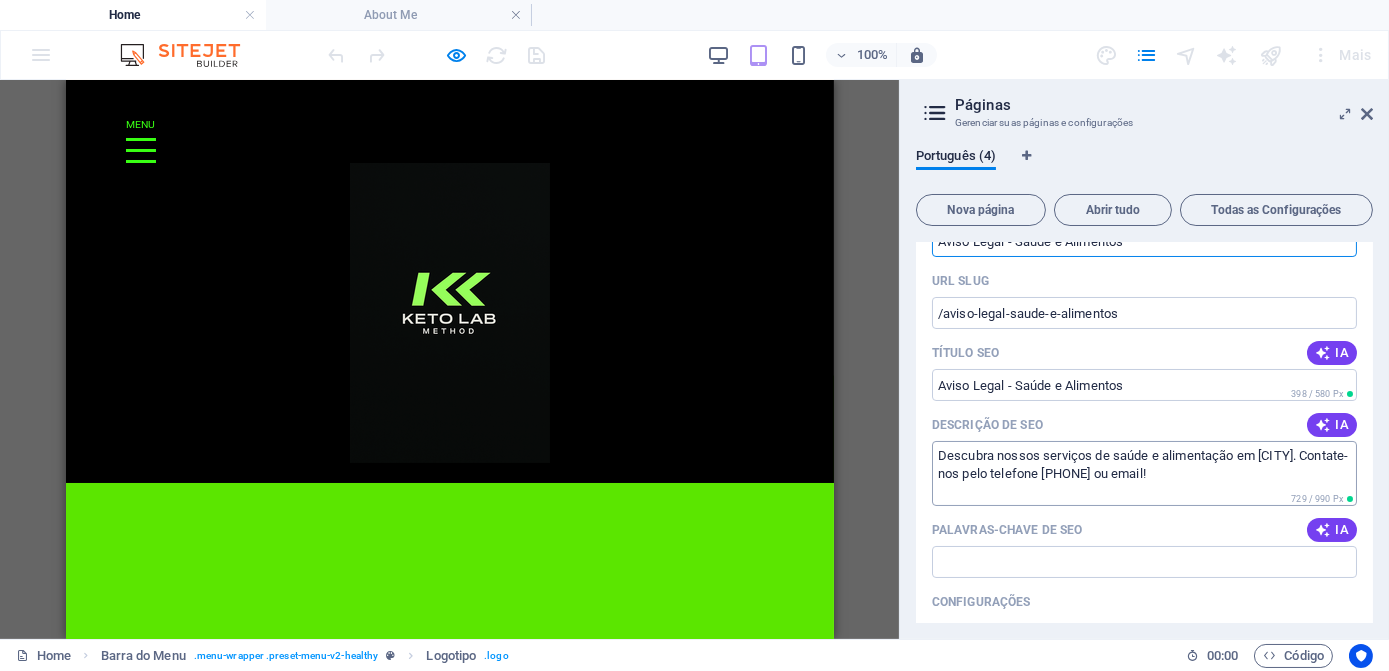 scroll, scrollTop: 363, scrollLeft: 0, axis: vertical 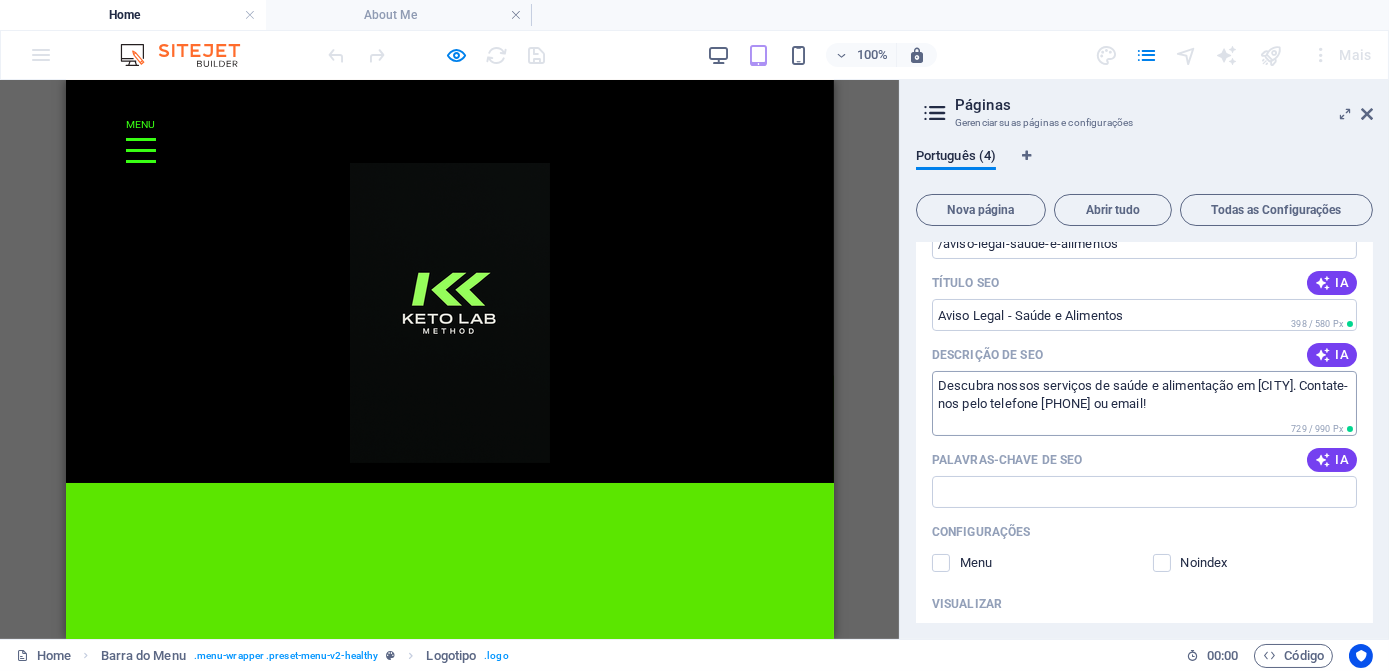 type on "Aviso Legal - Saúde e Alimentos" 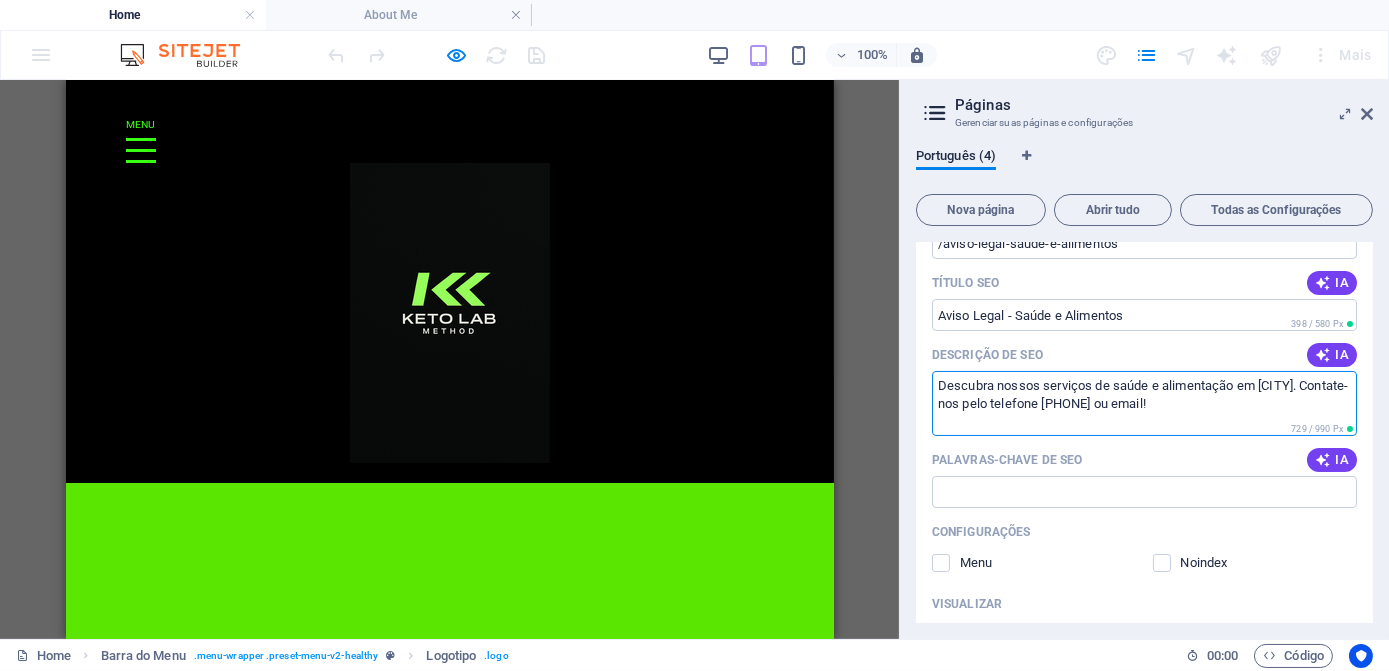 drag, startPoint x: 1237, startPoint y: 385, endPoint x: 1314, endPoint y: 388, distance: 77.05842 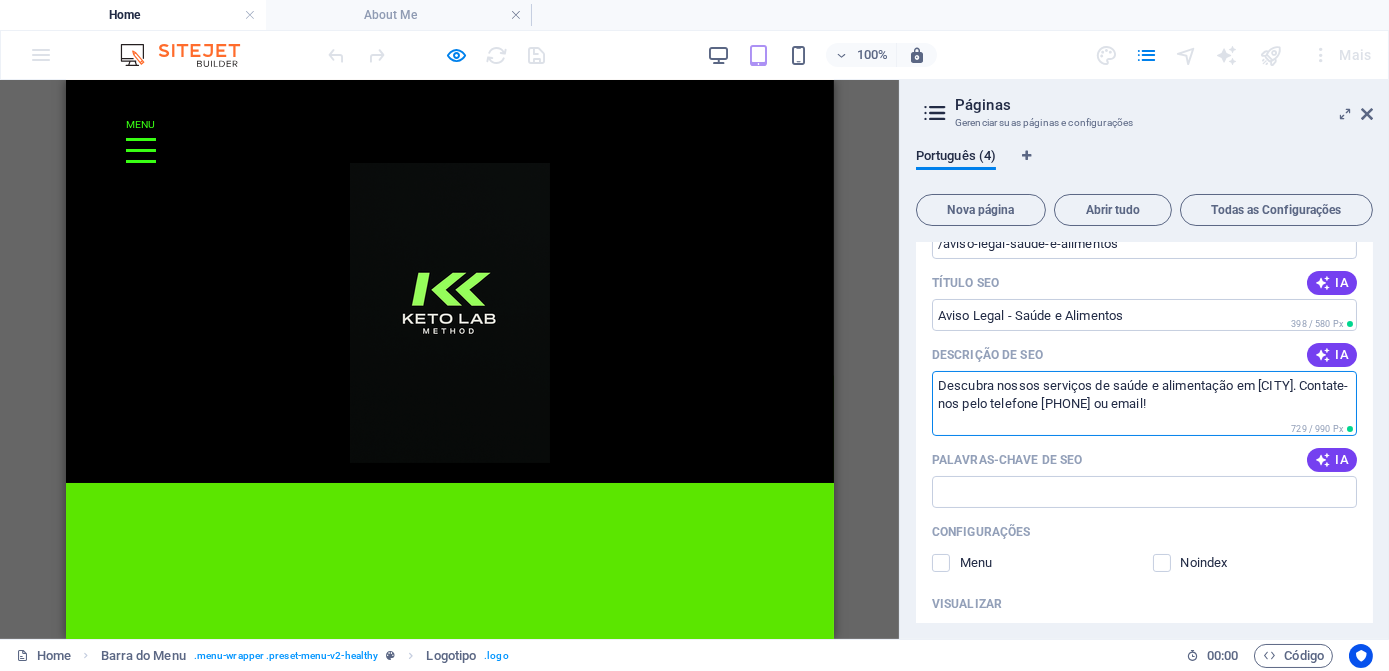 drag, startPoint x: 940, startPoint y: 390, endPoint x: 1300, endPoint y: 407, distance: 360.40115 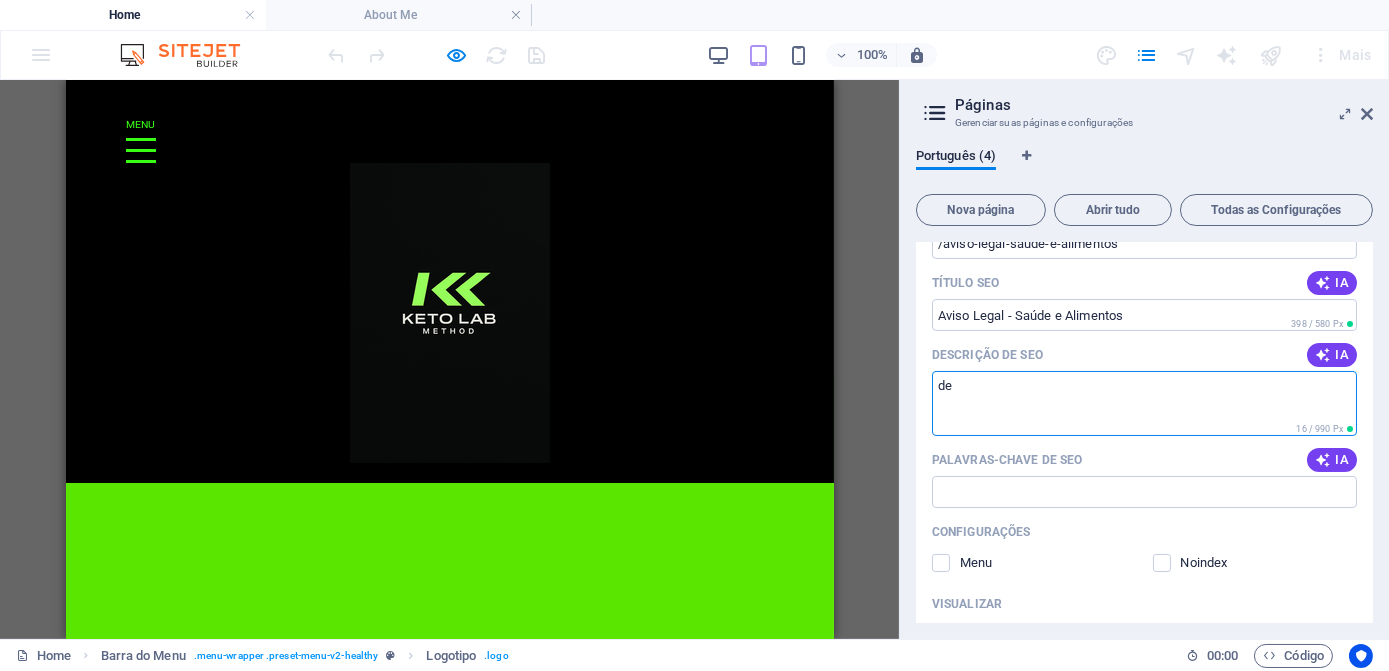 type on "d" 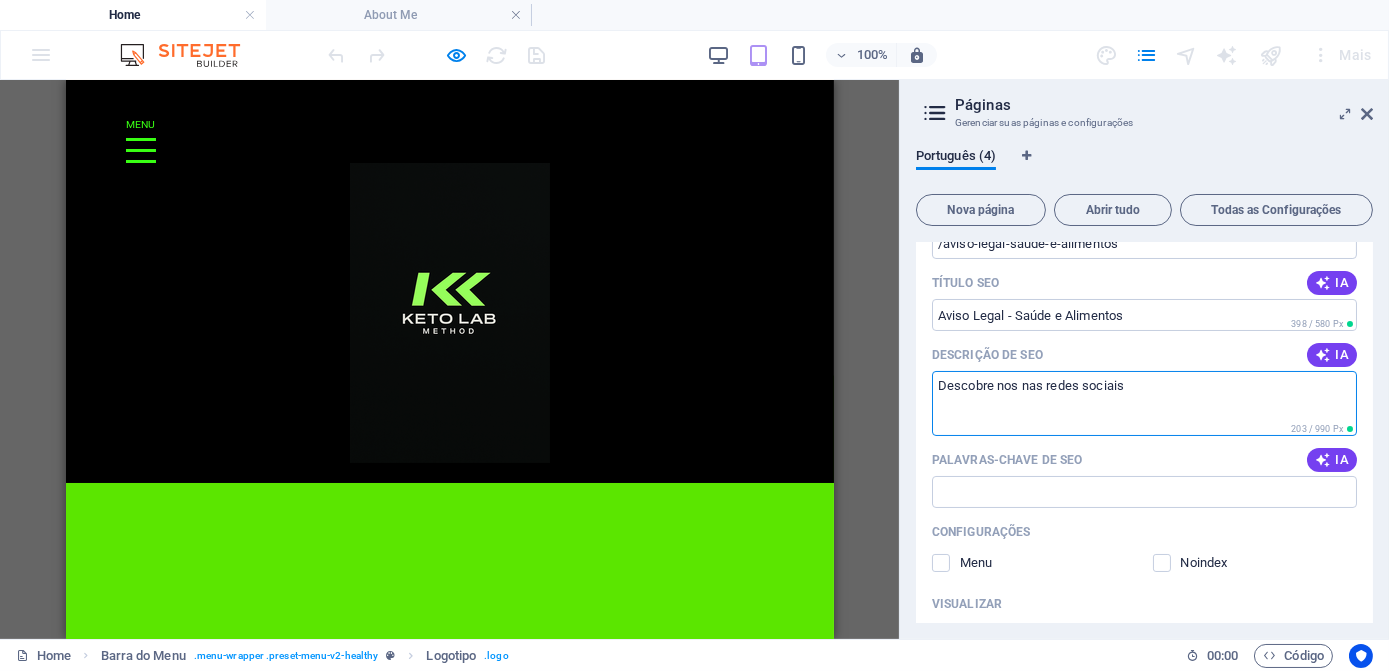 click on "Descobre nos nas redes sociais" at bounding box center (1144, 403) 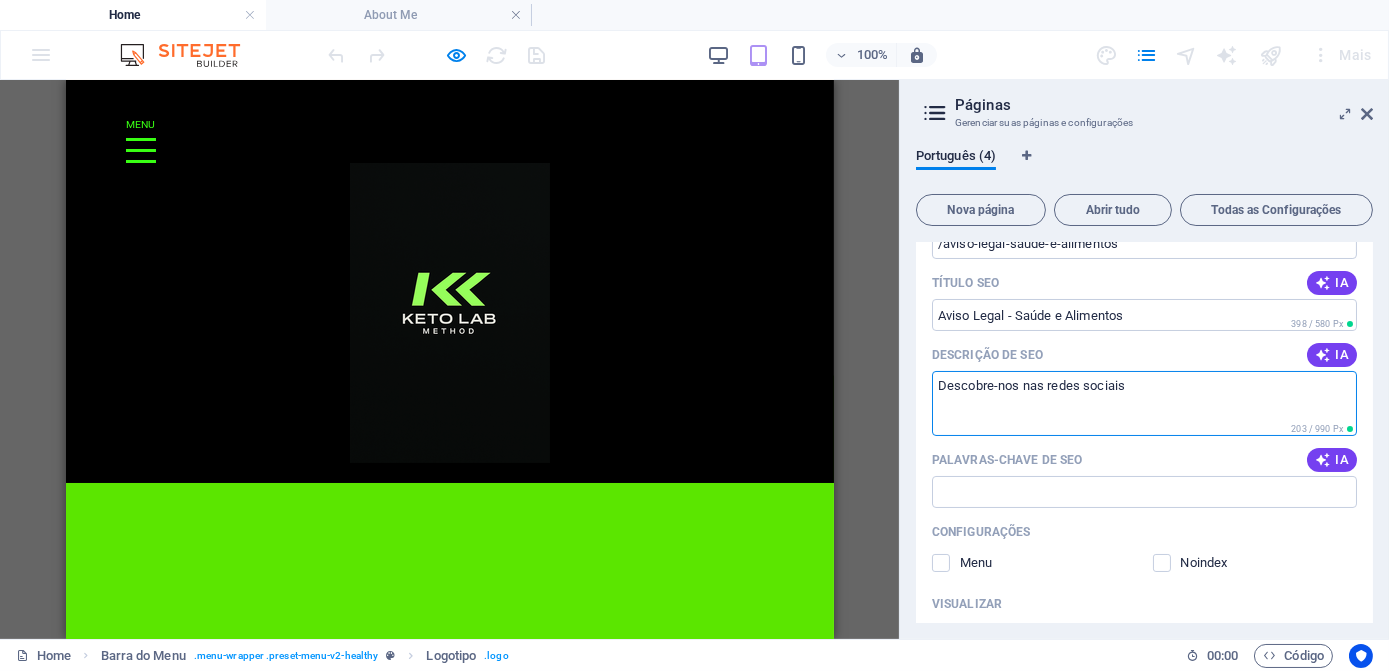 click on "Descobre-nos nas redes sociais" at bounding box center [1144, 403] 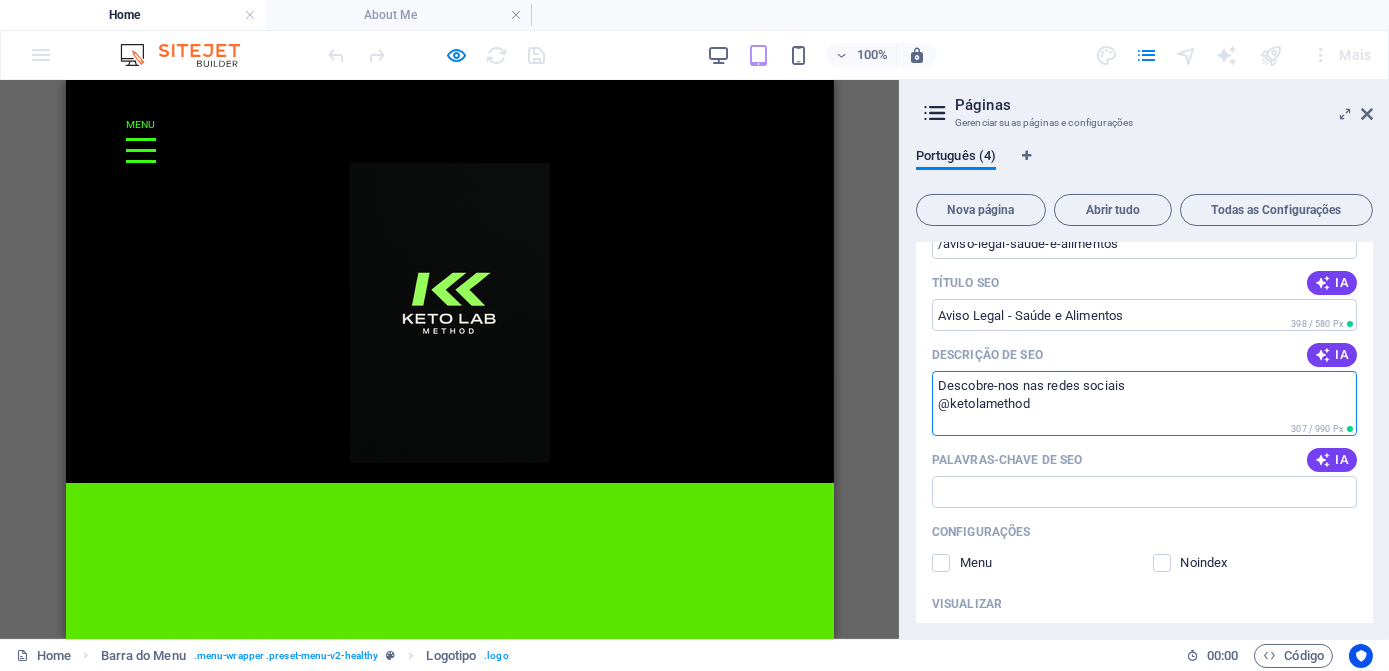 click on "Descobre-nos nas redes sociais
@ketolamethod" at bounding box center [1144, 403] 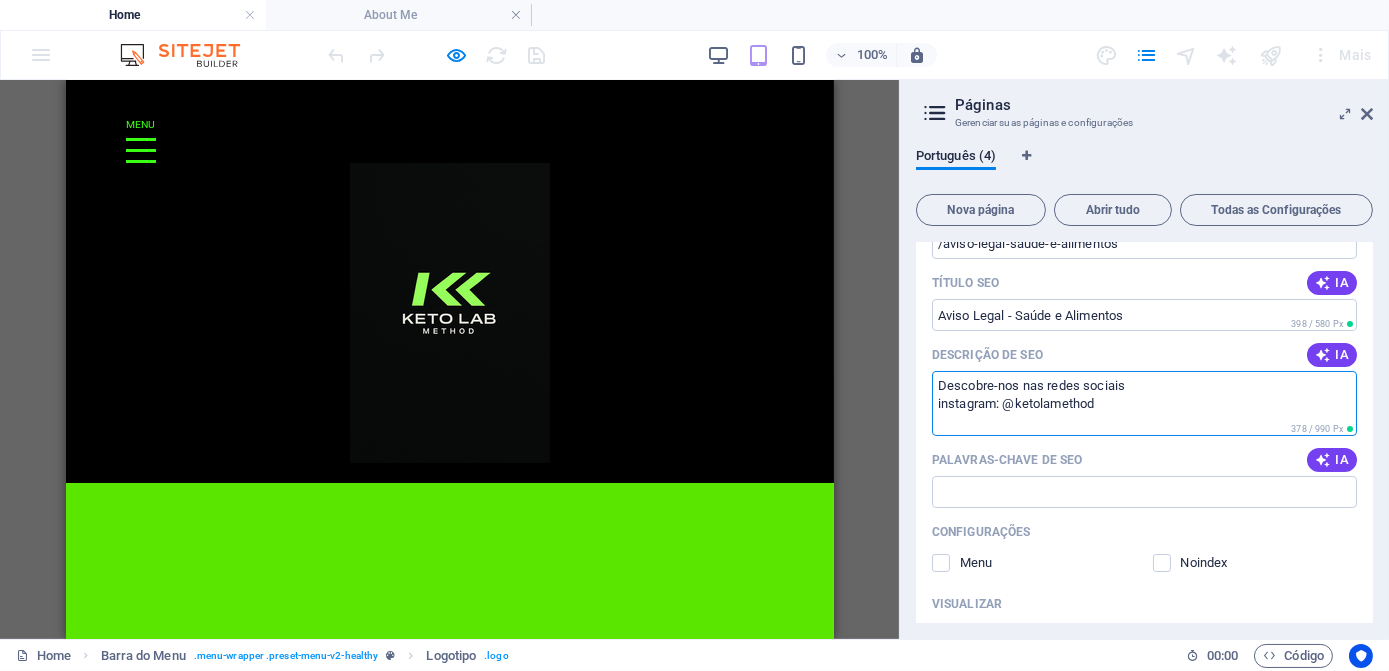 click on "Descobre-nos nas redes sociais
instagram: @ketolamethod" at bounding box center (1144, 403) 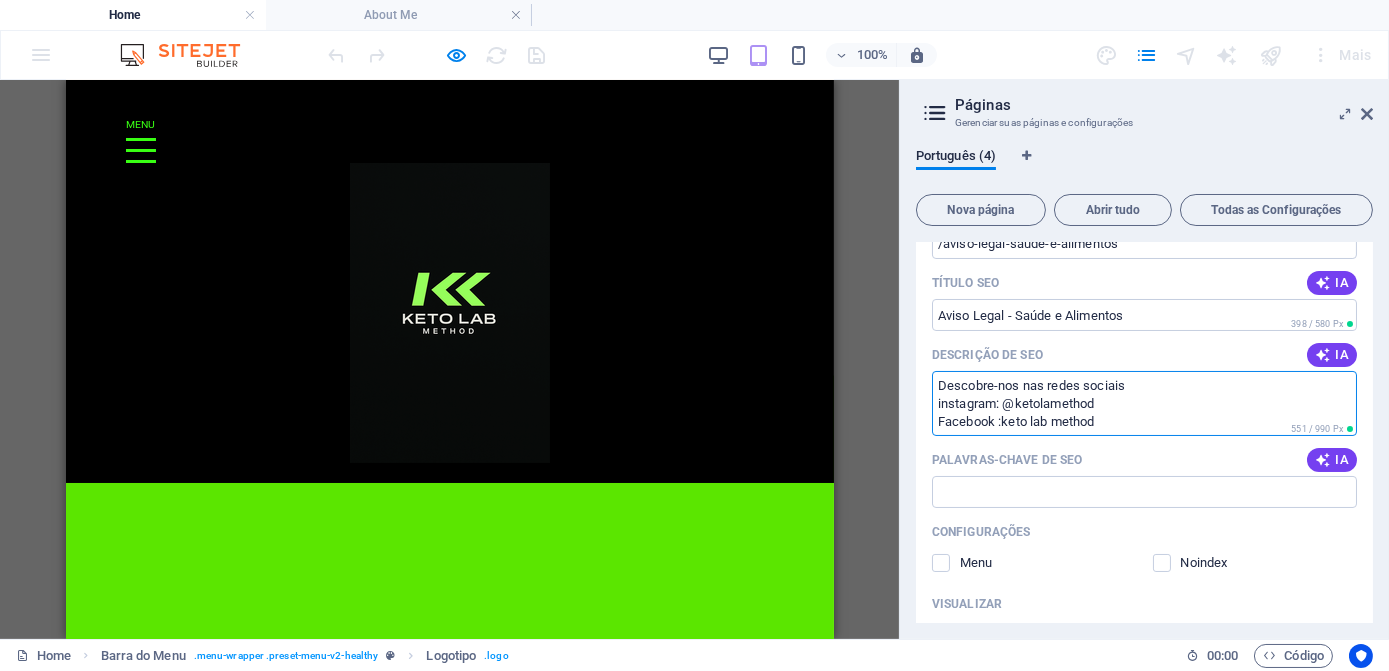 scroll, scrollTop: 454, scrollLeft: 0, axis: vertical 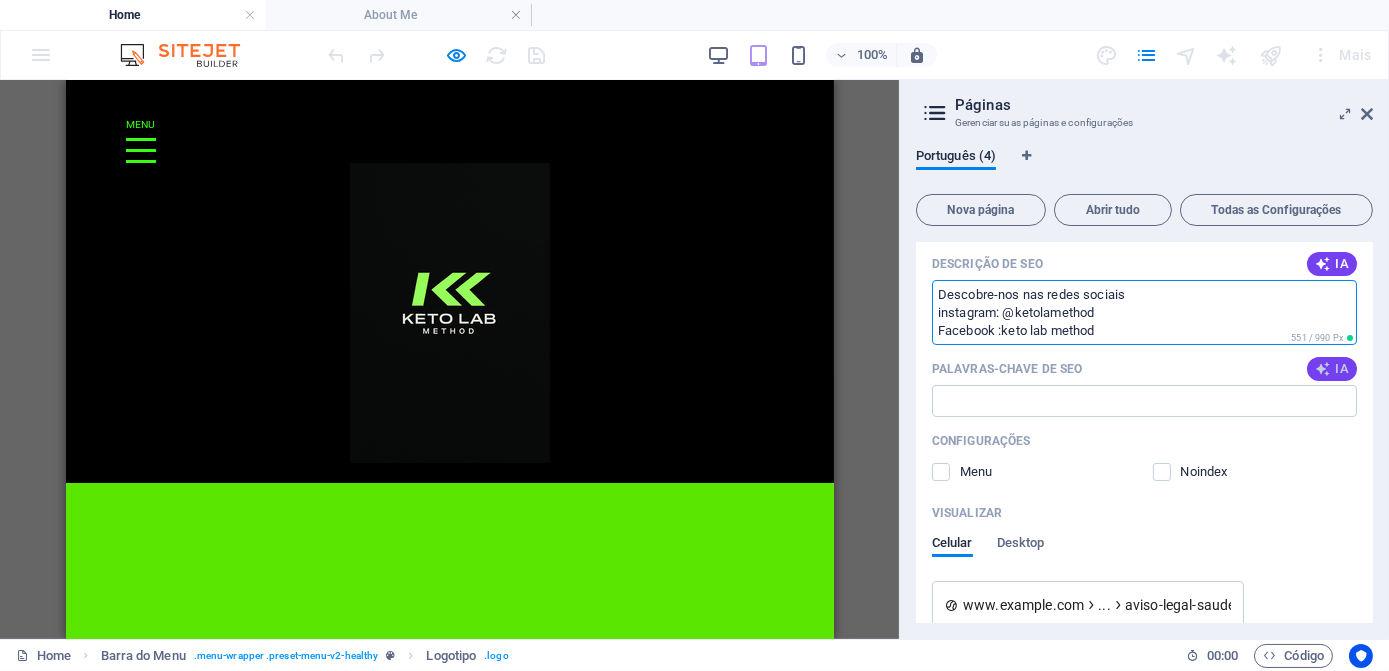 type on "Descobre-nos nas redes sociais
instagram: @ketolamethod
Facebook :keto lab method" 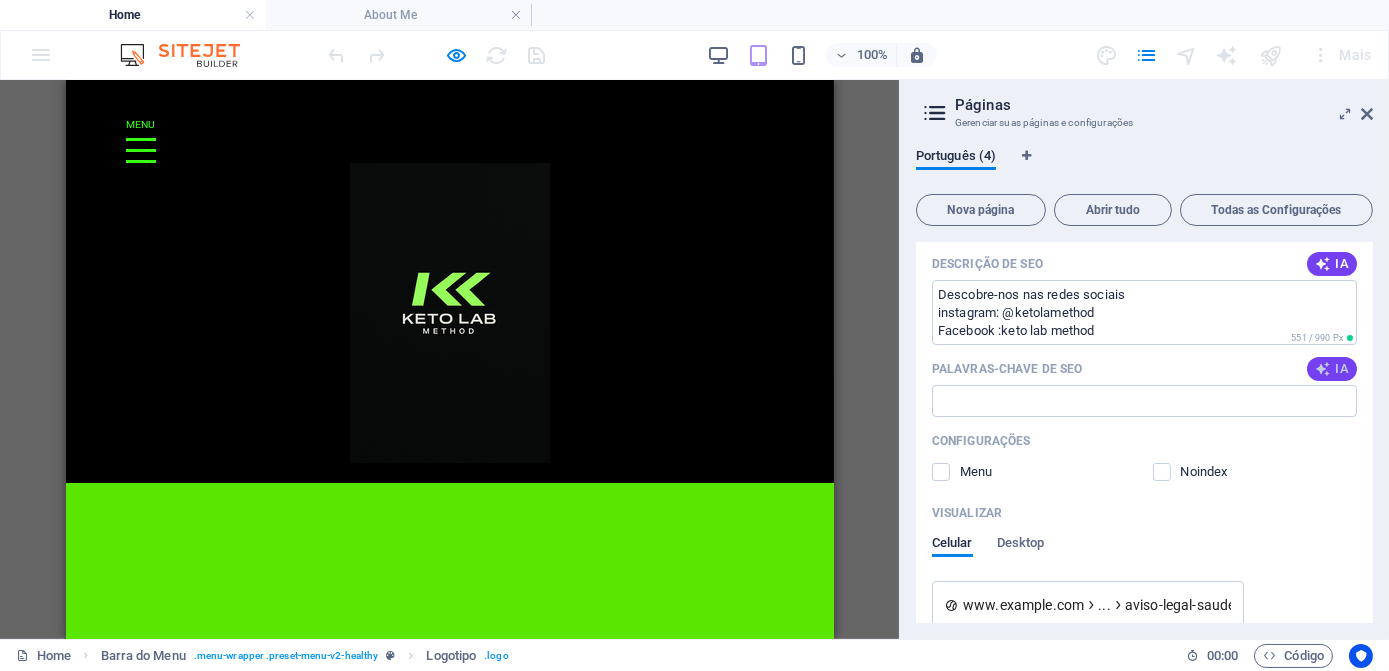 click on "IA" at bounding box center [1332, 369] 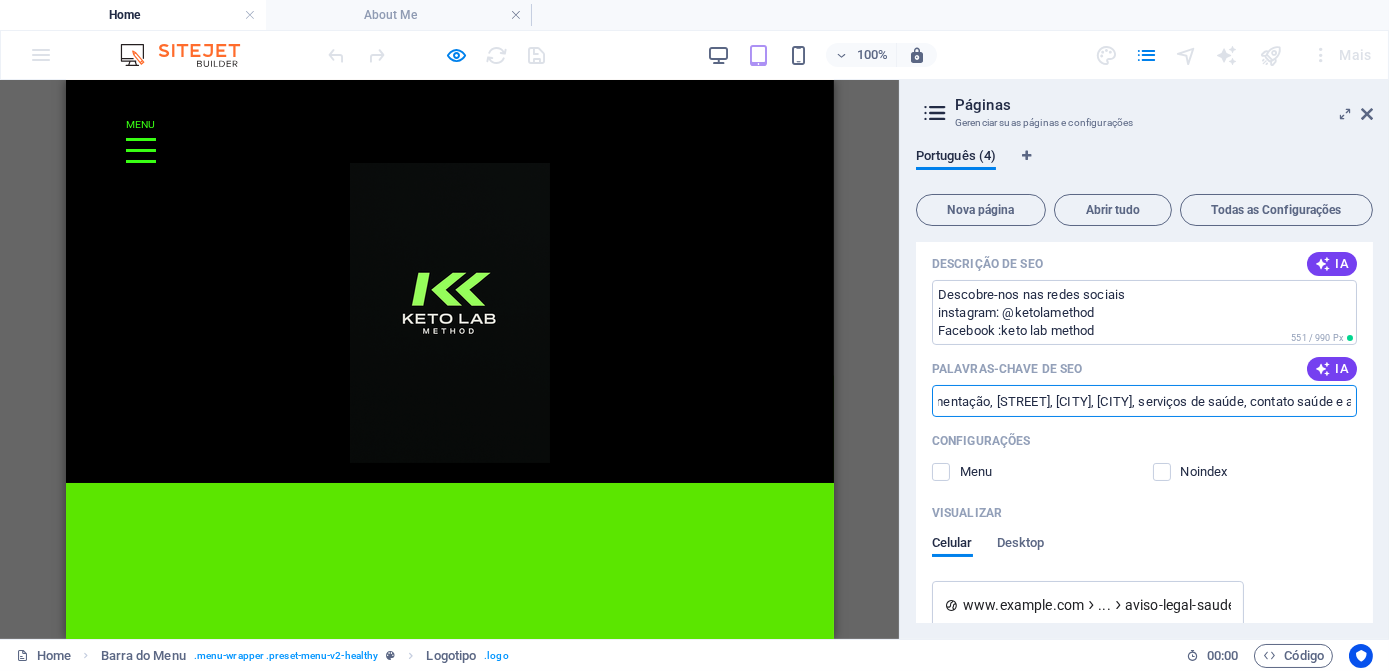scroll, scrollTop: 0, scrollLeft: 187, axis: horizontal 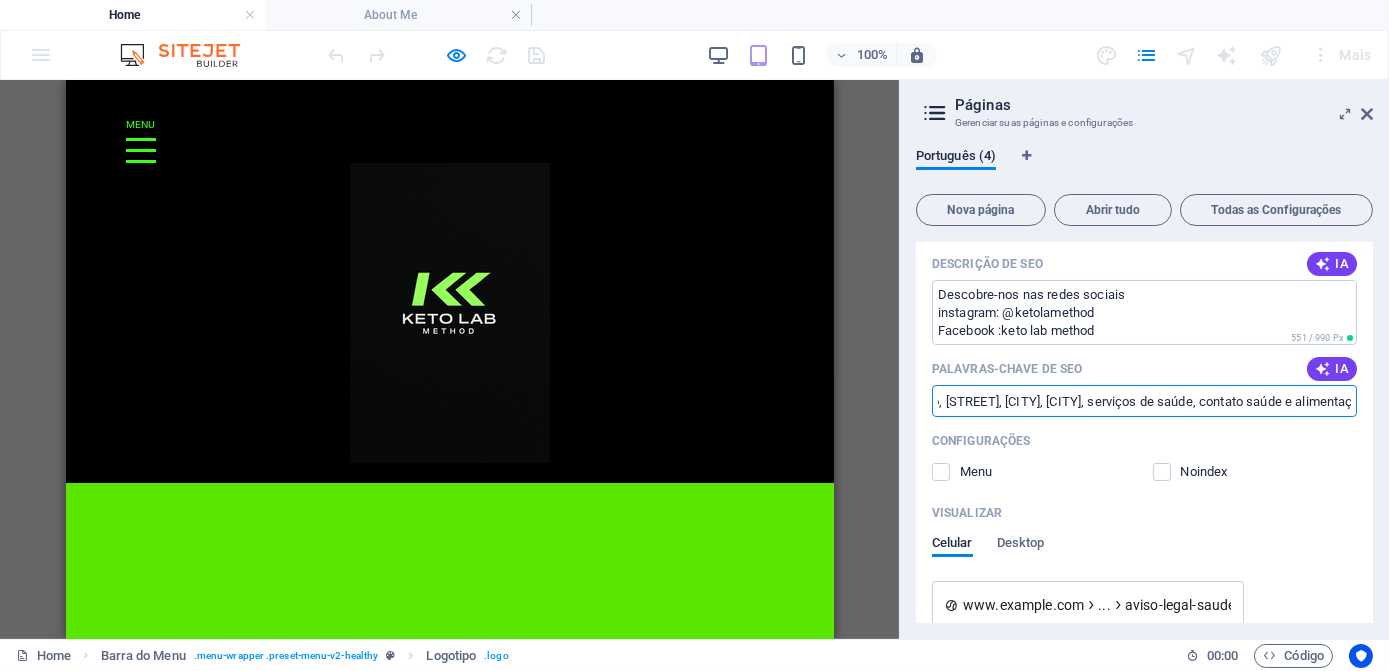 drag, startPoint x: 1136, startPoint y: 404, endPoint x: 1343, endPoint y: 414, distance: 207.24141 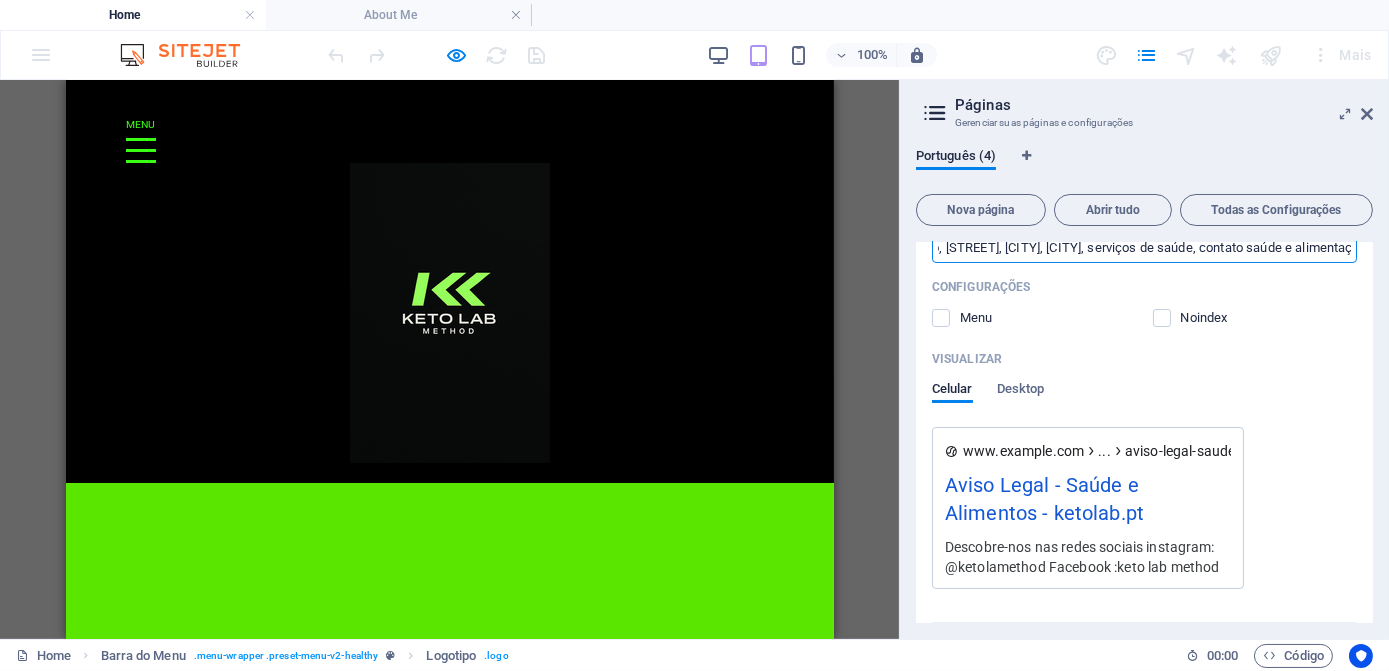 scroll, scrollTop: 481, scrollLeft: 0, axis: vertical 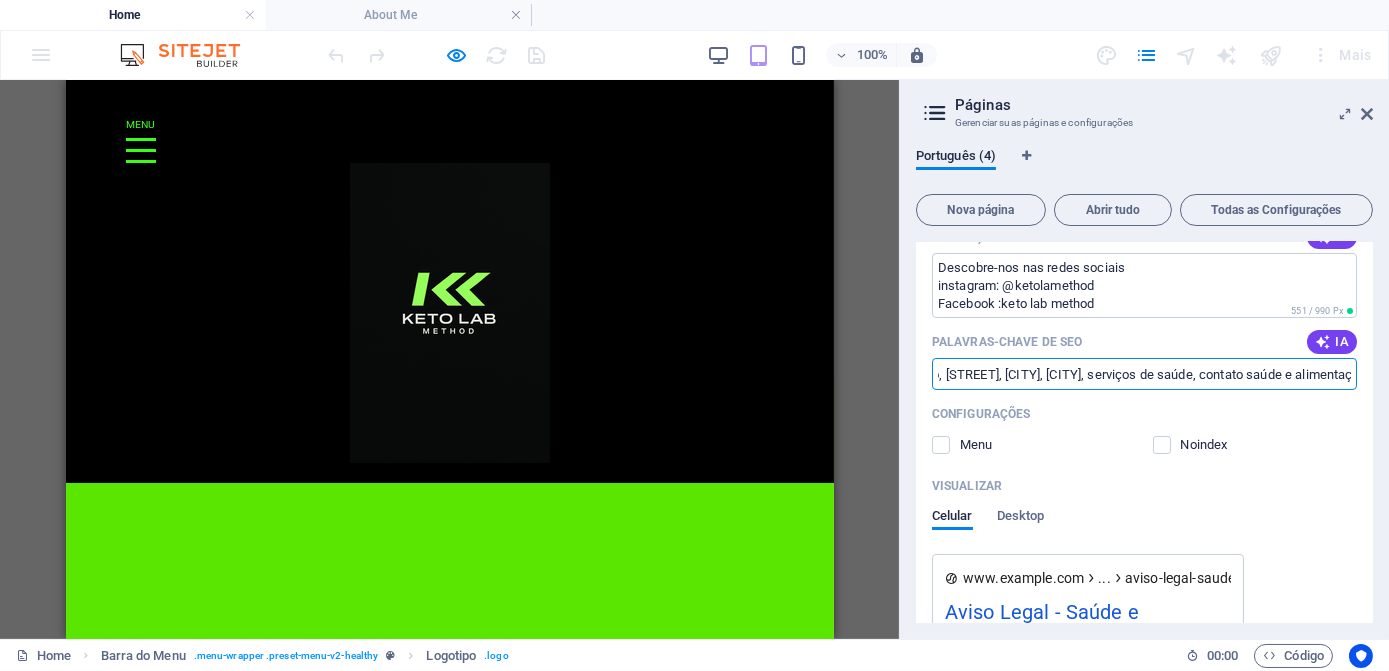 drag, startPoint x: 1022, startPoint y: 377, endPoint x: 1251, endPoint y: 377, distance: 229 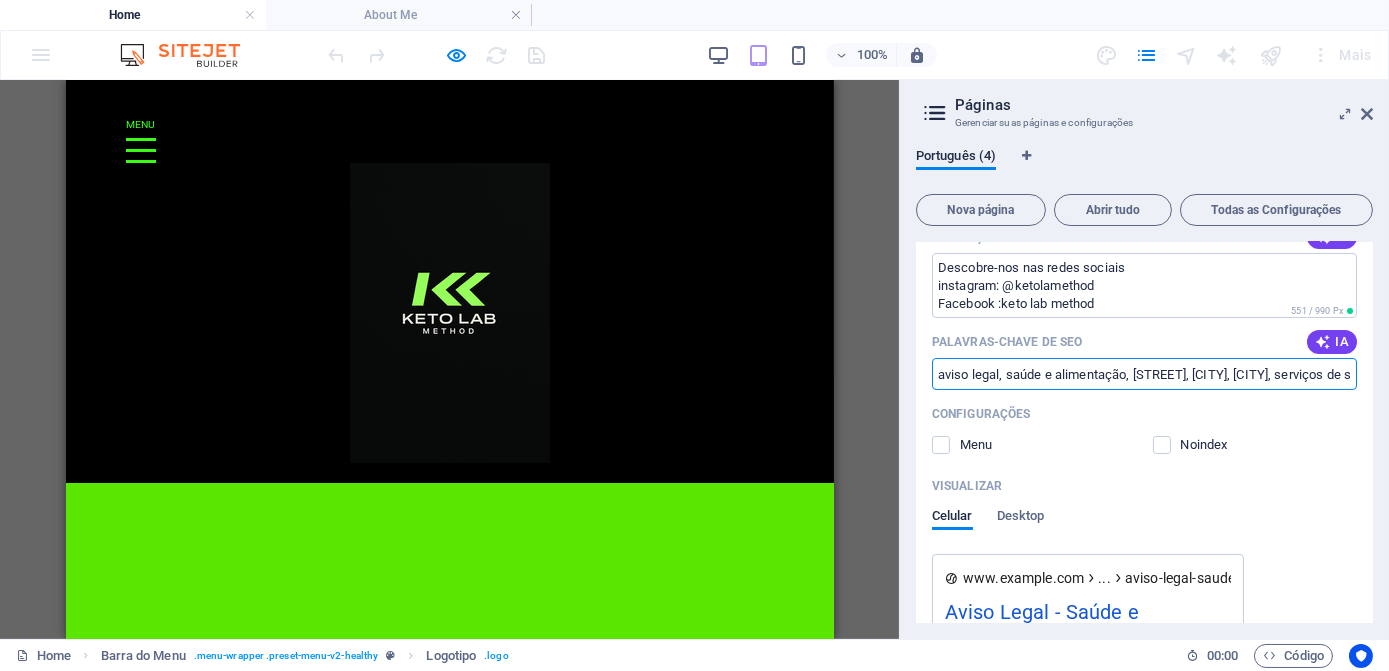drag, startPoint x: 1412, startPoint y: 456, endPoint x: 682, endPoint y: 449, distance: 730.03357 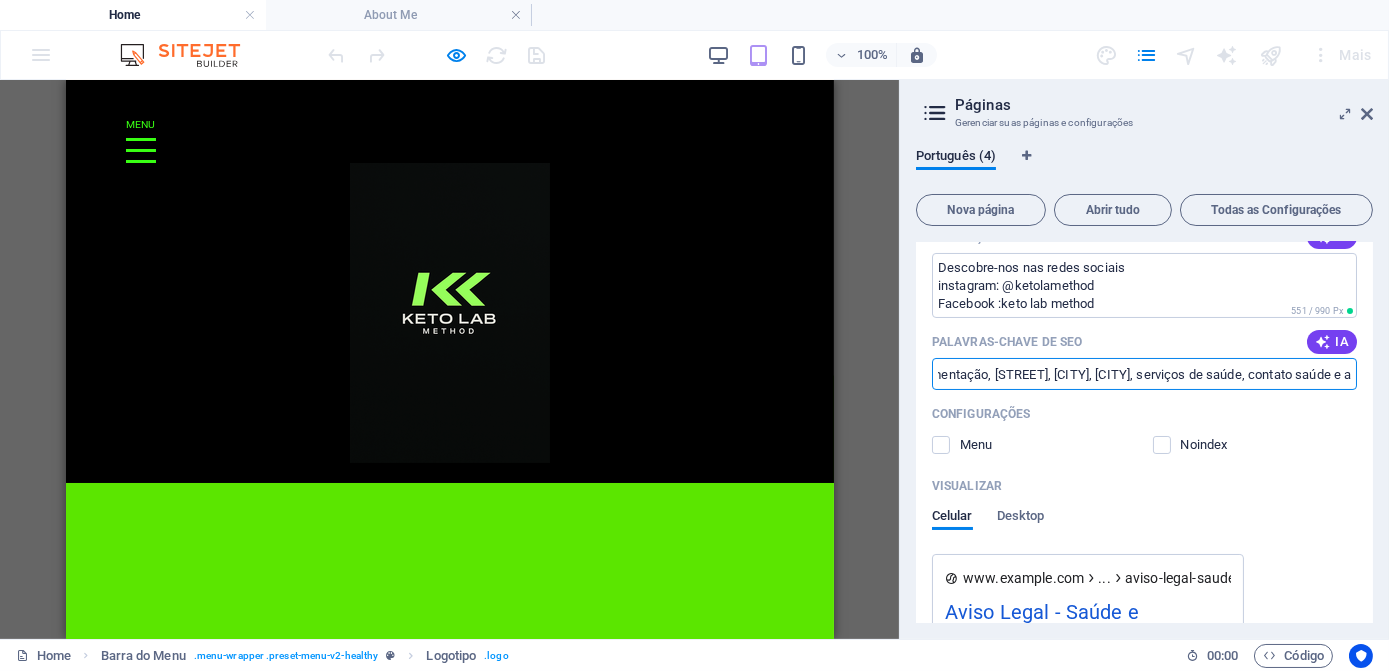 scroll, scrollTop: 0, scrollLeft: 187, axis: horizontal 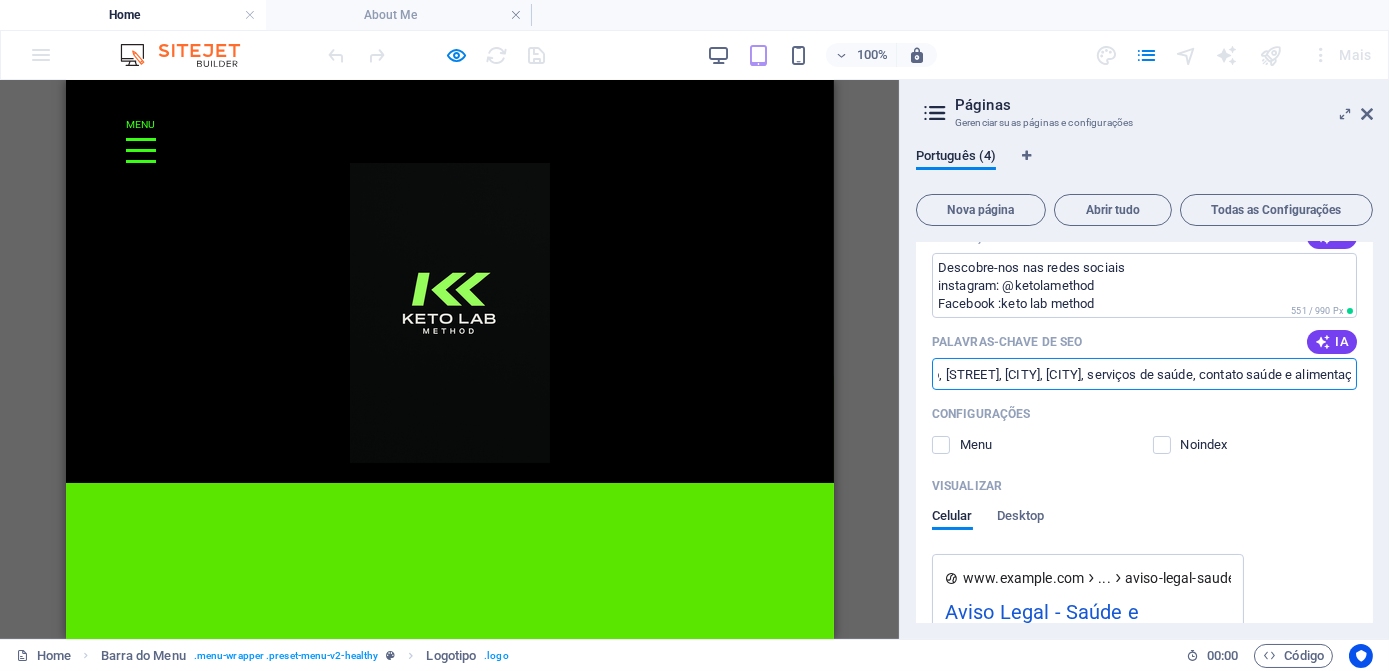 drag, startPoint x: 938, startPoint y: 374, endPoint x: 1354, endPoint y: 359, distance: 416.27036 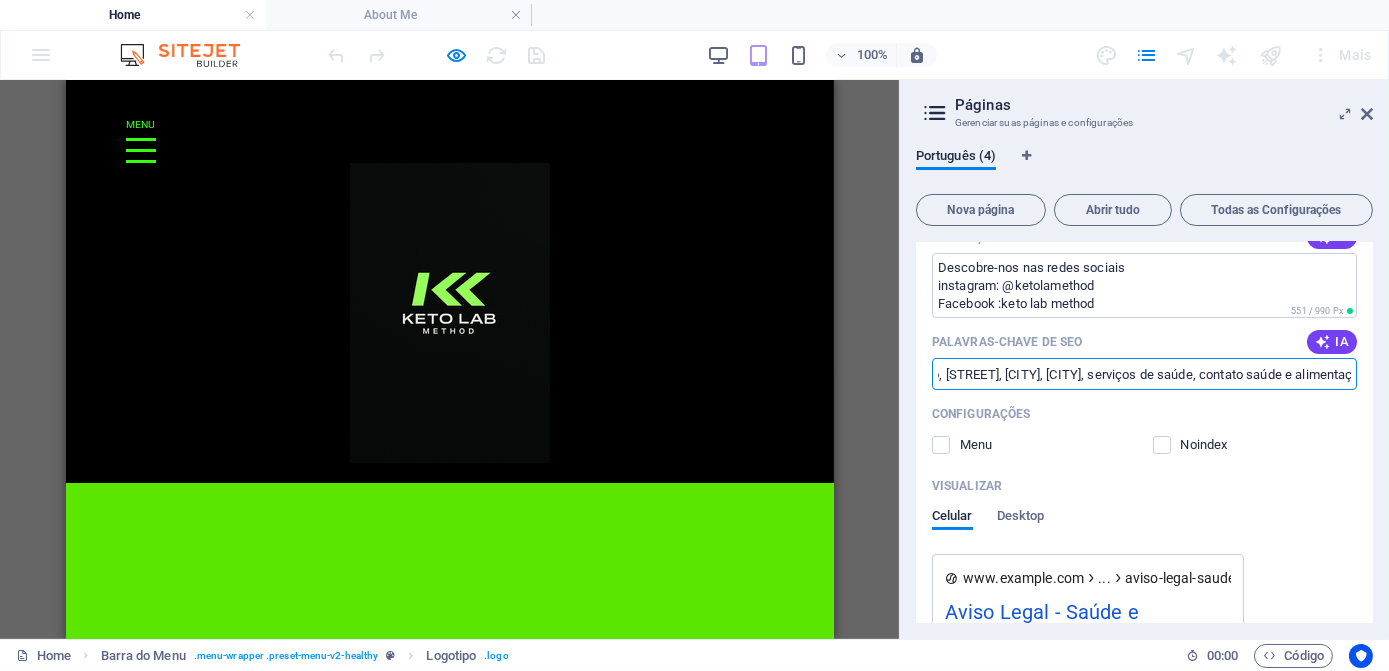 paste on ""Dá Reset ao Teu Metabolismo com o Plano Keto Gratuito que Já Ajudou Milhares a Queimar Gordura e Ganhar Energia."" 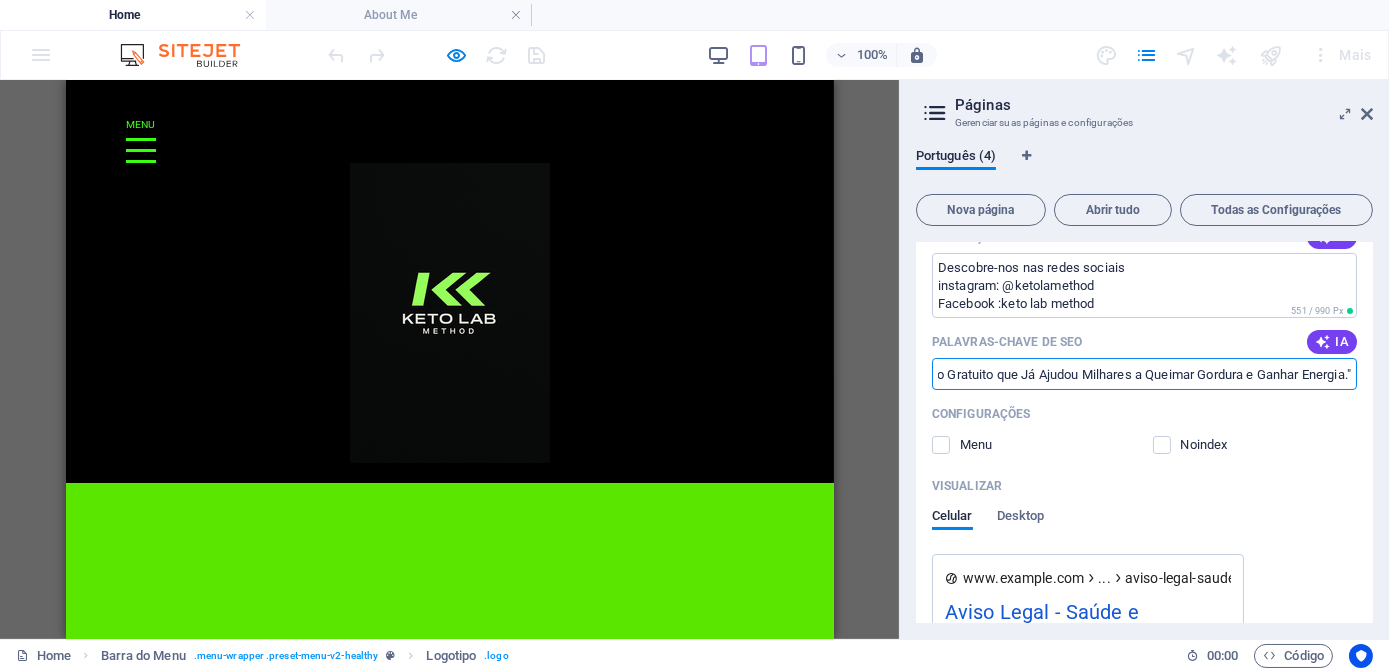 scroll, scrollTop: 0, scrollLeft: 187, axis: horizontal 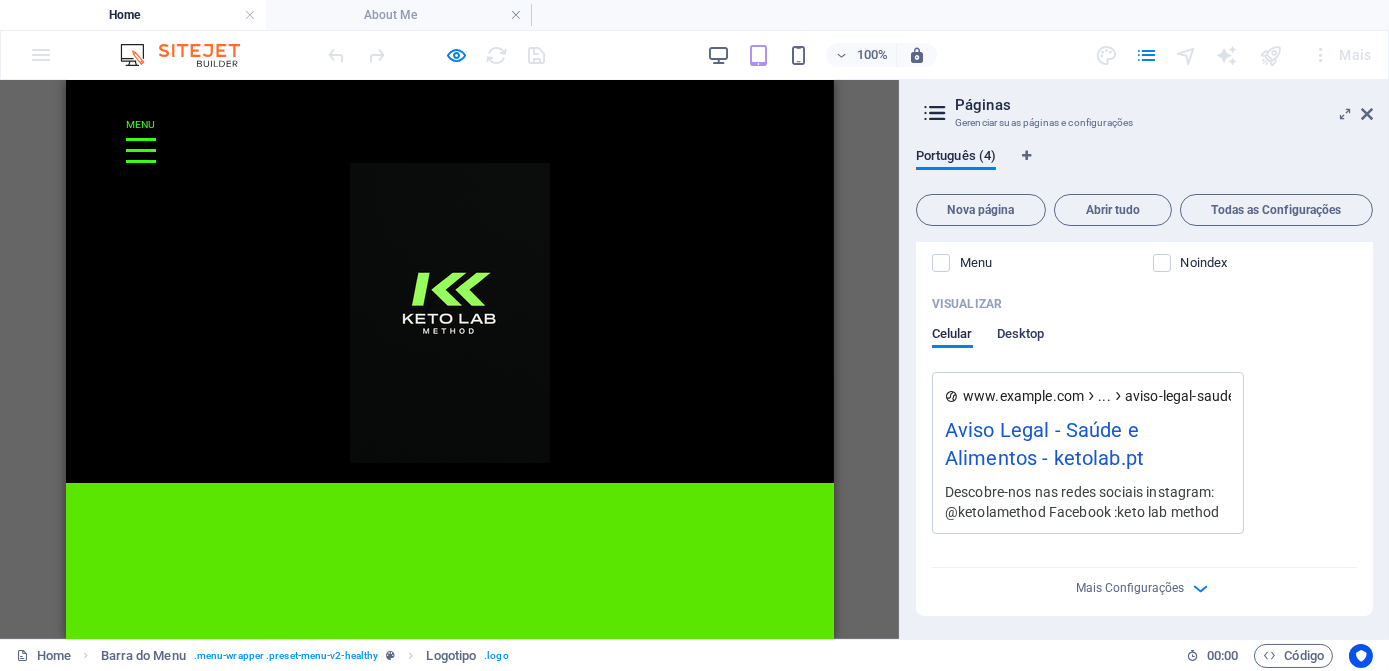 click on "Desktop" at bounding box center (1021, 336) 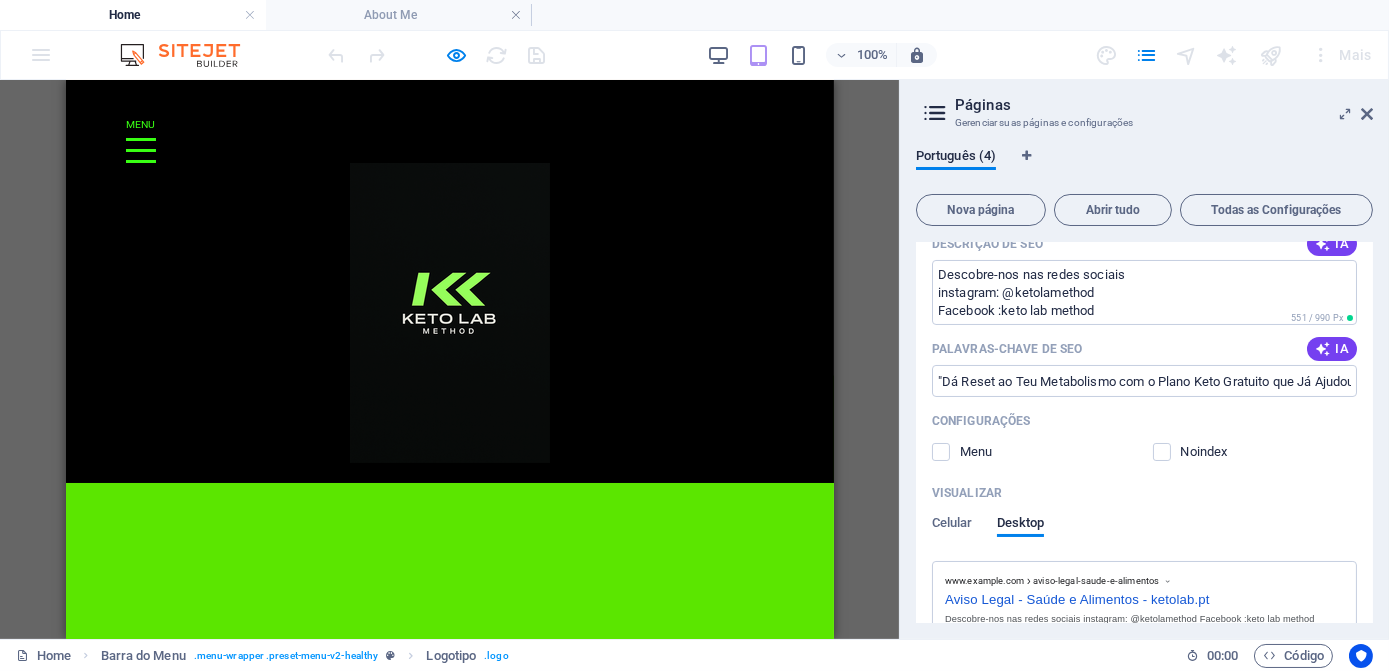 scroll, scrollTop: 397, scrollLeft: 0, axis: vertical 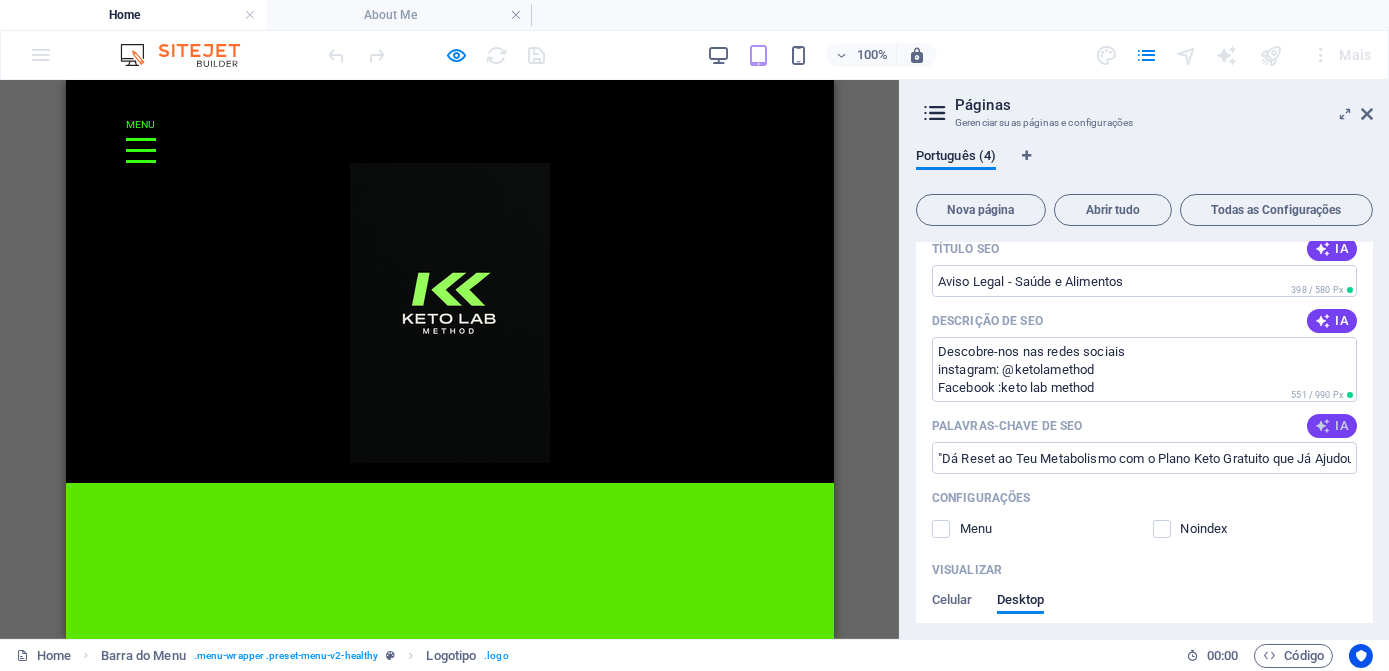 click on "IA" at bounding box center [1332, 426] 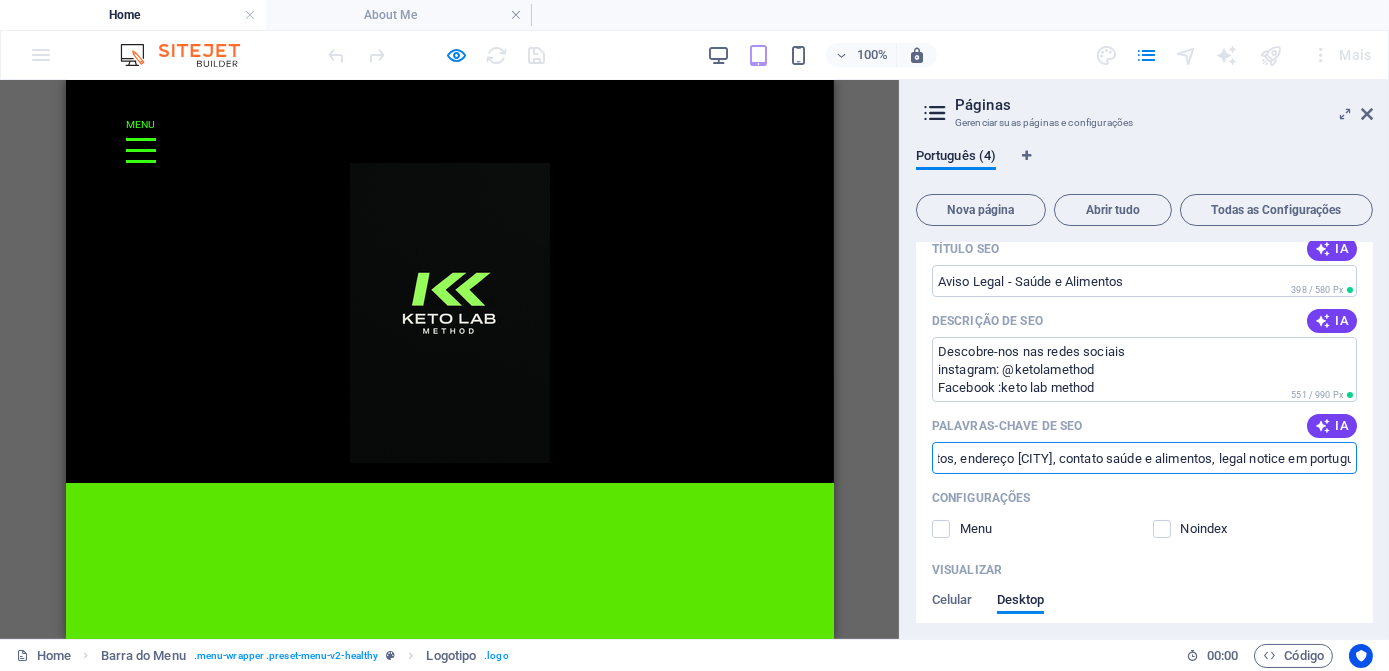 scroll, scrollTop: 0, scrollLeft: 237, axis: horizontal 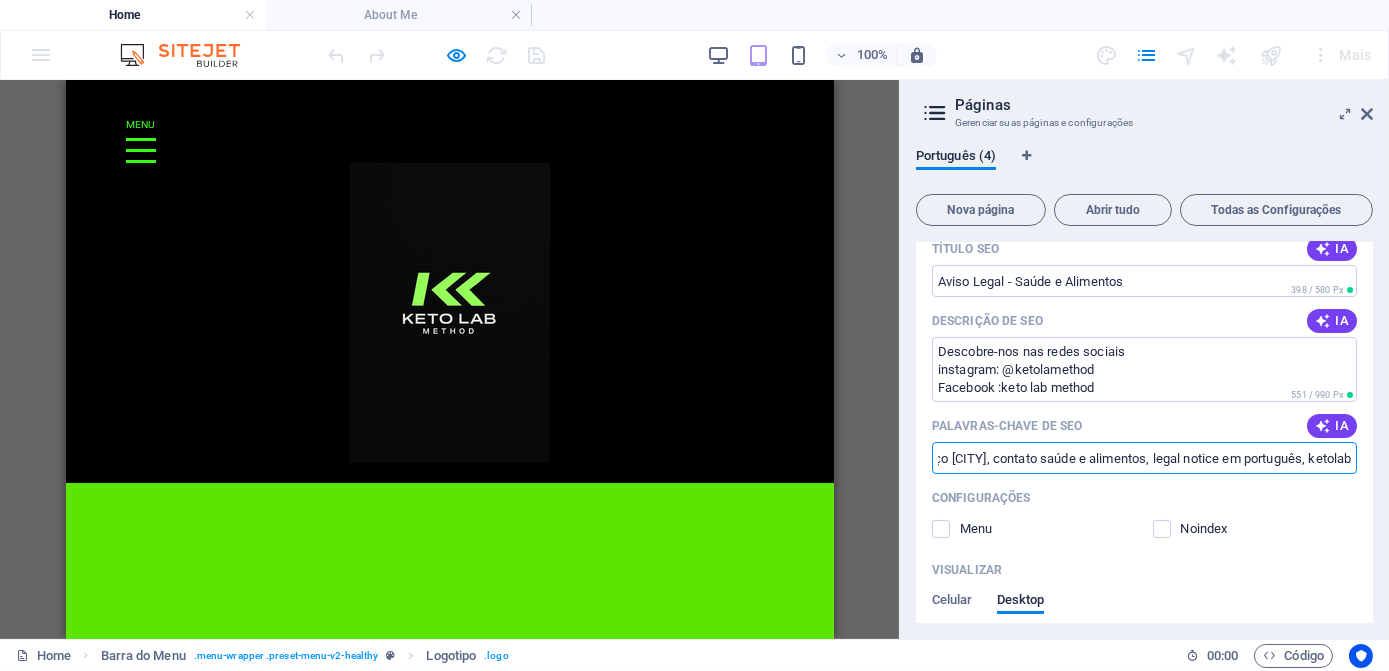 drag, startPoint x: 936, startPoint y: 460, endPoint x: 1385, endPoint y: 444, distance: 449.28497 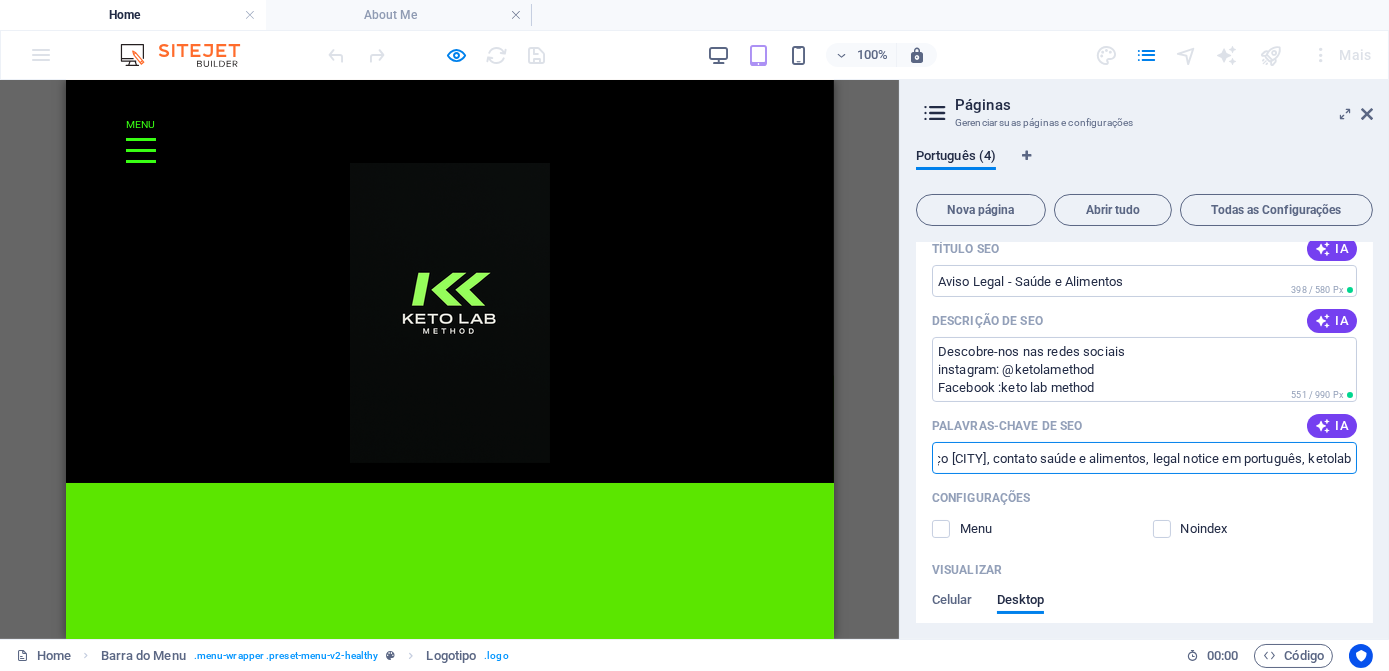 paste on ""Dá Reset ao Teu Metabolismo com o Plano Keto Gratuito que Já Ajudou Milhares a Queimar Gordura e Ganhar Energia."" 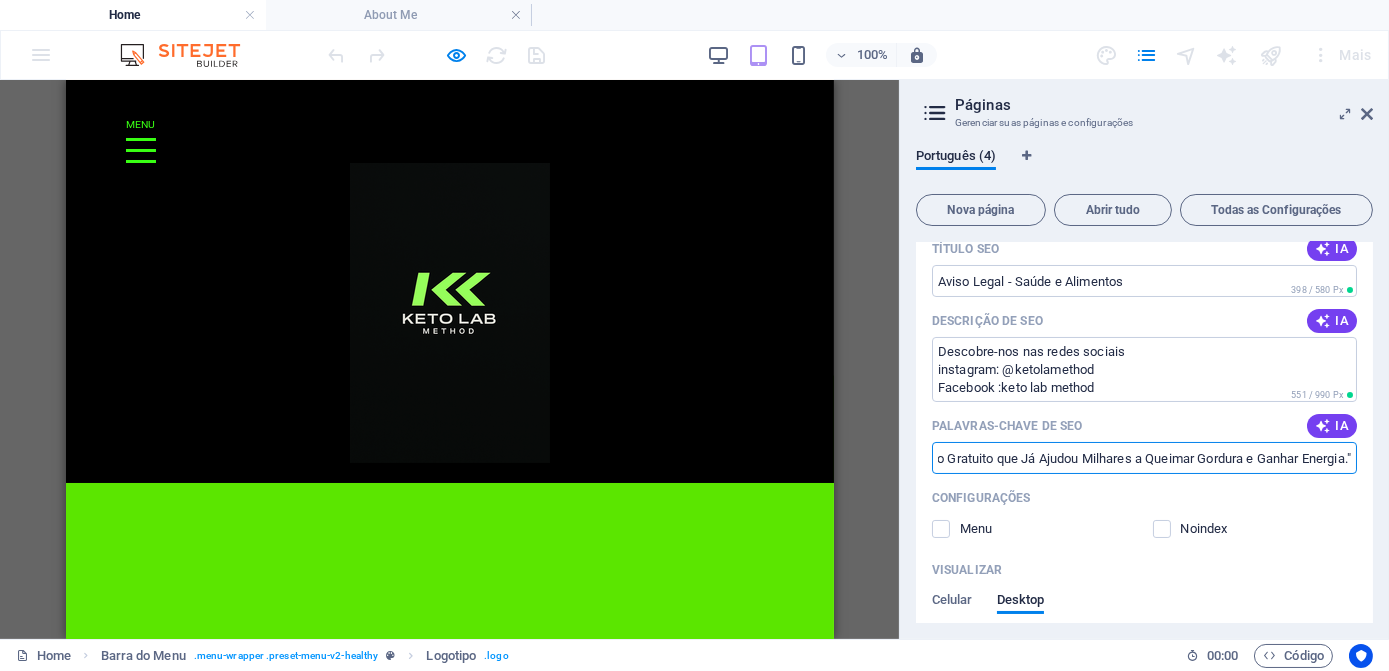 scroll, scrollTop: 0, scrollLeft: 237, axis: horizontal 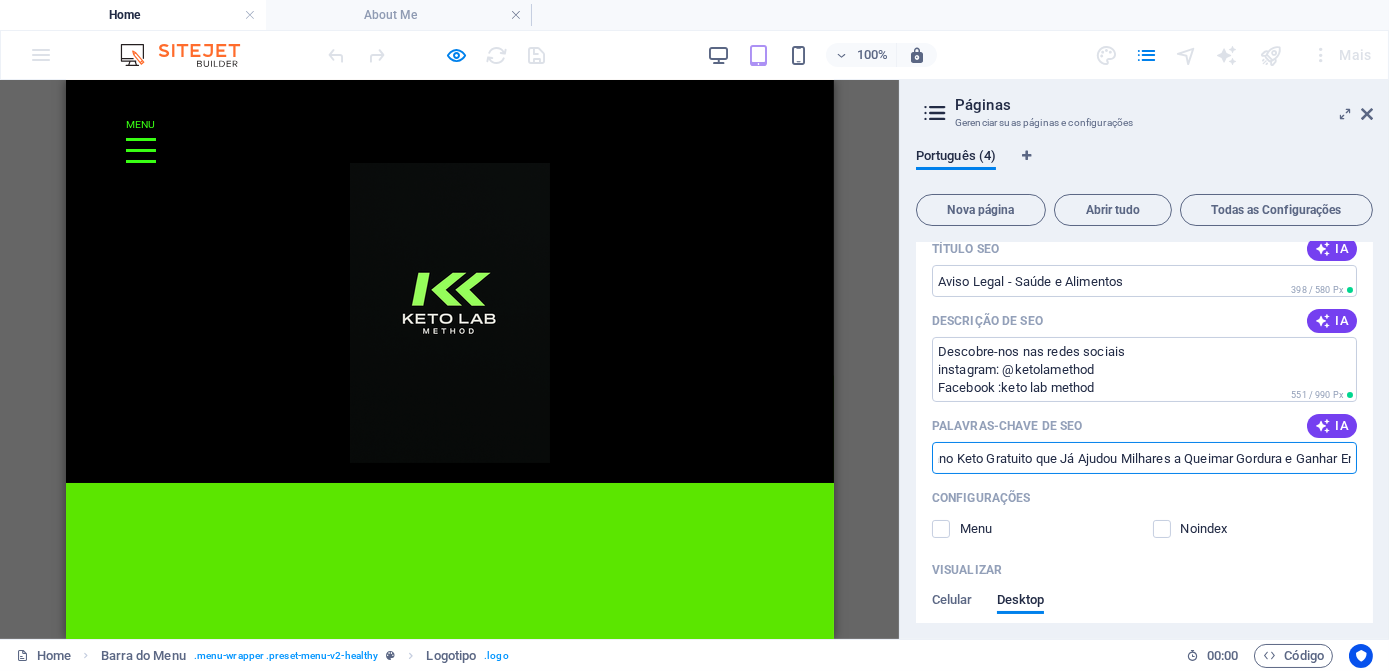 type on ""Dá Reset ao Teu Metabolismo com o Plano Keto Gratuito que Já Ajudou Milhares a Queimar Gordura e Ganhar Energia."" 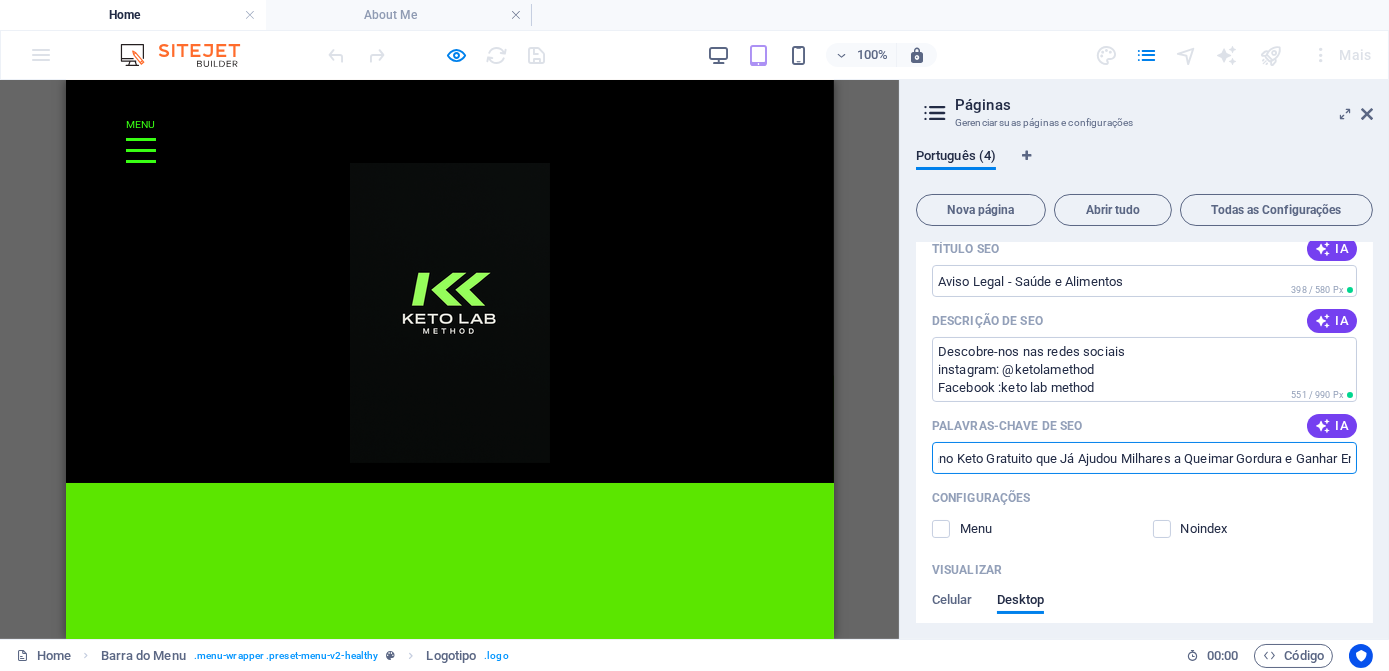 scroll, scrollTop: 0, scrollLeft: 0, axis: both 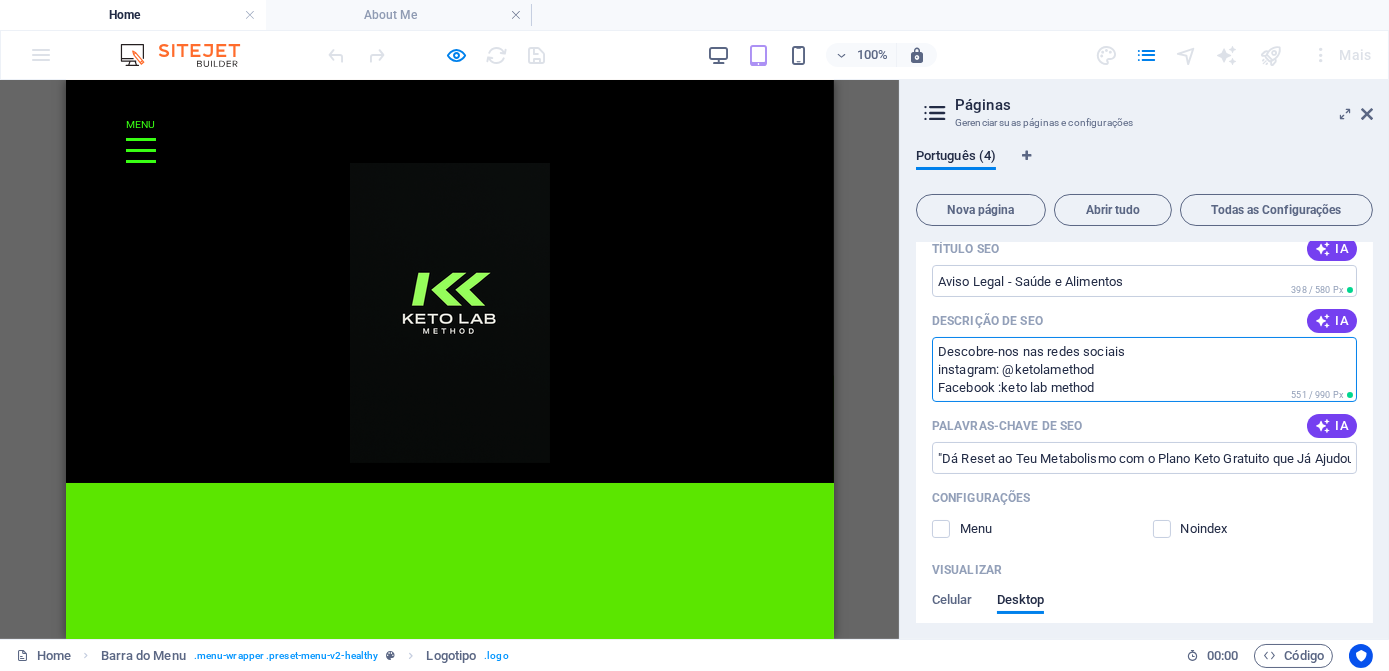 drag, startPoint x: 935, startPoint y: 350, endPoint x: 1086, endPoint y: 390, distance: 156.20819 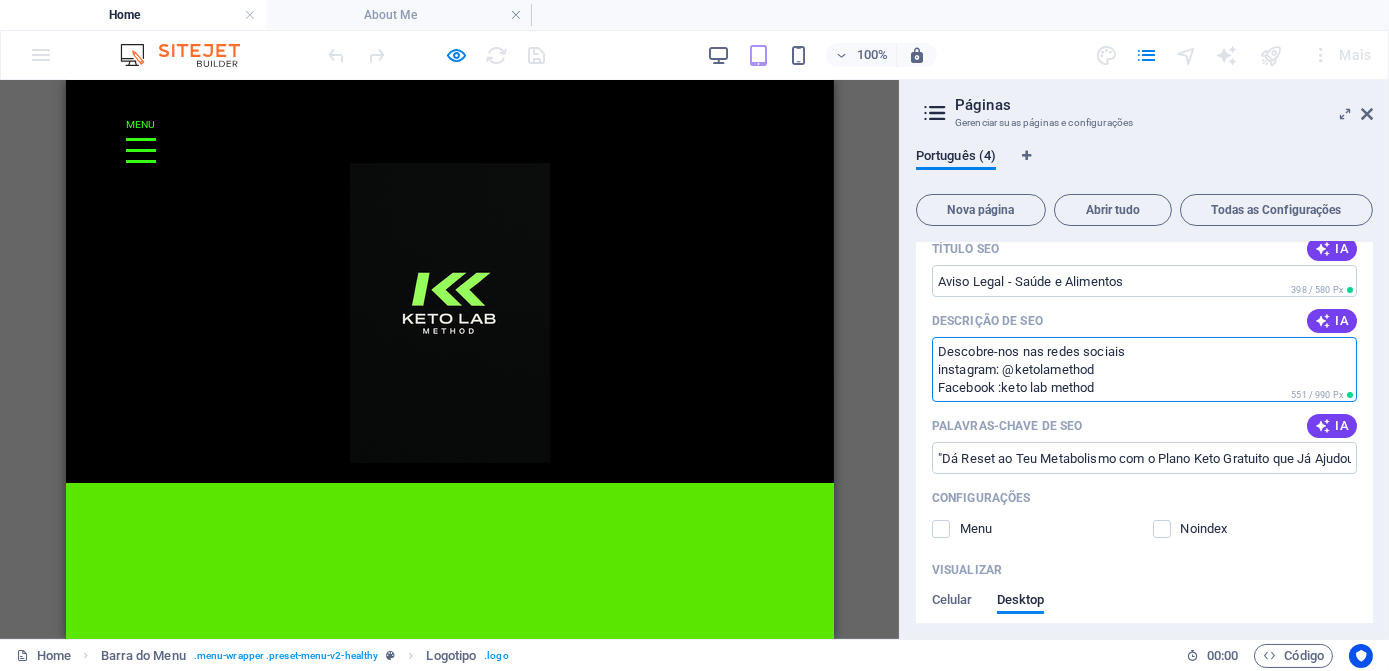 paste on "escarrega o plano Keto Reset gratuito e descobre como queimar gordura, ganhar energia e dar reset ao teu metabolismo com a dieta cetogénica." 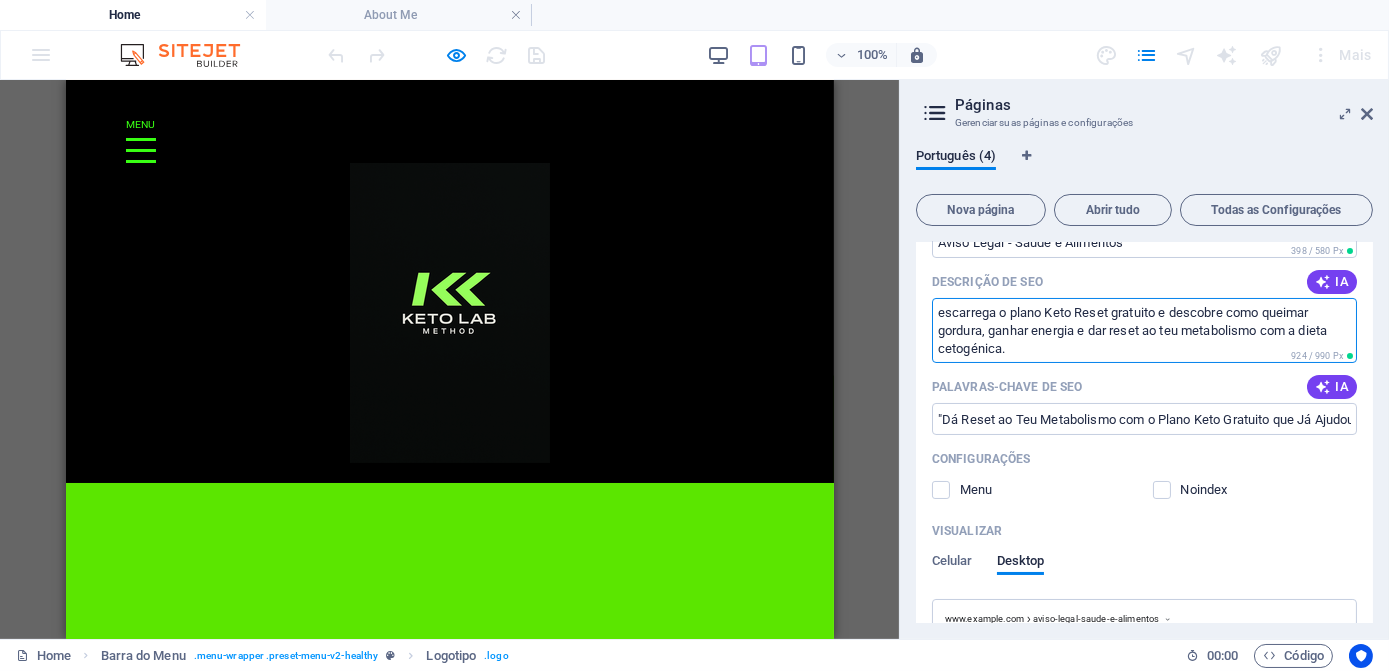 scroll, scrollTop: 412, scrollLeft: 0, axis: vertical 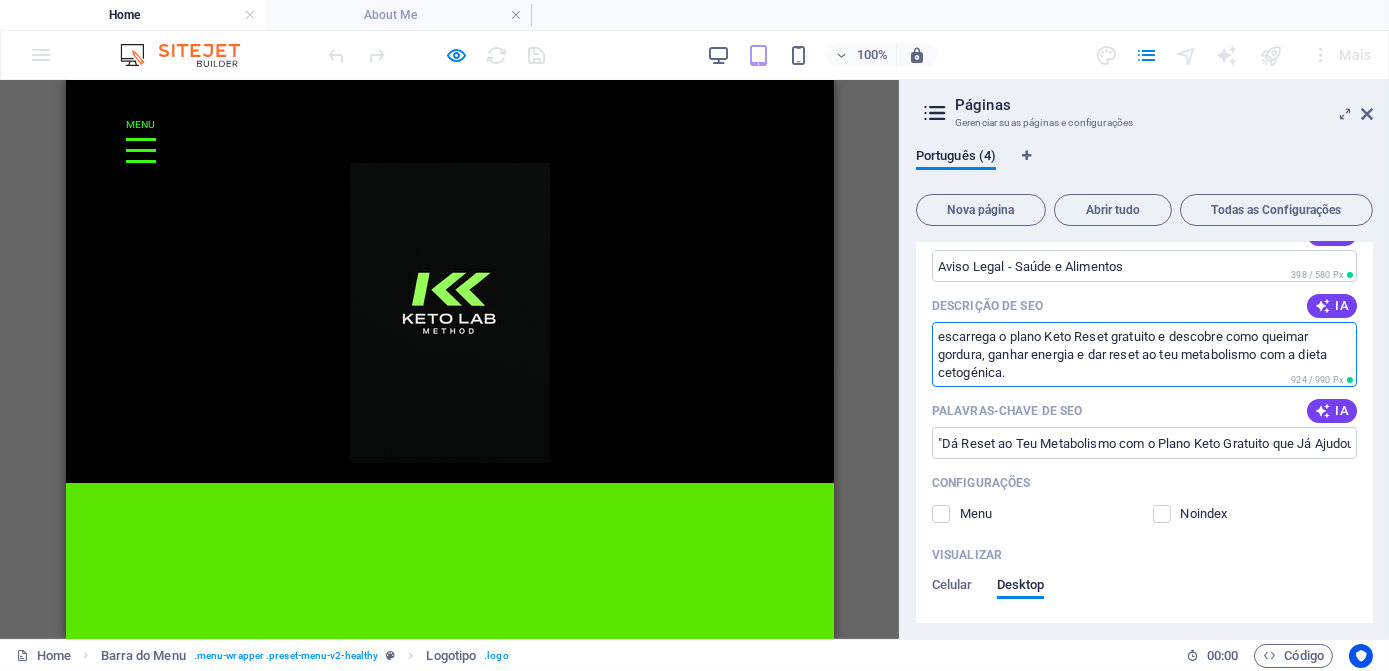 click on "escarrega o plano Keto Reset gratuito e descobre como queimar gordura, ganhar energia e dar reset ao teu metabolismo com a dieta cetogénica." at bounding box center [1144, 354] 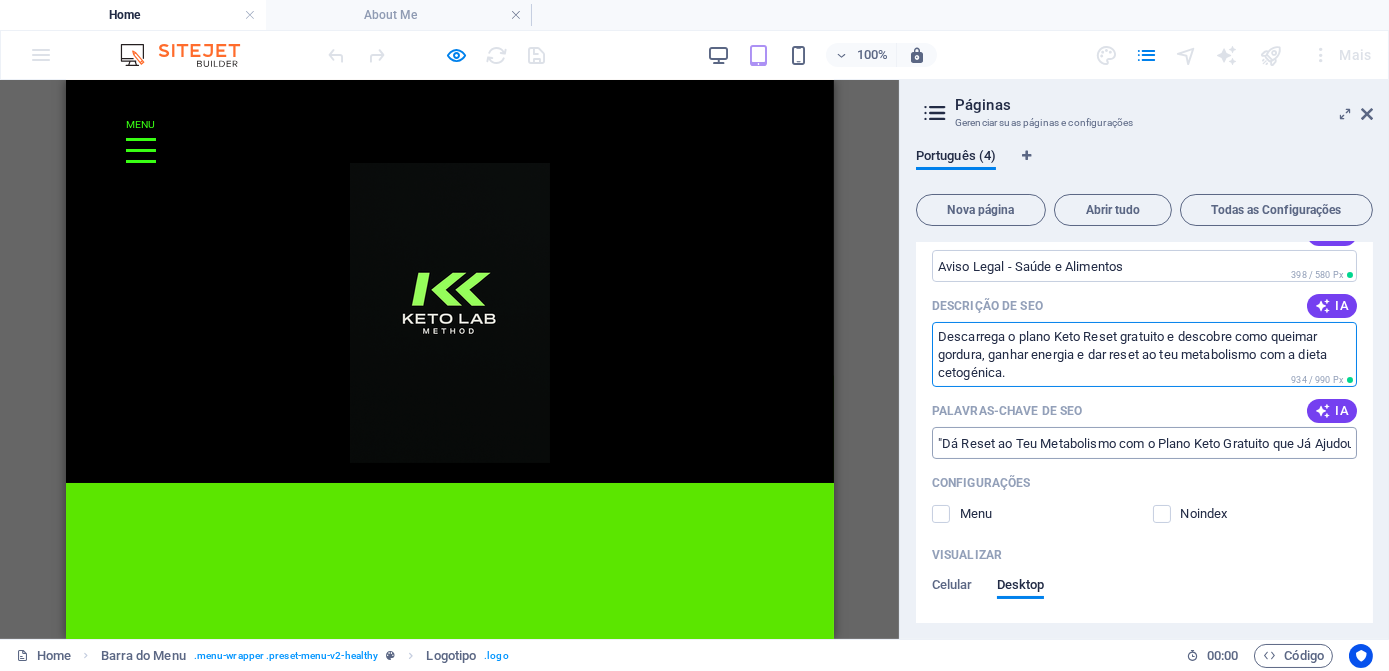 type on "Descarrega o plano Keto Reset gratuito e descobre como queimar gordura, ganhar energia e dar reset ao teu metabolismo com a dieta cetogénica." 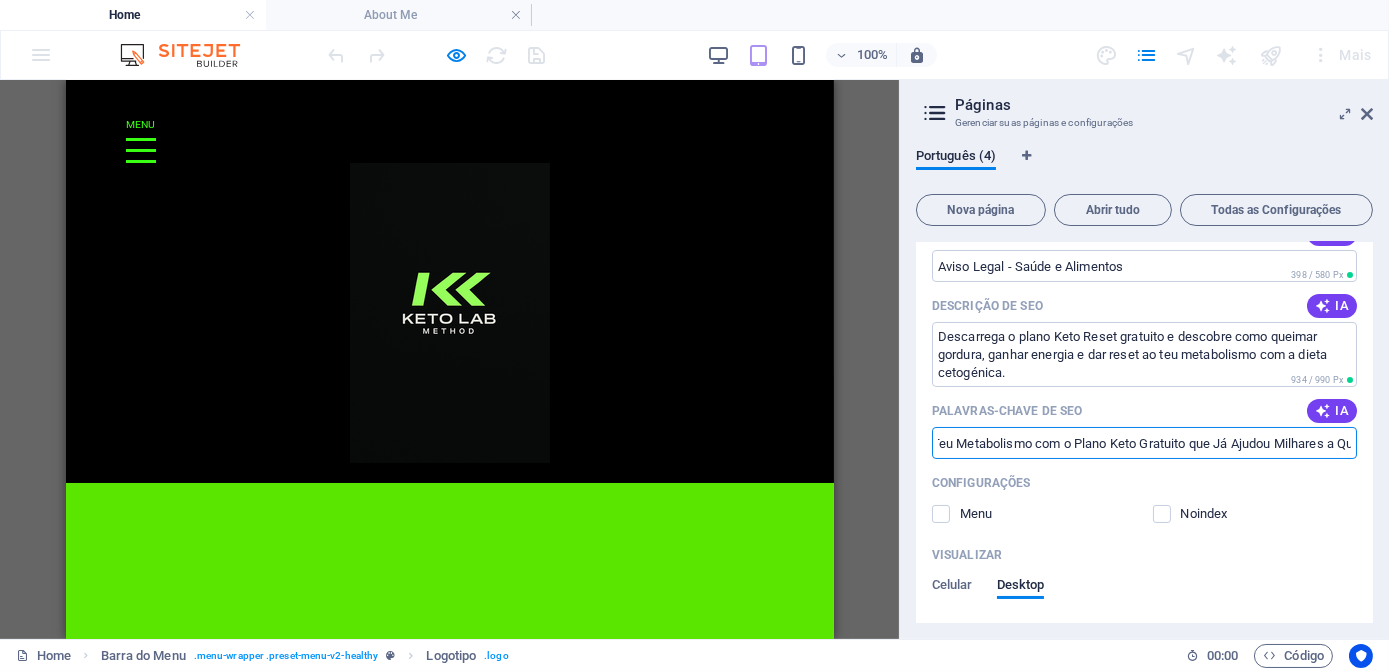 scroll, scrollTop: 0, scrollLeft: 297, axis: horizontal 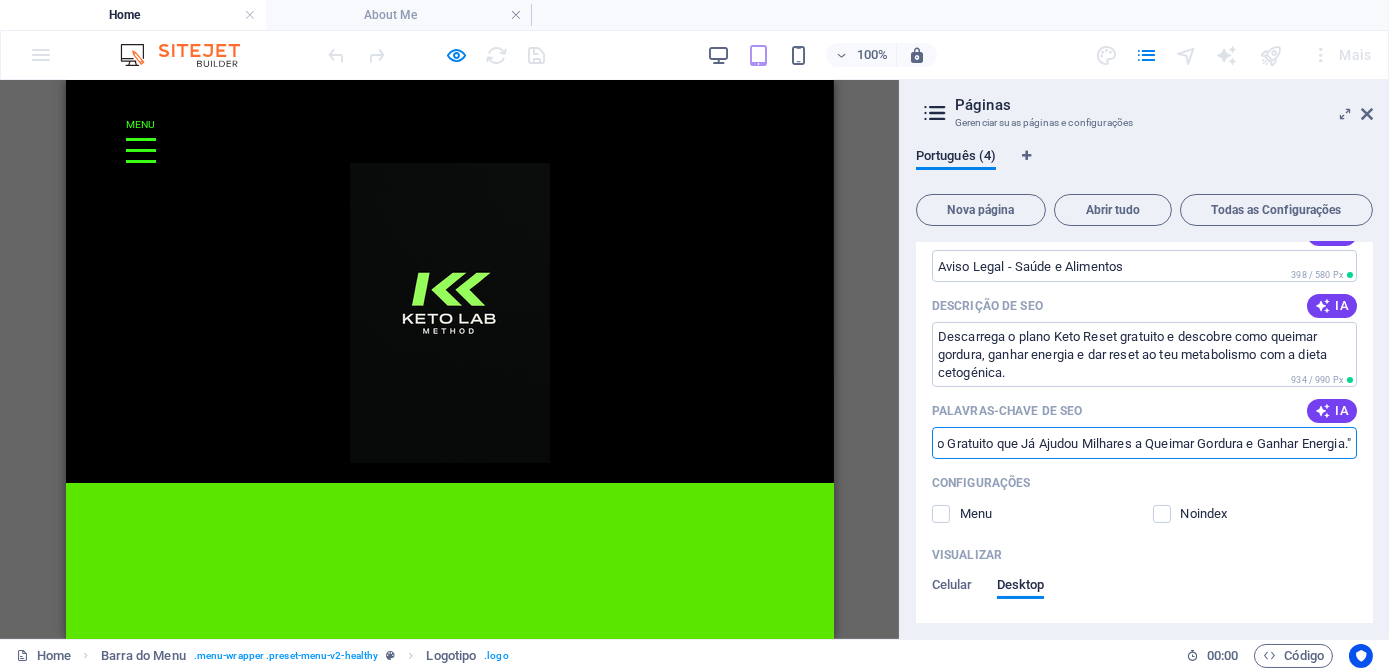 drag, startPoint x: 941, startPoint y: 446, endPoint x: 1392, endPoint y: 445, distance: 451.0011 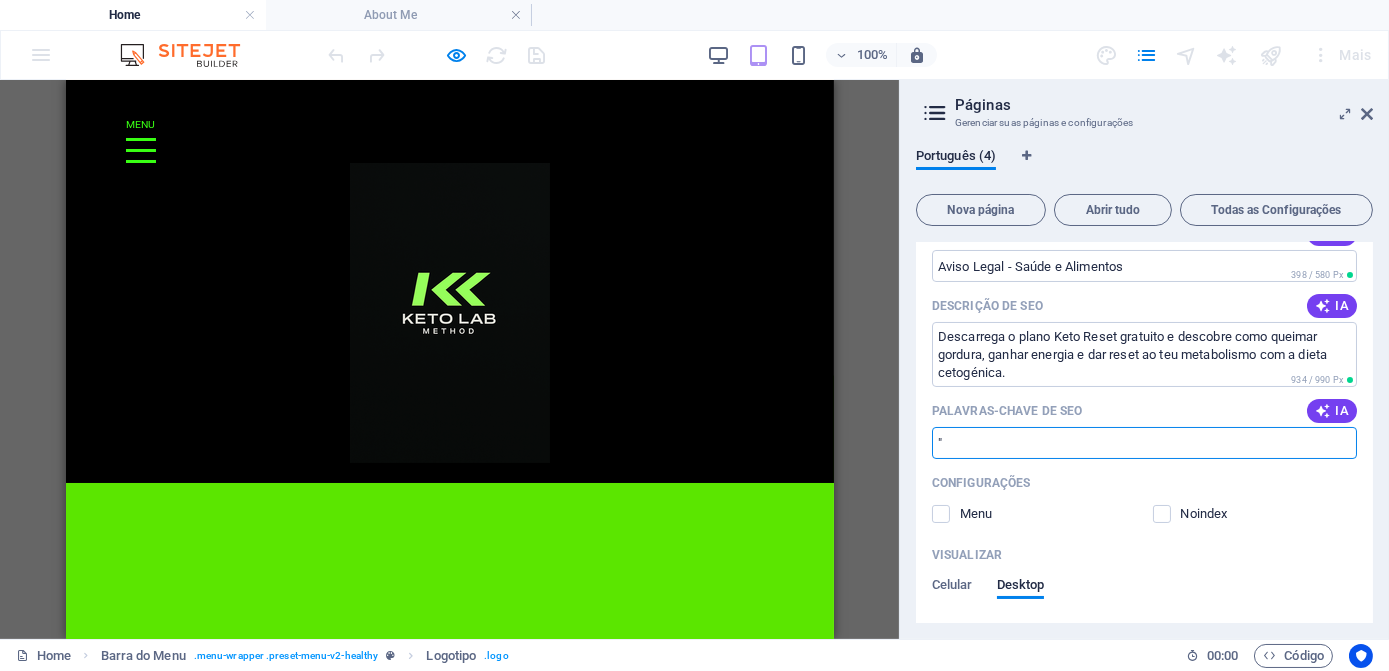 scroll, scrollTop: 0, scrollLeft: 0, axis: both 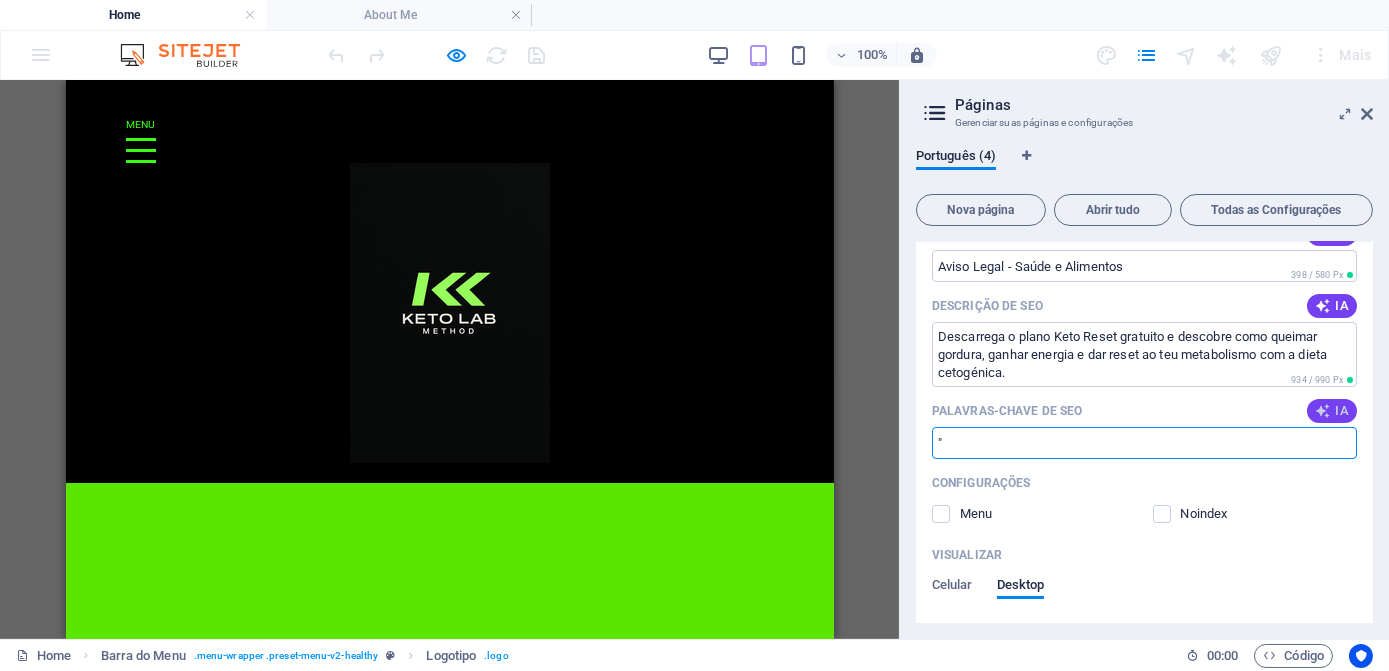 click on "IA" at bounding box center [1332, 411] 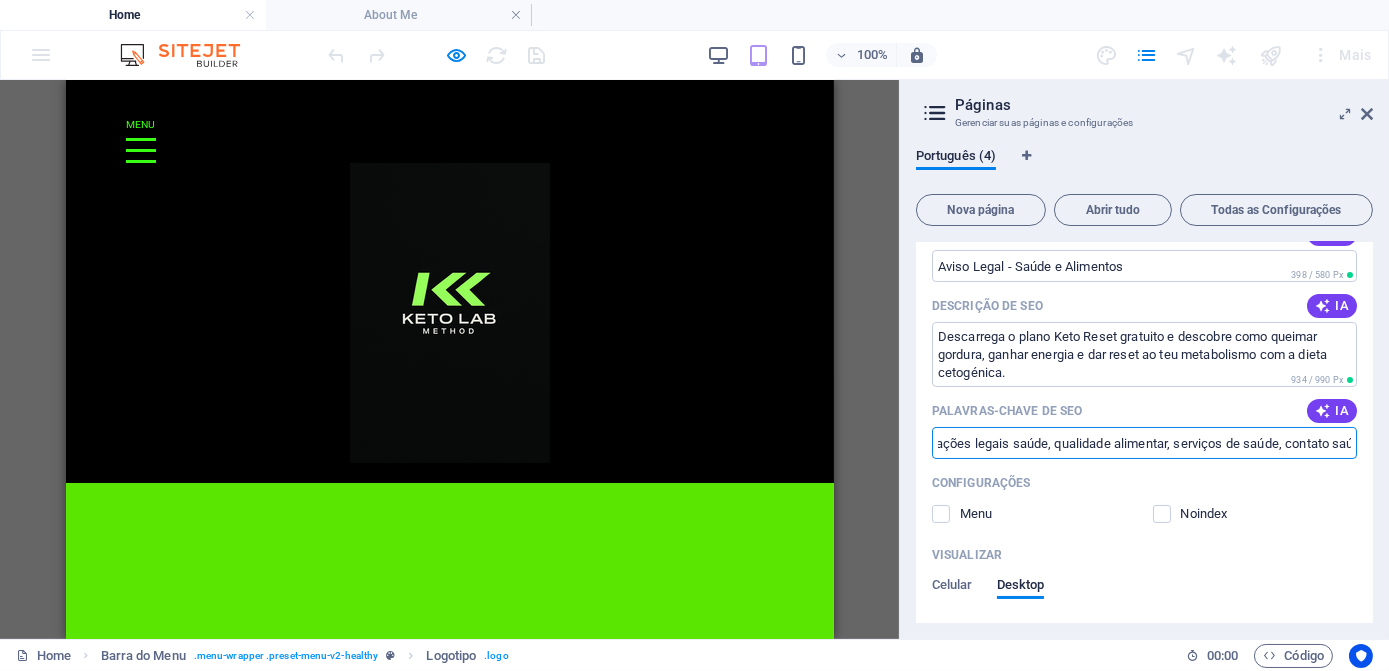 scroll, scrollTop: 0, scrollLeft: 425, axis: horizontal 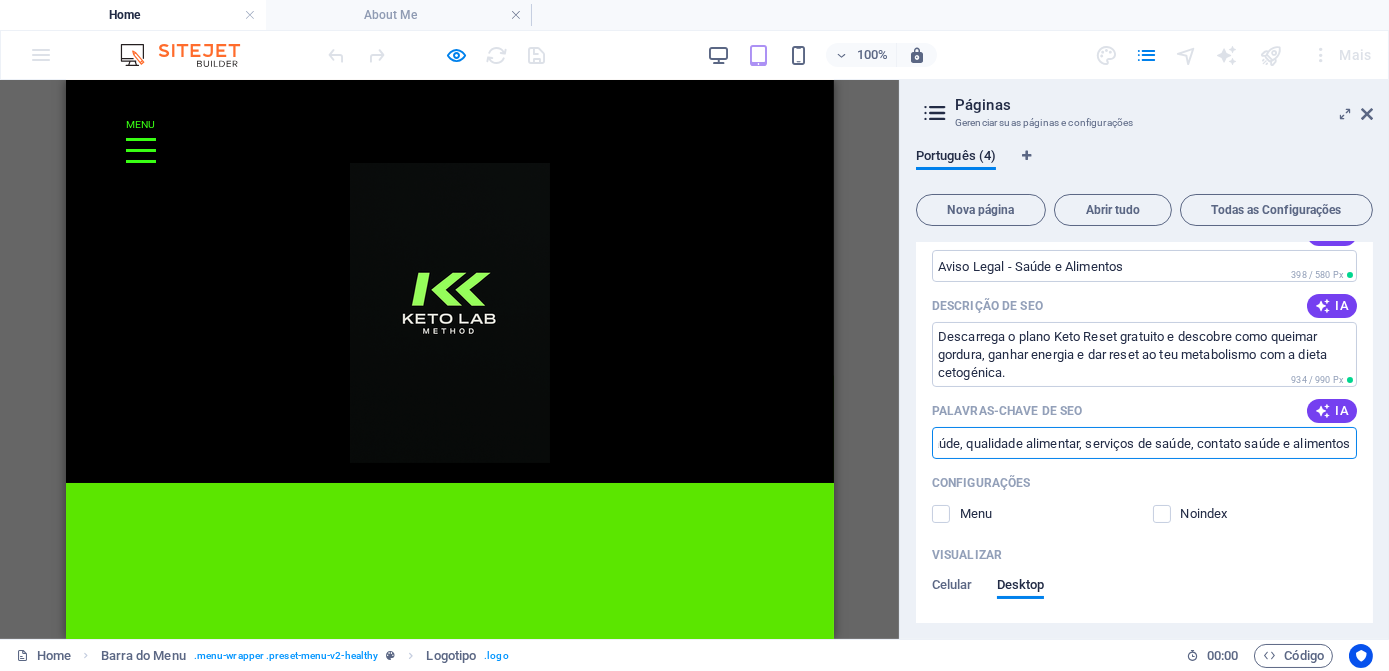 drag, startPoint x: 936, startPoint y: 445, endPoint x: 1392, endPoint y: 405, distance: 457.75104 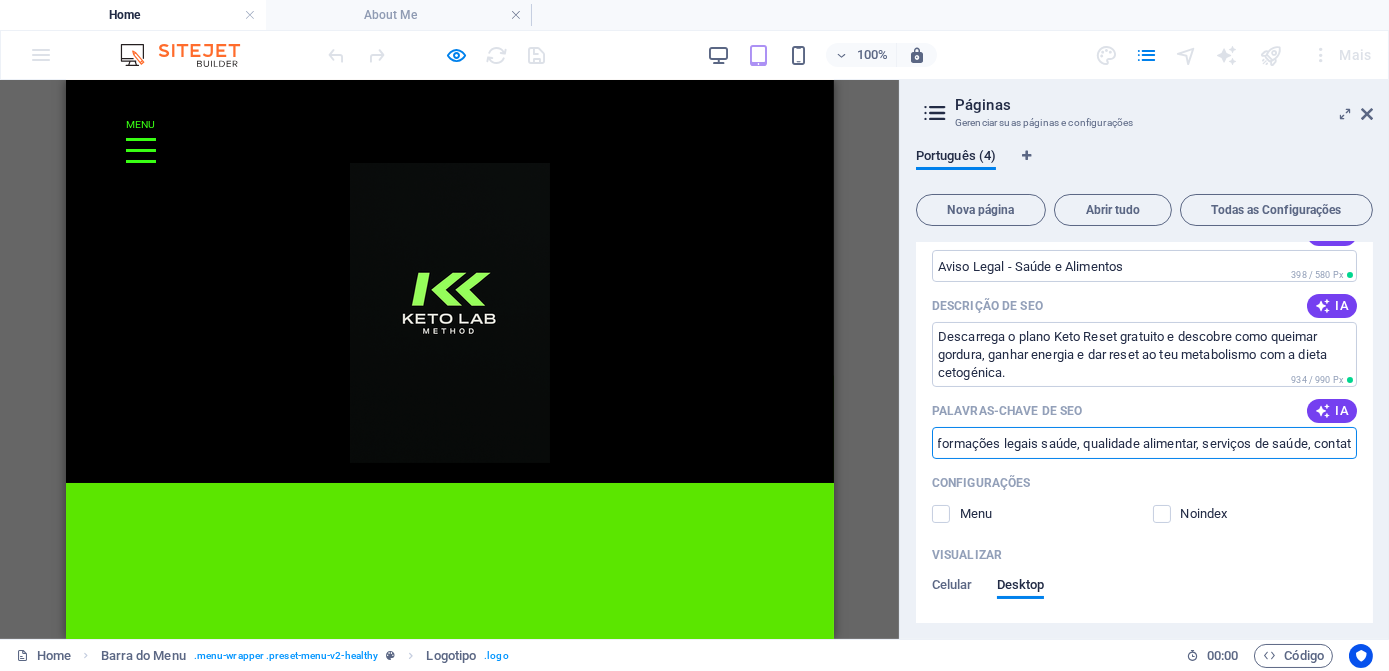 scroll, scrollTop: 0, scrollLeft: 425, axis: horizontal 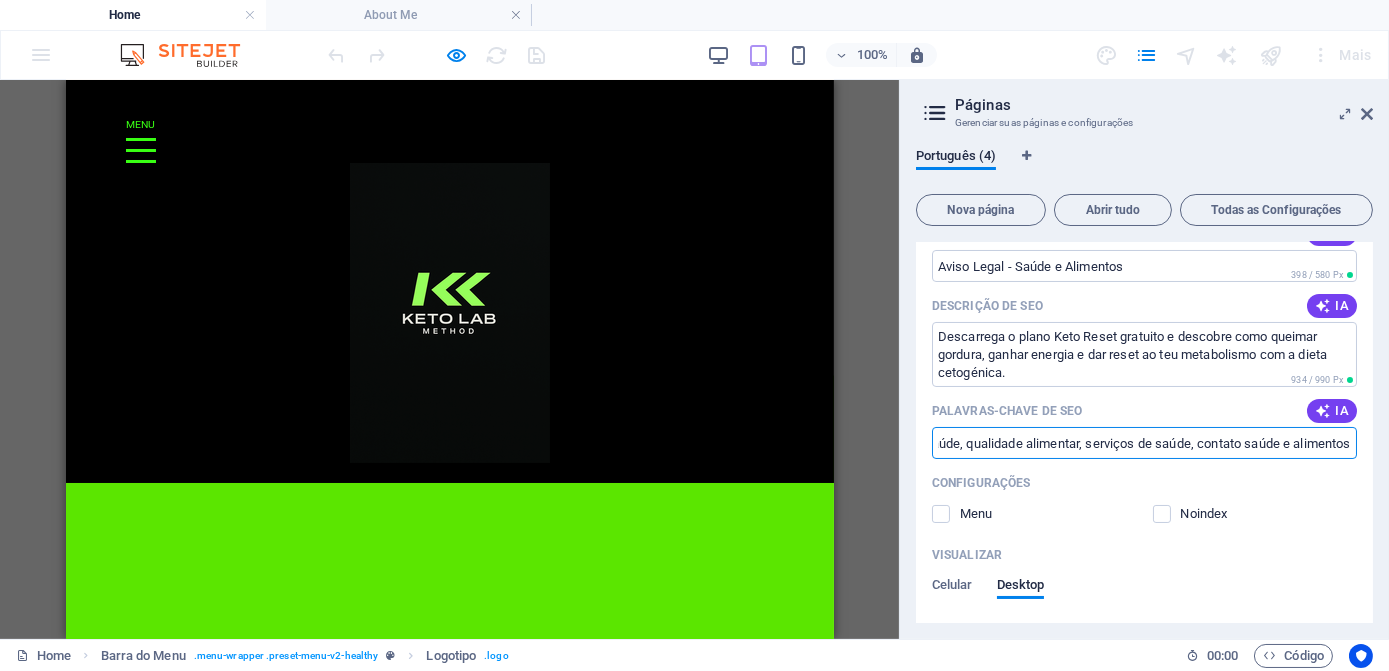 drag, startPoint x: 938, startPoint y: 450, endPoint x: 1392, endPoint y: 425, distance: 454.6878 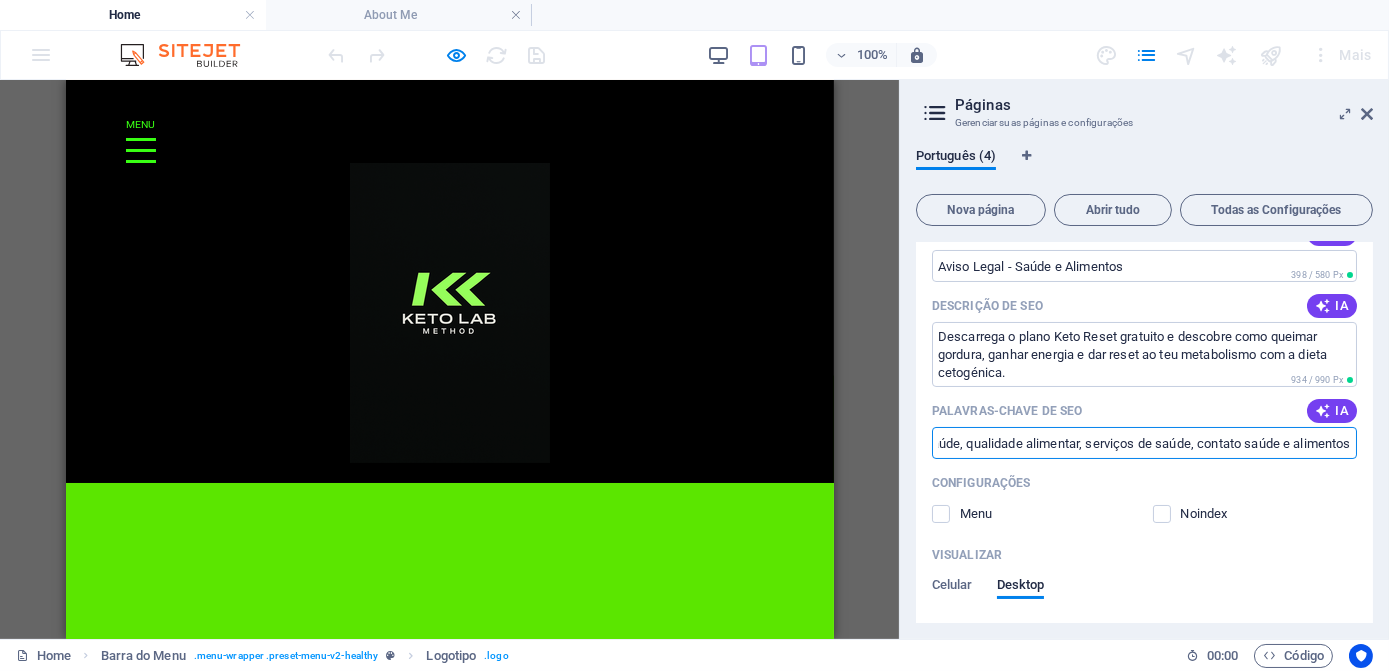 scroll, scrollTop: 0, scrollLeft: 425, axis: horizontal 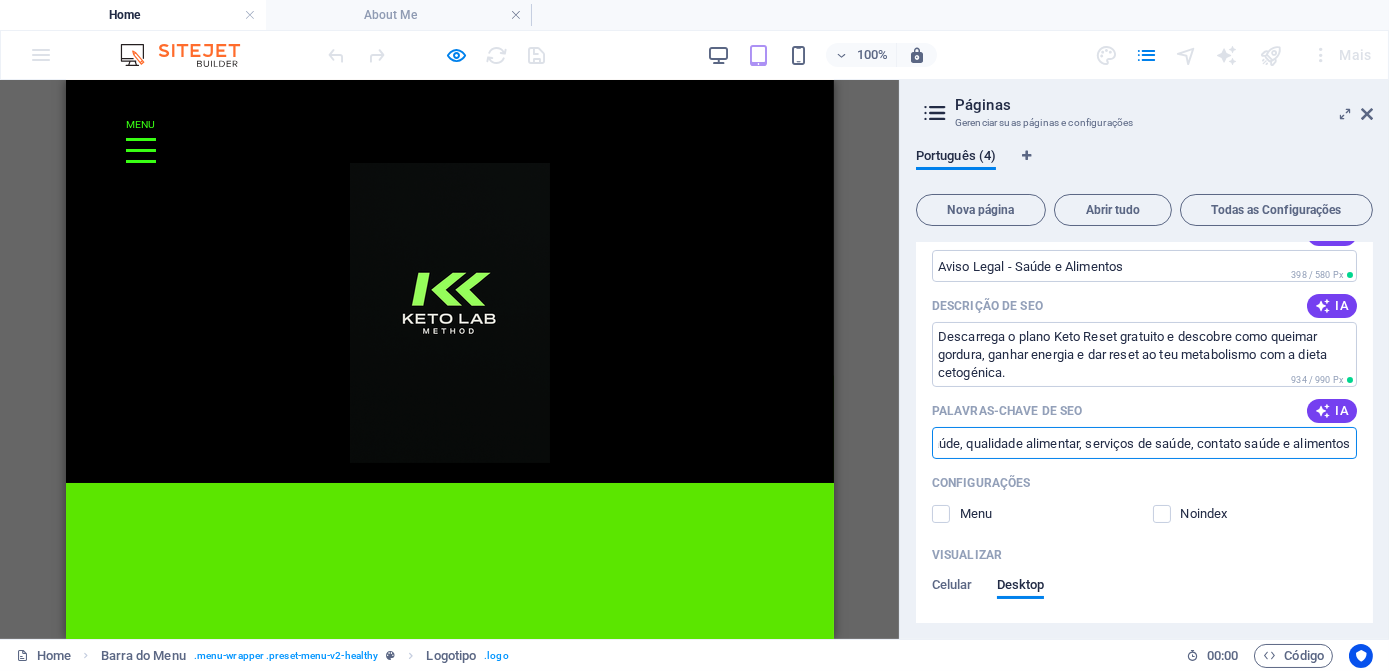 paste on "Keto Lab presta serviços online de nutrição e dieta cetogénica, com apoio diário da nossa equipa e acesso exclusivo à app Keto Lab.  Para contacto e suporte:  Email: info@ketolab.pt  Telefone: +351 9XX XXX XXX  Os serviços são prestados exclusivamente online, garantindo conforto, privacidade e segurança aos nossos clientes." 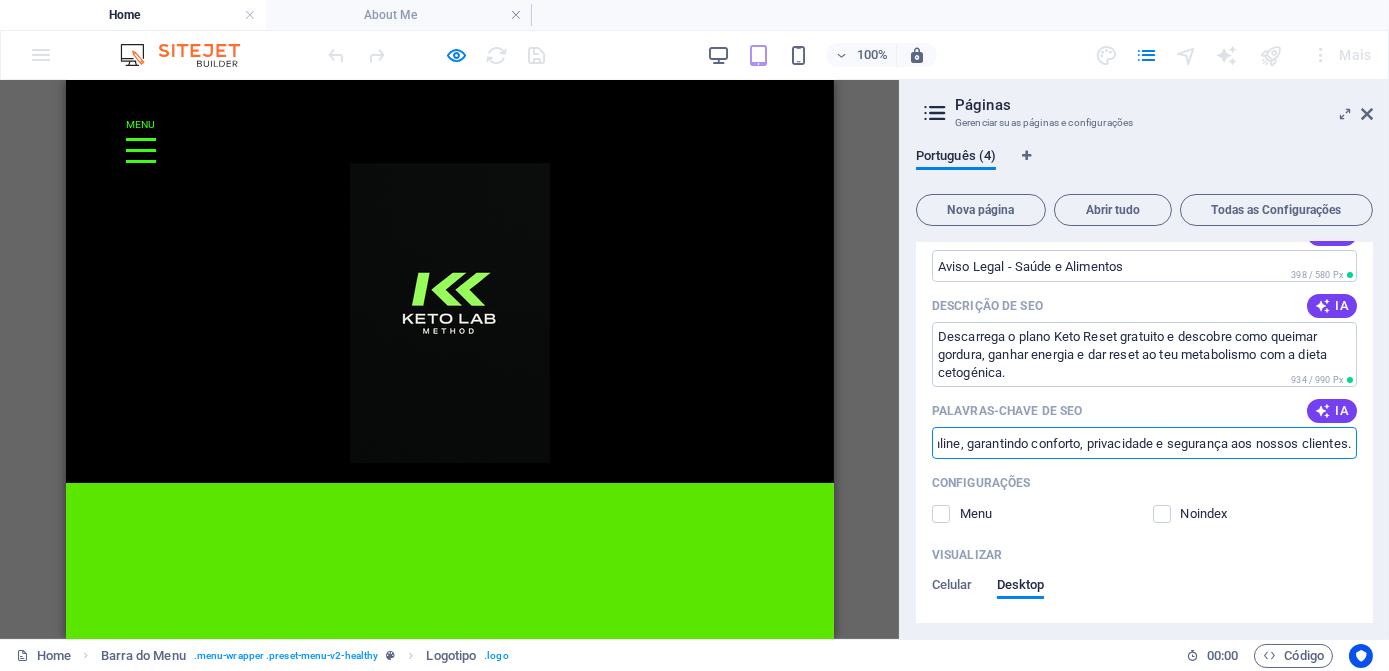 scroll, scrollTop: 0, scrollLeft: 425, axis: horizontal 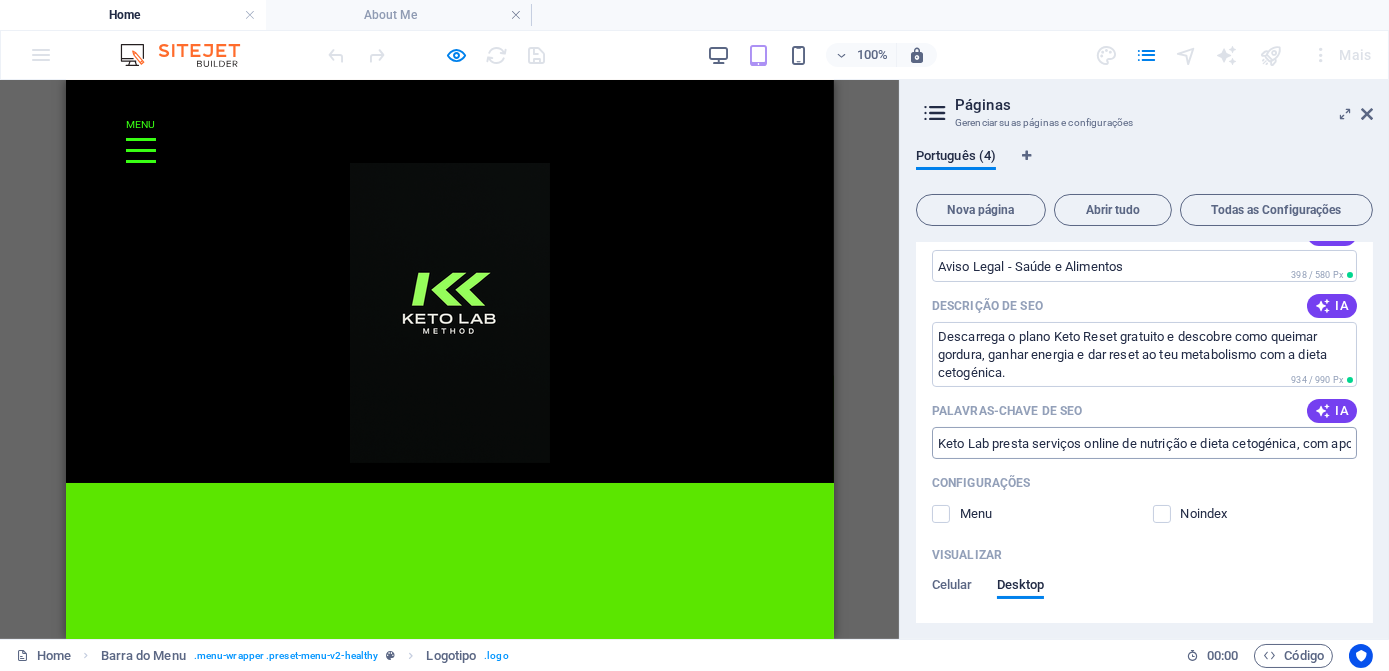 click on "Nome Aviso Legal - Saúde e Alimentos ​ URL SLUG /aviso-legal-saude-e-alimentos ​ Título SEO IA Aviso Legal - Saúde e Alimentos ​ 398 / 580 Px Descrição de SEO IA Descarrega o plano Keto Reset gratuito e descobre como queimar gordura, ganhar energia e dar reset ao teu metabolismo com a dieta cetogénica. ​ 934 / 990 Px Palavras-chave de SEO IA Keto Lab presta serviços online de nutrição e dieta cetogénica, com apoio diário da nossa equipa e acesso exclusivo à app Keto Lab.  Para contacto e suporte:  Email: info@ketolab.pt  Telefone: +351 9XX XXX XXX  Os serviços são prestados exclusivamente online, garantindo conforto, privacidade e segurança aos nossos clientes. ​ Configurações Menu Noindex Visualizar Celular Desktop www.example.com aviso-legal-saude-e-alimentos Aviso Legal - Saúde e Alimentos - ketolab.pt Descarrega o plano Keto Reset gratuito e descobre como queimar gordura, ganhar energia e dar reset ao teu metabolismo com a dieta cetogénica. Meta tags ​ Mais Configurações" at bounding box center [1144, 436] 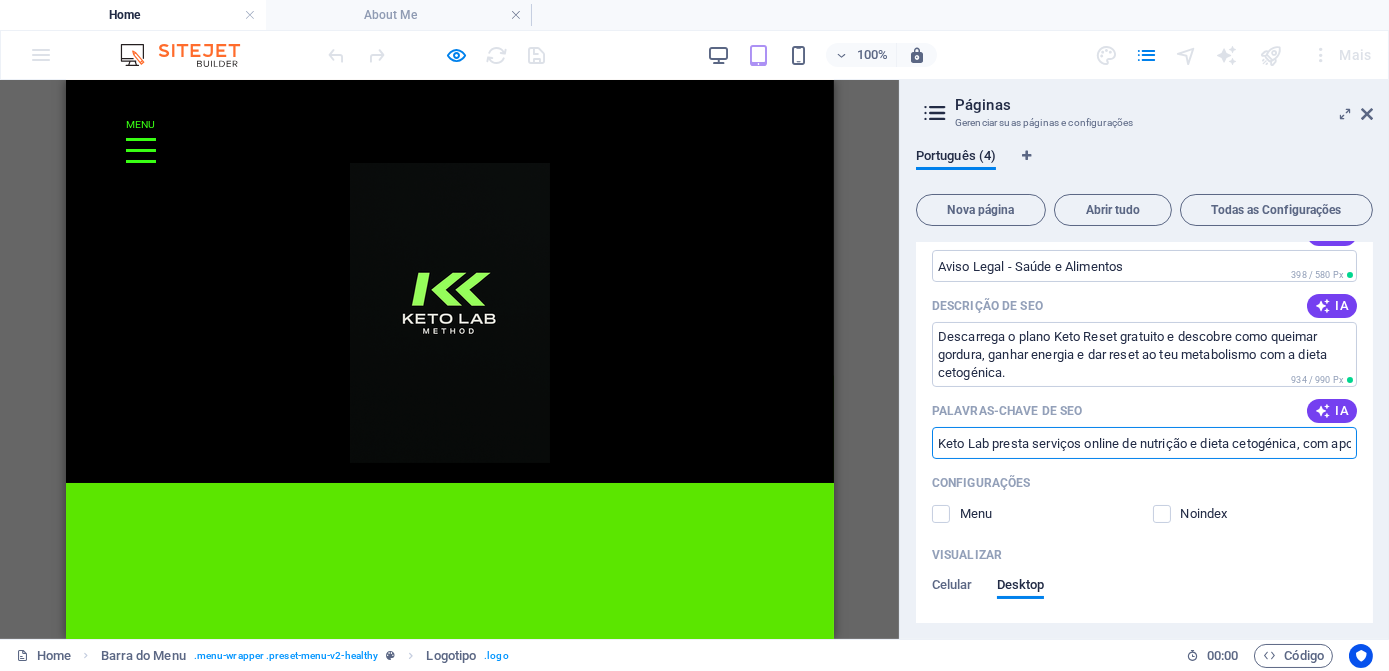 click on "Keto Lab presta serviços online de nutrição e dieta cetogénica, com apoio diário da nossa equipa e acesso exclusivo à app Keto Lab.  Para contacto e suporte:  Email: info@ketolab.pt  Telefone: +351 9XX XXX XXX  Os serviços são prestados exclusivamente online, garantindo conforto, privacidade e segurança aos nossos clientes." at bounding box center [1144, 443] 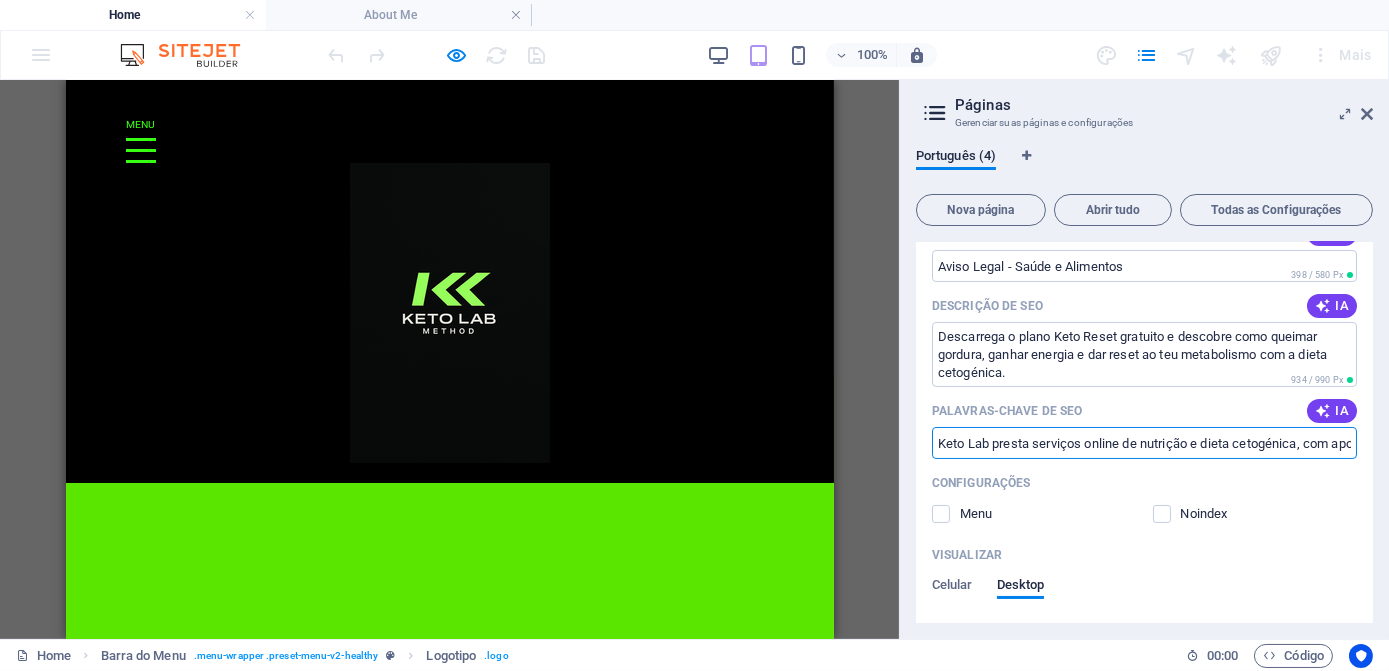 click on "Keto Lab presta serviços online de nutrição e dieta cetogénica, com apoio diário da nossa equipa e acesso exclusivo à app Keto Lab.  Para contacto e suporte:  Email: info@ketolab.pt  Telefone: +351 9XX XXX XXX  Os serviços são prestados exclusivamente online, garantindo conforto, privacidade e segurança aos nossos clientes." at bounding box center (1144, 443) 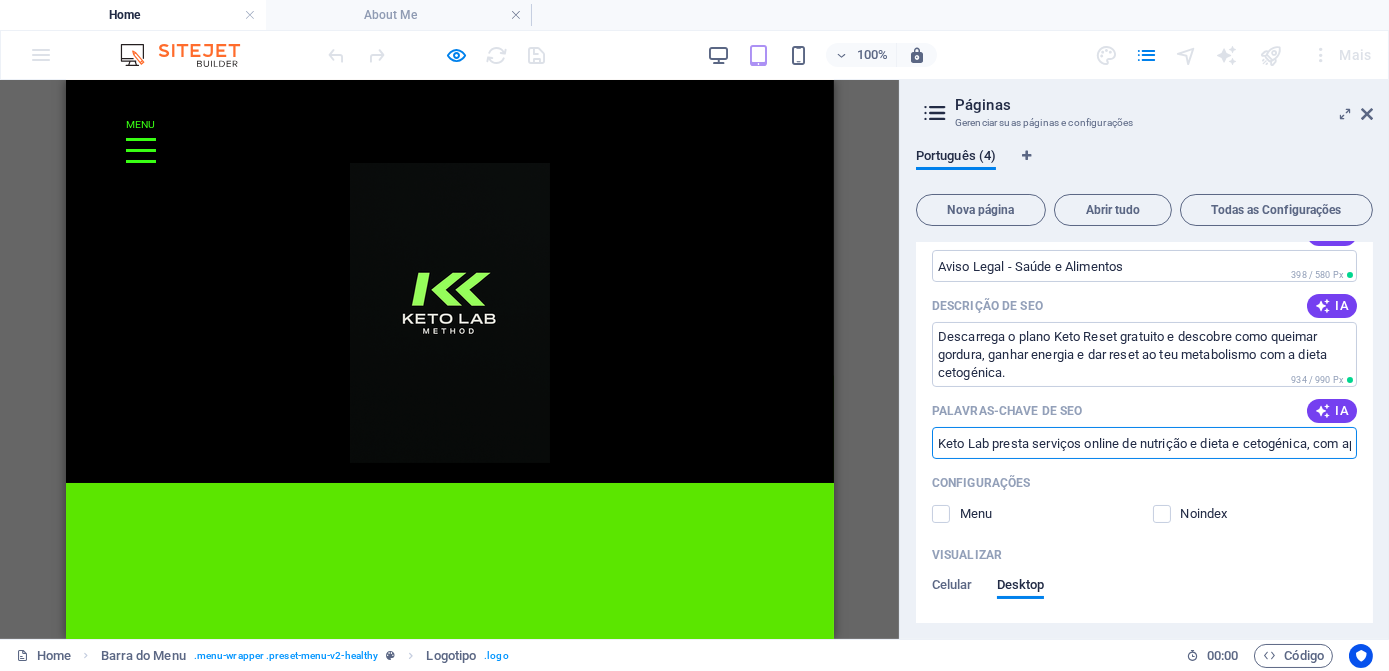 click on "Keto Lab presta serviços online de nutrição e dieta e cetogénica, com apoio diário da nossa equipa e acesso exclusivo à app Keto Lab.  Para contacto e suporte:  Email: info@ketolab.pt  Telefone: +351 9XX XXX XXX  Os serviços são prestados exclusivamente online, garantindo conforto, privacidade e segurança aos nossos clientes." at bounding box center (1144, 443) 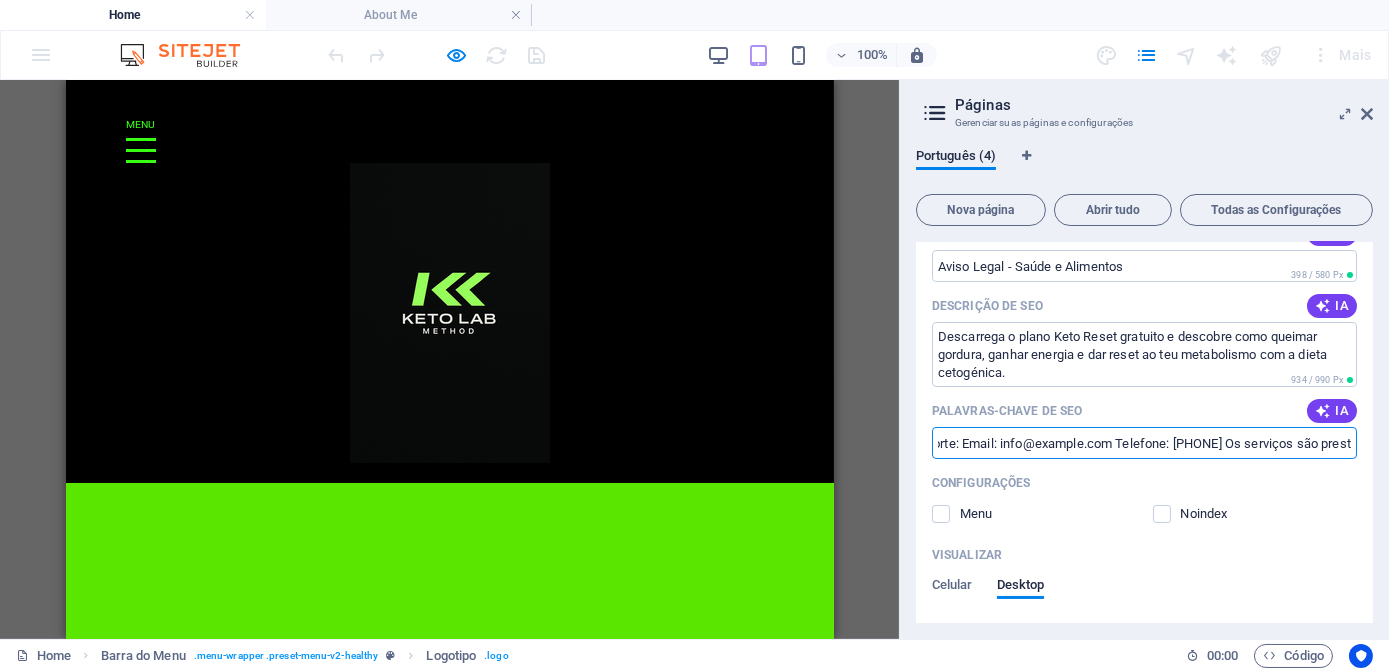 scroll, scrollTop: 0, scrollLeft: 1007, axis: horizontal 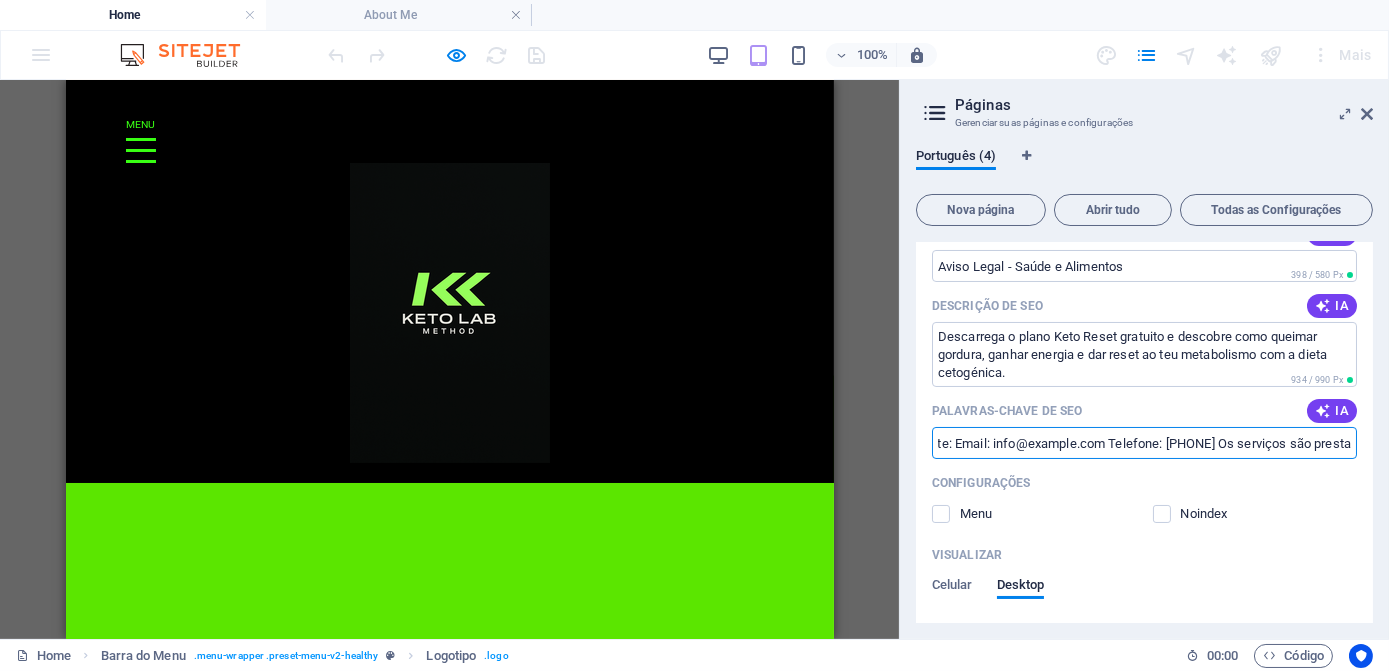 drag, startPoint x: 1288, startPoint y: 442, endPoint x: 1221, endPoint y: 455, distance: 68.24954 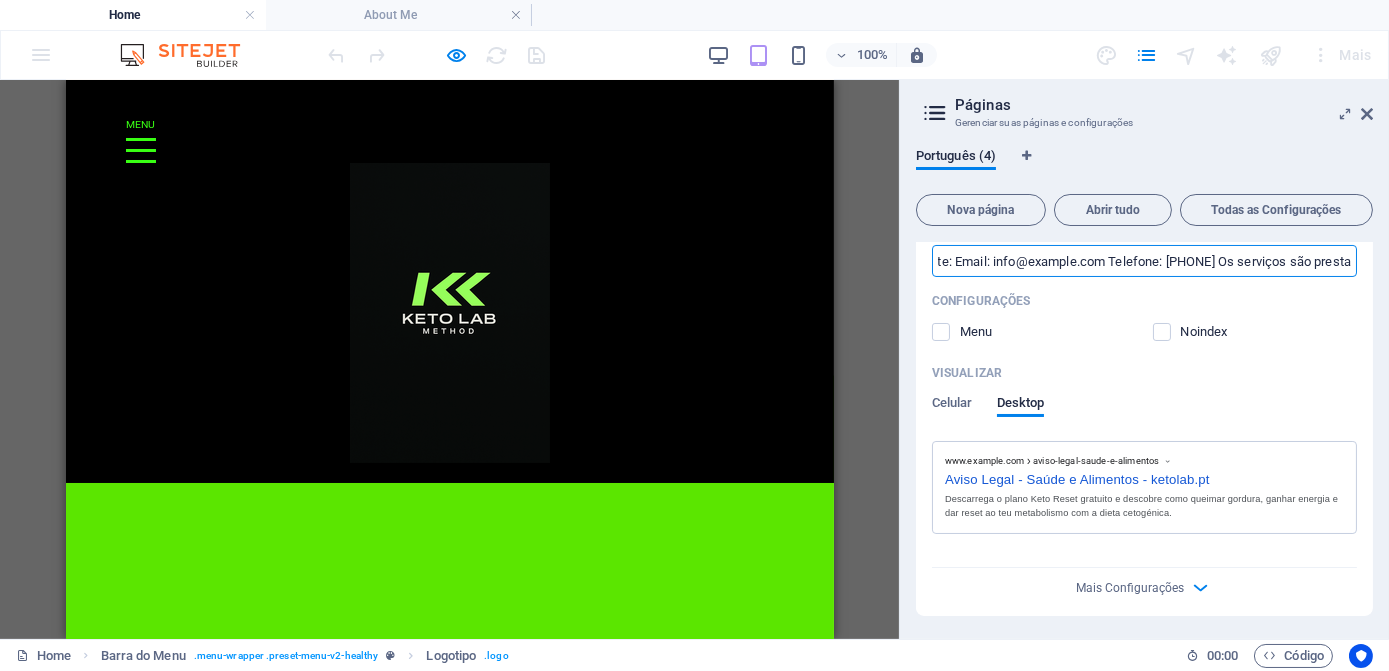 scroll, scrollTop: 412, scrollLeft: 0, axis: vertical 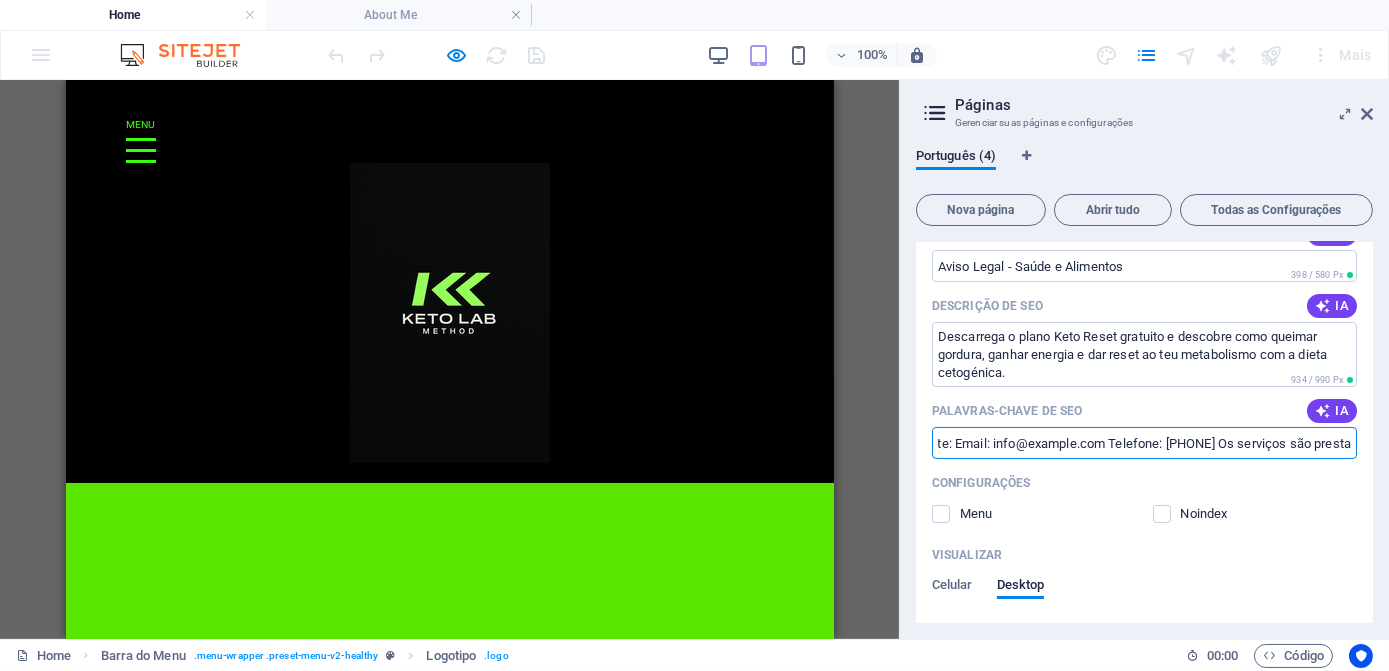 click on "Keto Lab presta serviços online de nutrição , treino ,coaching e dieta e cetogénica, com apoio diário da nossa equipa e acesso exclusivo à app Keto Lab.  Para contacto e suporte:  Email: info@ketolab.pt  Telefone: +351 93 361 66 18  Os serviços são prestados exclusivamente online, garantindo conforto, privacidade e segurança aos nossos clientes." at bounding box center [1144, 443] 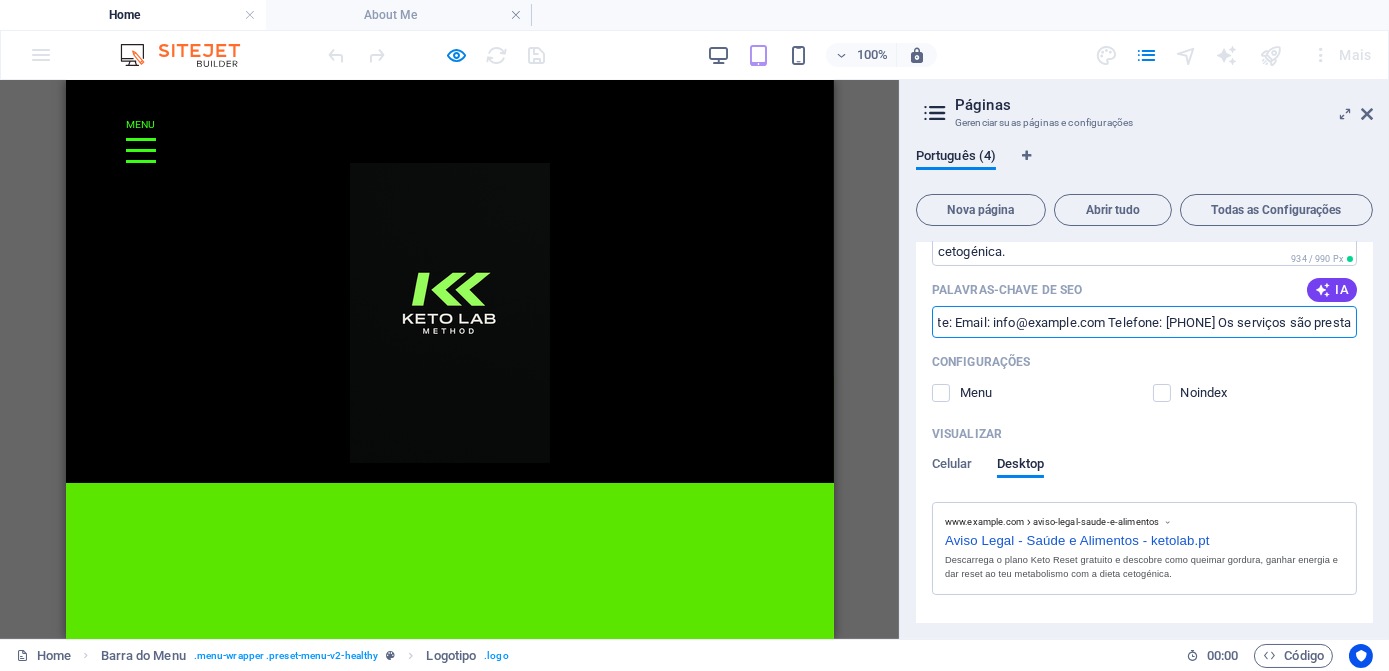 scroll, scrollTop: 594, scrollLeft: 0, axis: vertical 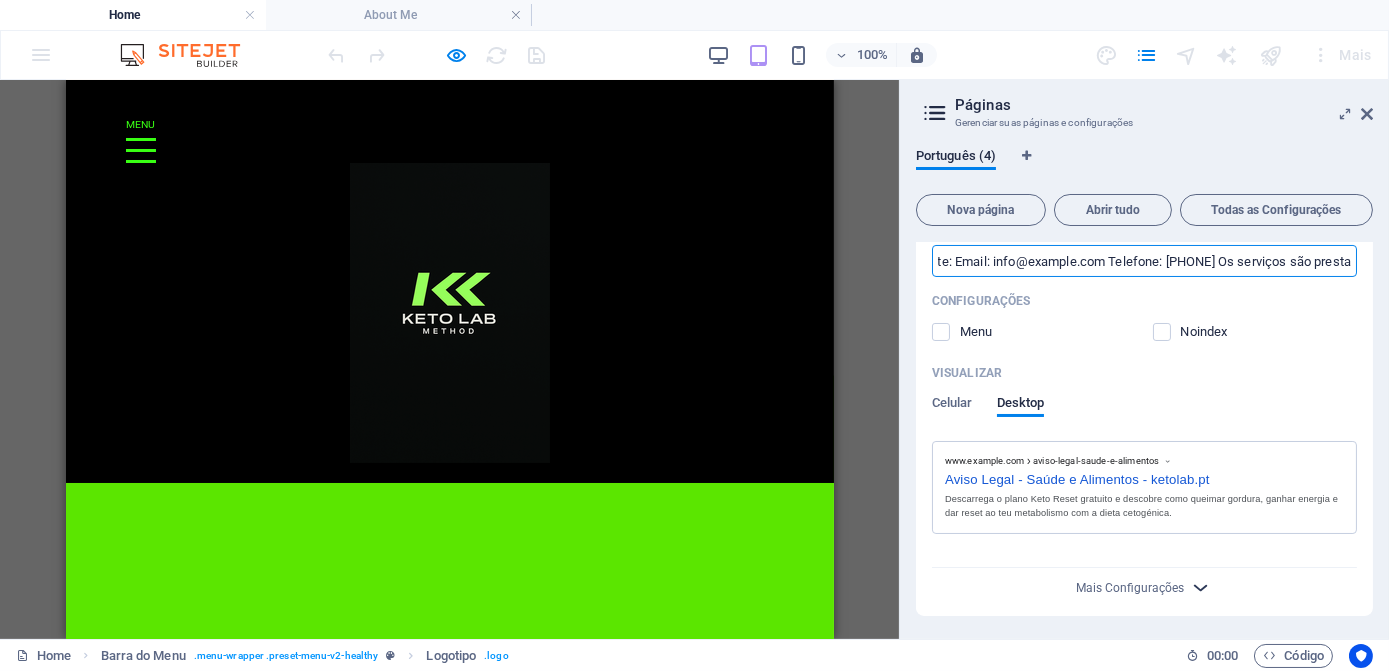 type on "Keto Lab presta serviços online de nutrição , treino ,coaching e dieta e cetogénica, com apoio diário da nossa equipa e acesso exclusivo à app Keto Lab.  Para contacto e suporte:  Email: info@ketolab.pt  Telefone: +351 93 361 66 18  Os serviços são prestados exclusivamente online, garantindo conforto, privacidade e segurança aos nossos clientes." 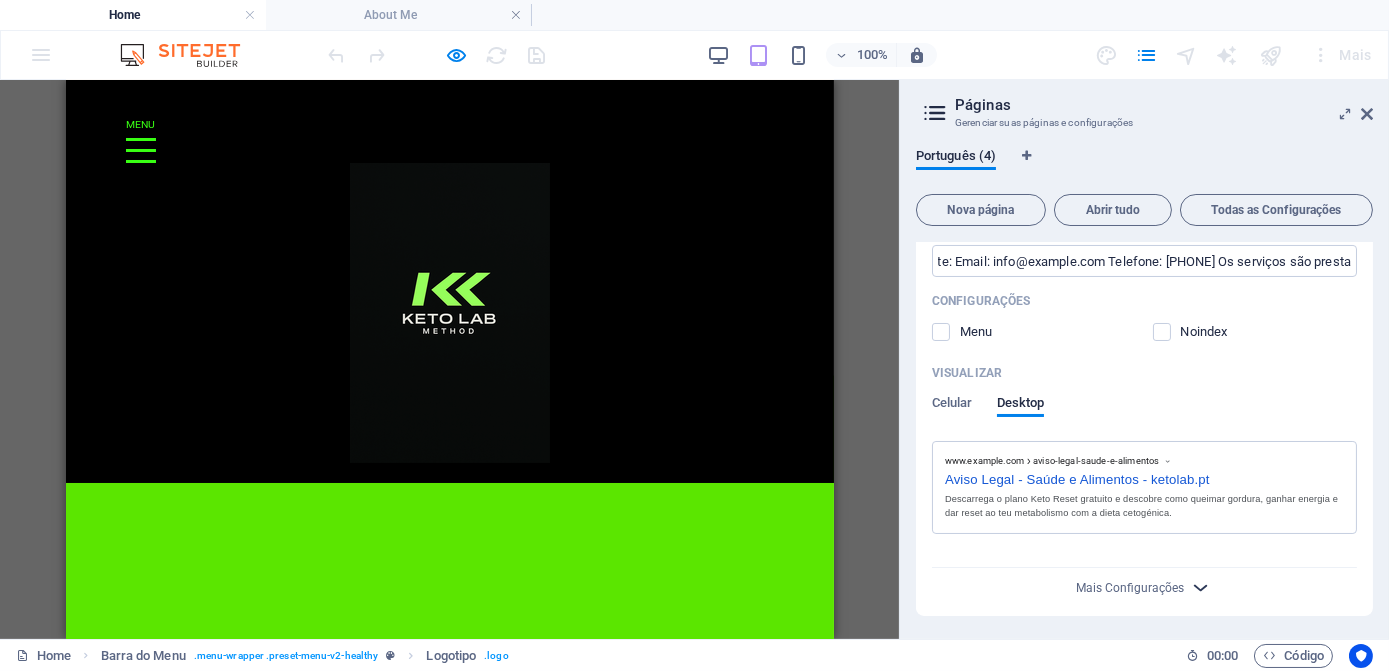 scroll, scrollTop: 0, scrollLeft: 0, axis: both 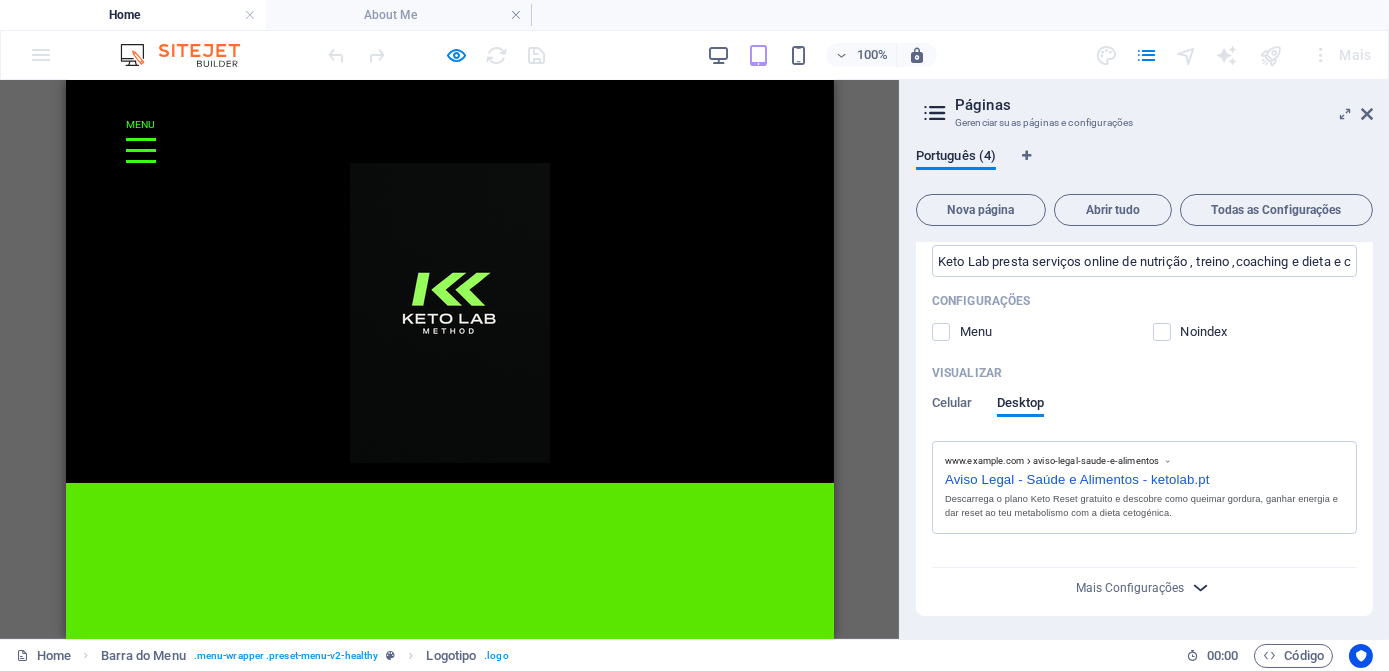 click at bounding box center (1201, 587) 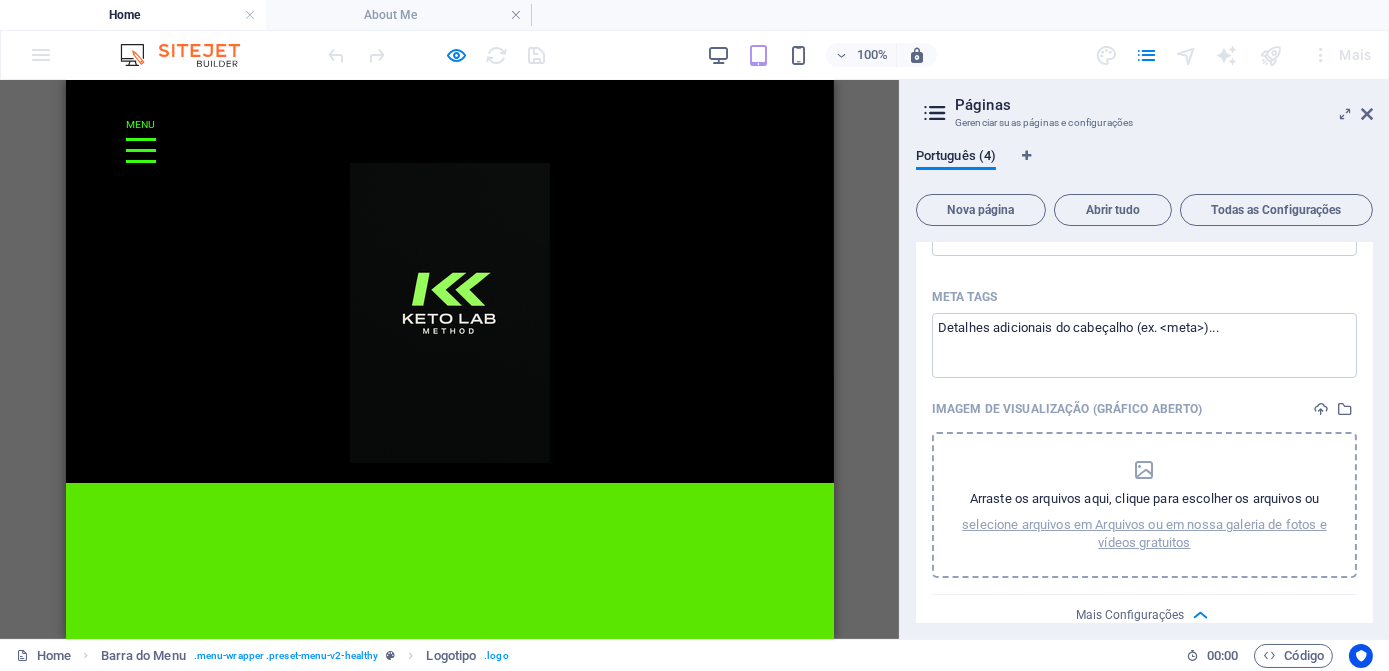 scroll, scrollTop: 898, scrollLeft: 0, axis: vertical 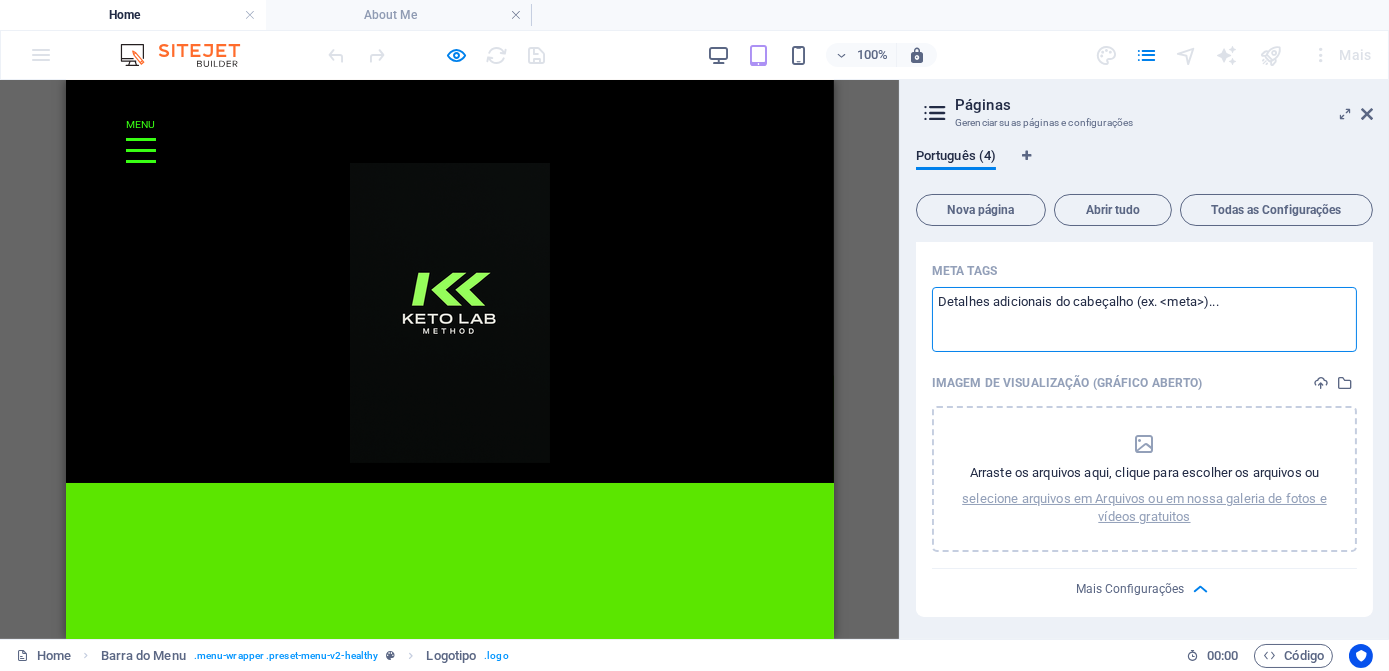click on "Meta tags ​" at bounding box center [1144, 319] 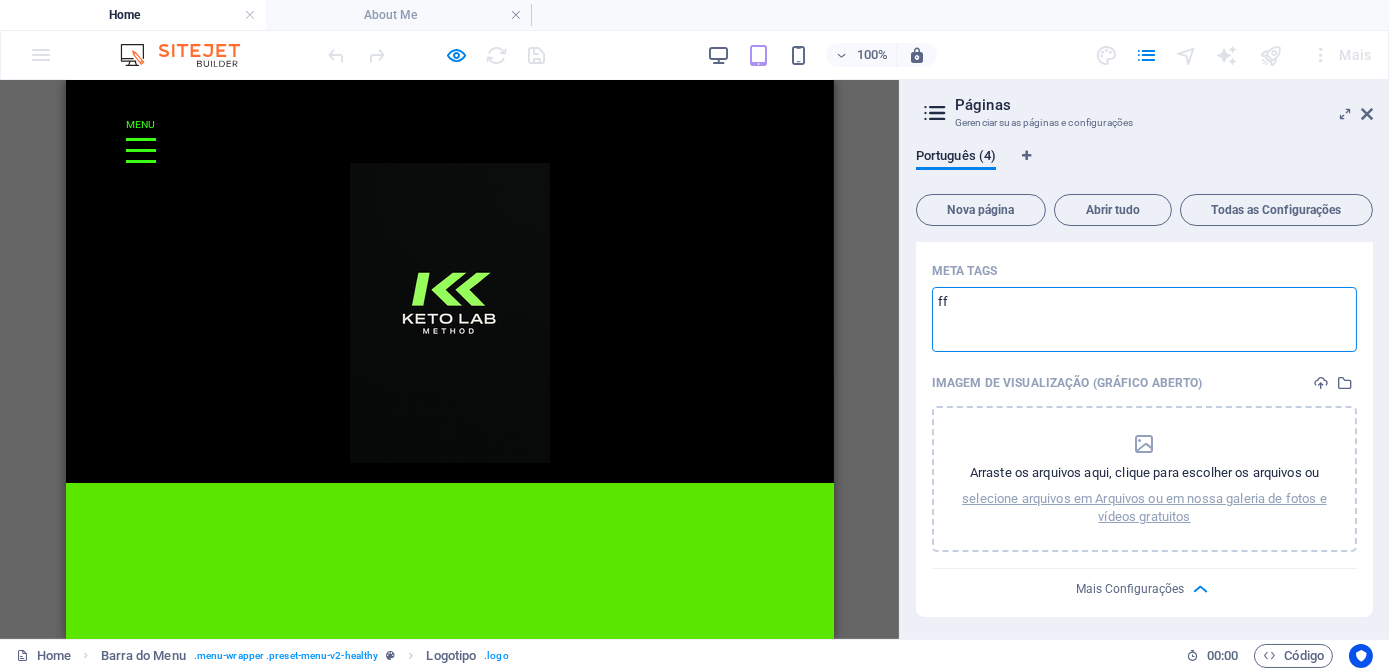 type on "ff" 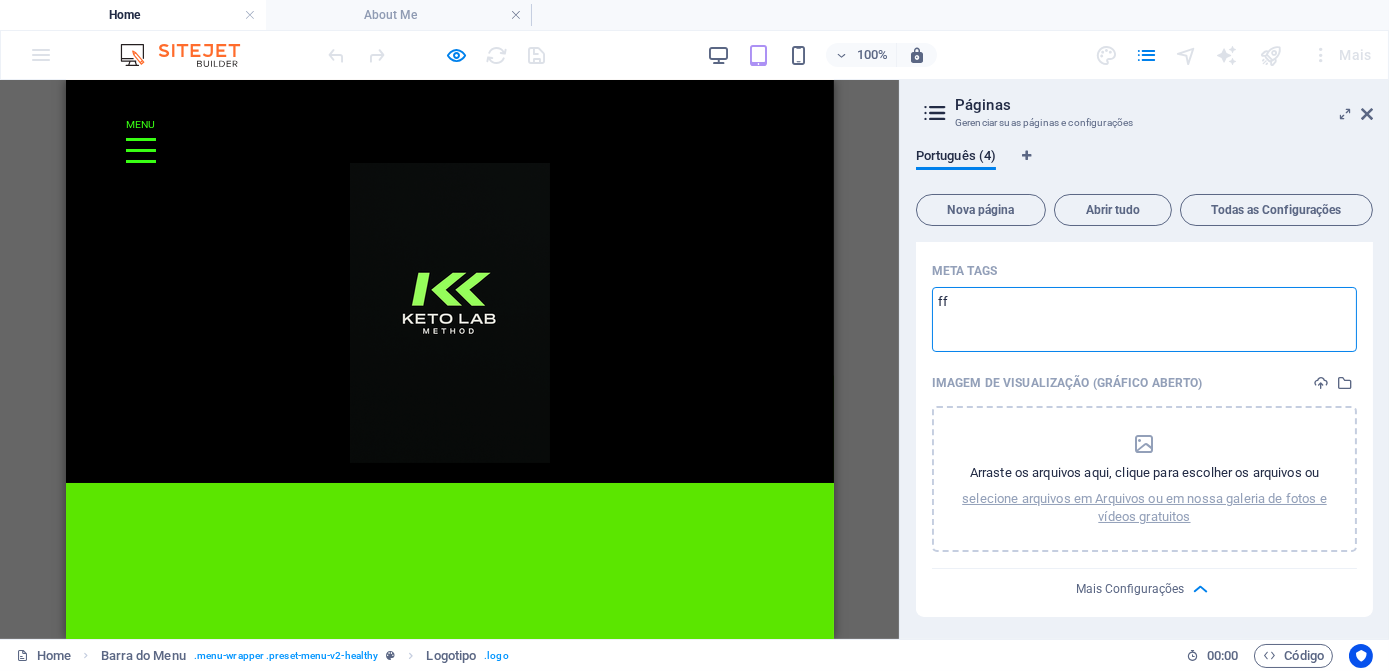 drag, startPoint x: 982, startPoint y: 306, endPoint x: 958, endPoint y: 290, distance: 28.84441 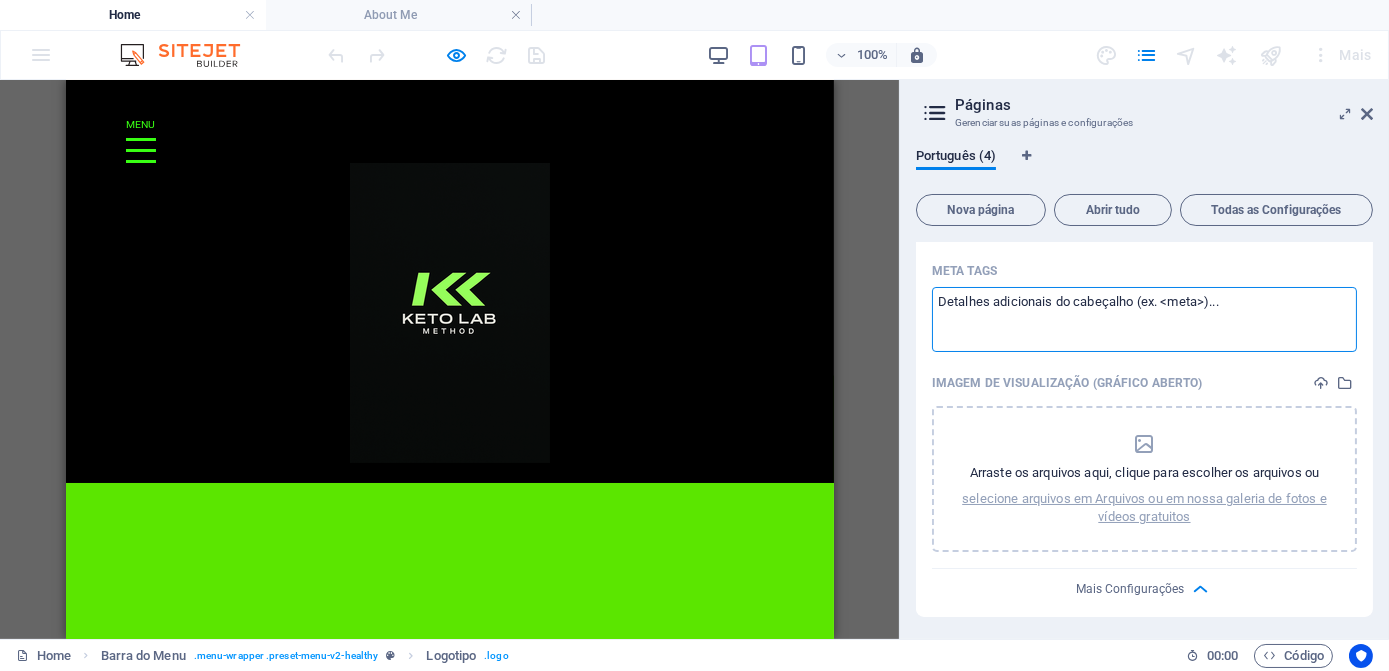 paste on "<meta charset="UTF-8">
<meta name="viewport" content="width=device-width, initial-scale=1.0">
<title>Keto Reset – Plano Cetogénico Grátis para Queimar Gordura e Ganhar Energia</title>
<meta name="description" content="Descarrega o plano Keto Reset gratuito e descobre como queimar gordura, ganhar energia e dar reset ao teu metabolismo com a dieta cetogénica.">
<meta name="robots" content="index, follow">
<!-- Open Graph / Facebook -->
<meta property="og:title" content="Keto Reset – Plano Cetogénico Grátis para Queimar Gordura e Ganhar Energia">
<meta property="og:description" content="Descarrega o plano Keto Reset gratuito e descobre como queimar gordura, ganhar energia e dar reset ao teu metabolismo com a dieta cetogénica.">
<meta property="og:image" content="URL-da-imagem-de-capa.jpg">
<meta property="og:url" content="https://www.teusite.pt/keto-reset-plano-gratis">
<meta property="og:type" content="website">
<!-- Twitter -->
<meta name="twitter:card" content="summary_large_image">
<meta name="twitte..." 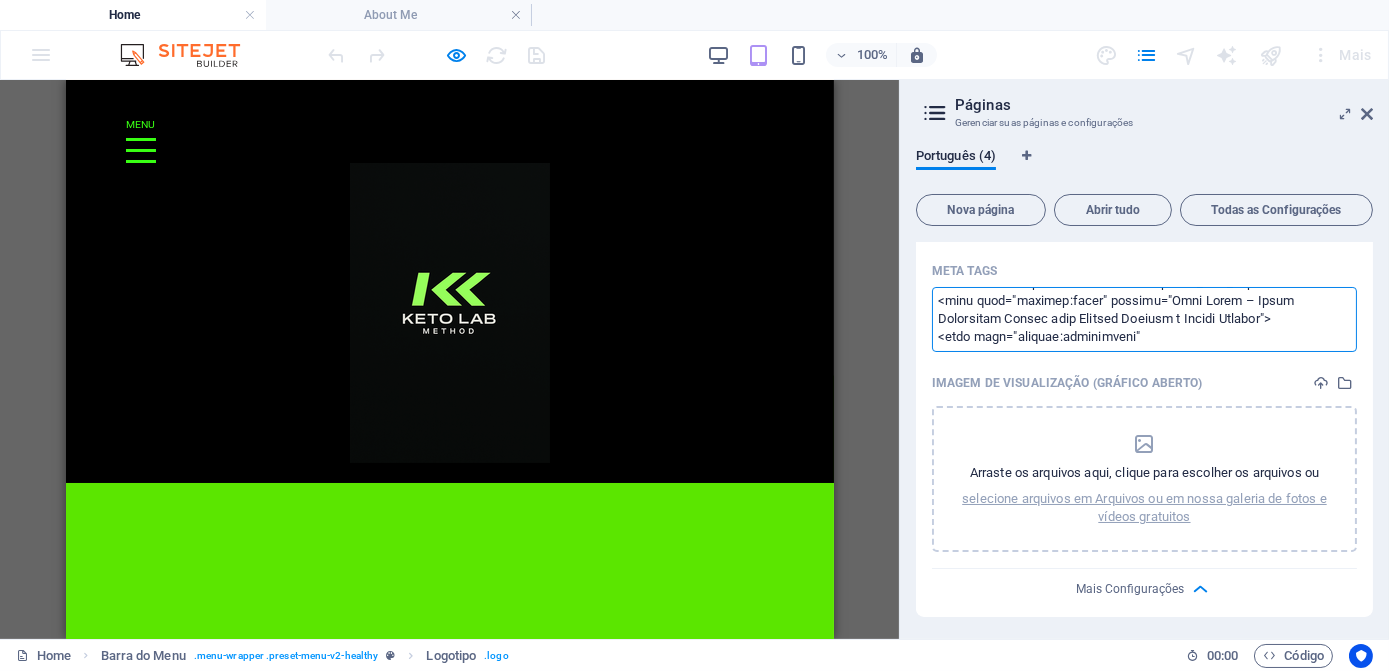 scroll, scrollTop: 0, scrollLeft: 0, axis: both 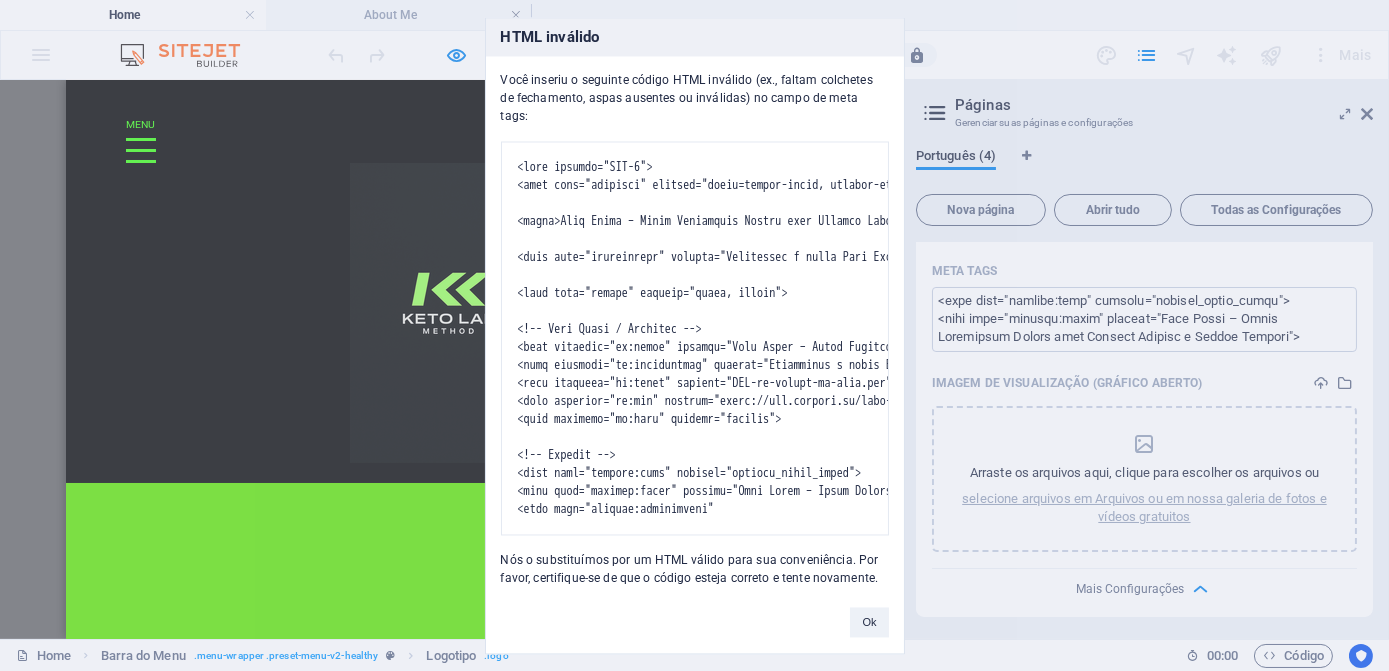 click on "HTML inválido
Você inseriu o seguinte código HTML inválido (ex., faltam colchetes de fechamento, aspas ausentes ou inválidas) no campo de meta tags:
Nós o substituímos por um HTML válido para sua conveniência. Por favor, certifique-se de que o código esteja correto e tente novamente.
Ok" at bounding box center (694, 335) 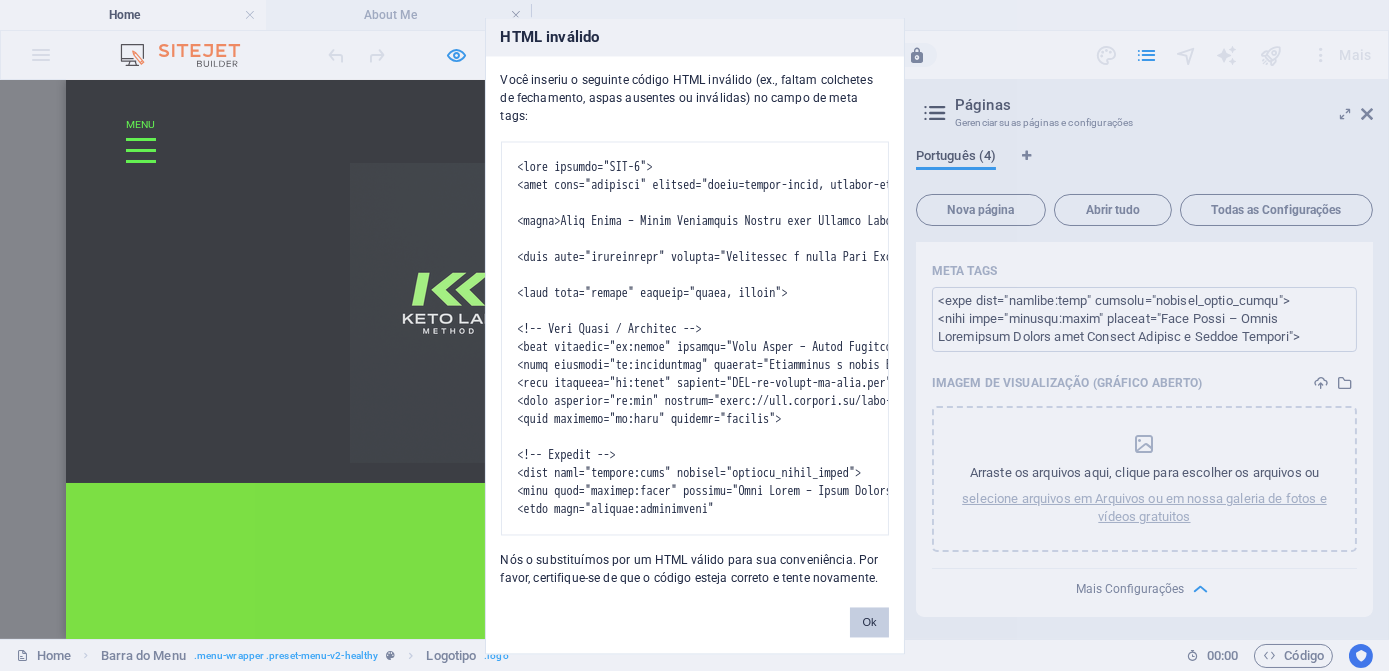 click on "Ok" at bounding box center (869, 622) 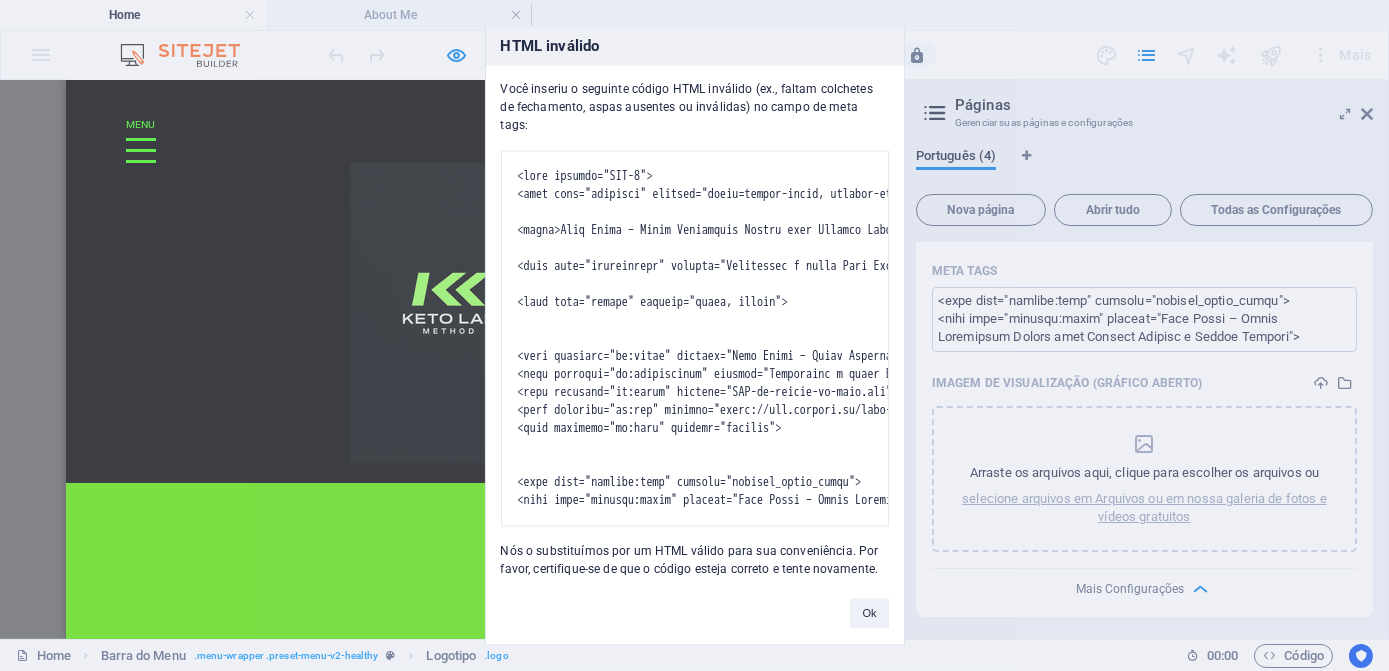 drag, startPoint x: 656, startPoint y: 633, endPoint x: 698, endPoint y: 631, distance: 42.047592 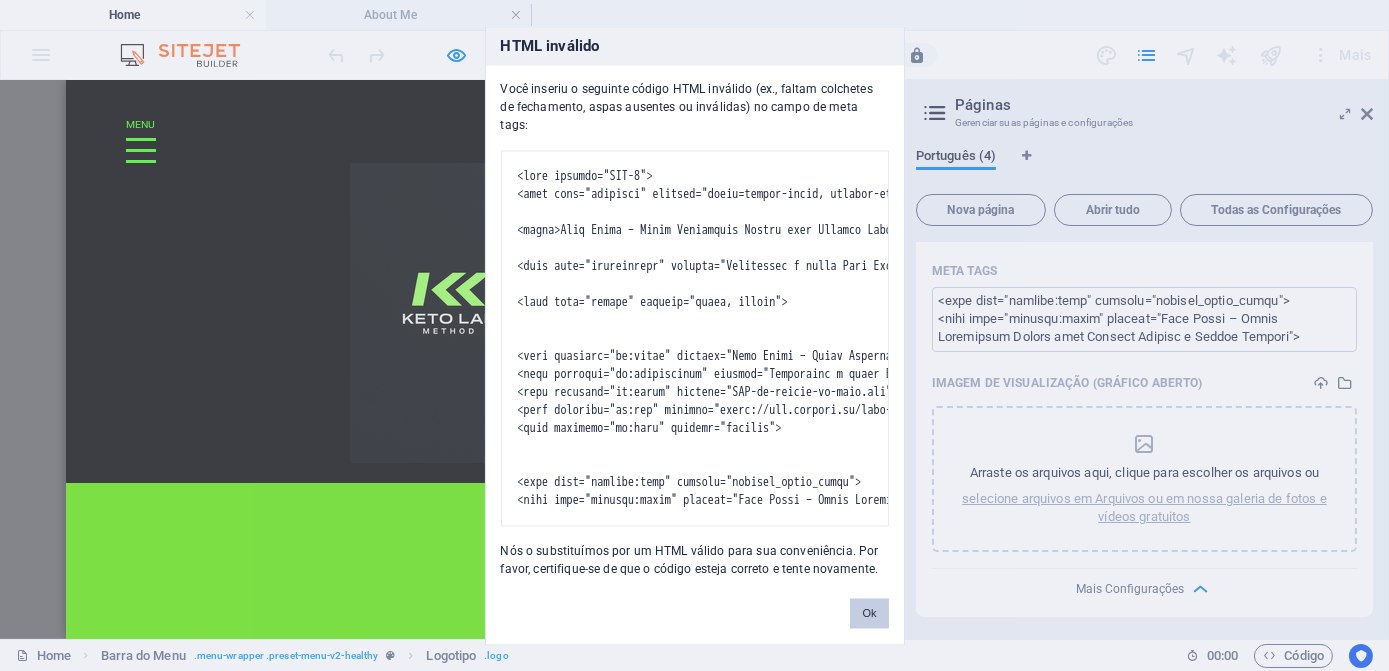 click on "Ok" at bounding box center (869, 613) 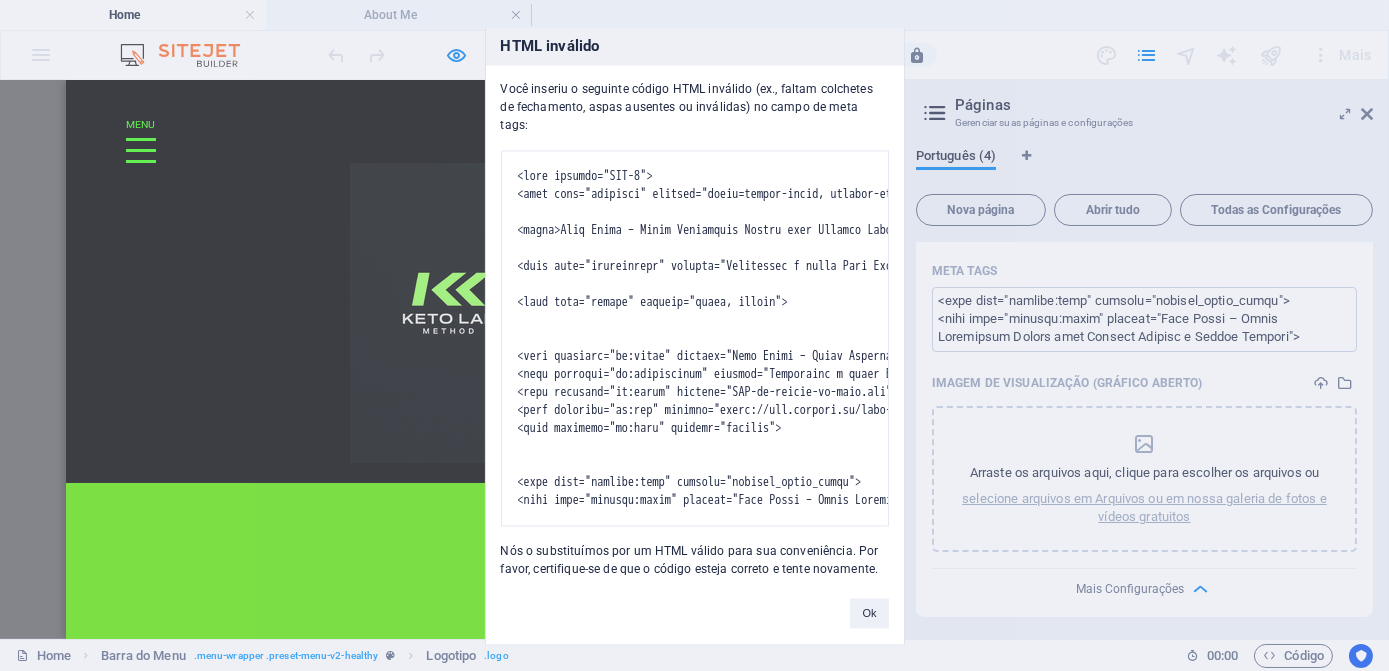 click on "HTML inválido
Você inseriu o seguinte código HTML inválido (ex., faltam colchetes de fechamento, aspas ausentes ou inválidas) no campo de meta tags:
Nós o substituímos por um HTML válido para sua conveniência. Por favor, certifique-se de que o código esteja correto e tente novamente.
Ok" at bounding box center [694, 335] 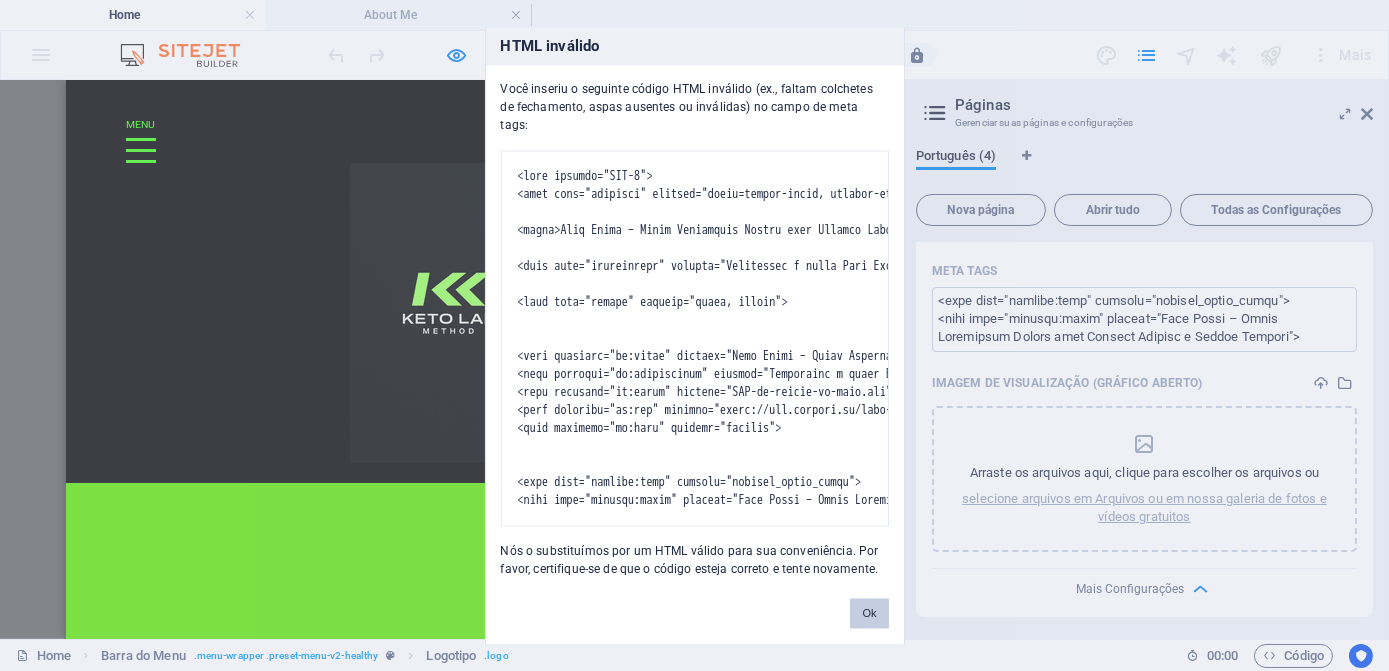 click on "Ok" at bounding box center [869, 613] 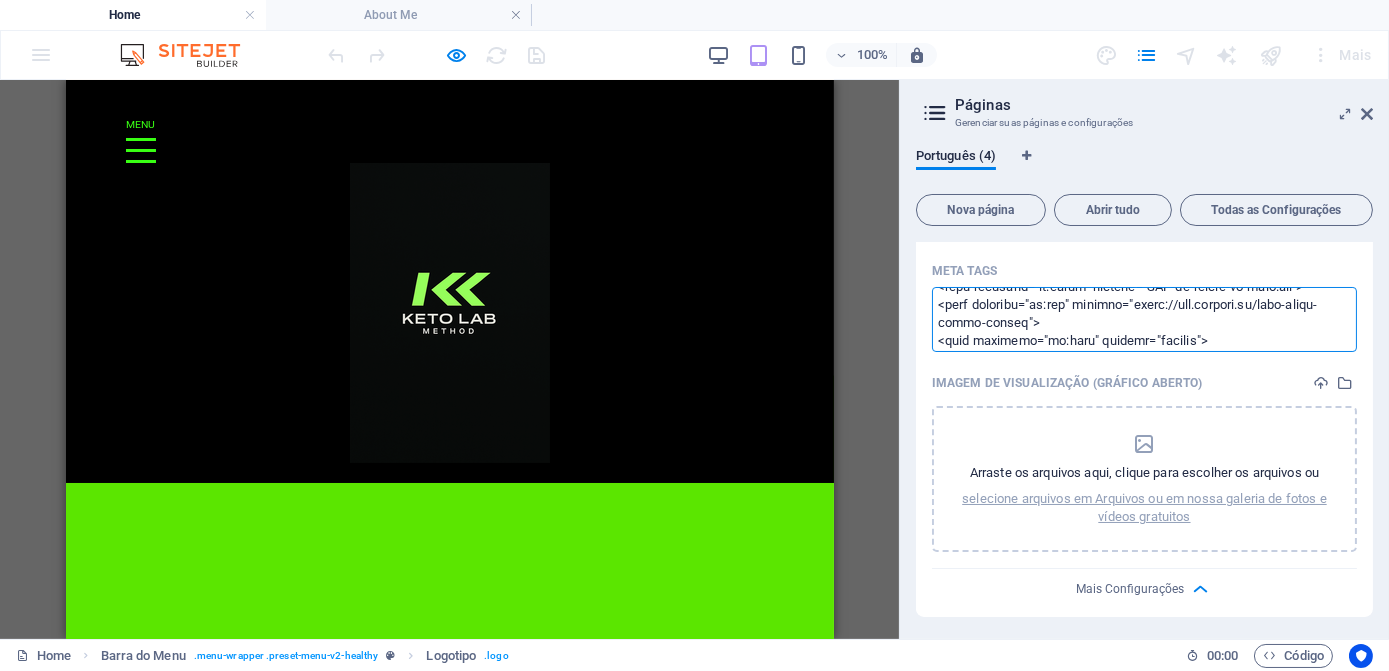 scroll, scrollTop: 281, scrollLeft: 0, axis: vertical 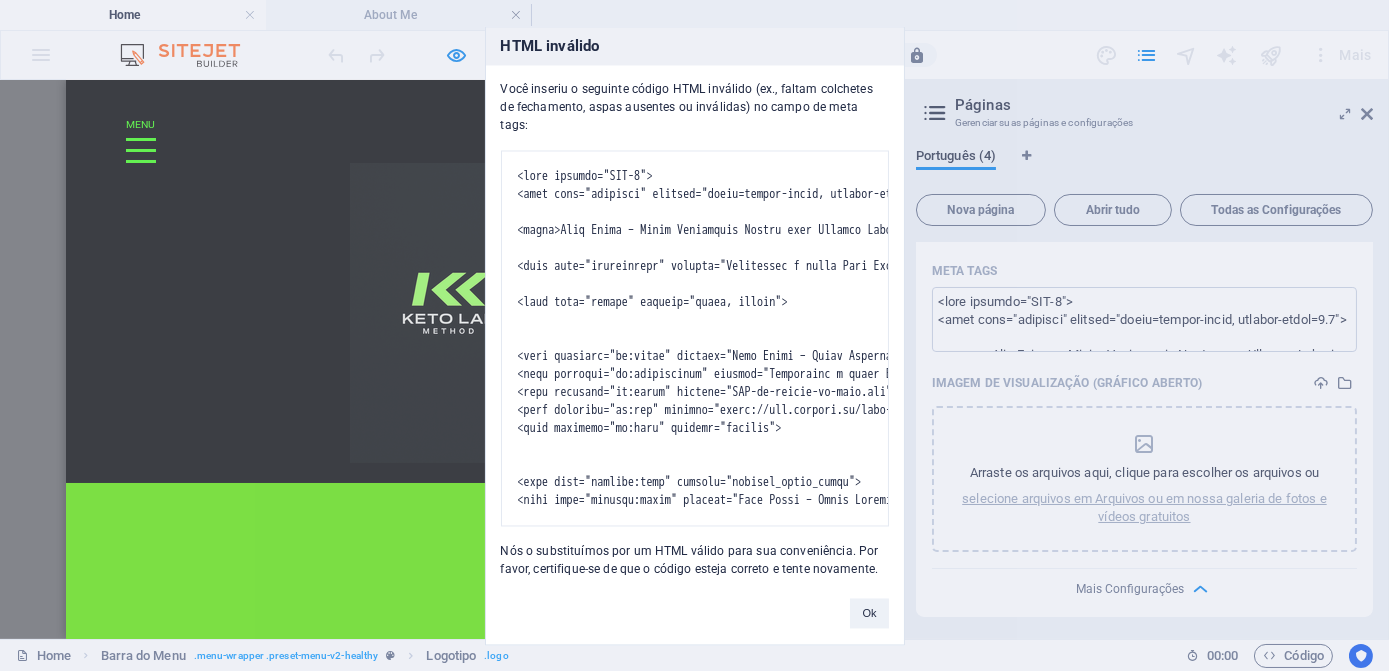 click on "HTML inválido
Você inseriu o seguinte código HTML inválido (ex., faltam colchetes de fechamento, aspas ausentes ou inválidas) no campo de meta tags:
Nós o substituímos por um HTML válido para sua conveniência. Por favor, certifique-se de que o código esteja correto e tente novamente.
Ok" at bounding box center (694, 335) 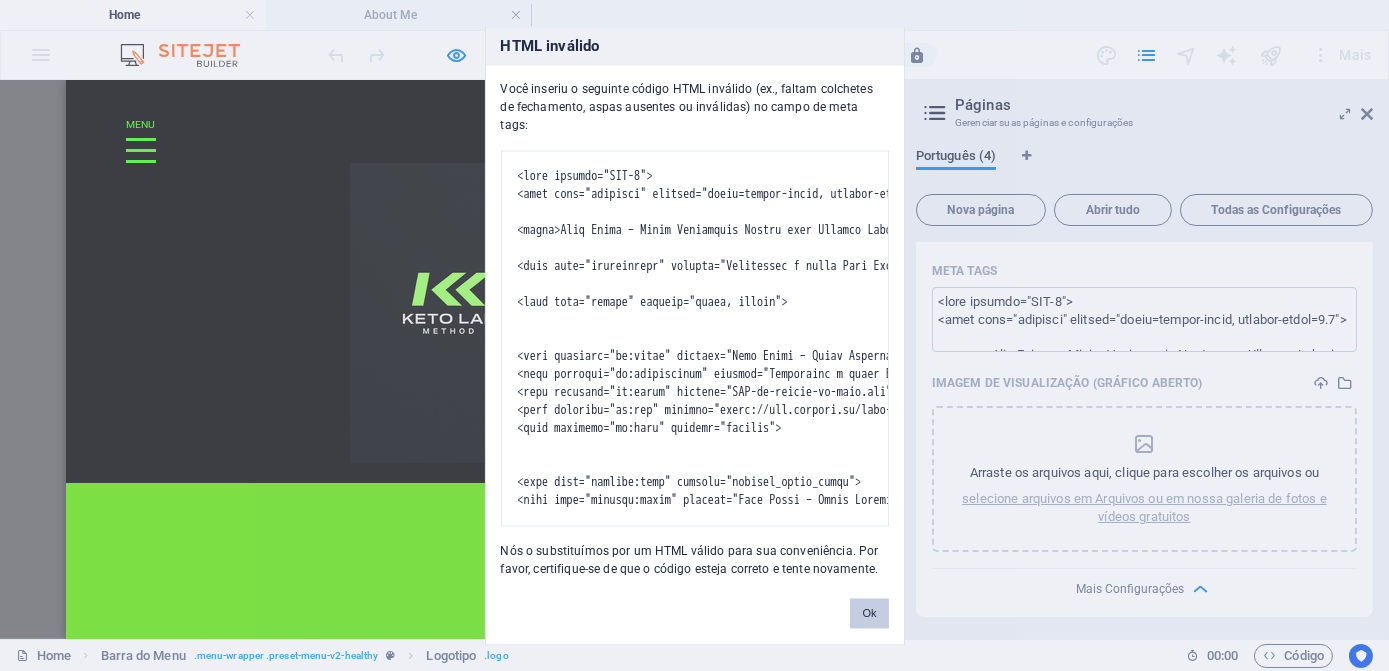 click on "Ok" at bounding box center (869, 613) 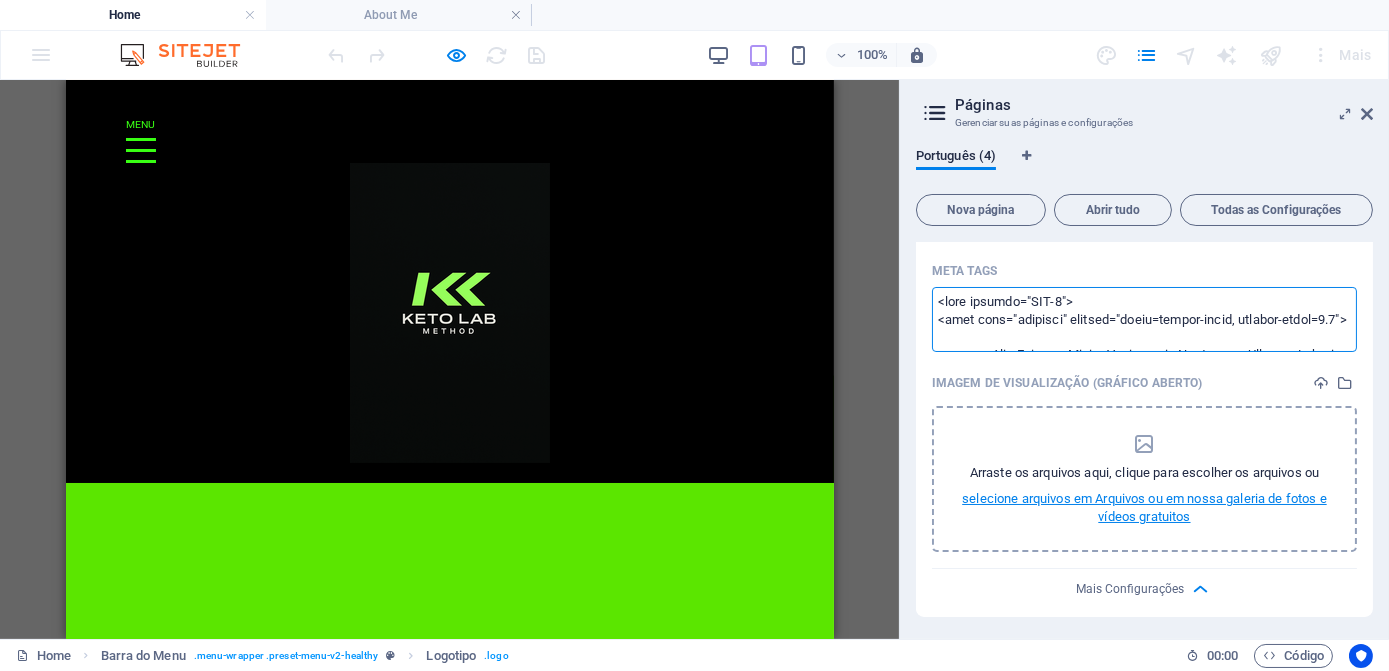 scroll, scrollTop: 463, scrollLeft: 0, axis: vertical 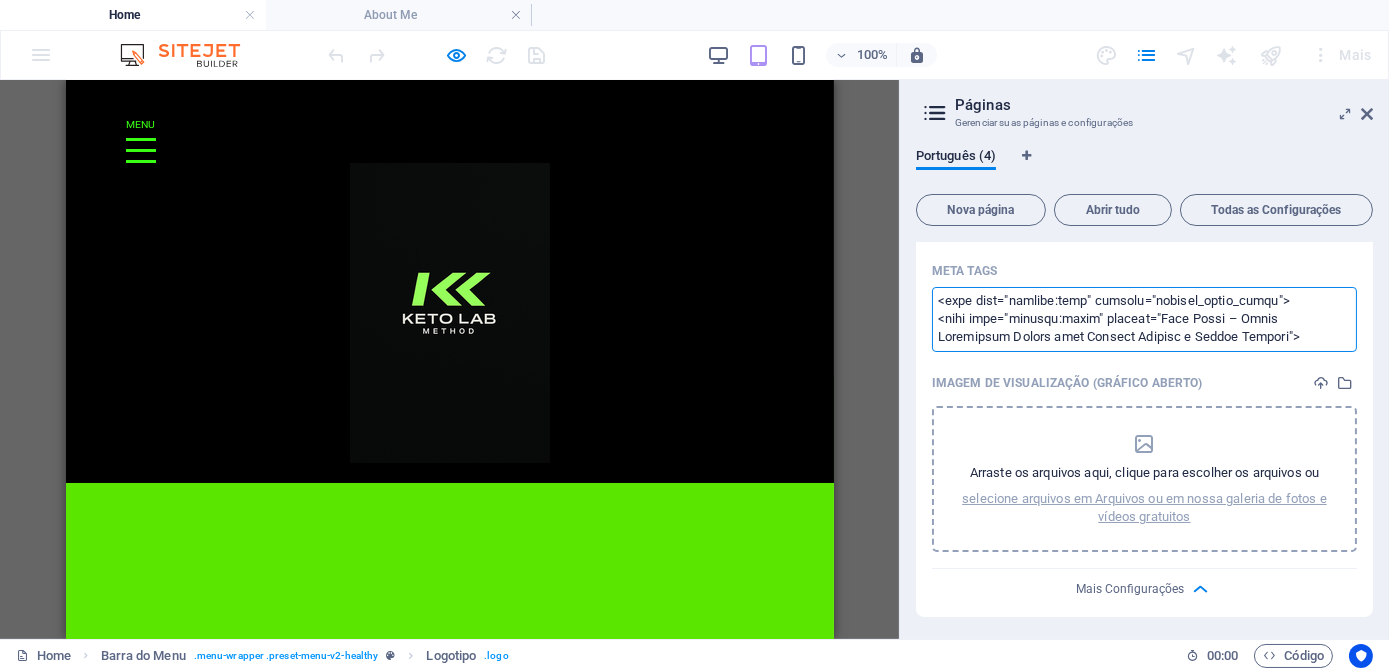 click on "ketolab.pt Home About Me Favoritos Elementos Colunas Conteúdo Caixas Acordeão Tabelas Características Imagens Slider Cabeçalho Rodapé Formas Marketing Coleções
H3   Texto   Barra do Menu   Texto   H1   Logotipo   Texto   Texto   Botão   Espaçador   Espaçador   Espaçador   Contêiner   HTML   Contêiner   Colunas Desiguais   Contêiner   Texto   Contêiner   Botão   Pré-definida   Contêiner   H3   Texto   Colunas Desiguais   Imagem   Contêiner   Contêiner   H3   Espaçador   Espaçador   Contêiner   Imagem   Contêiner   Contêiner   Espaço reservado   Contêiner   Imagem   Espaçador   Contêiner   Contêiner   Contêiner   Caixas   Contêiner   H3   Contêiner   Espaçador   Texto   Contêiner   H2   Espaçador   Contêiner   Caixas   Espaçador   Contêiner   Contêiner   Espaçador   Espaçador   Item de coleção   Contêiner   Listagem de Coleção   Item de coleção   Contêiner" at bounding box center [694, 335] 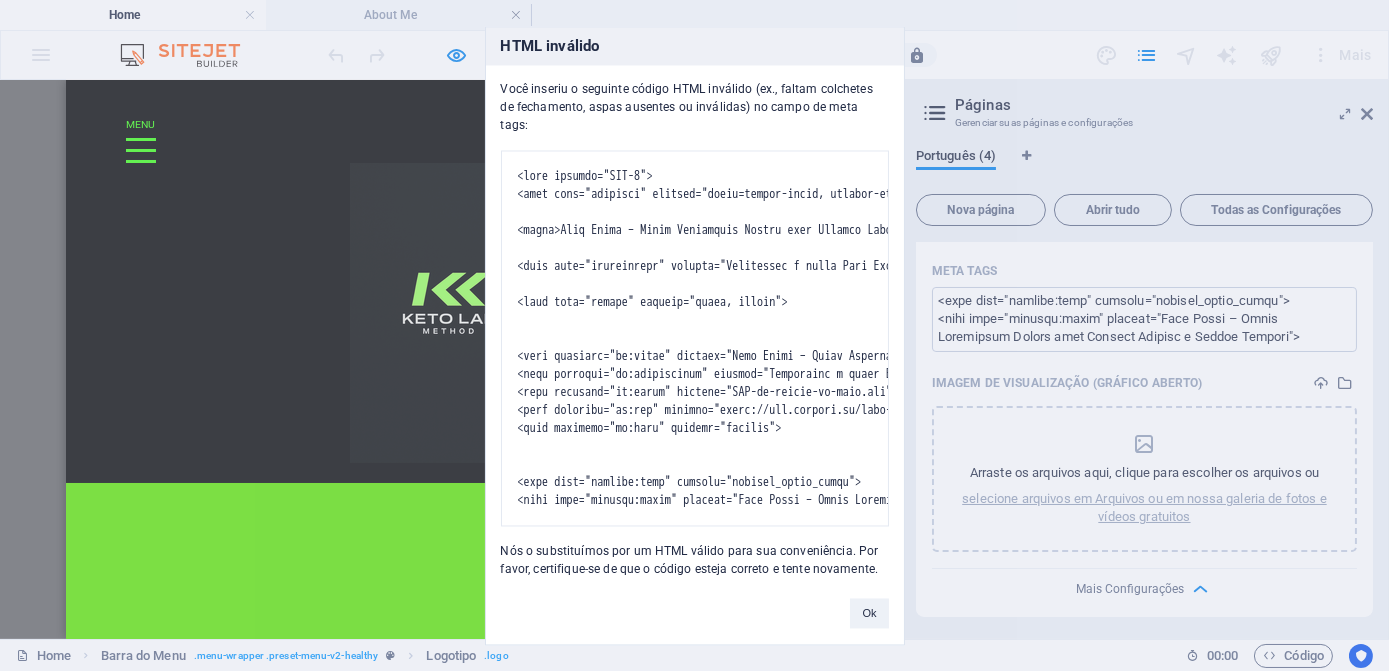 click on "HTML inválido
Você inseriu o seguinte código HTML inválido (ex., faltam colchetes de fechamento, aspas ausentes ou inválidas) no campo de meta tags:
Nós o substituímos por um HTML válido para sua conveniência. Por favor, certifique-se de que o código esteja correto e tente novamente.
Ok" at bounding box center (694, 335) 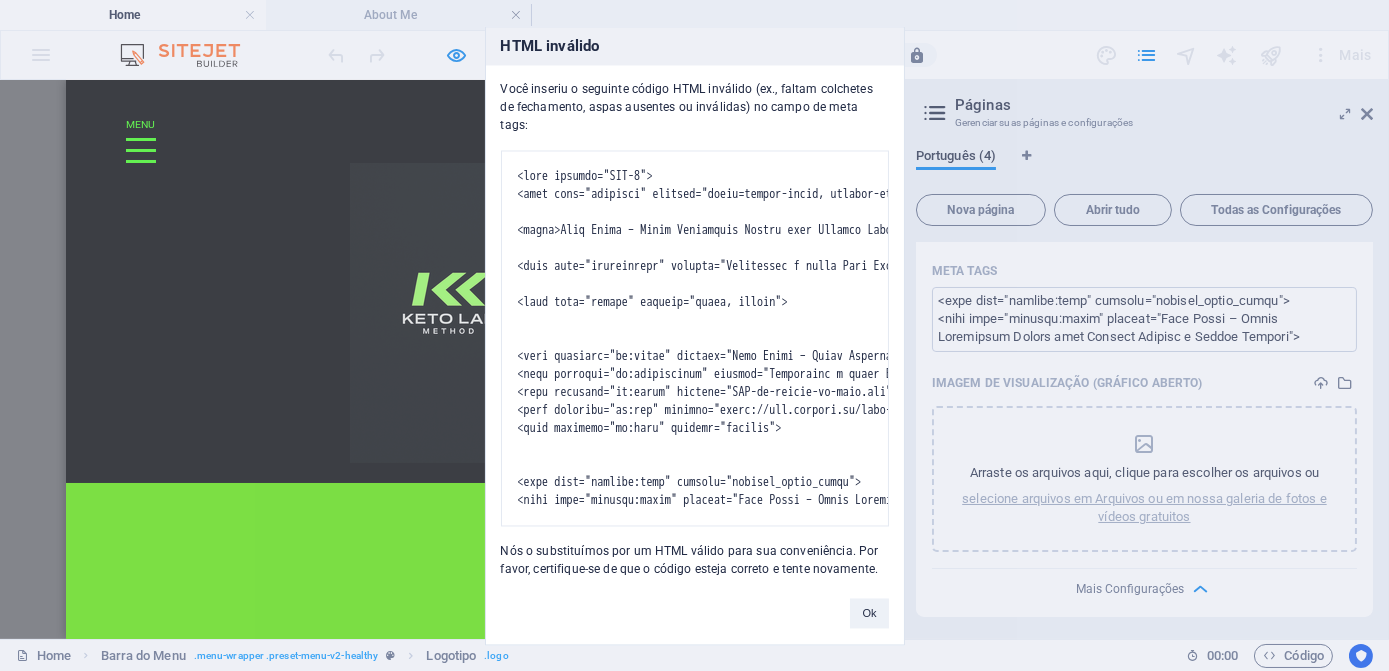 drag, startPoint x: 499, startPoint y: 564, endPoint x: 861, endPoint y: 600, distance: 363.78564 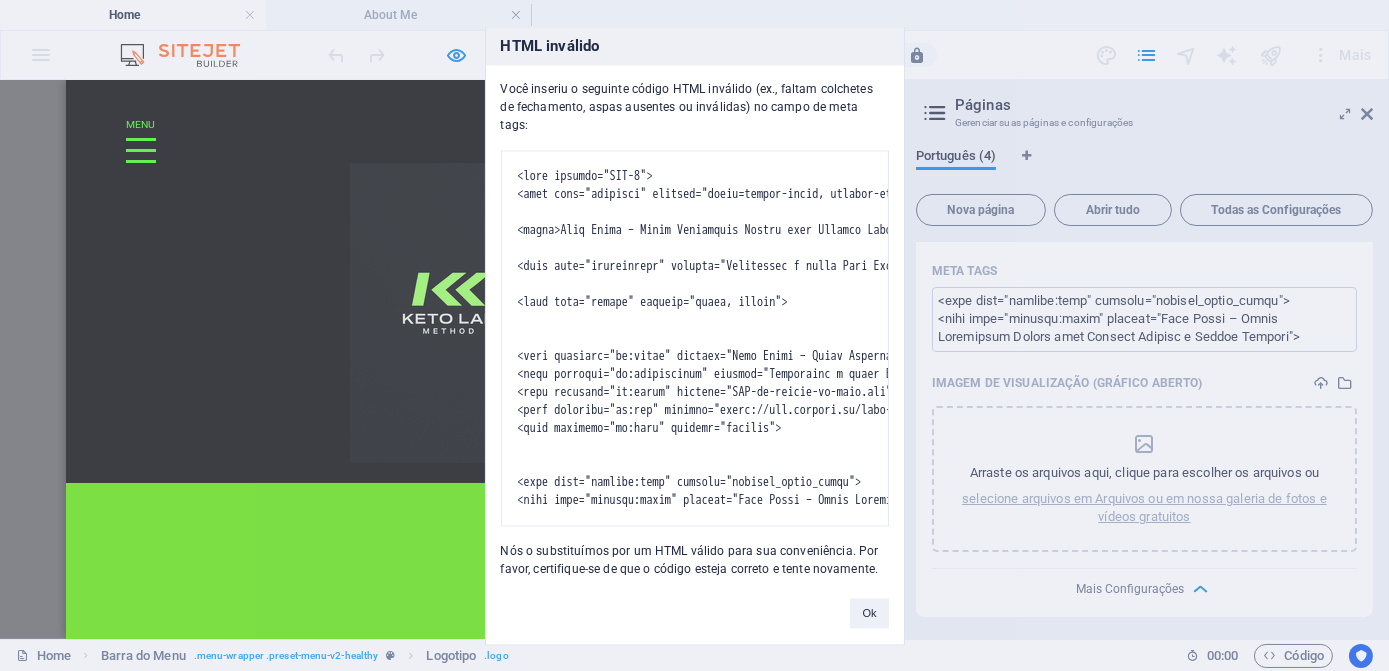 click on "HTML inválido
Você inseriu o seguinte código HTML inválido (ex., faltam colchetes de fechamento, aspas ausentes ou inválidas) no campo de meta tags:
Nós o substituímos por um HTML válido para sua conveniência. Por favor, certifique-se de que o código esteja correto e tente novamente.
Ok" at bounding box center [695, 335] 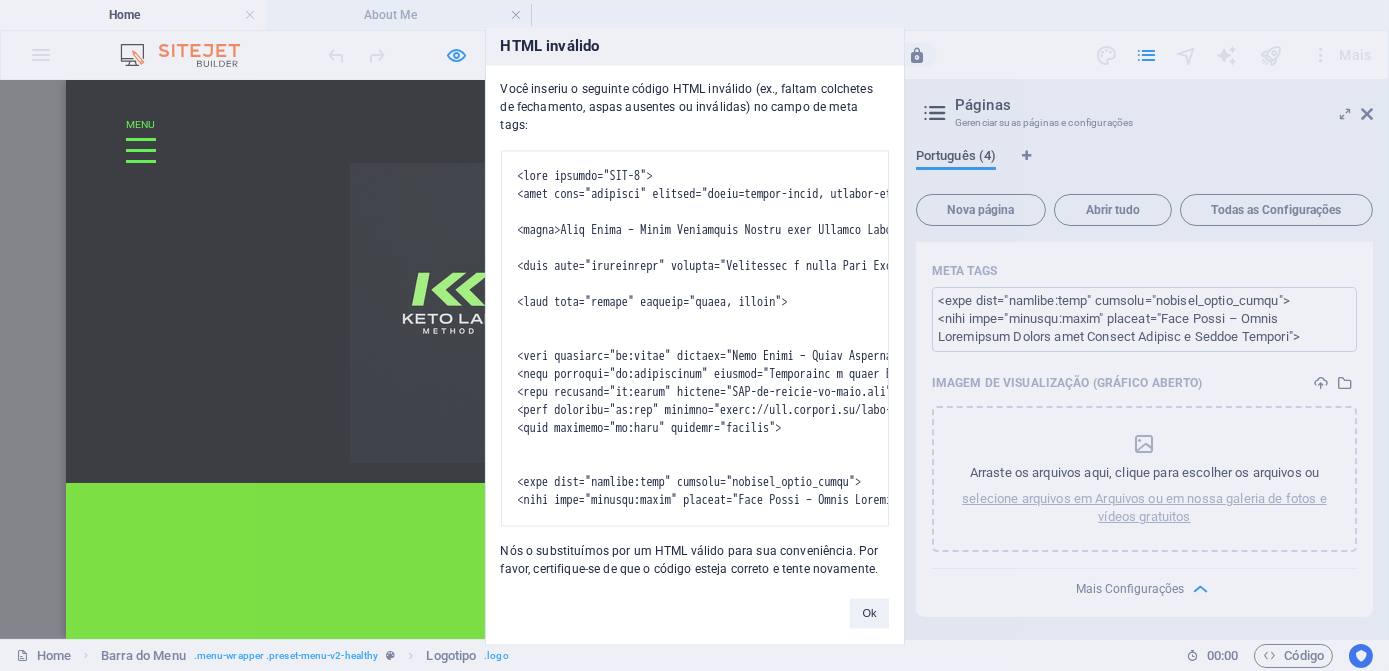 copy on "Nós o substituímos por um HTML válido para sua conveniência. Por favor, certifique-se de que o código esteja correto e tente novamente." 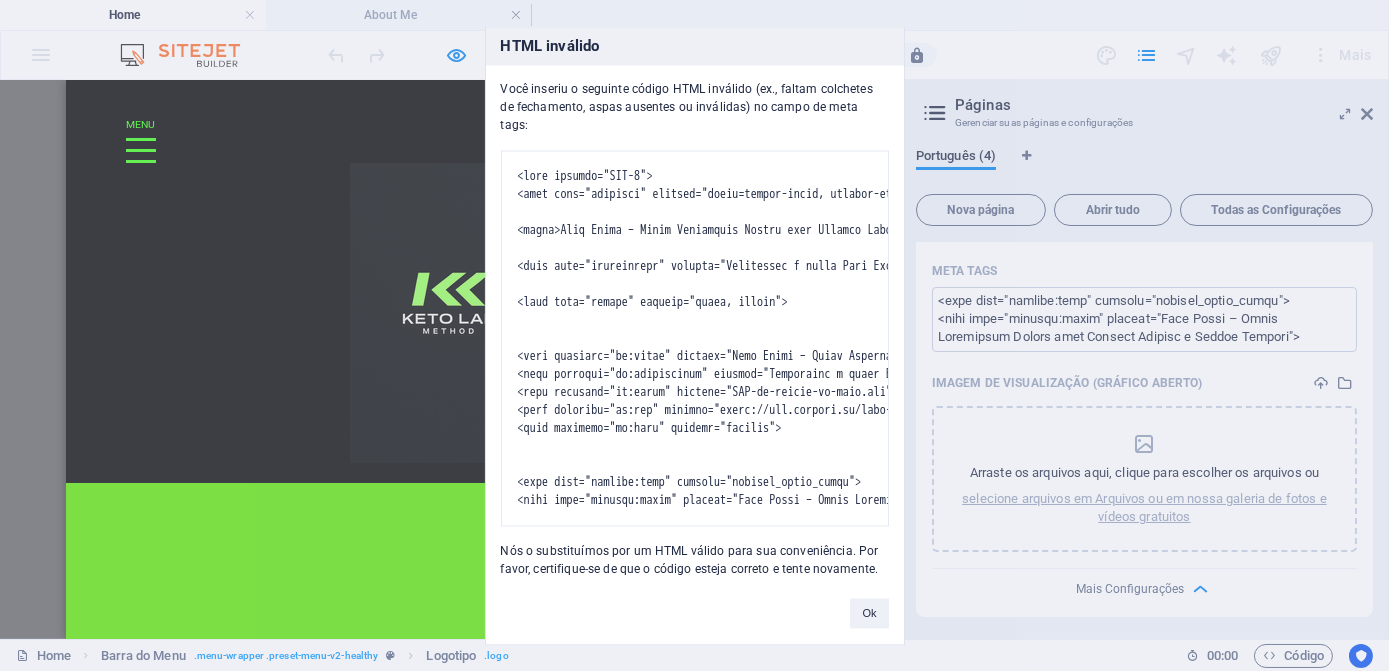 drag, startPoint x: 1282, startPoint y: 316, endPoint x: 1178, endPoint y: 316, distance: 104 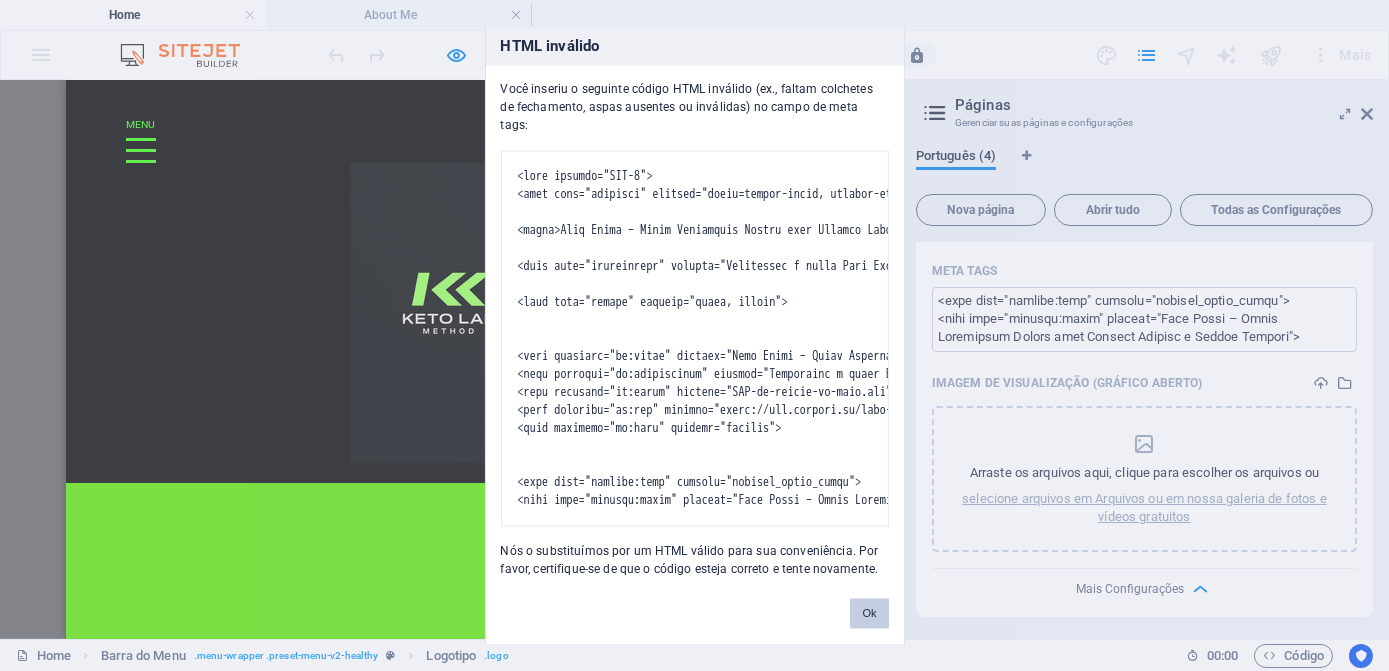 click on "Ok" at bounding box center (869, 613) 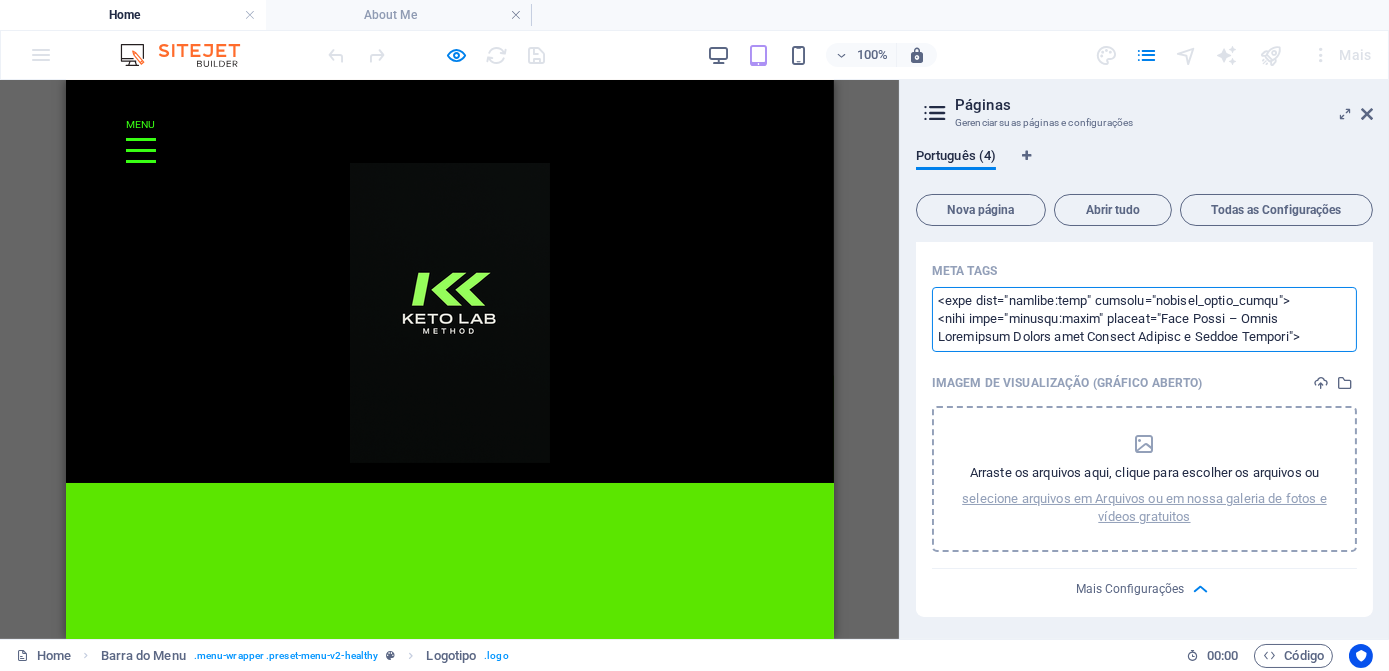scroll, scrollTop: 462, scrollLeft: 0, axis: vertical 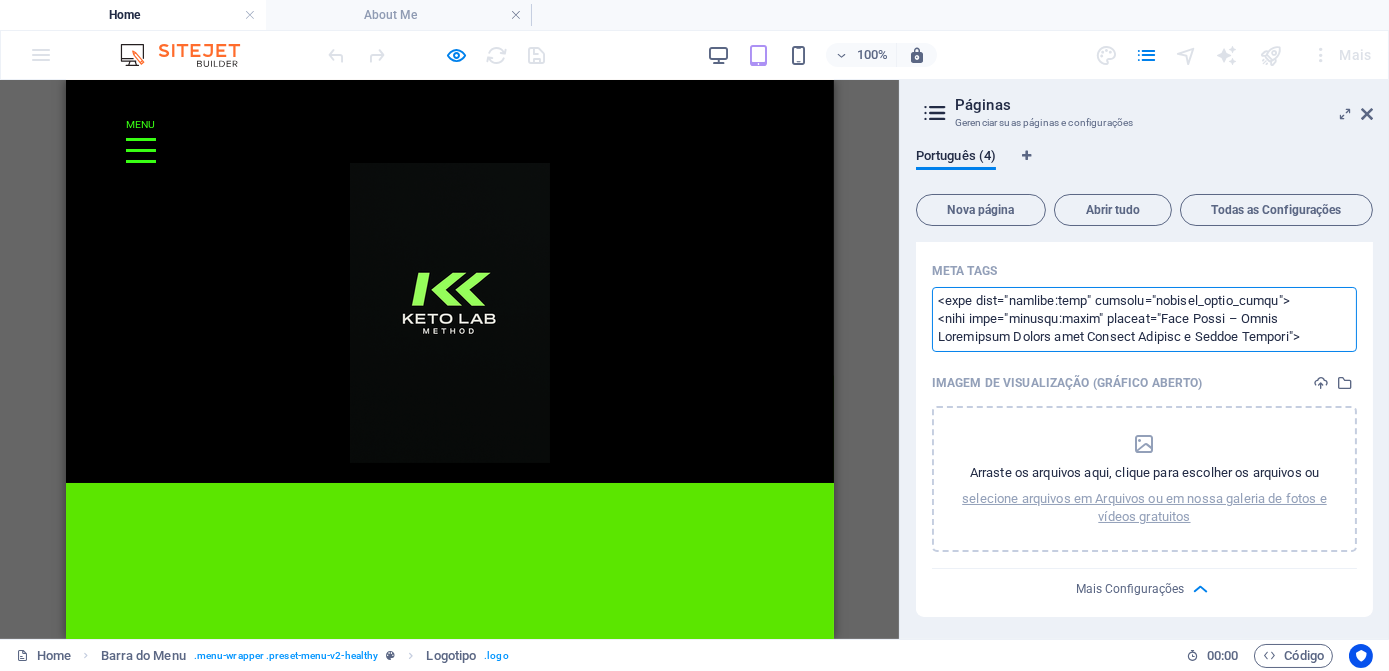 paste on "!DOCTYPE html>
<html lang="pt">
<head>
<meta charset="UTF-8" />
<meta name="viewport" content="width=device-width, initial-scale=1" />
<title>Keto Reset – Plano Cetogénico Grátis para Queimar Gordura e Ganhar Energia</title>
<meta name="description" content="Descarrega o plano Keto Reset gratuito e descobre como queimar gordura, ganhar energia e dar reset ao teu metabolismo com a dieta cetogénica." />
<meta name="robots" content="index, follow" />
<!-- Open Graph / Facebook -->
<meta property="og:title" content="Keto Reset – Plano Cetogénico Grátis para Queimar Gordura e Ganhar Energia" />
<meta property="og:description" content="Descarrega o plano Keto Reset gratuito e descobre como queimar gordura, ganhar energia e dar reset ao teu metabolismo com a dieta cetogénica." />
<meta property="og:image" content="https://www.teusite.pt/imagens/capa-keto-reset.jpg" />
<meta property="og:url" content="https://www.teusite.pt/keto-reset-plano-gratis" />
<meta property="og:type" content="websit..." 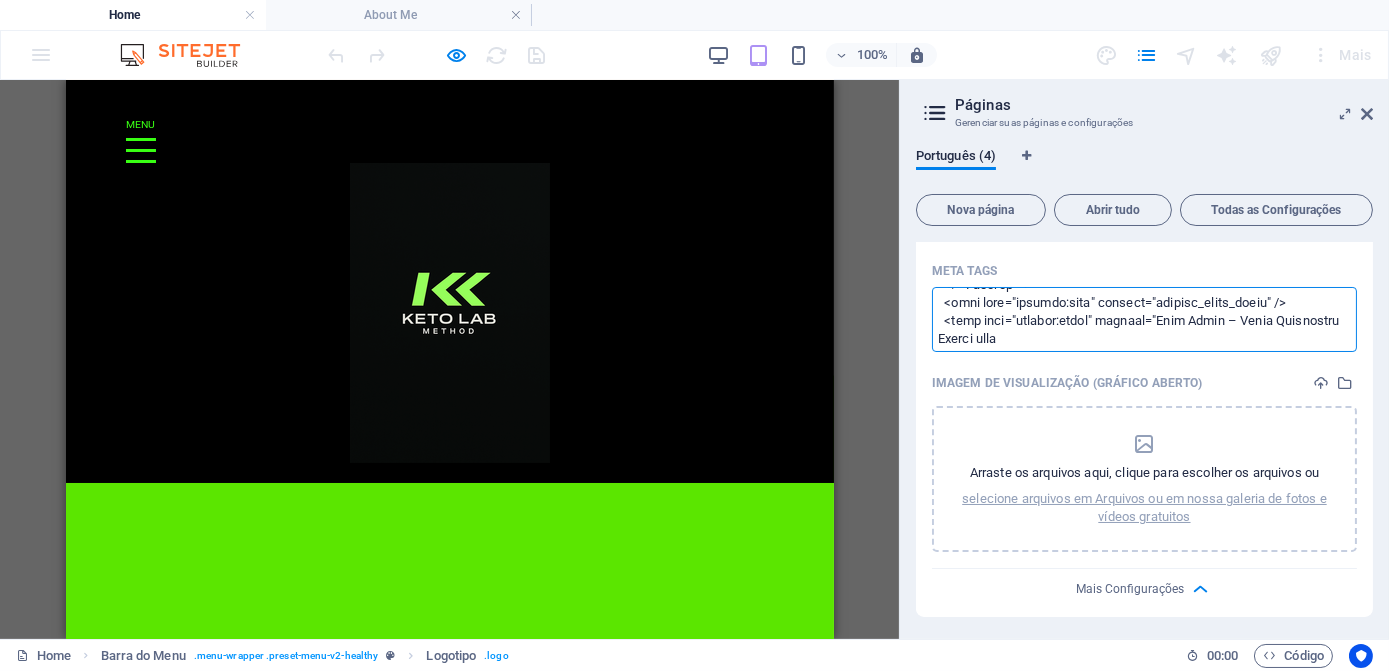 scroll, scrollTop: 1, scrollLeft: 0, axis: vertical 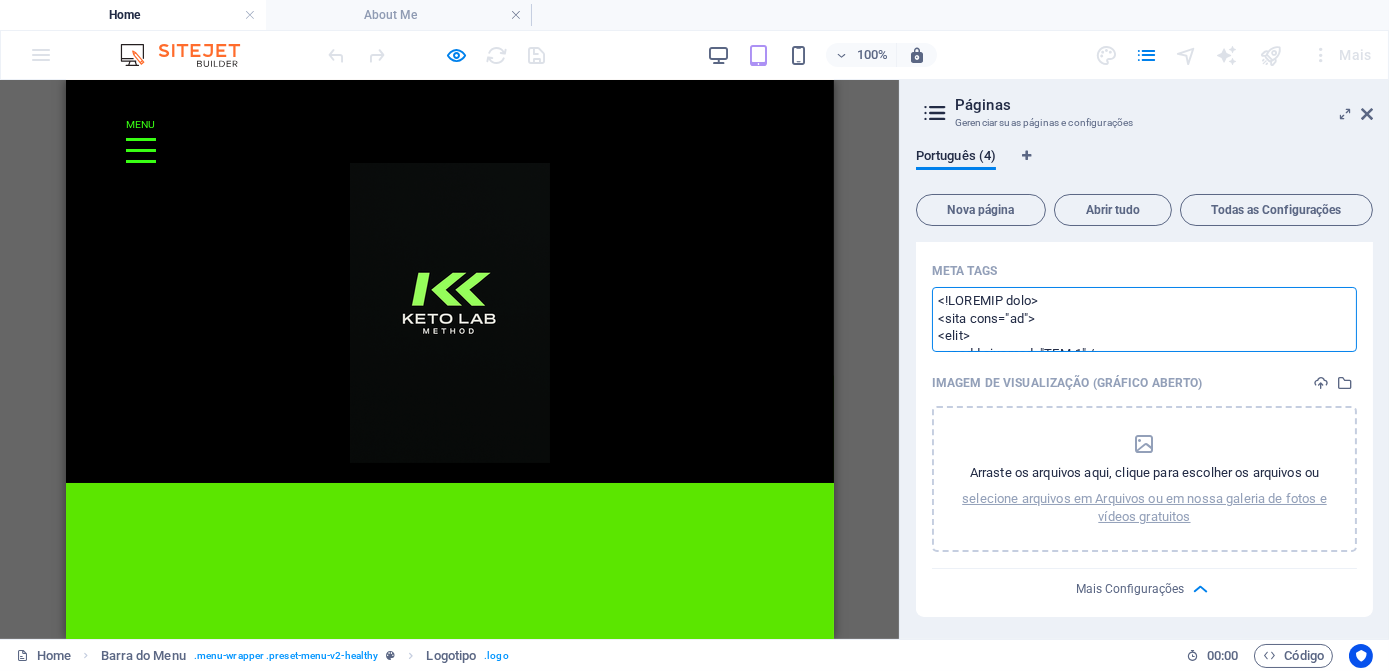 click on "ketolab.pt Home About Me Favoritos Elementos Colunas Conteúdo Caixas Acordeão Tabelas Características Imagens Slider Cabeçalho Rodapé Formas Marketing Coleções
H3   Texto   Barra do Menu   Texto   H1   Logotipo   Texto   Texto   Botão   Espaçador   Espaçador   Espaçador   Contêiner   HTML   Contêiner   Colunas Desiguais   Contêiner   Texto   Contêiner   Botão   Pré-definida   Contêiner   H3   Texto   Colunas Desiguais   Imagem   Contêiner   Contêiner   H3   Espaçador   Espaçador   Contêiner   Imagem   Contêiner   Contêiner   Espaço reservado   Contêiner   Imagem   Espaçador   Contêiner   Contêiner   Contêiner   Caixas   Contêiner   H3   Contêiner   Espaçador   Texto   Contêiner   H2   Espaçador   Contêiner   Caixas   Espaçador   Contêiner   Contêiner   Espaçador   Espaçador   Item de coleção   Contêiner   Listagem de Coleção   Item de coleção   Contêiner" at bounding box center (694, 335) 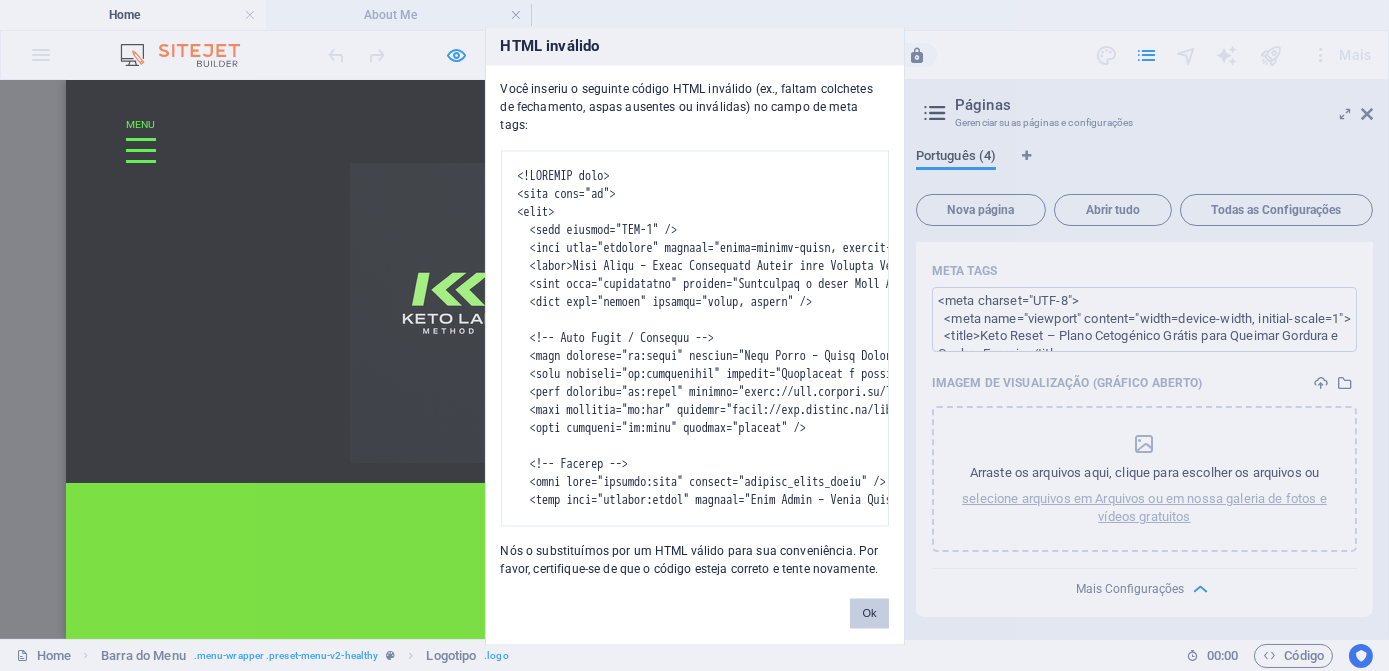 click on "Ok" at bounding box center (869, 613) 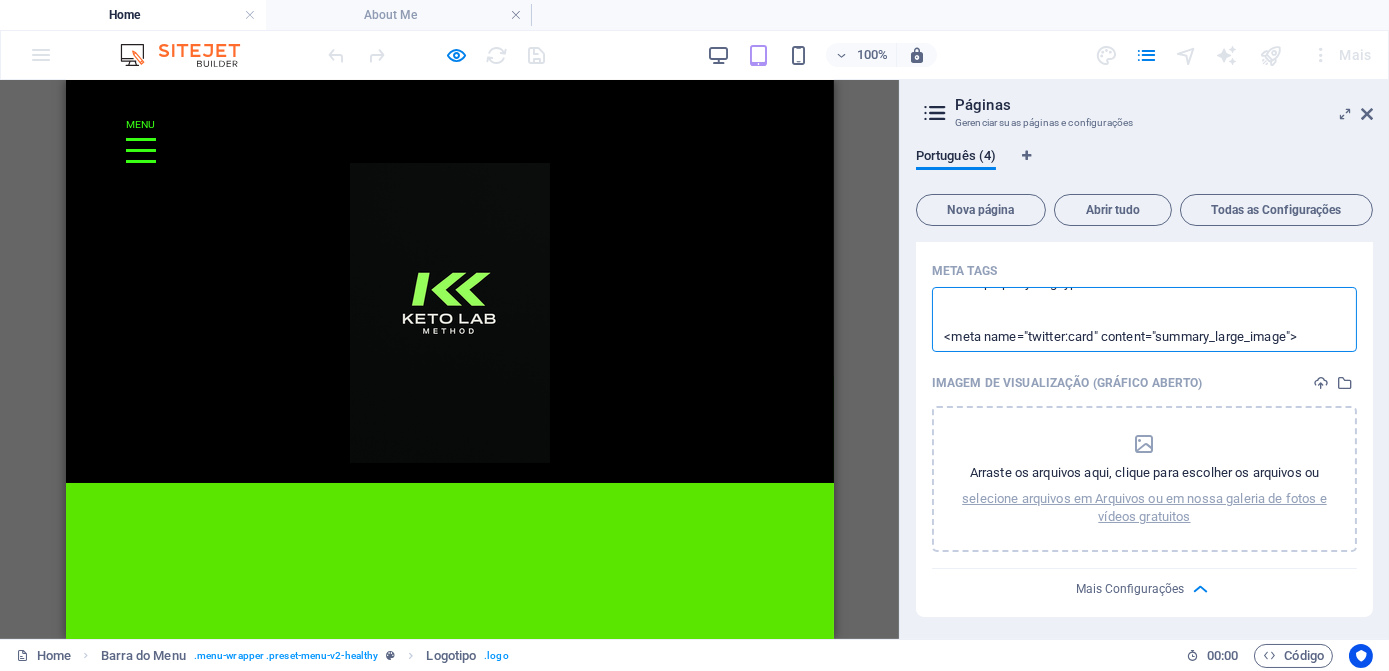 click on "ketolab.pt Home About Me Favoritos Elementos Colunas Conteúdo Caixas Acordeão Tabelas Características Imagens Slider Cabeçalho Rodapé Formas Marketing Coleções
H3   Texto   Barra do Menu   Texto   H1   Logotipo   Texto   Texto   Botão   Espaçador   Espaçador   Espaçador   Contêiner   HTML   Contêiner   Colunas Desiguais   Contêiner   Texto   Contêiner   Botão   Pré-definida   Contêiner   H3   Texto   Colunas Desiguais   Imagem   Contêiner   Contêiner   H3   Espaçador   Espaçador   Contêiner   Imagem   Contêiner   Contêiner   Espaço reservado   Contêiner   Imagem   Espaçador   Contêiner   Contêiner   Contêiner   Caixas   Contêiner   H3   Contêiner   Espaçador   Texto   Contêiner   H2   Espaçador   Contêiner   Caixas   Espaçador   Contêiner   Contêiner   Espaçador   Espaçador   Item de coleção   Contêiner   Listagem de Coleção   Item de coleção   Contêiner" at bounding box center (694, 335) 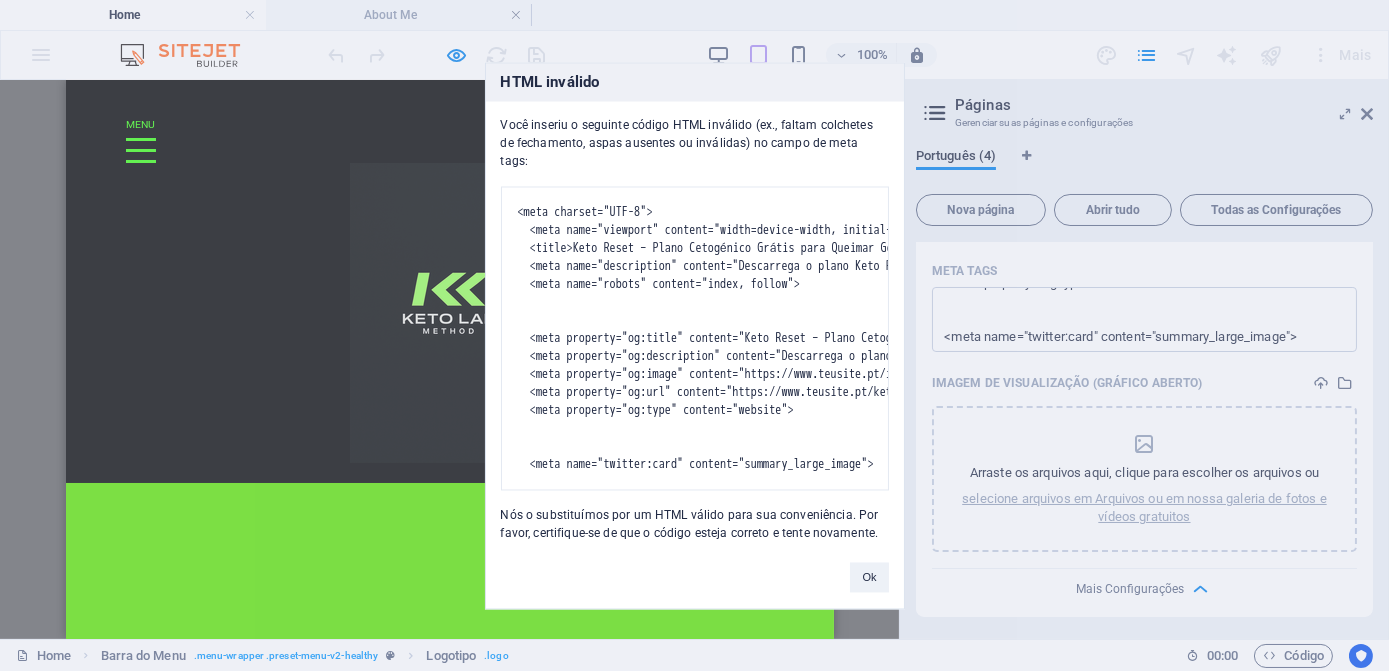 click on "HTML inválido
Você inseriu o seguinte código HTML inválido (ex., faltam colchetes de fechamento, aspas ausentes ou inválidas) no campo de meta tags:
Nós o substituímos por um HTML válido para sua conveniência. Por favor, certifique-se de que o código esteja correto e tente novamente.
Ok" at bounding box center [694, 335] 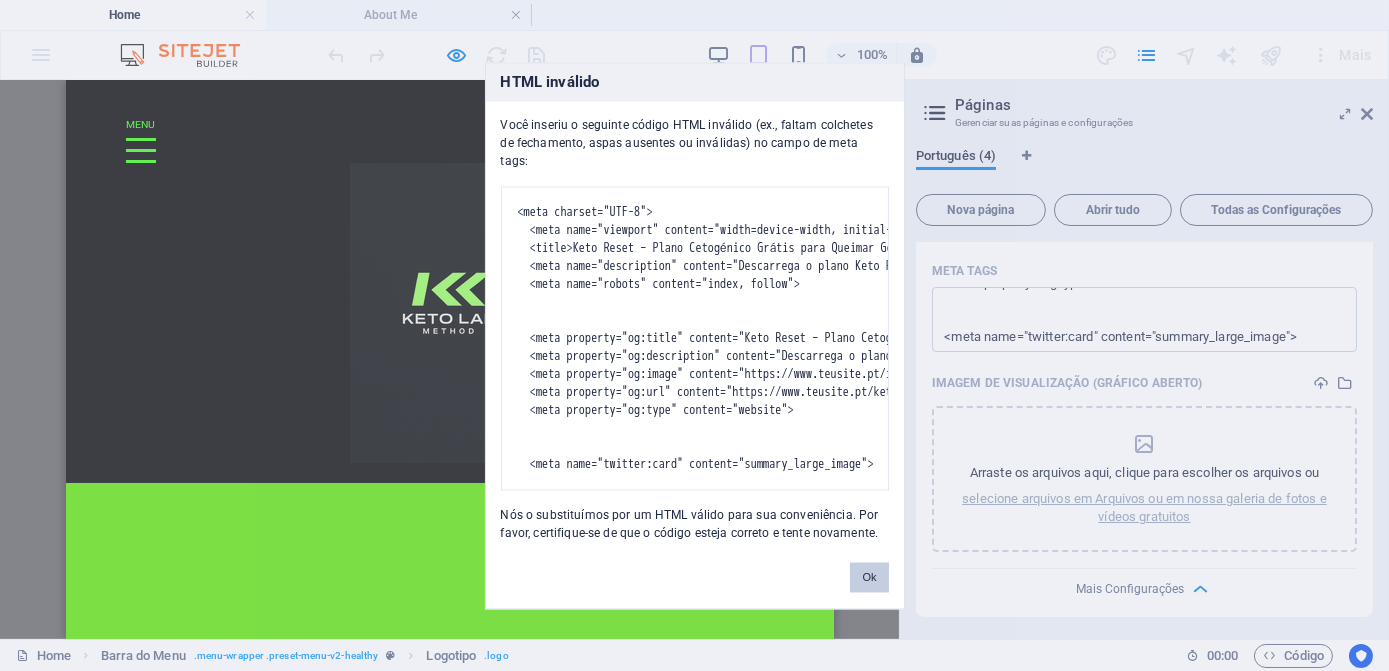 drag, startPoint x: 864, startPoint y: 619, endPoint x: 867, endPoint y: 603, distance: 16.27882 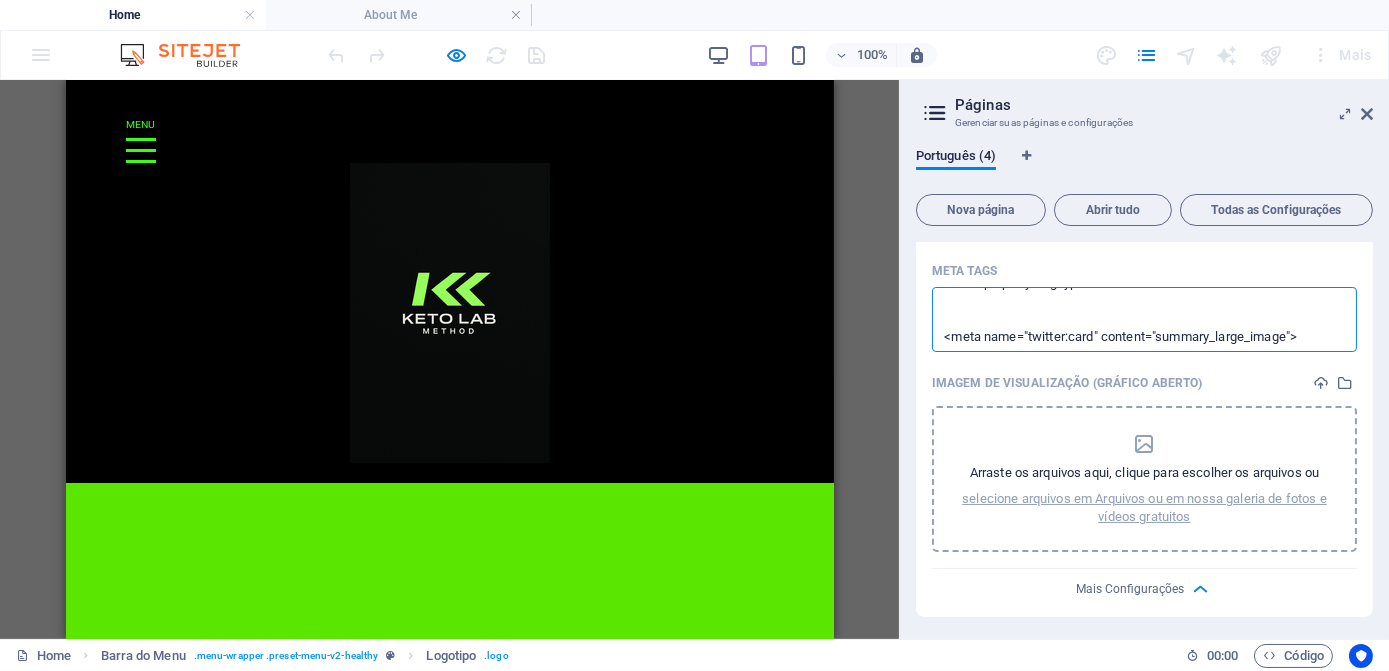 scroll, scrollTop: 445, scrollLeft: 0, axis: vertical 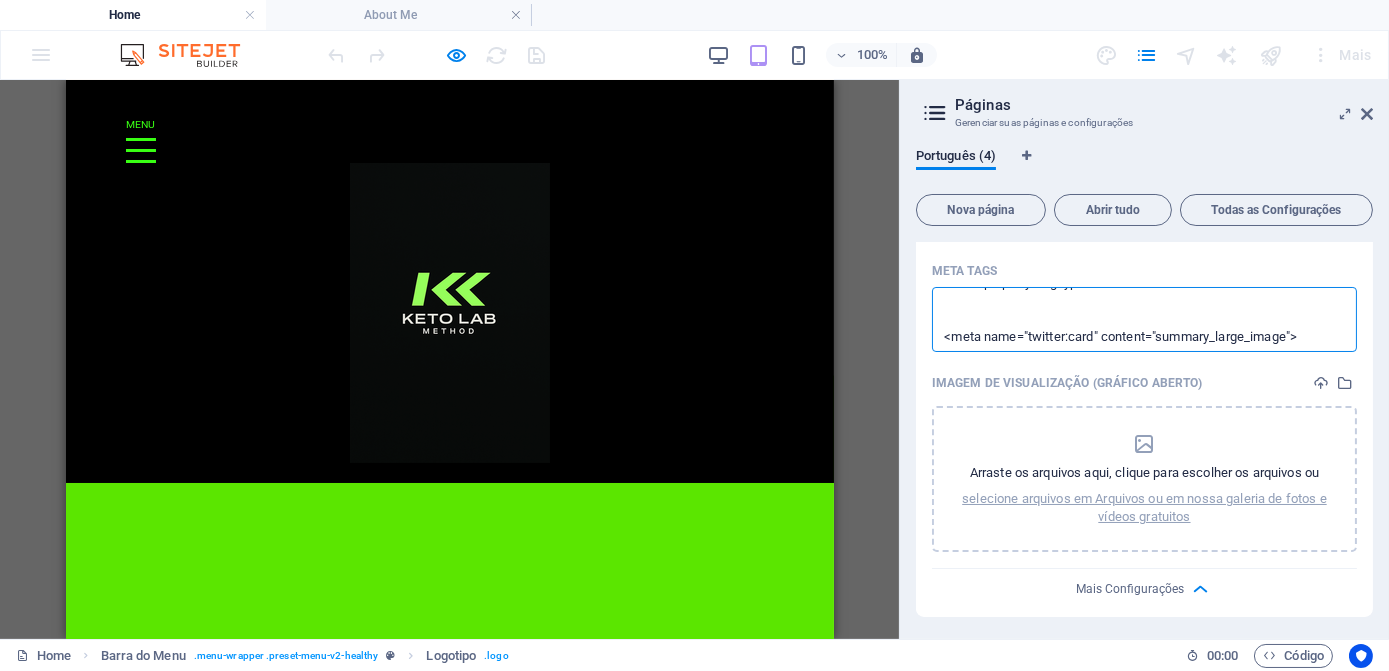 paste on "Keto Reset – Plano Cetogénico Grátis para Queimar Gordura e Ganhar Energia
Descarrega o plano Keto Reset gratuito e descobre como queimar gordura, ganhar energia e dar reset ao teu metabolismo com a dieta cetogénica.
👉 [Descarregar o Ebook](https://www.teusite.pt/ficheiros/keto-reset.pdf)" 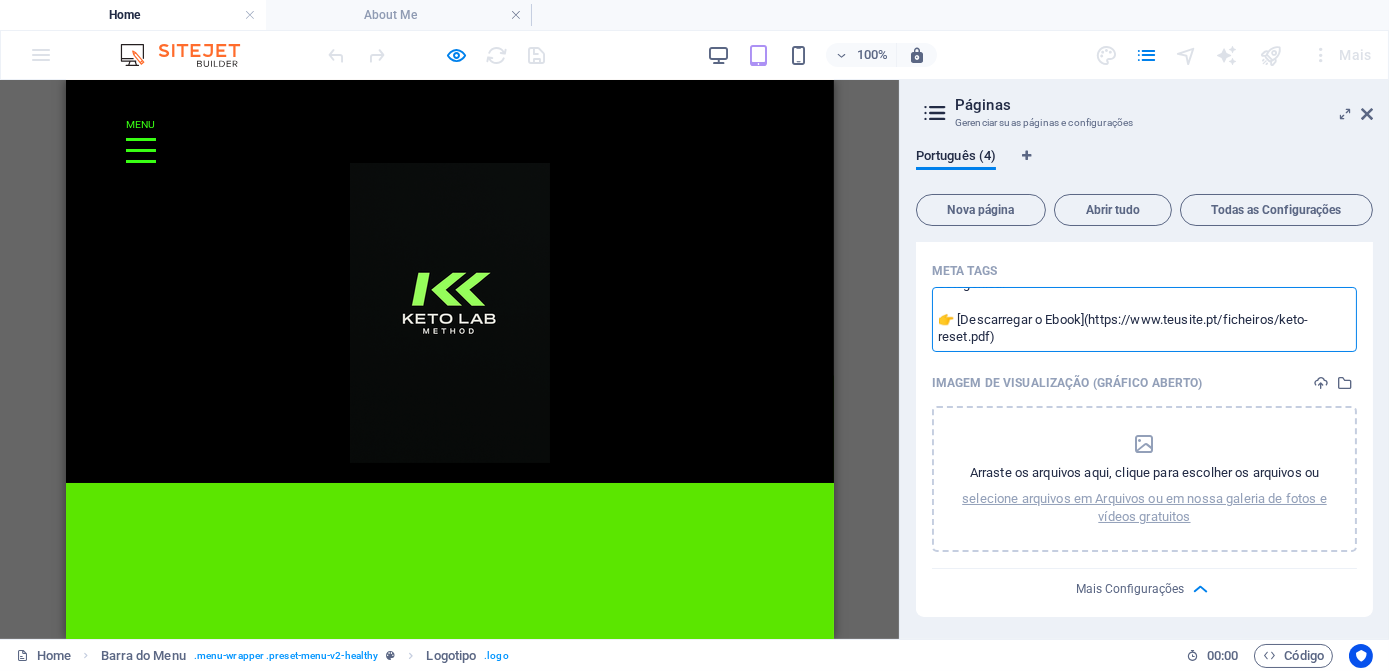 scroll, scrollTop: 117, scrollLeft: 0, axis: vertical 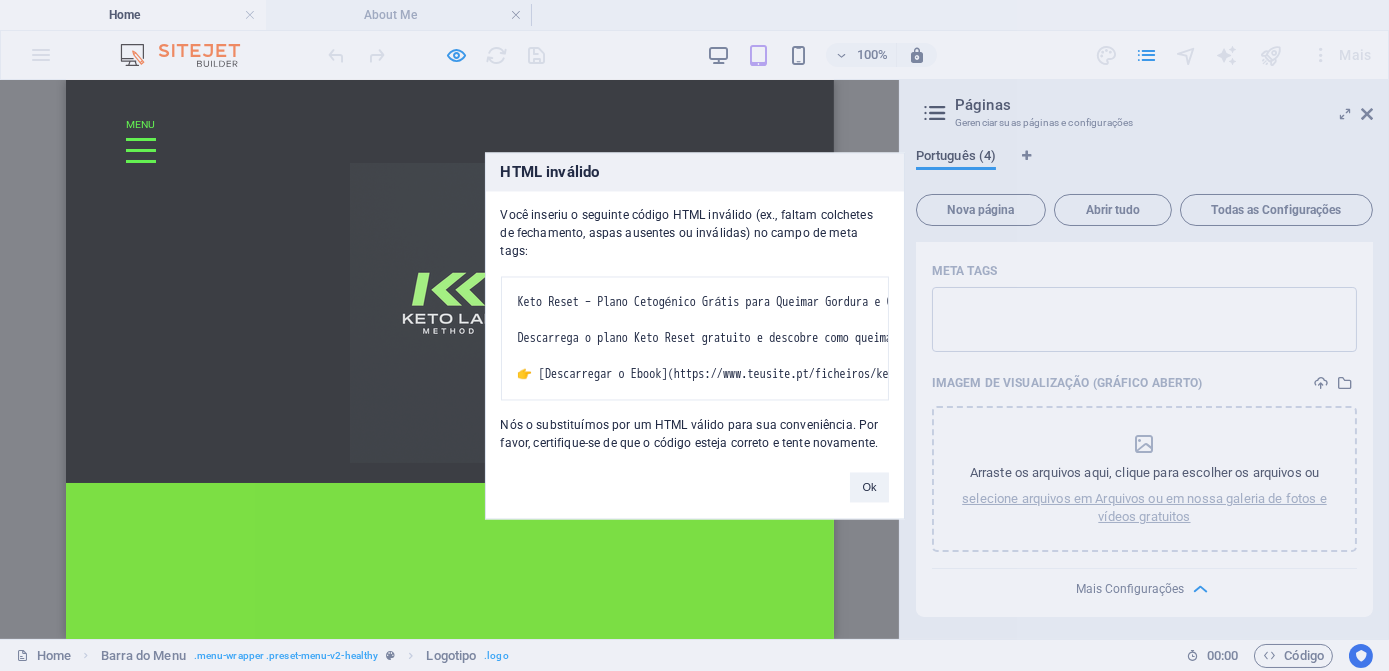 drag, startPoint x: 514, startPoint y: 200, endPoint x: 873, endPoint y: 213, distance: 359.2353 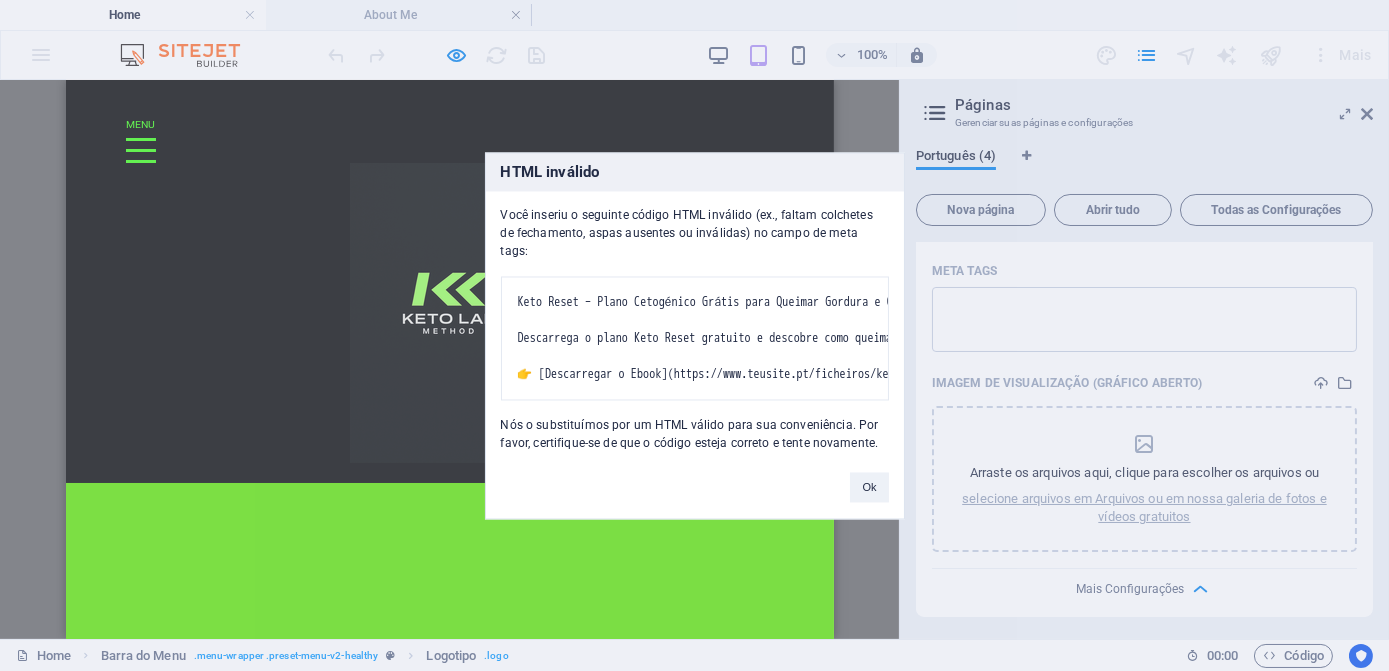 click on "Você inseriu o seguinte código HTML inválido (ex., faltam colchetes de fechamento, aspas ausentes ou inválidas) no campo de meta tags:
Keto Reset – Plano Cetogénico Grátis para Queimar Gordura e Ganhar Energia
Descarrega o plano Keto Reset gratuito e descobre como queimar gordura, ganhar energia e dar reset ao teu metabolismo com a dieta cetogénica.
👉 [Descarregar o Ebook](https://www.teusite.pt/ficheiros/keto-reset.pdf)
Nós o substituímos por um HTML válido para sua conveniência. Por favor, certifique-se de que o código esteja correto e tente novamente." at bounding box center [695, 321] 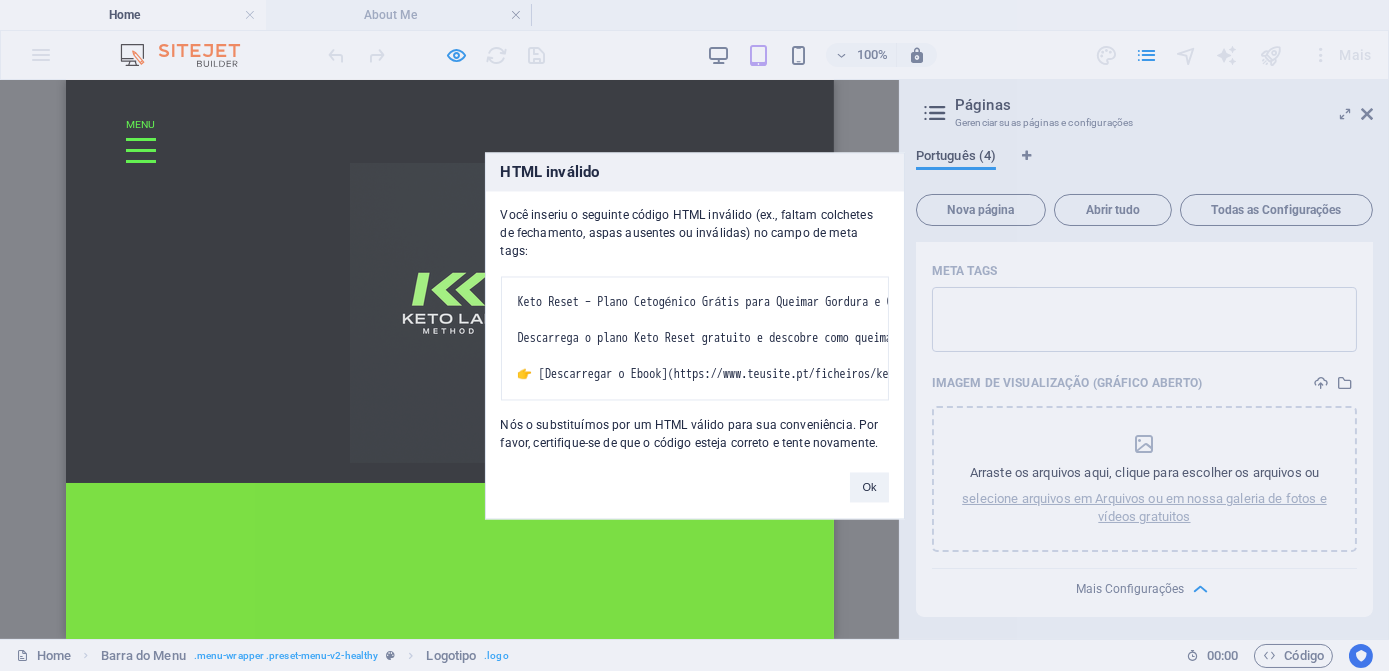 drag, startPoint x: 501, startPoint y: 200, endPoint x: 893, endPoint y: 222, distance: 392.61685 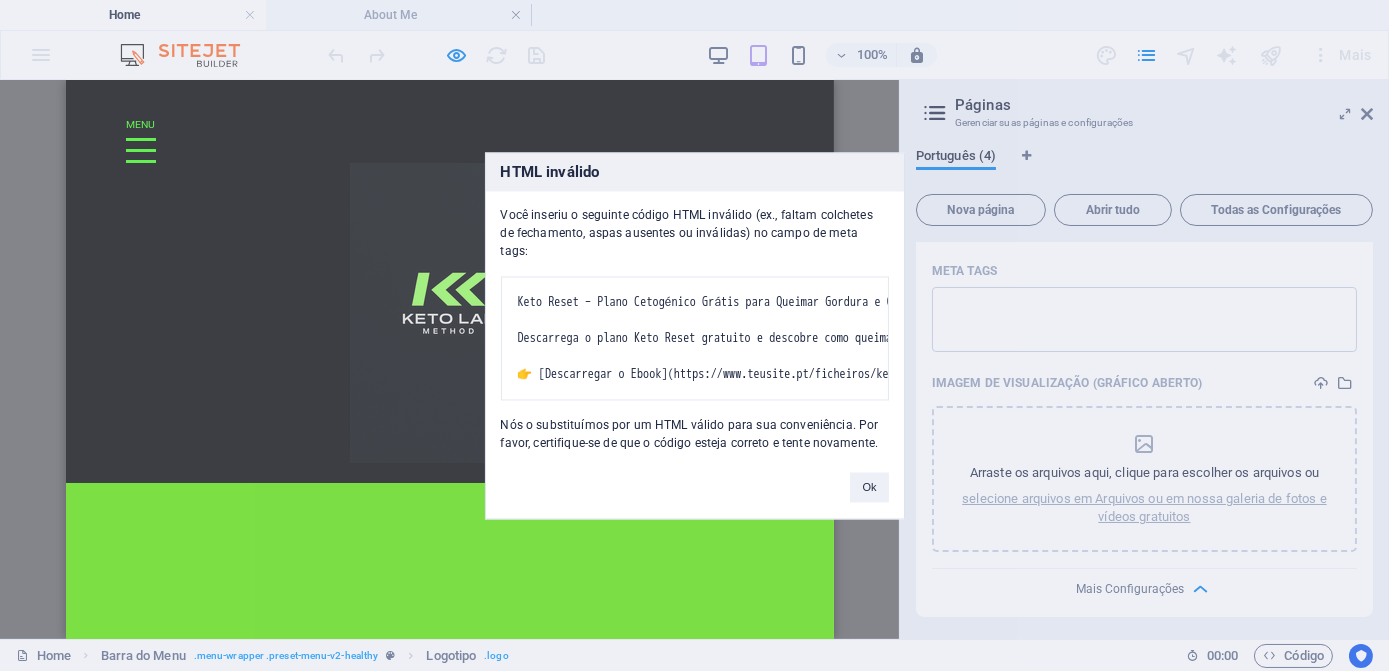 click on "Você inseriu o seguinte código HTML inválido (ex., faltam colchetes de fechamento, aspas ausentes ou inválidas) no campo de meta tags:
Keto Reset – Plano Cetogénico Grátis para Queimar Gordura e Ganhar Energia
Descarrega o plano Keto Reset gratuito e descobre como queimar gordura, ganhar energia e dar reset ao teu metabolismo com a dieta cetogénica.
👉 [Descarregar o Ebook](https://www.teusite.pt/ficheiros/keto-reset.pdf)
Nós o substituímos por um HTML válido para sua conveniência. Por favor, certifique-se de que o código esteja correto e tente novamente." at bounding box center [695, 321] 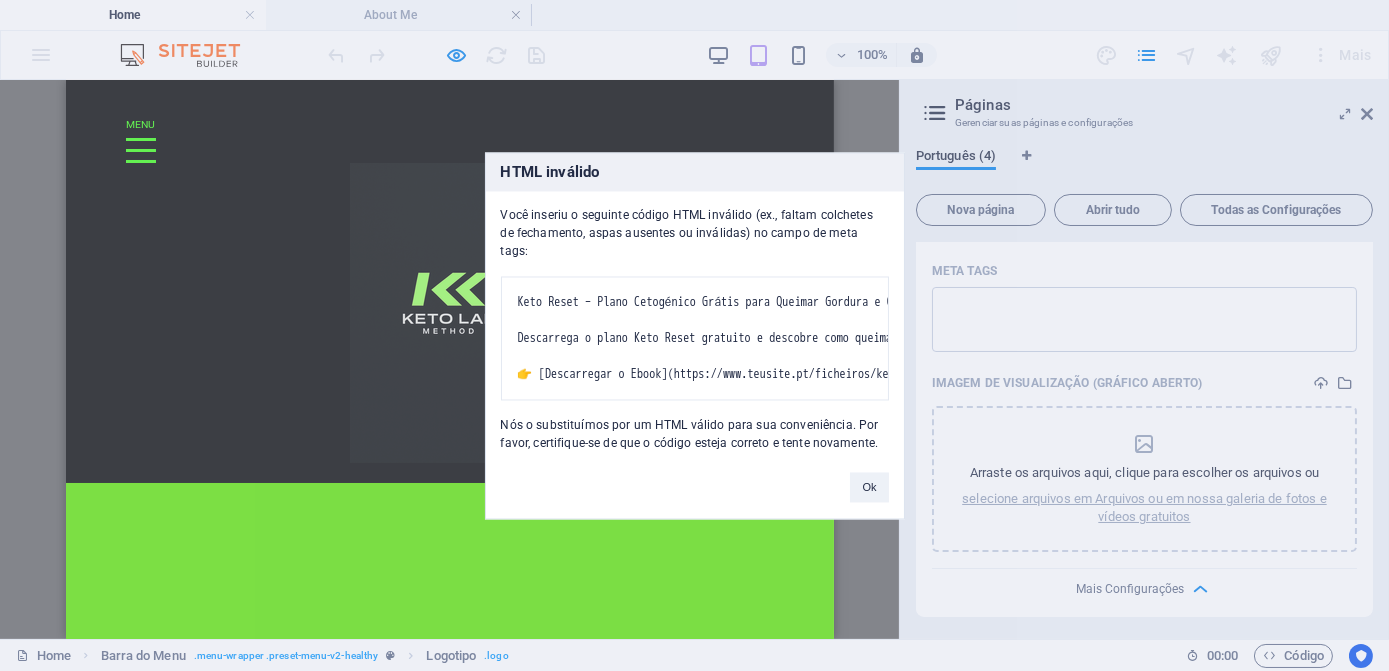 copy on "Você inseriu o seguinte código HTML inválido (ex., faltam colchetes de fechamento, aspas ausentes ou inválidas) no campo de meta tags:" 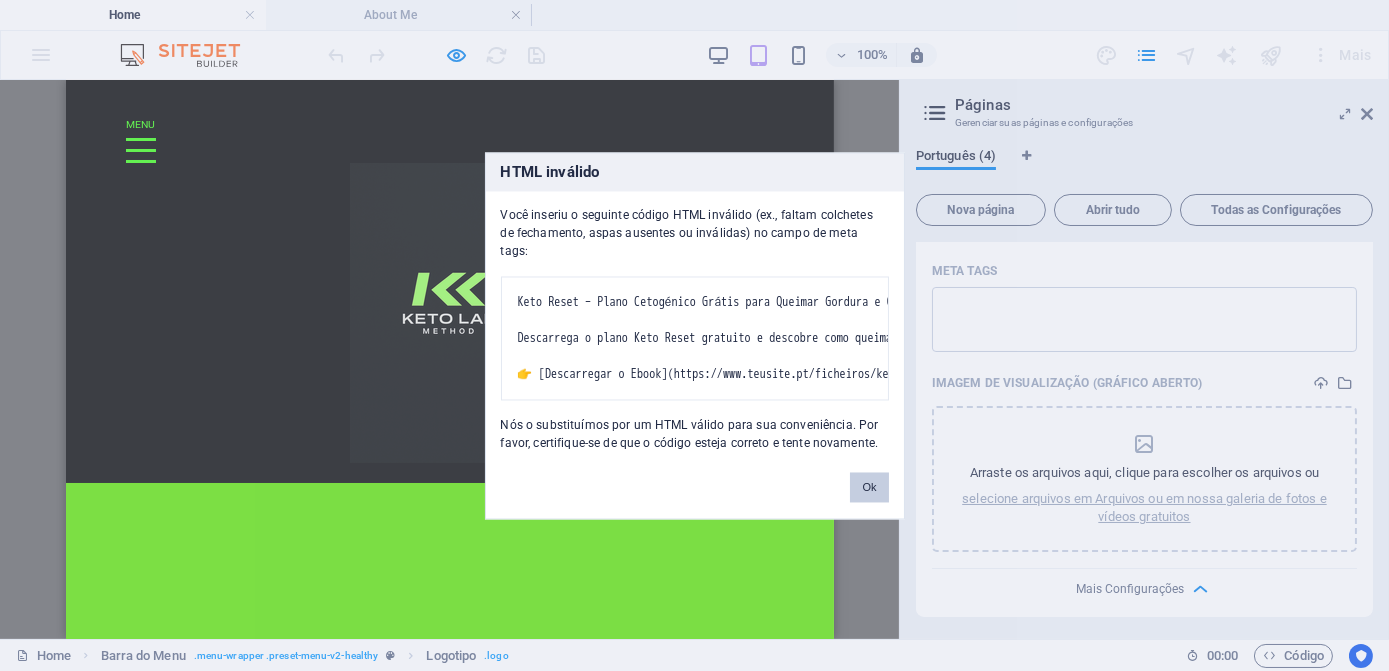 click on "Ok" at bounding box center [869, 487] 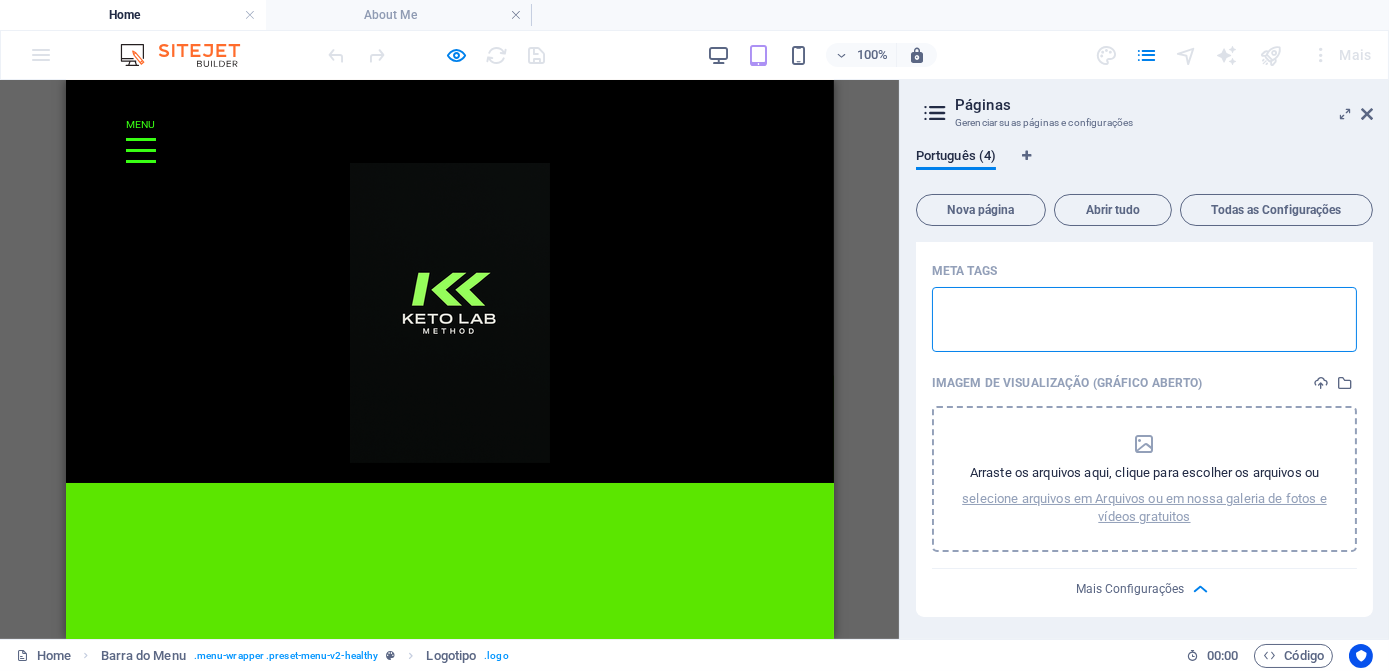 scroll, scrollTop: 0, scrollLeft: 0, axis: both 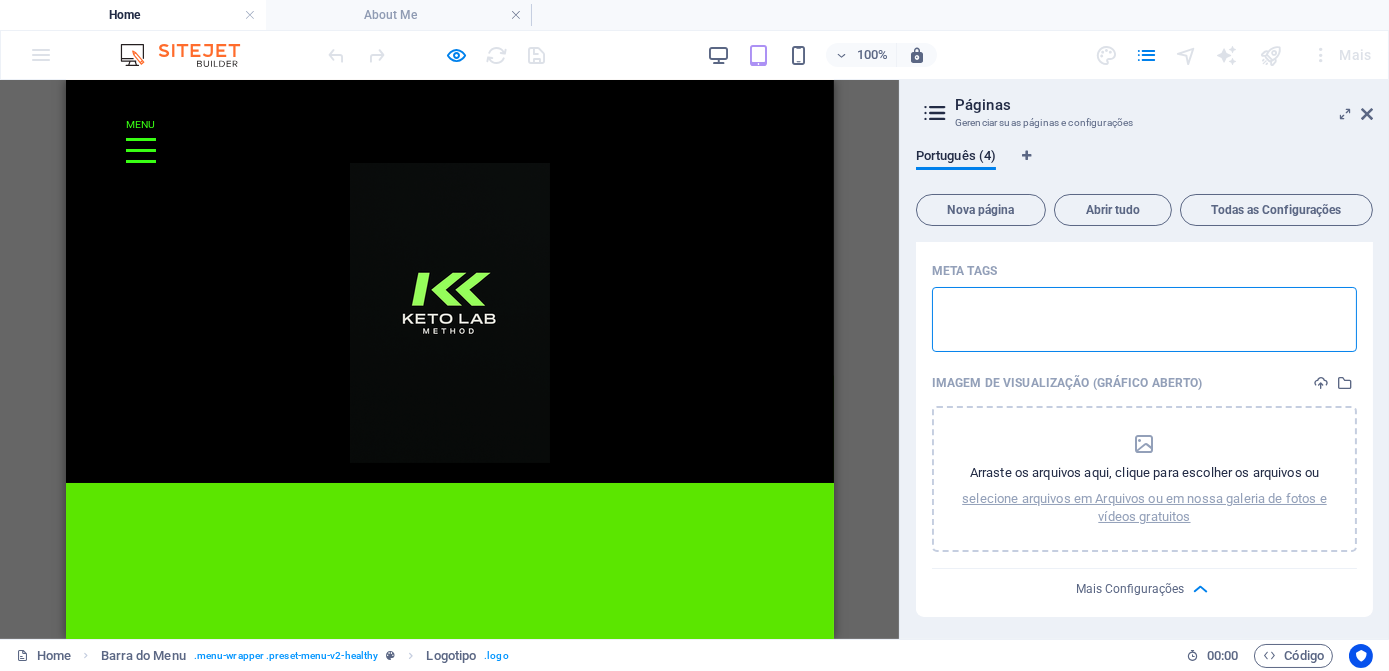 click on "Meta tags
​" at bounding box center [1144, 319] 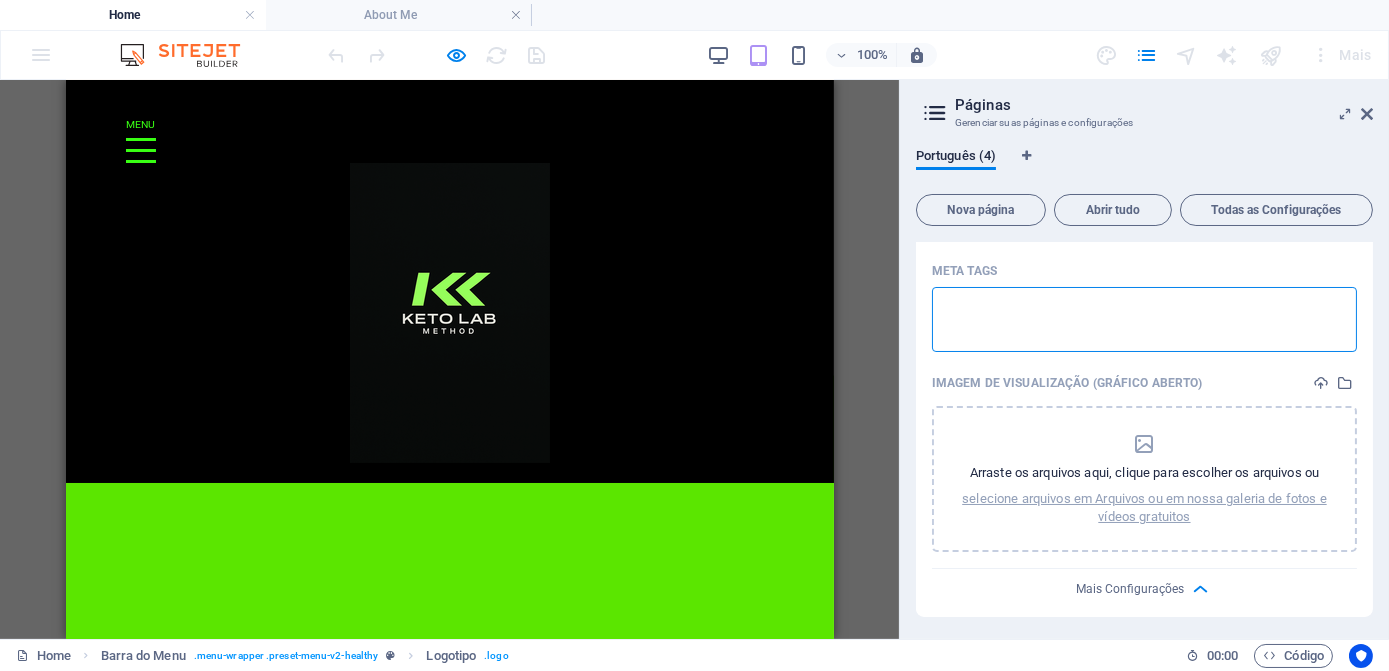 paste on "<meta charset="UTF-8" />
<meta name="viewport" content="width=device-width, initial-scale=1.0" />
<title>Keto Reset – Plano Cetogénico Grátis para Queimar Gordura e Ganhar Energia</title>
<meta name="description" content="Descarrega o plano Keto Reset gratuito e descobre como queimar gordura, ganhar energia e dar reset ao teu metabolismo com a dieta cetogénica." />
<meta name="robots" content="index, follow" />
<!-- Open Graph / Facebook -->
<meta property="og:title" content="Keto Reset – Plano Cetogénico Grátis para Queimar Gordura e Ganhar Energia" />
<meta property="og:description" content="Descarrega o plano Keto Reset gratuito e descobre como queimar gordura, ganhar energia e dar reset ao teu metabolismo com a dieta cetogénica." />
<meta property="og:image" content="https://www.teusite.pt/imagens/capa-keto-reset.jpg" />
<meta property="og:url" content="https://www.teusite.pt/keto-reset-plano-gratis" />
<meta property="og:type" content="website" />
<!-- Twitter -->
<meta name="twitter:card" conten..." 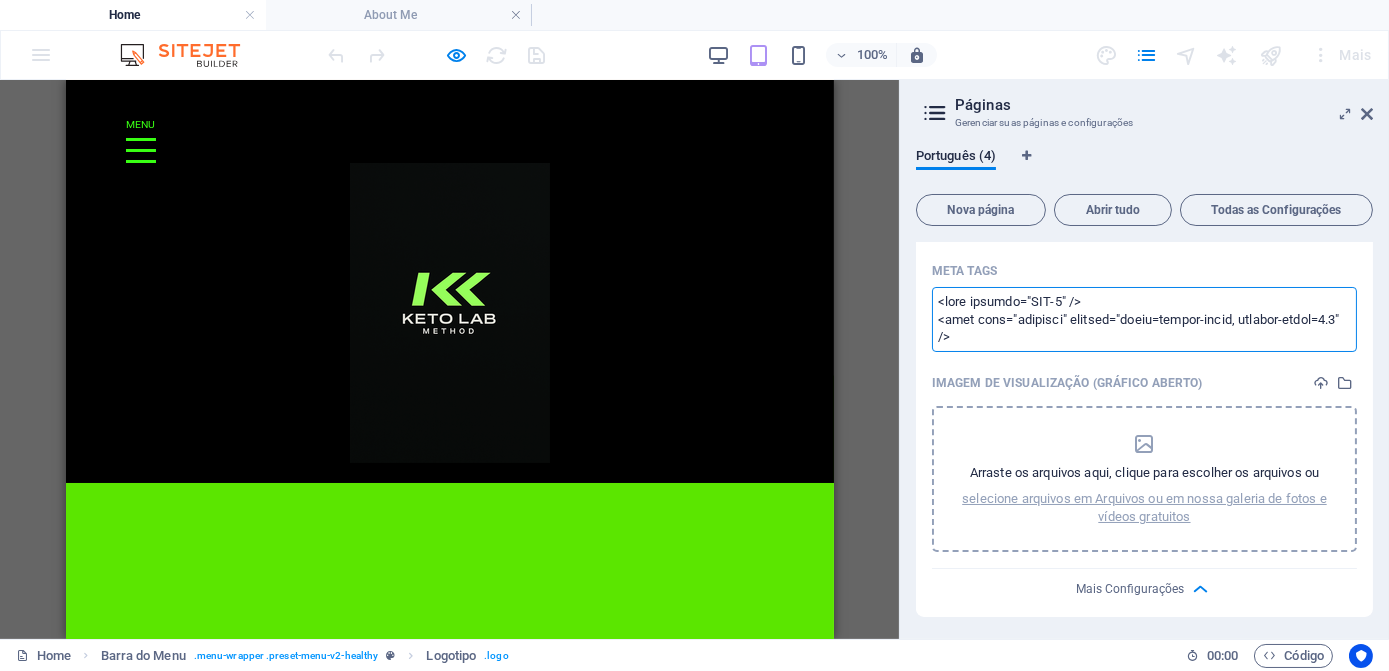 scroll, scrollTop: 562, scrollLeft: 0, axis: vertical 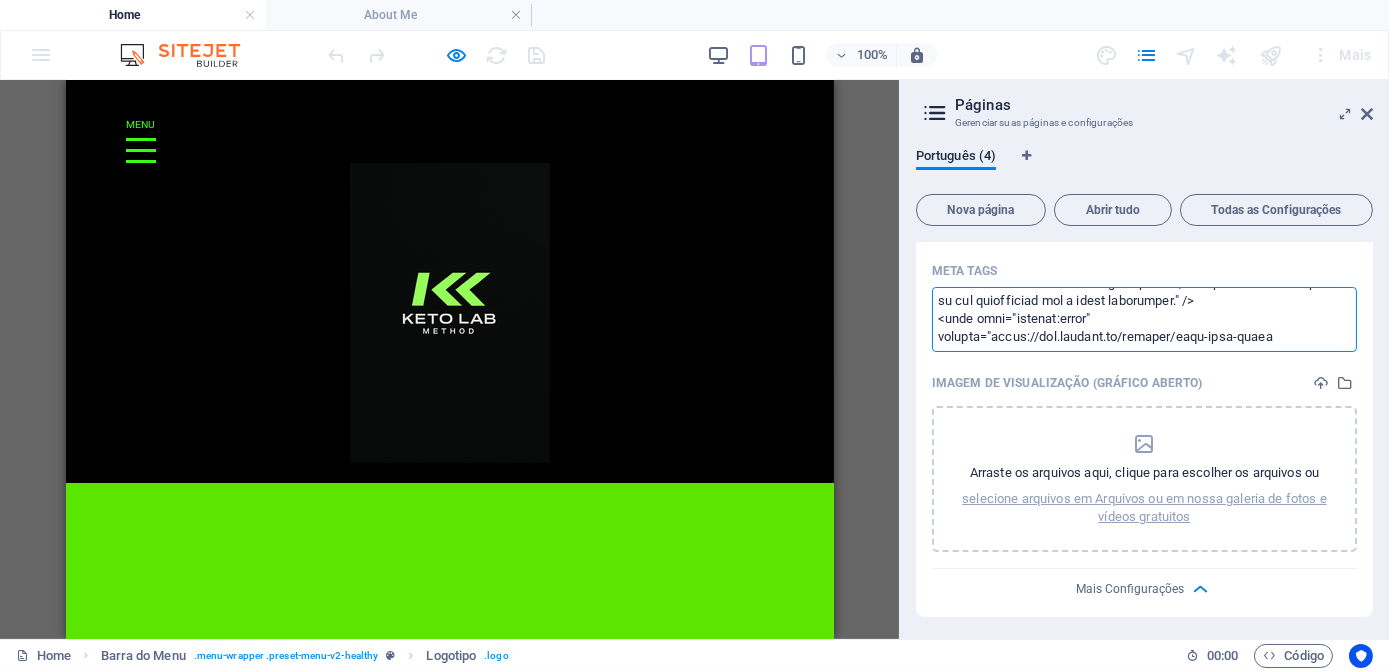 click on "ketolab.pt Home About Me Favoritos Elementos Colunas Conteúdo Caixas Acordeão Tabelas Características Imagens Slider Cabeçalho Rodapé Formas Marketing Coleções
H3   Texto   Barra do Menu   Texto   H1   Logotipo   Texto   Texto   Botão   Espaçador   Espaçador   Espaçador   Contêiner   HTML   Contêiner   Colunas Desiguais   Contêiner   Texto   Contêiner   Botão   Pré-definida   Contêiner   H3   Texto   Colunas Desiguais   Imagem   Contêiner   Contêiner   H3   Espaçador   Espaçador   Contêiner   Imagem   Contêiner   Contêiner   Espaço reservado   Contêiner   Imagem   Espaçador   Contêiner   Contêiner   Contêiner   Caixas   Contêiner   H3   Contêiner   Espaçador   Texto   Contêiner   H2   Espaçador   Contêiner   Caixas   Espaçador   Contêiner   Contêiner   Espaçador   Espaçador   Item de coleção   Contêiner   Listagem de Coleção   Item de coleção   Contêiner" at bounding box center (694, 335) 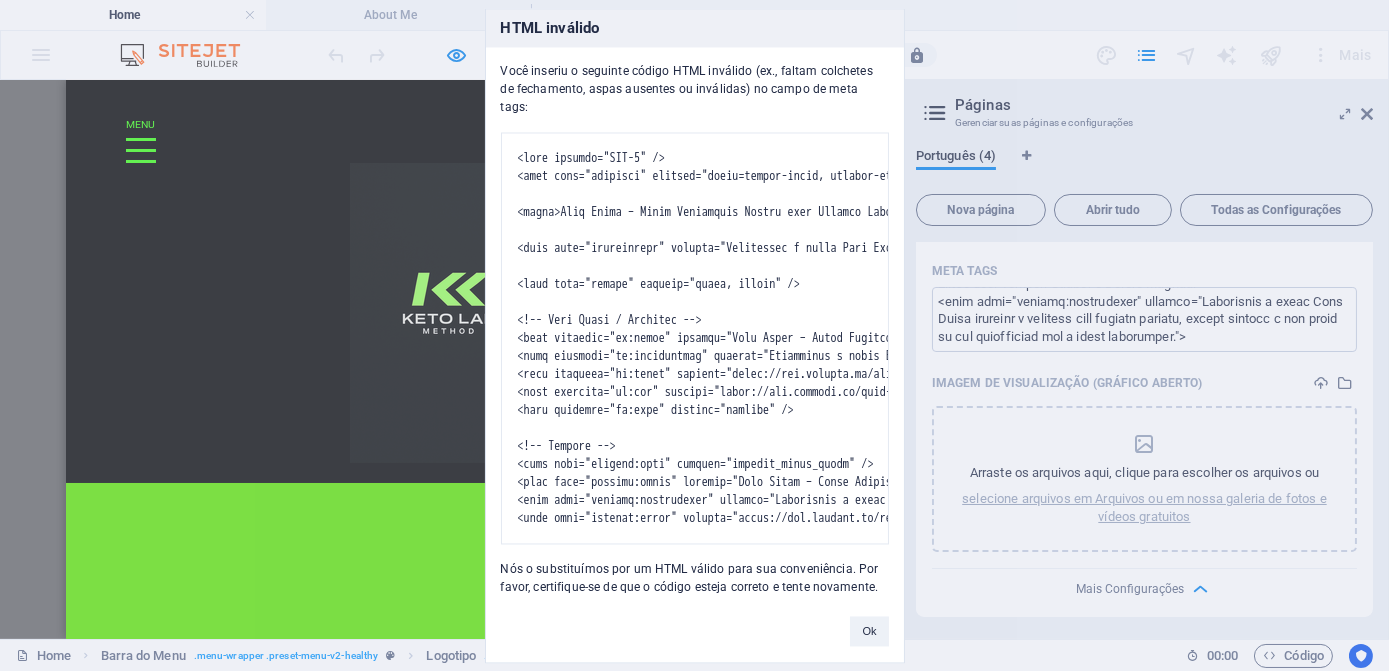 scroll, scrollTop: 534, scrollLeft: 0, axis: vertical 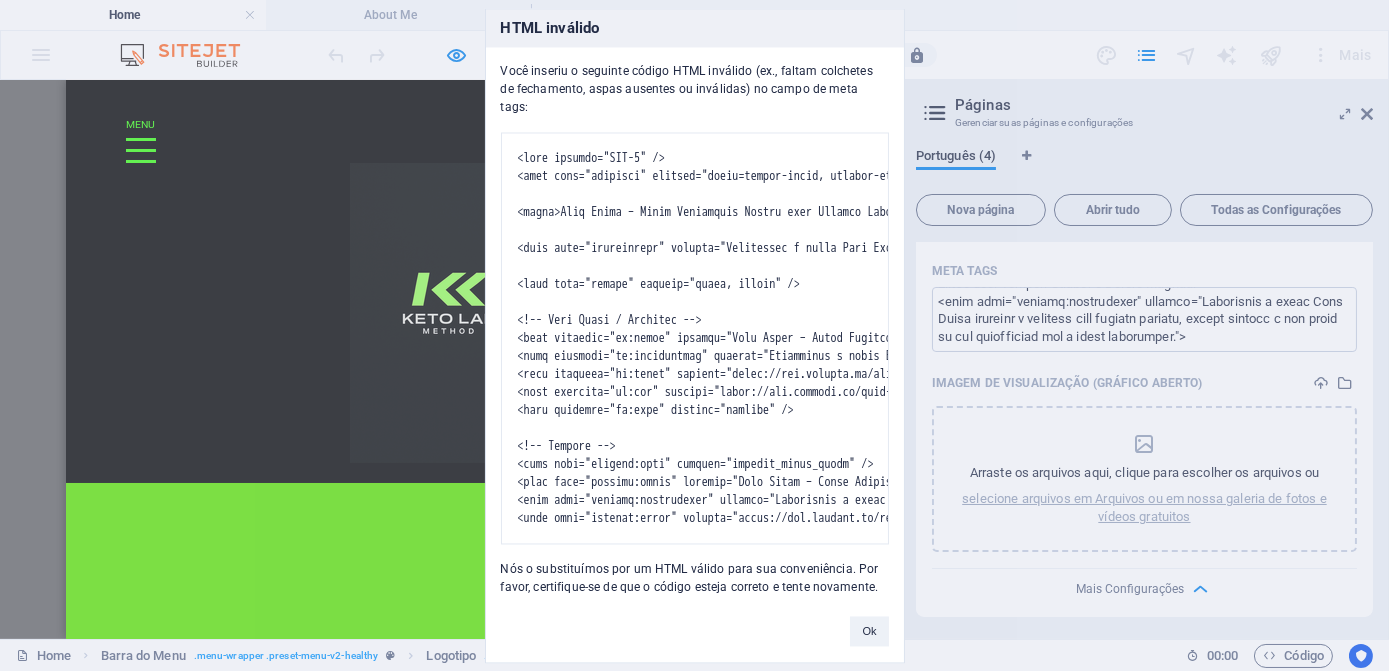 click on "HTML inválido
Você inseriu o seguinte código HTML inválido (ex., faltam colchetes de fechamento, aspas ausentes ou inválidas) no campo de meta tags:
Nós o substituímos por um HTML válido para sua conveniência. Por favor, certifique-se de que o código esteja correto e tente novamente.
Ok" at bounding box center (694, 335) 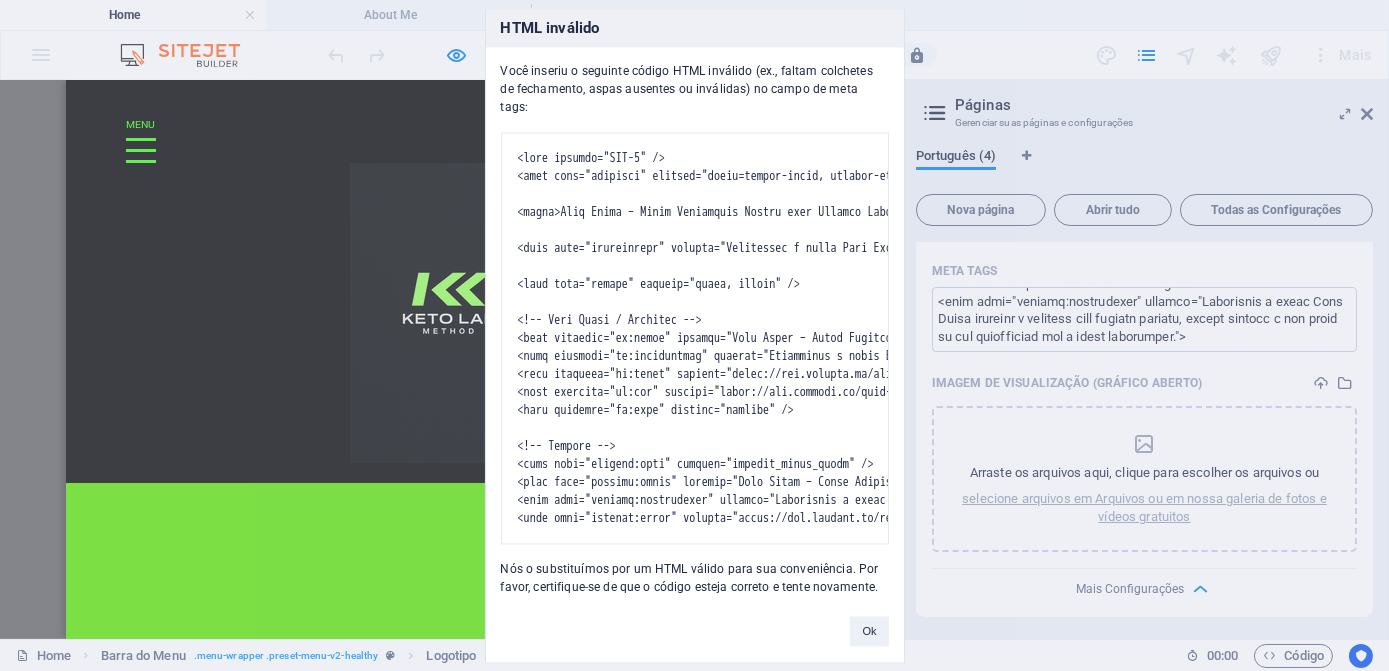 click on "HTML inválido
Você inseriu o seguinte código HTML inválido (ex., faltam colchetes de fechamento, aspas ausentes ou inválidas) no campo de meta tags:
Nós o substituímos por um HTML válido para sua conveniência. Por favor, certifique-se de que o código esteja correto e tente novamente.
Ok" at bounding box center [694, 335] 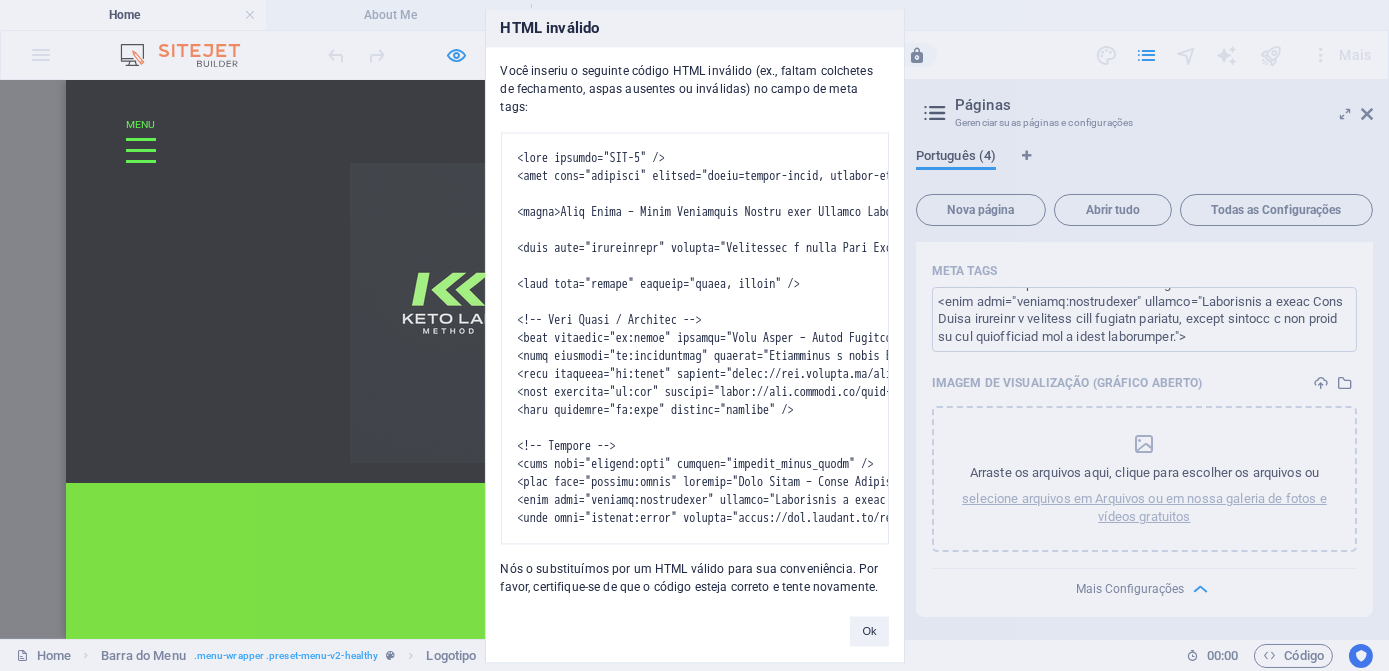 click on "HTML inválido
Você inseriu o seguinte código HTML inválido (ex., faltam colchetes de fechamento, aspas ausentes ou inválidas) no campo de meta tags:
Nós o substituímos por um HTML válido para sua conveniência. Por favor, certifique-se de que o código esteja correto e tente novamente.
Ok" at bounding box center [694, 335] 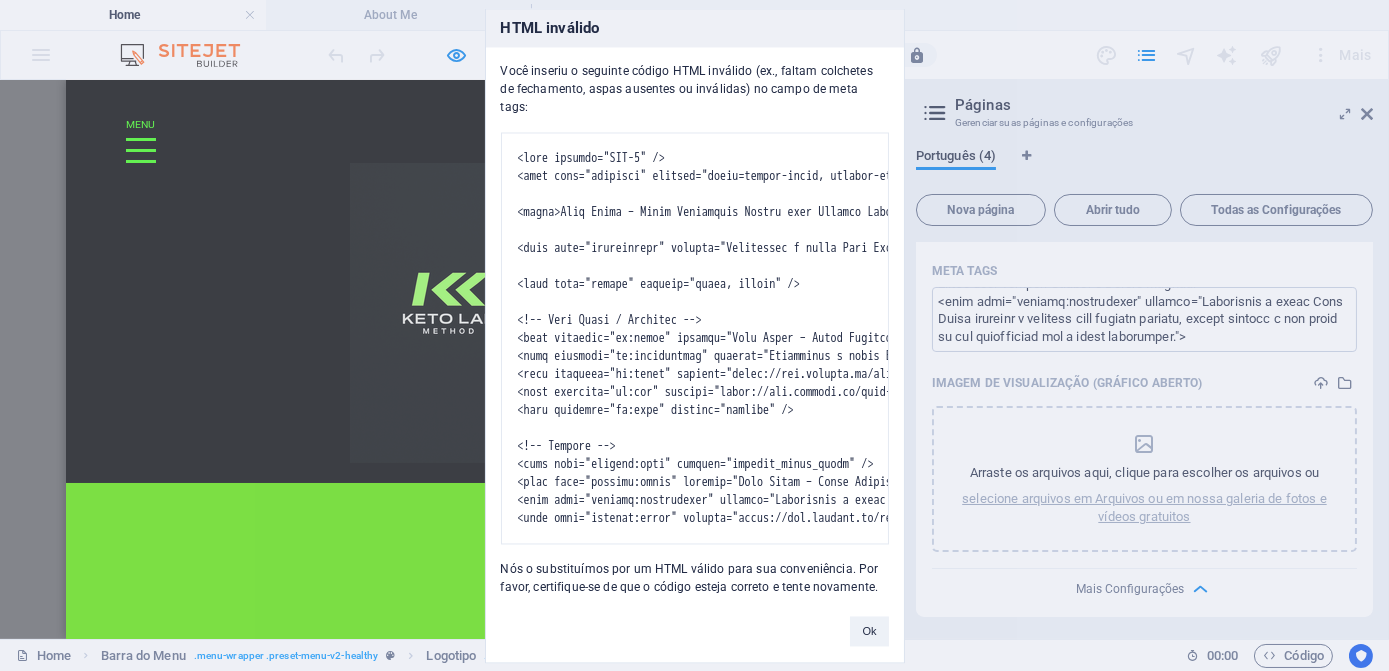 click on "HTML inválido
Você inseriu o seguinte código HTML inválido (ex., faltam colchetes de fechamento, aspas ausentes ou inválidas) no campo de meta tags:
Nós o substituímos por um HTML válido para sua conveniência. Por favor, certifique-se de que o código esteja correto e tente novamente.
Ok" at bounding box center (694, 335) 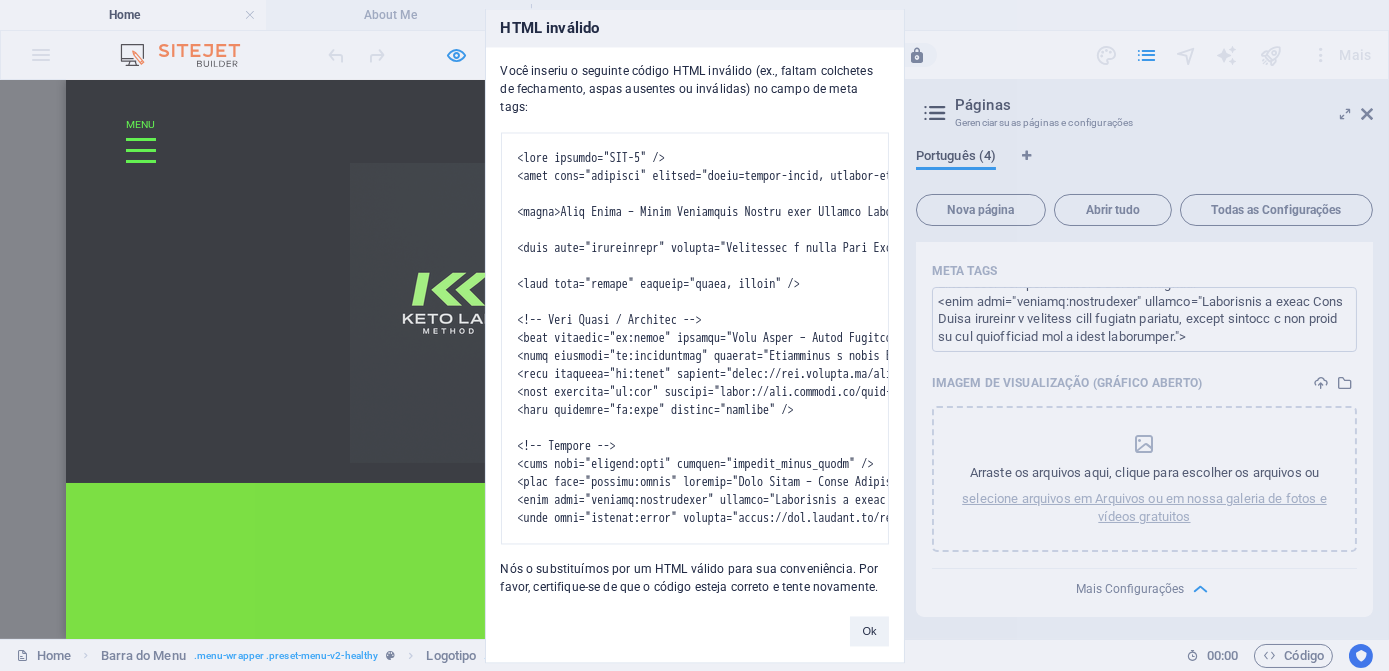 click on "Você inseriu o seguinte código HTML inválido (ex., faltam colchetes de fechamento, aspas ausentes ou inválidas) no campo de meta tags:
Nós o substituímos por um HTML válido para sua conveniência. Por favor, certifique-se de que o código esteja correto e tente novamente." at bounding box center (695, 321) 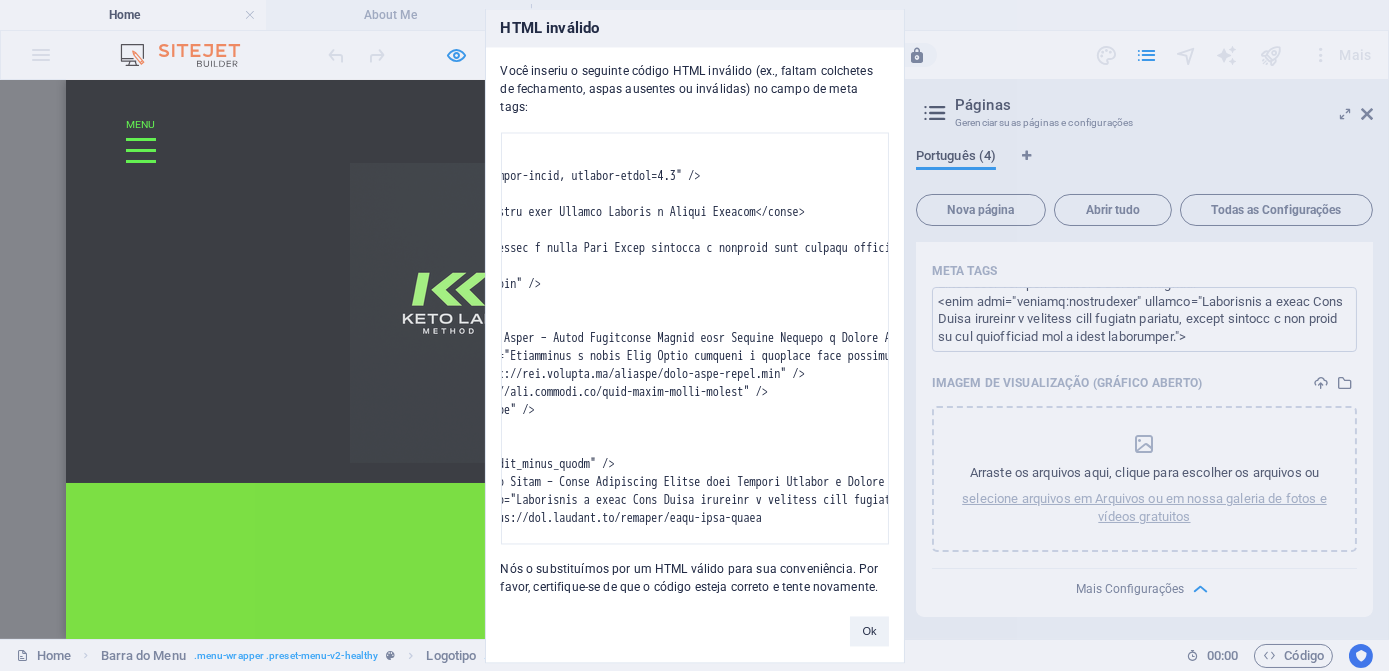 scroll, scrollTop: 0, scrollLeft: 338, axis: horizontal 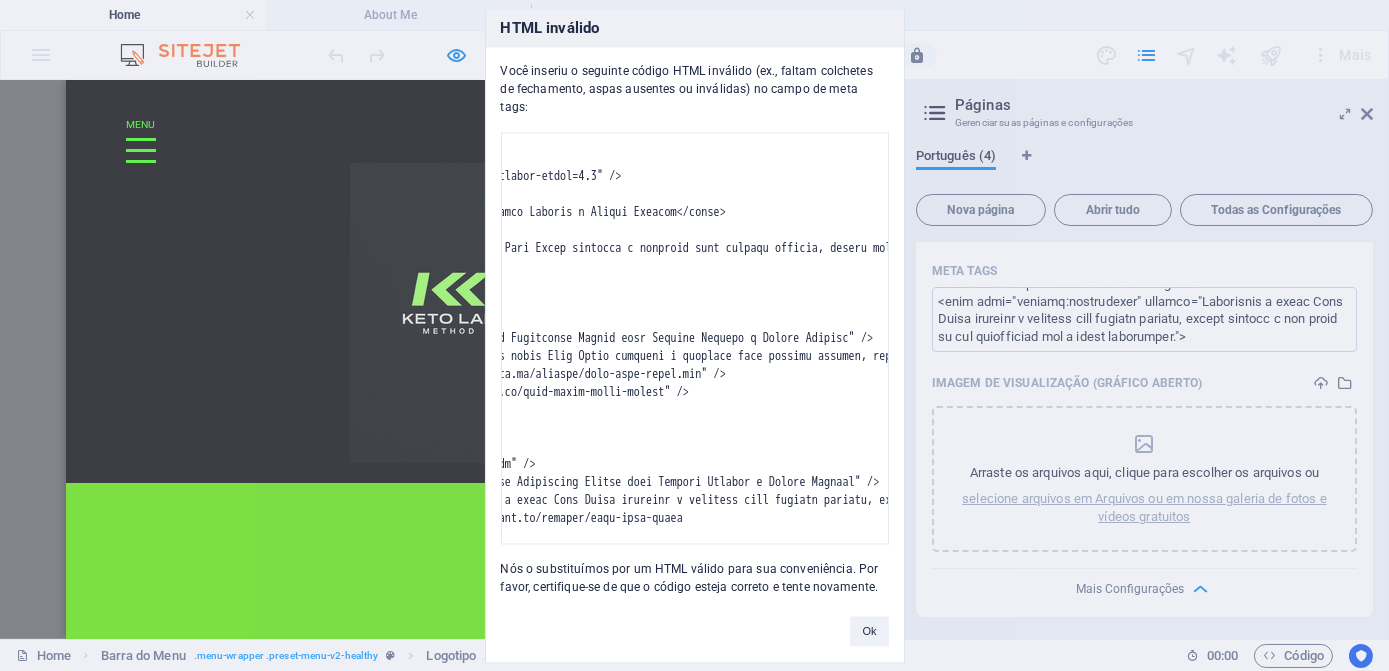 click on "Você inseriu o seguinte código HTML inválido (ex., faltam colchetes de fechamento, aspas ausentes ou inválidas) no campo de meta tags:
Nós o substituímos por um HTML válido para sua conveniência. Por favor, certifique-se de que o código esteja correto e tente novamente." at bounding box center [695, 321] 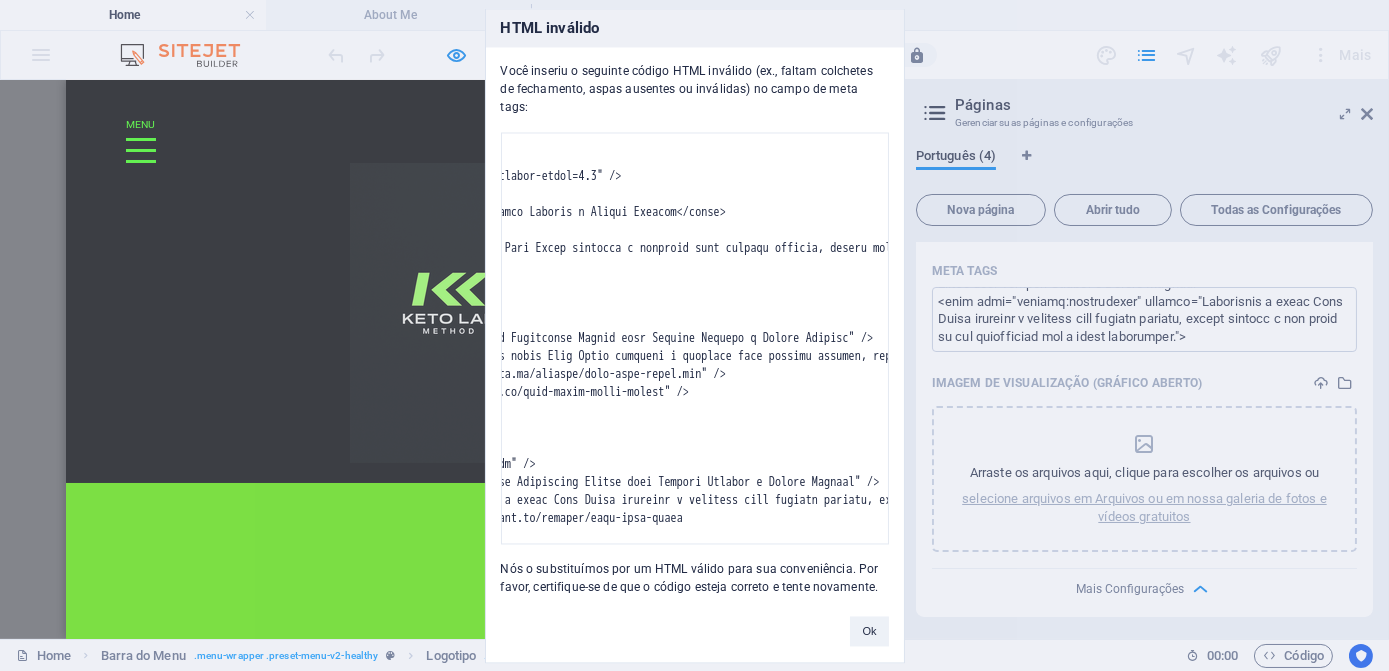 click on "HTML inválido
Você inseriu o seguinte código HTML inválido (ex., faltam colchetes de fechamento, aspas ausentes ou inválidas) no campo de meta tags:
Nós o substituímos por um HTML válido para sua conveniência. Por favor, certifique-se de que o código esteja correto e tente novamente.
Ok" at bounding box center [694, 335] 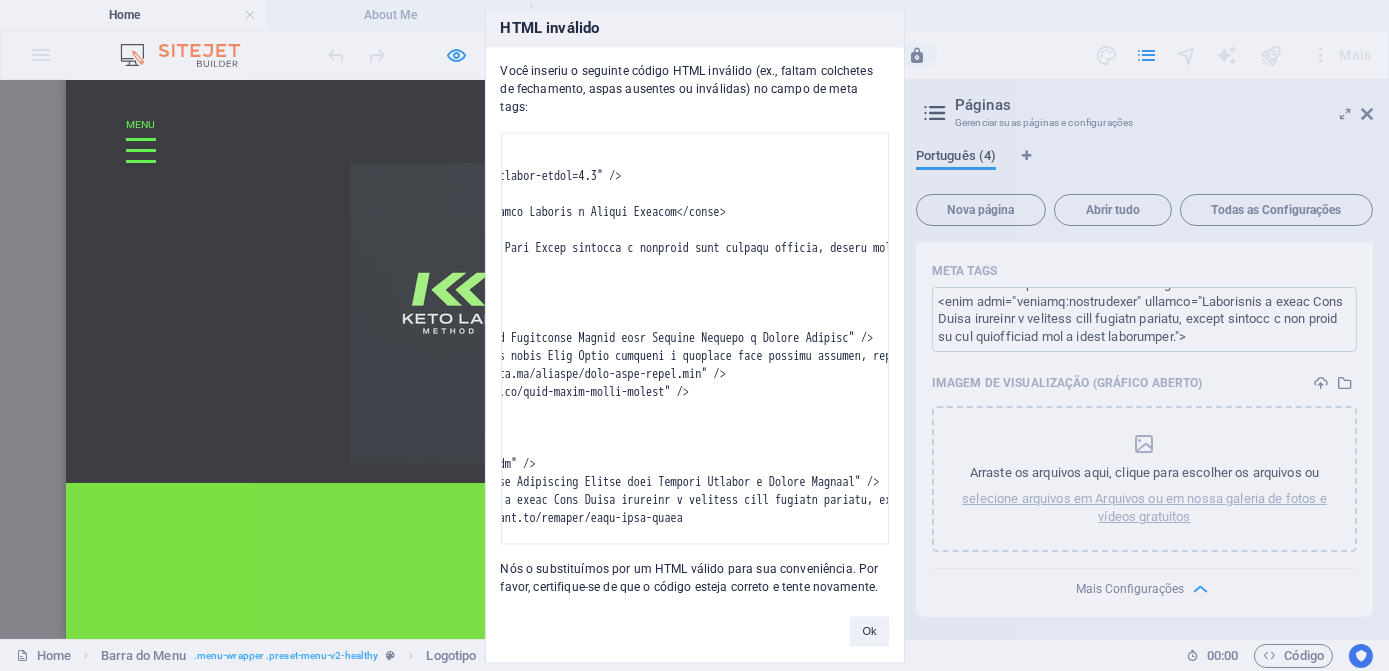 click on "HTML inválido
Você inseriu o seguinte código HTML inválido (ex., faltam colchetes de fechamento, aspas ausentes ou inválidas) no campo de meta tags:
Nós o substituímos por um HTML válido para sua conveniência. Por favor, certifique-se de que o código esteja correto e tente novamente.
Ok" at bounding box center [694, 335] 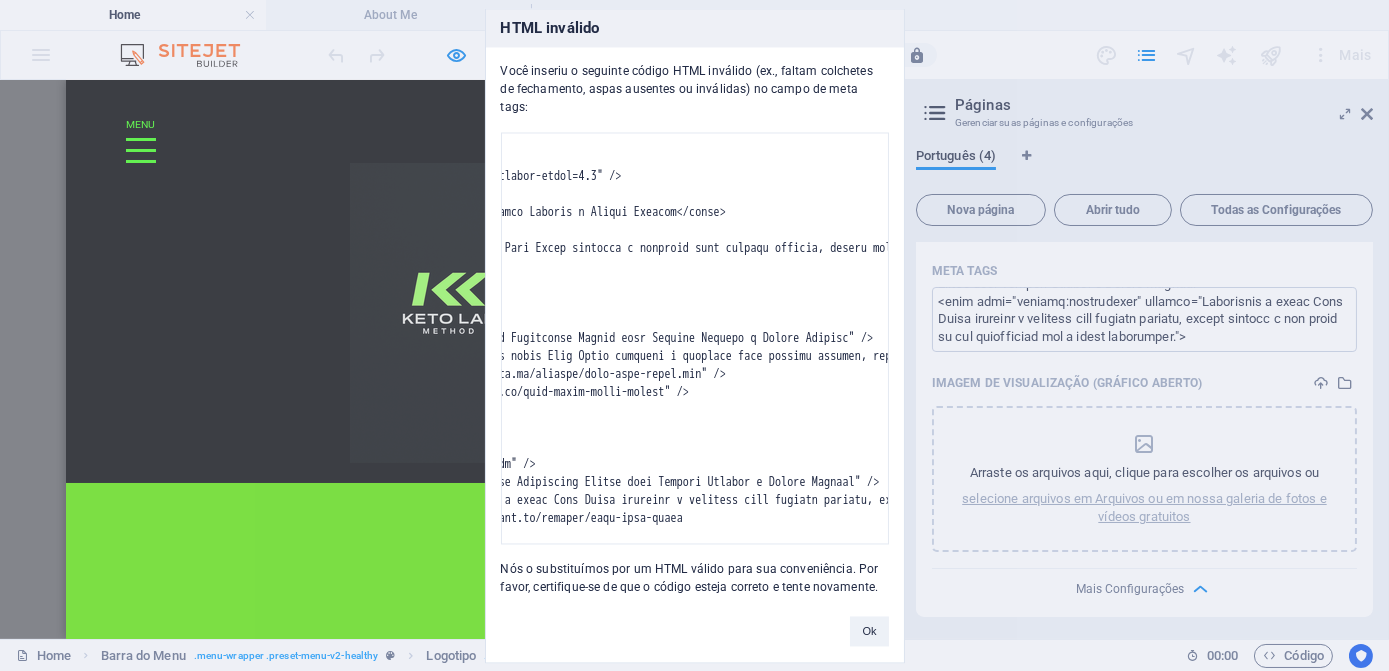 click on "Você inseriu o seguinte código HTML inválido (ex., faltam colchetes de fechamento, aspas ausentes ou inválidas) no campo de meta tags:
Nós o substituímos por um HTML válido para sua conveniência. Por favor, certifique-se de que o código esteja correto e tente novamente." at bounding box center [695, 321] 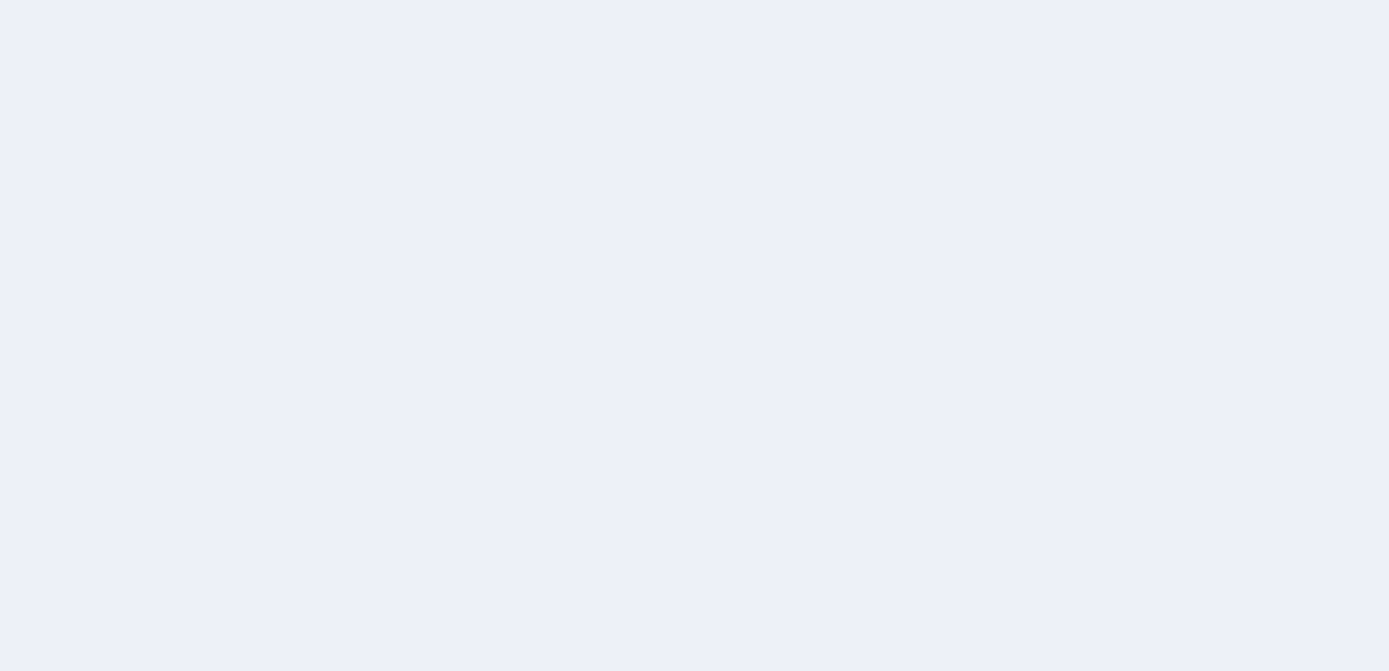 scroll, scrollTop: 0, scrollLeft: 0, axis: both 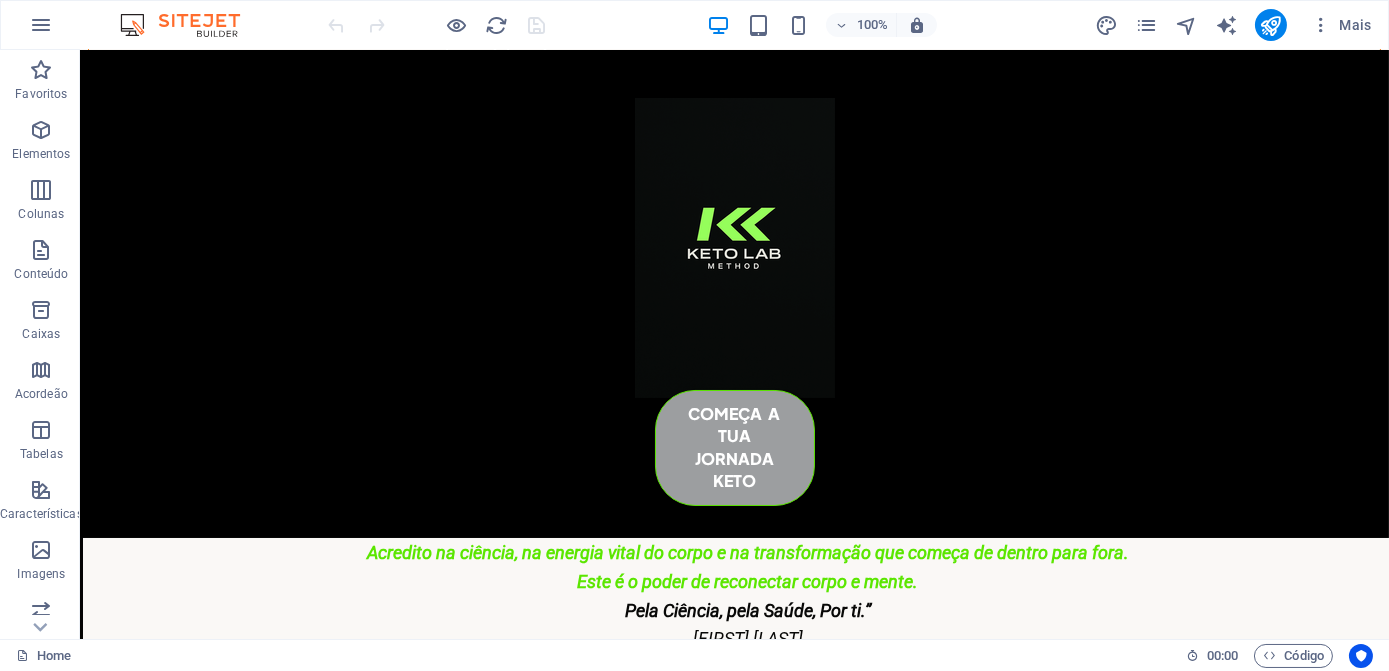 drag, startPoint x: 1379, startPoint y: 150, endPoint x: 1418, endPoint y: 690, distance: 541.4065 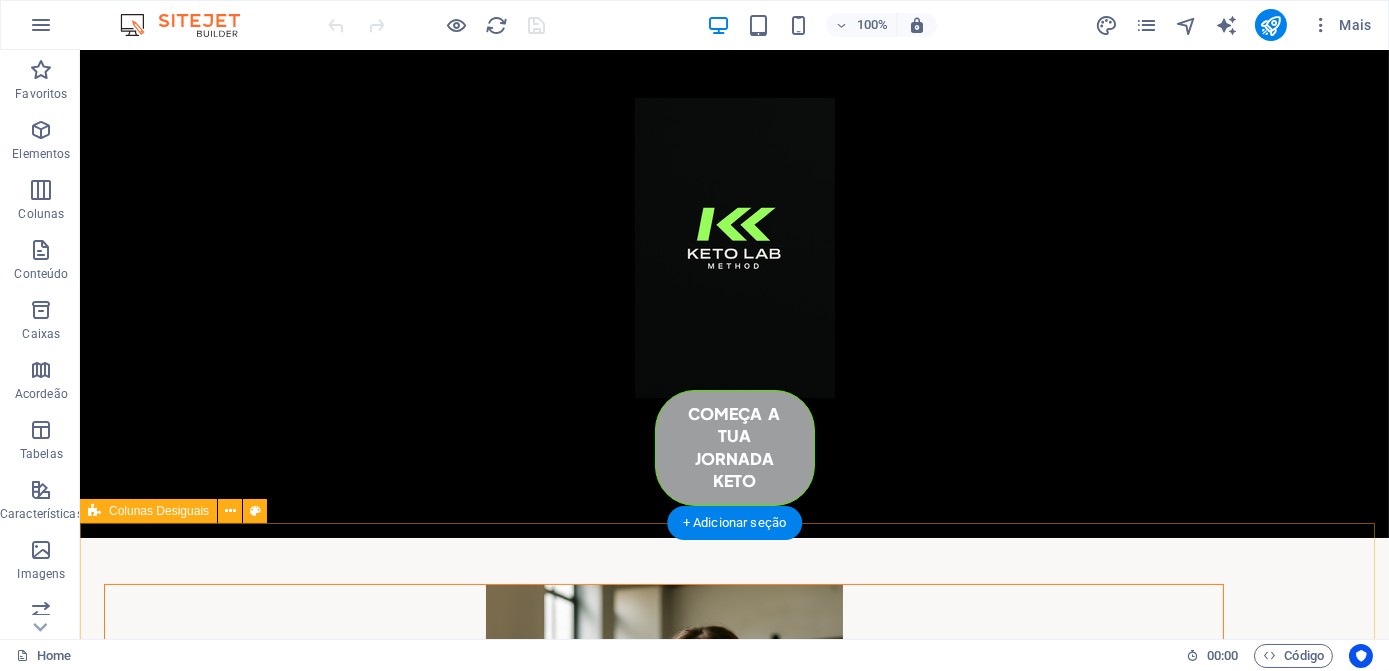 scroll, scrollTop: 882, scrollLeft: 0, axis: vertical 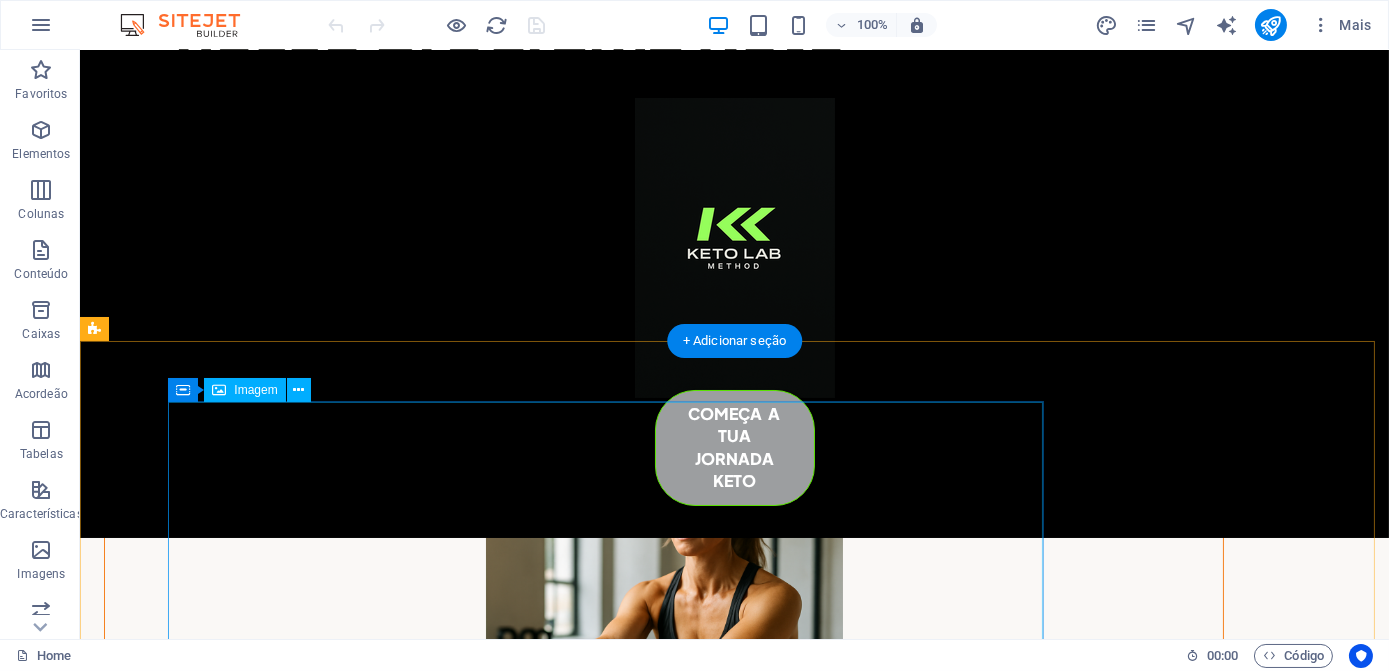 click at bounding box center (664, 665) 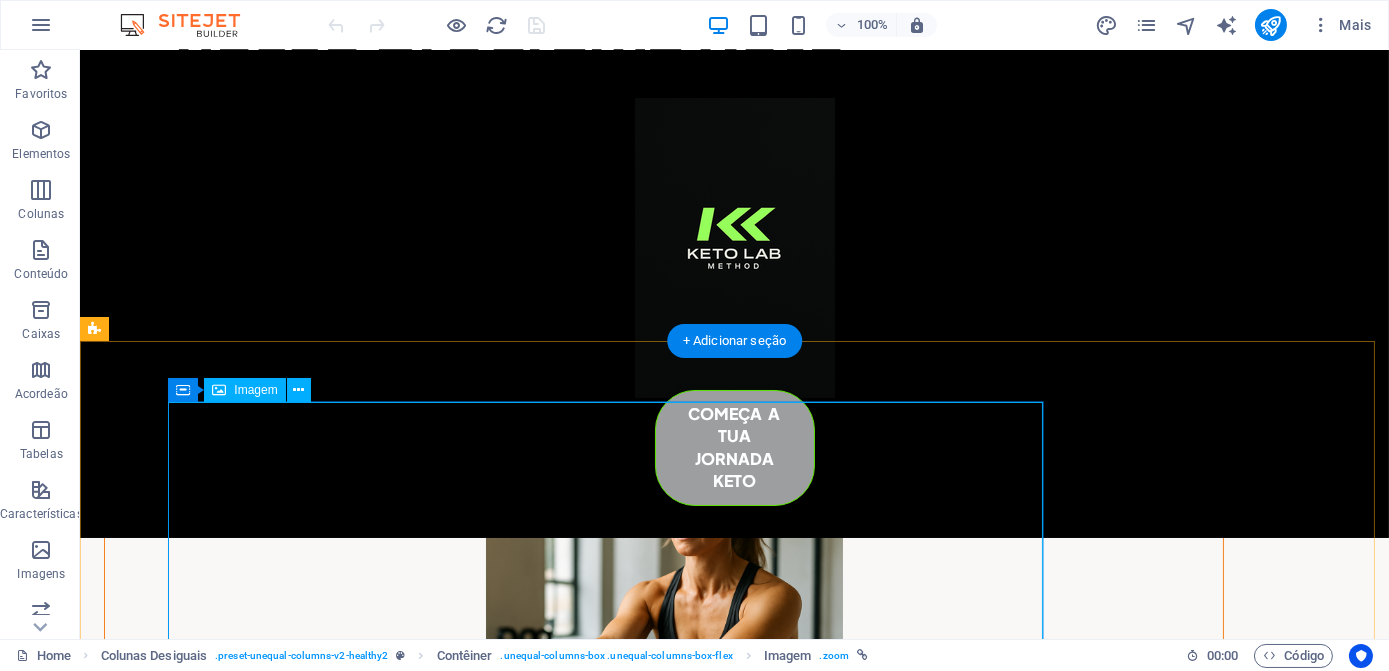 click at bounding box center (664, 665) 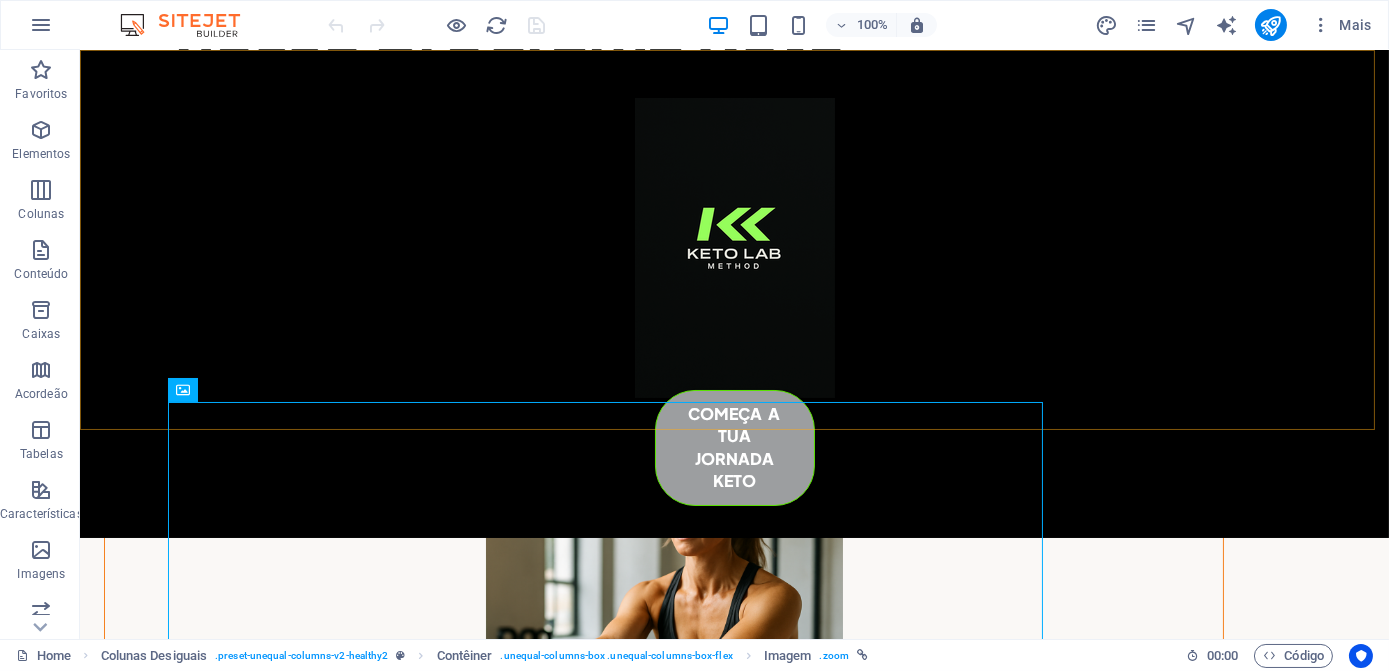 click on "começa  a tua jornada keto" at bounding box center (734, 294) 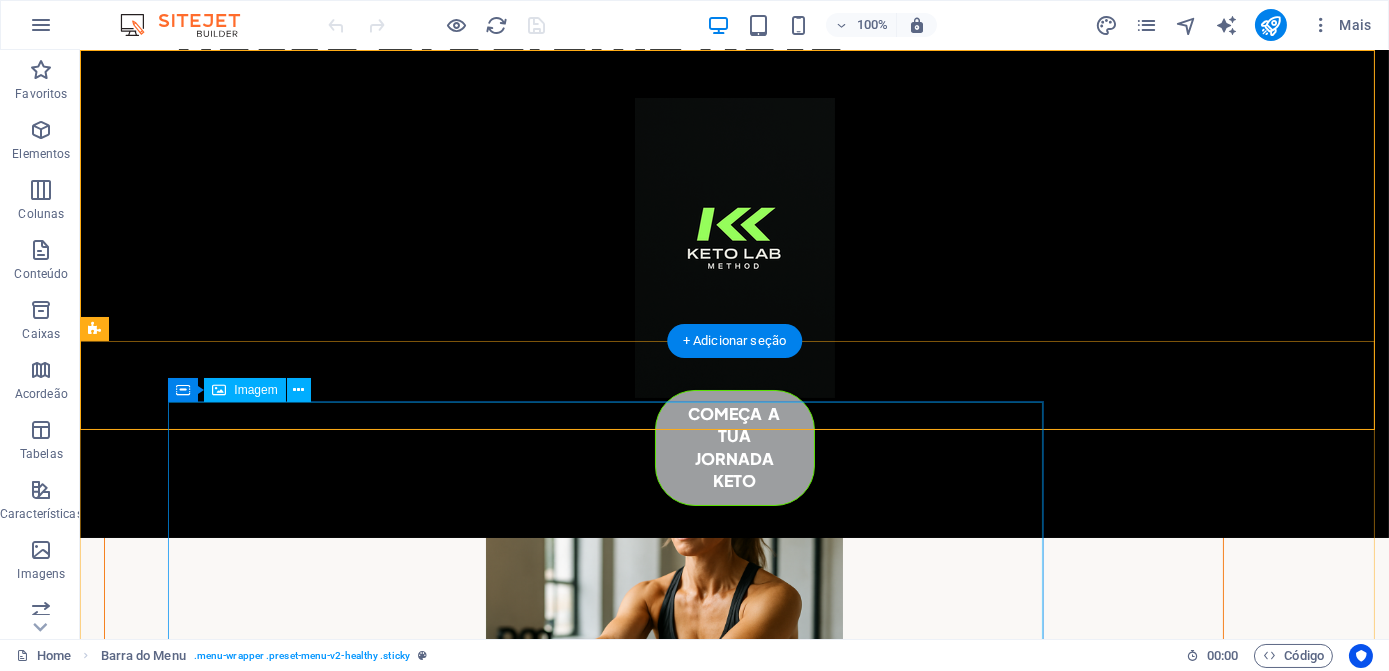 drag, startPoint x: 239, startPoint y: 499, endPoint x: 242, endPoint y: 489, distance: 10.440307 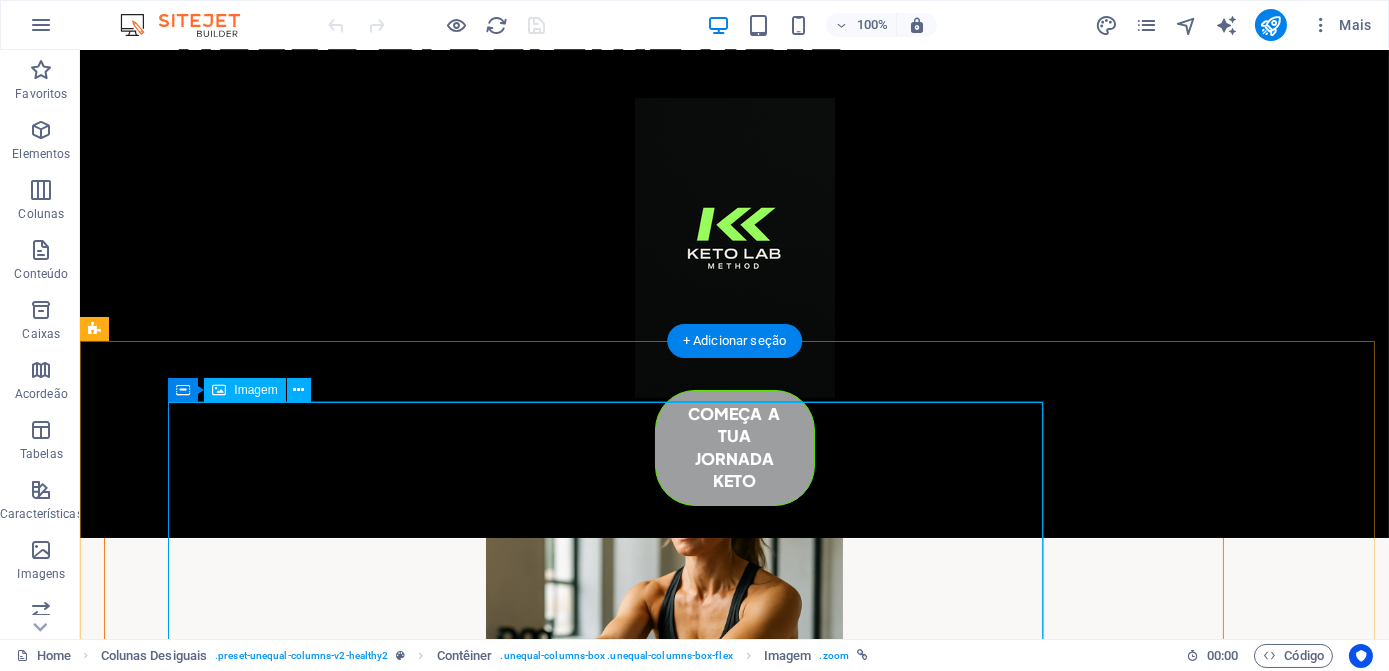 click at bounding box center (664, 665) 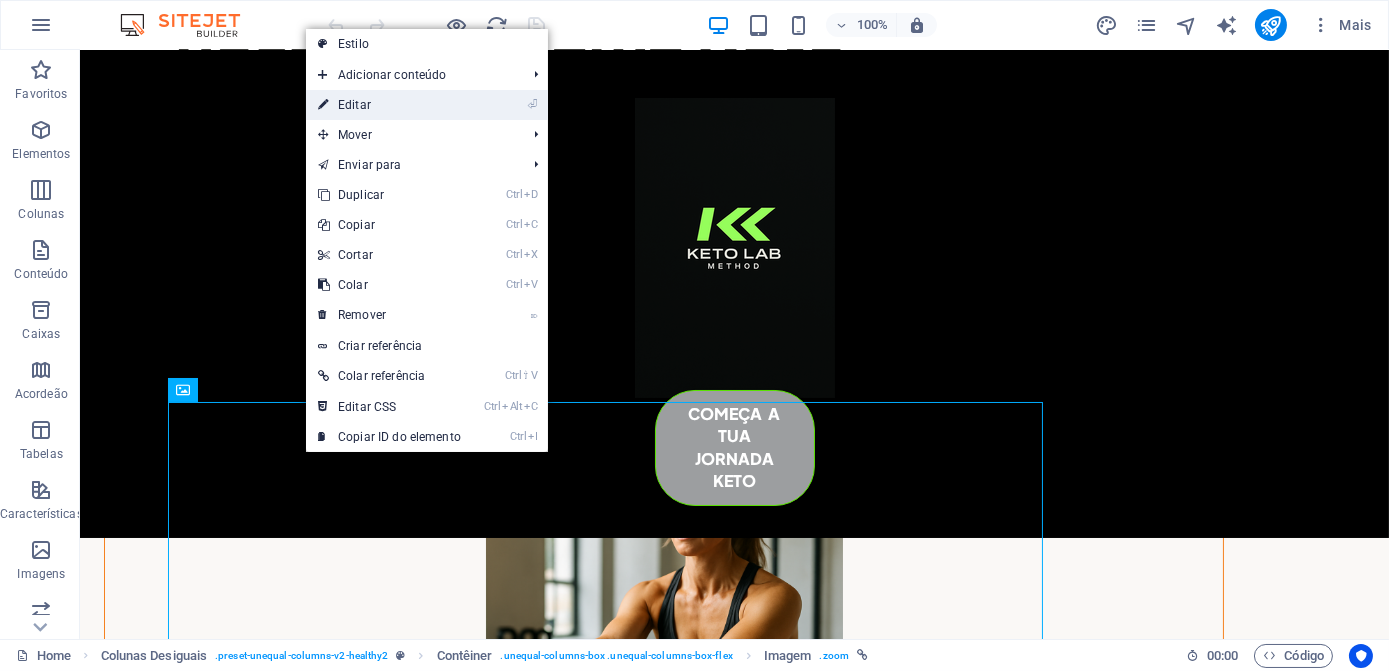 click on "⏎  Editar" at bounding box center [389, 105] 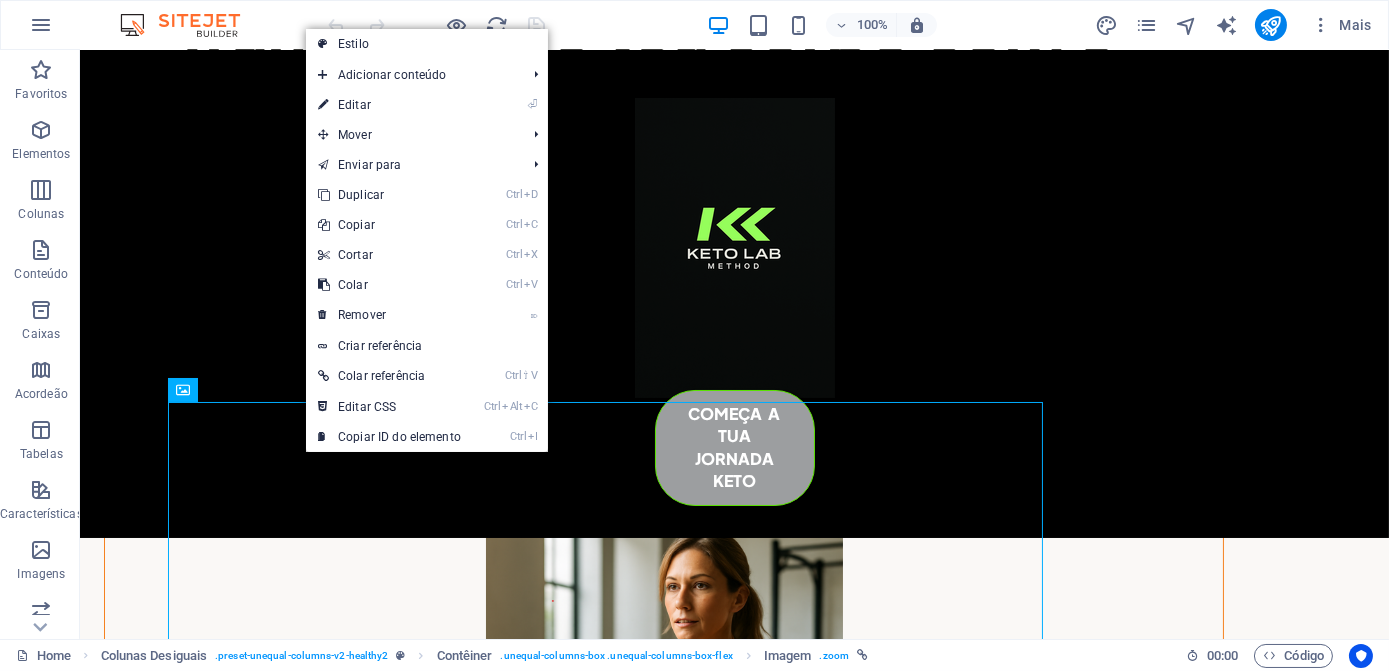 select on "px" 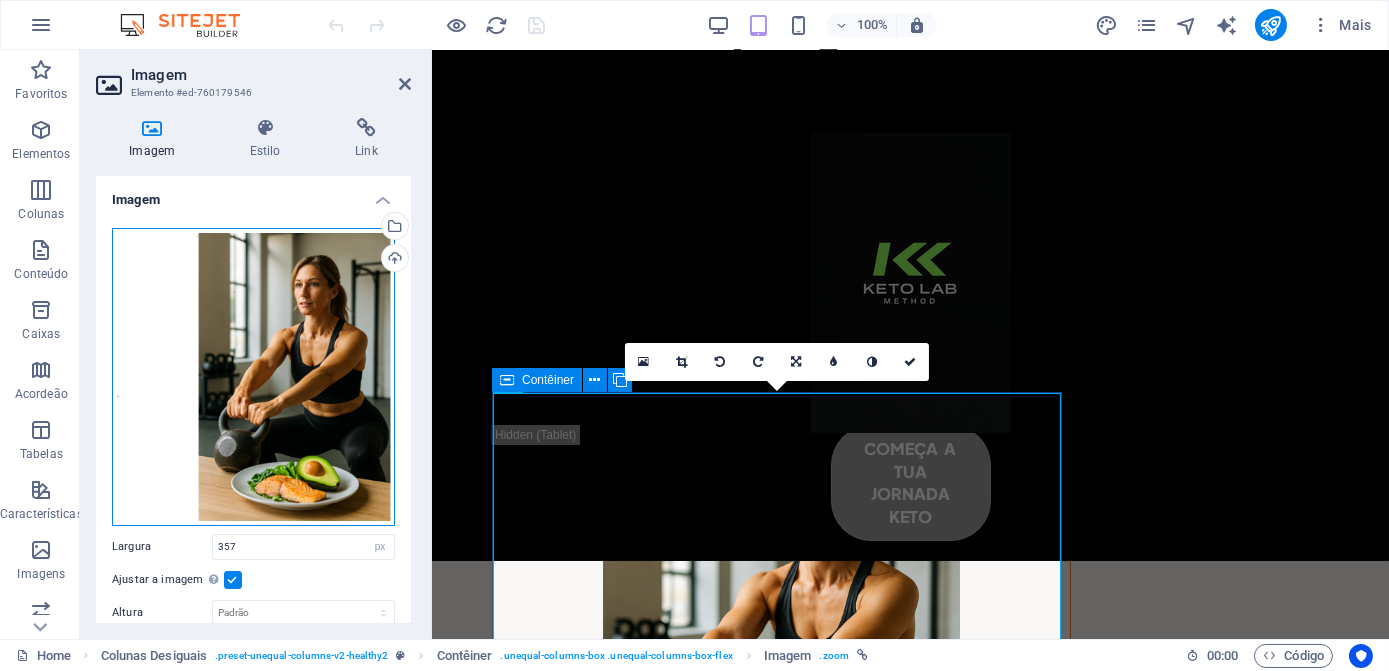 click on "Arraste os arquivos aqui, clique para escolher os arquivos ou selecione os arquivos em Arquivos ou em nossa galeria de fotos e vídeos gratuitos" at bounding box center [253, 377] 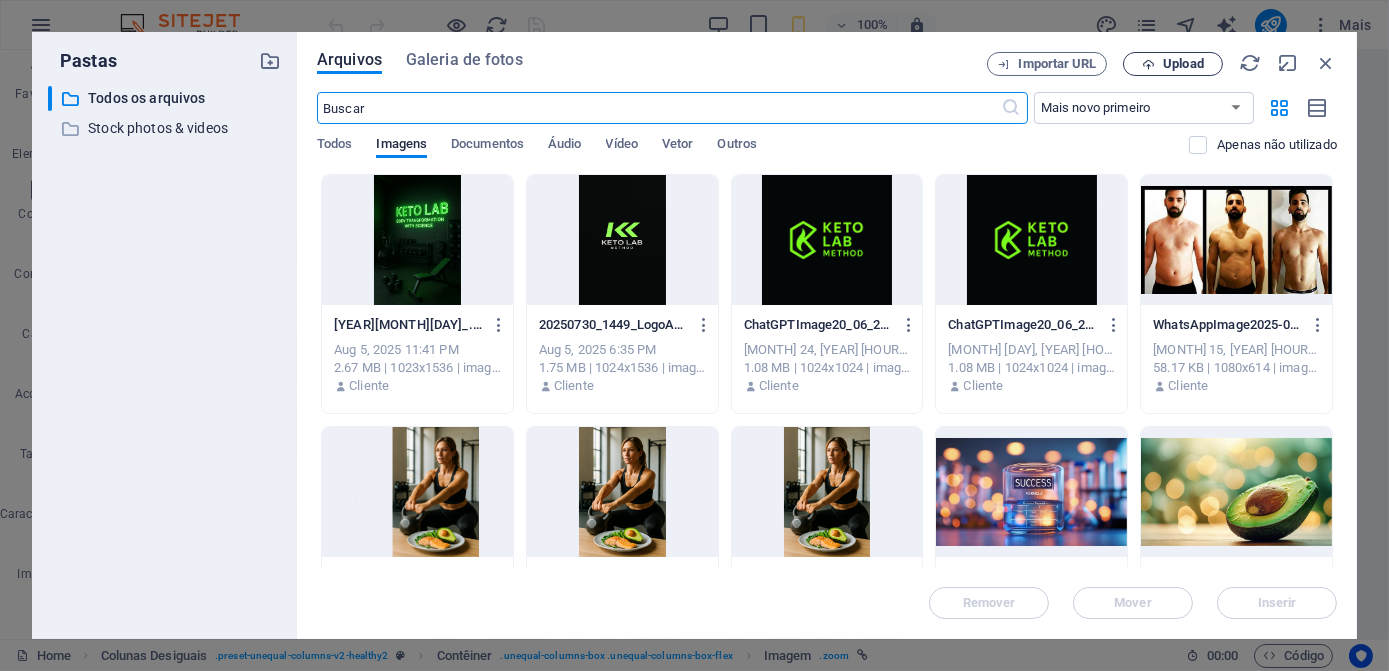 click at bounding box center [1148, 64] 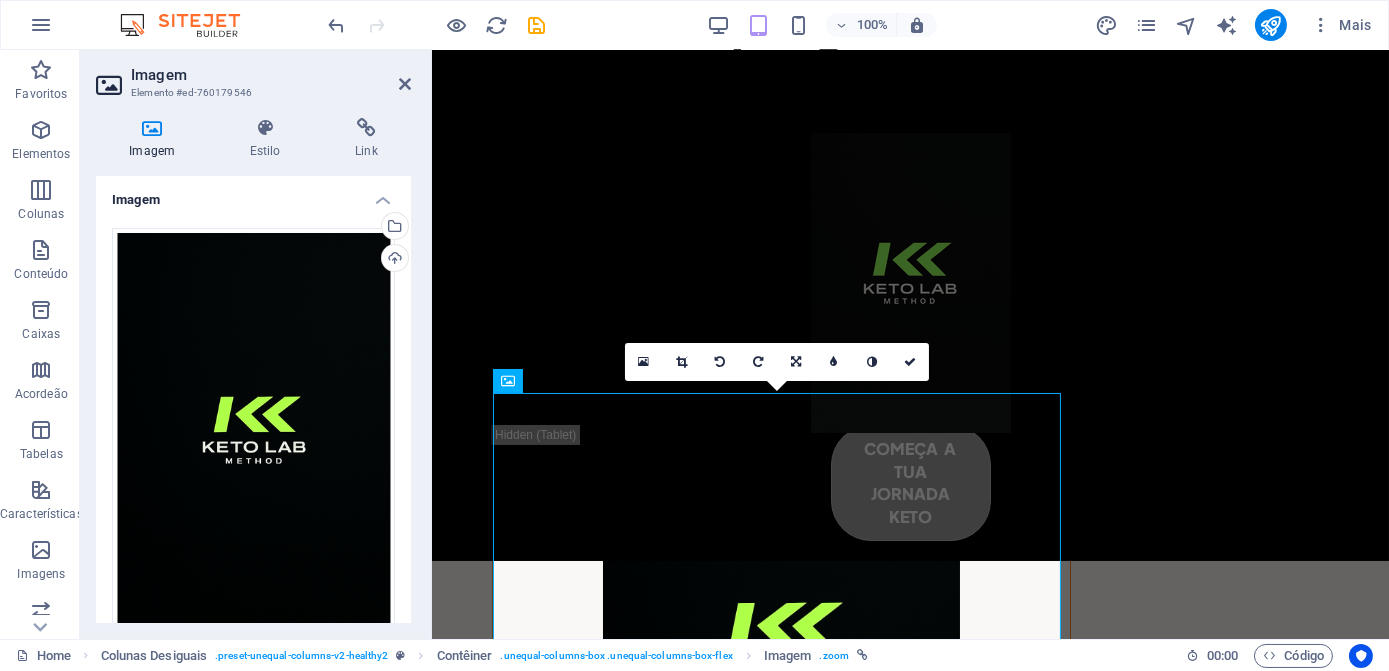 click at bounding box center [152, 128] 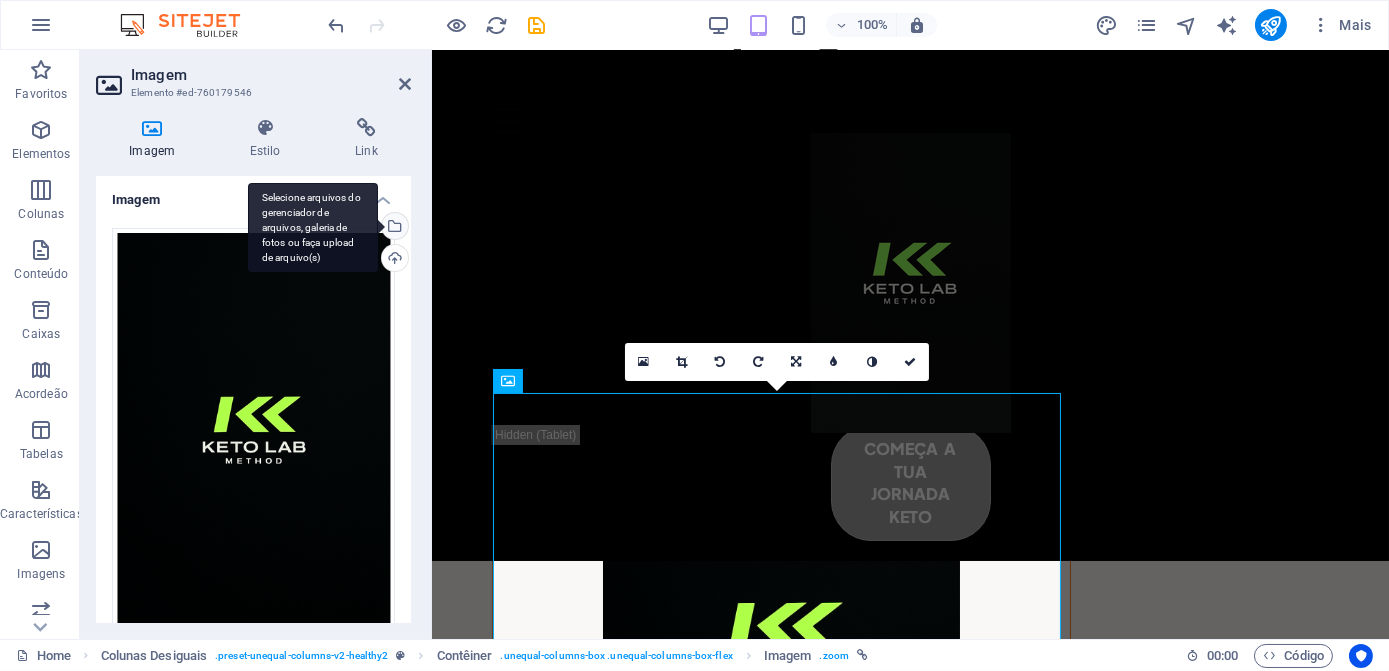 click on "Selecione arquivos do gerenciador de arquivos, galeria de fotos ou faça upload de arquivo(s)" at bounding box center [313, 228] 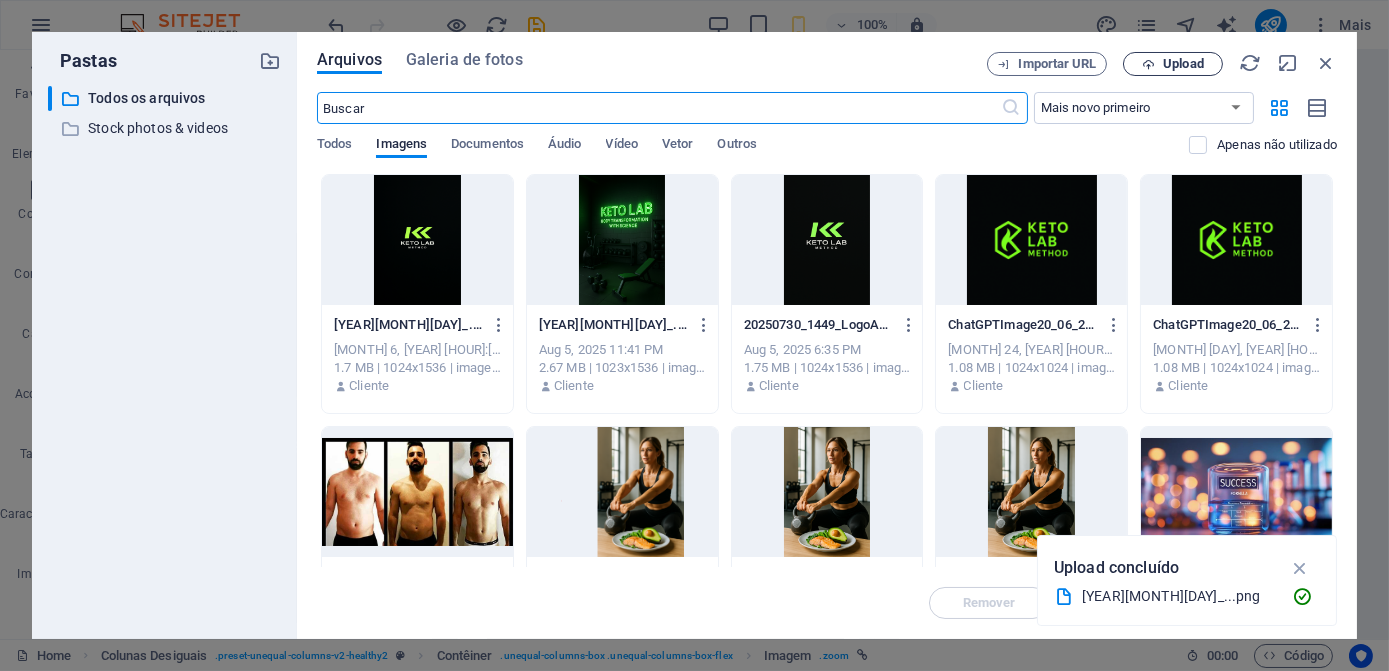click on "Upload" at bounding box center (1183, 64) 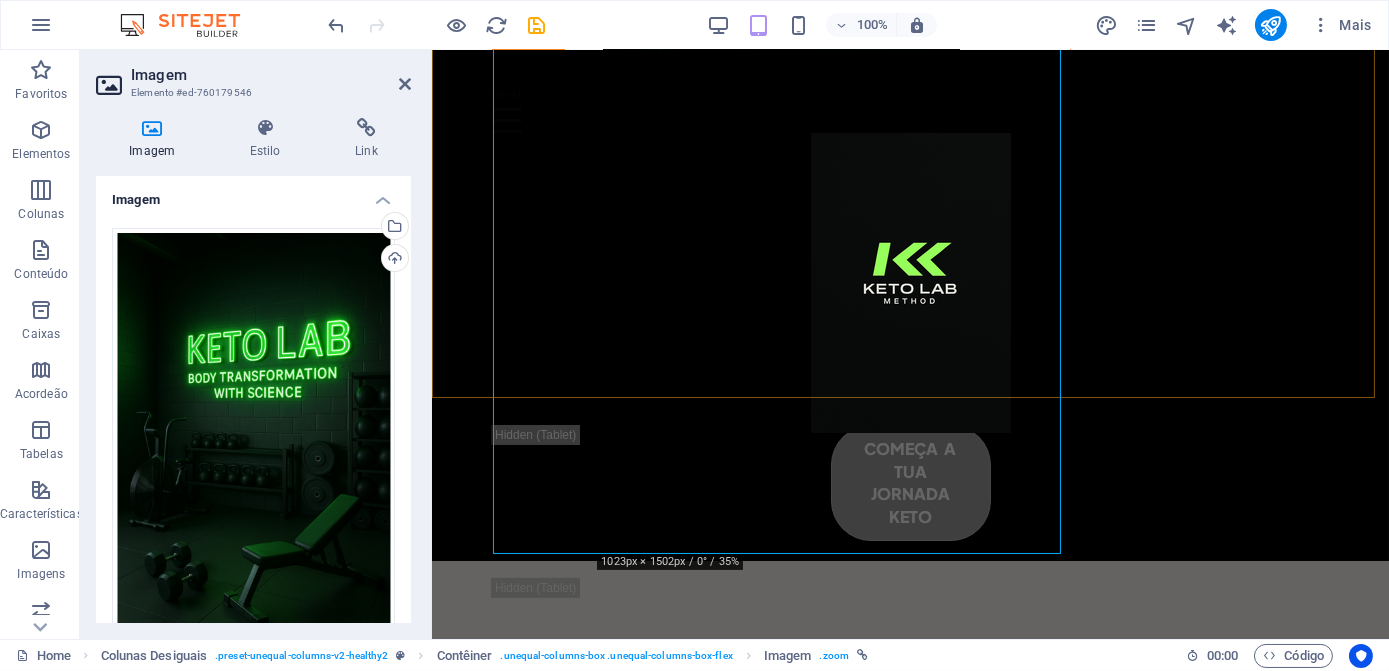 scroll, scrollTop: 1245, scrollLeft: 0, axis: vertical 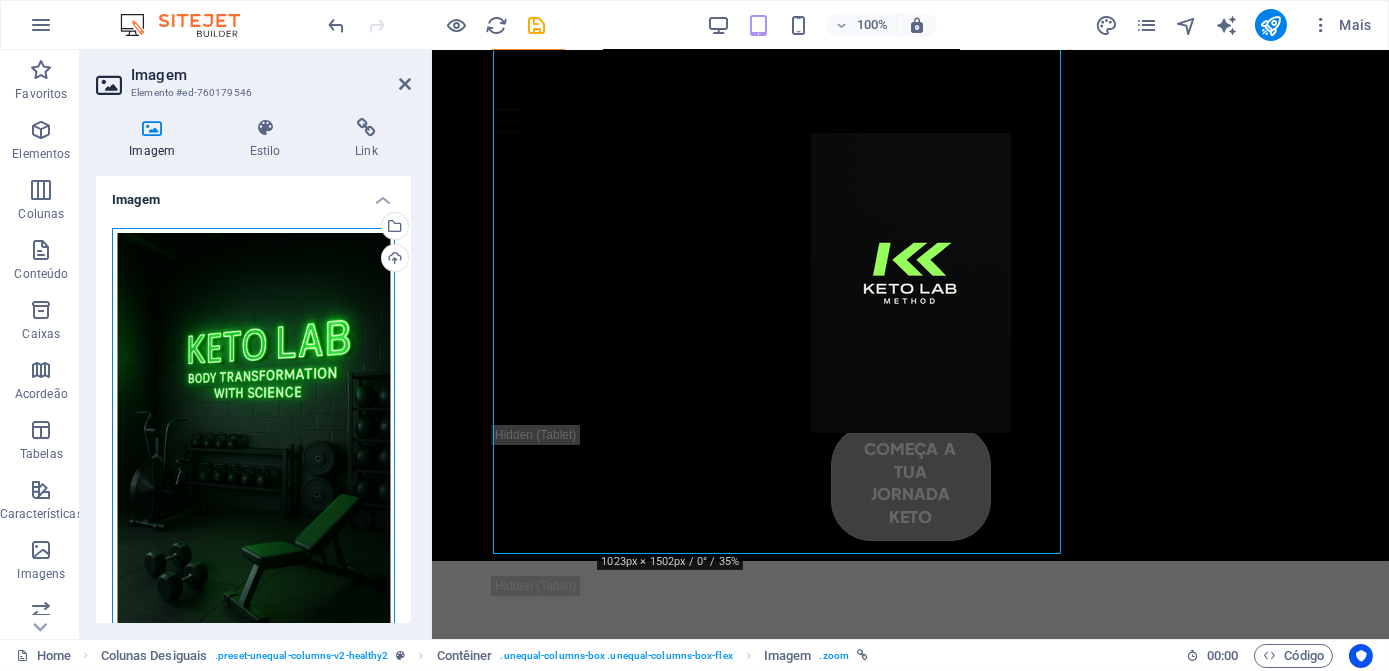 click on "Arraste os arquivos aqui, clique para escolher os arquivos ou selecione os arquivos em Arquivos ou em nossa galeria de fotos e vídeos gratuitos" at bounding box center (253, 438) 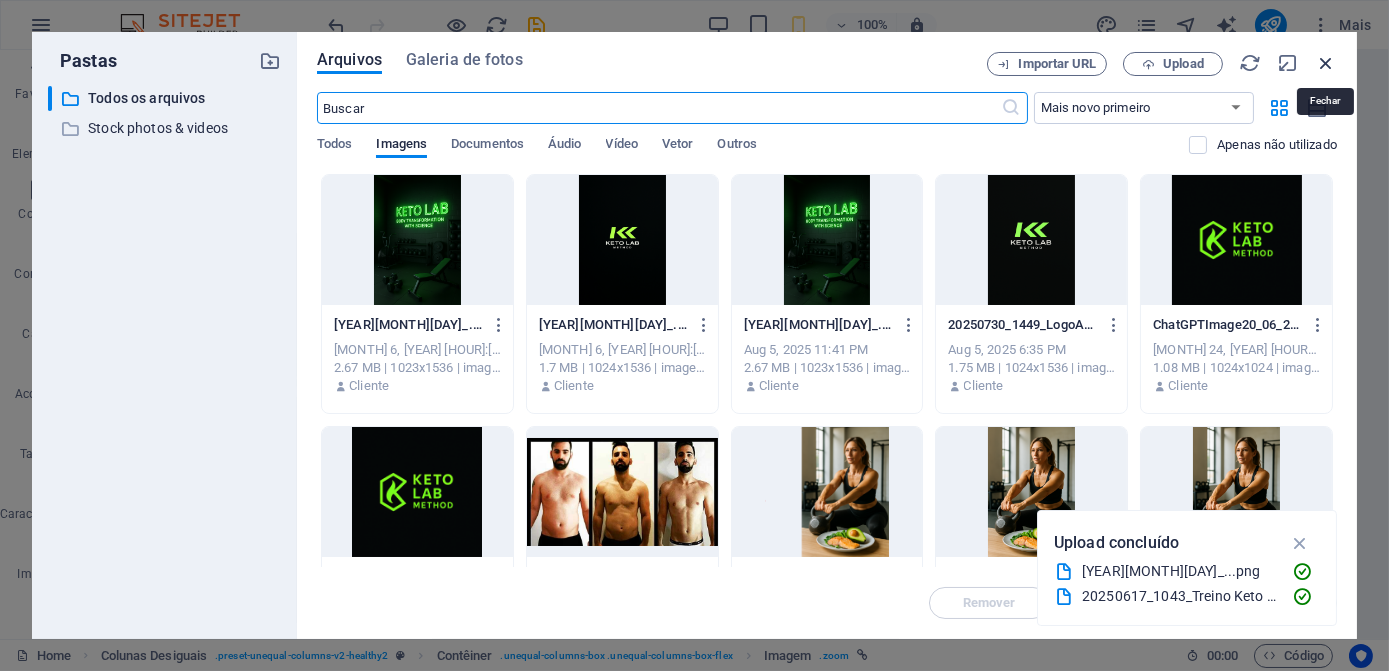click at bounding box center [1326, 63] 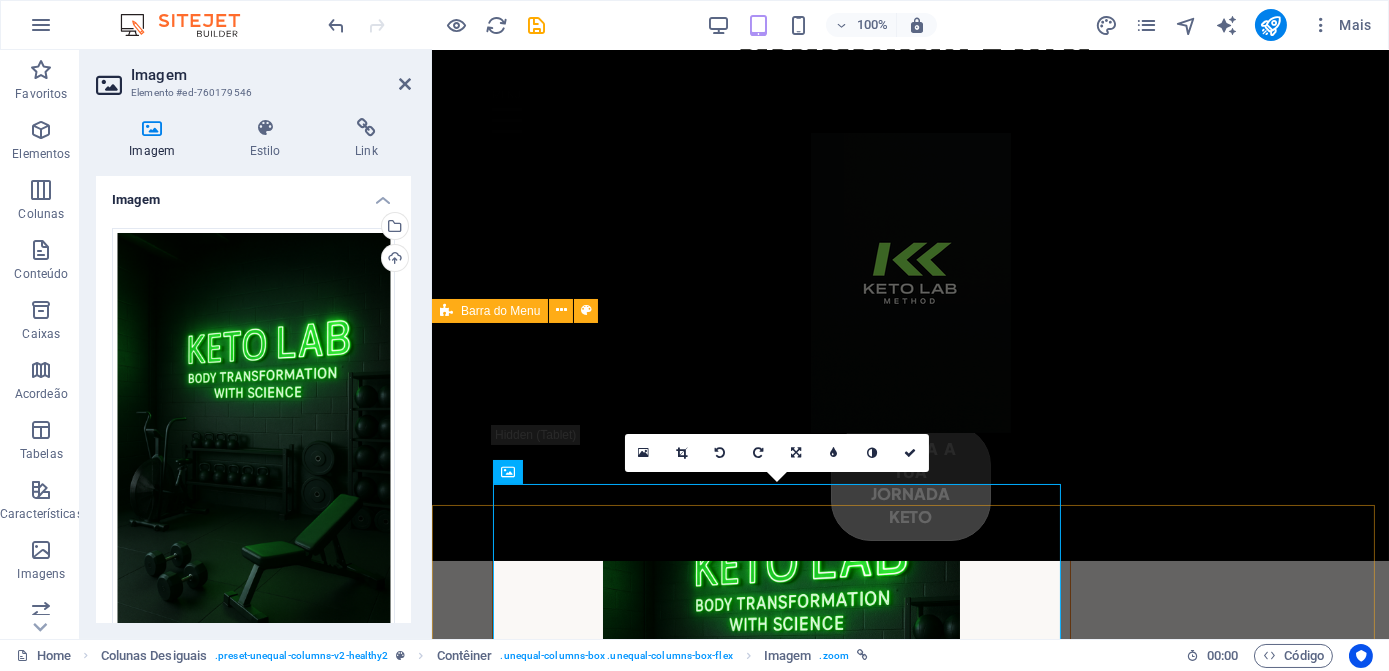 scroll, scrollTop: 791, scrollLeft: 0, axis: vertical 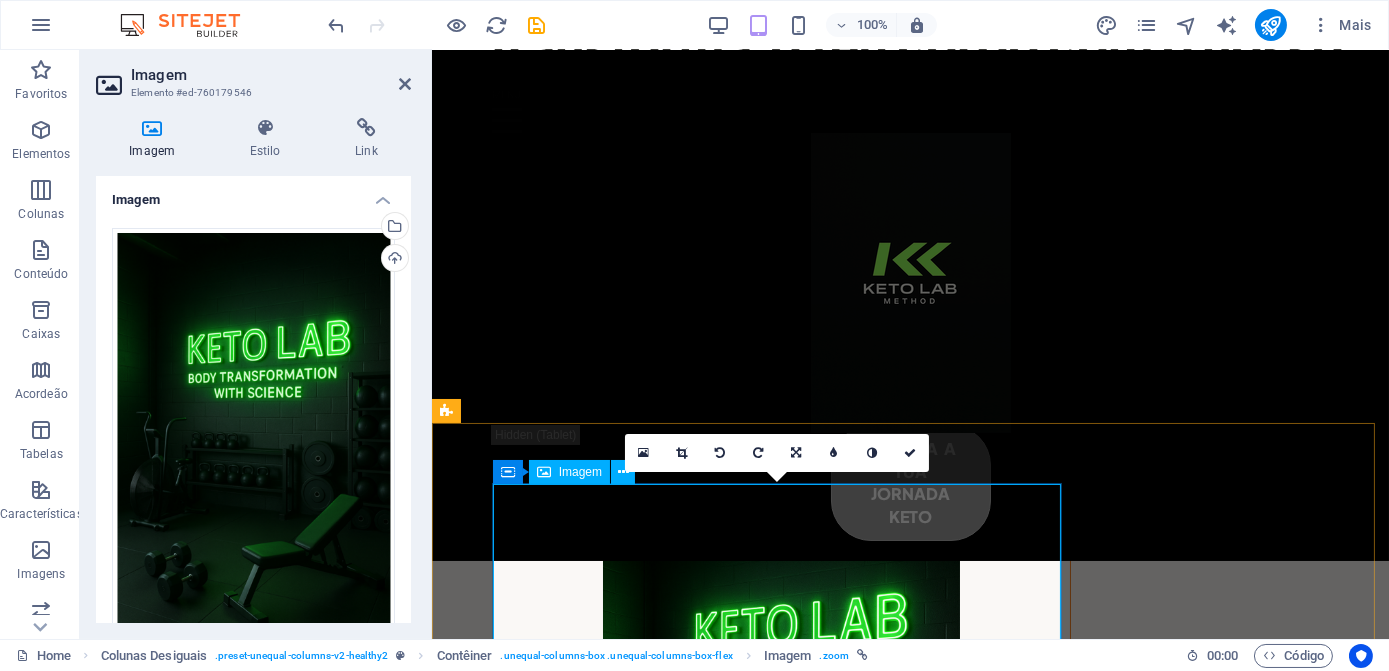 click at bounding box center (780, 747) 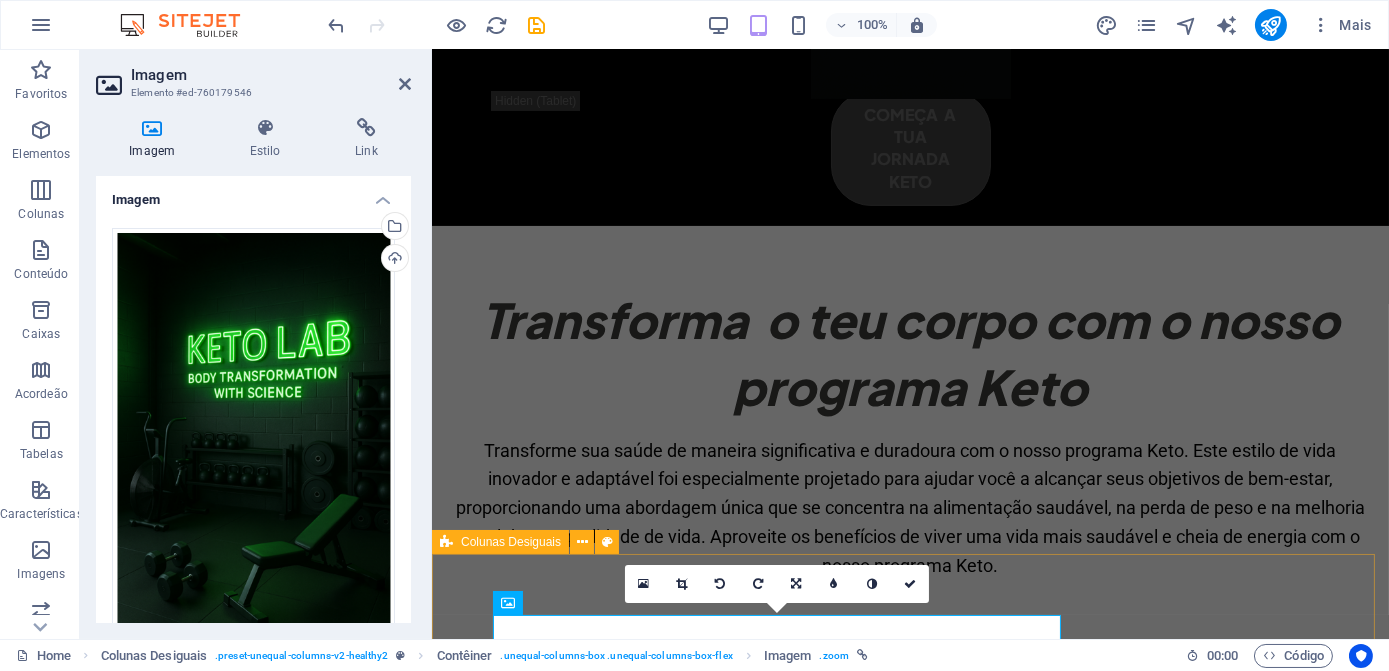 scroll, scrollTop: 427, scrollLeft: 0, axis: vertical 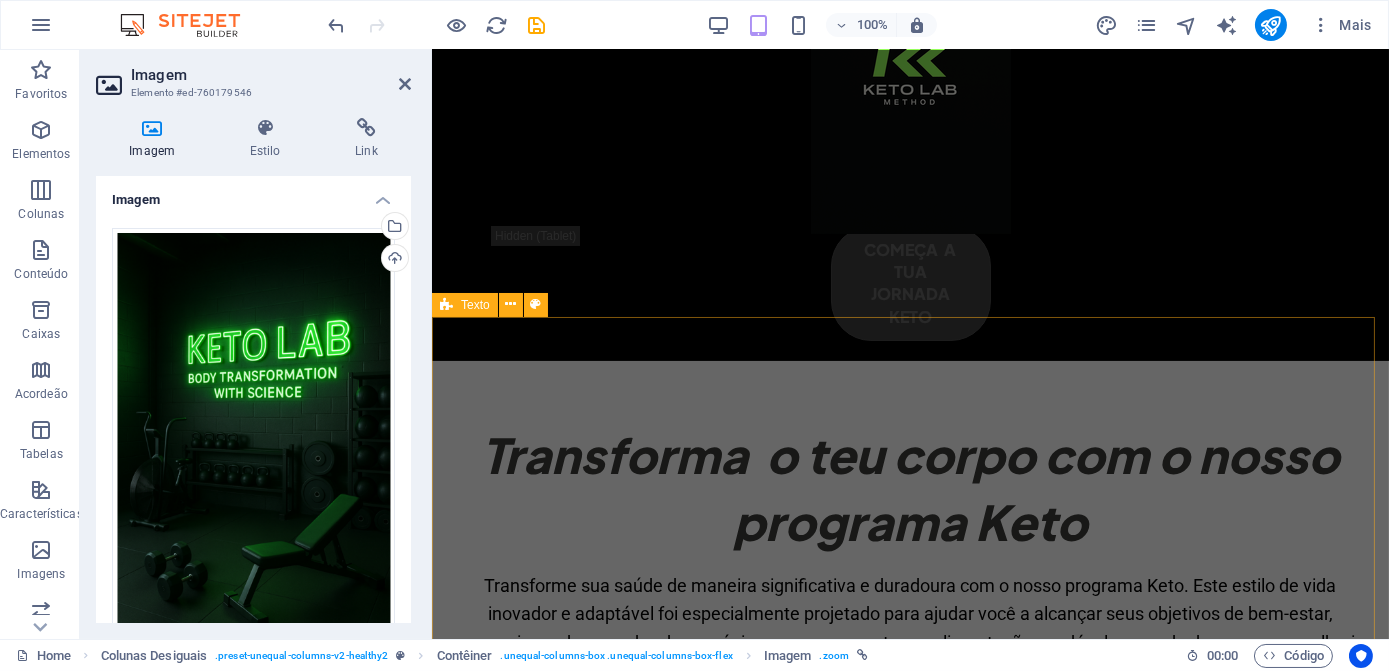 click on "Transforma  o teu corpo com o nosso programa Keto Transforme sua saúde de maneira significativa e duradoura com o nosso programa Keto. Este estilo de vida inovador e adaptável foi especialmente projetado para ajudar você a alcançar seus objetivos de bem-estar, proporcionando uma abordagem única que se concentra na alimentação saudável, na perda de peso e na melhoria geral da sua qualidade de vida. Aproveite os benefícios de viver uma vida mais saudável e cheia de energia com o nosso programa Keto." at bounding box center [909, 568] 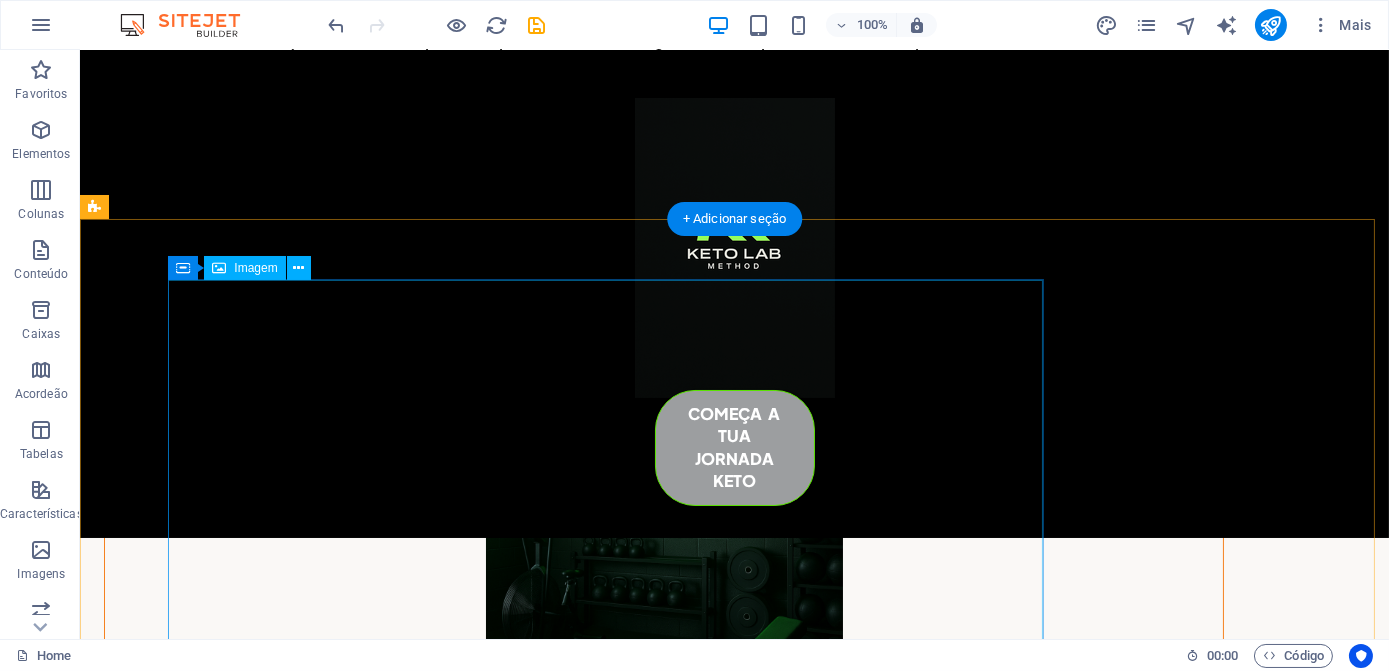 scroll, scrollTop: 609, scrollLeft: 0, axis: vertical 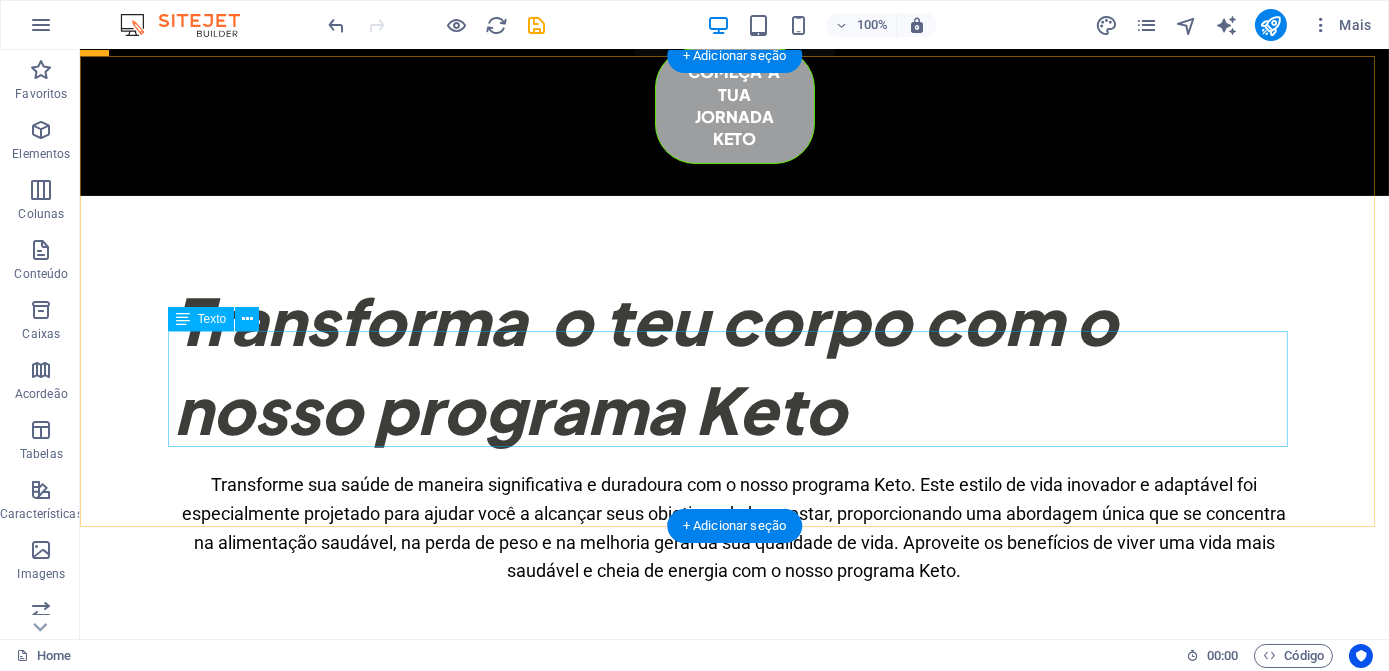 click on "Transforme sua saúde de maneira significativa e duradoura com o nosso programa Keto. Este estilo de vida inovador e adaptável foi especialmente projetado para ajudar você a alcançar seus objetivos de bem-estar, proporcionando uma abordagem única que se concentra na alimentação saudável, na perda de peso e na melhoria geral da sua qualidade de vida. Aproveite os benefícios de viver uma vida mais saudável e cheia de energia com o nosso programa Keto." at bounding box center (735, 528) 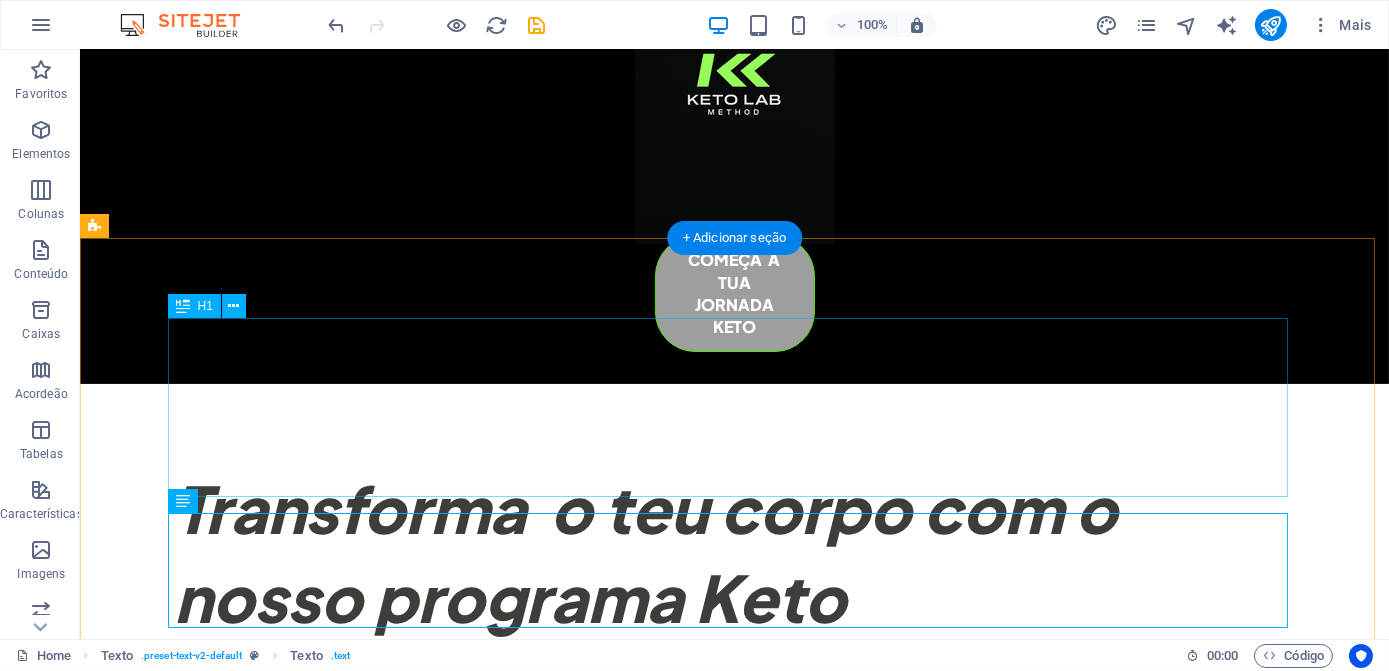 scroll, scrollTop: 154, scrollLeft: 0, axis: vertical 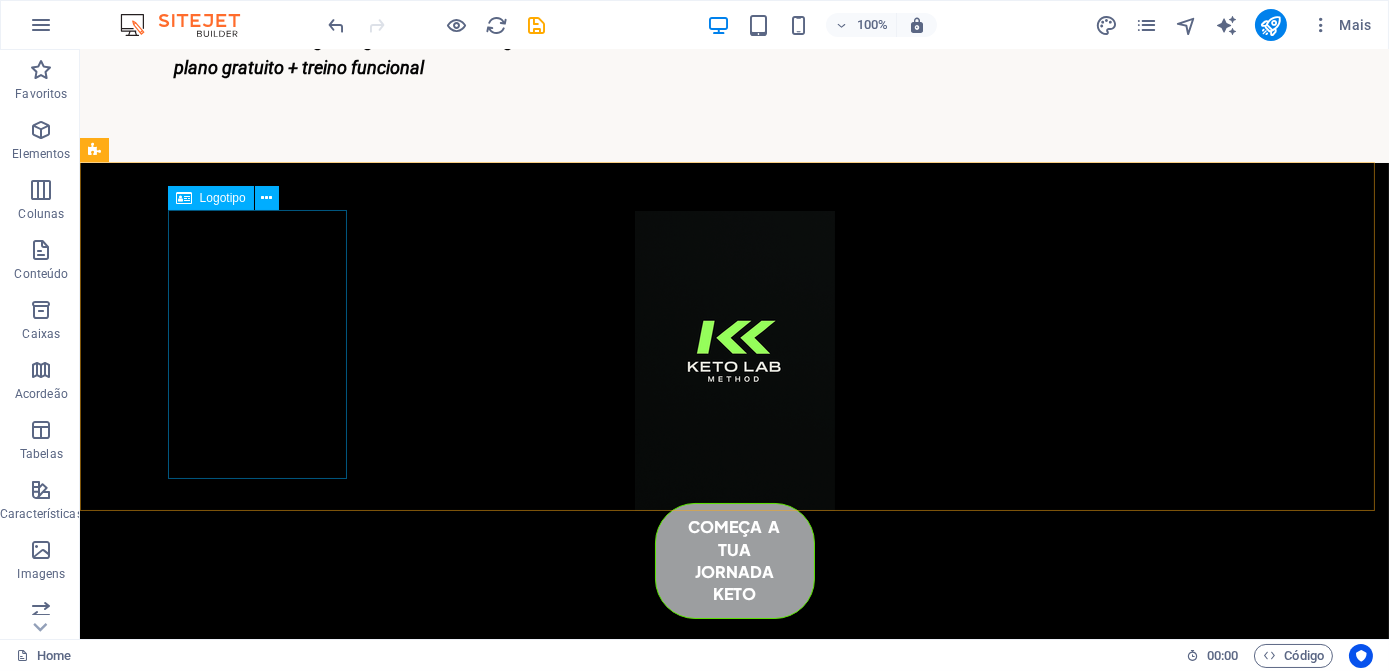 click on "Logotipo" at bounding box center [223, 198] 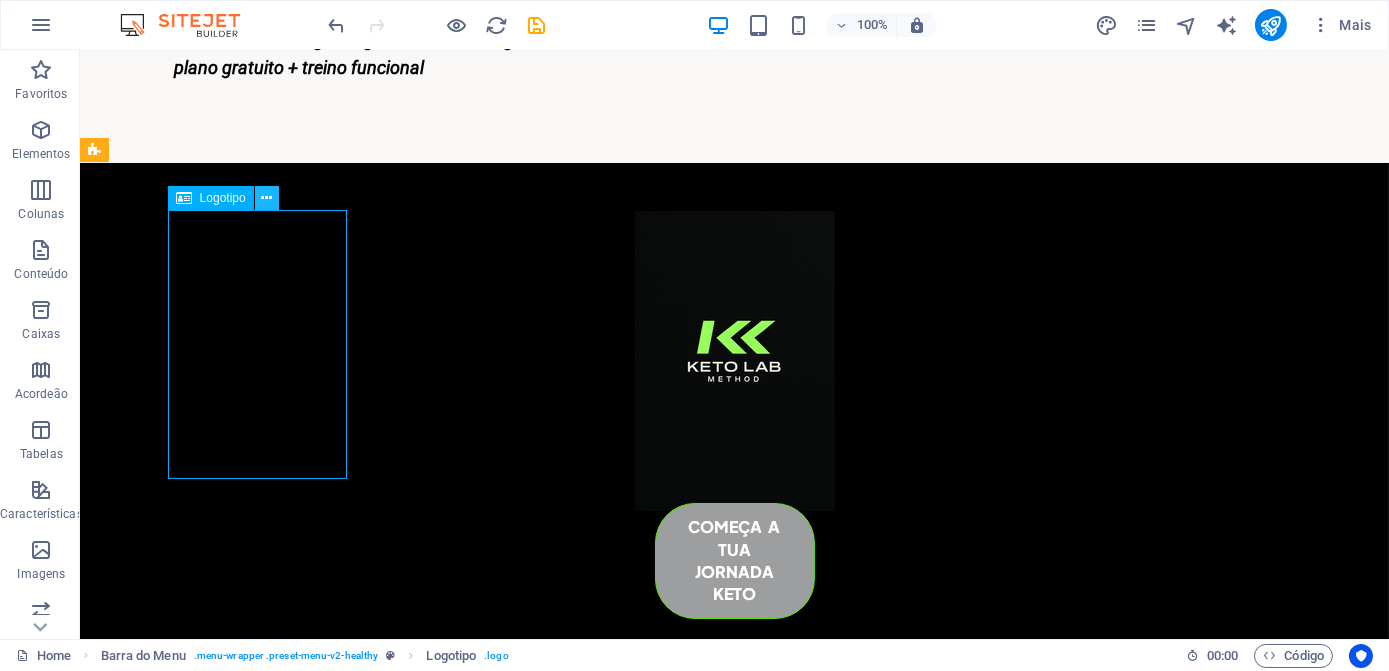 click at bounding box center [266, 198] 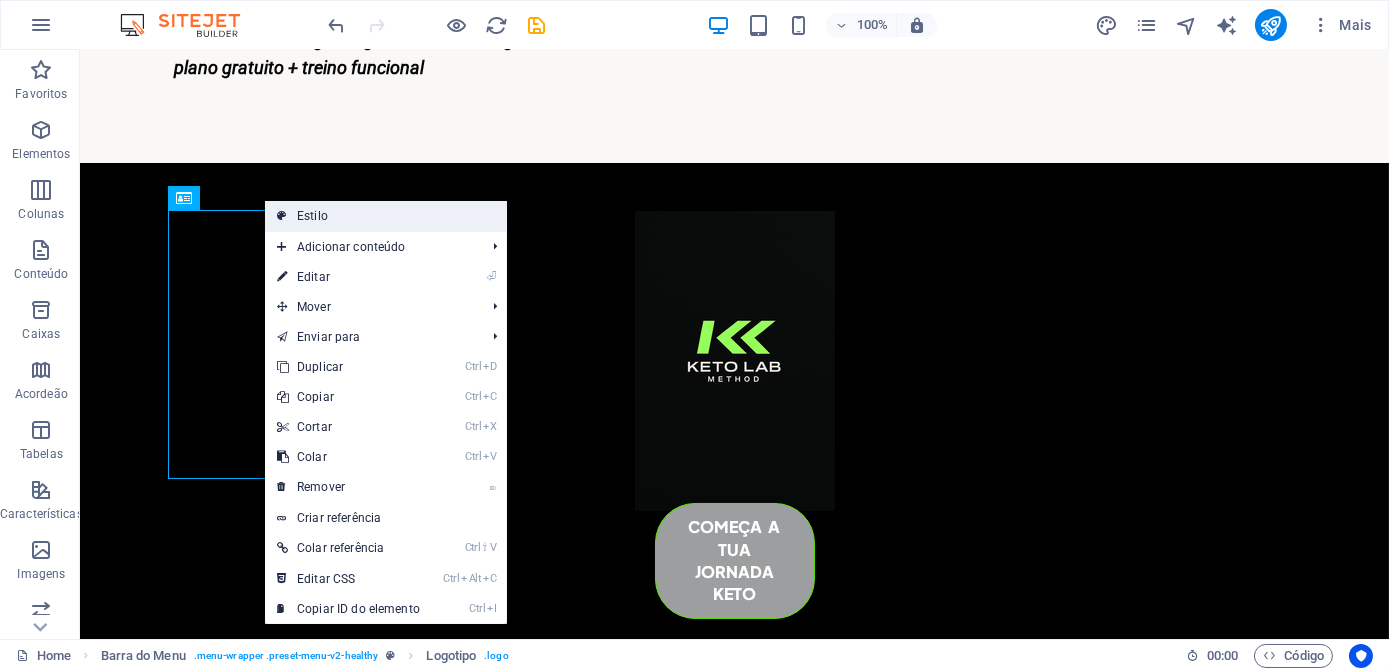 click on "Estilo" at bounding box center (386, 216) 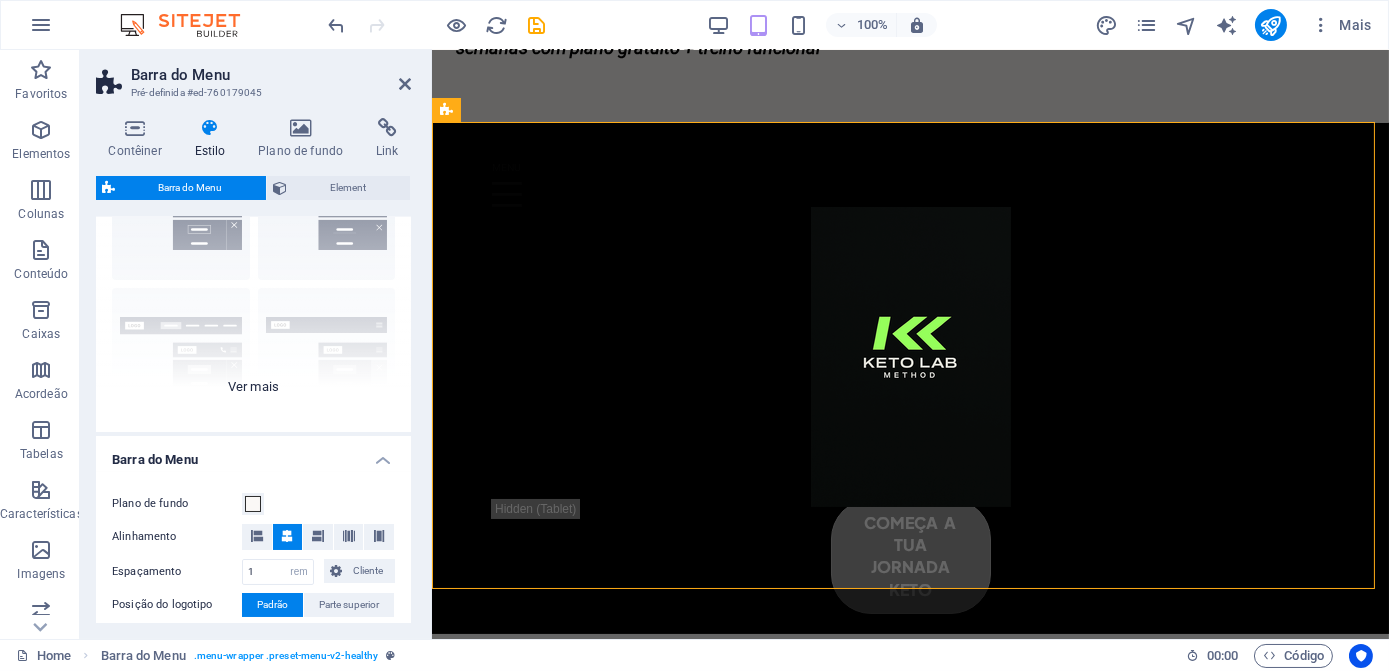 scroll, scrollTop: 90, scrollLeft: 0, axis: vertical 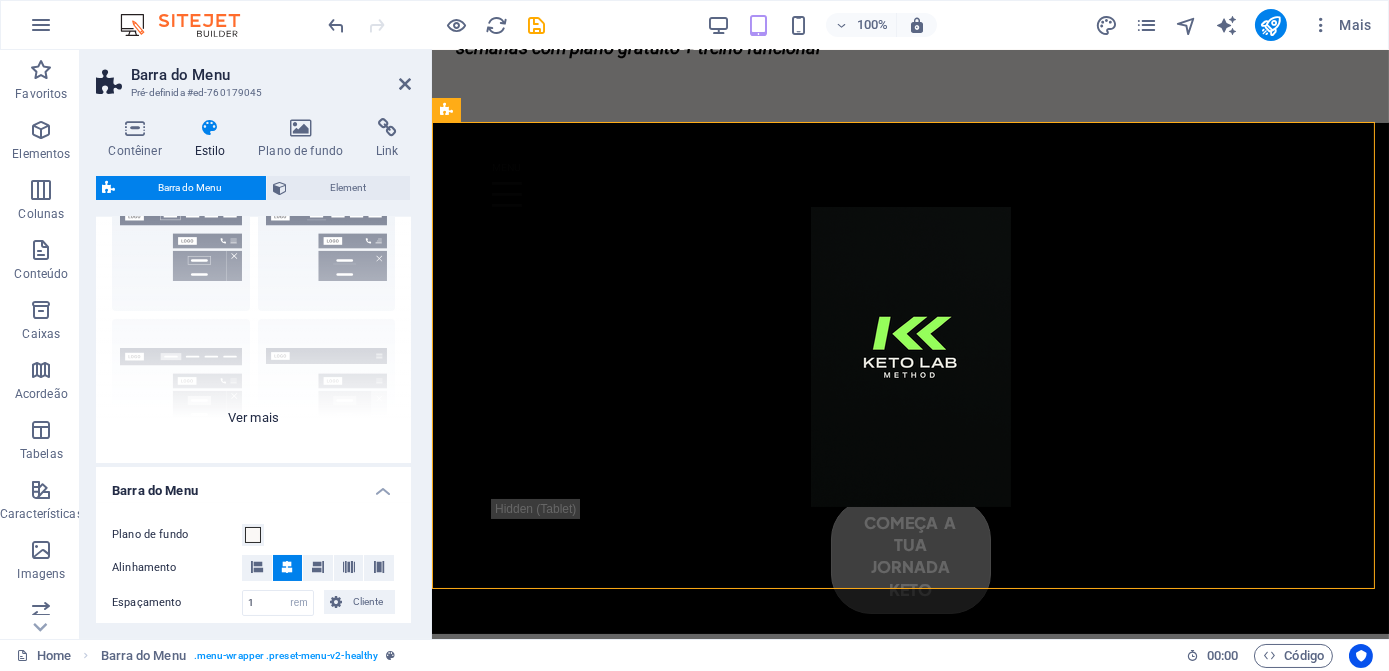 click on "Borda Centralizada Padrão Fixo Loki Trigger Largo XXL" at bounding box center [253, 313] 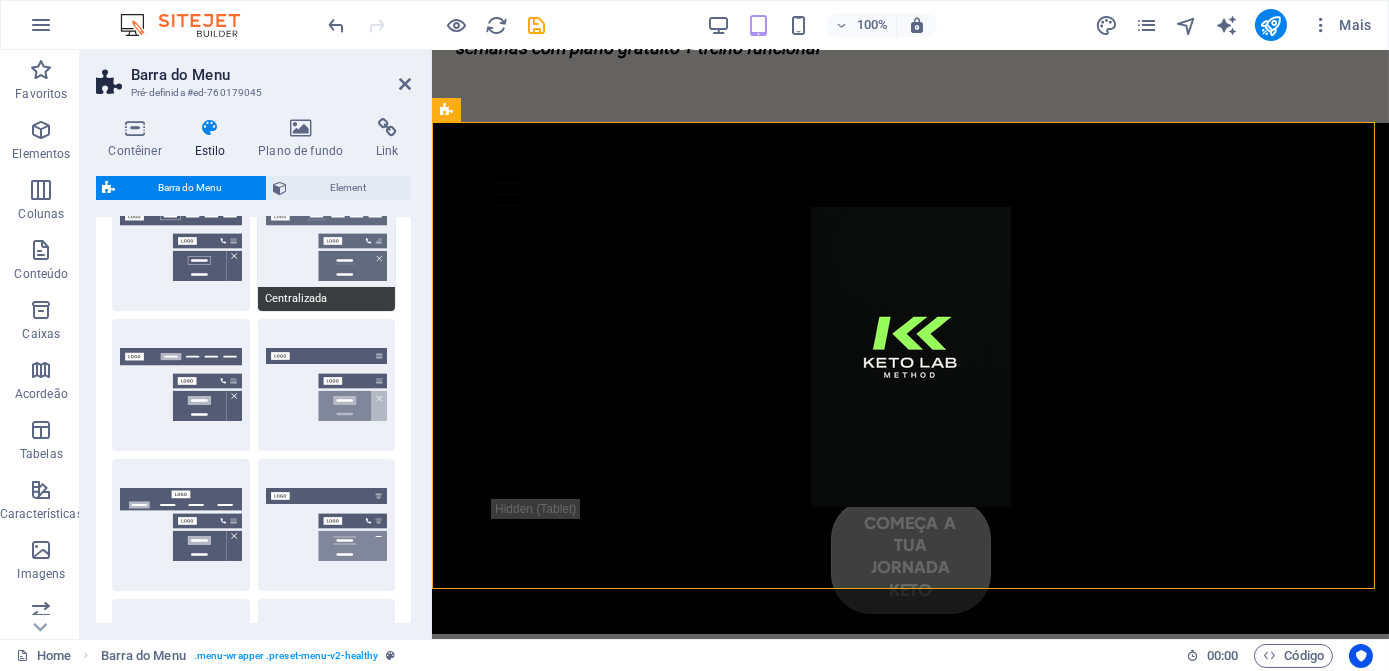 click on "Centralizada" at bounding box center (327, 245) 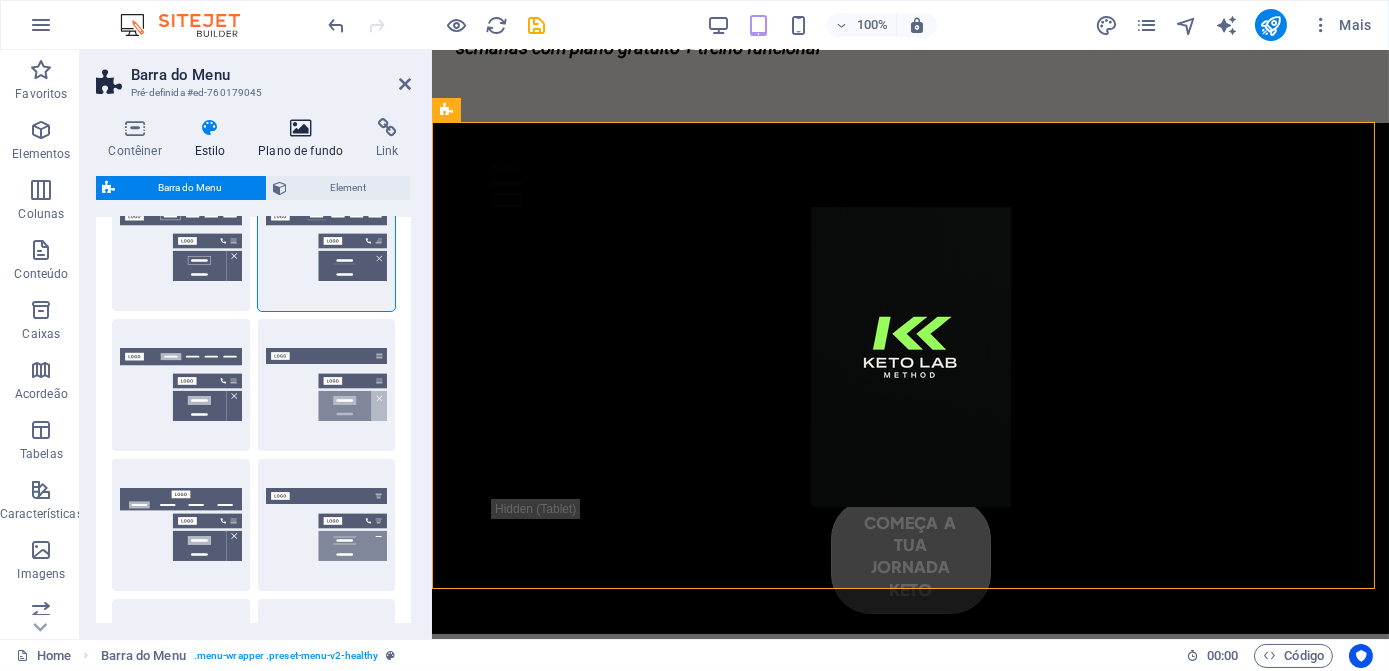 click on "Plano de fundo" at bounding box center (305, 139) 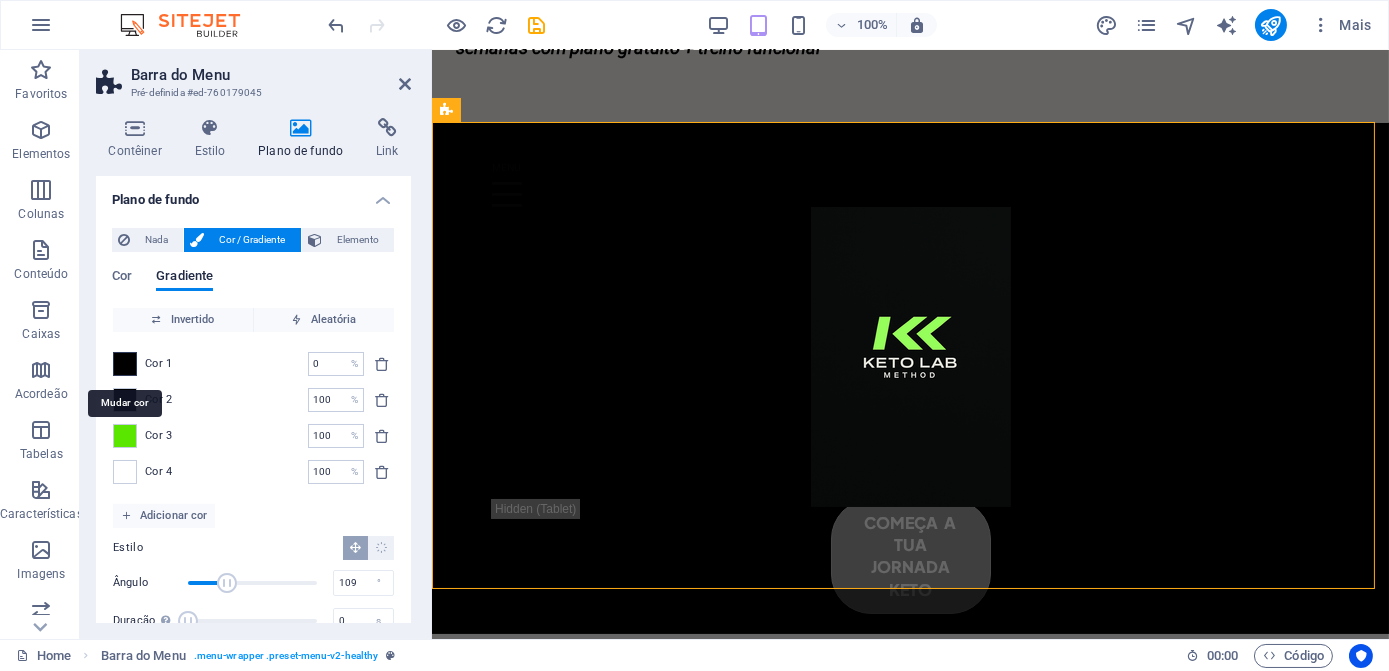 click at bounding box center [125, 364] 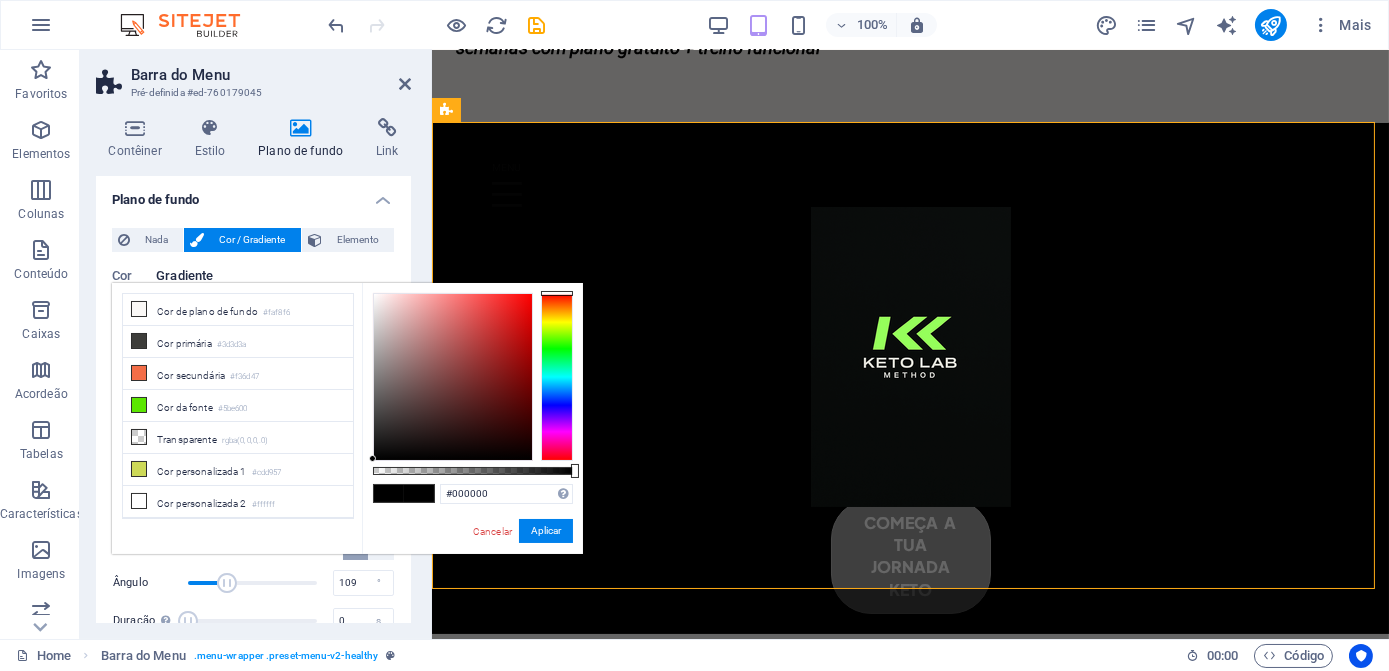 click at bounding box center (389, 493) 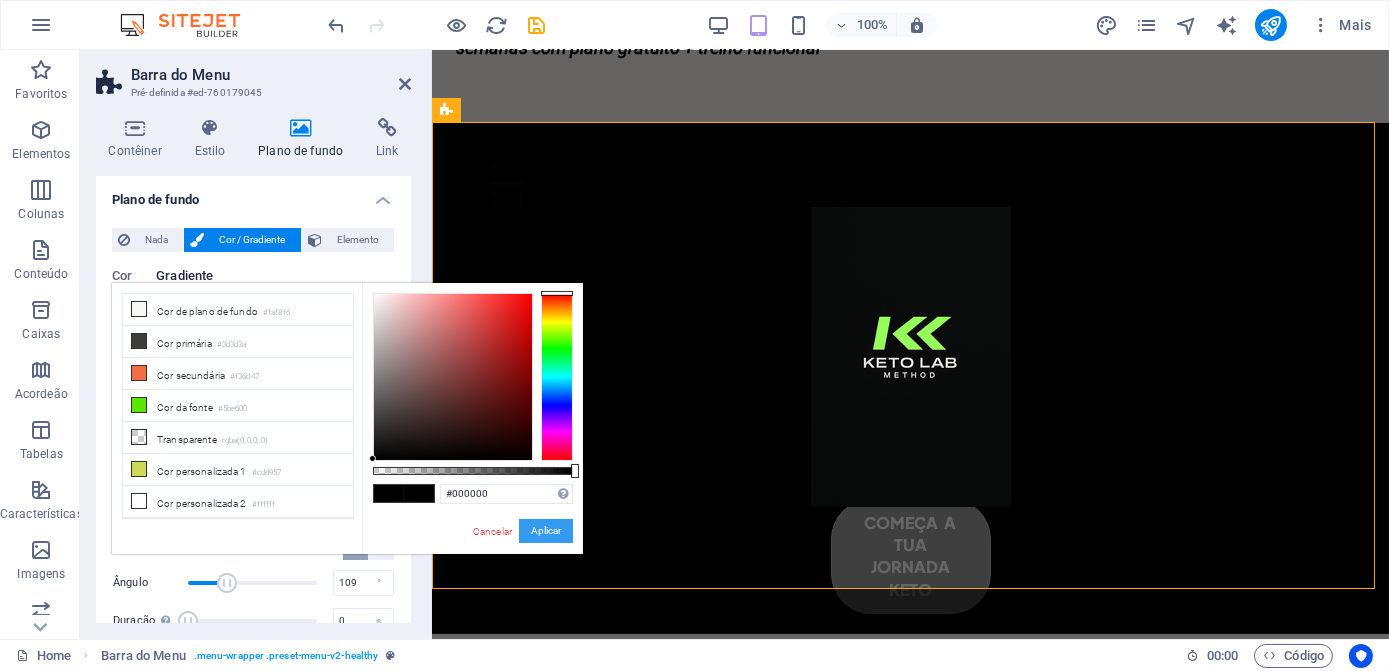 click on "Aplicar" at bounding box center [546, 531] 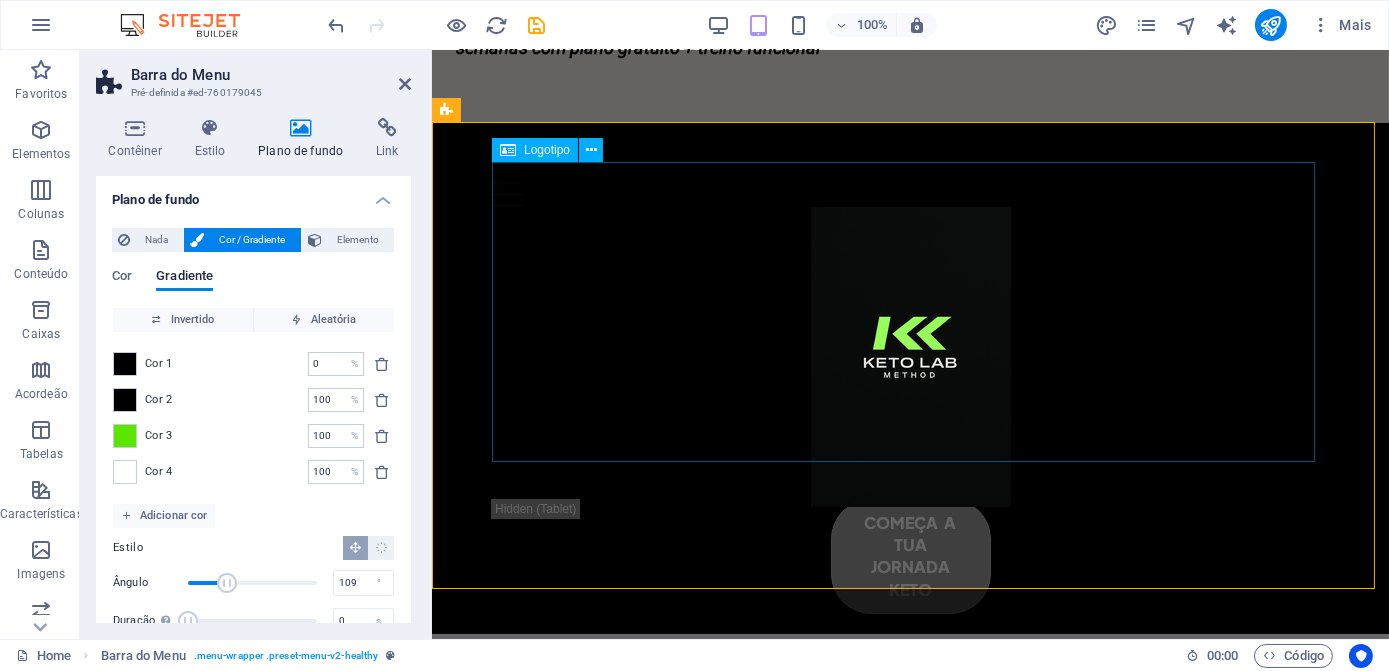click at bounding box center [909, 357] 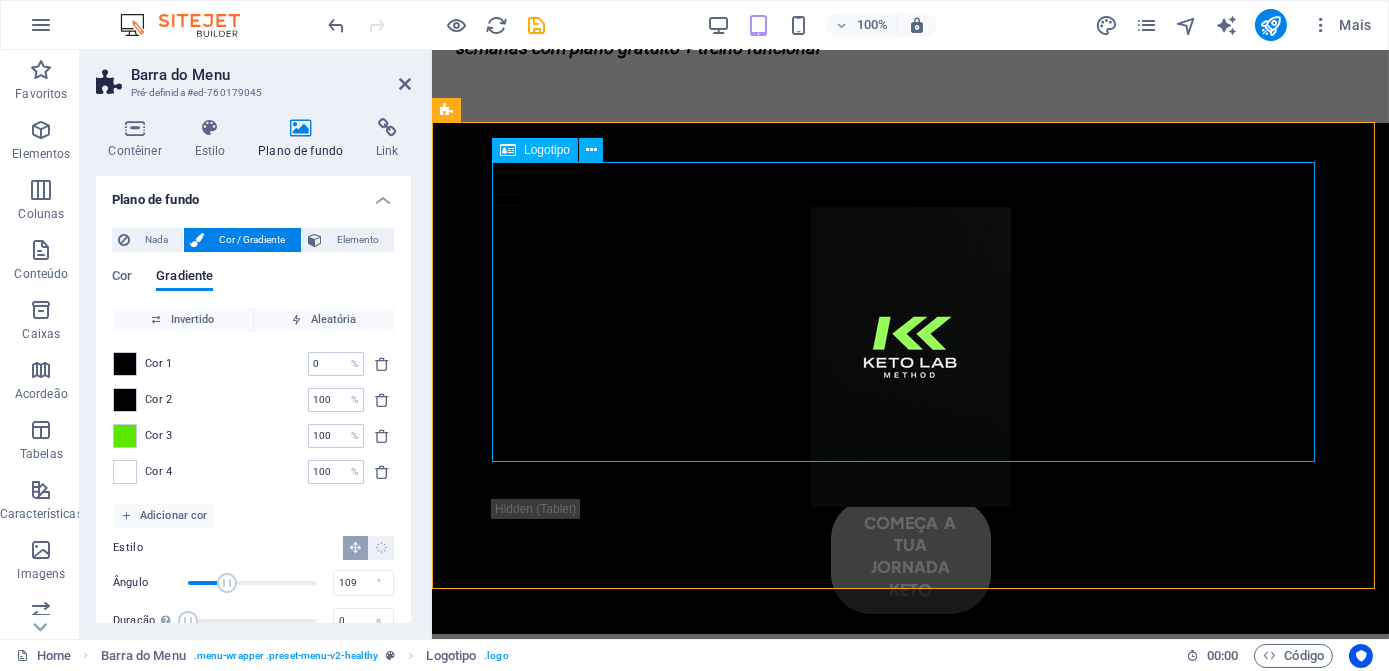 click at bounding box center [909, 357] 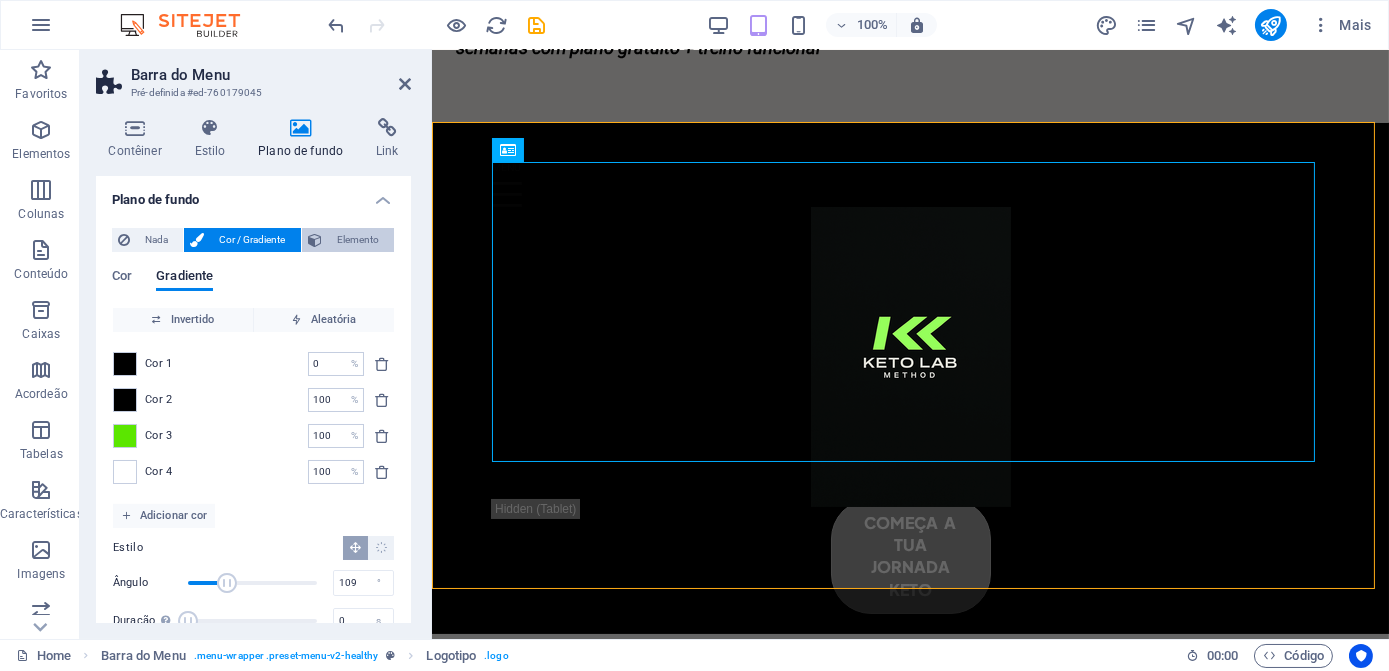 click on "Elemento" at bounding box center (358, 240) 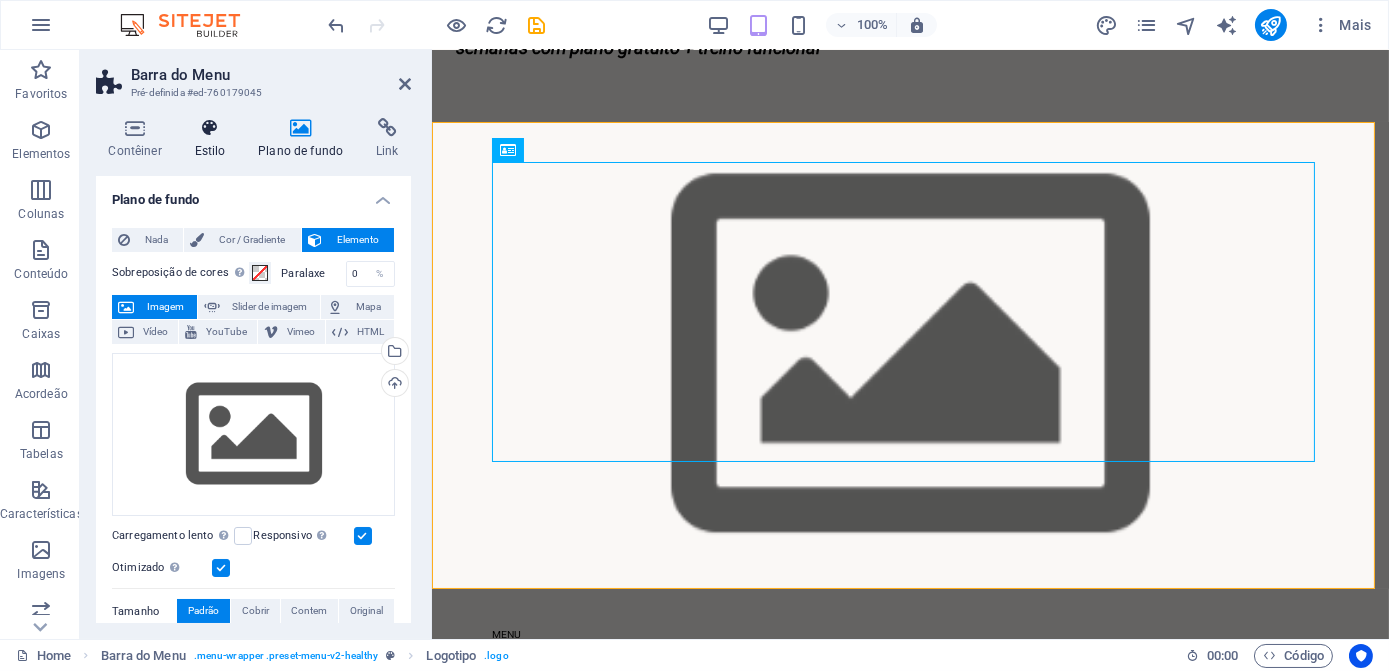 click on "Estilo" at bounding box center [214, 139] 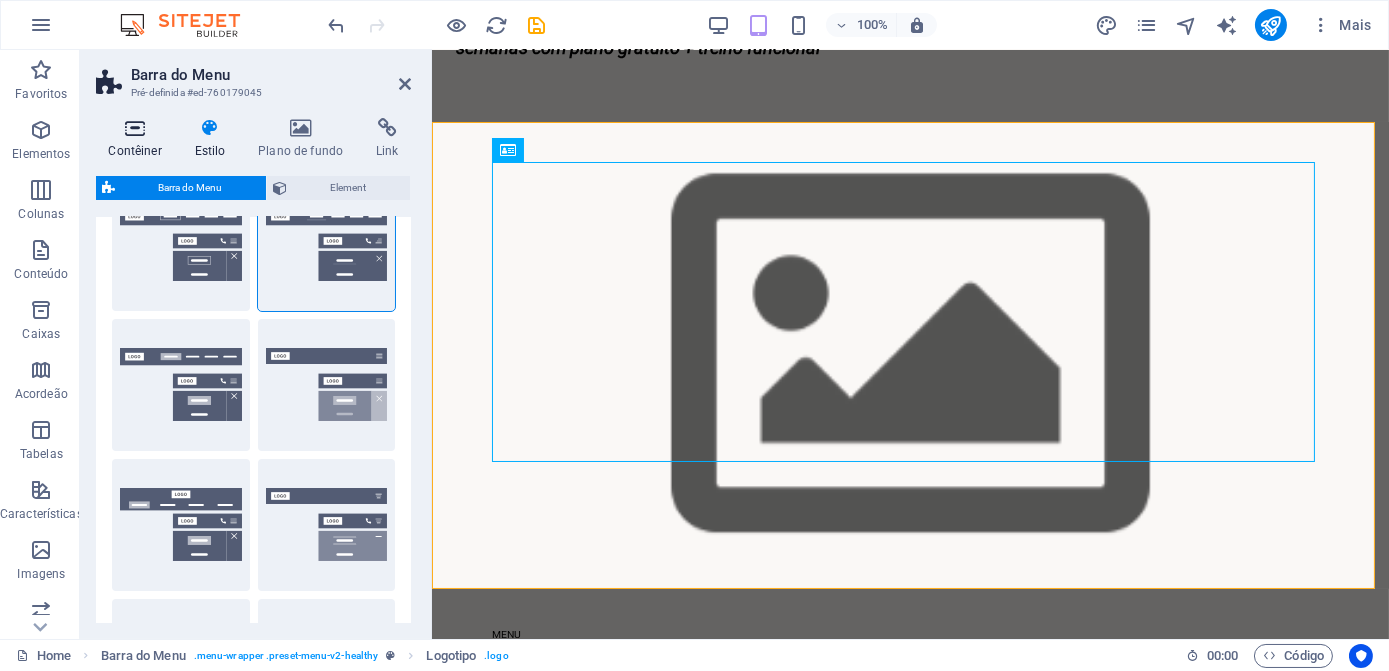 click at bounding box center (135, 128) 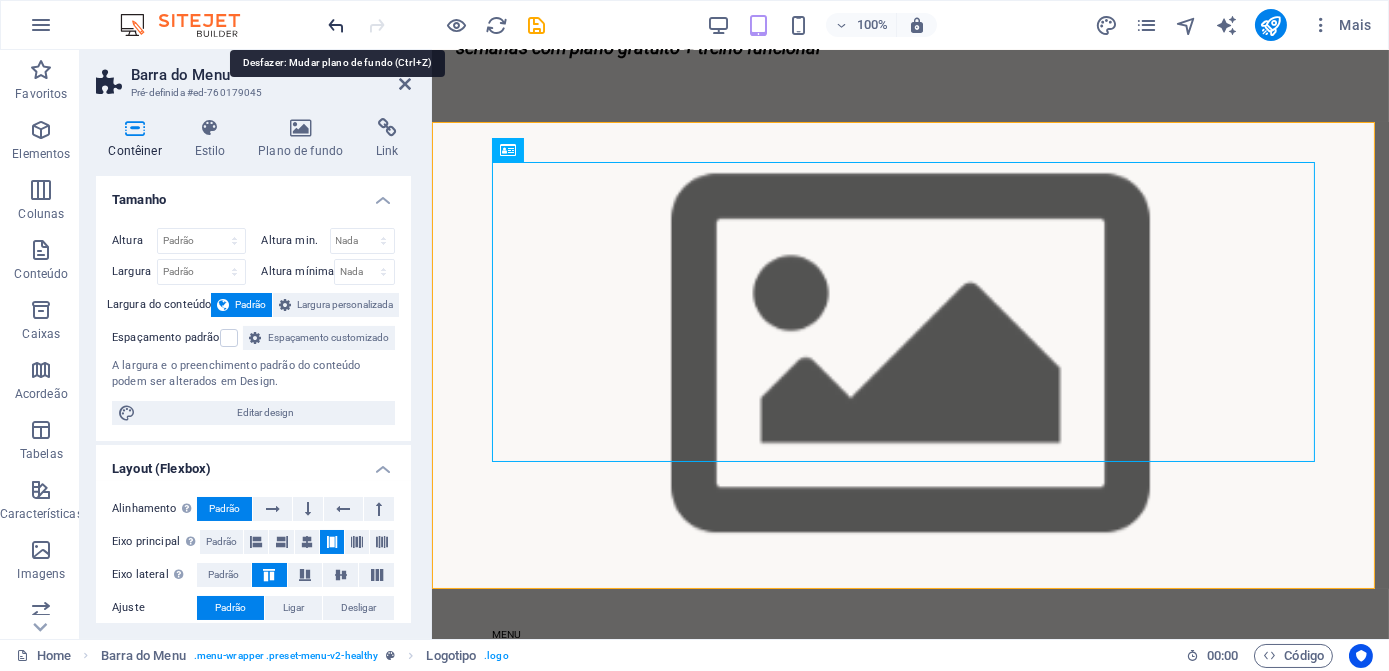click at bounding box center [337, 25] 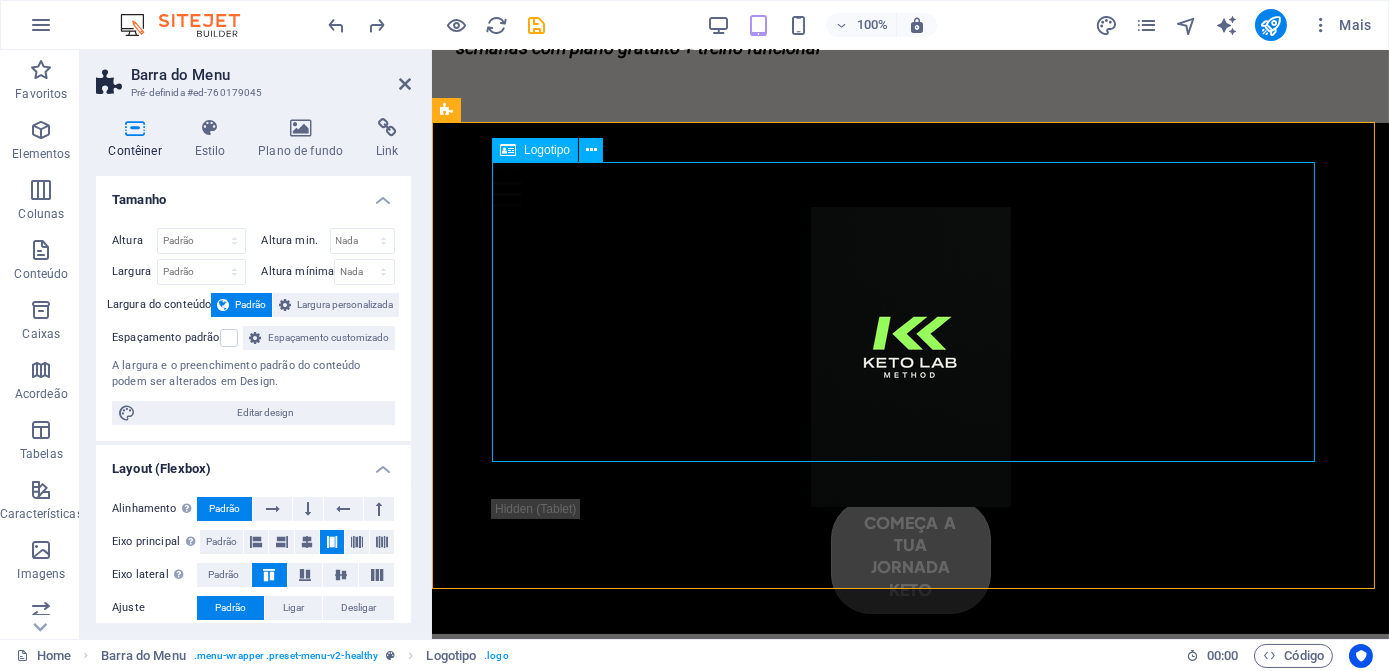 click at bounding box center (909, 357) 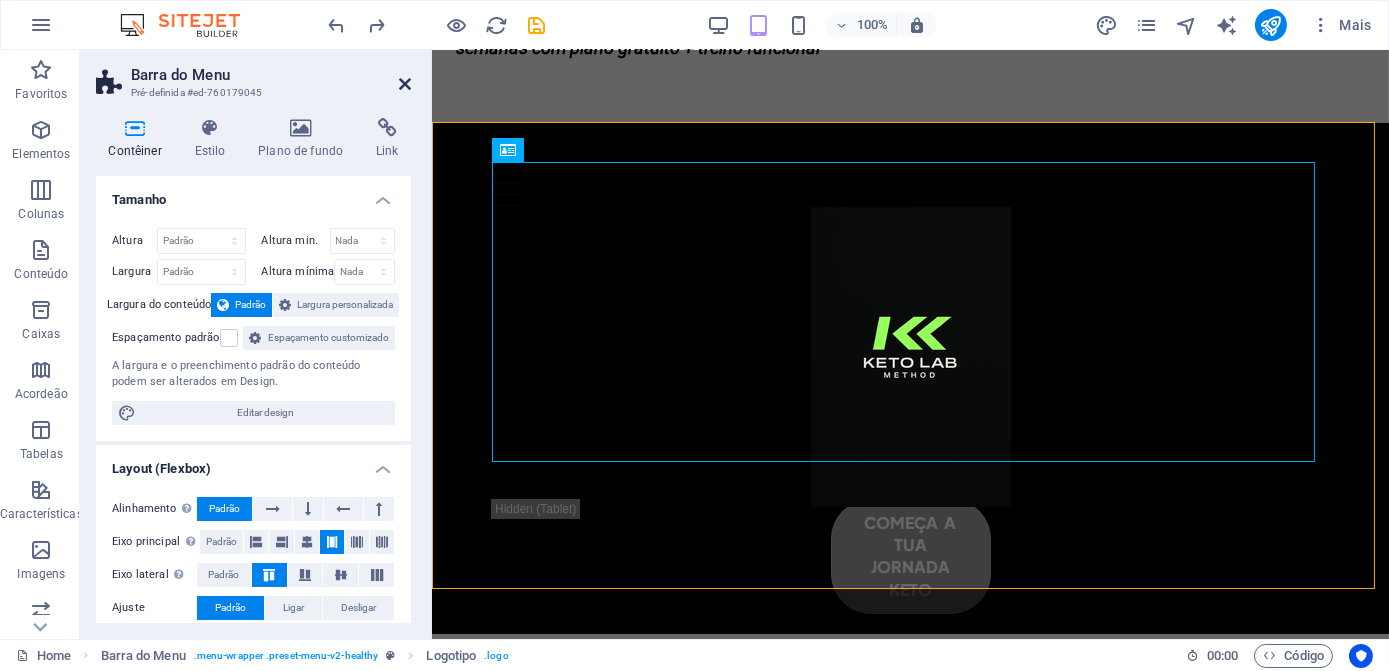 click at bounding box center [405, 84] 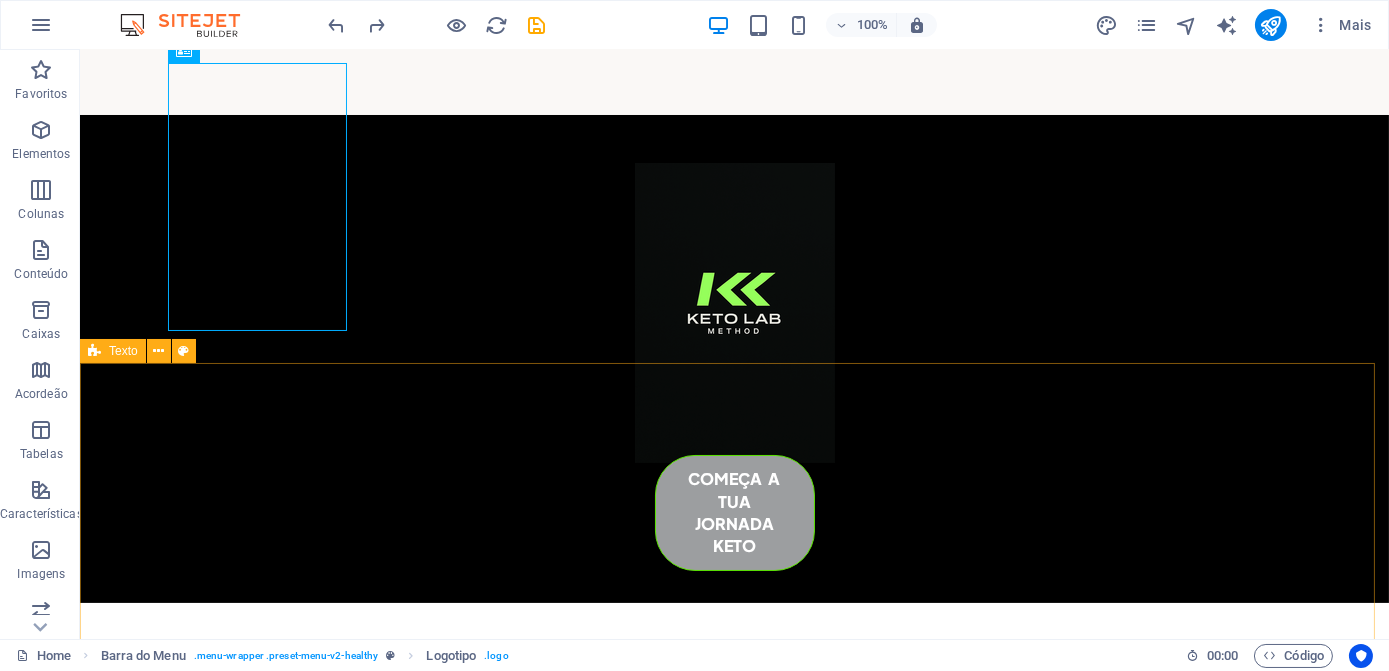 scroll, scrollTop: 64, scrollLeft: 0, axis: vertical 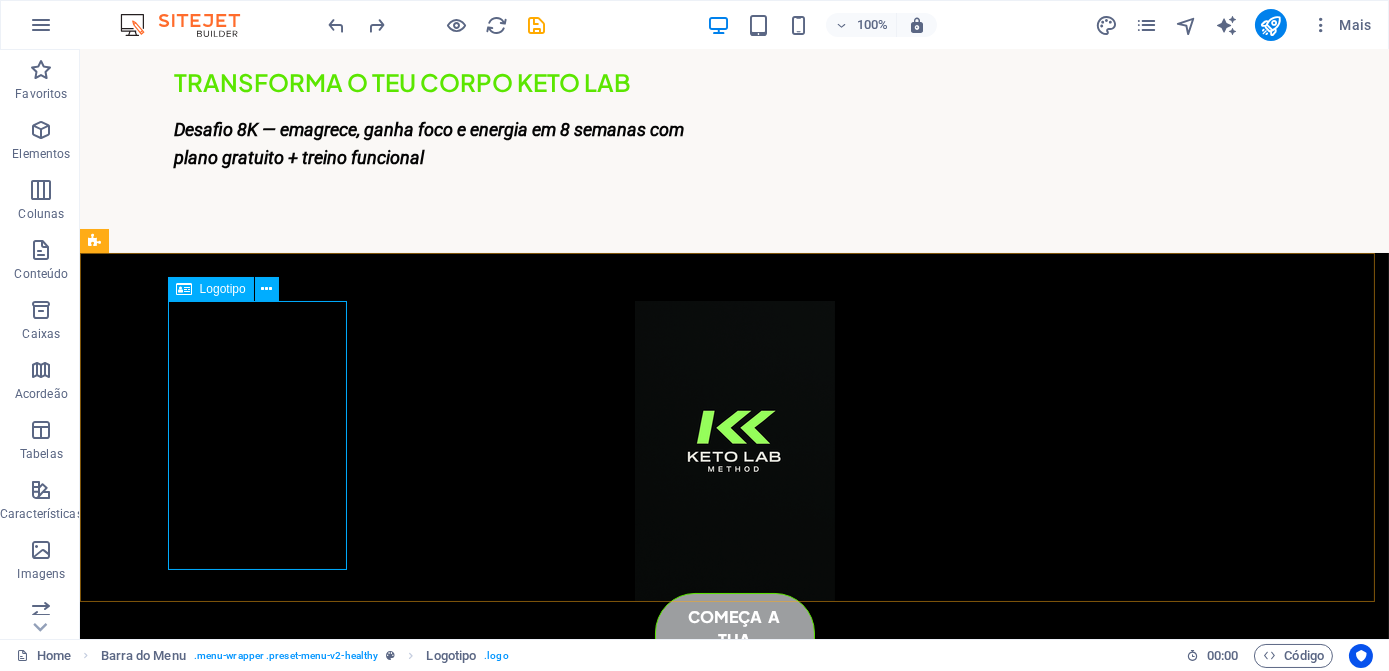 click at bounding box center (735, 451) 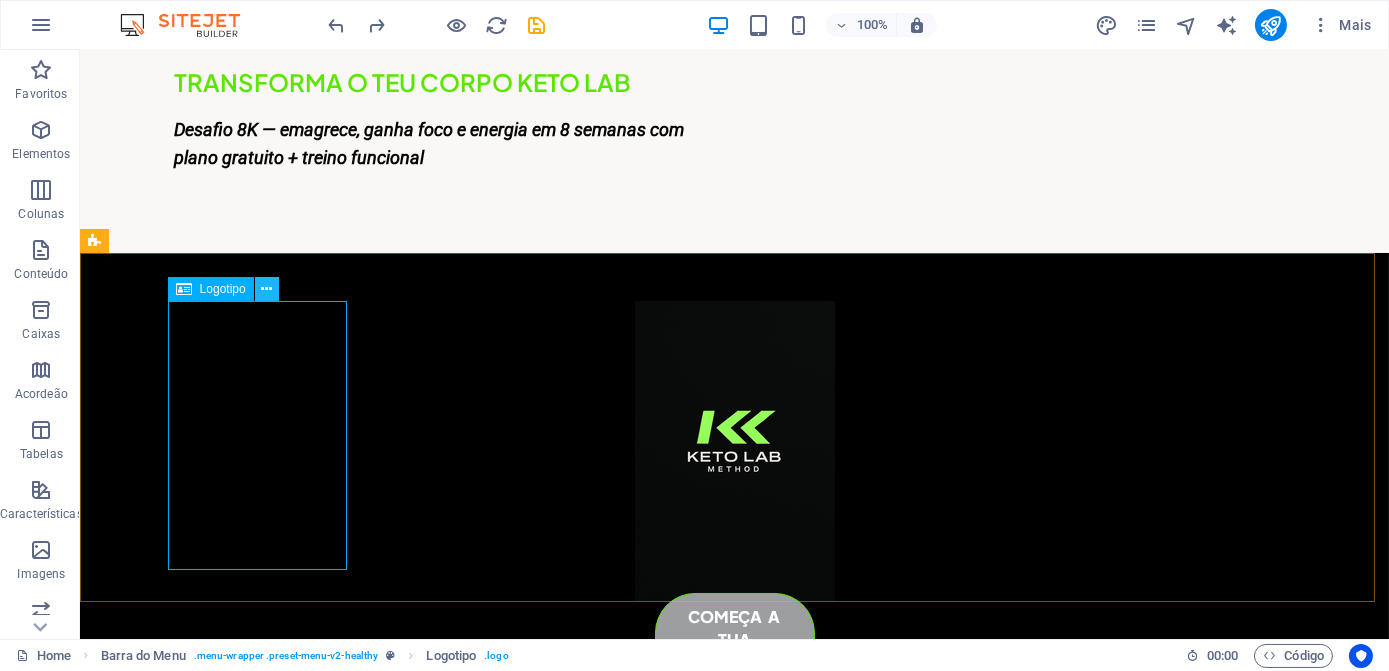 click at bounding box center [266, 289] 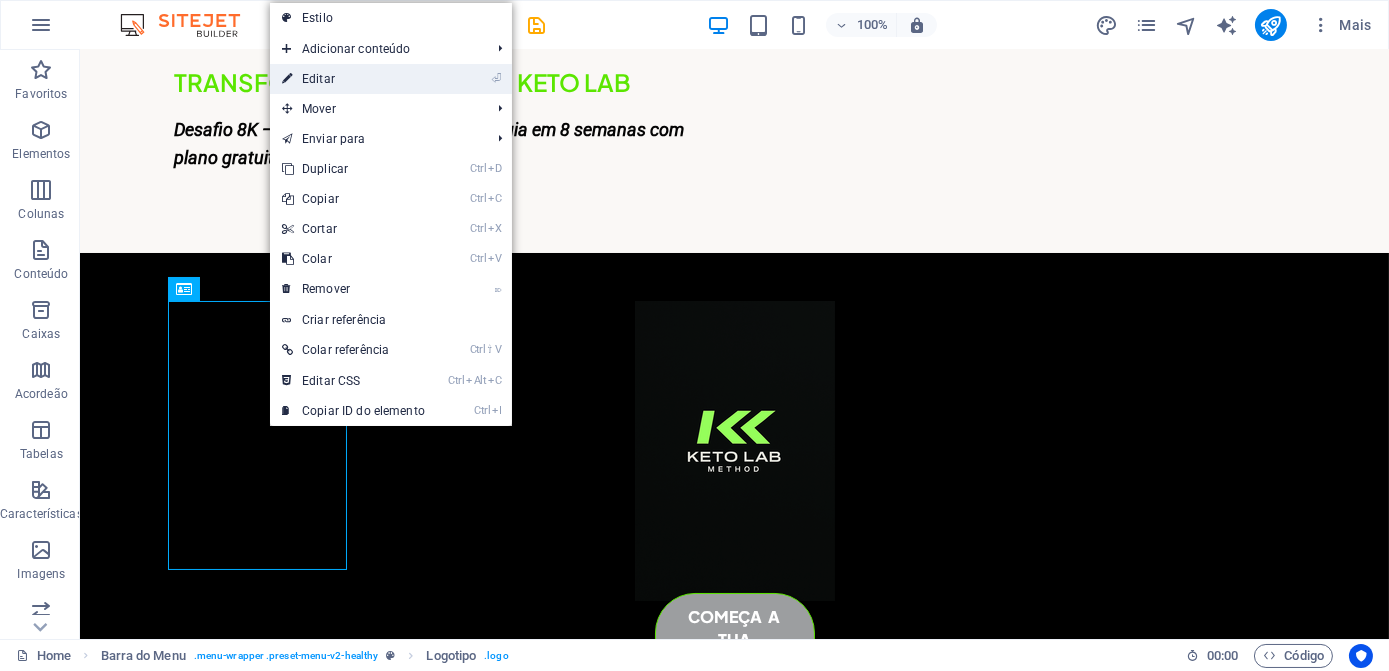 click on "⏎  Editar" at bounding box center (353, 79) 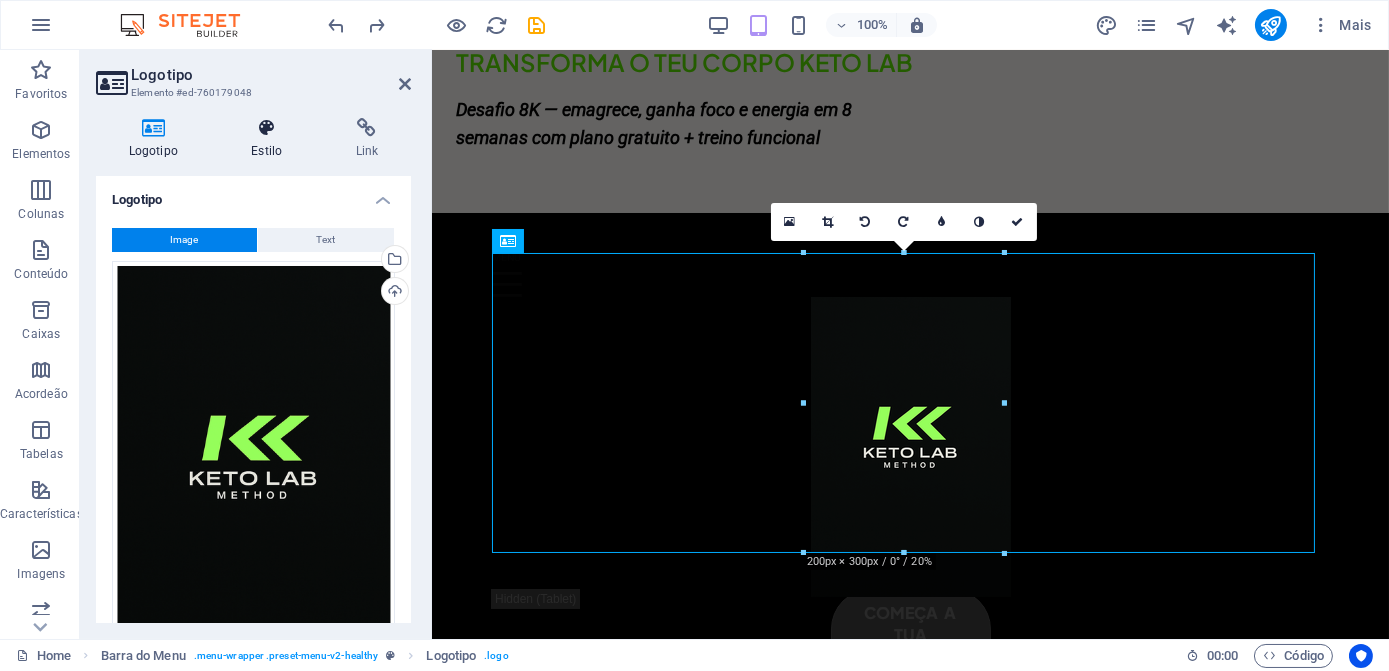 click on "Estilo" at bounding box center (271, 139) 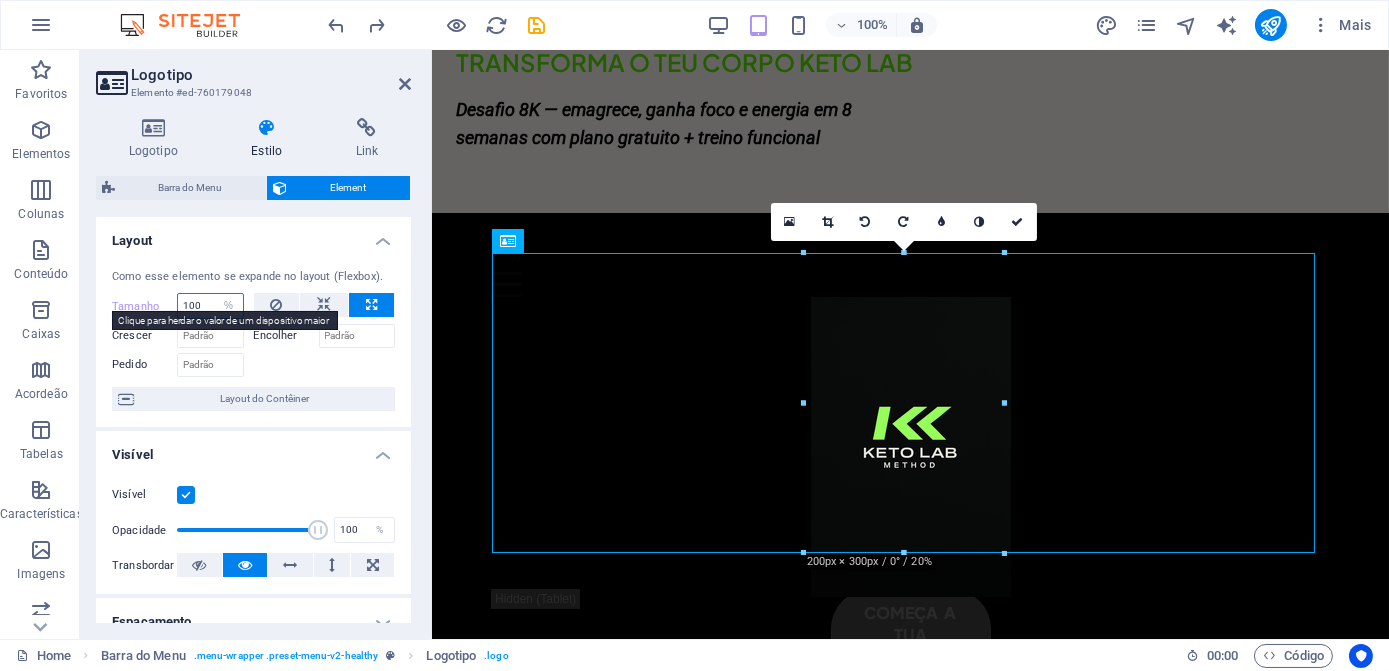 drag, startPoint x: 212, startPoint y: 305, endPoint x: 174, endPoint y: 305, distance: 38 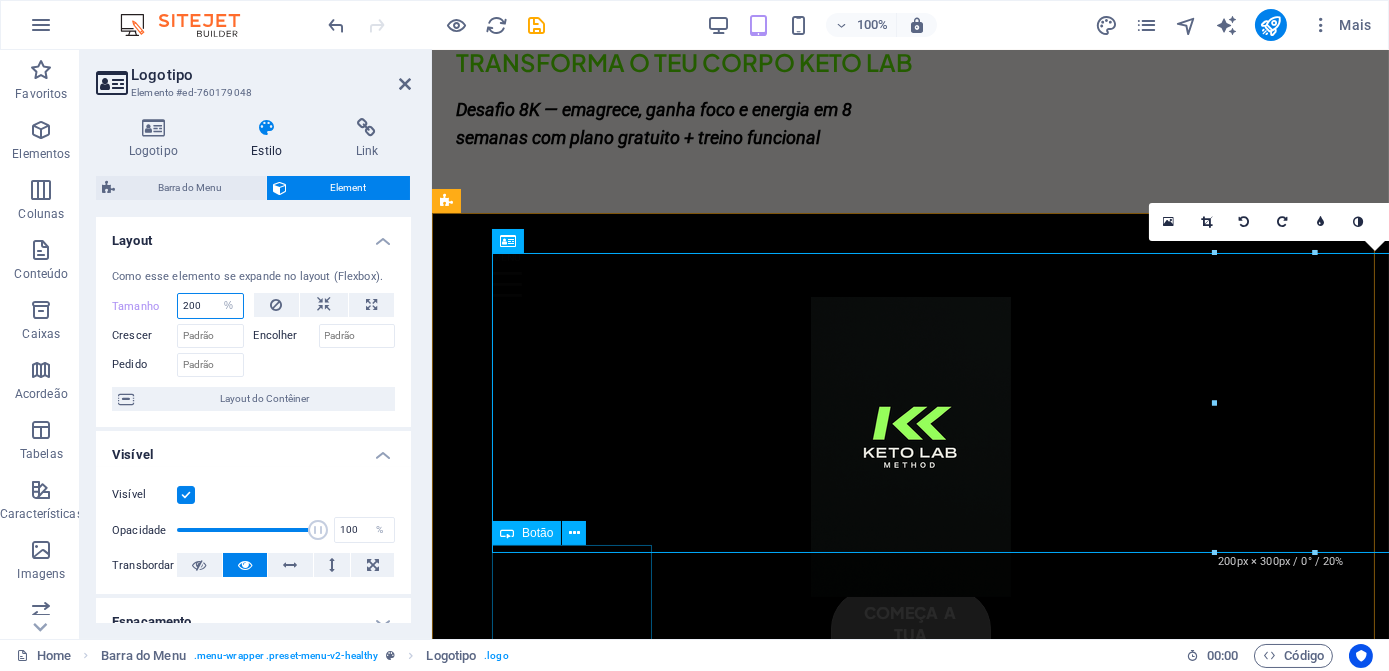 type on "200" 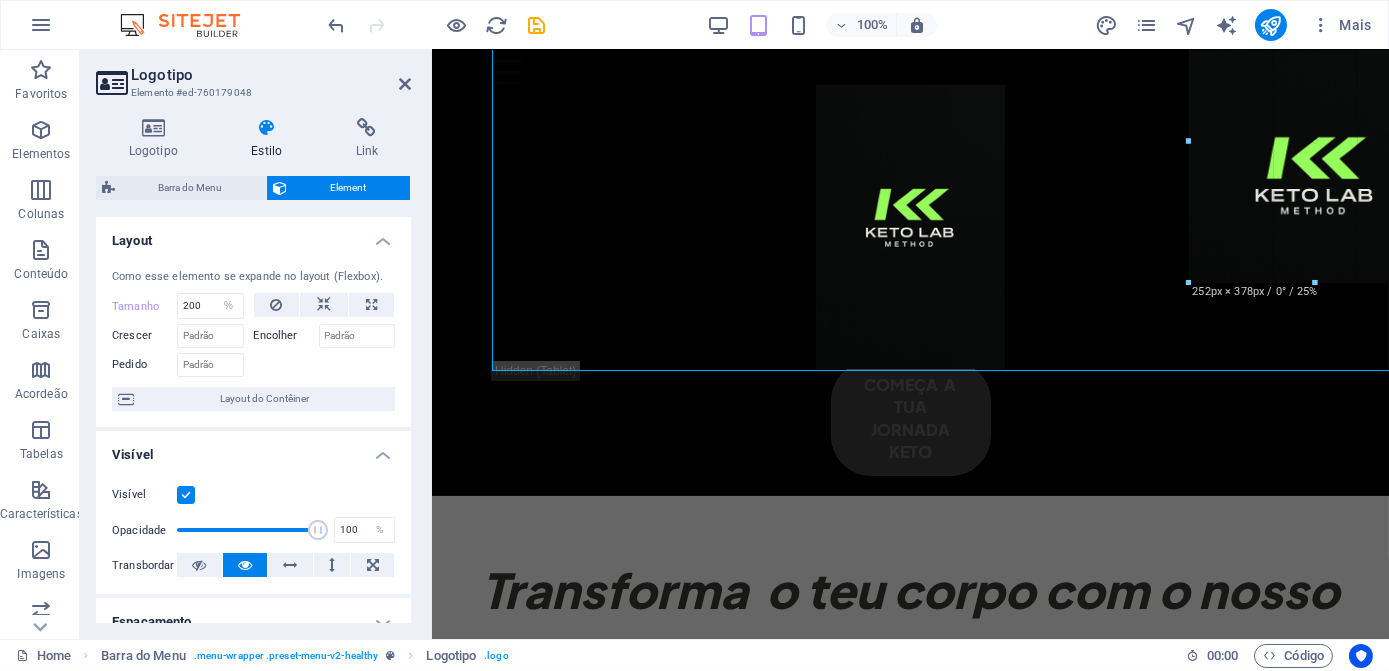 scroll, scrollTop: 229, scrollLeft: 0, axis: vertical 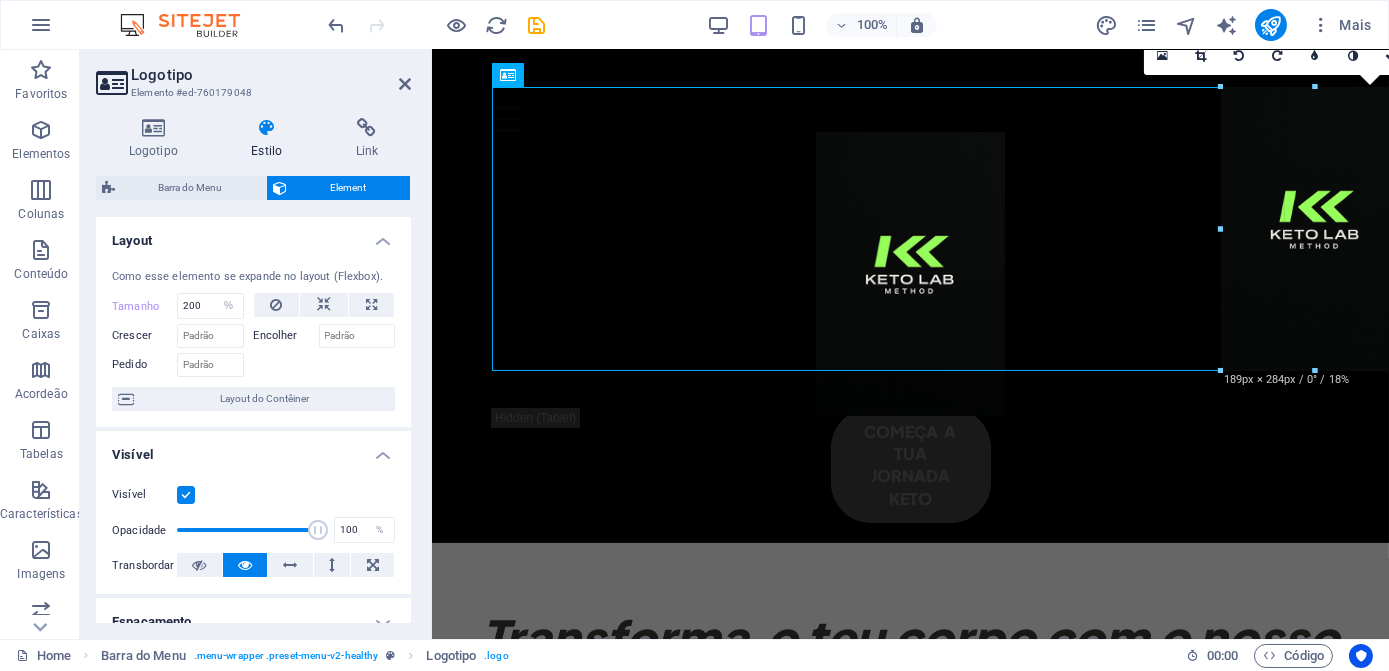 drag, startPoint x: 1203, startPoint y: 222, endPoint x: 1224, endPoint y: 353, distance: 132.67253 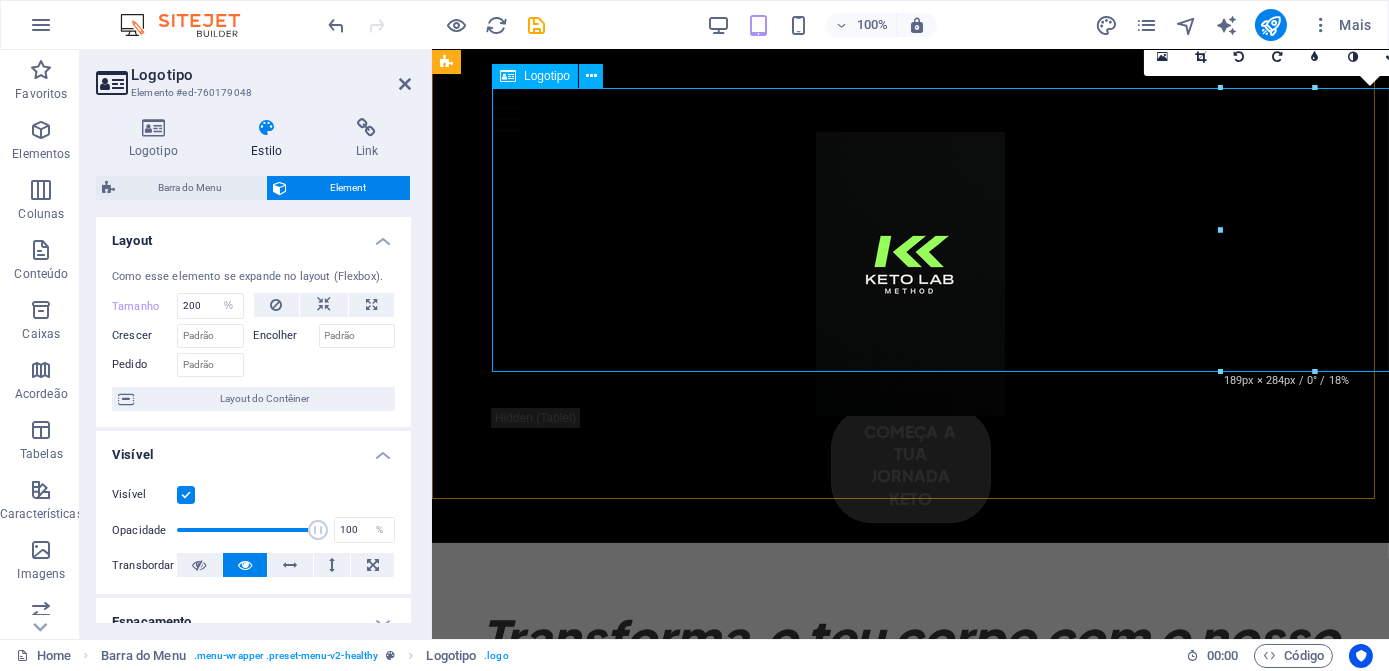 scroll, scrollTop: 229, scrollLeft: 0, axis: vertical 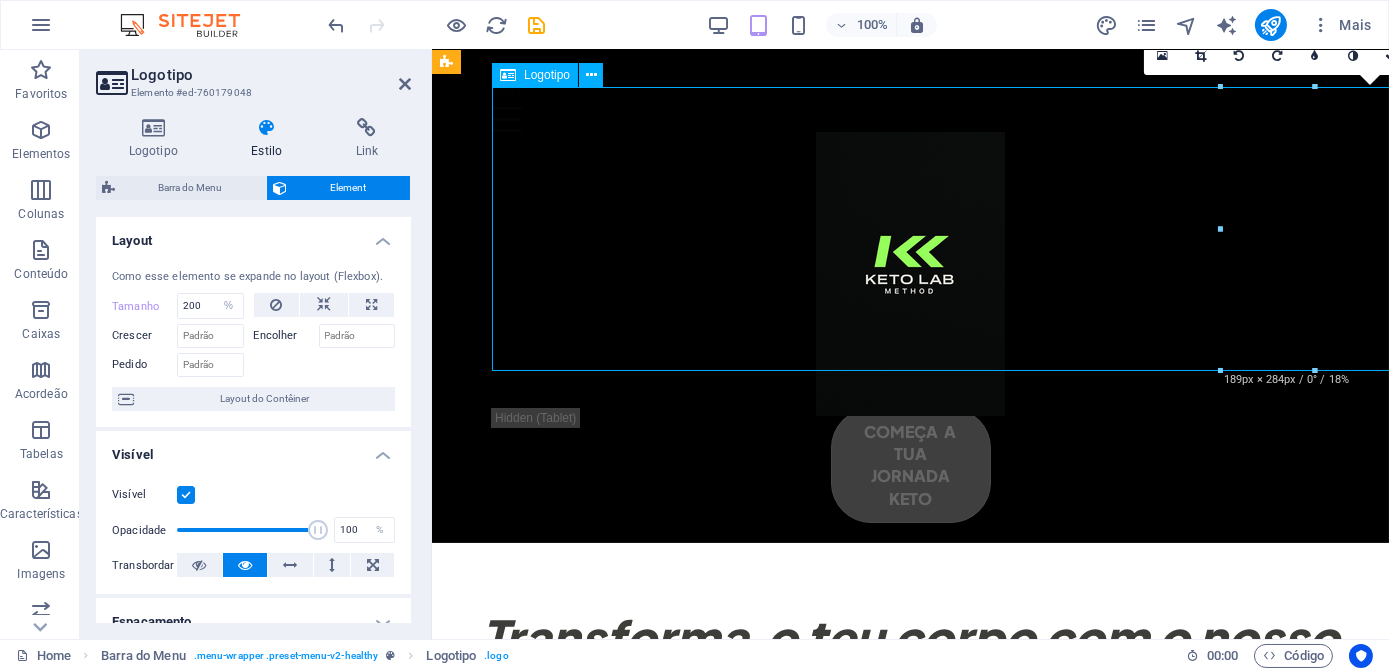 drag, startPoint x: 1322, startPoint y: 236, endPoint x: 1176, endPoint y: 241, distance: 146.08559 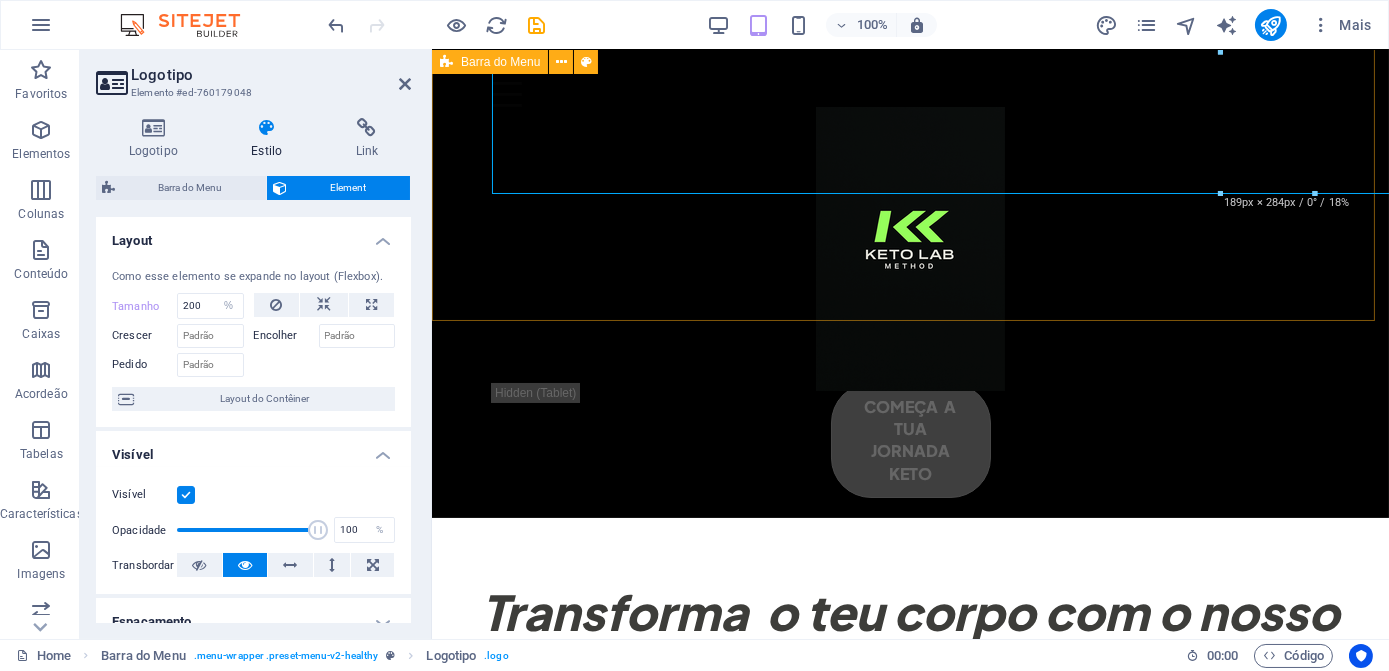 scroll, scrollTop: 229, scrollLeft: 0, axis: vertical 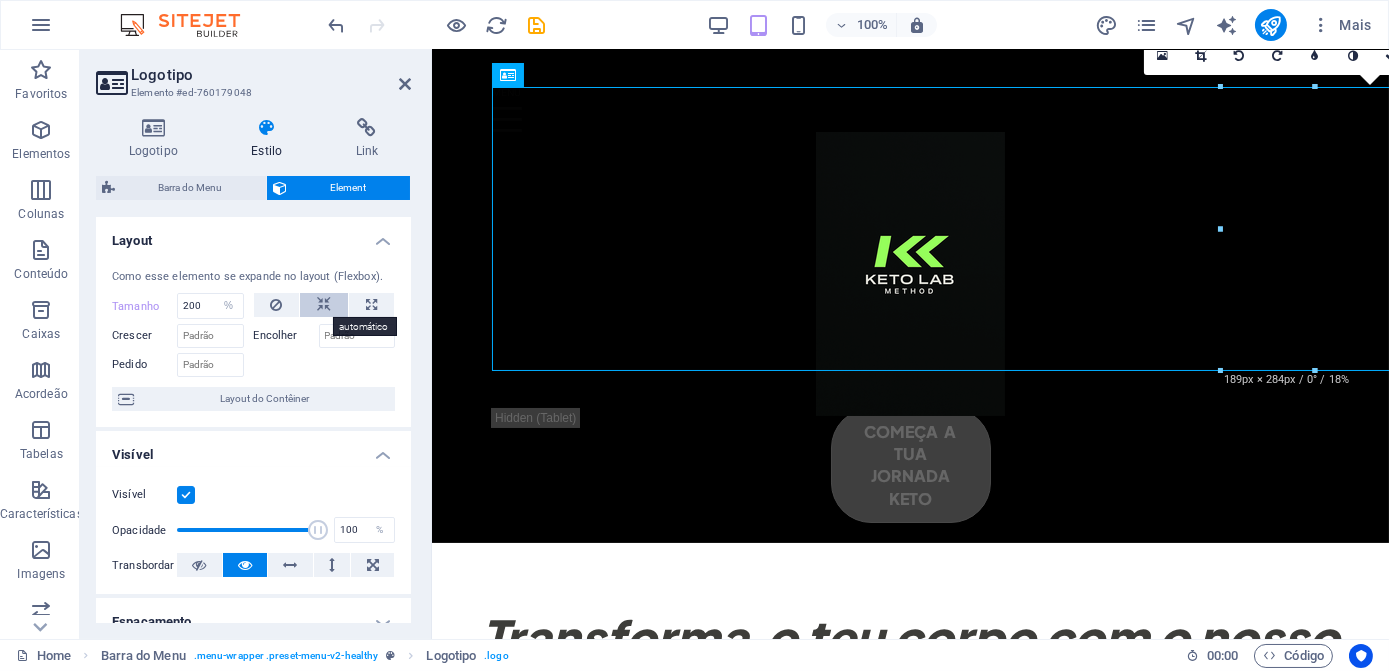 click at bounding box center (324, 305) 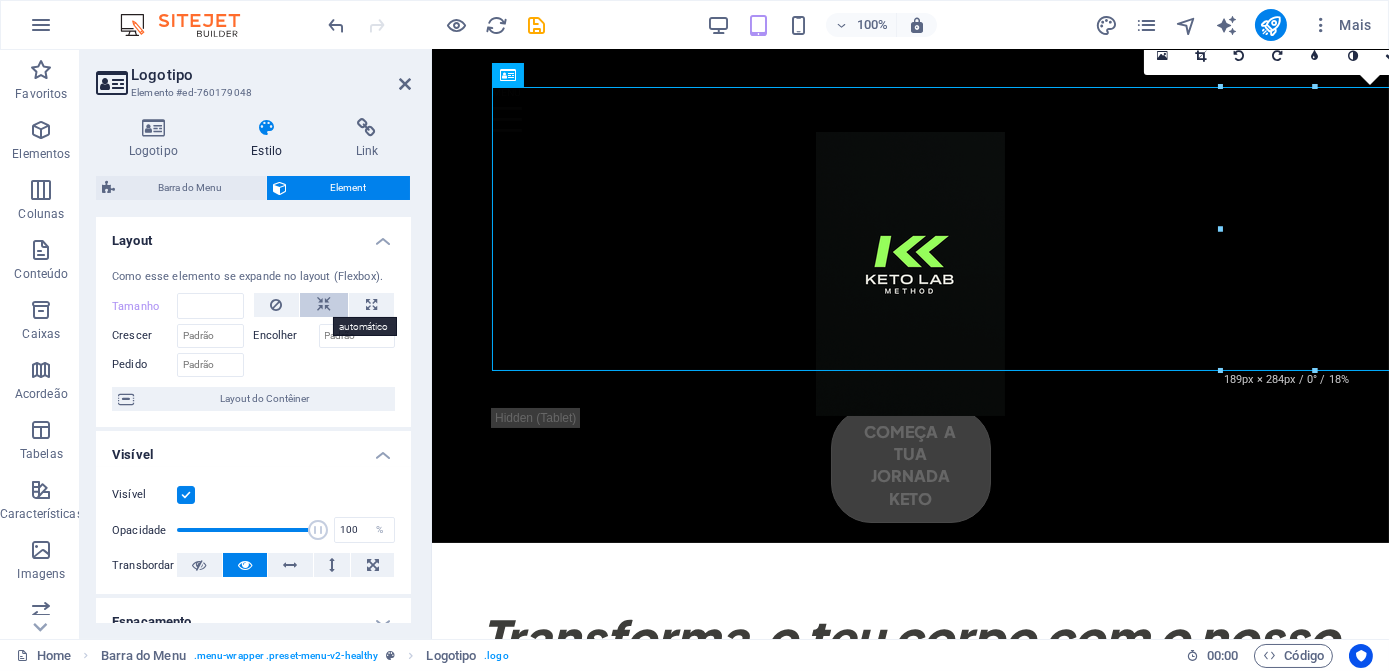 scroll, scrollTop: 0, scrollLeft: 0, axis: both 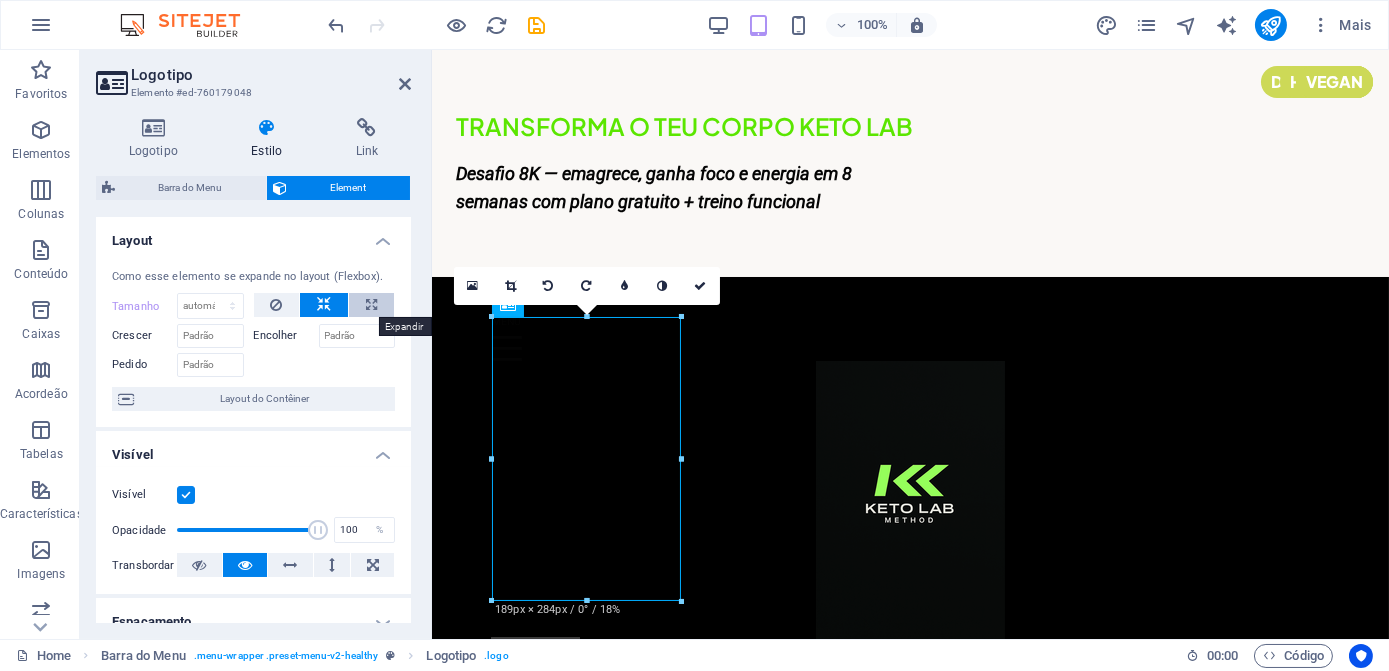 click at bounding box center (371, 305) 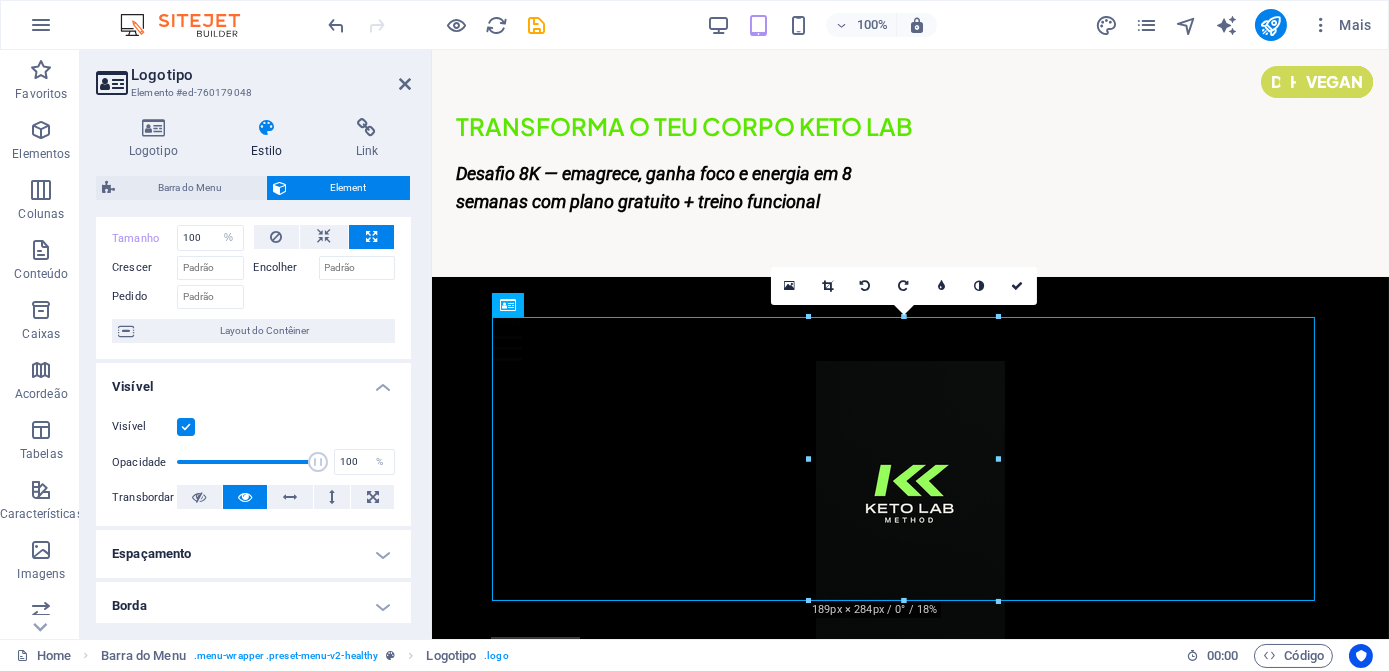 scroll, scrollTop: 181, scrollLeft: 0, axis: vertical 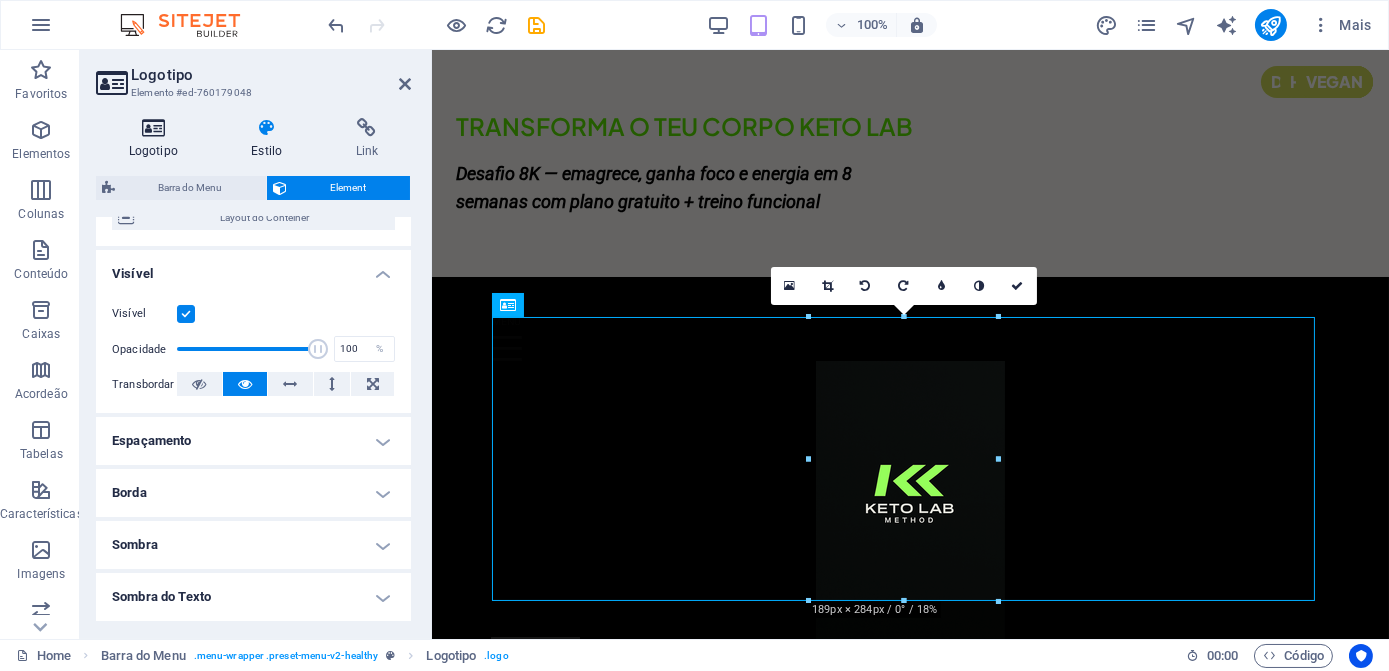 click at bounding box center (153, 128) 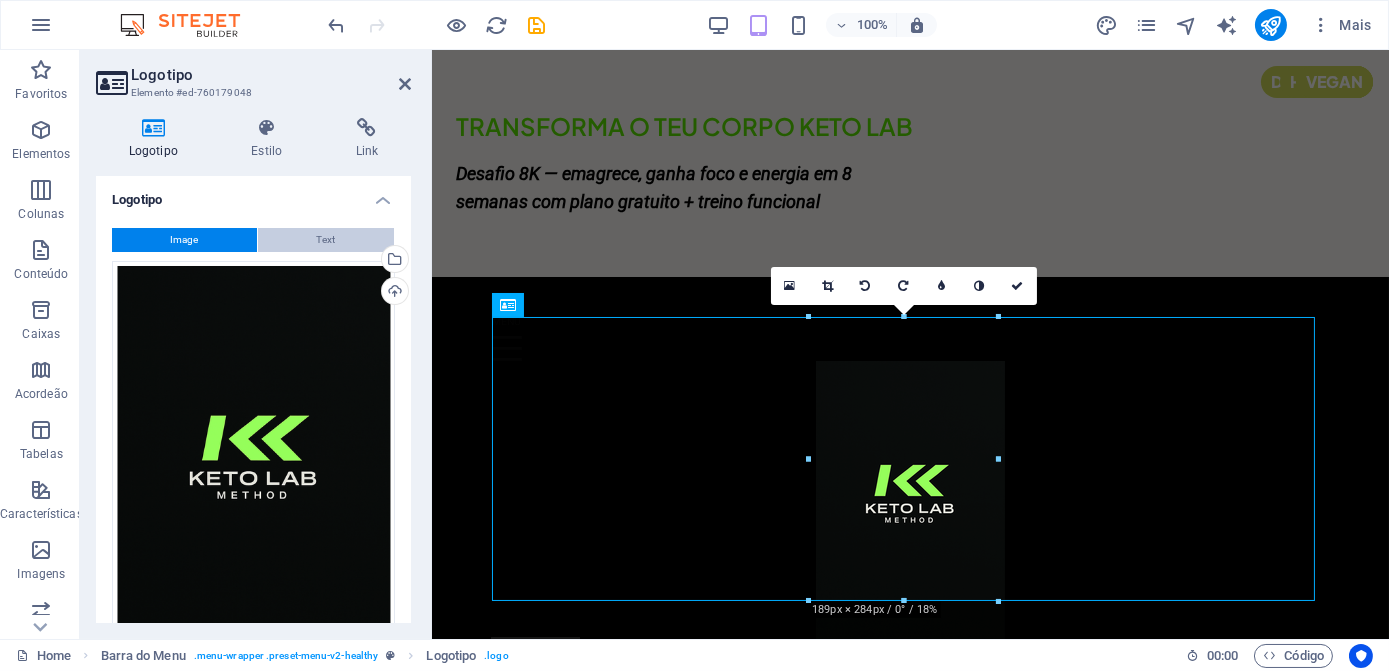 click on "Text" at bounding box center [326, 240] 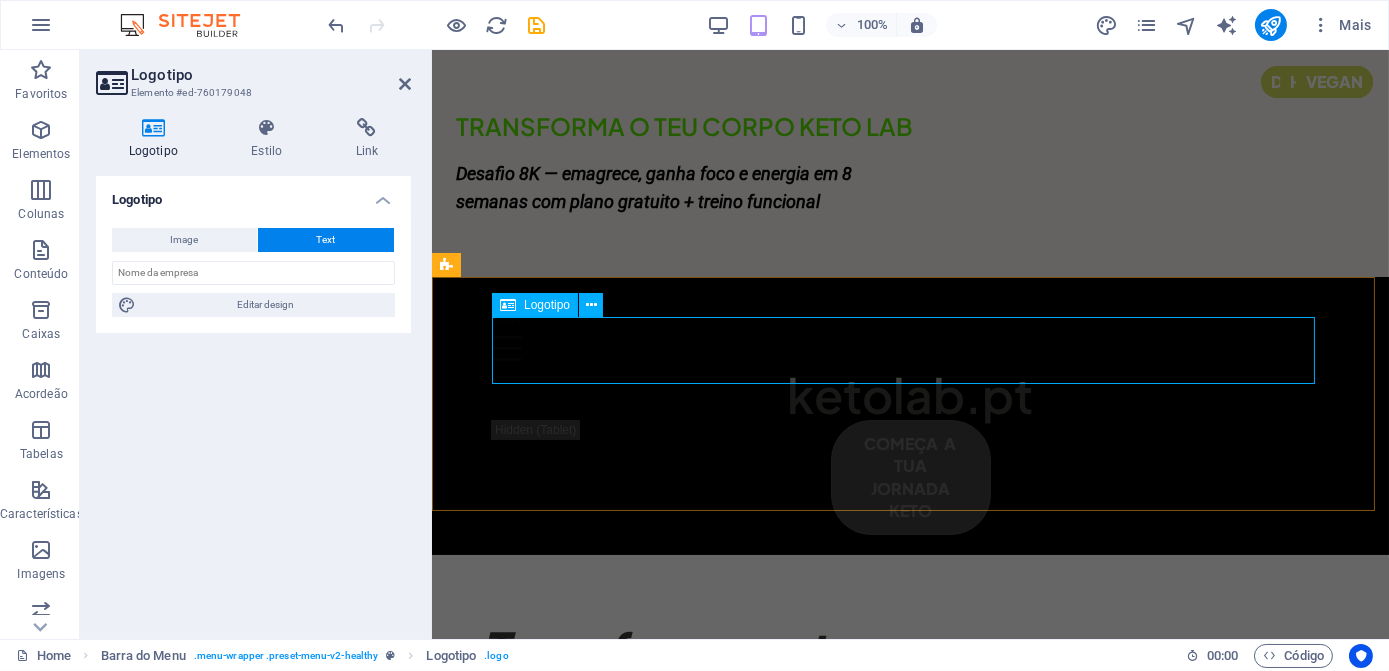 click on "ketolab.pt" at bounding box center [909, 394] 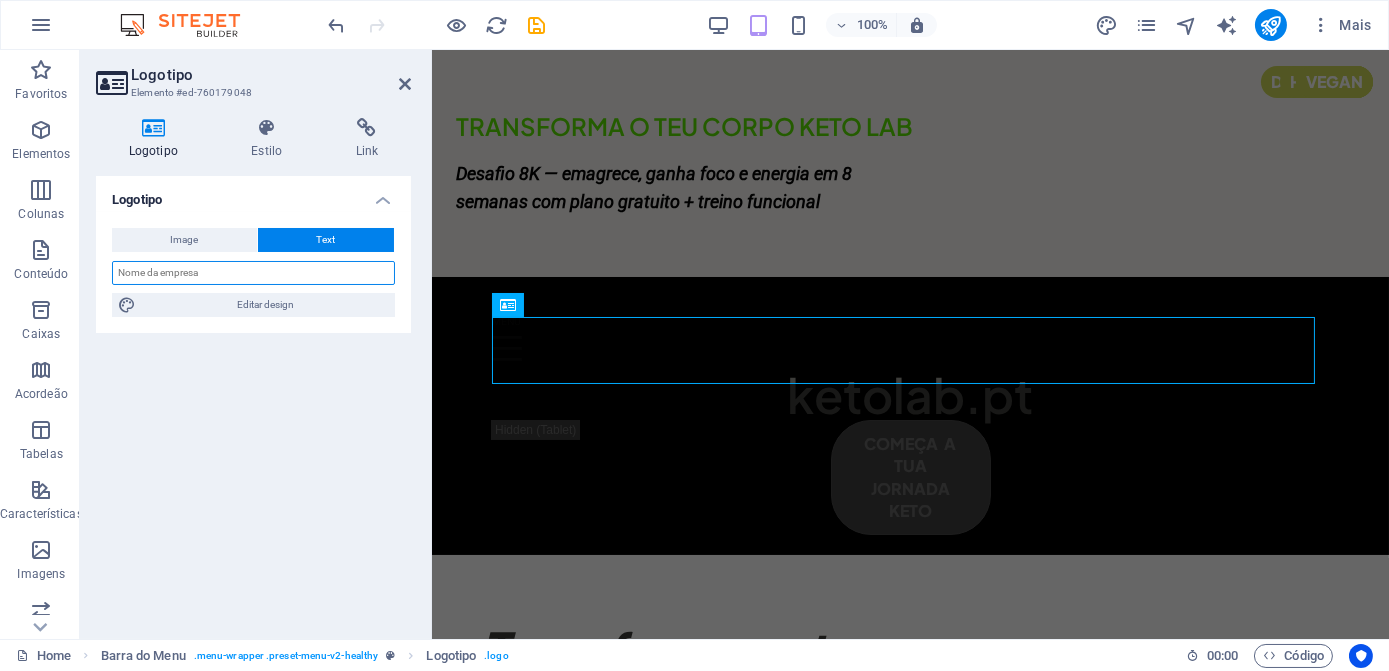 click at bounding box center (253, 273) 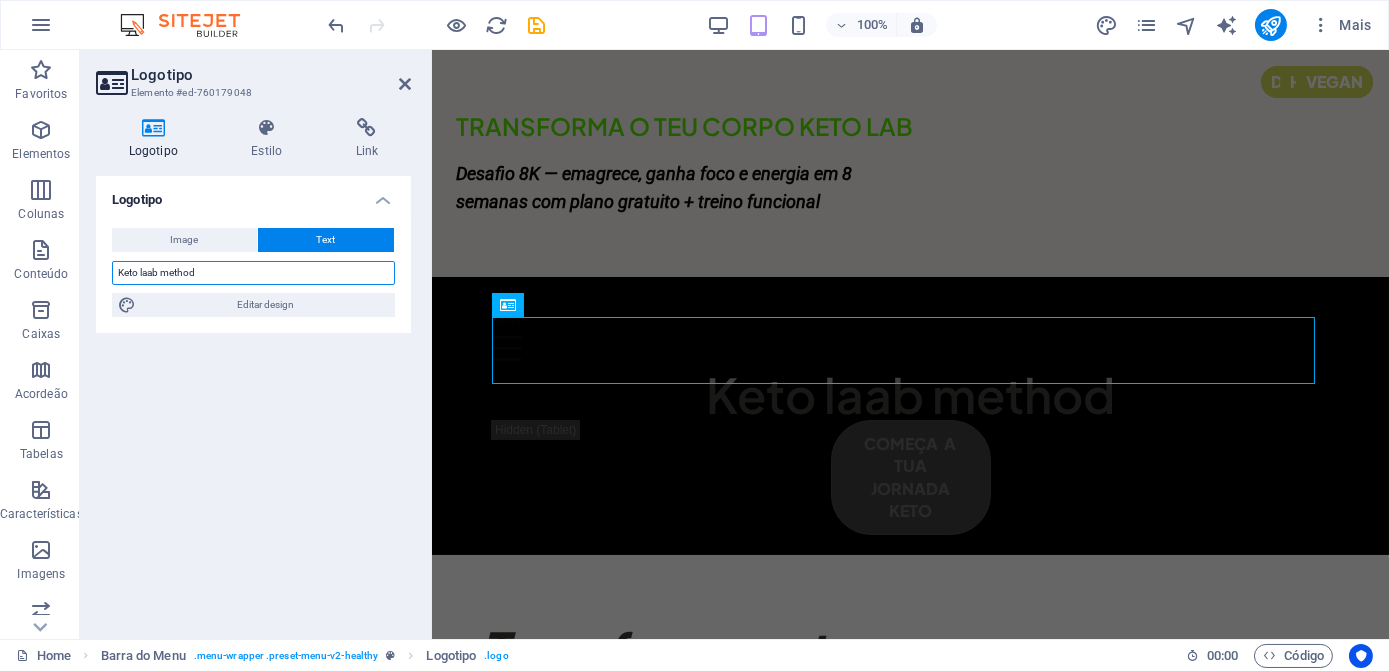 click on "Keto laab method" at bounding box center (253, 273) 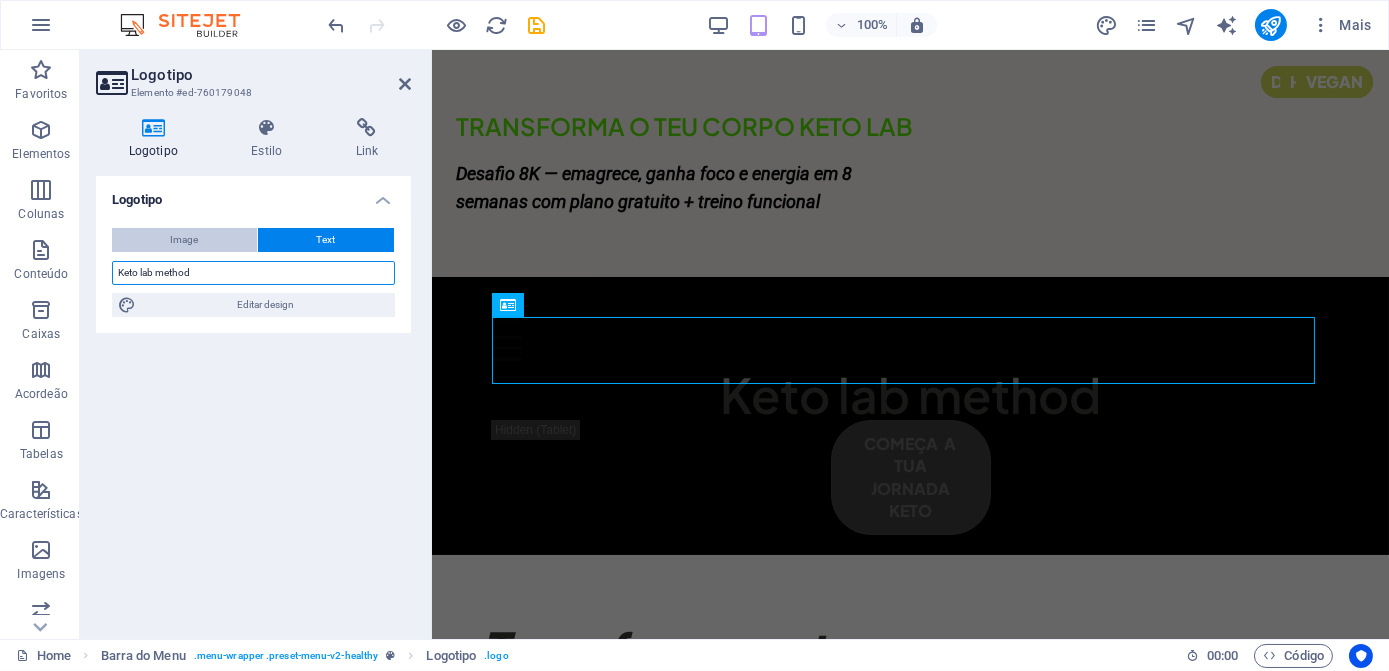 type on "Keto lab method" 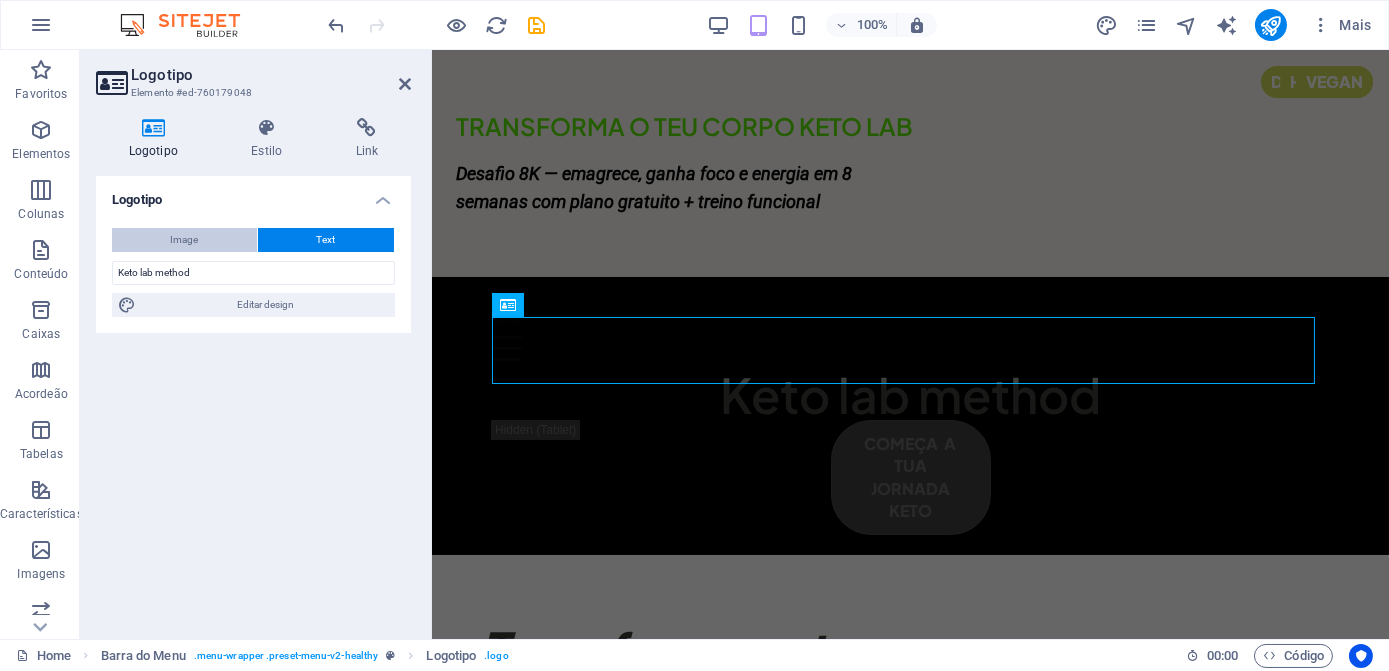 click on "Image" at bounding box center [185, 240] 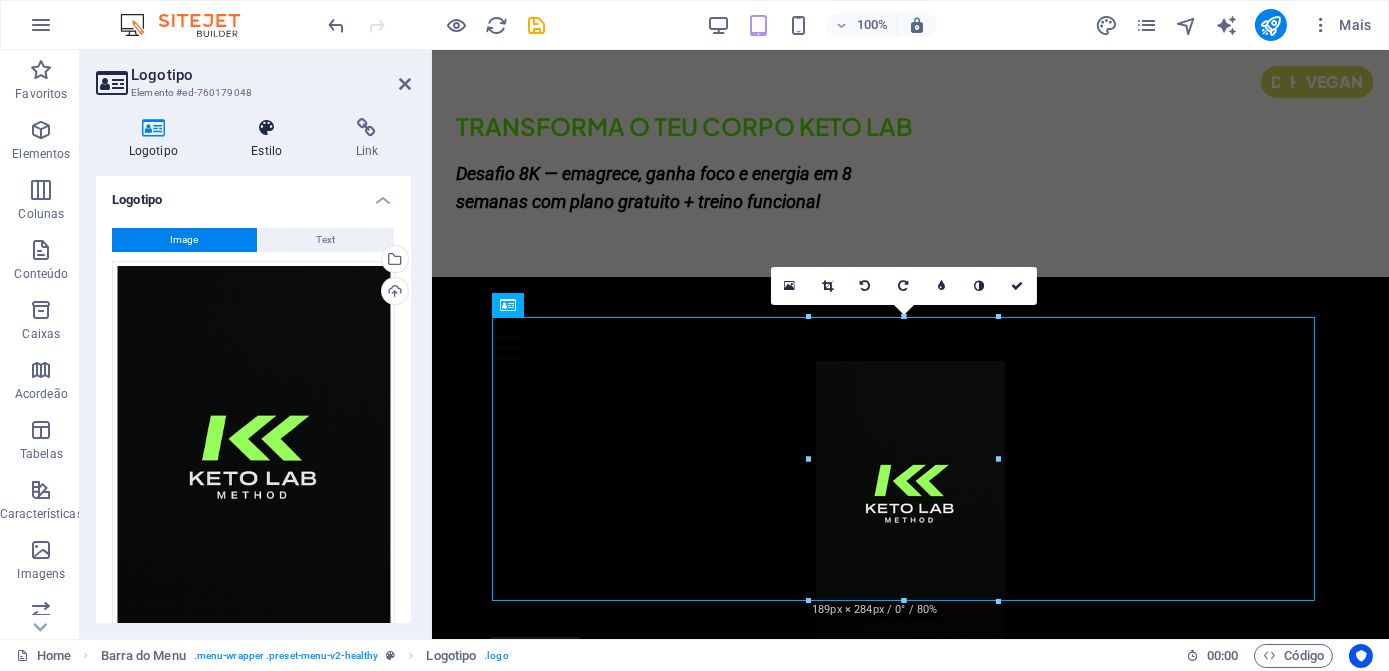 click at bounding box center (267, 128) 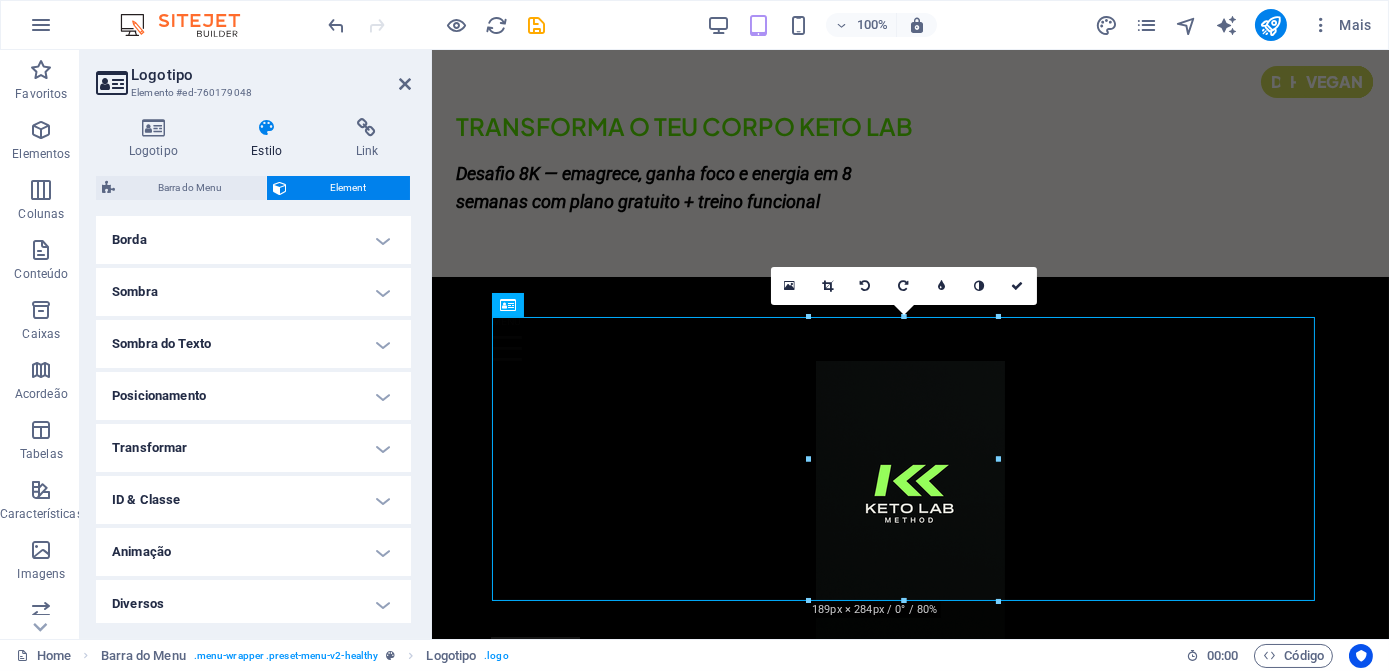 scroll, scrollTop: 438, scrollLeft: 0, axis: vertical 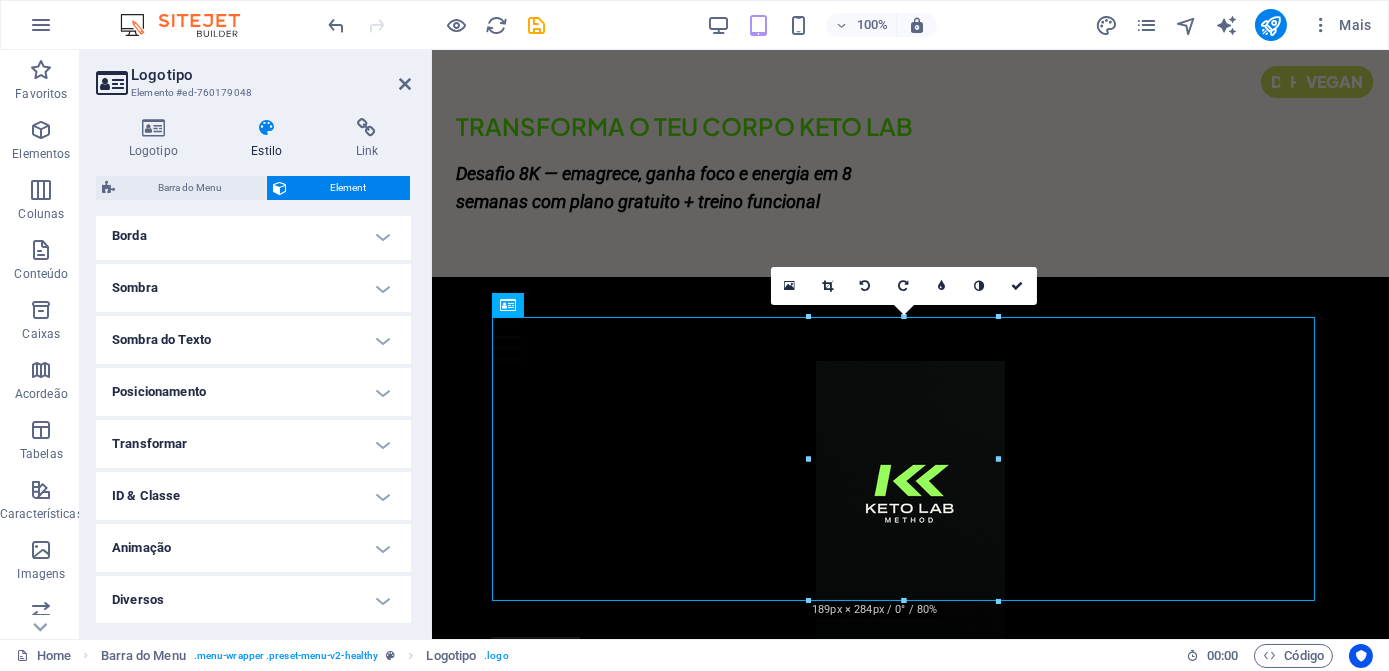 click on "Animação" at bounding box center (253, 548) 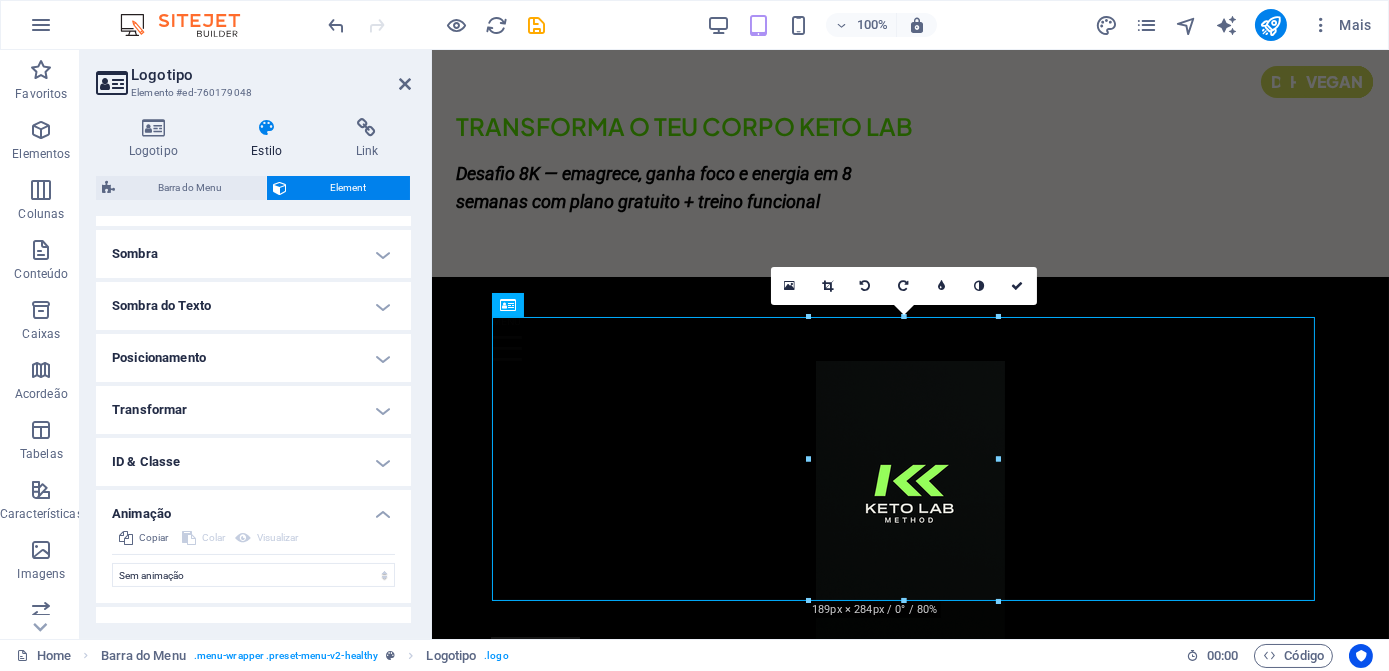 scroll, scrollTop: 503, scrollLeft: 0, axis: vertical 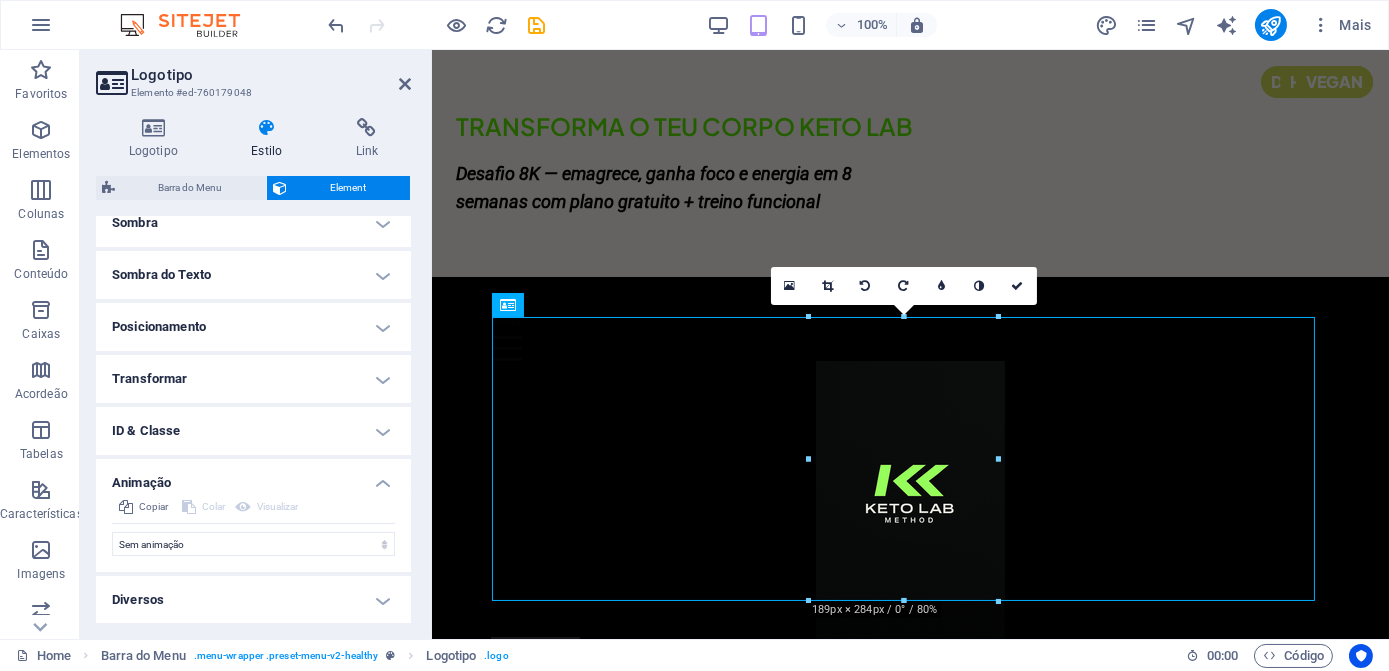 click on "ID & Classe" at bounding box center (253, 431) 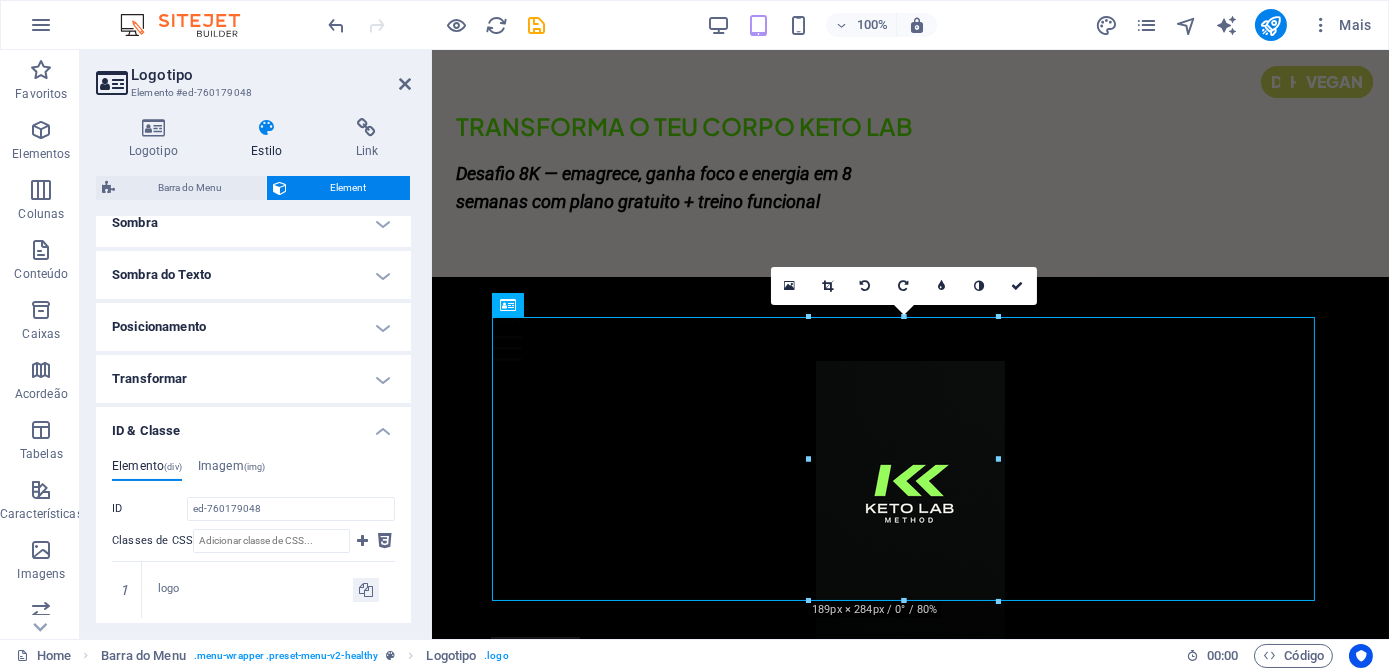 click on "Transformar" at bounding box center (253, 379) 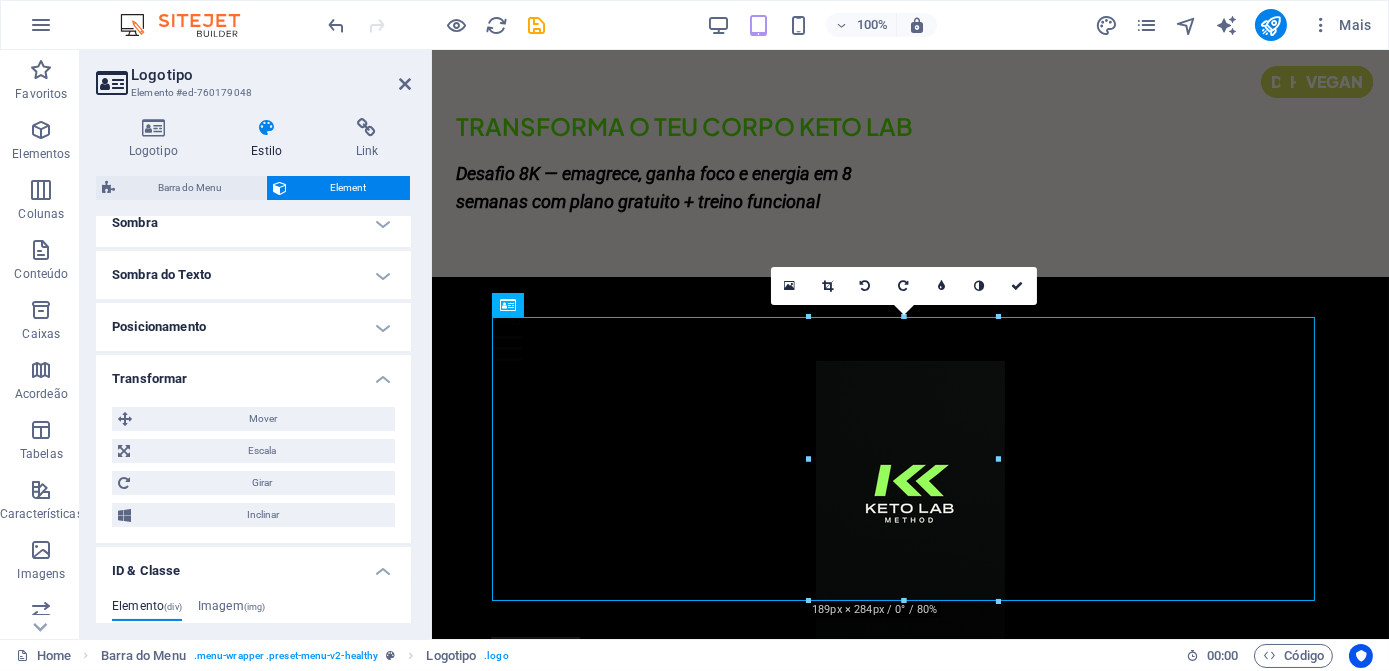 click on "Posicionamento" at bounding box center (253, 327) 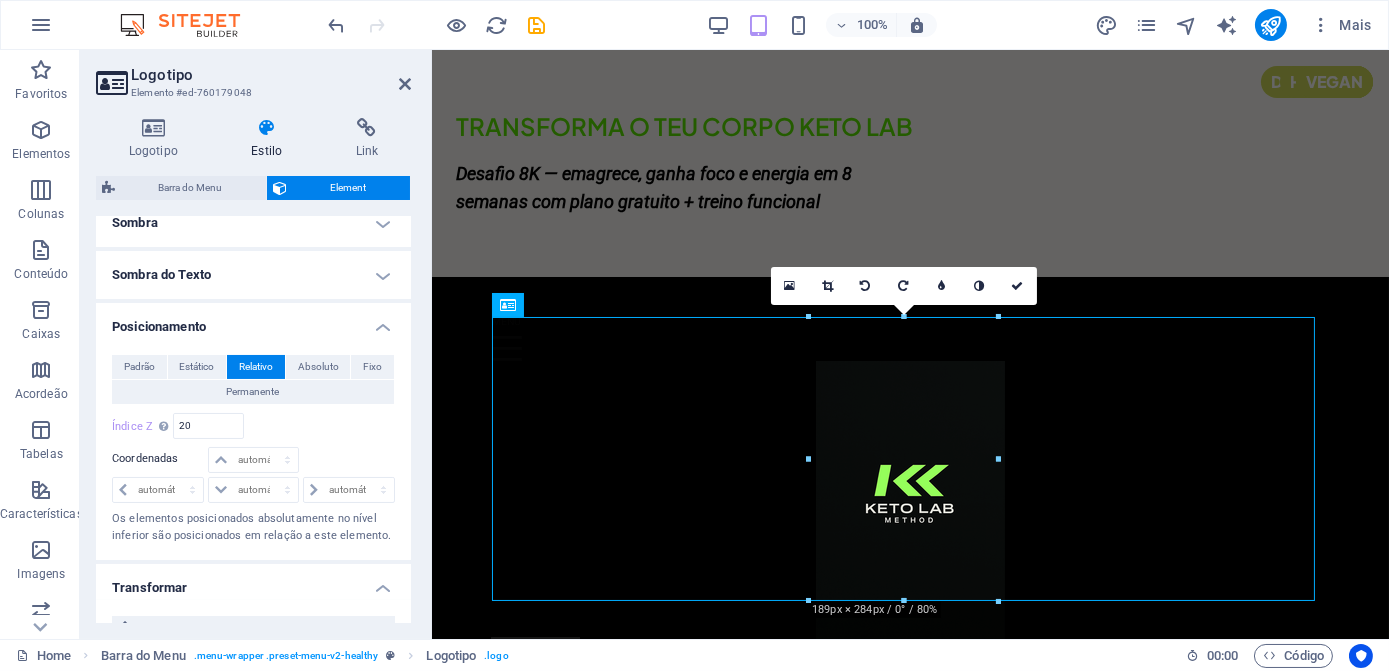 click on "Sombra do Texto" at bounding box center [253, 275] 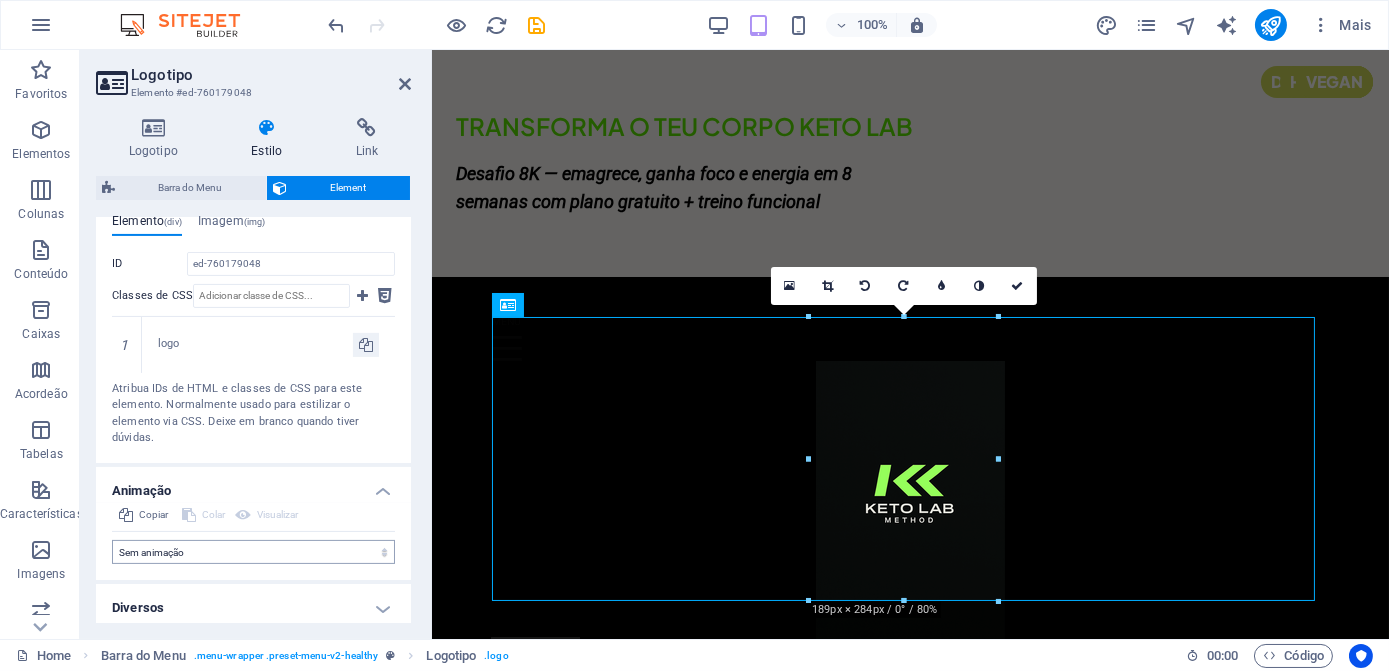 scroll, scrollTop: 1146, scrollLeft: 0, axis: vertical 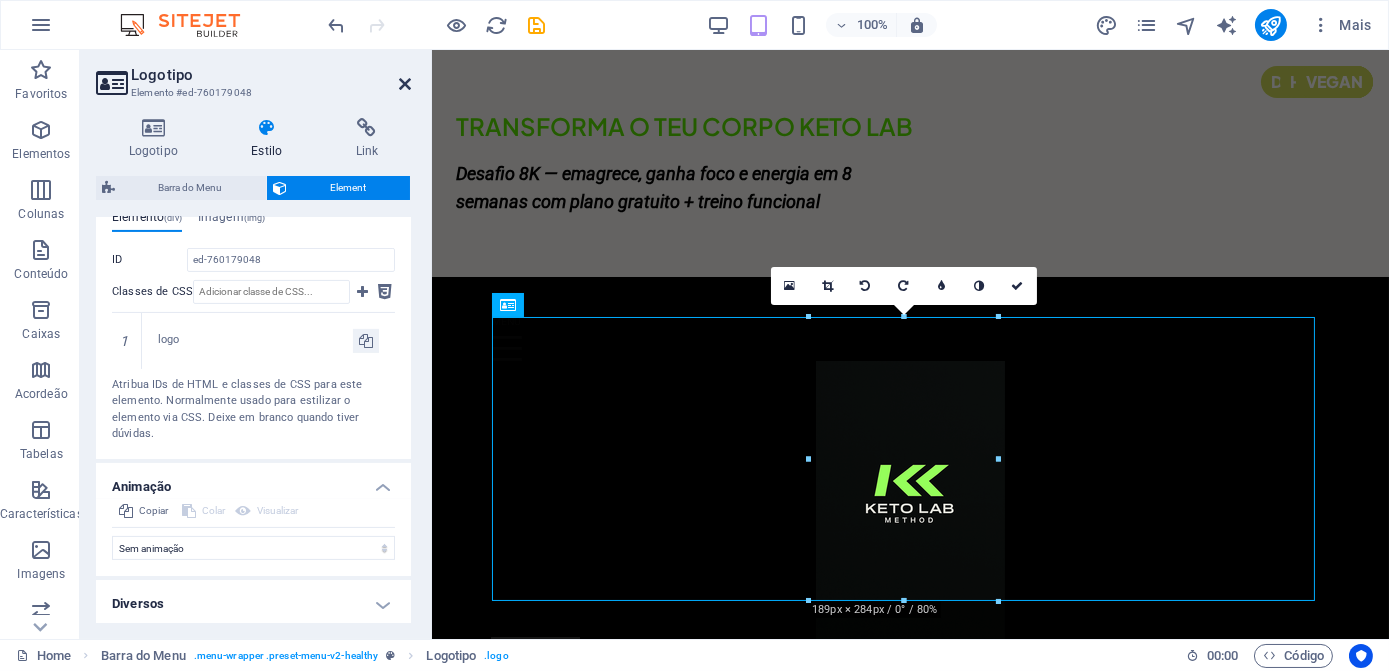 click at bounding box center [405, 84] 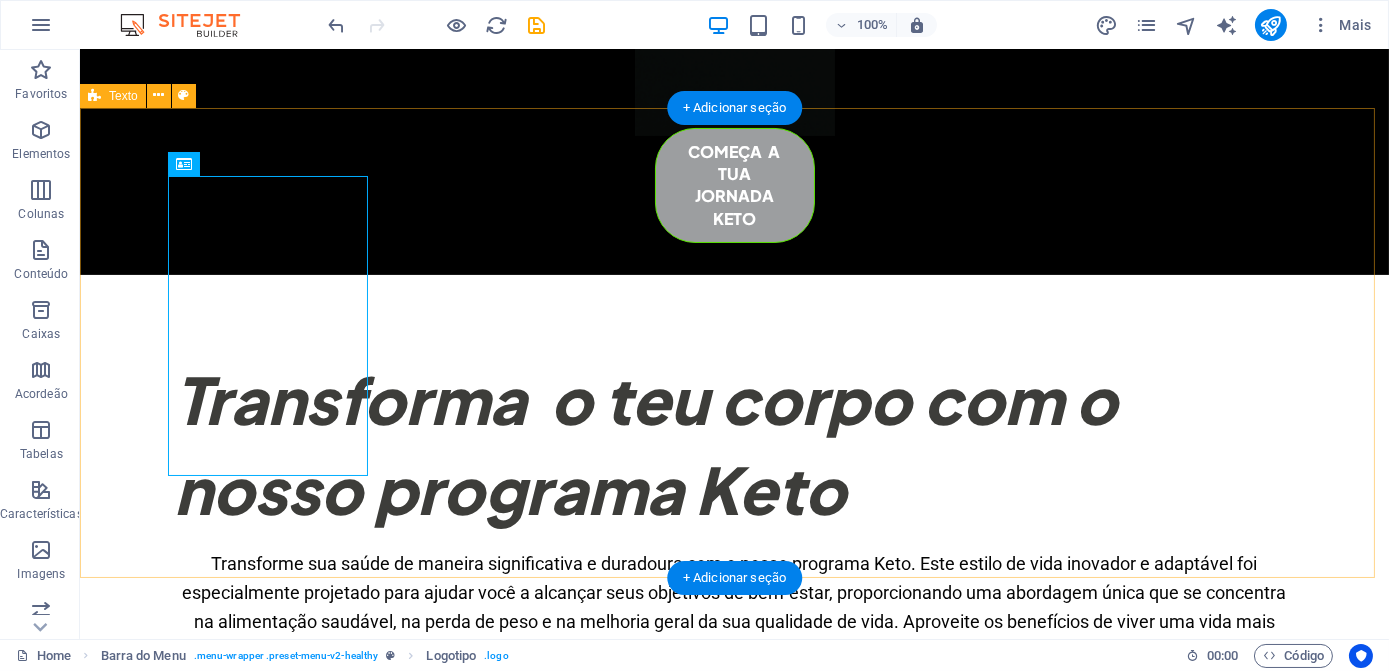 scroll, scrollTop: 454, scrollLeft: 0, axis: vertical 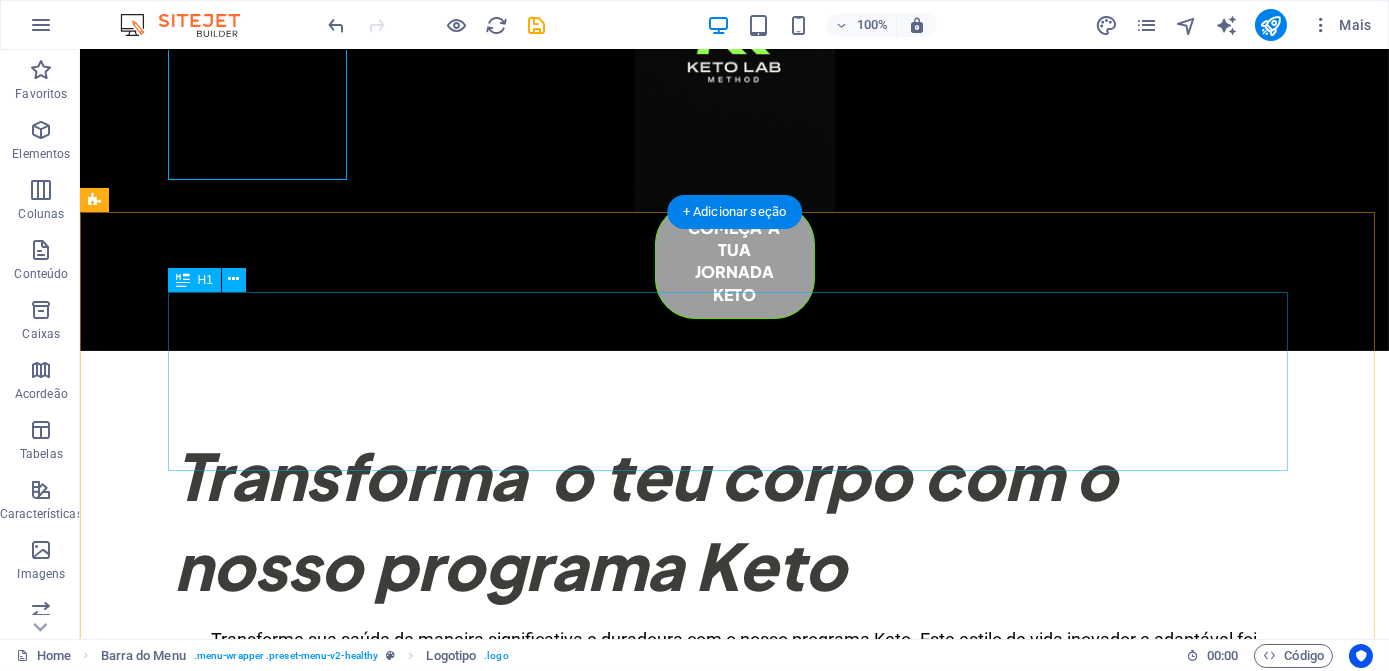 click on "Transforma  o teu corpo com o nosso programa Keto" at bounding box center (735, 520) 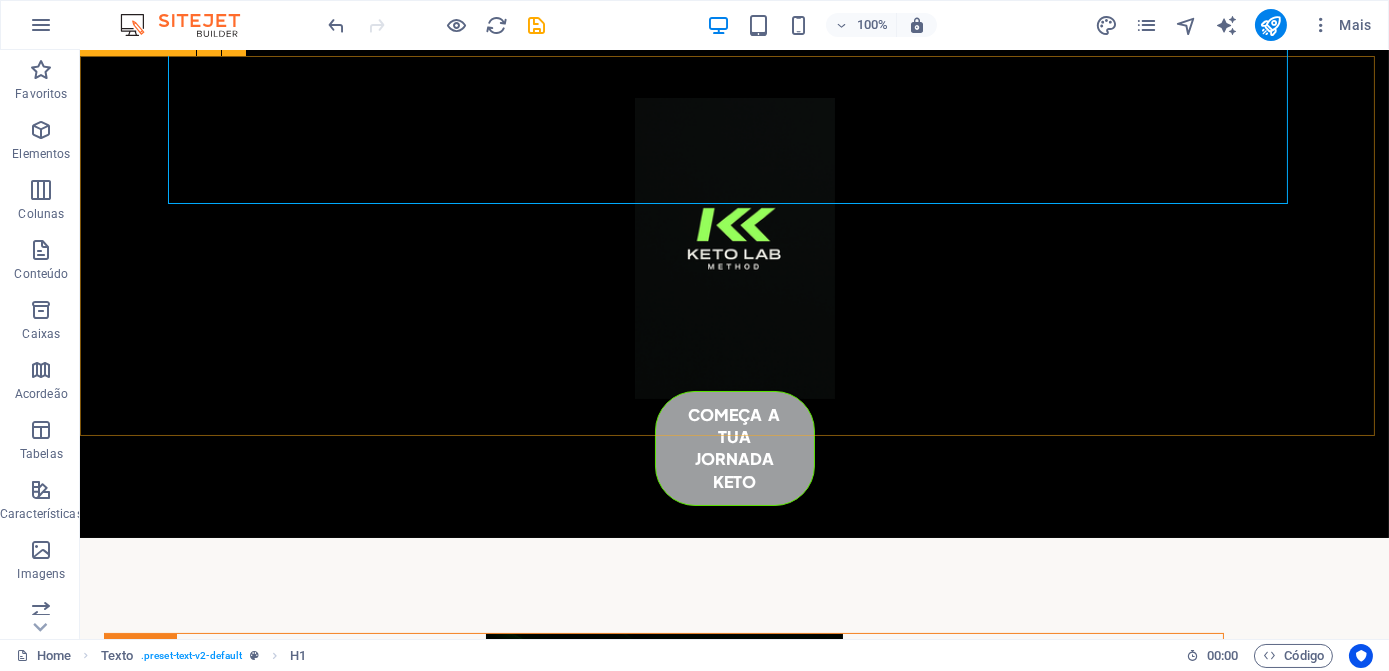 scroll, scrollTop: 545, scrollLeft: 0, axis: vertical 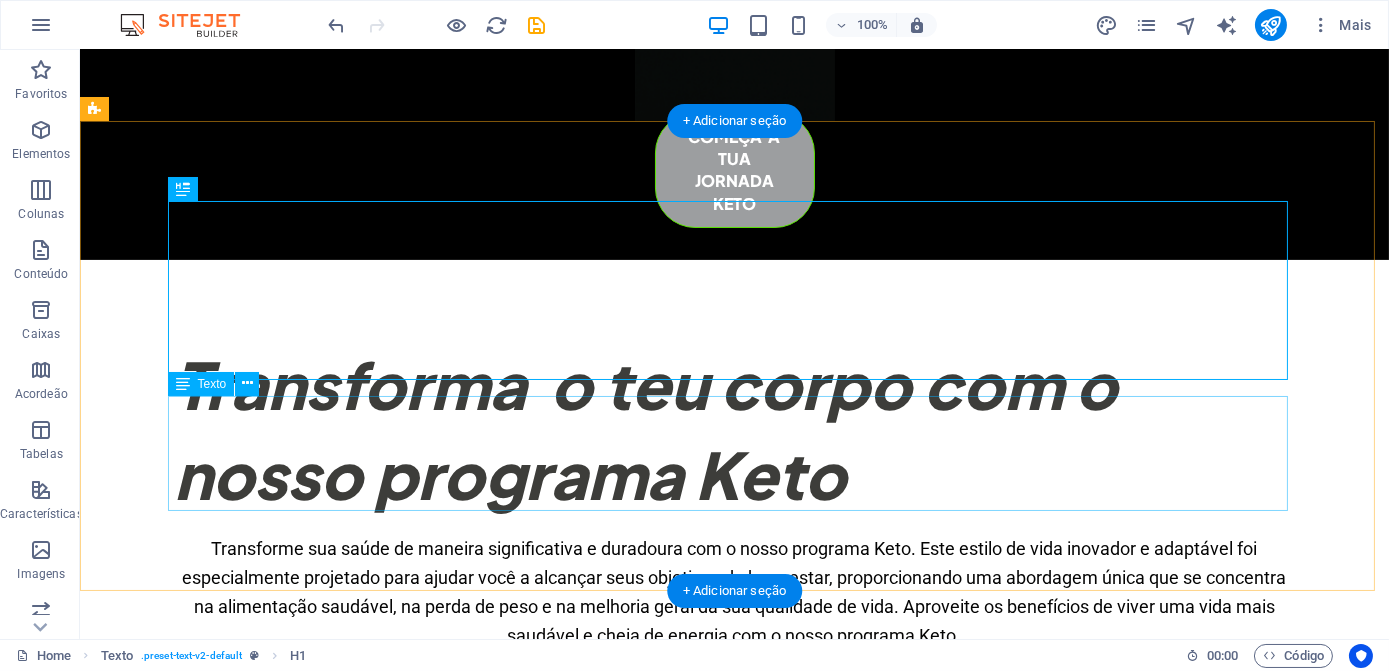 click on "Transforme sua saúde de maneira significativa e duradoura com o nosso programa Keto. Este estilo de vida inovador e adaptável foi especialmente projetado para ajudar você a alcançar seus objetivos de bem-estar, proporcionando uma abordagem única que se concentra na alimentação saudável, na perda de peso e na melhoria geral da sua qualidade de vida. Aproveite os benefícios de viver uma vida mais saudável e cheia de energia com o nosso programa Keto." at bounding box center (735, 592) 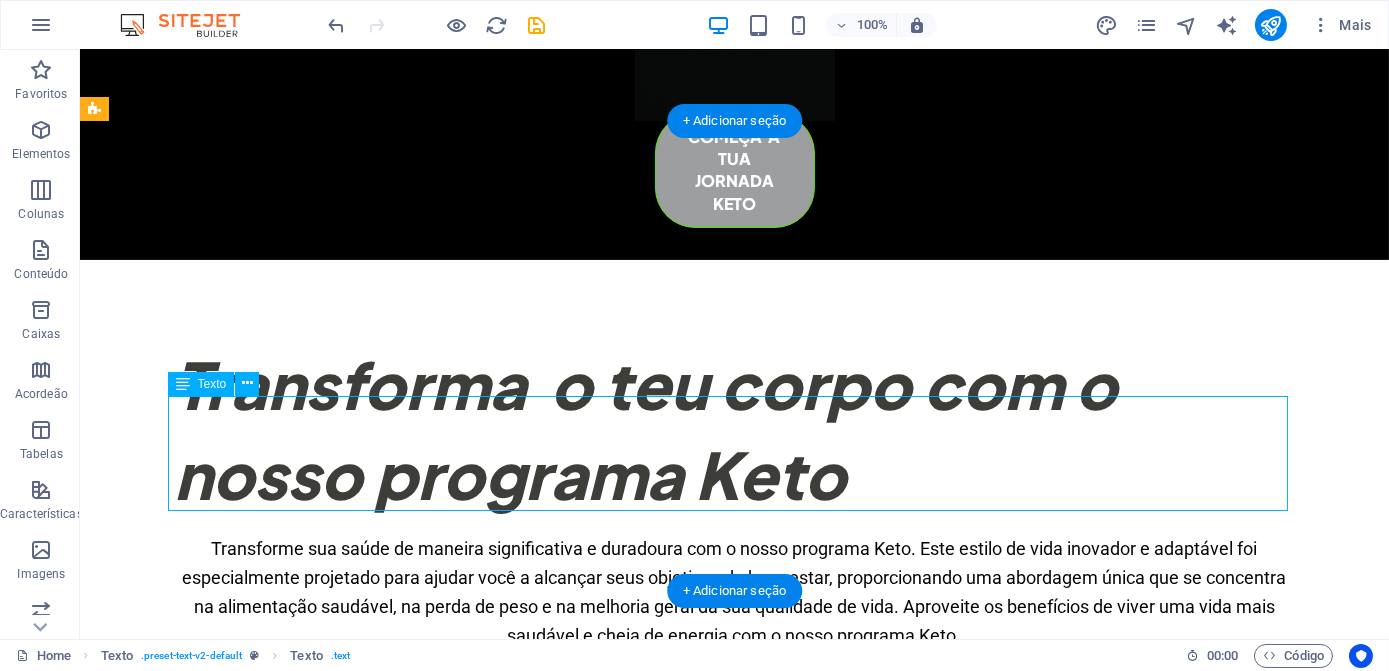 click on "Transforme sua saúde de maneira significativa e duradoura com o nosso programa Keto. Este estilo de vida inovador e adaptável foi especialmente projetado para ajudar você a alcançar seus objetivos de bem-estar, proporcionando uma abordagem única que se concentra na alimentação saudável, na perda de peso e na melhoria geral da sua qualidade de vida. Aproveite os benefícios de viver uma vida mais saudável e cheia de energia com o nosso programa Keto." at bounding box center (735, 592) 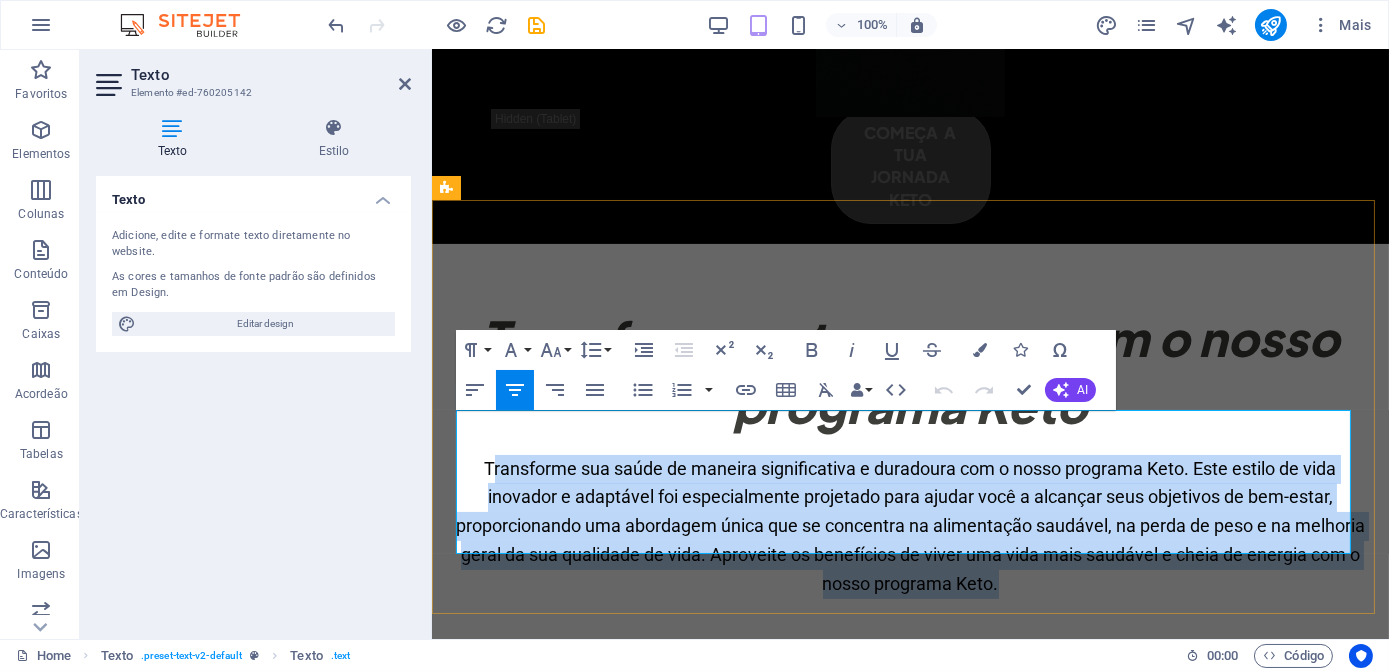 drag, startPoint x: 479, startPoint y: 425, endPoint x: 1022, endPoint y: 510, distance: 549.6126 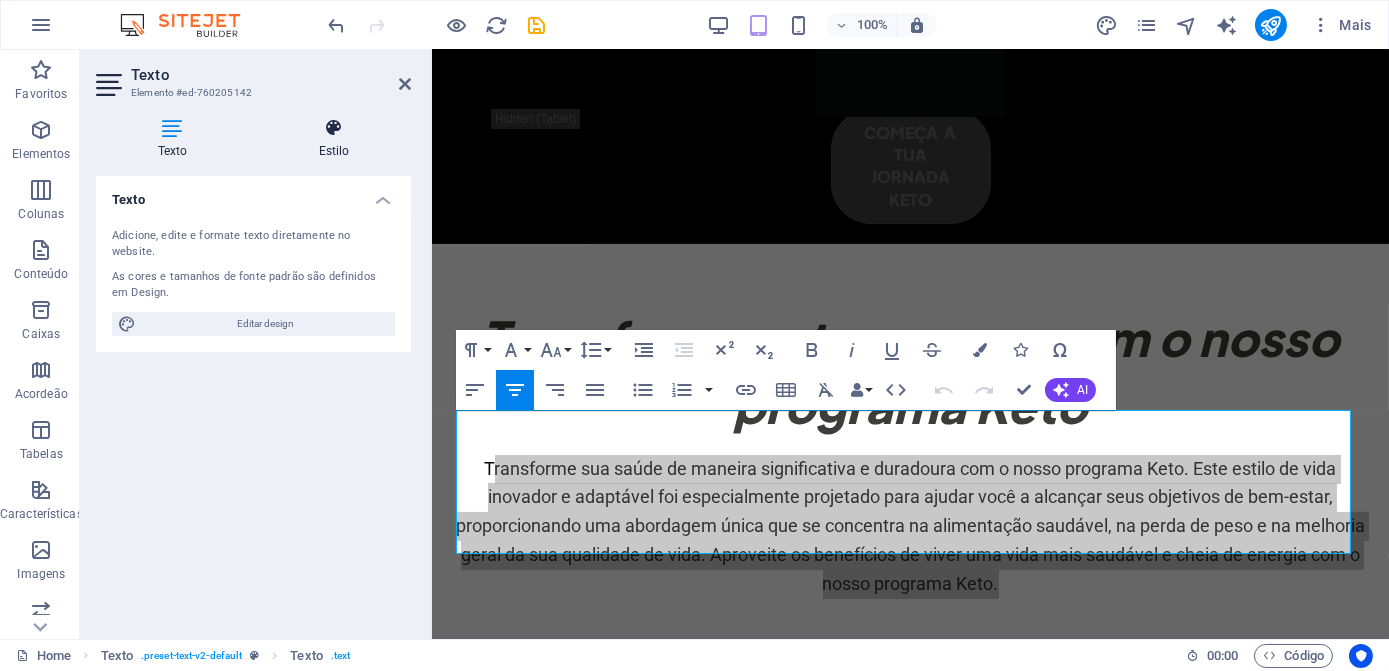 click at bounding box center (334, 128) 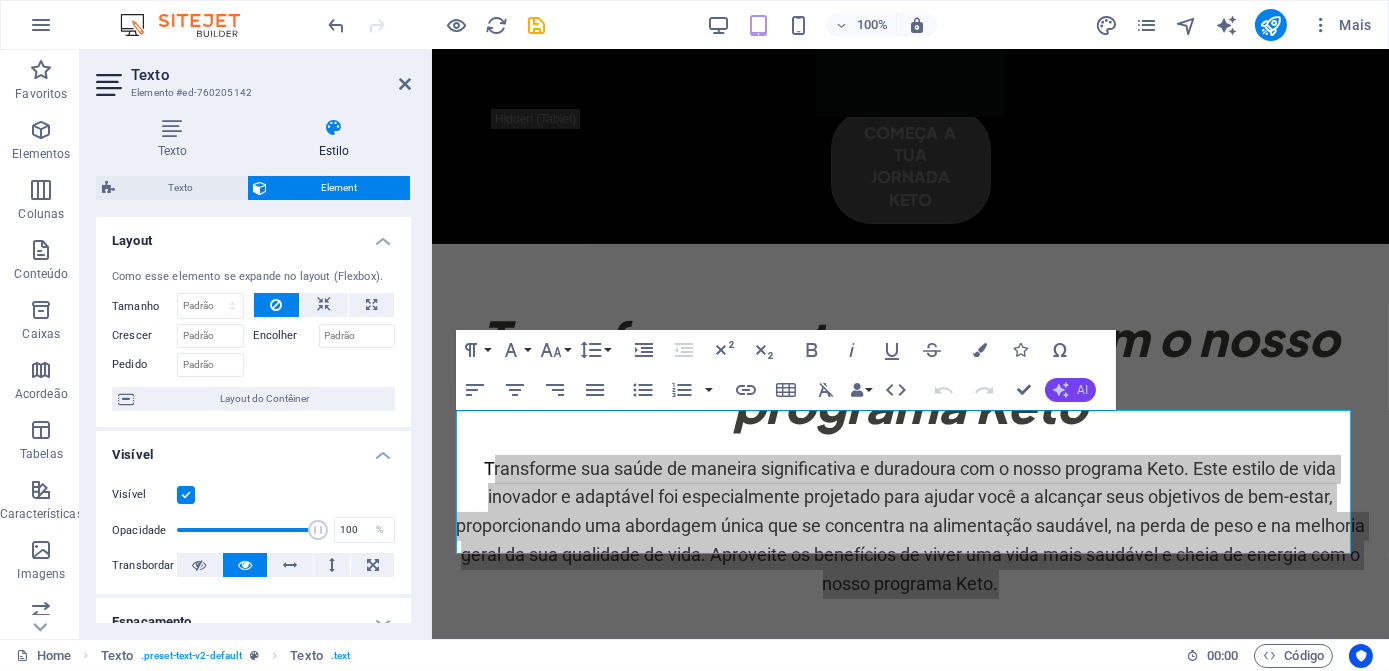 click 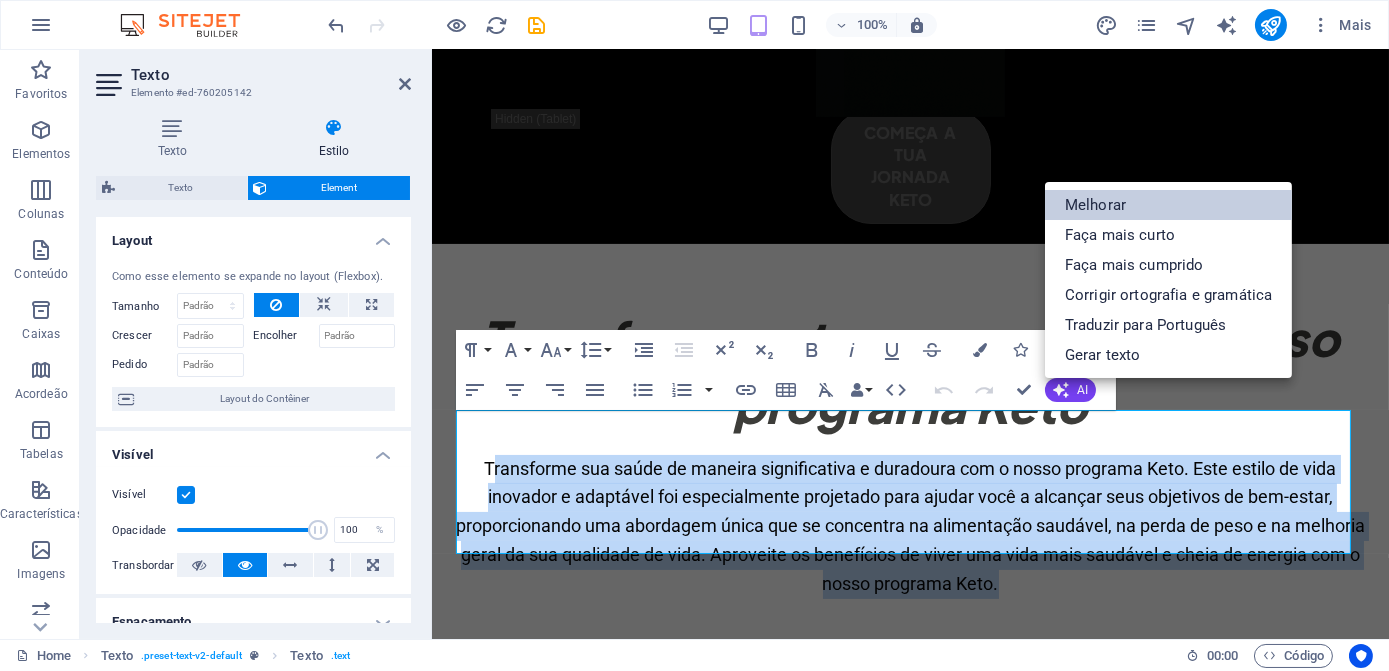 click on "Melhorar" at bounding box center [1168, 205] 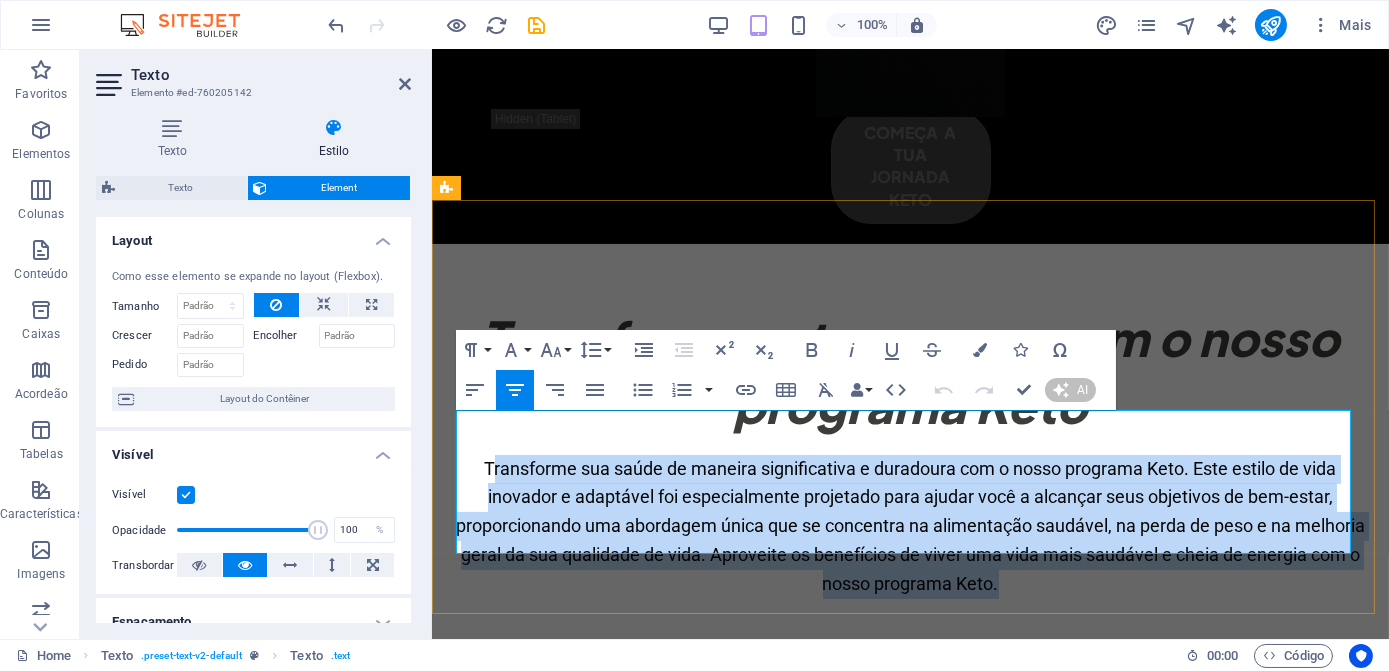 type 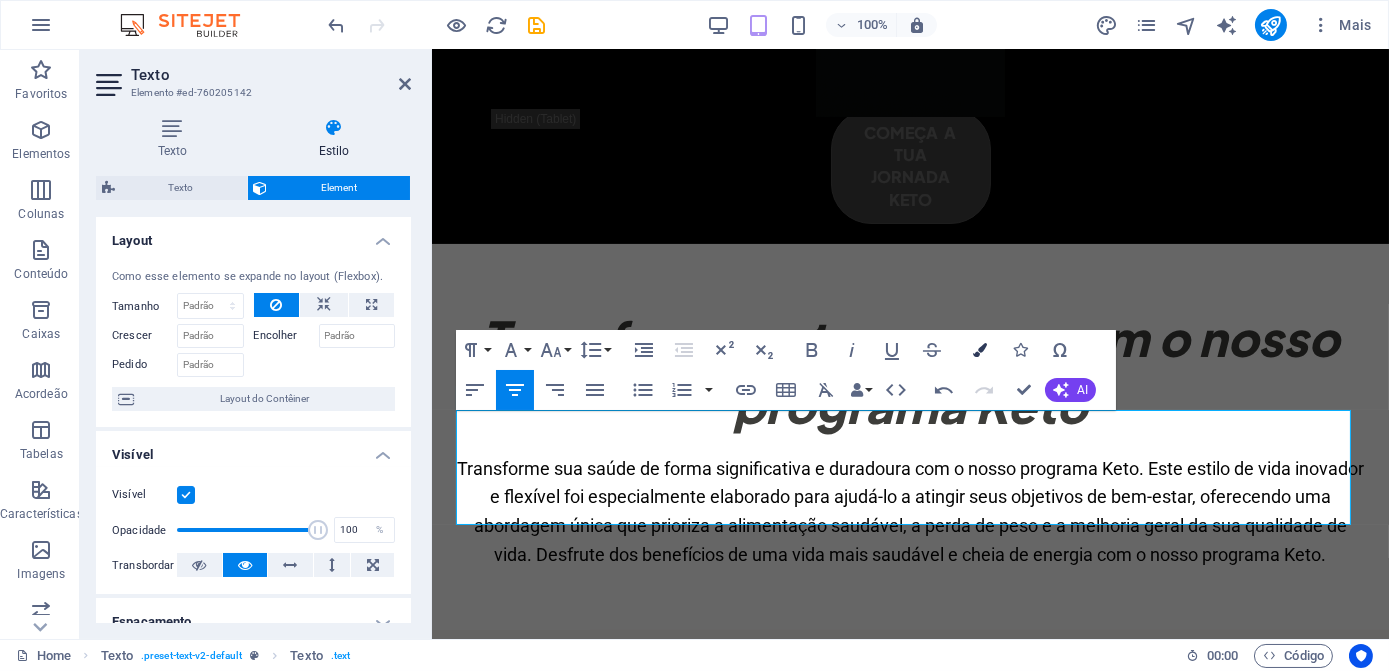 click at bounding box center [980, 350] 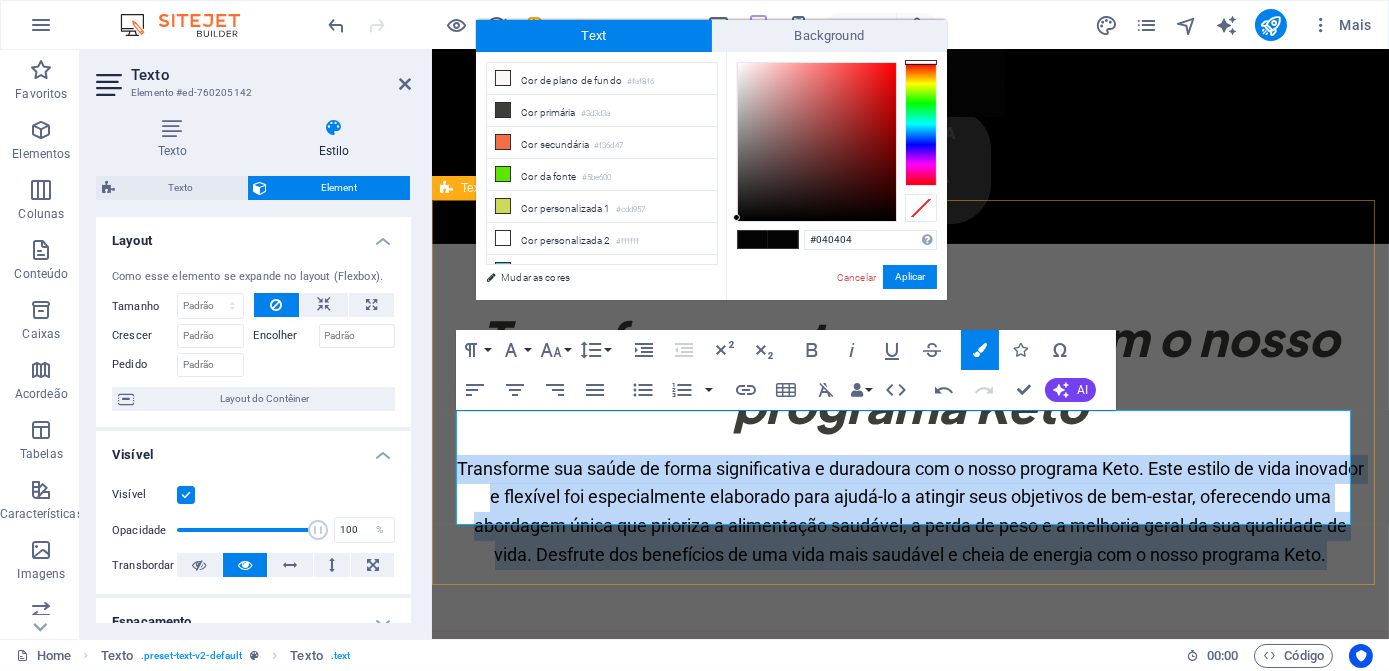 drag, startPoint x: 481, startPoint y: 428, endPoint x: 1091, endPoint y: 442, distance: 610.16064 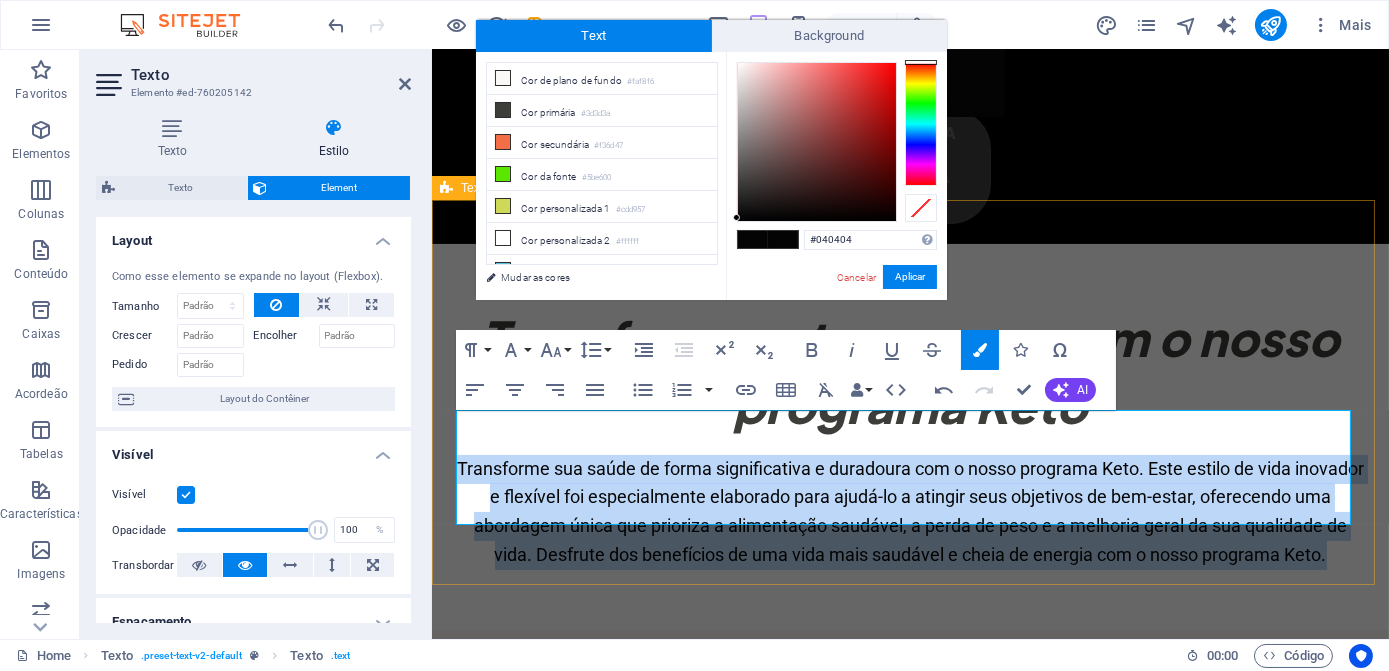 click on "Transforma  o teu corpo com o nosso programa Keto Transforme sua saúde de forma significativa e duradoura com o nosso programa Keto. Este estilo de vida inovador e flexível foi especialmente elaborado para ajudá-lo a atingir seus objetivos de bem-estar, oferecendo uma abordagem única que prioriza a alimentação saudável, a perda de peso e a melhoria geral da sua qualidade de vida. Desfrute dos benefícios de uma vida mais saudável e cheia de energia com o nosso programa Keto." at bounding box center (909, 437) 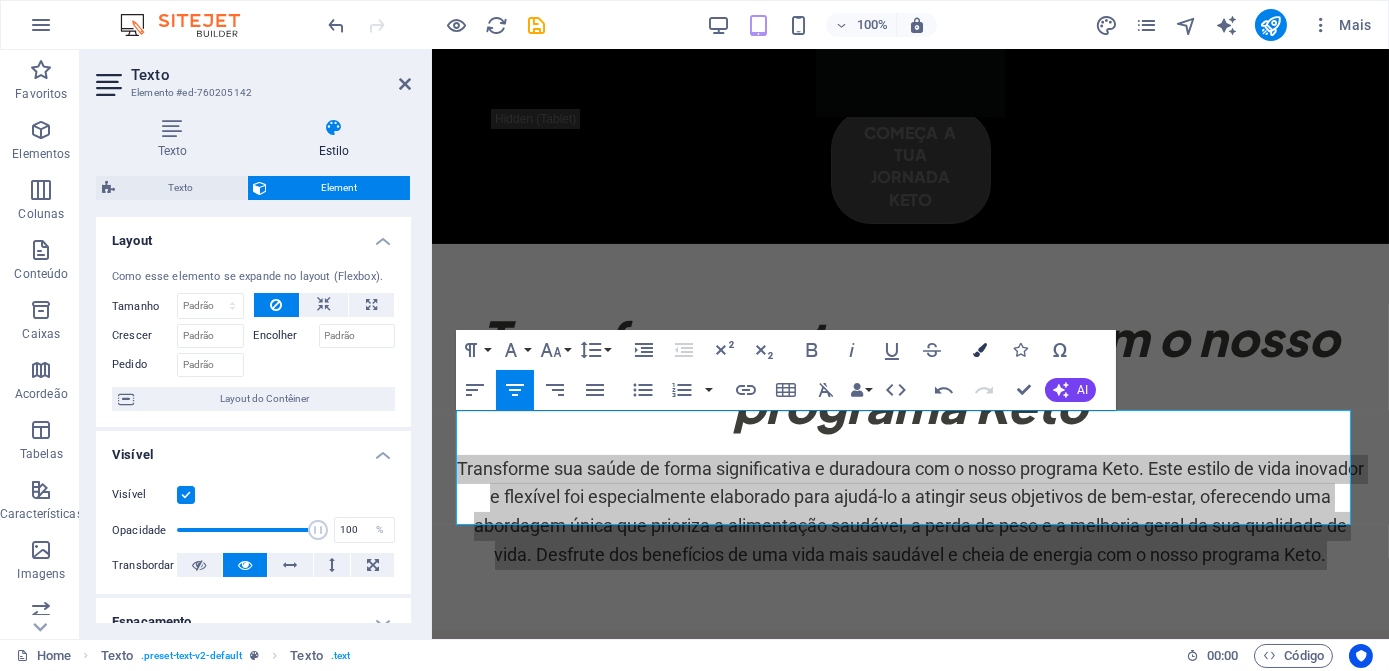 click at bounding box center [980, 350] 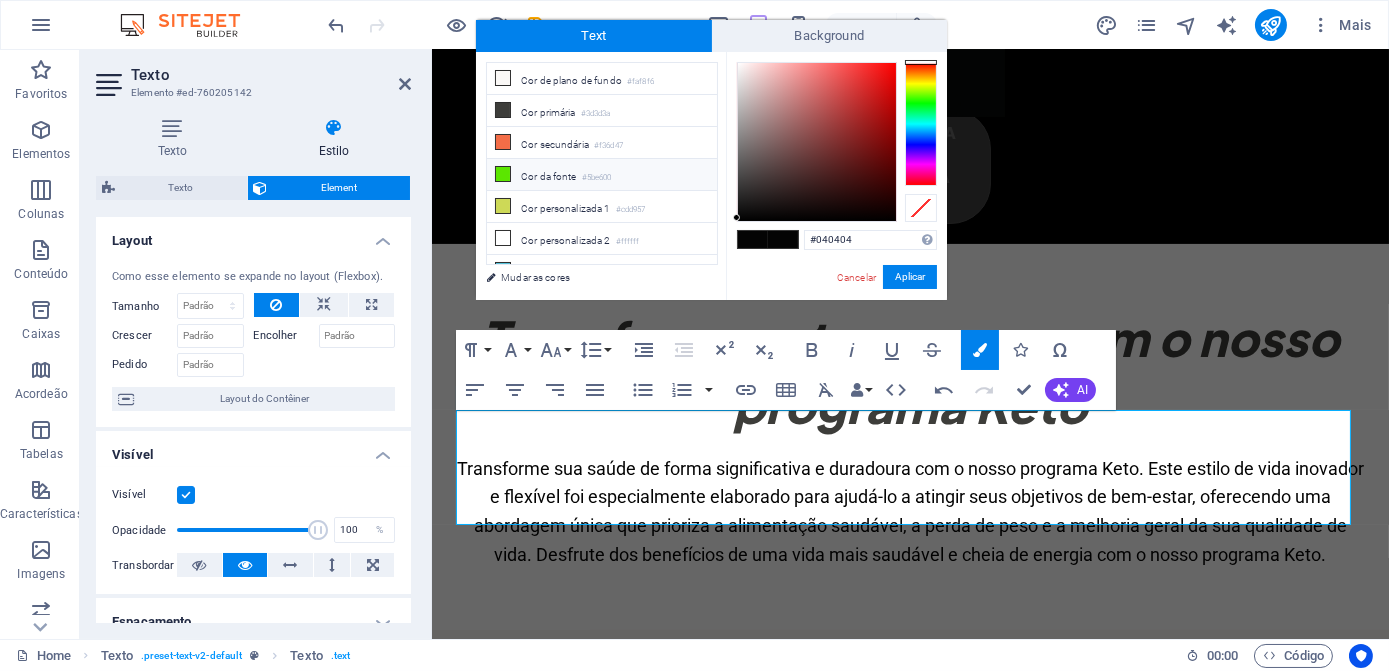click at bounding box center (503, 174) 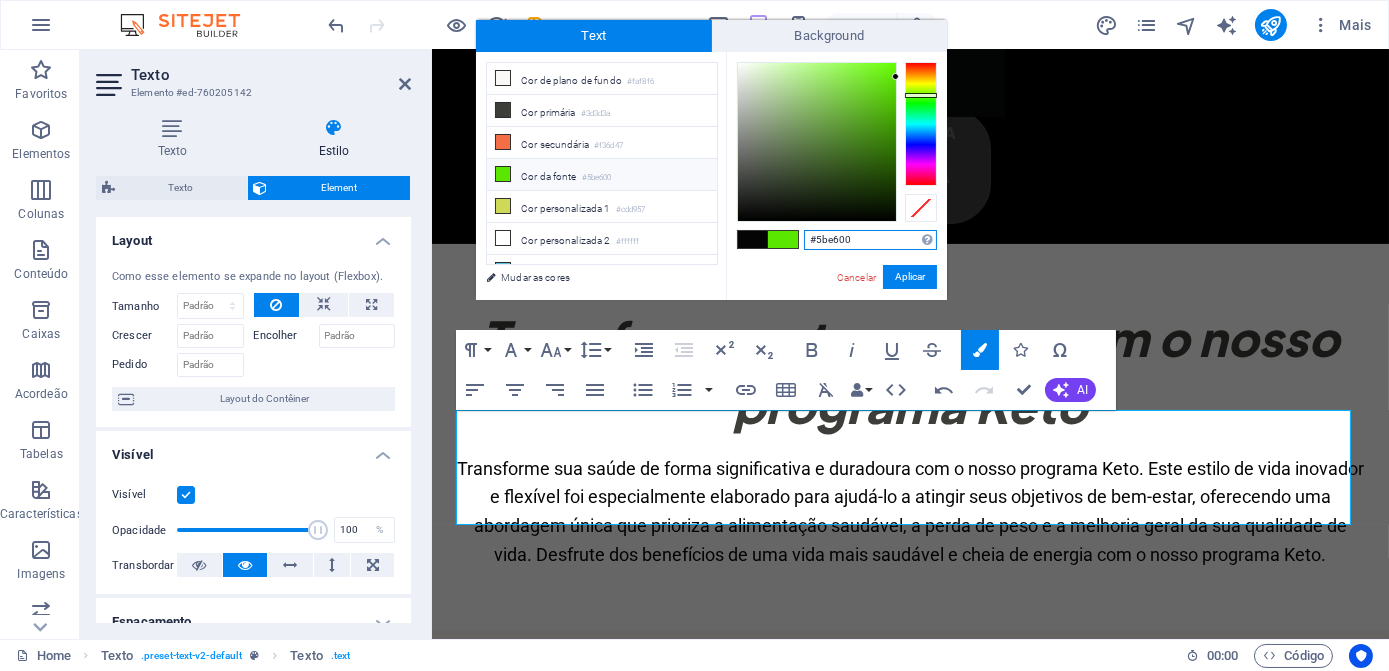 drag, startPoint x: 880, startPoint y: 244, endPoint x: 797, endPoint y: 241, distance: 83.0542 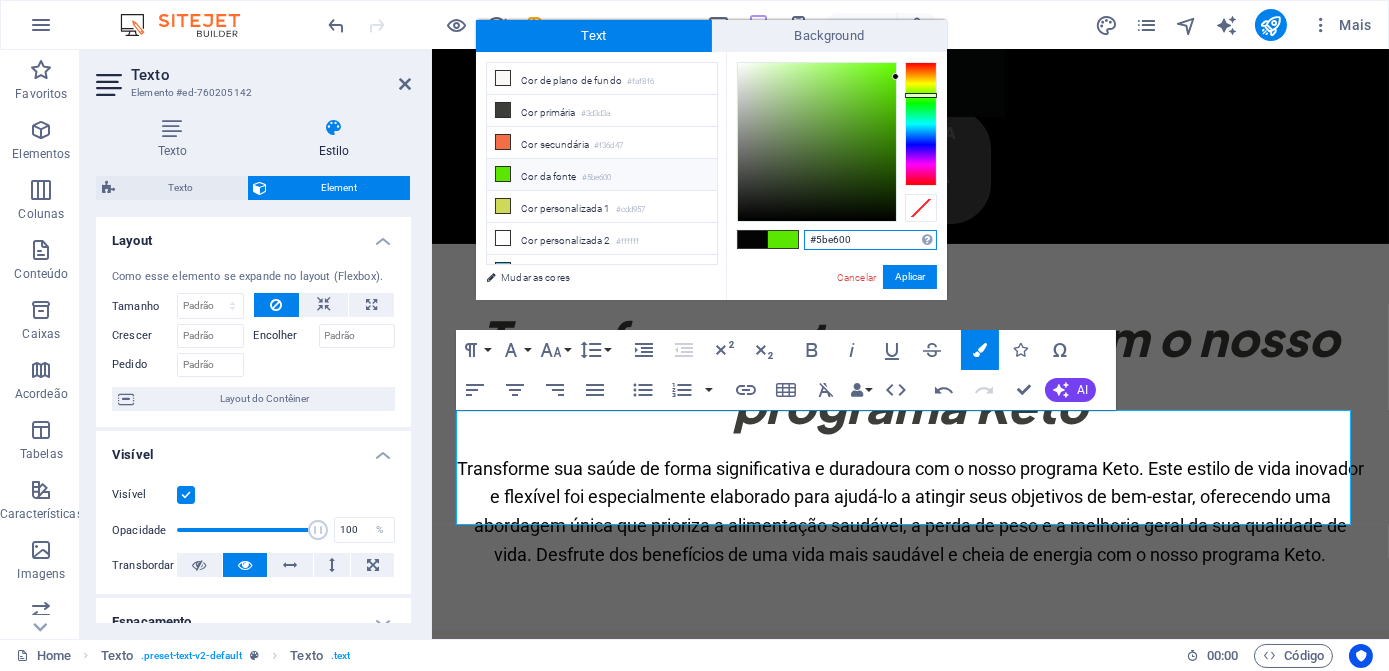 paste on "39FF14" 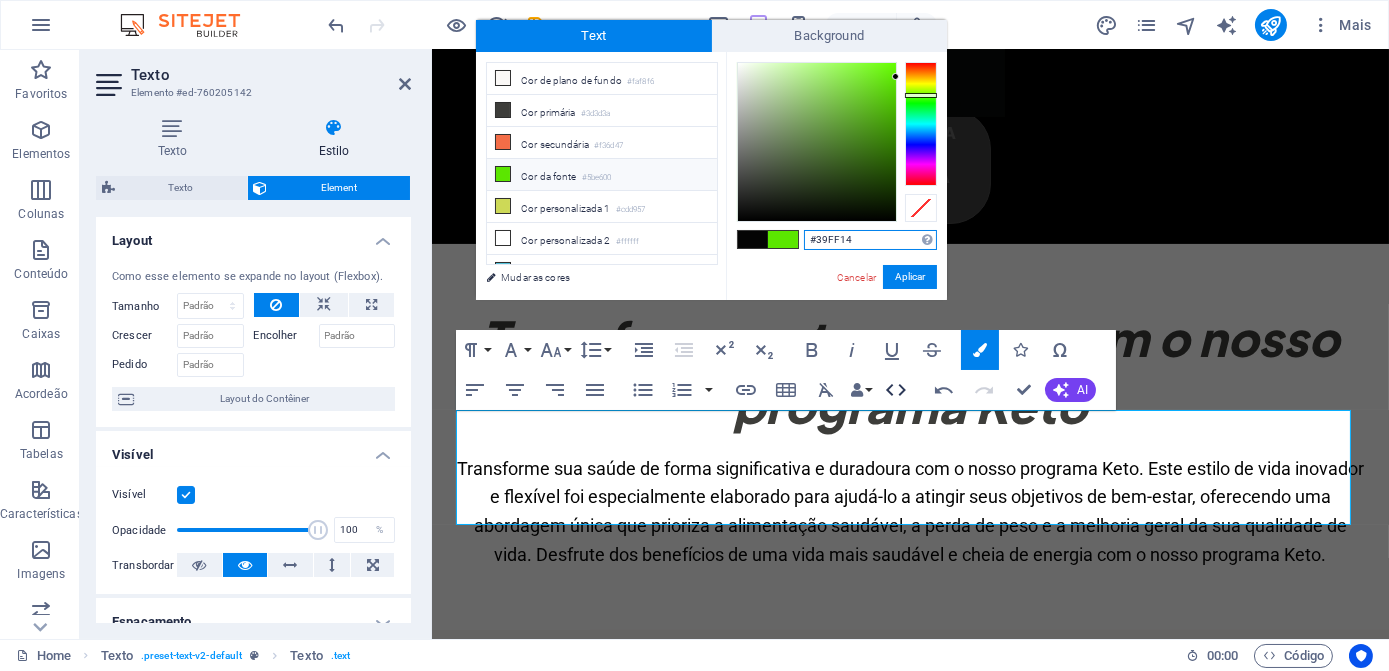 type on "#39ff14" 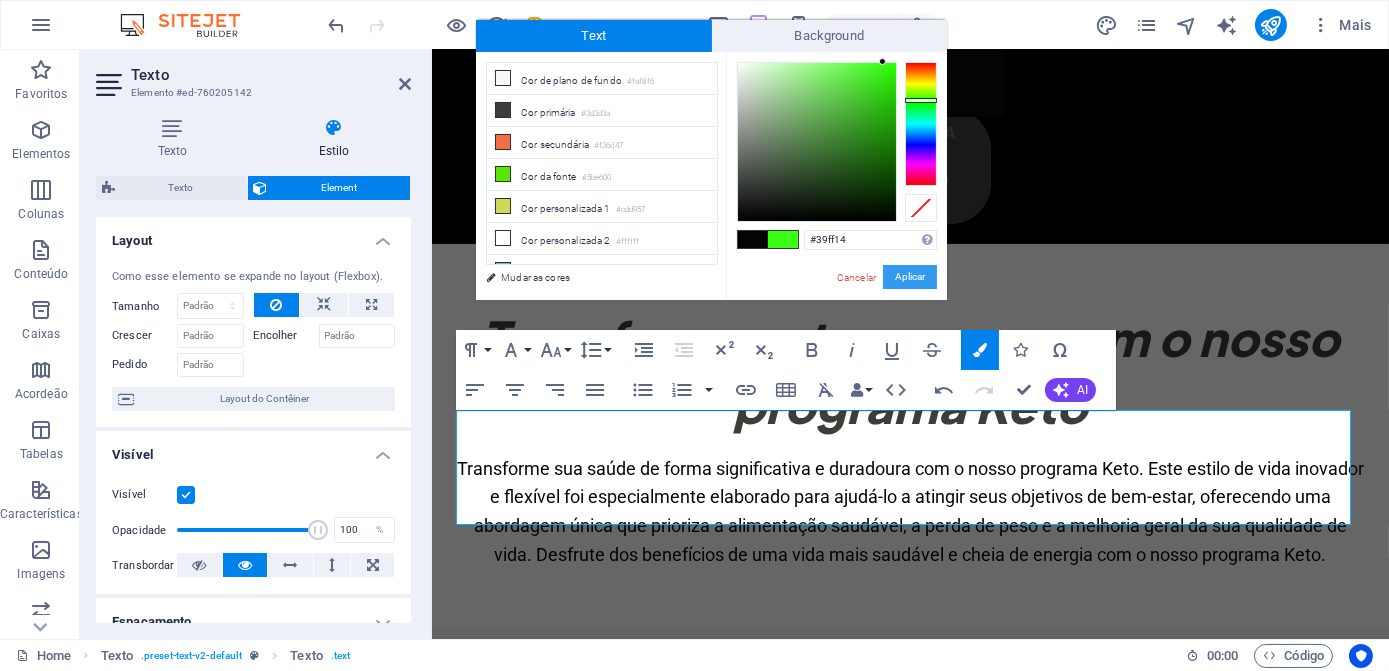 click on "Aplicar" at bounding box center (910, 277) 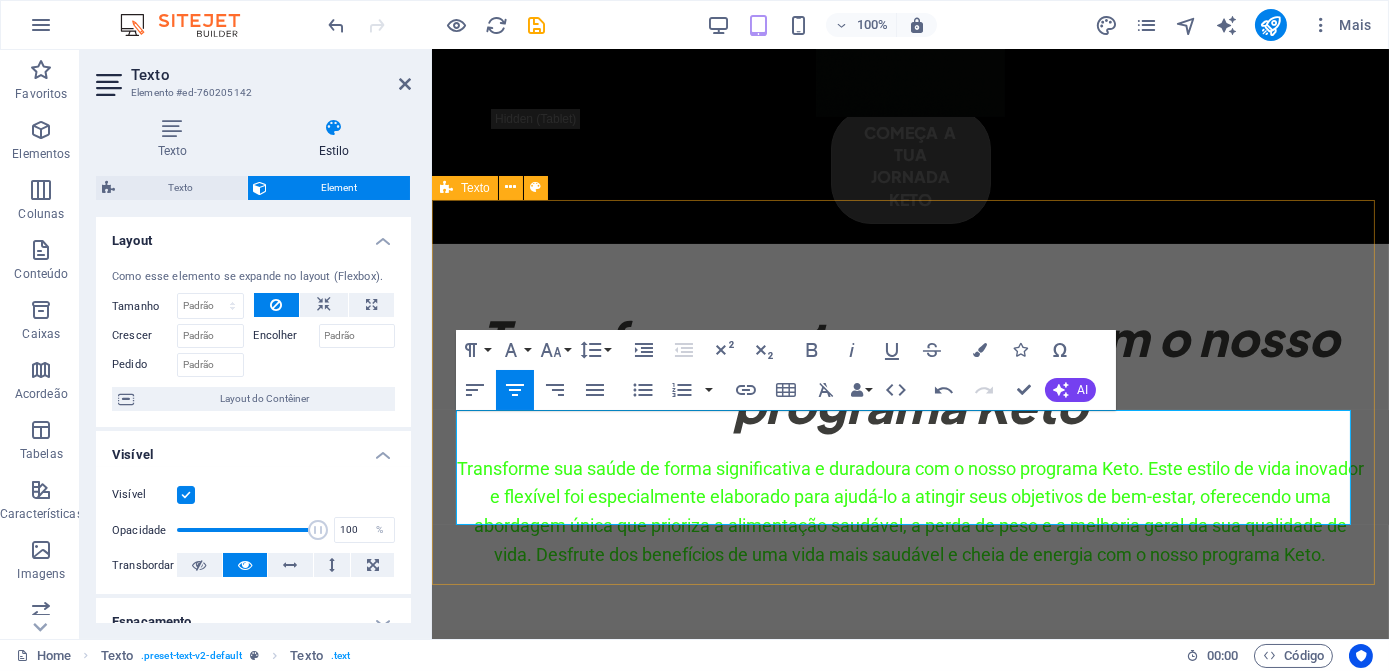 click on "Transforma  o teu corpo com o nosso programa Keto Transforme sua saúde de forma significativa e duradoura com o nosso programa Keto. Este estilo de vida inovador e flexível foi especialmente elaborado para ajudá-lo a atingir seus objetivos de bem-estar, oferecendo uma abordagem única que prioriza a alimentação saudável, a perda de peso e a melhoria geral da sua qualidade de vida. Desfrute dos benefícios de uma vida mais saudável e cheia de energia com o nosso programa Keto." at bounding box center (909, 437) 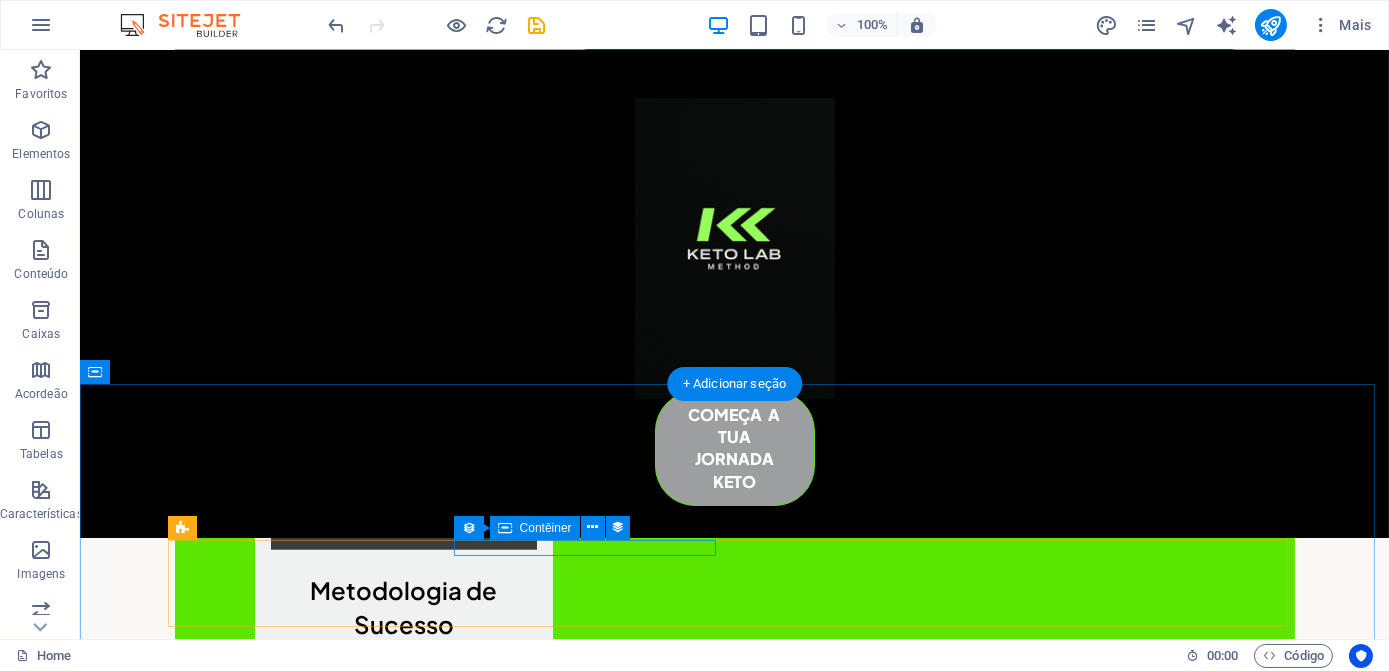 scroll, scrollTop: 4085, scrollLeft: 0, axis: vertical 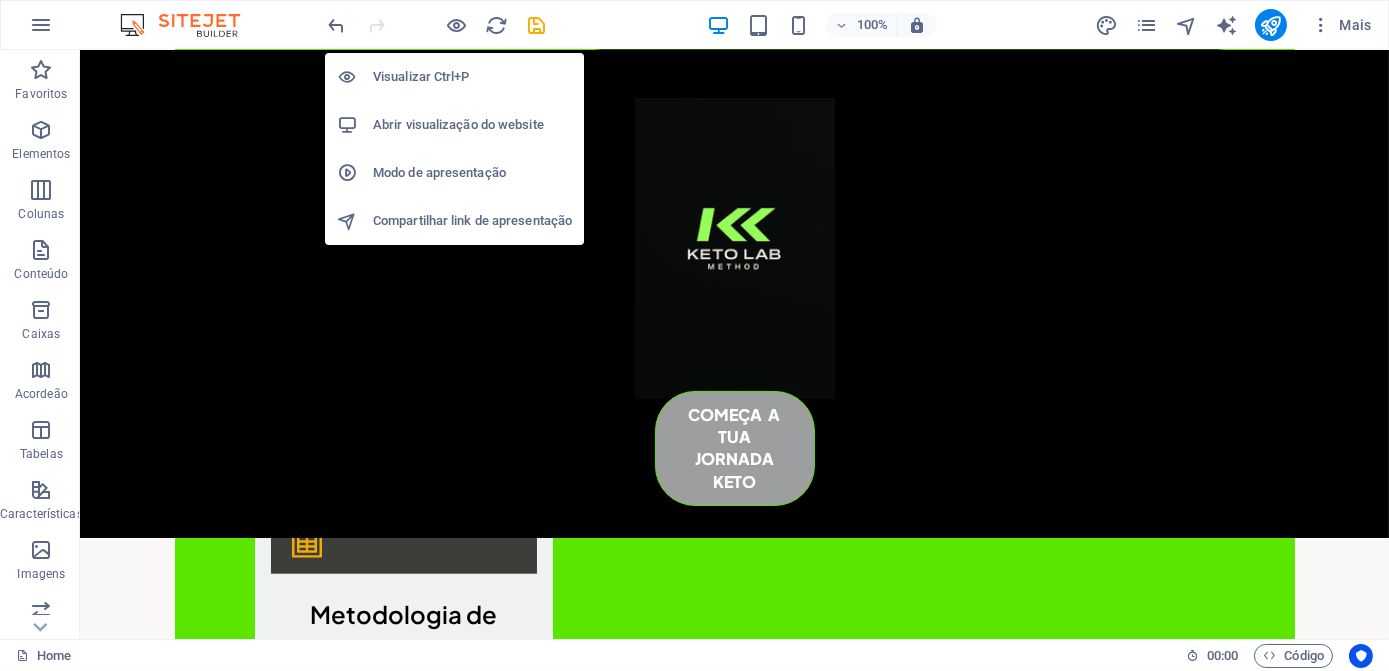 click on "Modo de apresentação" at bounding box center (472, 173) 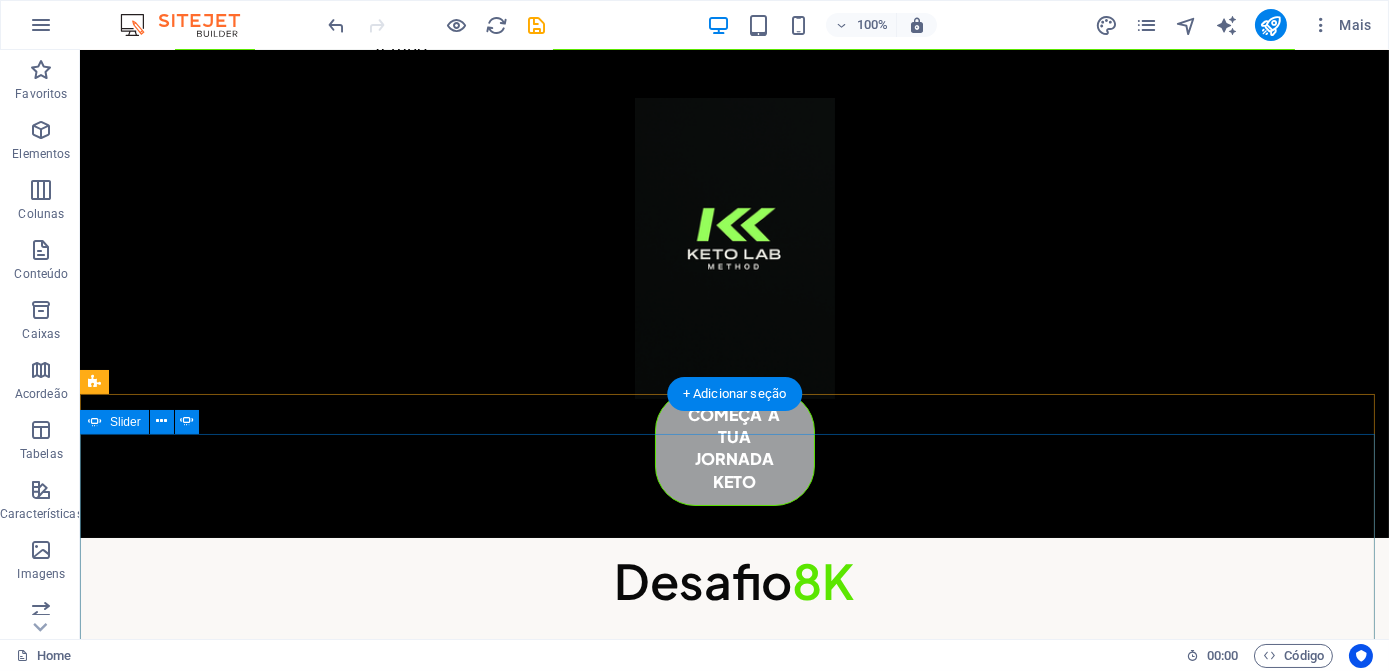 scroll, scrollTop: 4813, scrollLeft: 0, axis: vertical 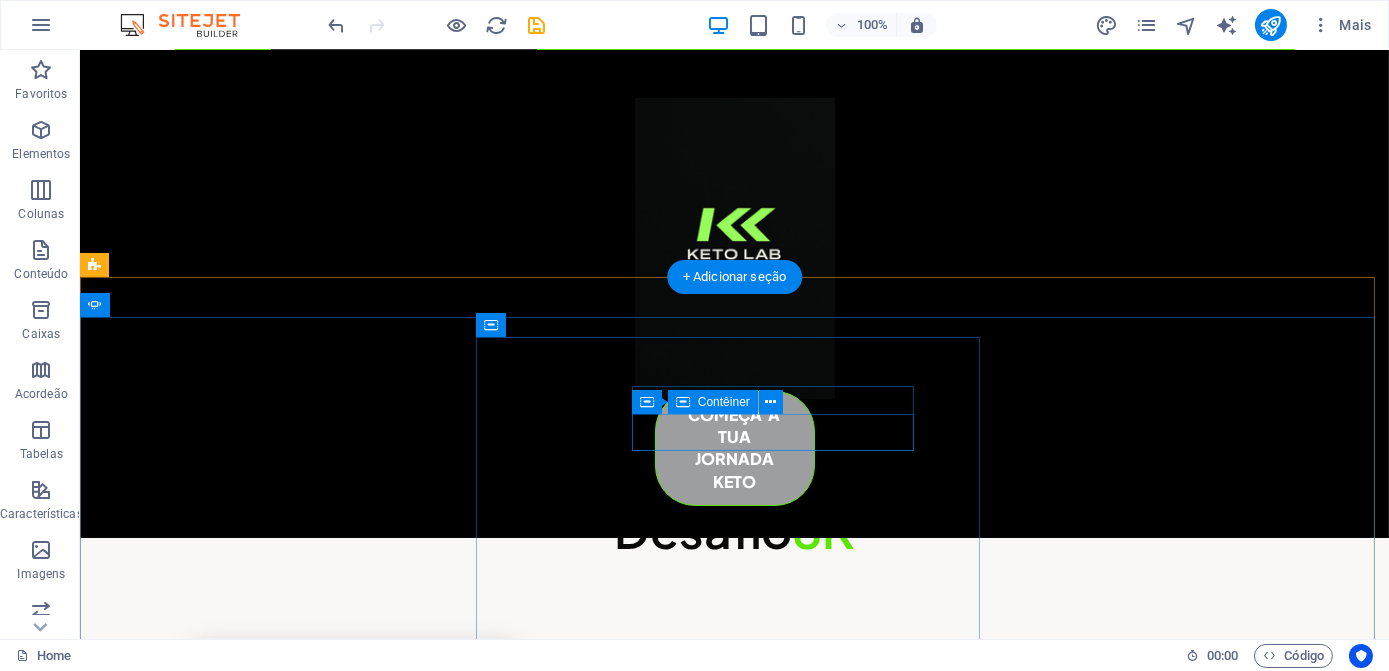 click at bounding box center (-565, 4761) 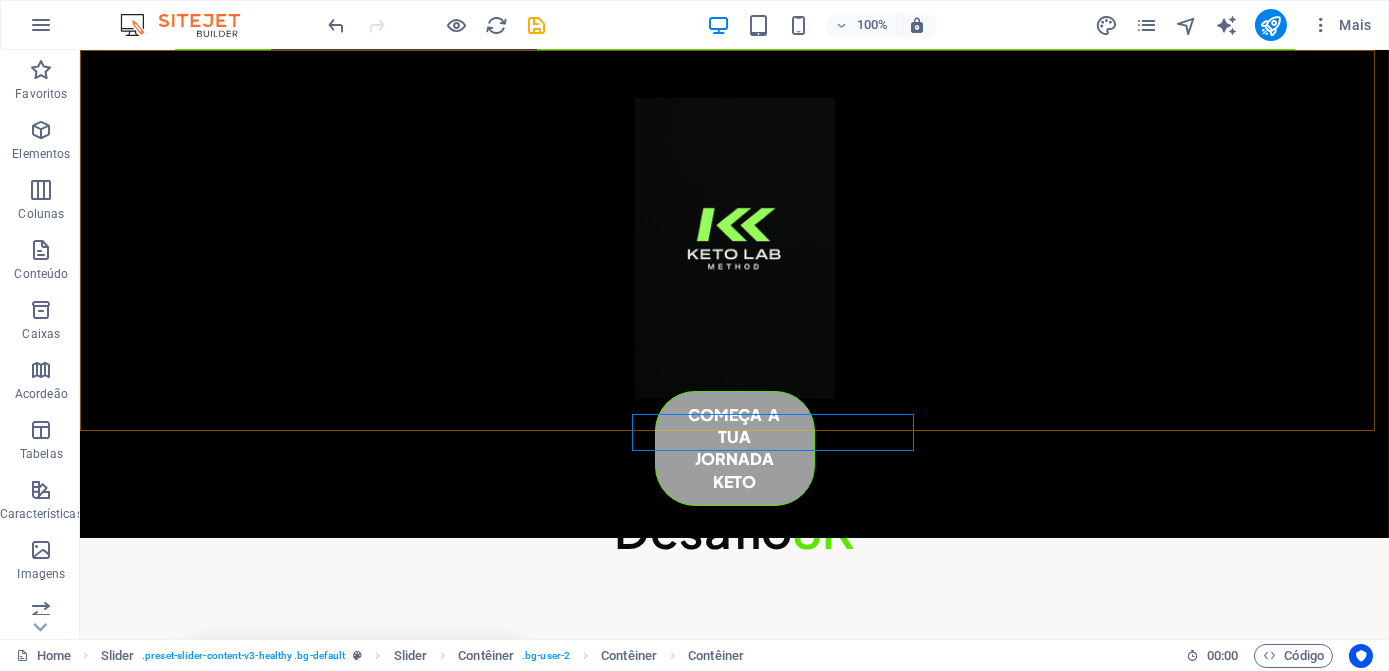 click on "começa  a tua jornada keto" at bounding box center (734, 294) 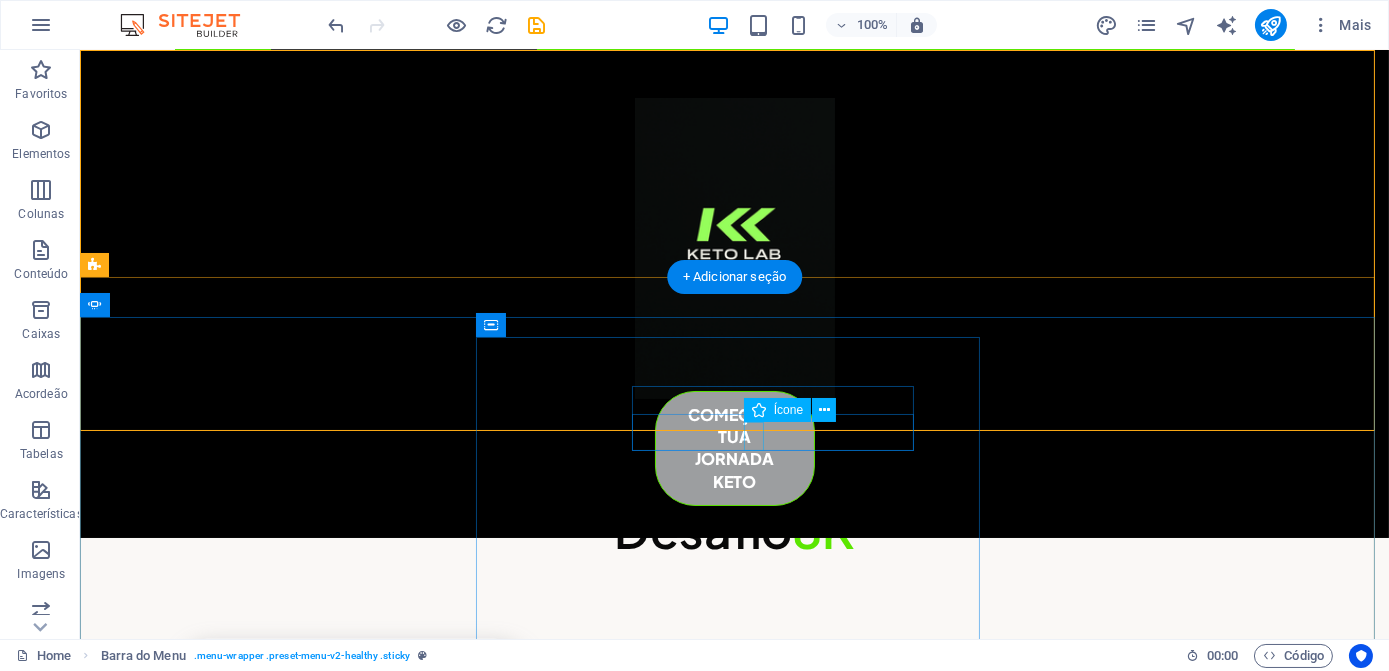 click at bounding box center [-569, 4822] 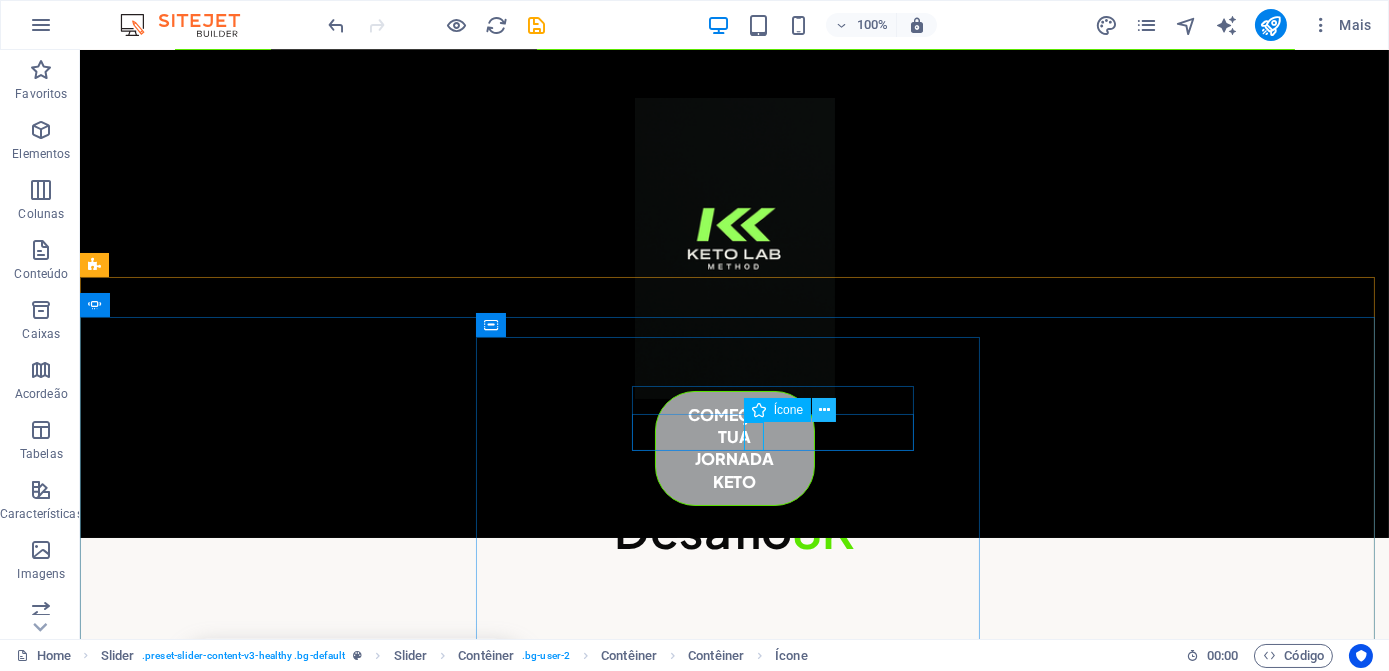 click at bounding box center (824, 410) 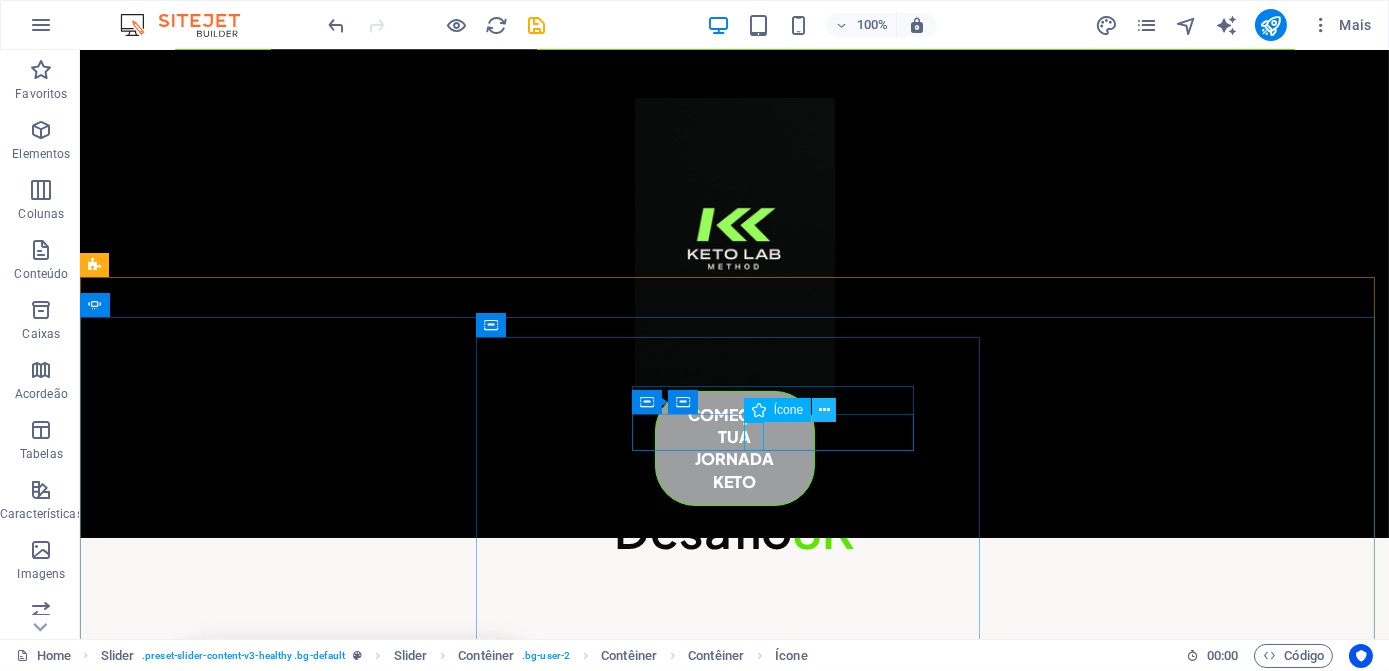 click at bounding box center (824, 410) 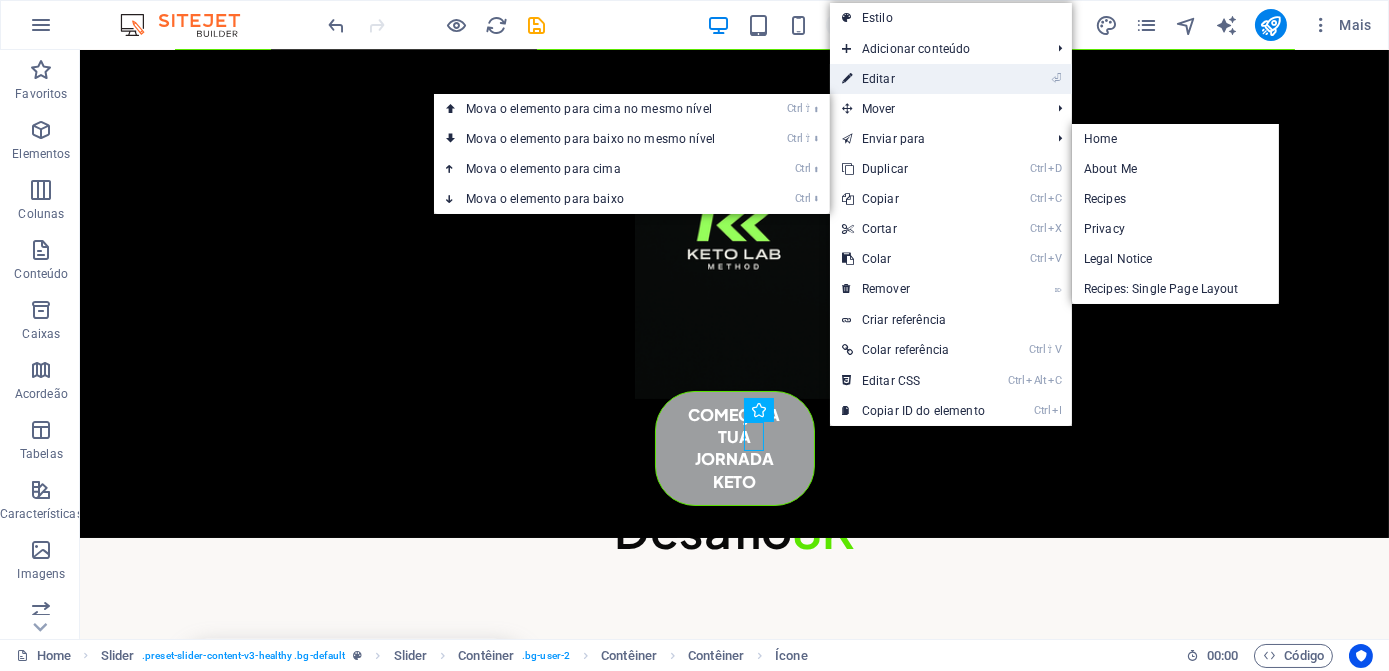 click on "⏎  Editar" at bounding box center [913, 79] 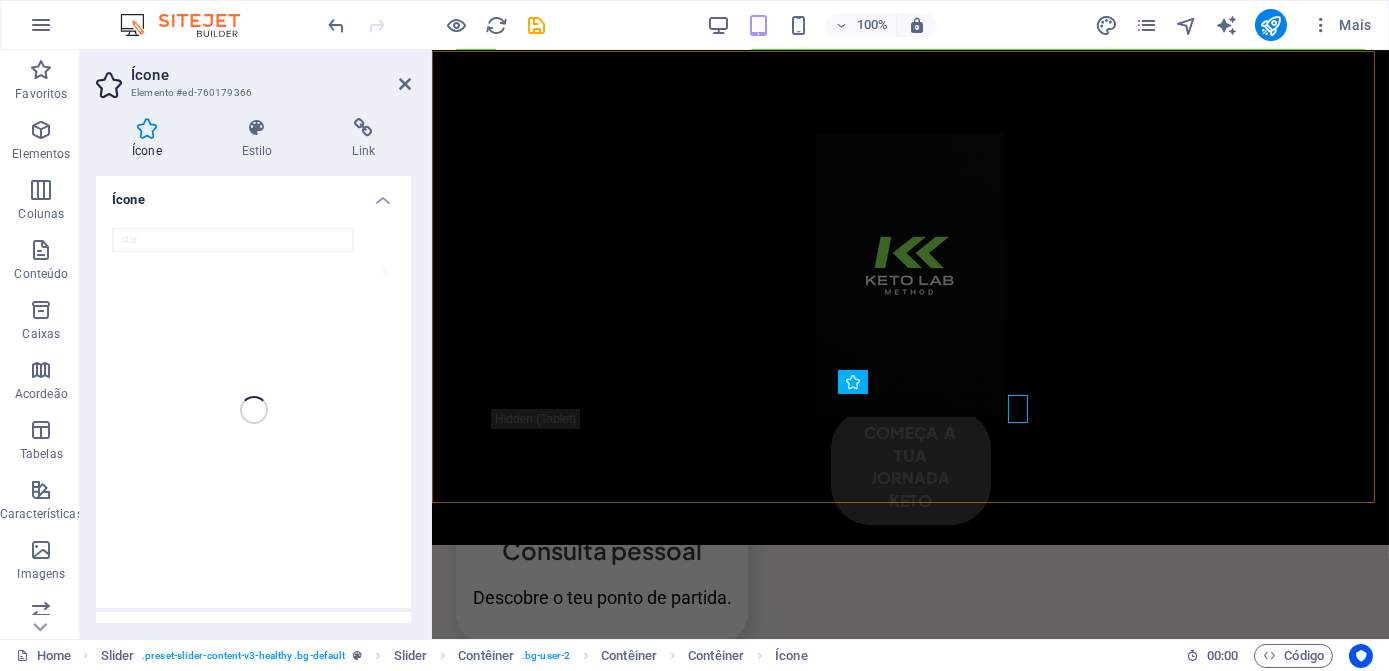 scroll, scrollTop: 4914, scrollLeft: 0, axis: vertical 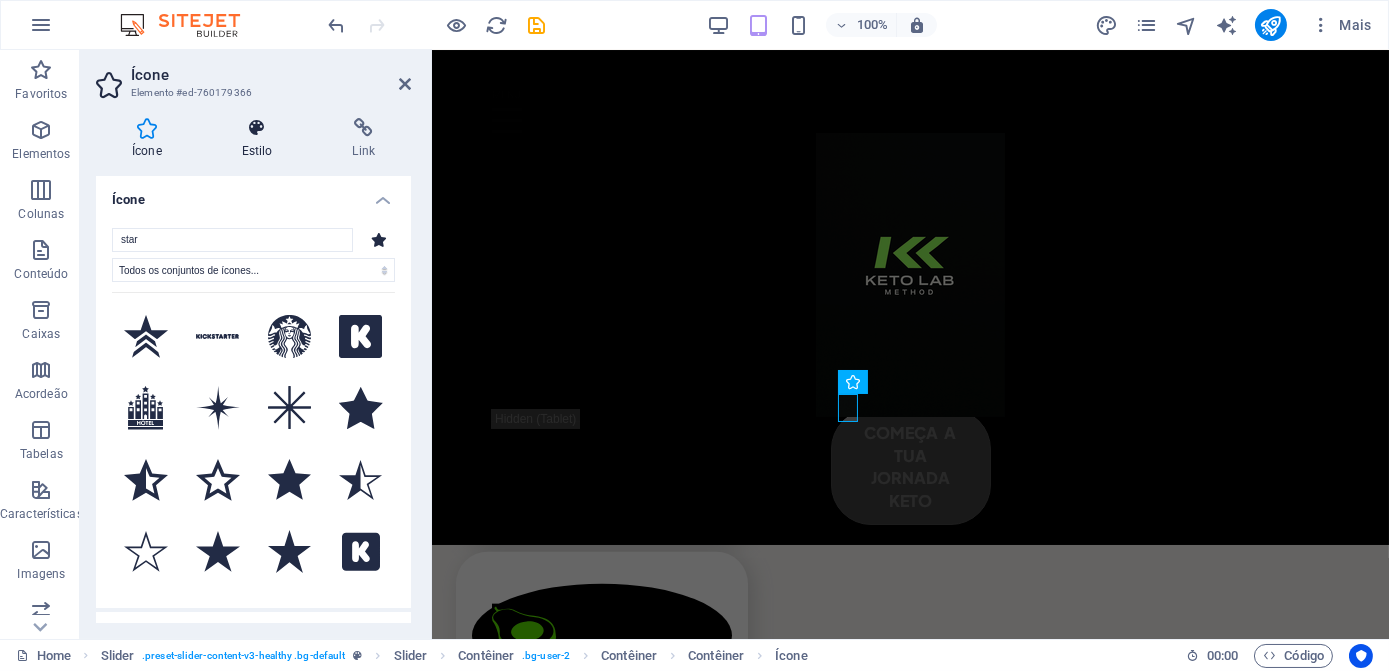 click on "Estilo" at bounding box center [261, 139] 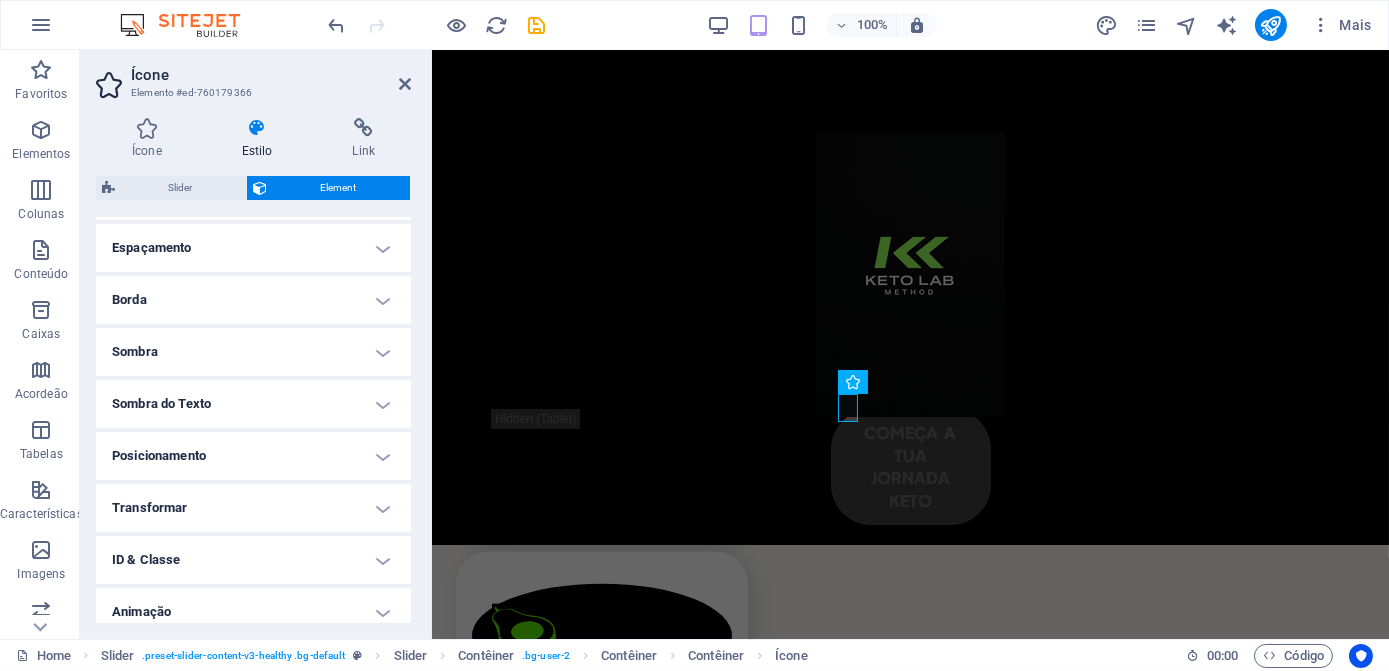 scroll, scrollTop: 438, scrollLeft: 0, axis: vertical 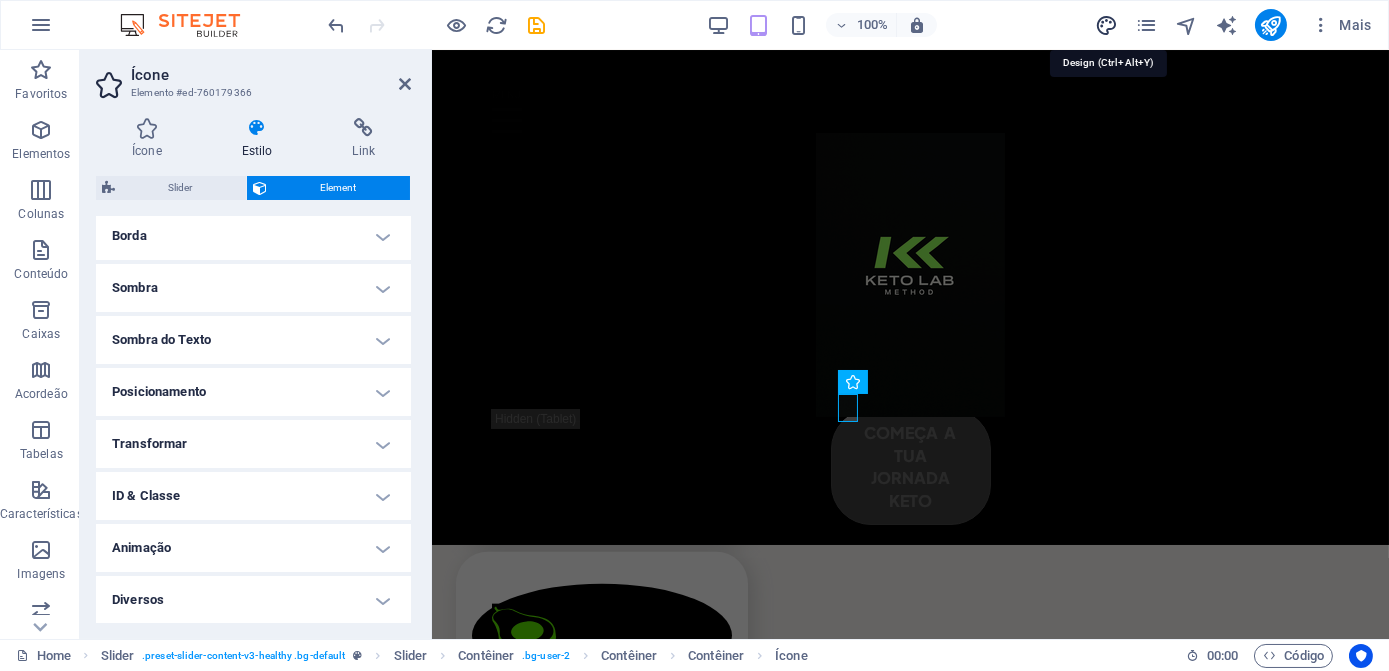 drag, startPoint x: 1106, startPoint y: 22, endPoint x: 349, endPoint y: 190, distance: 775.41797 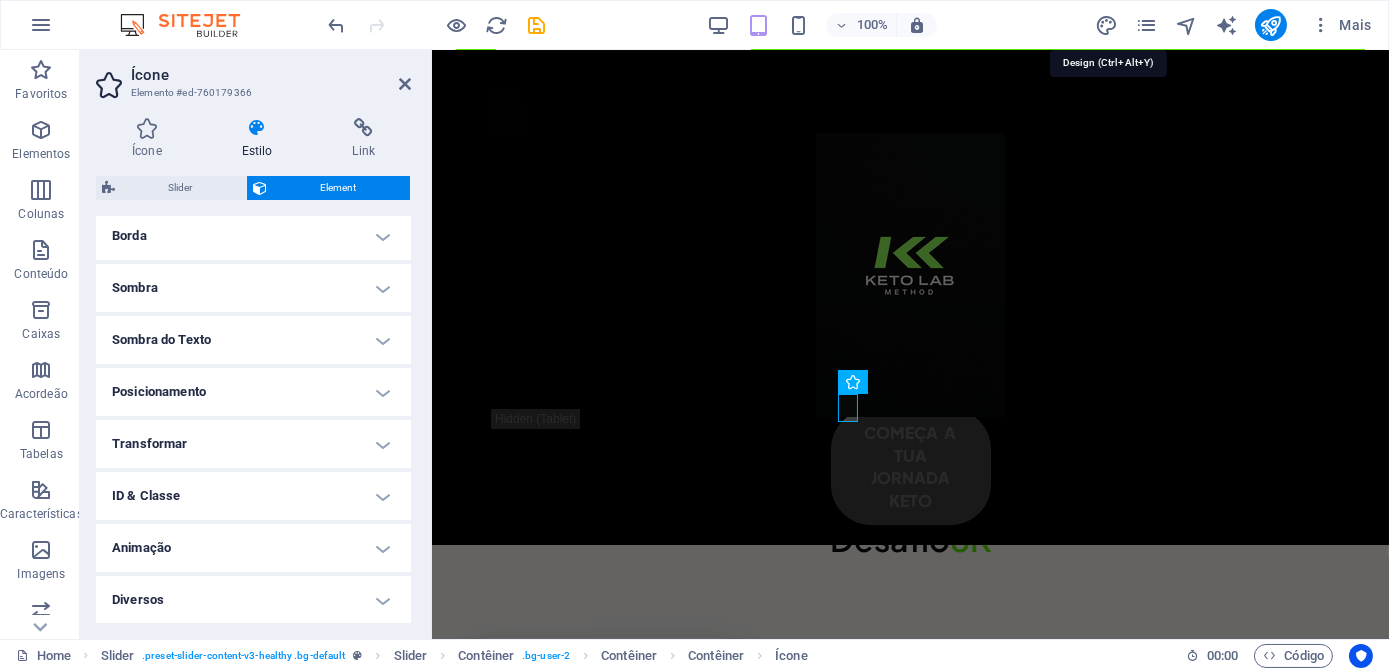 select on "px" 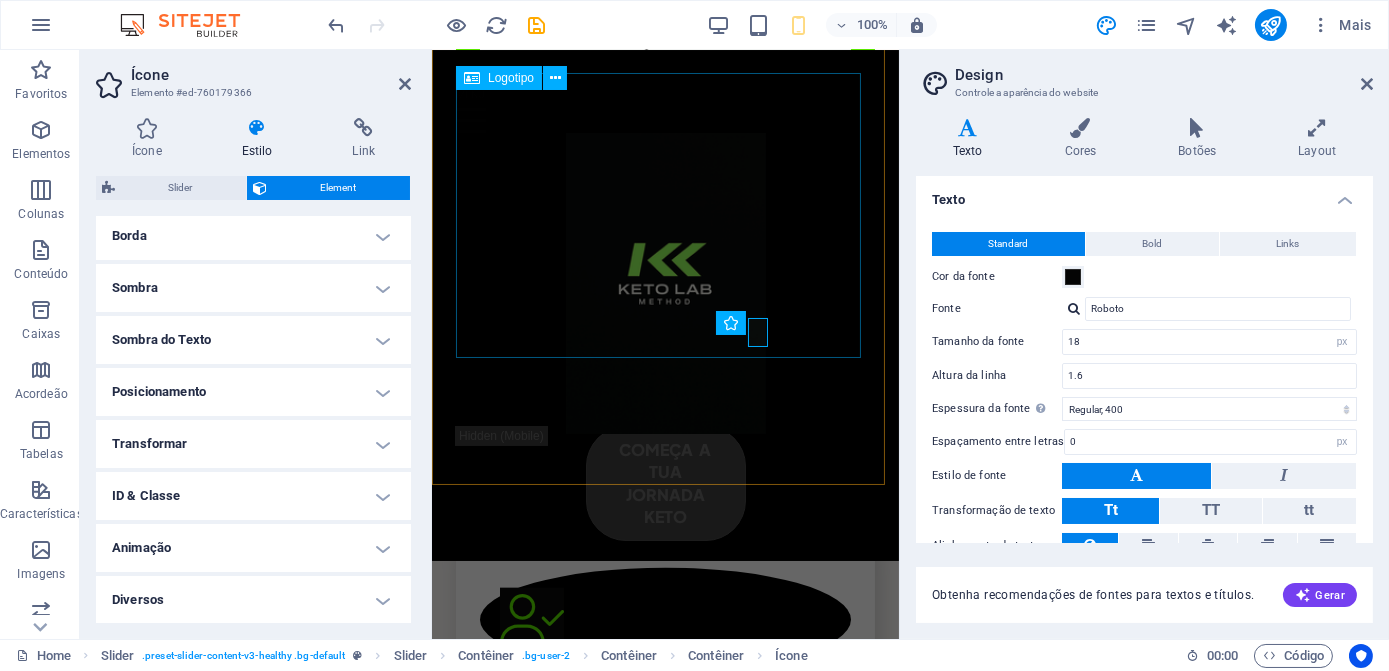 scroll, scrollTop: 6279, scrollLeft: 0, axis: vertical 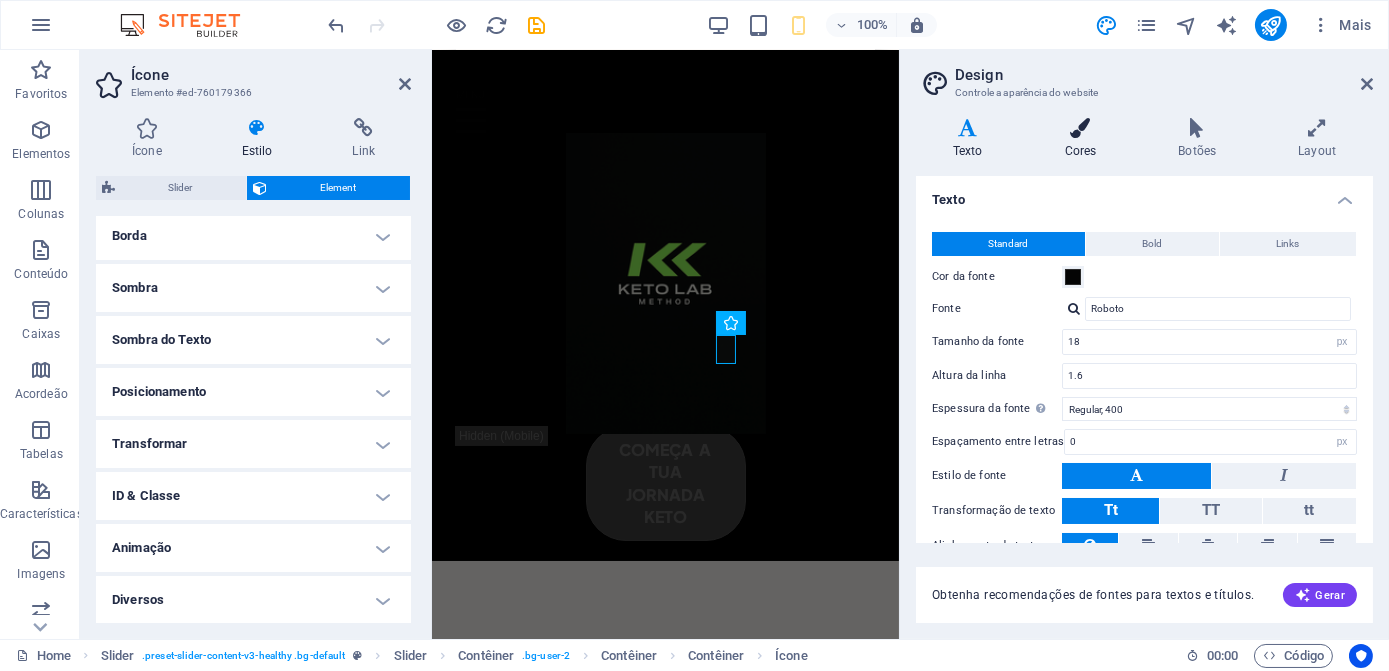 click at bounding box center (1081, 128) 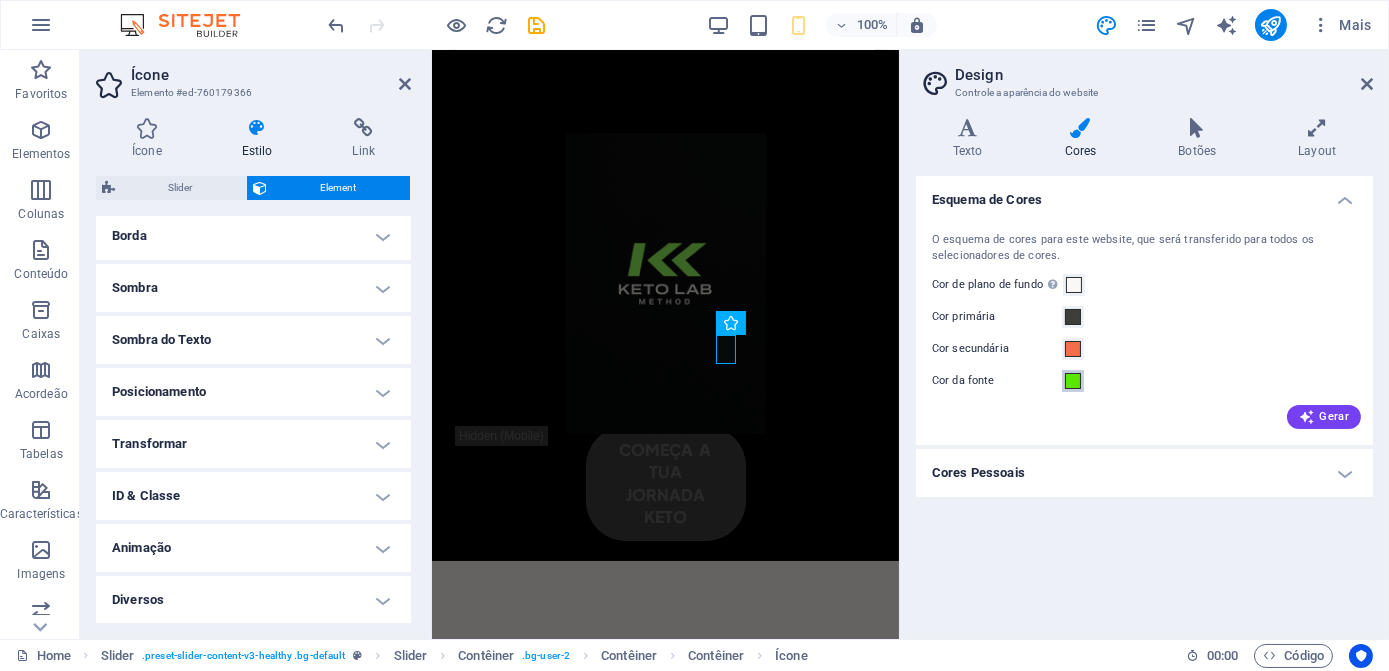 click at bounding box center (1073, 381) 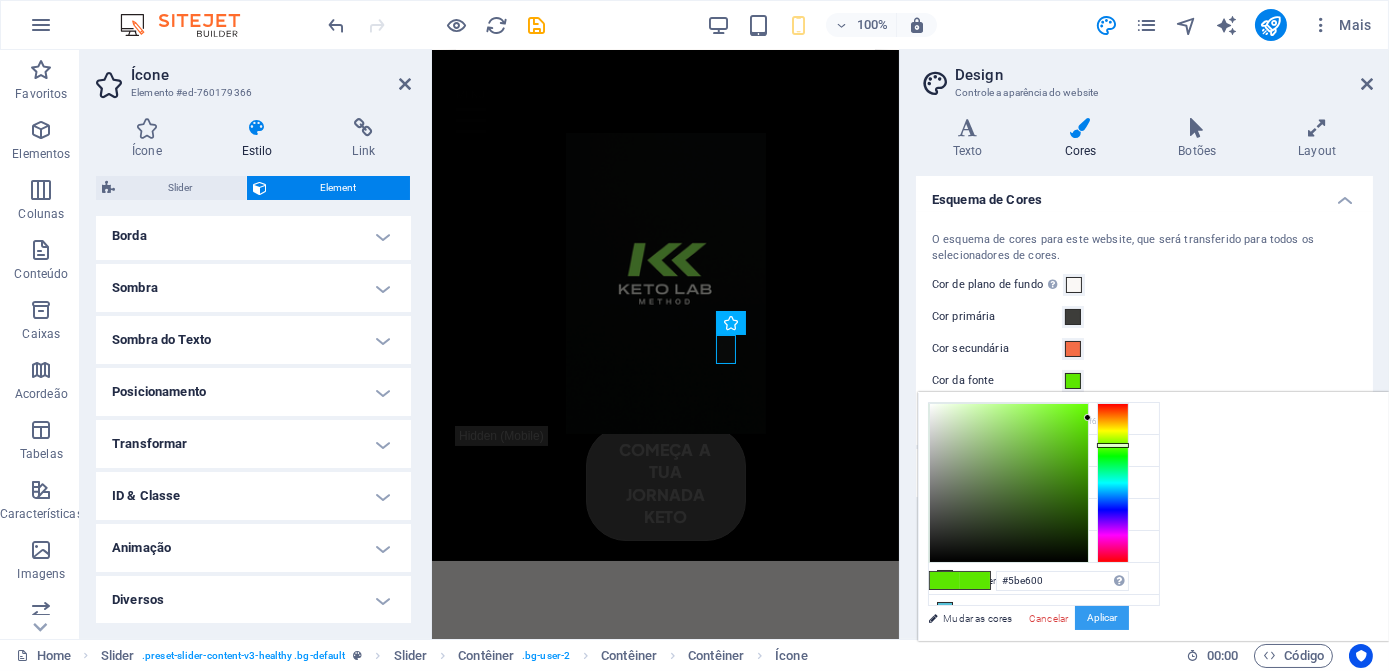 click on "Aplicar" at bounding box center (1102, 618) 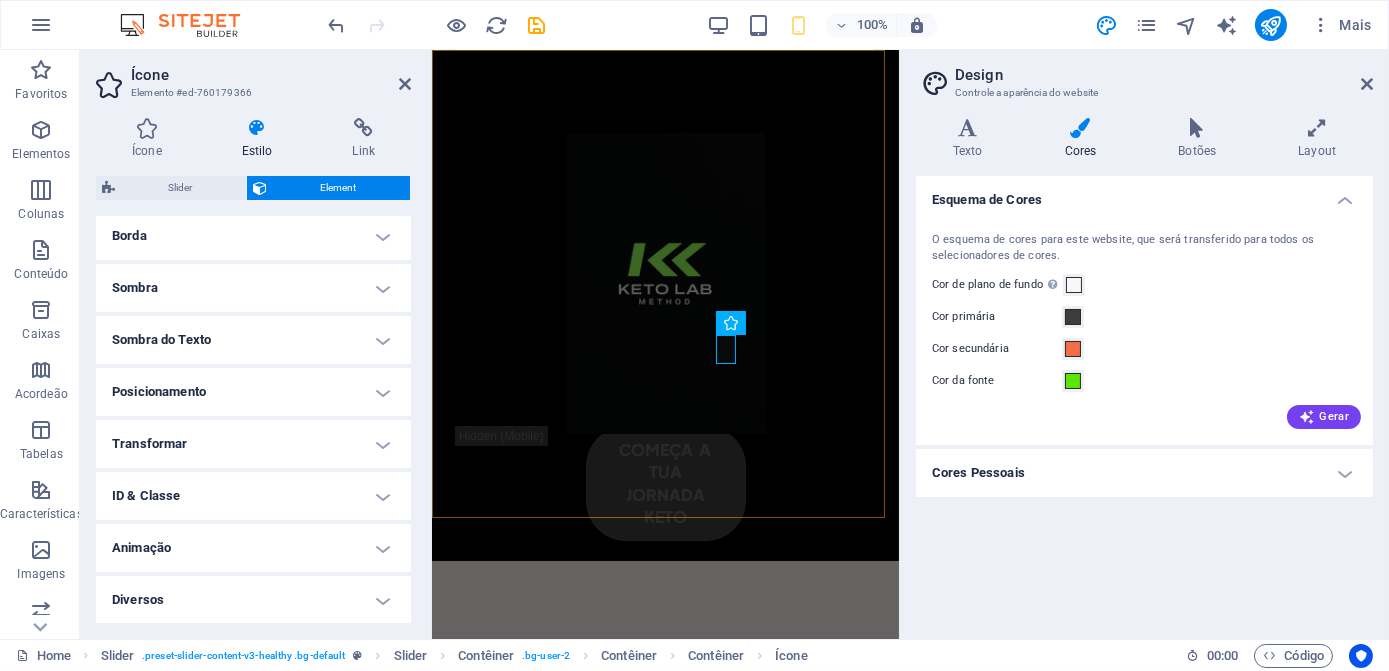 click on "começa  a tua jornada keto" at bounding box center (664, 305) 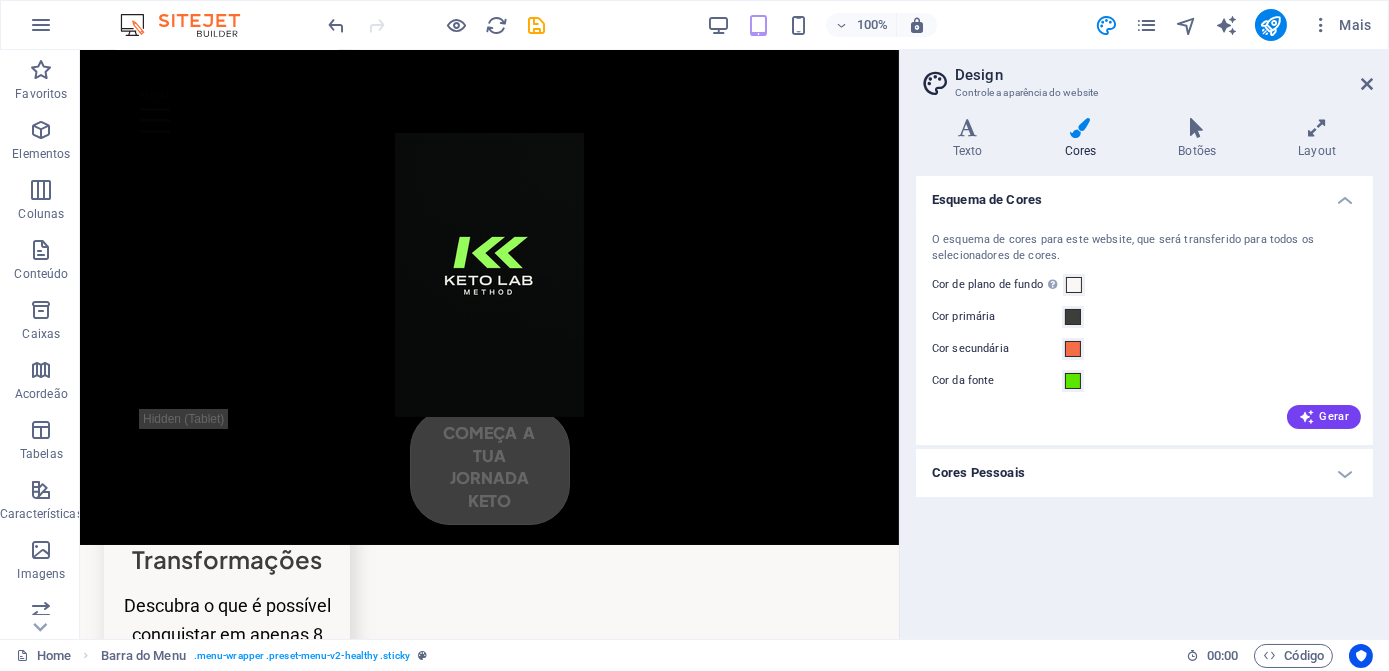 scroll, scrollTop: 5174, scrollLeft: 0, axis: vertical 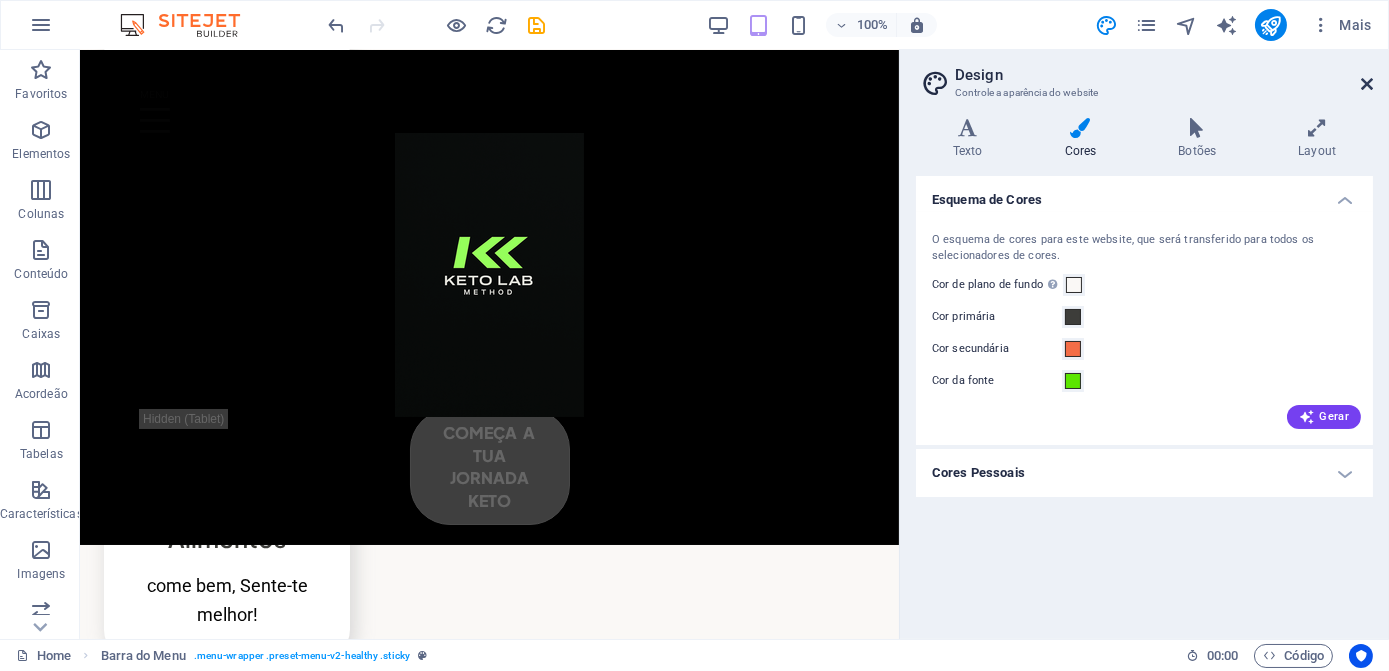 click at bounding box center (1367, 84) 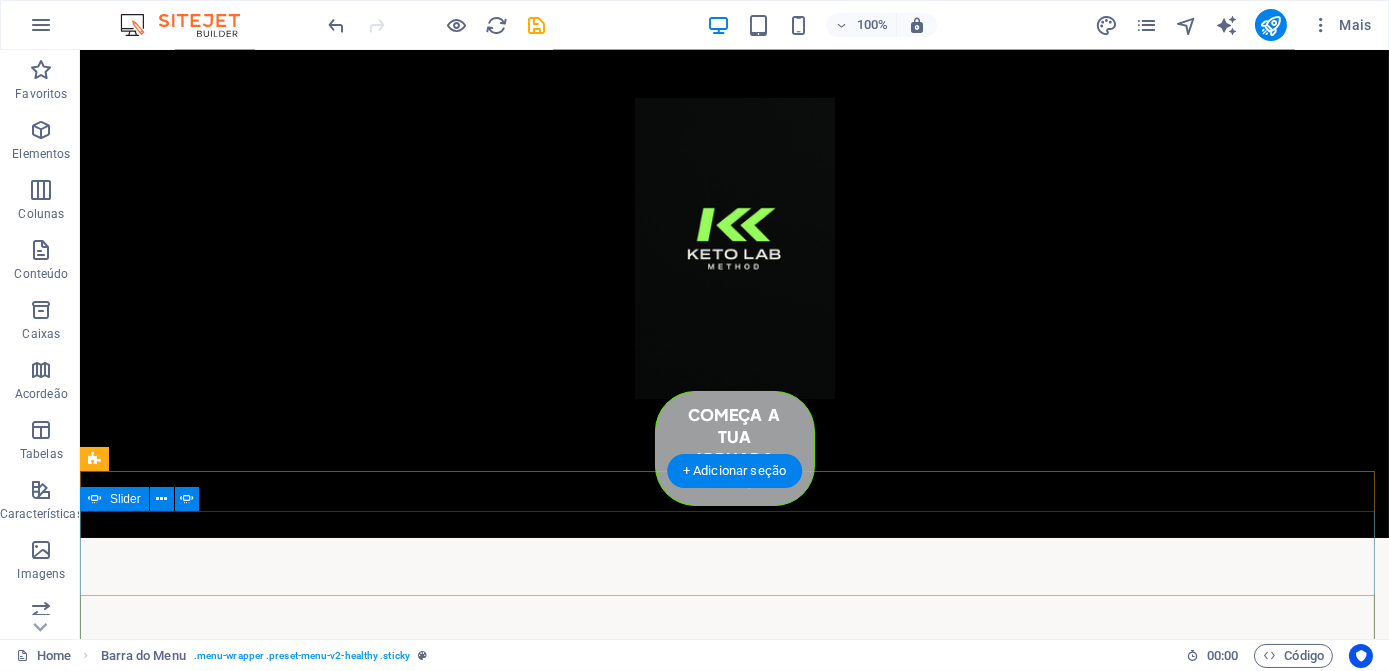 scroll, scrollTop: 4832, scrollLeft: 0, axis: vertical 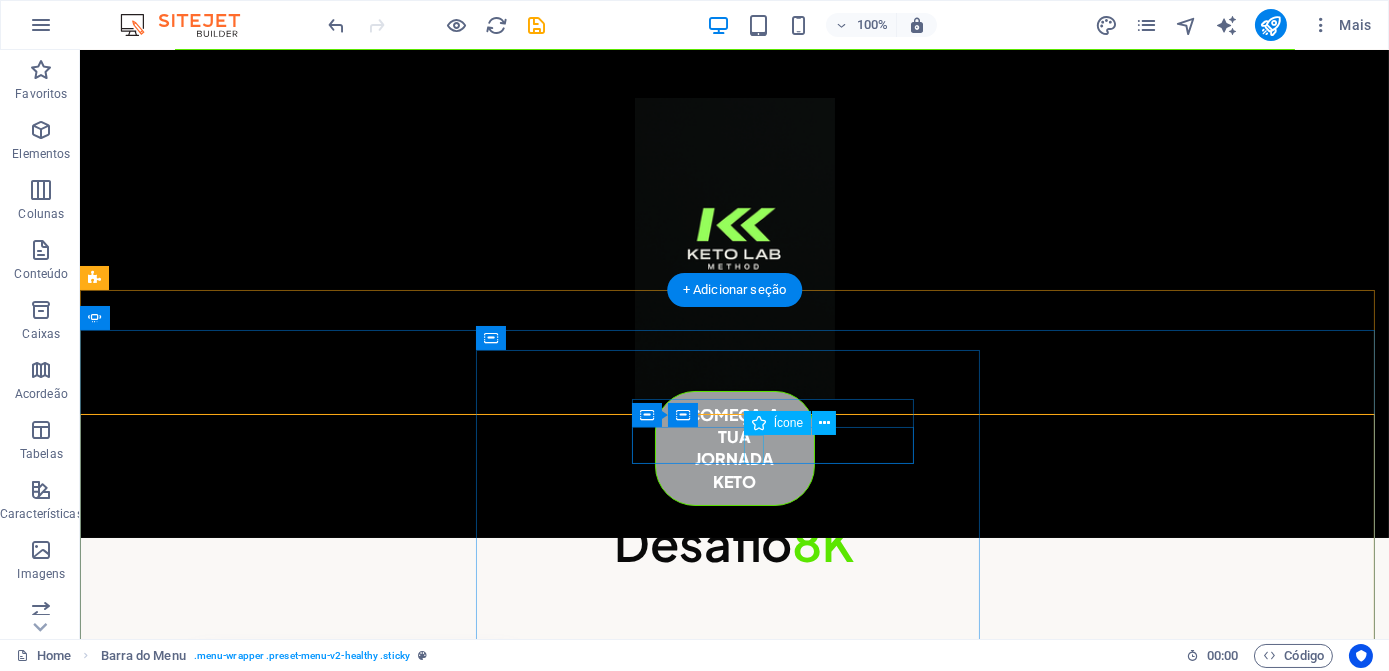 click at bounding box center (-569, 4835) 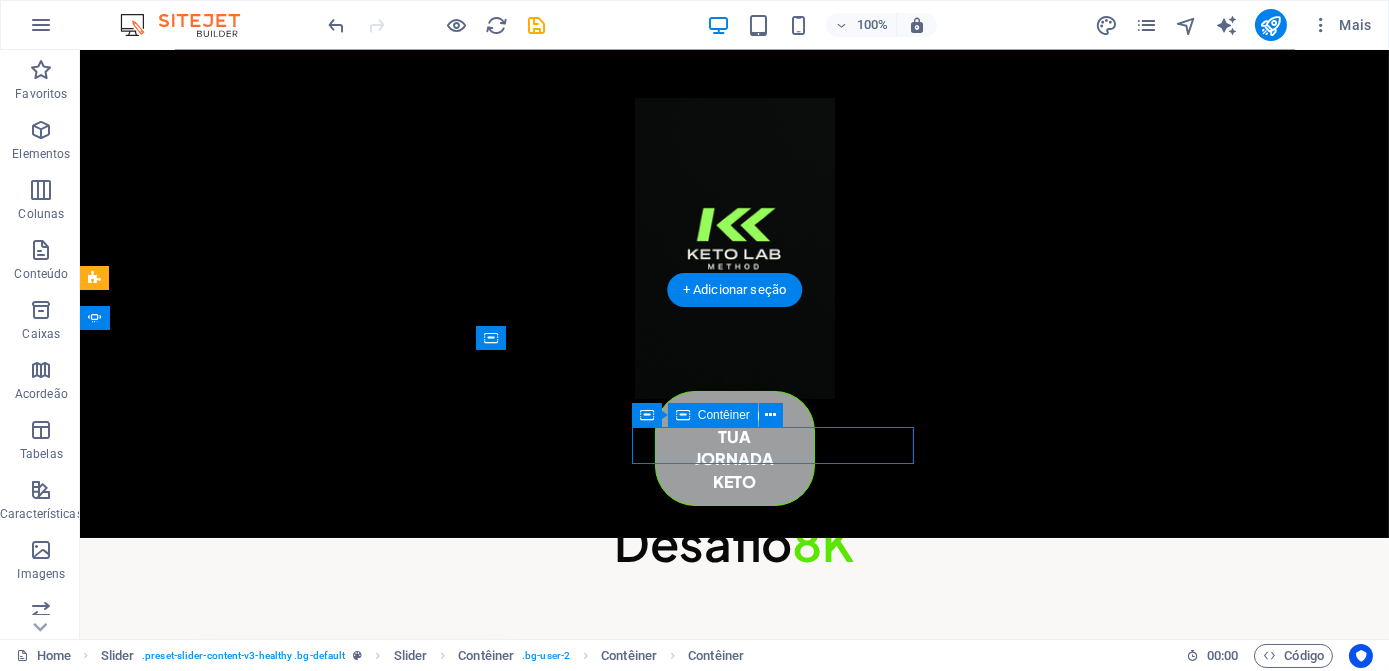 drag, startPoint x: 778, startPoint y: 449, endPoint x: 746, endPoint y: 449, distance: 32 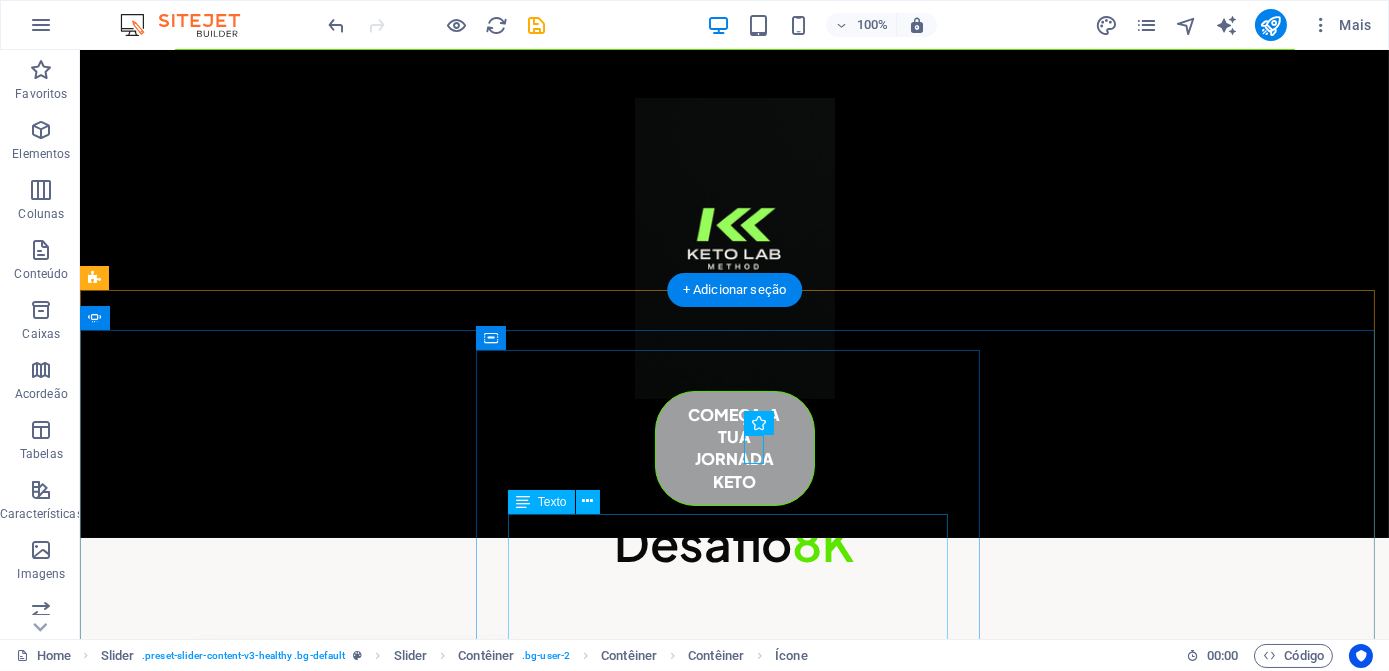 click on "Lorem ipsum dolor sit amet, consectetur adipiscing elit. Nunc vulputate s libero et velit interdum, ac per aliquet odio mattis. Class aptent taciti sociosqu ad litora torquent per conubia nostra, per ad inceptos. Class aptent taciti sociosqu ad litora torquent per." at bounding box center (-565, 4954) 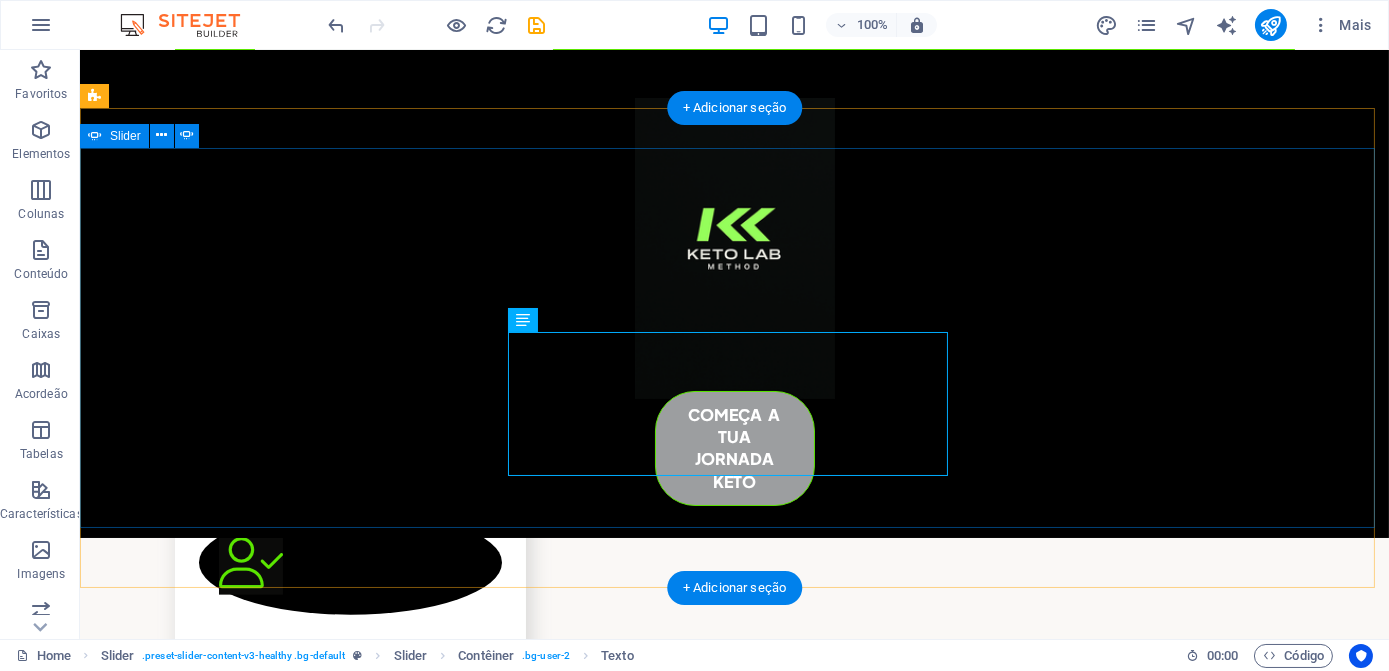 scroll, scrollTop: 4832, scrollLeft: 0, axis: vertical 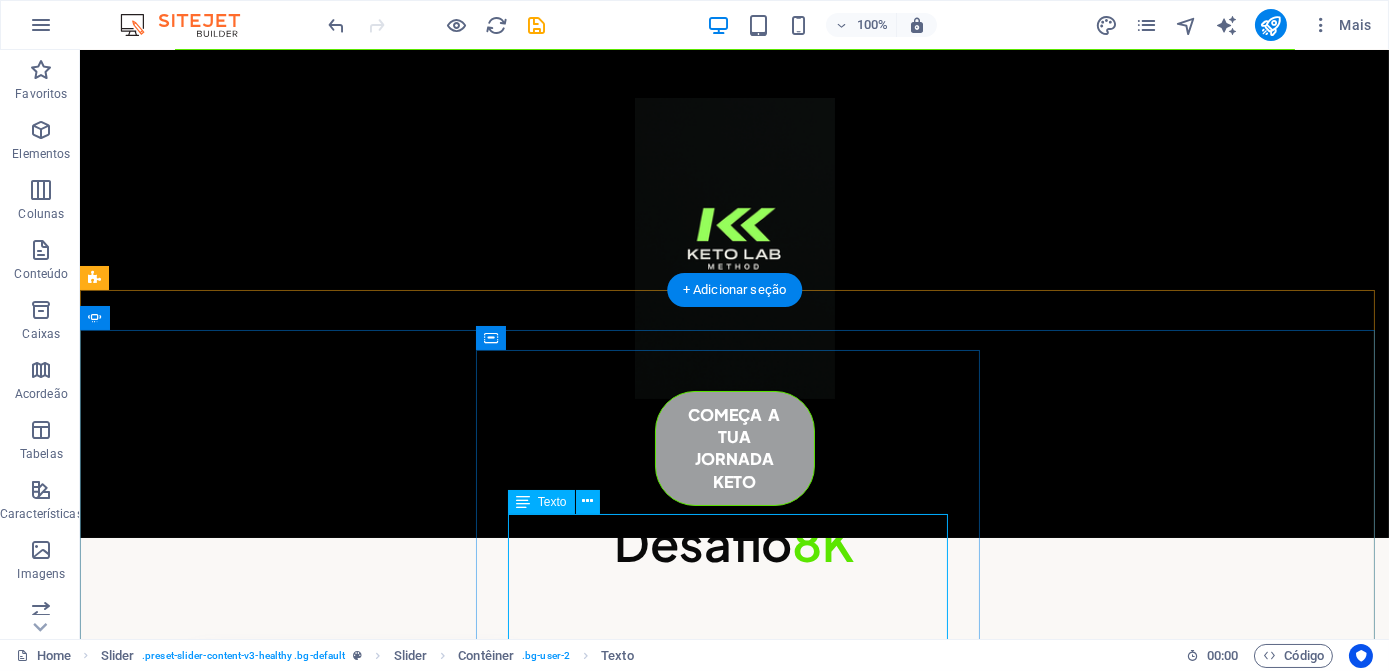 click on "Lorem ipsum dolor sit amet, consectetur adipiscing elit. Nunc vulputate s libero et velit interdum, ac per aliquet odio mattis. Class aptent taciti sociosqu ad litora torquent per conubia nostra, per ad inceptos. Class aptent taciti sociosqu ad litora torquent per." at bounding box center [-565, 4954] 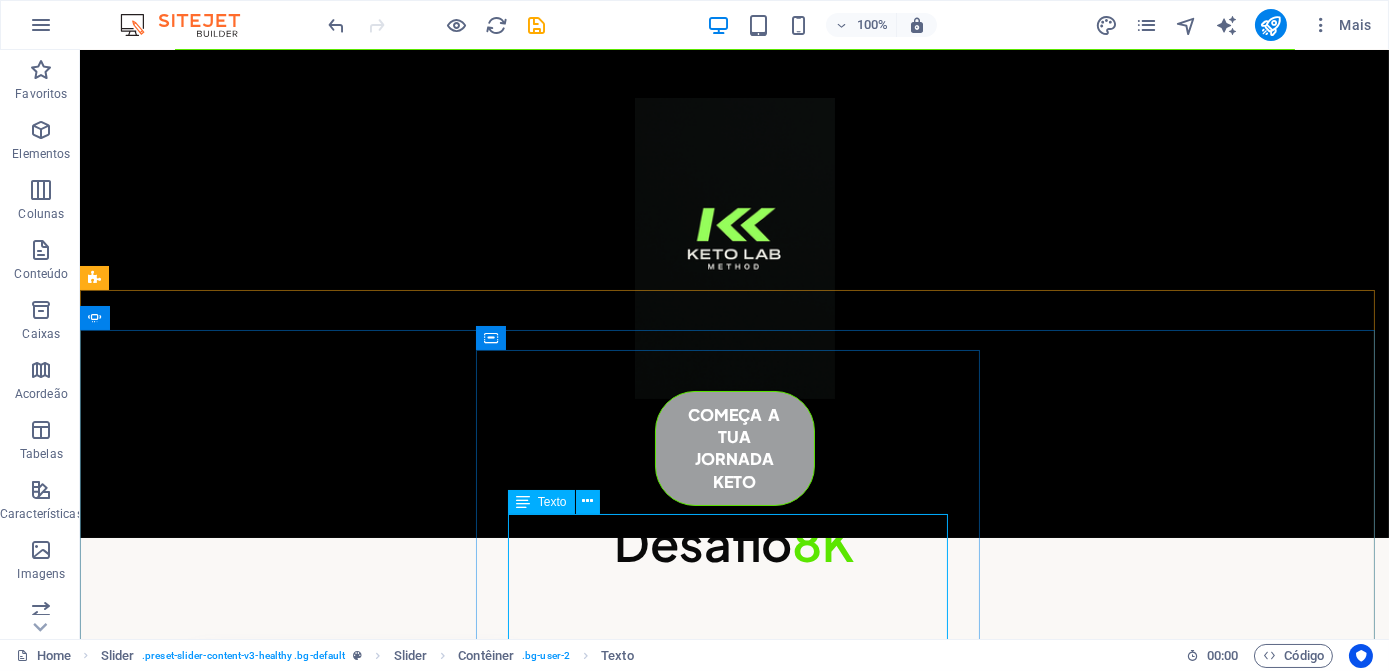click on "Texto" at bounding box center [552, 502] 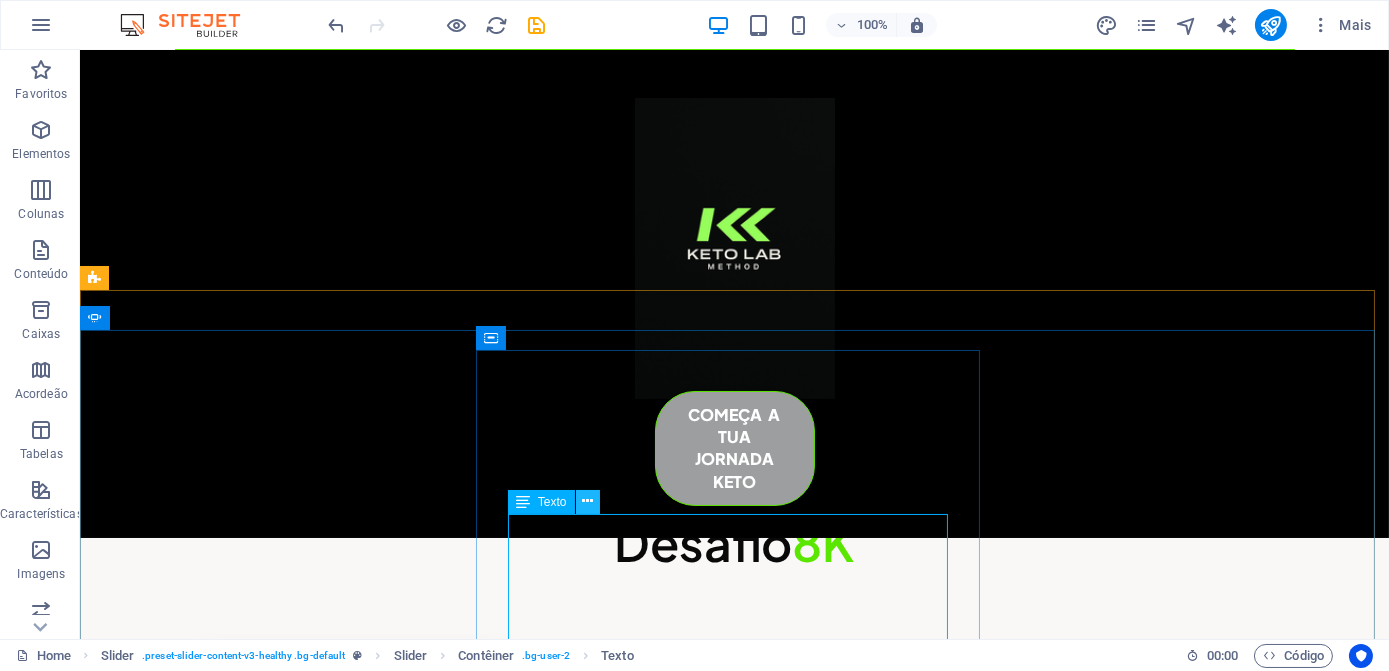click at bounding box center [588, 502] 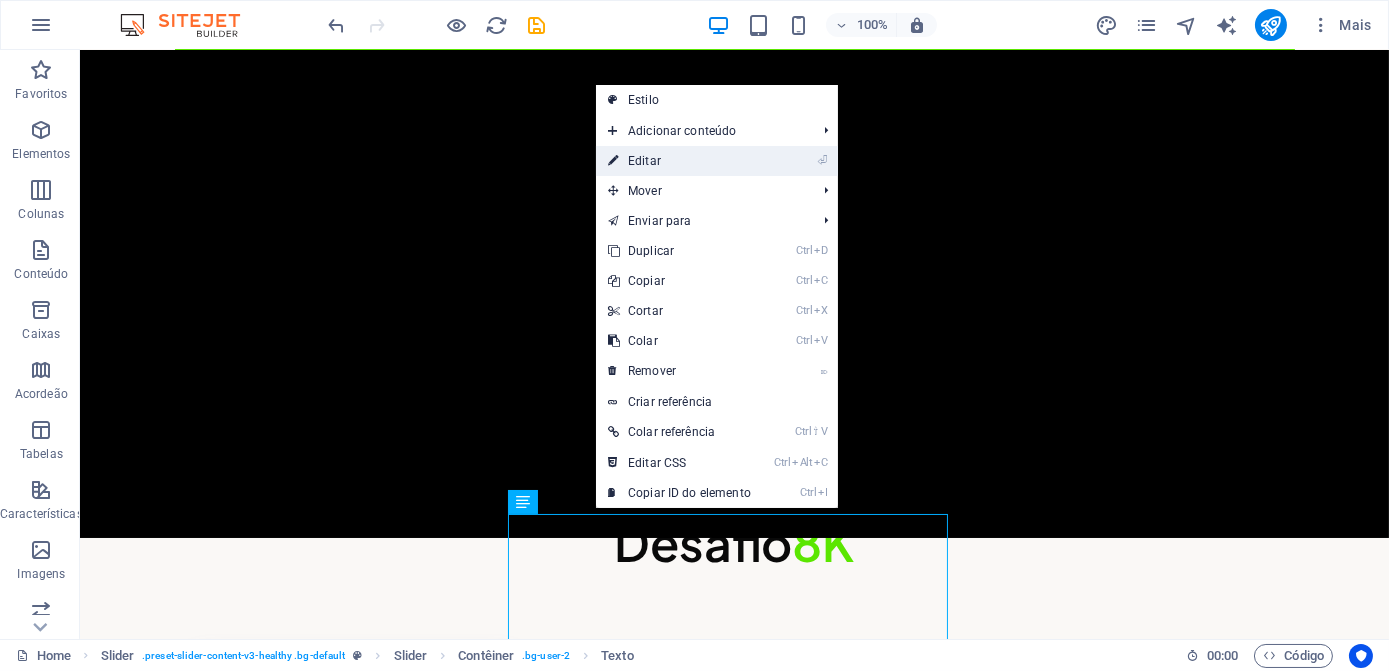 click on "⏎  Editar" at bounding box center (679, 161) 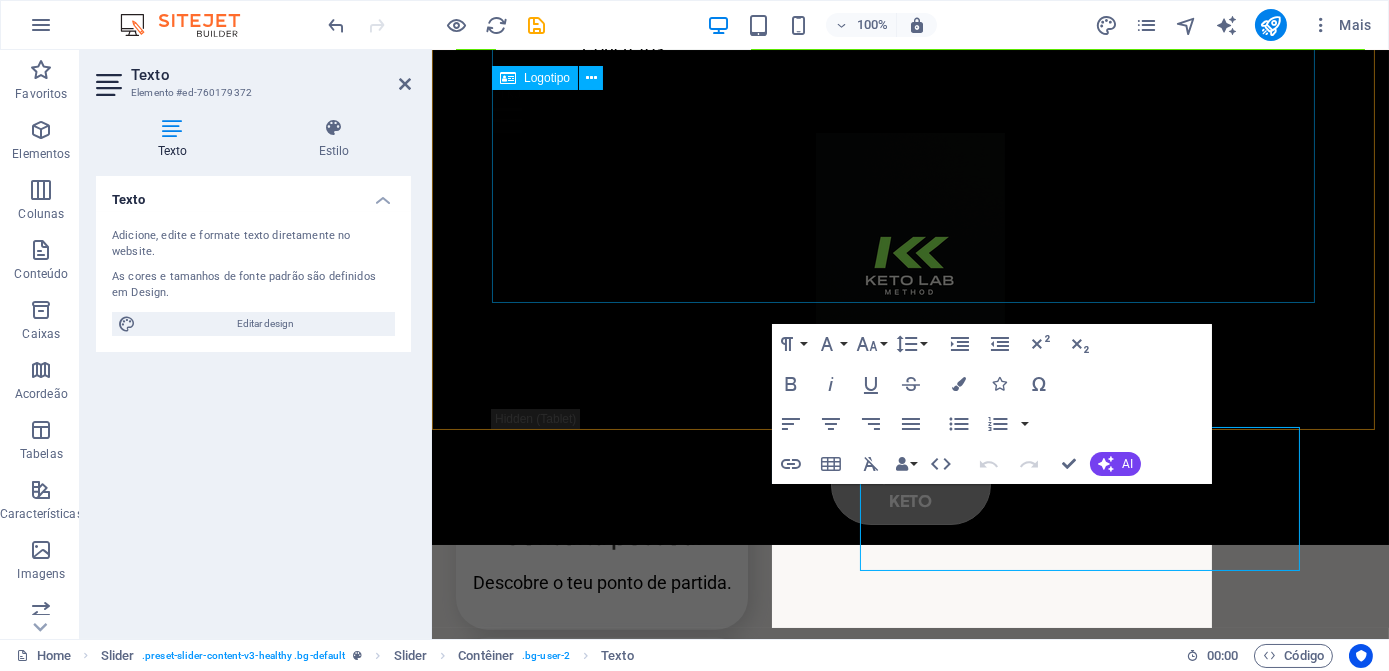 scroll, scrollTop: 4901, scrollLeft: 0, axis: vertical 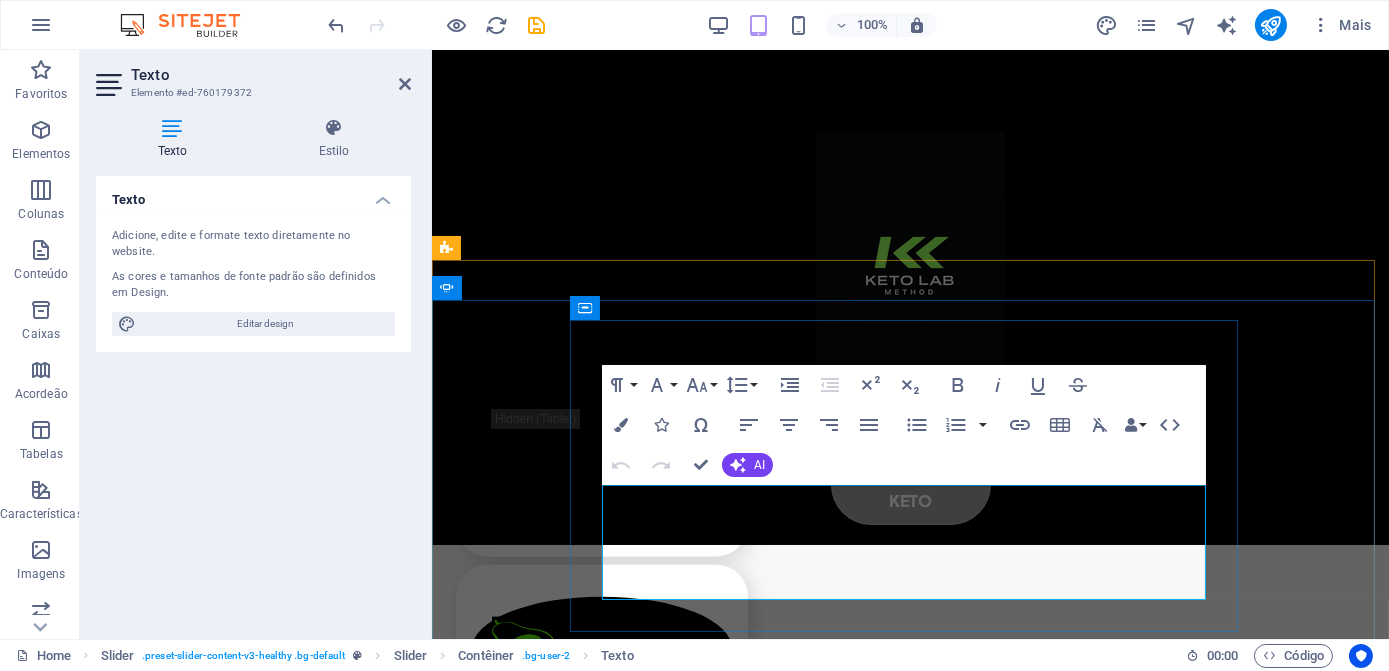 click on "Lorem ipsum dolor sit amet, consectetur adipiscing elit. Nunc vulputate s libero et velit interdum, ac per aliquet odio mattis. Class aptent taciti sociosqu ad litora torquent per conubia nostra, per ad inceptos. Class aptent taciti sociosqu ad litora torquent per." at bounding box center (-720, 4875) 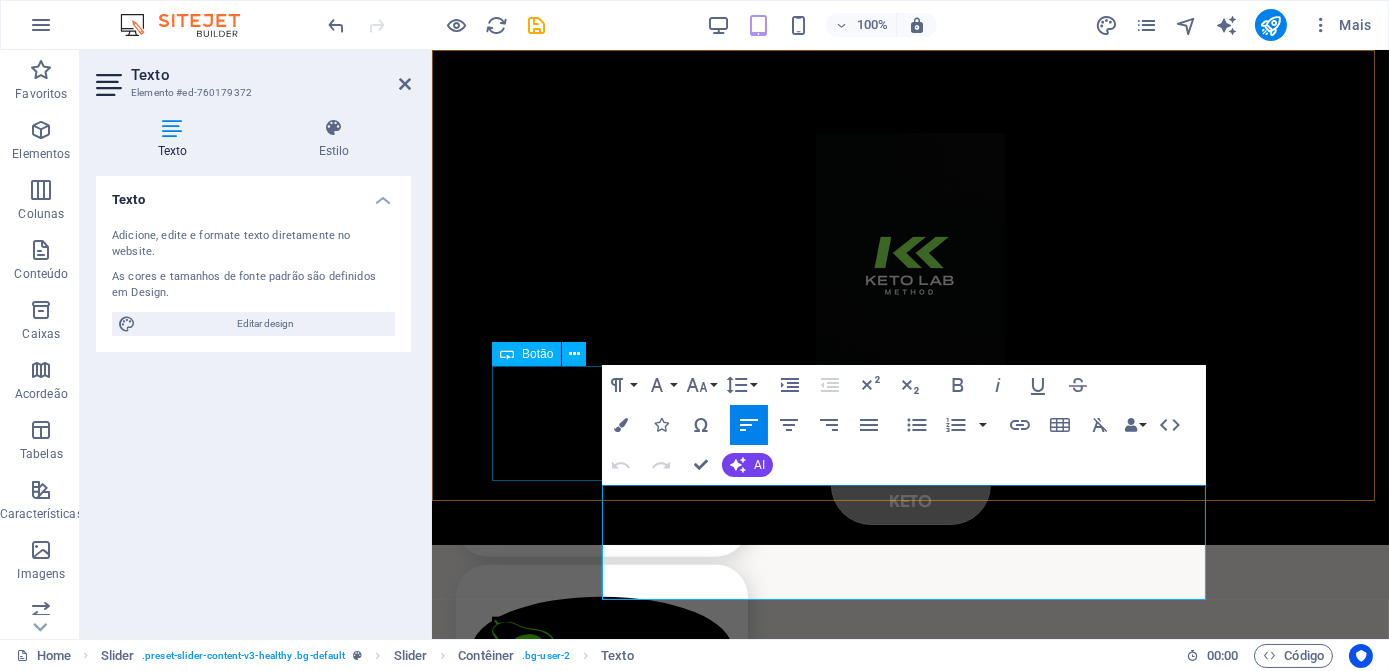 drag, startPoint x: 964, startPoint y: 580, endPoint x: 598, endPoint y: 453, distance: 387.40805 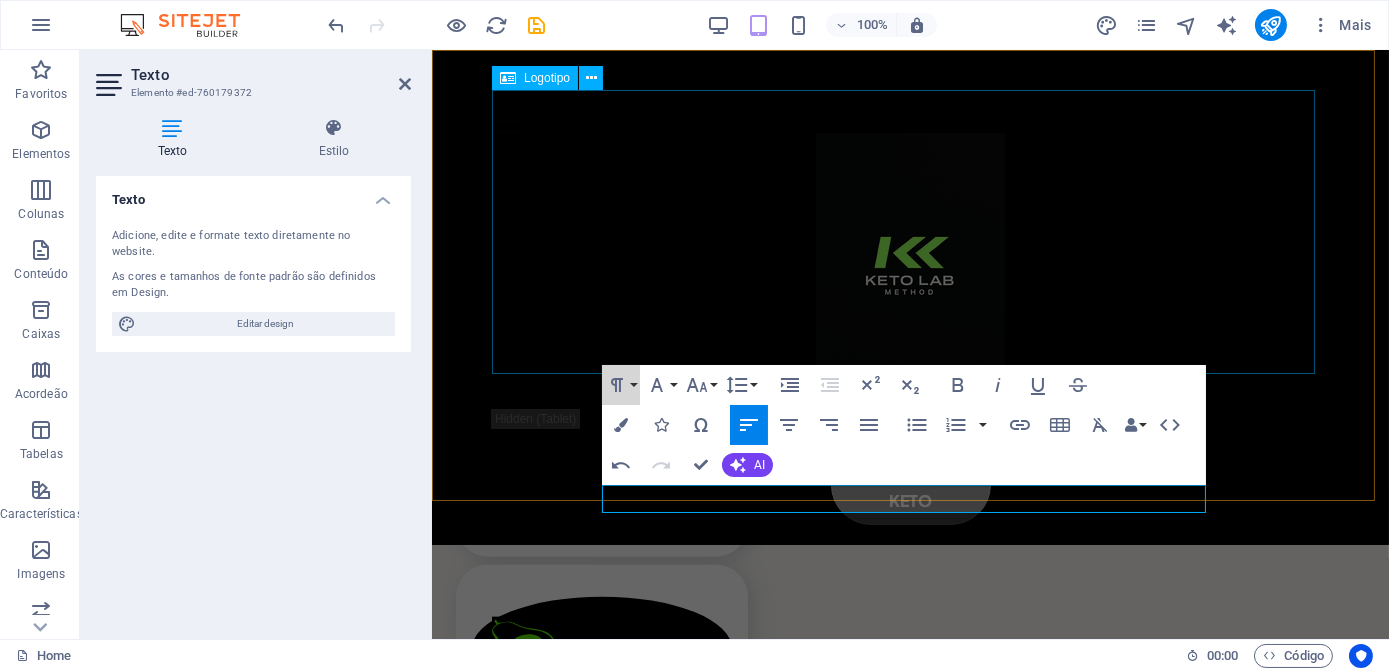 drag, startPoint x: 1071, startPoint y: 424, endPoint x: 1164, endPoint y: 465, distance: 101.636604 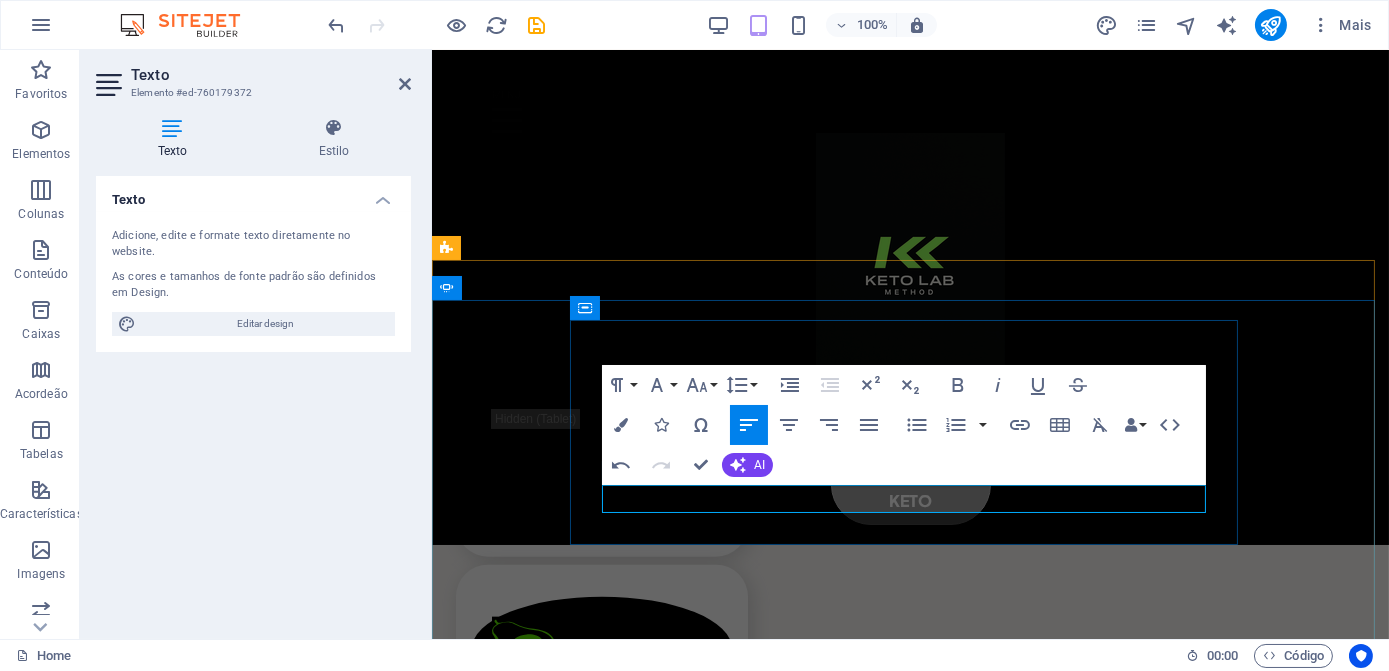 click at bounding box center (-720, 4832) 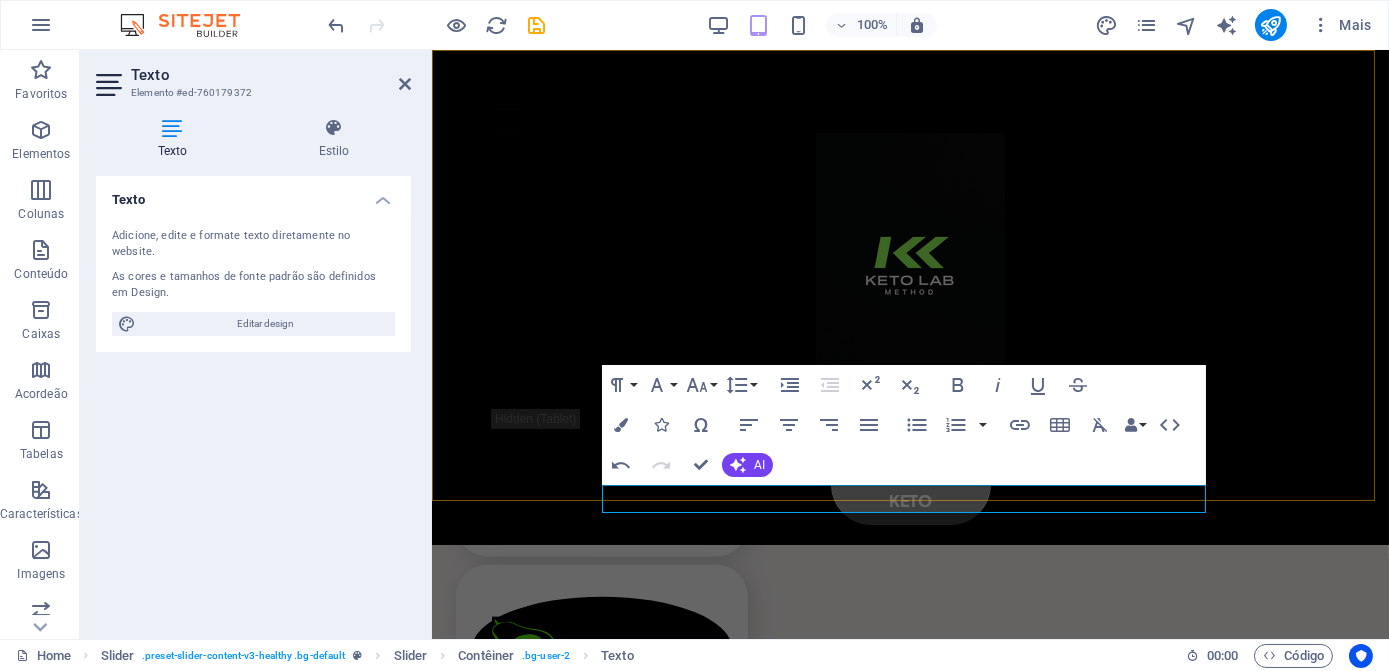 click on "começa  a tua jornada keto" at bounding box center (909, 297) 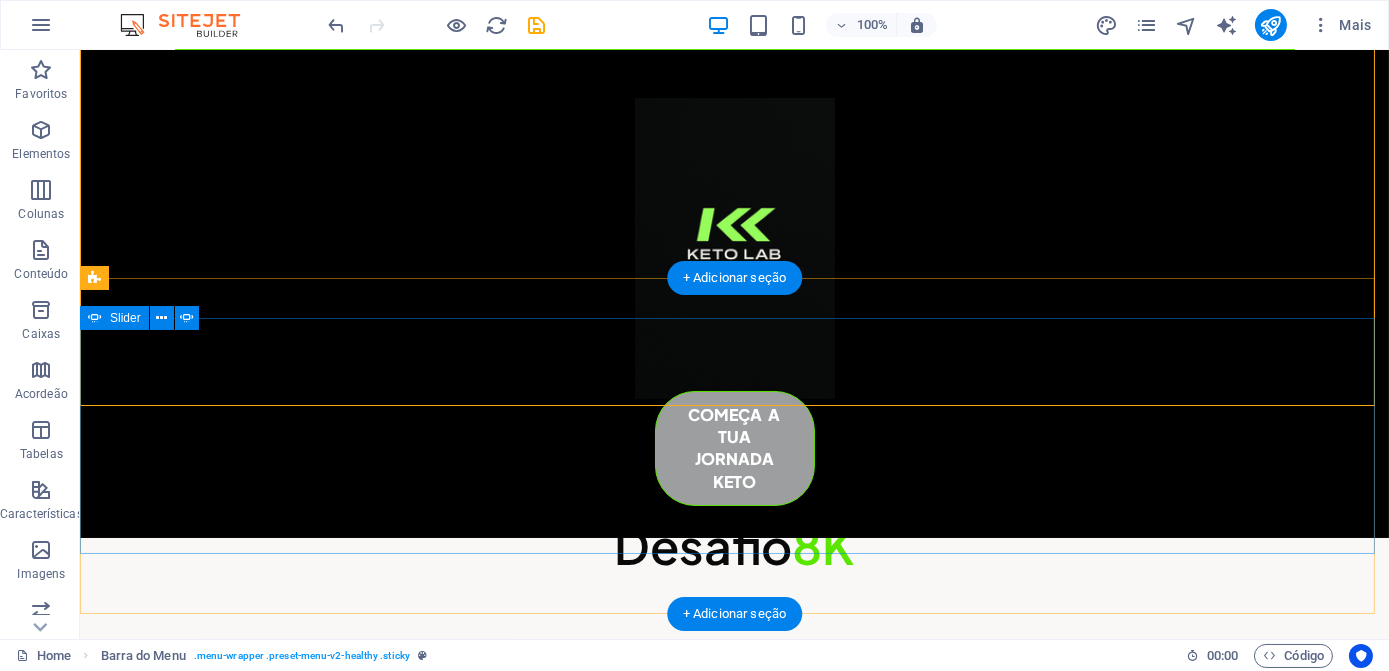 scroll, scrollTop: 4832, scrollLeft: 0, axis: vertical 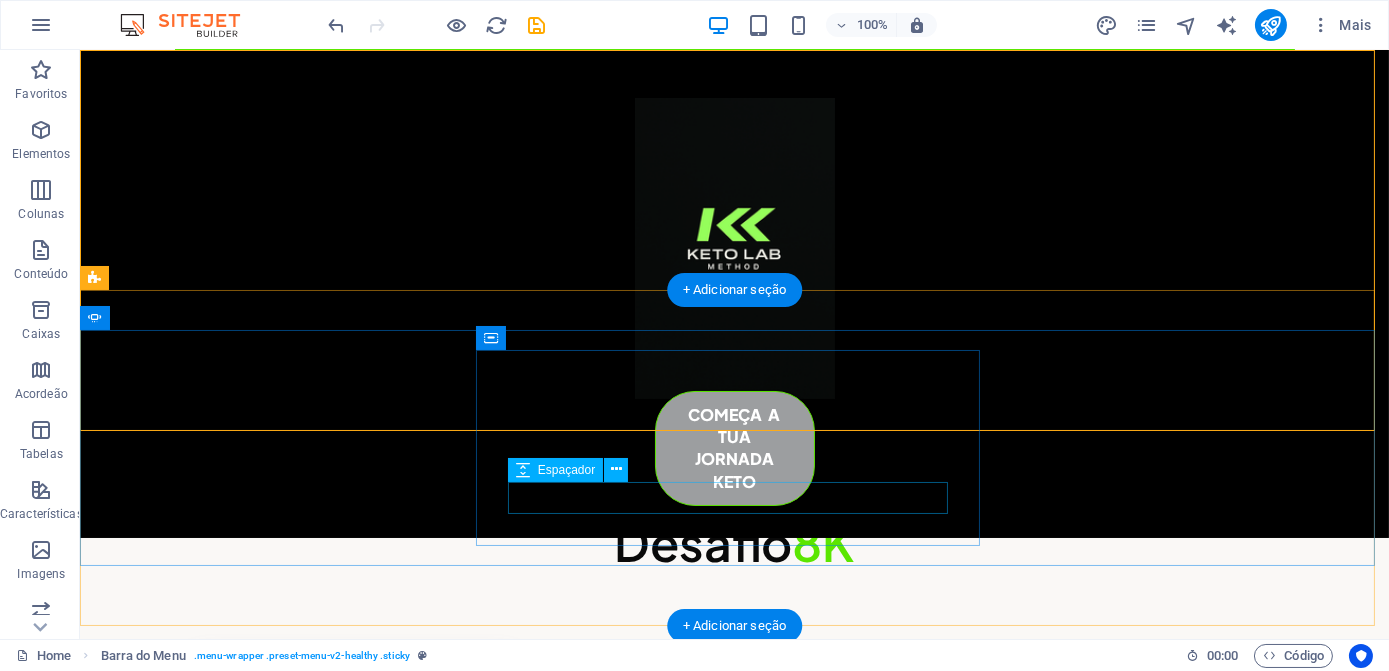 click at bounding box center [-565, 4722] 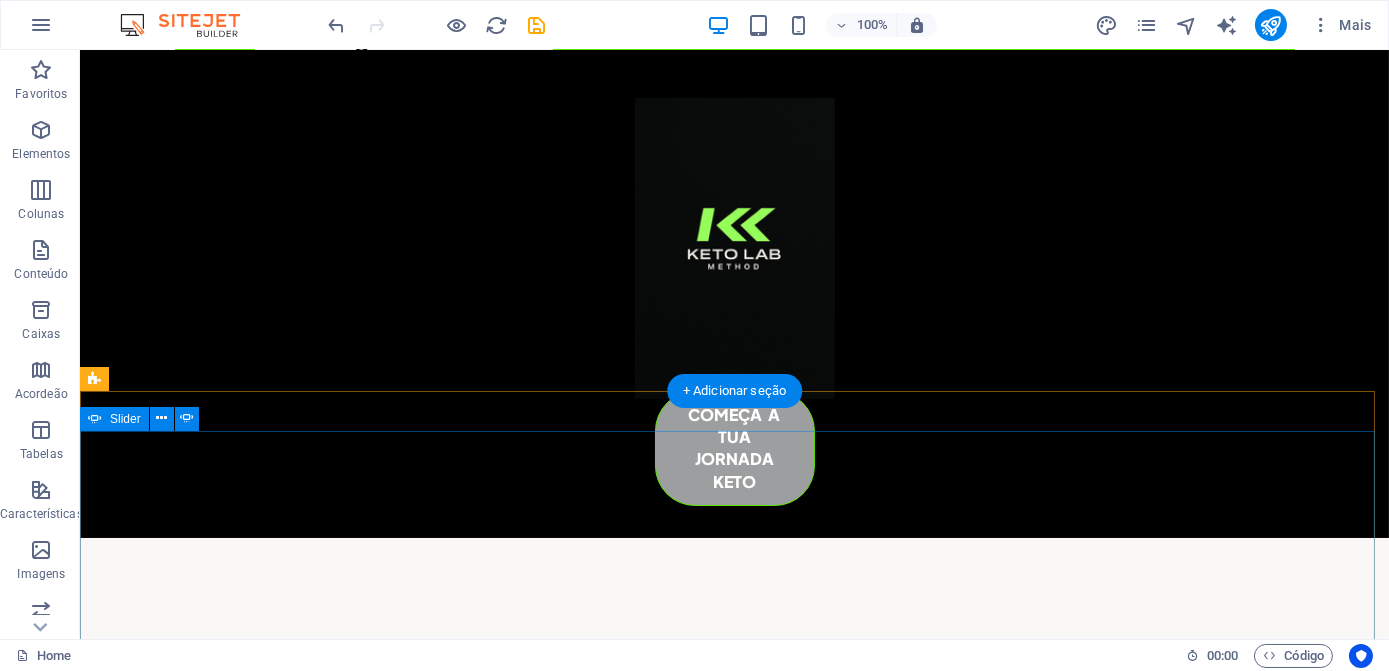 scroll, scrollTop: 4741, scrollLeft: 0, axis: vertical 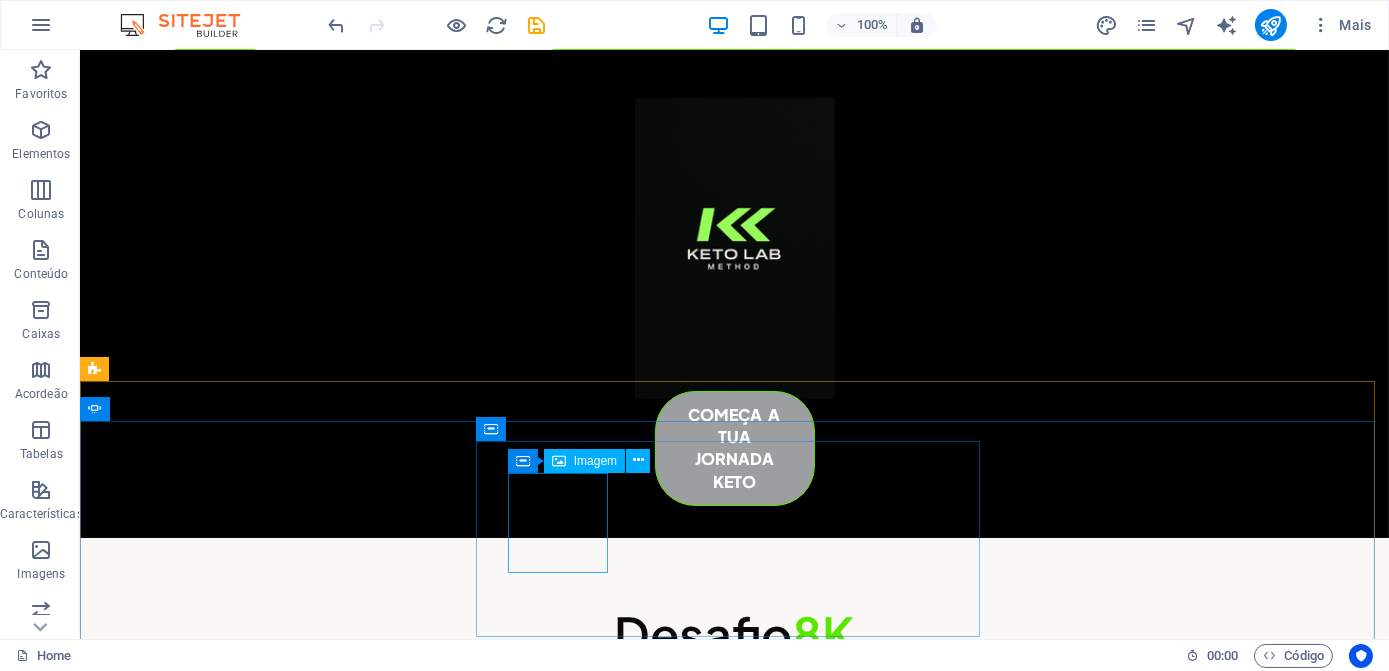 click on "Imagem" at bounding box center [595, 461] 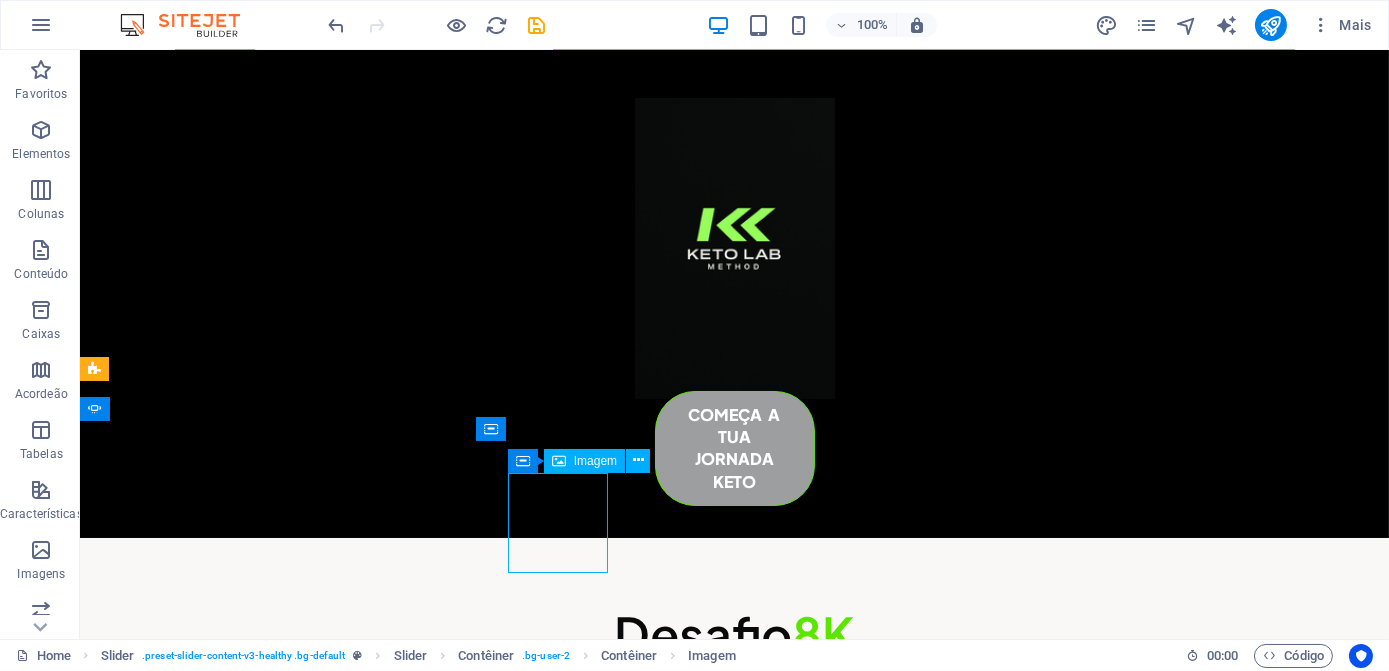 click on "Imagem" at bounding box center (595, 461) 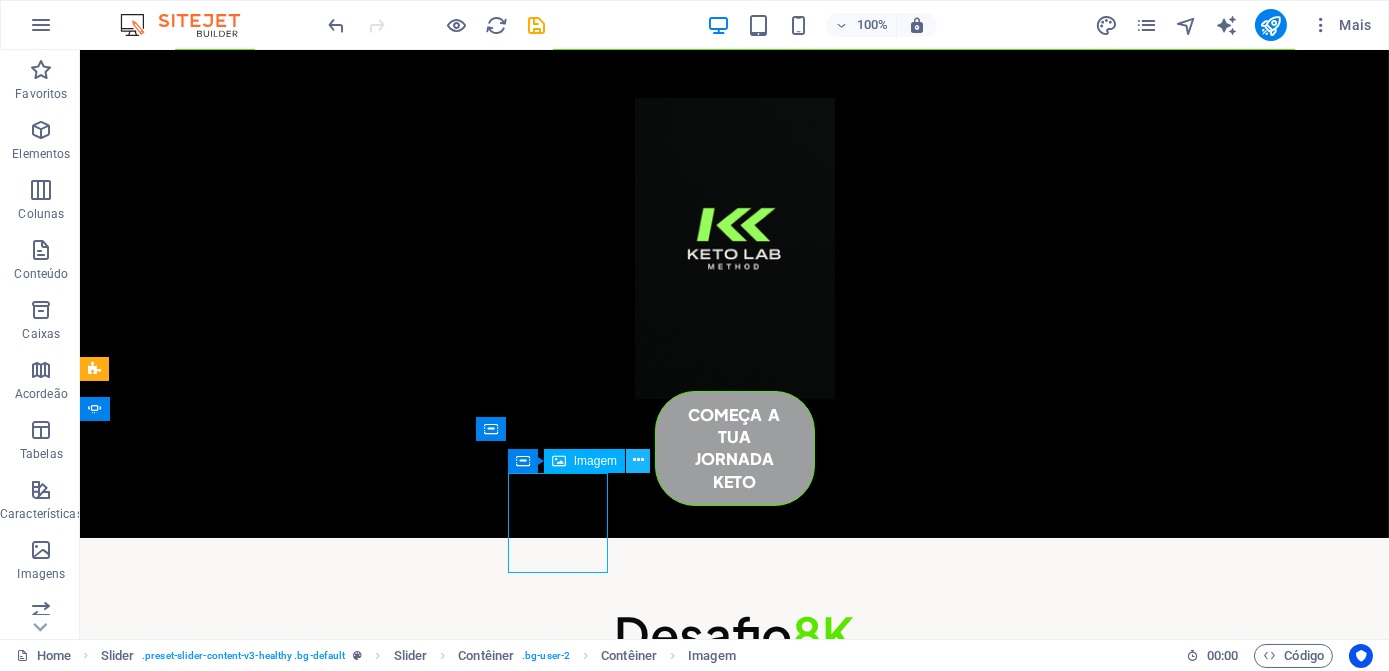 click at bounding box center (638, 460) 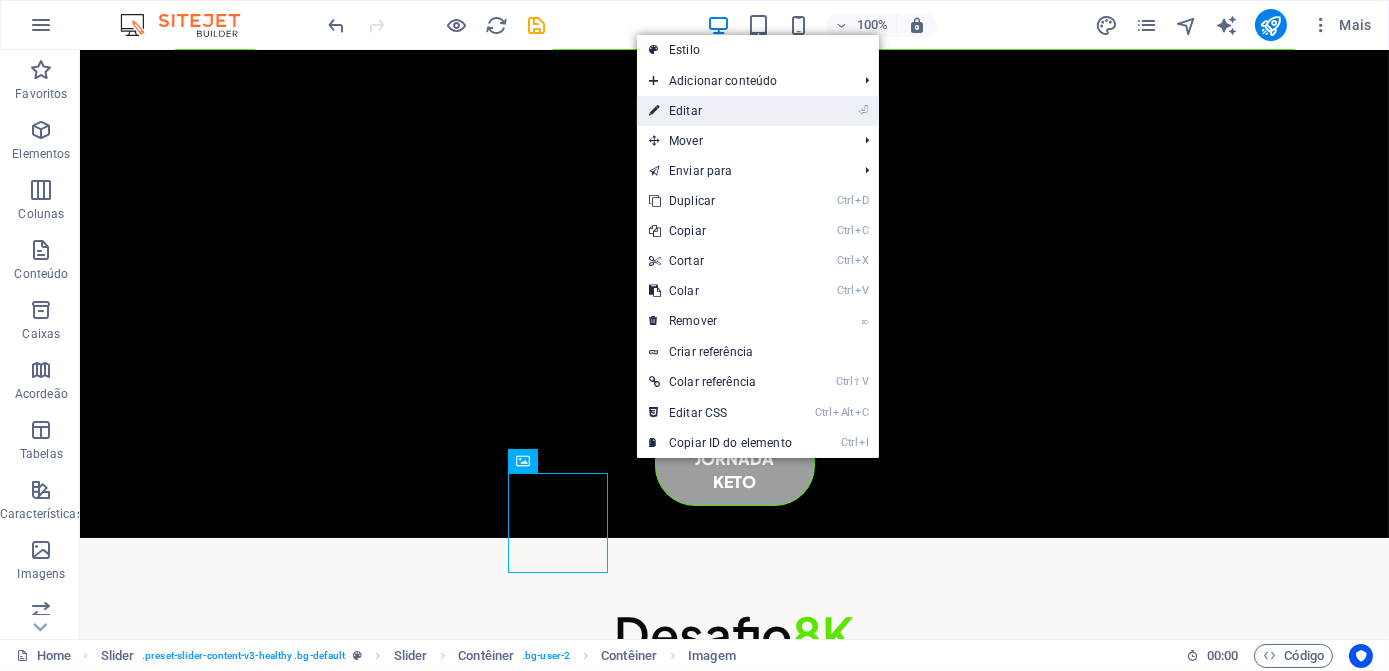 click on "⏎  Editar" at bounding box center (720, 111) 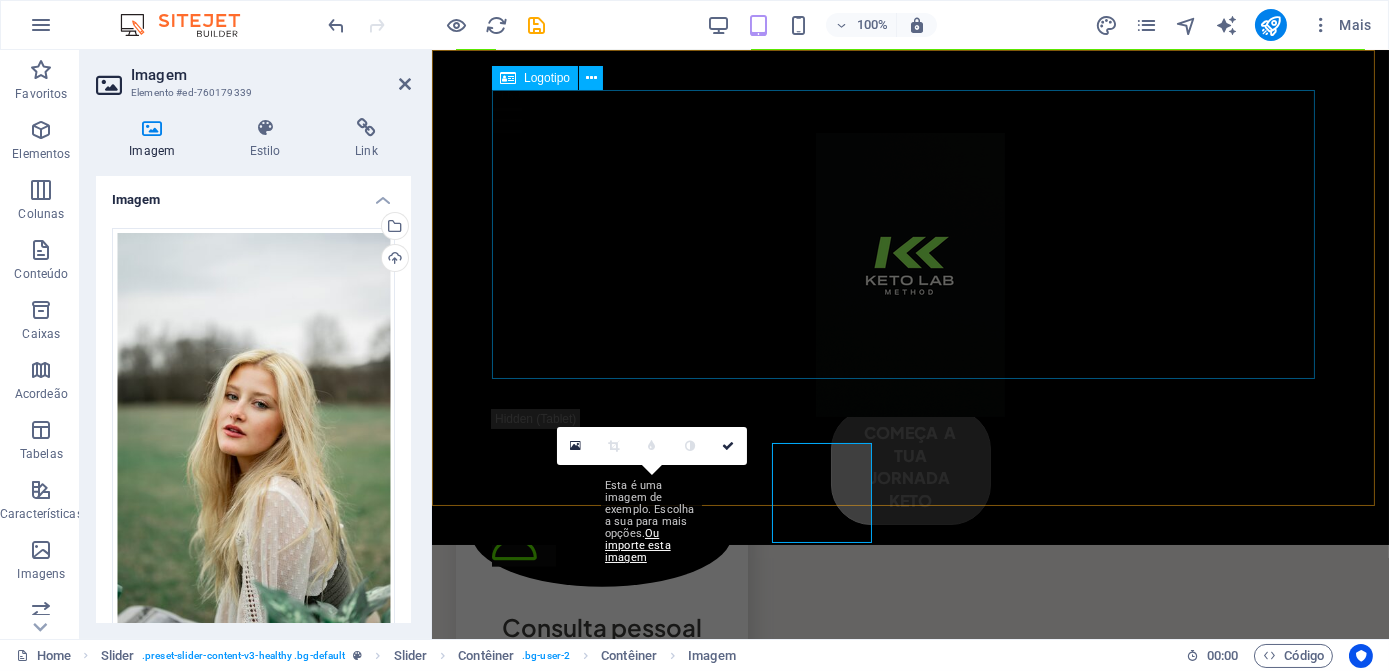 scroll, scrollTop: 4810, scrollLeft: 0, axis: vertical 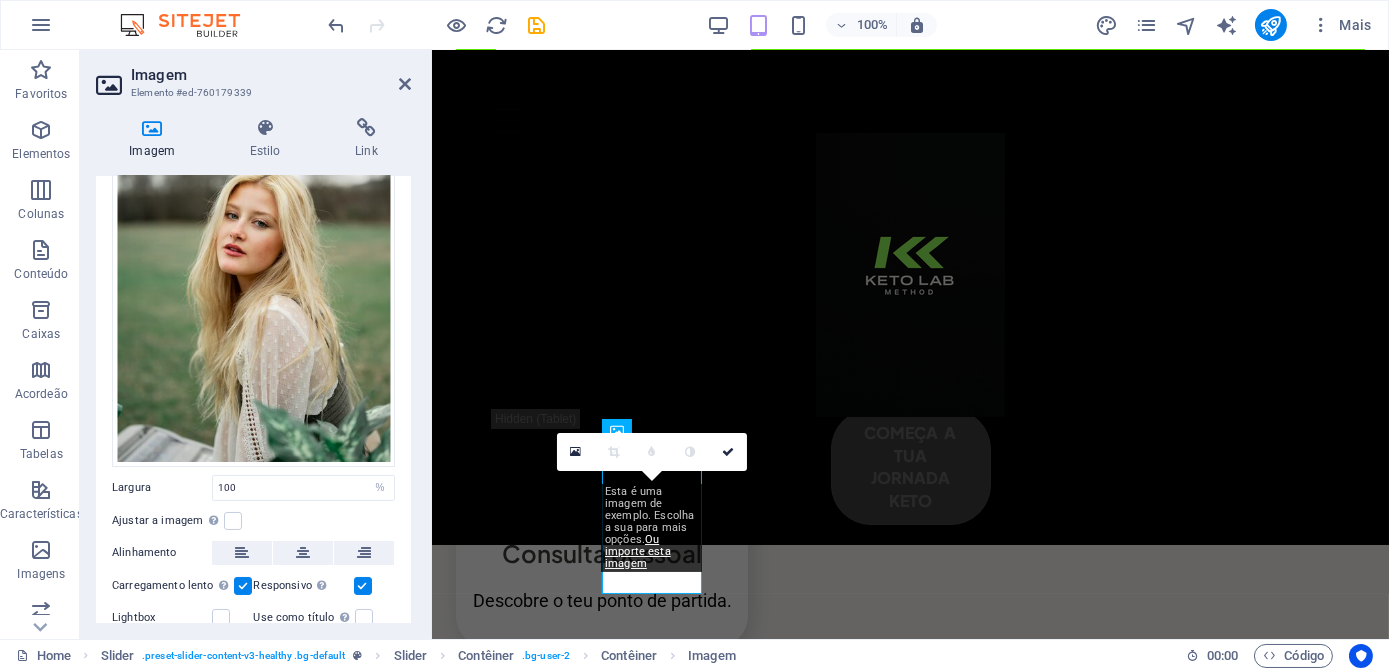 click on "Imagem" at bounding box center (156, 139) 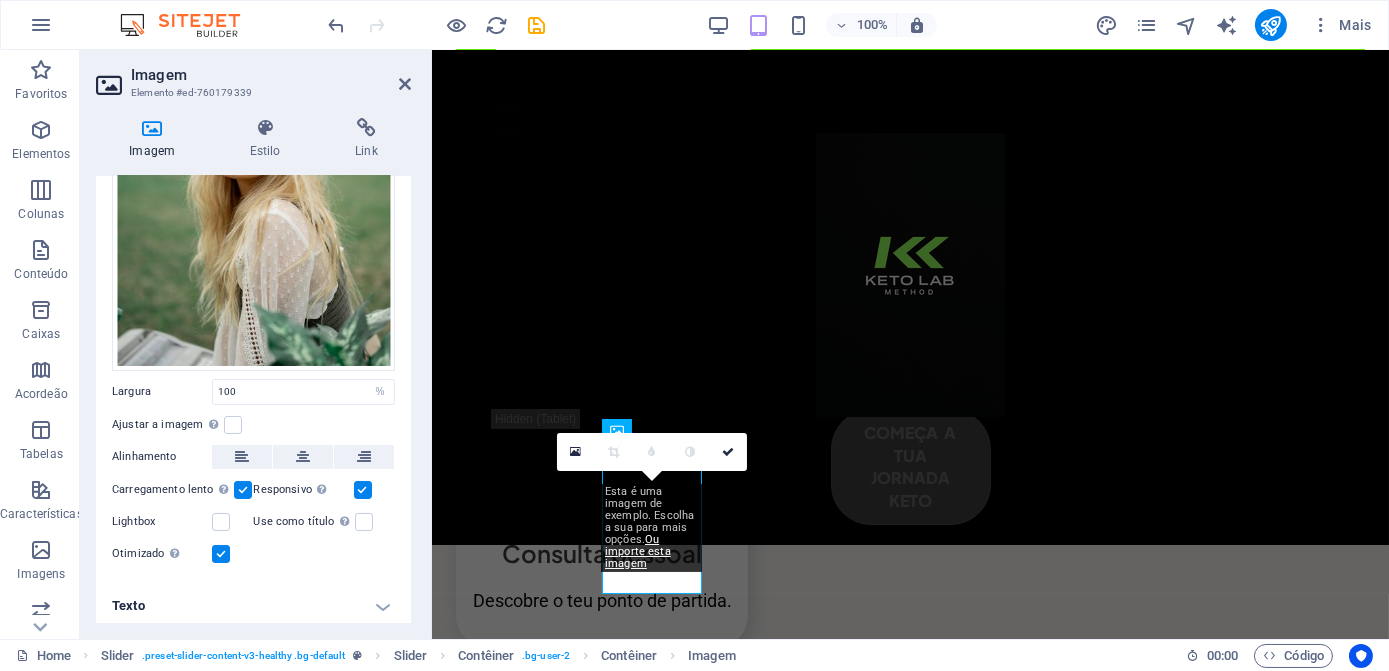scroll, scrollTop: 277, scrollLeft: 0, axis: vertical 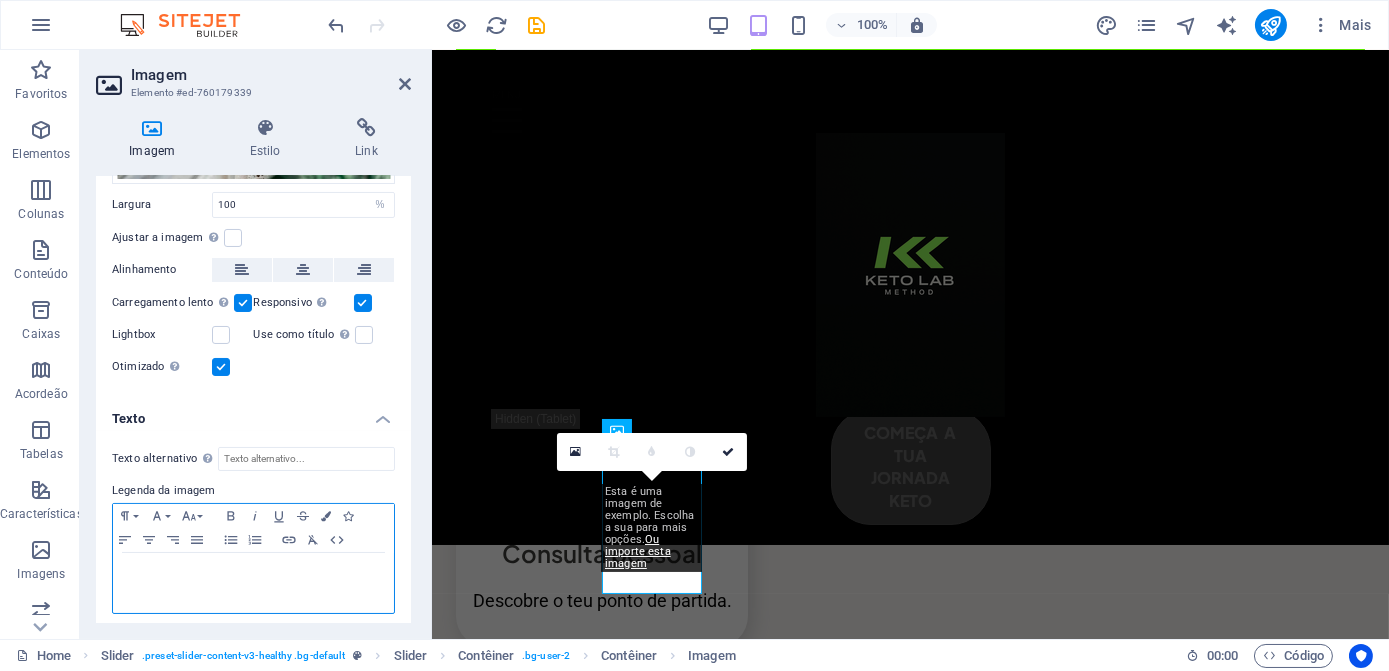 click at bounding box center [253, 572] 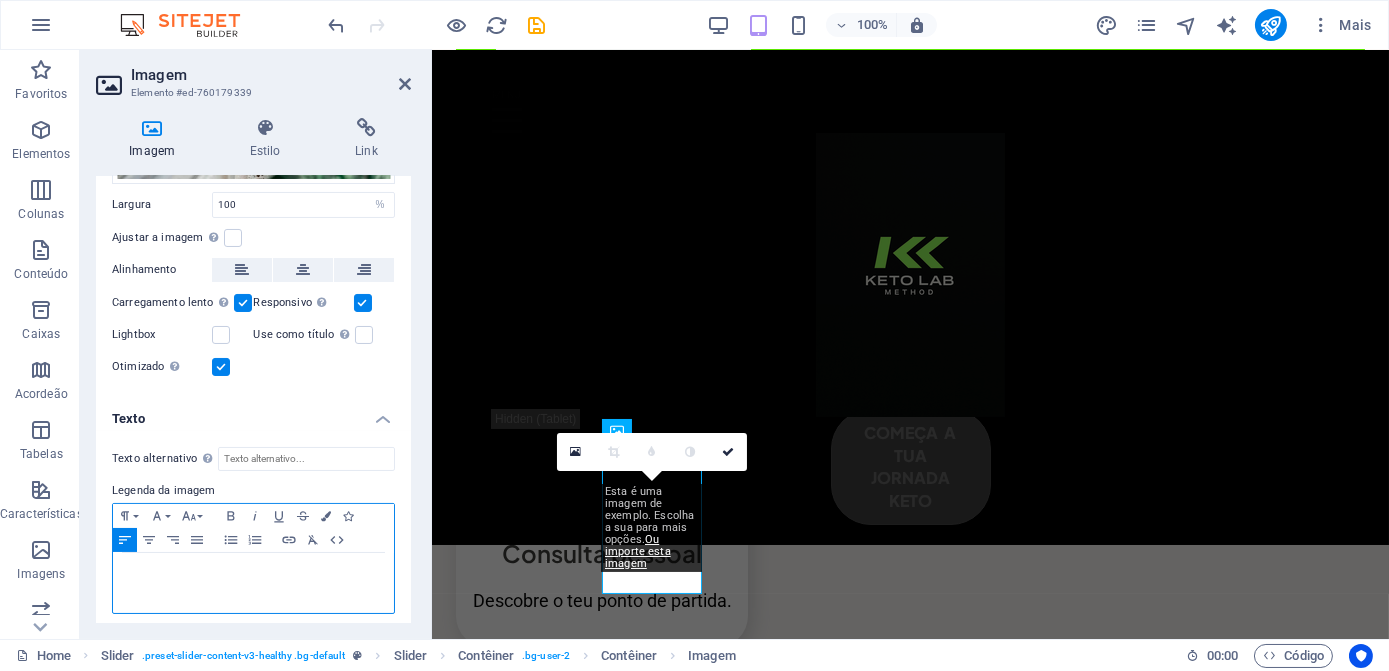 click at bounding box center (253, 572) 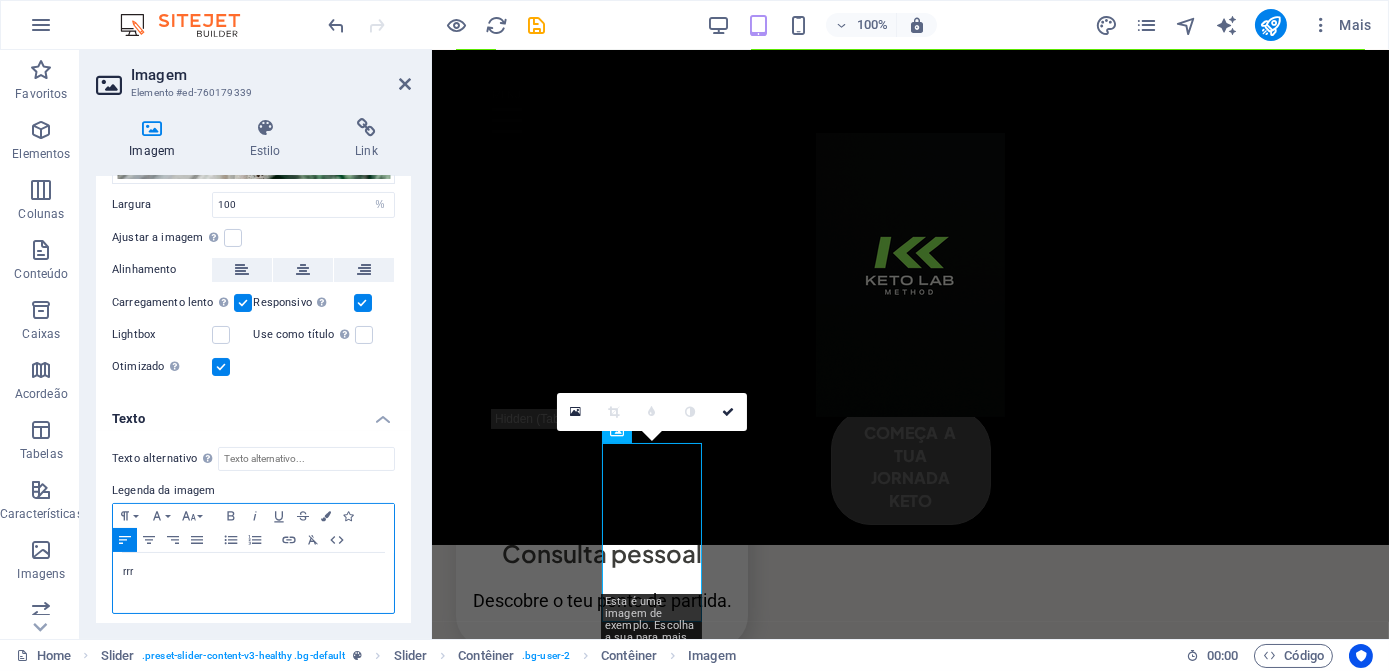 click on "rrr" at bounding box center [253, 572] 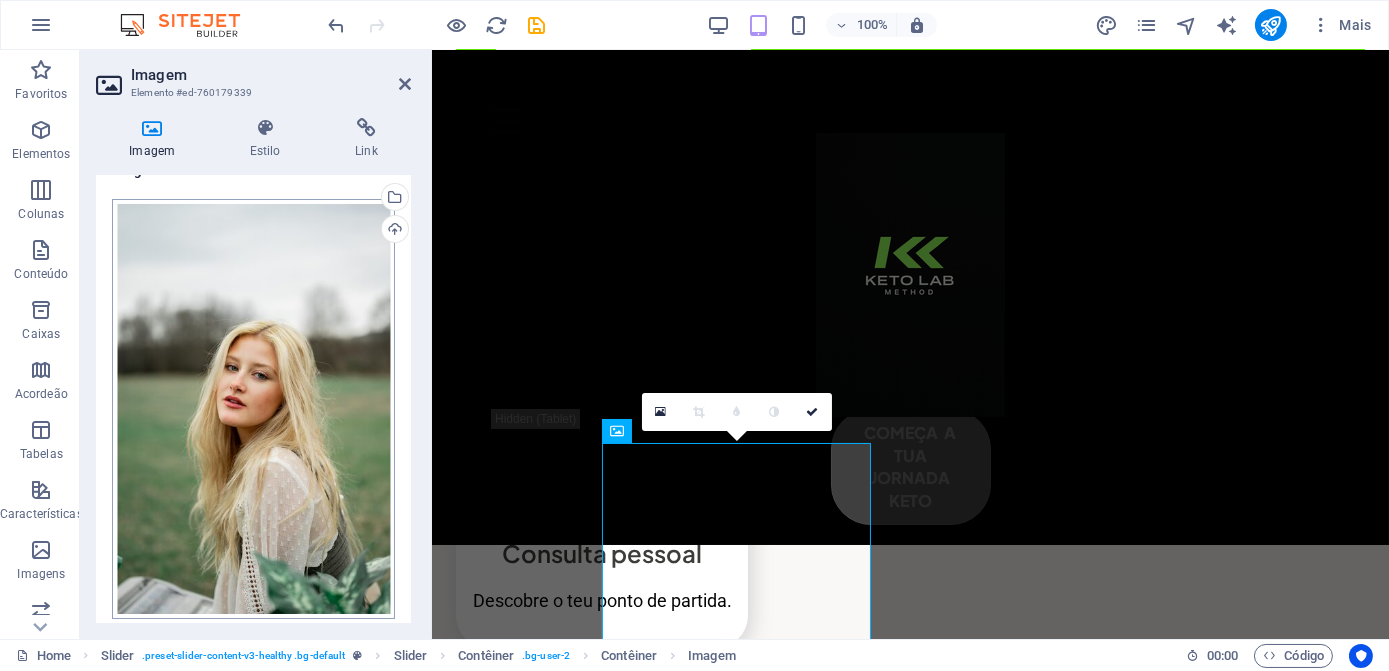 scroll, scrollTop: 0, scrollLeft: 0, axis: both 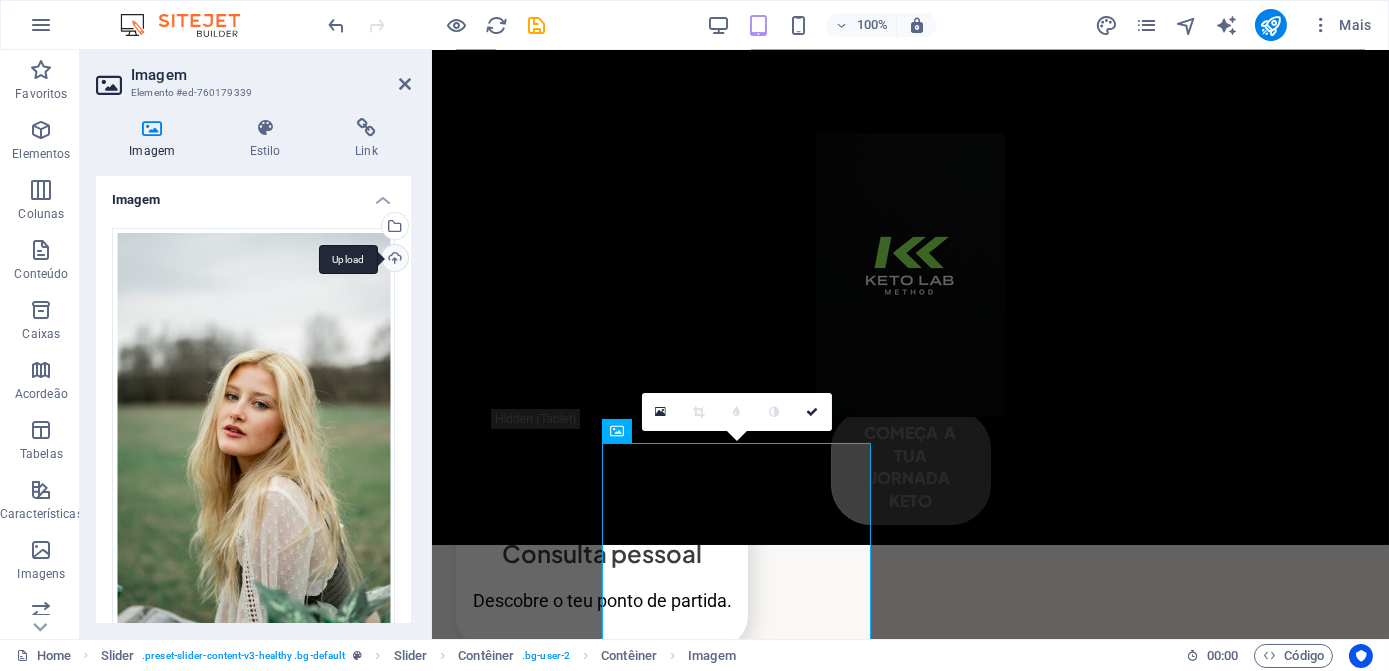 click on "Upload" at bounding box center (393, 260) 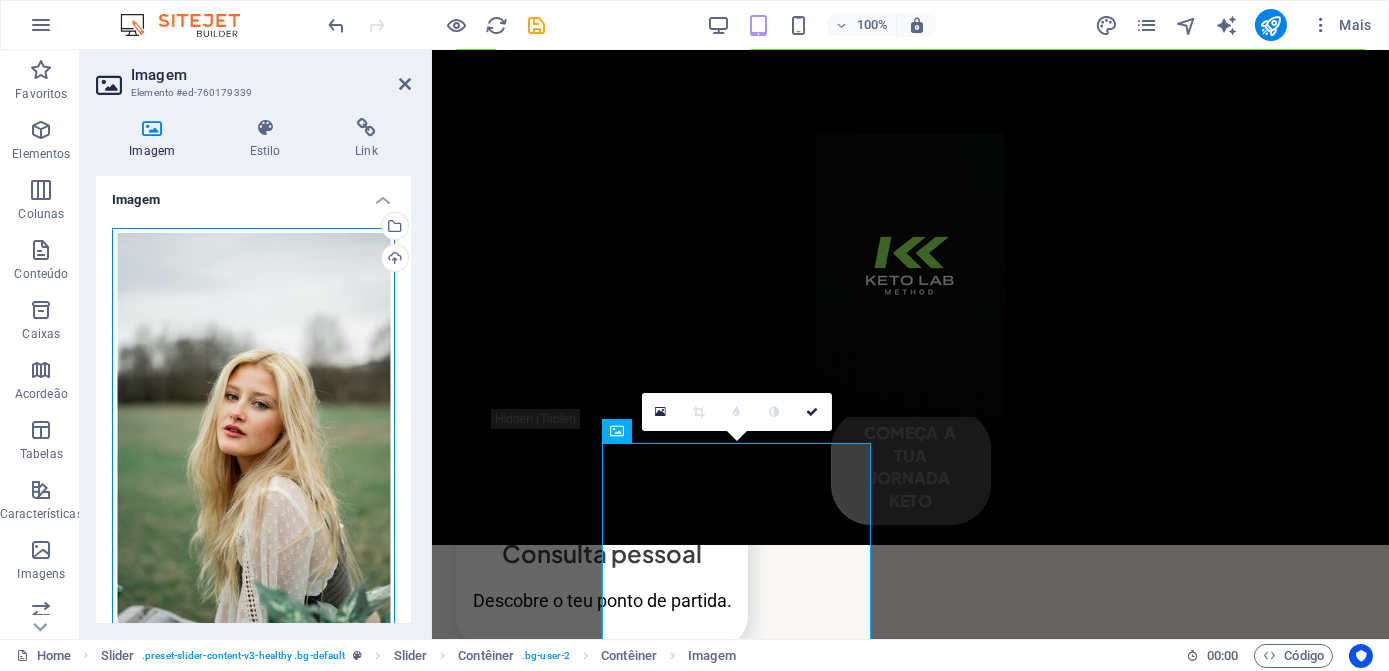 drag, startPoint x: 248, startPoint y: 453, endPoint x: 231, endPoint y: 494, distance: 44.38468 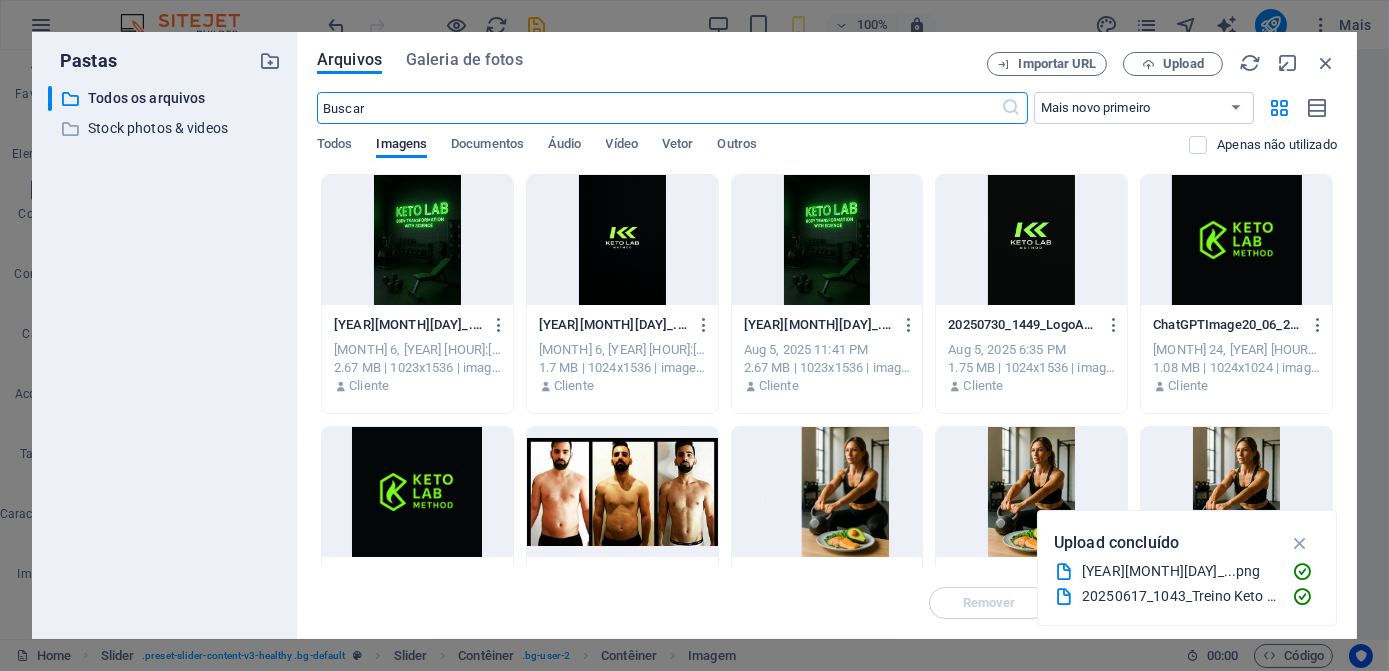 scroll, scrollTop: 6419, scrollLeft: 0, axis: vertical 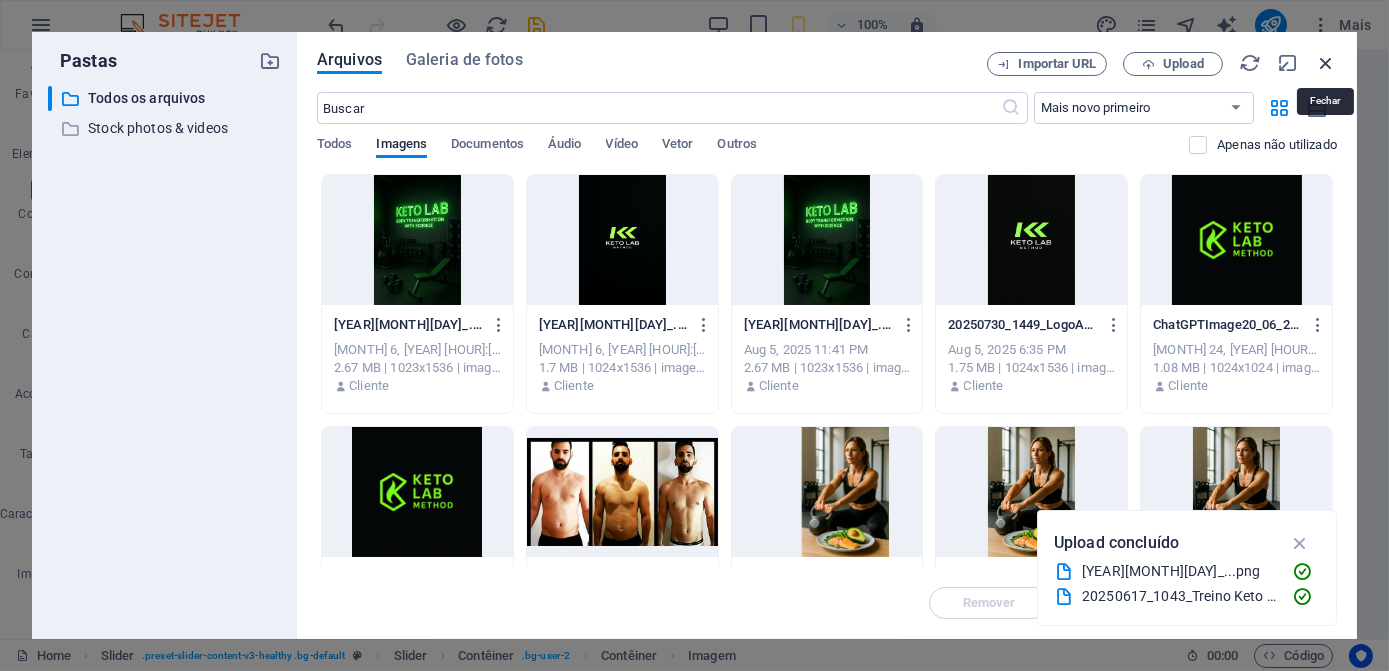 click at bounding box center [1326, 63] 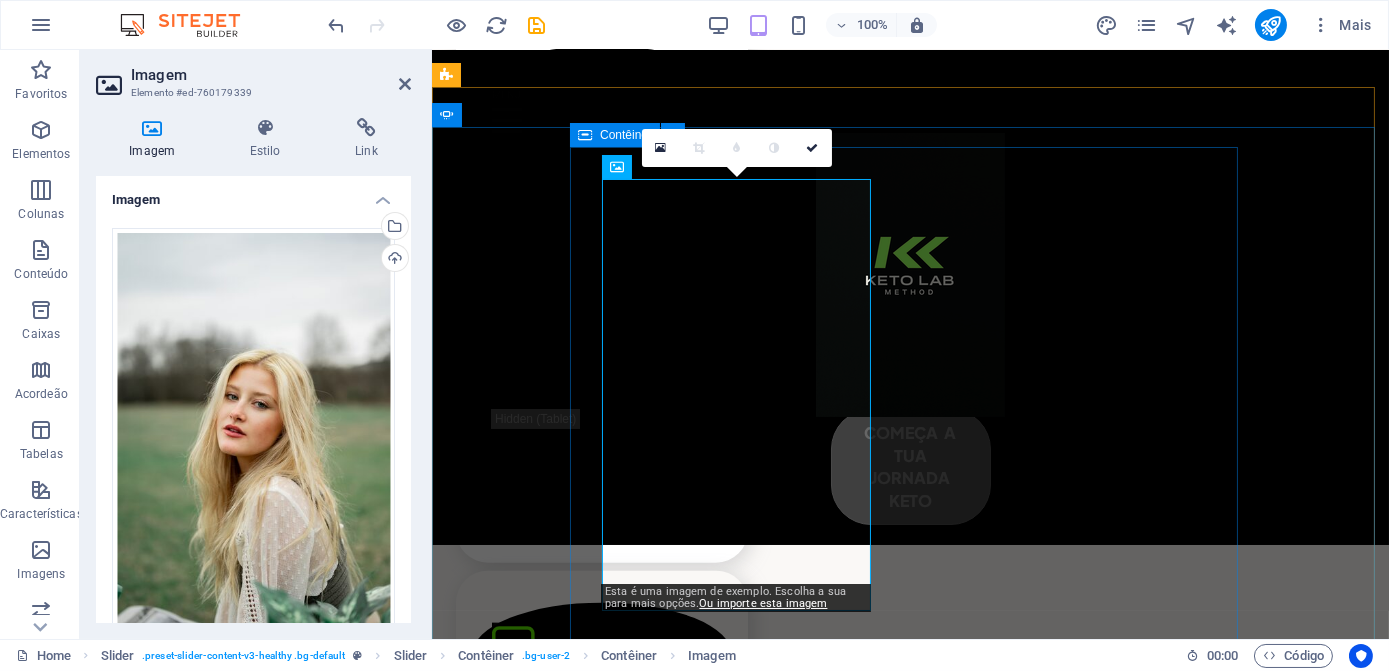 scroll, scrollTop: 5293, scrollLeft: 0, axis: vertical 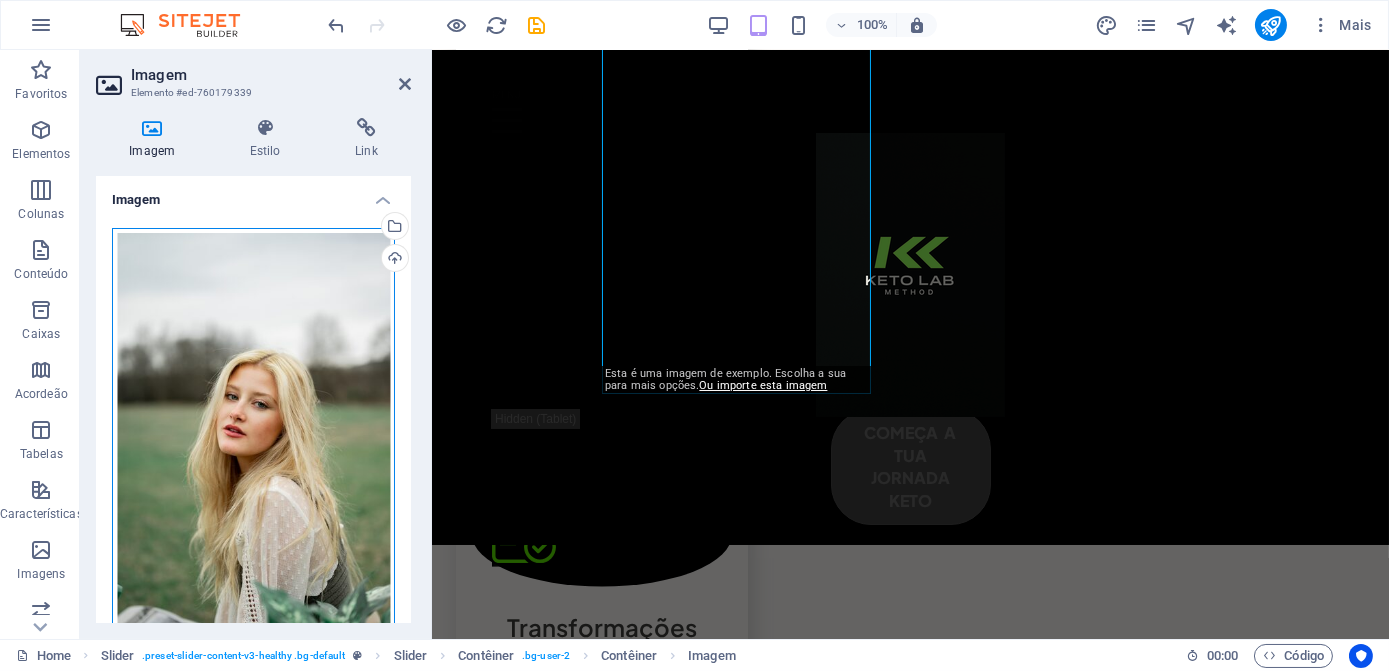 drag, startPoint x: 302, startPoint y: 471, endPoint x: 332, endPoint y: 404, distance: 73.409805 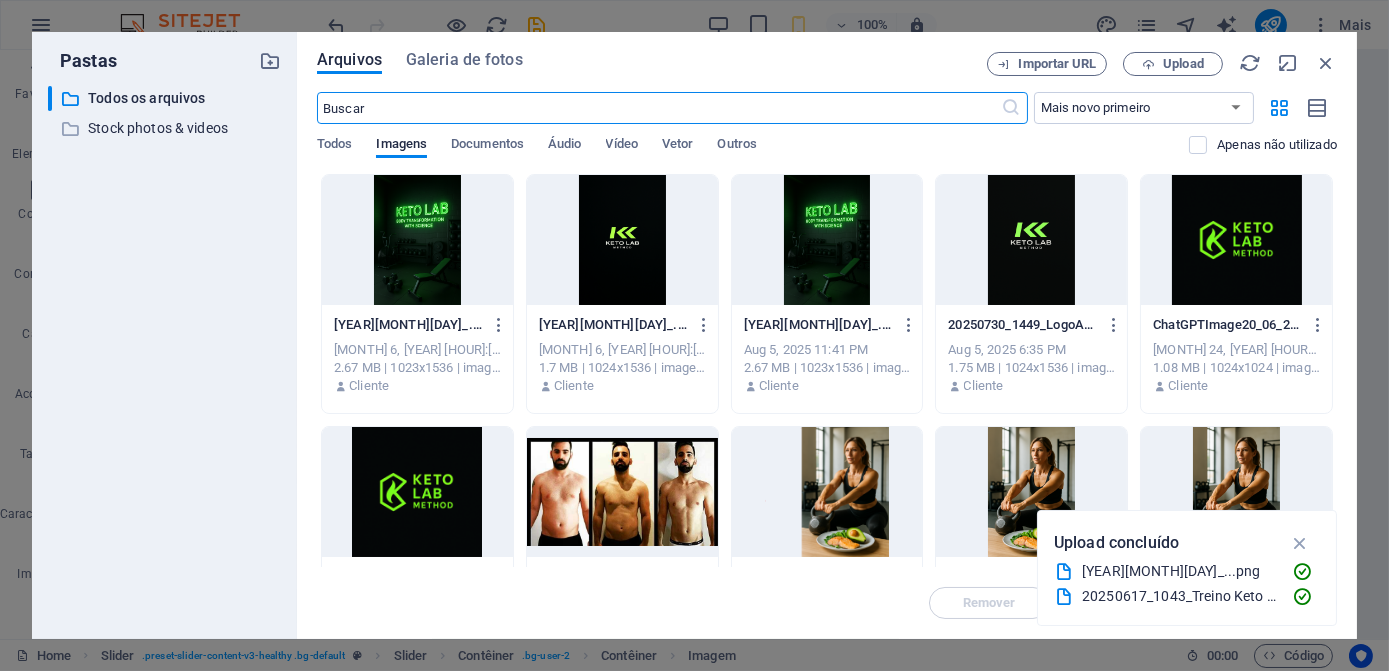 scroll, scrollTop: 6419, scrollLeft: 0, axis: vertical 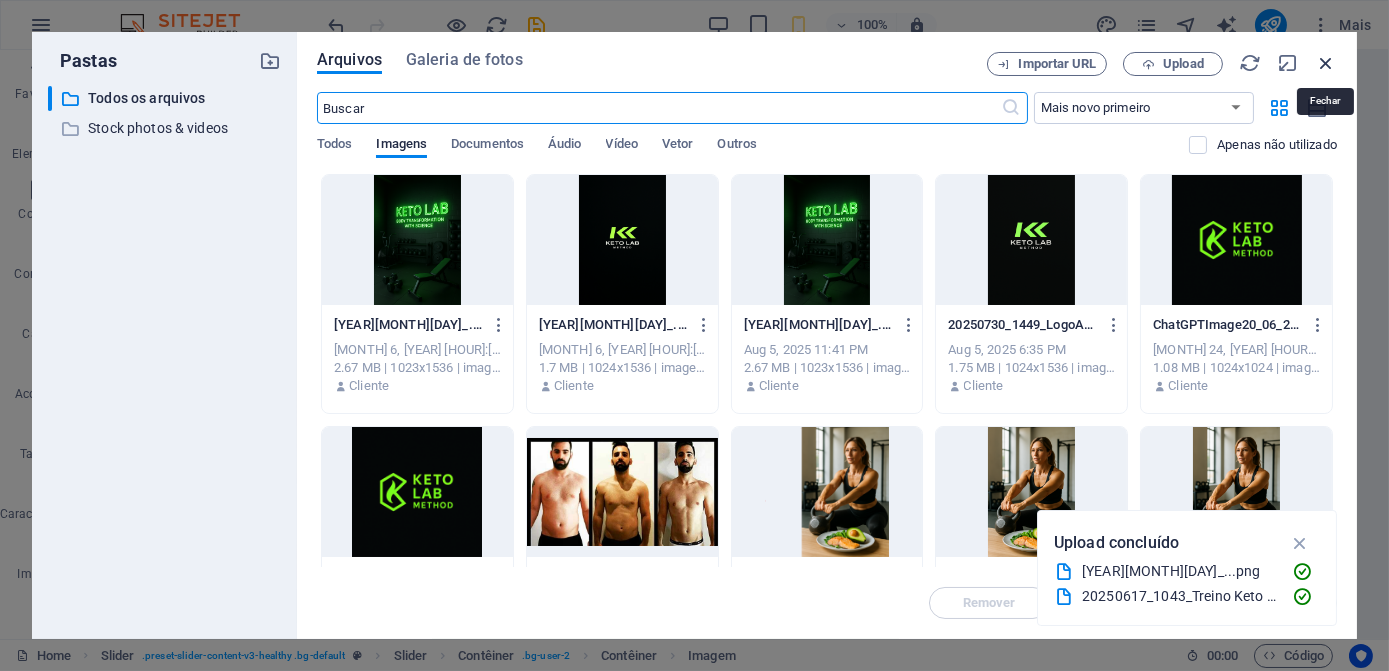 click at bounding box center (1326, 63) 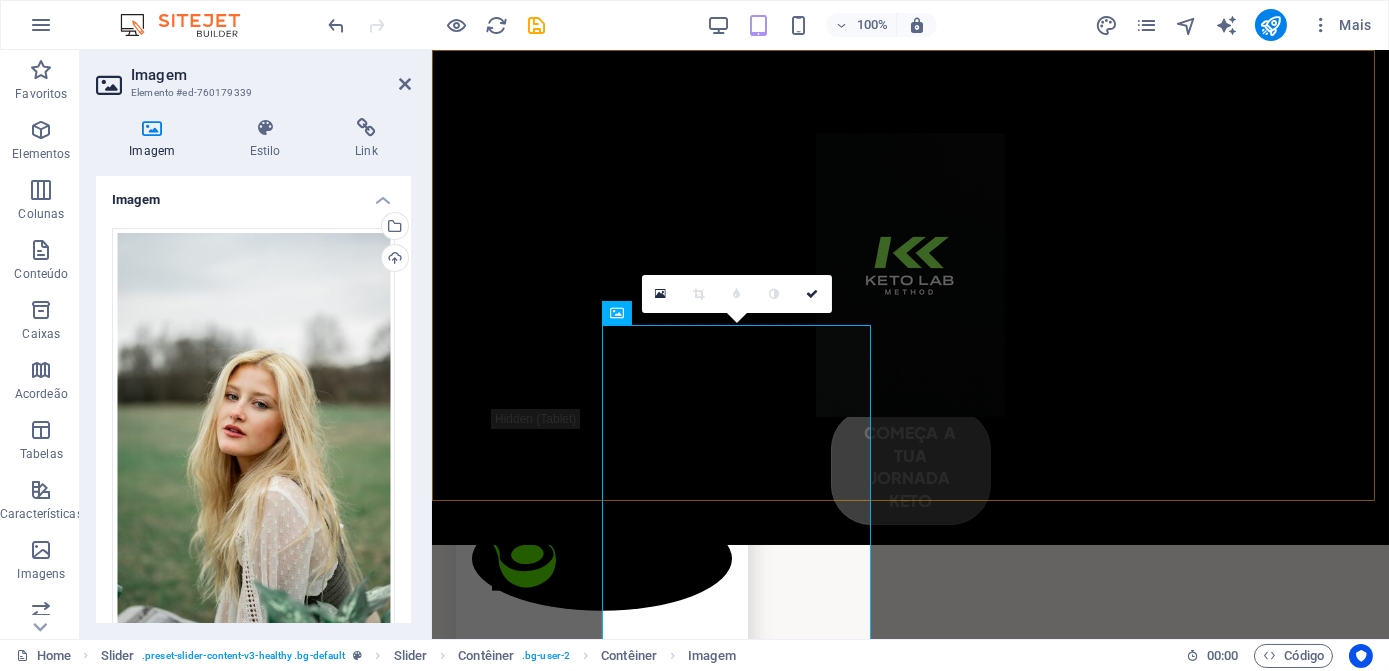scroll, scrollTop: 5111, scrollLeft: 0, axis: vertical 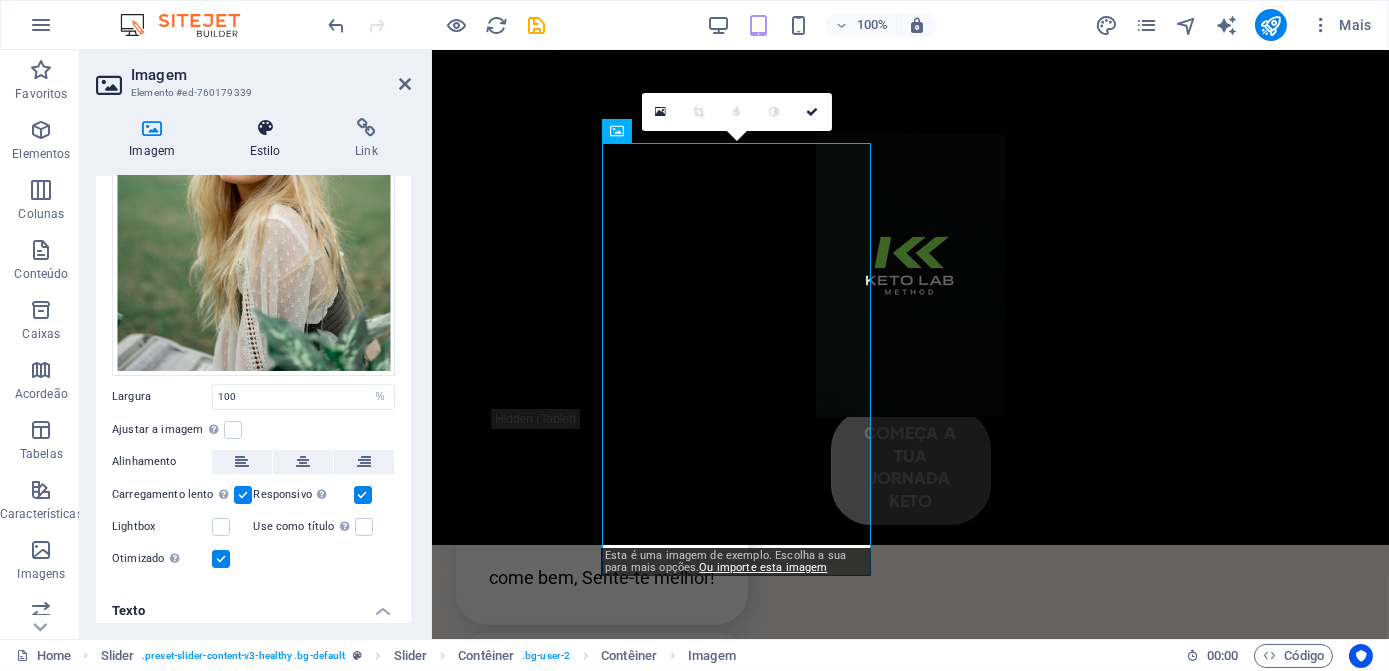 click on "Estilo" at bounding box center [268, 139] 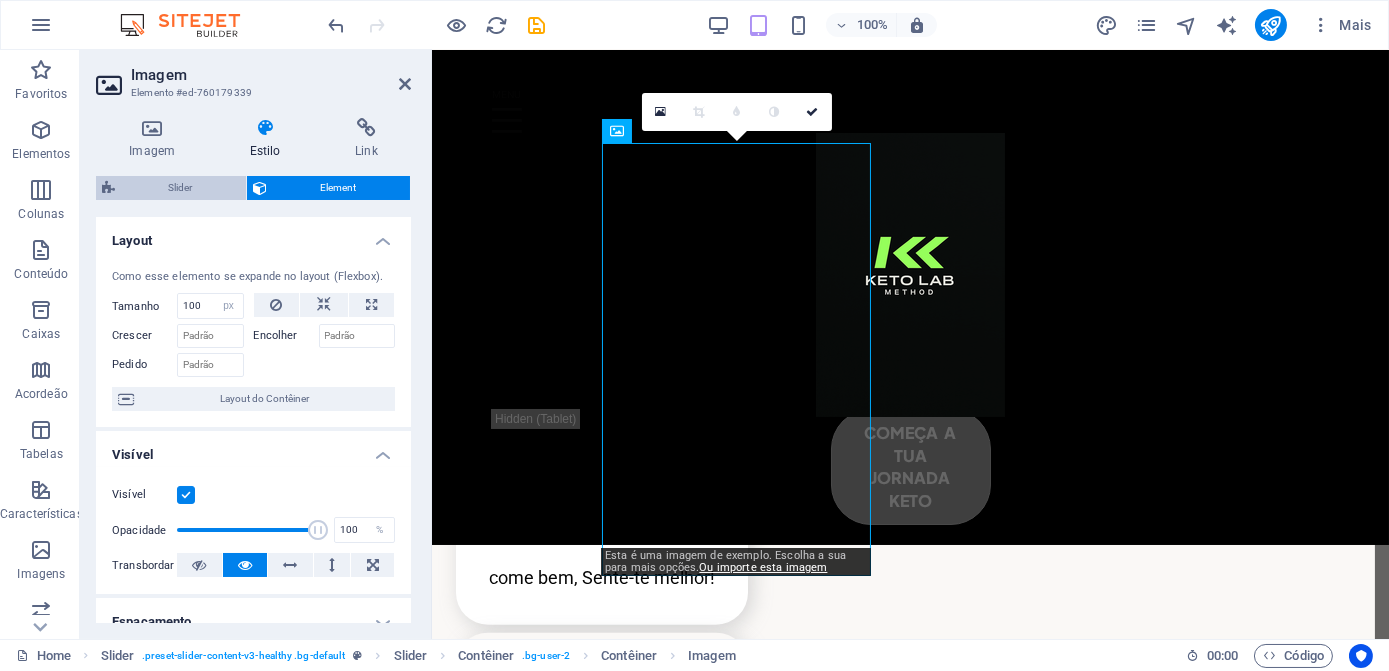 click on "Slider" at bounding box center (180, 188) 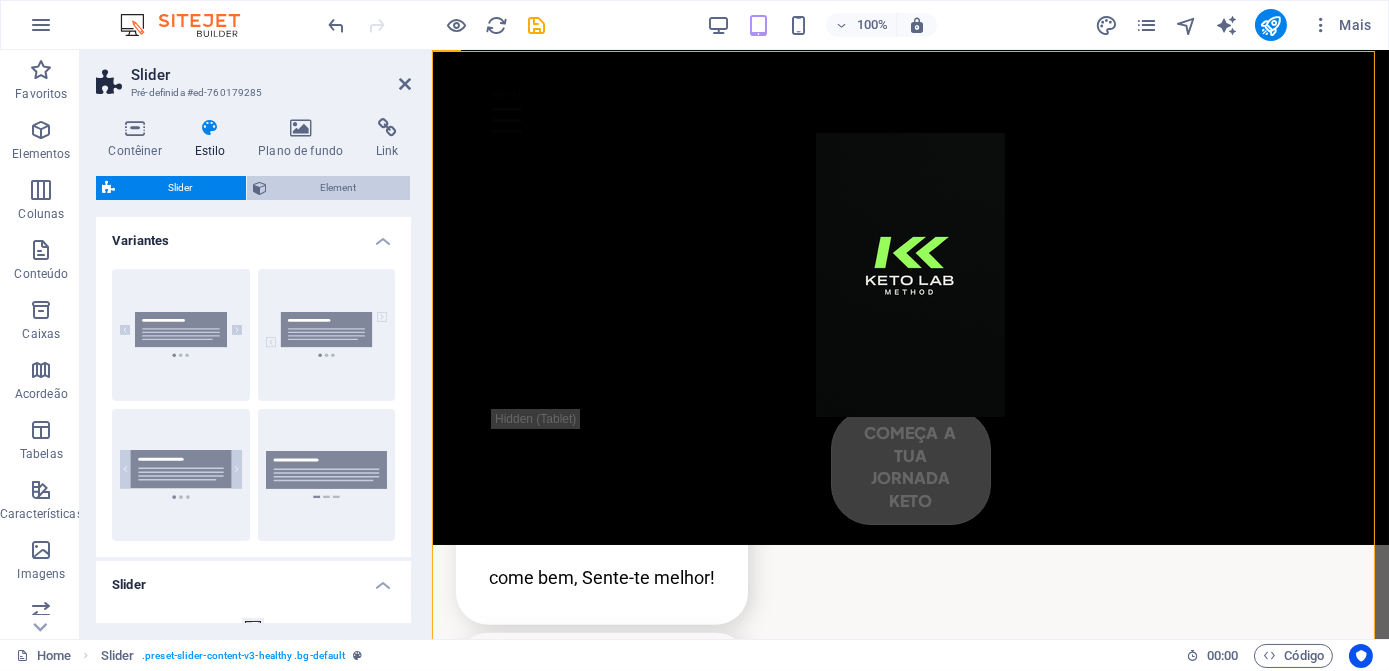 click on "Element" at bounding box center (338, 188) 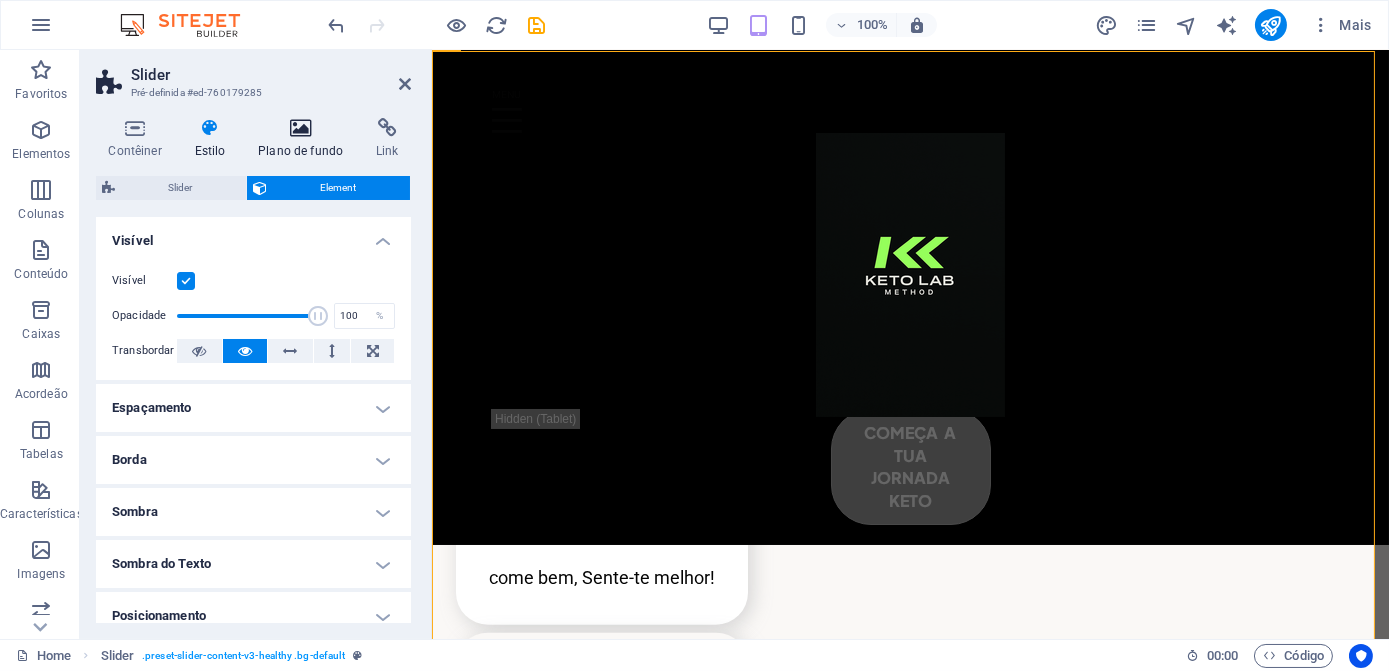 click on "Plano de fundo" at bounding box center (305, 139) 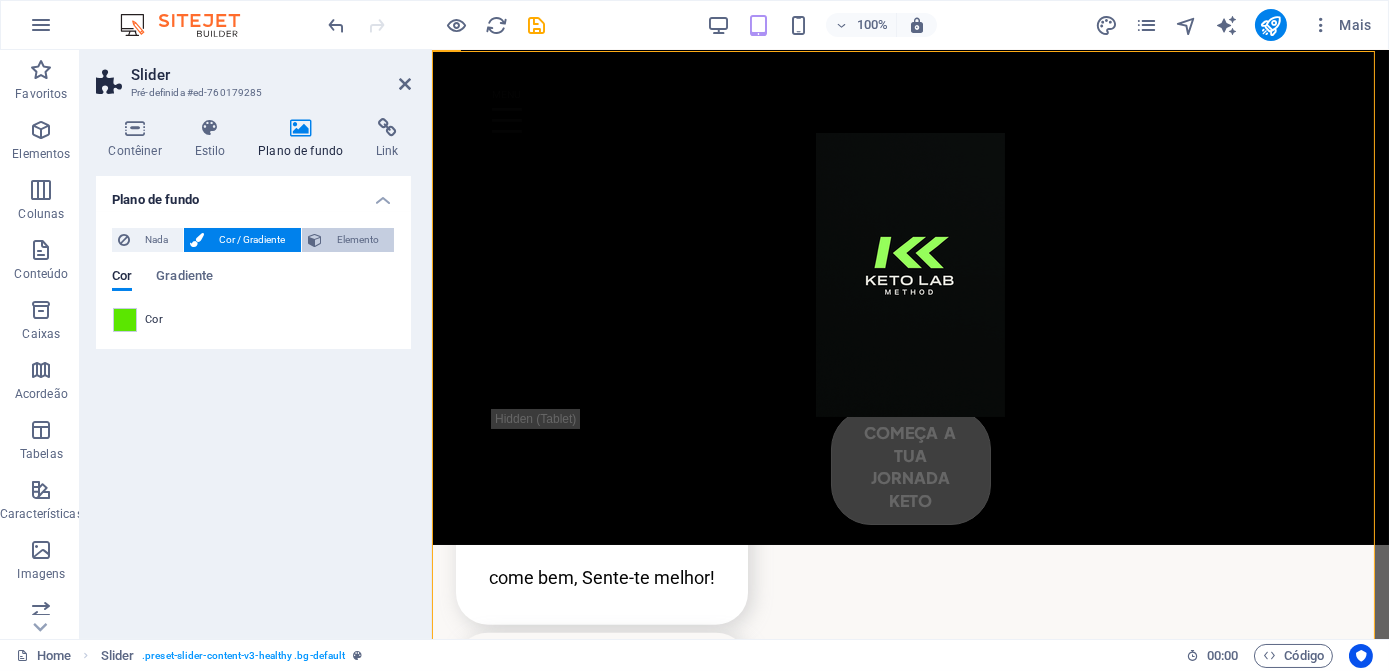 click at bounding box center [315, 240] 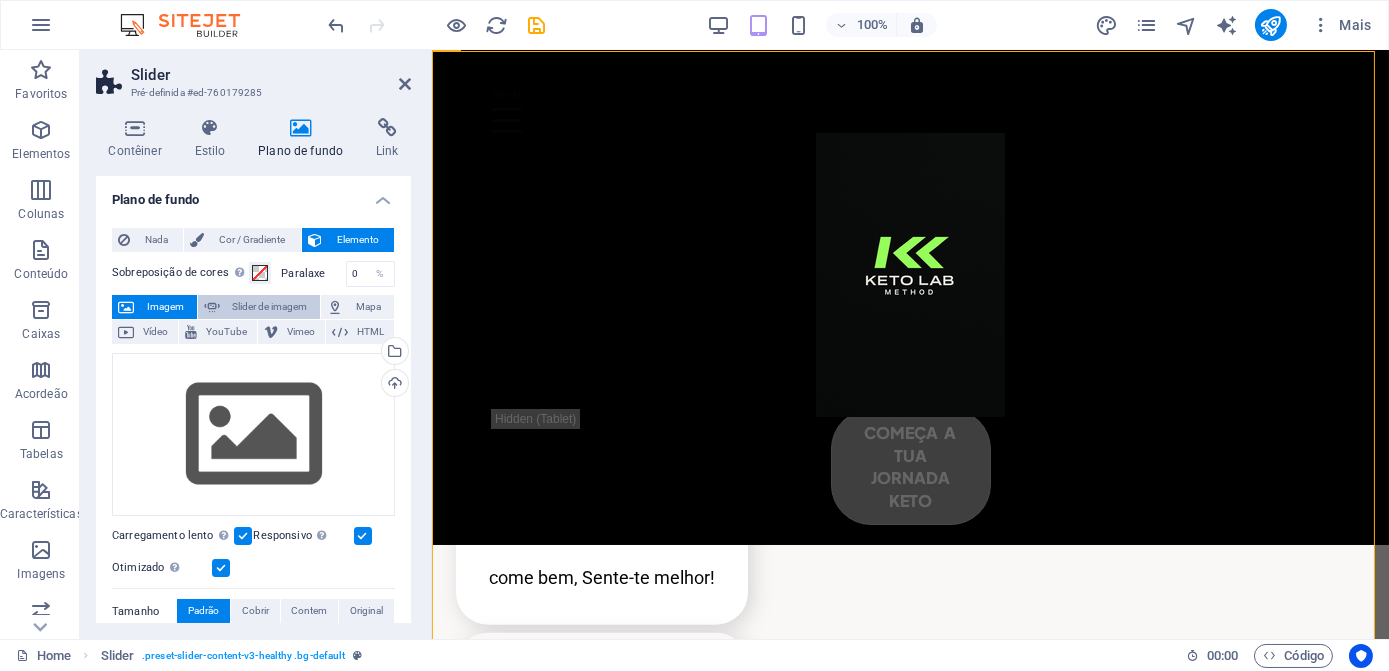 click on "Slider de imagem" at bounding box center [270, 307] 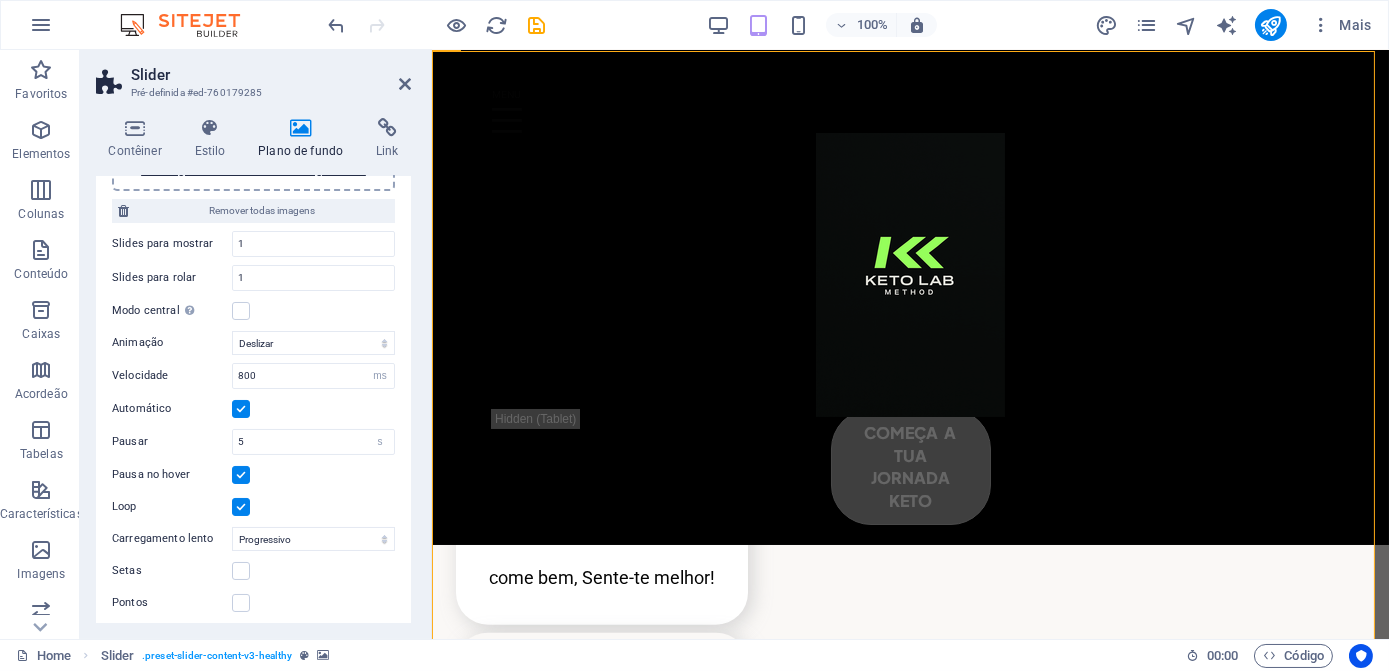 scroll, scrollTop: 261, scrollLeft: 0, axis: vertical 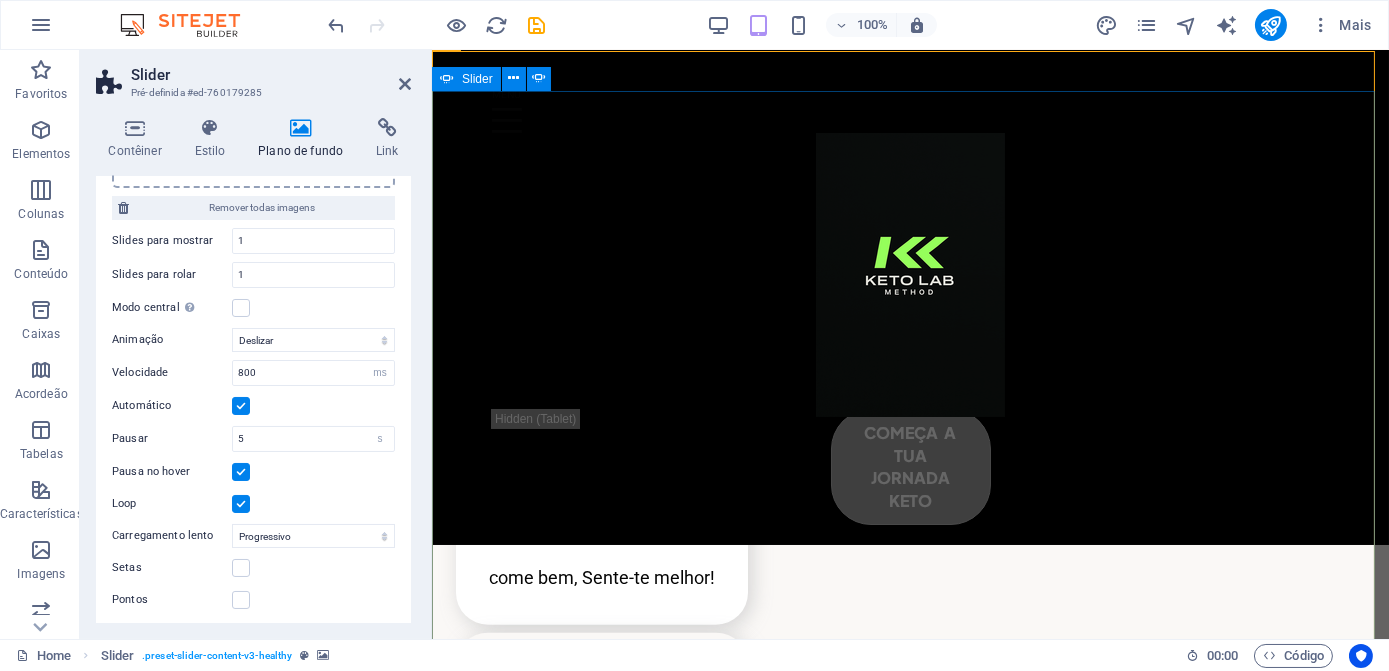 drag, startPoint x: 490, startPoint y: 589, endPoint x: 849, endPoint y: 594, distance: 359.03482 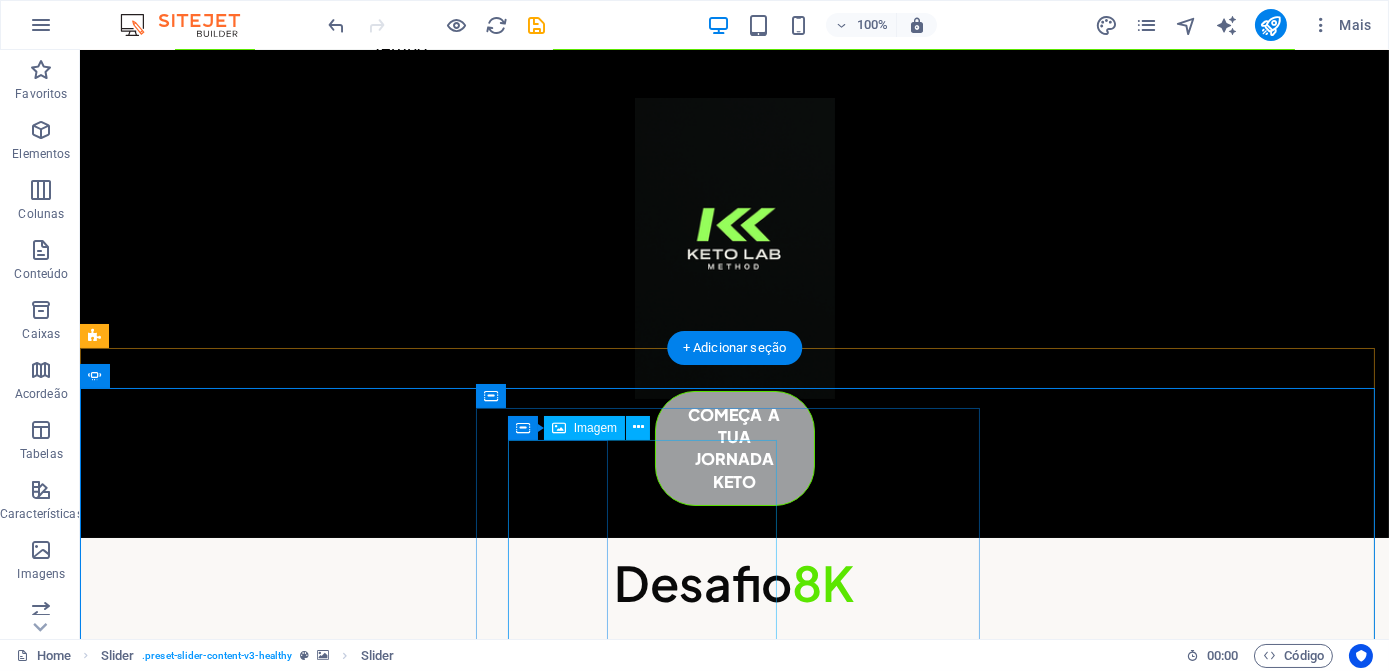 scroll, scrollTop: 4768, scrollLeft: 0, axis: vertical 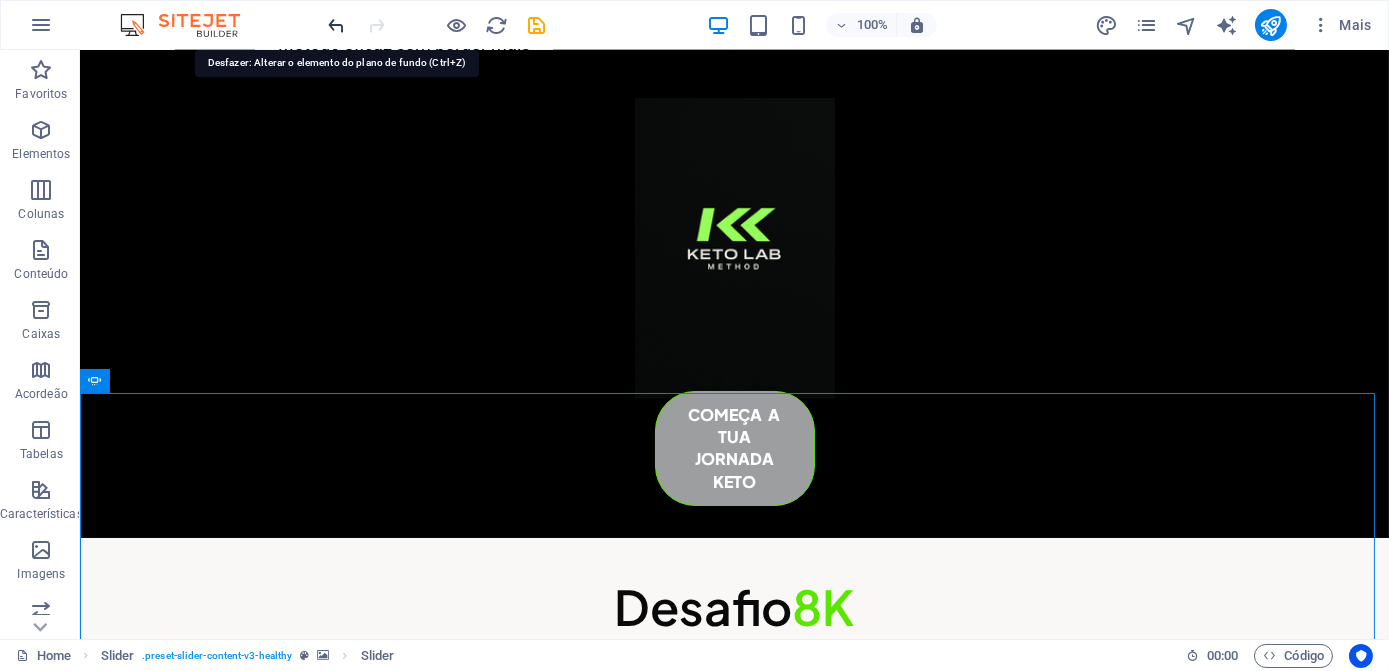 click at bounding box center (337, 25) 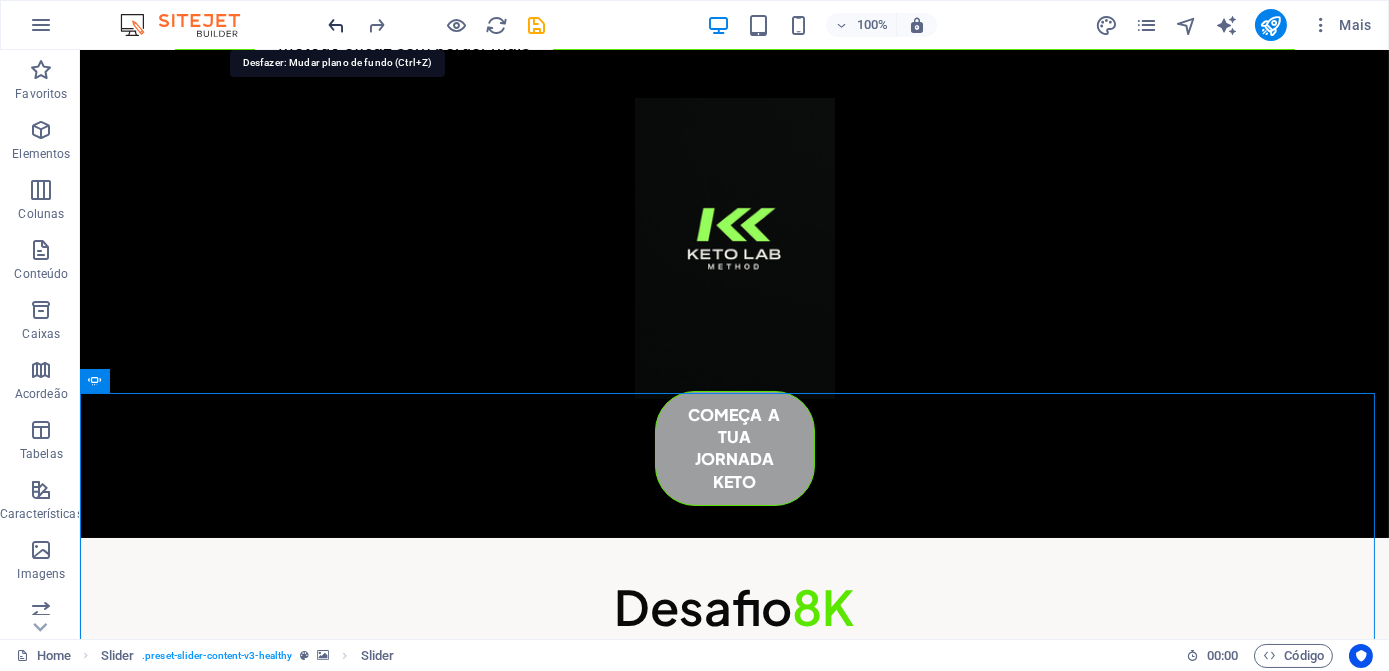 click at bounding box center [337, 25] 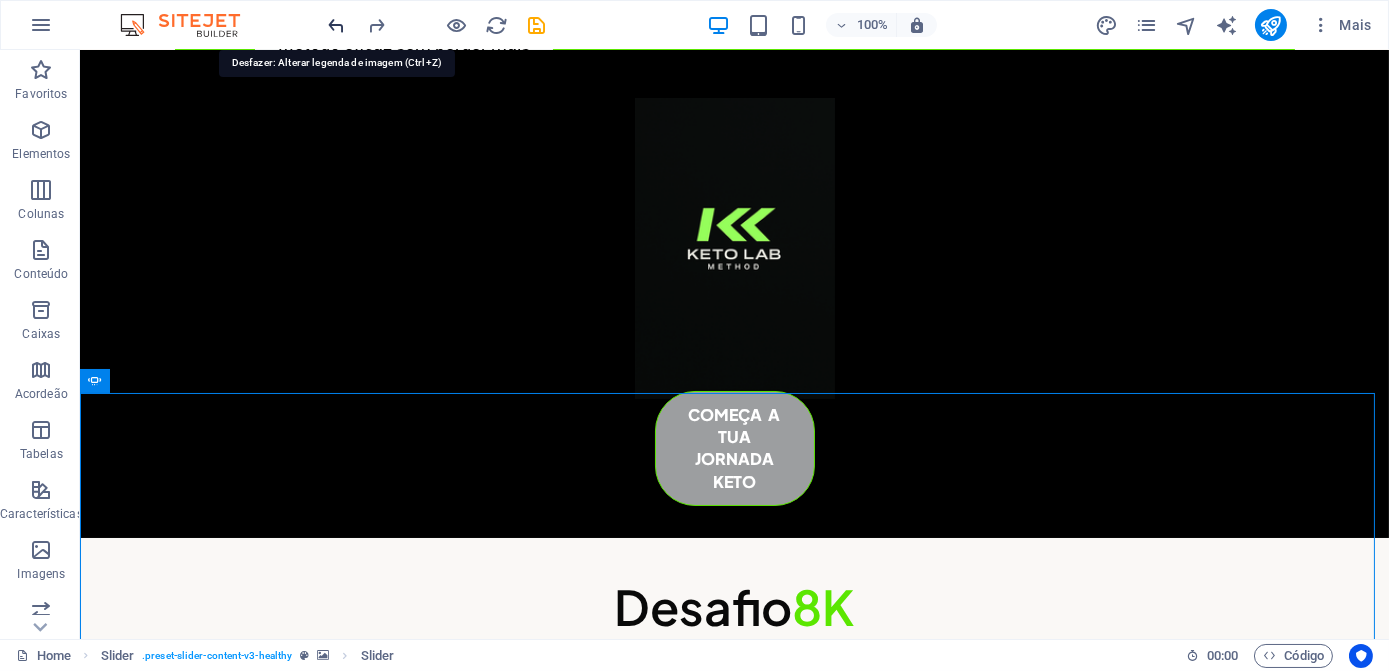 click at bounding box center (337, 25) 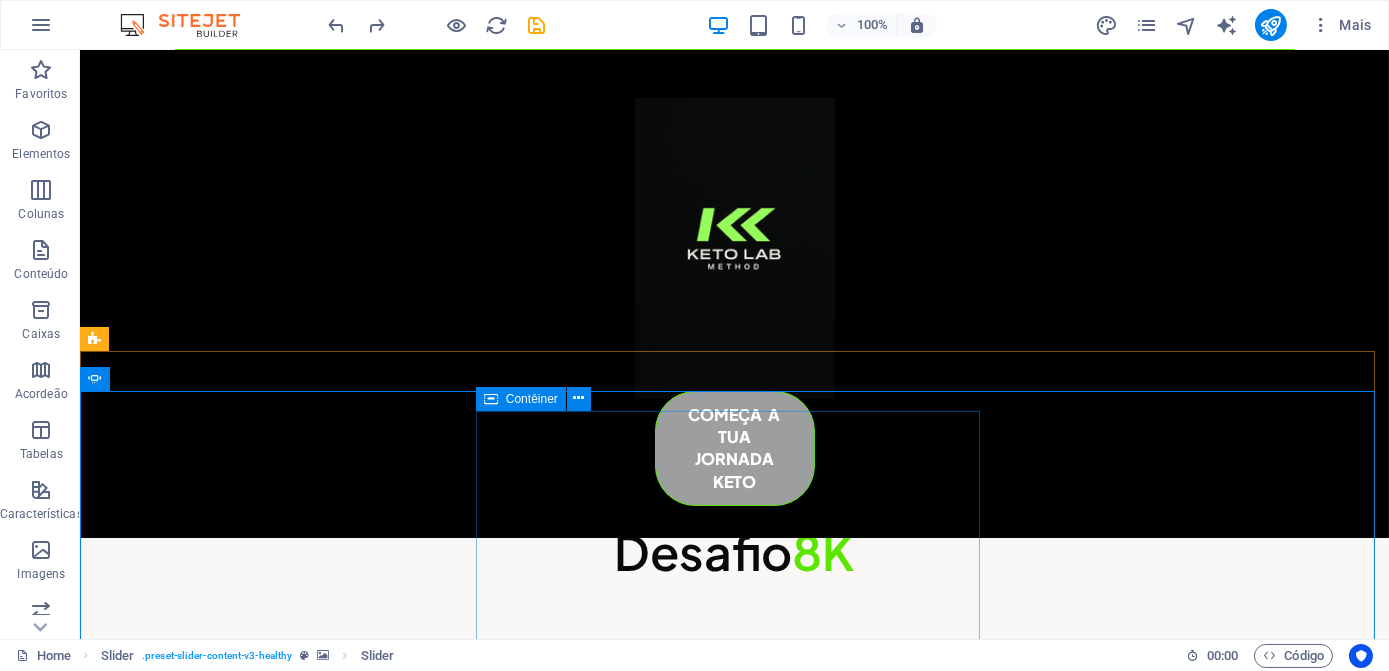 scroll, scrollTop: 4768, scrollLeft: 0, axis: vertical 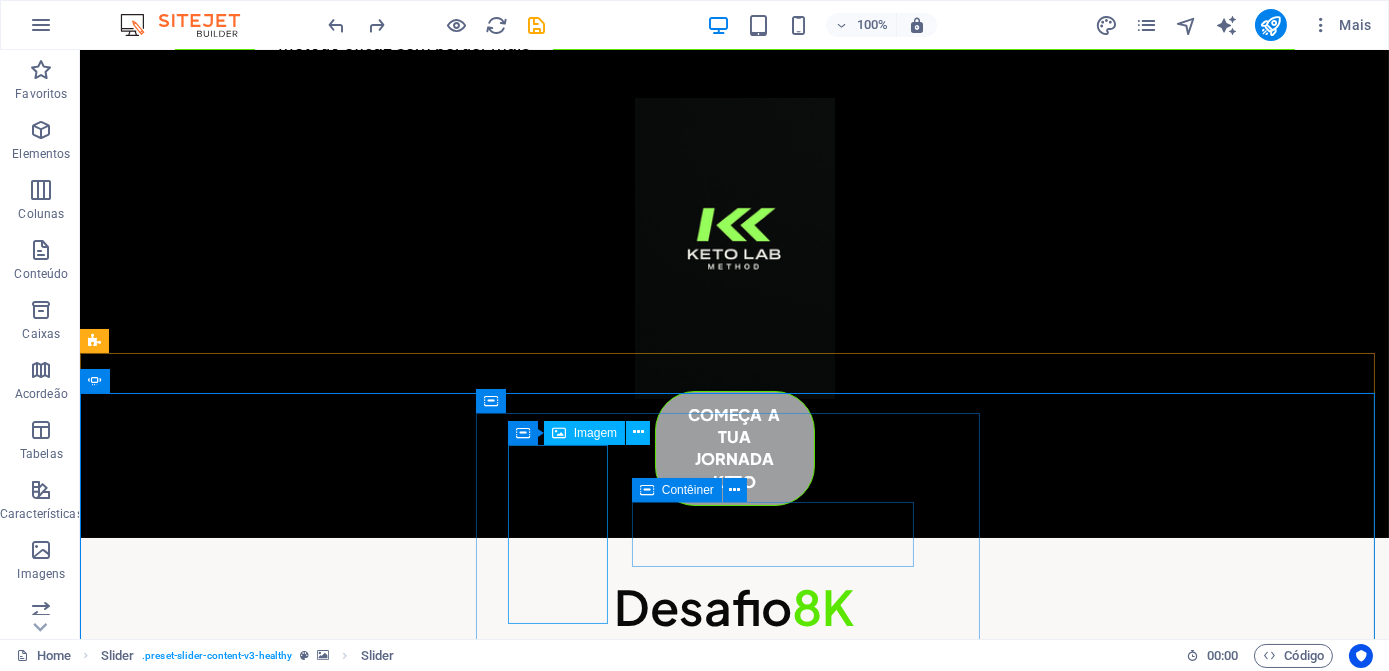 click on "rrrfff" at bounding box center (-577, 4425) 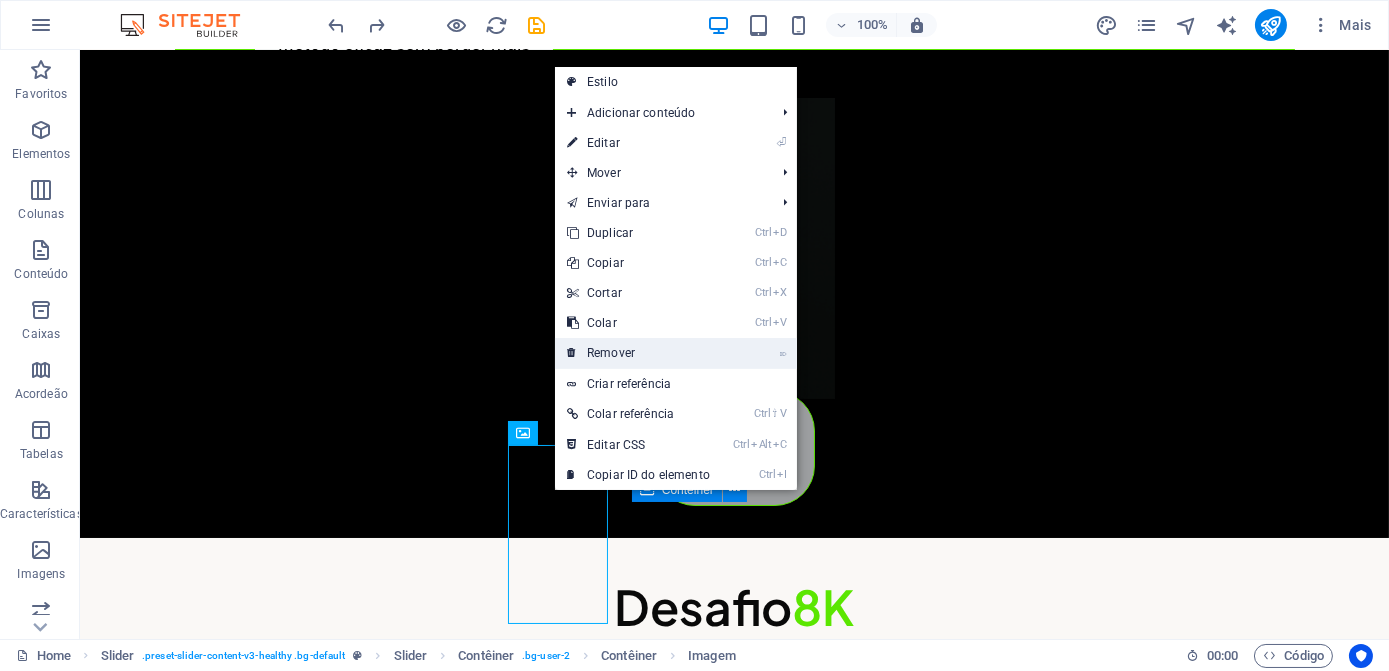 click on "⌦  Remover" at bounding box center [638, 353] 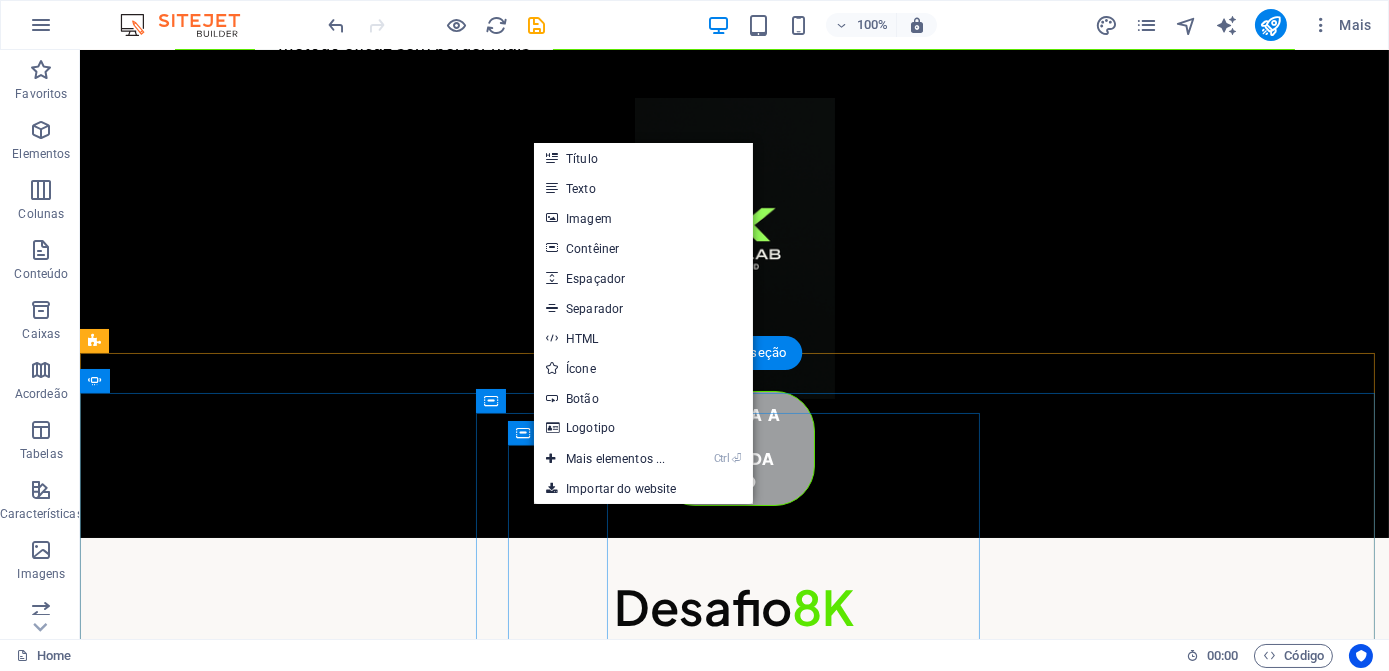 click on "Adicionar elementos" at bounding box center [-577, 4035] 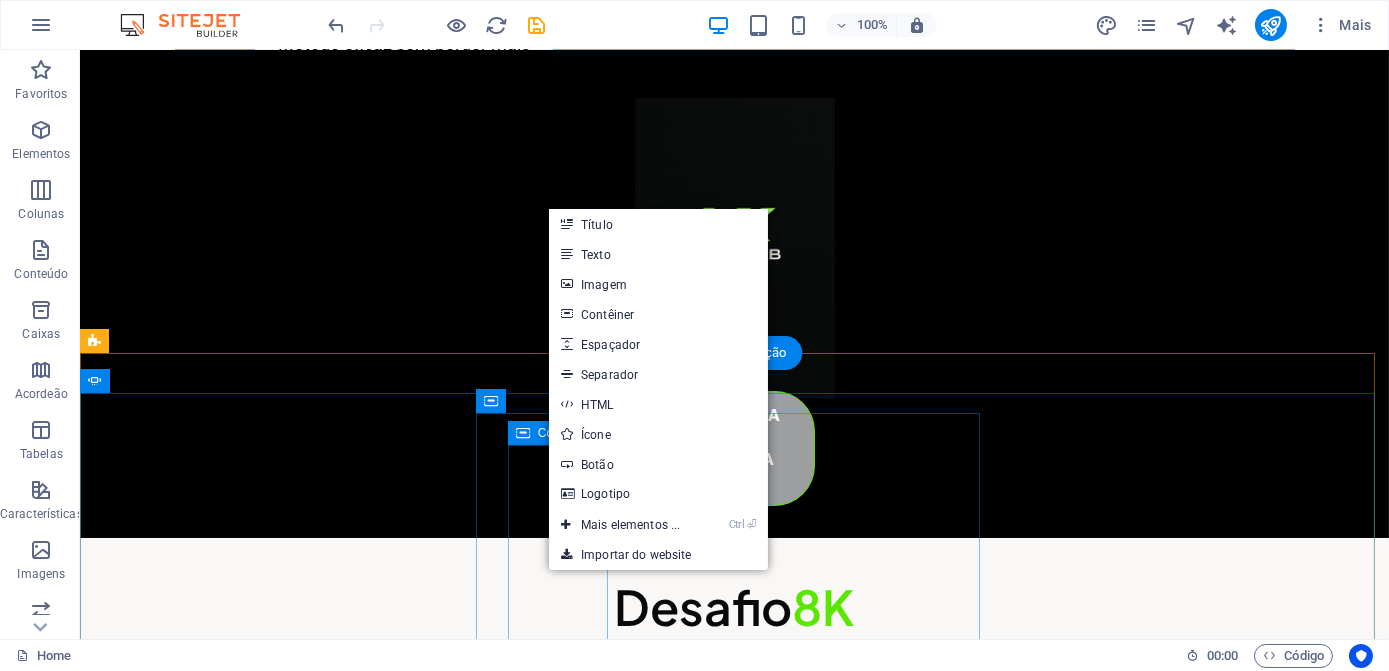 click on "Solte o conteúdo aqui ou  Adicionar elementos  Colar área de transferência" at bounding box center (-577, 4023) 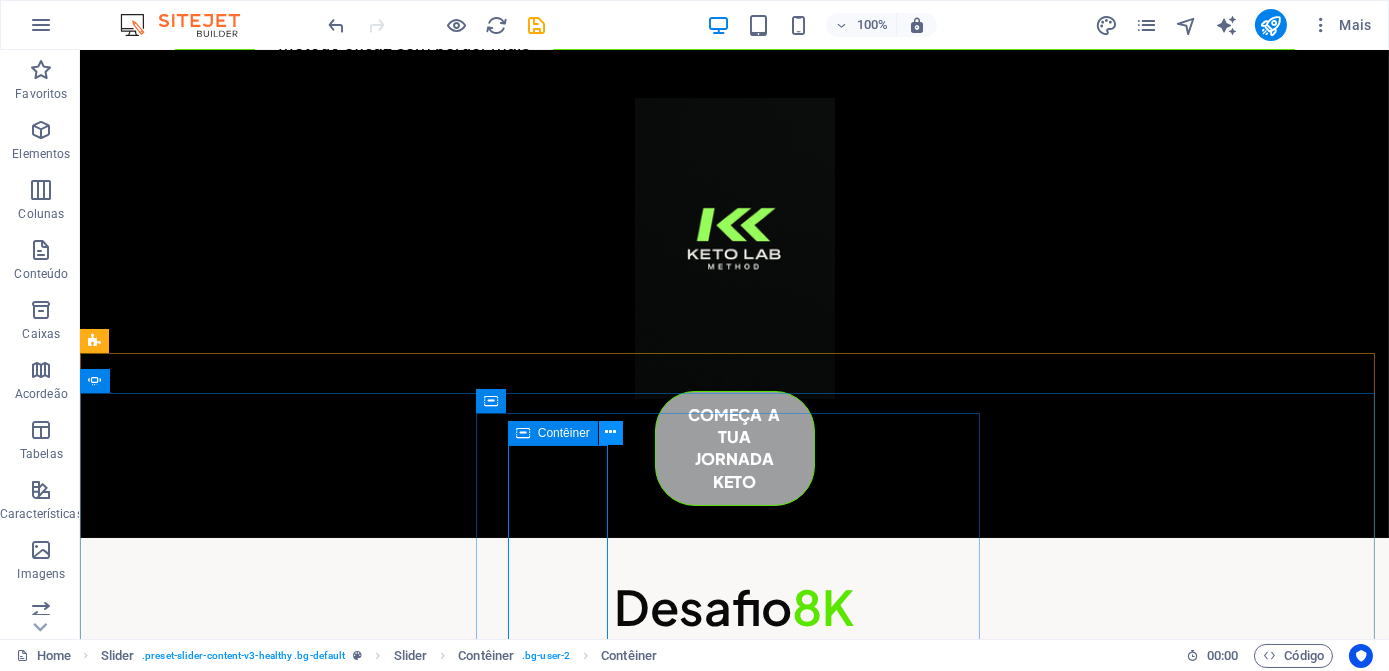 click at bounding box center [610, 432] 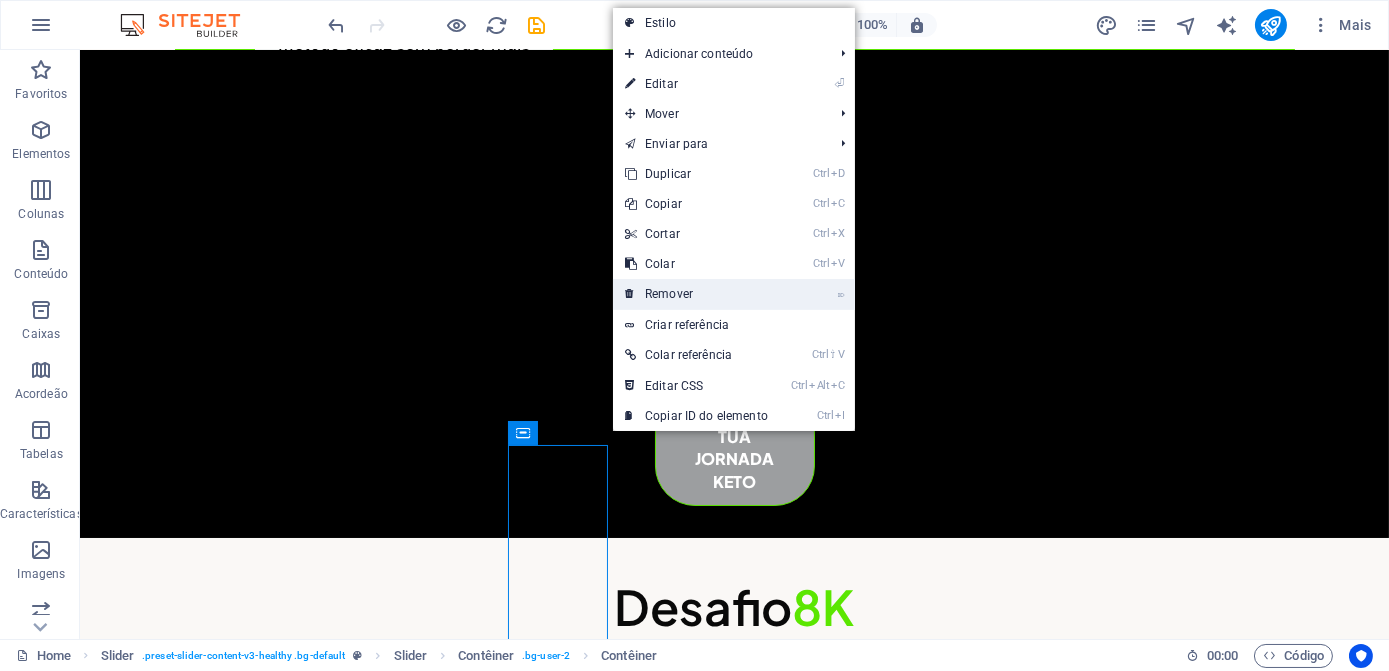 click on "⌦  Remover" at bounding box center (696, 294) 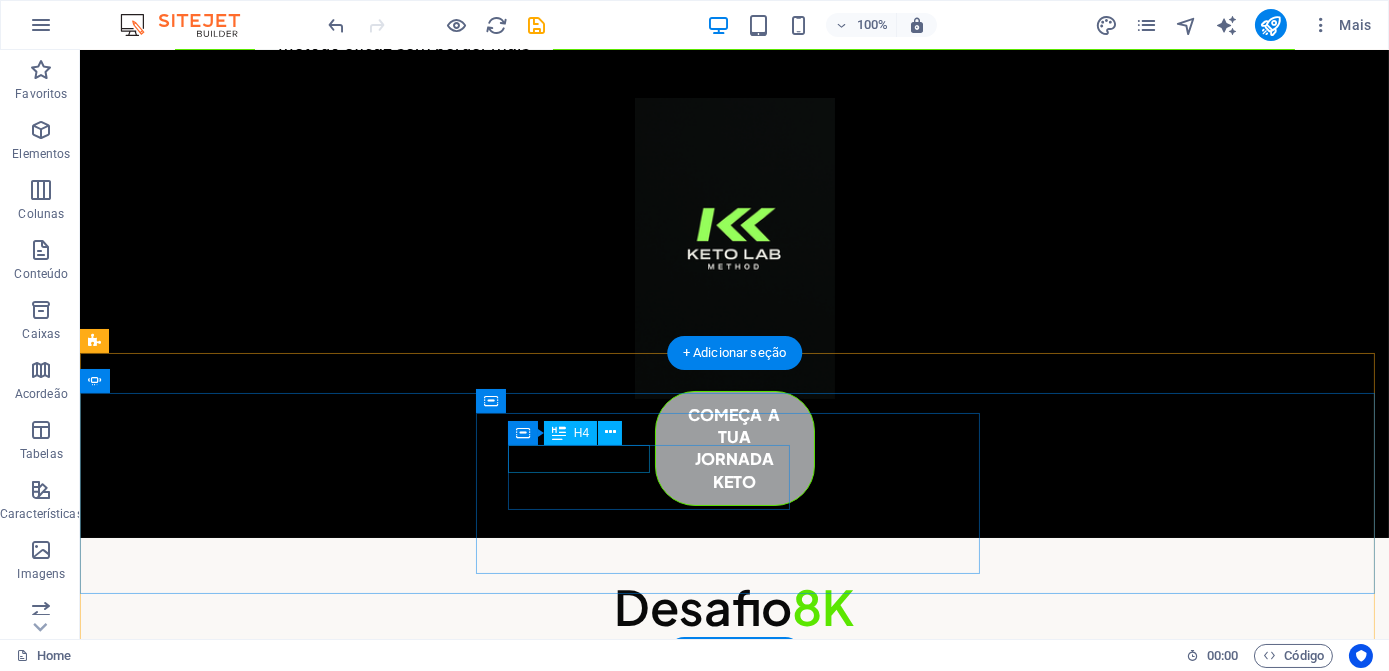 click on "Jessica Mayers" at bounding box center [-565, 3770] 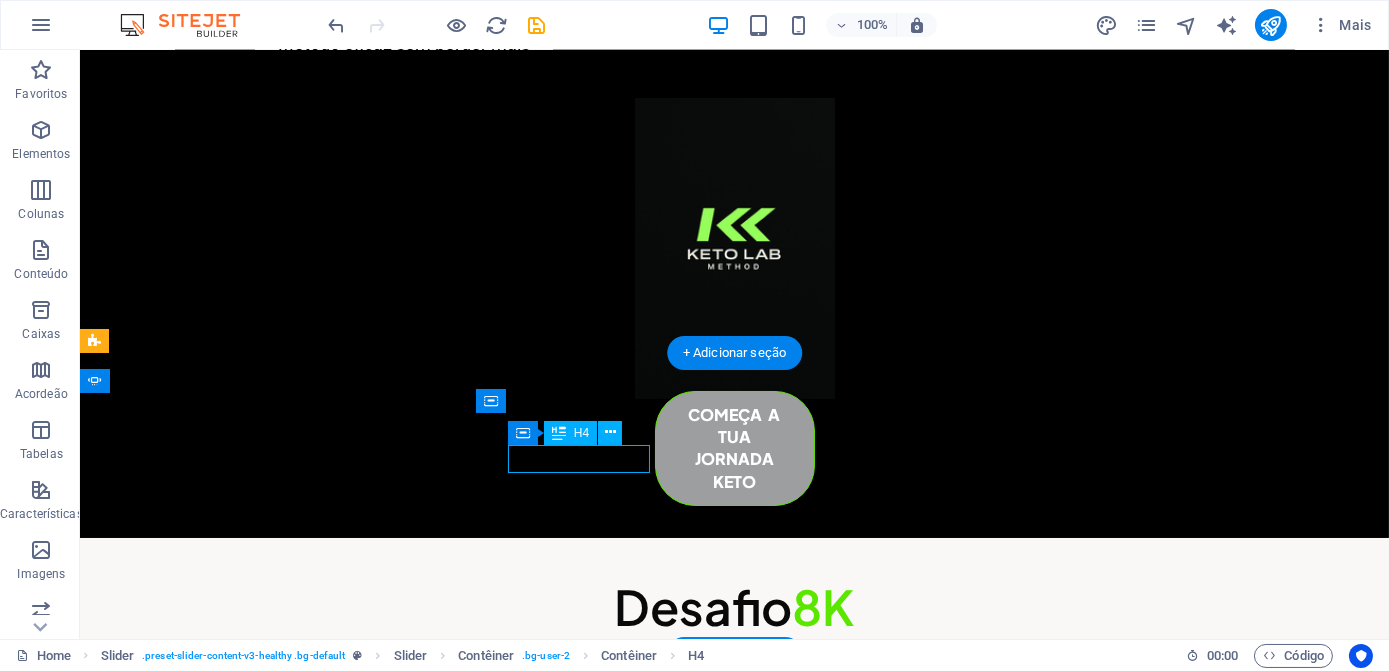 click on "Jessica Mayers" at bounding box center [-565, 3770] 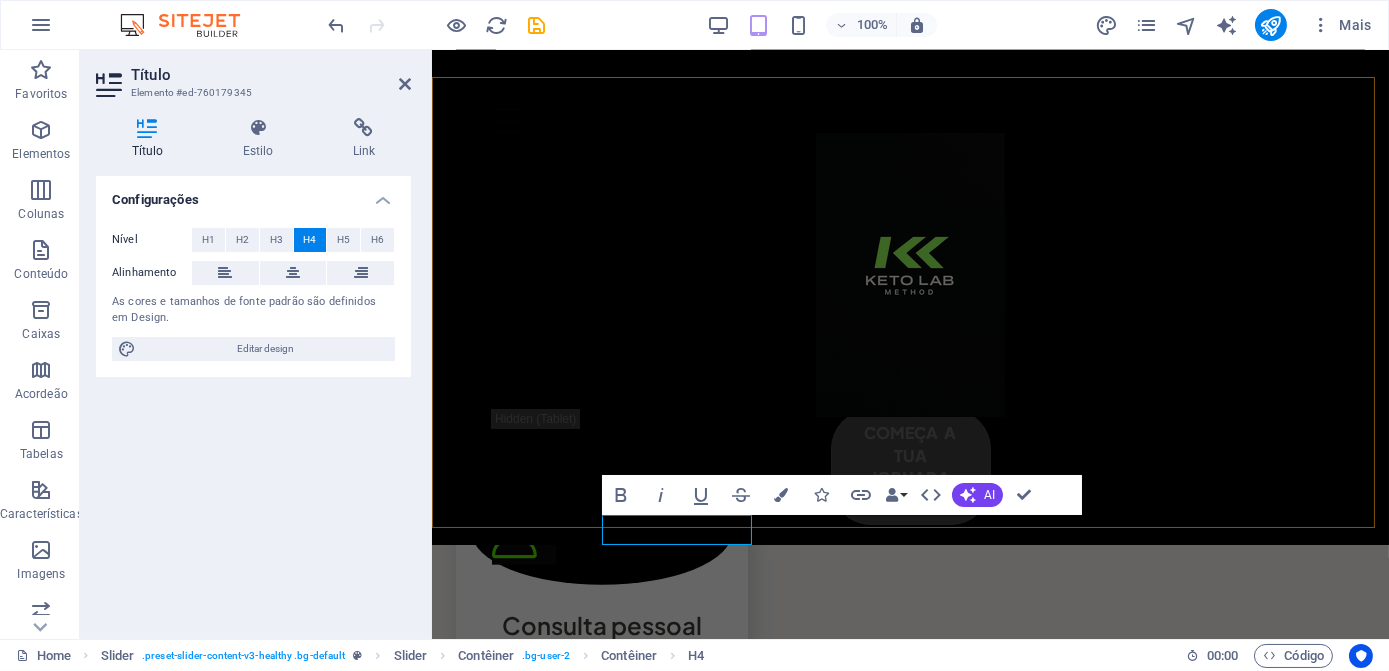 scroll, scrollTop: 4748, scrollLeft: 0, axis: vertical 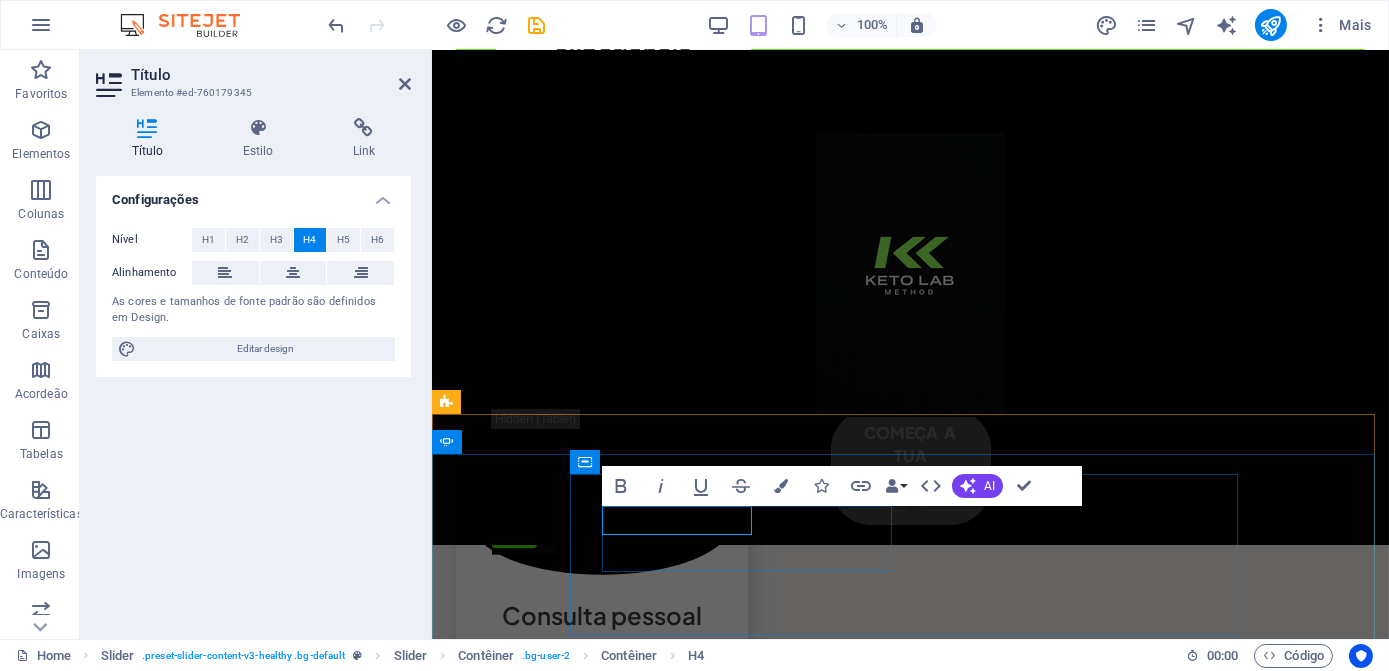 click on "Jessica Mayers" at bounding box center (-720, 3494) 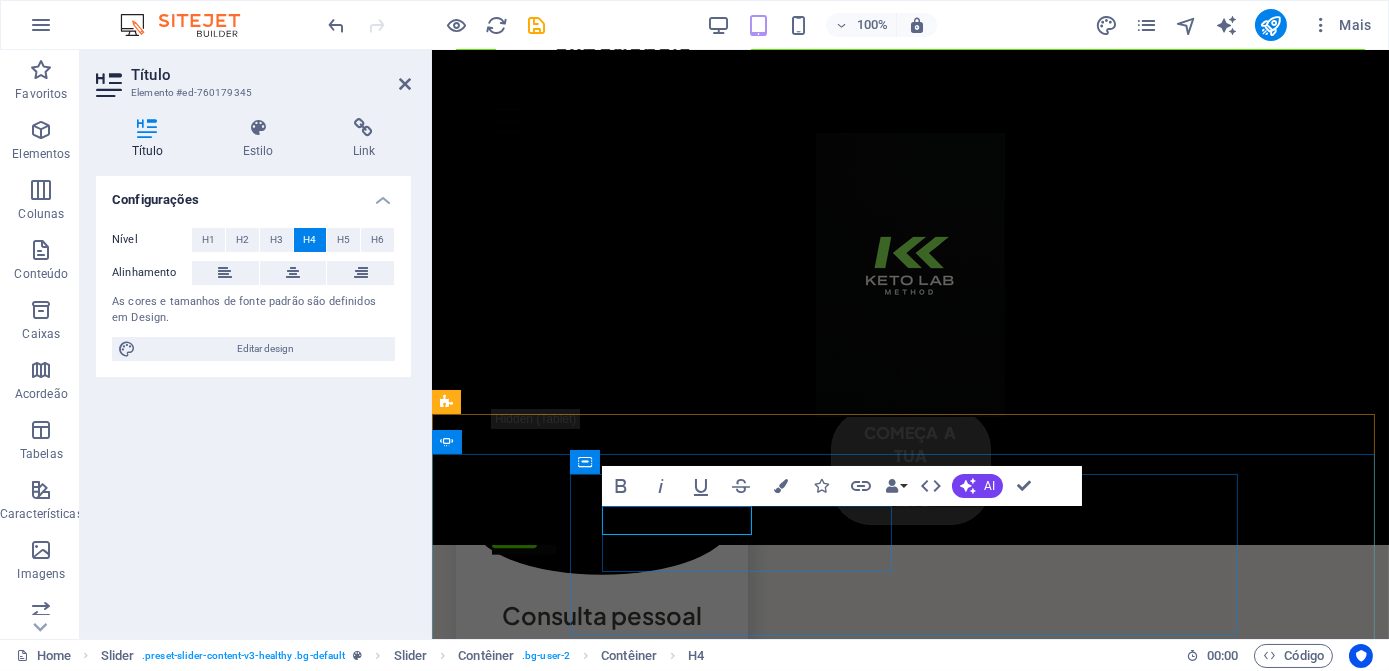 drag, startPoint x: 746, startPoint y: 519, endPoint x: 606, endPoint y: 513, distance: 140.12851 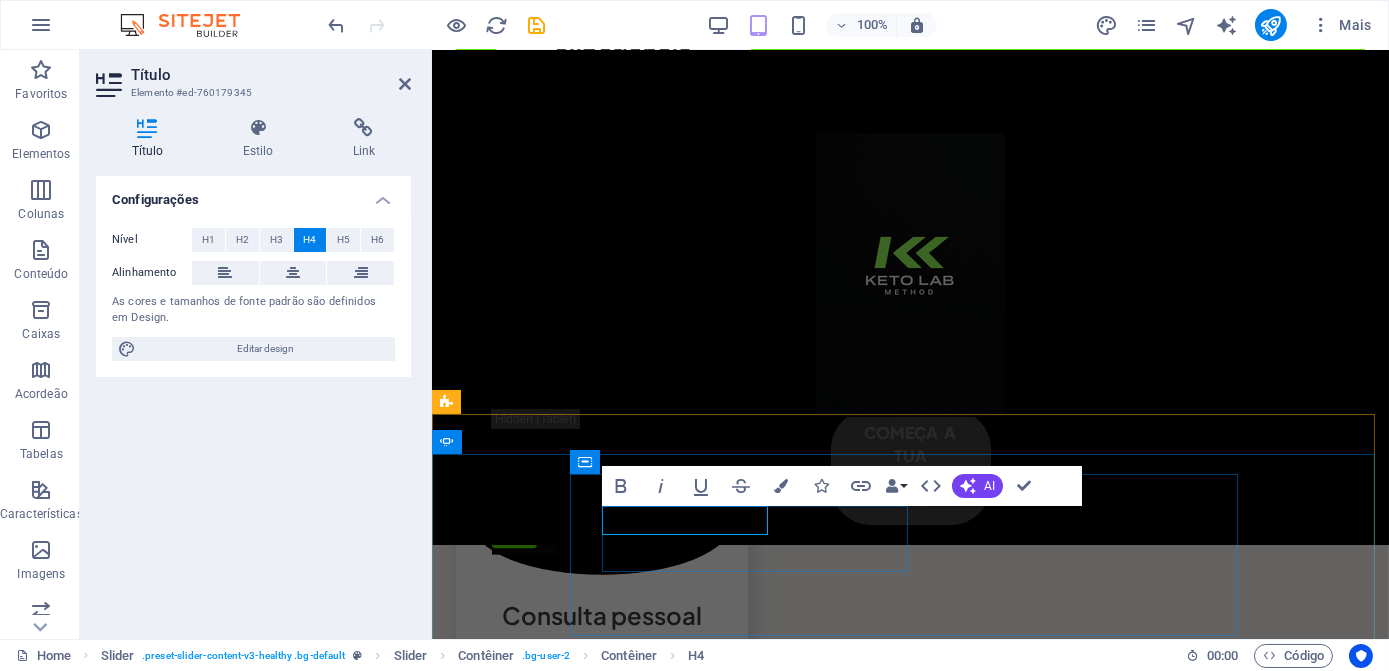 click on "J[FIRST] [LAST]" at bounding box center [-720, 3494] 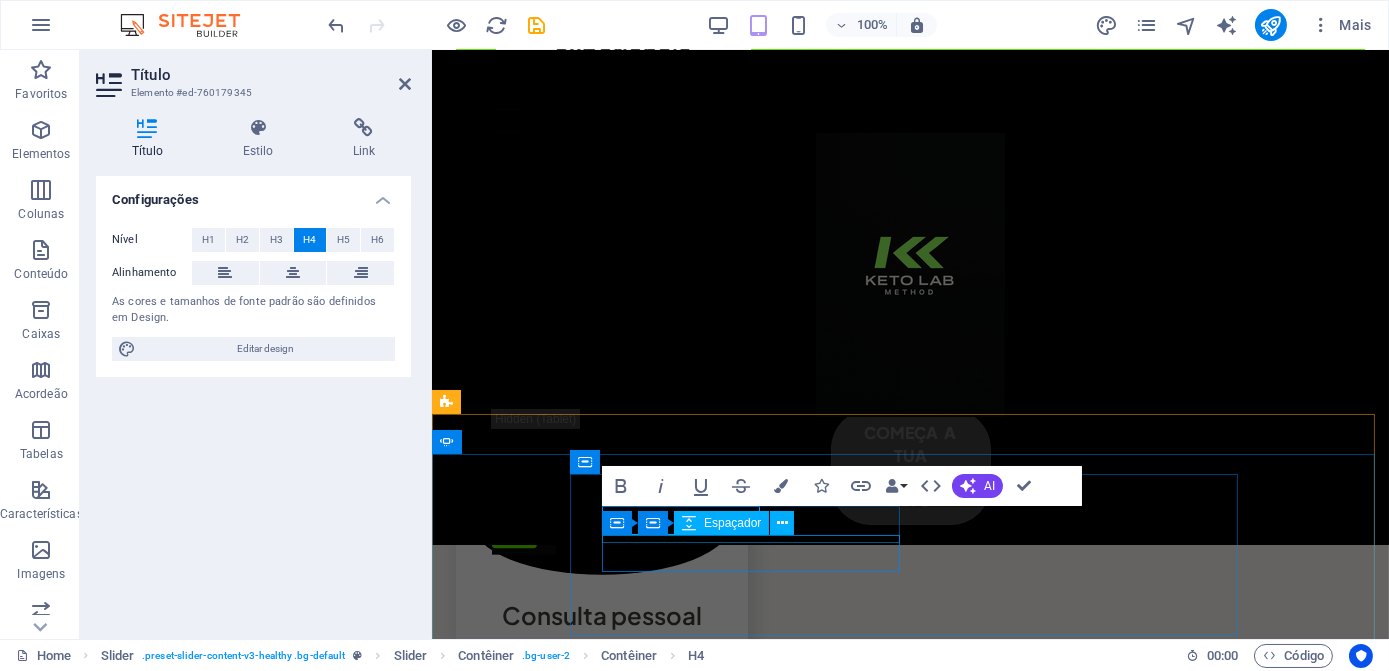 click at bounding box center (-720, 3513) 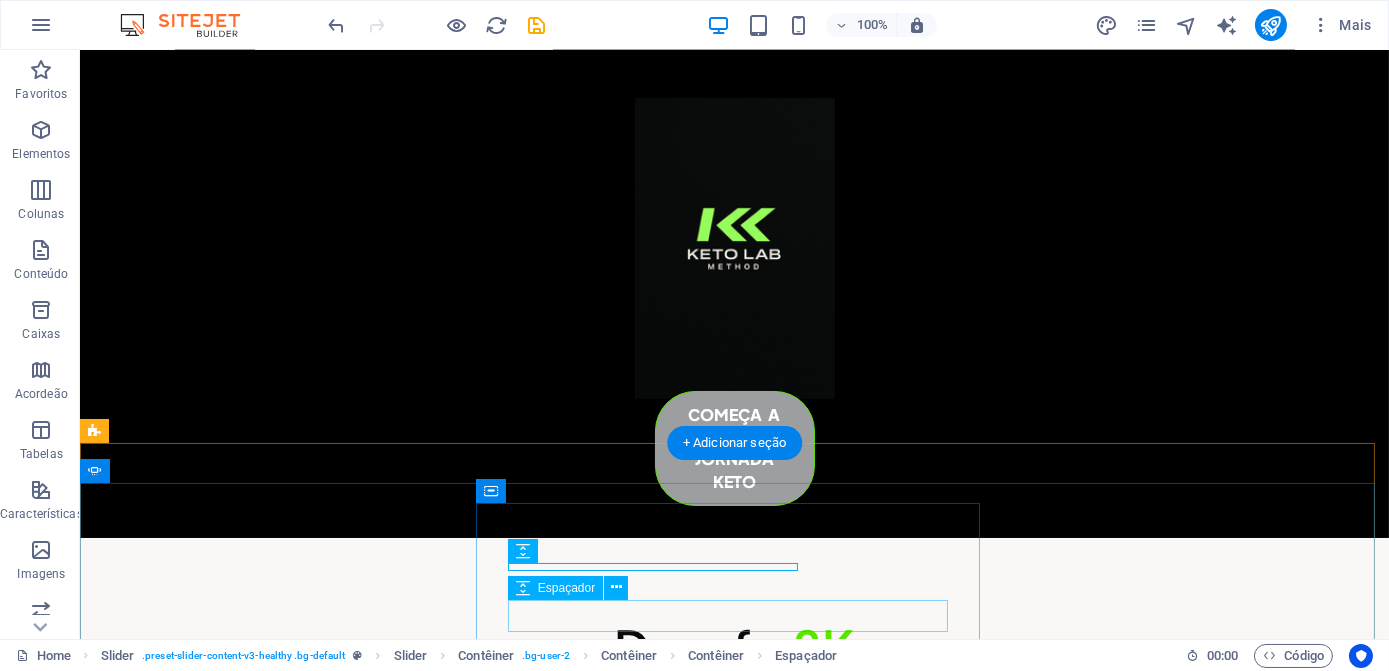 scroll, scrollTop: 4769, scrollLeft: 0, axis: vertical 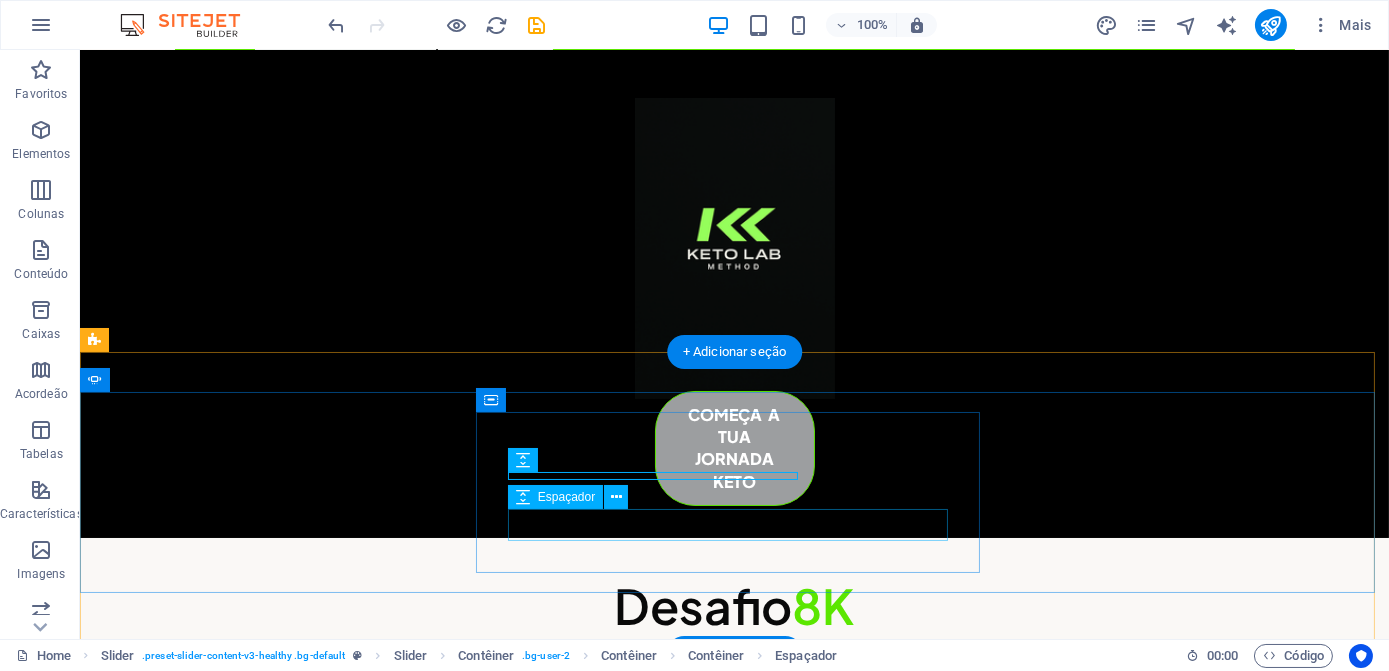 click at bounding box center (-565, 3951) 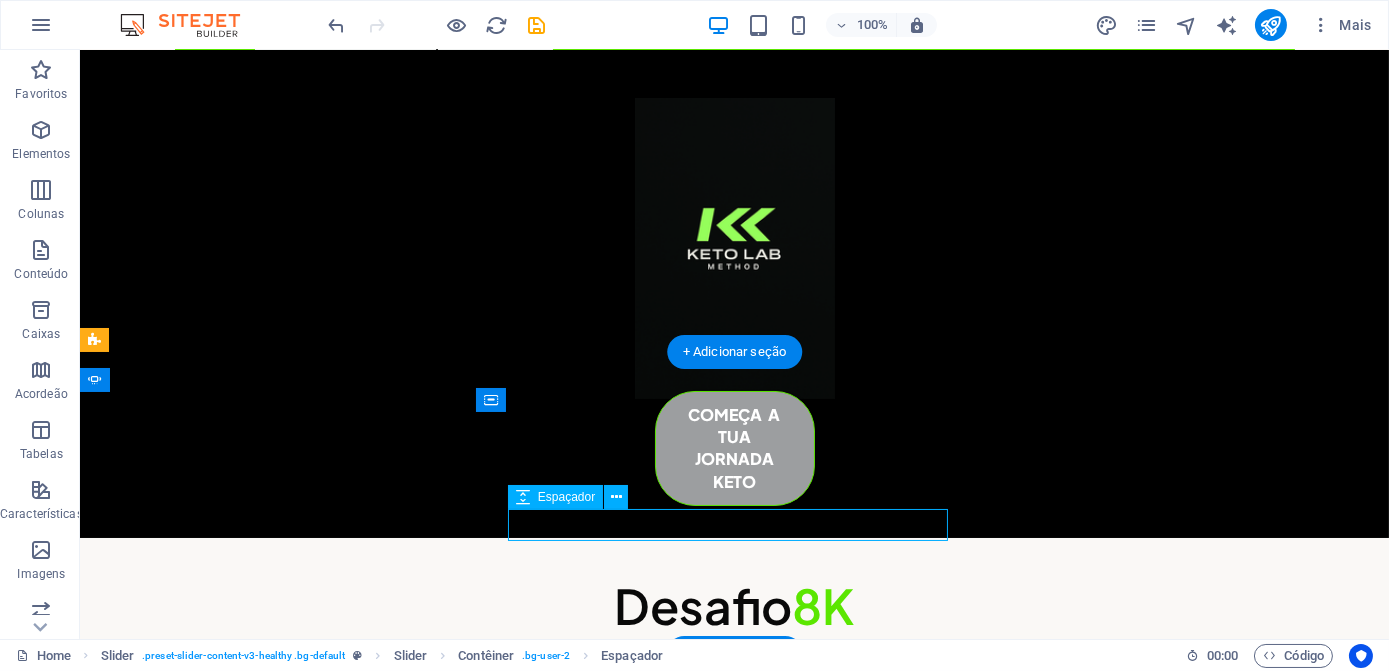 click at bounding box center [-565, 3951] 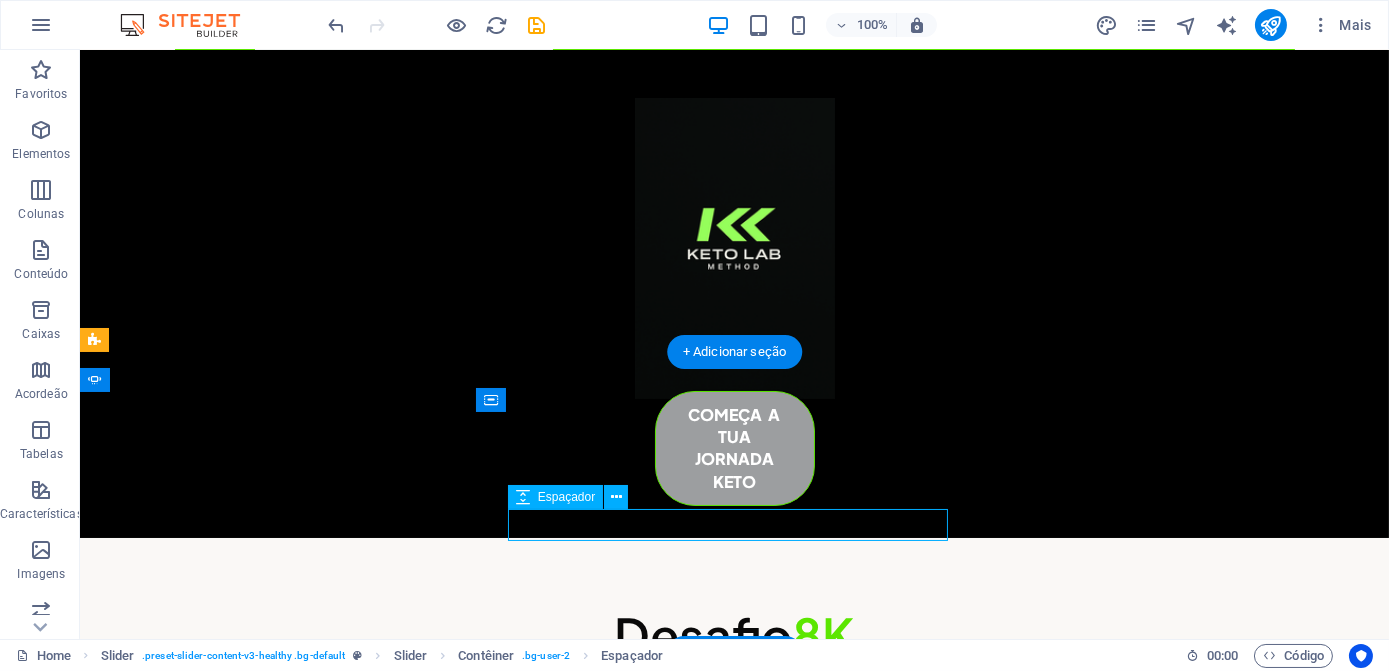 select on "px" 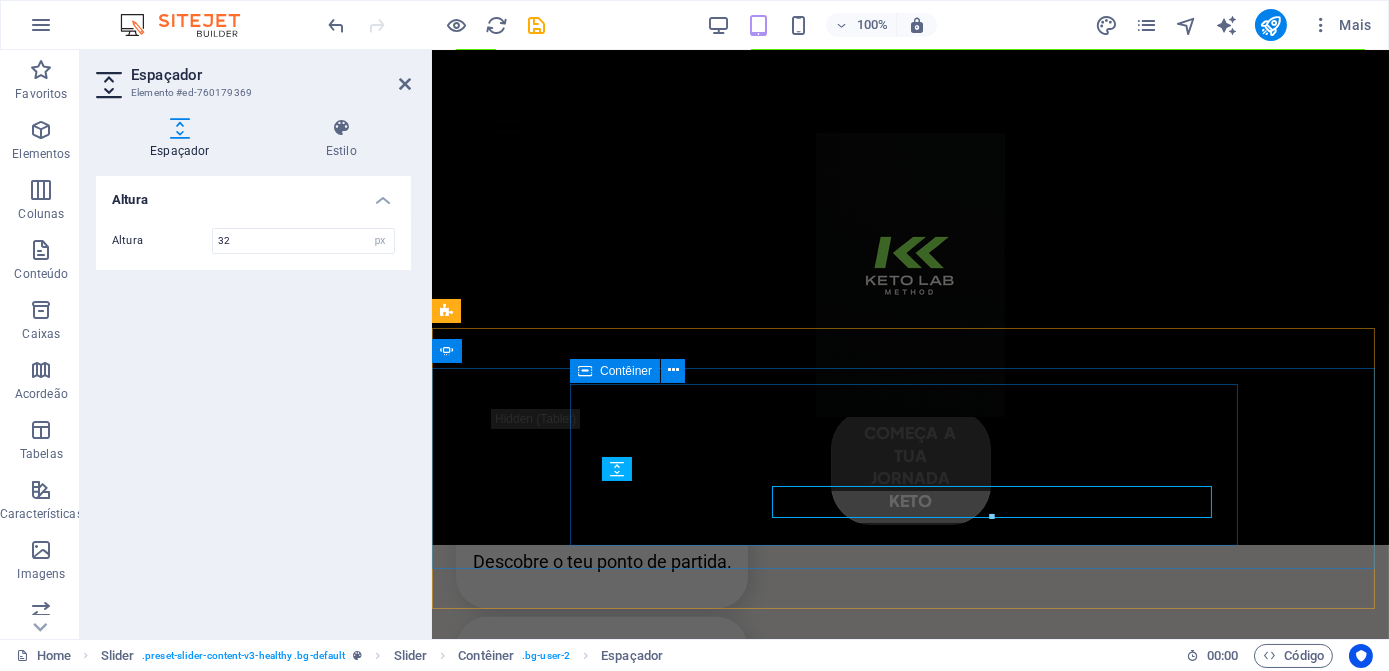 scroll, scrollTop: 4839, scrollLeft: 0, axis: vertical 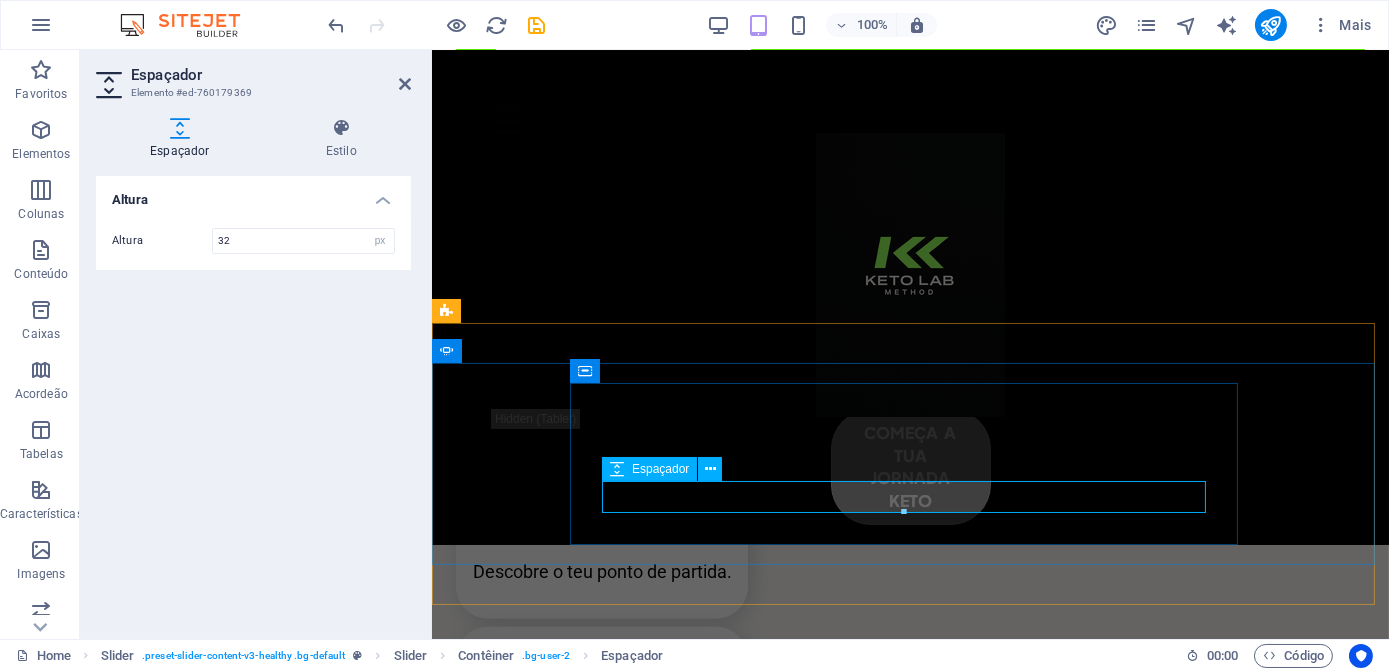 click at bounding box center (-720, 3586) 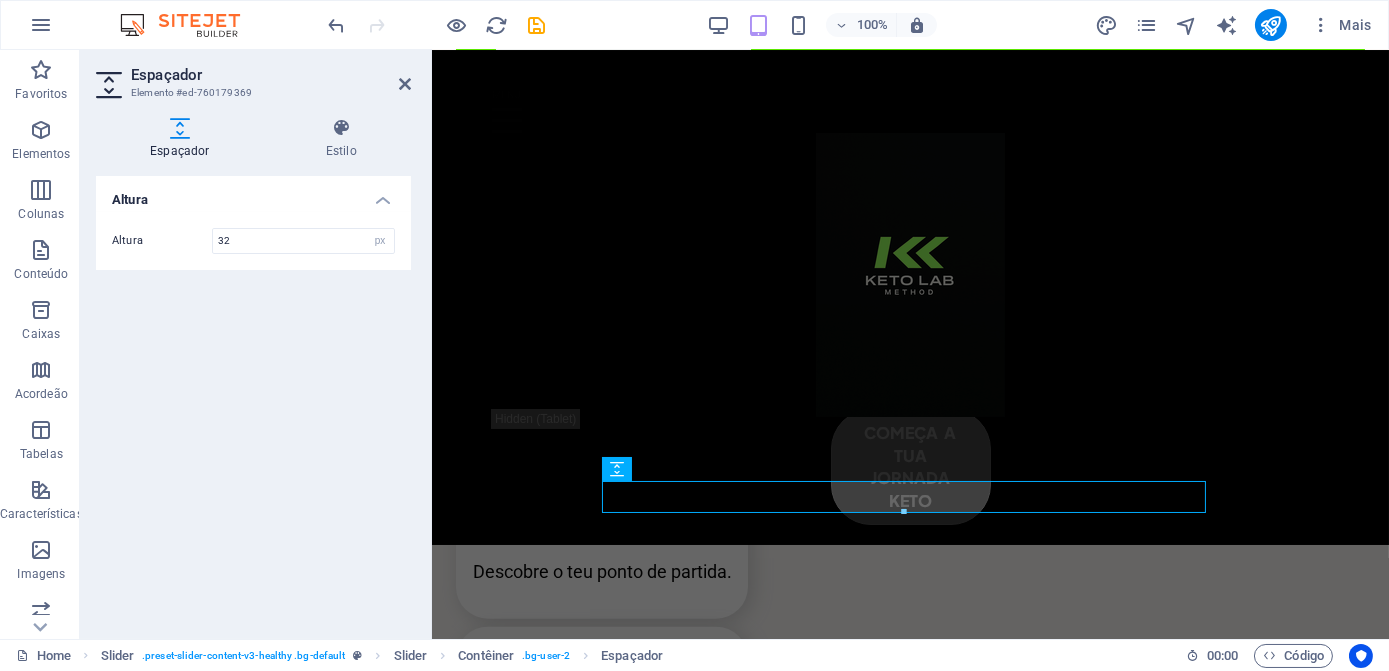 click at bounding box center [904, 512] 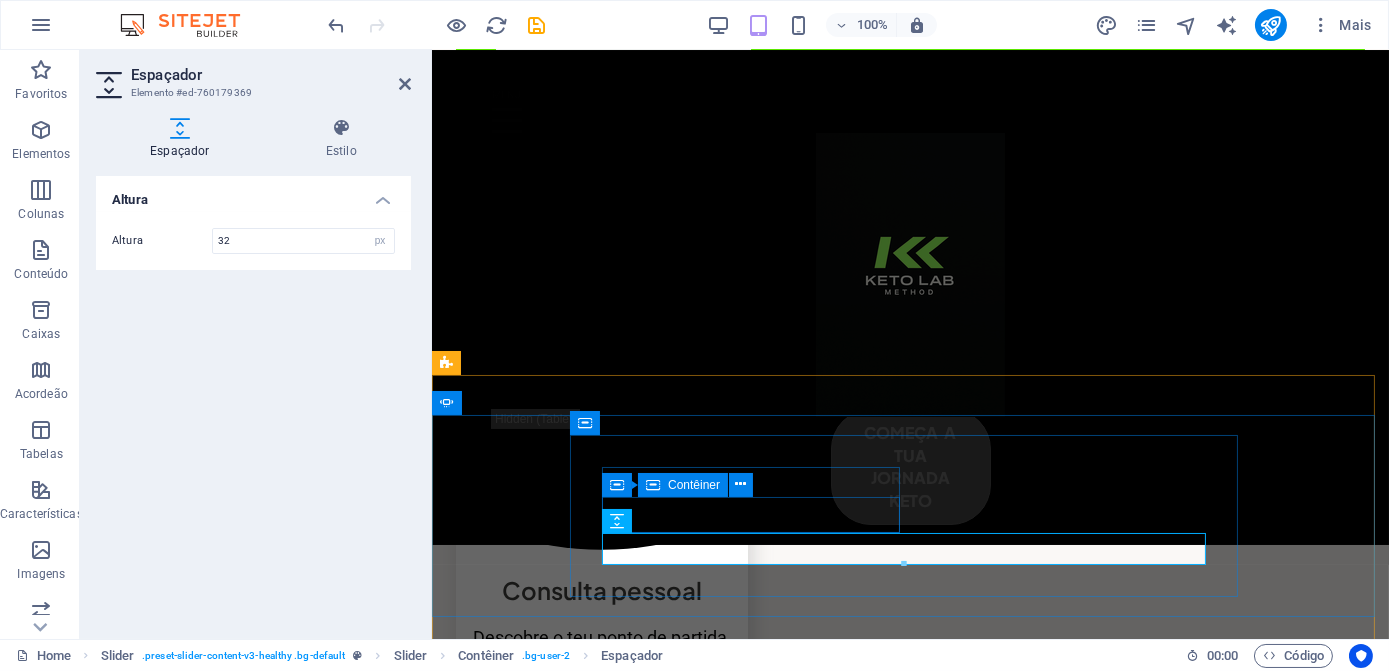 scroll, scrollTop: 4748, scrollLeft: 0, axis: vertical 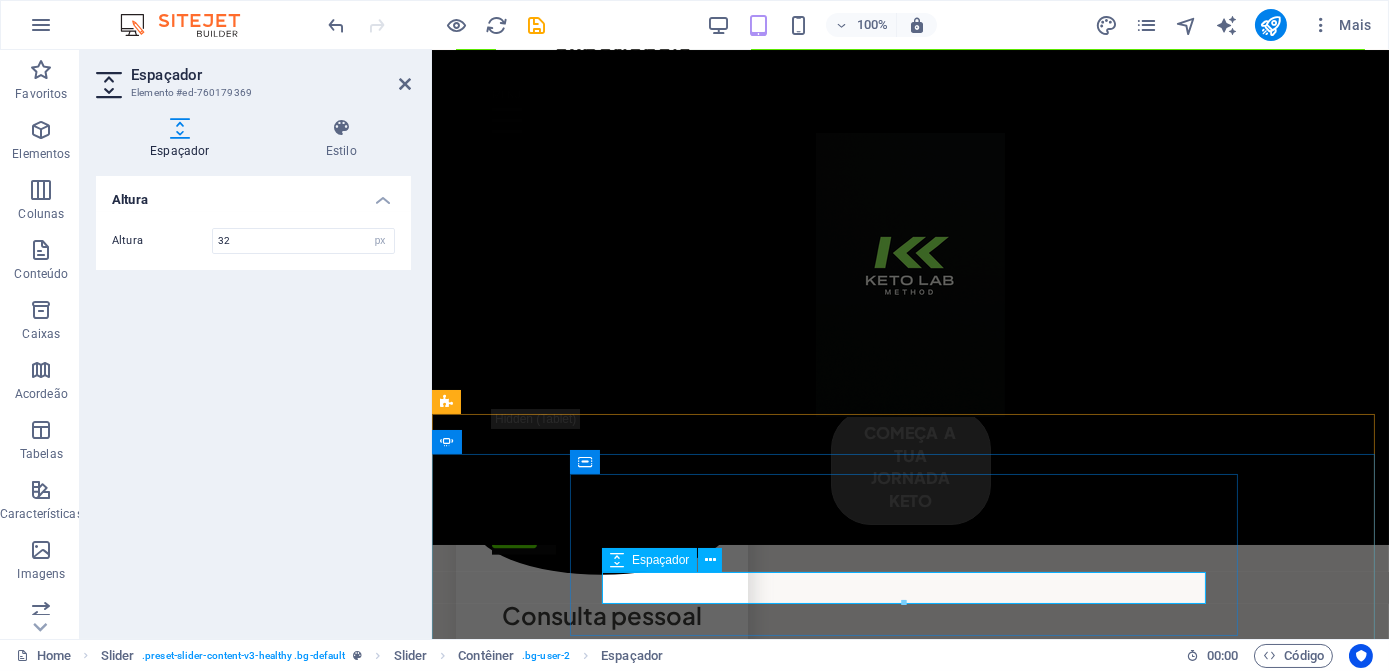 click at bounding box center [-720, 3677] 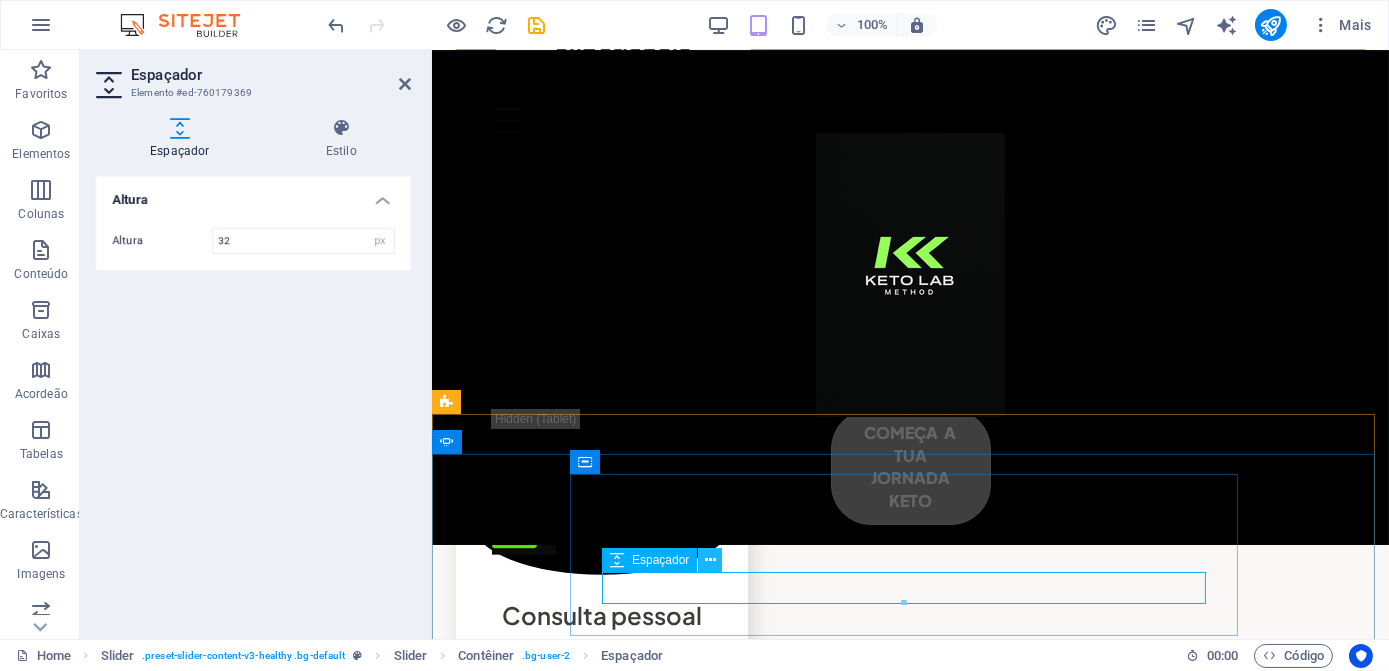 click at bounding box center [710, 560] 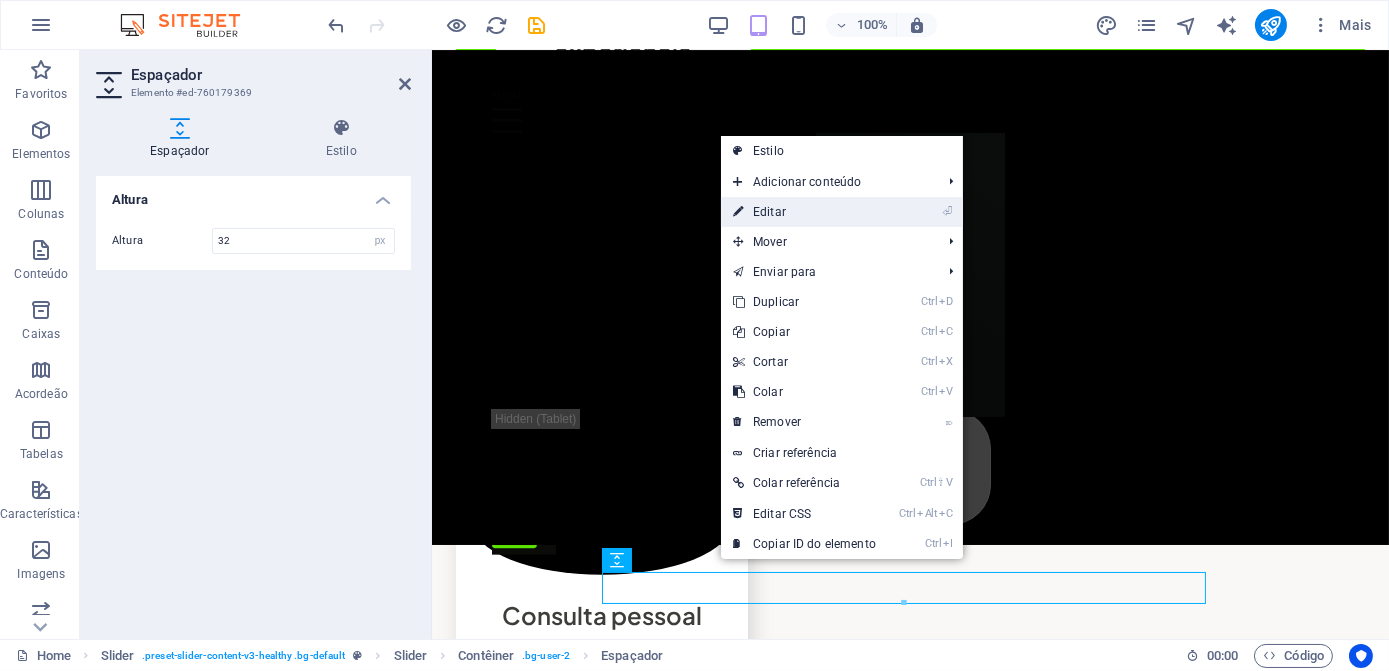 click on "⏎  Editar" at bounding box center (804, 212) 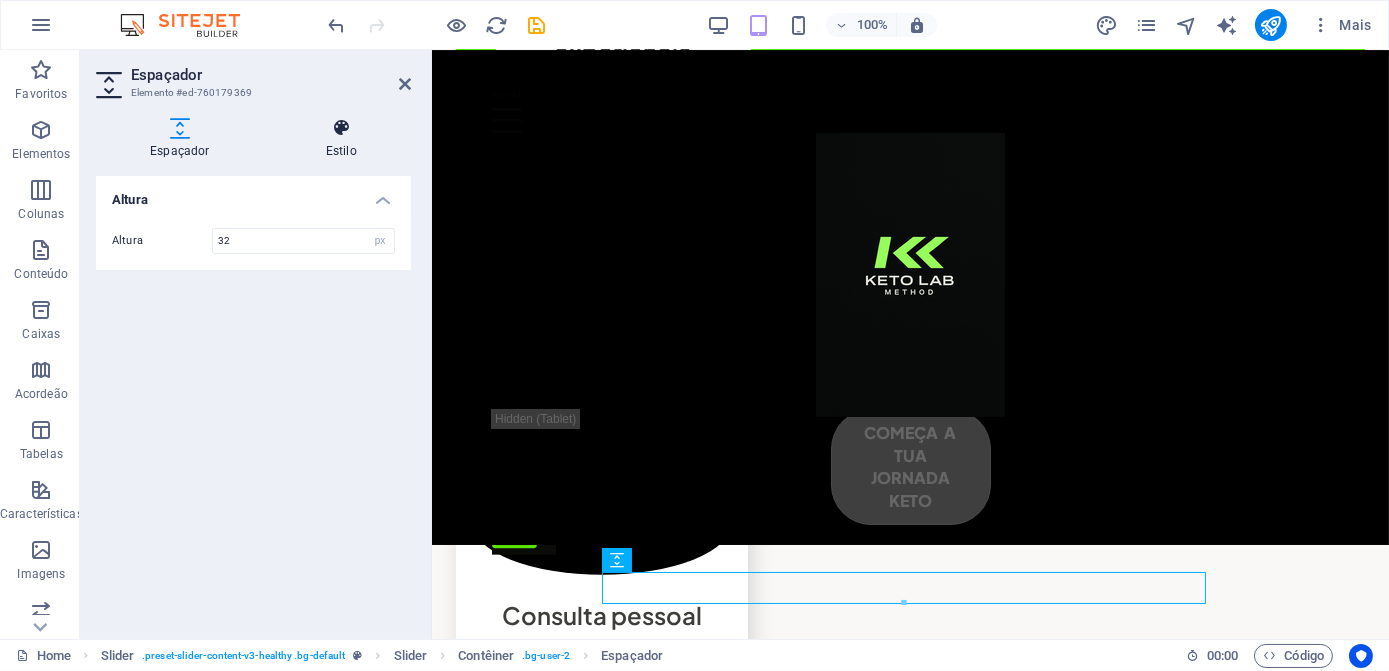 click on "Estilo" at bounding box center [341, 139] 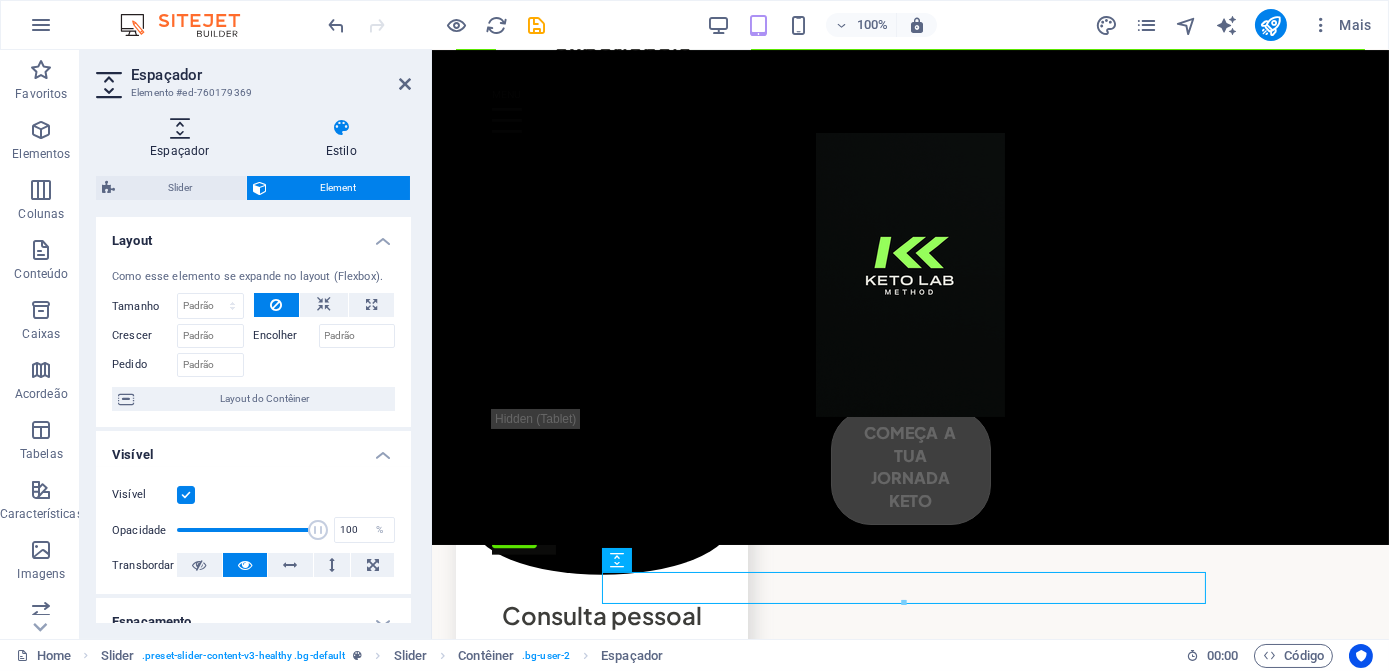 drag, startPoint x: 179, startPoint y: 126, endPoint x: 207, endPoint y: 133, distance: 28.86174 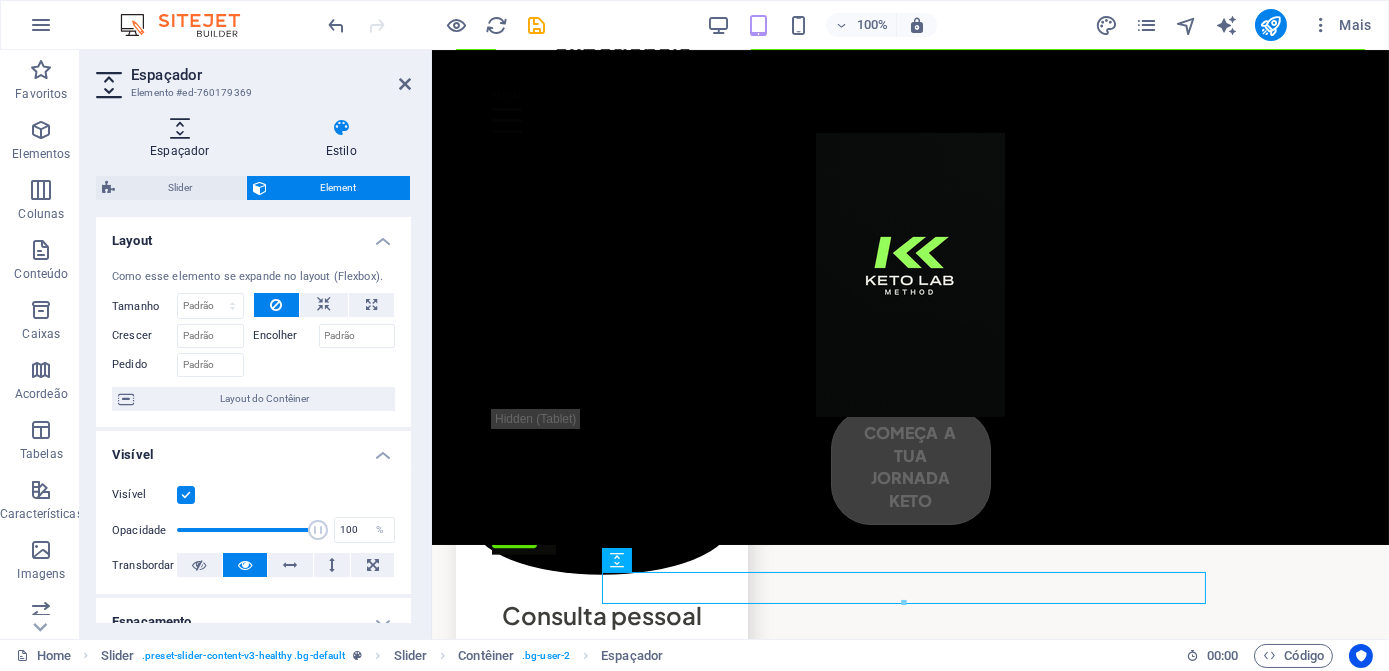 click at bounding box center (180, 128) 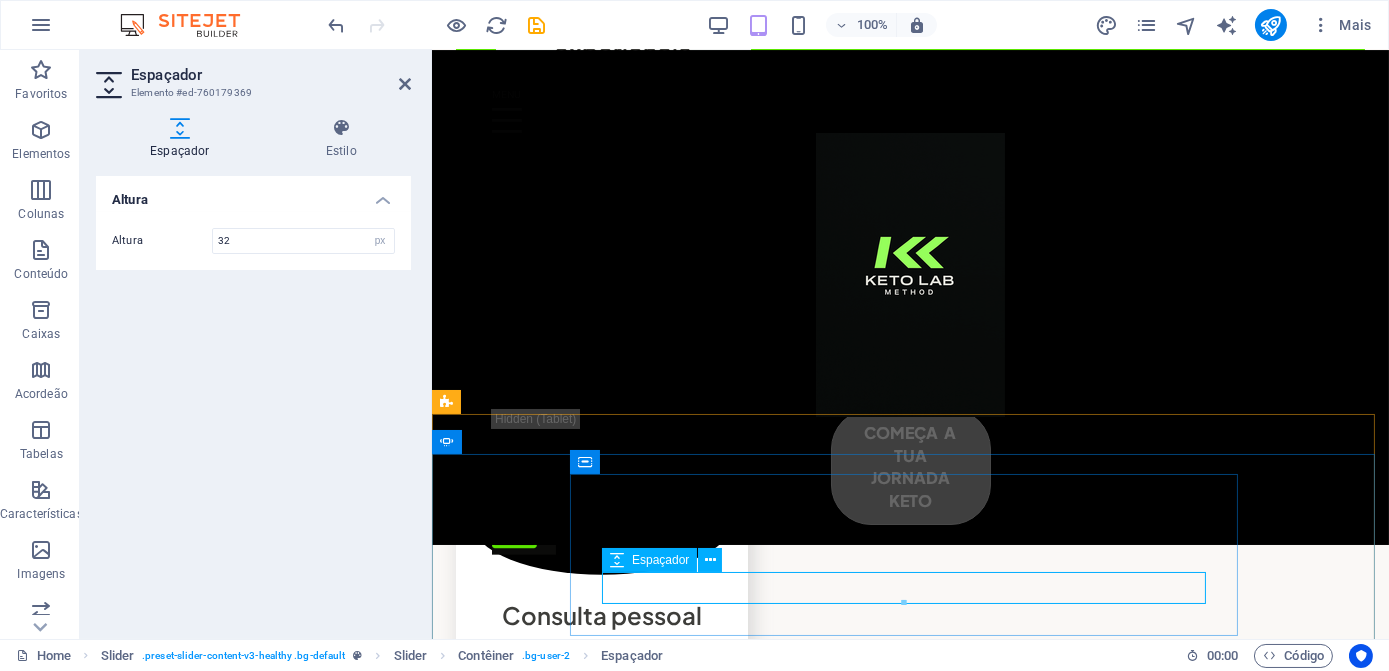 click at bounding box center [-720, 3677] 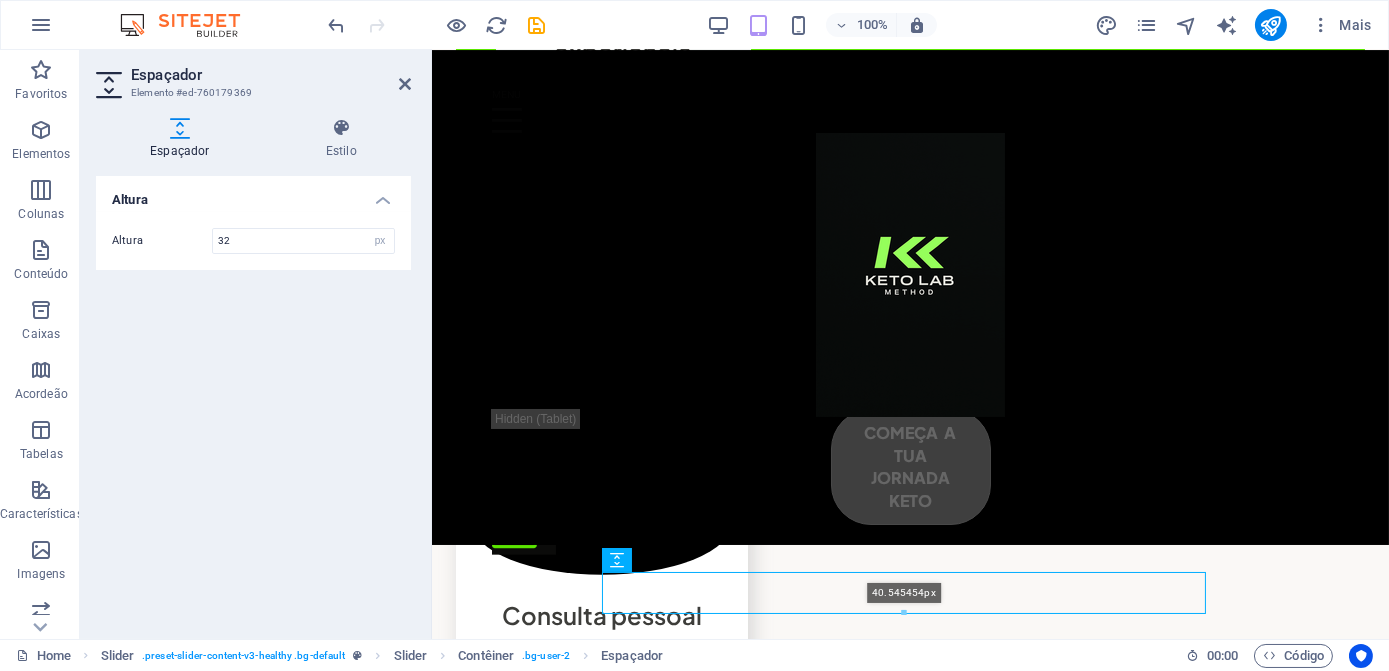 click at bounding box center [904, 613] 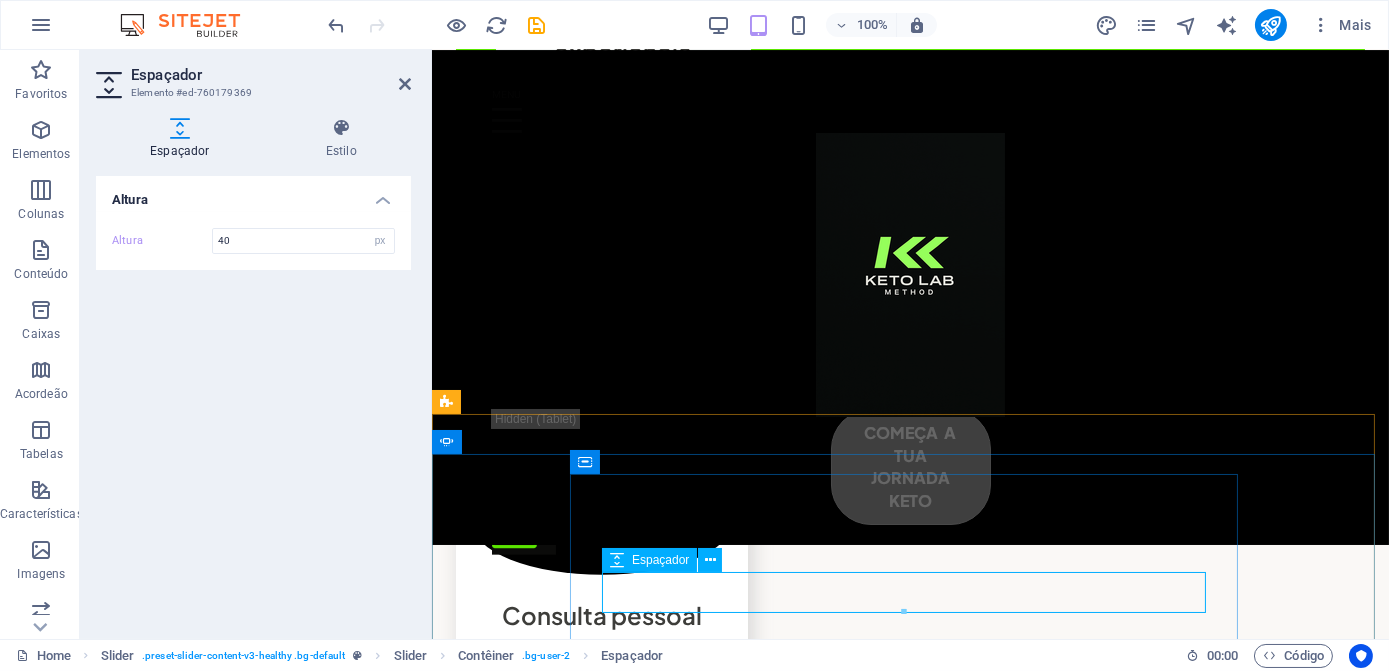 click at bounding box center (-720, 3690) 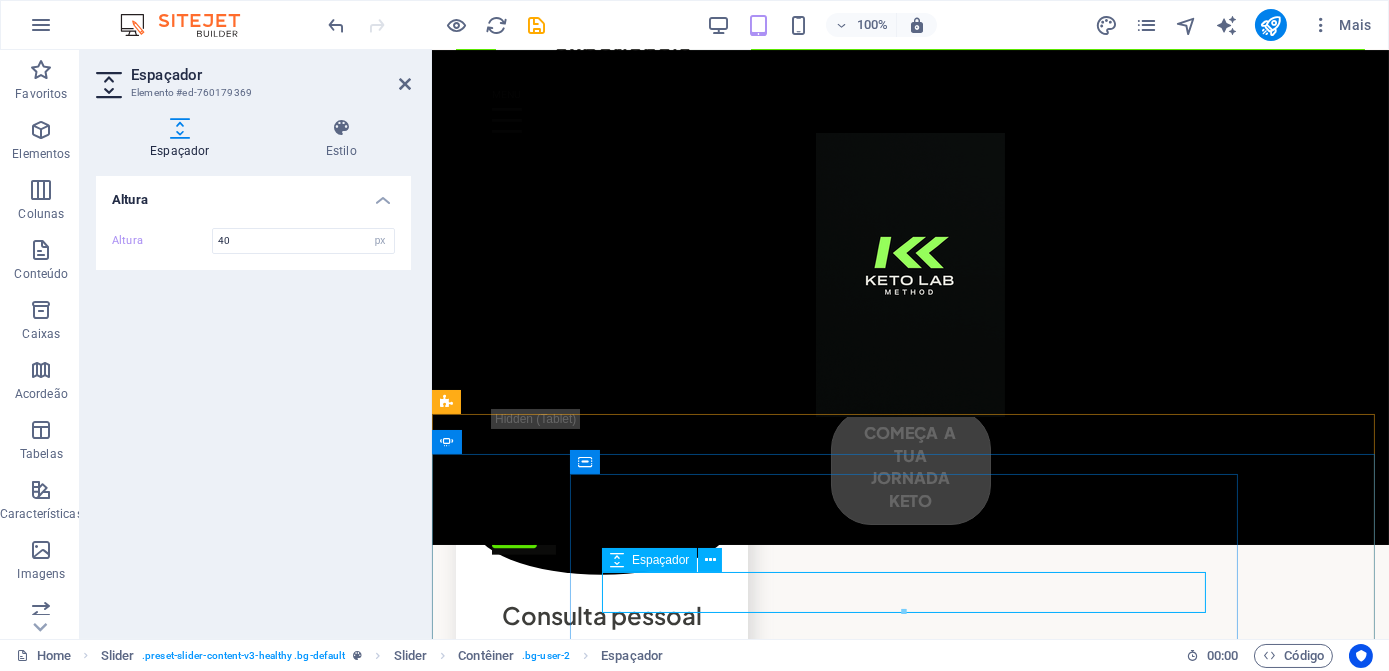click at bounding box center (-720, 3690) 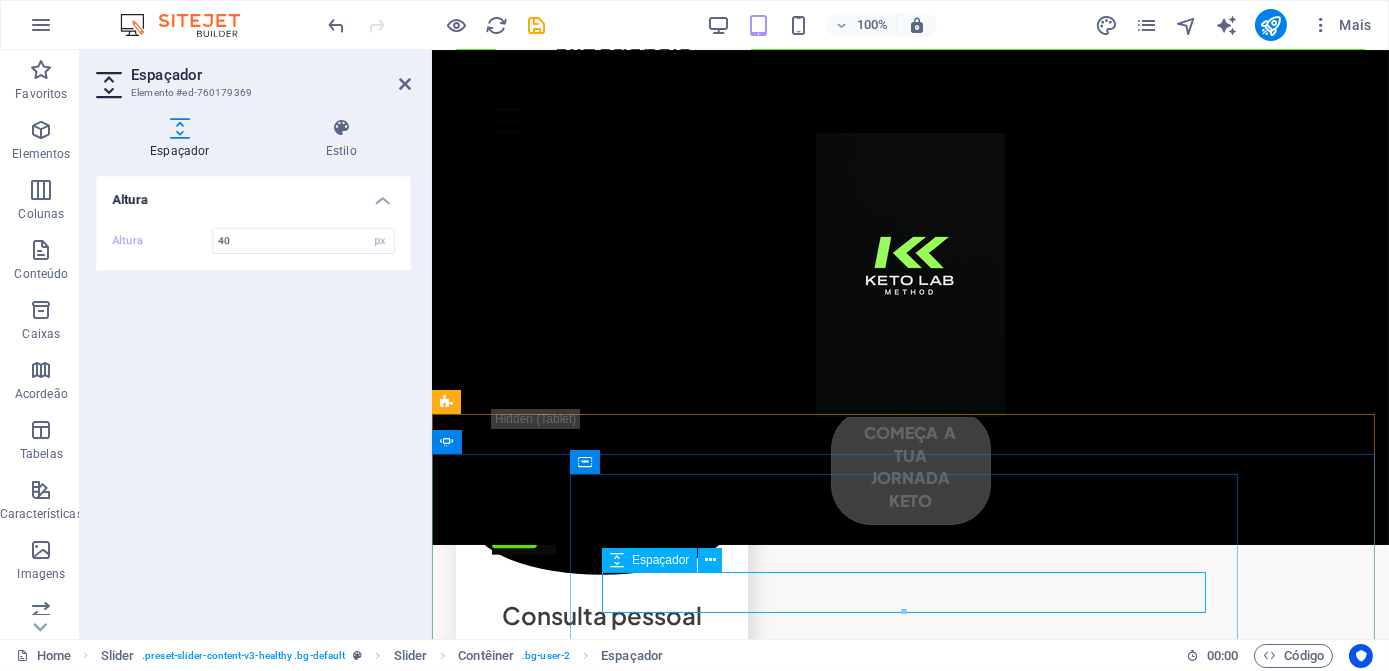 click at bounding box center [-720, 3690] 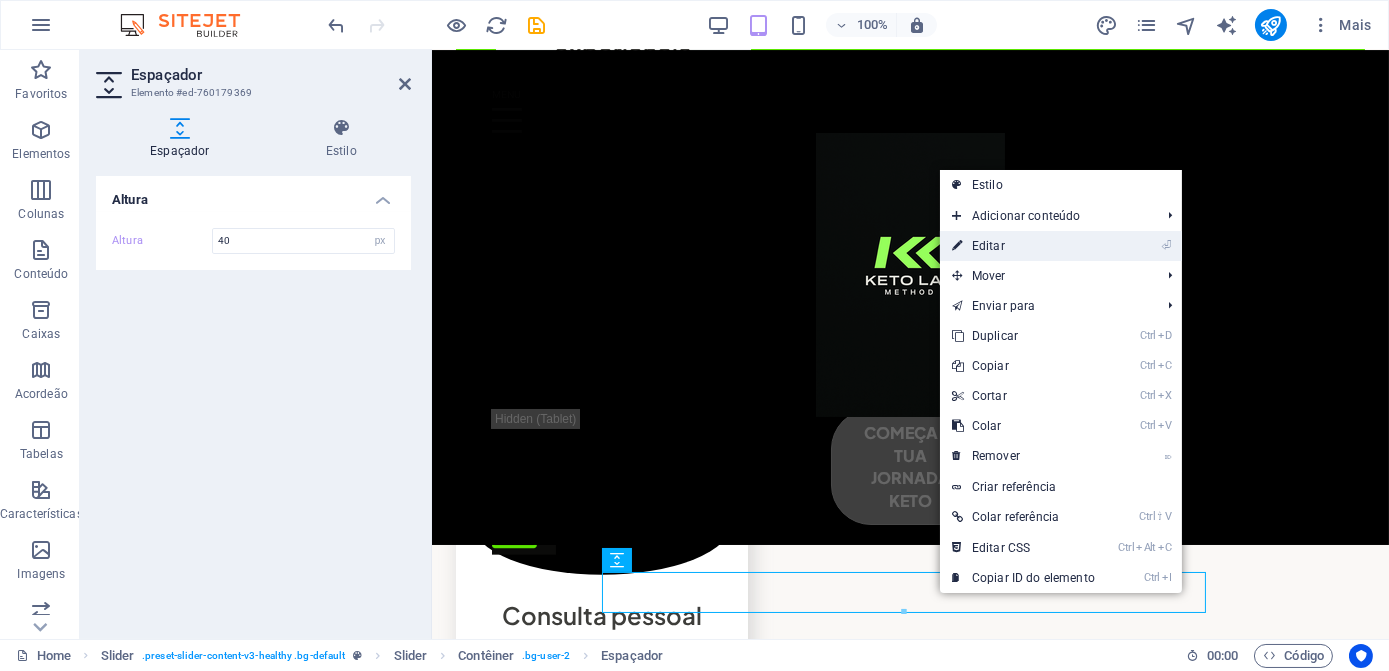 click on "⏎  Editar" at bounding box center (1023, 246) 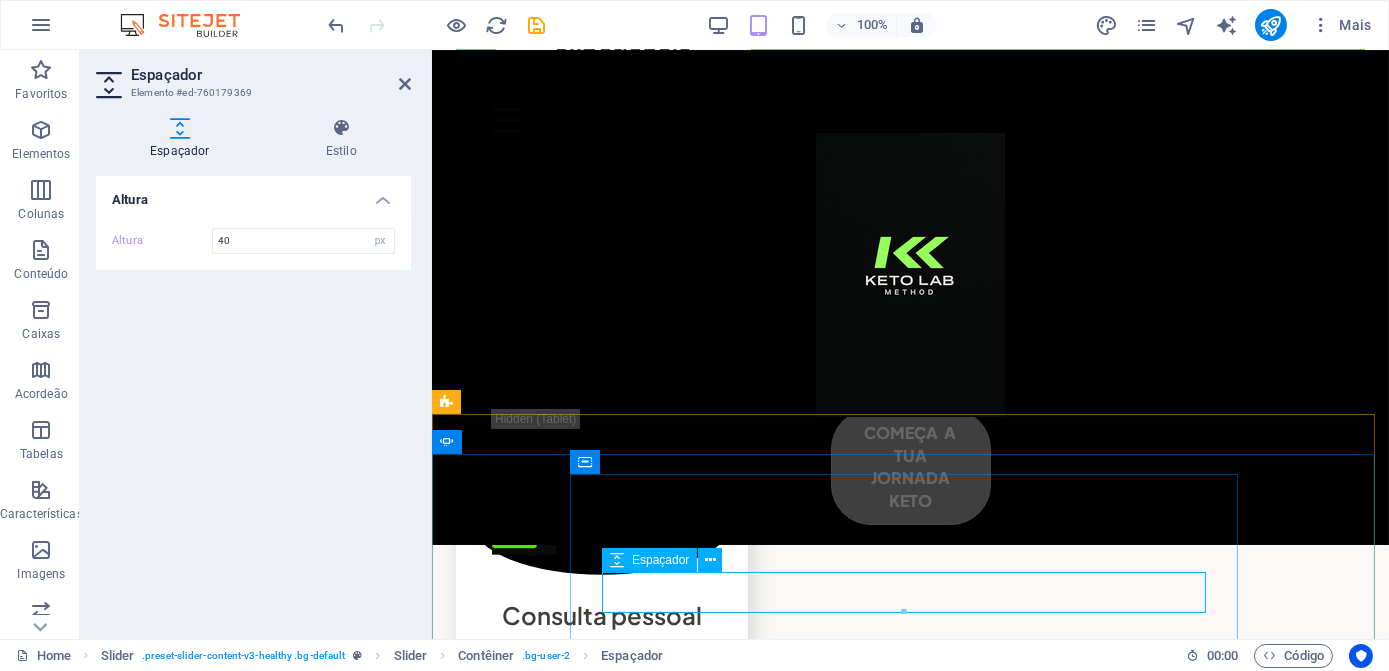 click at bounding box center (-720, 3690) 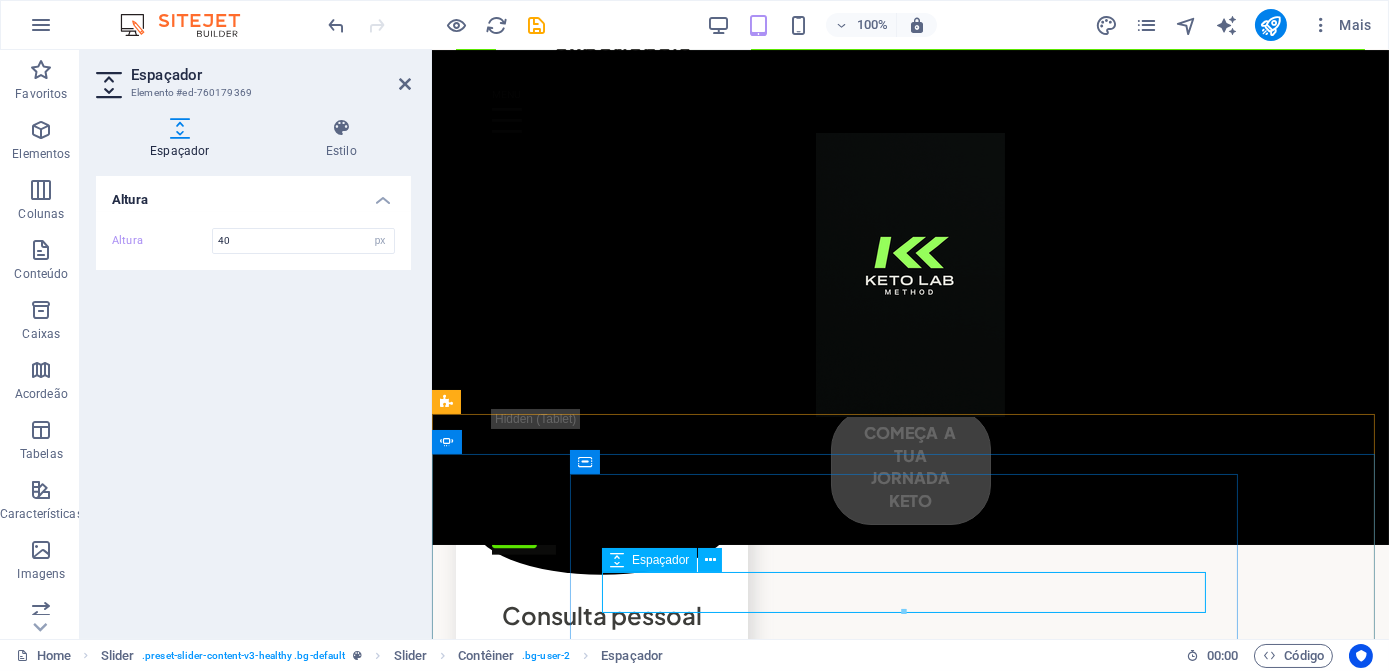 click at bounding box center [-720, 3690] 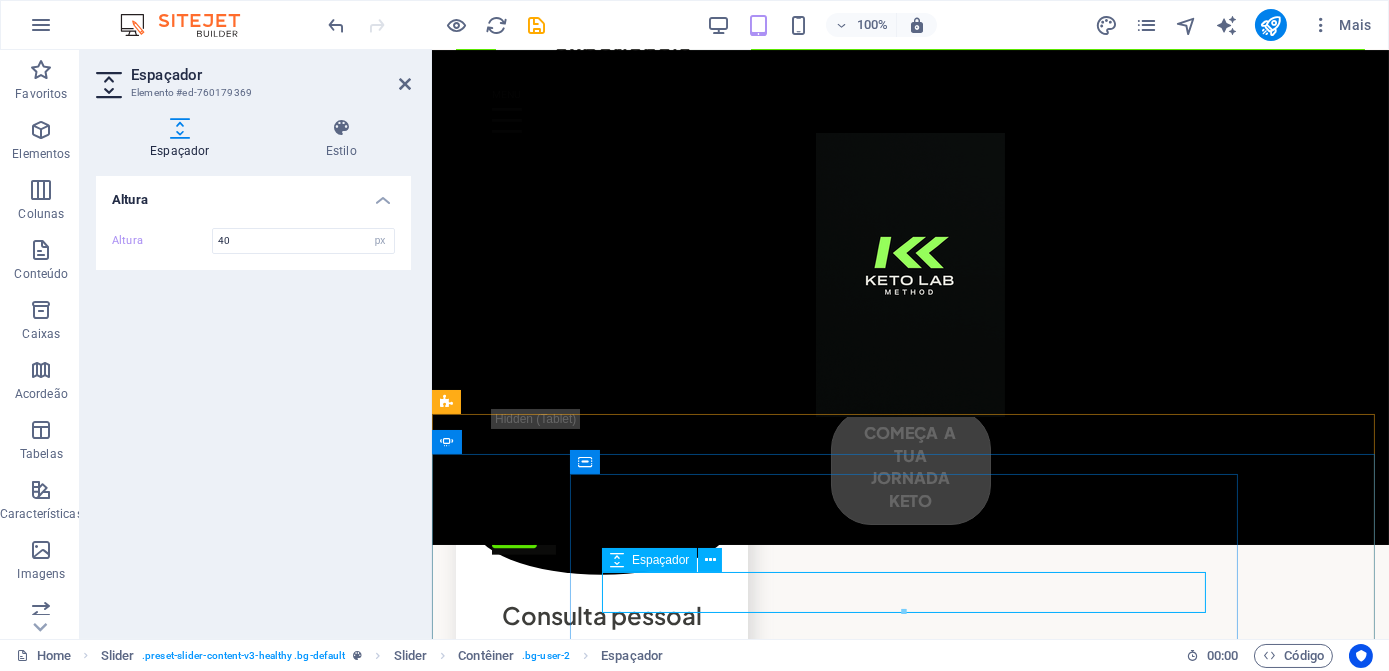 click at bounding box center [-720, 3690] 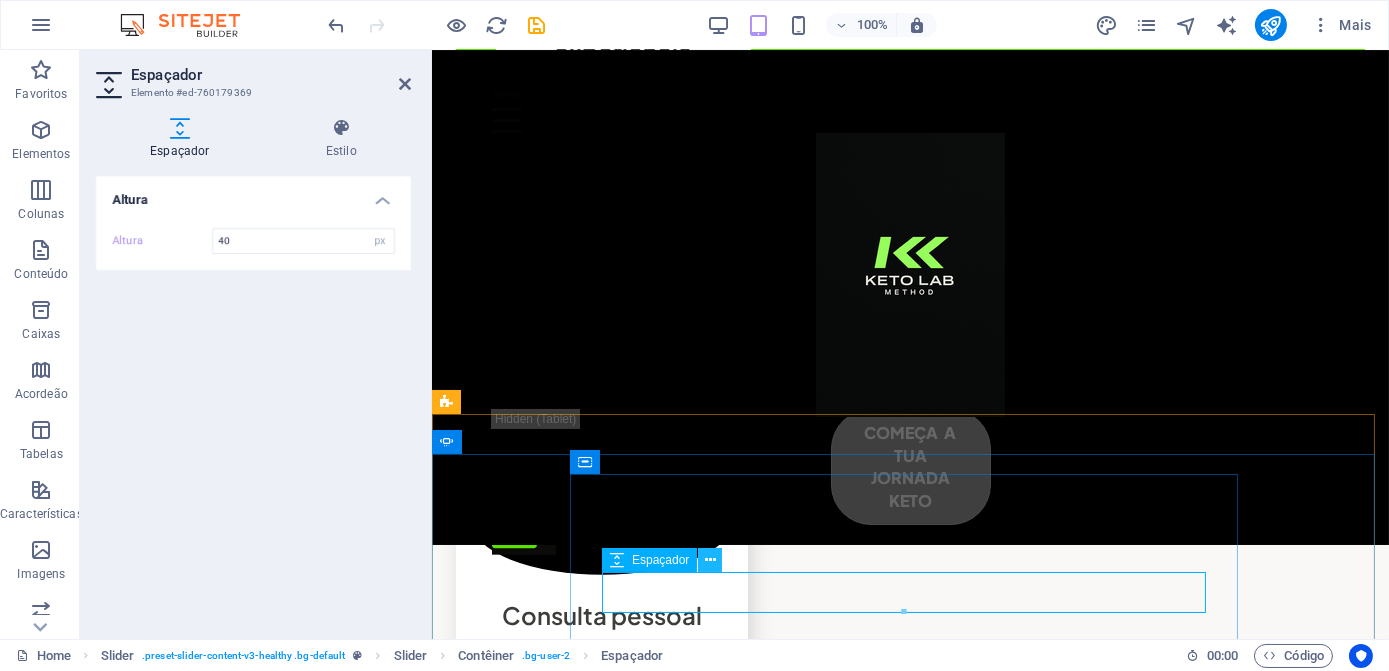 click at bounding box center [710, 560] 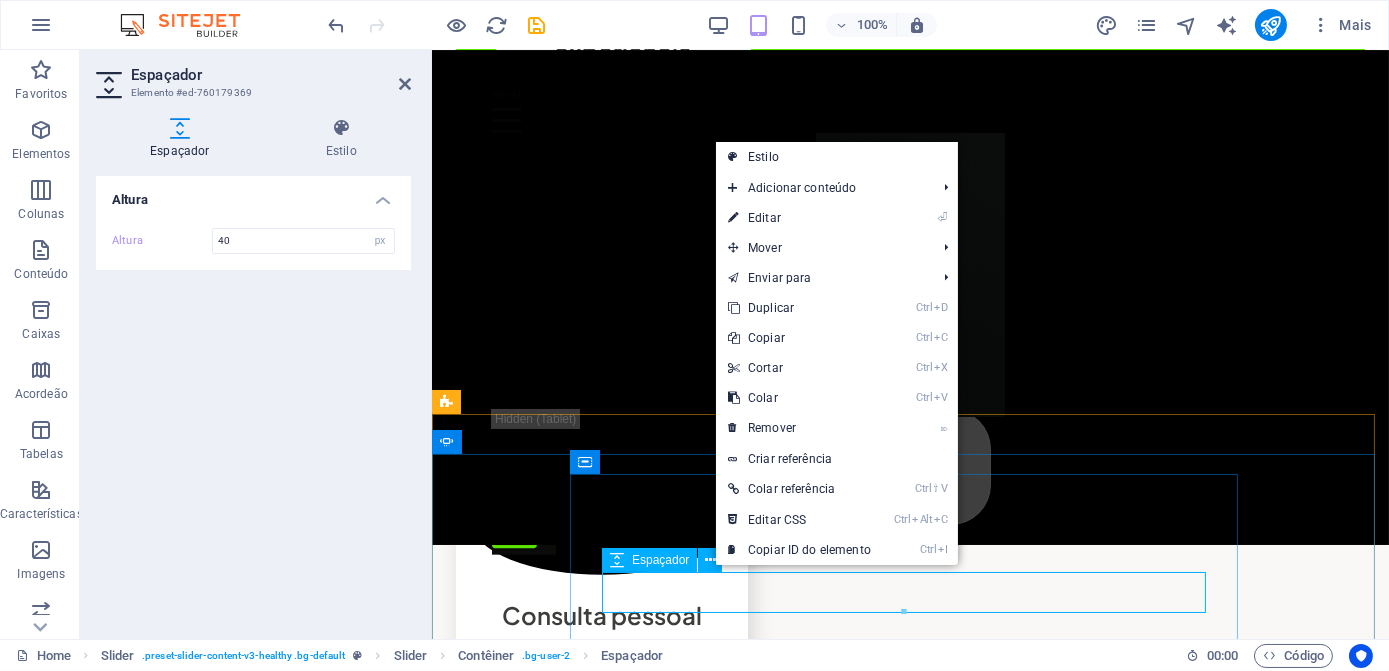 click at bounding box center [-720, 3690] 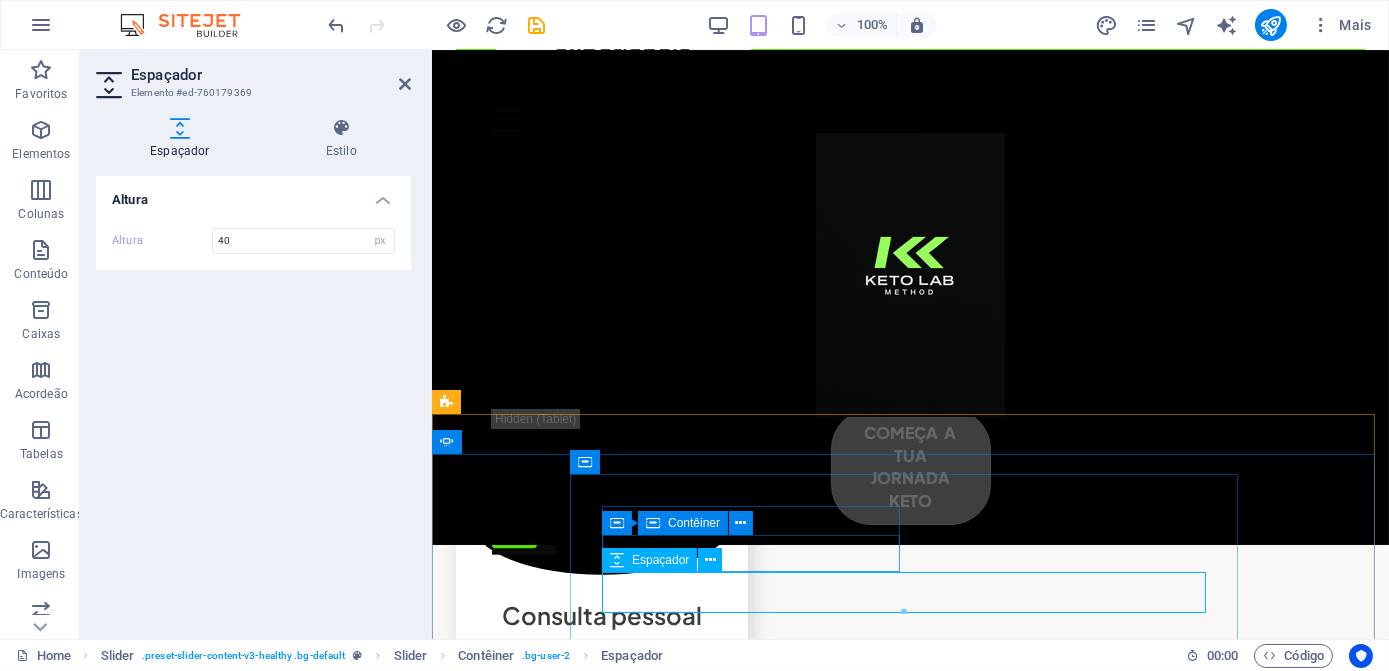 click at bounding box center (-720, 3690) 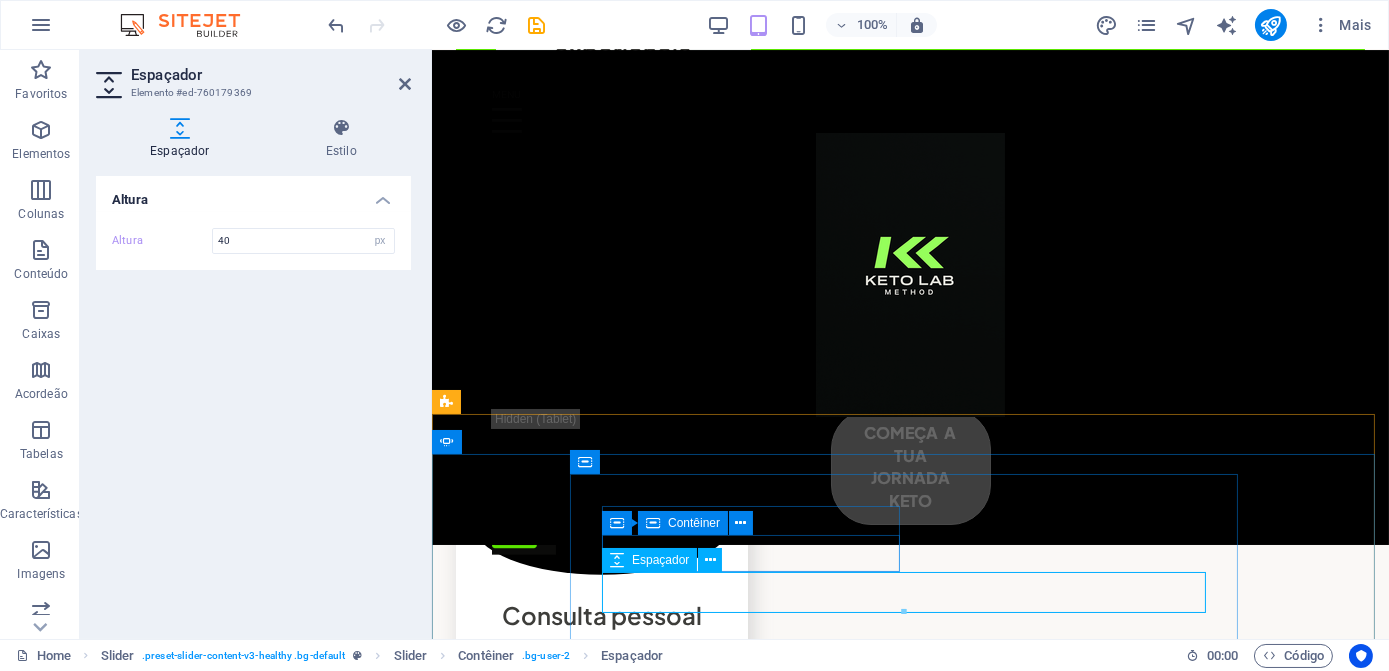 click at bounding box center [-720, 3690] 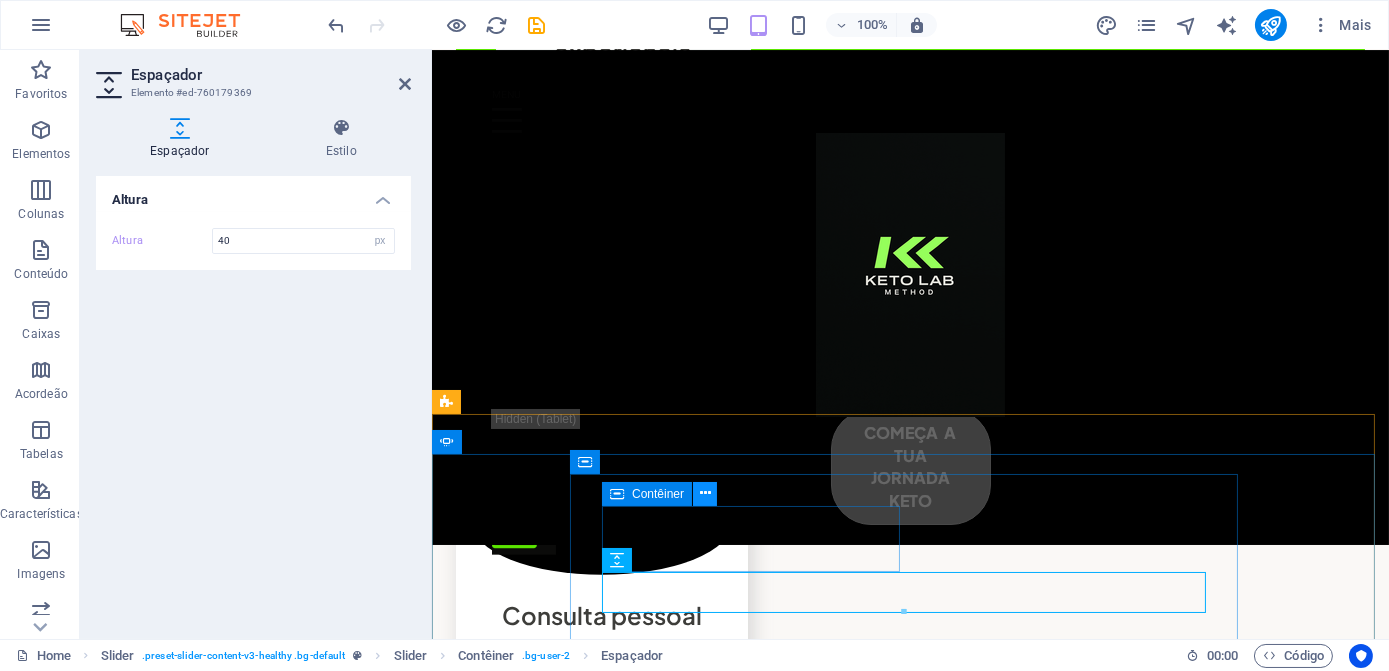 click at bounding box center (705, 493) 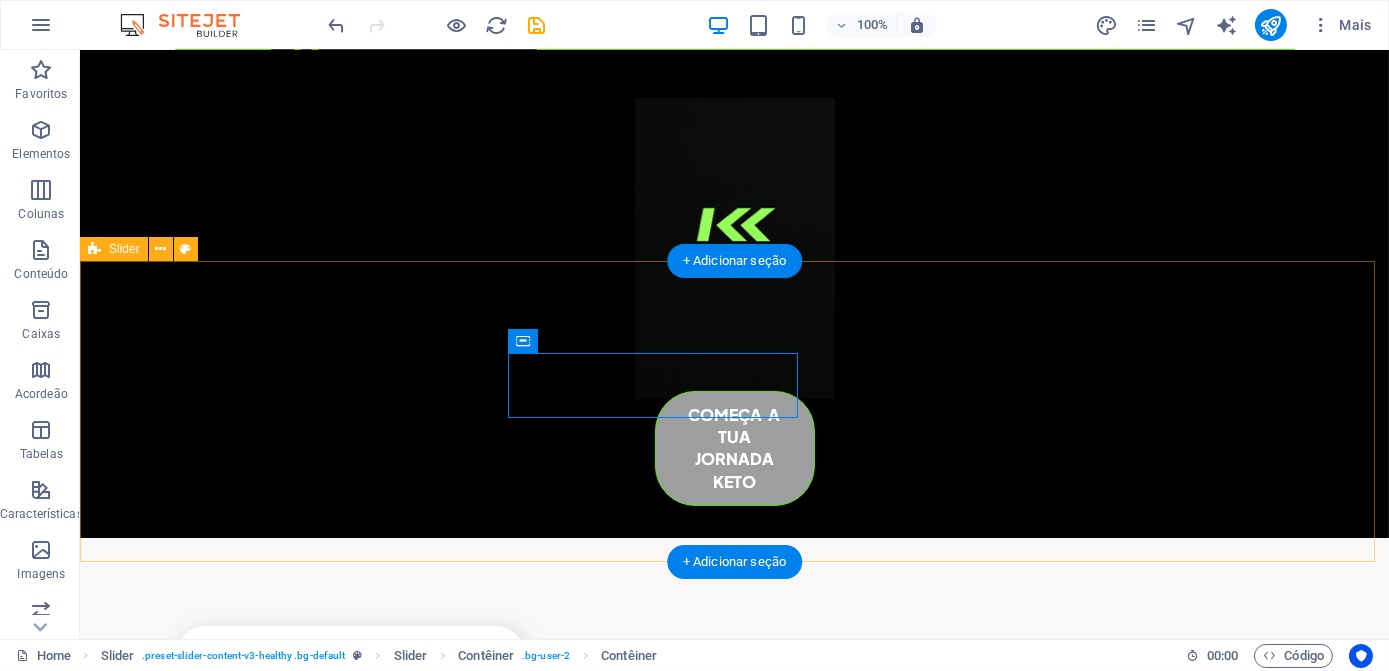 scroll, scrollTop: 4678, scrollLeft: 0, axis: vertical 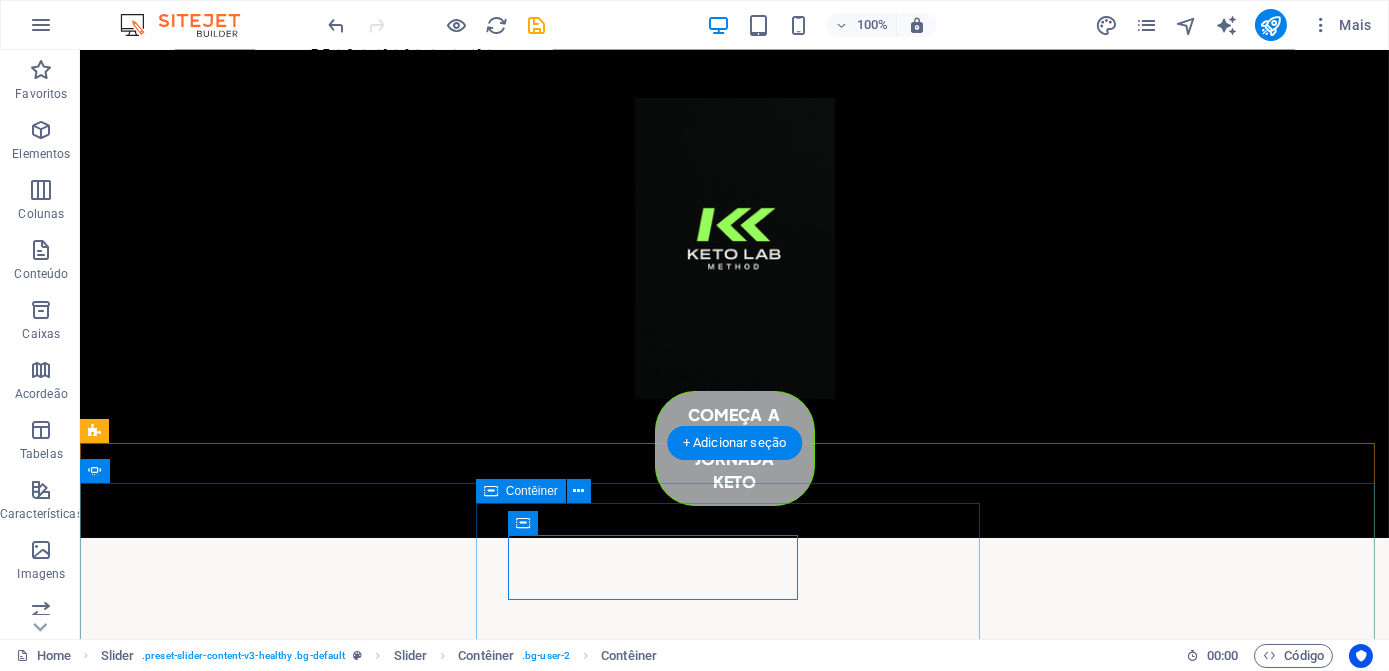 click on "[FIRST] [LAST]" at bounding box center [-565, 3952] 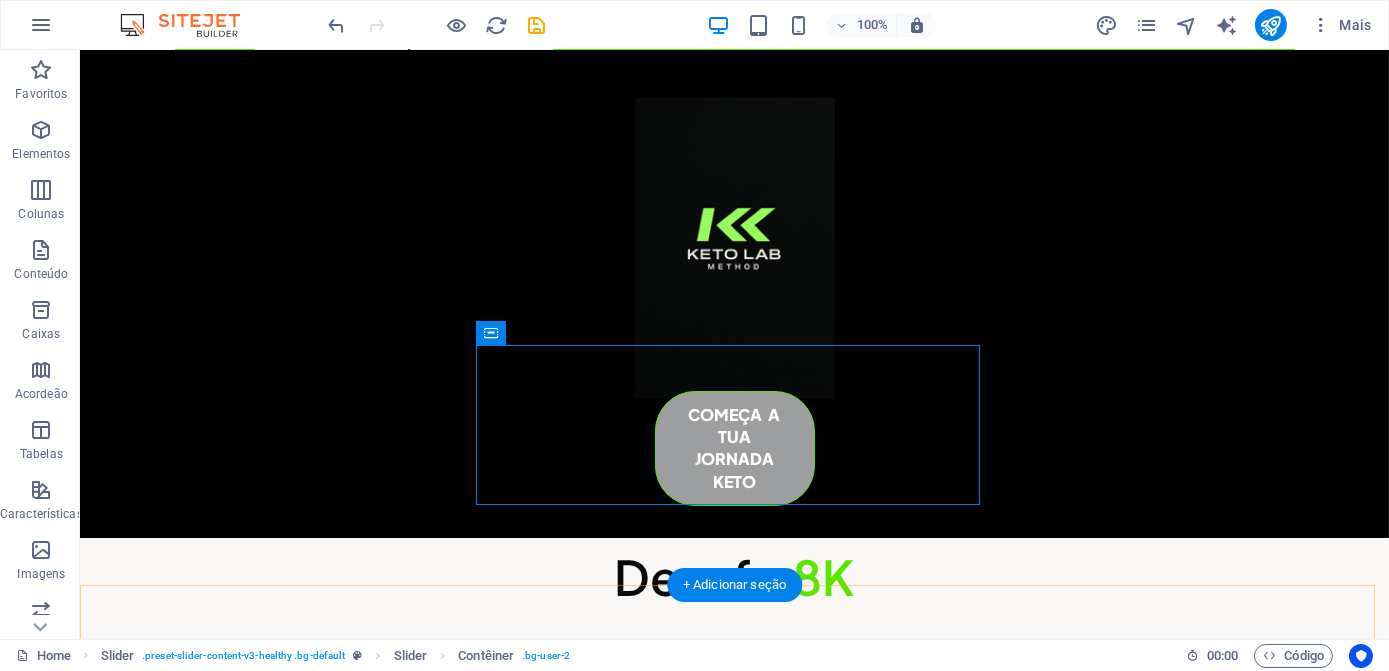 scroll, scrollTop: 4769, scrollLeft: 0, axis: vertical 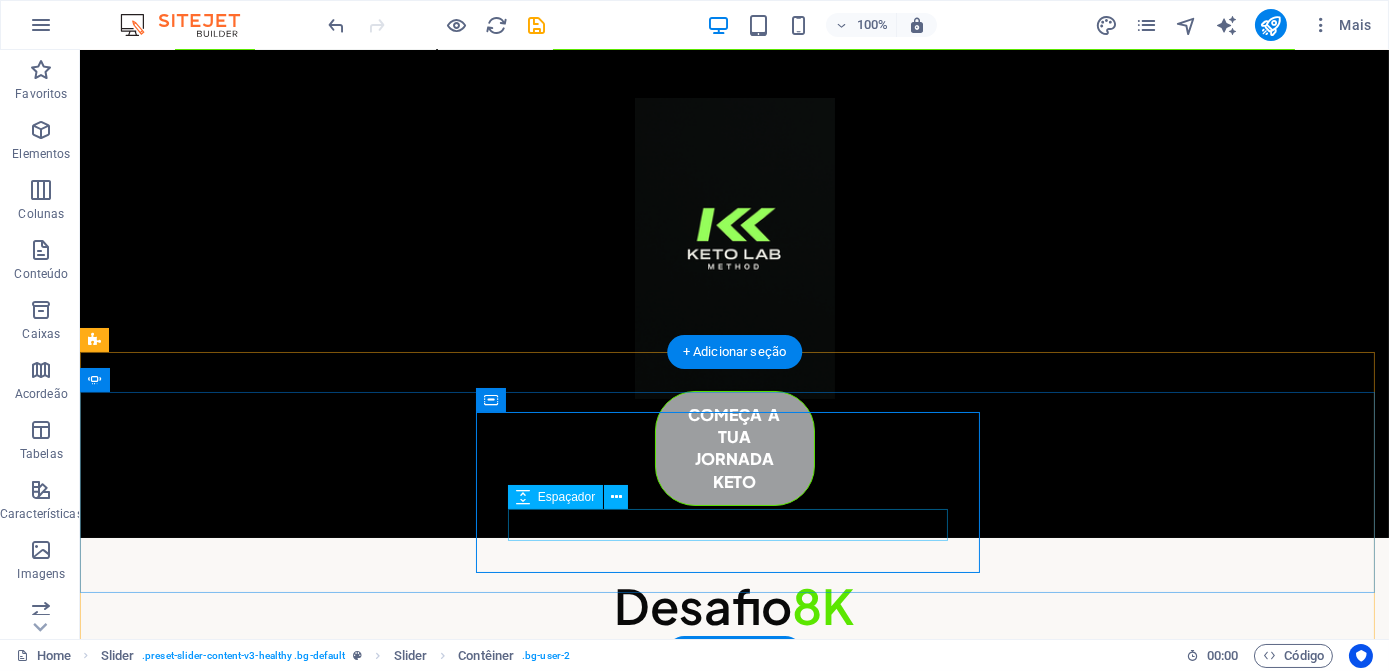 click at bounding box center [-565, 3951] 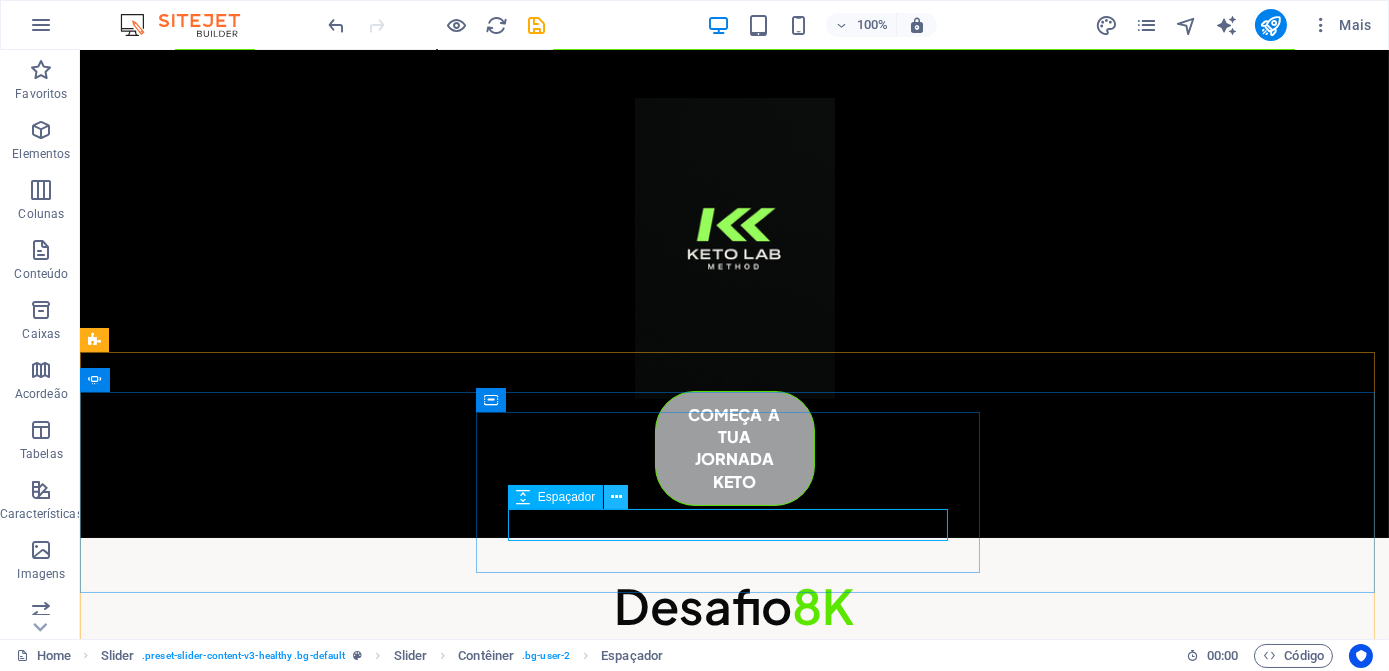 click at bounding box center (616, 497) 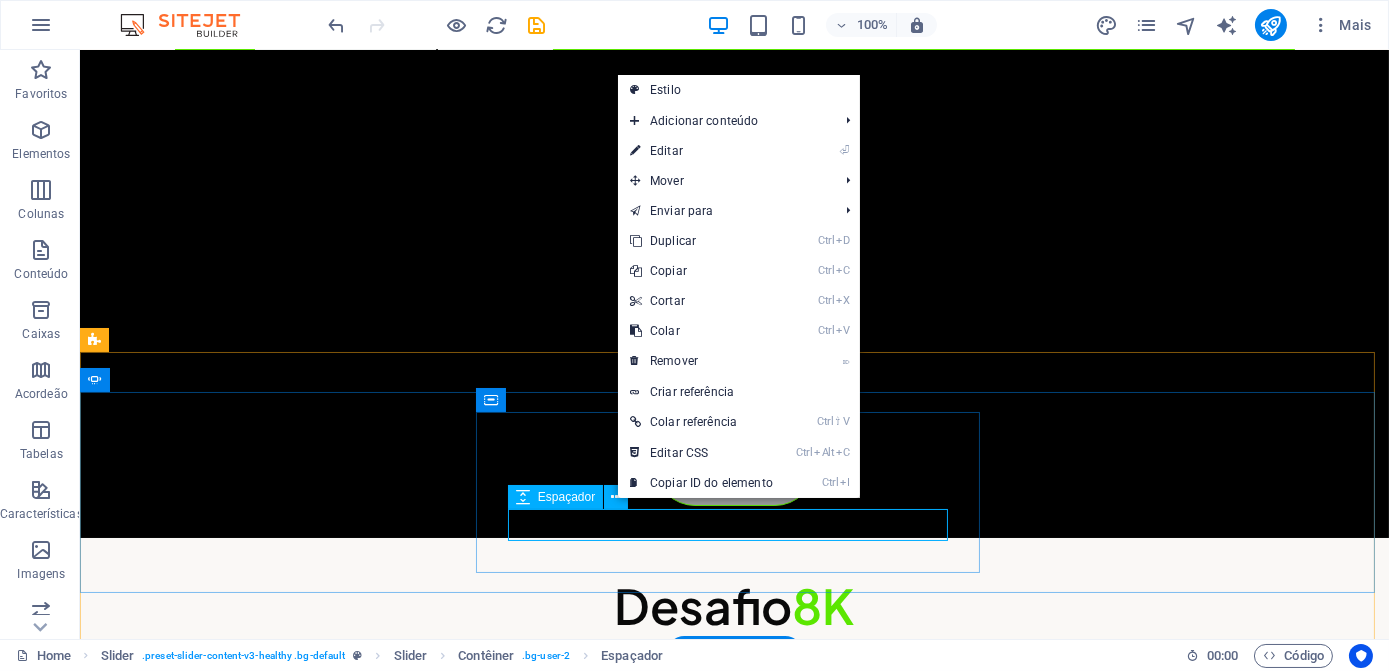 click at bounding box center [-565, 3951] 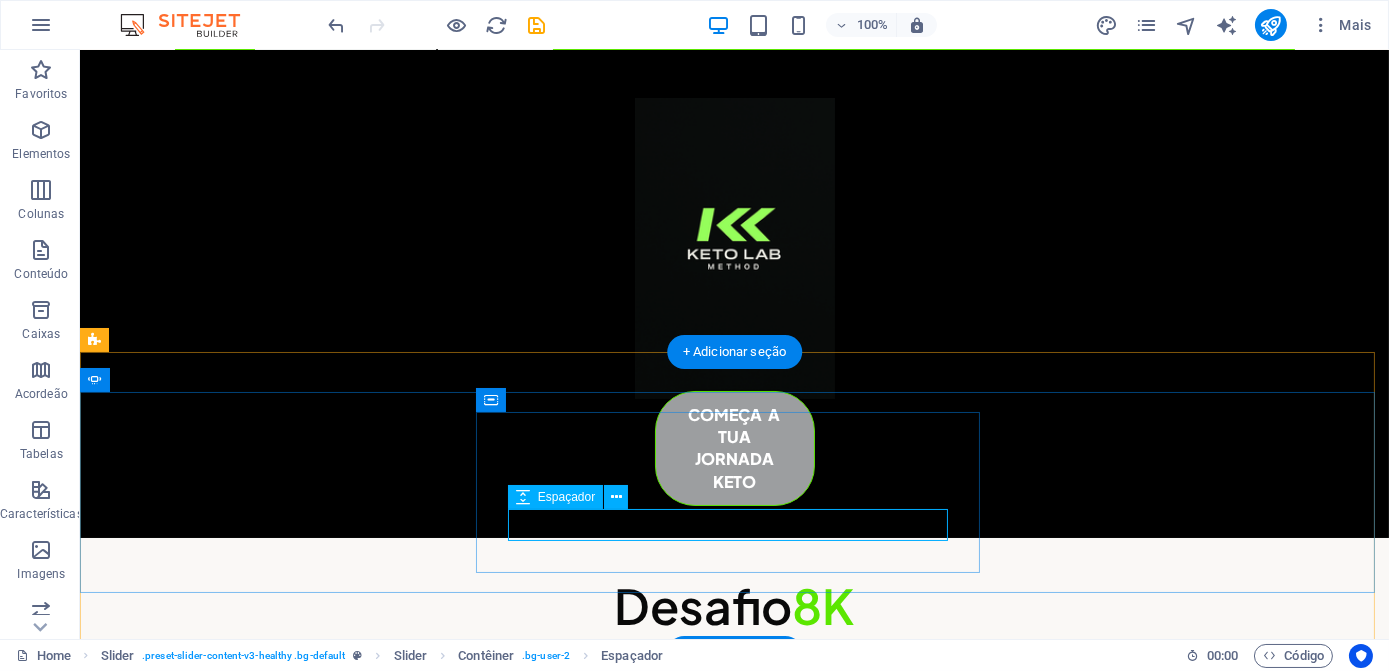 click at bounding box center [-565, 3951] 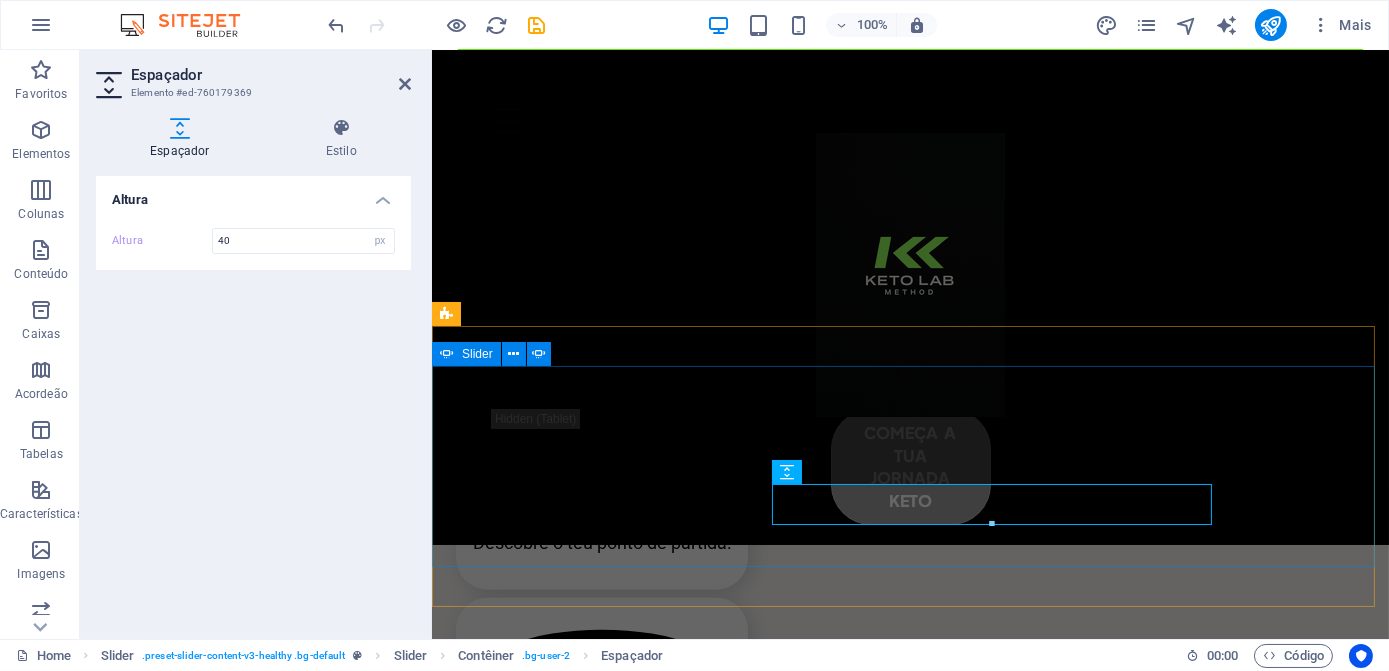click on "[FIRST] [LAST] [FIRST] [LAST] [FIRST] [LAST]" at bounding box center (909, 2128) 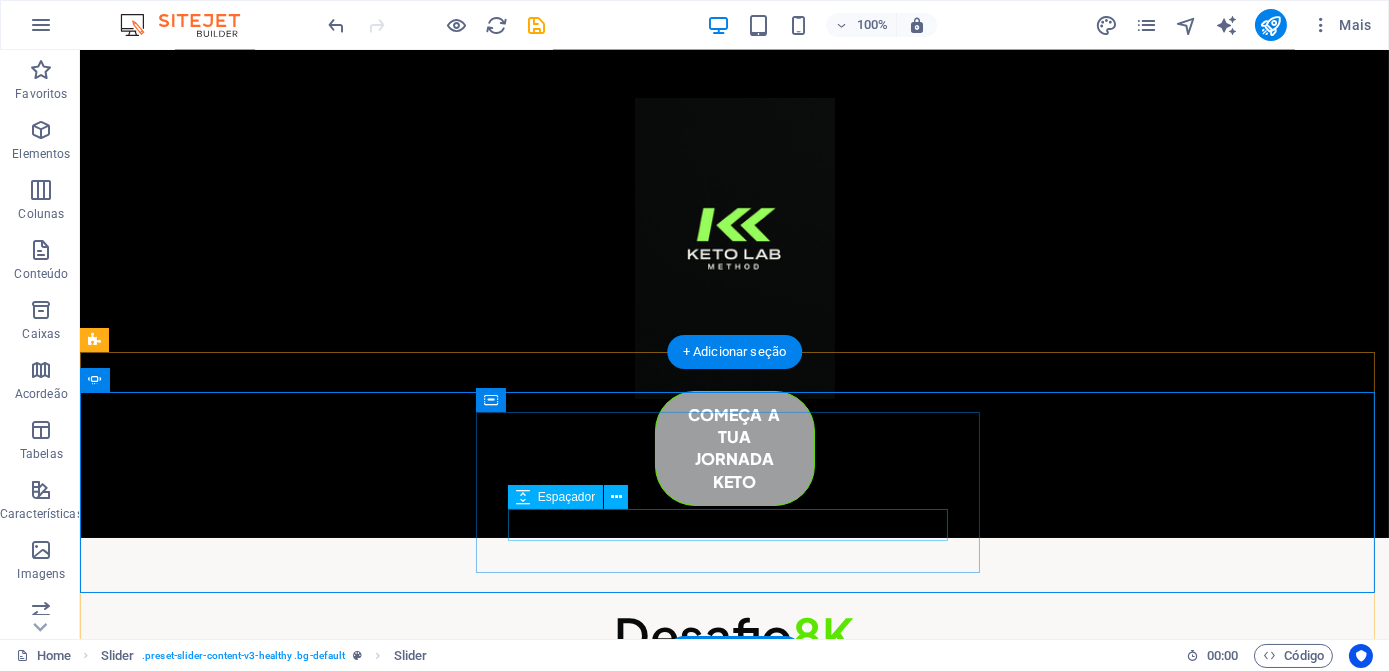 click at bounding box center [-565, 3980] 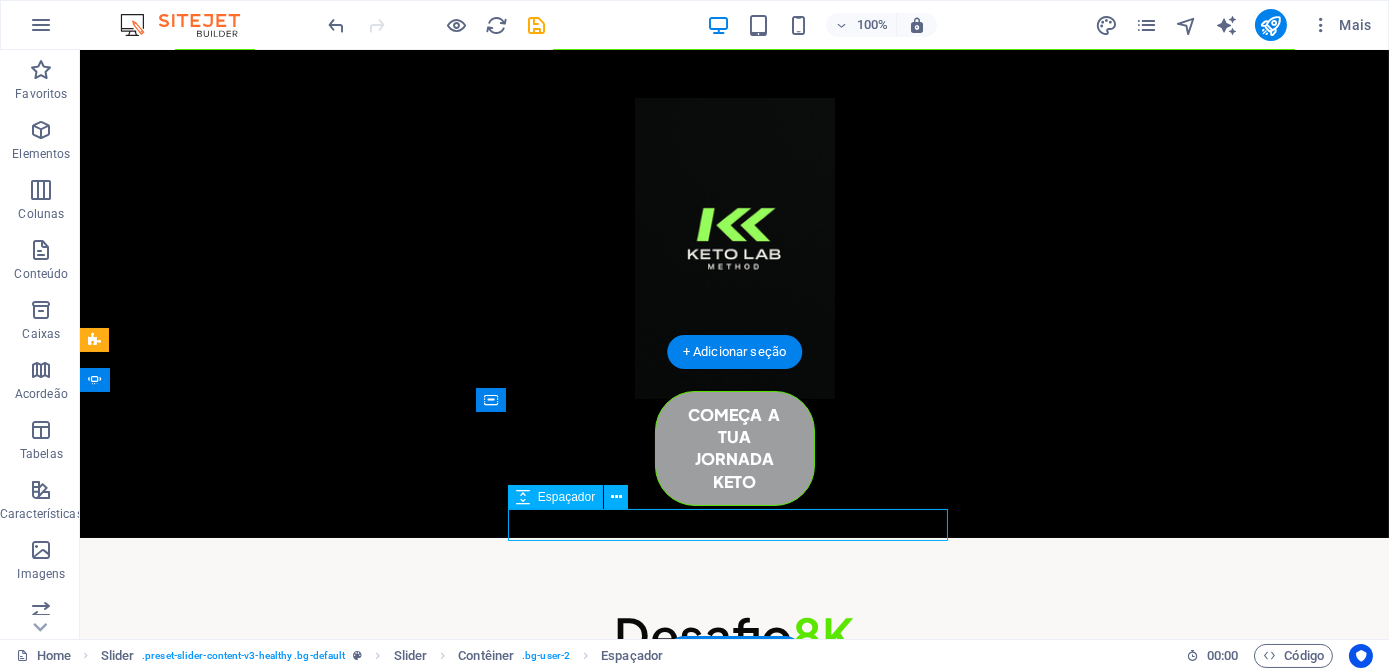 click at bounding box center [-565, 3980] 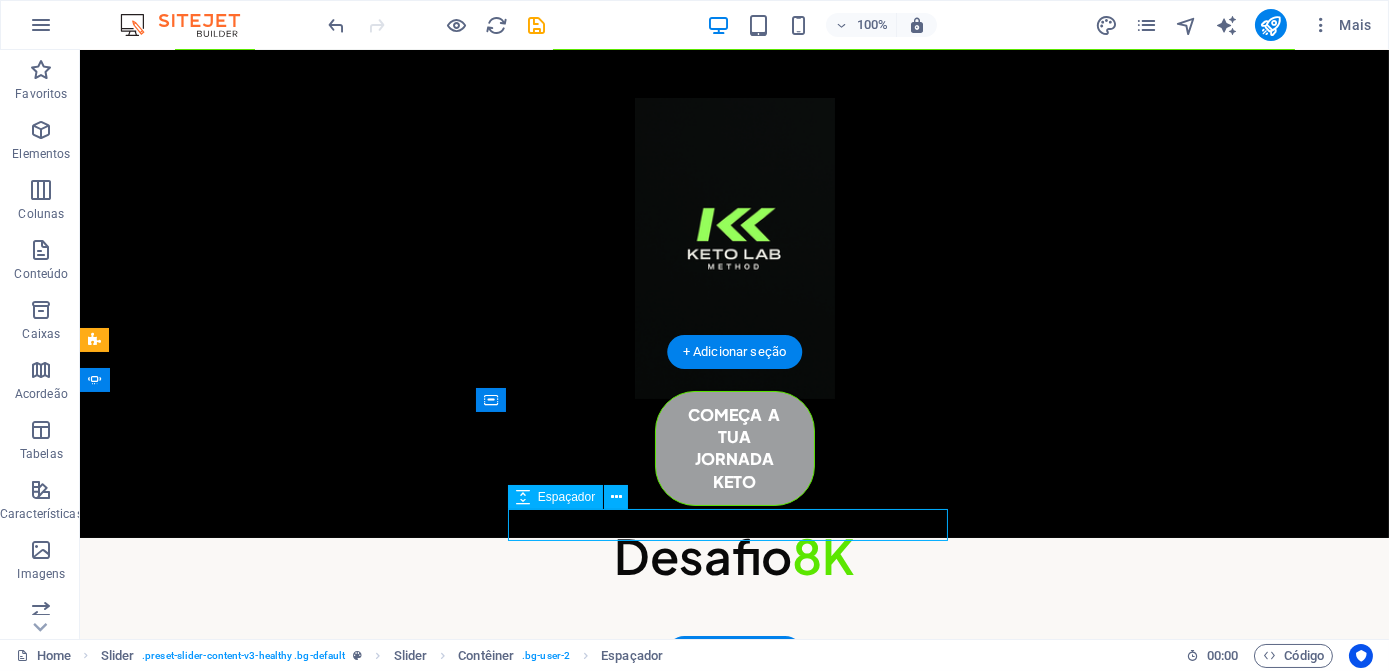 select on "px" 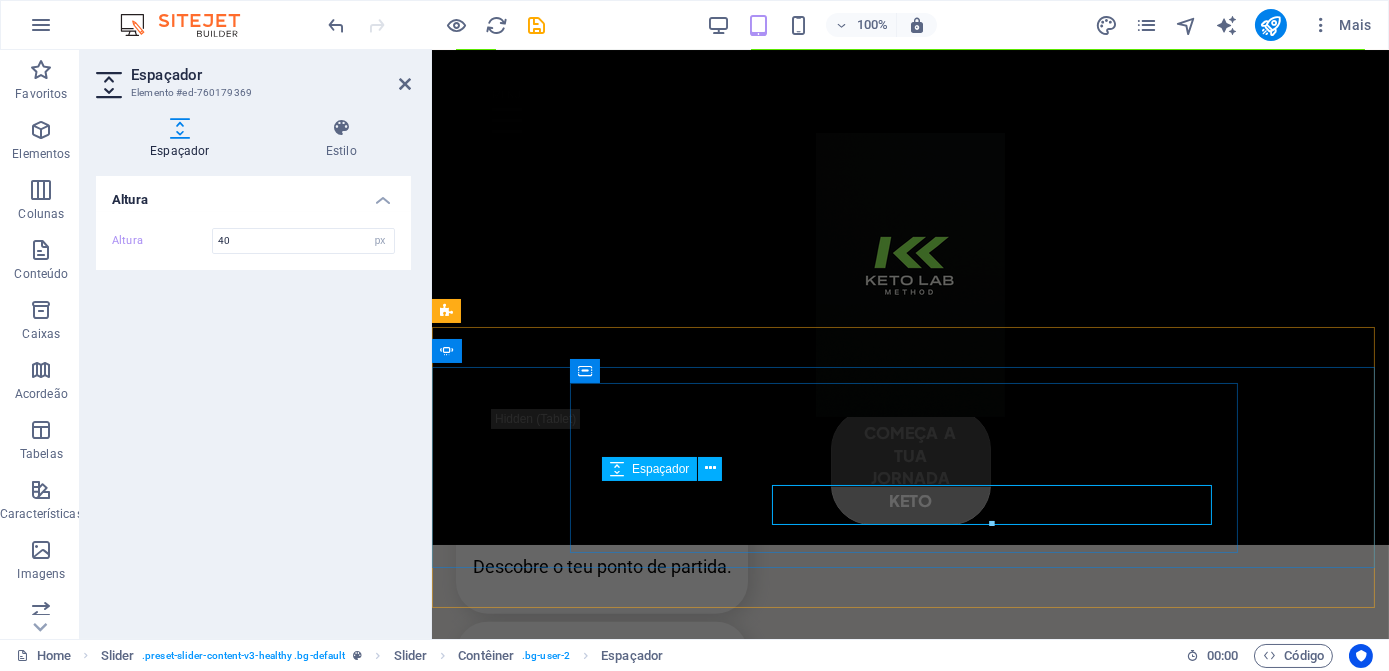 scroll, scrollTop: 4839, scrollLeft: 0, axis: vertical 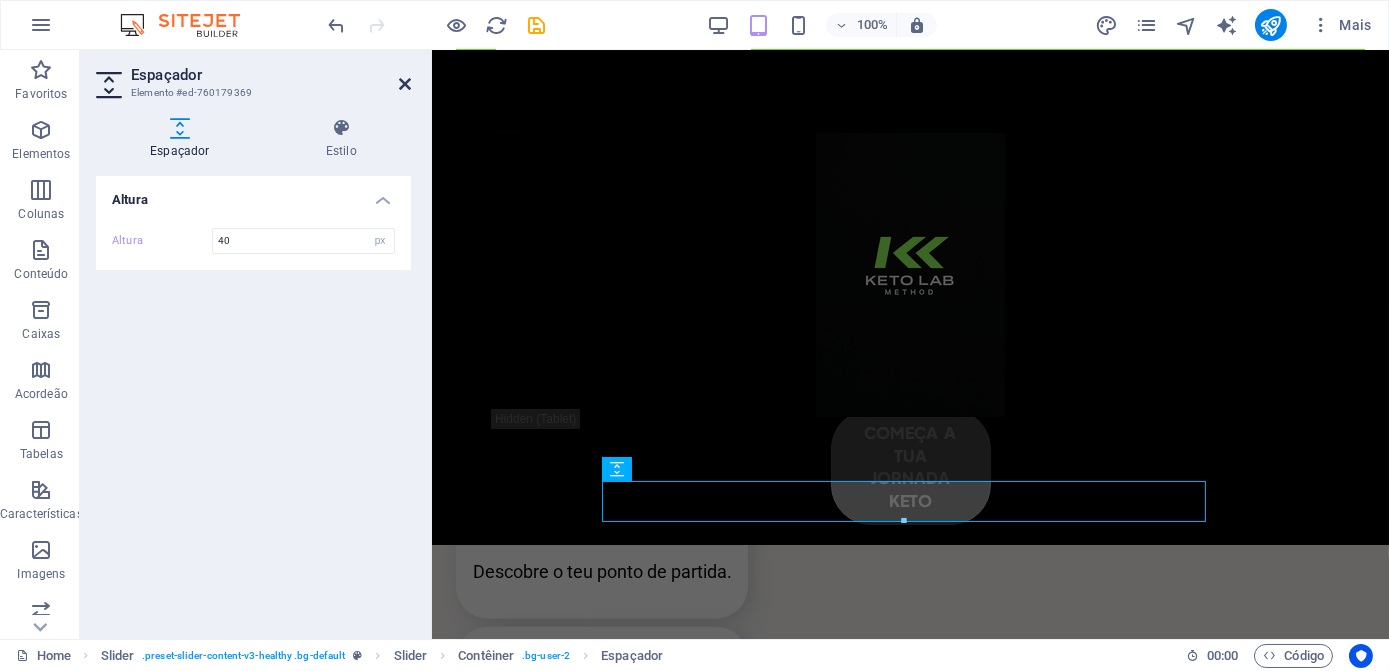 click on "Espaçador Elemento #ed-760179369 Espaçador Estilo Altura Altura 40 px rem vh vw Slider Element Layout Como esse elemento se expande no layout (Flexbox). Tamanho Padrão automático px % 1/1 1/2 1/3 1/4 1/5 1/6 1/7 1/8 1/9 1/10 Crescer Encolher Pedido Layout do Contêiner Visível Visível Opacidade 100 % Transbordar Espaçamento Margem Padrão automático px % rem vw vh Cliente Cliente automático px % rem vw vh automático px % rem vw vh automático px % rem vw vh automático px % rem vw vh Espaçamento Padrão px rem % vh vw Cliente Cliente px rem % vh vw px rem % vh vw px rem % vh vw px rem % vh vw Borda Estilo              - Largura 1 automático px rem % vh vw Cliente Cliente 1 automático px rem % vh vw 1 automático px rem % vh vw 1 automático px rem % vh vw 1 automático px rem % vh vw  - Cor Cantos arredondados Padrão px rem % vh vw Cliente Cliente px rem % vh vw px rem % vh vw px rem % vh vw px rem % vh vw Sombra Padrão Nada Externo Dentro Cor Deslocamento X 0 px rem vh vw 0 px rem vh" at bounding box center [256, 344] 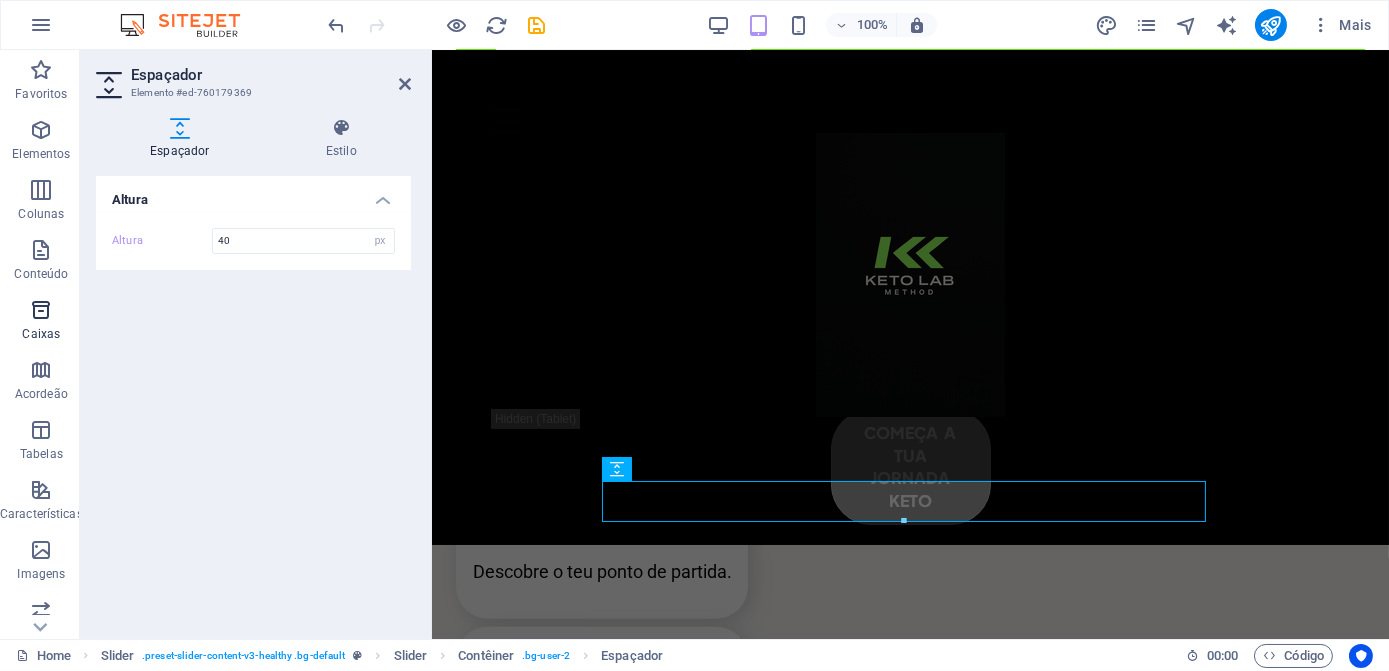 click on "Caixas" at bounding box center [42, 334] 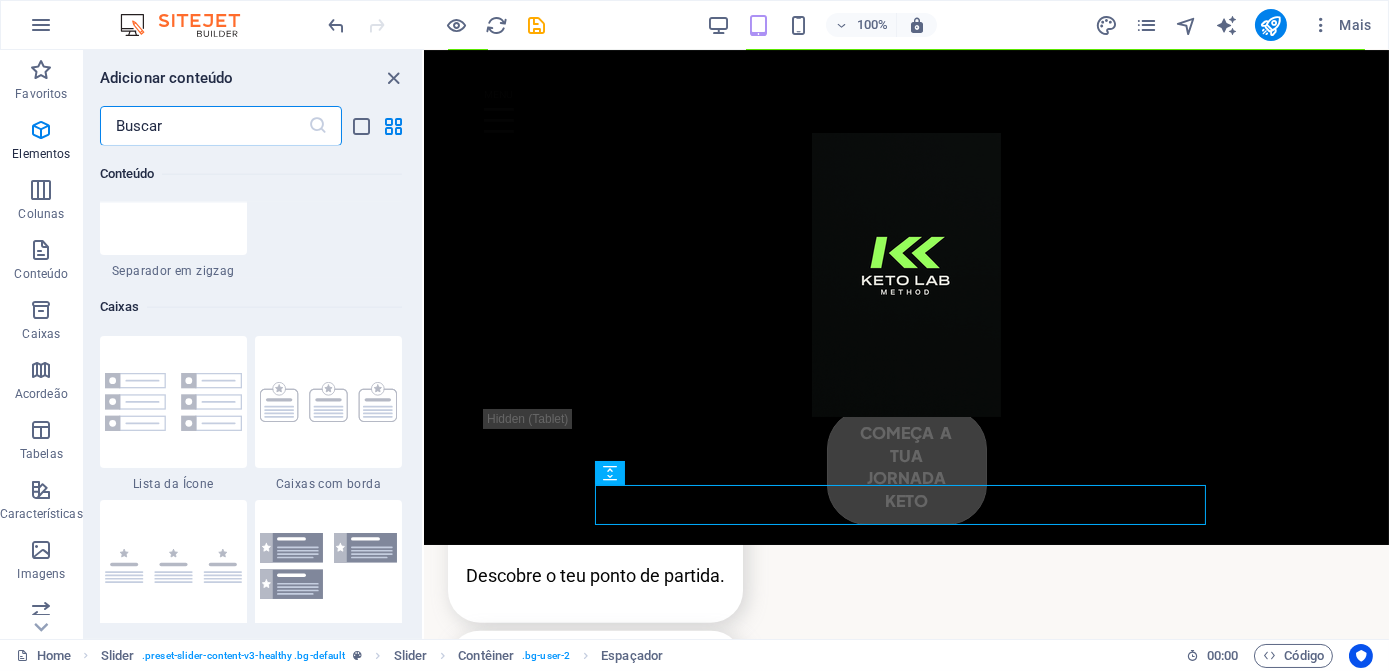 scroll, scrollTop: 5516, scrollLeft: 0, axis: vertical 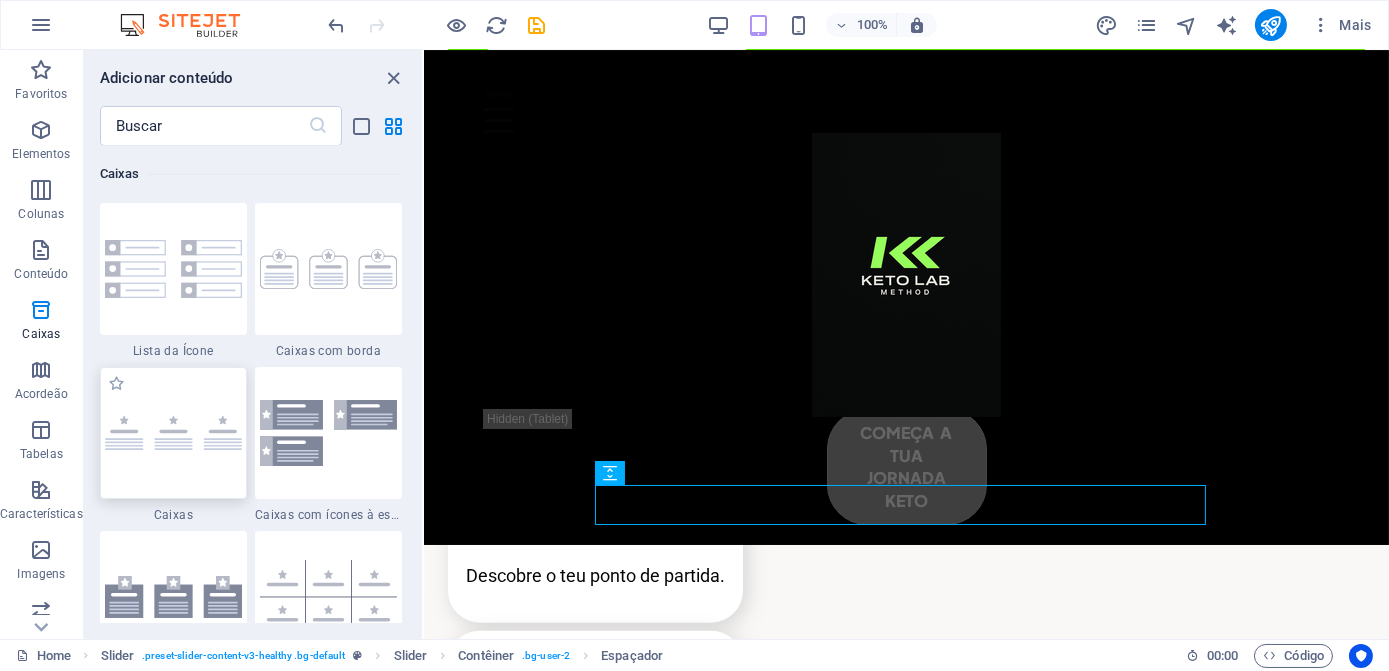 drag, startPoint x: 97, startPoint y: 449, endPoint x: 100, endPoint y: 460, distance: 11.401754 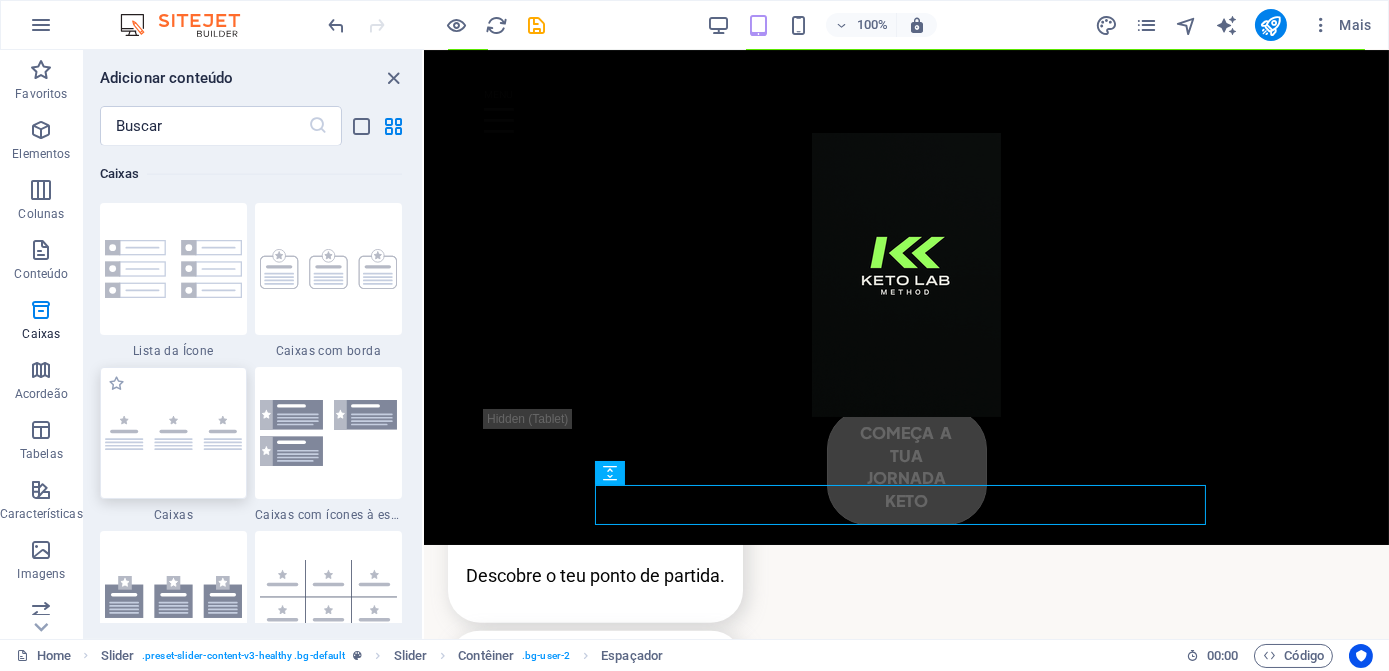 click on "Favoritos 1 Star Título 1 Star Contêiner Elementos 1 Star Título 1 Star Texto 1 Star Imagem 1 Star Contêiner 1 Star Espaçador 1 Star Separador 1 Star HTML 1 Star Ícone 1 Star Botão 1 Star Logotipo 1 Star SVG 1 Star Slider de imagem 1 Star Slider 1 Star Galeria 1 Star Menu 1 Star Mapa 1 Star Facebook 1 Star Vídeo 1 Star YouTube 1 Star Vimeo 1 Star Documento 1 Star Áudio 1 Star Iframe 1 Star Privacidade 1 Star Idiomas Colunas 1 Star Contêiner 1 Star 2 colunas 1 Star 3 colunas 1 Star 4 colunas 1 Star 5 colunas 1 Star 6 colunas 1 Star 40-60 1 Star 20-80 1 Star 80-20 1 Star 30-70 1 Star 70-30 1 Star Colunas Desiguais 1 Star 25-25-50 1 Star 25-50-25 1 Star 50-25-25 1 Star 20-60-20 1 Star 50-16-16-16 1 Star 16-16-16-50 1 Star Grade 2-1 1 Star Grade 1-2 1 Star Grade 3-1 1 Star Grade 1-3 1 Star Grid 4-1 1 Star Grade 1-4 1 Star Grade 1-2-1 1 Star Grade 1-1-2 1 Star Grade 2h-2v 1 Star Grade 2v-2h 1 Star Grade 2-1-2 1 Star Grade 3-4 Conteúdo 1 Star Texto em colunas 1 Star Texto 1 Star Texto com separador Grade" at bounding box center (253, 384) 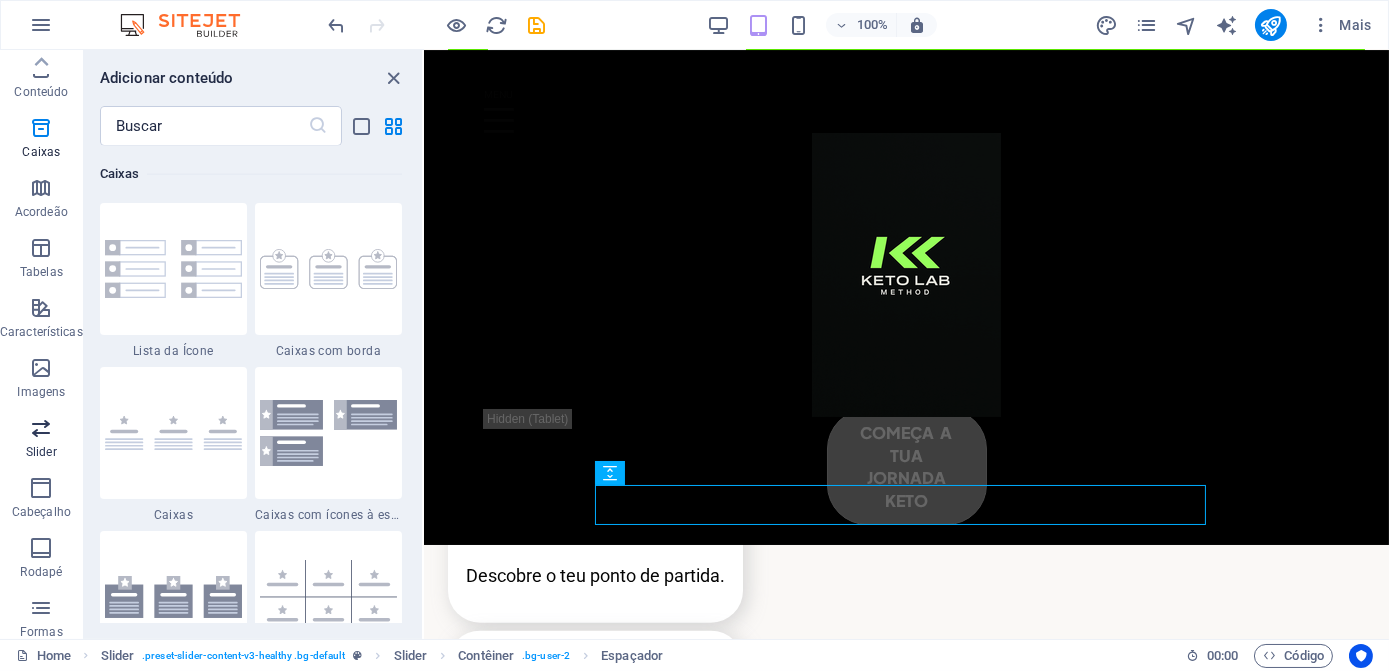scroll, scrollTop: 128, scrollLeft: 0, axis: vertical 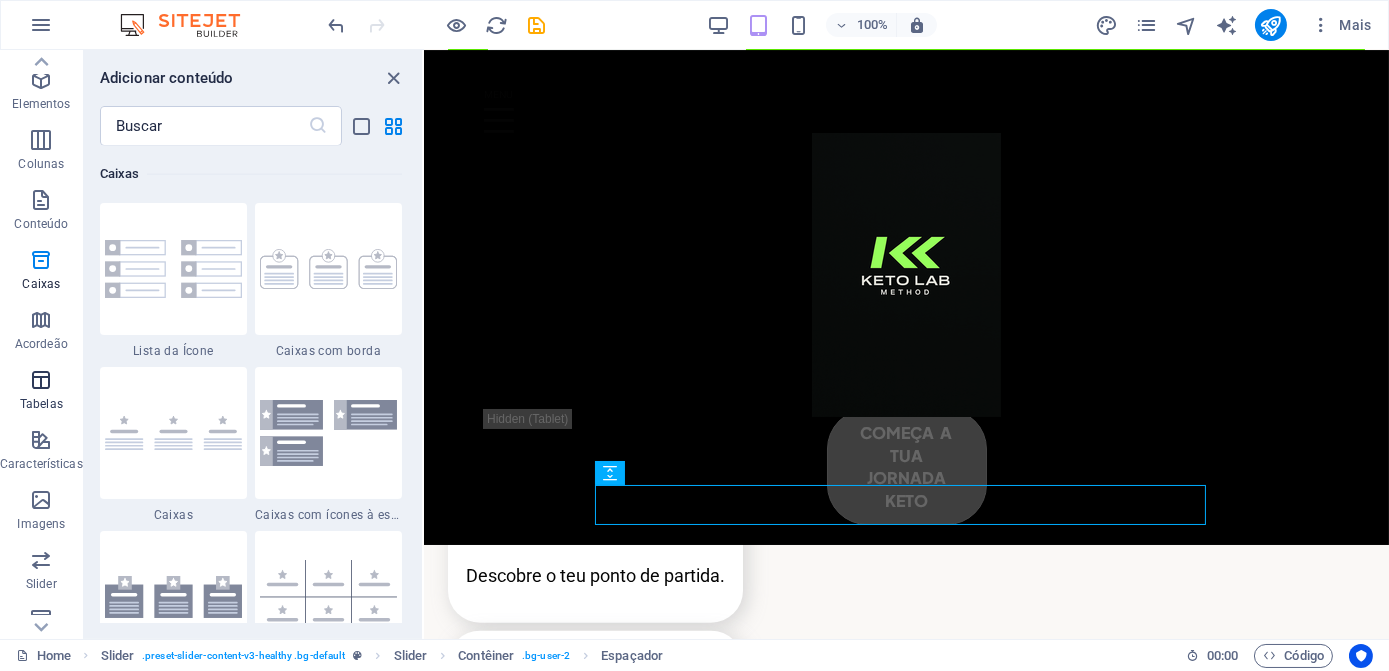 click on "Favoritos Elementos Colunas Conteúdo Caixas Acordeão Tabelas Características Imagens Slider Cabeçalho Rodapé Formas Marketing Coleções" at bounding box center [41, 450] 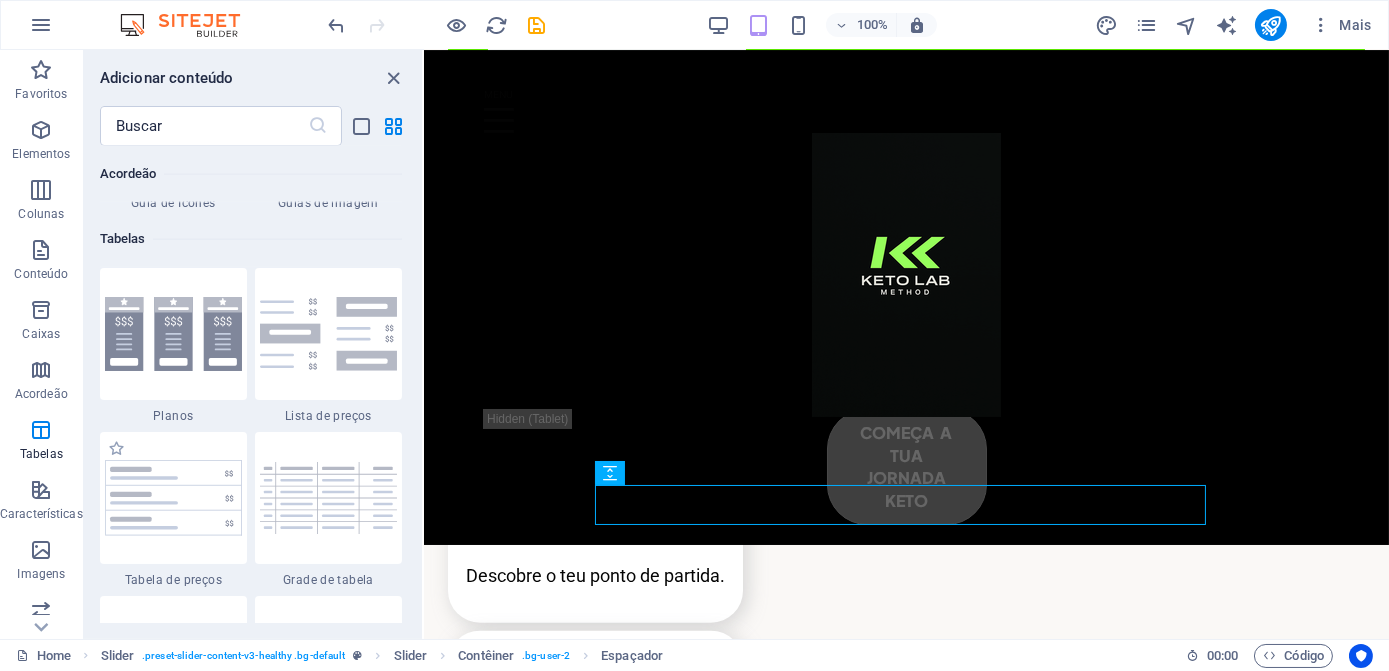 scroll, scrollTop: 6970, scrollLeft: 0, axis: vertical 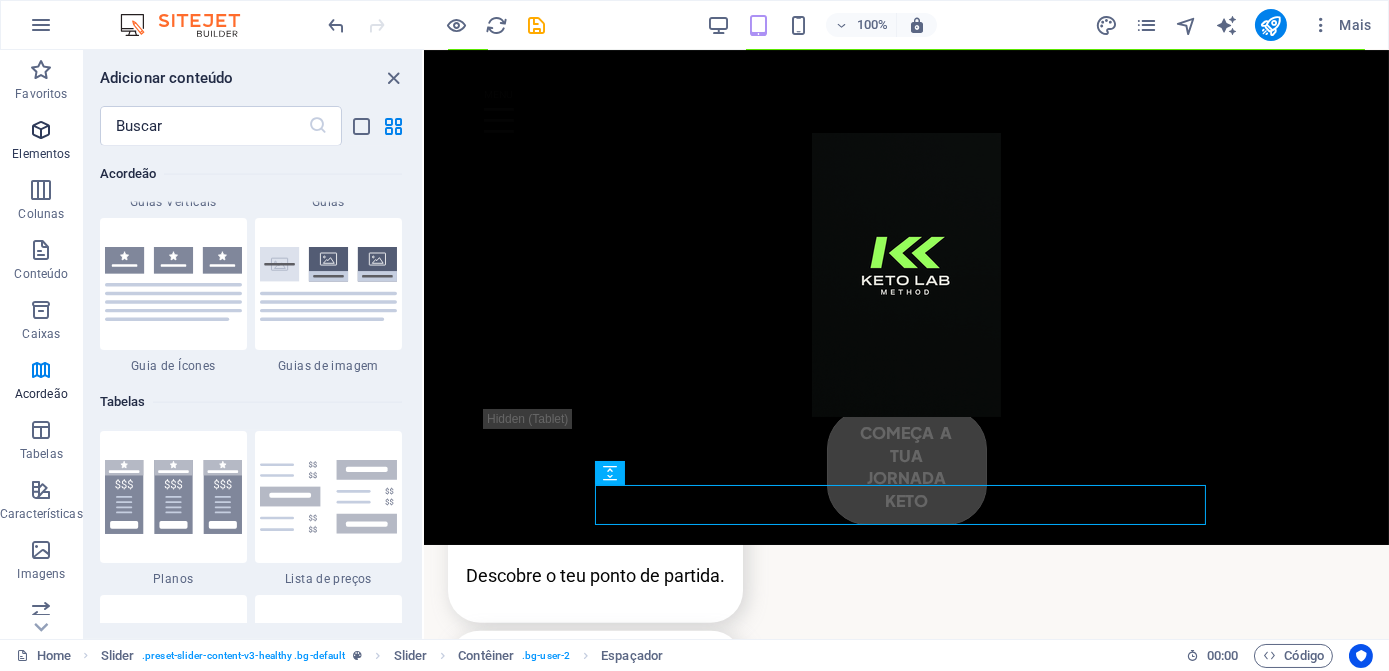 click at bounding box center (41, 130) 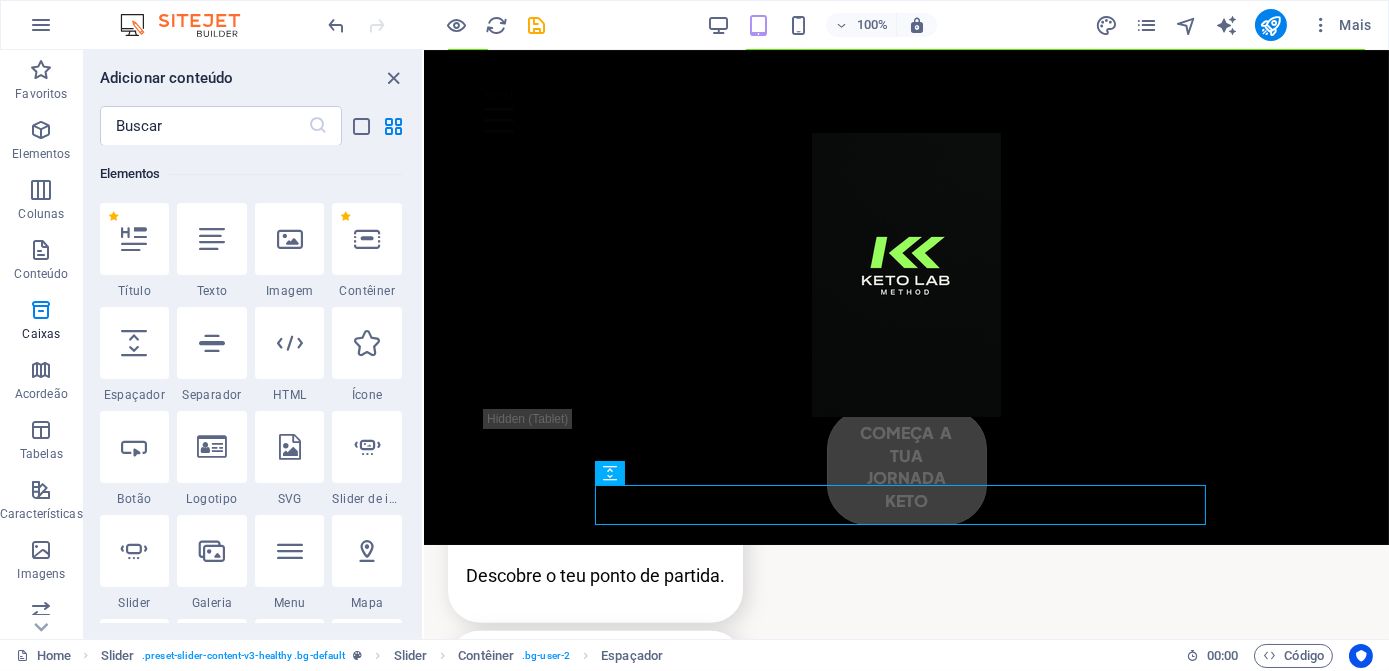 scroll, scrollTop: 213, scrollLeft: 0, axis: vertical 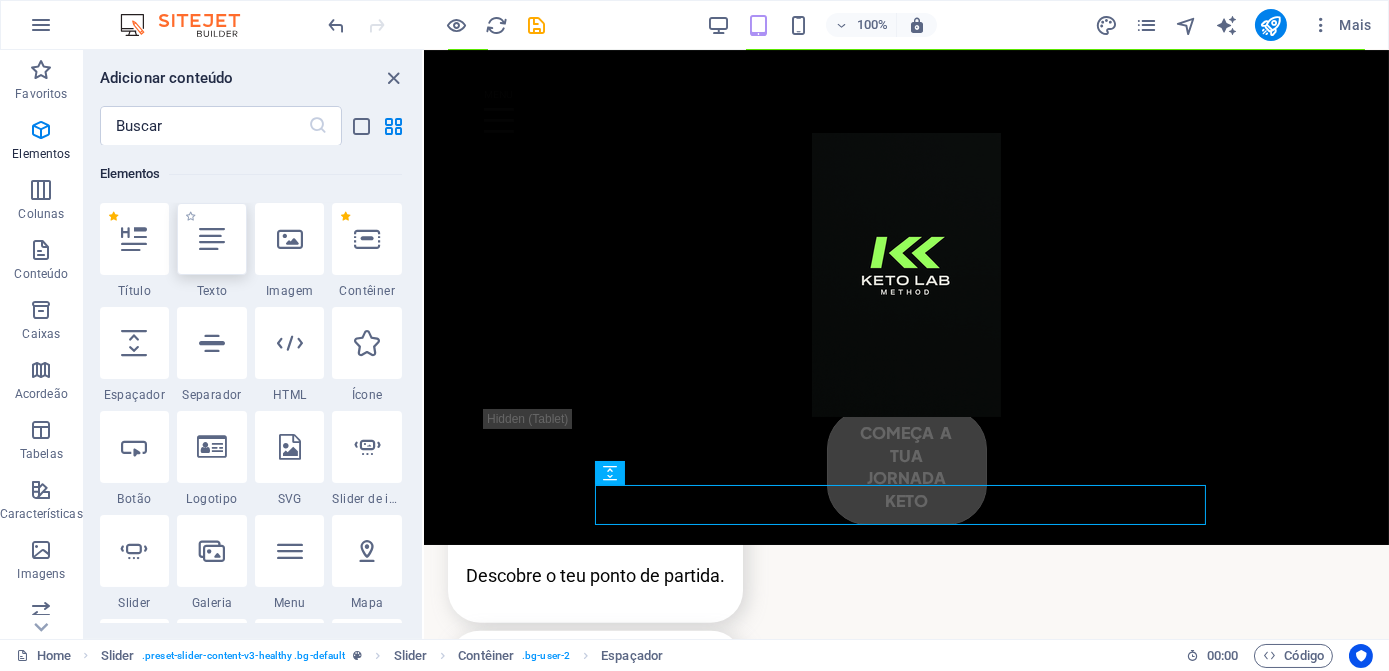 click at bounding box center (212, 239) 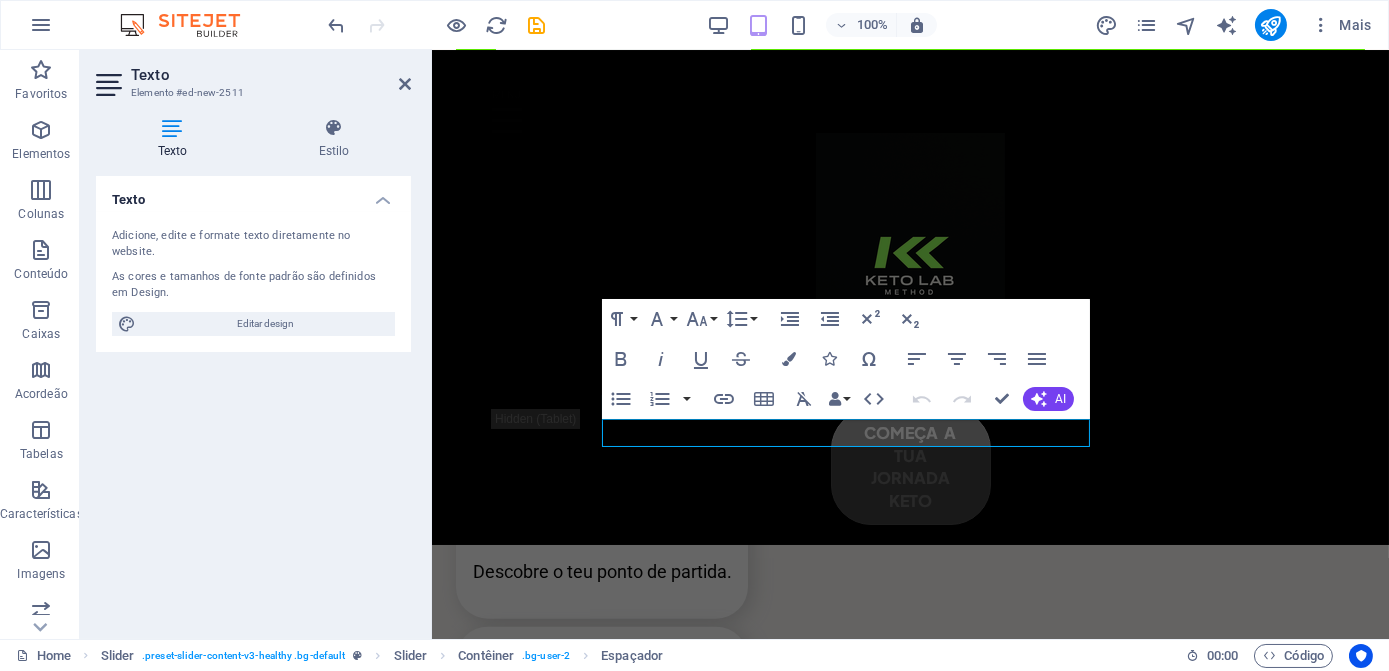 scroll, scrollTop: 4835, scrollLeft: 0, axis: vertical 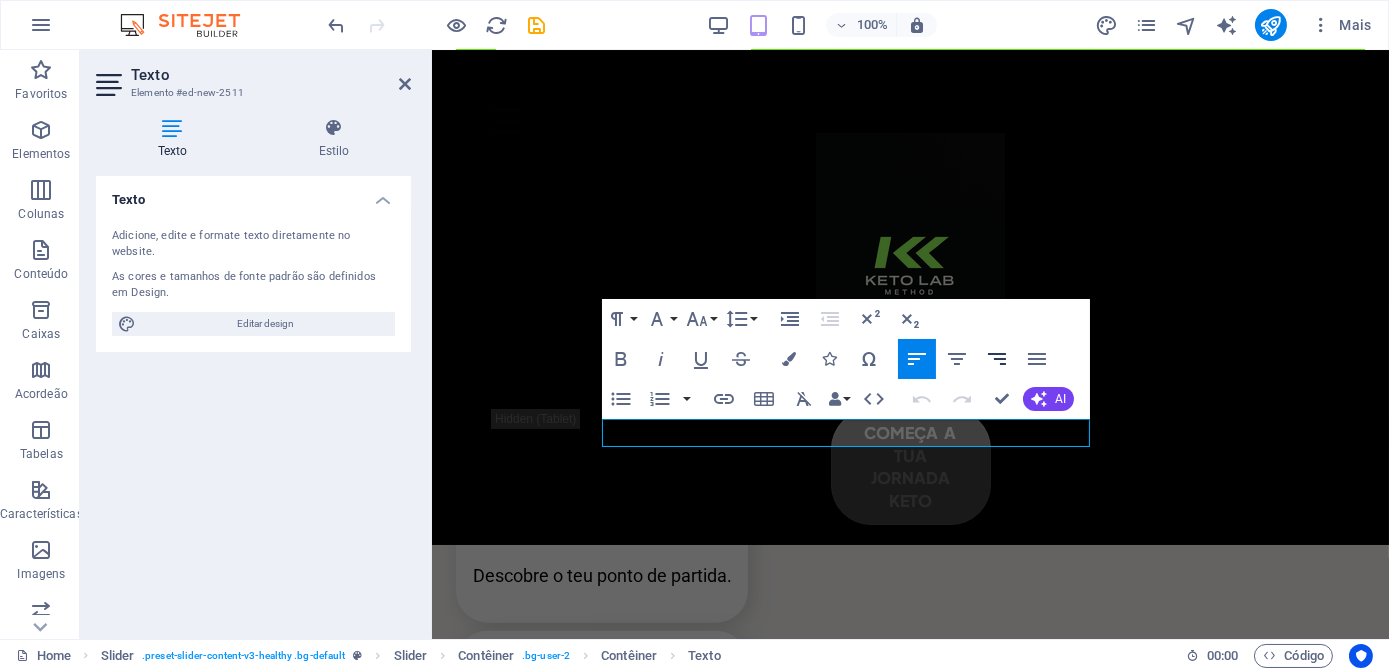 drag, startPoint x: 997, startPoint y: 361, endPoint x: 980, endPoint y: 366, distance: 17.720045 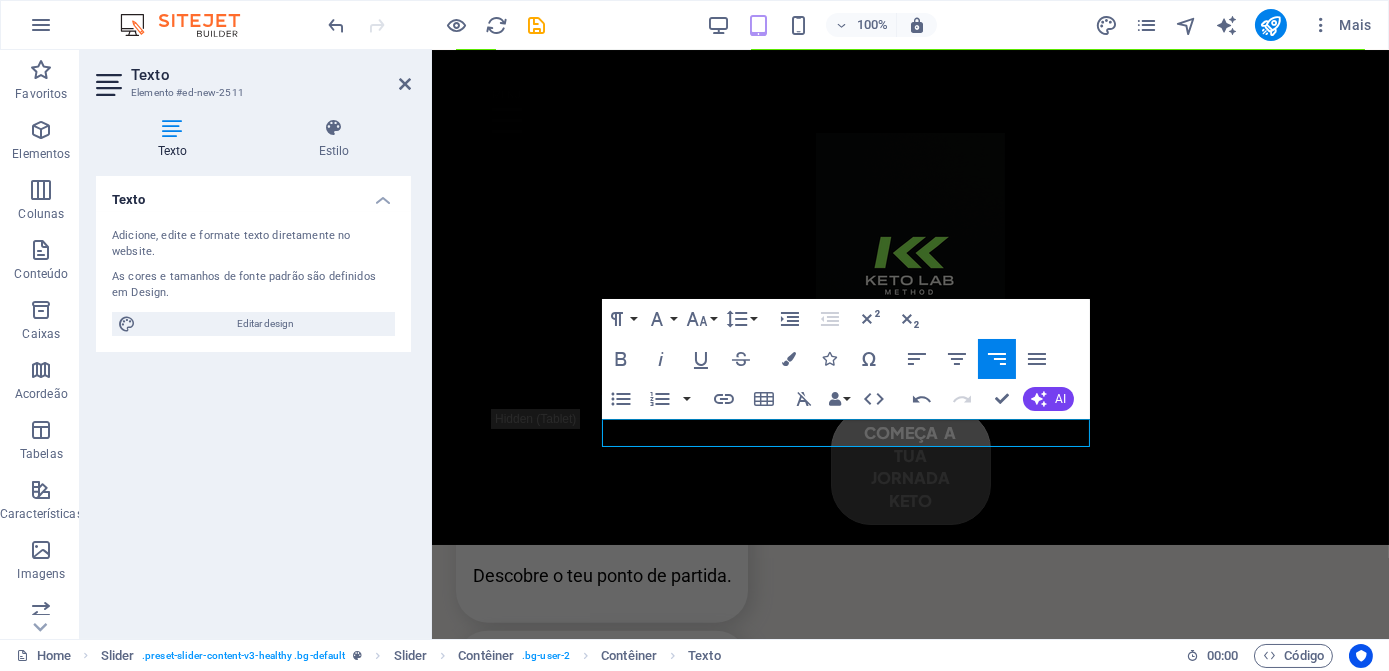 type 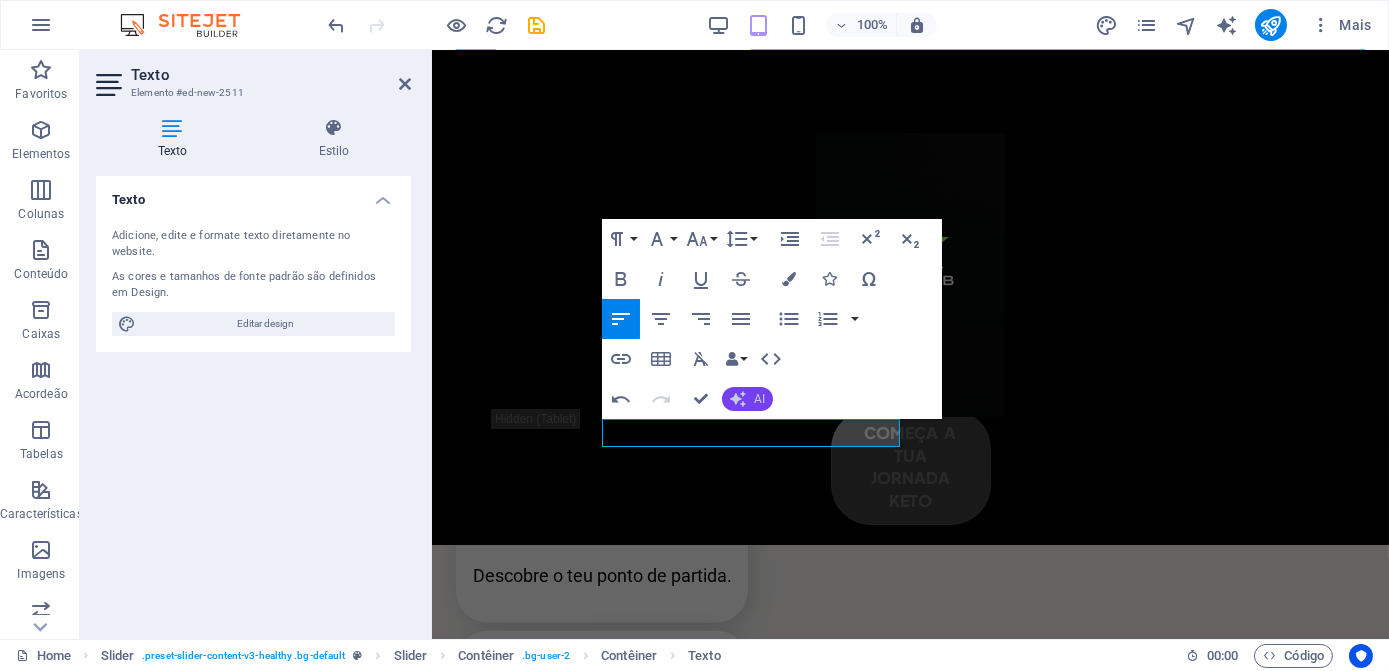 click 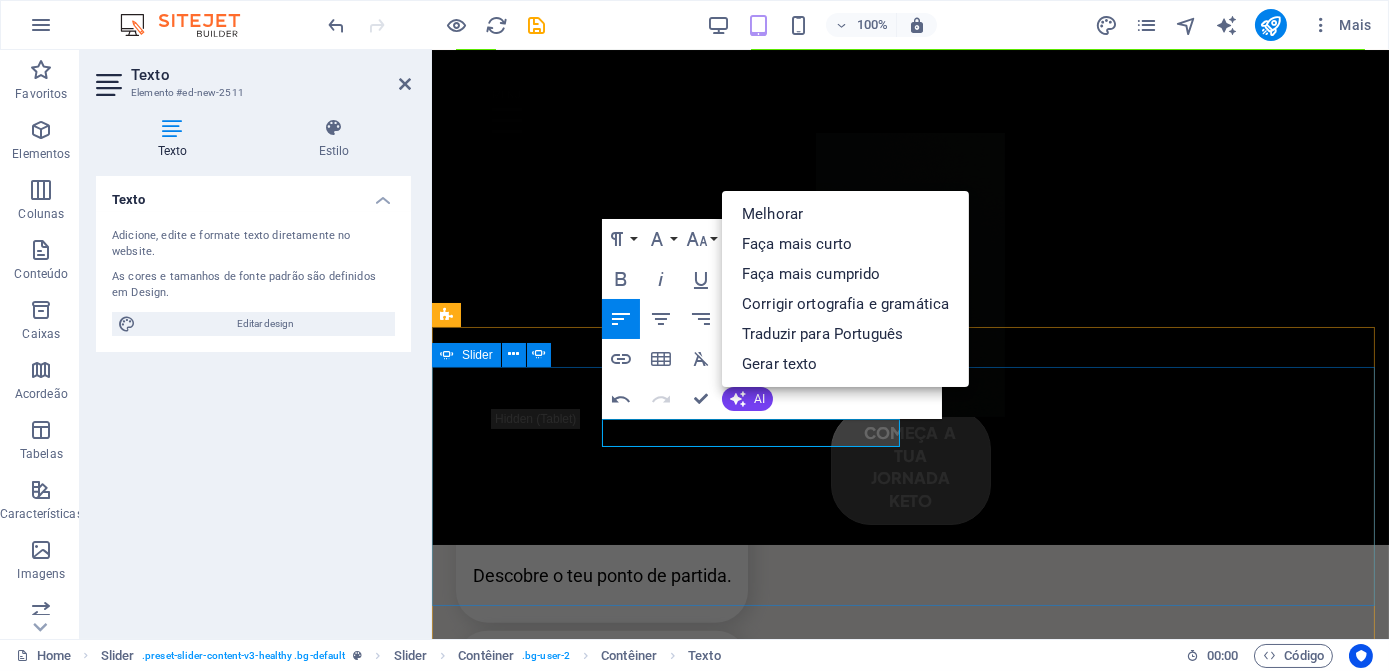 click on "Novo elemento de texto [FIRST] [LAST] [FIRST] [LAST] Lorem ipsum dolor sit amet, consectetur adipiscing elit. Nunc vulputate s libero et velit interdum, ac per aliquet odio mattis. Class aptent taciti sociosqu ad litora torquent per conubia nostra, per ad inceptos. Class aptent taciti sociosqu ad litora torquent per. [FIRST] [LAST] [FIRST] [LAST] Lorem ipsum dolor sit amet, consectetur adipiscing elit. Nunc vulputate s libero et velit interdum, ac per aliquet odio mattis. Class aptent taciti sociosqu ad litora torquent per conubia nostra, per ad inceptos. Class aptent taciti sociosqu ad litora torquent per. Novo elemento de texto [FIRST] [LAST] [FIRST] [LAST] Lorem ipsum dolor sit amet, consectetur adipiscing elit. Nunc vulputate s libero et velit interdum, ac per aliquet odio mattis. Class aptent taciti sociosqu ad litora torquent per conubia nostra, per ad inceptos. Class aptent taciti sociosqu ad litora torquent per." at bounding box center [909, 2181] 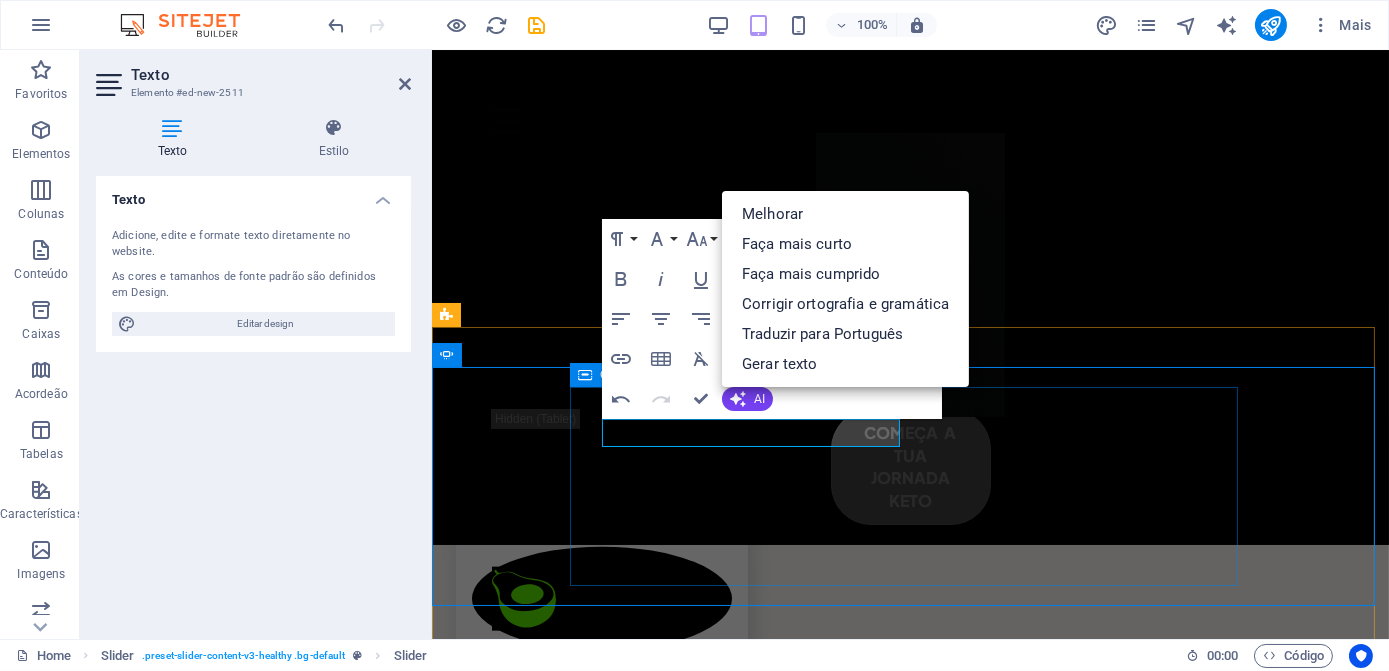 drag, startPoint x: 819, startPoint y: 571, endPoint x: 1177, endPoint y: 552, distance: 358.50385 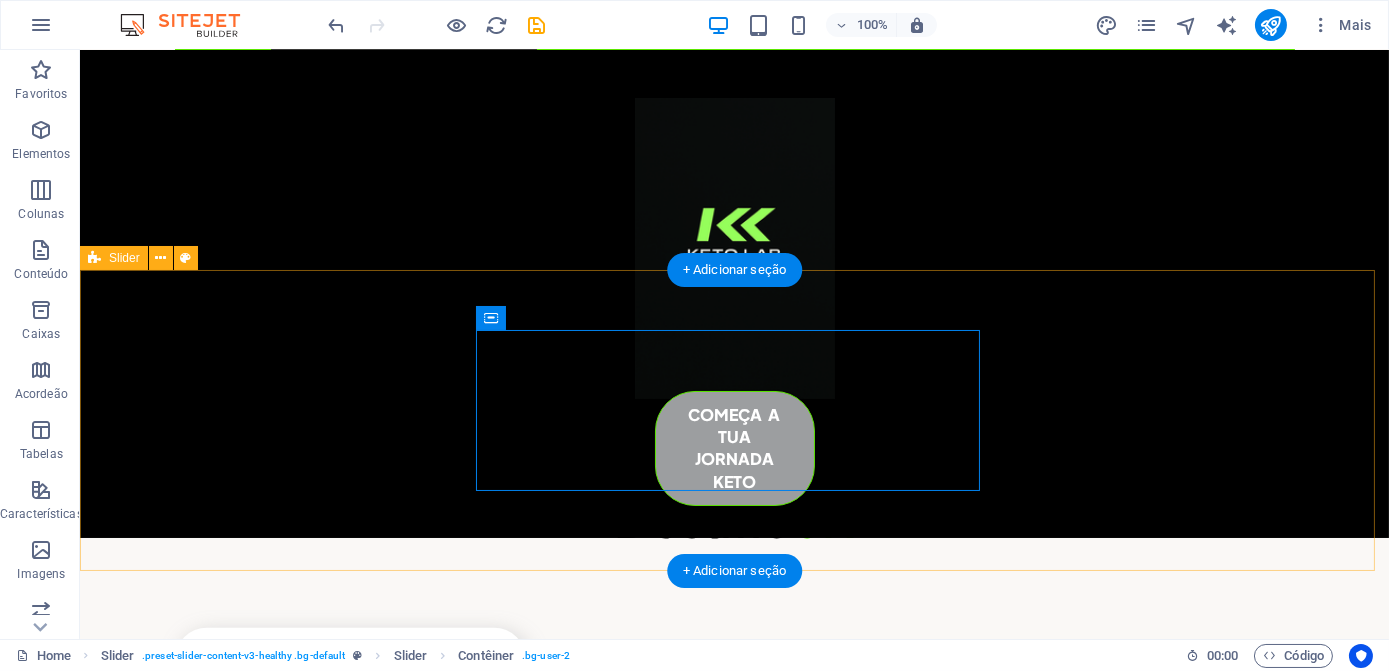 scroll, scrollTop: 4765, scrollLeft: 0, axis: vertical 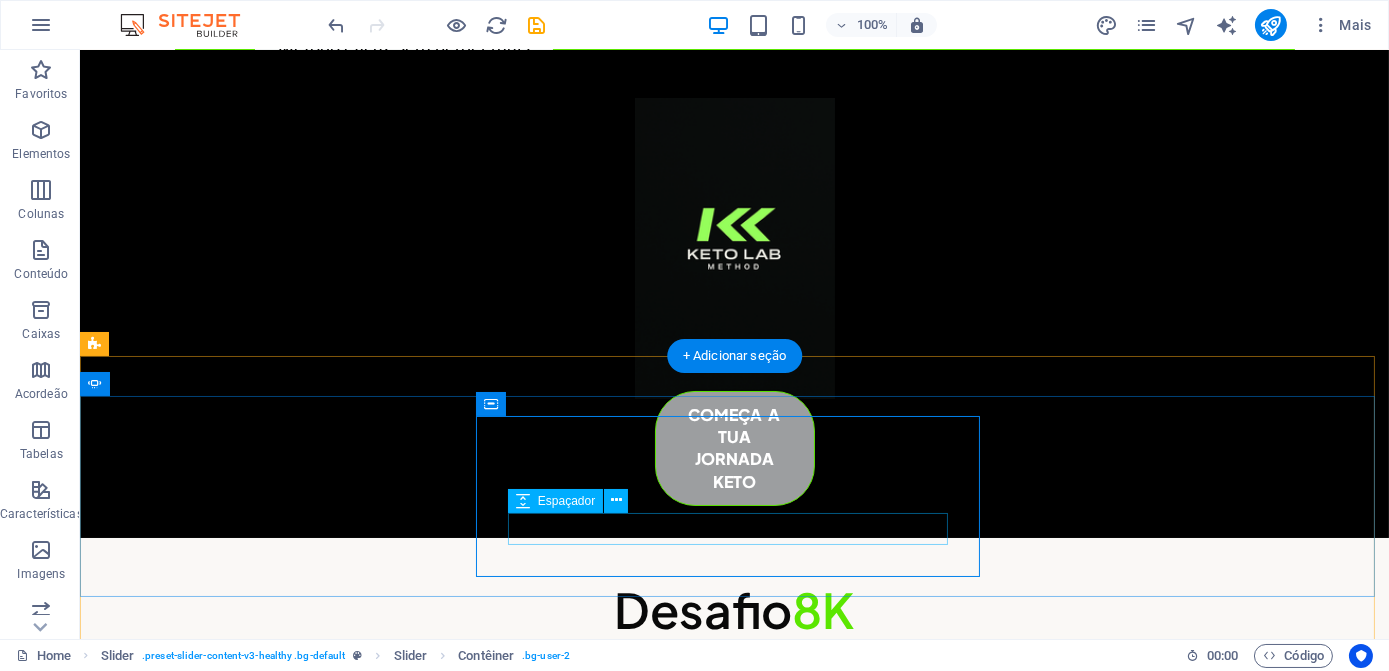 click at bounding box center (-565, 3955) 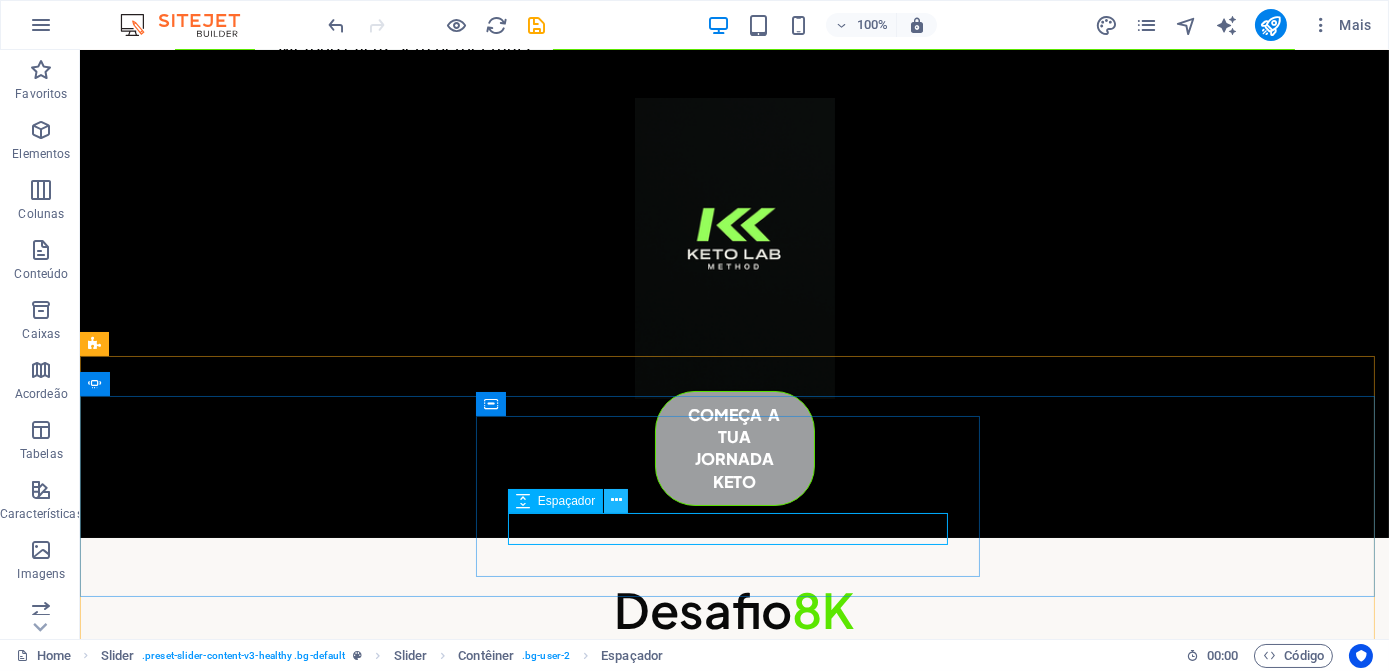 click at bounding box center [616, 501] 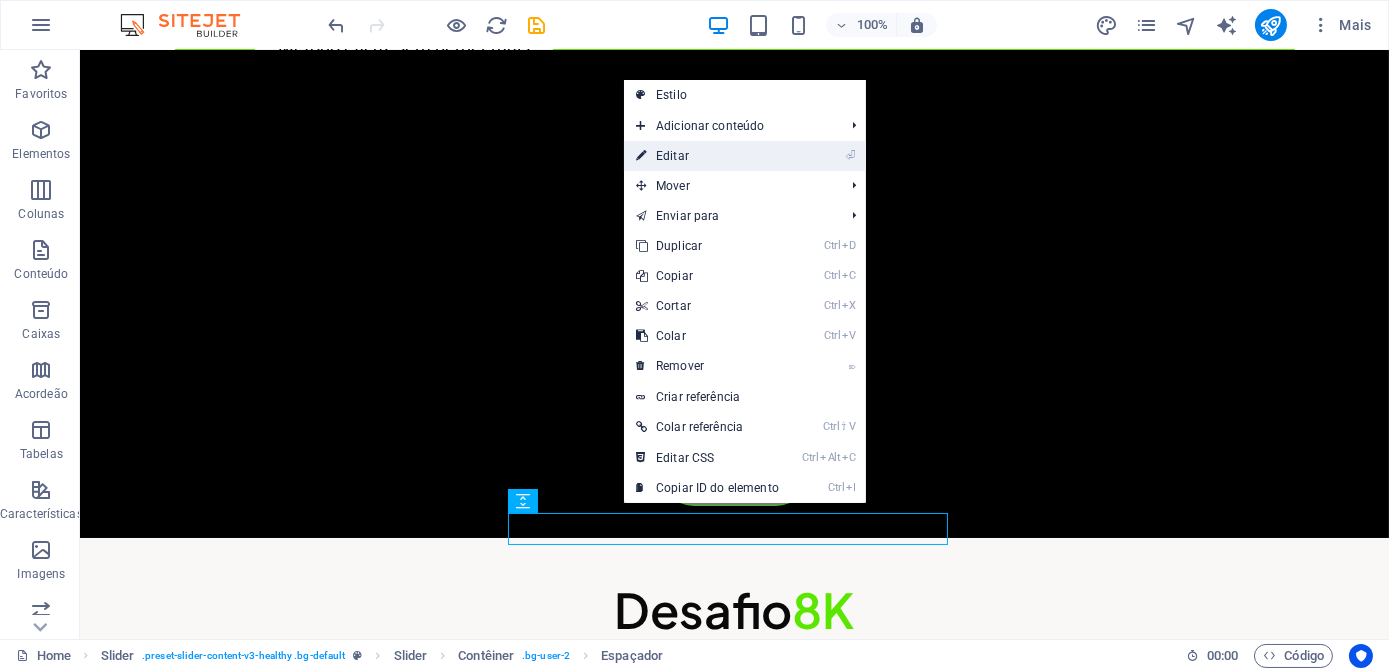 click on "⏎  Editar" at bounding box center [707, 156] 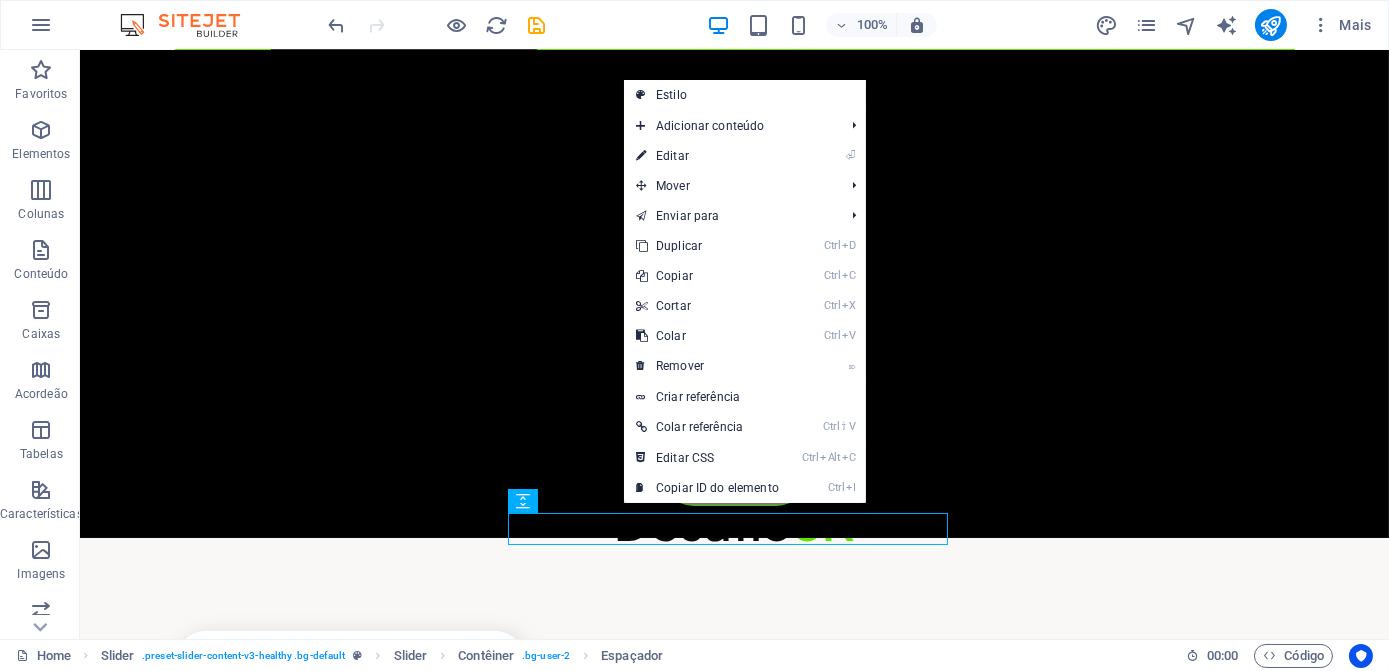 select on "px" 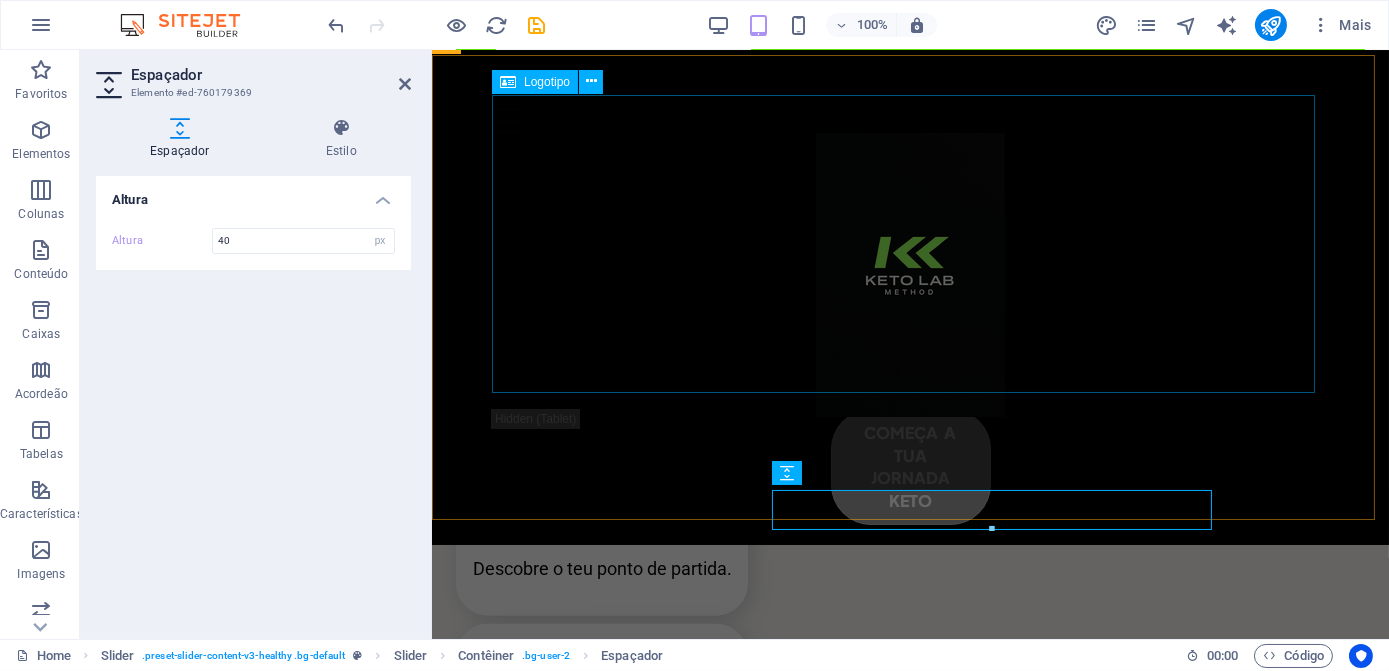 scroll, scrollTop: 4835, scrollLeft: 0, axis: vertical 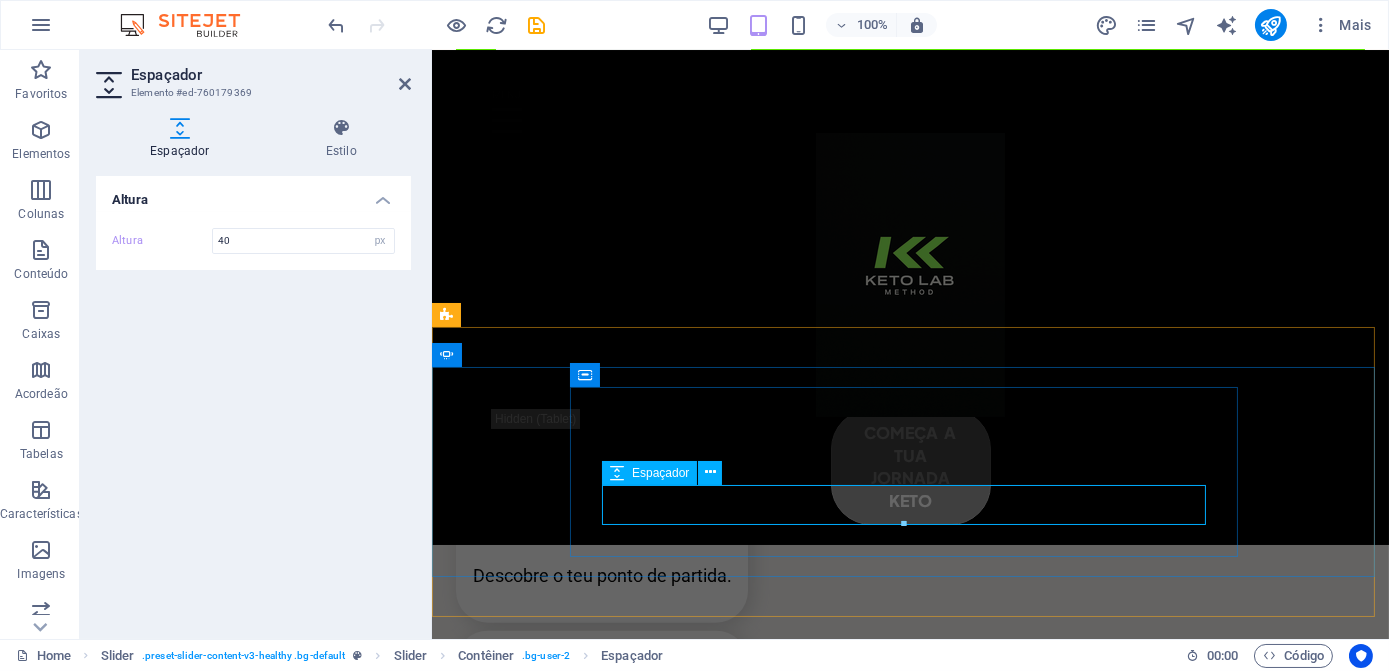 click at bounding box center (-720, 3603) 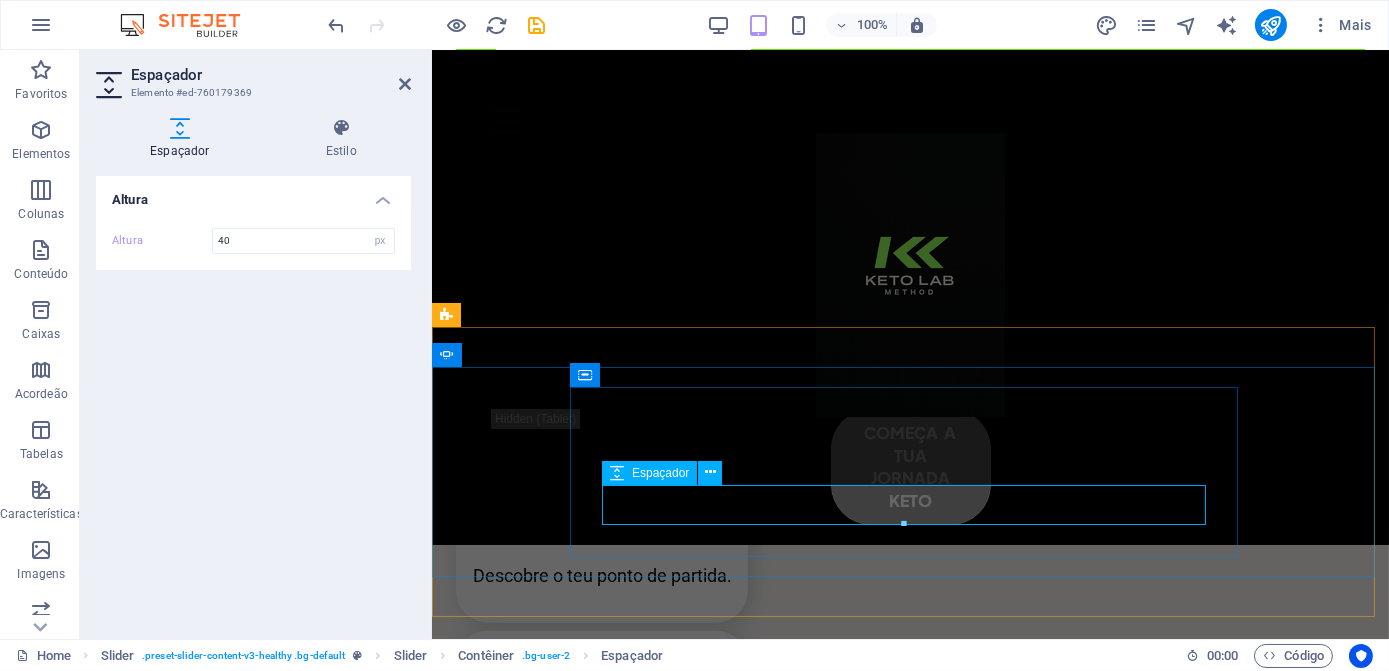 click at bounding box center (-720, 3603) 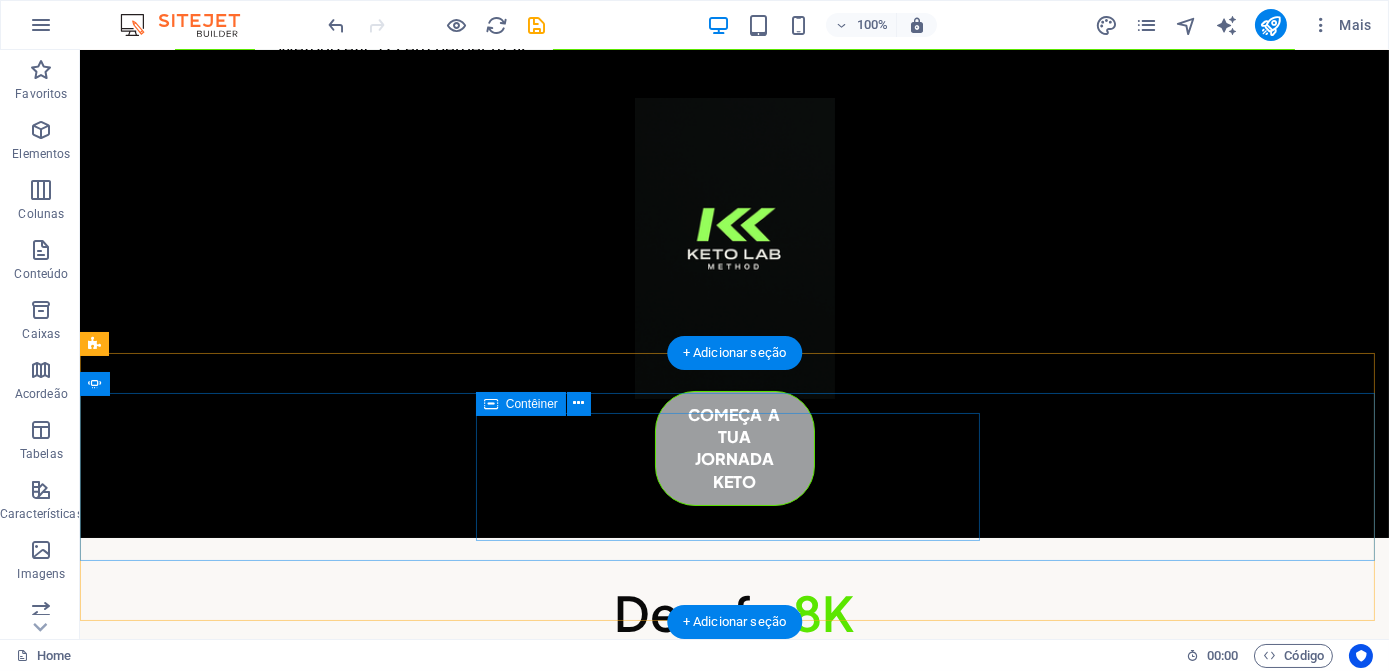 scroll, scrollTop: 4765, scrollLeft: 0, axis: vertical 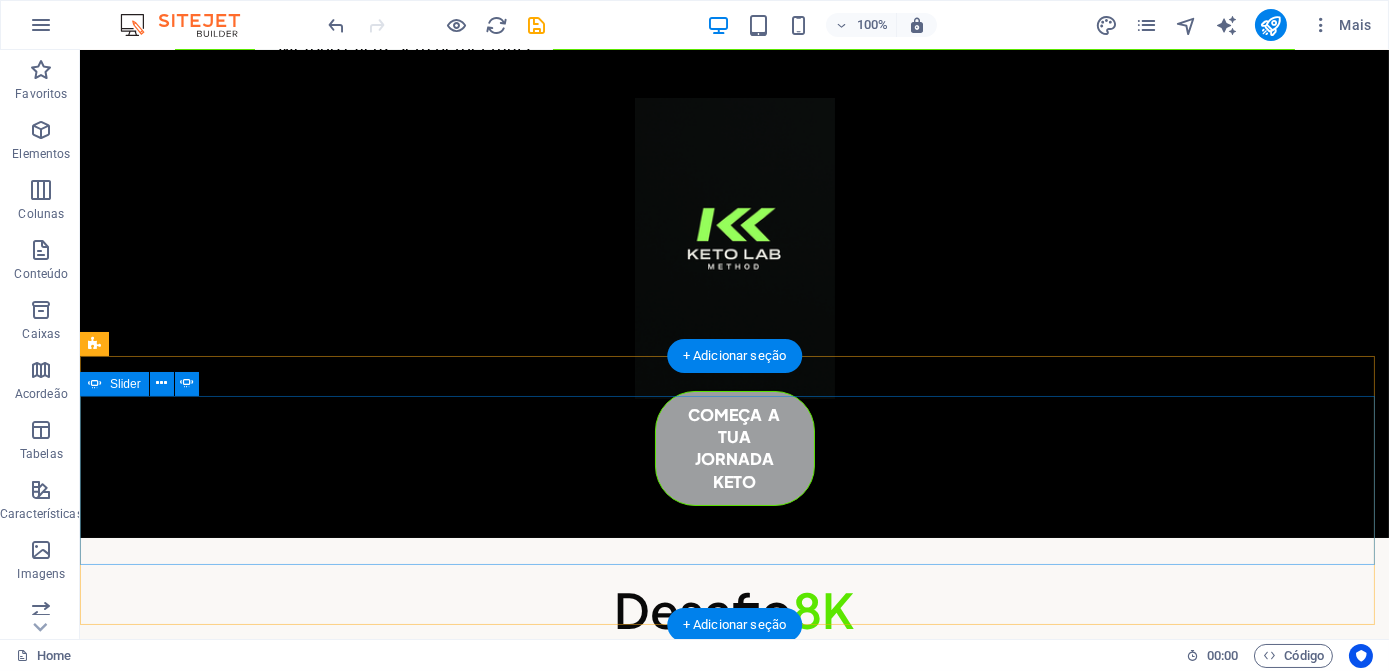 click at bounding box center (735, 2776) 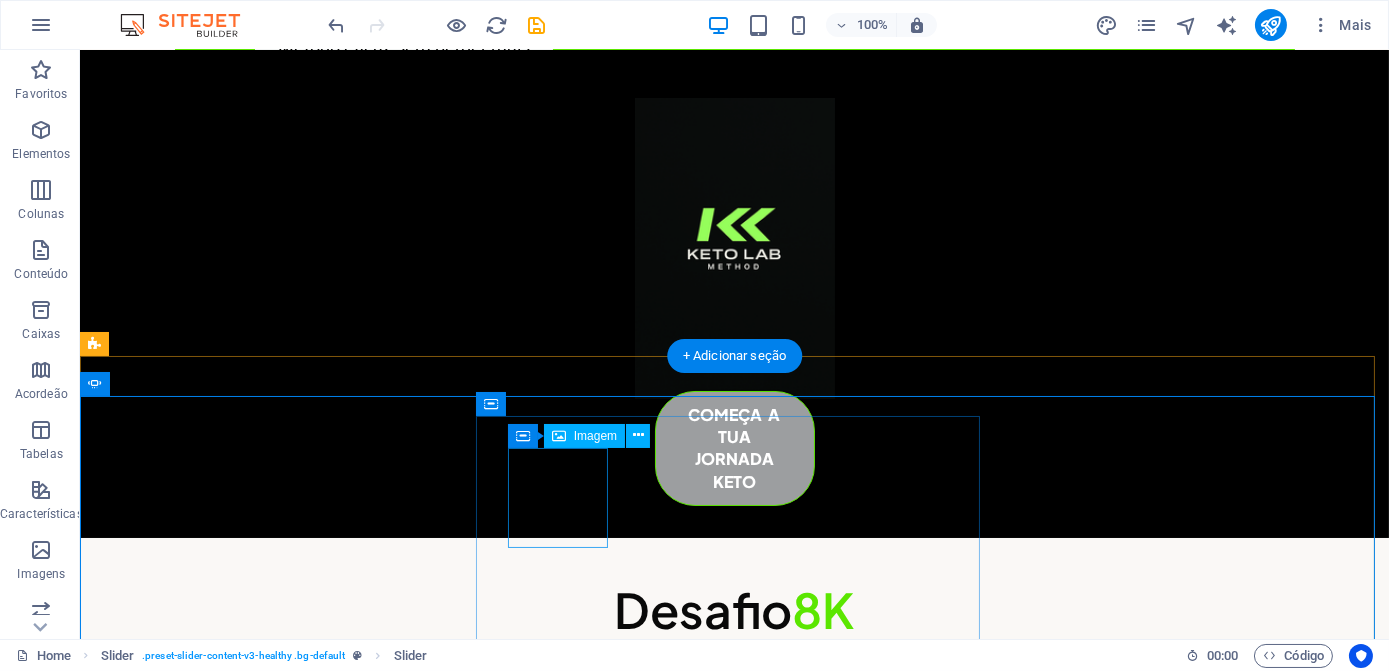 click at bounding box center [-1225, 4199] 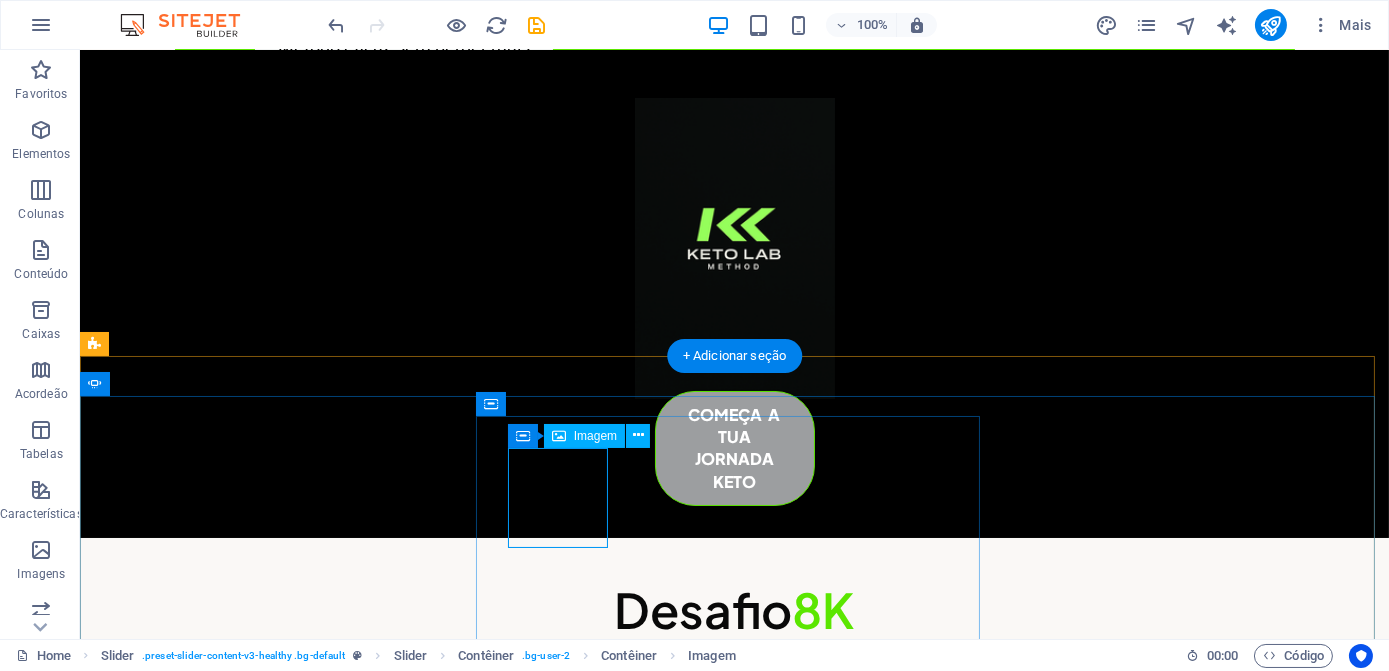drag, startPoint x: 518, startPoint y: 494, endPoint x: 607, endPoint y: 470, distance: 92.17918 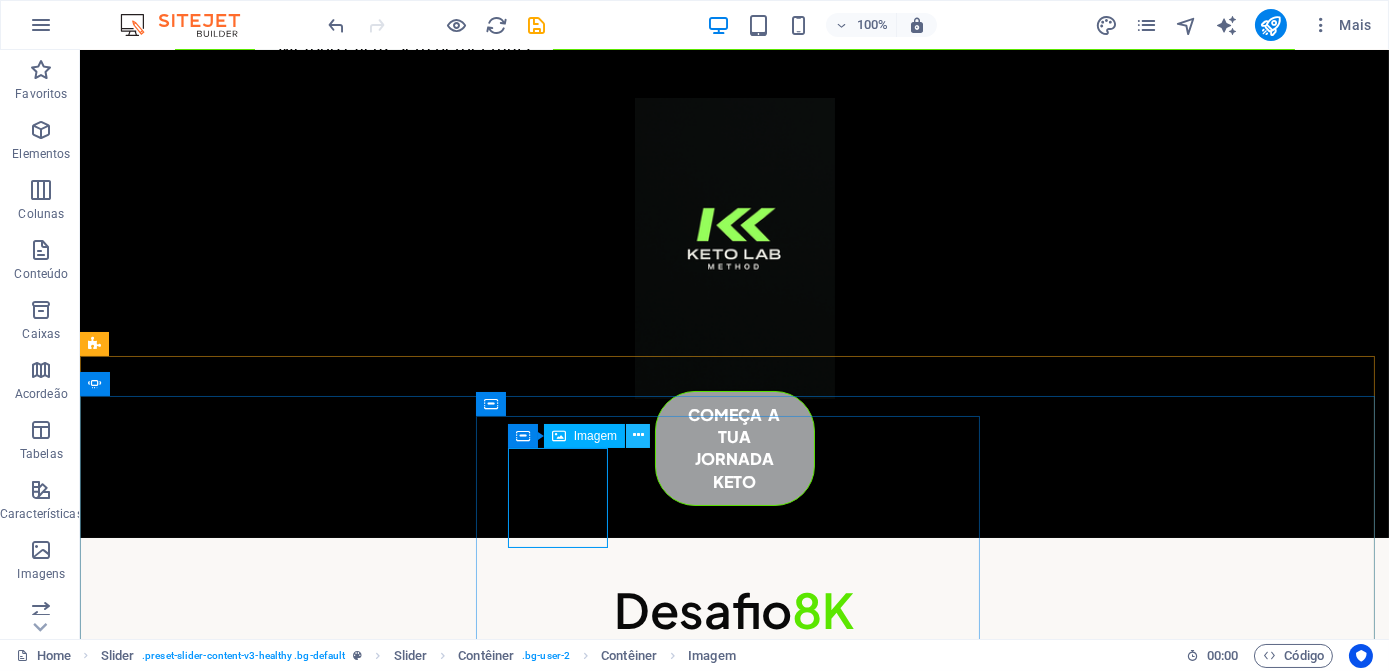 click at bounding box center (638, 435) 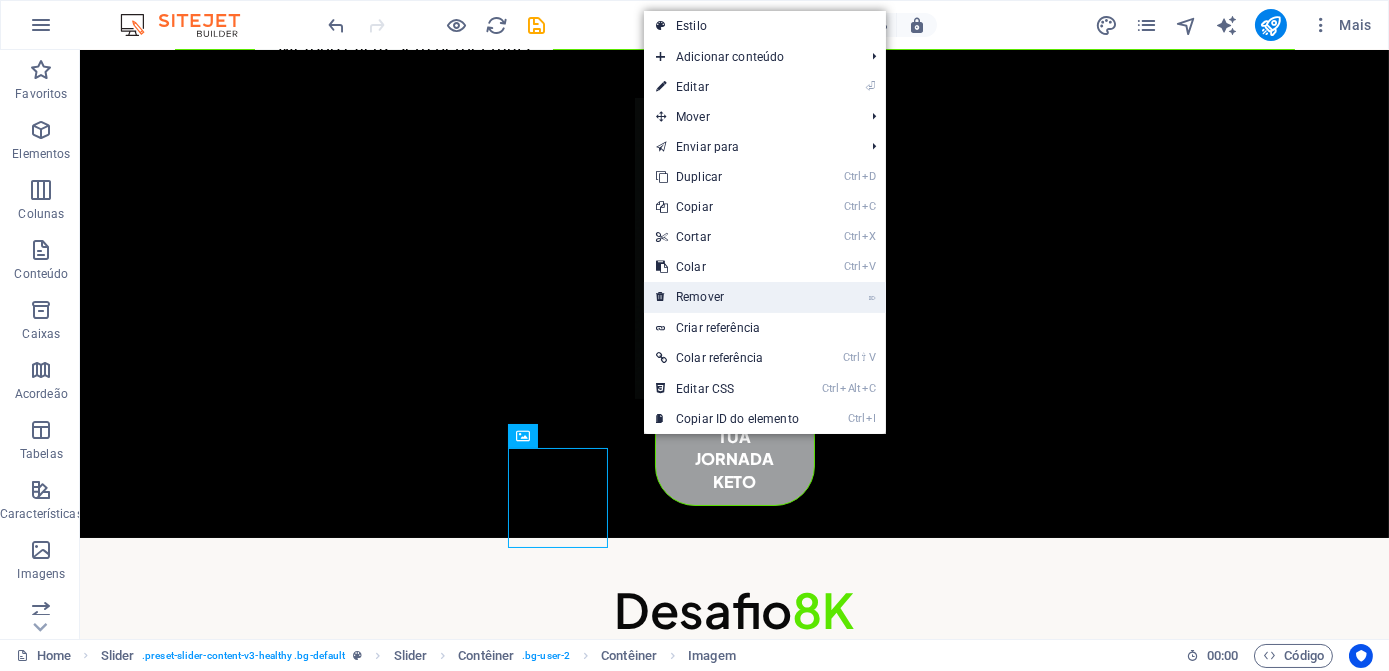 click on "⌦  Remover" at bounding box center [727, 297] 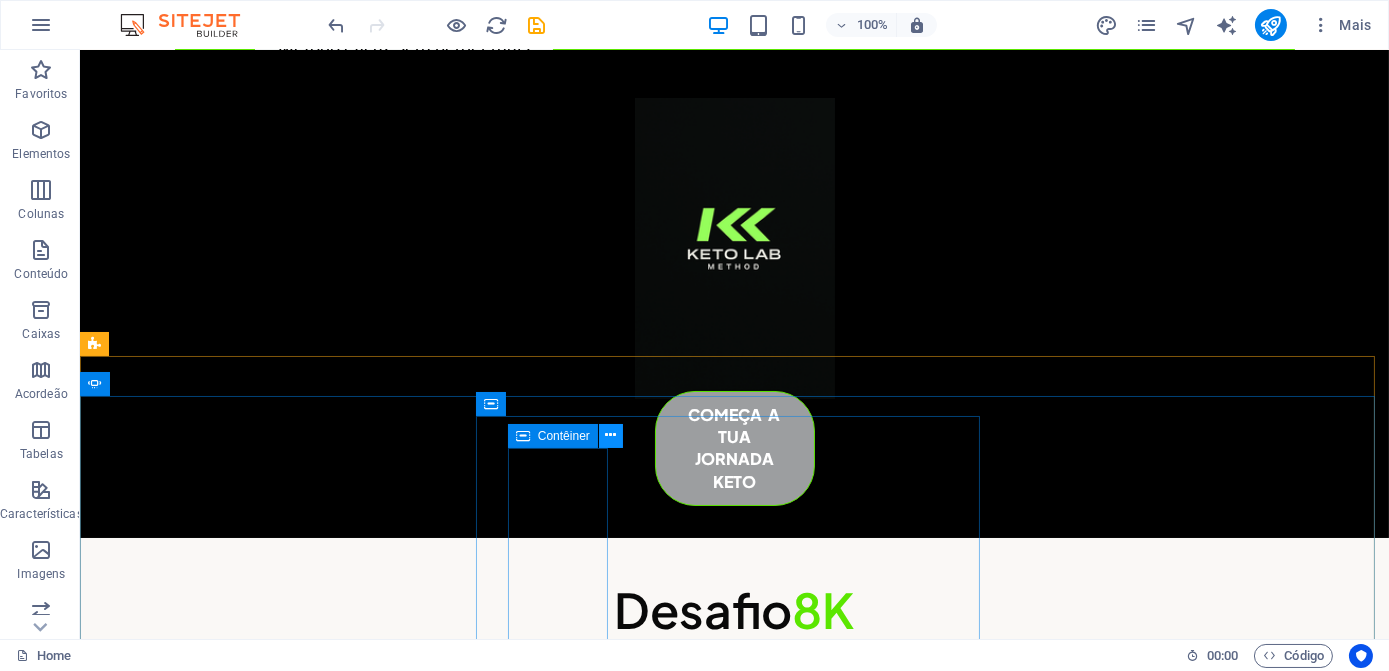 click at bounding box center [610, 435] 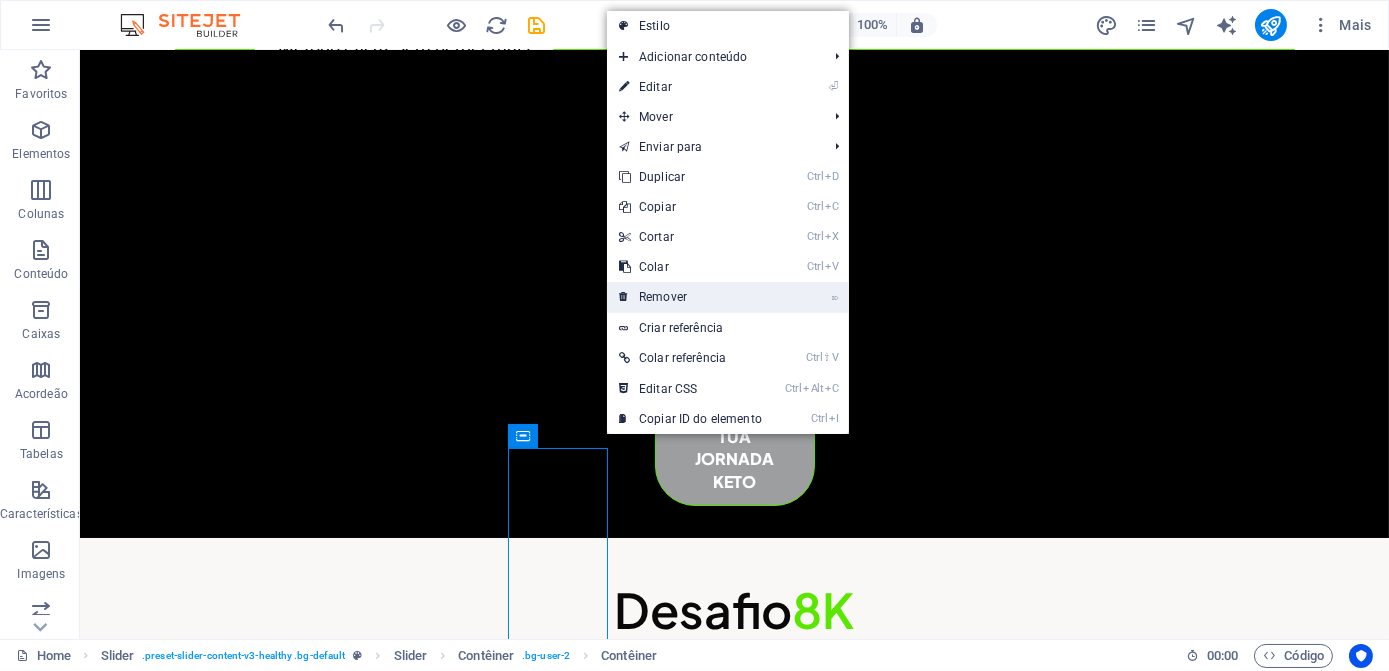click on "⌦  Remover" at bounding box center [690, 297] 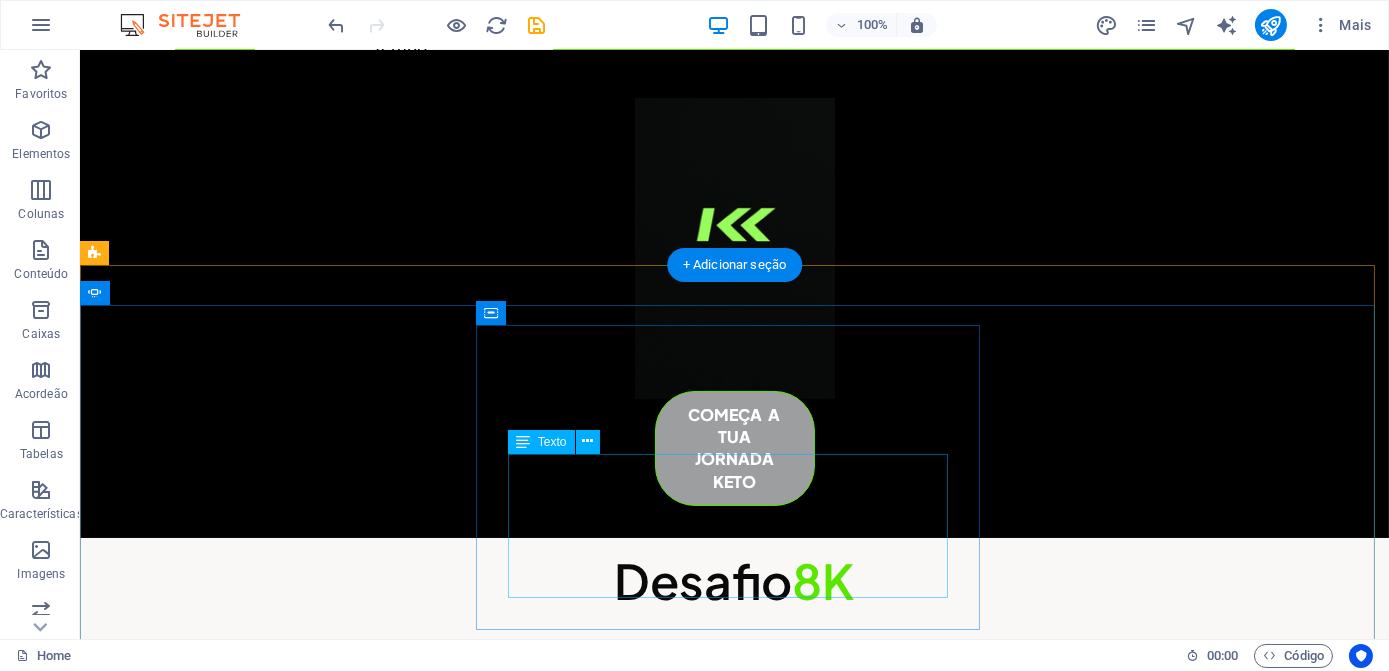 scroll, scrollTop: 4765, scrollLeft: 0, axis: vertical 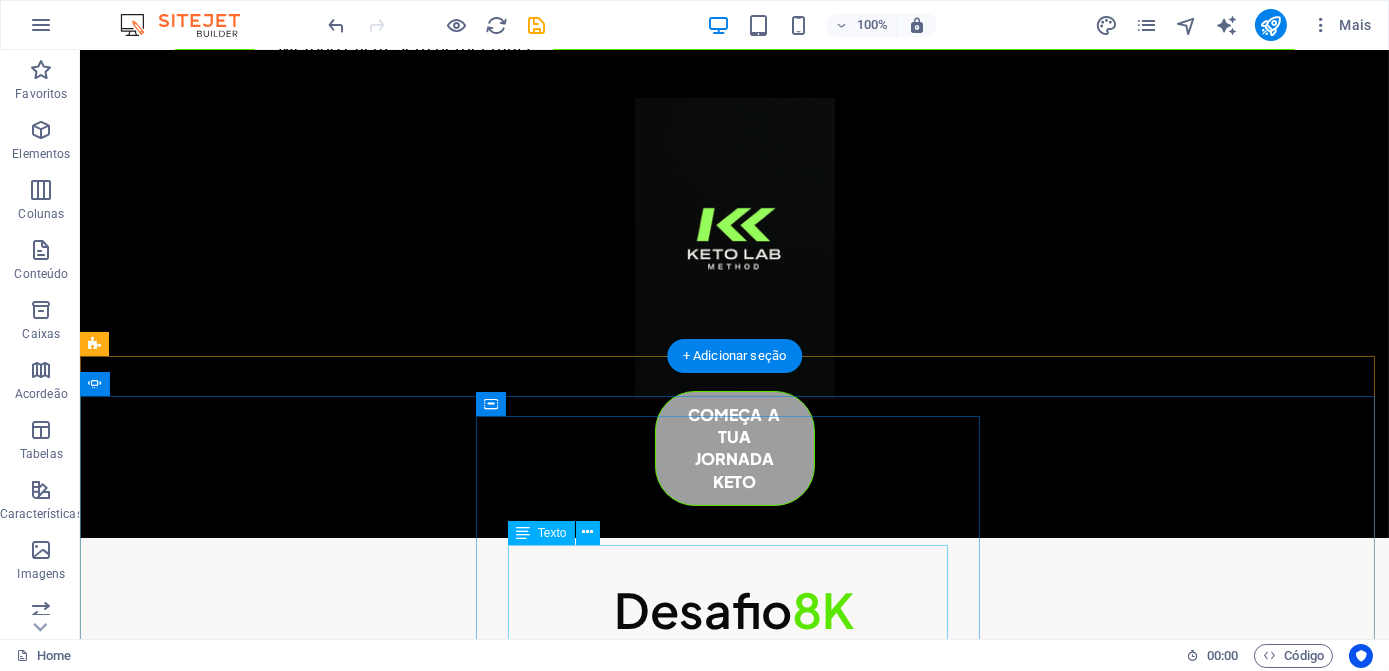 click on "Lorem ipsum dolor sit amet, consectetur adipiscing elit. Nunc vulputate s libero et velit interdum, ac per aliquet odio mattis. Class aptent taciti sociosqu ad litora torquent per conubia nostra, per ad inceptos. Class aptent taciti sociosqu ad litora torquent per." at bounding box center (-1213, 3859) 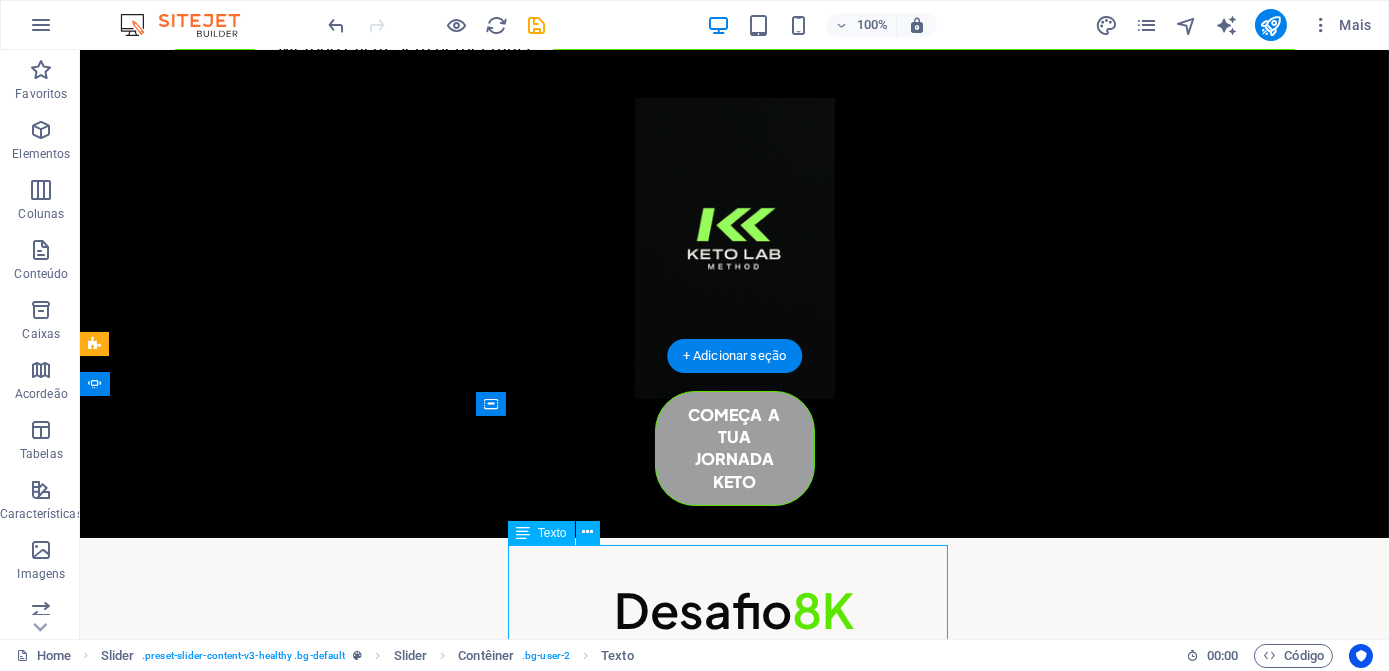 click on "Lorem ipsum dolor sit amet, consectetur adipiscing elit. Nunc vulputate s libero et velit interdum, ac per aliquet odio mattis. Class aptent taciti sociosqu ad litora torquent per conubia nostra, per ad inceptos. Class aptent taciti sociosqu ad litora torquent per." at bounding box center [-1213, 3859] 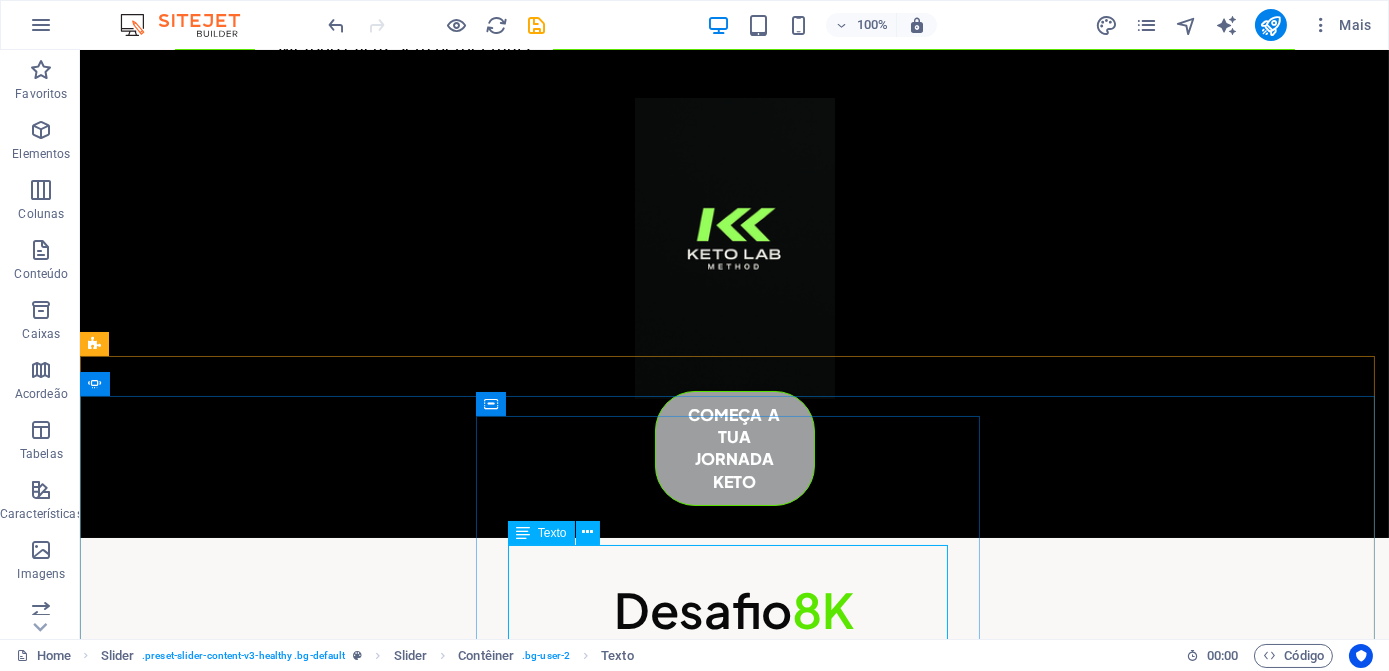 click on "Texto" at bounding box center [541, 533] 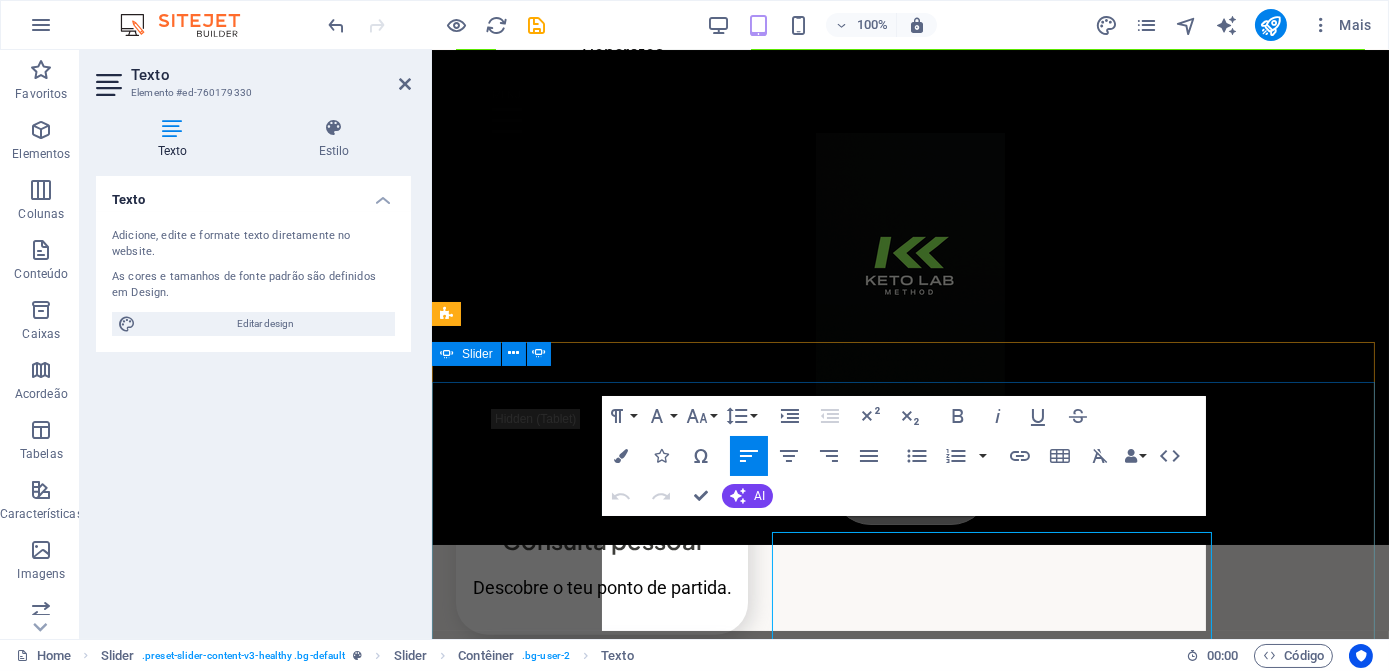 scroll, scrollTop: 4836, scrollLeft: 0, axis: vertical 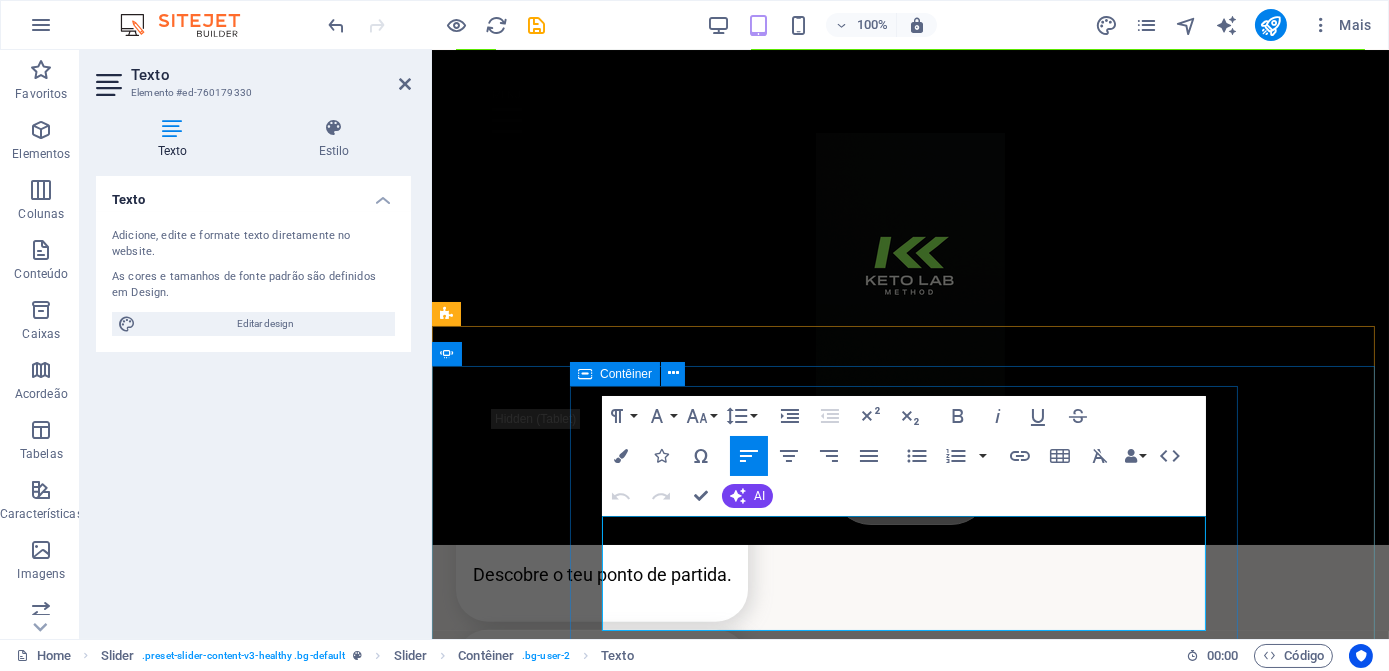 drag, startPoint x: 967, startPoint y: 618, endPoint x: 594, endPoint y: 520, distance: 385.65918 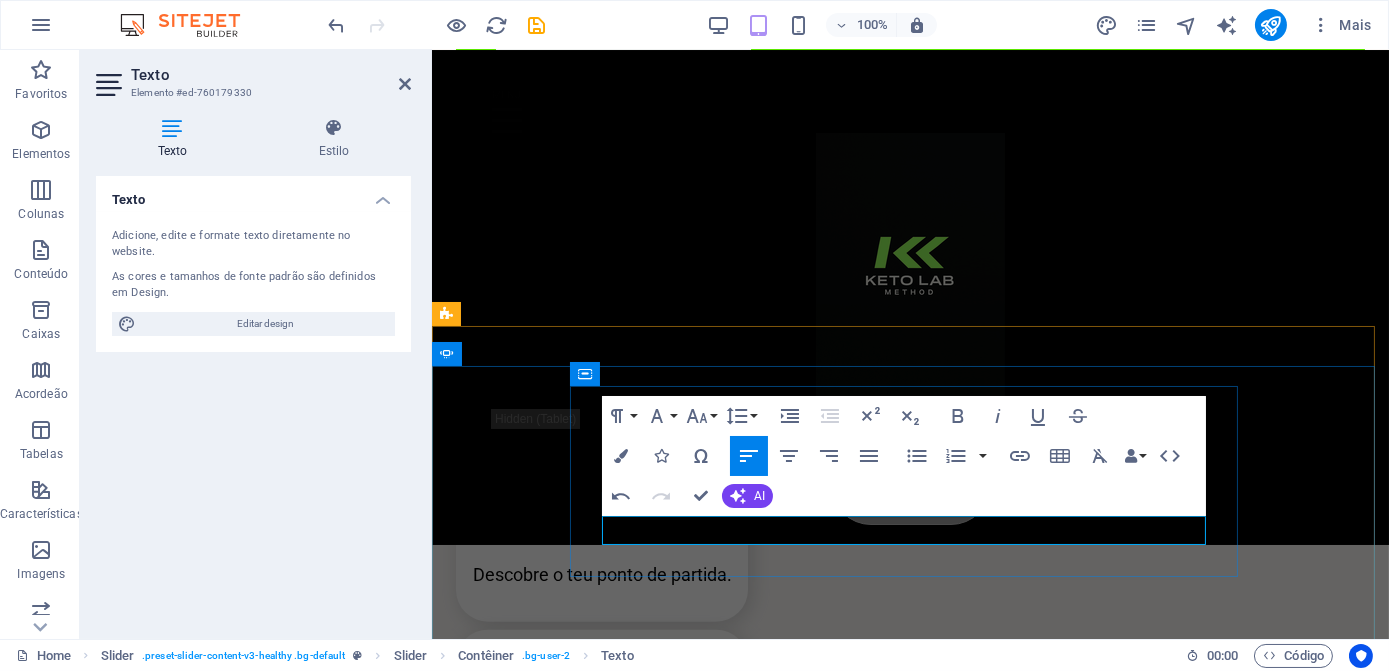 click on "A dieta keto foi uma mudançao para  aminha familia toda" at bounding box center [-1532, 3273] 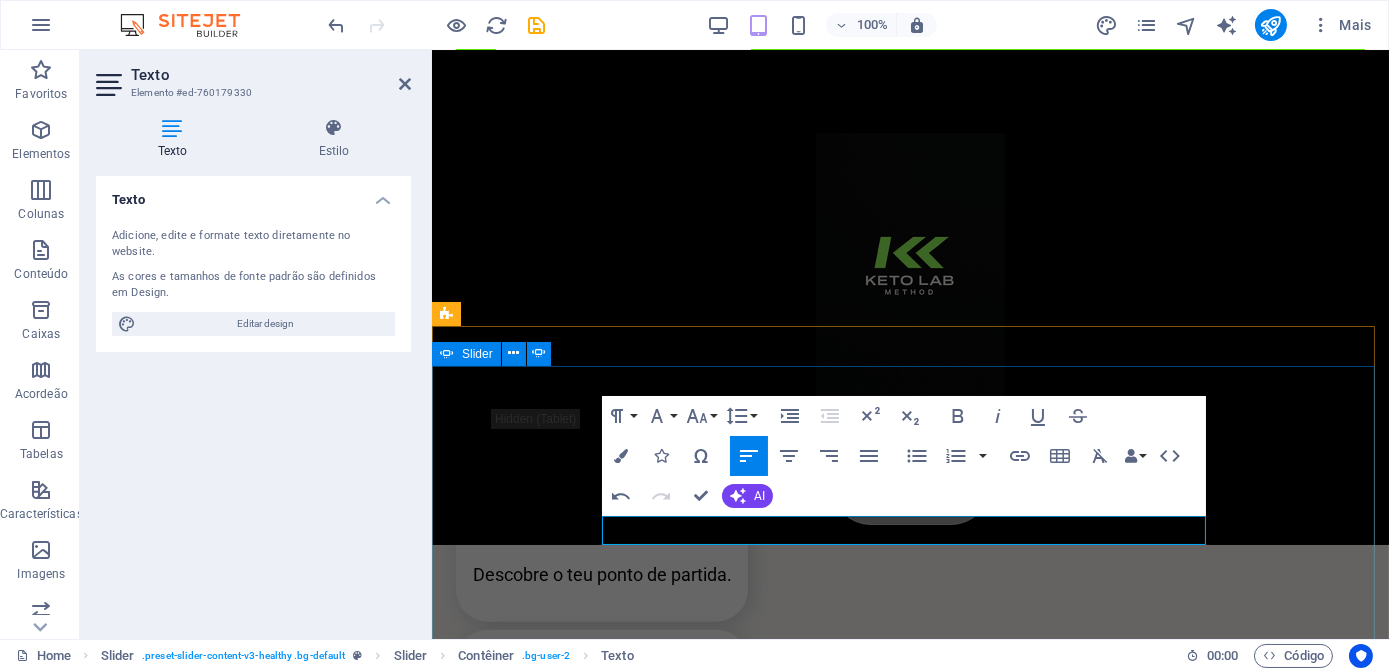 click on "[FIRST] [LAST] [FIRST] [LAST] Lorem ipsum dolor sit amet, consectetur adipiscing elit. Nunc vulputate s libero et velit interdum, ac per aliquet odio mattis. Class aptent taciti sociosqu ad litora torquent per conubia nostra, per ad inceptos. Class aptent taciti sociosqu ad litora torquent per. [FIRST] [LAST] [FIRST] [LAST] A dieta keto foi uma mudança radical para toda a minha familia [FIRST] [LAST] [FIRST] [LAST] Lorem ipsum dolor sit amet, consectetur adipiscing elit. Nunc vulputate s libero et velit interdum, ac per aliquet odio mattis. Class aptent taciti sociosqu ad litora torquent per conubia nostra, per ad inceptos. Class aptent taciti sociosqu ad litora torquent per." at bounding box center [909, 2218] 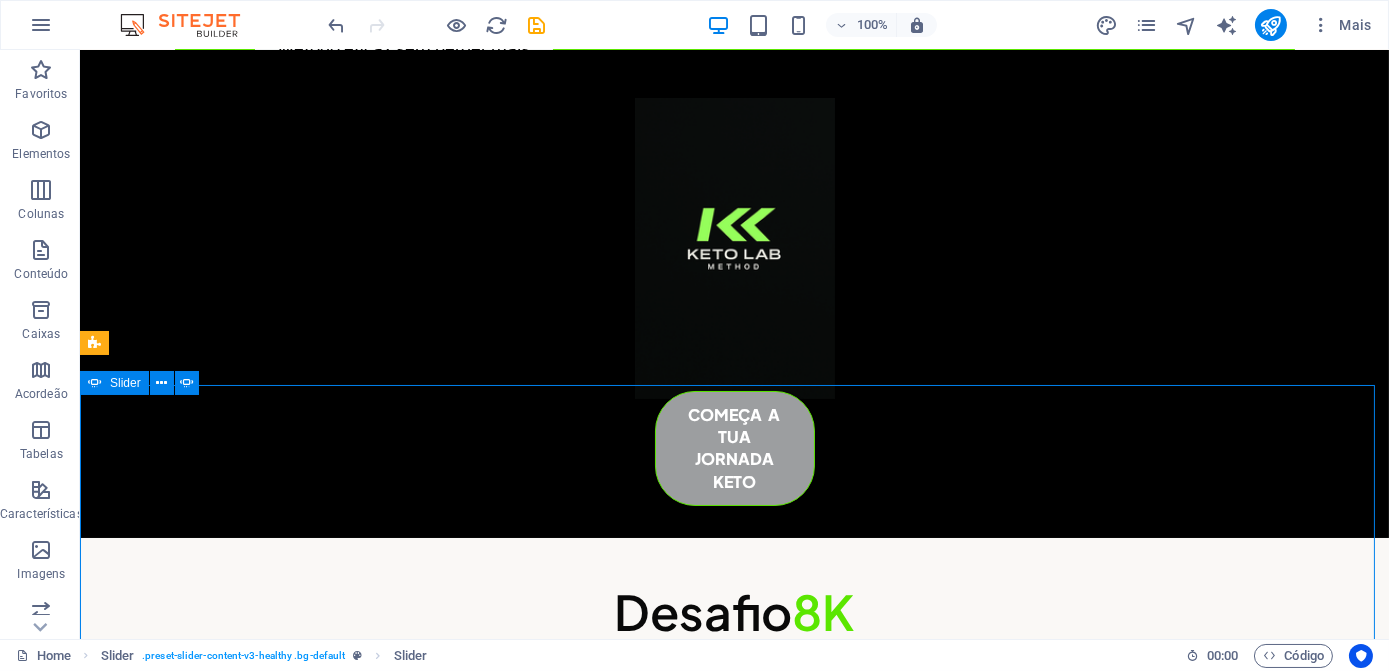 scroll, scrollTop: 4766, scrollLeft: 0, axis: vertical 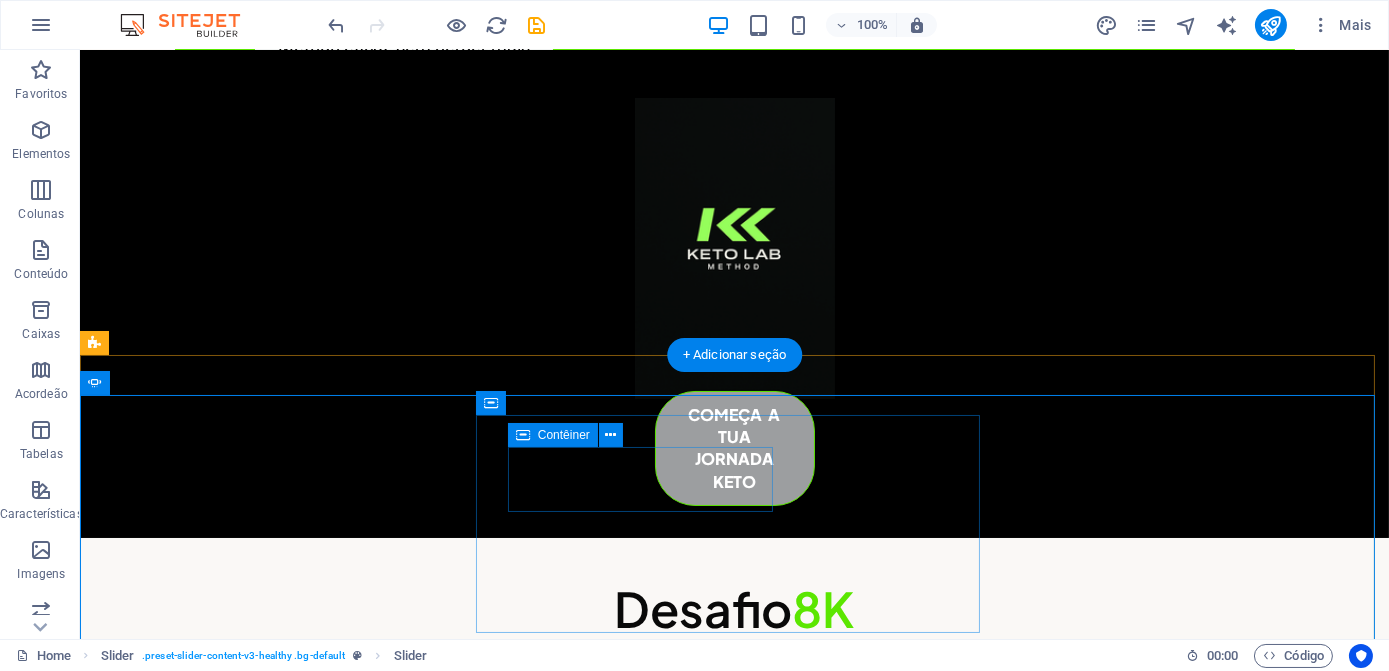 click on "Sarah Marker" at bounding box center [-1213, 3578] 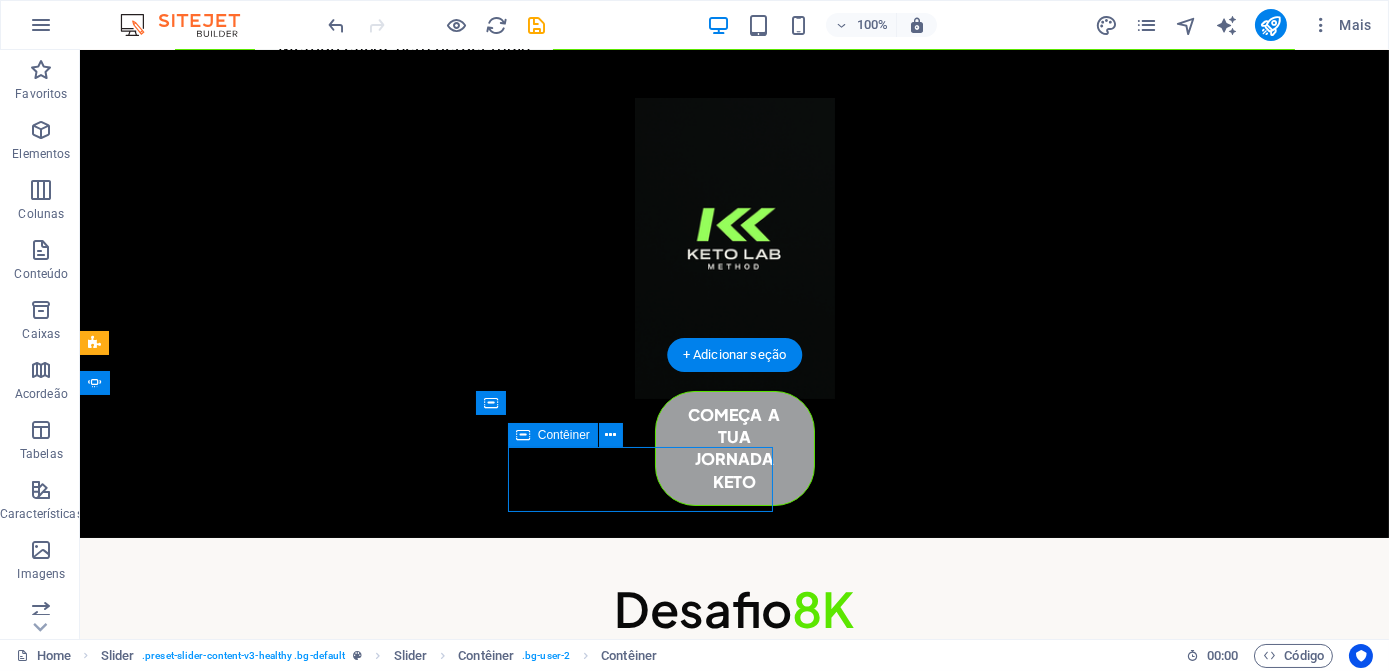 click on "Sarah Marker" at bounding box center (-1213, 3578) 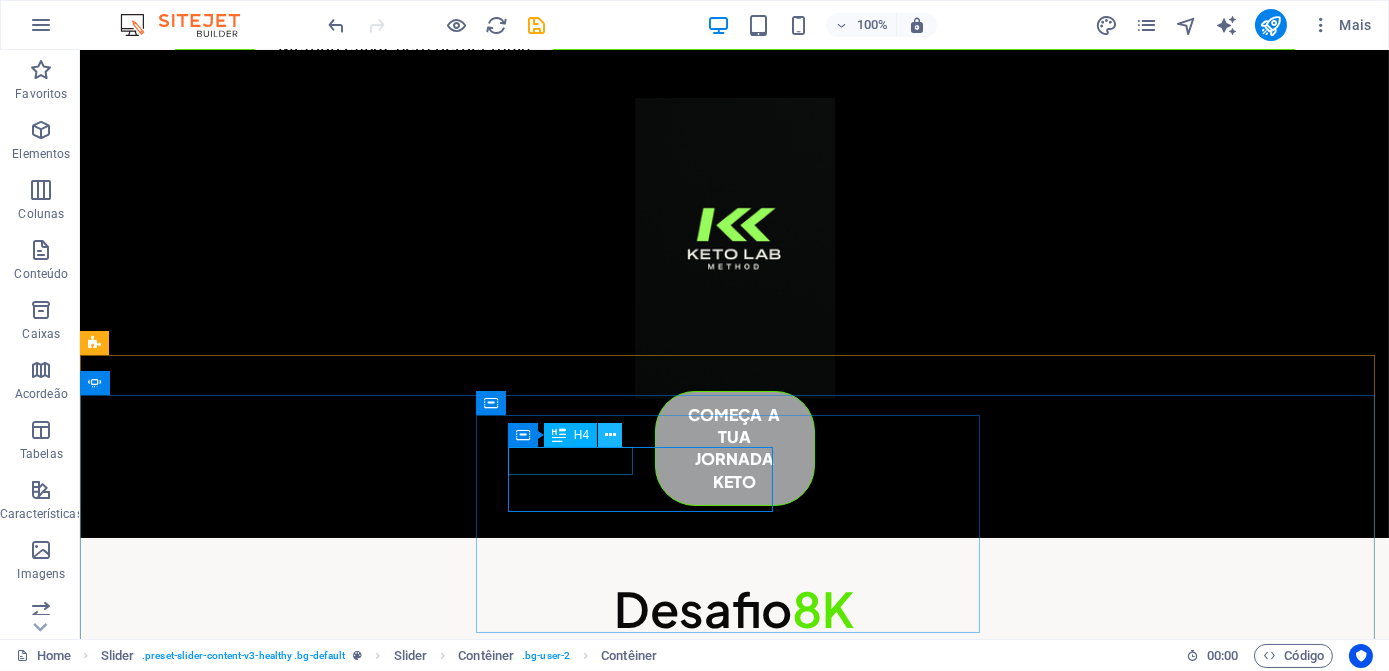 click at bounding box center (610, 435) 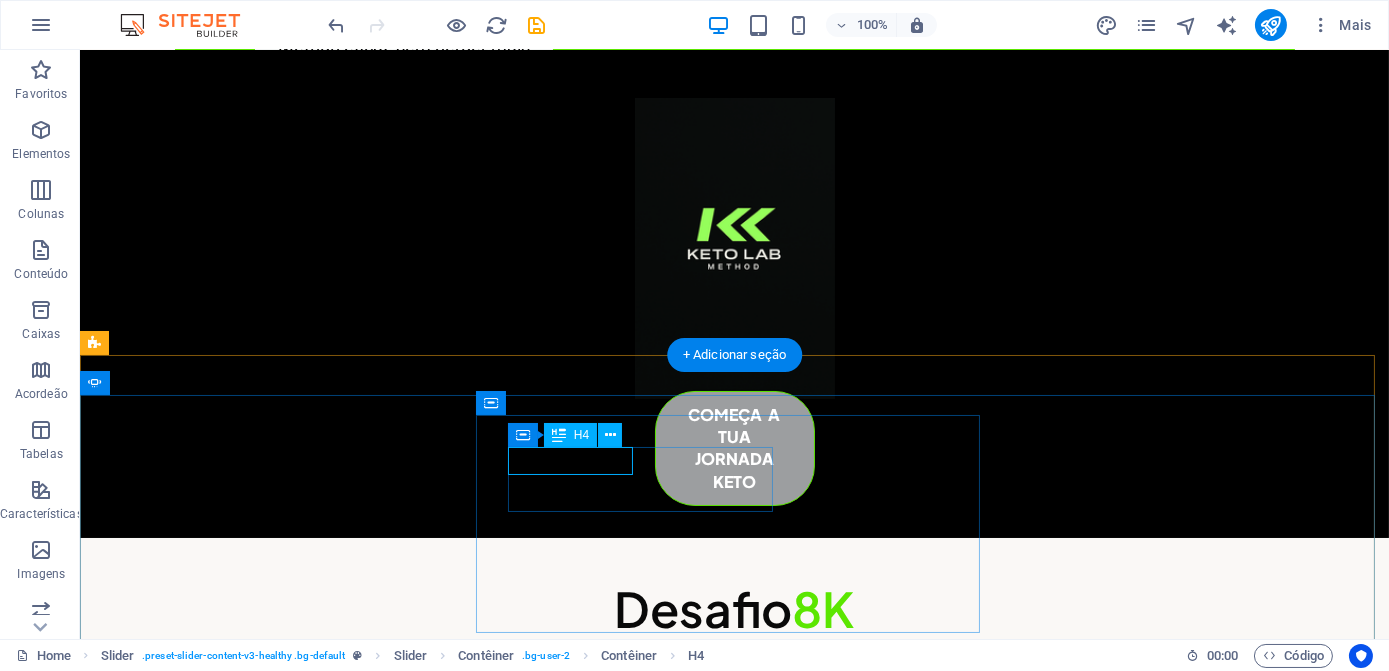 click on "Sarah Marker" at bounding box center (-1213, 3502) 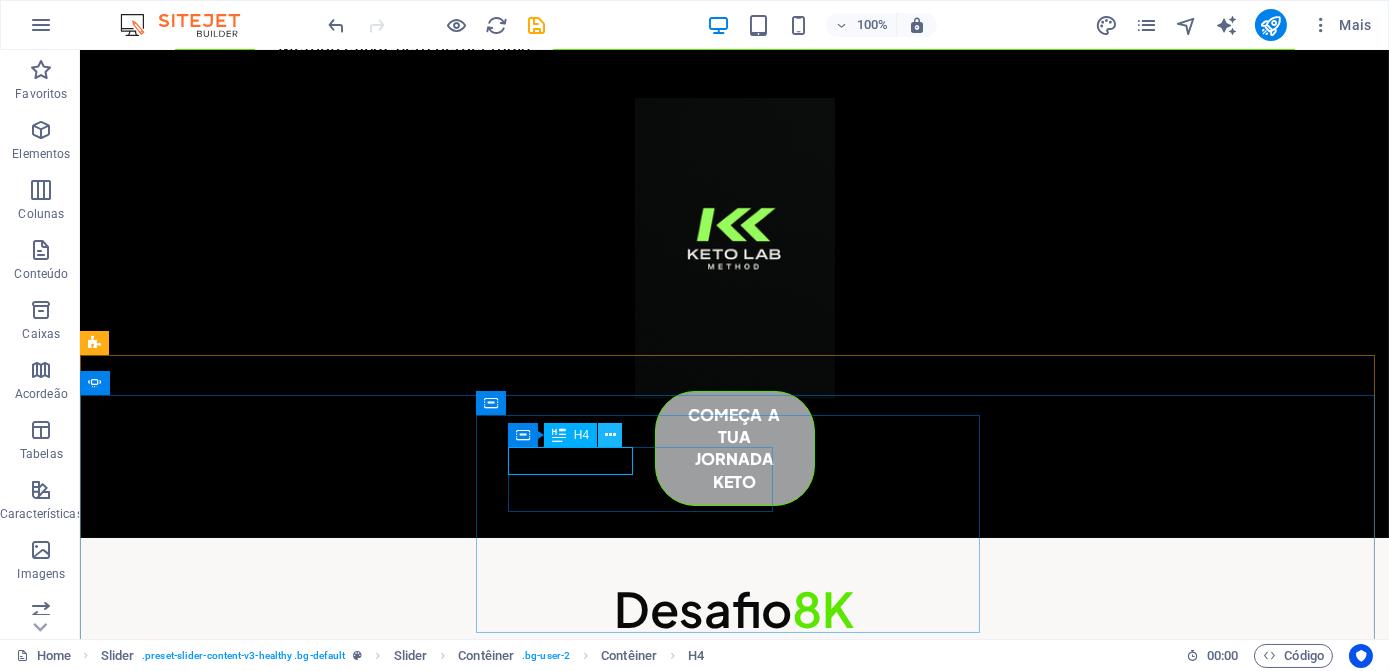 click at bounding box center [610, 435] 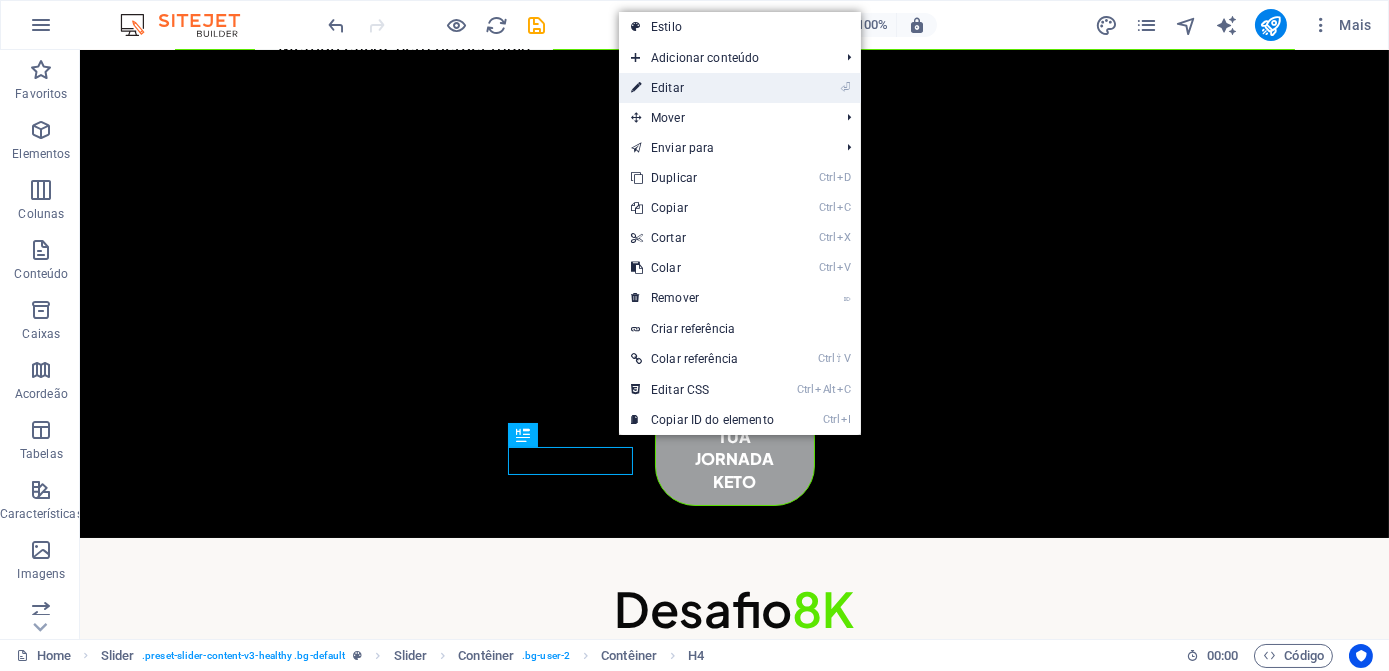 click on "⏎  Editar" at bounding box center (702, 88) 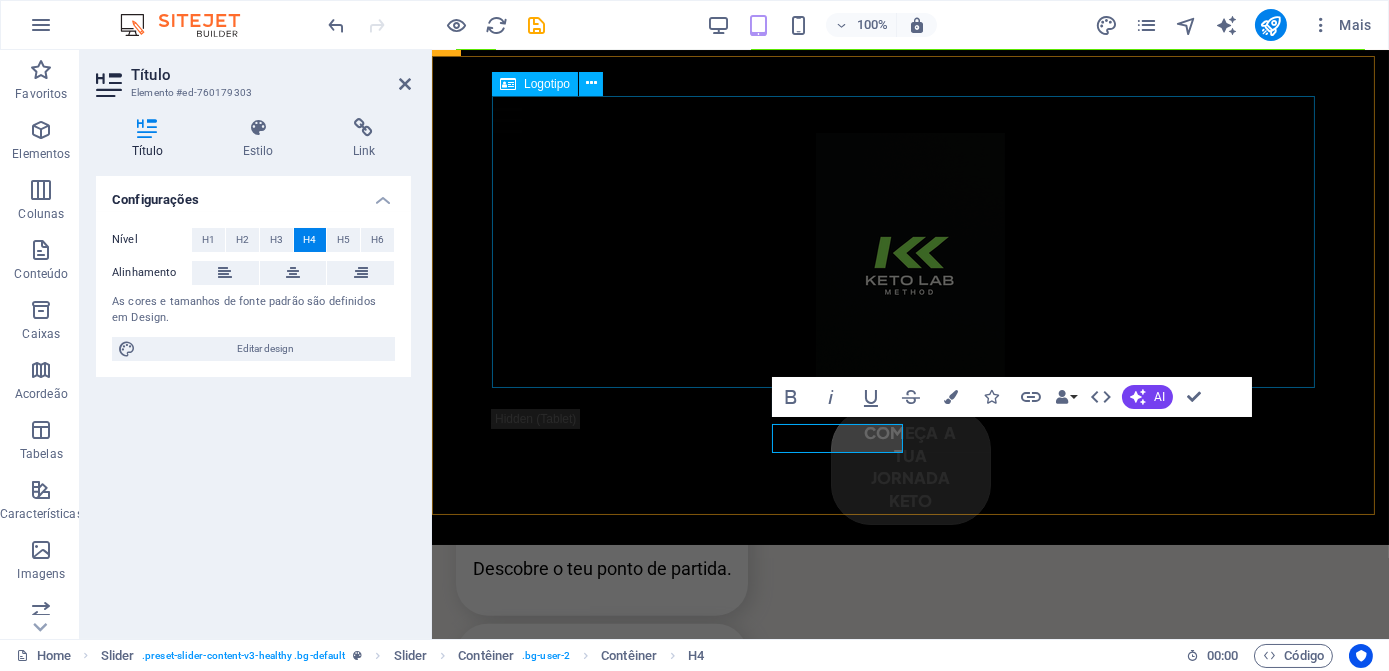 scroll, scrollTop: 4835, scrollLeft: 0, axis: vertical 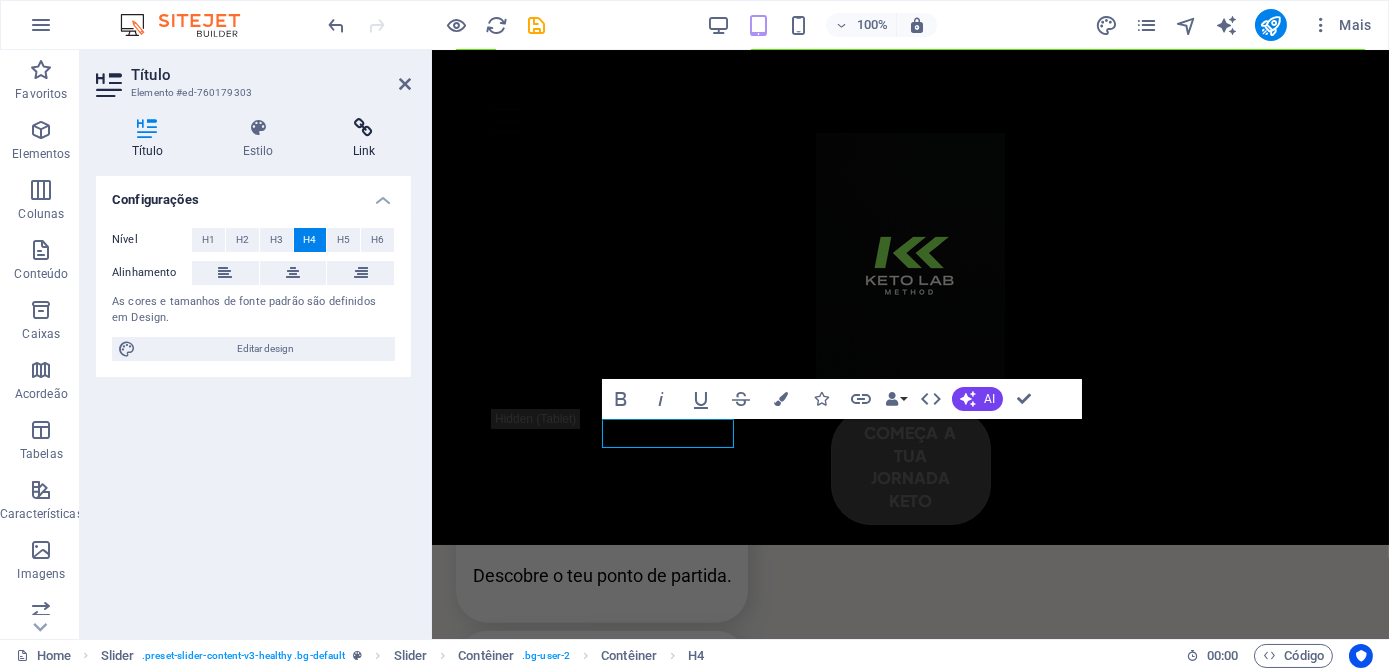 drag, startPoint x: 266, startPoint y: 156, endPoint x: 321, endPoint y: 138, distance: 57.870544 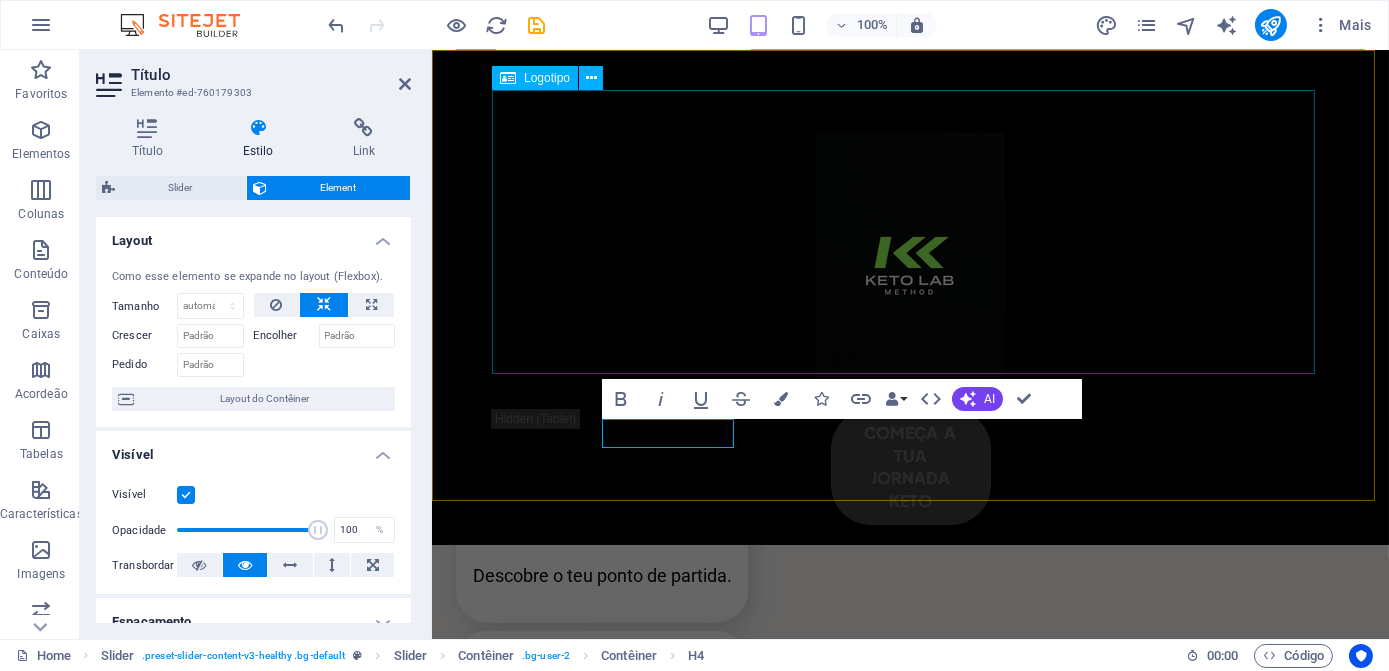 click at bounding box center (909, 275) 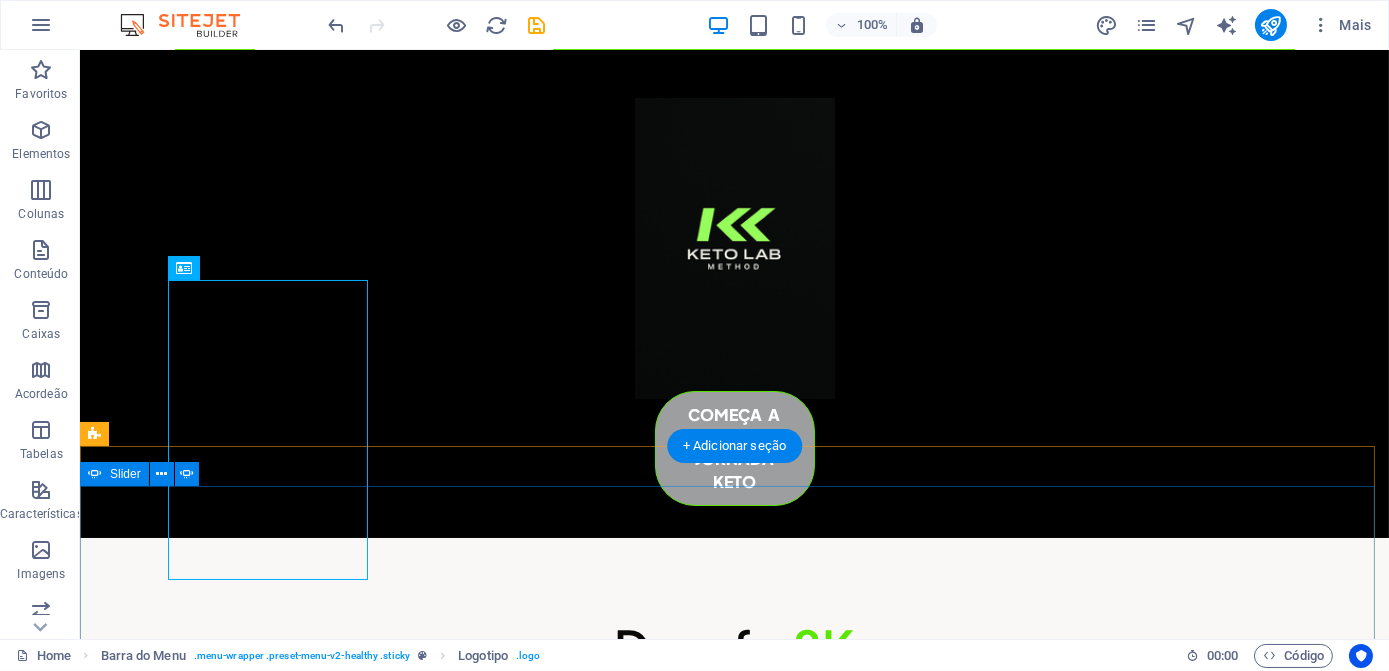 scroll, scrollTop: 4675, scrollLeft: 0, axis: vertical 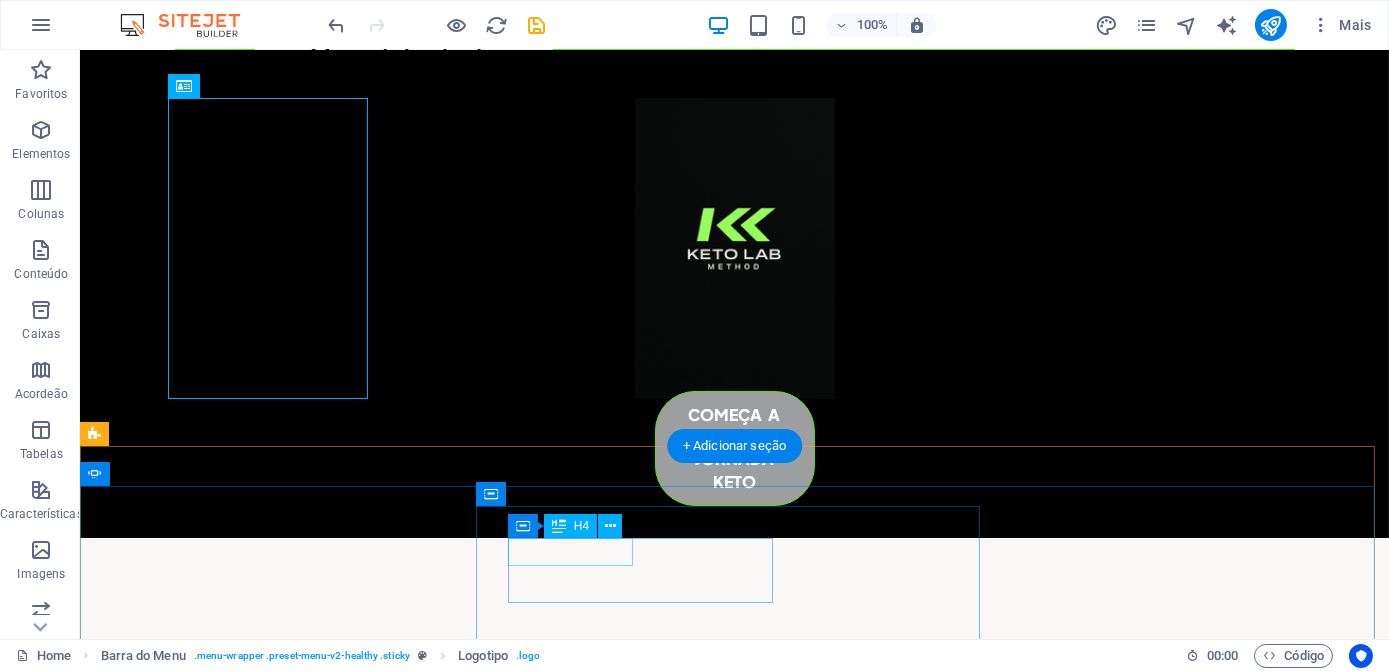 click on "Sarah Marker" at bounding box center (-1213, 3593) 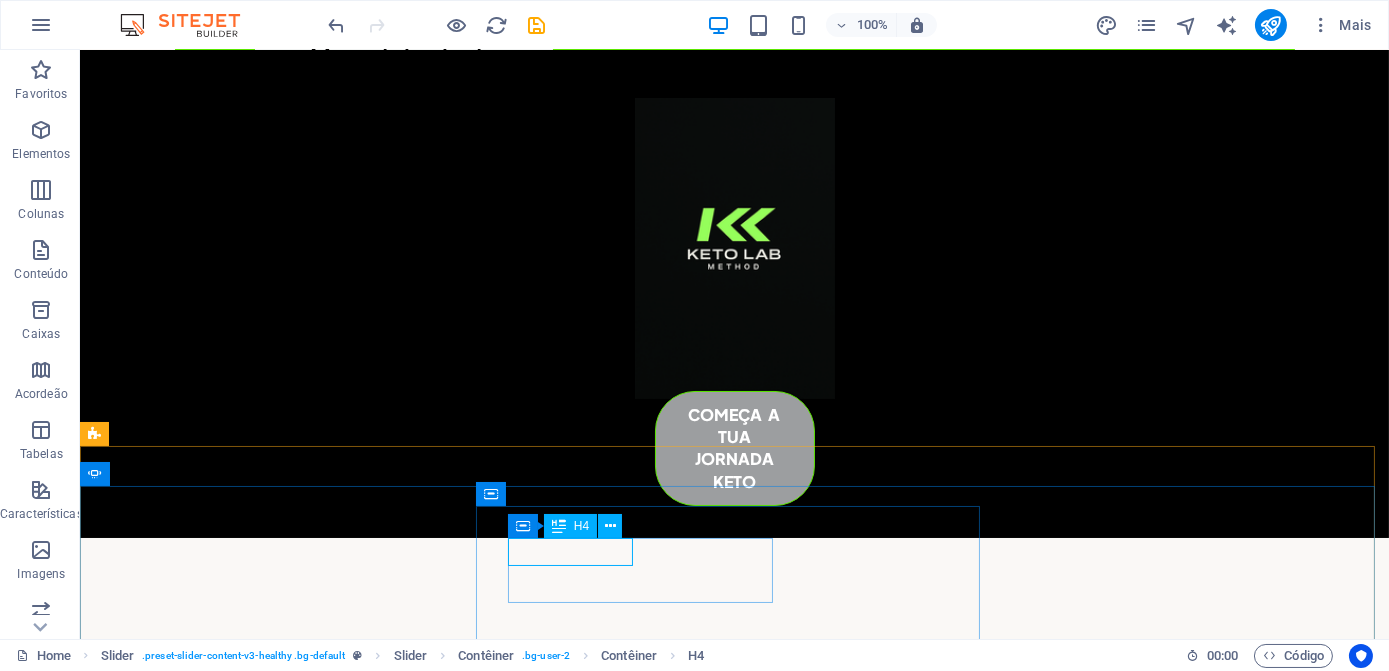click on "H4" at bounding box center [570, 526] 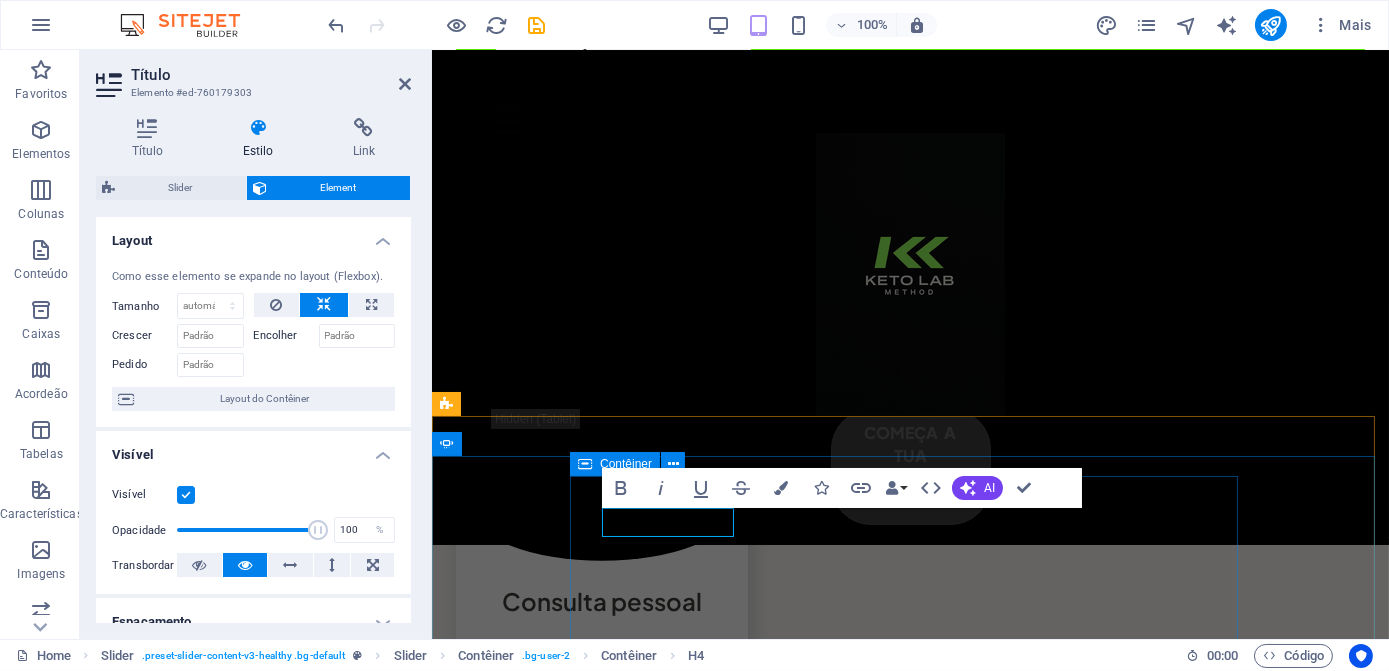 scroll, scrollTop: 4746, scrollLeft: 0, axis: vertical 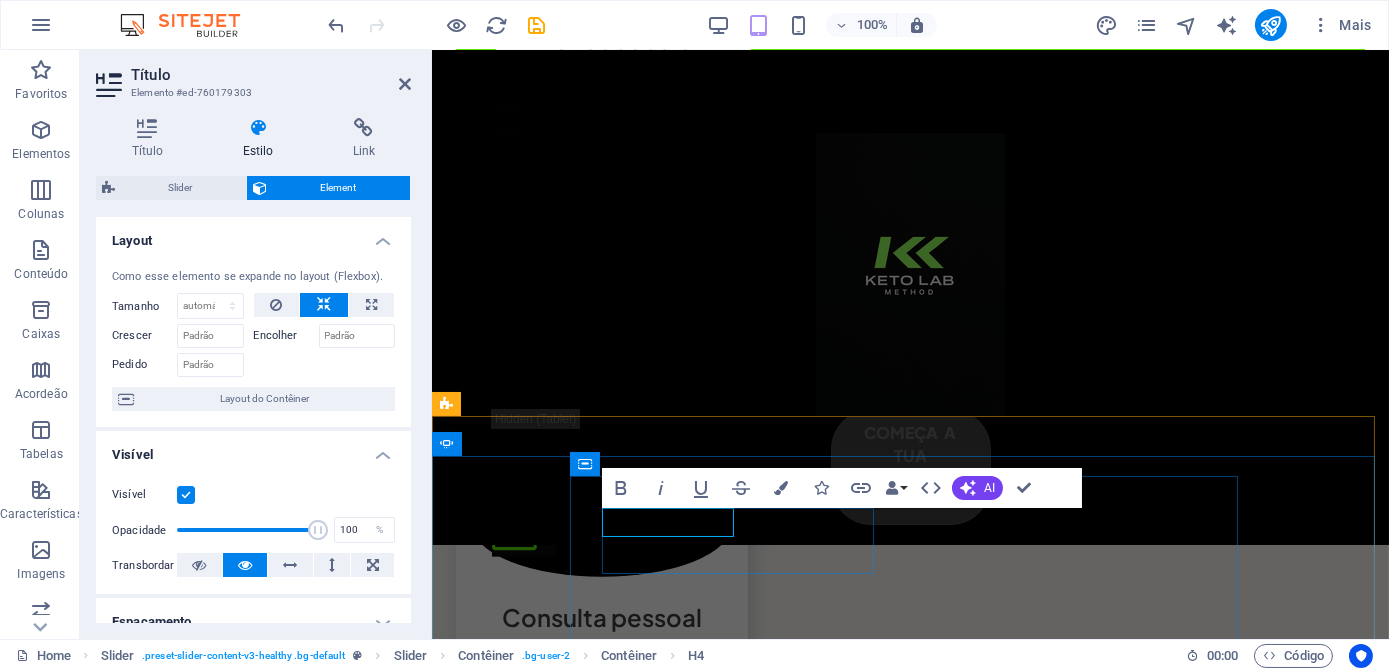 click on "Sarah Marker" at bounding box center (-1532, 3063) 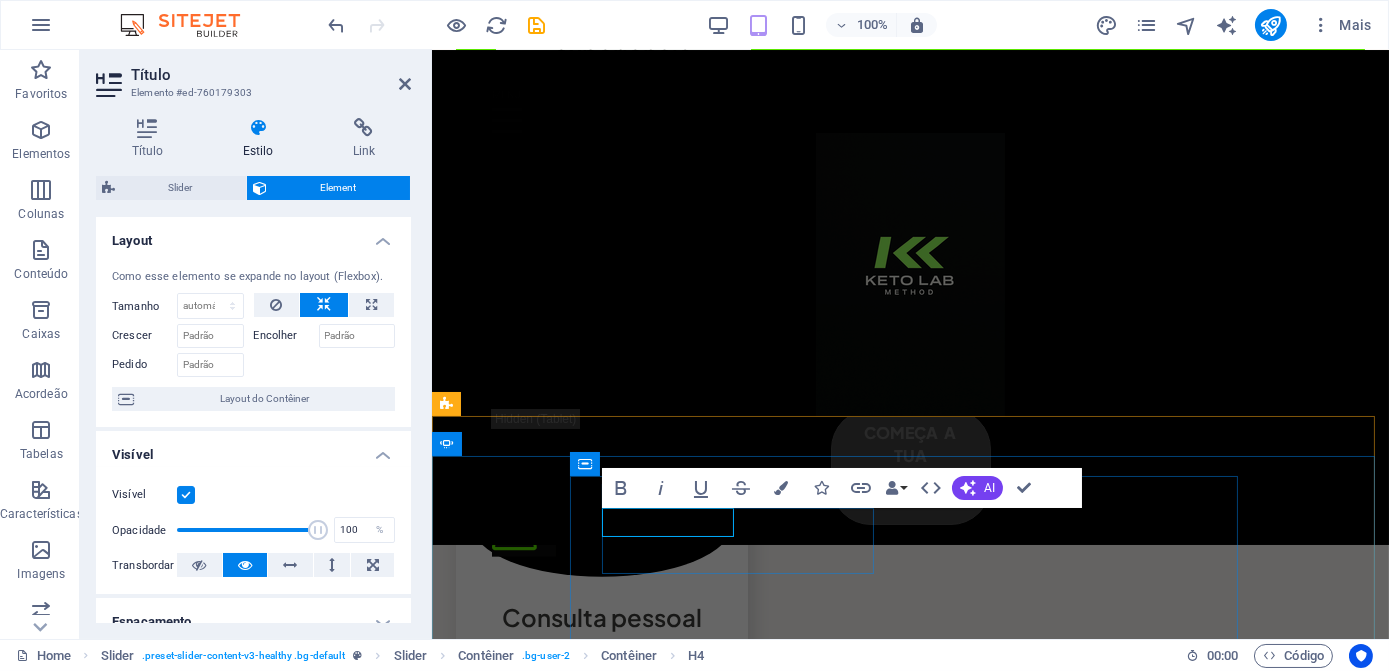 drag, startPoint x: 606, startPoint y: 524, endPoint x: 737, endPoint y: 532, distance: 131.24405 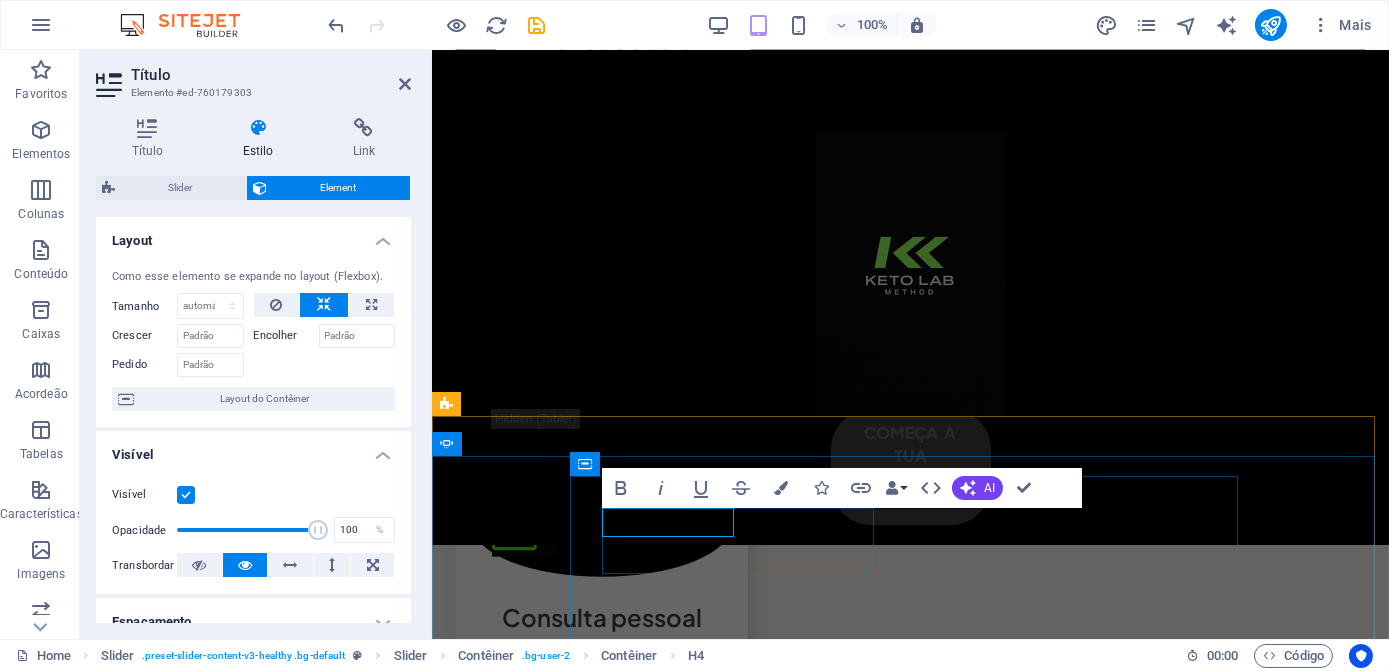 click on "Sarah Marker" at bounding box center [-1532, 3139] 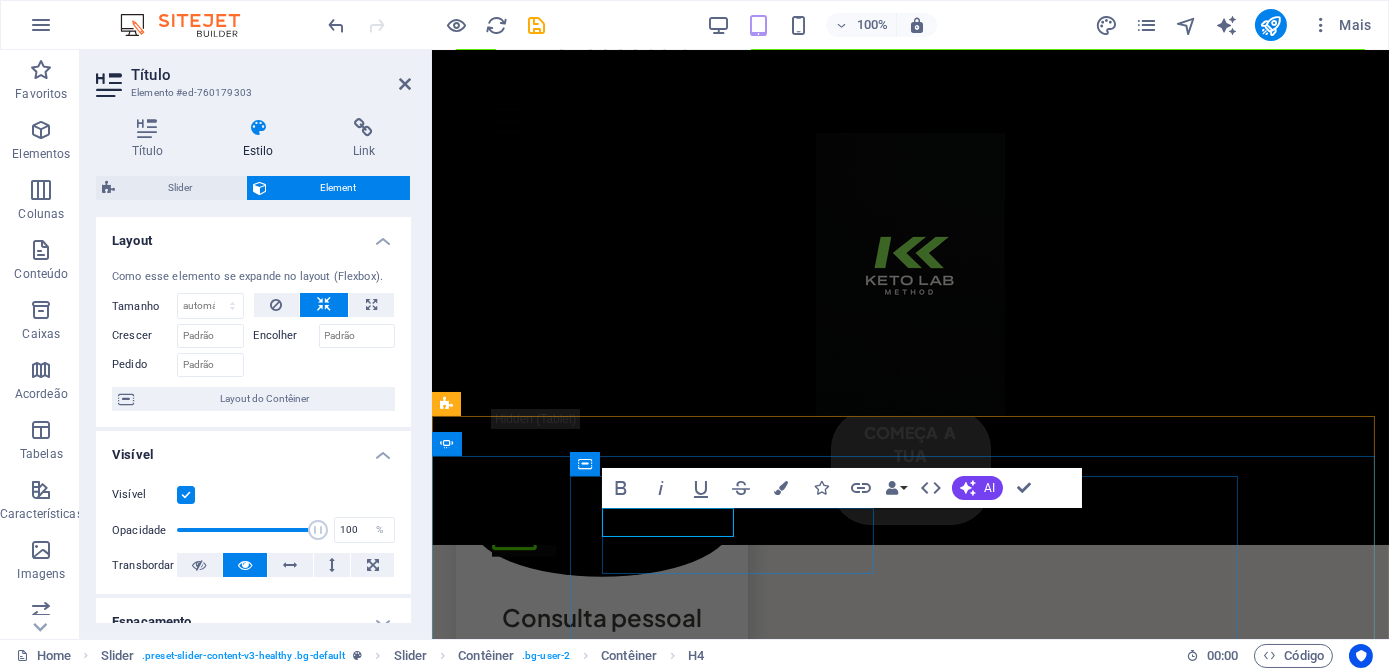 type 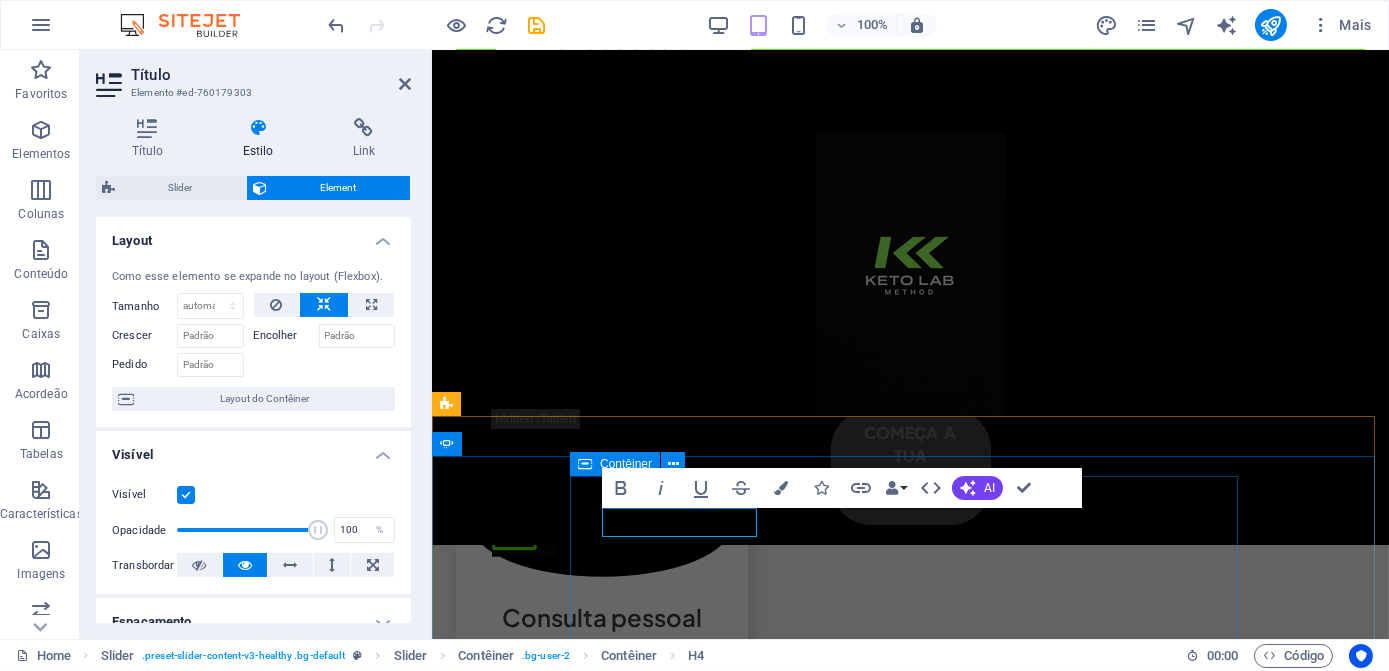 click on "[FIRST] cabral A dieta keto foi uma mudança radical para toda a minha familia" at bounding box center [-1532, 3170] 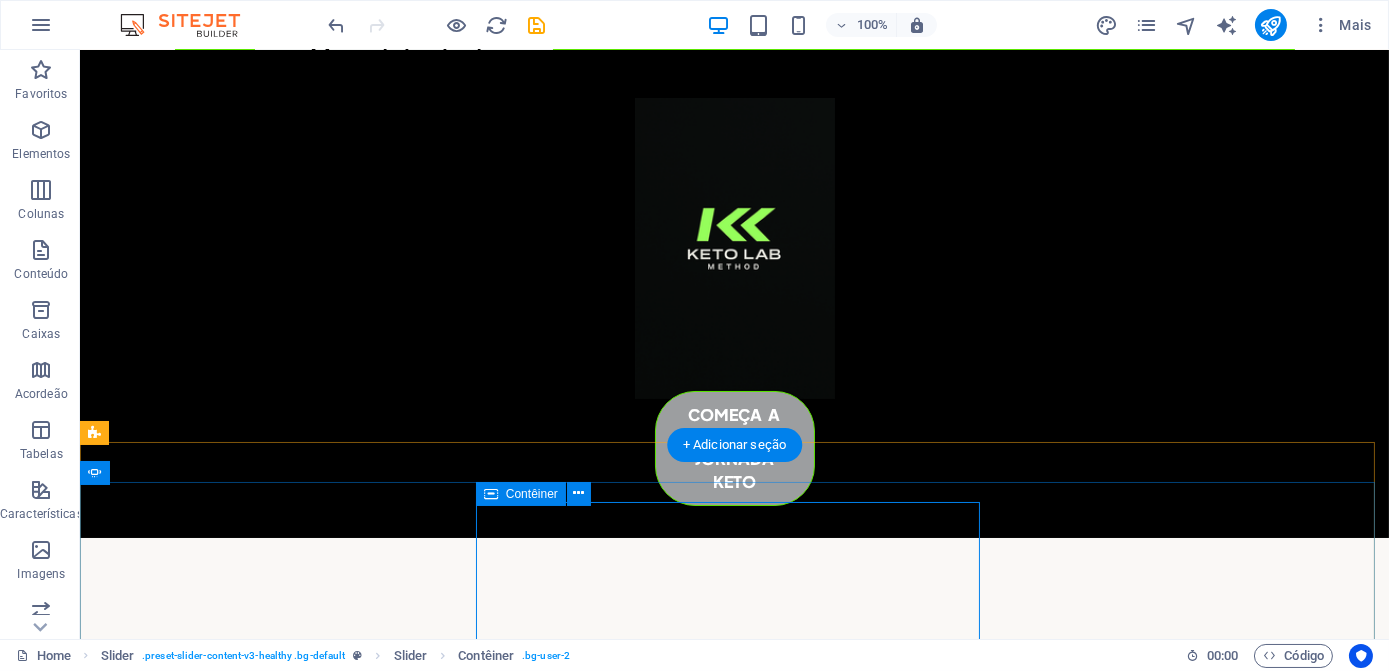 scroll, scrollTop: 4676, scrollLeft: 0, axis: vertical 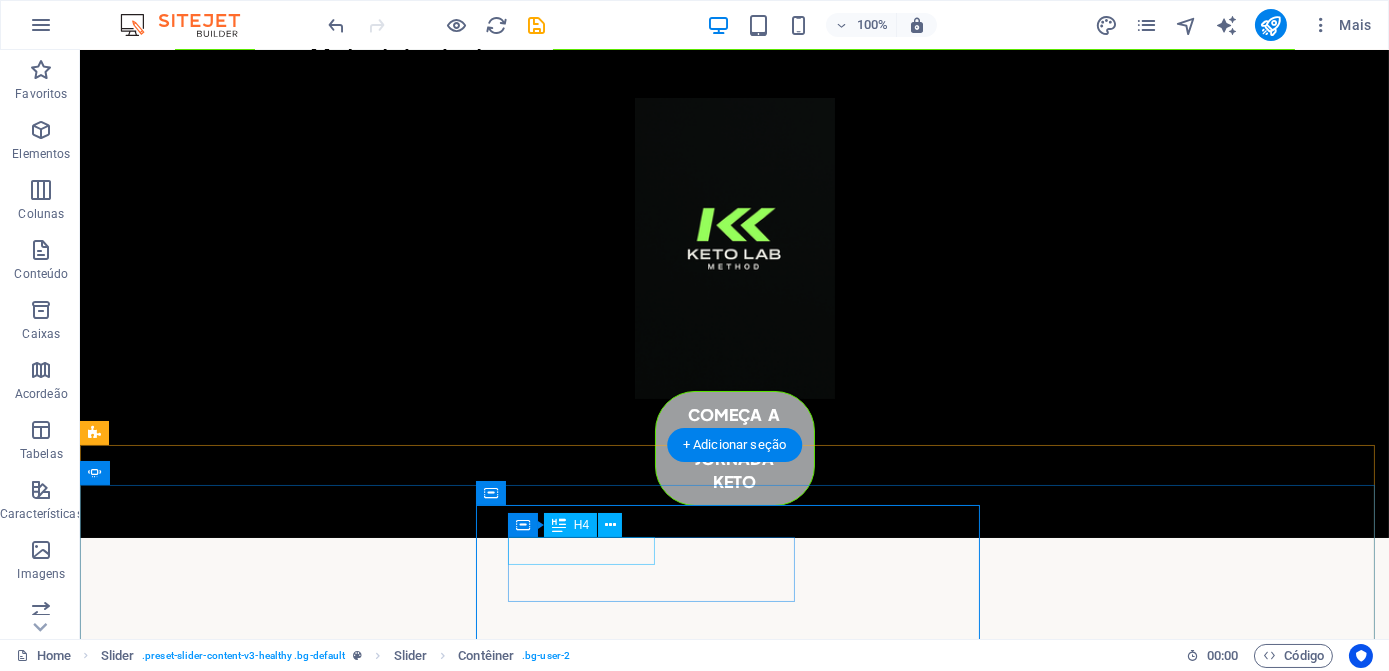 click on "[FIRST] cabral" at bounding box center (-1213, 3592) 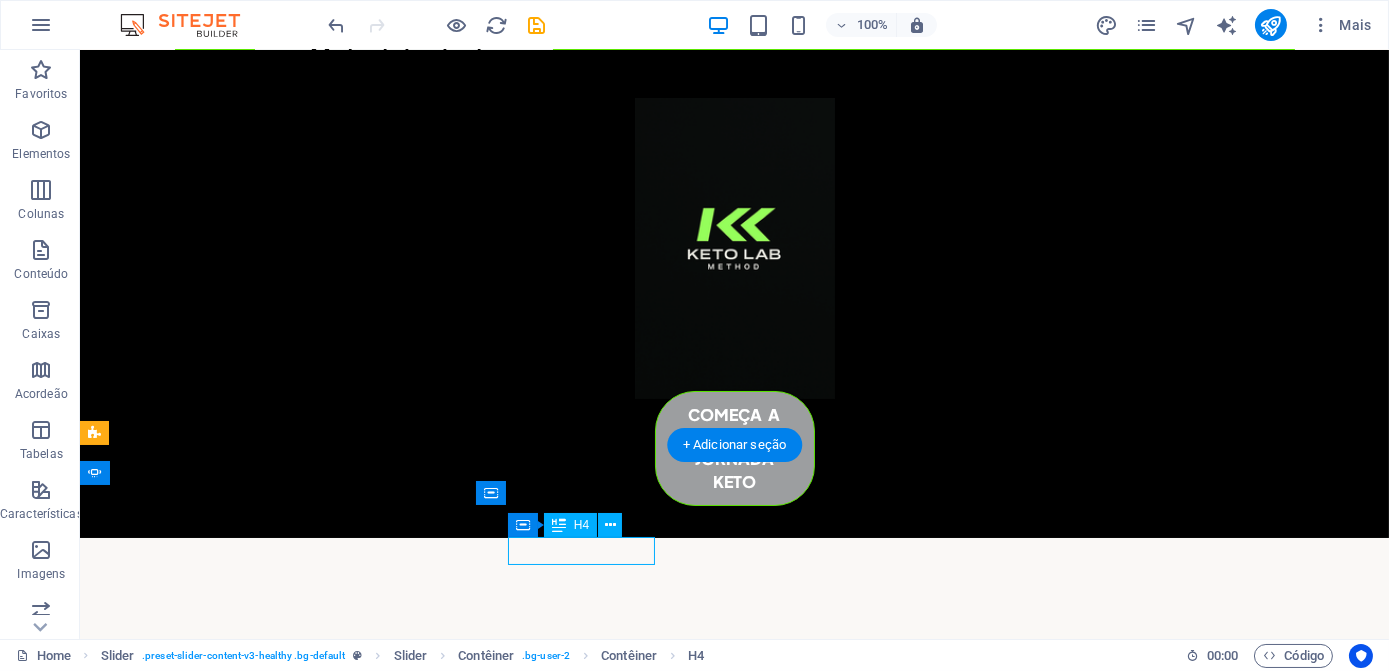 click on "[FIRST] cabral" at bounding box center [-1213, 3592] 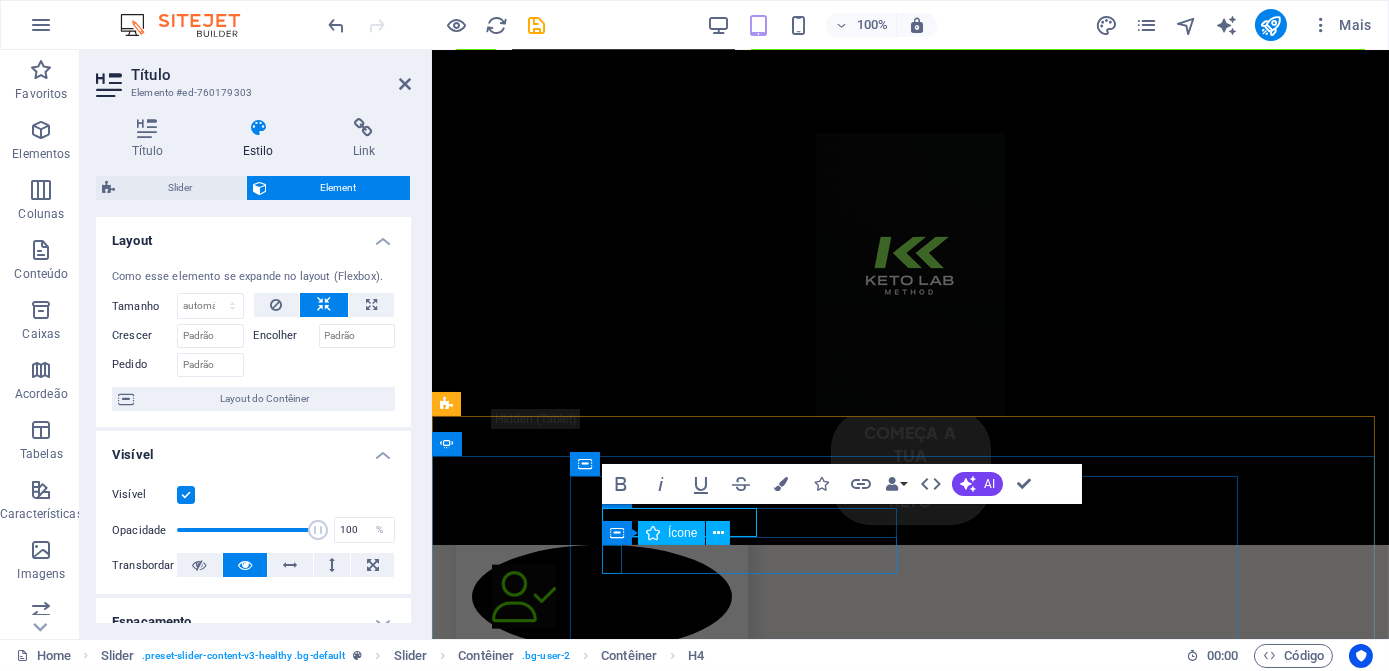 scroll, scrollTop: 4746, scrollLeft: 0, axis: vertical 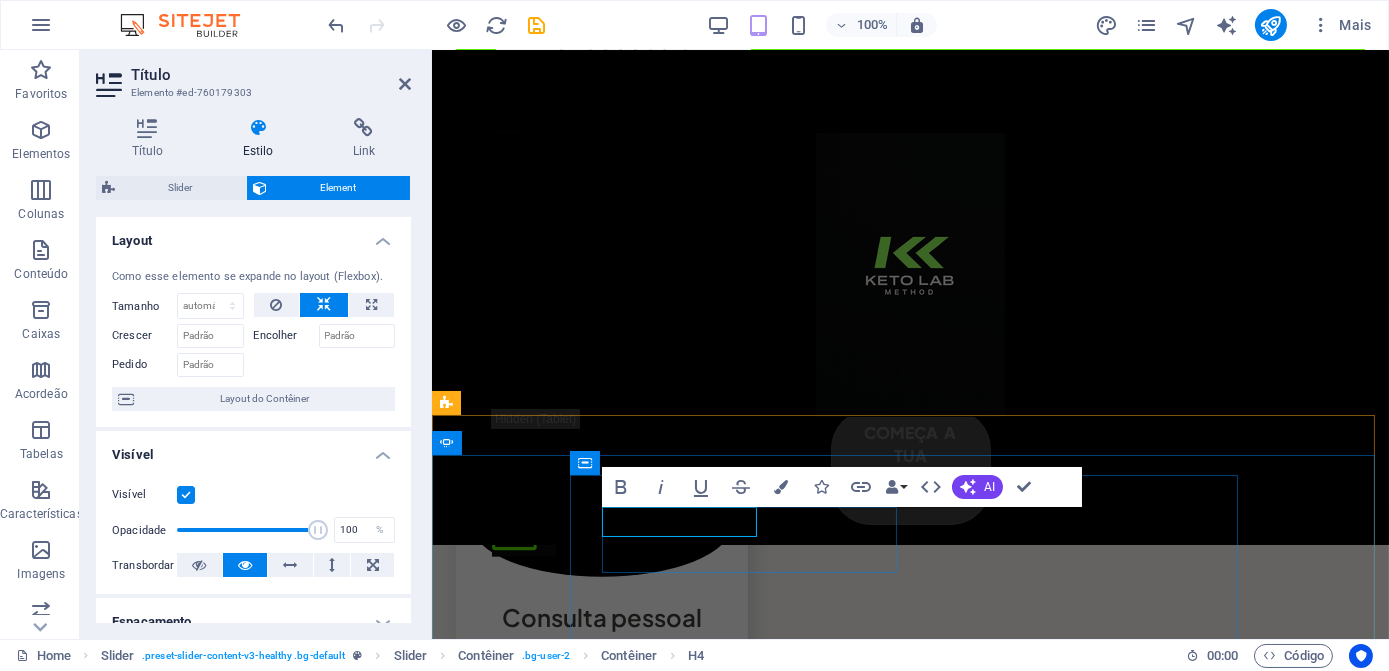 click on "[FIRST] cabral" at bounding box center [-1532, 3063] 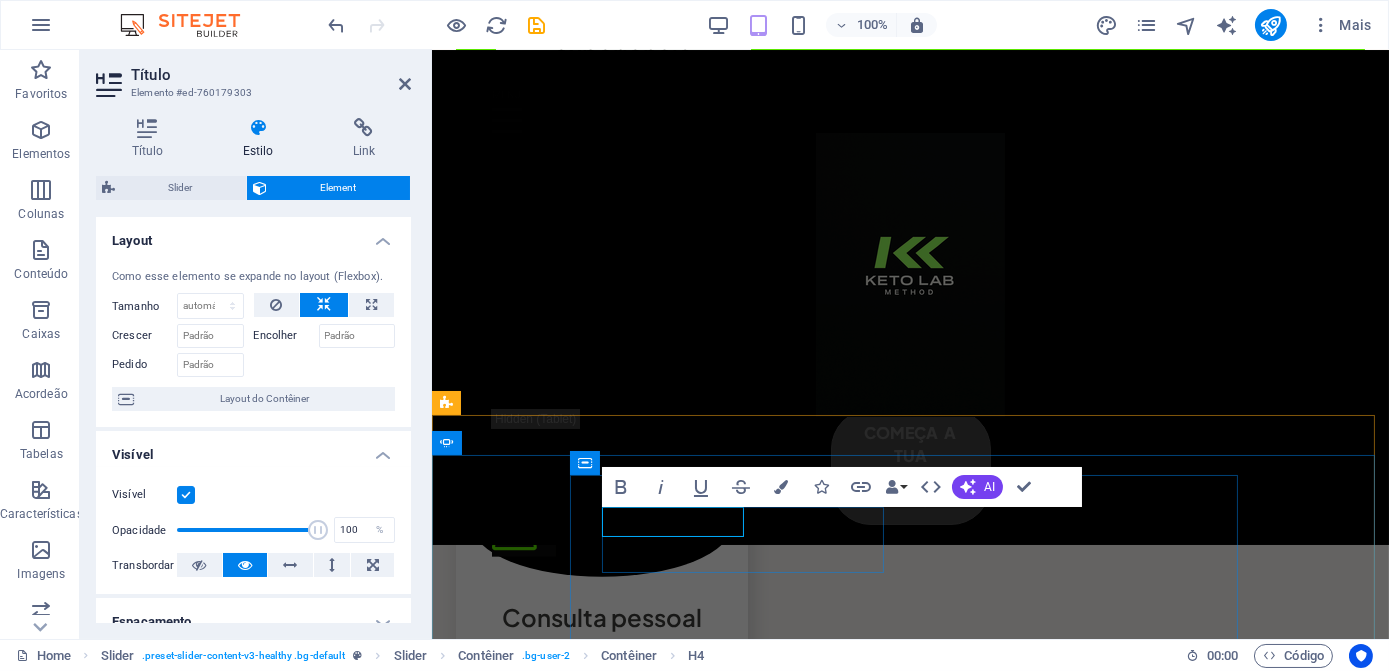 type 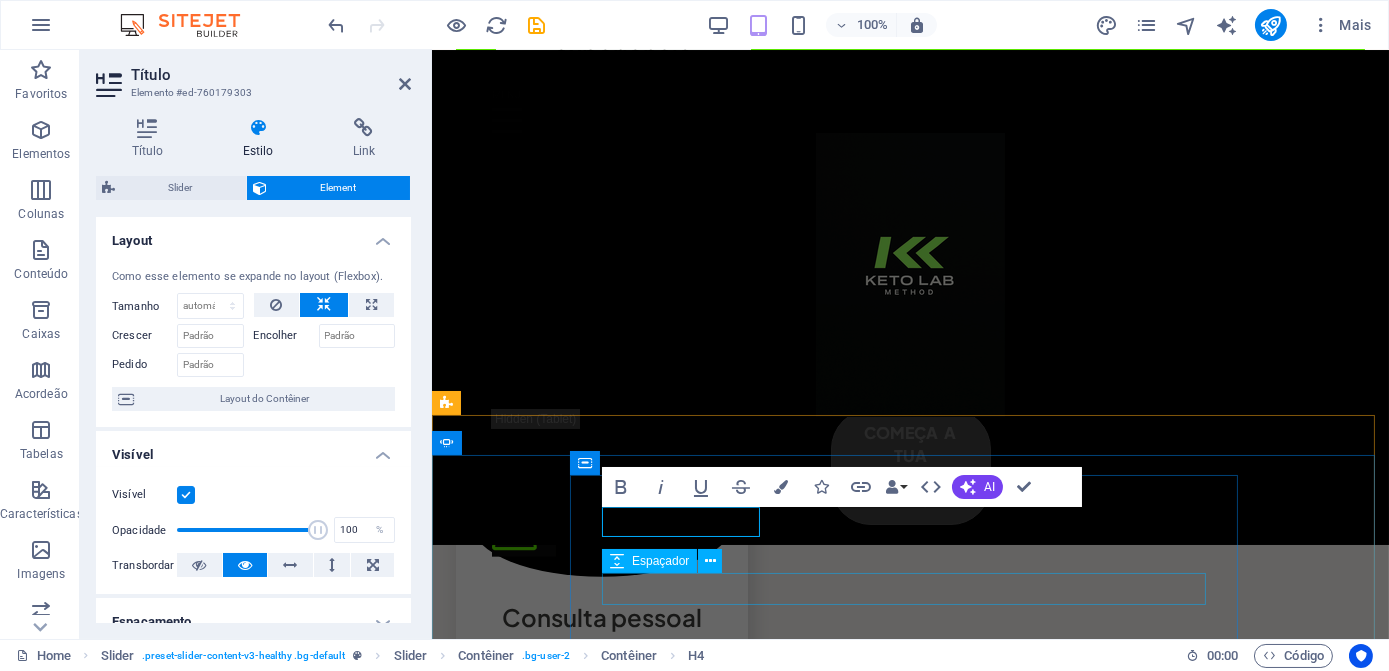 click at bounding box center (-1532, 3246) 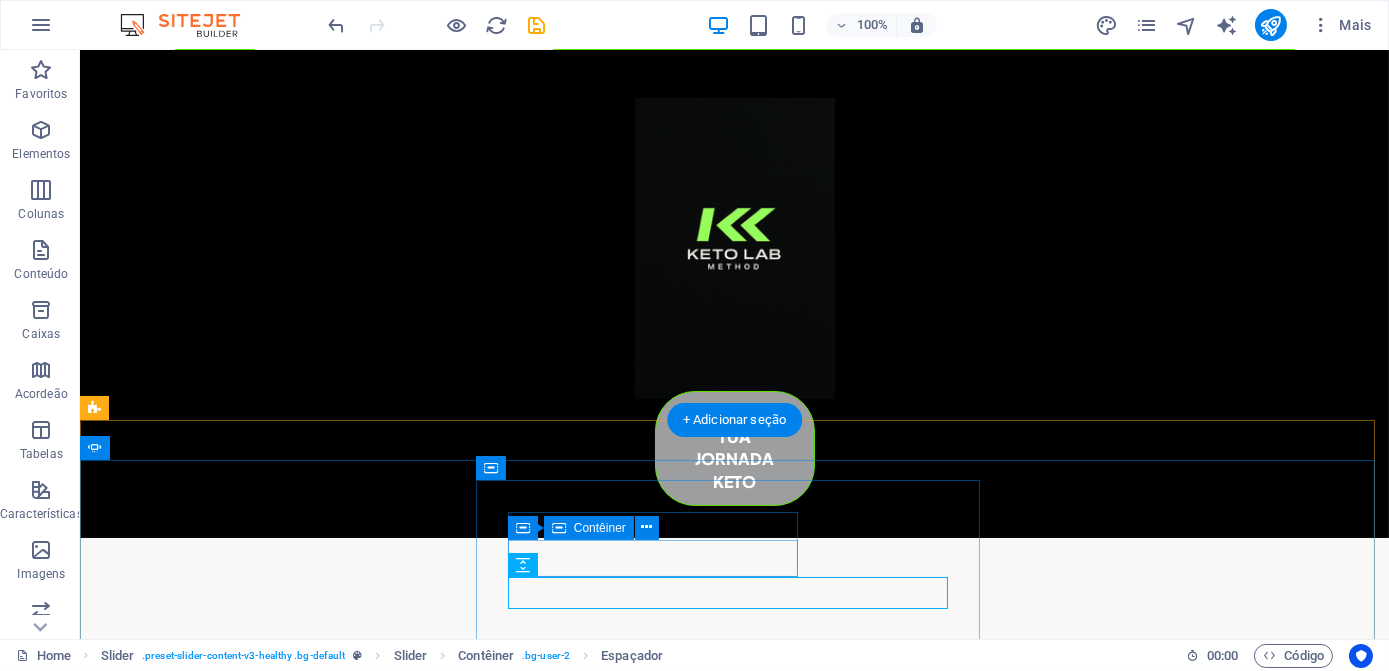 scroll, scrollTop: 4677, scrollLeft: 0, axis: vertical 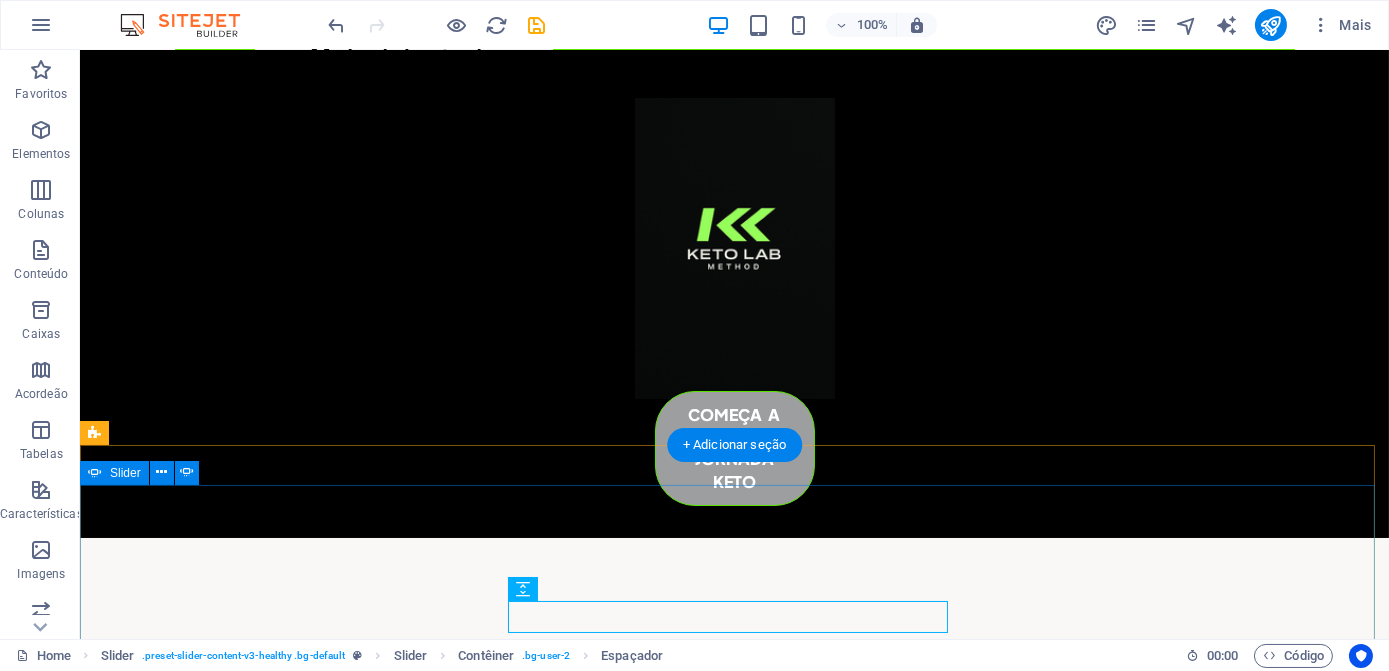 click at bounding box center (735, 2954) 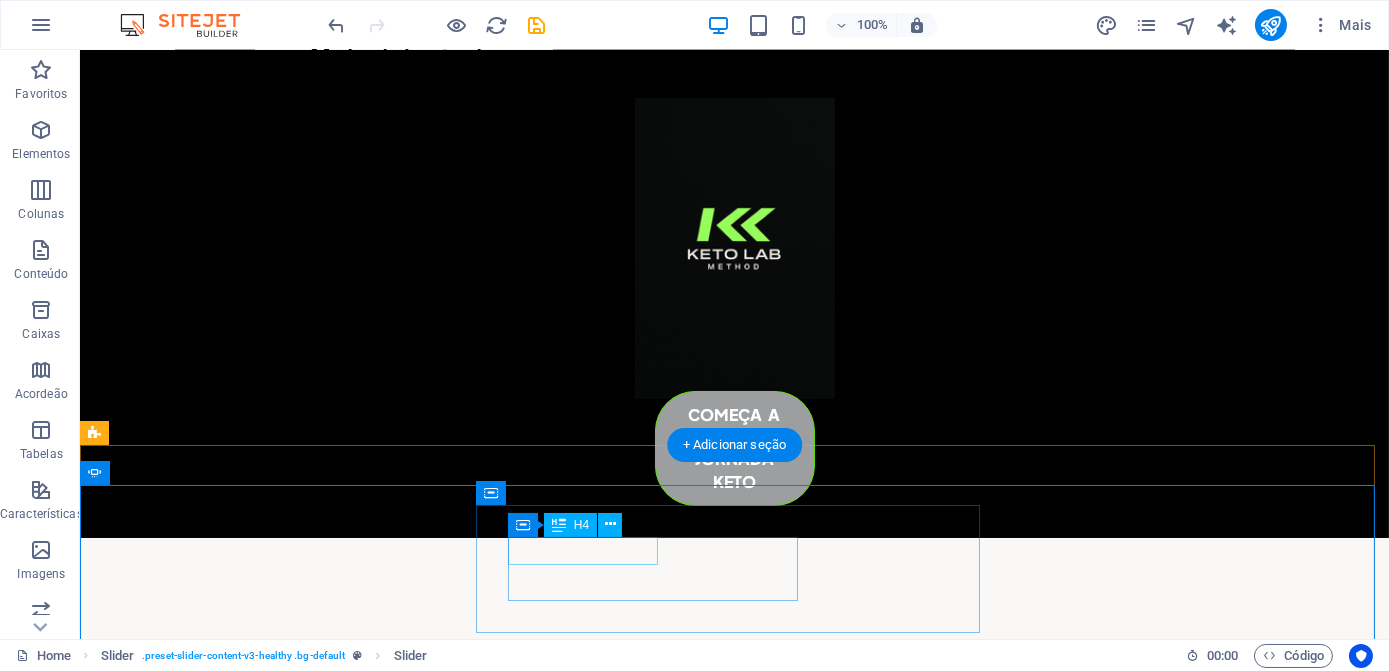 click on "[FIRST] [LAST]" at bounding box center (-565, 3327) 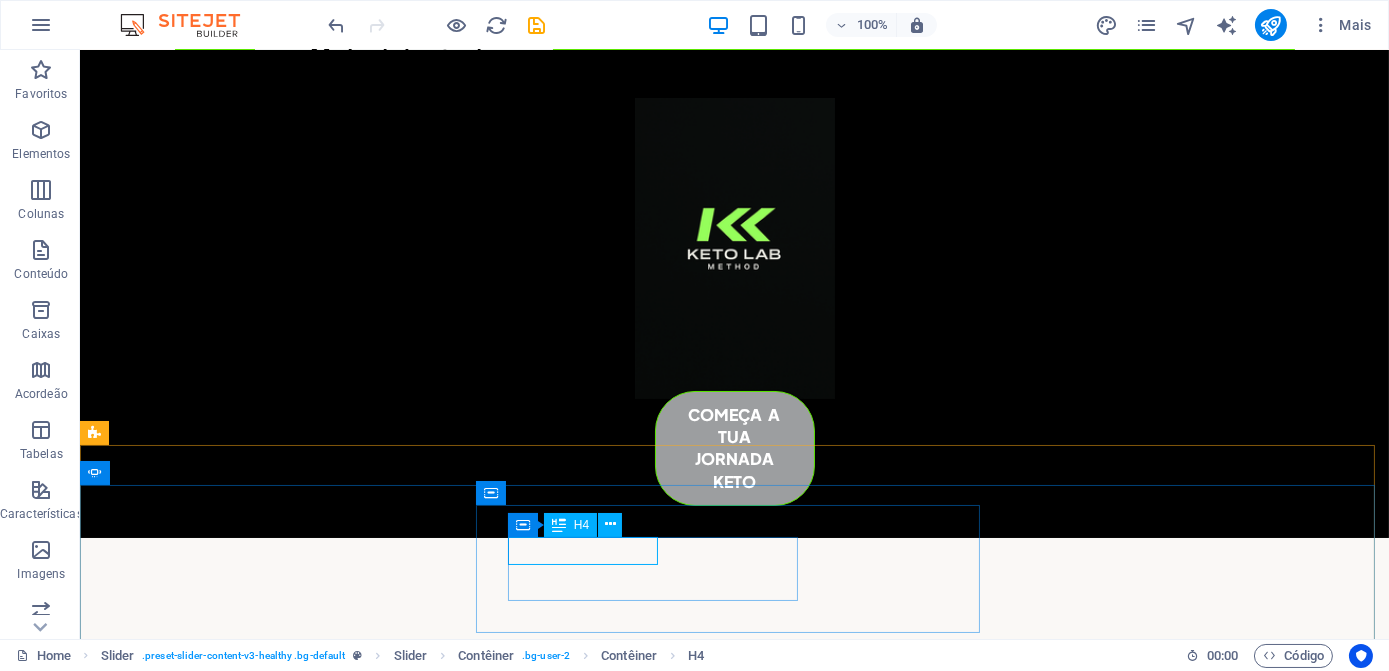 click on "H4" at bounding box center (570, 525) 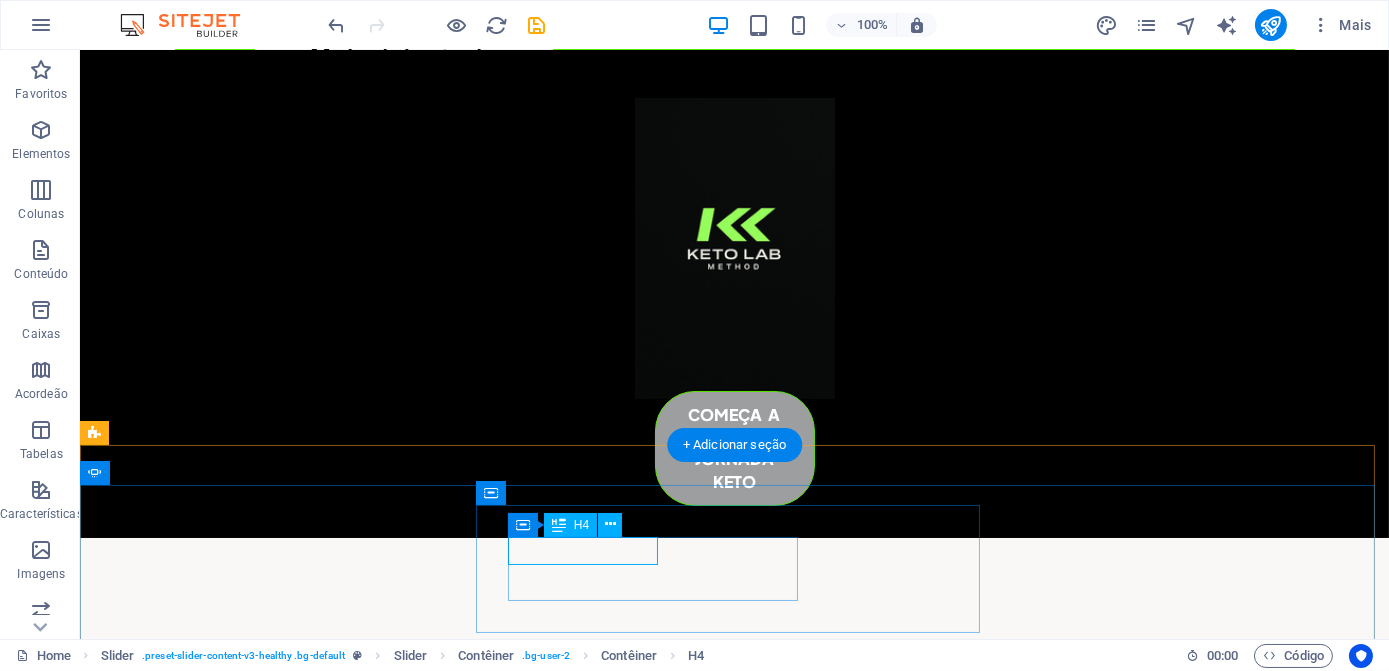 click on "[FIRST] [LAST]" at bounding box center (-565, 3327) 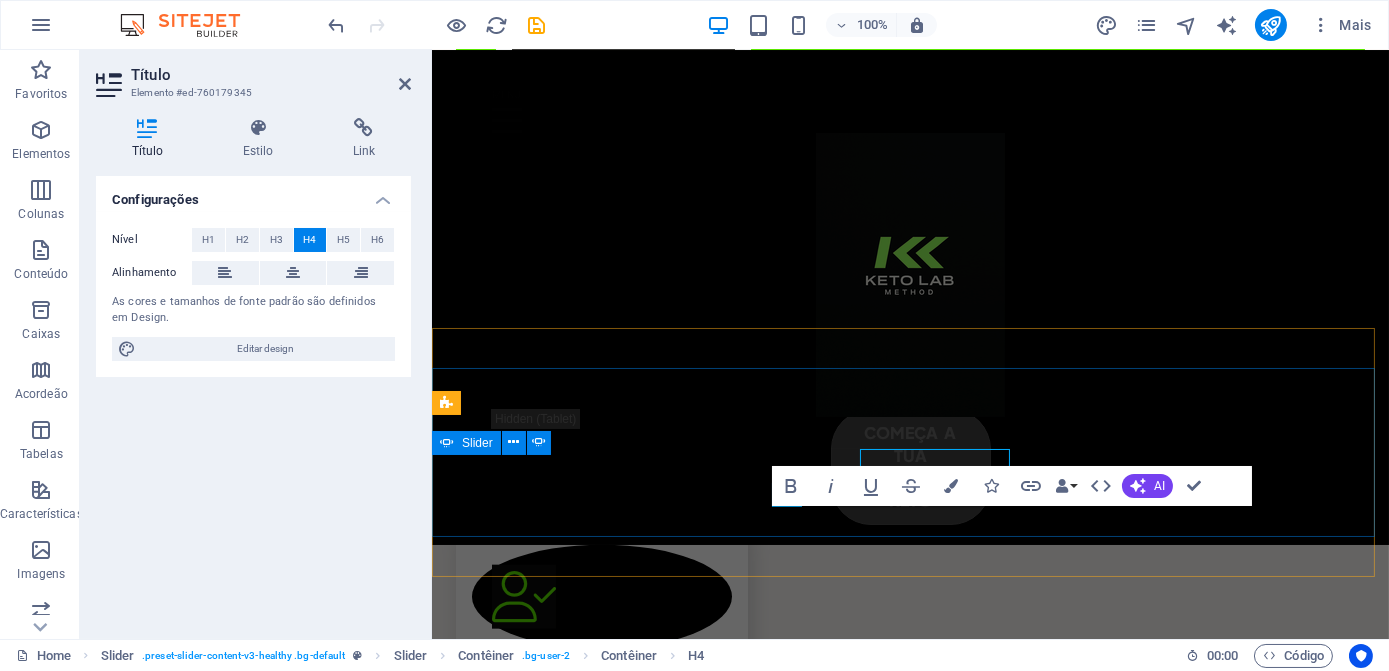 scroll, scrollTop: 4747, scrollLeft: 0, axis: vertical 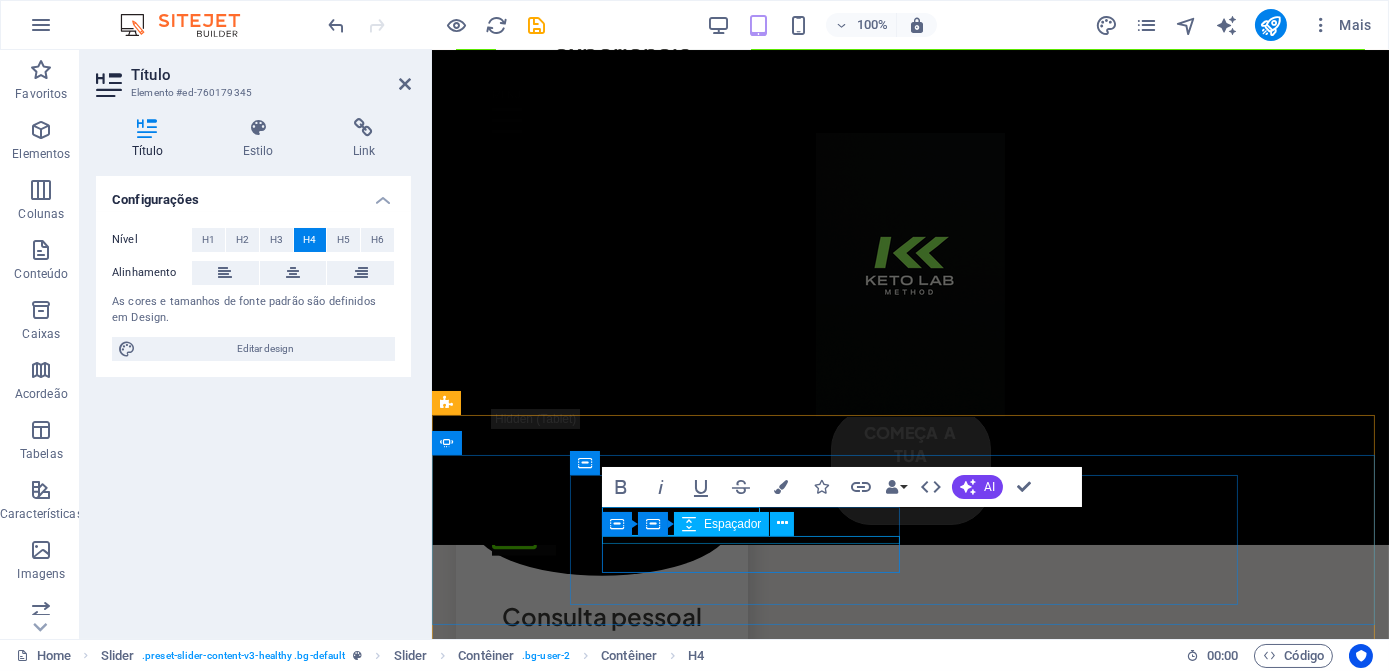 drag, startPoint x: 755, startPoint y: 524, endPoint x: 636, endPoint y: 539, distance: 119.94165 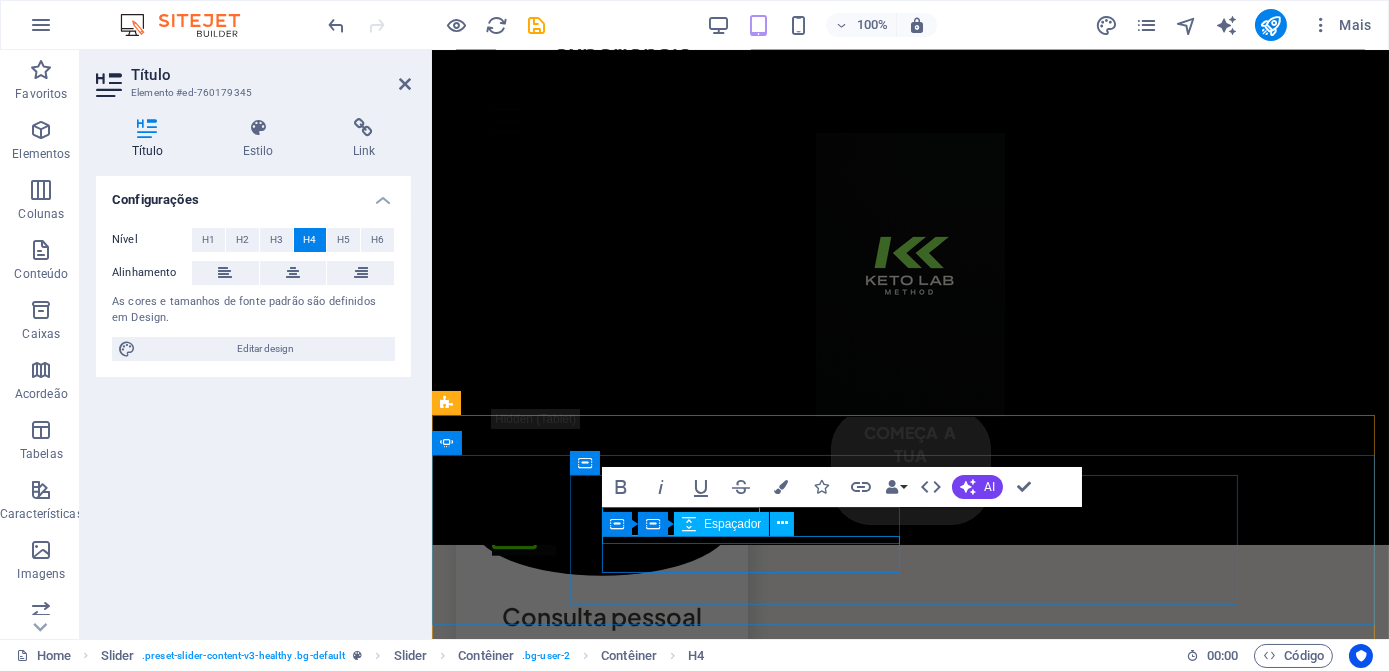 click at bounding box center (-720, 2816) 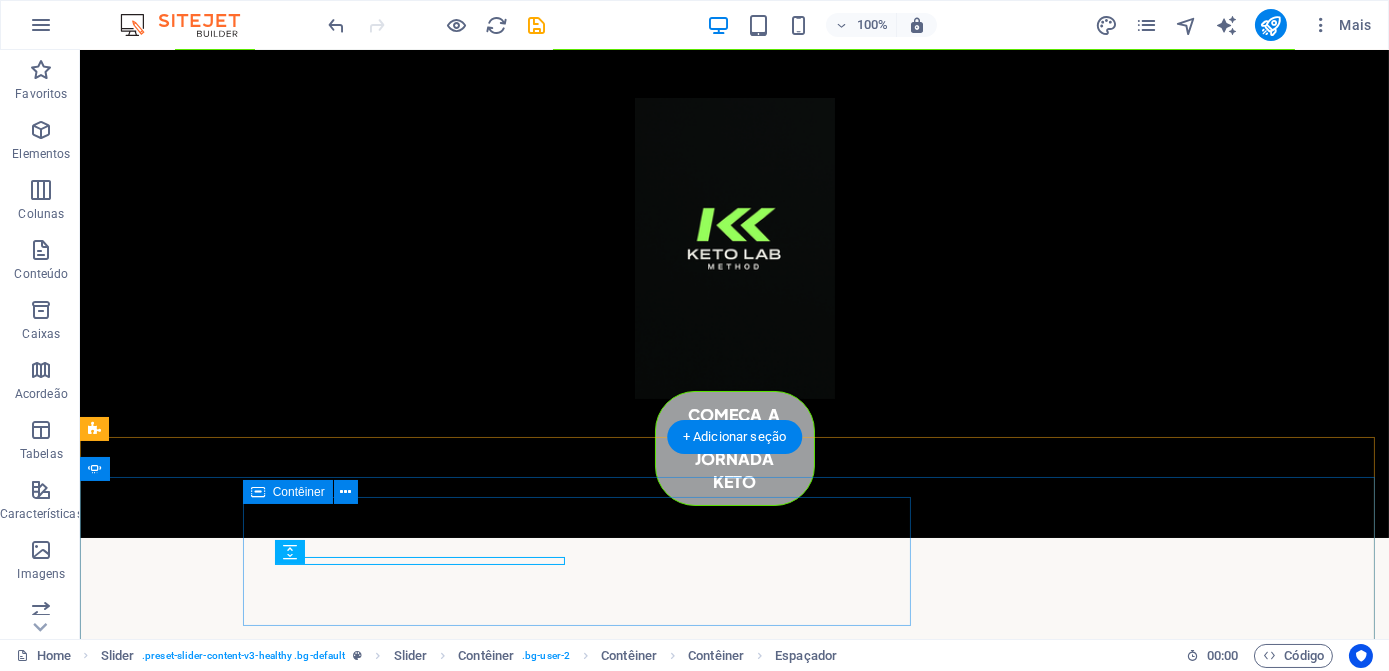 scroll, scrollTop: 4677, scrollLeft: 0, axis: vertical 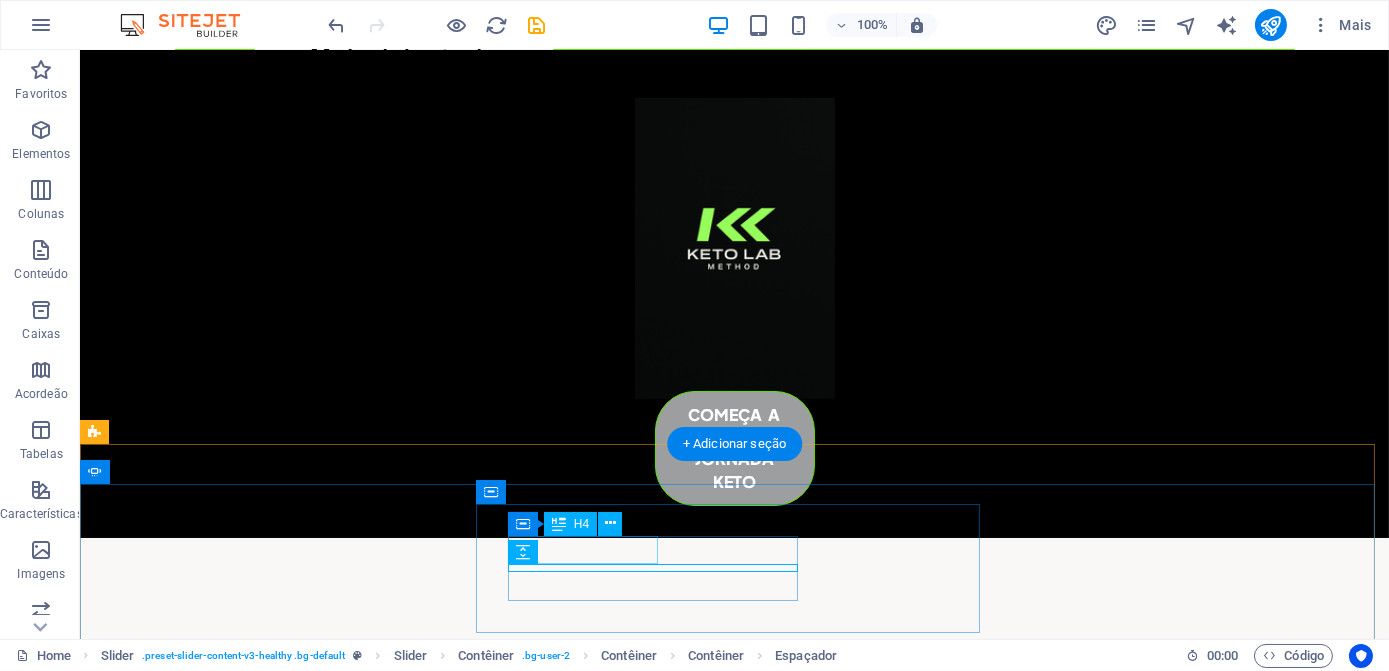 click on "[FIRST] [LAST]" at bounding box center [-565, 3327] 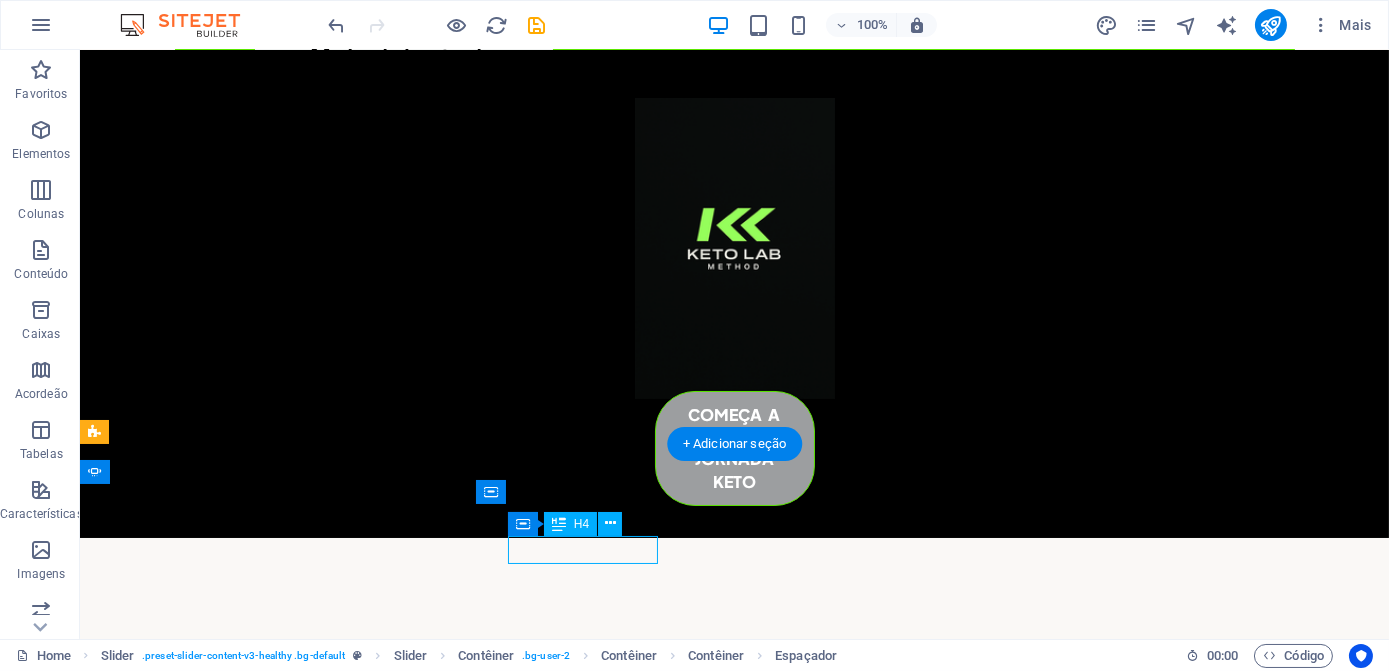 click on "[FIRST] [LAST]" at bounding box center [-565, 3327] 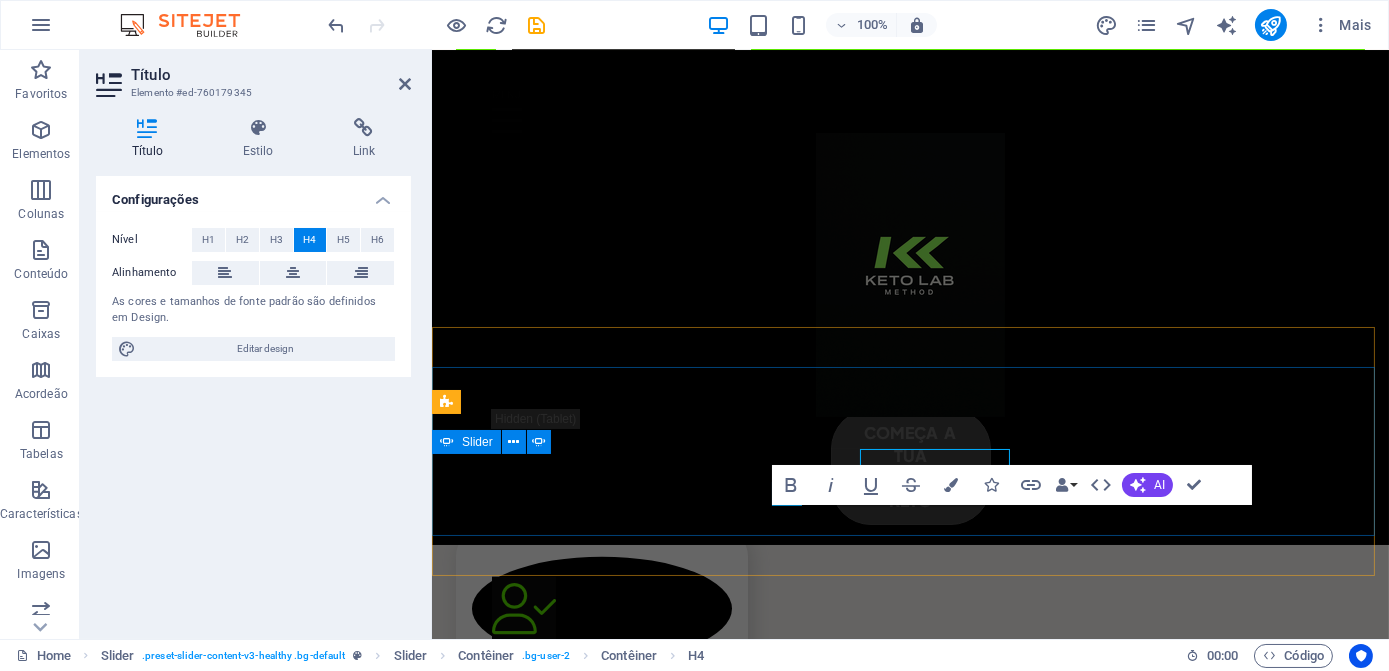 scroll, scrollTop: 4749, scrollLeft: 0, axis: vertical 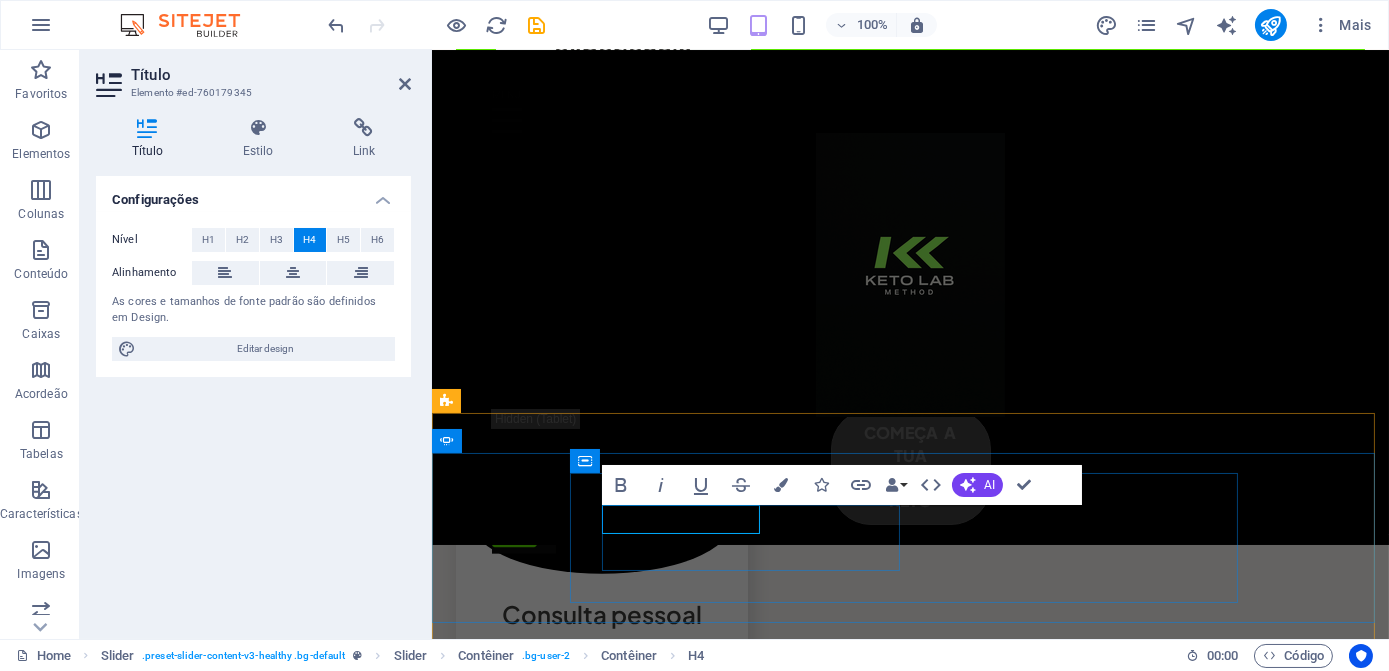 drag, startPoint x: 603, startPoint y: 518, endPoint x: 764, endPoint y: 519, distance: 161.00311 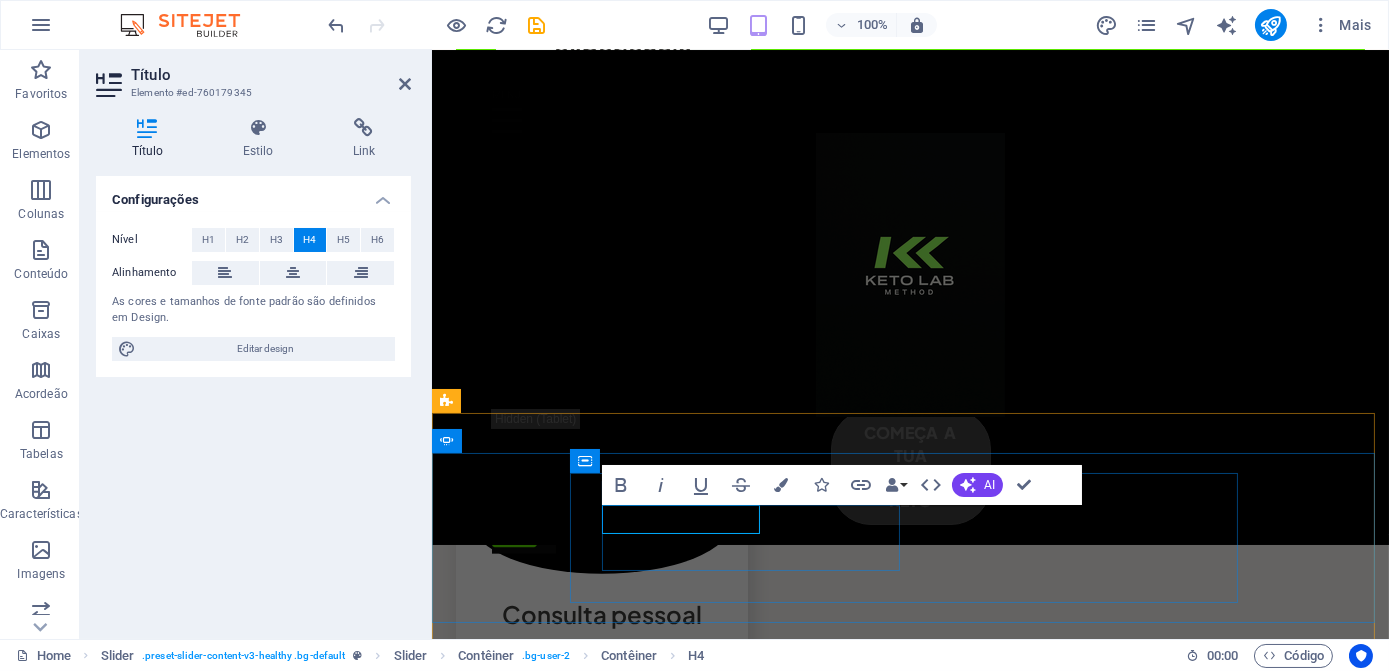 type 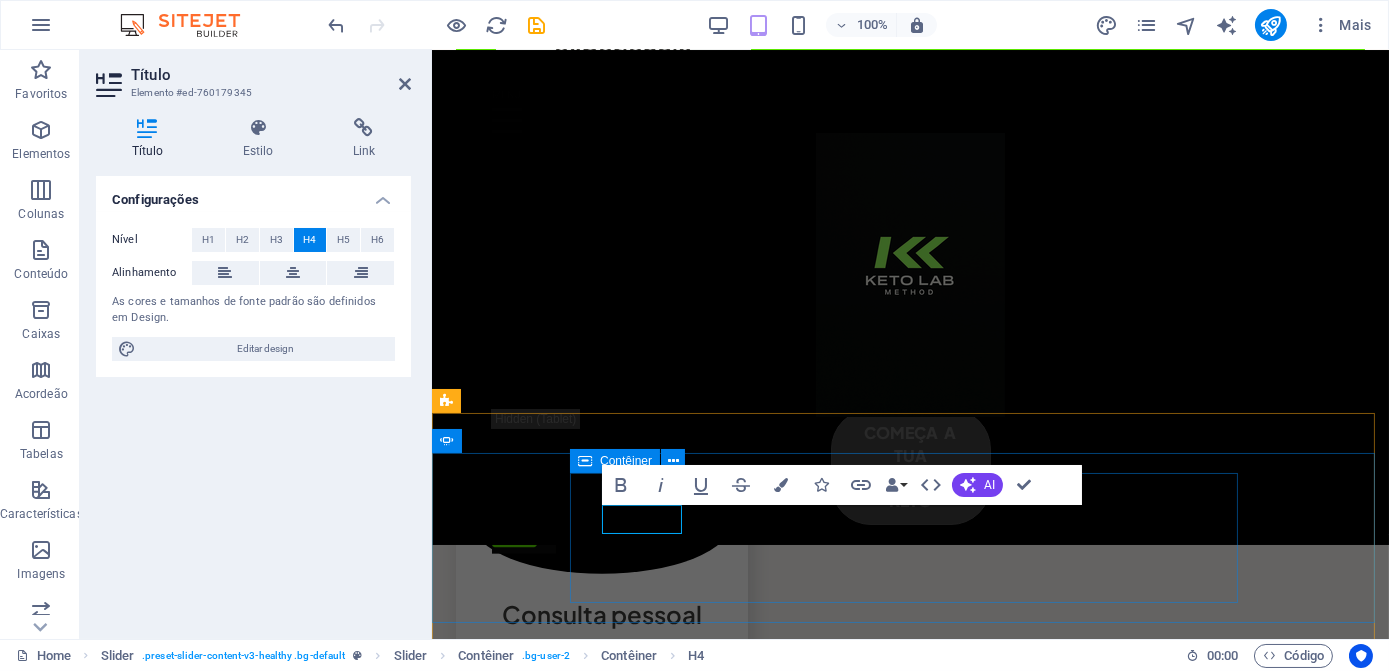 click on "[FIRST] D." at bounding box center (-720, 2870) 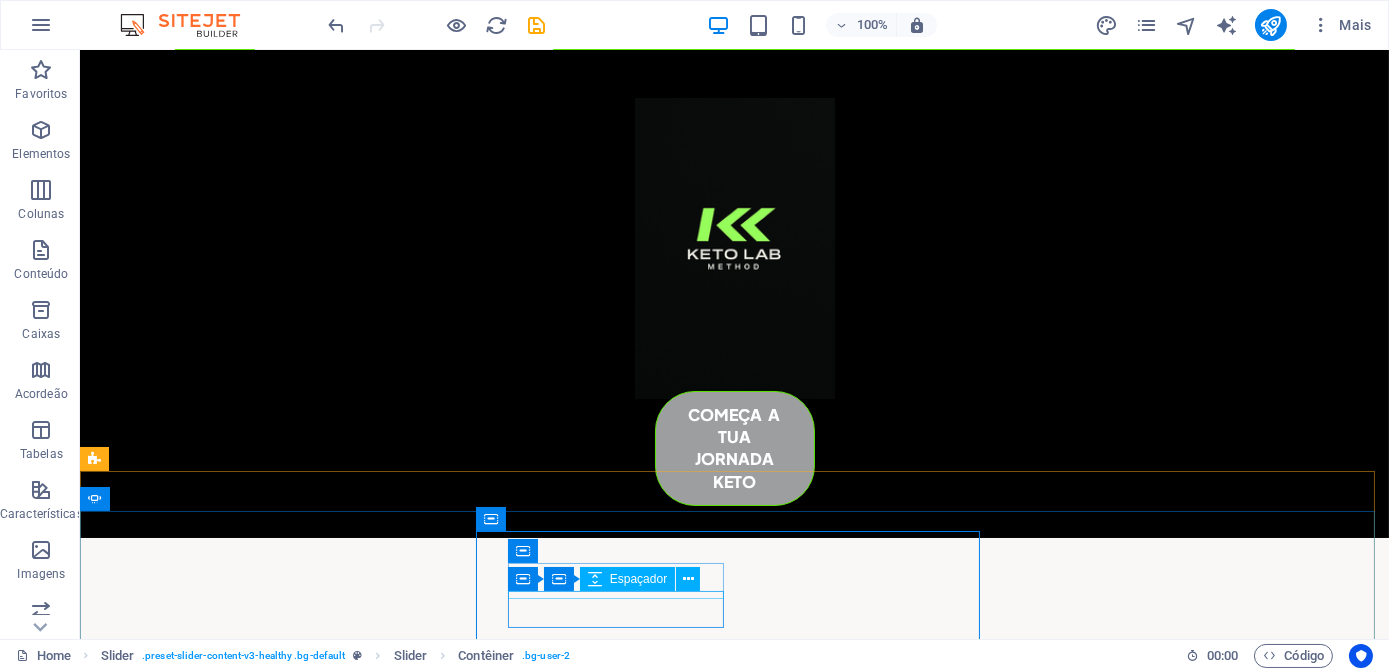 scroll, scrollTop: 4679, scrollLeft: 0, axis: vertical 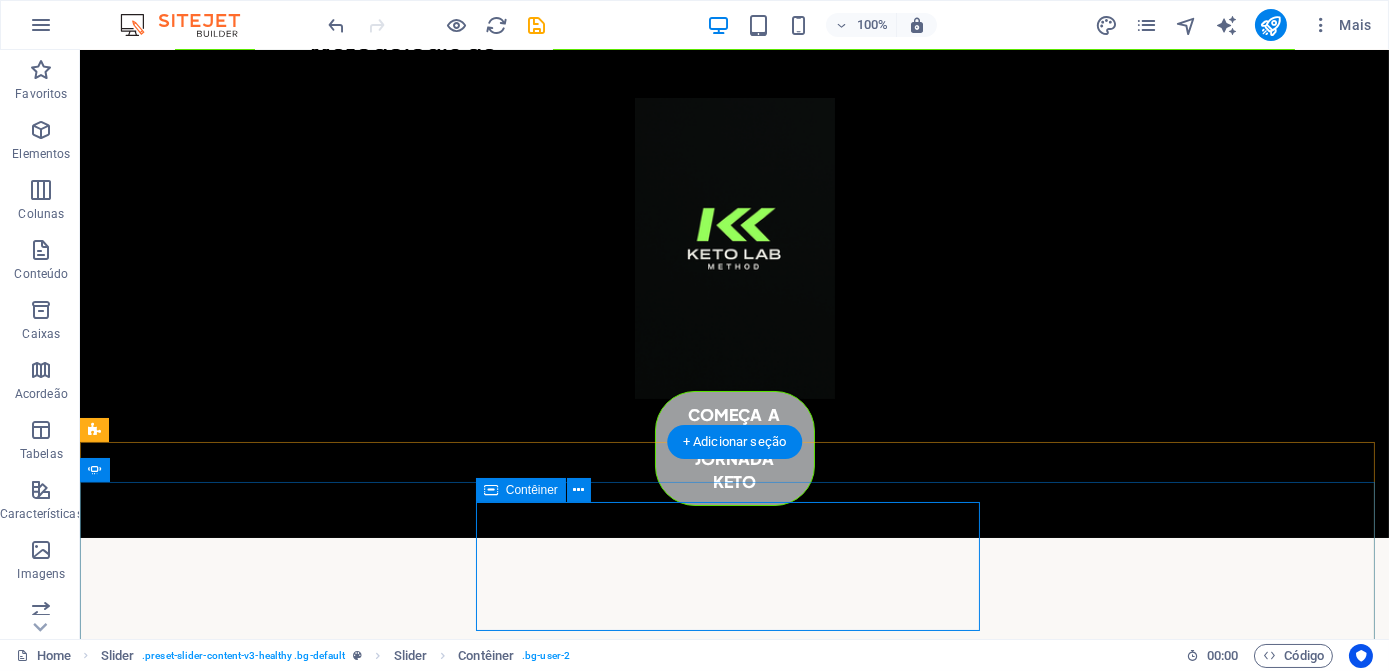 click on "[FIRST] D." at bounding box center (-565, 3401) 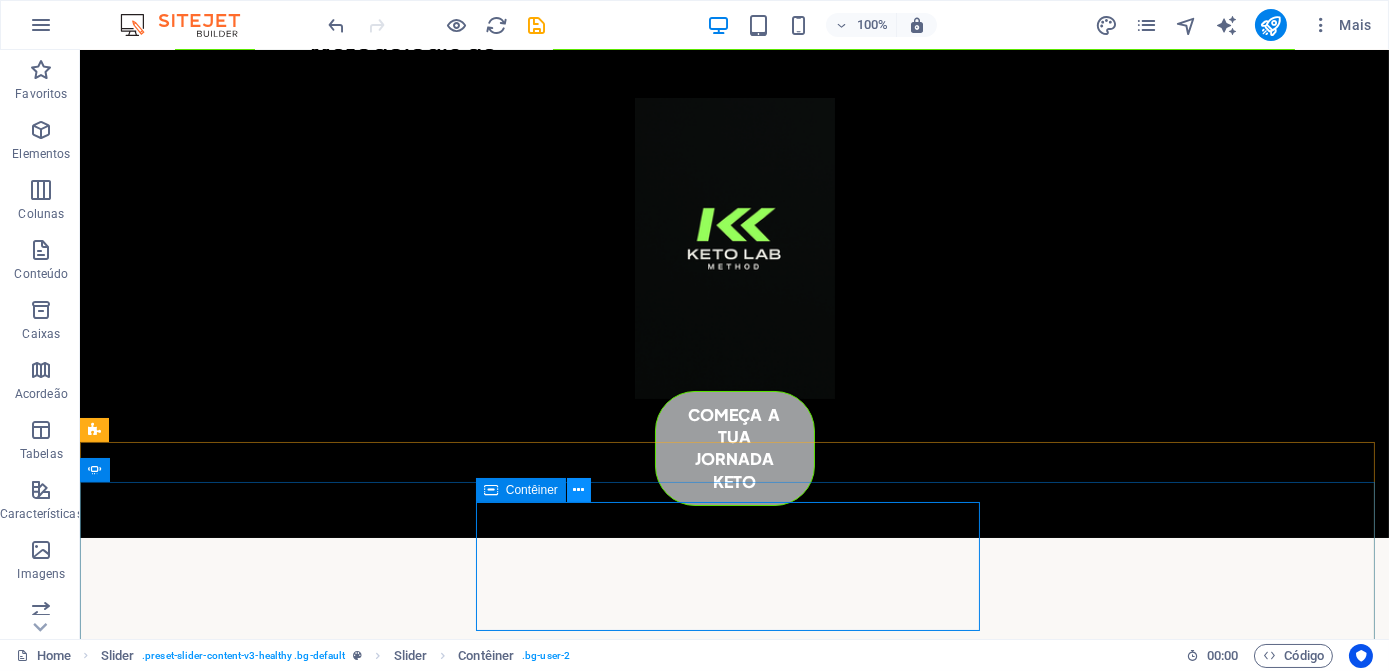 click at bounding box center [578, 490] 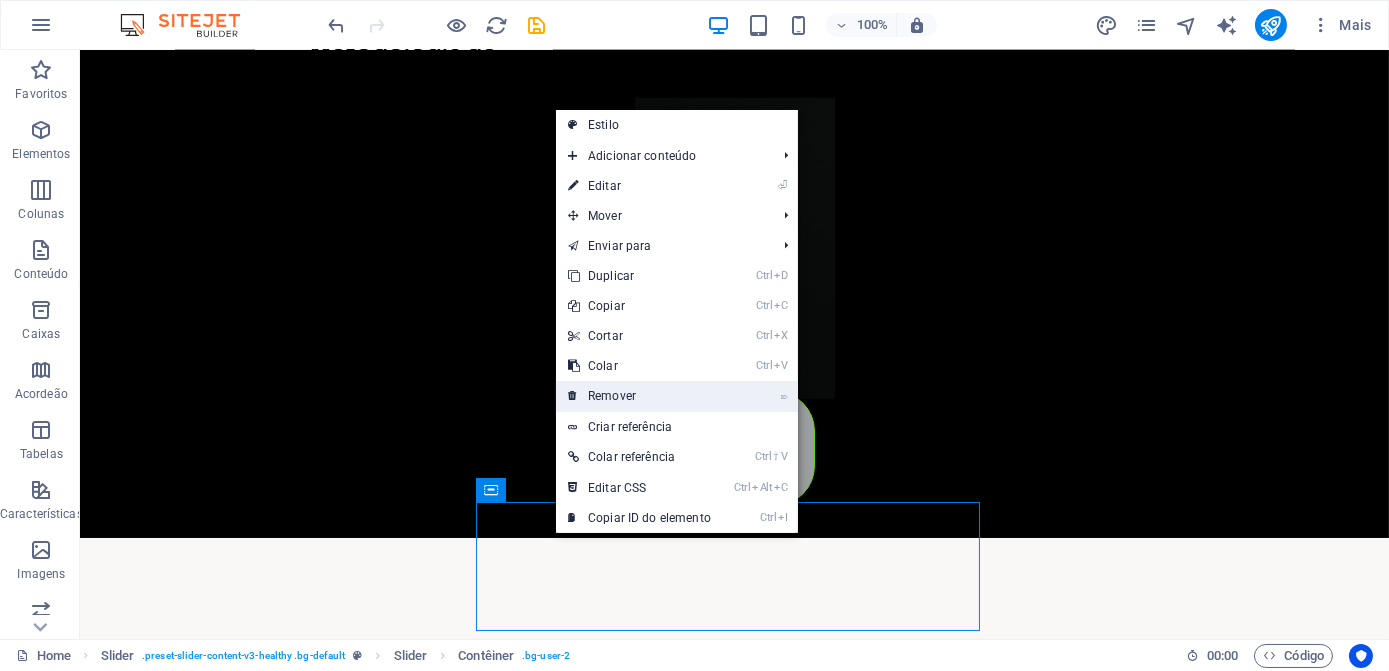 click on "⌦  Remover" at bounding box center [639, 396] 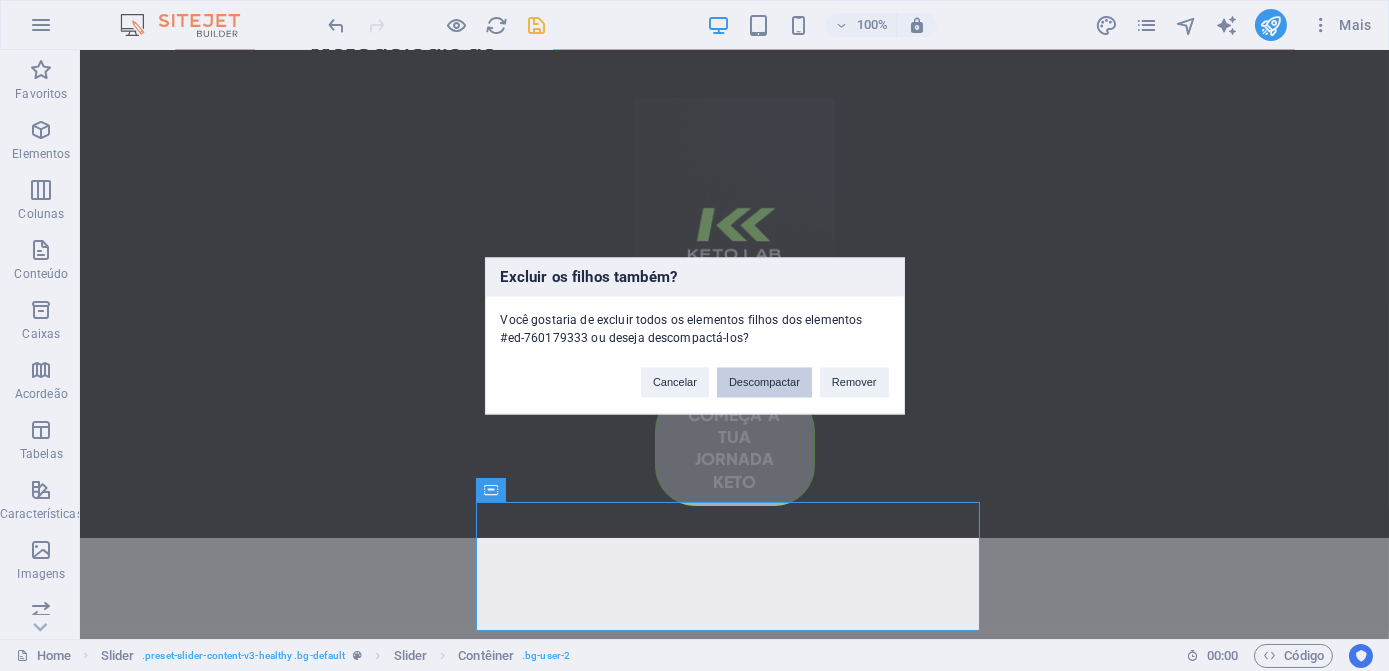 click on "Descompactar" at bounding box center [764, 382] 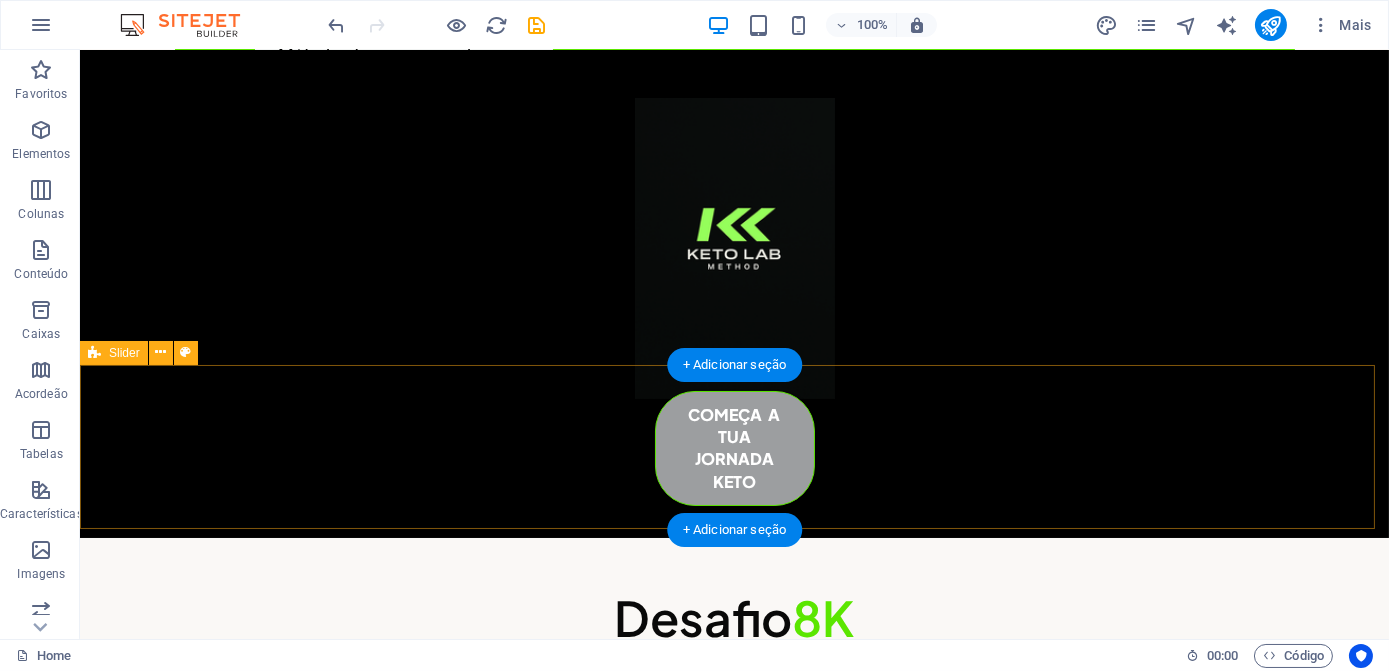 scroll, scrollTop: 4679, scrollLeft: 0, axis: vertical 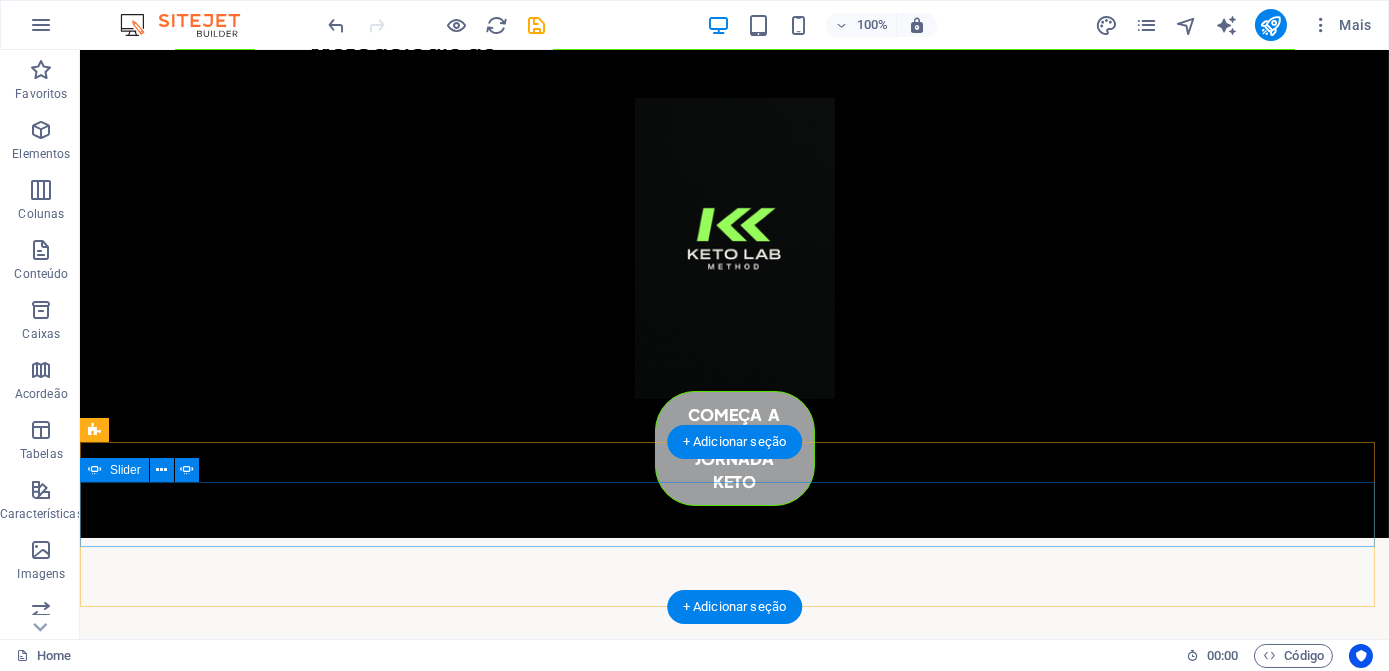 click at bounding box center [735, 2738] 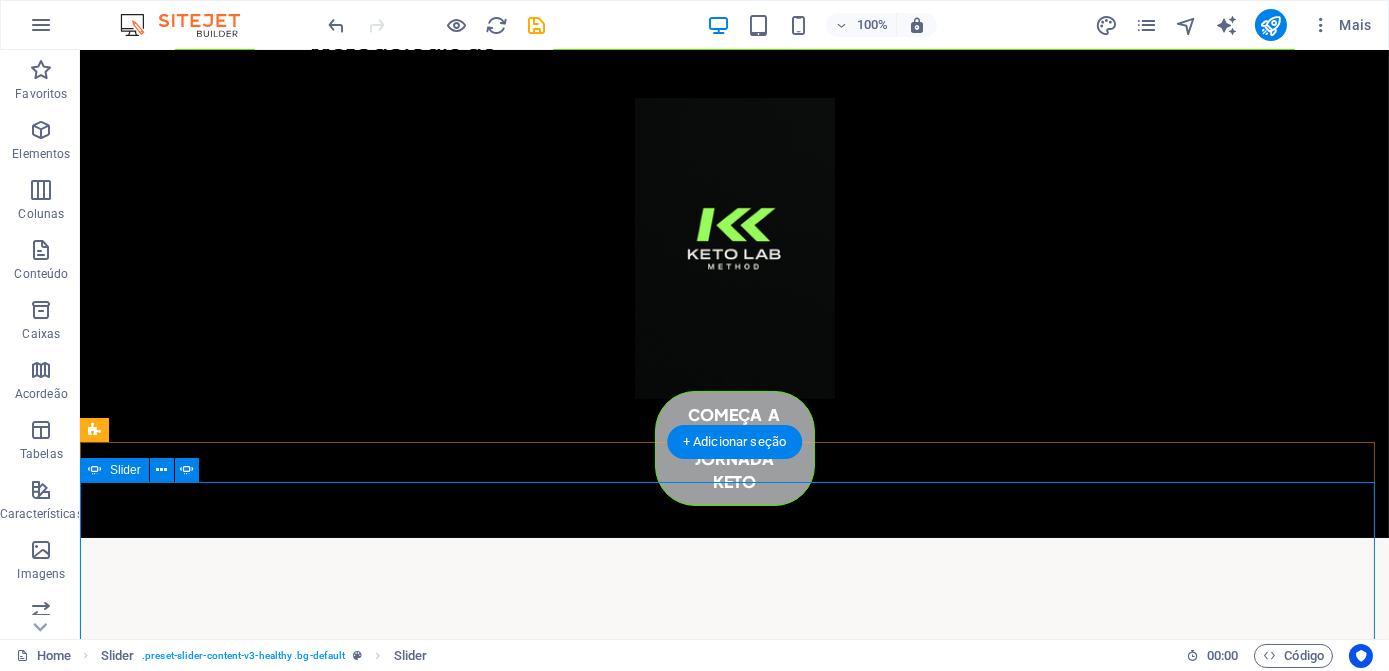 click at bounding box center (735, 2609) 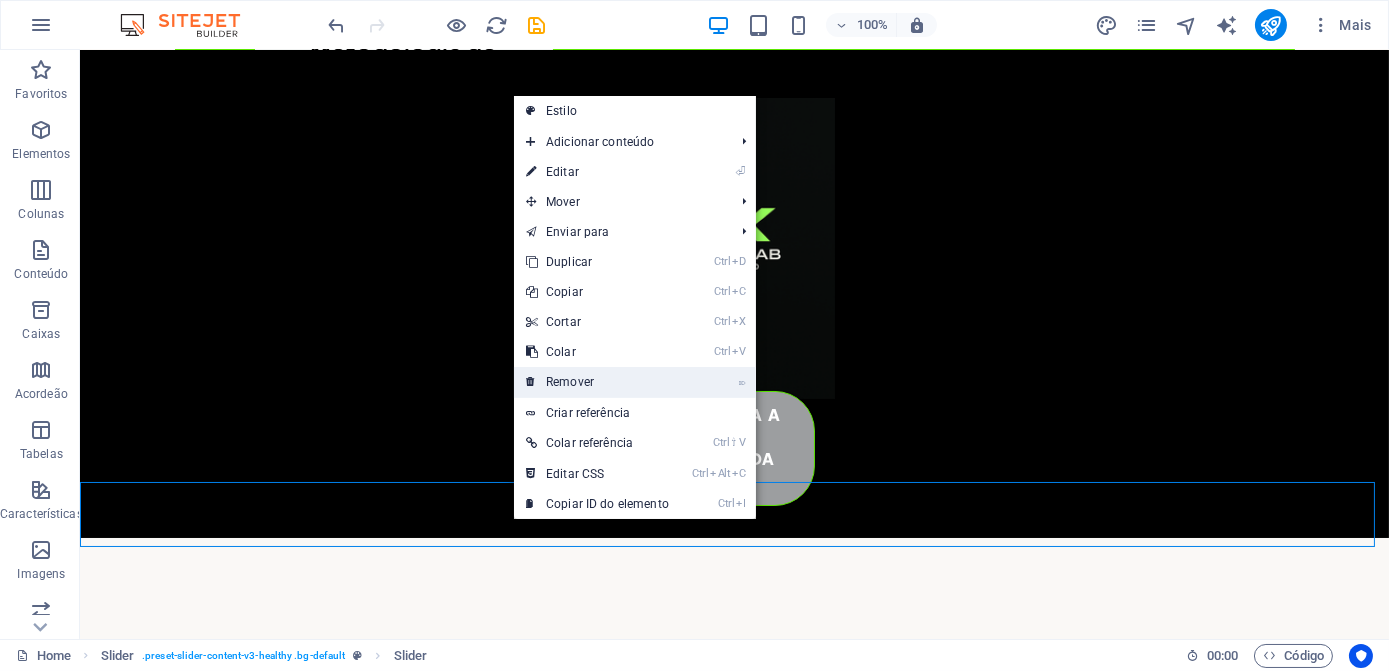 click on "⌦  Remover" at bounding box center [597, 382] 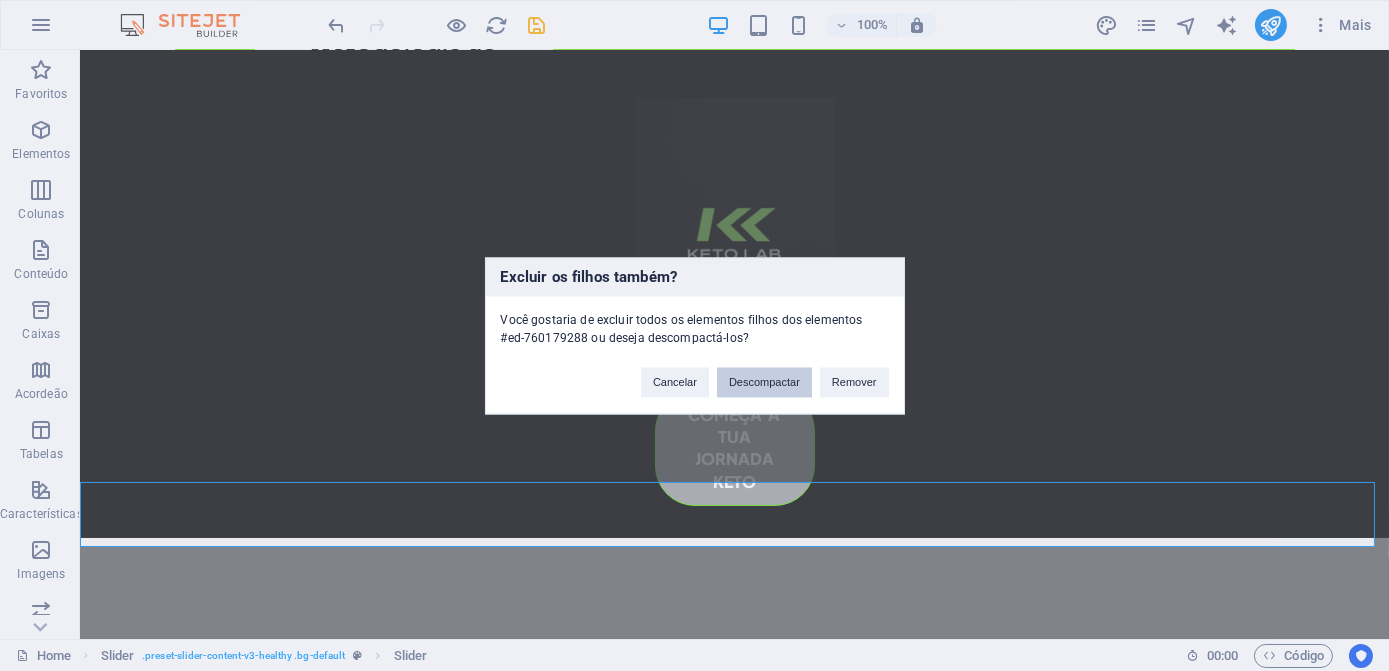 click on "Descompactar" at bounding box center [764, 382] 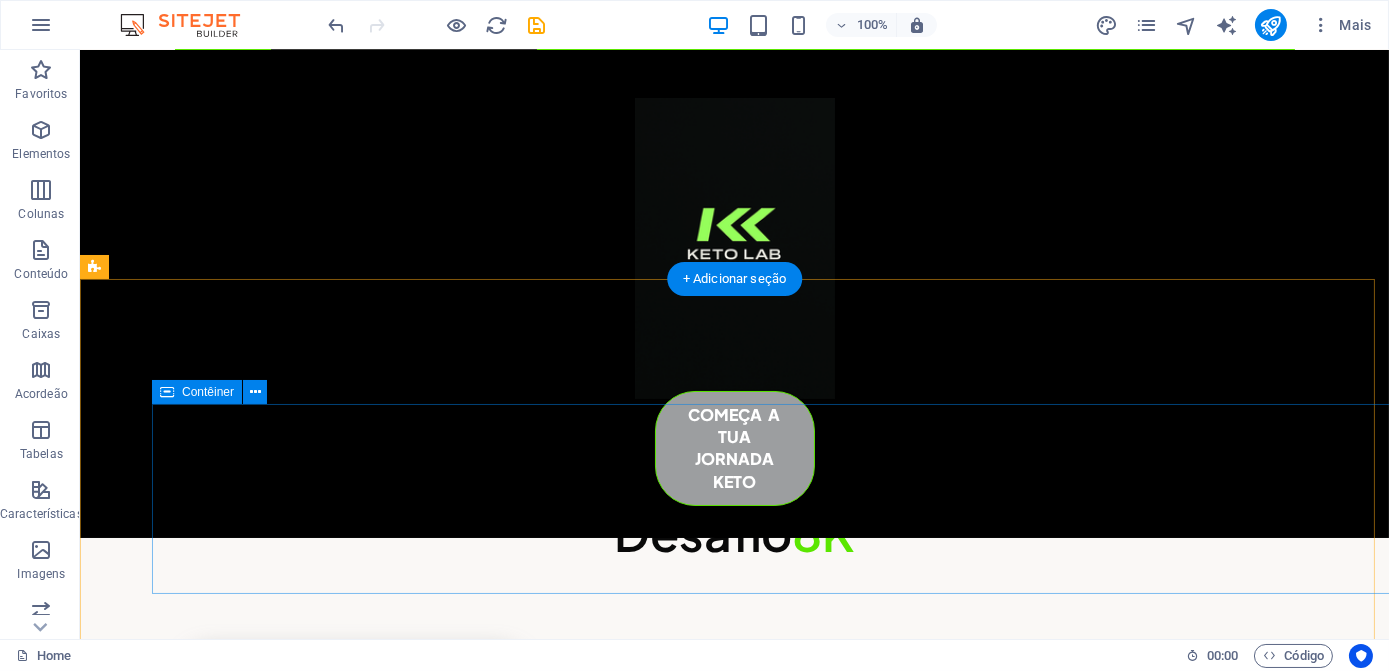 scroll, scrollTop: 4770, scrollLeft: 0, axis: vertical 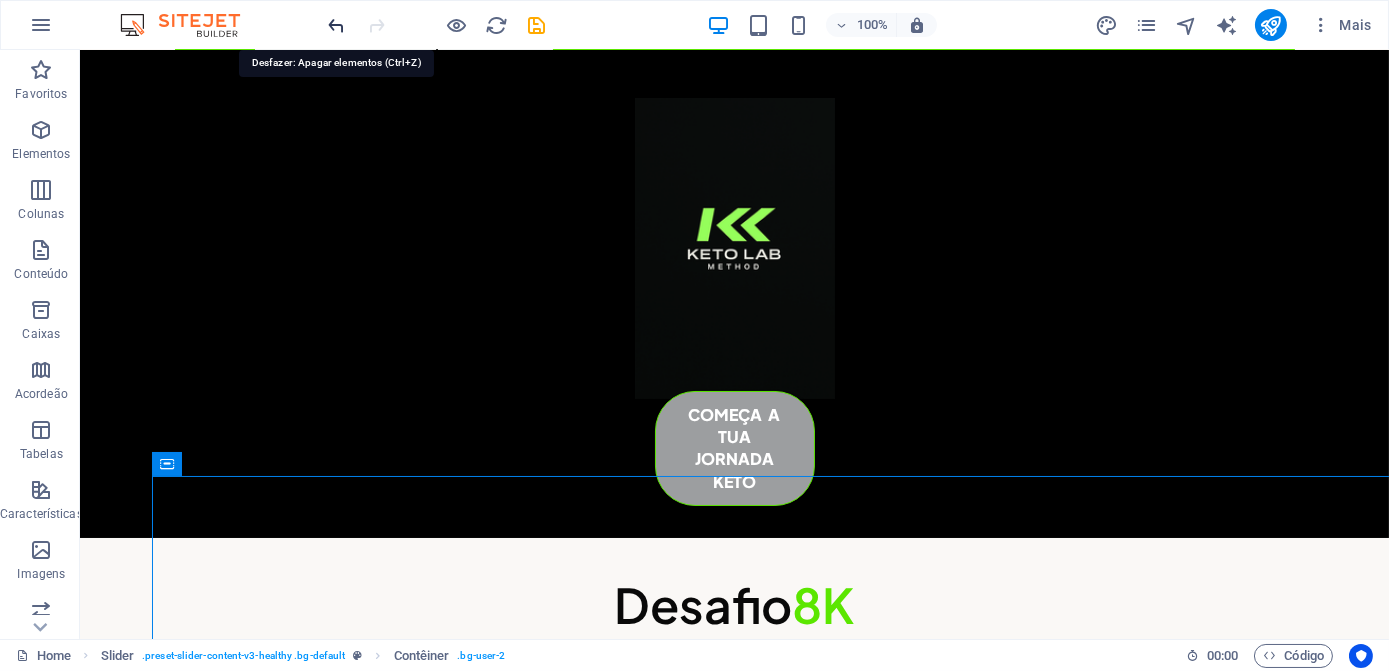 click at bounding box center (337, 25) 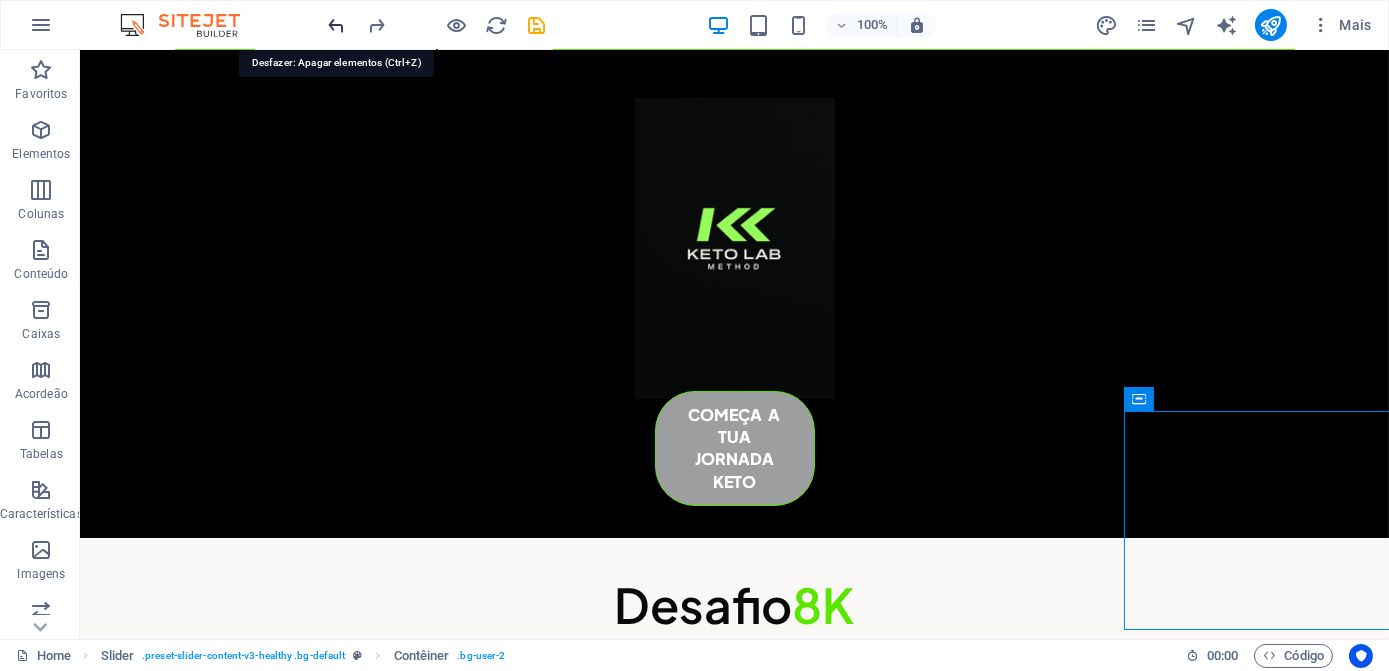 click at bounding box center (337, 25) 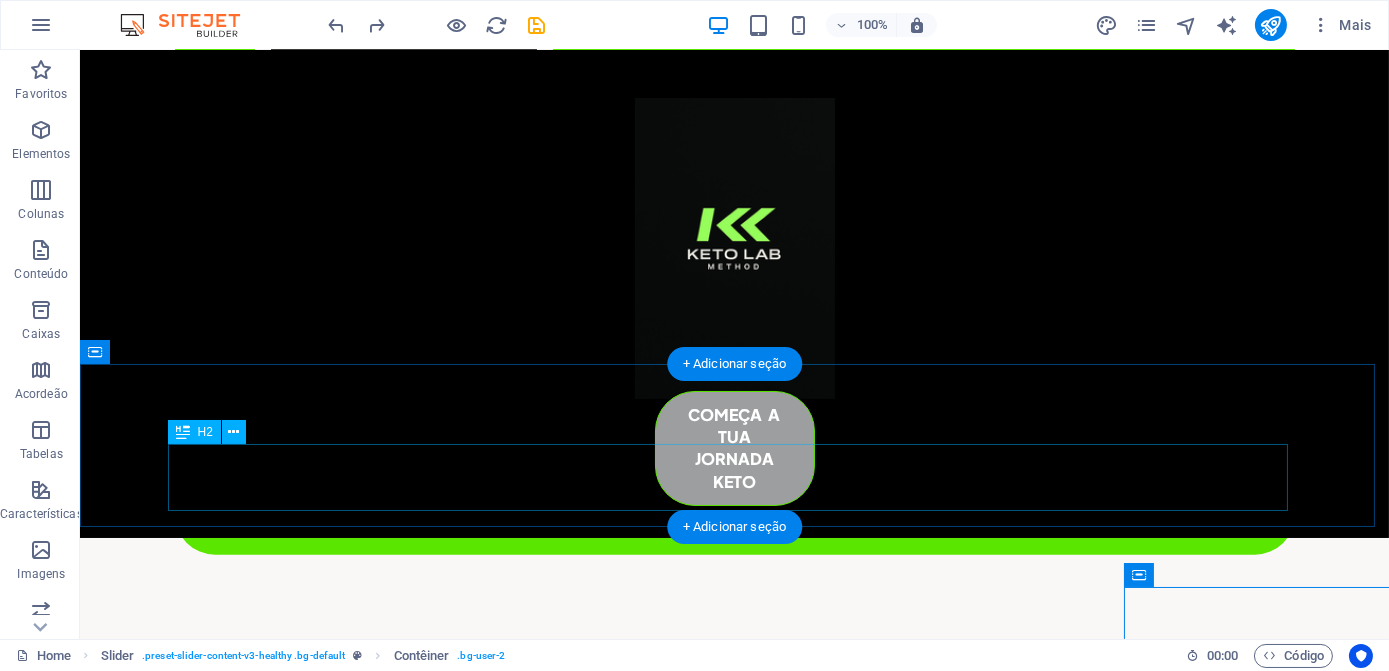 scroll, scrollTop: 4588, scrollLeft: 0, axis: vertical 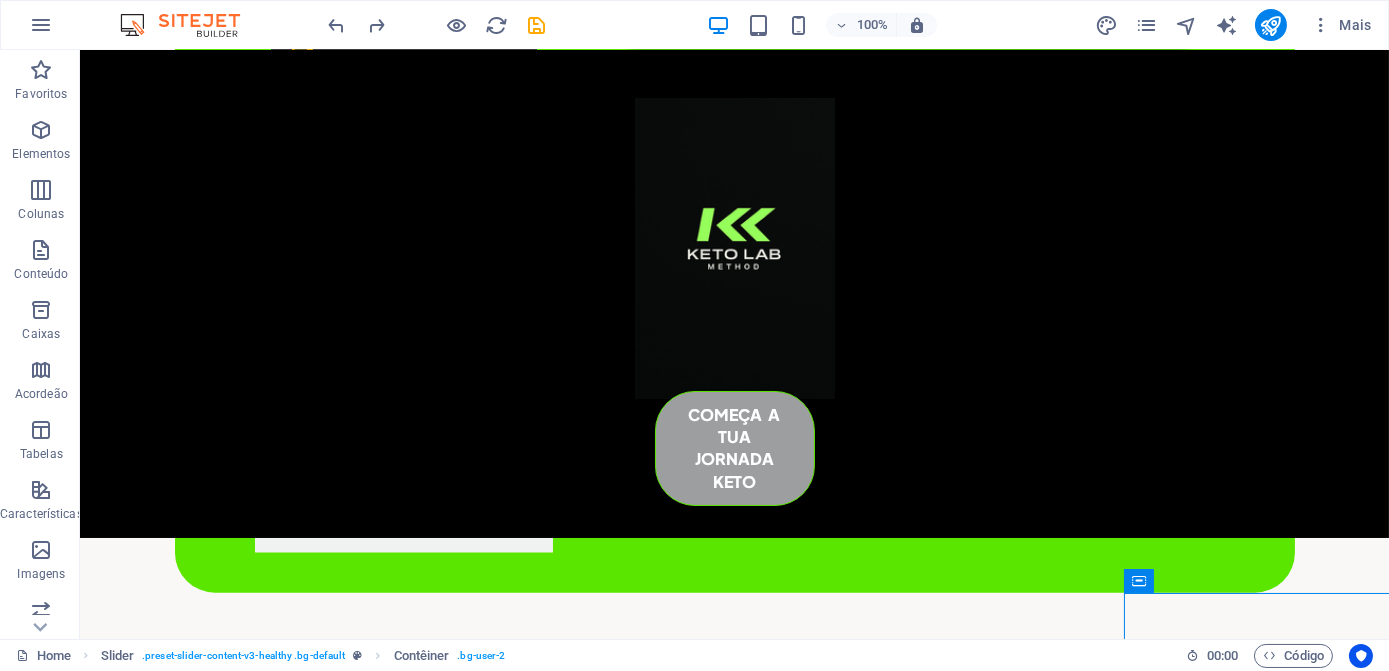 click at bounding box center [437, 25] 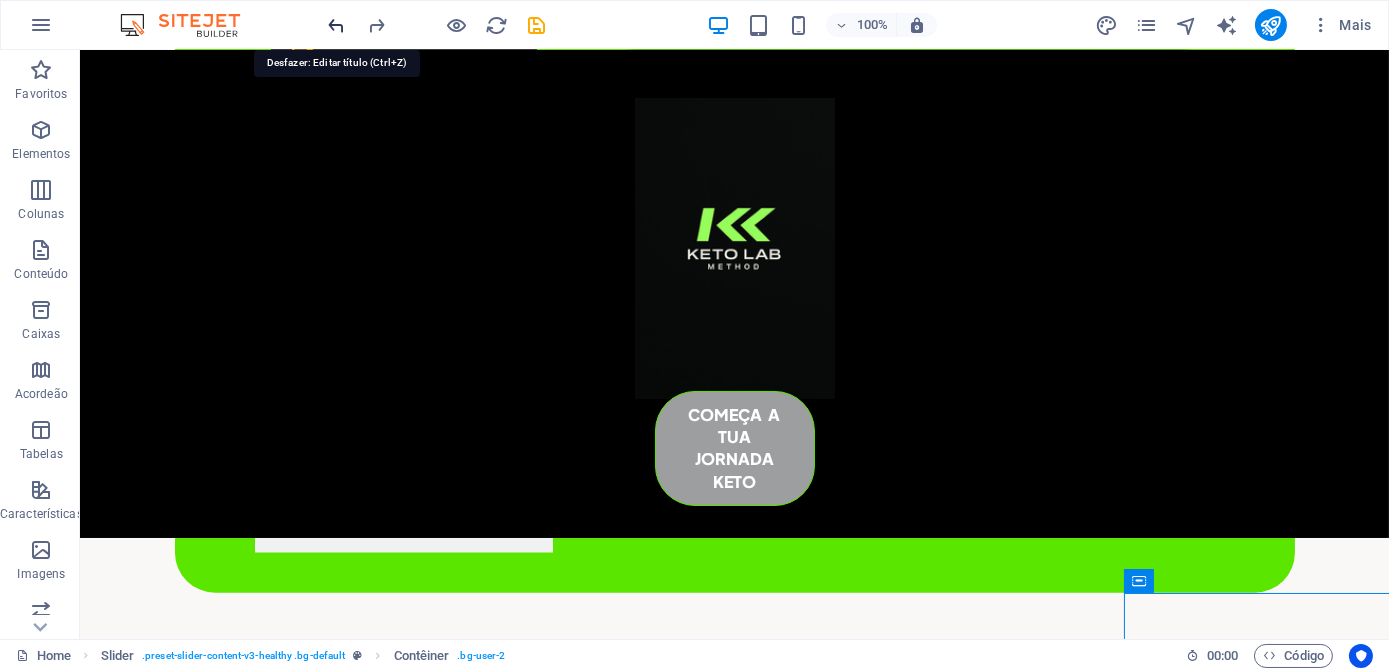 click at bounding box center (337, 25) 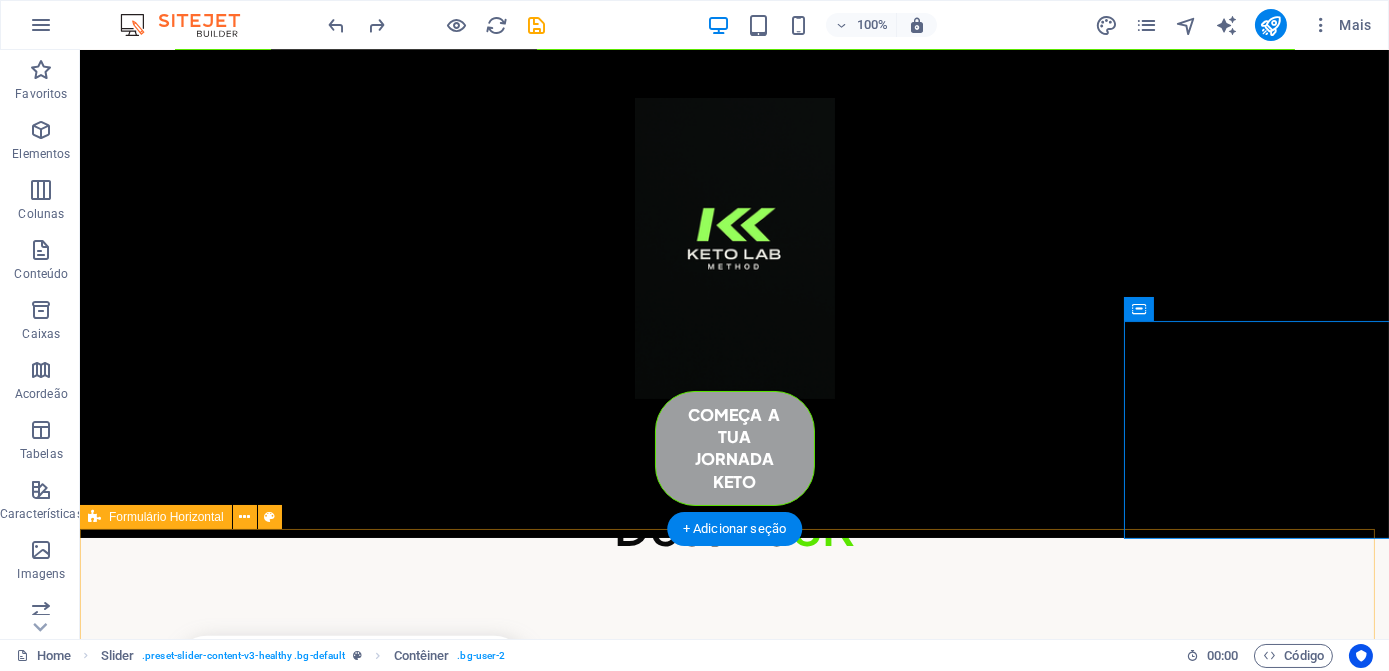 scroll, scrollTop: 4679, scrollLeft: 0, axis: vertical 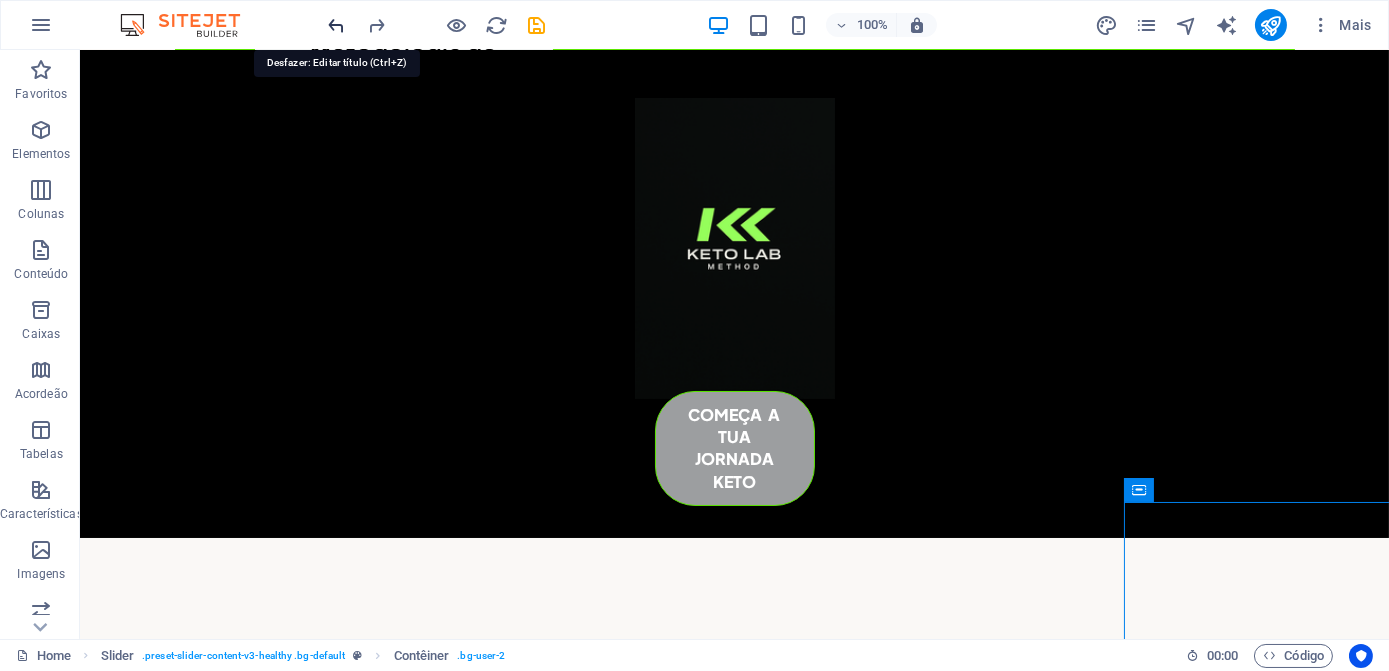 click at bounding box center (337, 25) 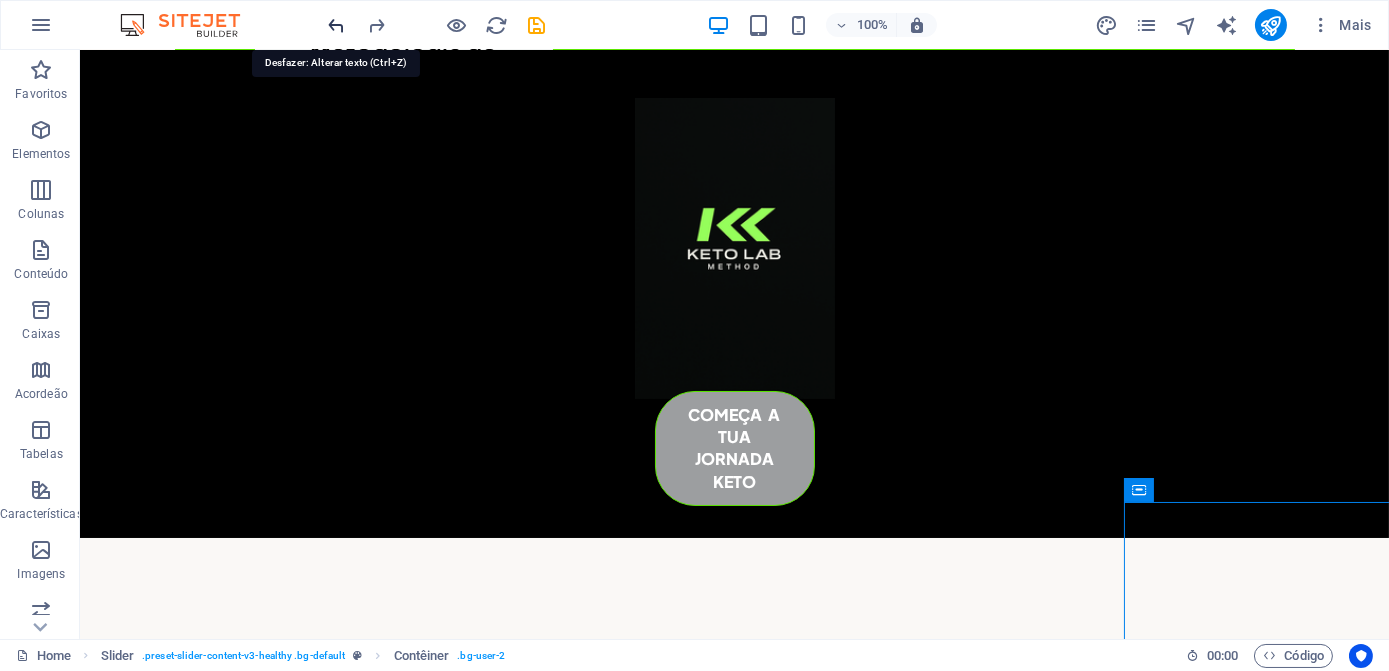 click at bounding box center [337, 25] 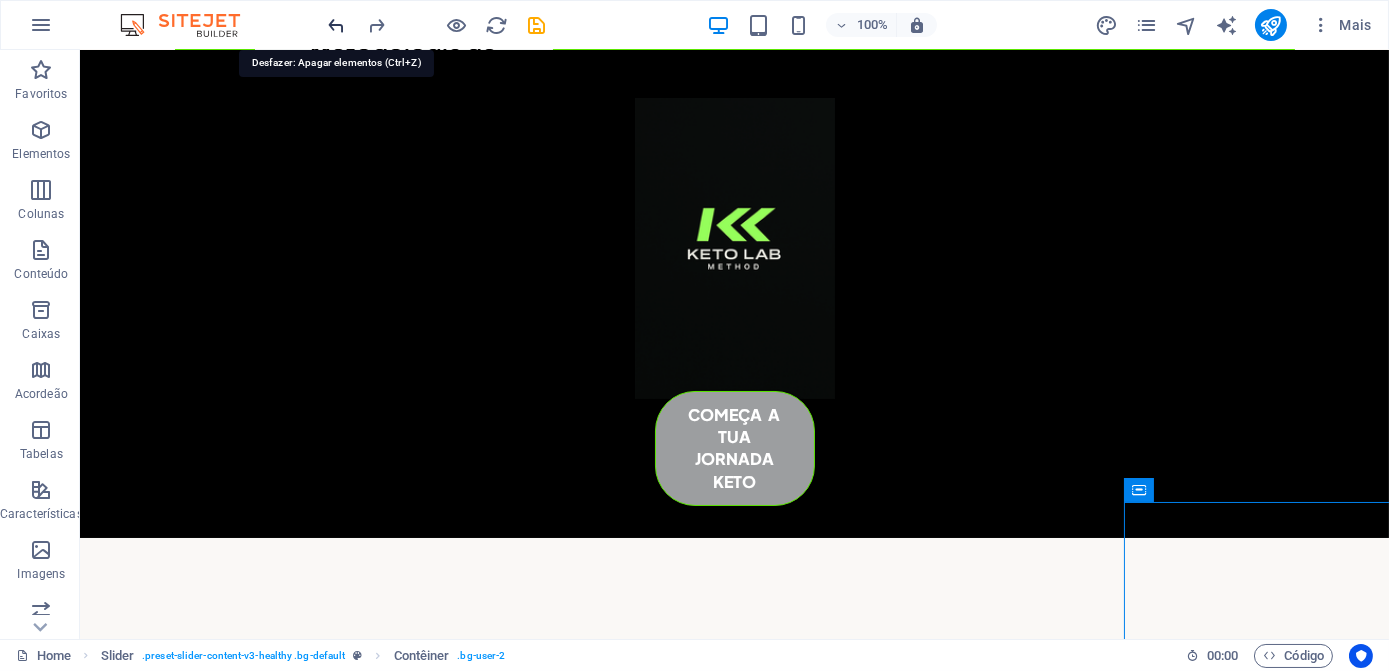 click at bounding box center [337, 25] 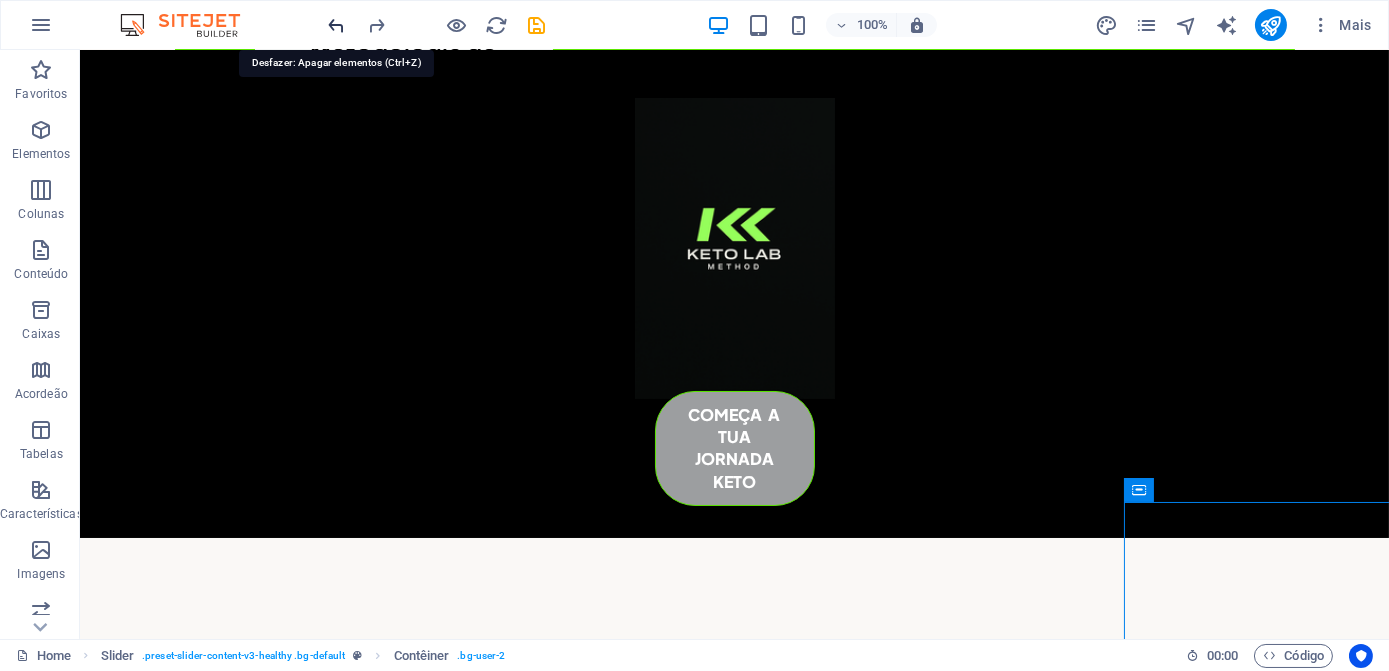 click at bounding box center (337, 25) 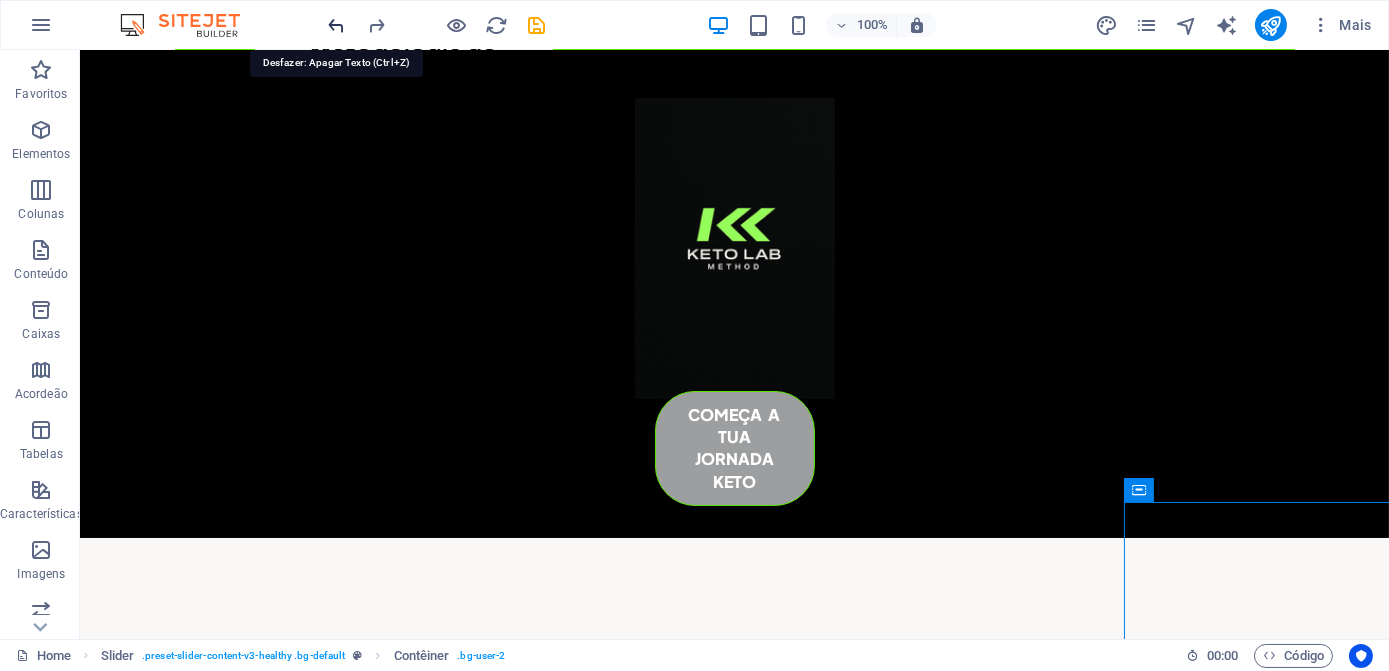 click at bounding box center [337, 25] 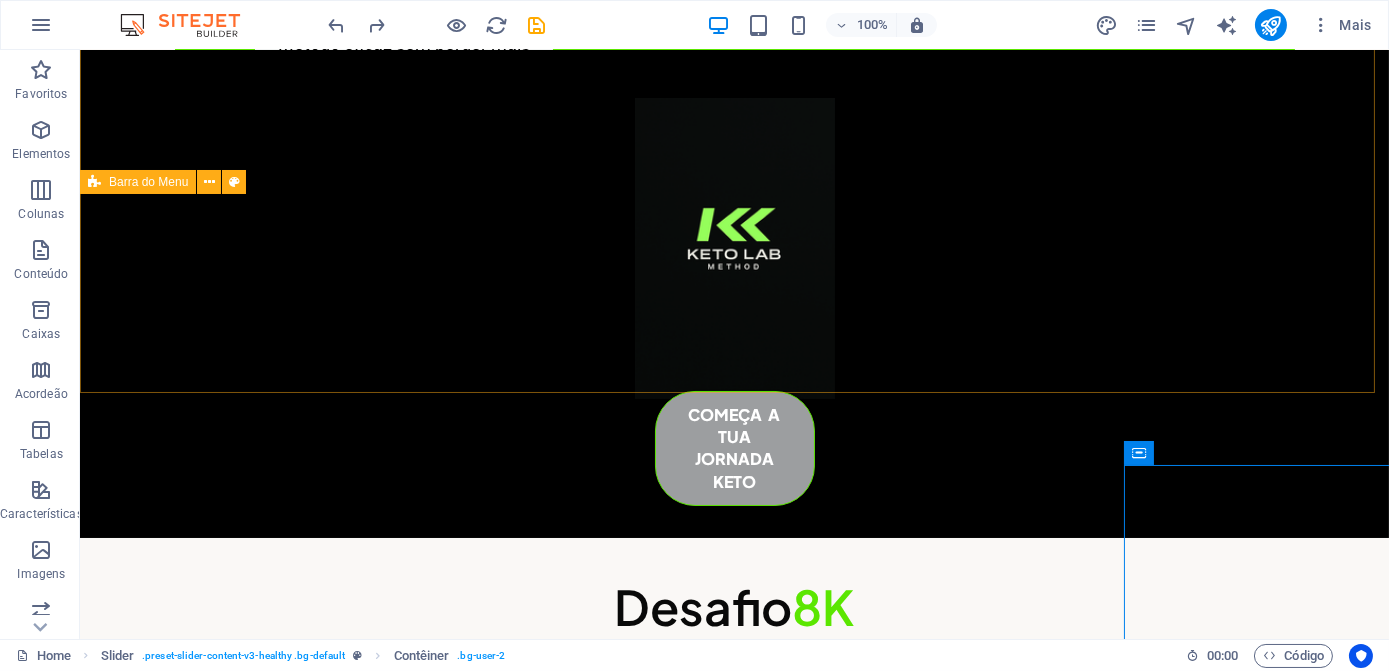 scroll, scrollTop: 4679, scrollLeft: 0, axis: vertical 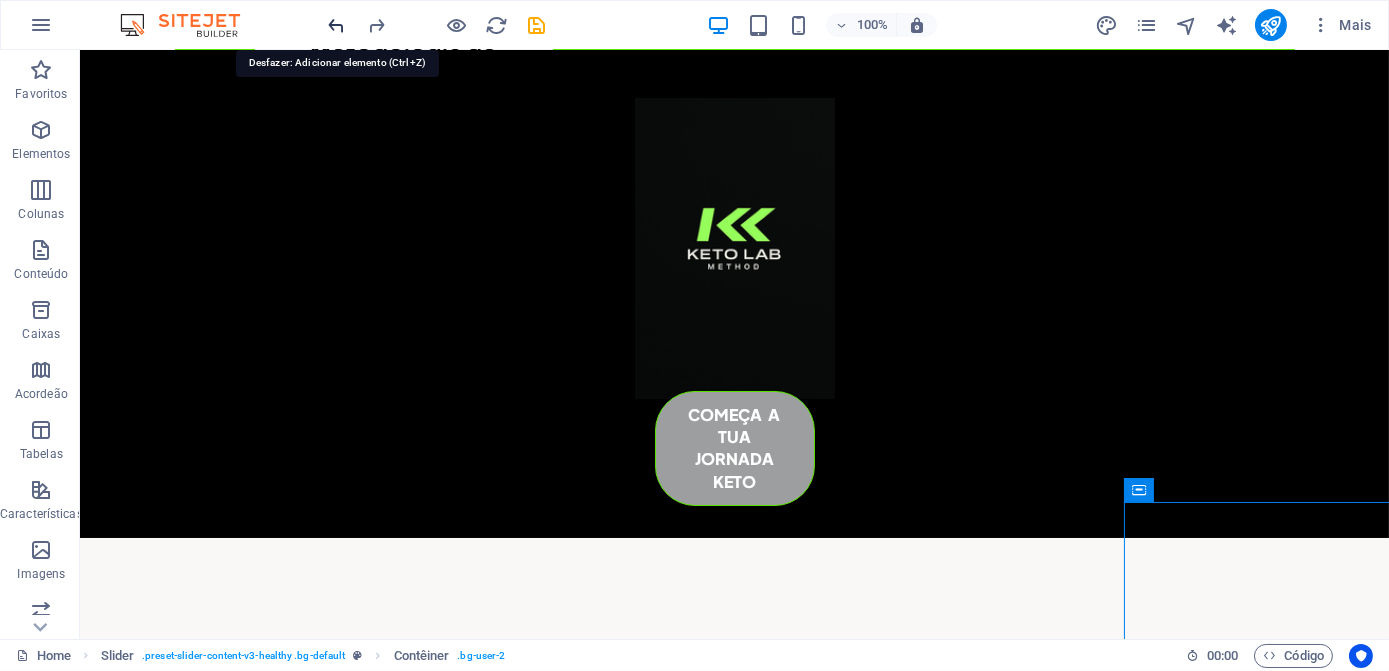 click at bounding box center [337, 25] 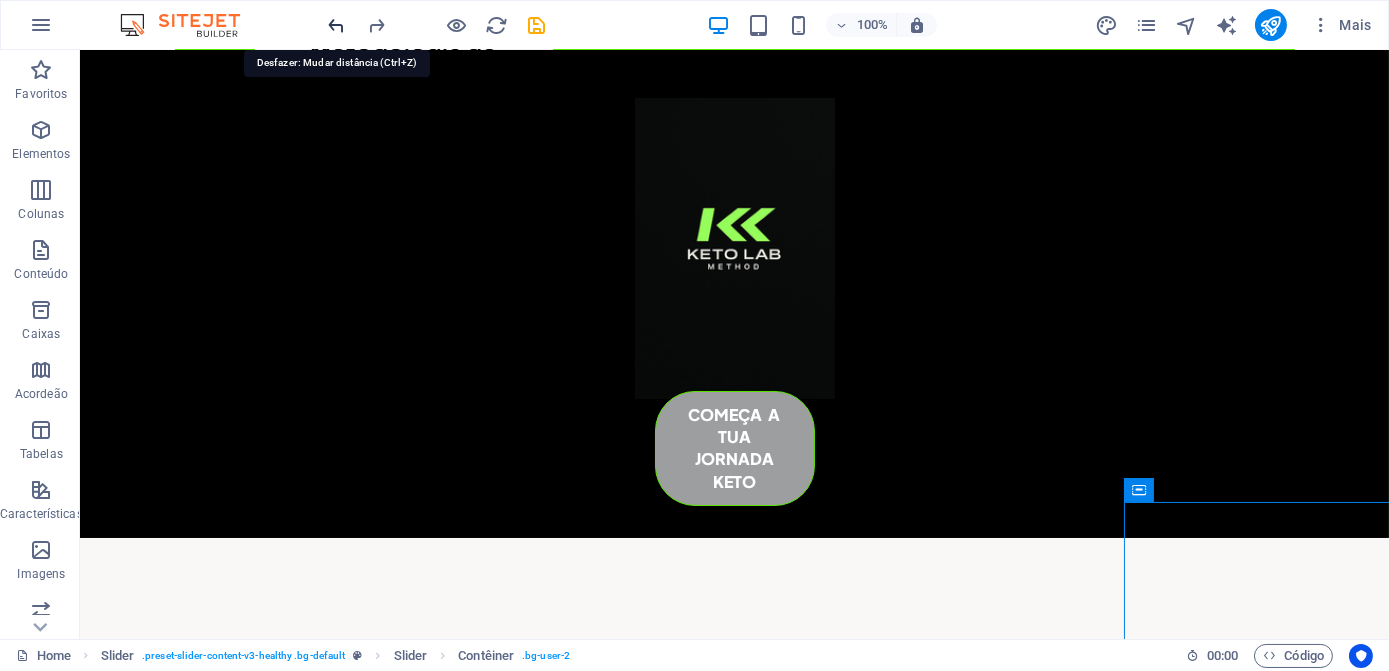 click at bounding box center [337, 25] 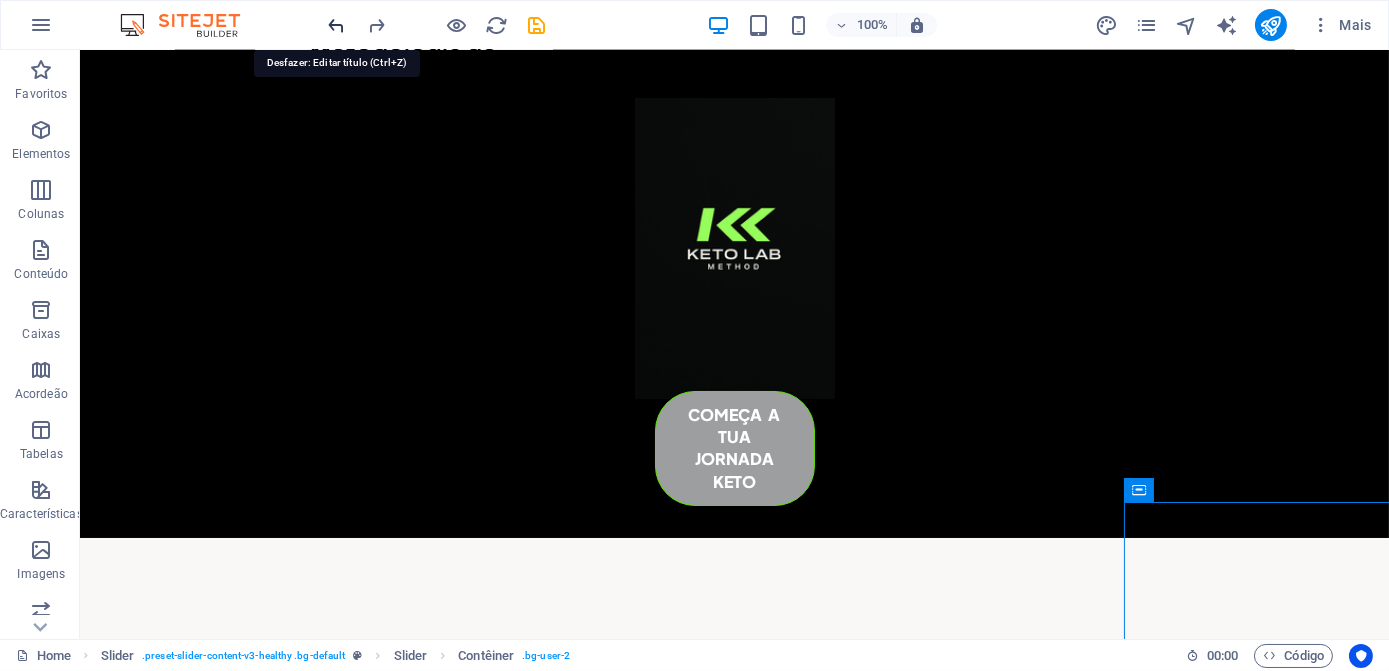 click at bounding box center [337, 25] 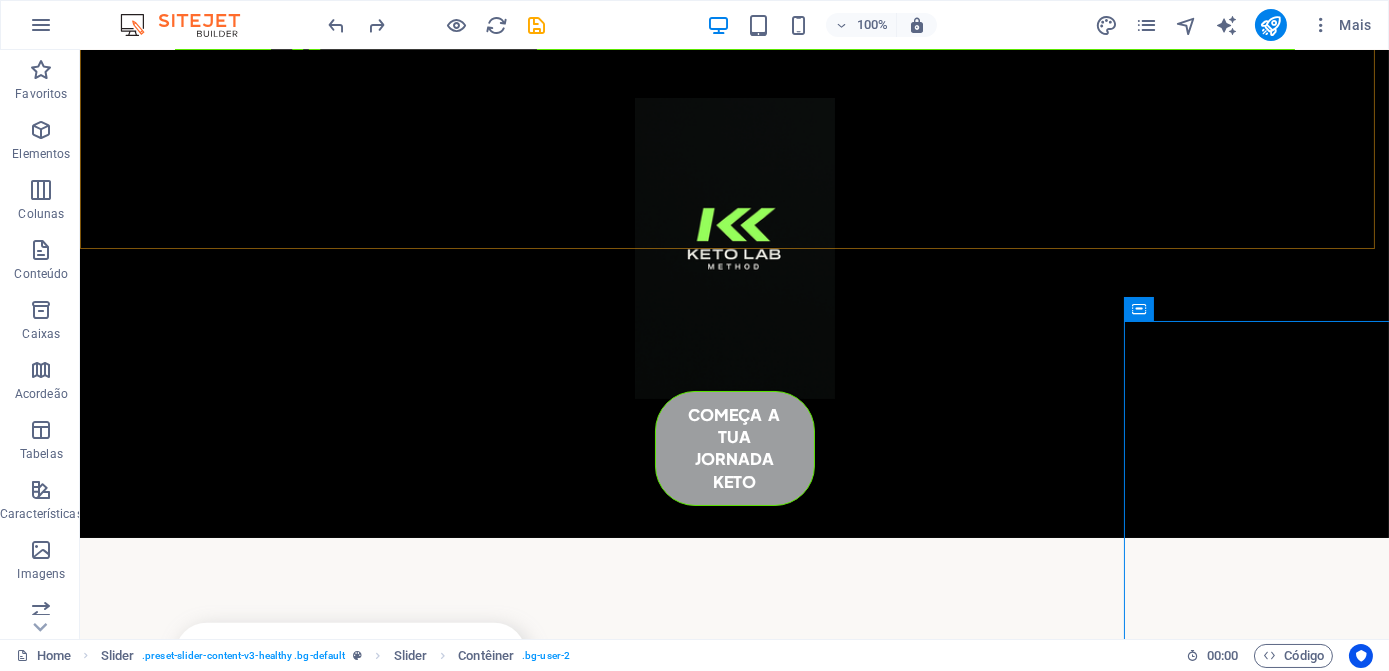 scroll, scrollTop: 4679, scrollLeft: 0, axis: vertical 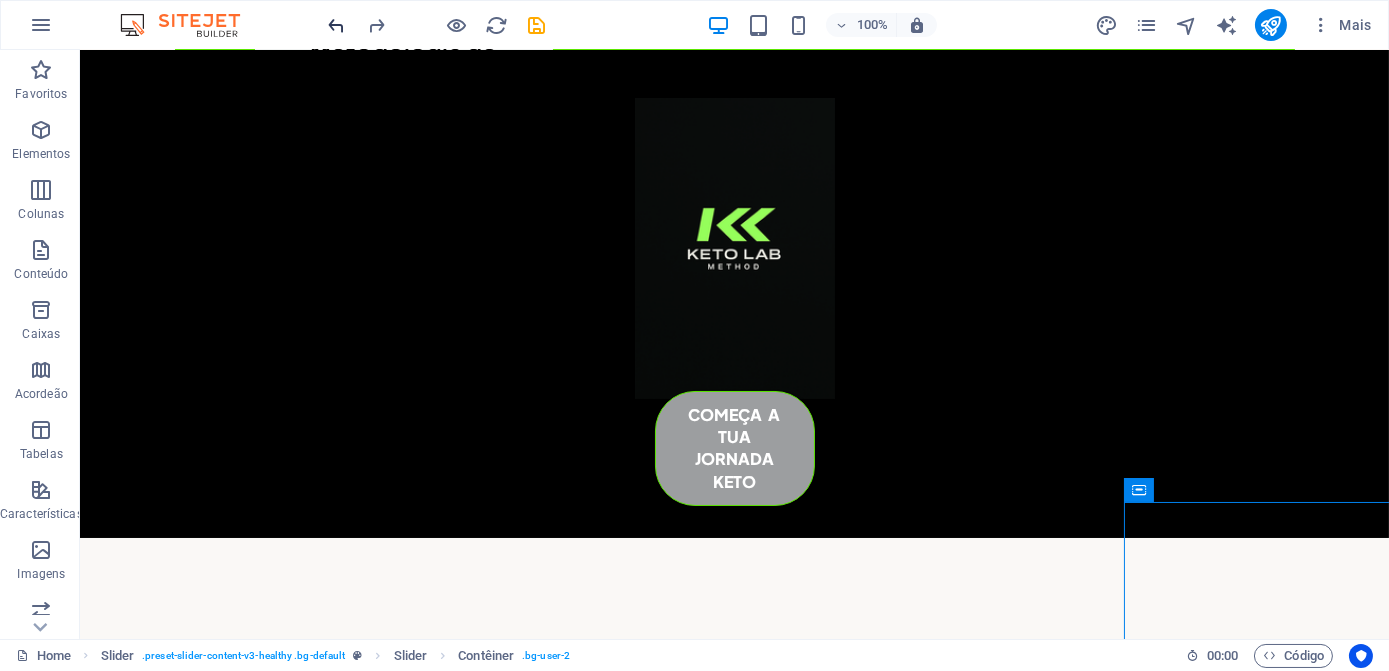 click at bounding box center (337, 25) 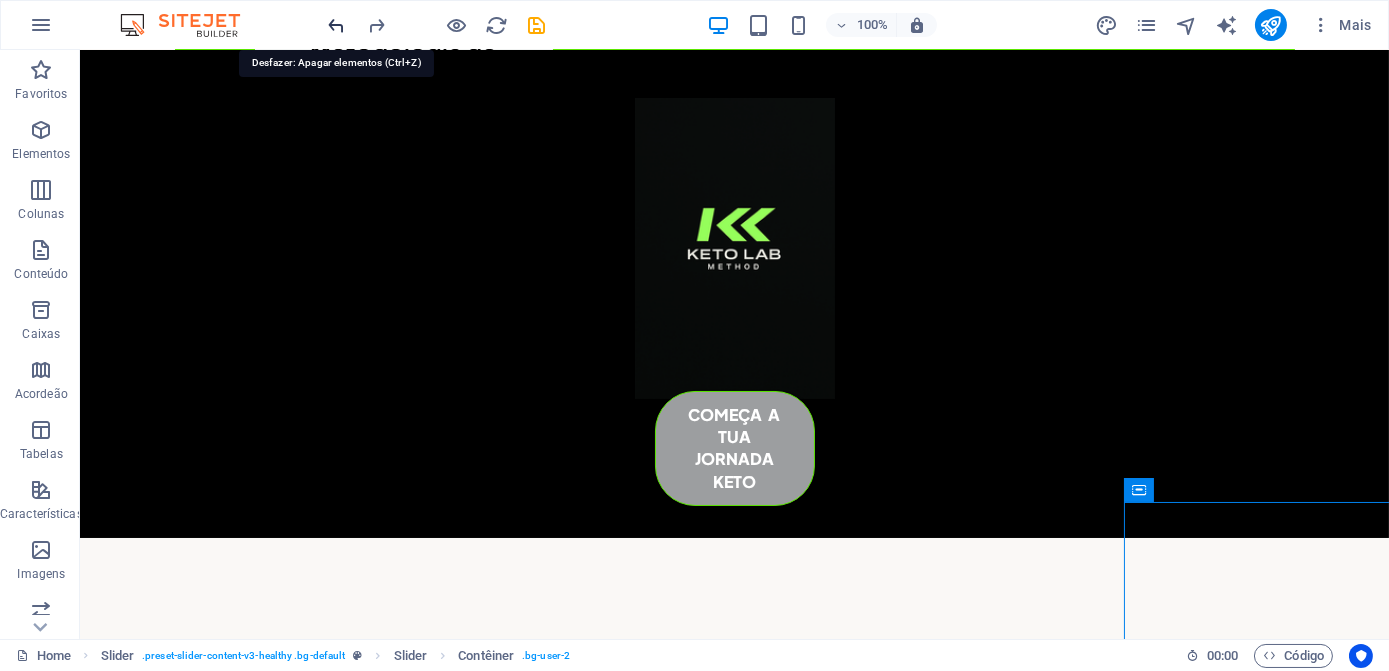 click at bounding box center (337, 25) 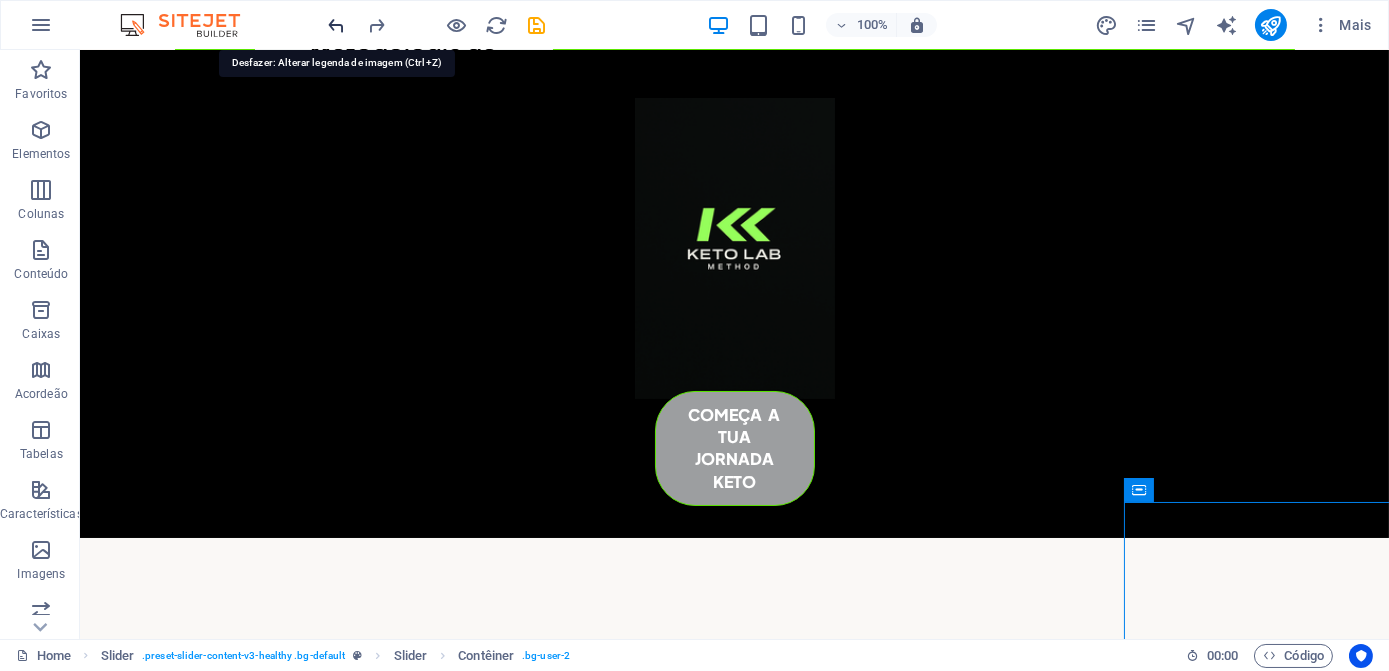 click at bounding box center [337, 25] 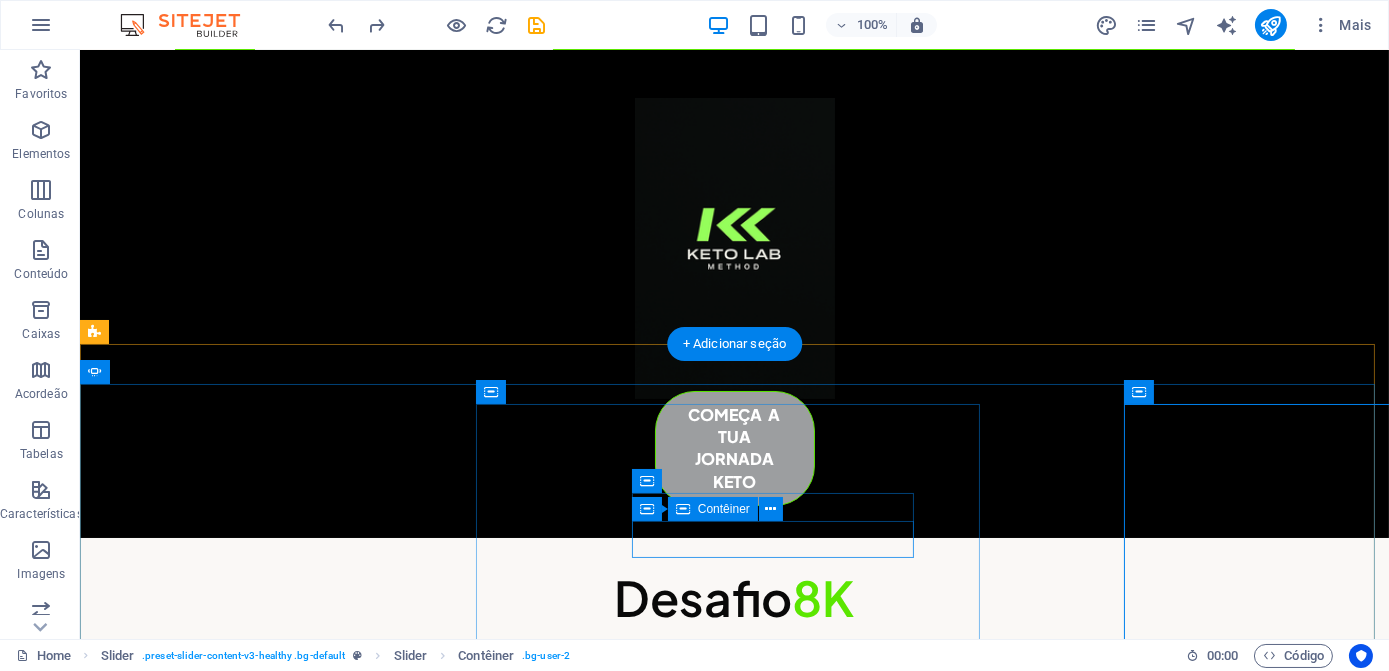 scroll, scrollTop: 4861, scrollLeft: 0, axis: vertical 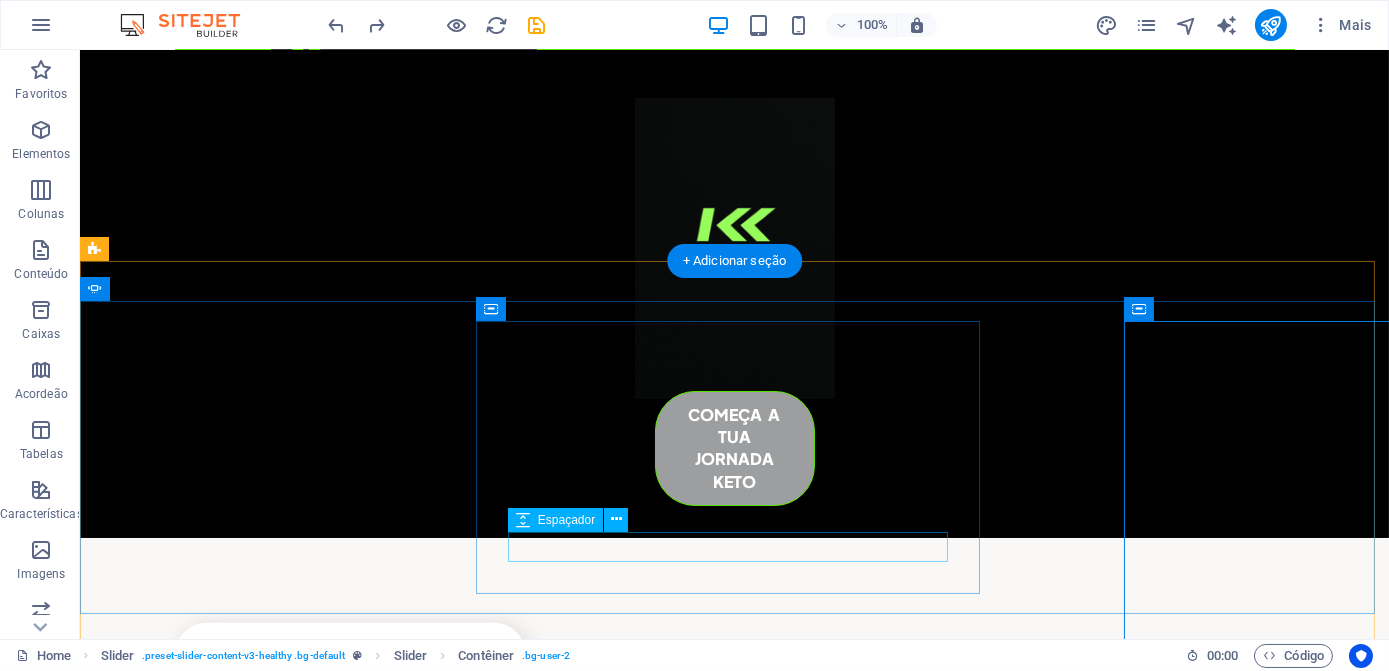 drag, startPoint x: 589, startPoint y: 542, endPoint x: 616, endPoint y: 550, distance: 28.160255 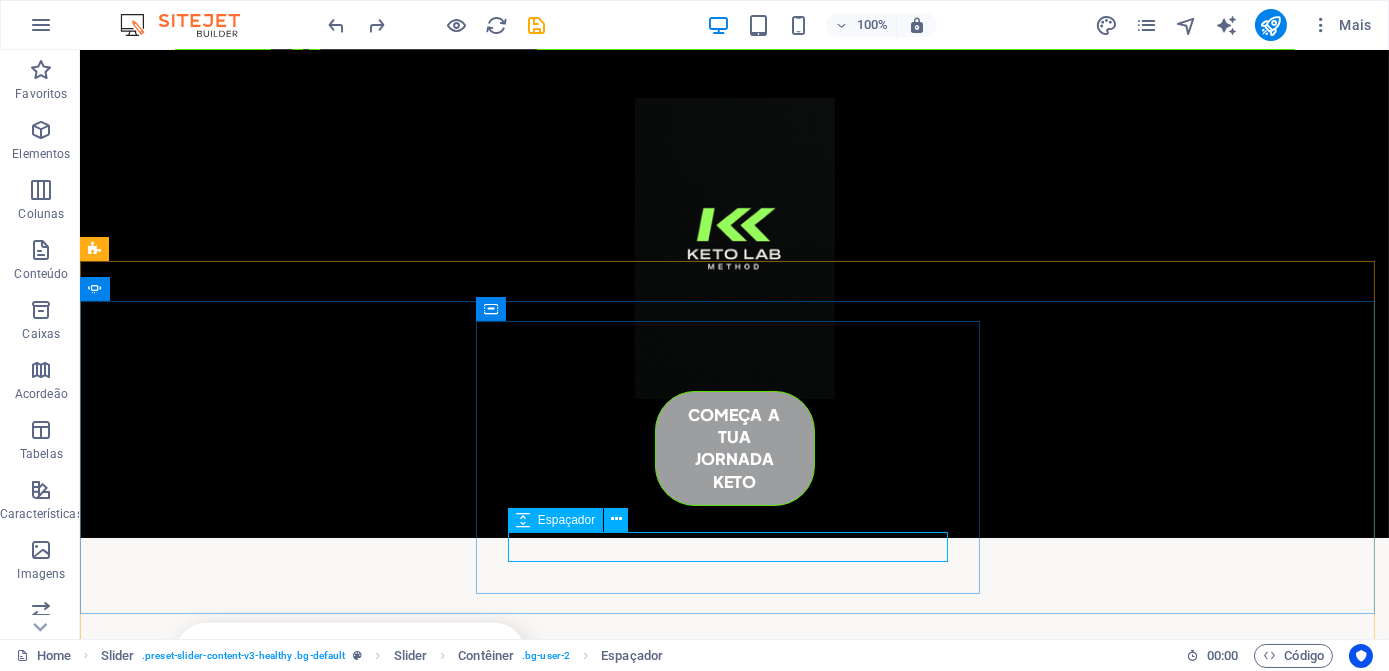 click on "Espaçador" at bounding box center [566, 520] 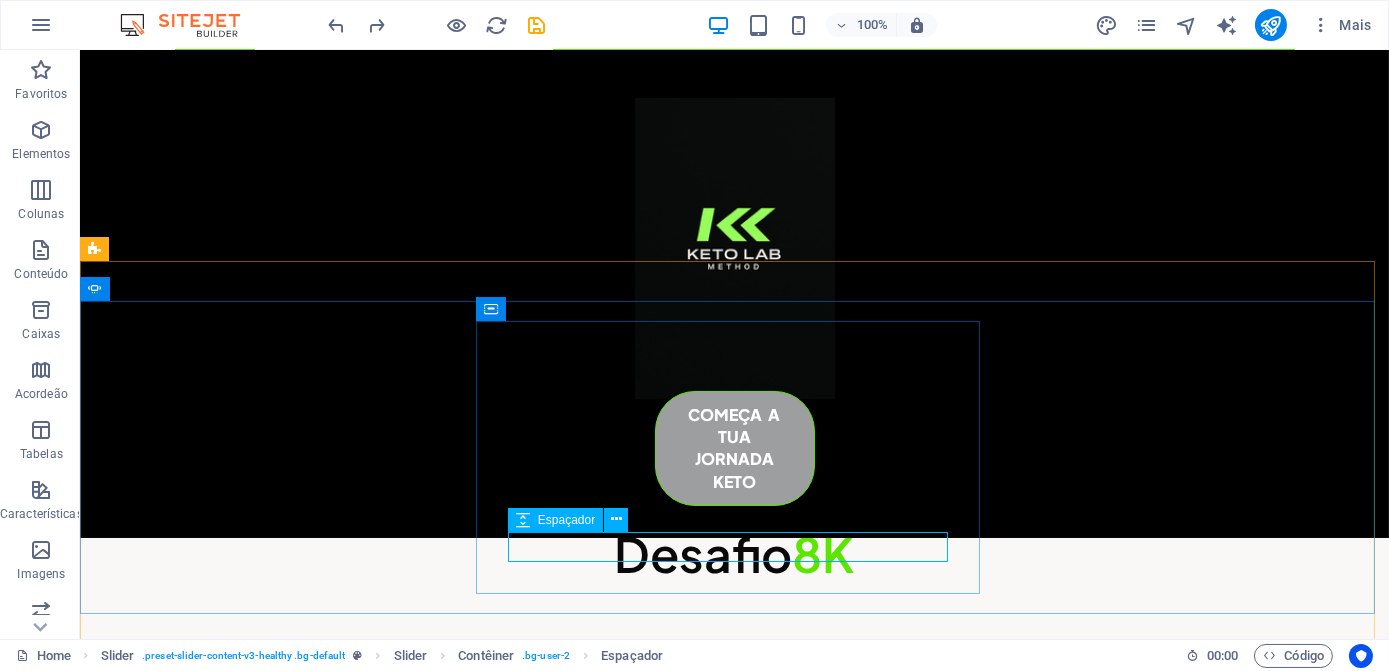 select on "px" 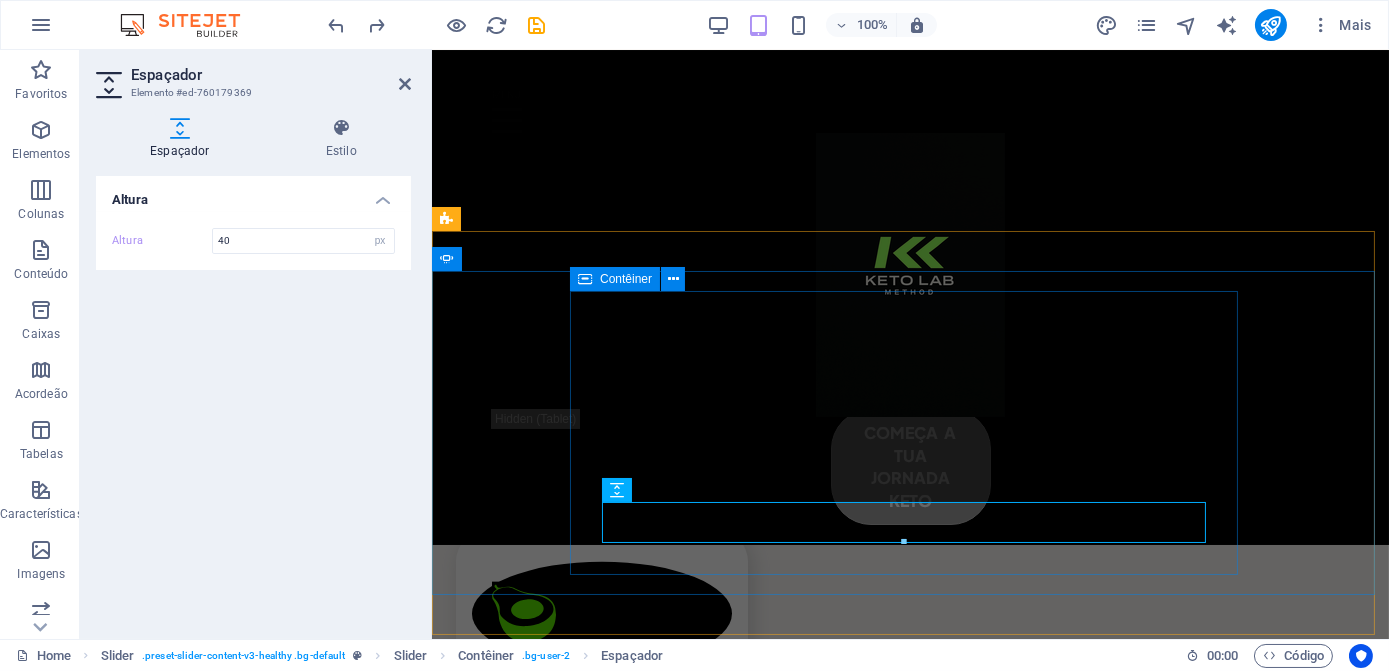scroll, scrollTop: 4930, scrollLeft: 0, axis: vertical 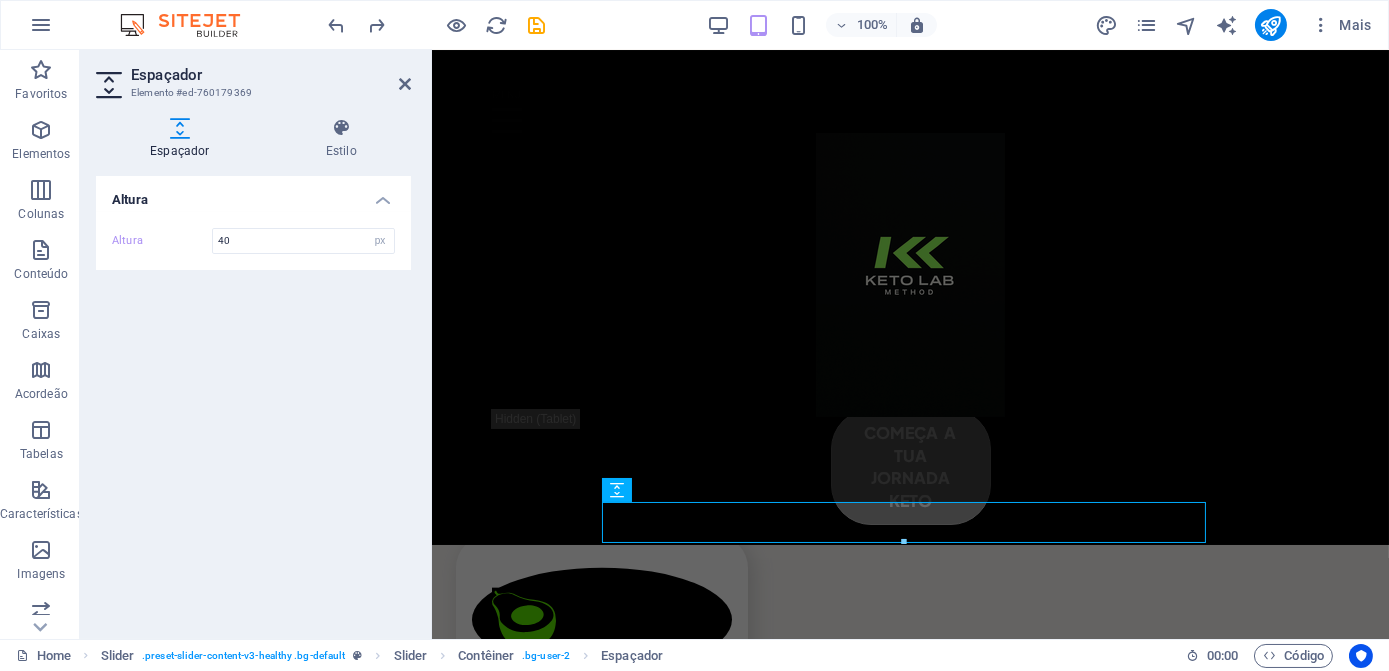 click at bounding box center (405, 84) 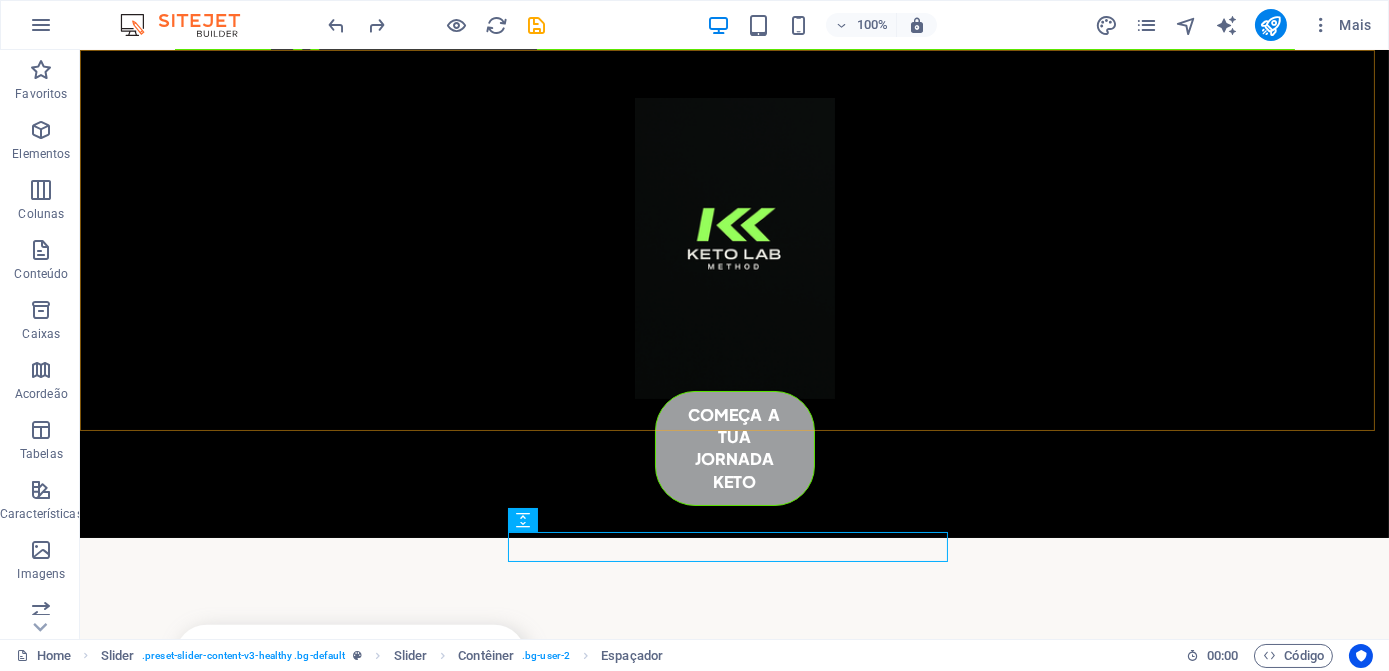 scroll, scrollTop: 4861, scrollLeft: 0, axis: vertical 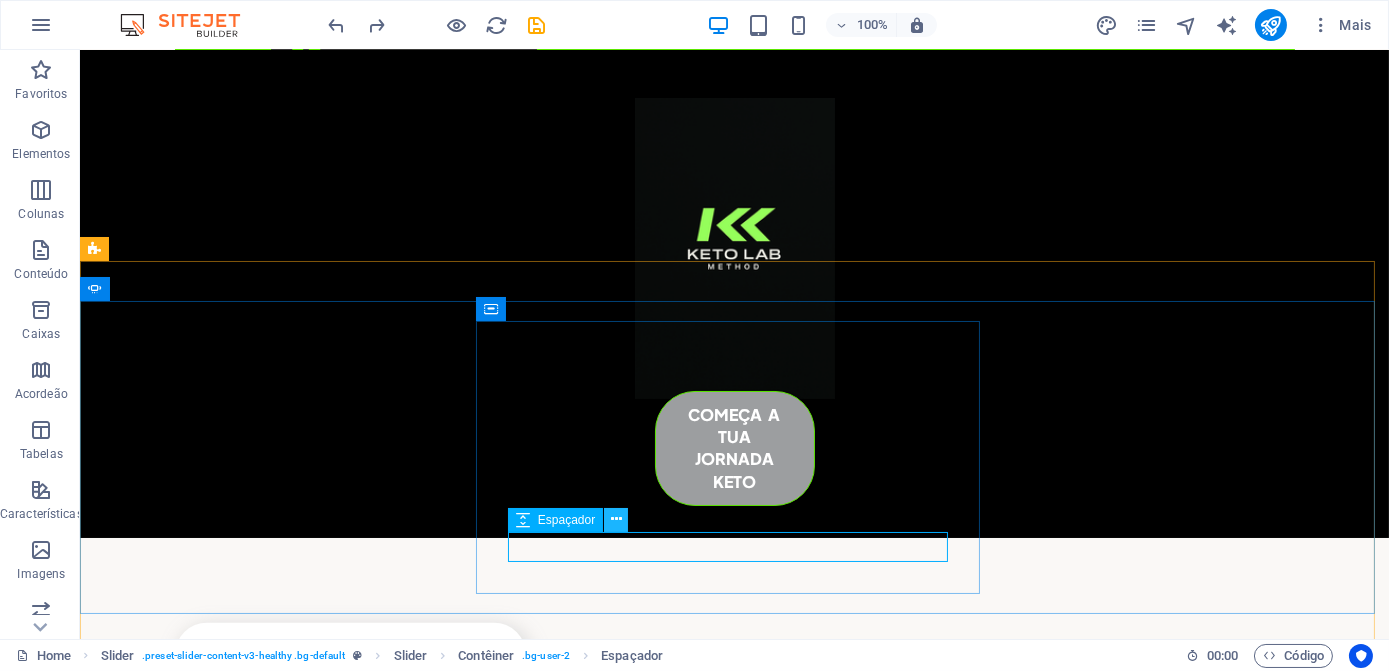 click at bounding box center [616, 520] 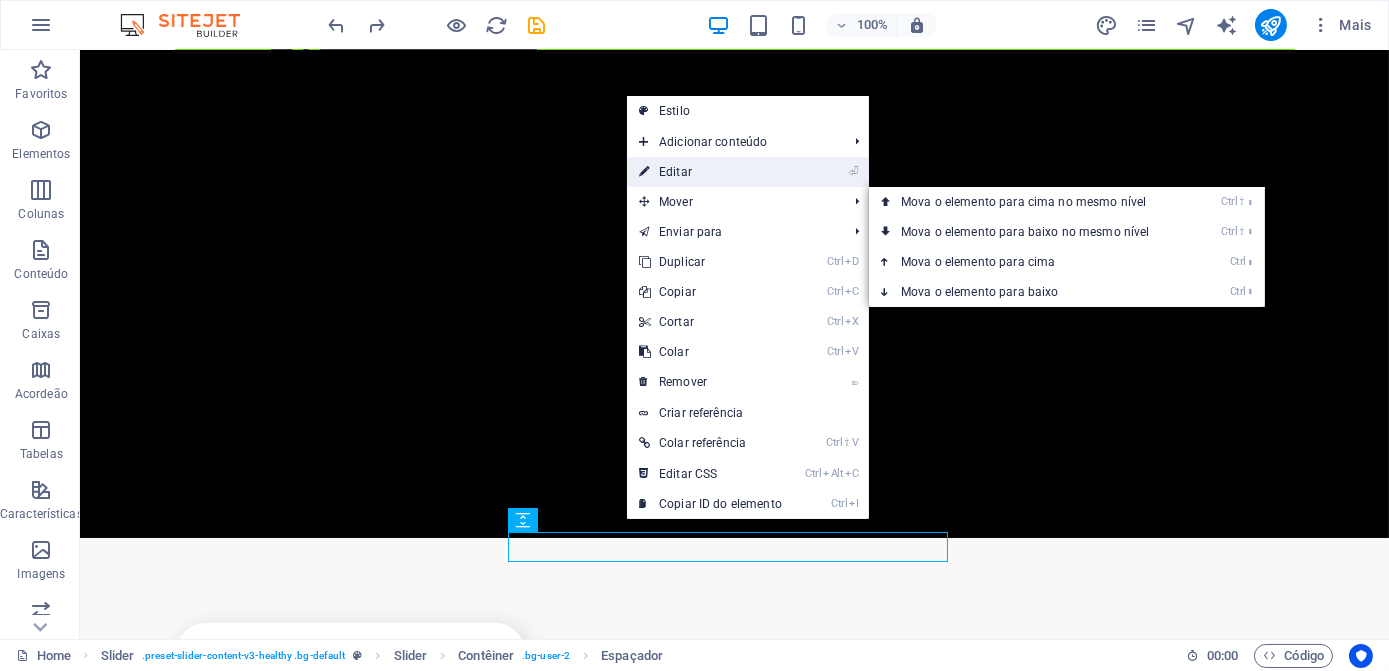 click on "⏎  Editar" at bounding box center [710, 172] 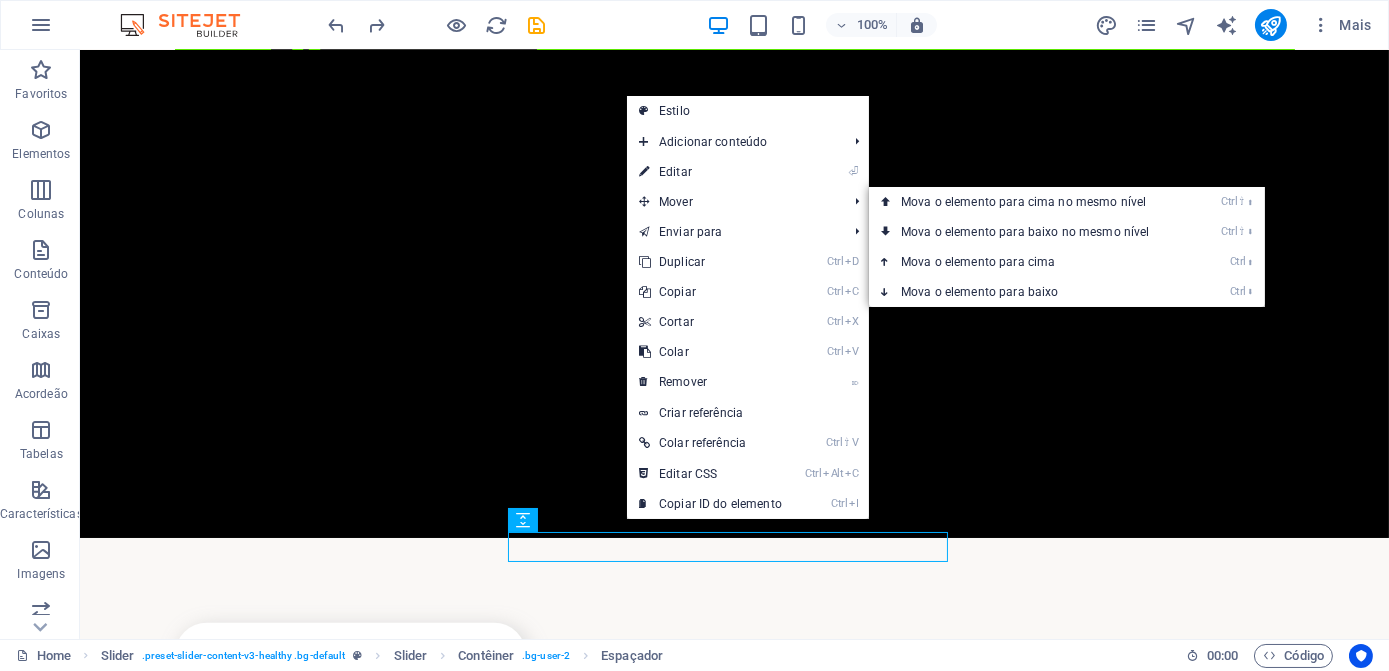 select on "px" 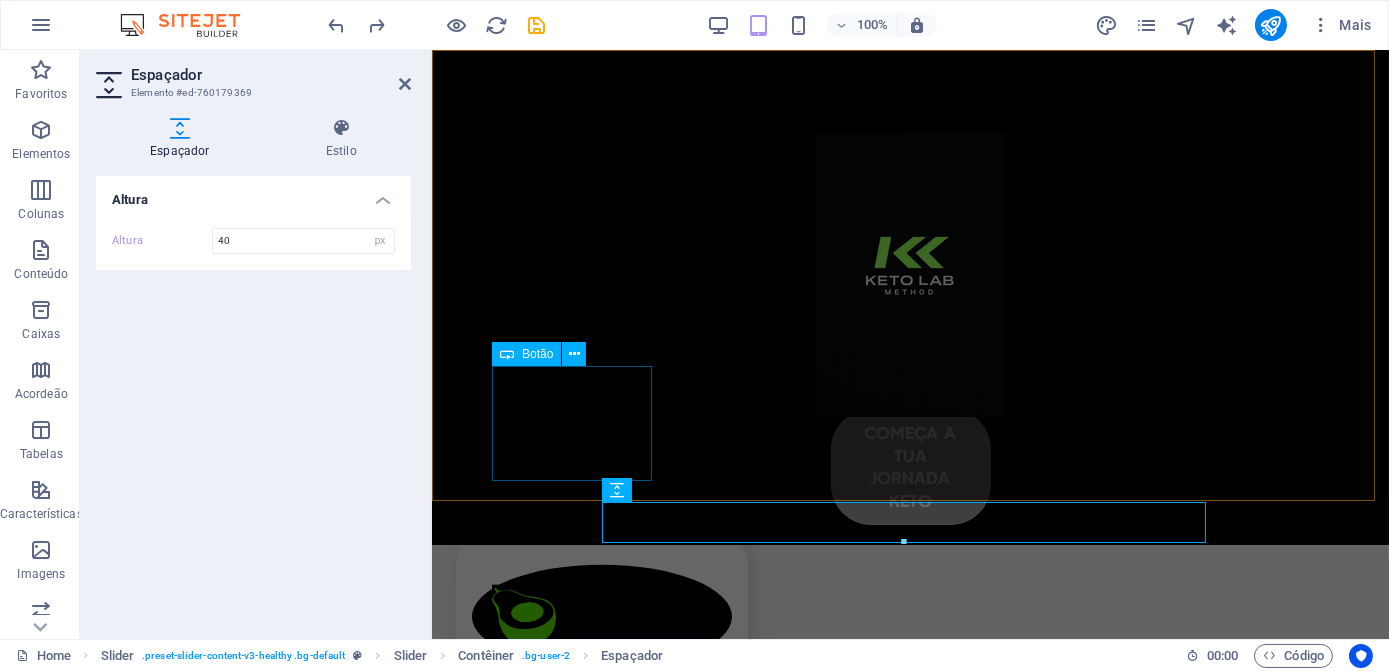 scroll, scrollTop: 4930, scrollLeft: 0, axis: vertical 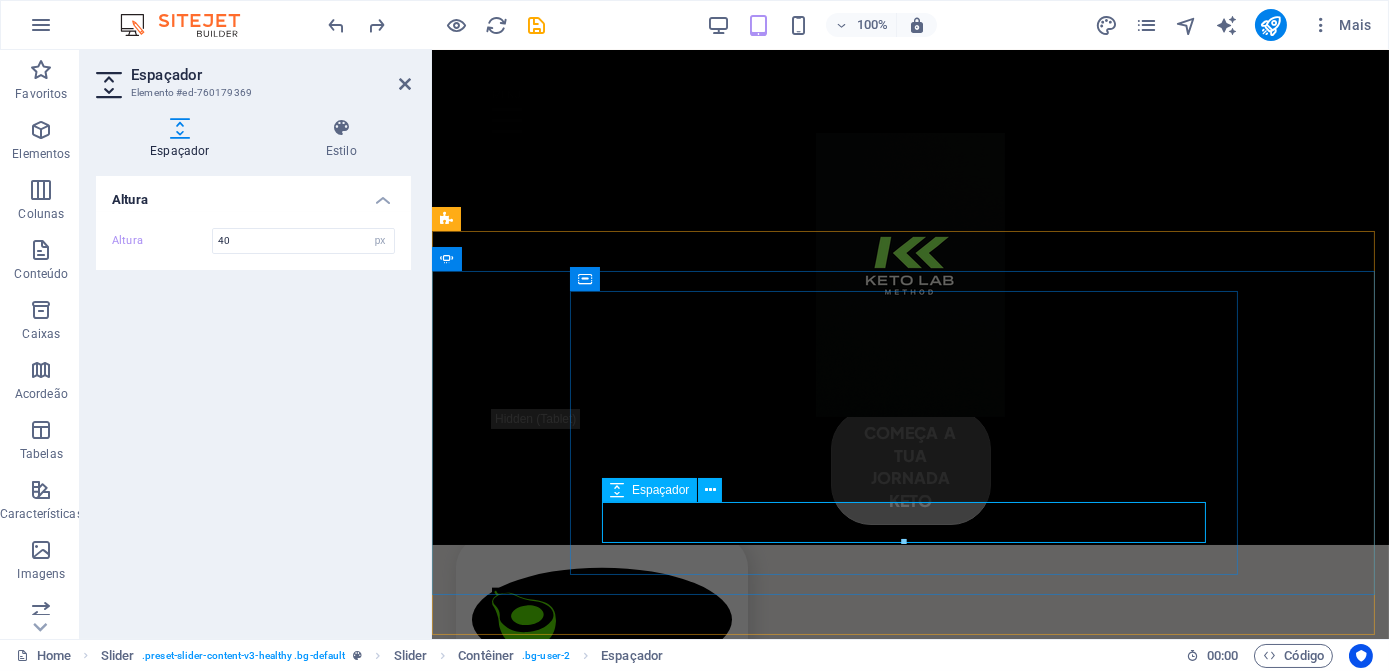 click on "Espaçador" at bounding box center (660, 490) 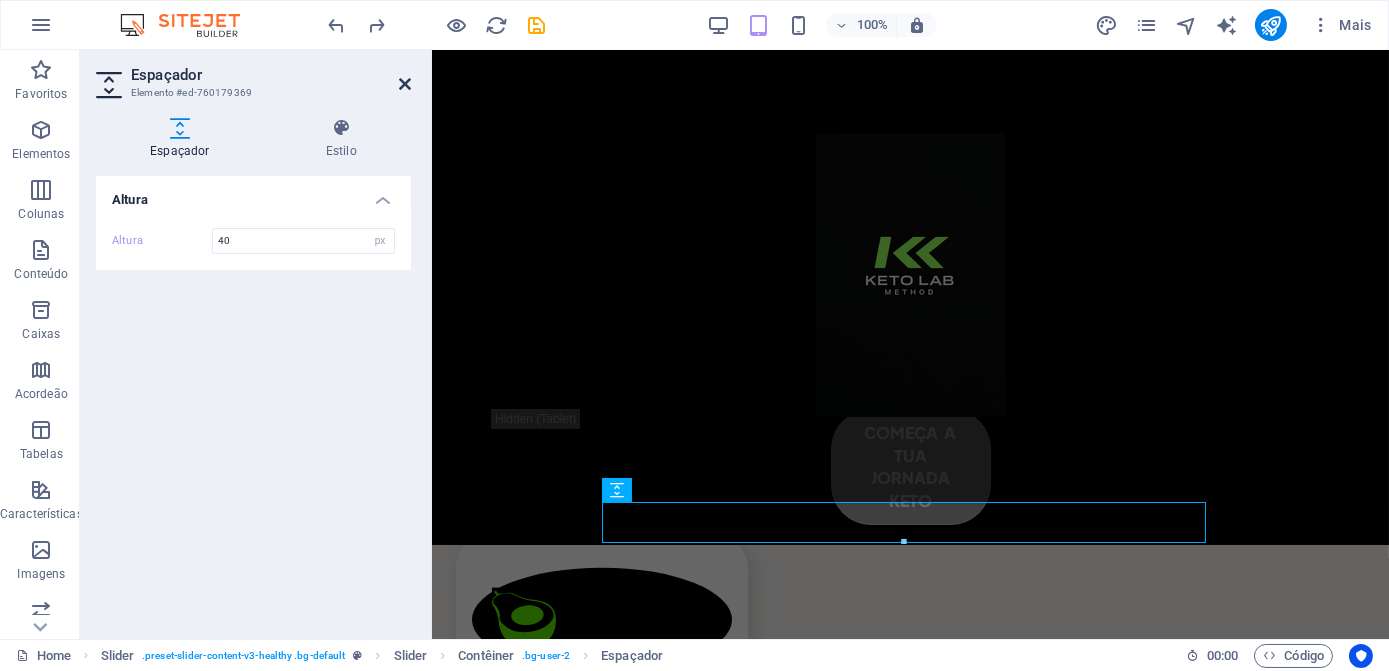 click at bounding box center [405, 84] 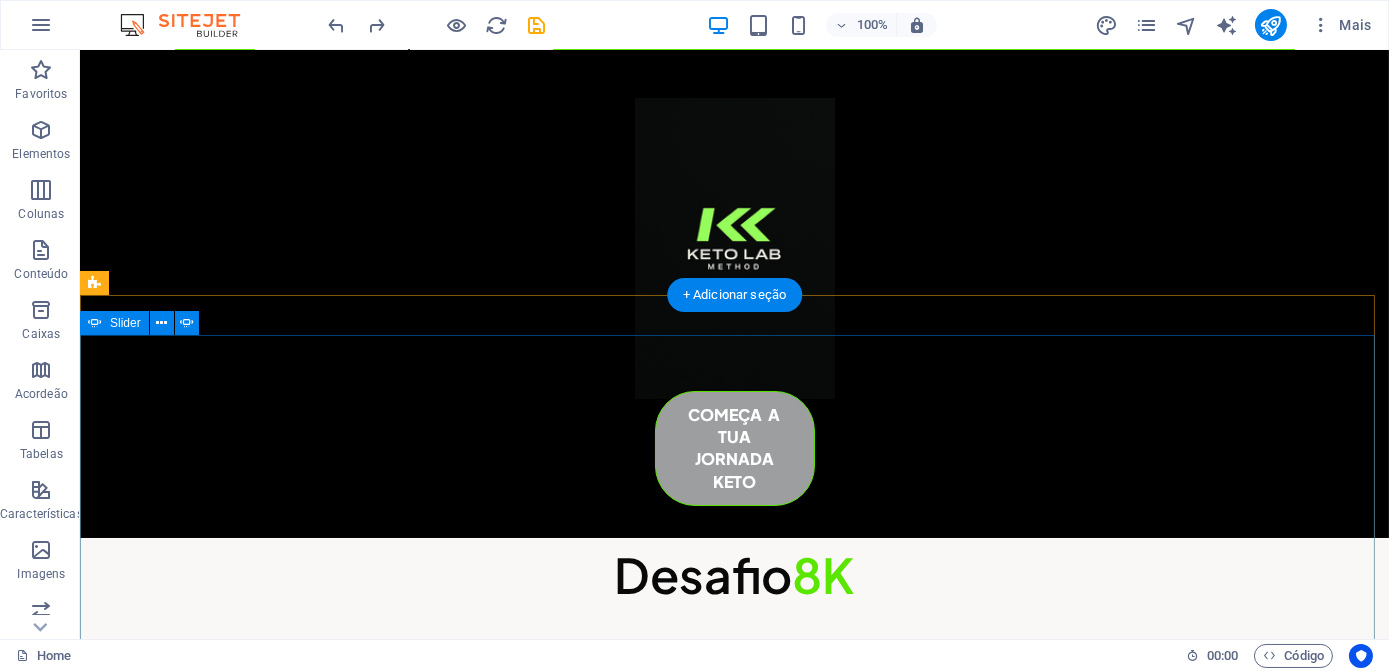 scroll, scrollTop: 4770, scrollLeft: 0, axis: vertical 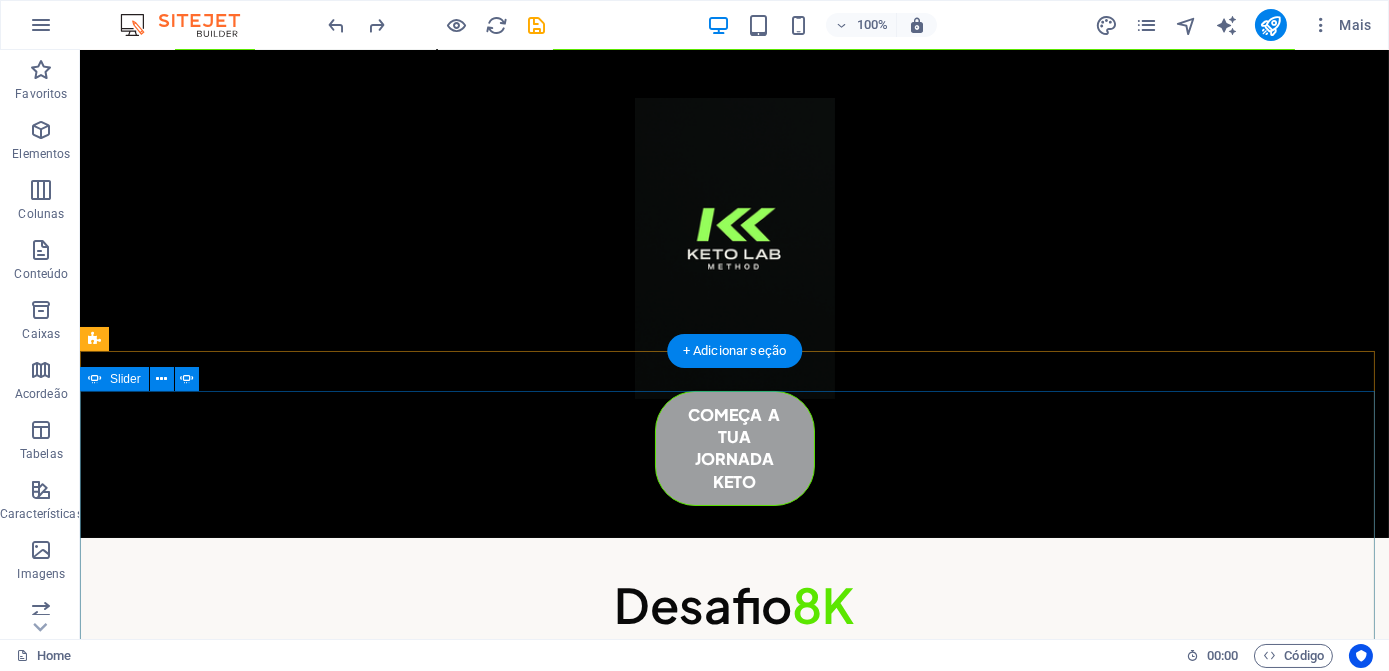 click at bounding box center [735, 2518] 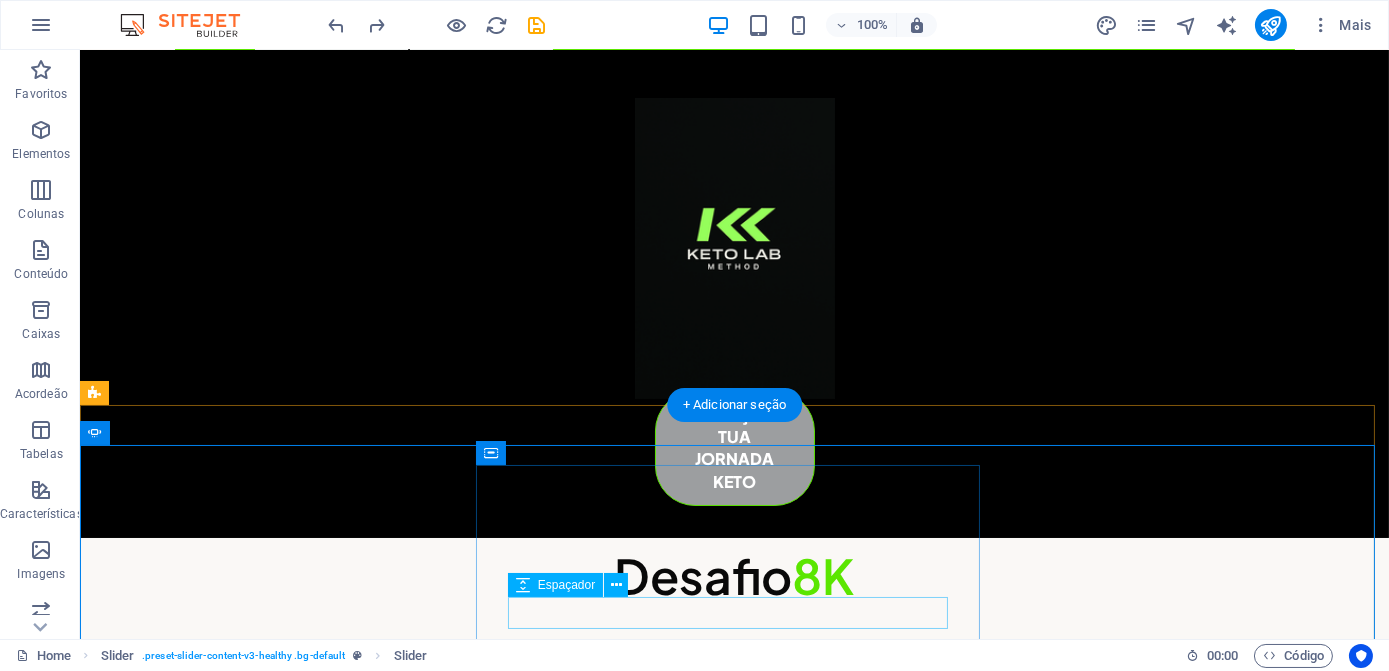 scroll, scrollTop: 4861, scrollLeft: 0, axis: vertical 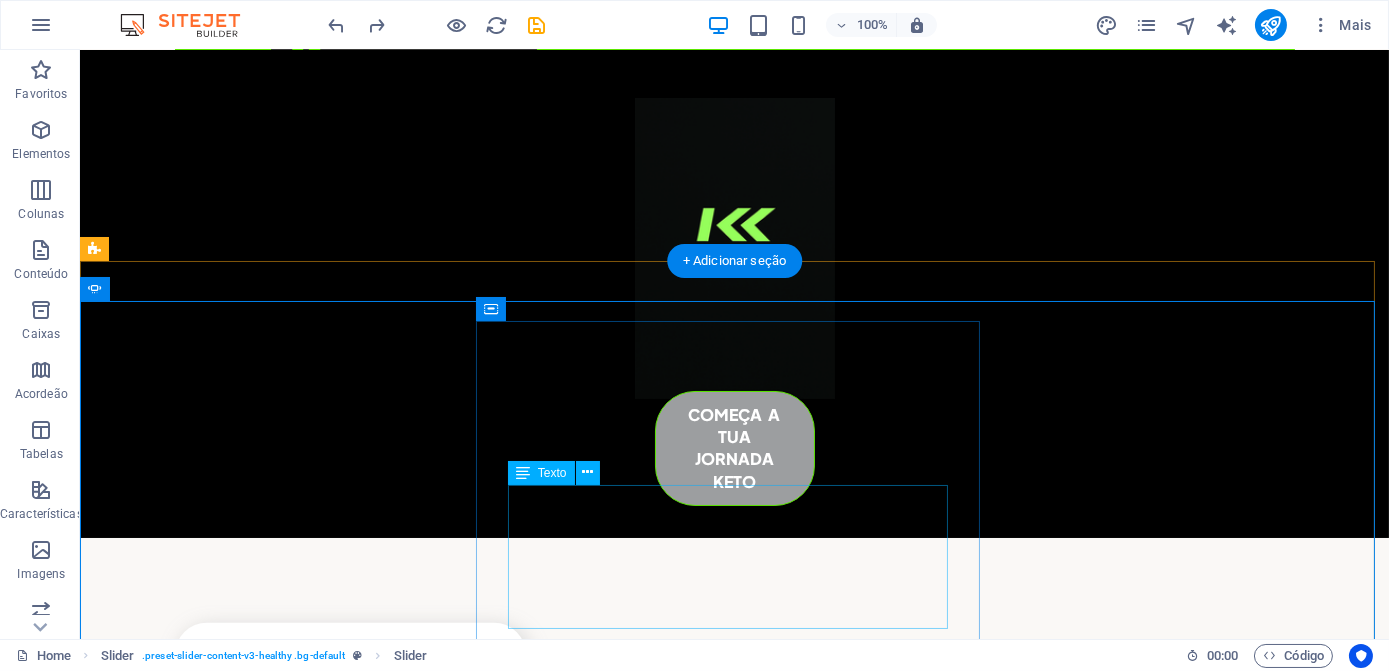 click on "Lorem ipsum dolor sit amet, consectetur adipiscing elit. Nunc vulputate s libero et velit interdum, ac per aliquet odio mattis. Class aptent taciti sociosqu ad litora torquent per conubia nostra, per ad inceptos. Class aptent taciti sociosqu ad litora torquent per." at bounding box center [-1213, 5548] 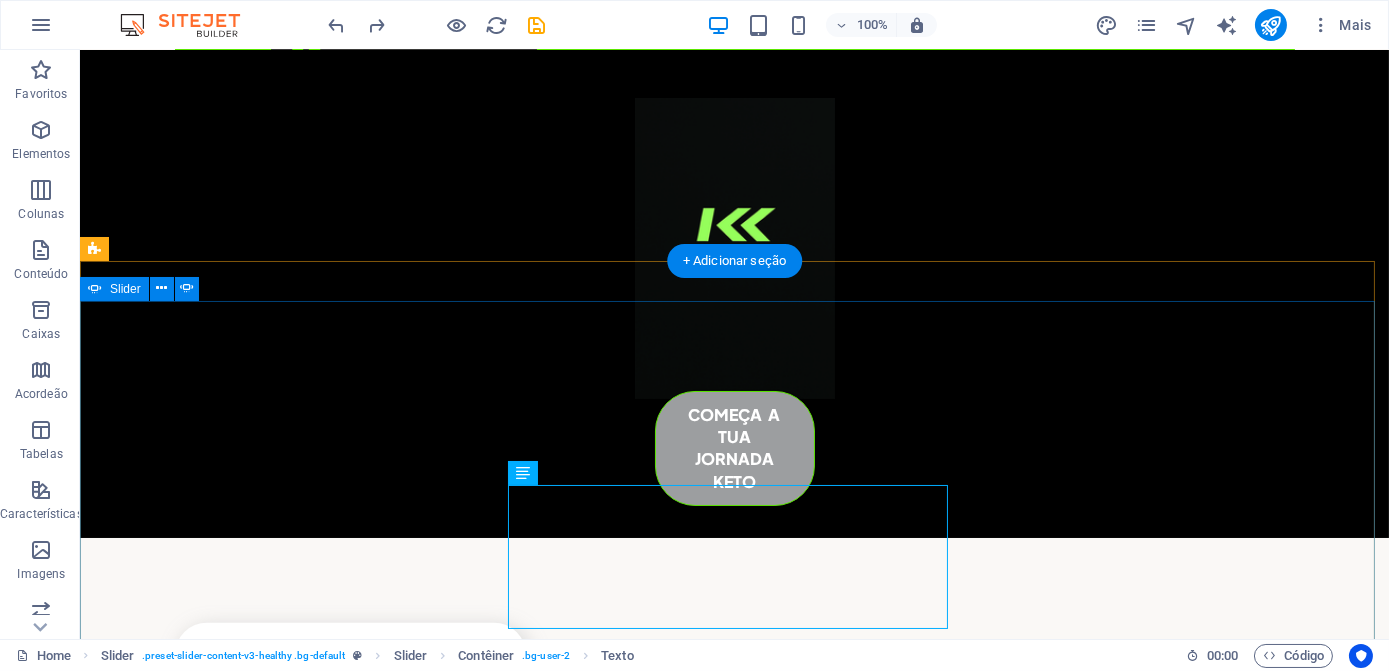click at bounding box center [735, 2891] 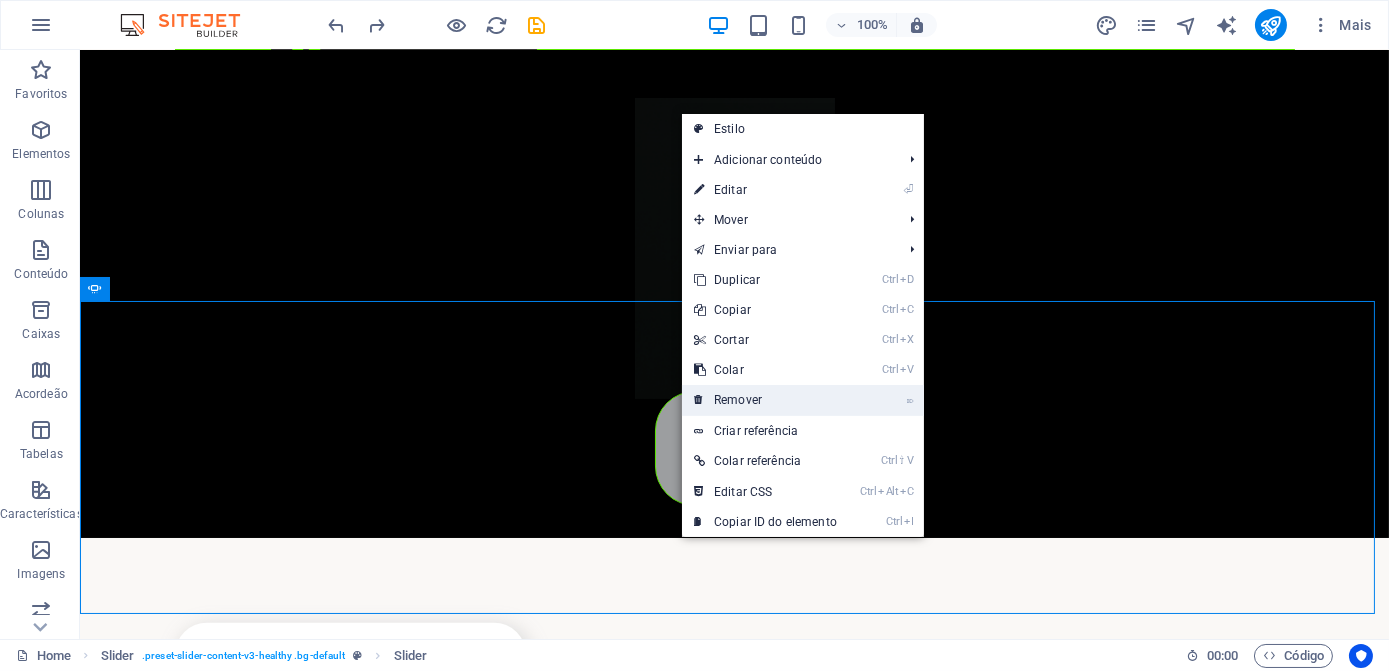 click on "⌦  Remover" at bounding box center (765, 400) 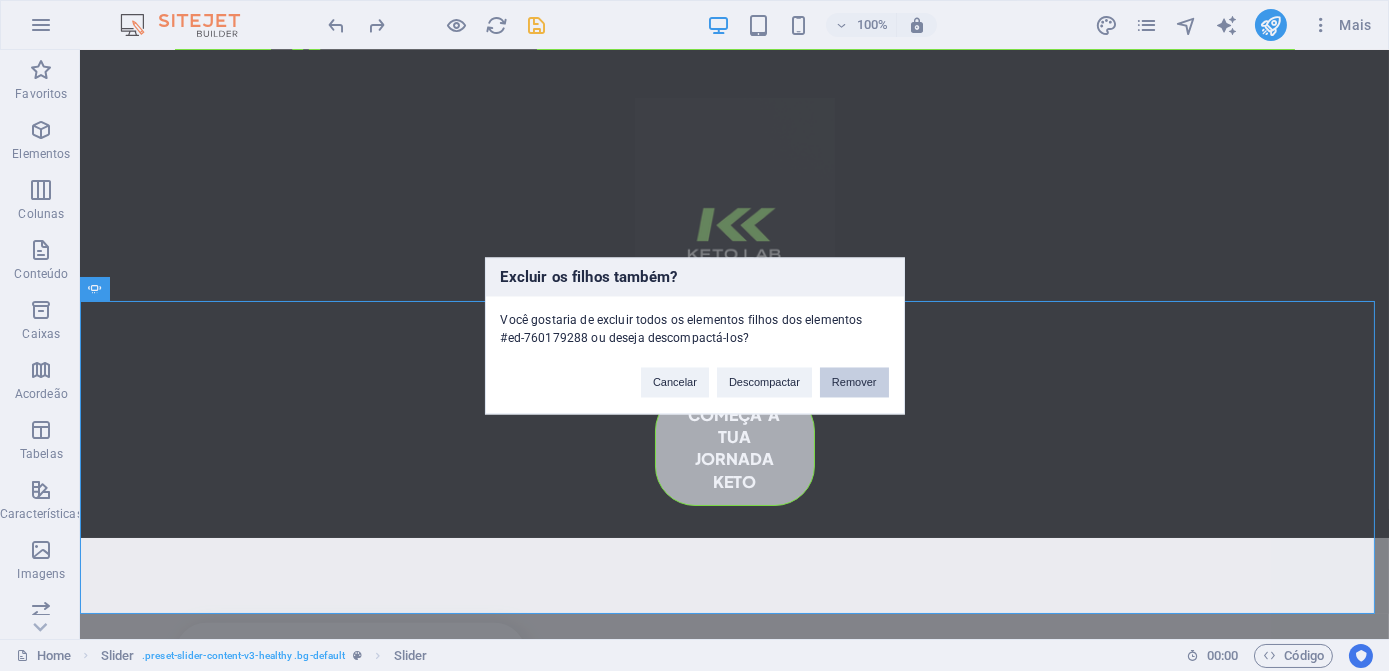 click on "Remover" at bounding box center [854, 382] 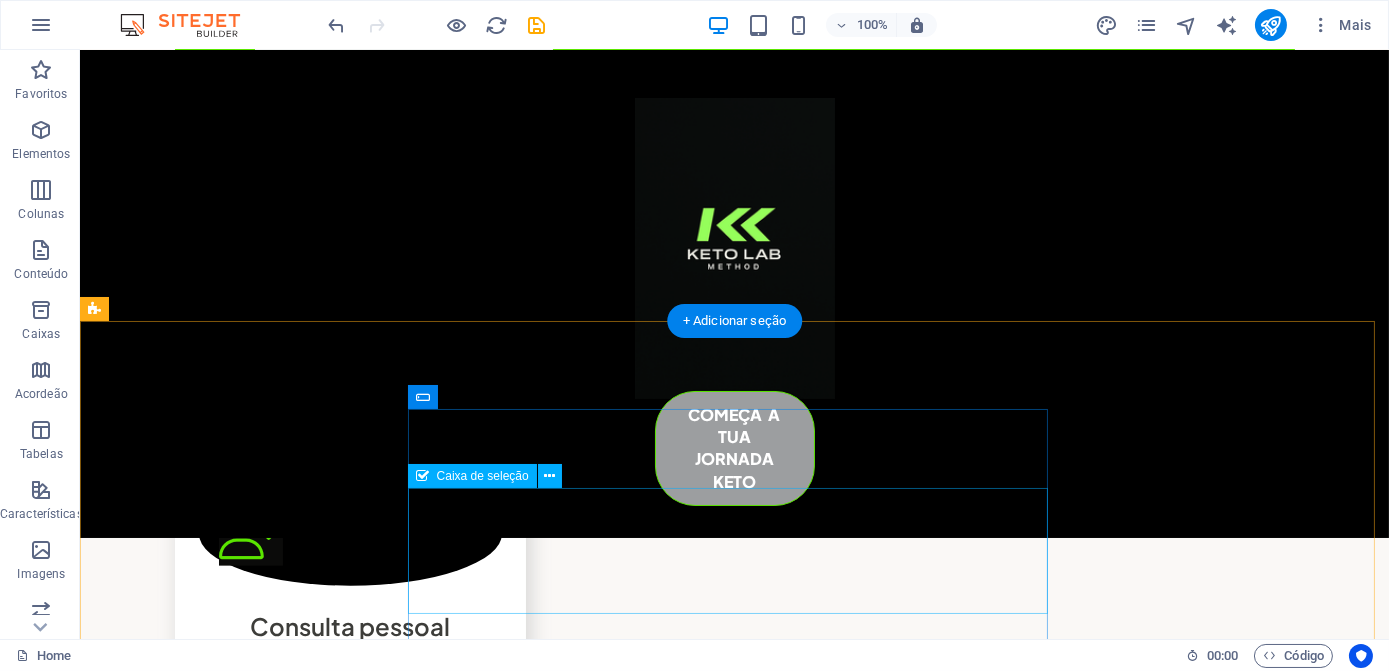 scroll, scrollTop: 4861, scrollLeft: 0, axis: vertical 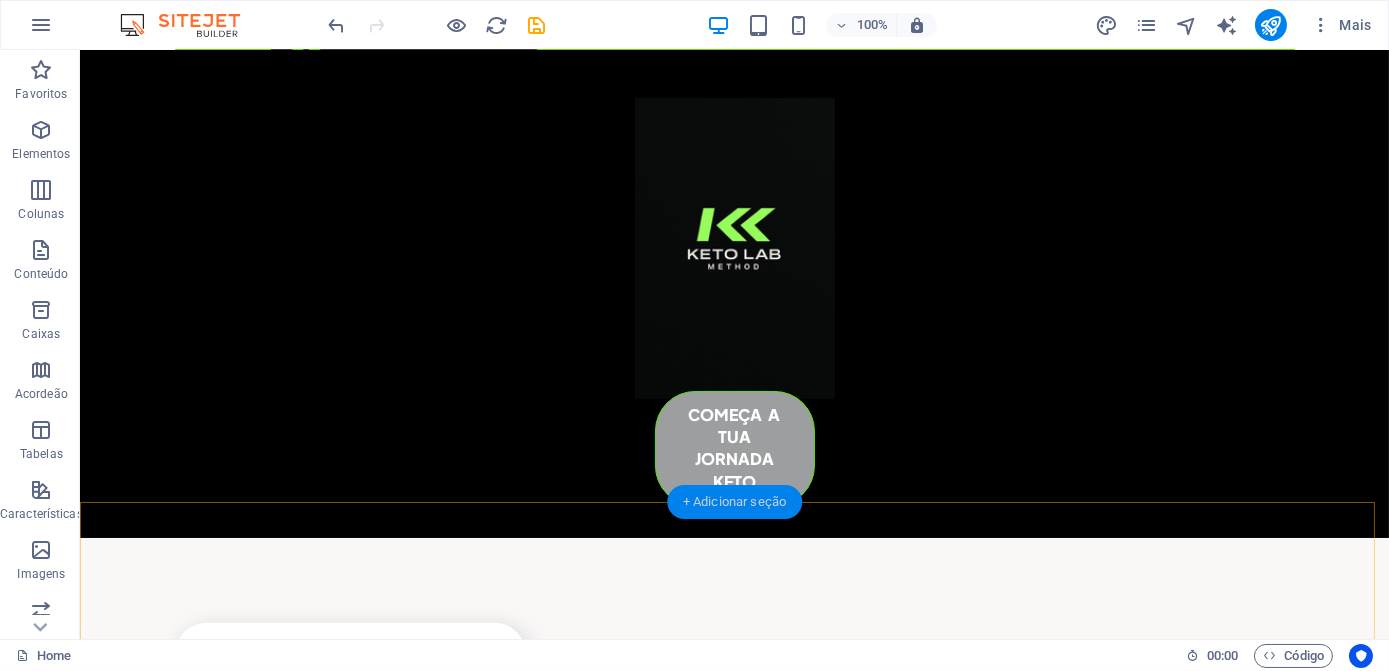 drag, startPoint x: 733, startPoint y: 517, endPoint x: 317, endPoint y: 466, distance: 419.11453 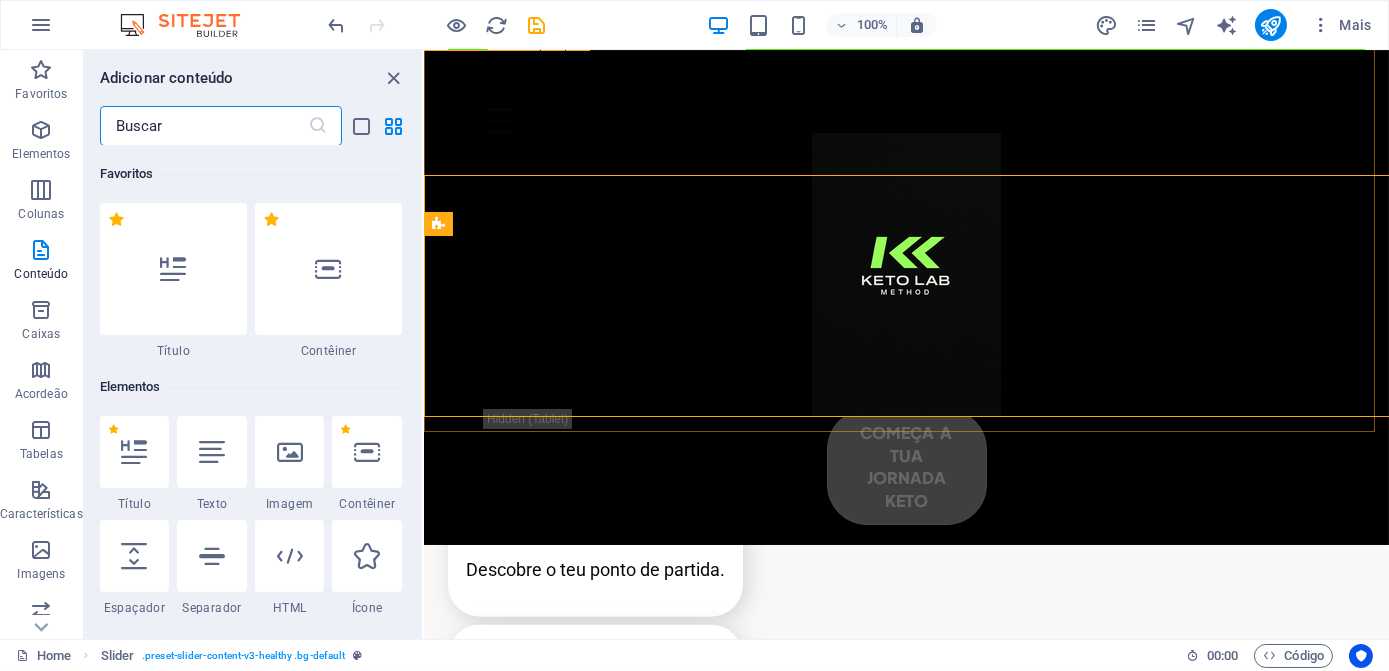 scroll, scrollTop: 4937, scrollLeft: 0, axis: vertical 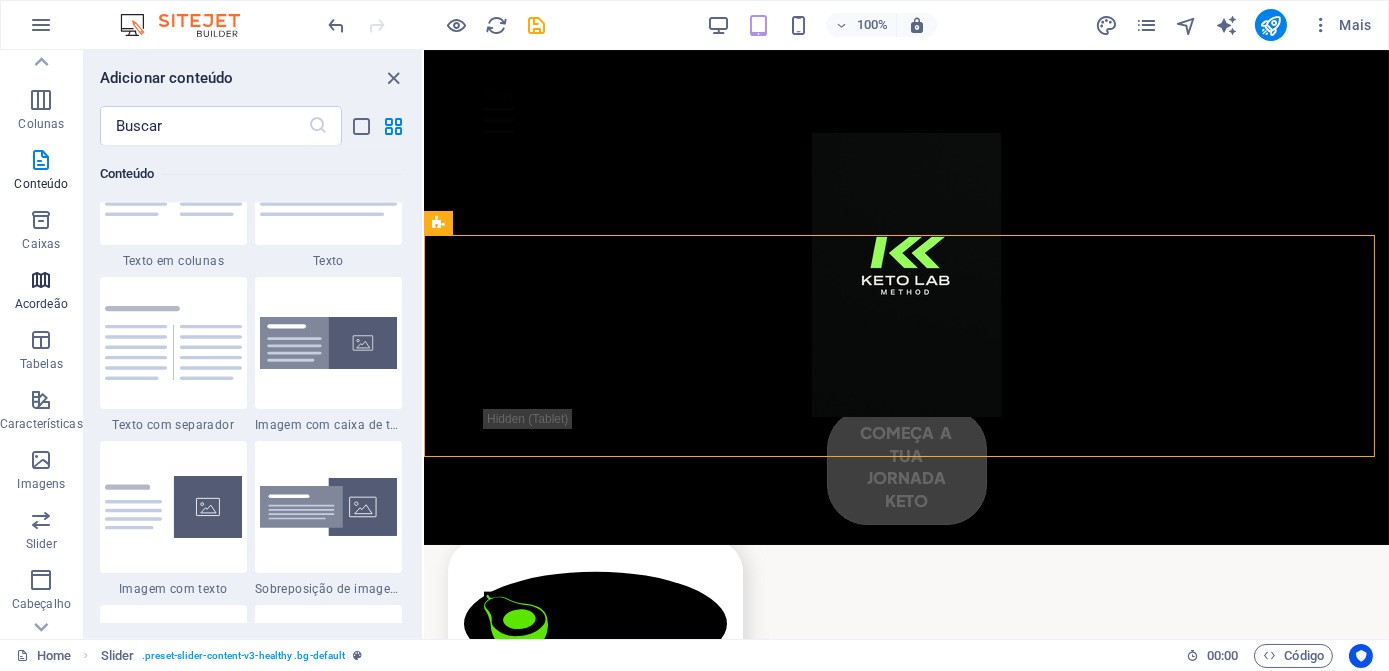 click at bounding box center (41, 280) 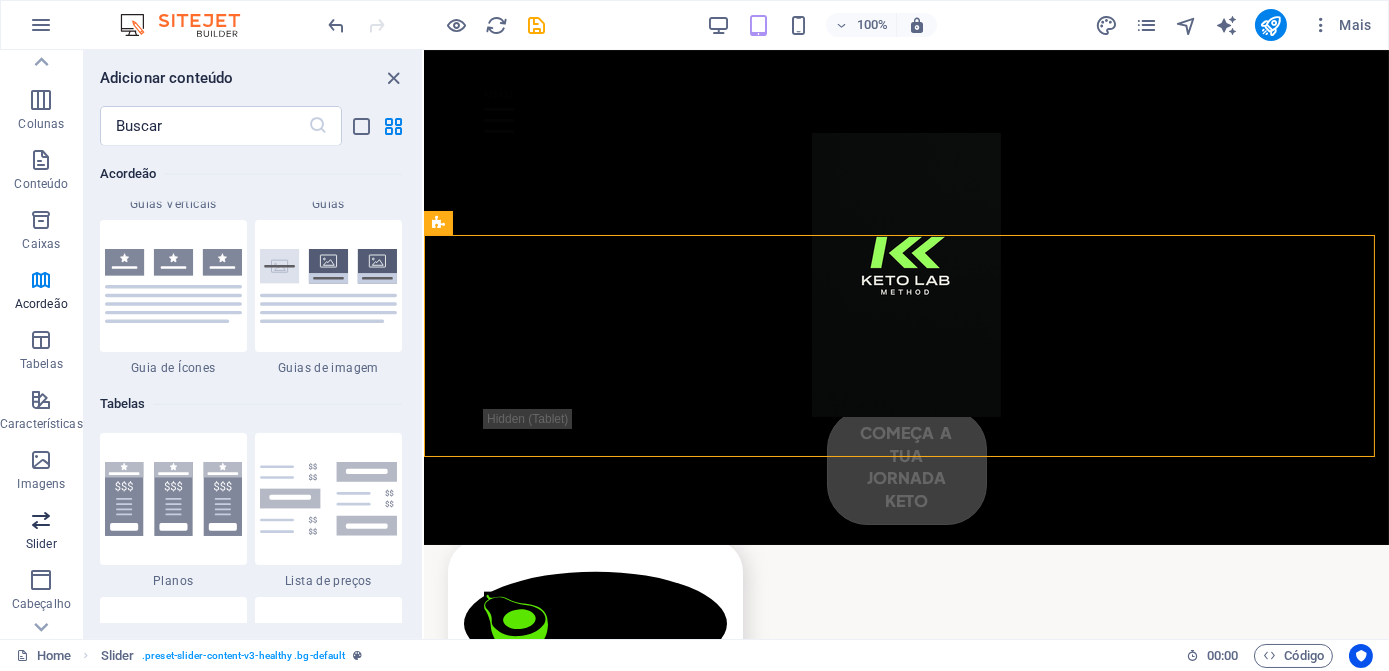 scroll, scrollTop: 6748, scrollLeft: 0, axis: vertical 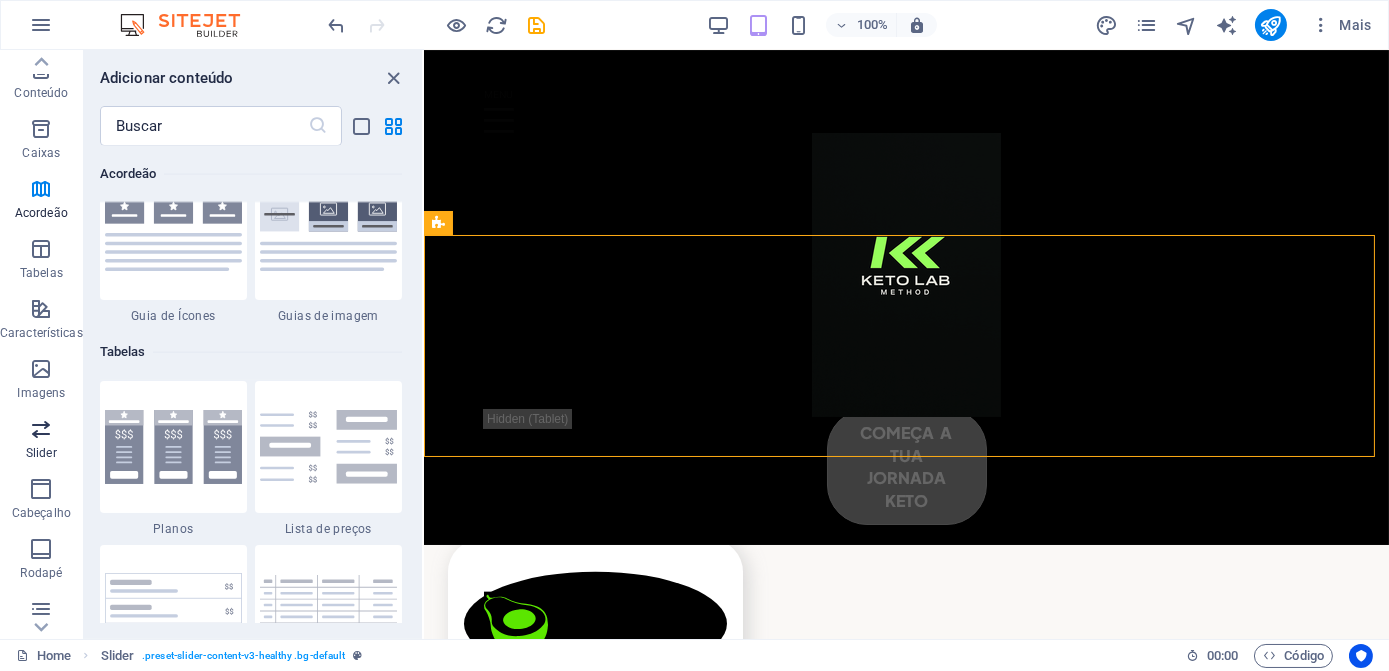 click on "Slider" at bounding box center (41, 453) 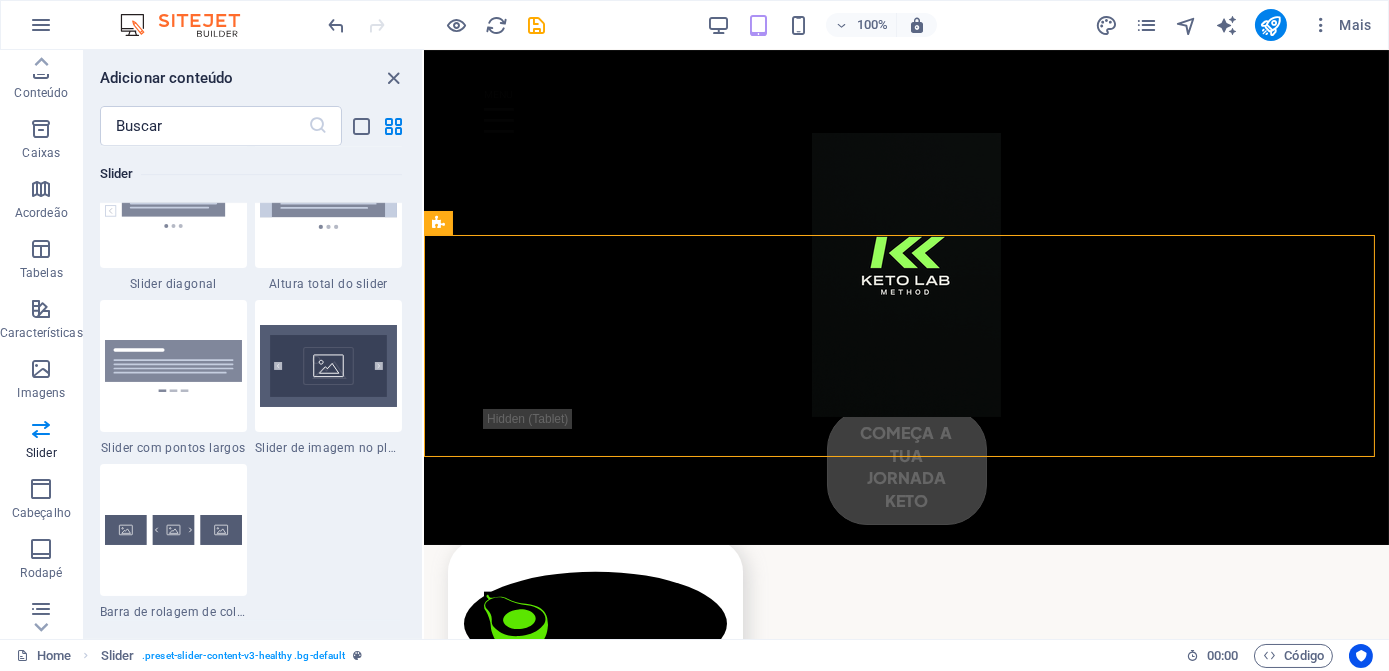 scroll, scrollTop: 11792, scrollLeft: 0, axis: vertical 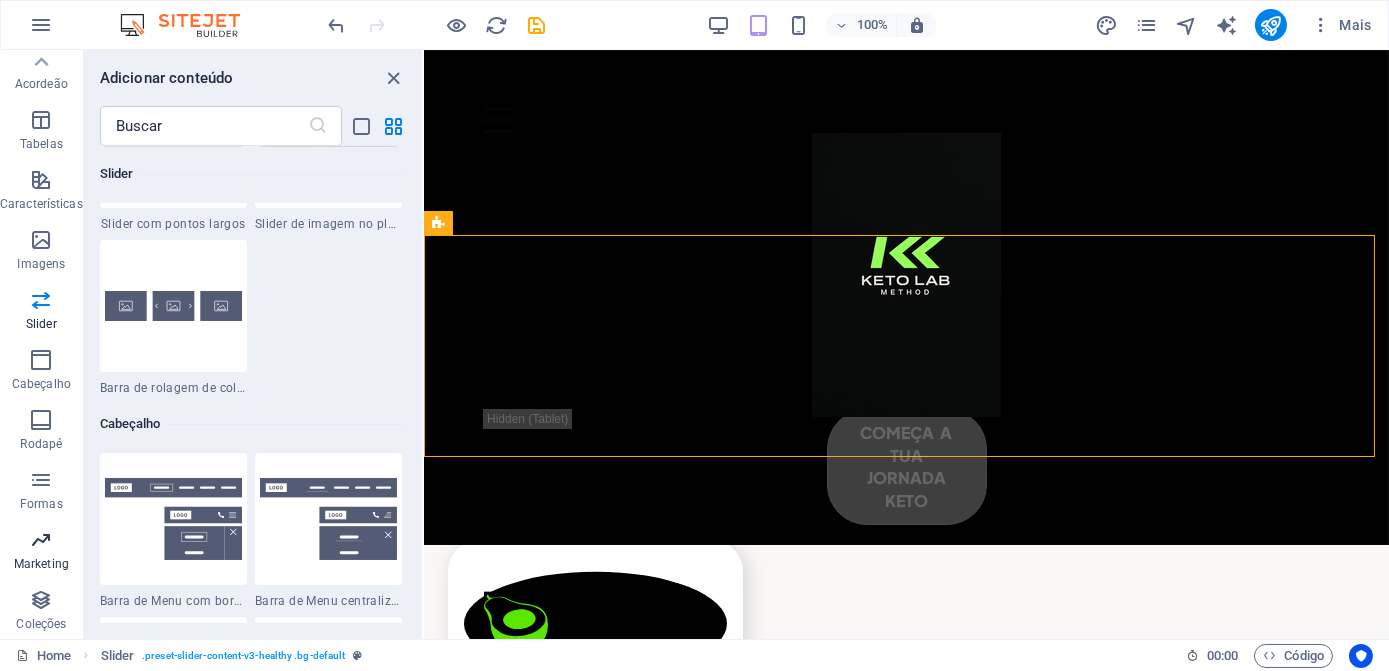 click at bounding box center [41, 540] 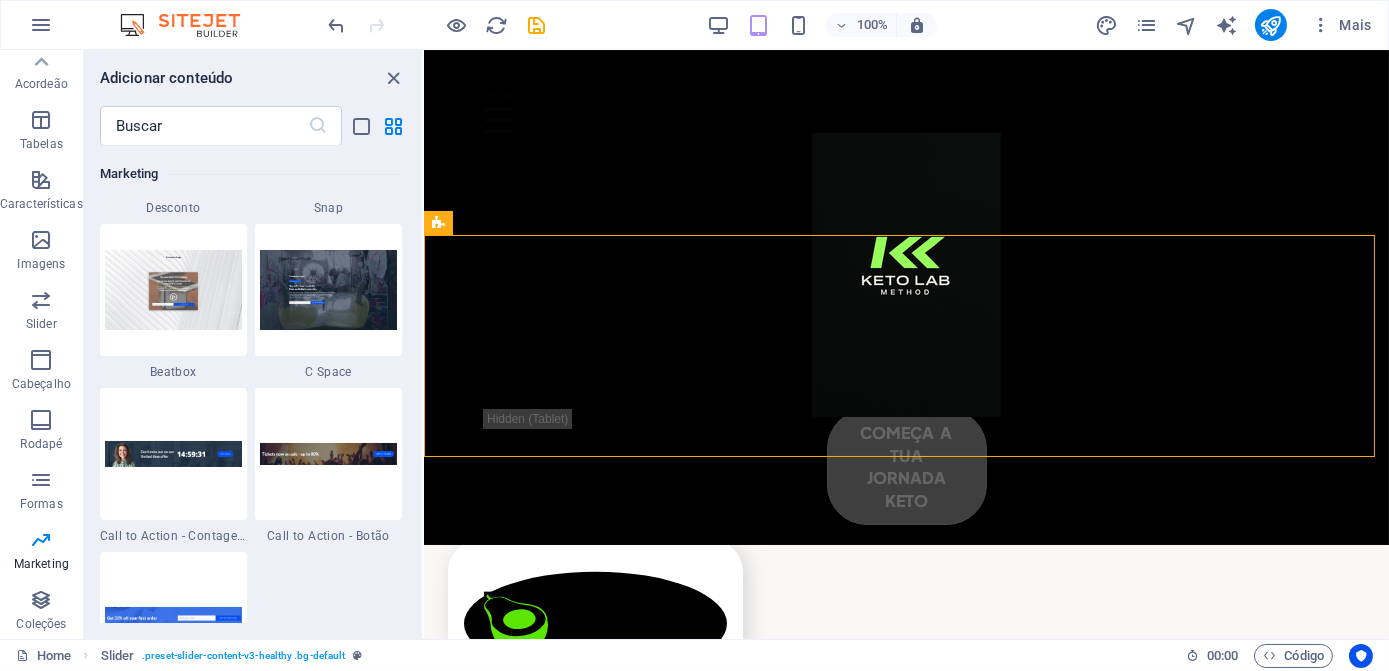 scroll, scrollTop: 17834, scrollLeft: 0, axis: vertical 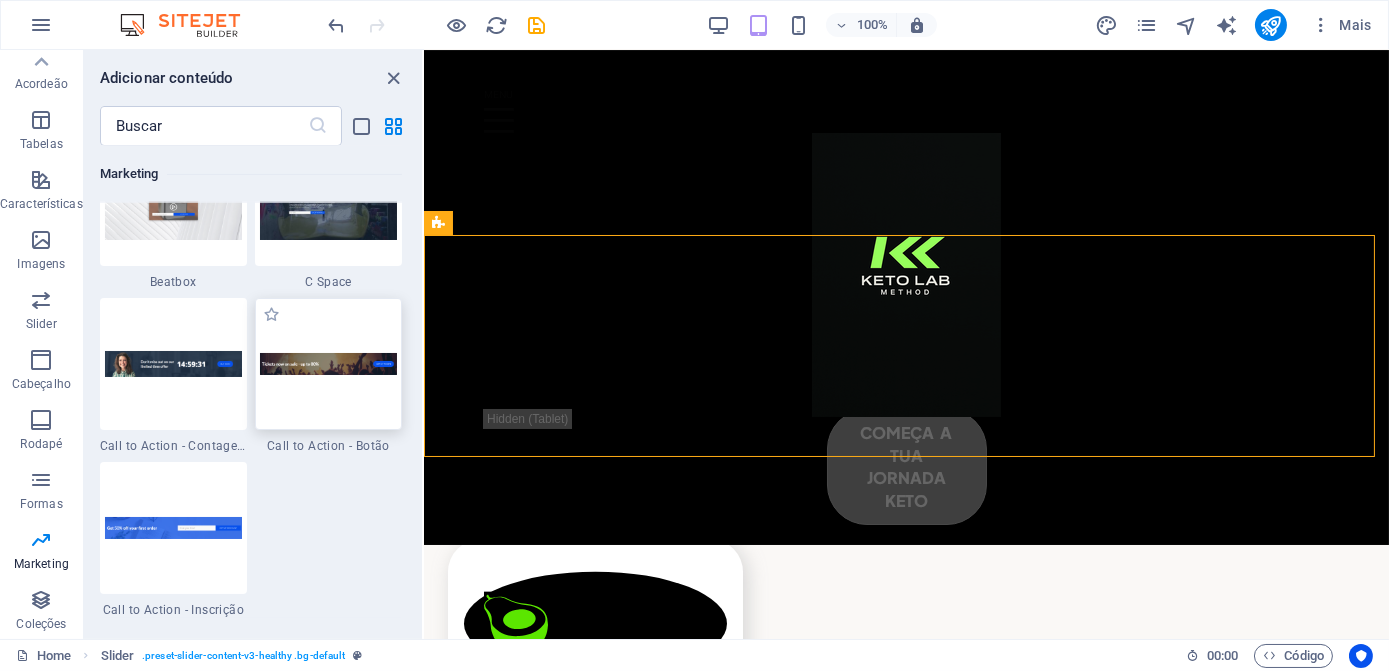click at bounding box center (328, 364) 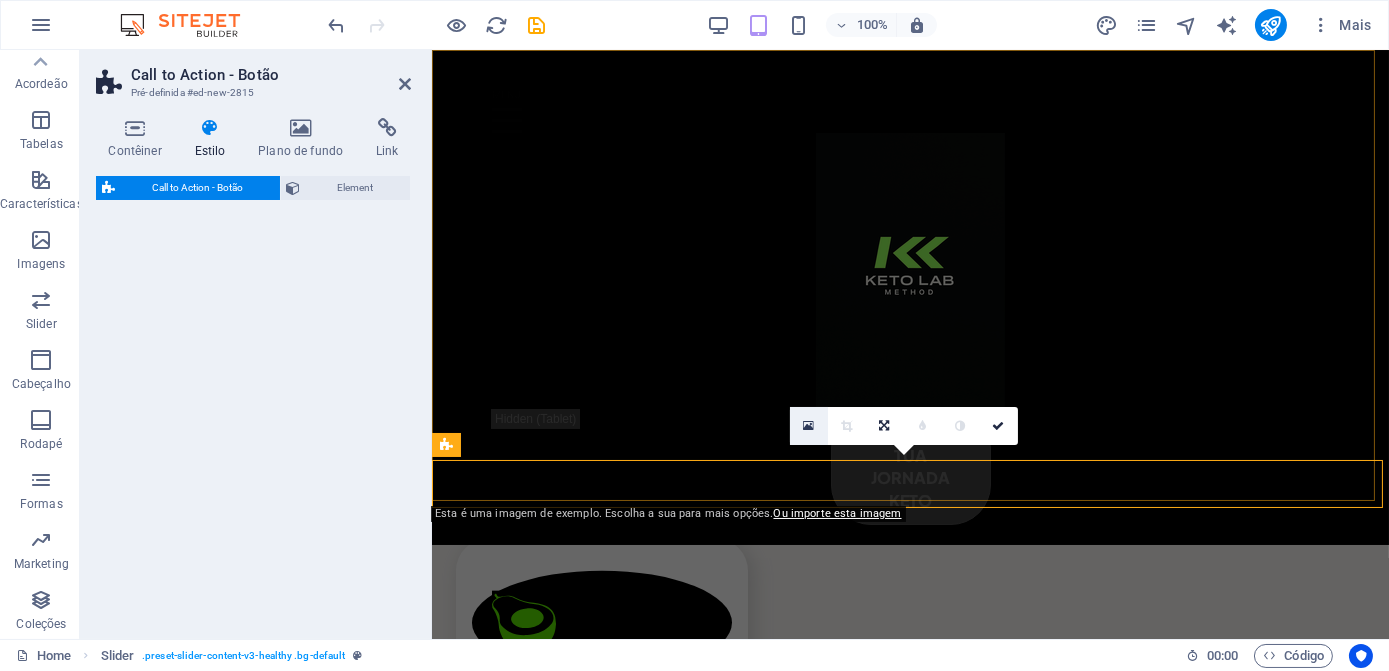 select on "rem" 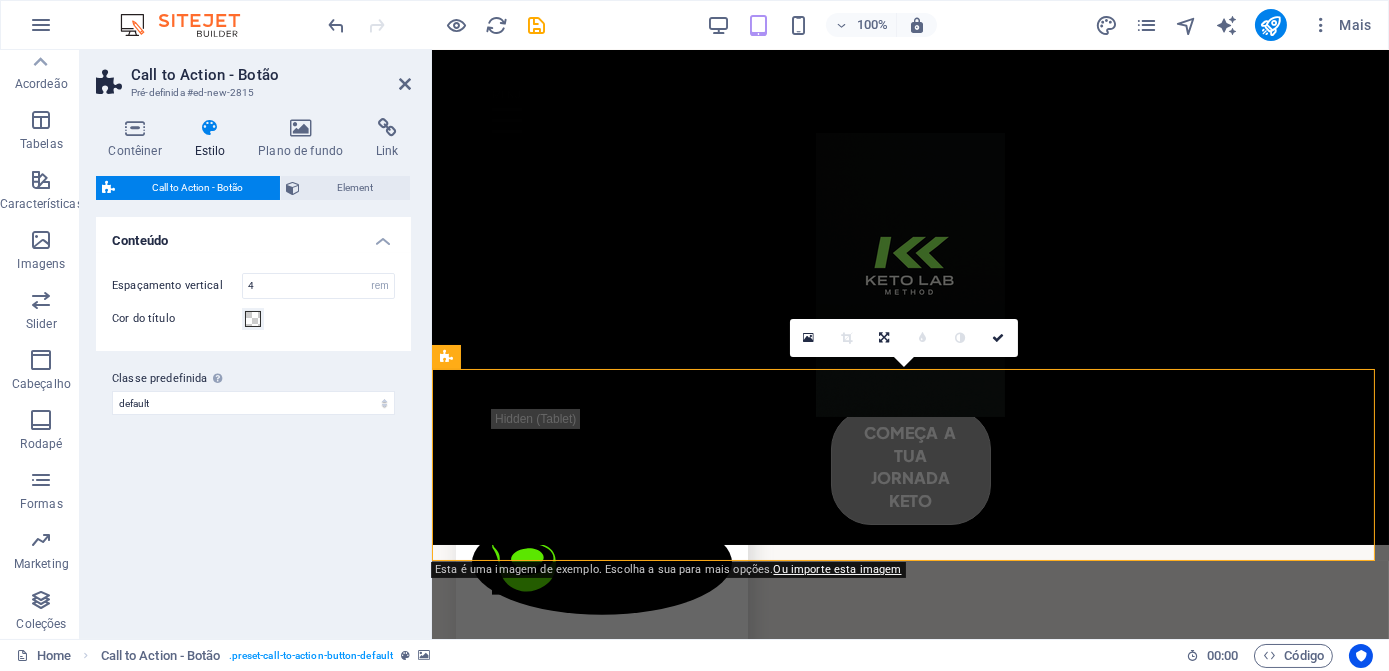 scroll, scrollTop: 5018, scrollLeft: 0, axis: vertical 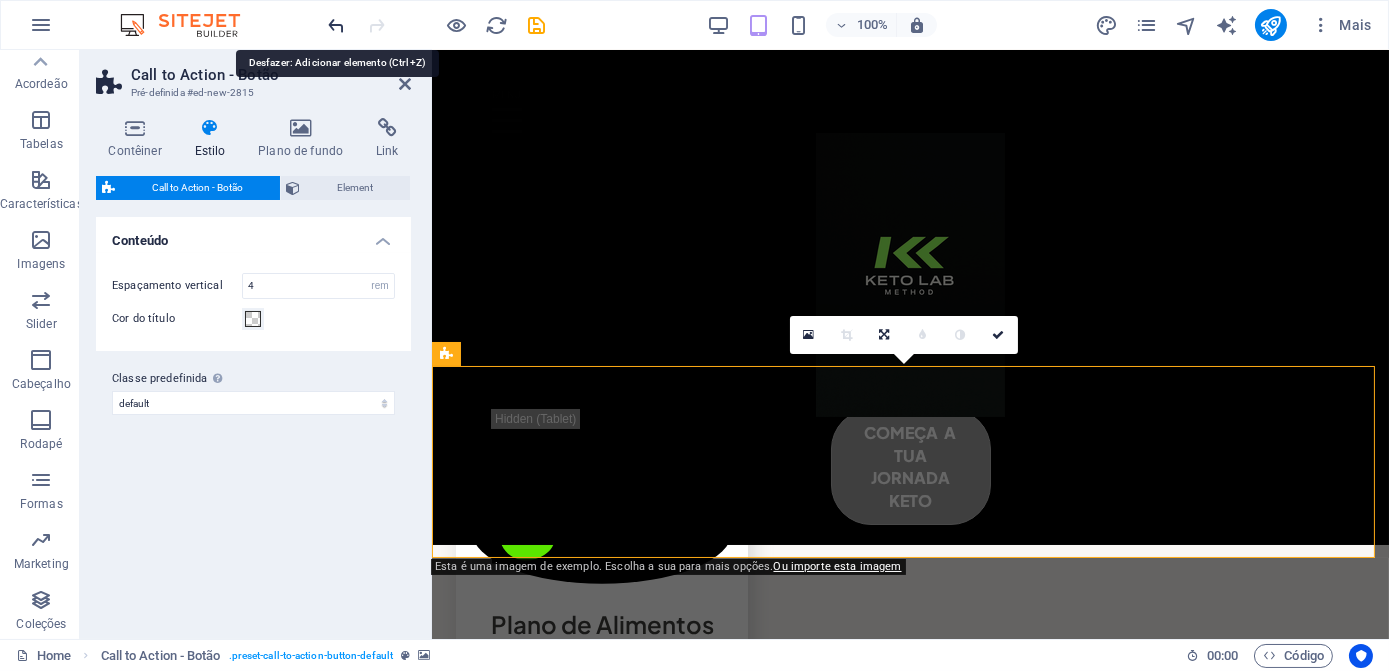click at bounding box center (337, 25) 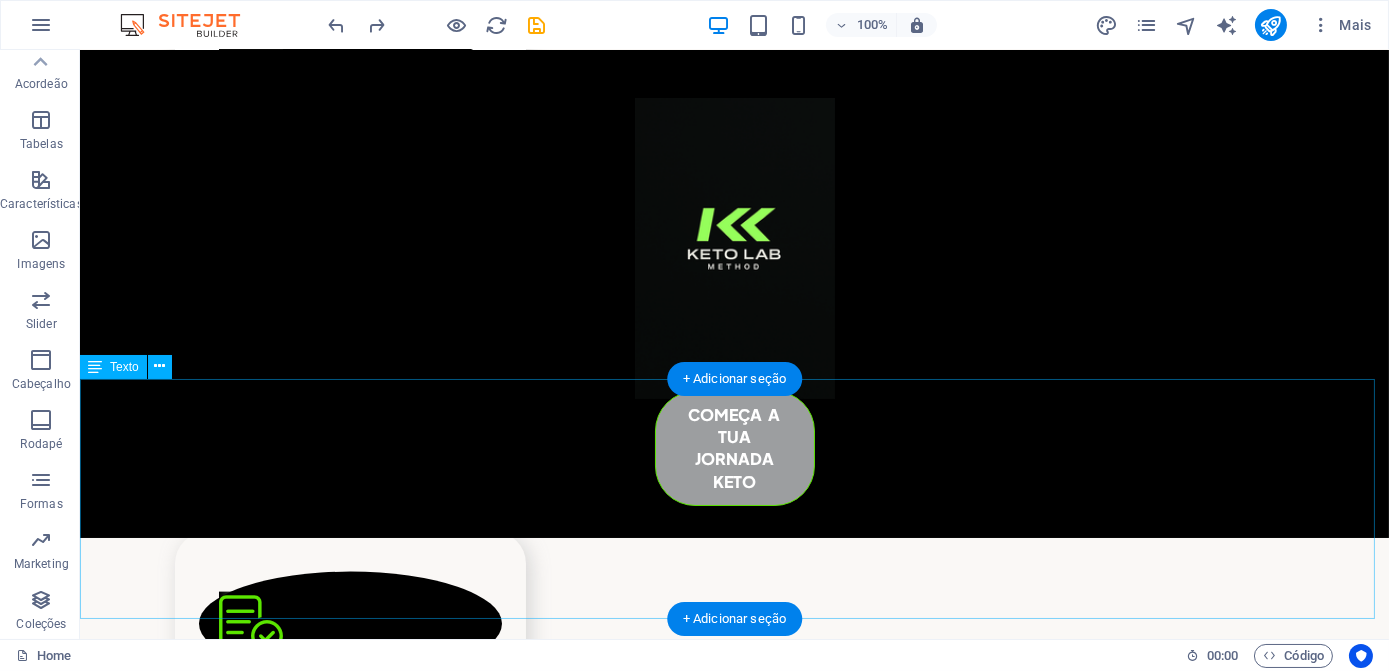 scroll, scrollTop: 5584, scrollLeft: 0, axis: vertical 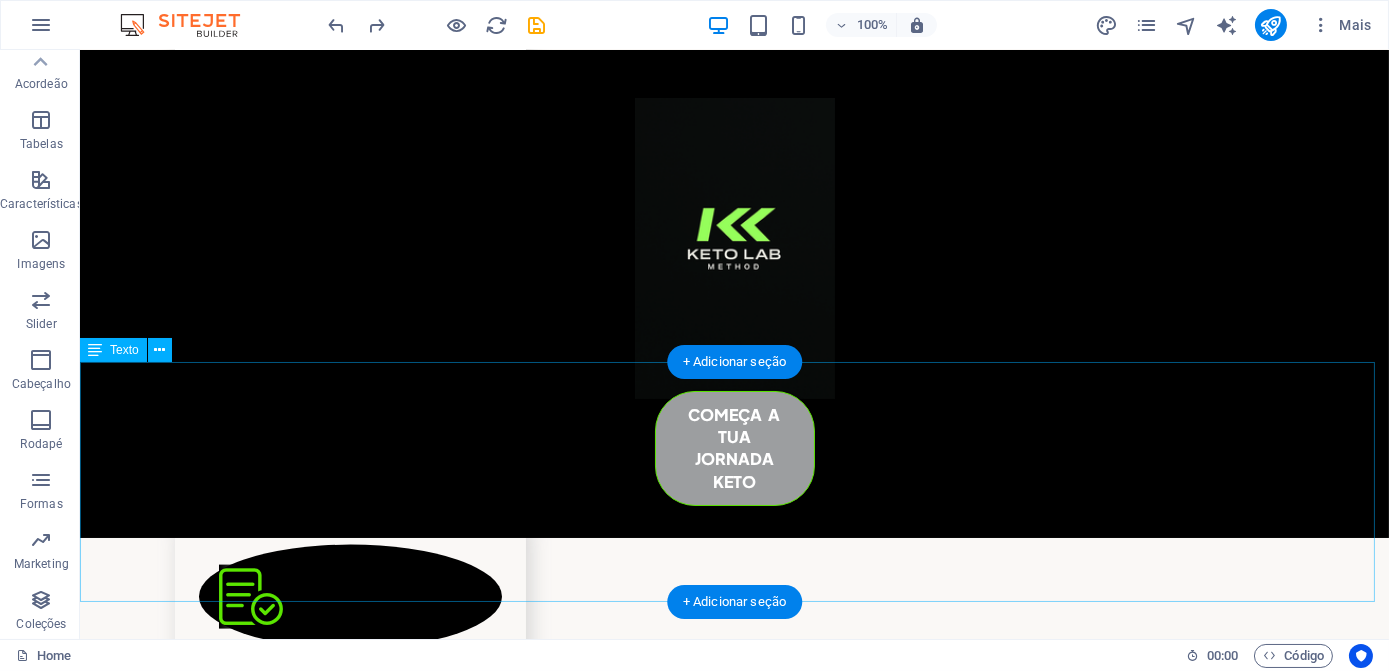 click on "Acre dito na ciência, na energia vital do corpo e na transformação que começa de dentro para fora. Este é o poder de reconectar corpo e mente. Pela Ciência, pela Saúde, Por ti.”   [FIRST] [LAST] Fundador da Keto Lab" at bounding box center [734, 2682] 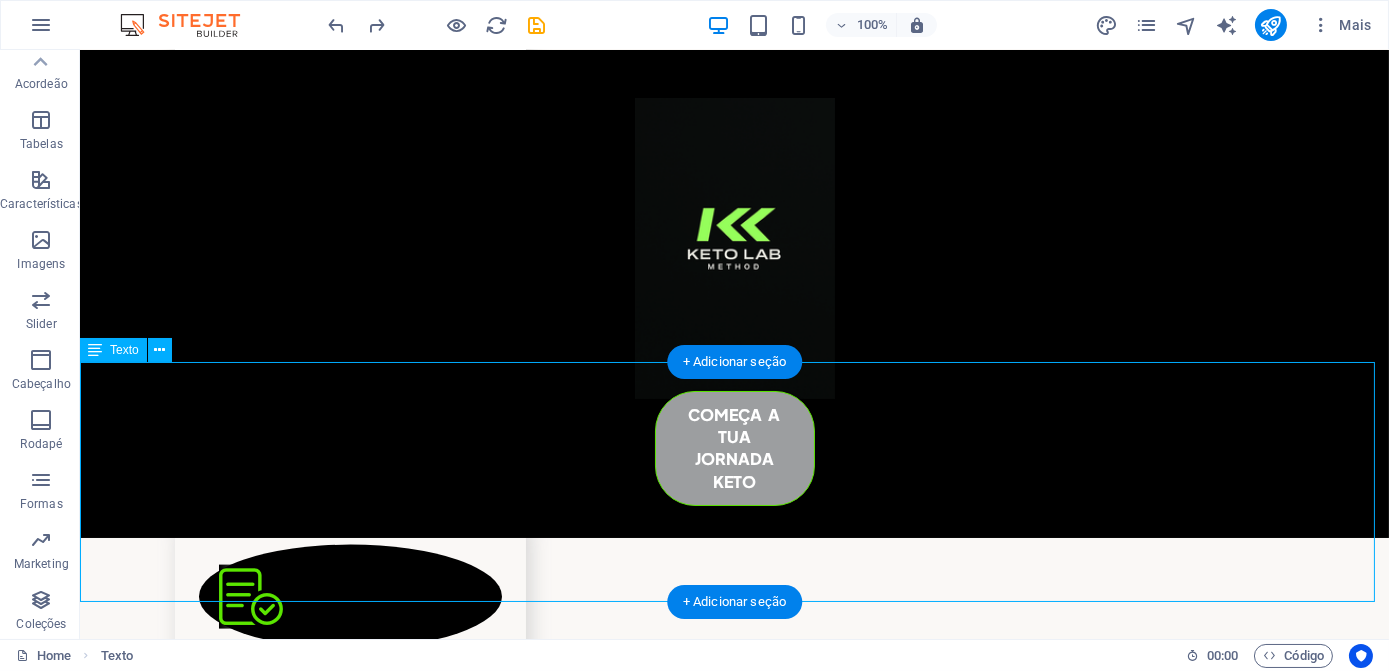 click on "Acre dito na ciência, na energia vital do corpo e na transformação que começa de dentro para fora. Este é o poder de reconectar corpo e mente. Pela Ciência, pela Saúde, Por ti.”   [FIRST] [LAST] Fundador da Keto Lab" at bounding box center (734, 2682) 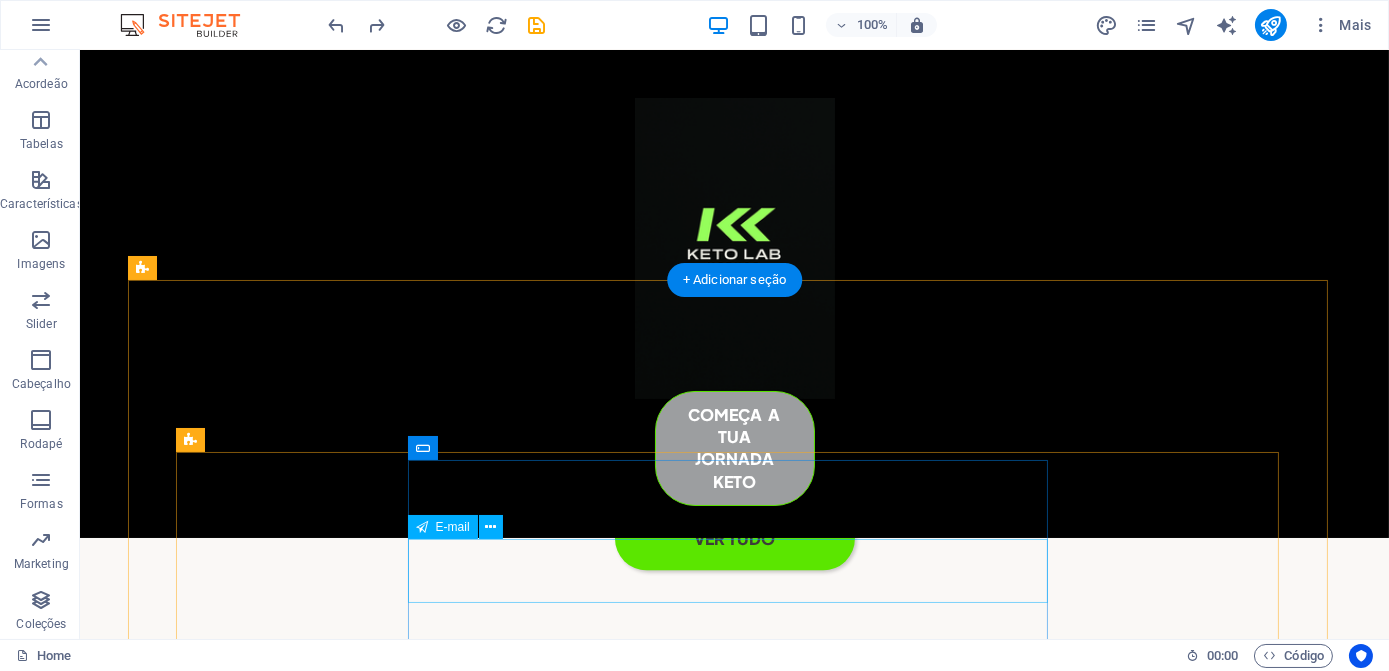 scroll, scrollTop: 6312, scrollLeft: 0, axis: vertical 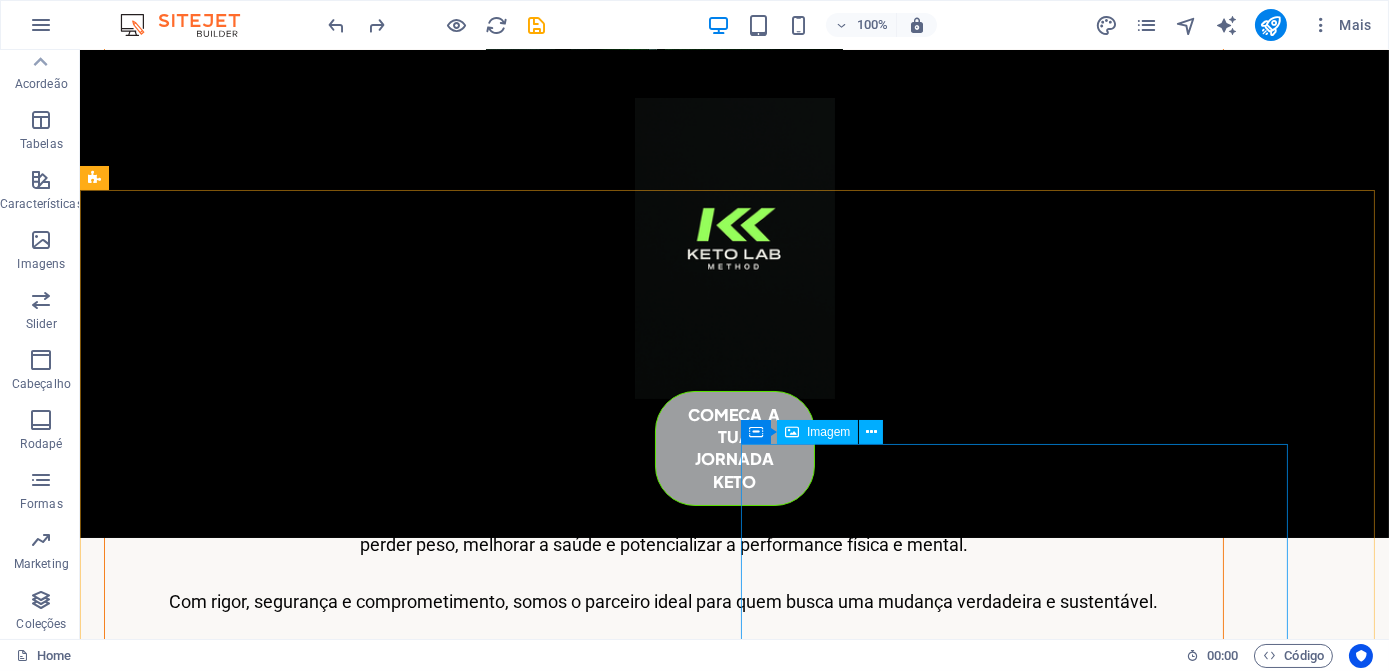 click on "Imagem" at bounding box center (828, 432) 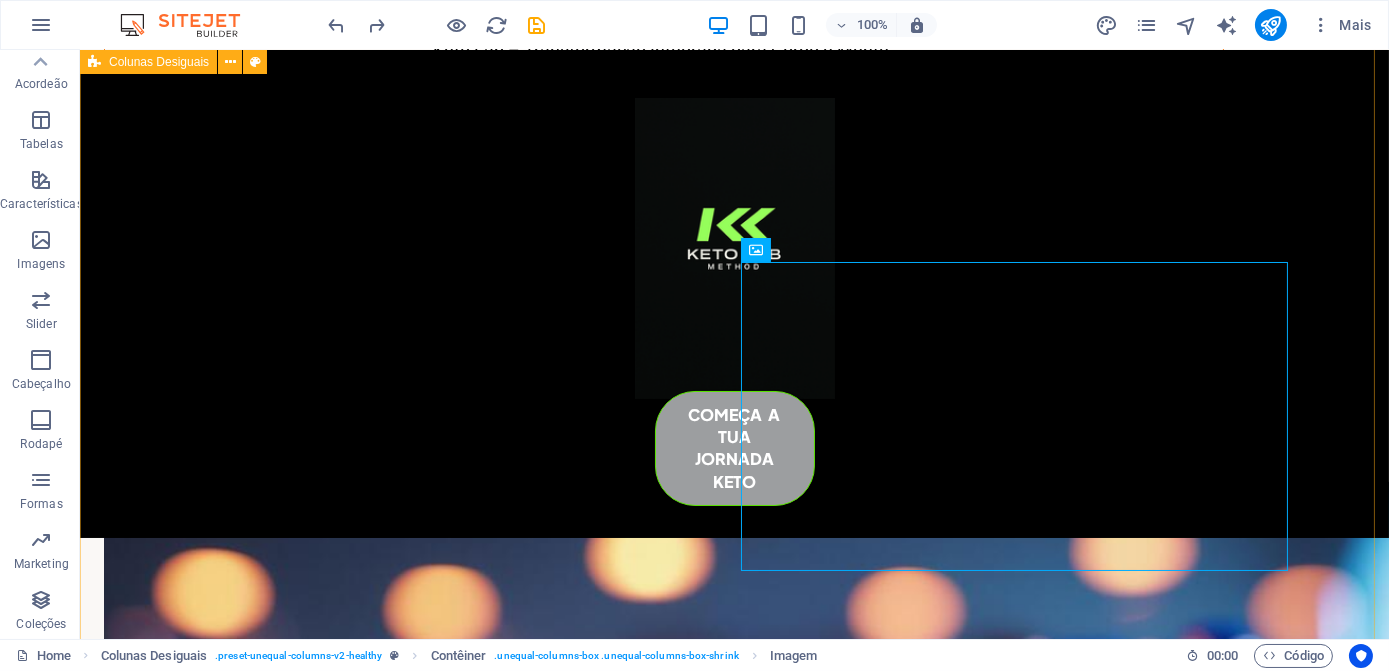 scroll, scrollTop: 2245, scrollLeft: 0, axis: vertical 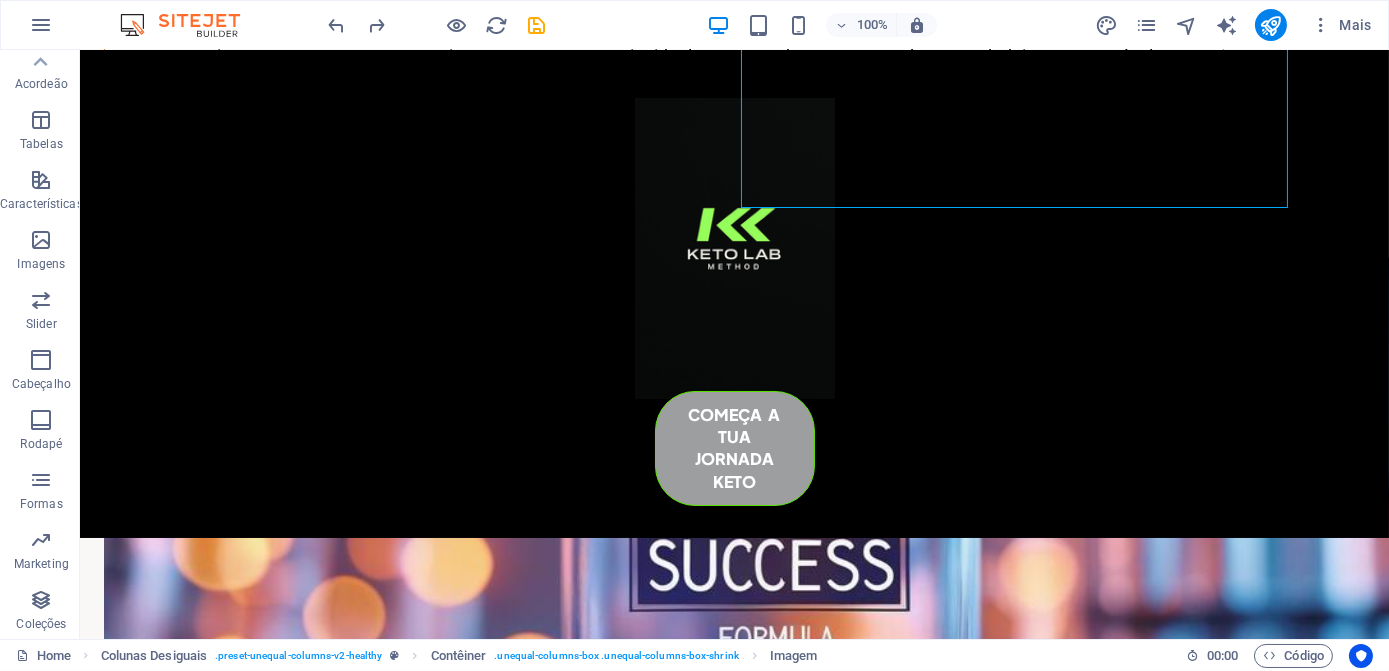 click at bounding box center [437, 25] 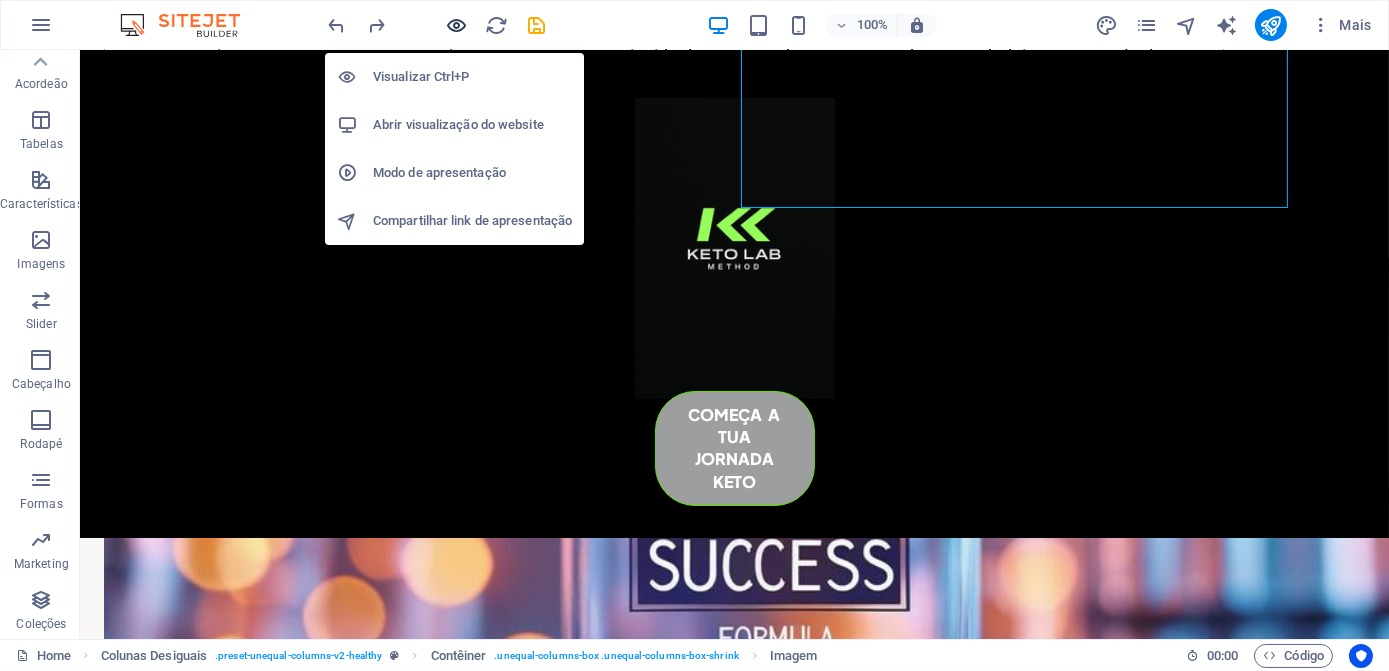 click at bounding box center (457, 25) 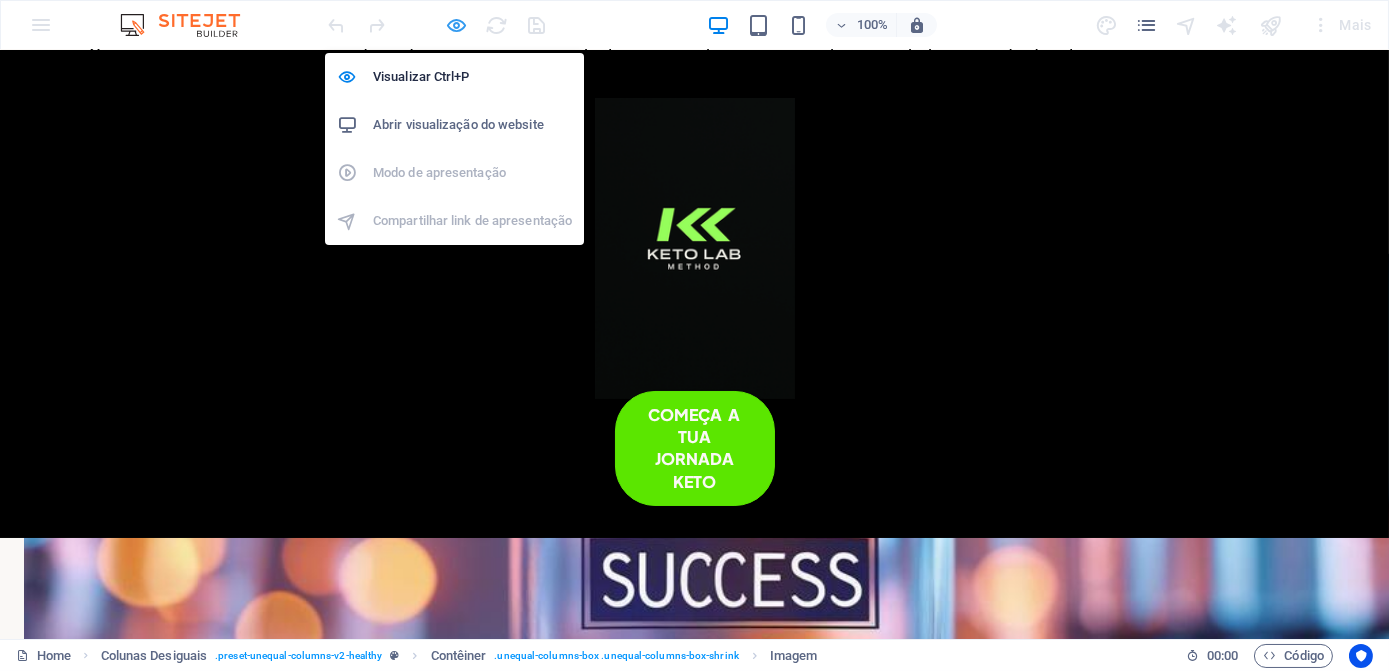 scroll, scrollTop: 2243, scrollLeft: 0, axis: vertical 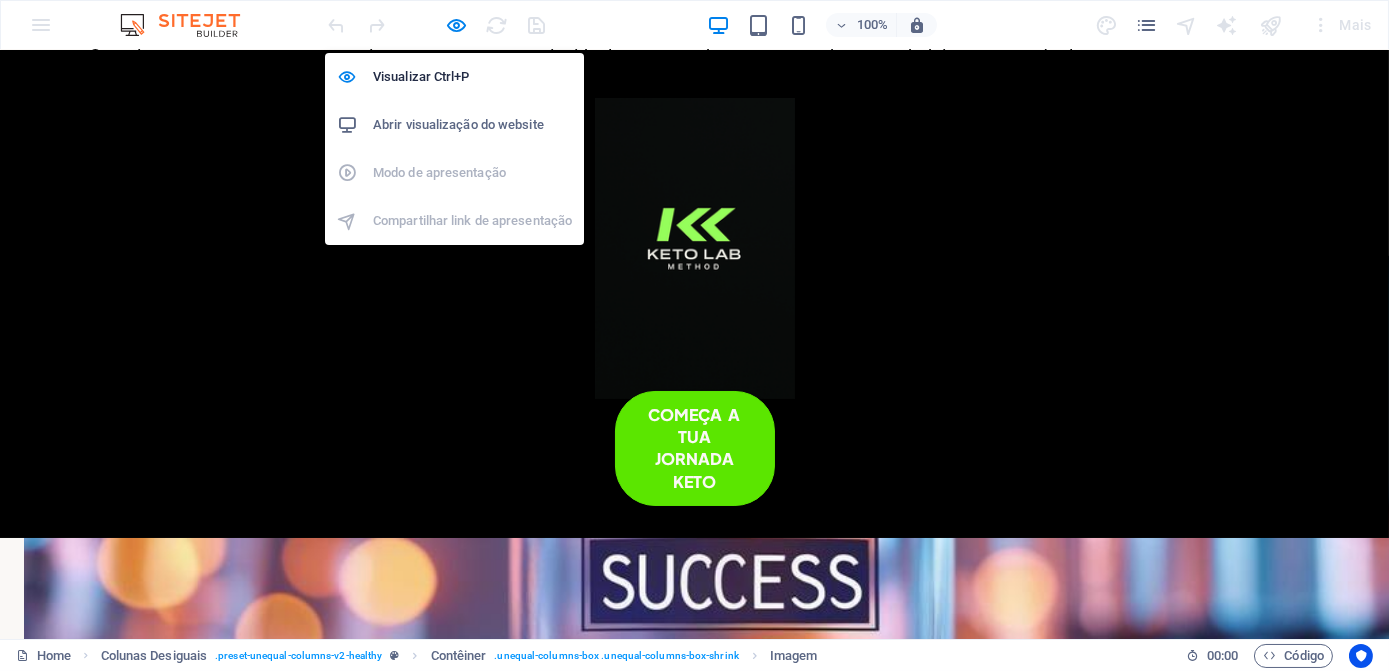 click on "Abrir visualização do website" at bounding box center [454, 125] 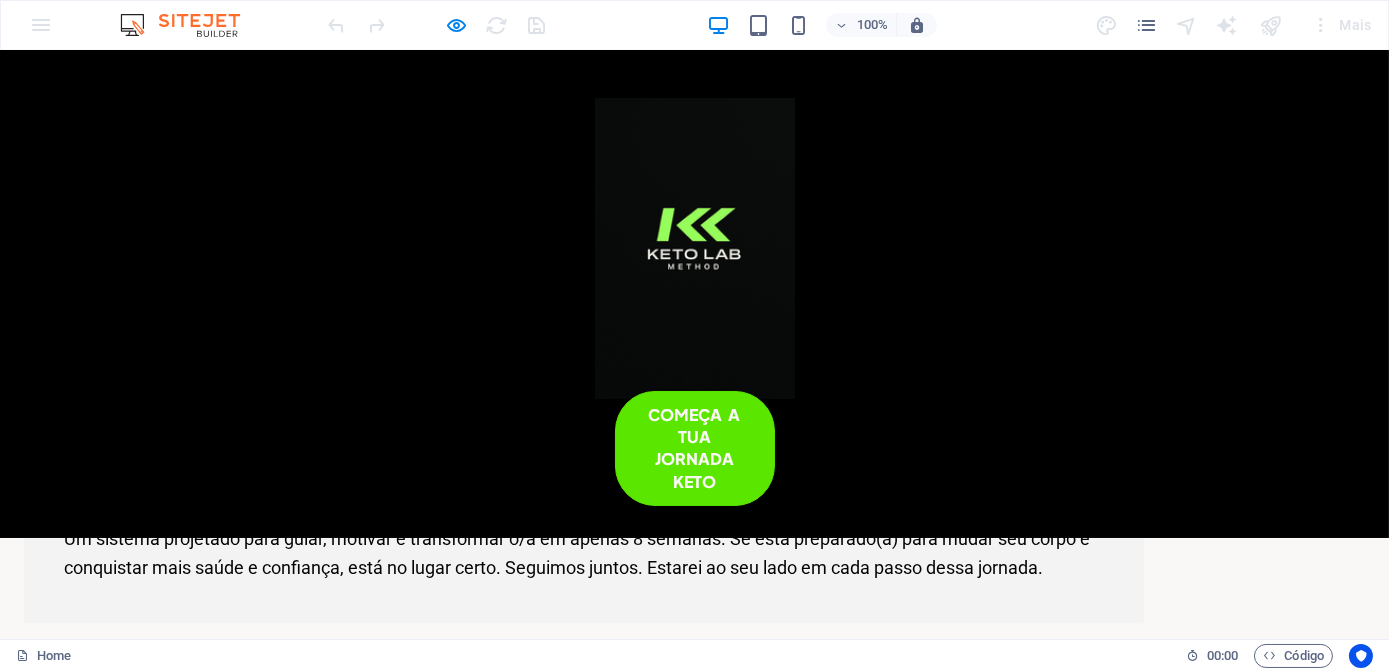 scroll, scrollTop: 3152, scrollLeft: 0, axis: vertical 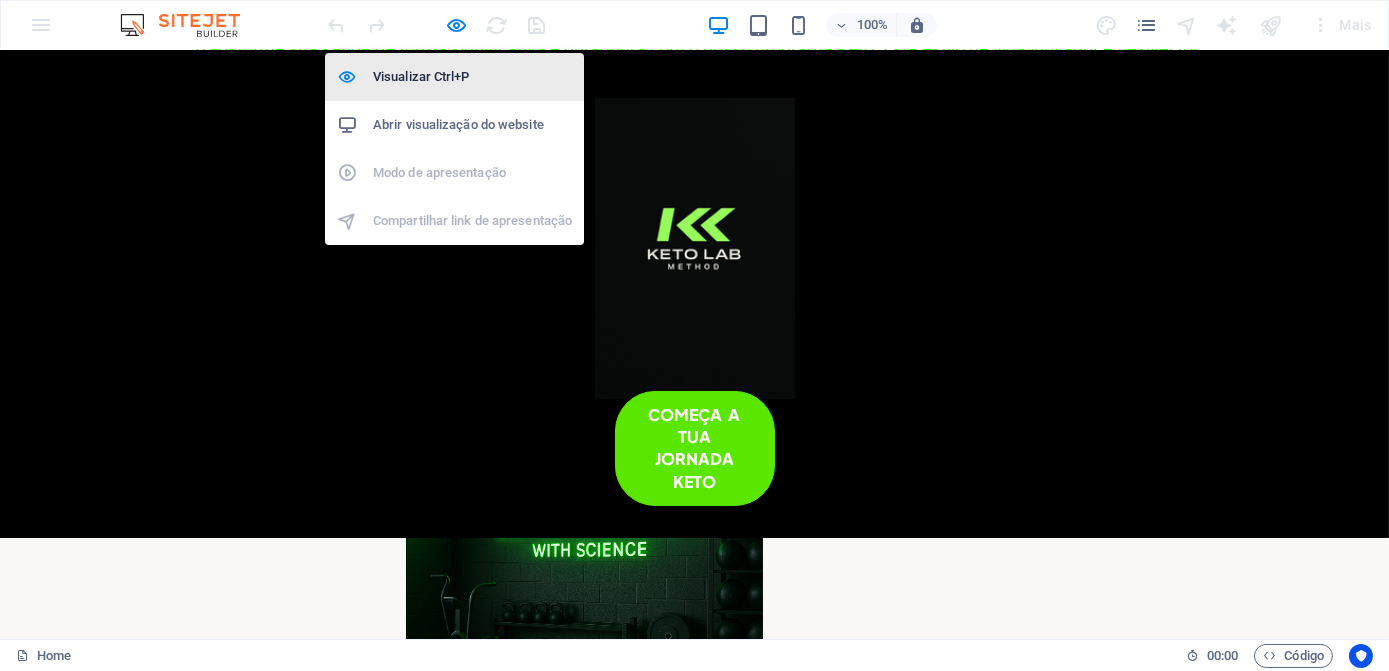 click on "Visualizar Ctrl+P" at bounding box center (472, 77) 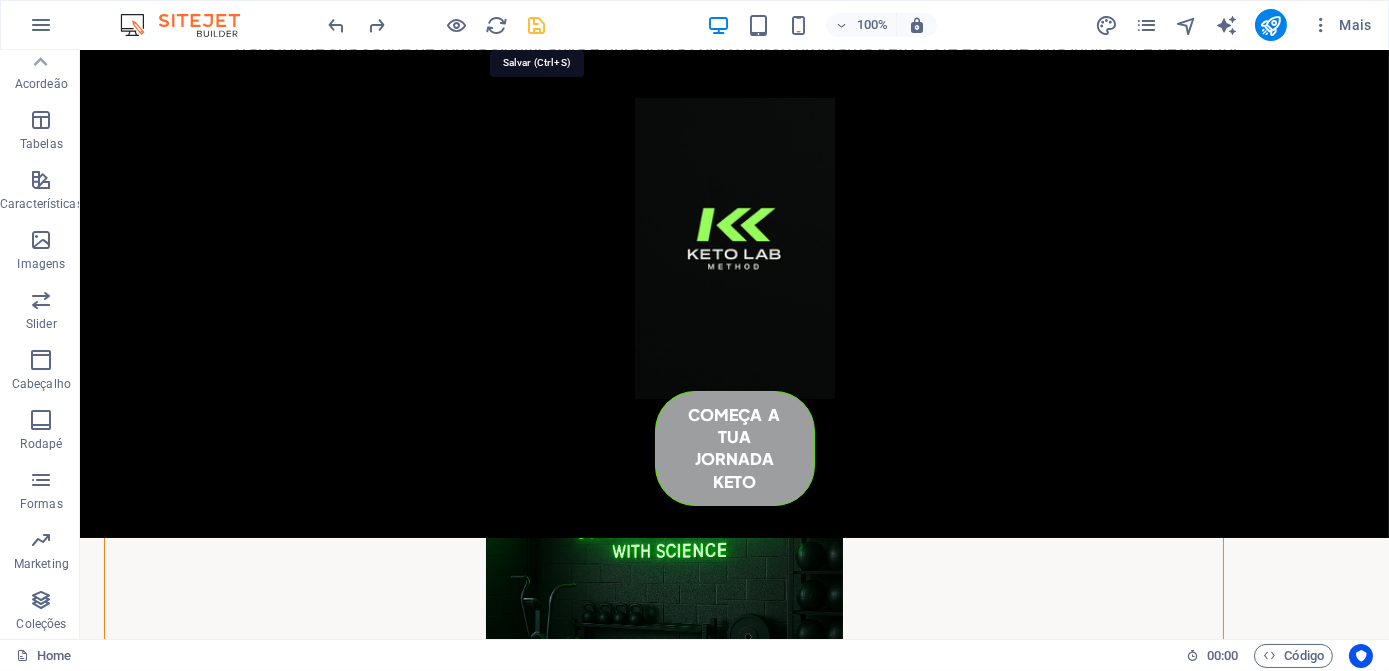 click at bounding box center [537, 25] 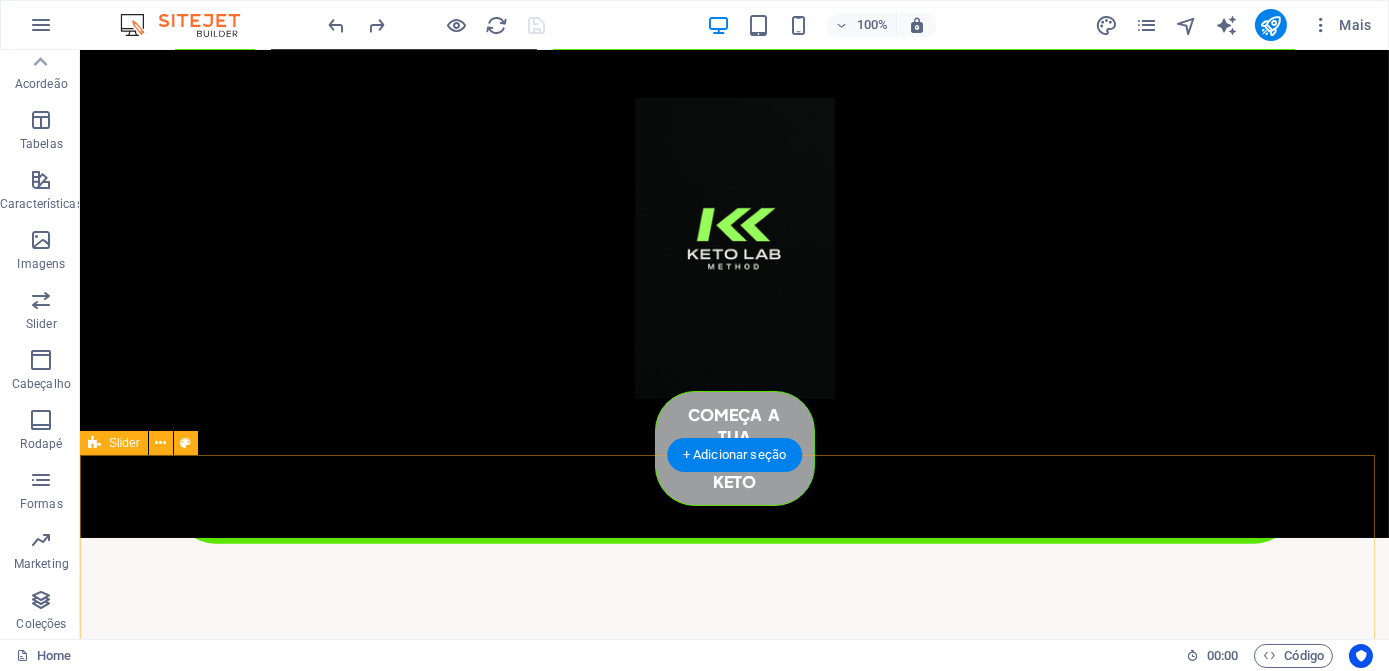 scroll, scrollTop: 4666, scrollLeft: 0, axis: vertical 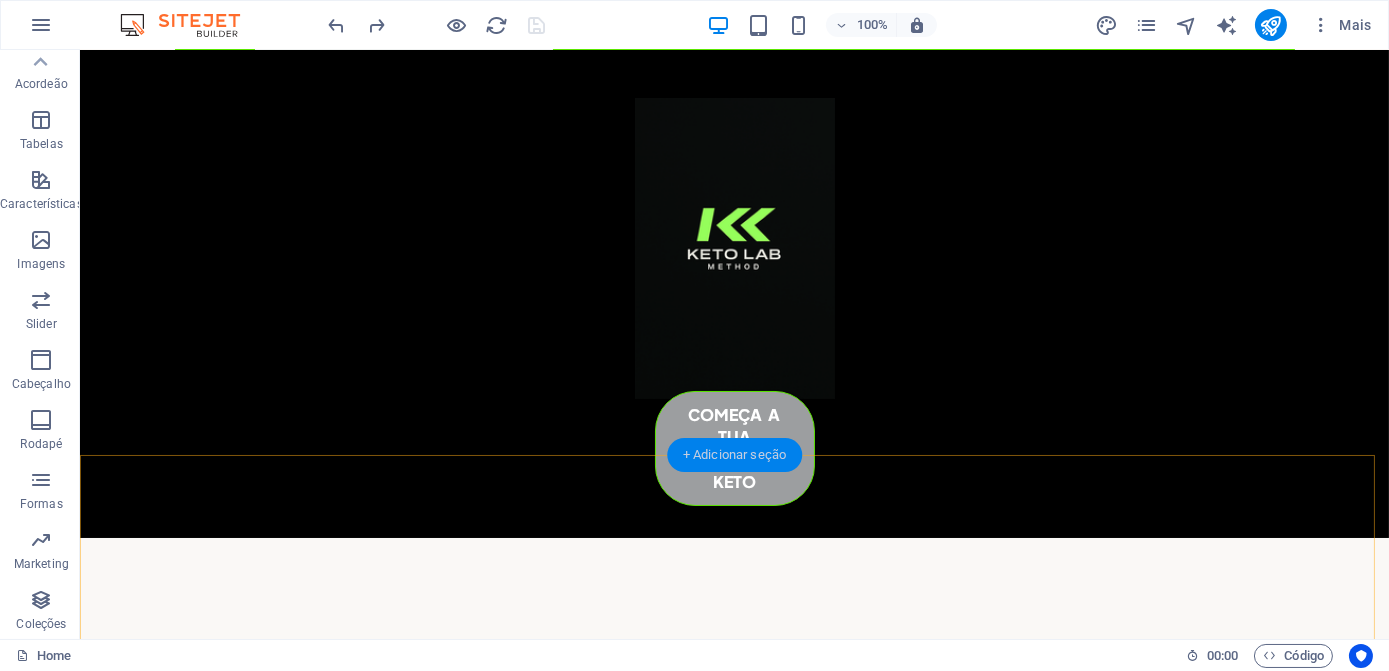 click on "+ Adicionar seção" at bounding box center [734, 455] 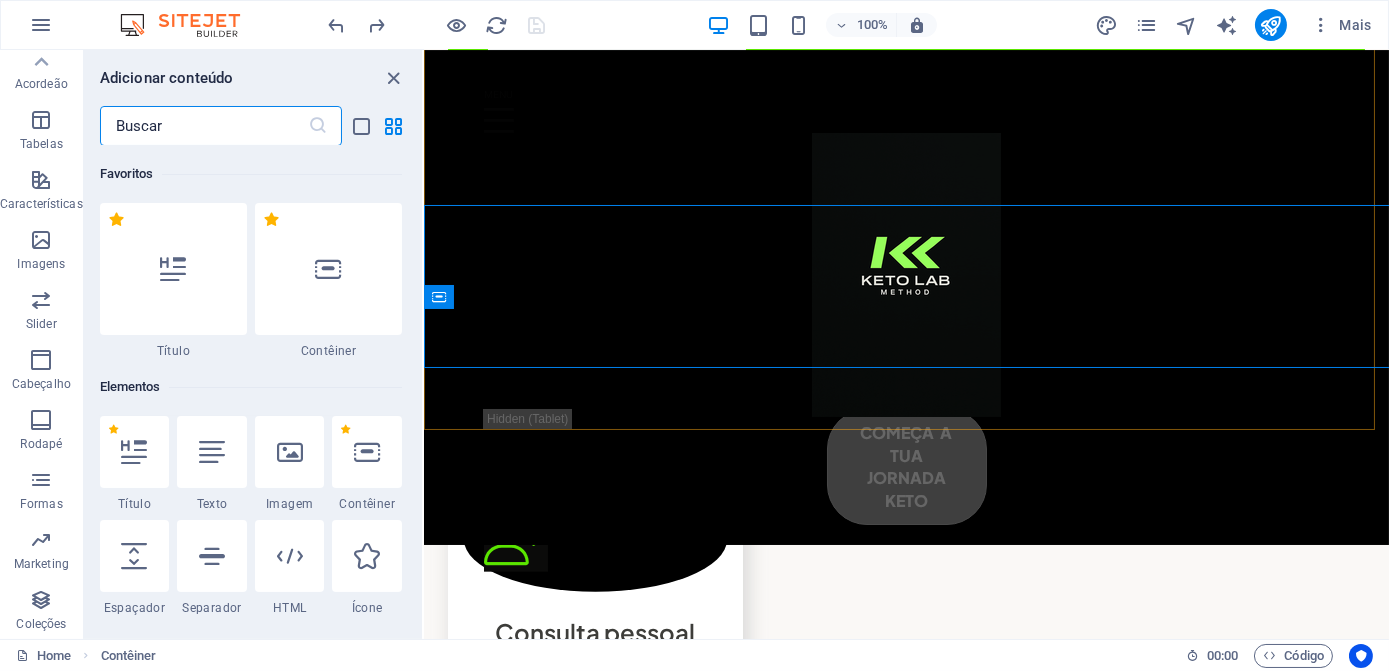 scroll, scrollTop: 4736, scrollLeft: 0, axis: vertical 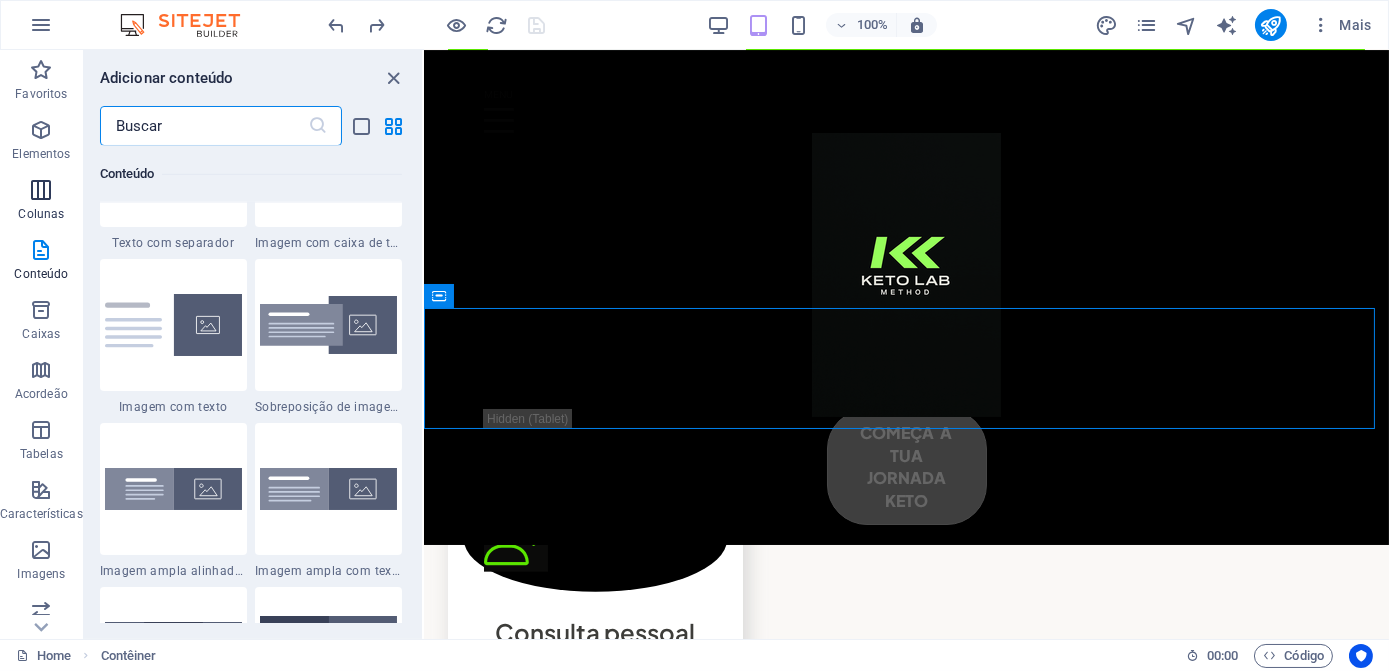 click at bounding box center (41, 190) 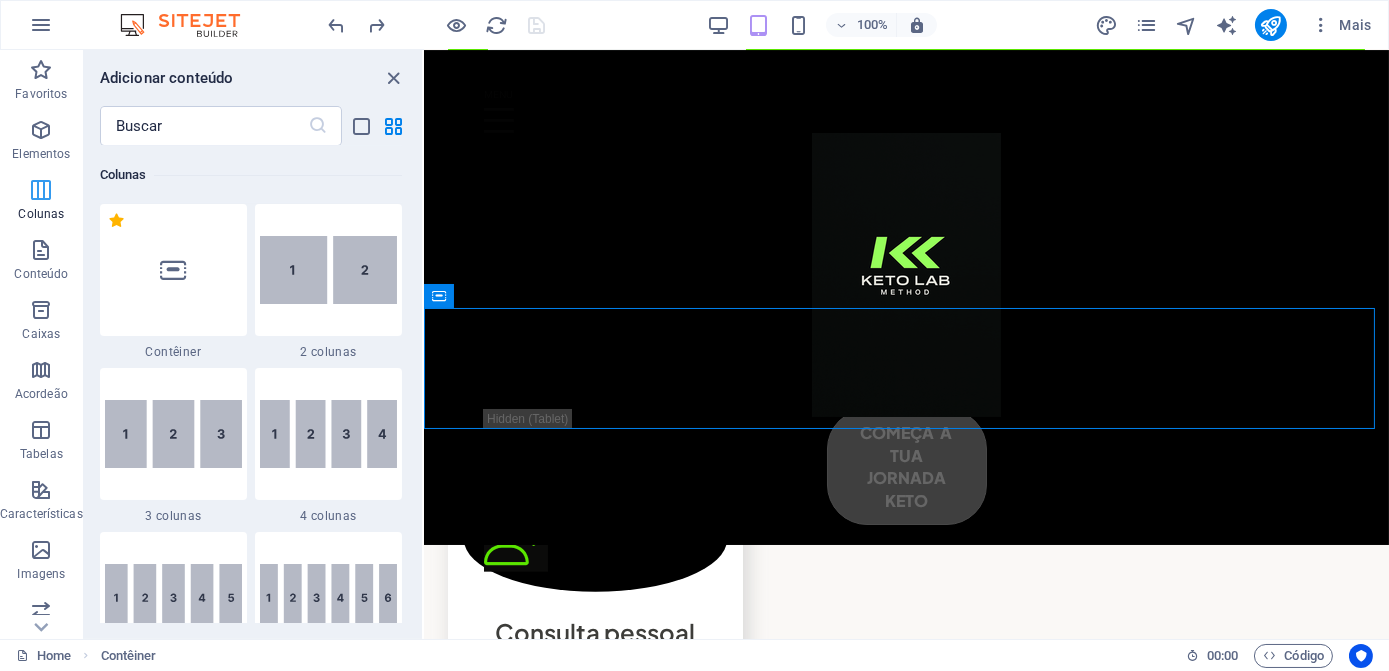 scroll, scrollTop: 989, scrollLeft: 0, axis: vertical 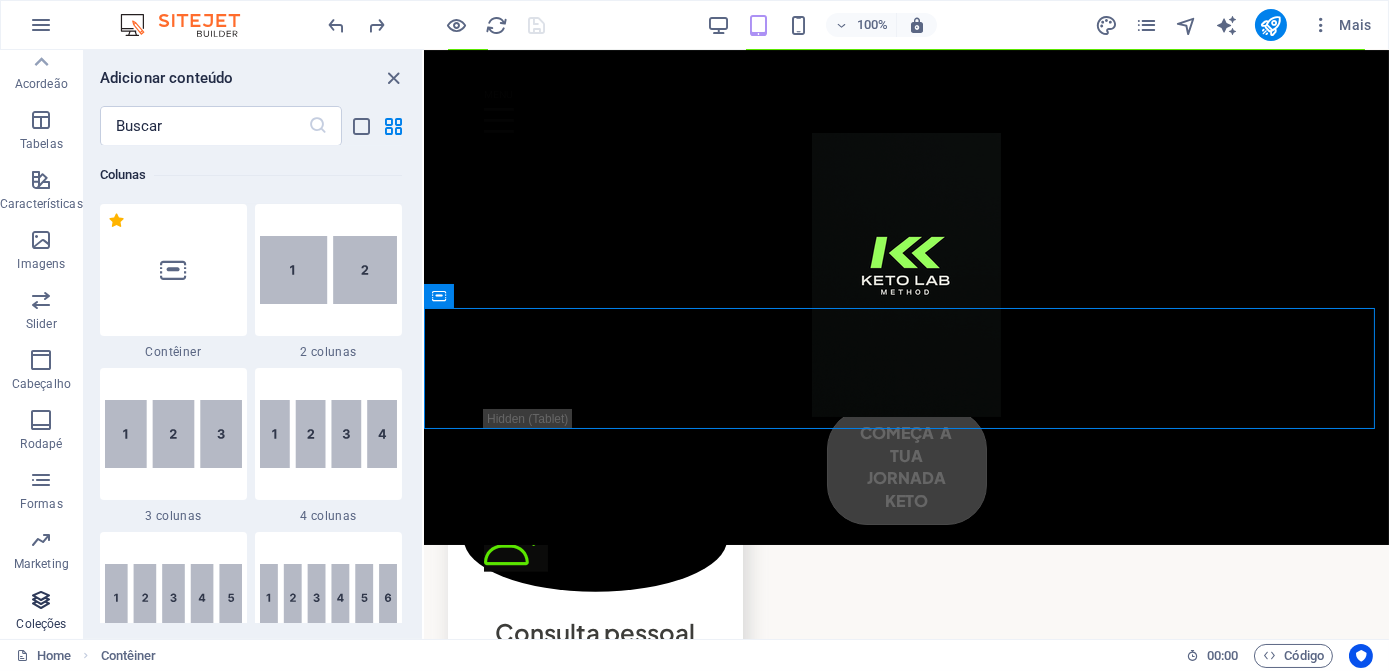 click at bounding box center (41, 600) 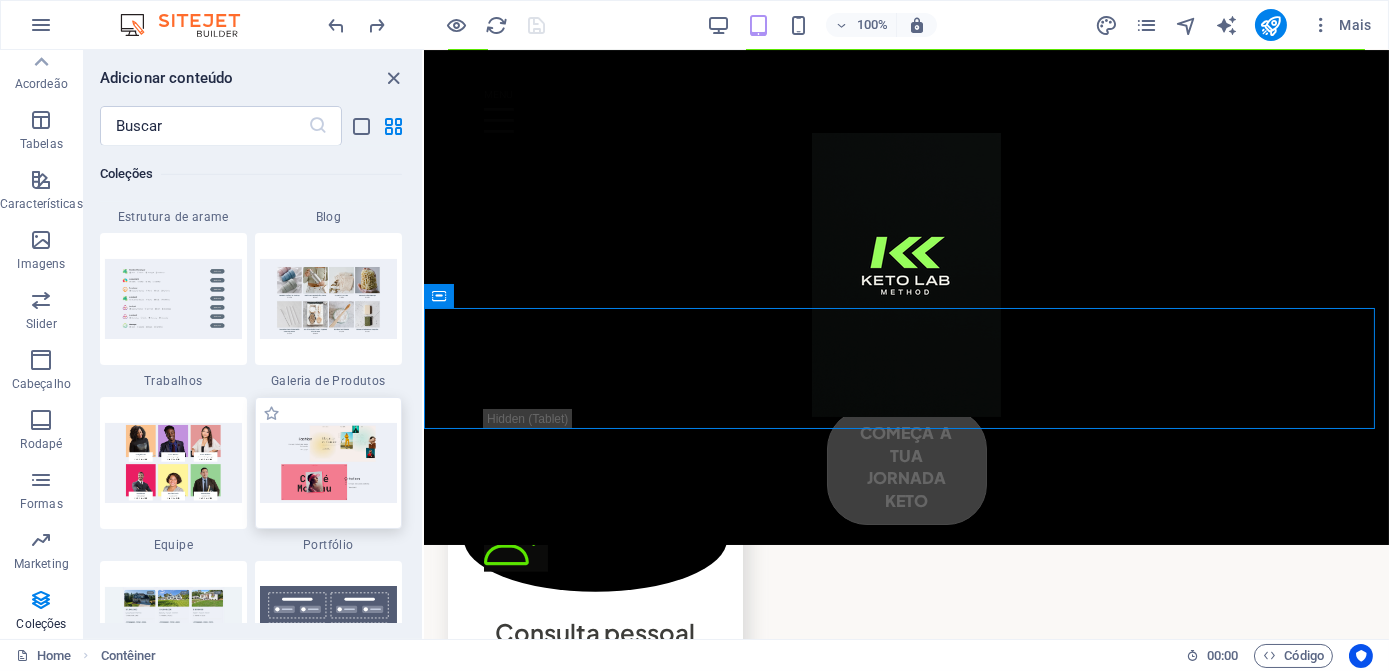 scroll, scrollTop: 18669, scrollLeft: 0, axis: vertical 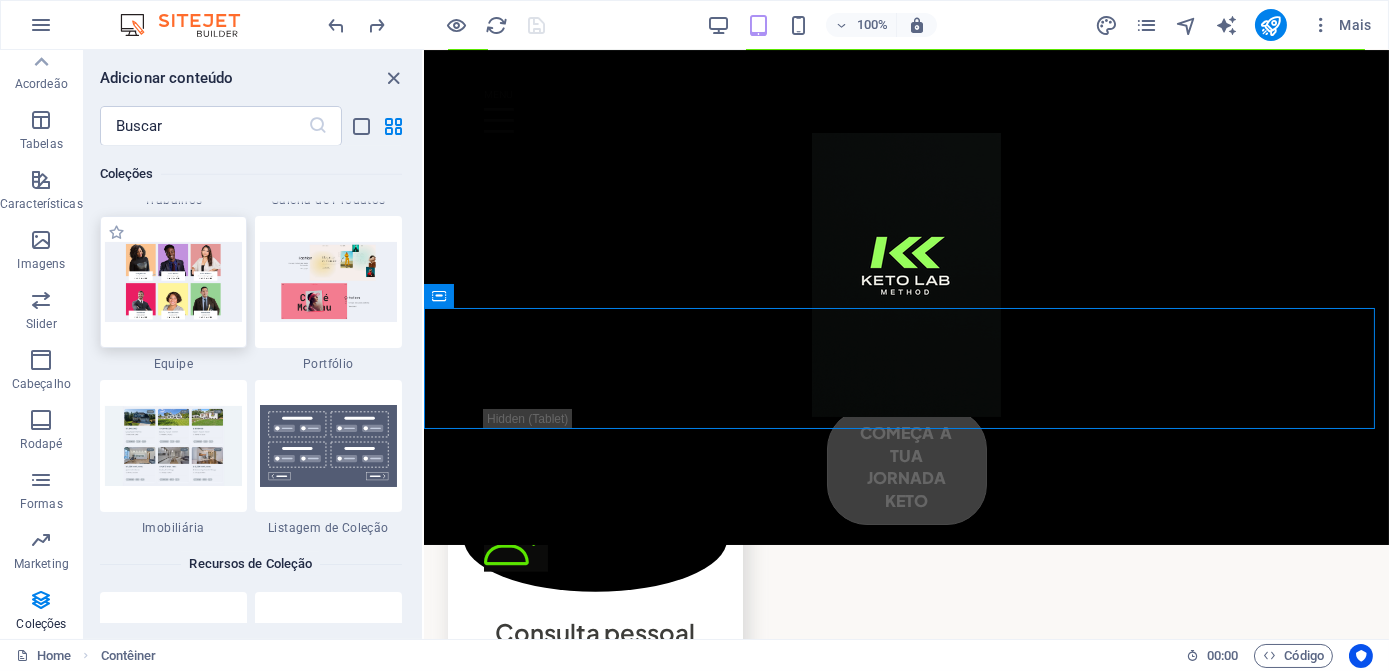 click at bounding box center (173, 282) 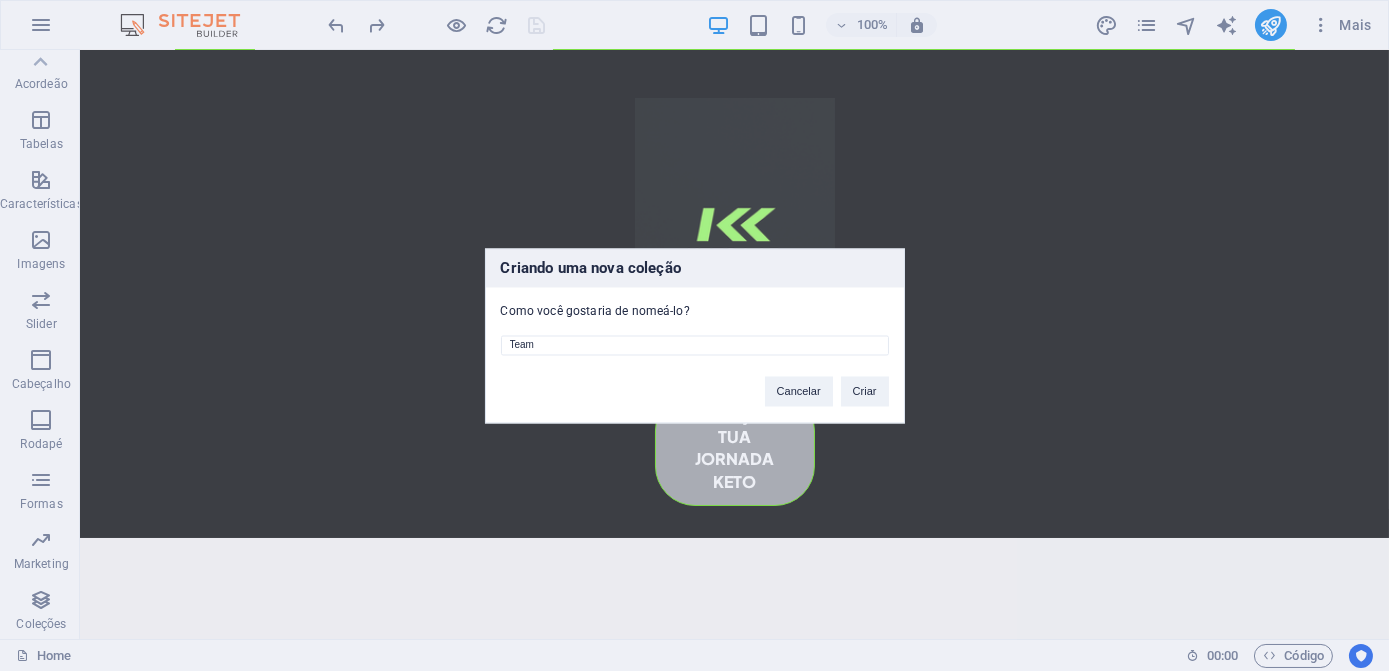 scroll, scrollTop: 4666, scrollLeft: 0, axis: vertical 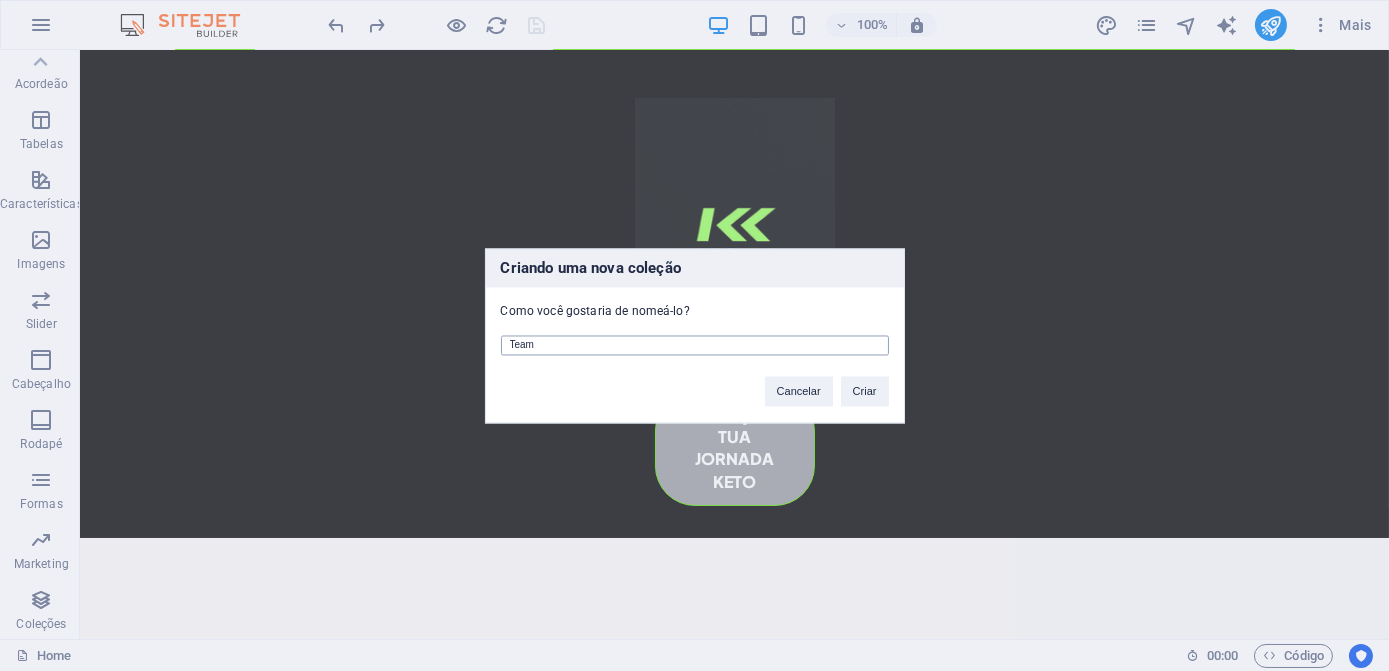 drag, startPoint x: 542, startPoint y: 349, endPoint x: 501, endPoint y: 348, distance: 41.01219 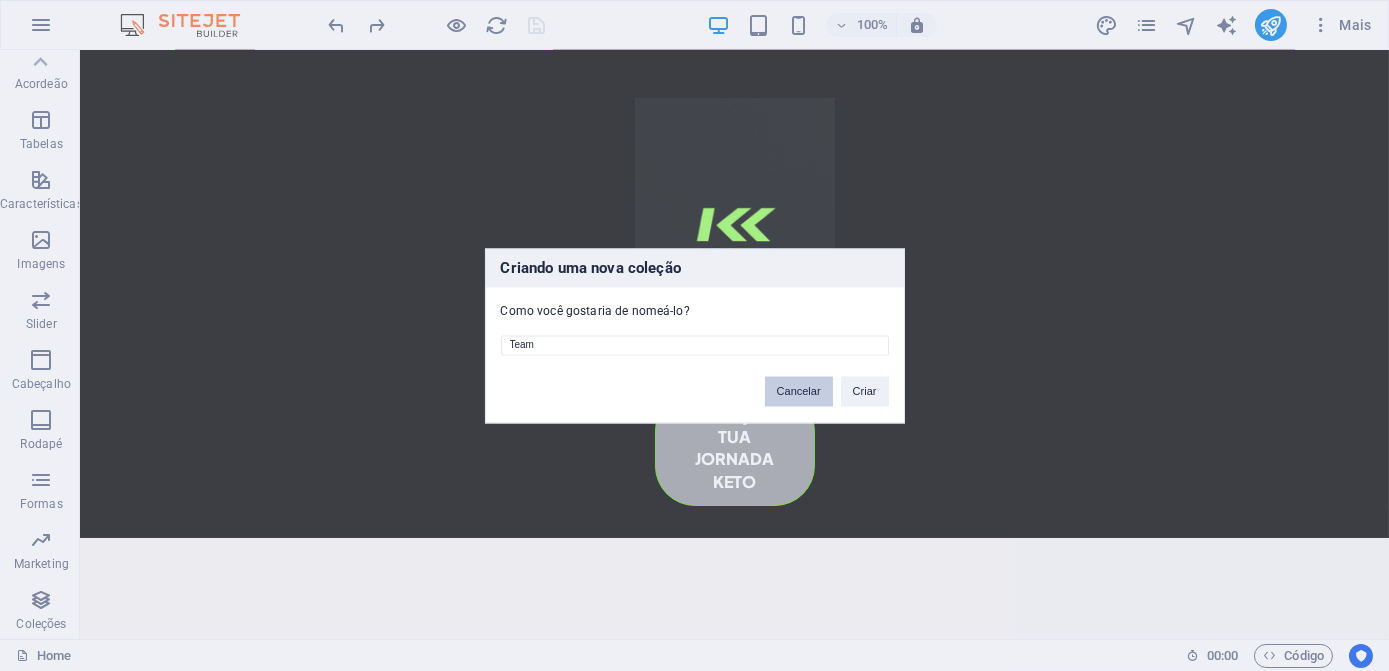 click on "Cancelar" at bounding box center [799, 391] 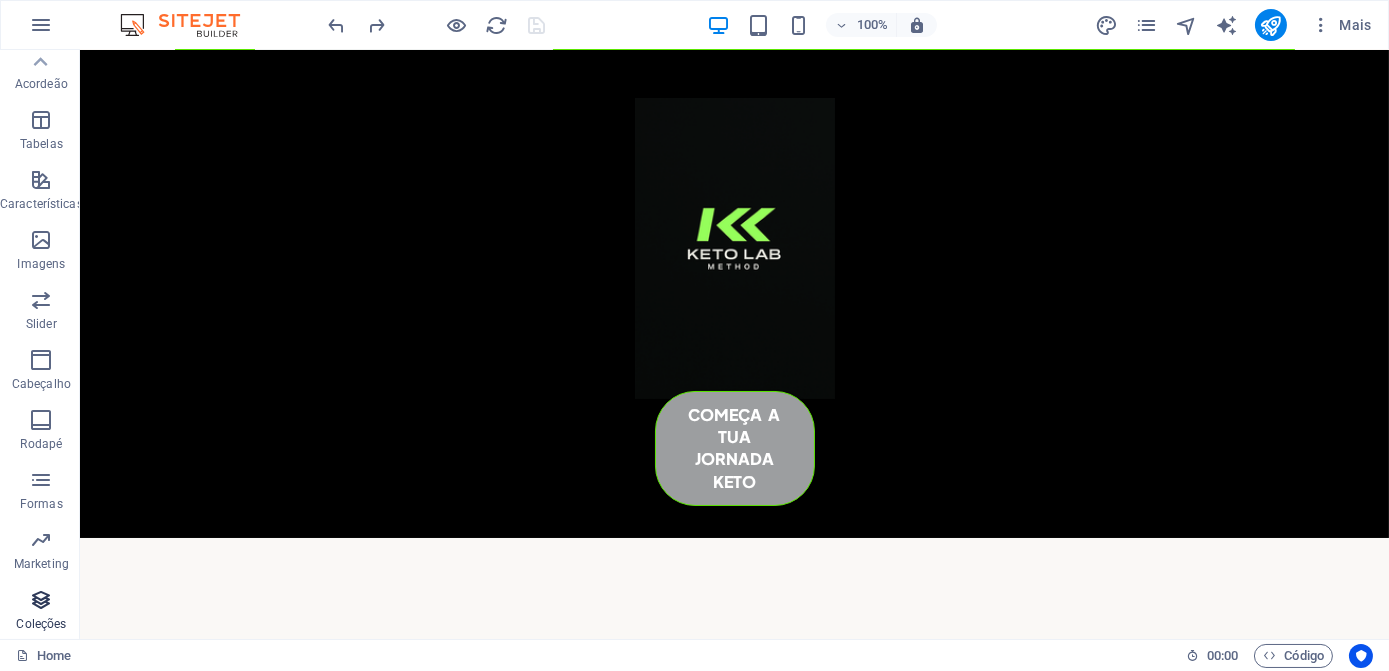 click on "Coleções" at bounding box center (41, 612) 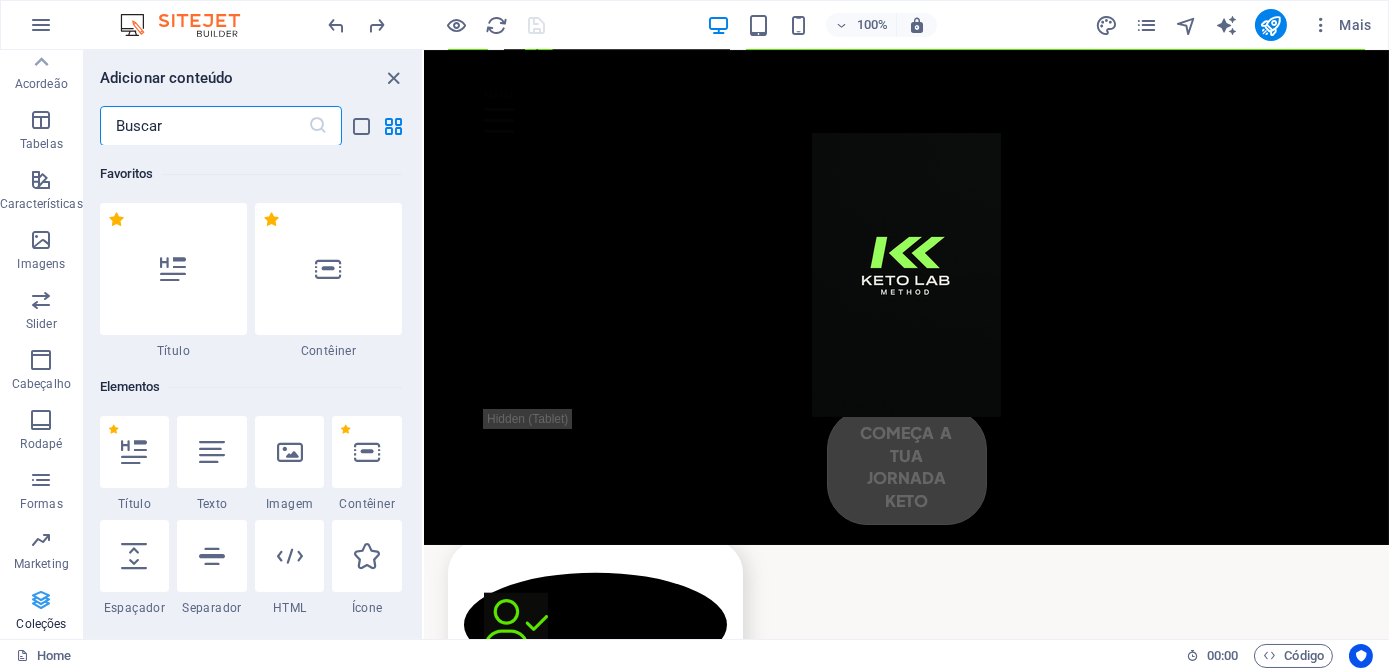 scroll, scrollTop: 4738, scrollLeft: 0, axis: vertical 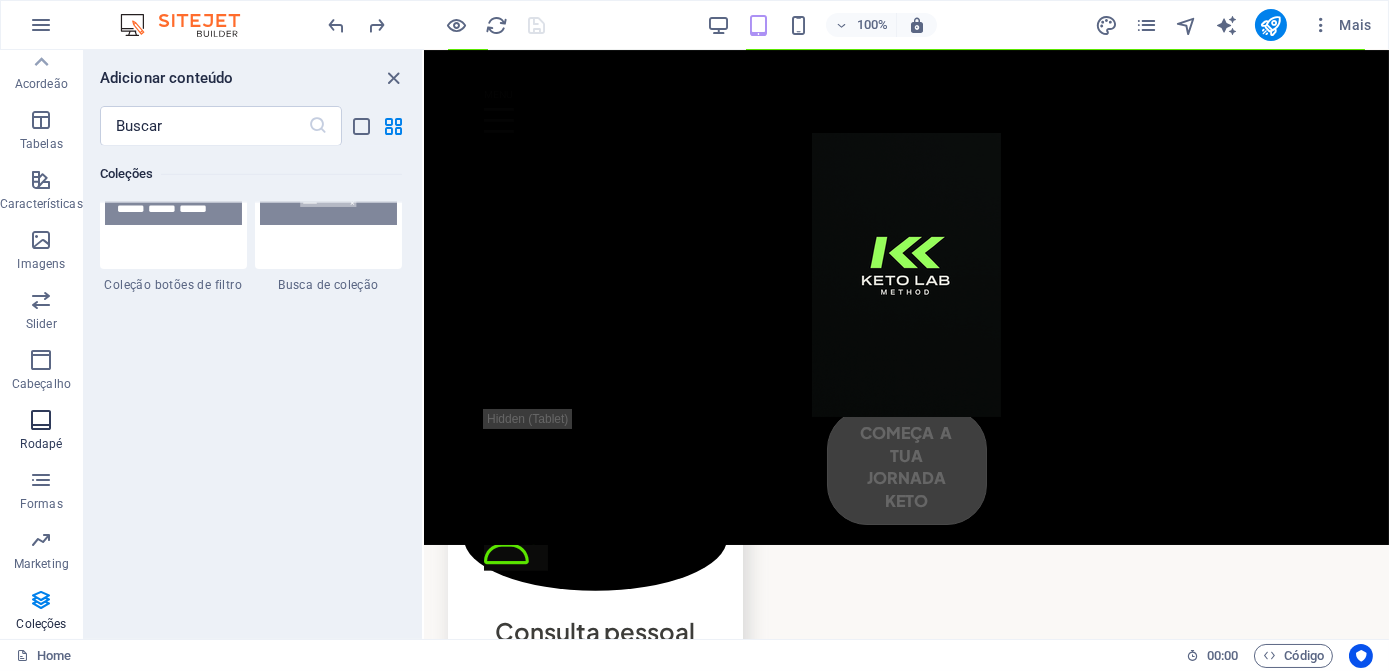 click at bounding box center [41, 420] 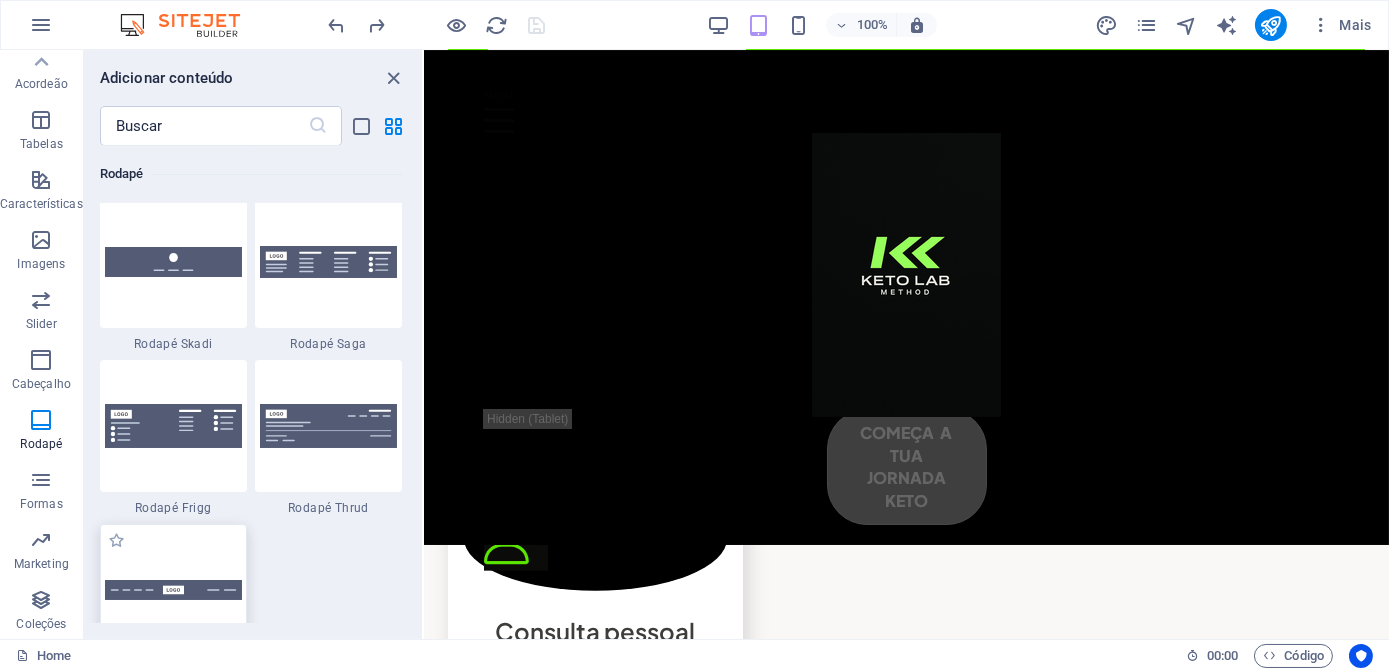 scroll, scrollTop: 14148, scrollLeft: 0, axis: vertical 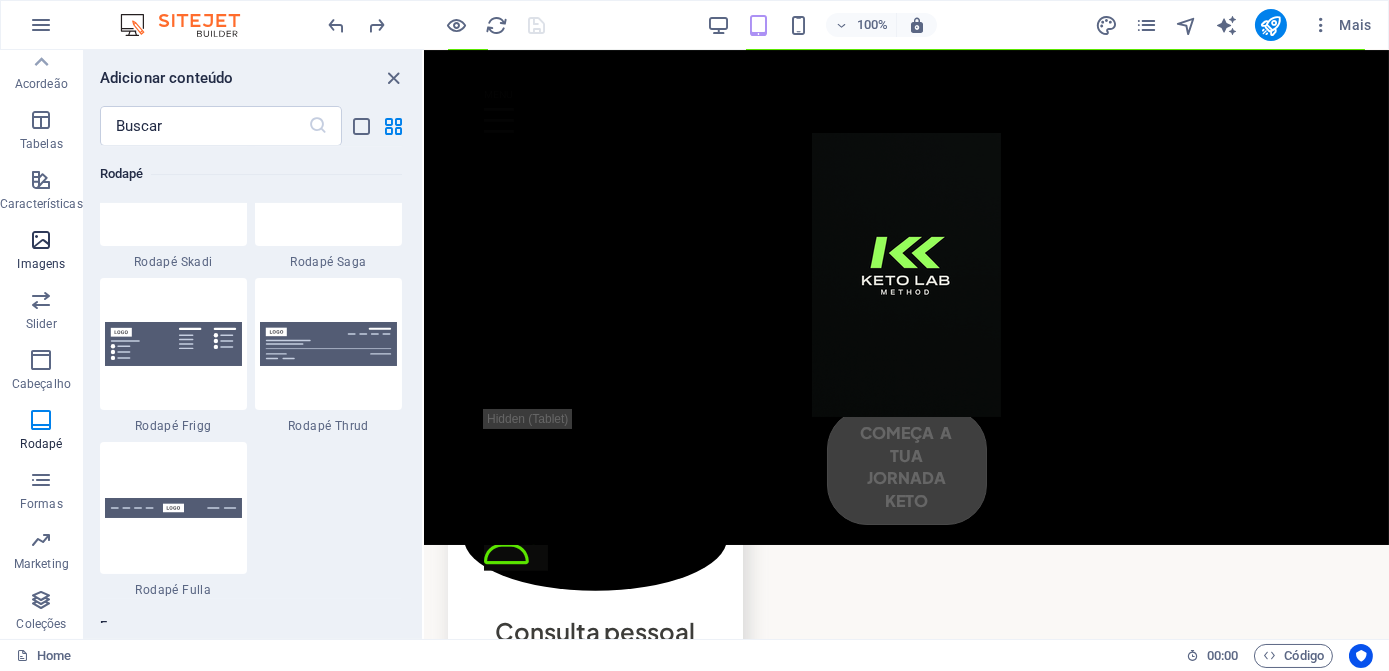 click at bounding box center (41, 240) 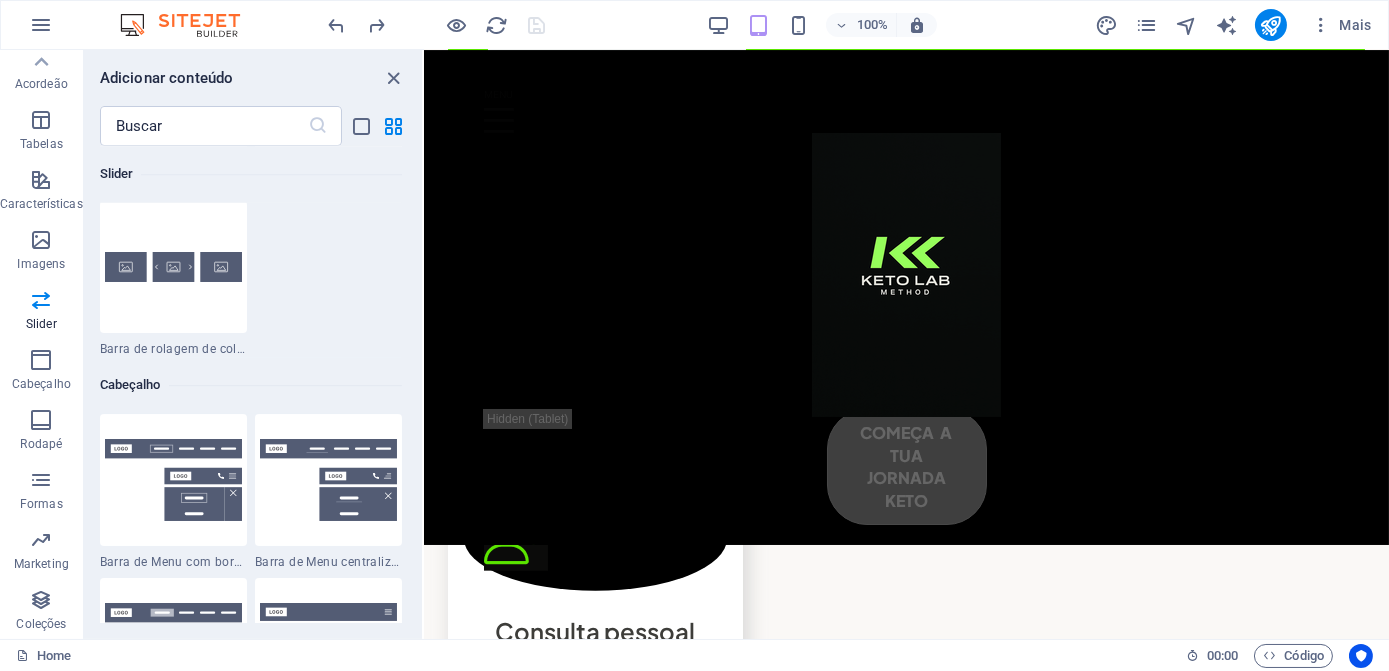 scroll, scrollTop: 11958, scrollLeft: 0, axis: vertical 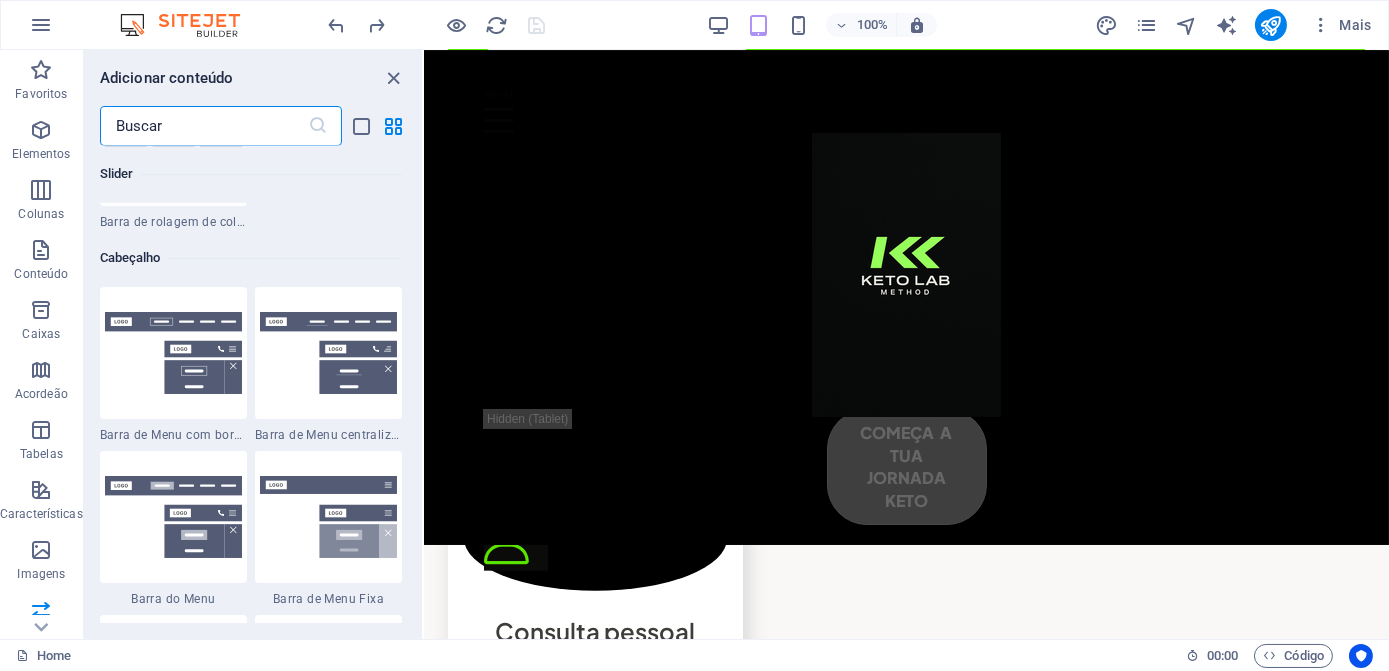 drag, startPoint x: 198, startPoint y: 129, endPoint x: 98, endPoint y: 137, distance: 100.31949 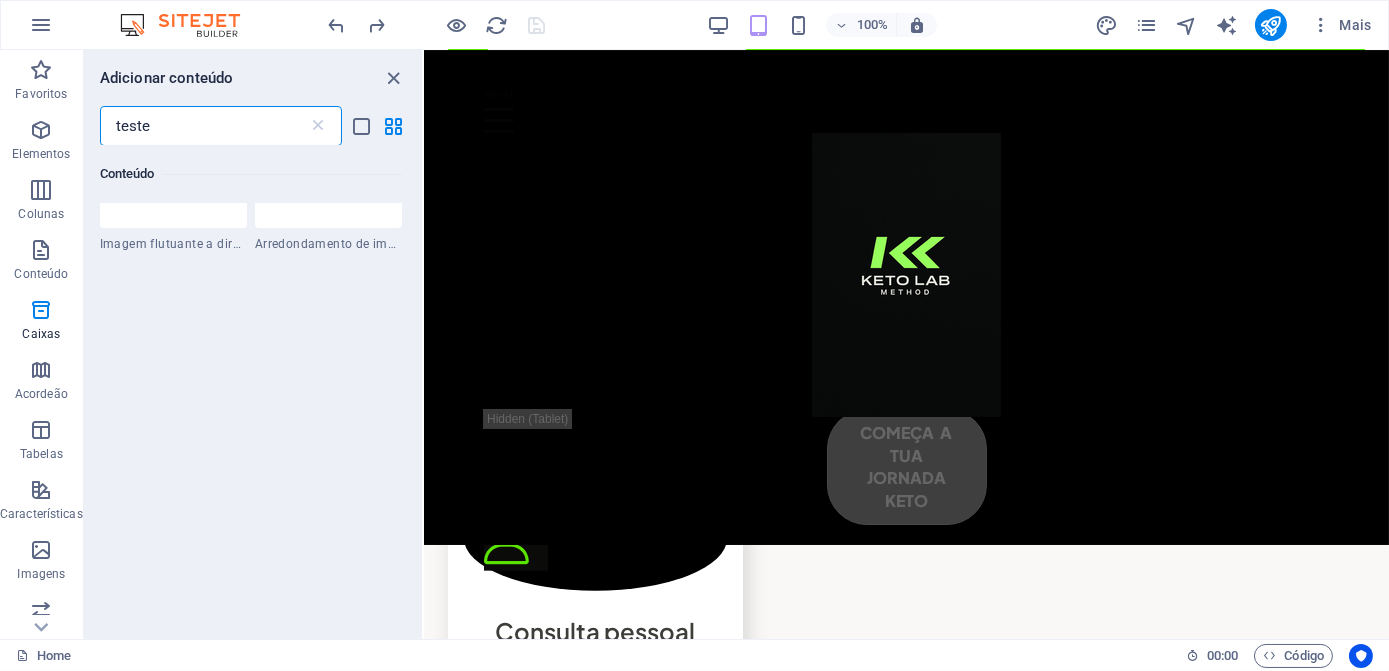 scroll, scrollTop: 0, scrollLeft: 0, axis: both 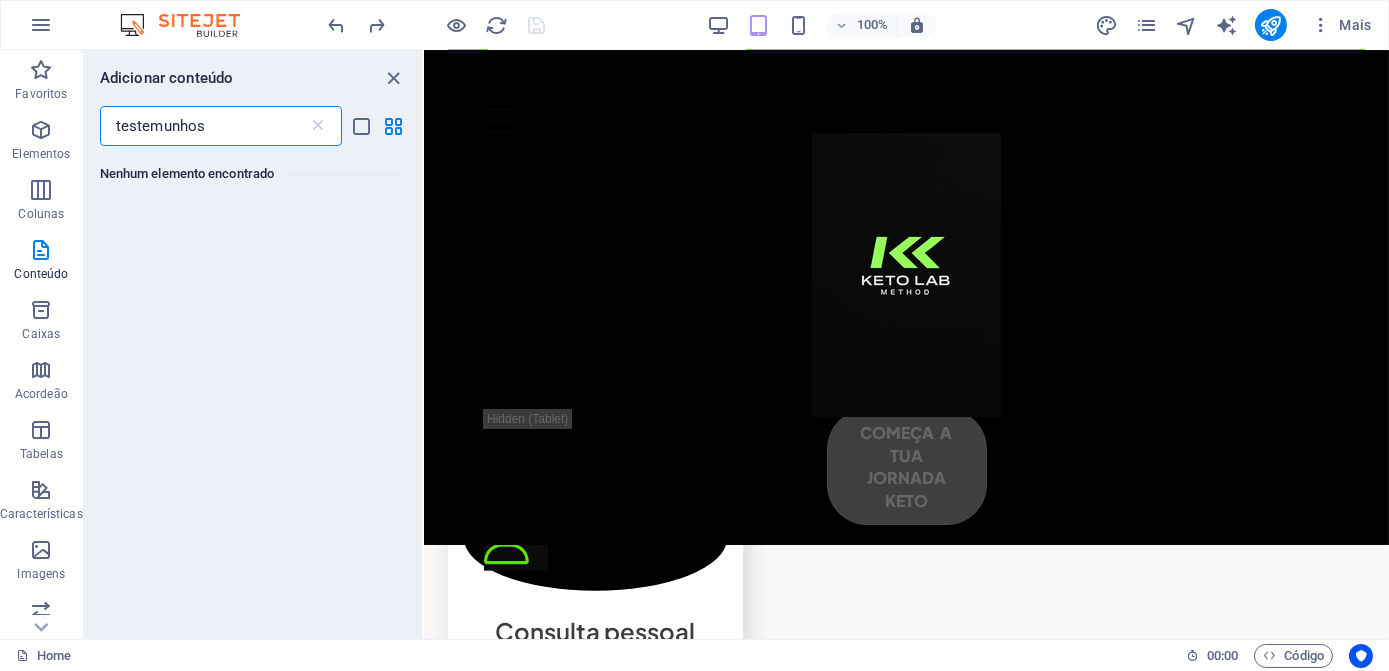 type on "testemunhos" 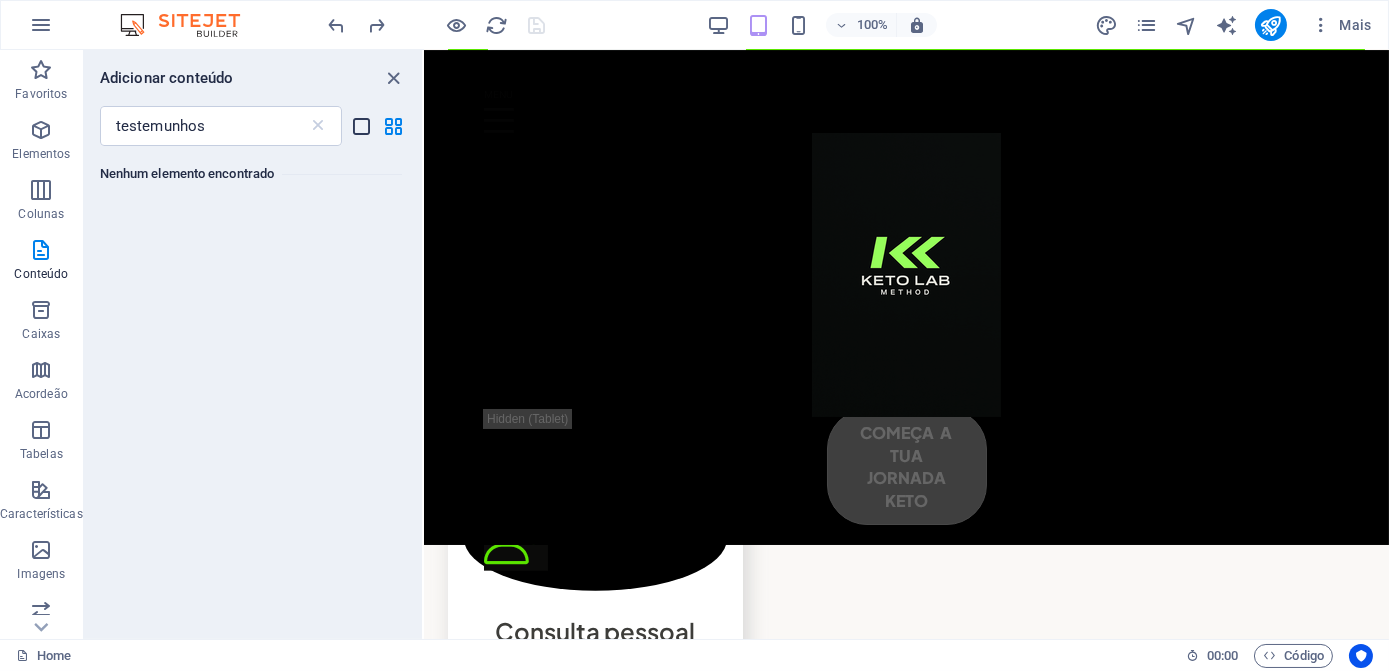 drag, startPoint x: 320, startPoint y: 130, endPoint x: 358, endPoint y: 124, distance: 38.470768 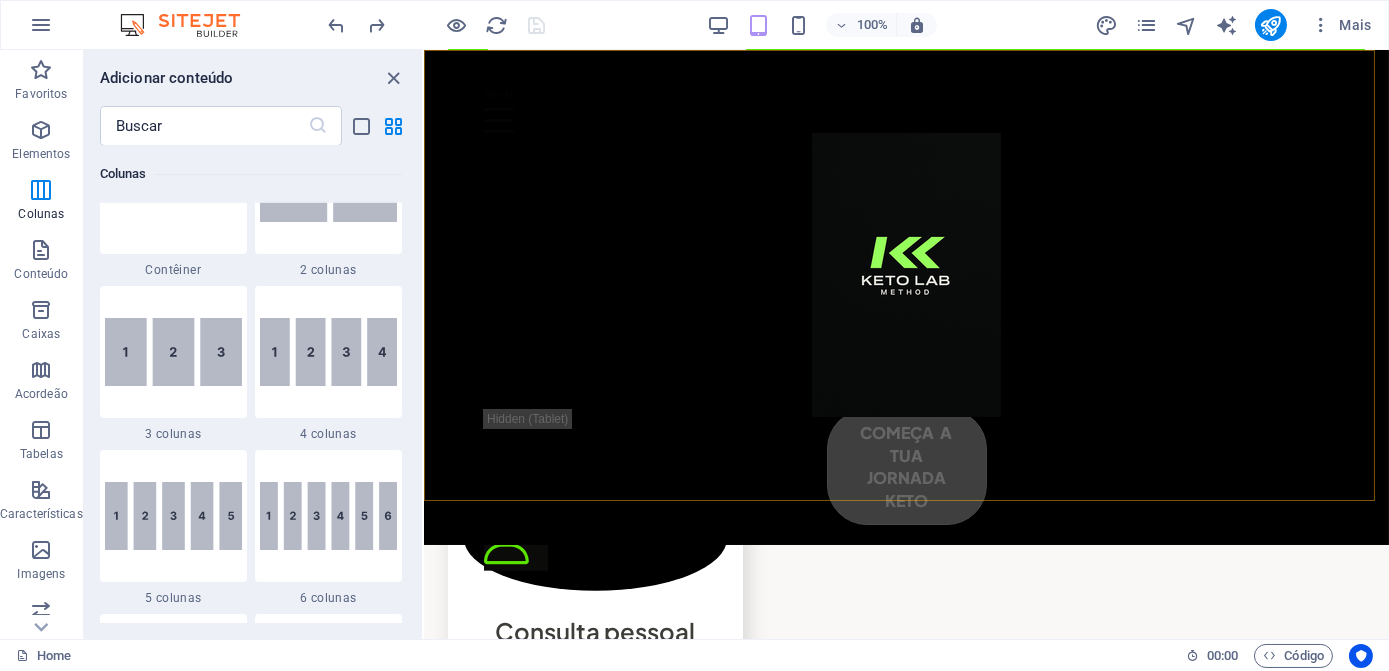 scroll, scrollTop: 1090, scrollLeft: 0, axis: vertical 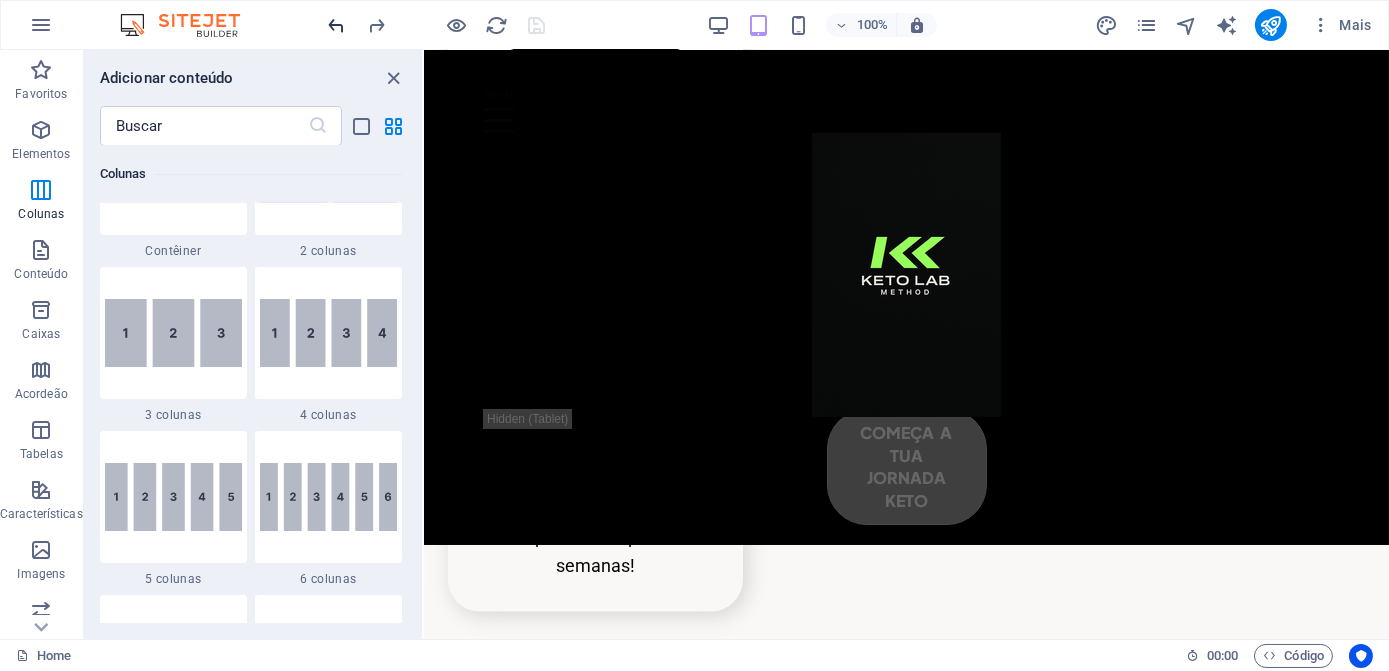 click at bounding box center (337, 25) 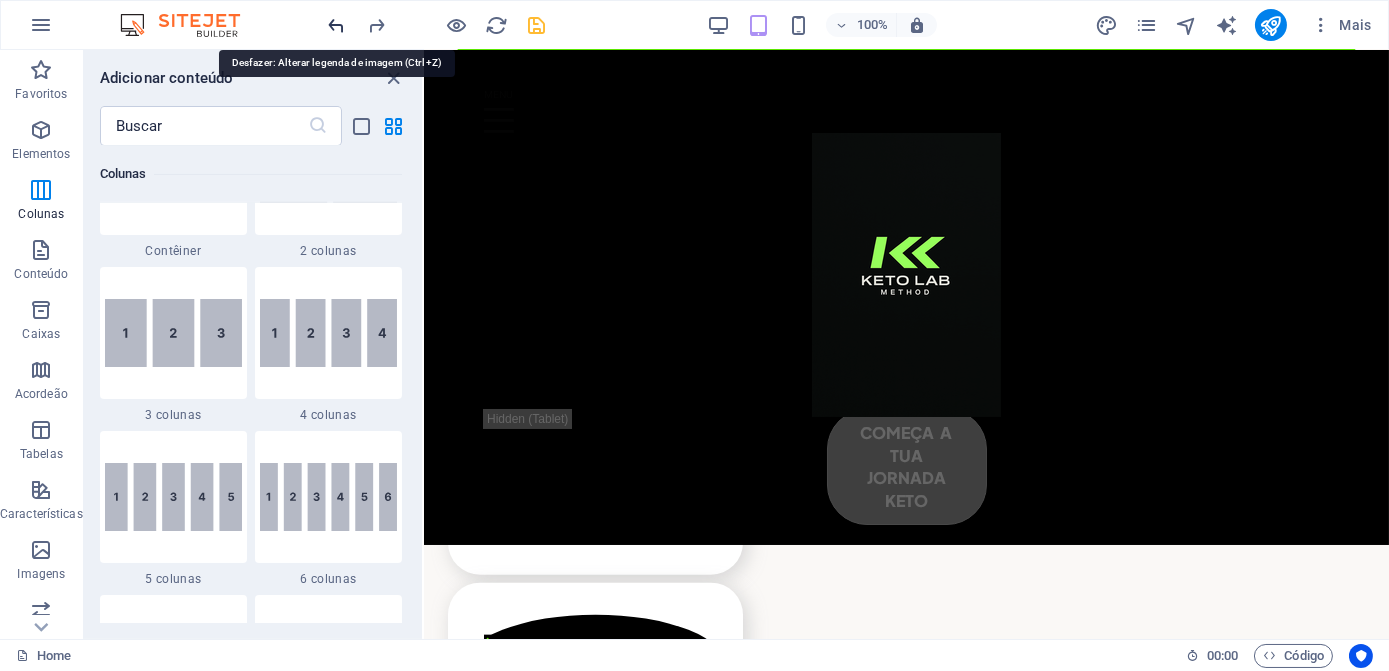 scroll, scrollTop: 4861, scrollLeft: 0, axis: vertical 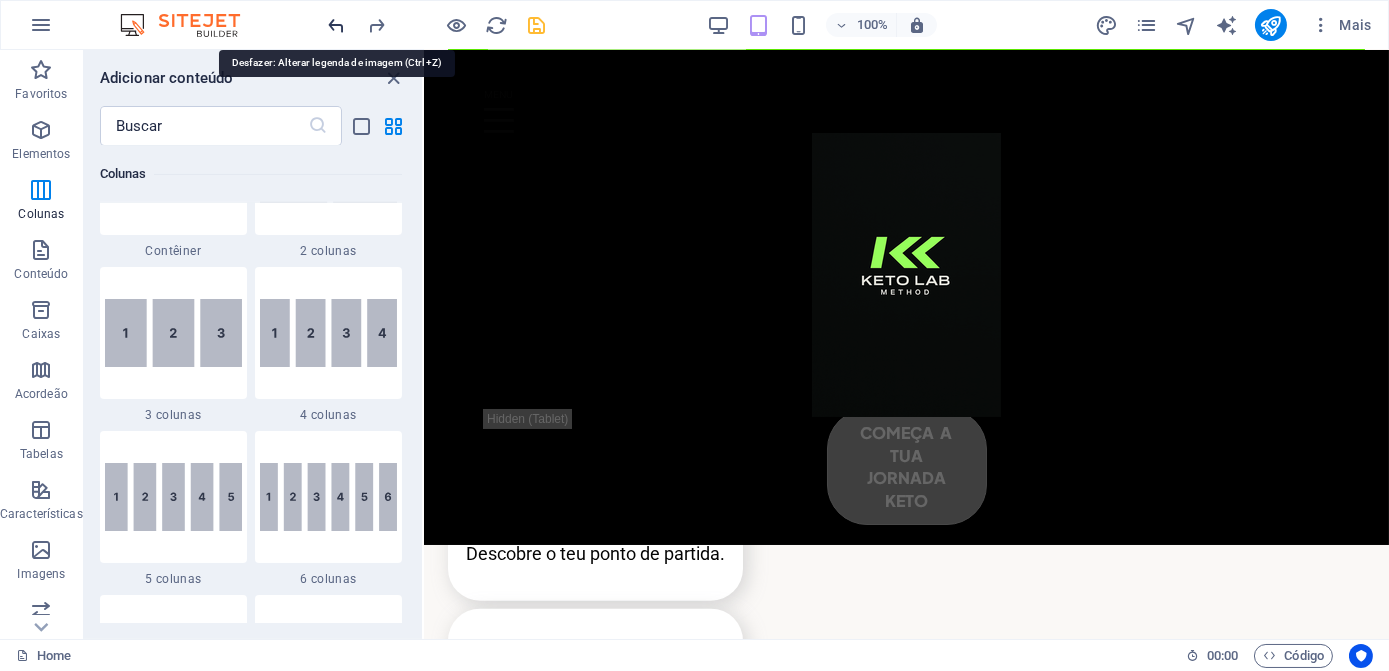click at bounding box center [337, 25] 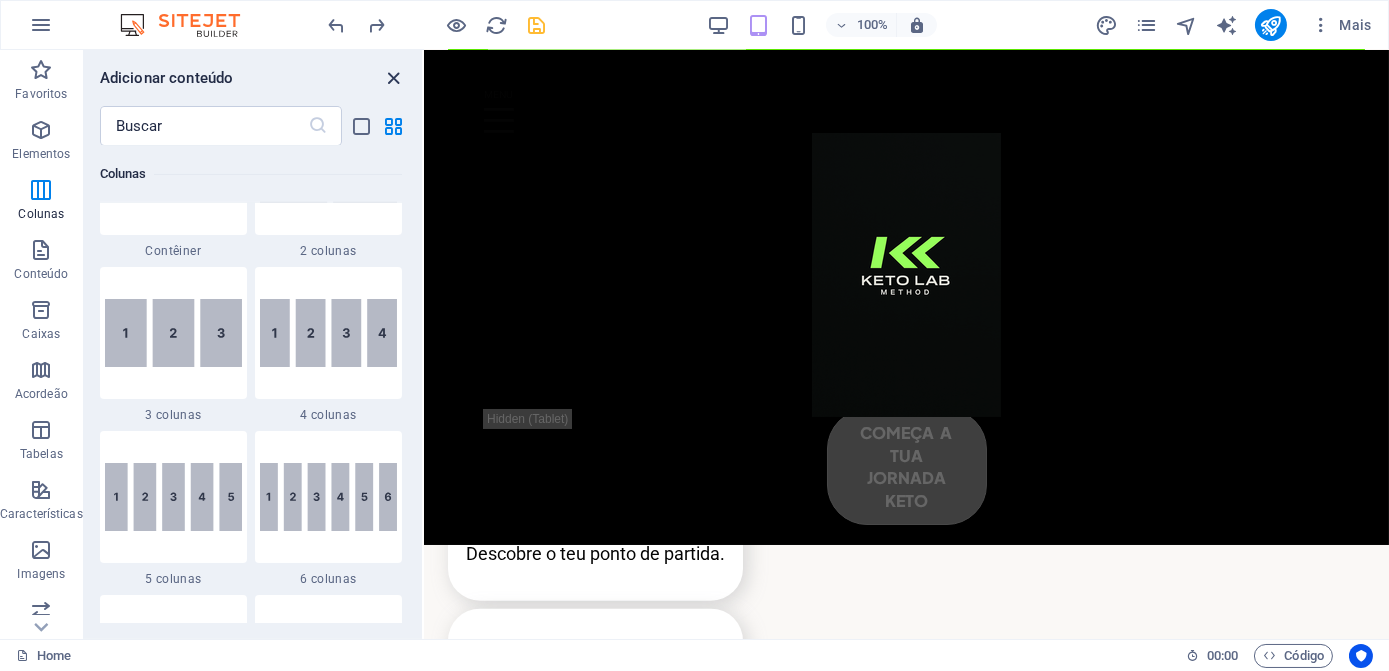 click at bounding box center (394, 78) 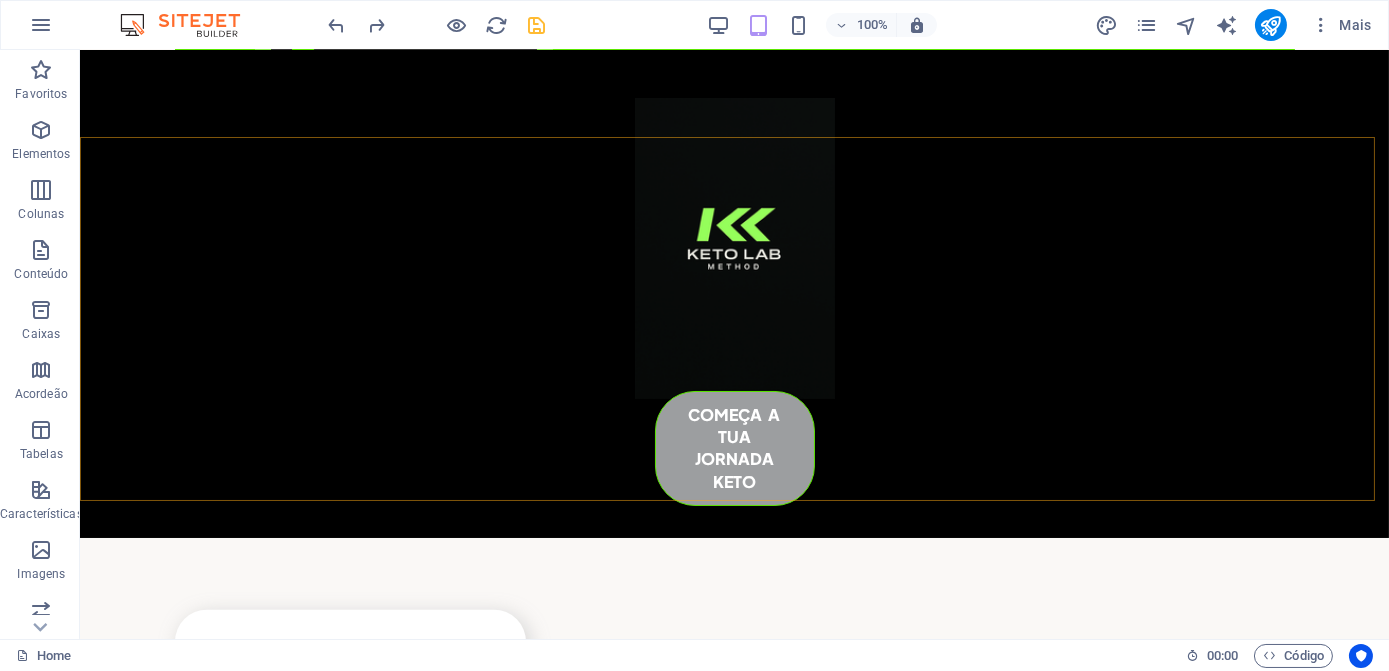 scroll, scrollTop: 4791, scrollLeft: 0, axis: vertical 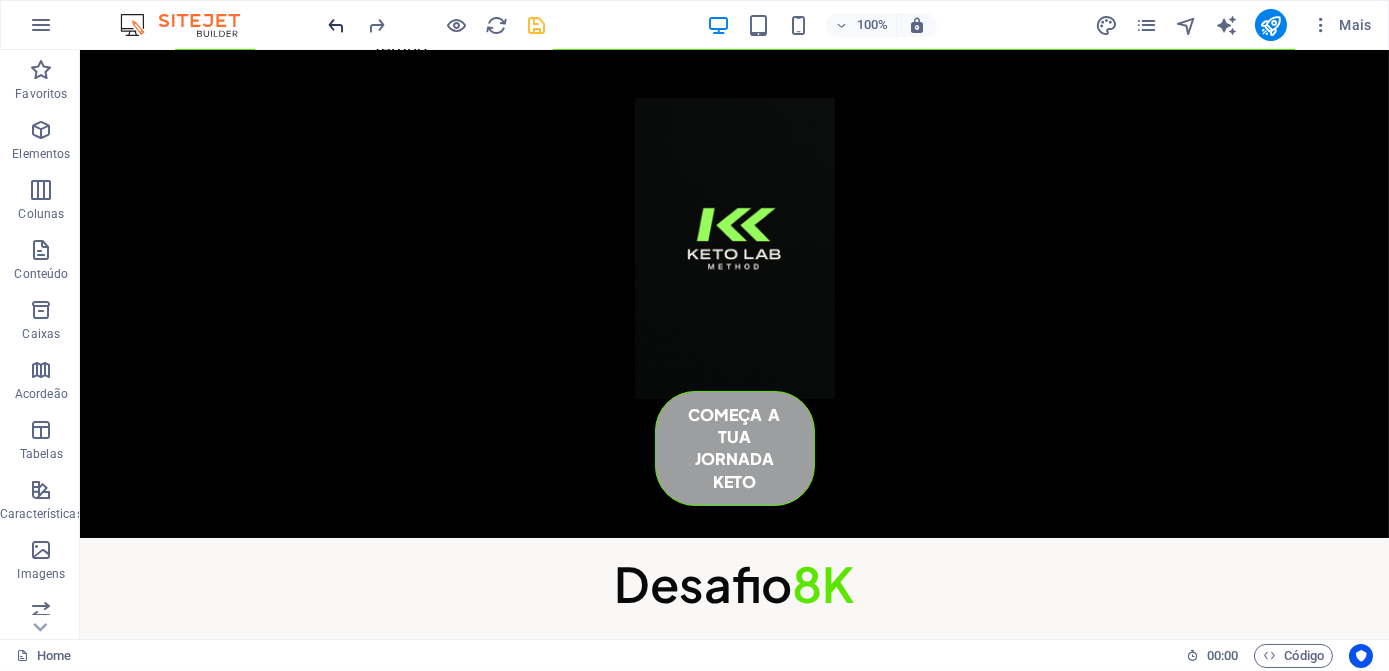 click at bounding box center (437, 25) 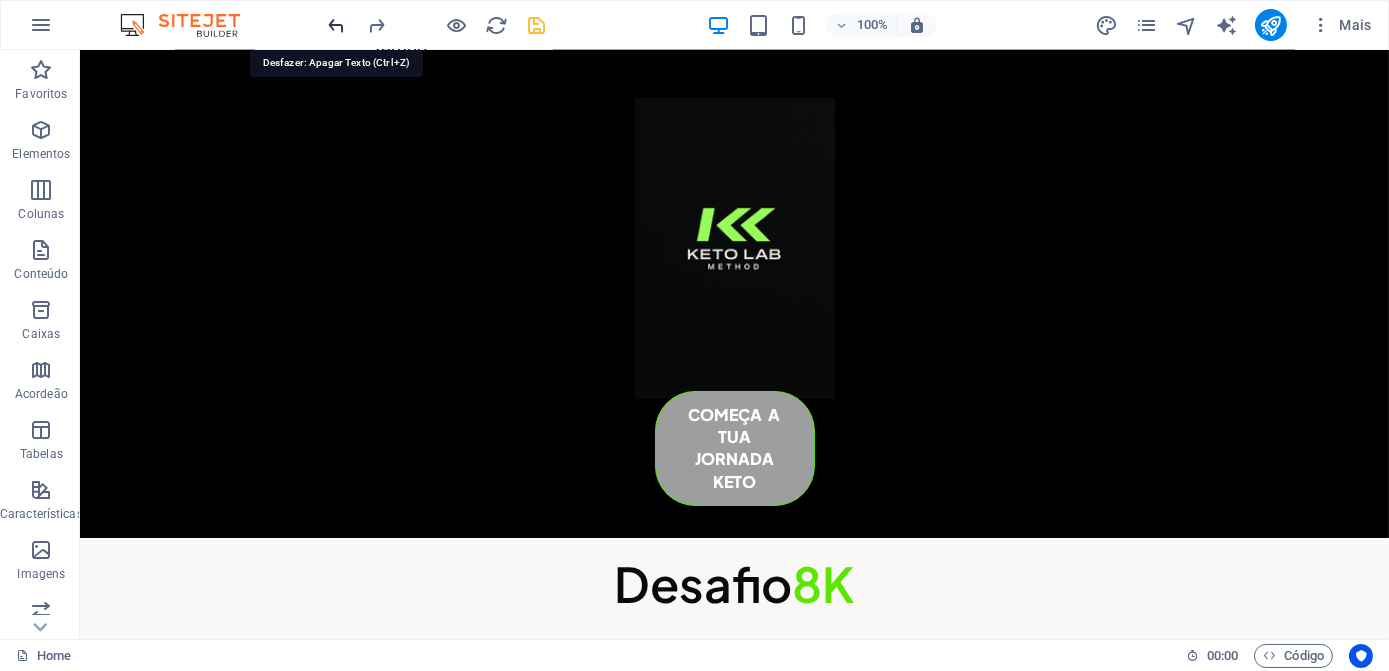 click at bounding box center [337, 25] 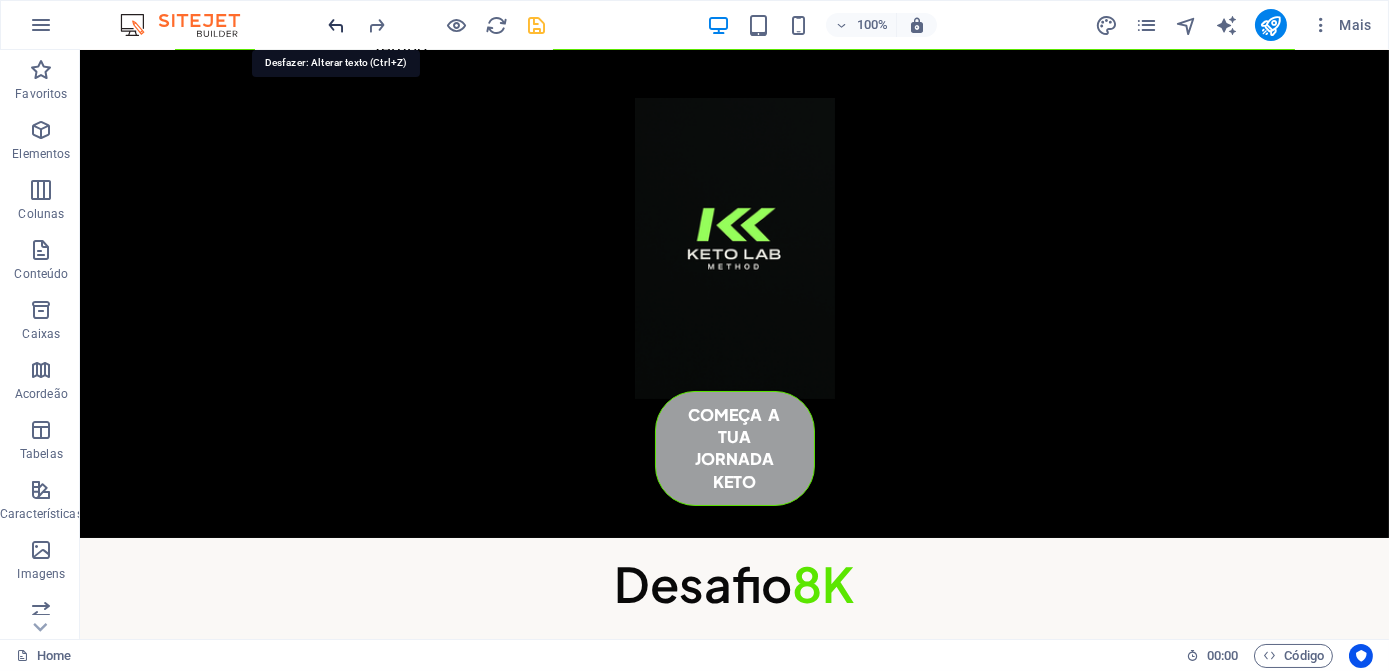 click at bounding box center [337, 25] 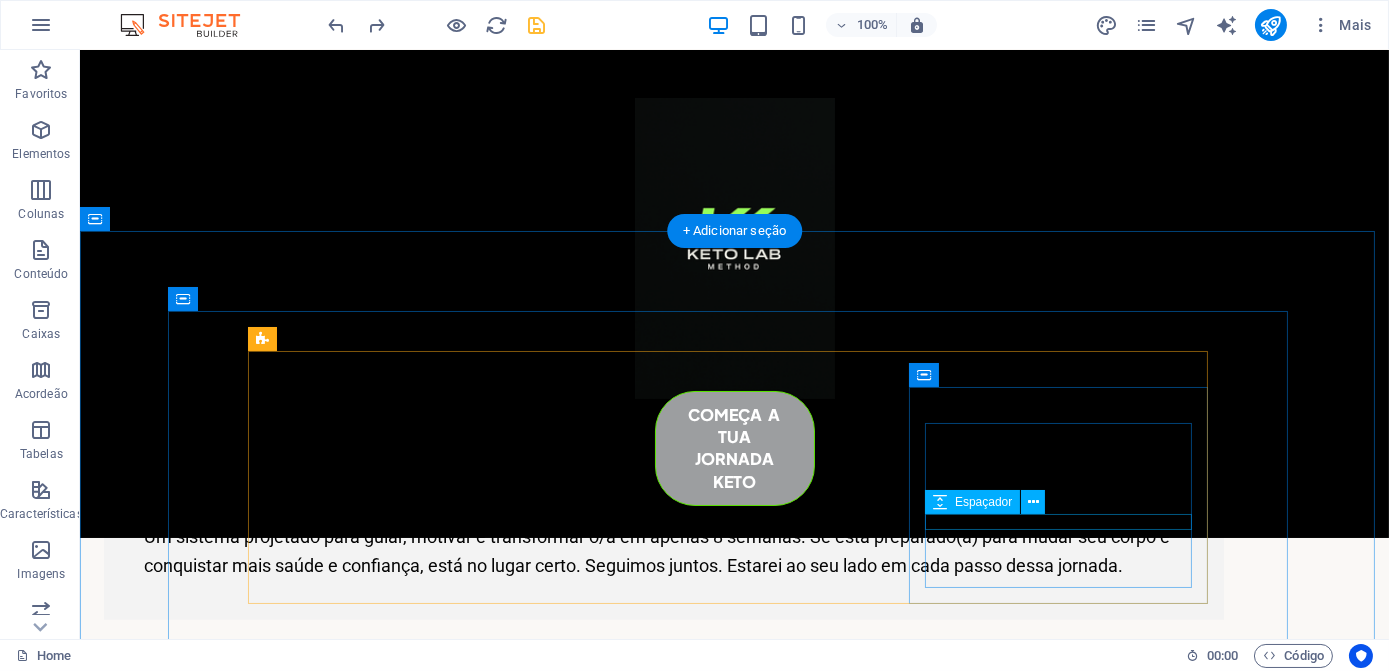 scroll, scrollTop: 3141, scrollLeft: 0, axis: vertical 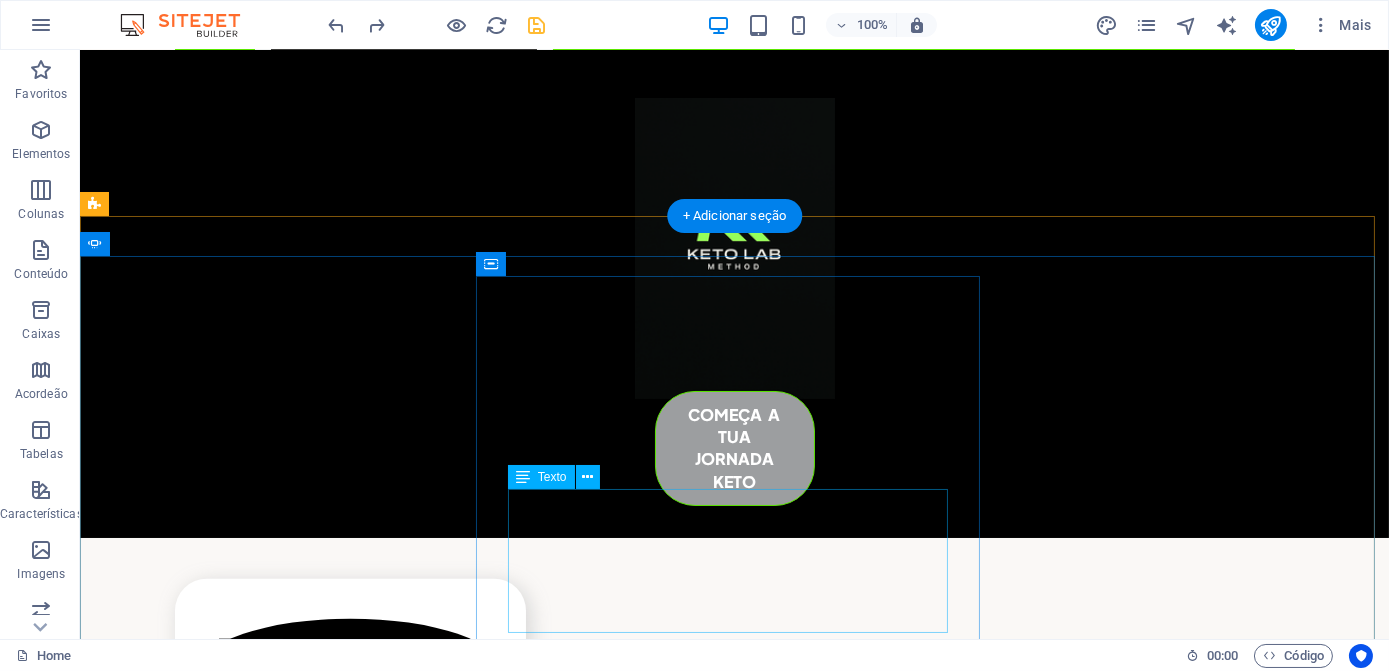 click on "Lorem ipsum dolor sit amet, consectetur adipiscing elit. Nunc vulputate s libero et velit interdum, ac per aliquet odio mattis. Class aptent taciti sociosqu ad litora torquent per conubia nostra, per ad inceptos. Class aptent taciti sociosqu ad litora torquent per." at bounding box center (-565, 4878) 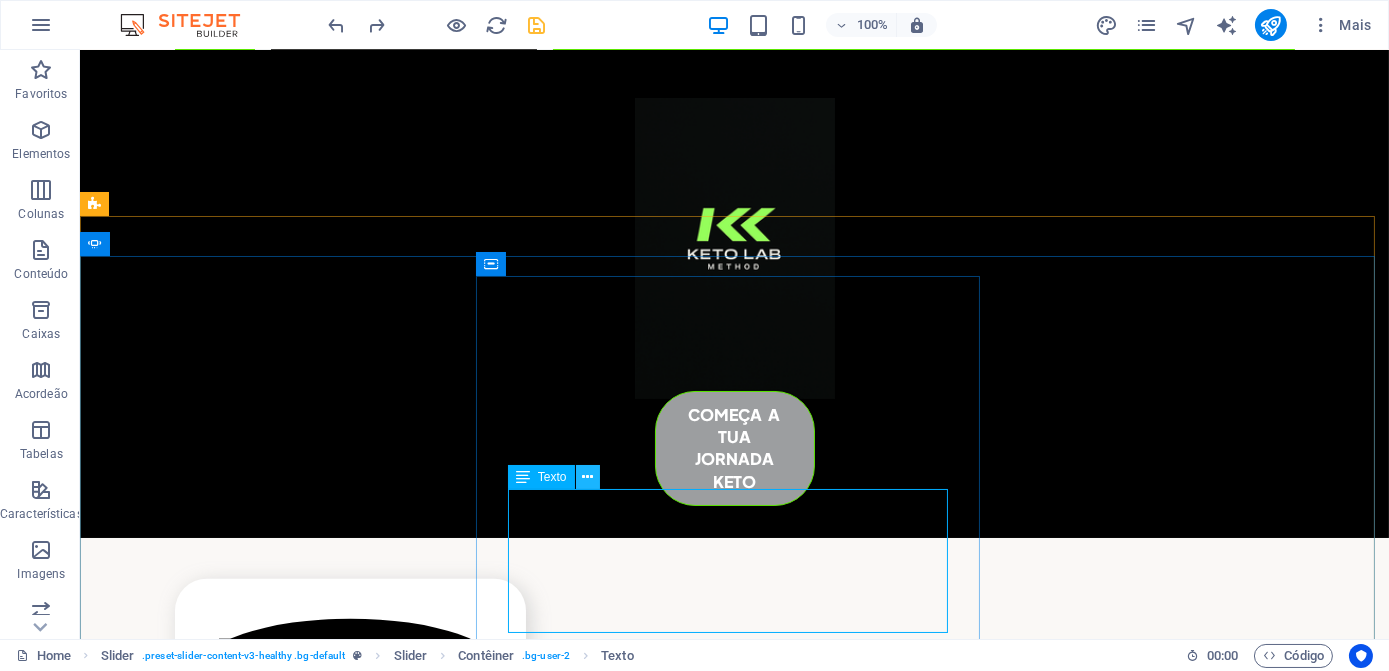 click at bounding box center (587, 477) 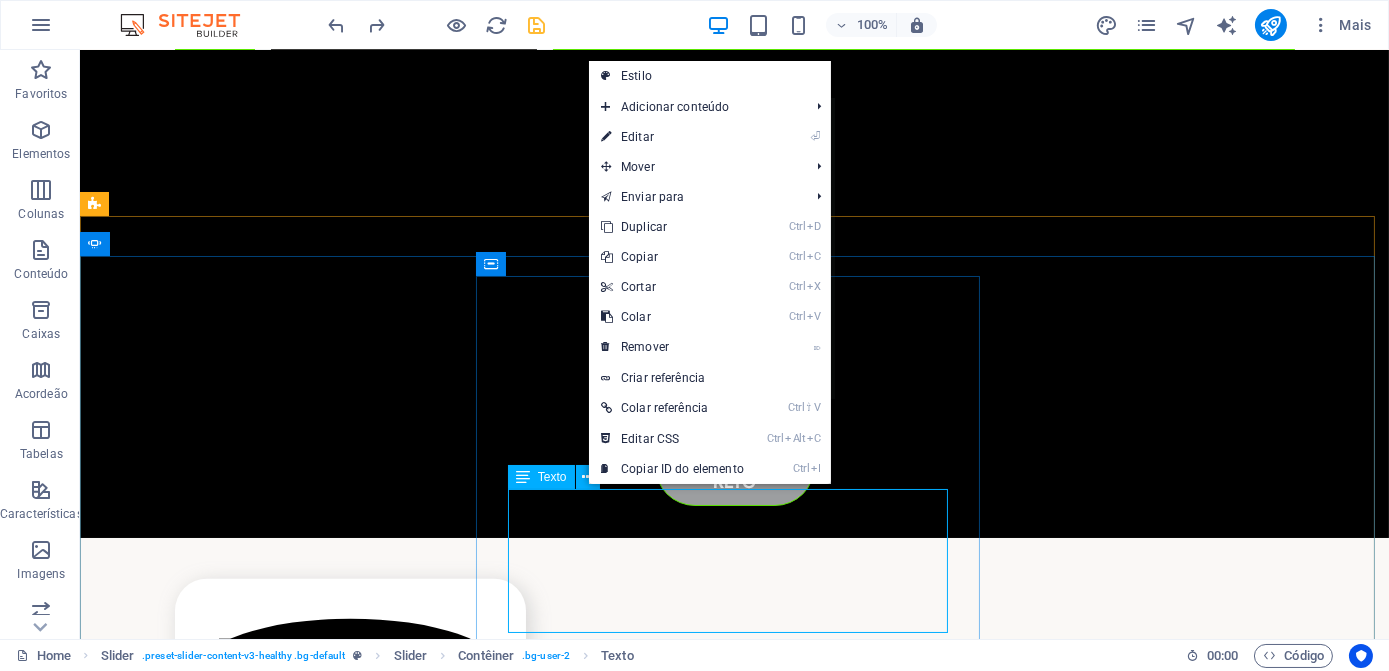 click on "Lorem ipsum dolor sit amet, consectetur adipiscing elit. Nunc vulputate s libero et velit interdum, ac per aliquet odio mattis. Class aptent taciti sociosqu ad litora torquent per conubia nostra, per ad inceptos. Class aptent taciti sociosqu ad litora torquent per." at bounding box center [-565, 4878] 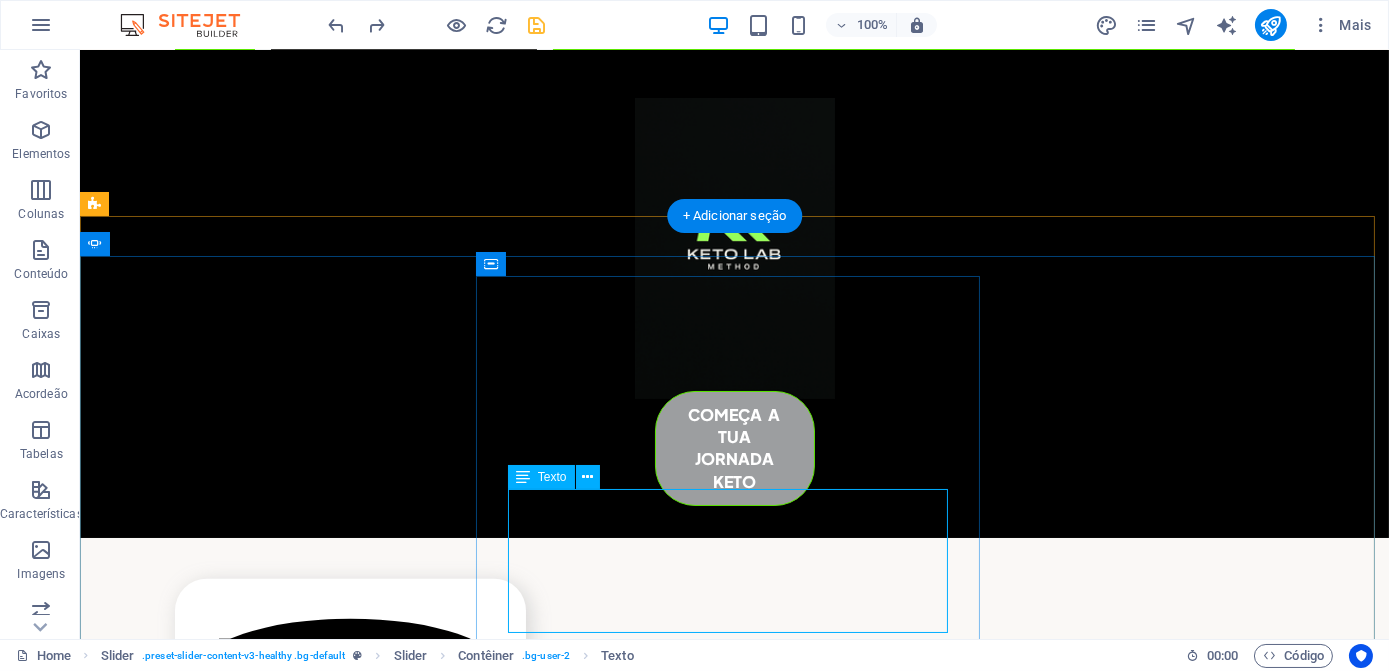 click on "Lorem ipsum dolor sit amet, consectetur adipiscing elit. Nunc vulputate s libero et velit interdum, ac per aliquet odio mattis. Class aptent taciti sociosqu ad litora torquent per conubia nostra, per ad inceptos. Class aptent taciti sociosqu ad litora torquent per." at bounding box center [-565, 4878] 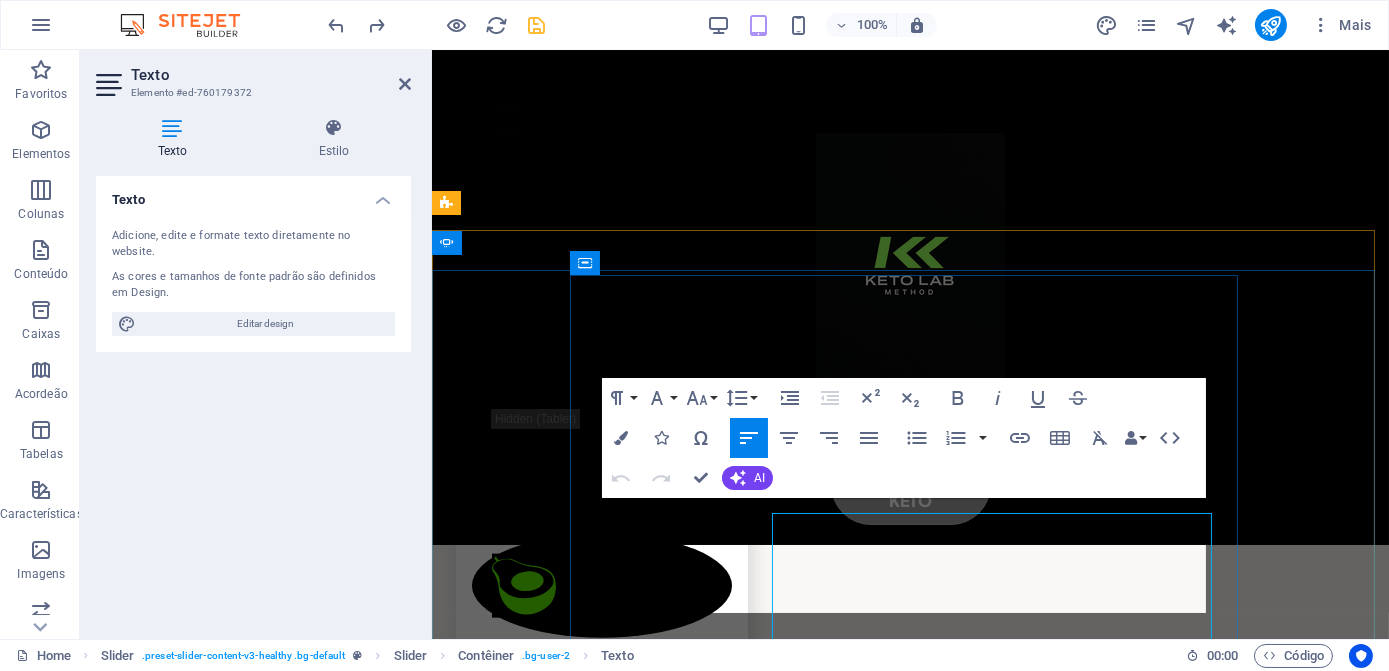 scroll, scrollTop: 4976, scrollLeft: 0, axis: vertical 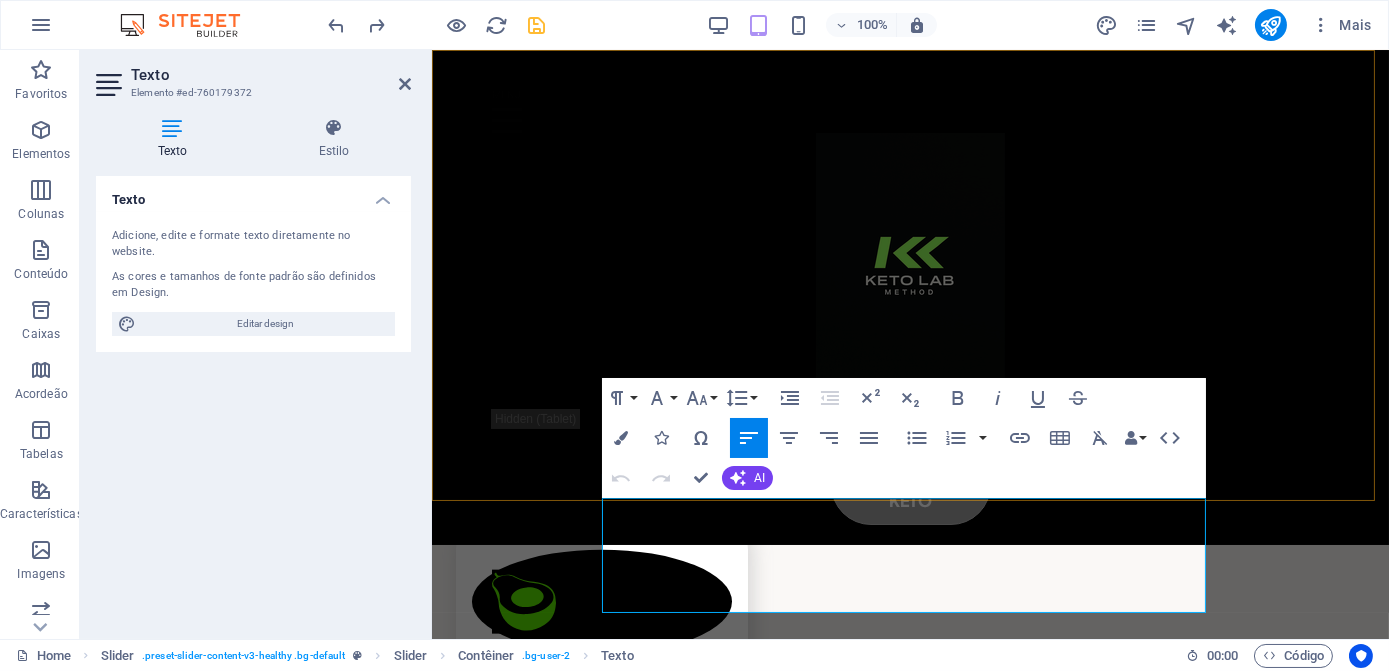 drag, startPoint x: 991, startPoint y: 604, endPoint x: 599, endPoint y: 500, distance: 405.56134 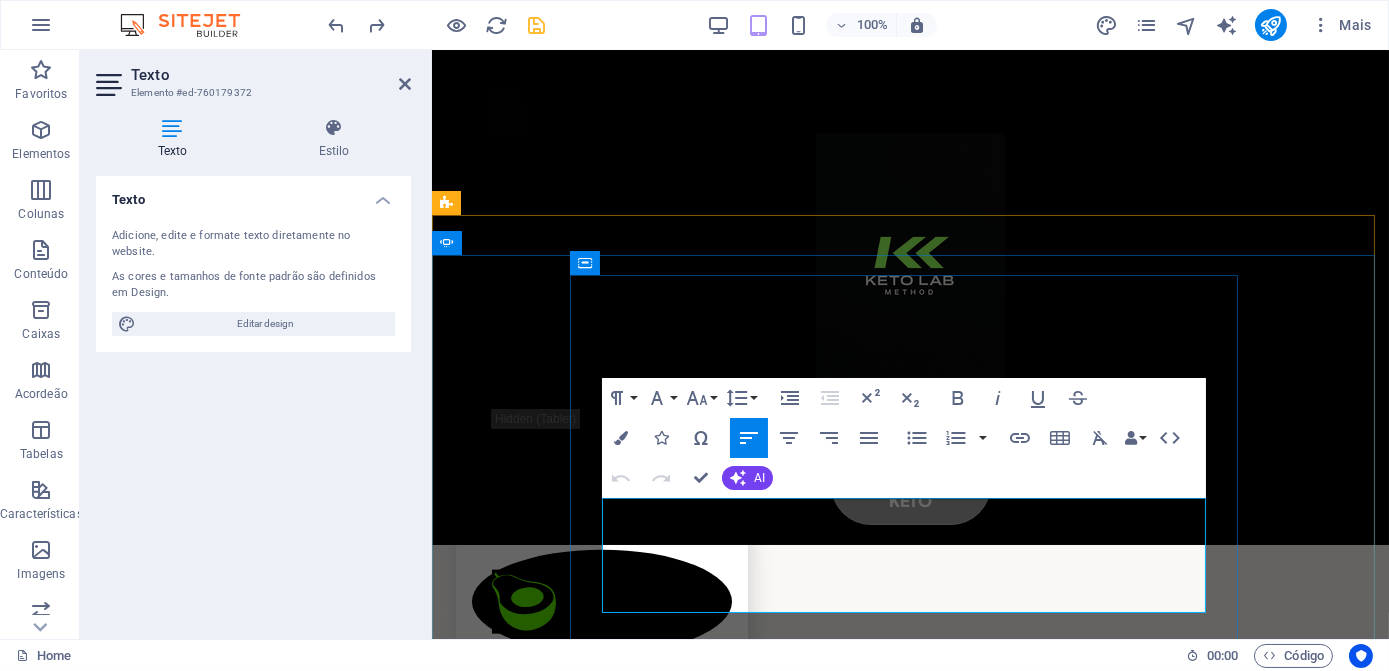type 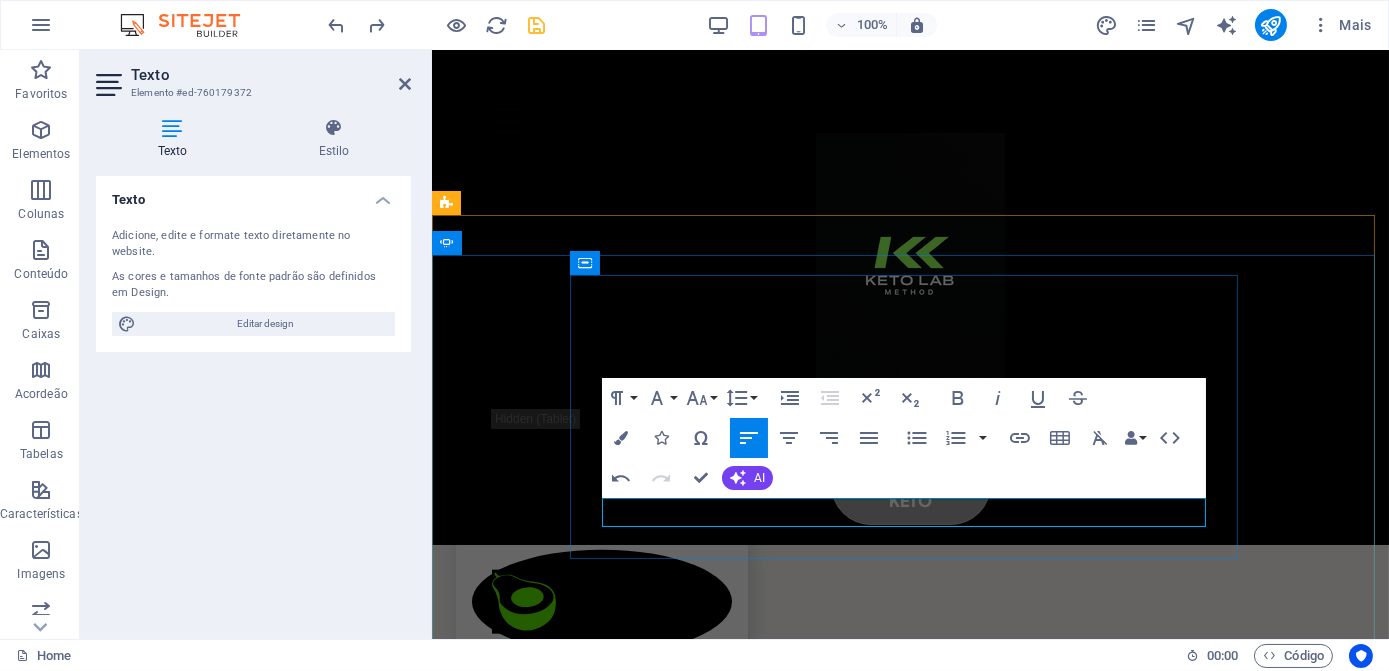 click on "​"nunca pensei que deixasse" at bounding box center [-720, 4803] 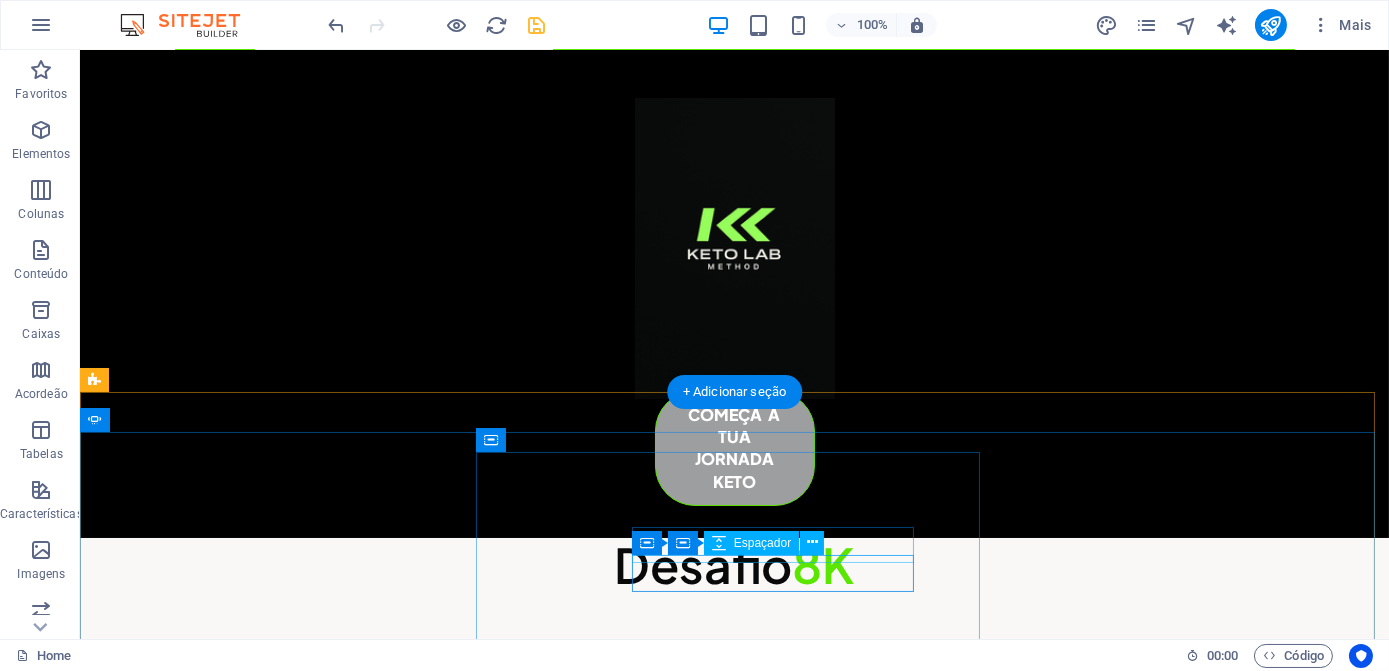 scroll, scrollTop: 4724, scrollLeft: 0, axis: vertical 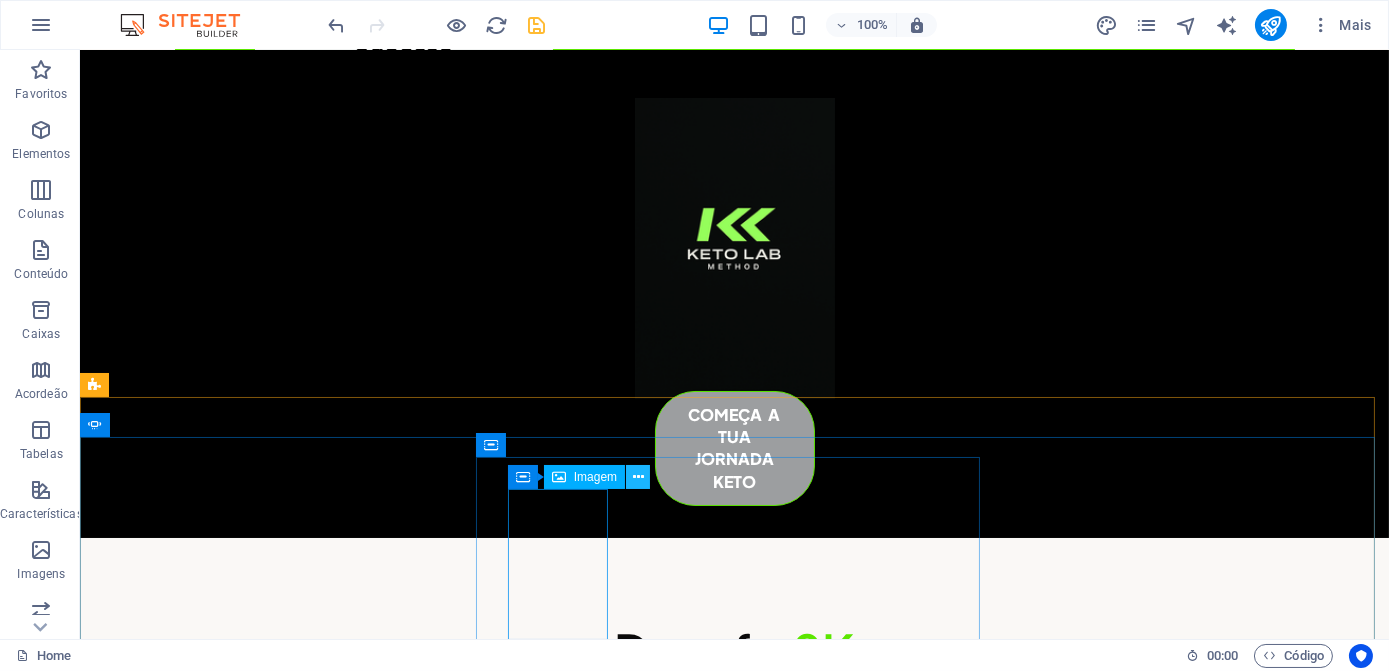 click at bounding box center [638, 477] 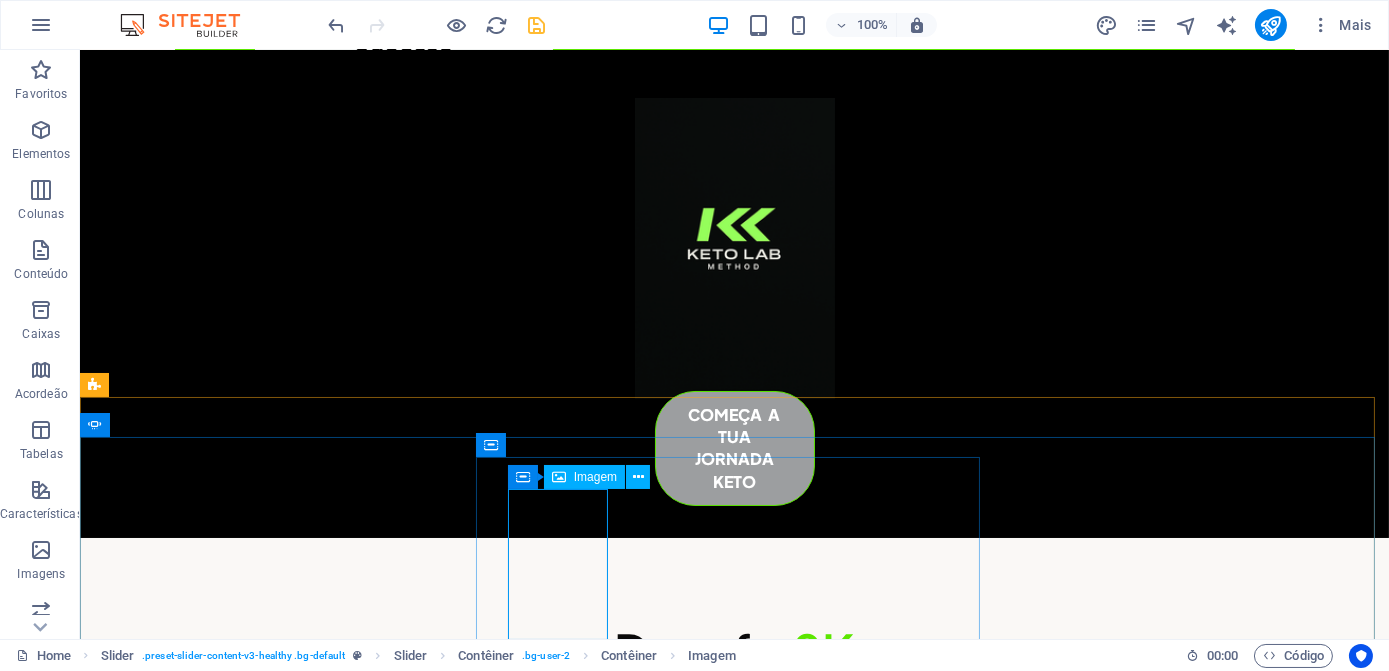click on "Imagem" at bounding box center [584, 477] 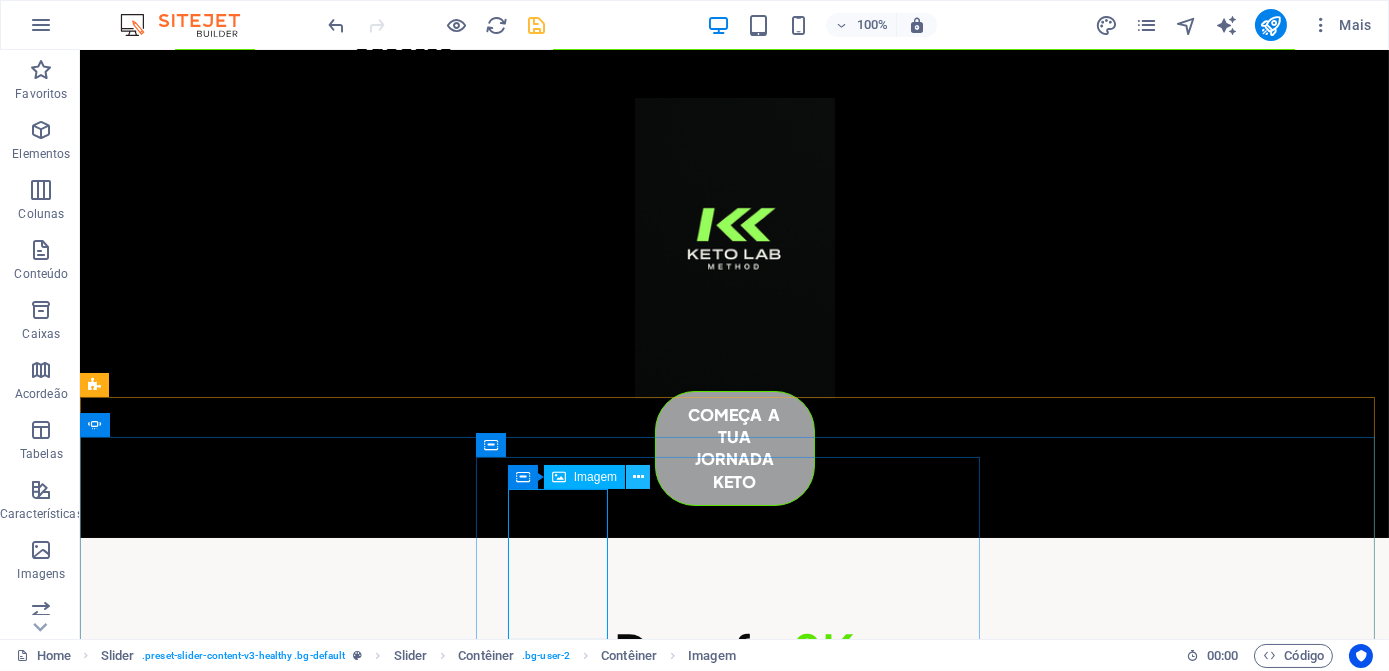 click at bounding box center [638, 477] 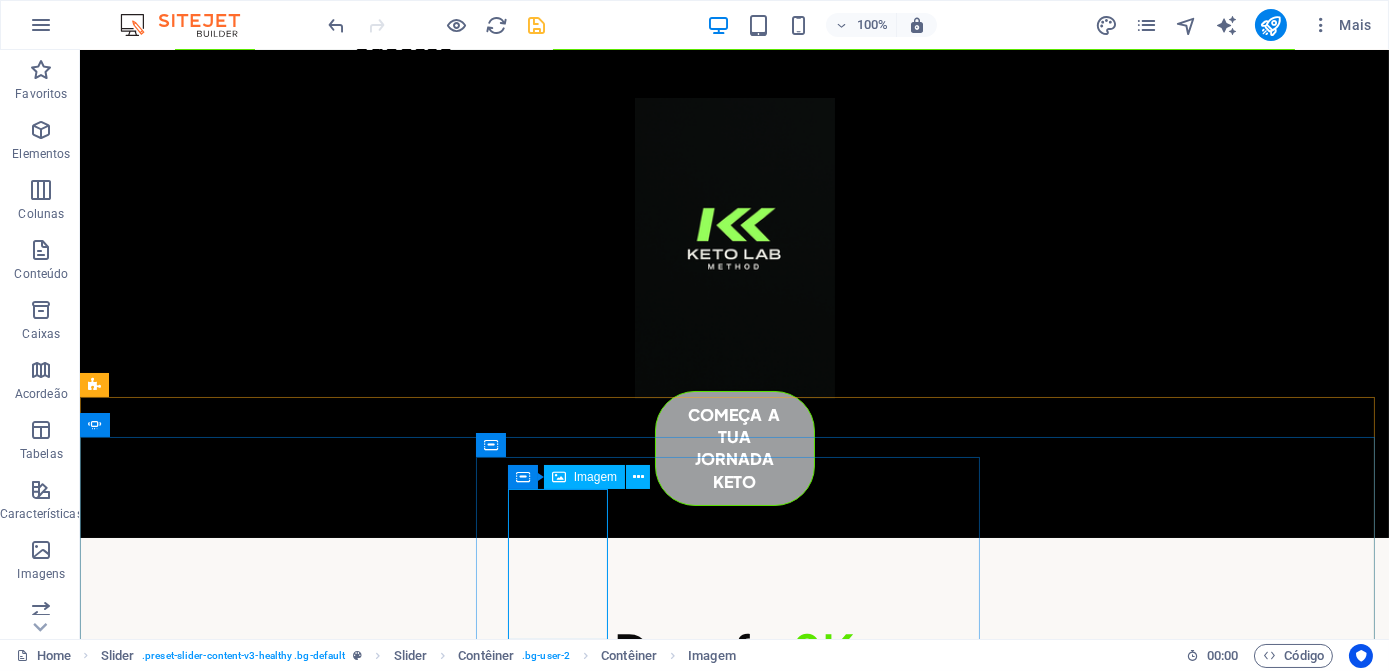 click at bounding box center [559, 477] 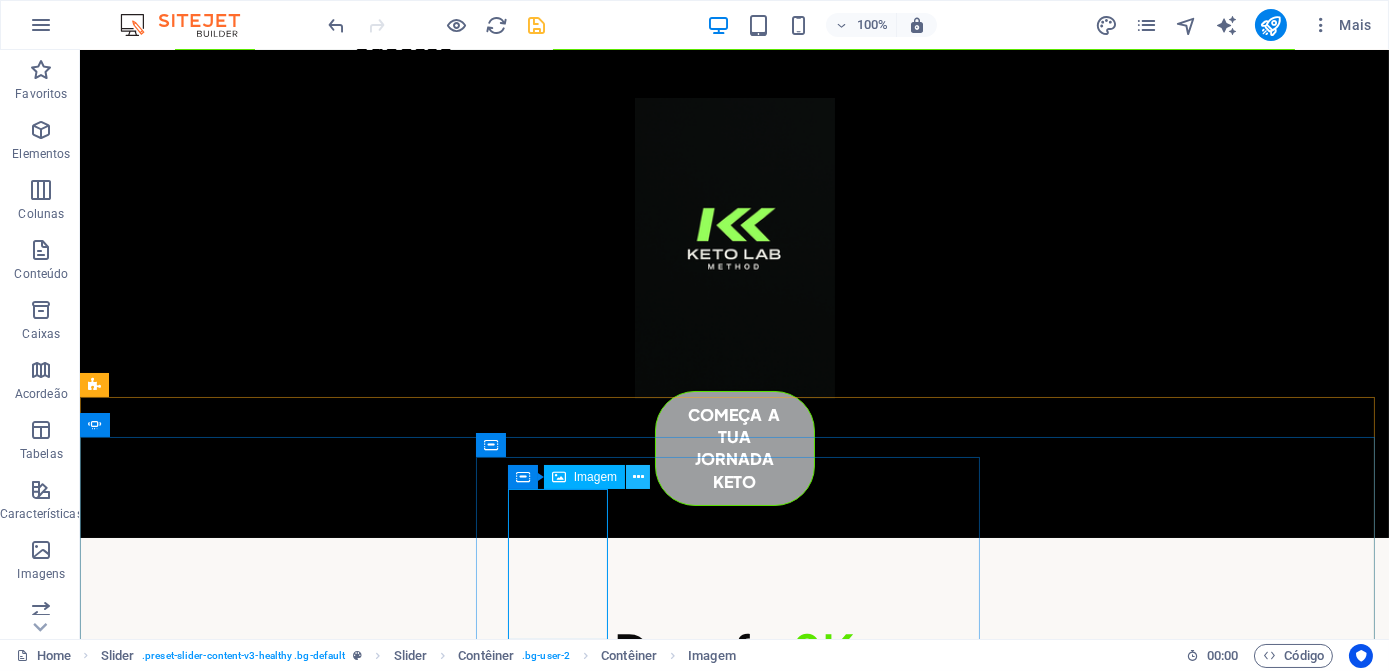 click at bounding box center [638, 477] 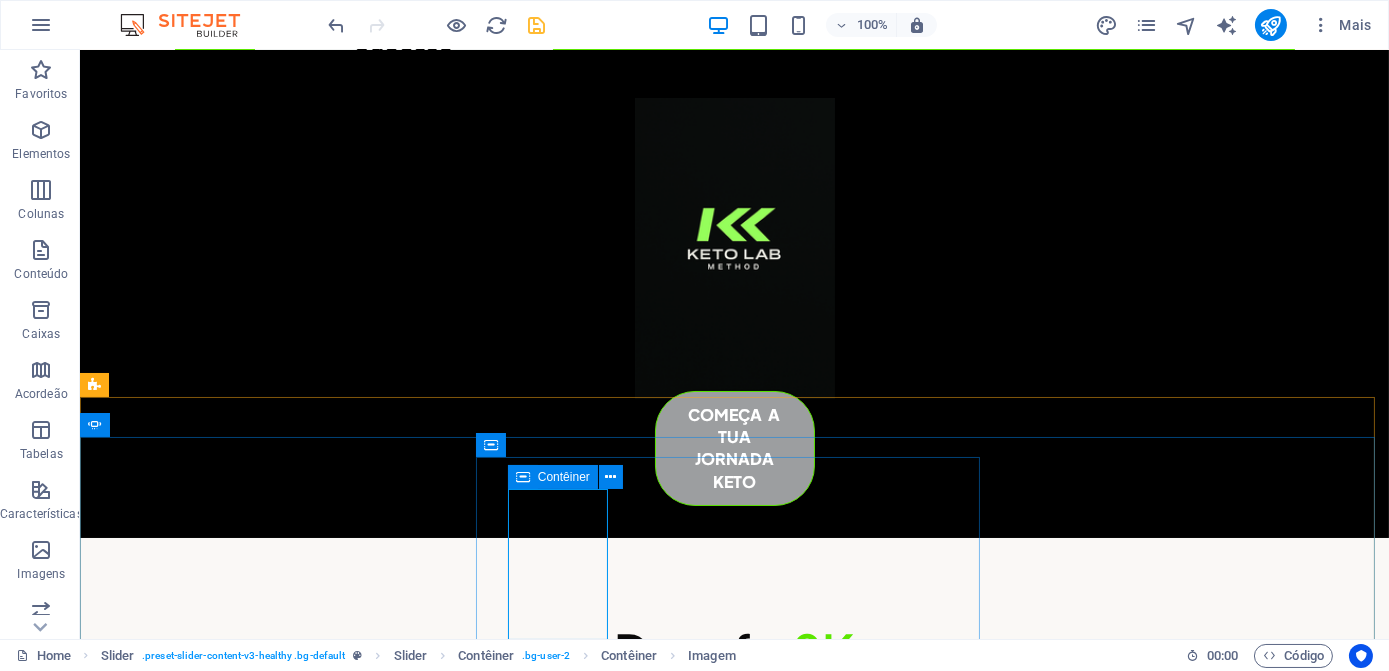 click on "Contêiner" at bounding box center (553, 477) 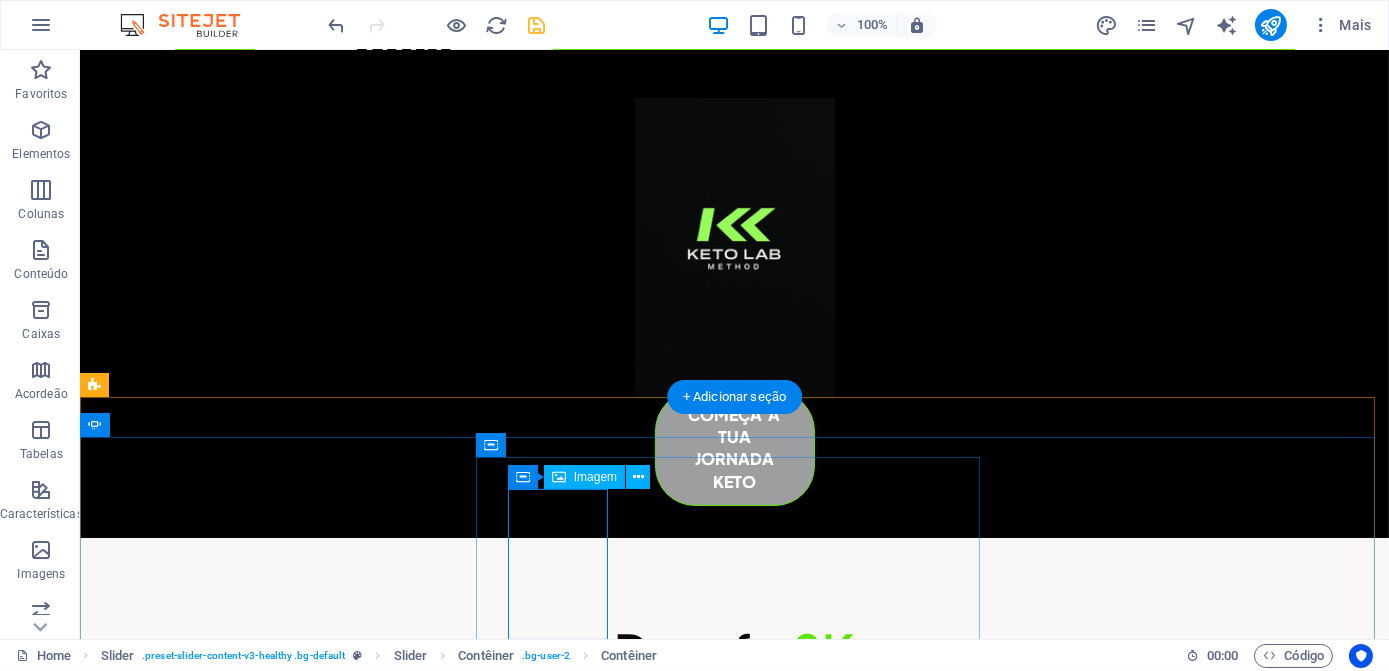 click at bounding box center [-577, 4424] 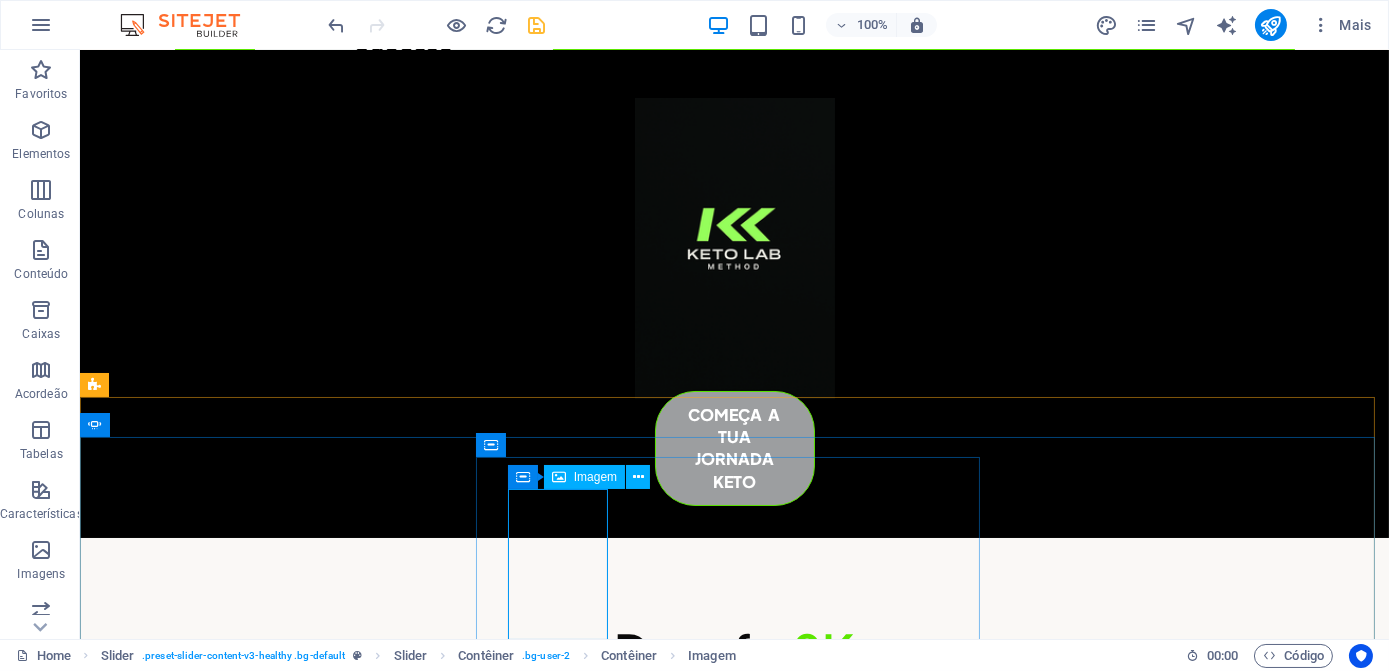 click on "Imagem" at bounding box center (595, 477) 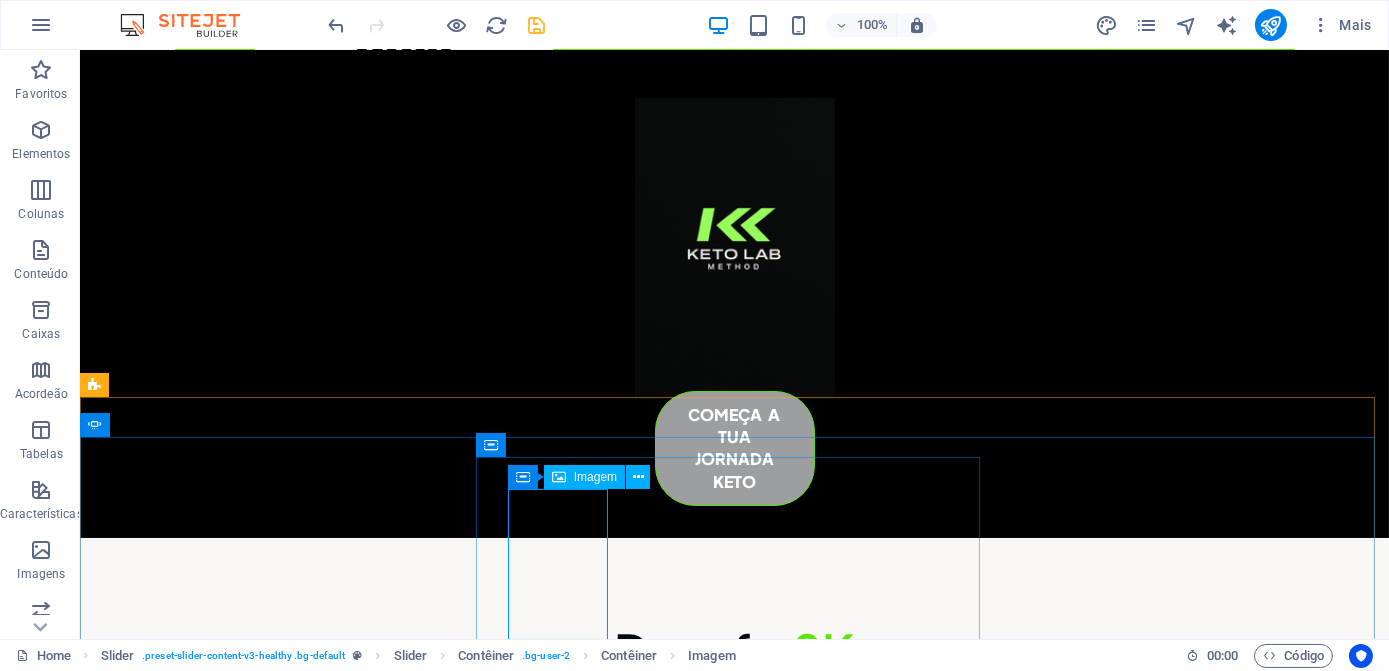 click on "Imagem" at bounding box center [595, 477] 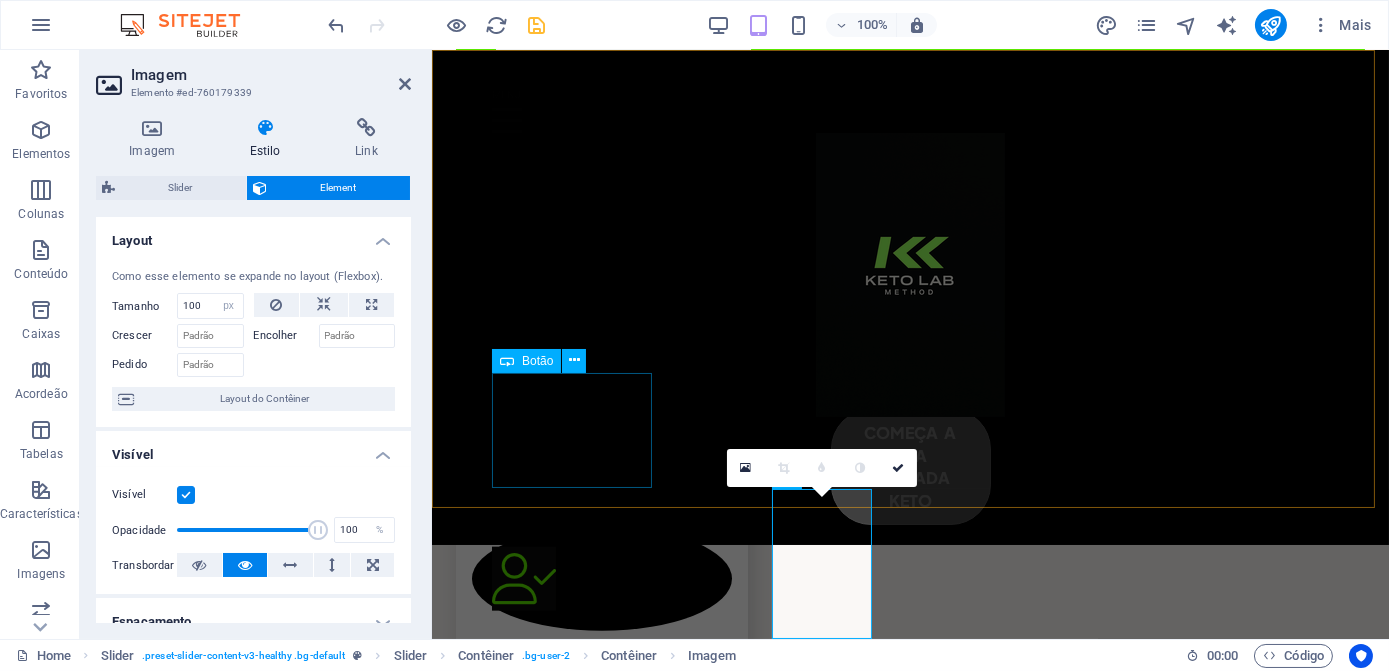 scroll, scrollTop: 4794, scrollLeft: 0, axis: vertical 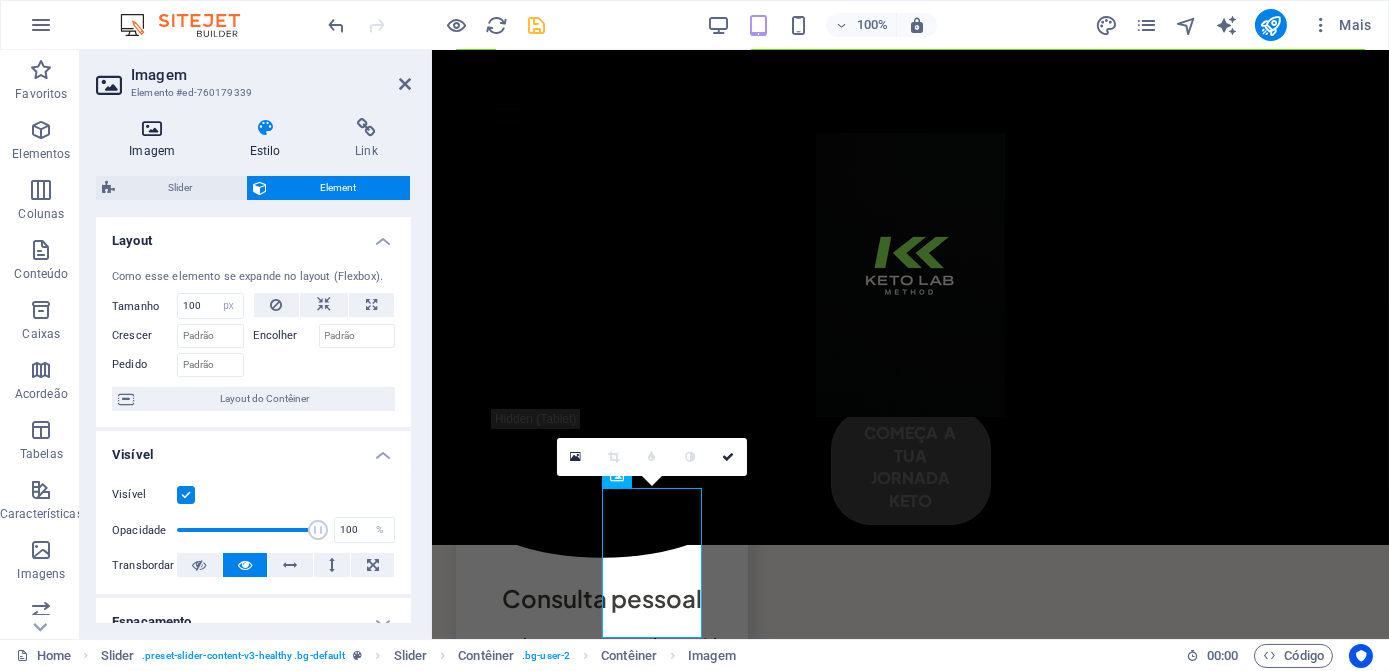 click at bounding box center (152, 128) 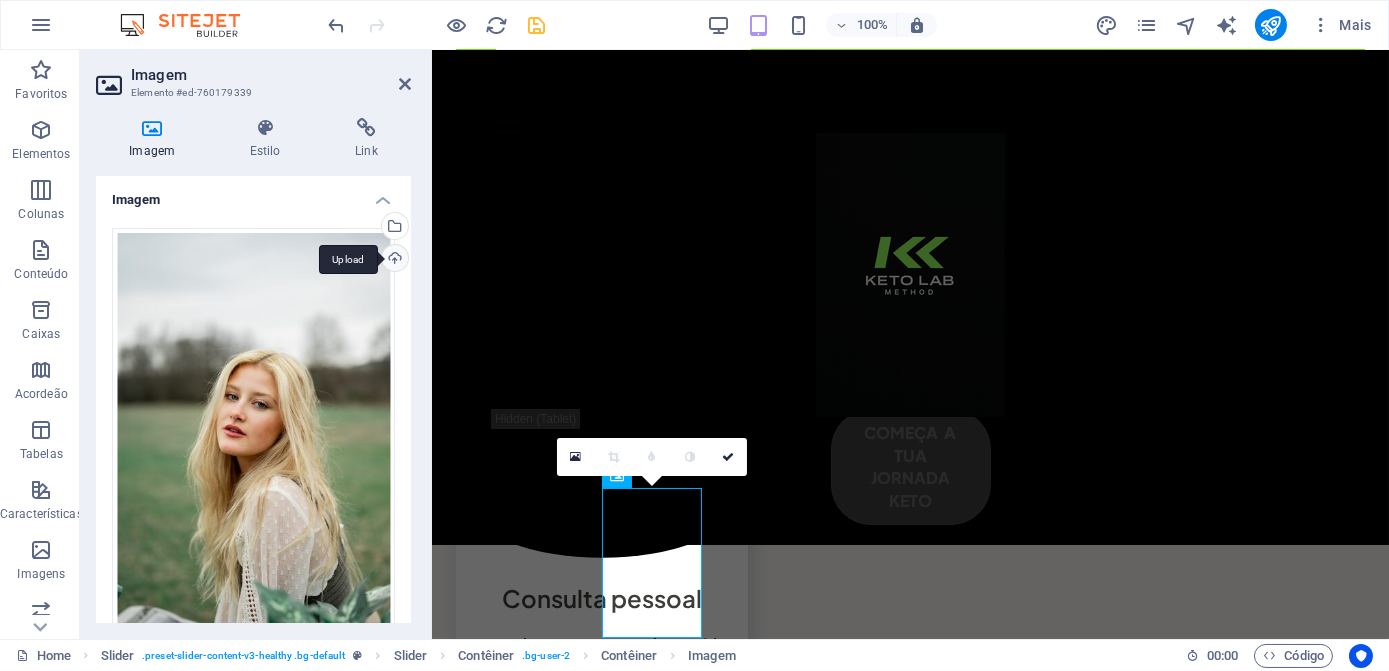 click on "Upload" at bounding box center (393, 260) 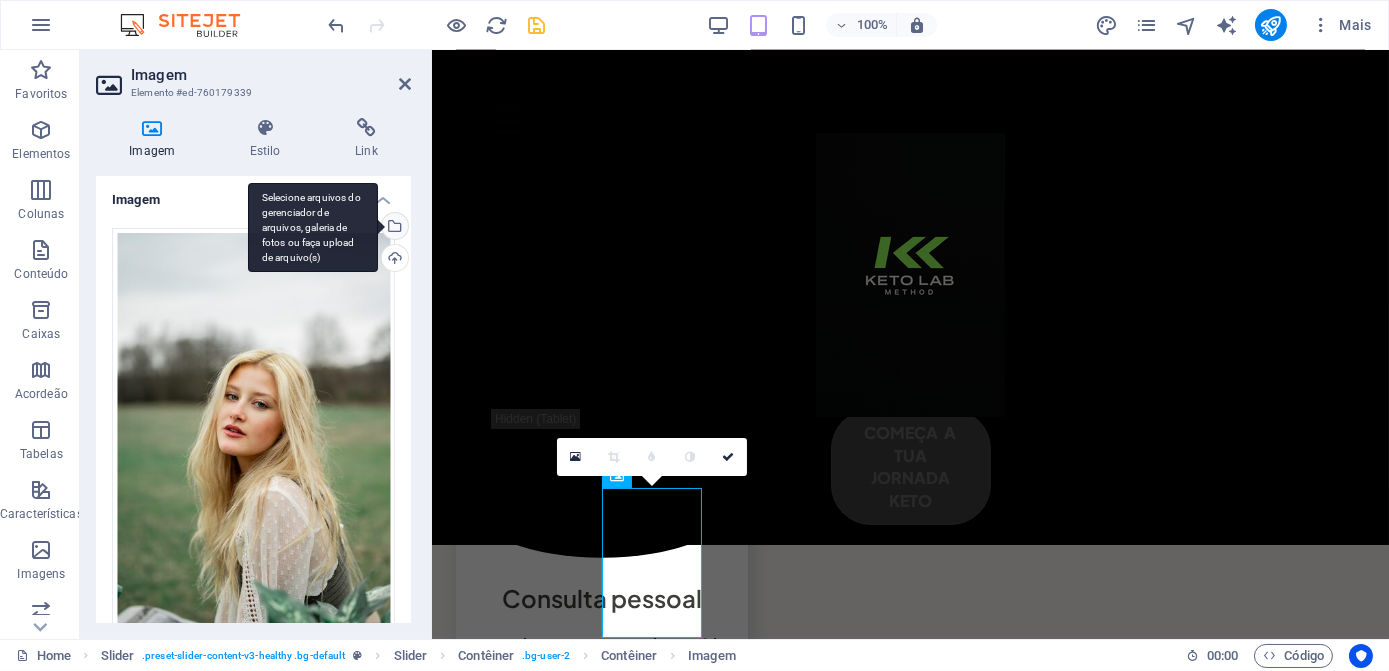 click on "Selecione arquivos do gerenciador de arquivos, galeria de fotos ou faça upload de arquivo(s)" at bounding box center (393, 228) 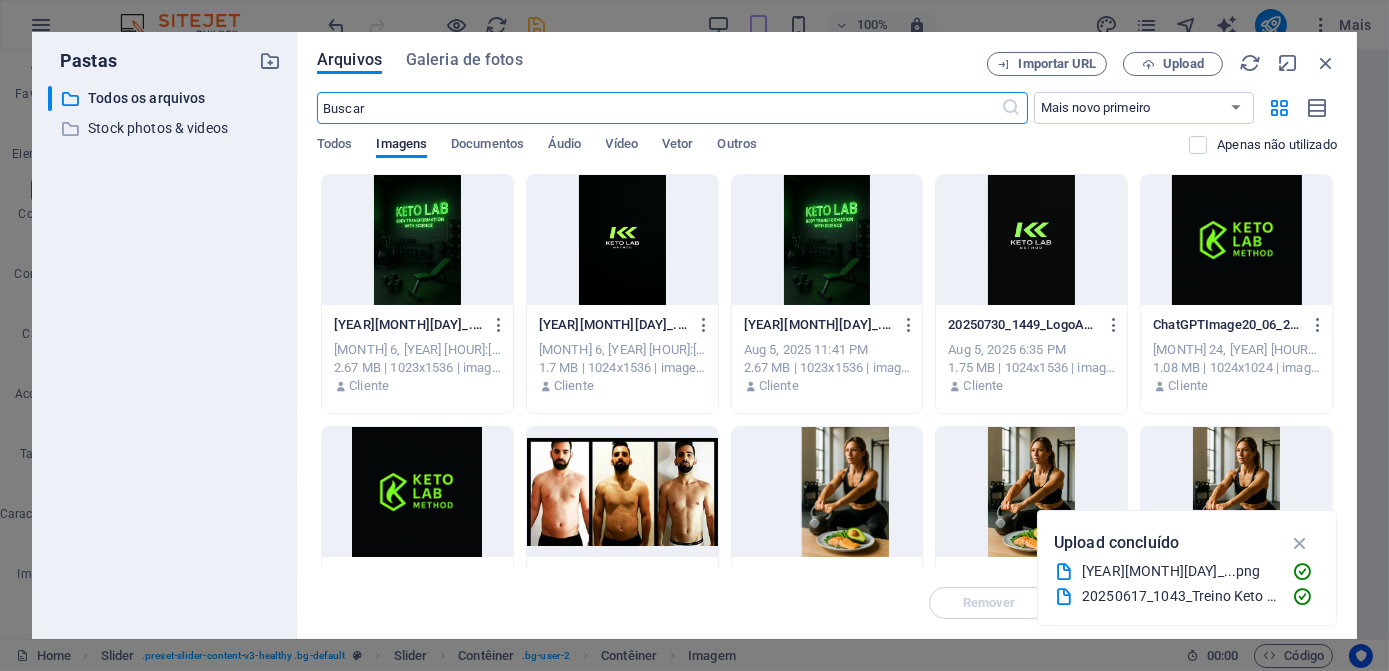 scroll, scrollTop: 6292, scrollLeft: 0, axis: vertical 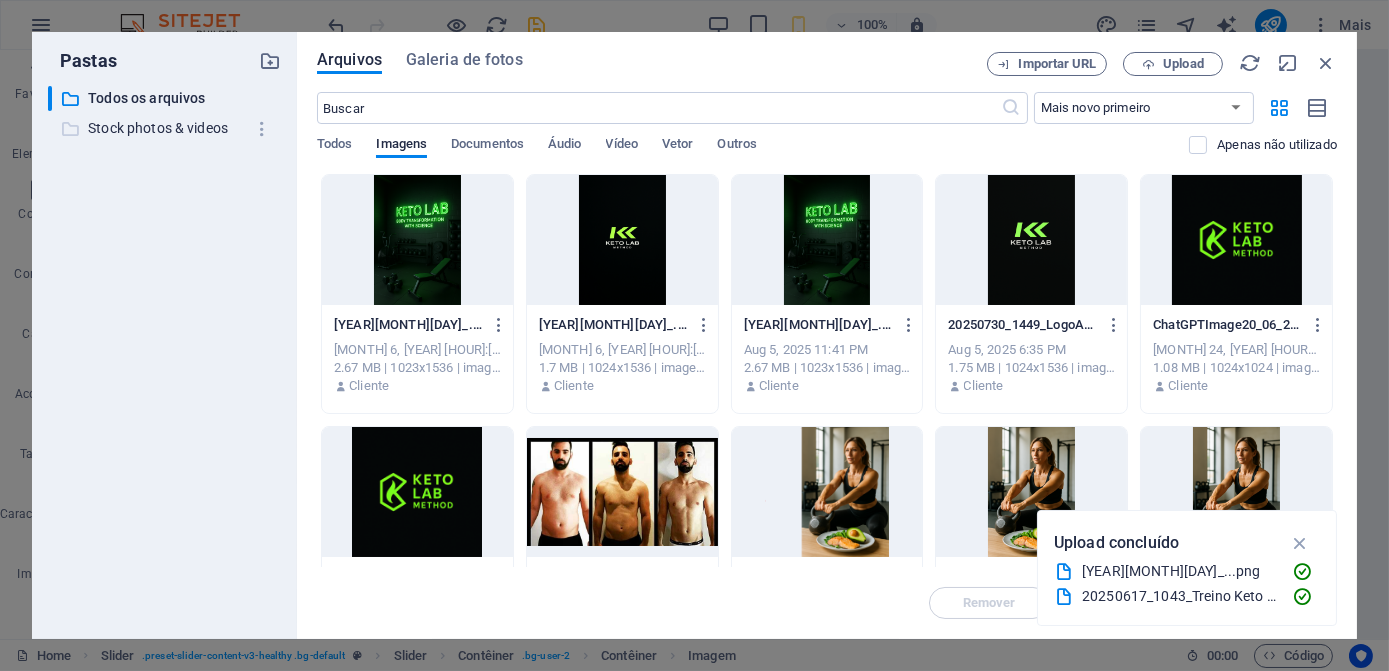click on "Stock photos & videos" at bounding box center [166, 128] 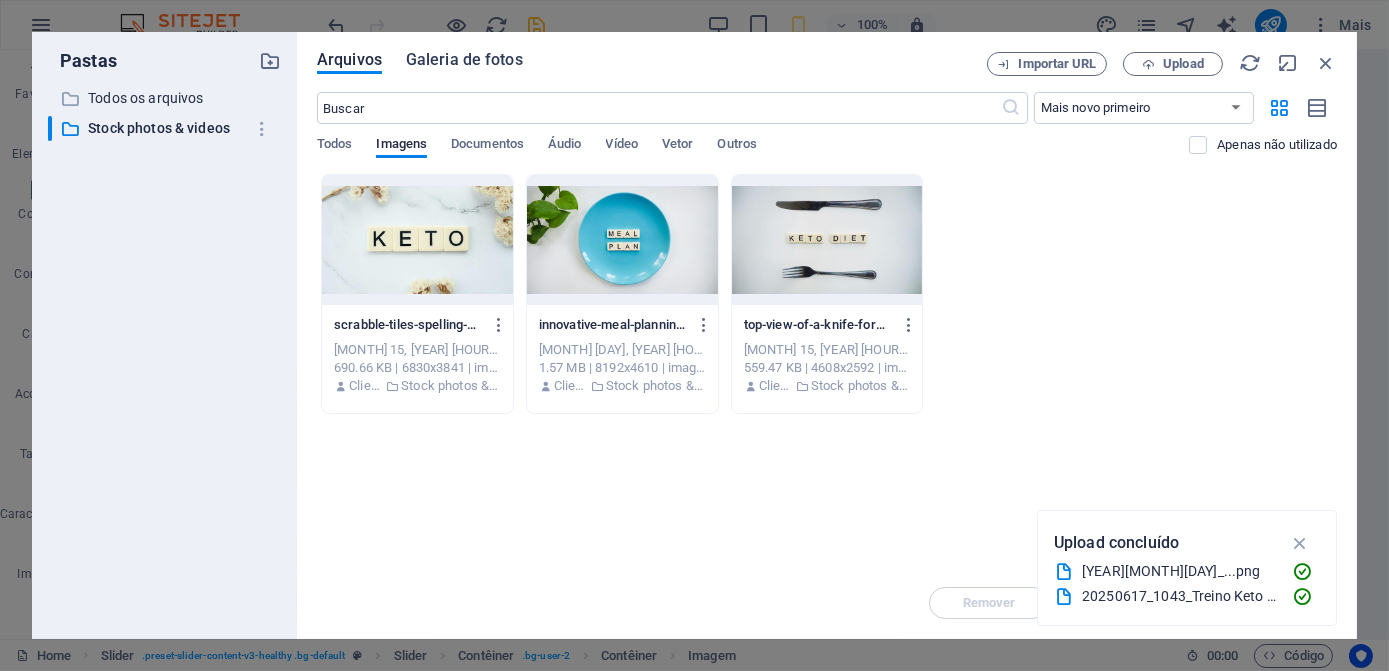 click on "Galeria de fotos" at bounding box center (464, 60) 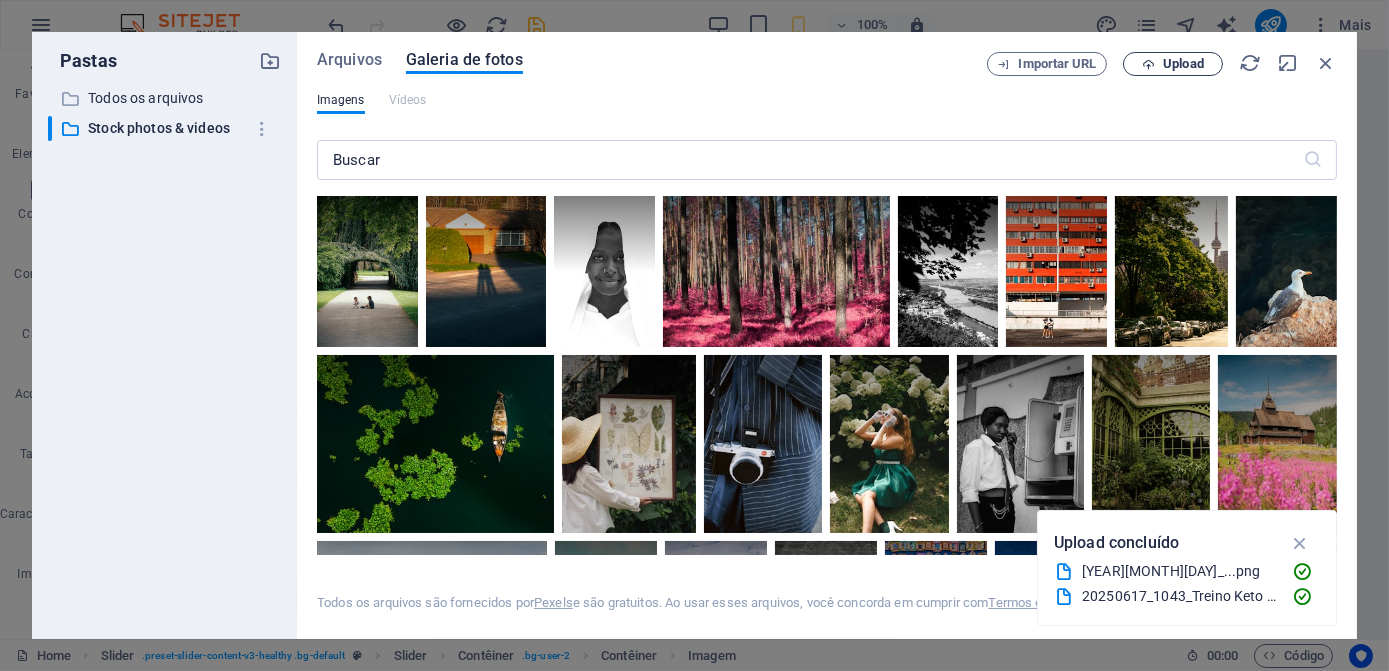 click on "Upload" at bounding box center [1173, 64] 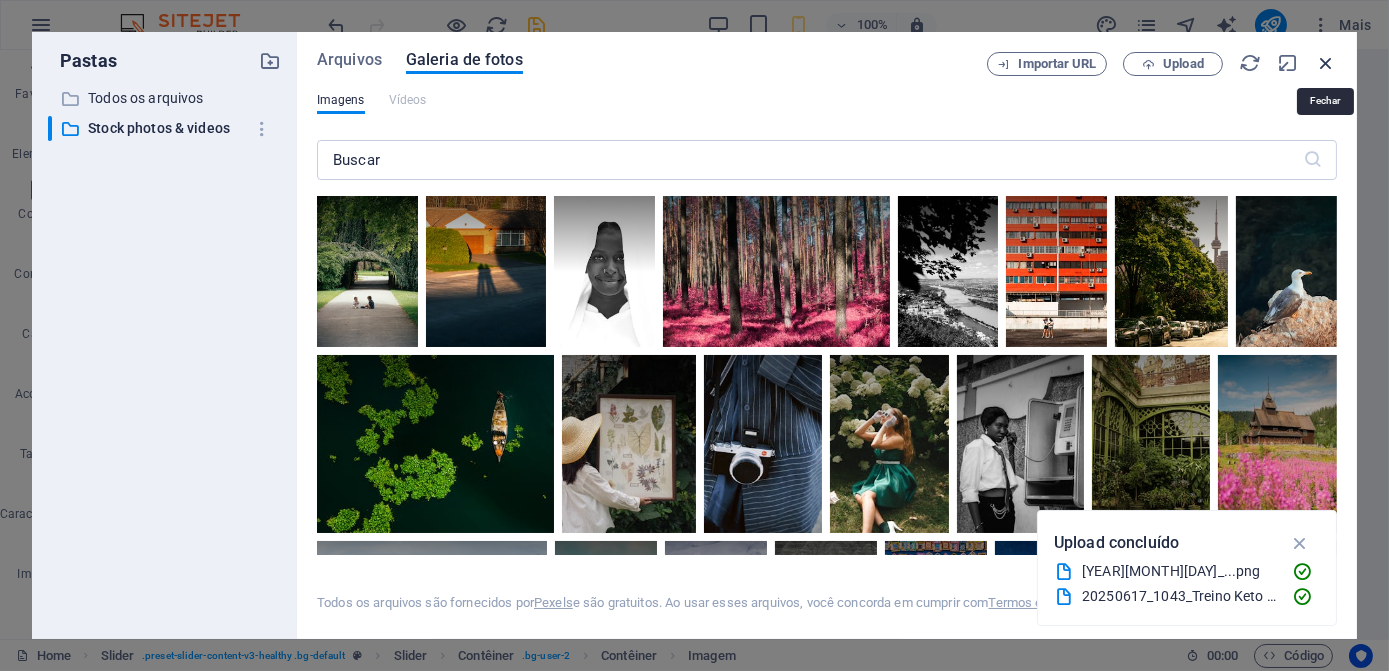 click at bounding box center (1326, 63) 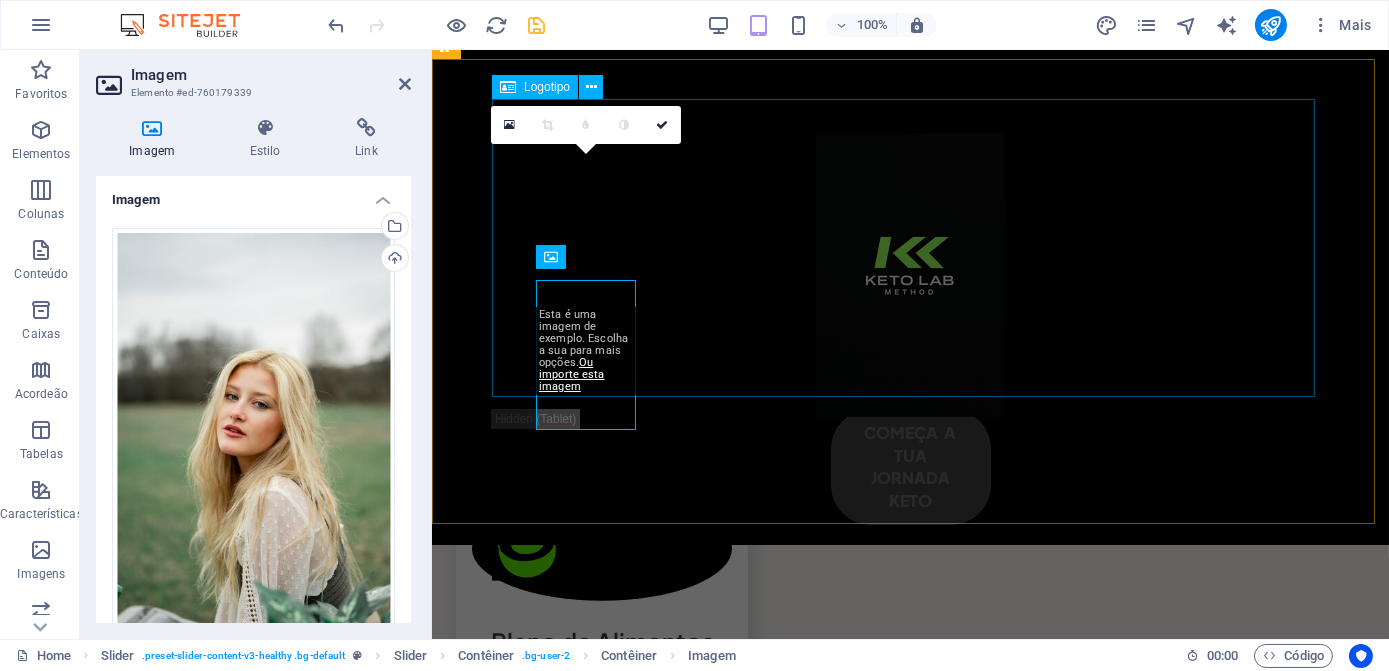 scroll, scrollTop: 5013, scrollLeft: 0, axis: vertical 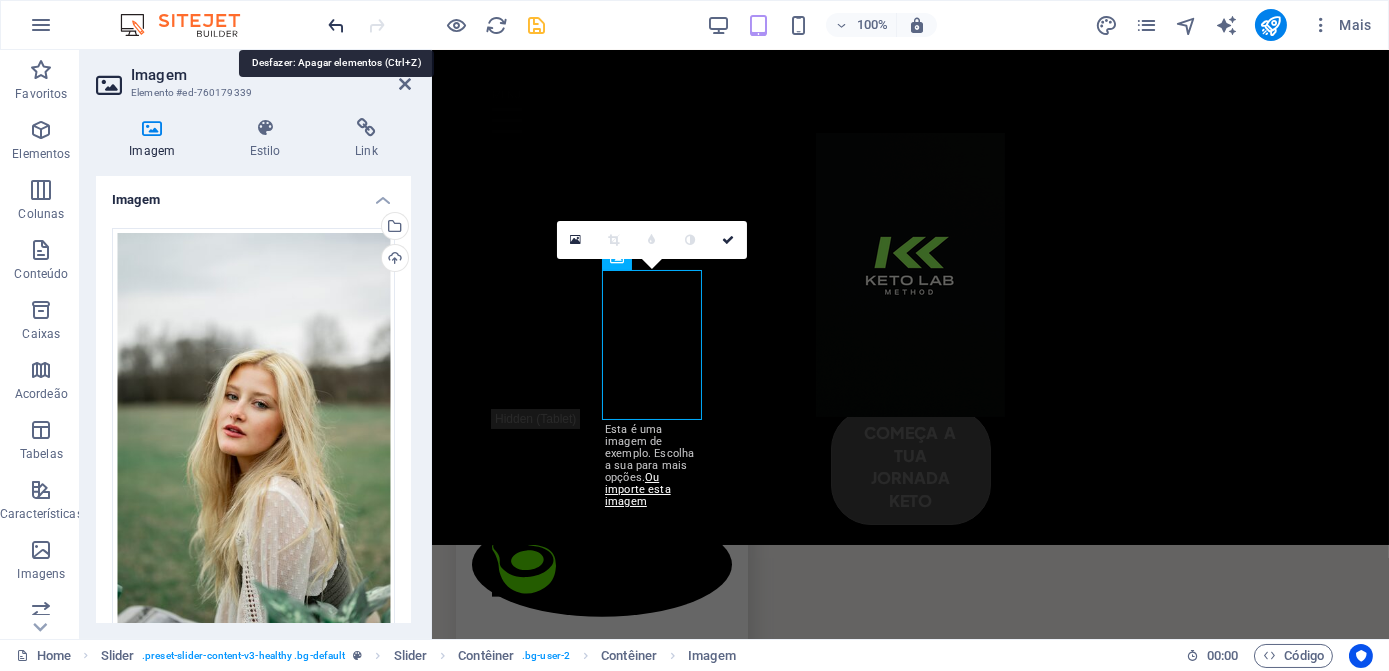 click at bounding box center [337, 25] 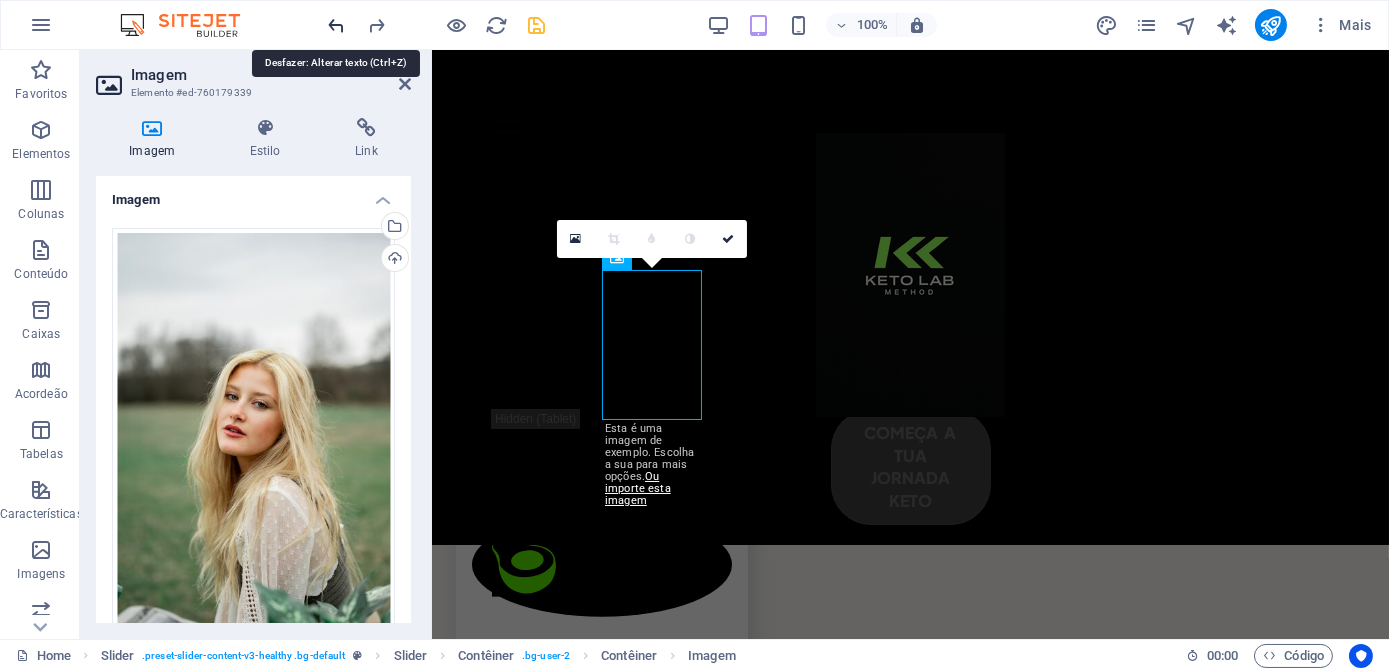 click at bounding box center [337, 25] 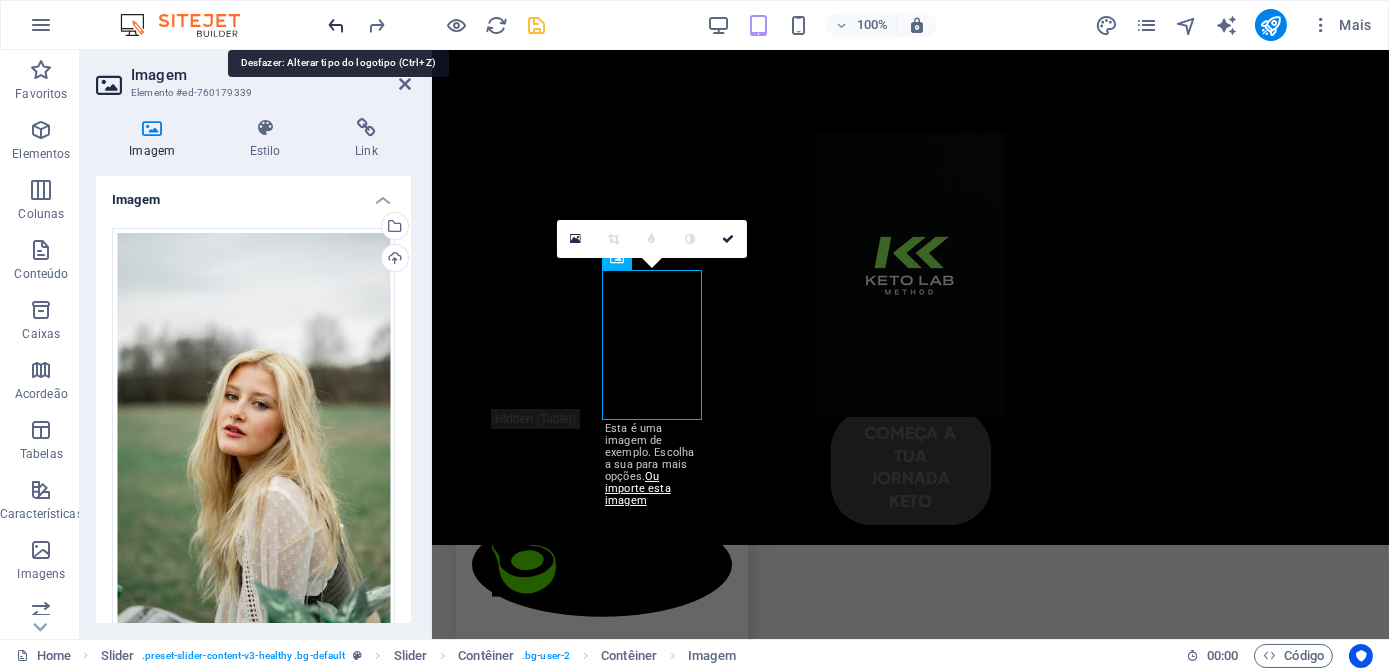 click at bounding box center [337, 25] 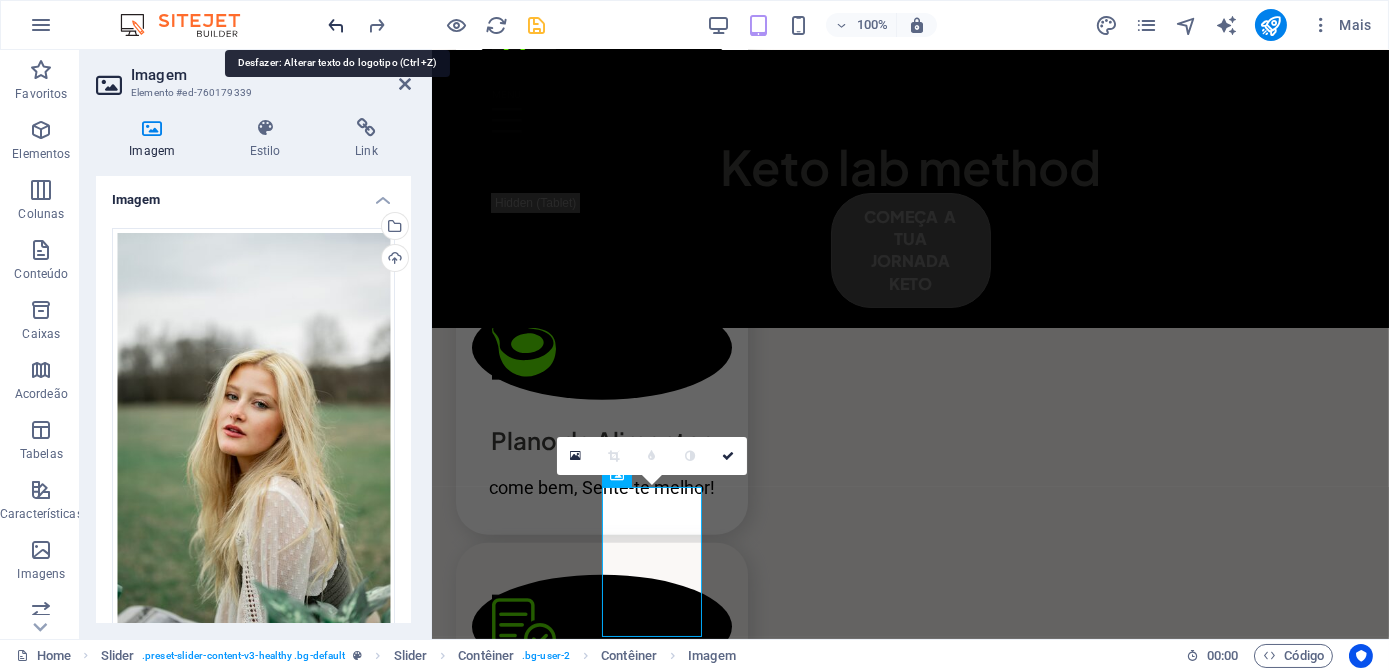 scroll, scrollTop: 4796, scrollLeft: 0, axis: vertical 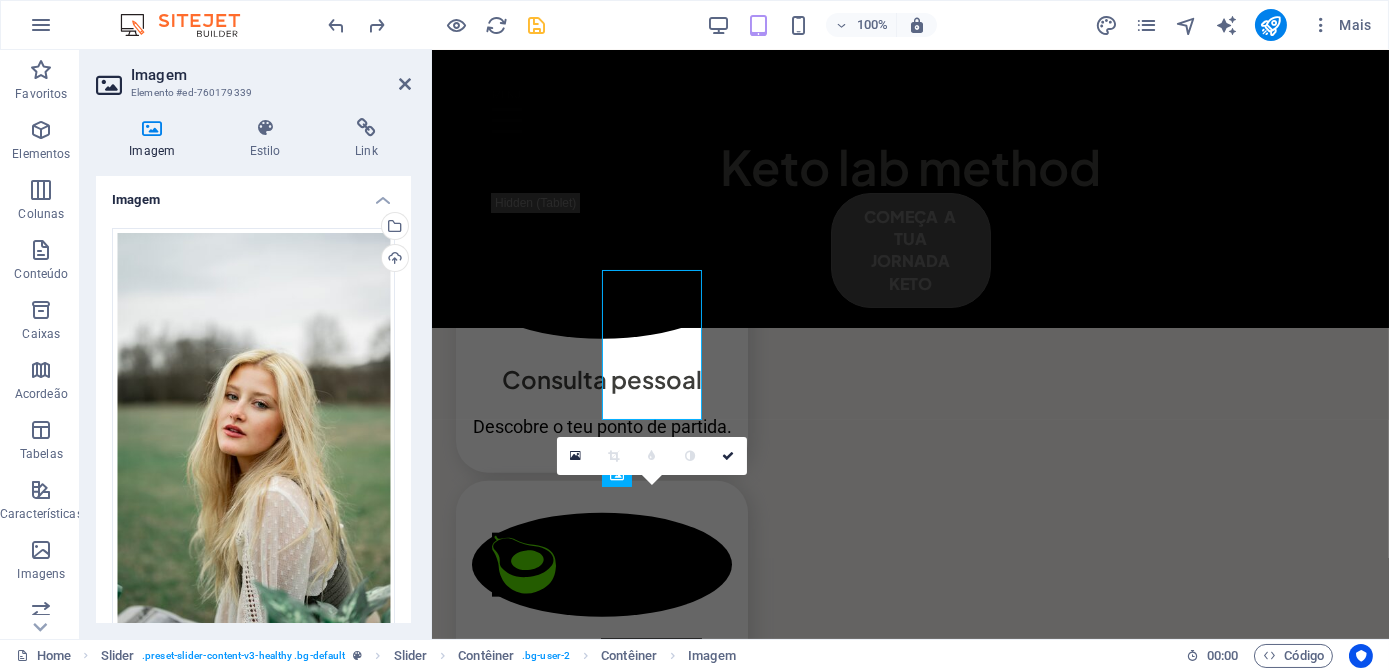 click at bounding box center [437, 25] 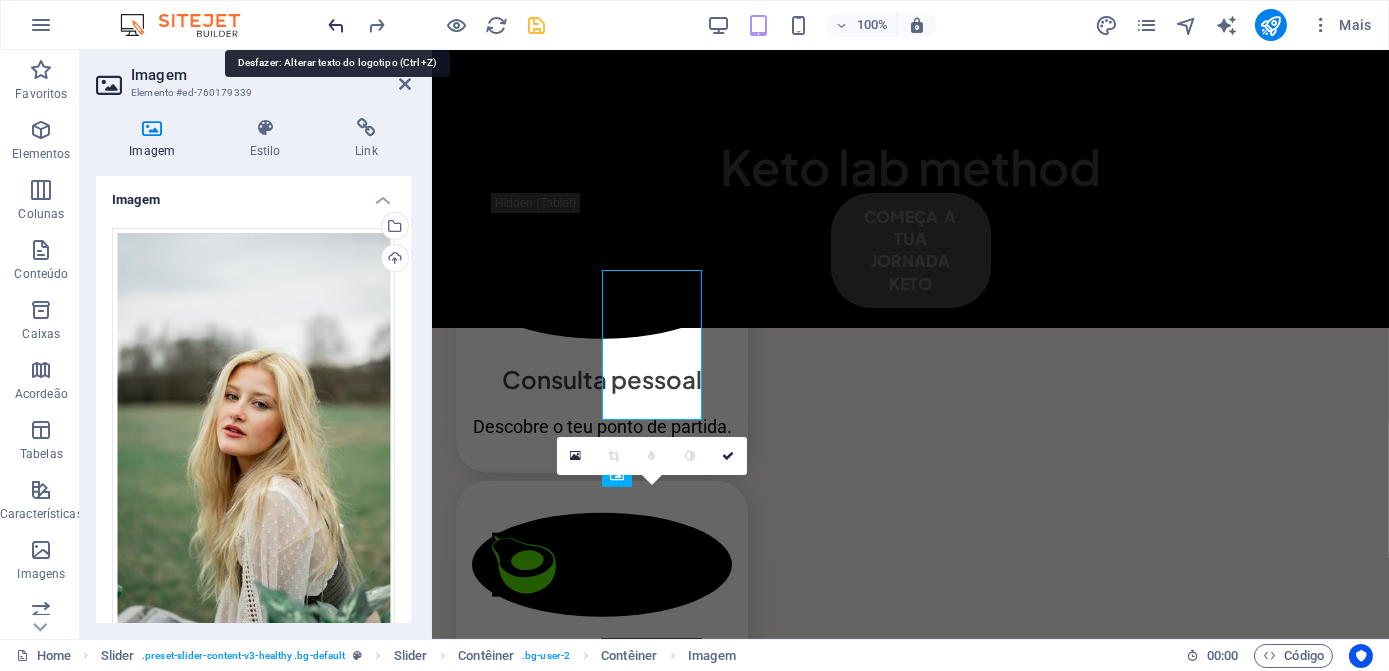 click at bounding box center [337, 25] 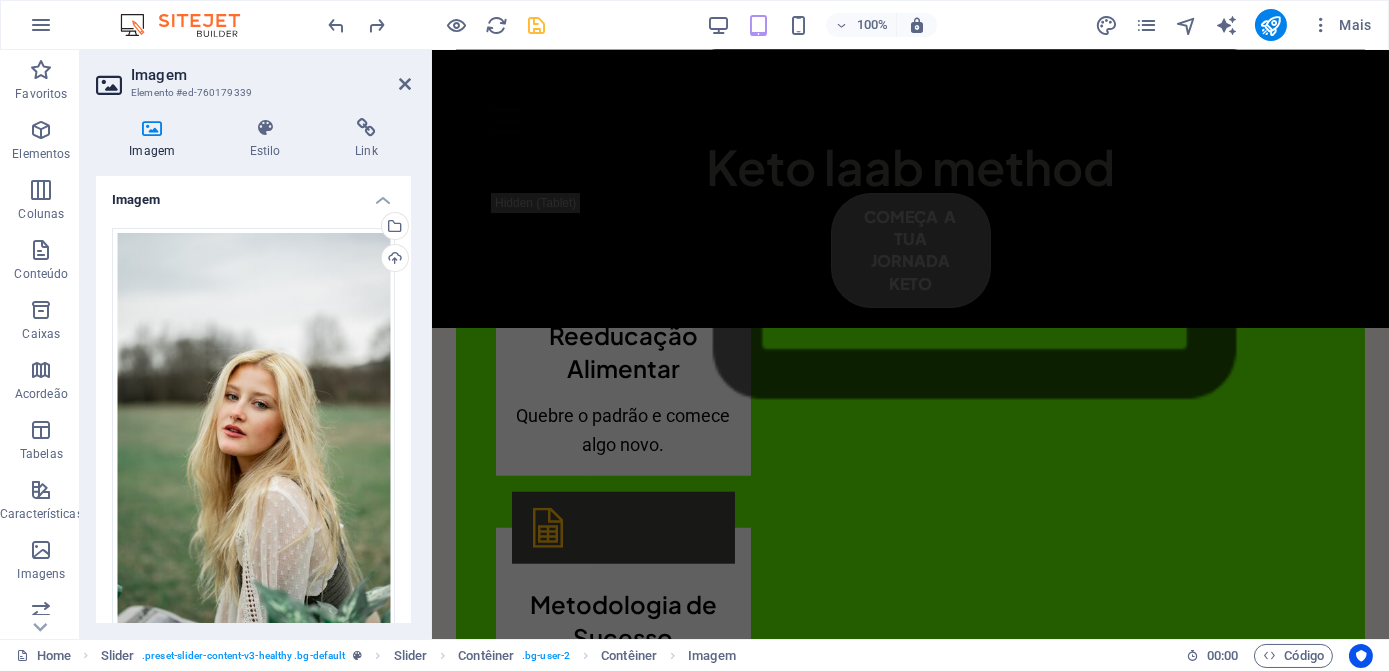 drag, startPoint x: 1254, startPoint y: 182, endPoint x: 1663, endPoint y: 217, distance: 410.4948 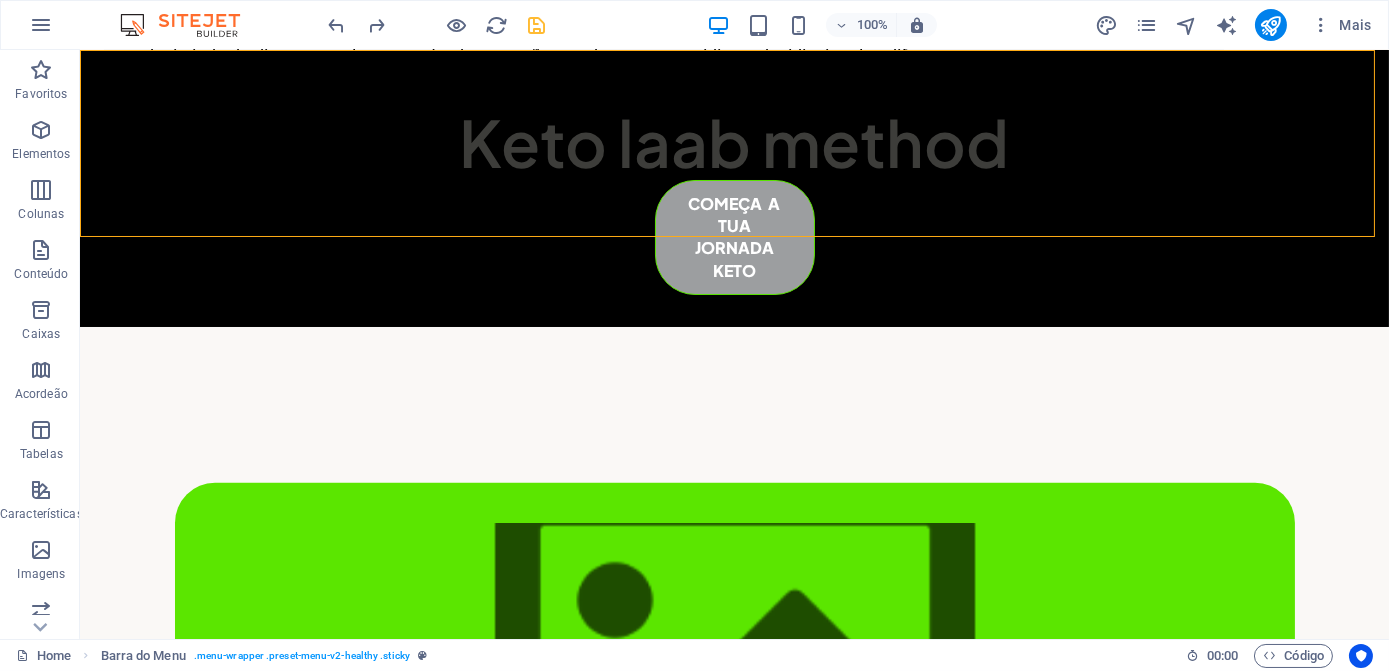 scroll, scrollTop: 3021, scrollLeft: 0, axis: vertical 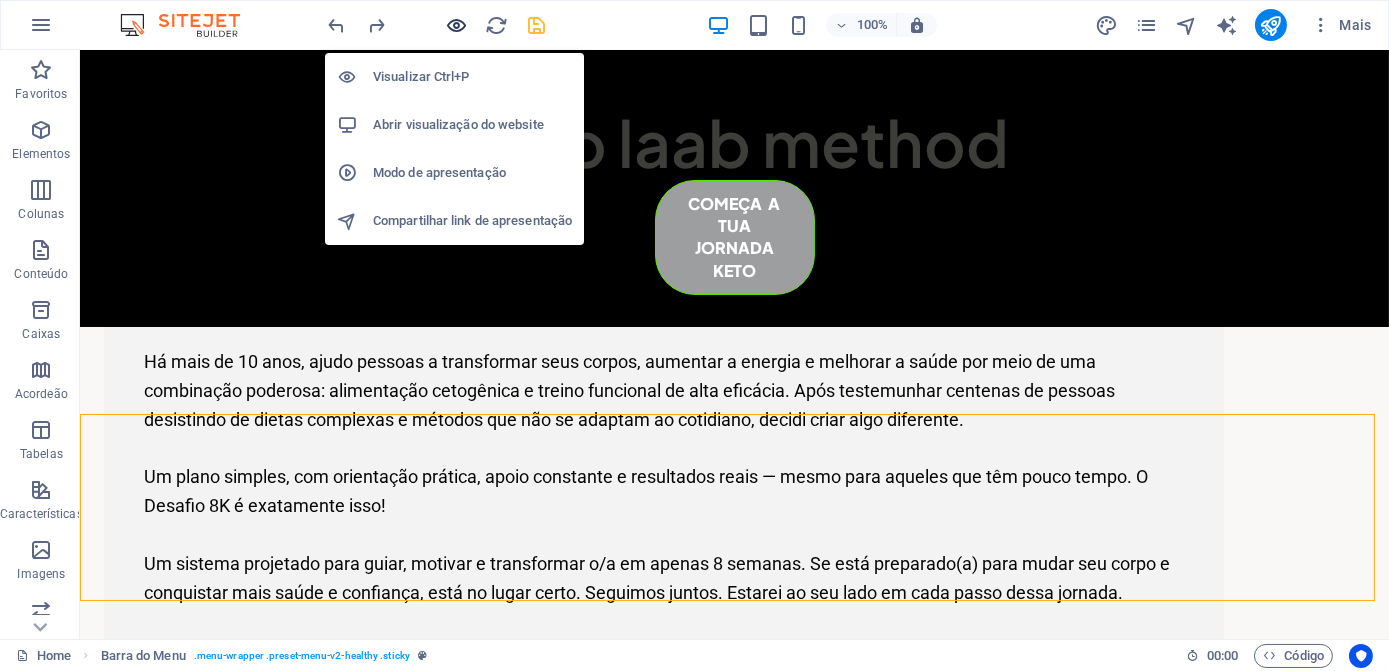 click at bounding box center (457, 25) 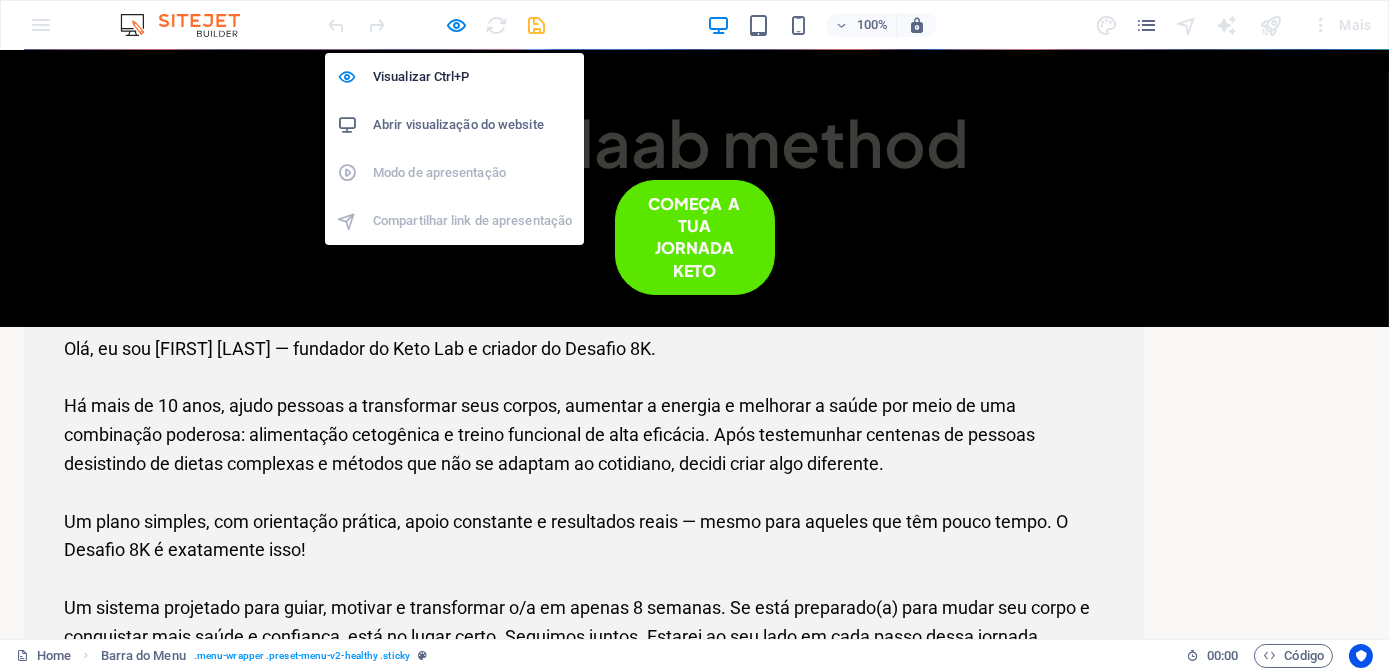 click on "Abrir visualização do website" at bounding box center [472, 125] 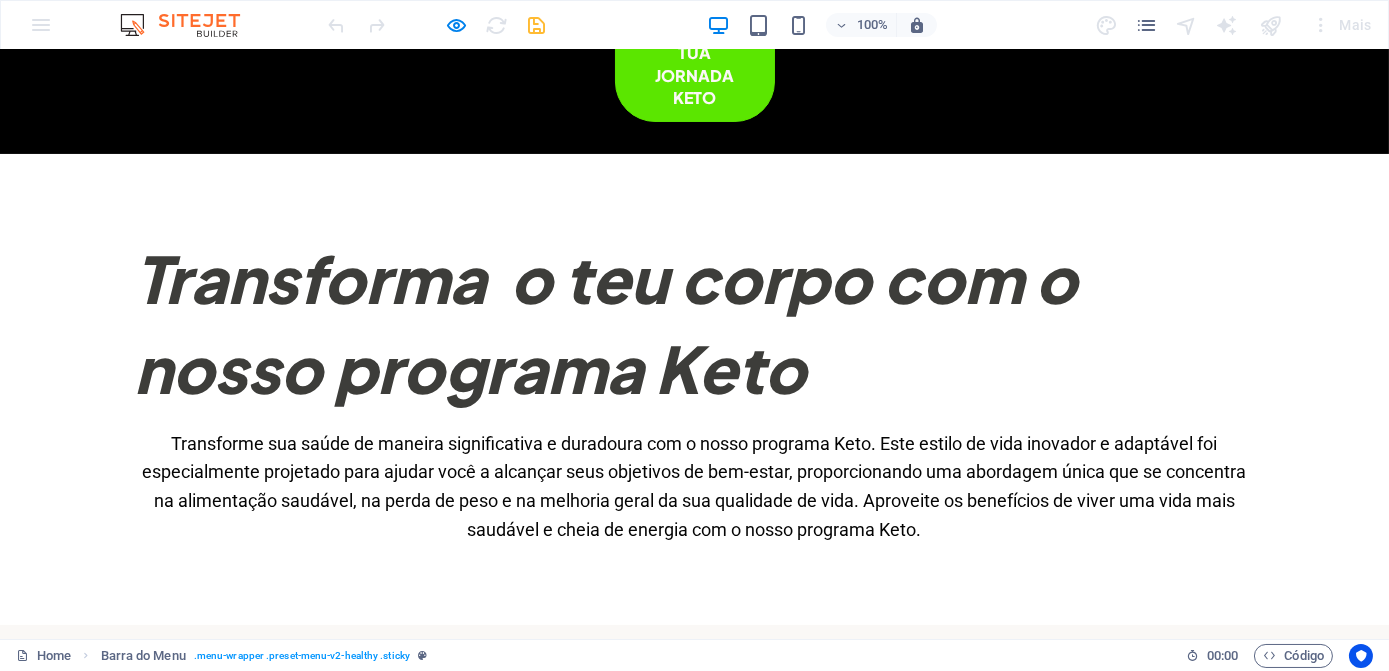 scroll, scrollTop: 0, scrollLeft: 0, axis: both 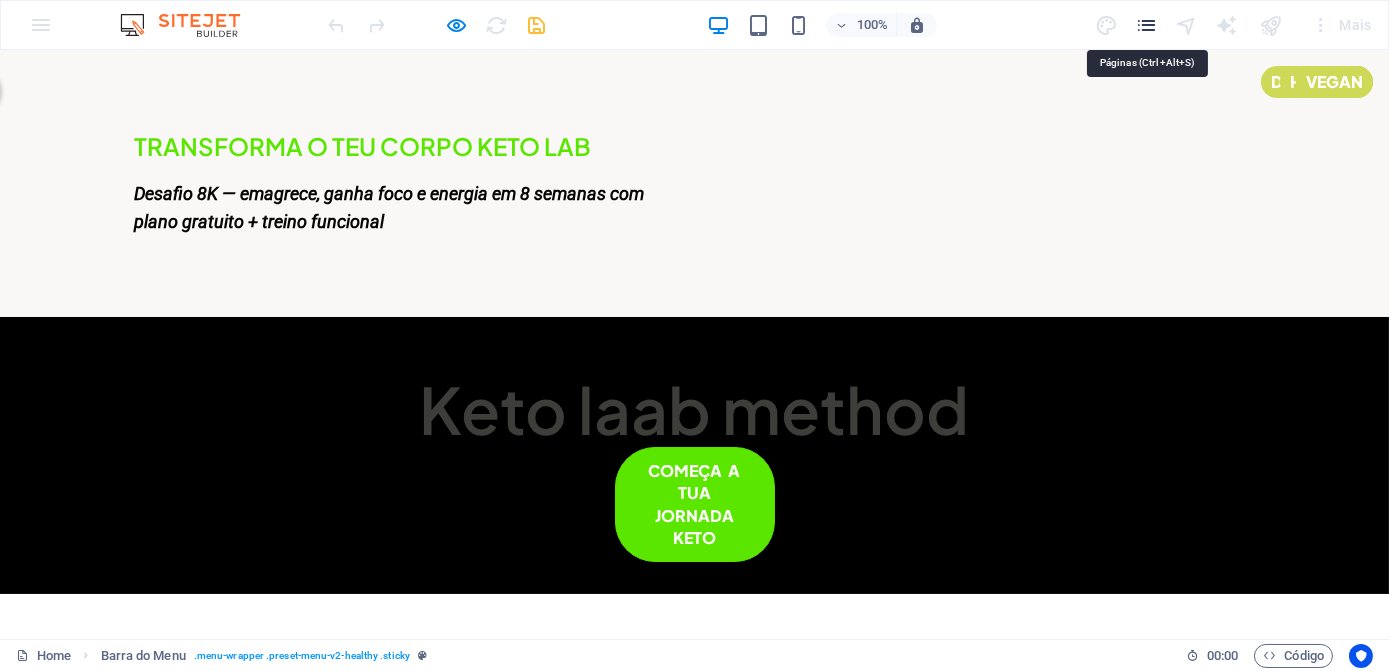 click at bounding box center (1146, 25) 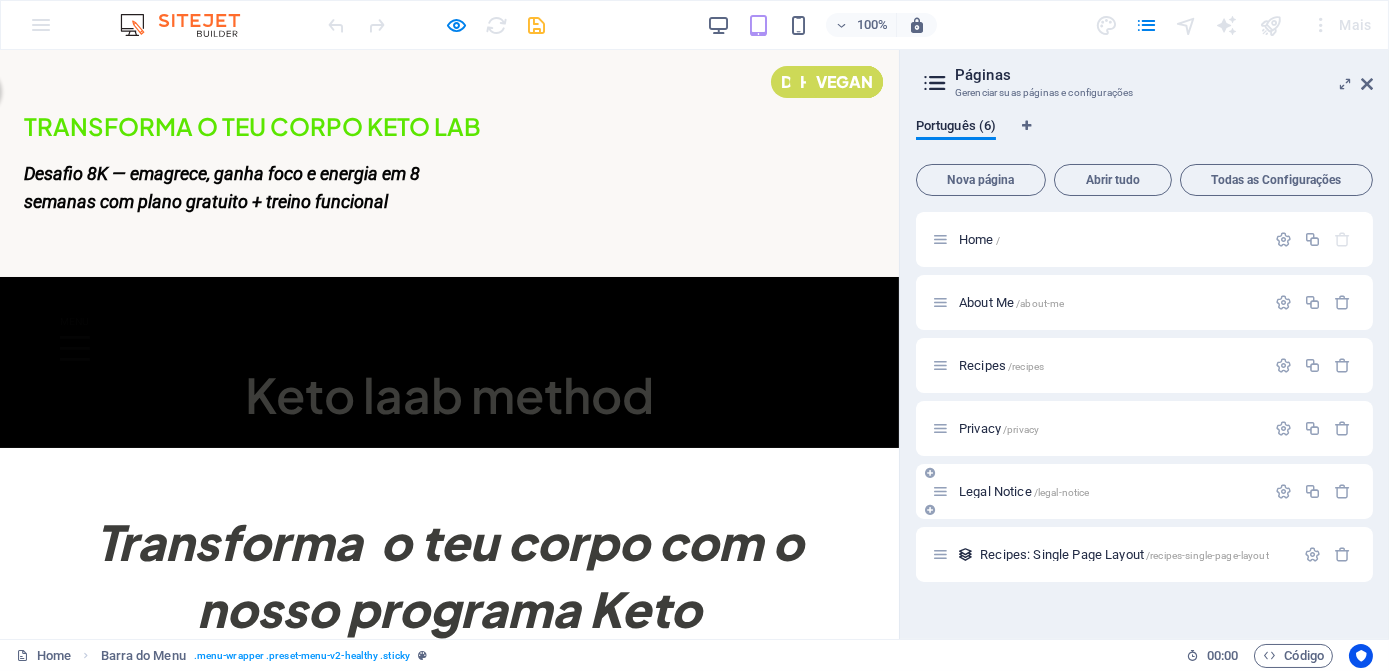 click on "/legal-notice" at bounding box center (1062, 492) 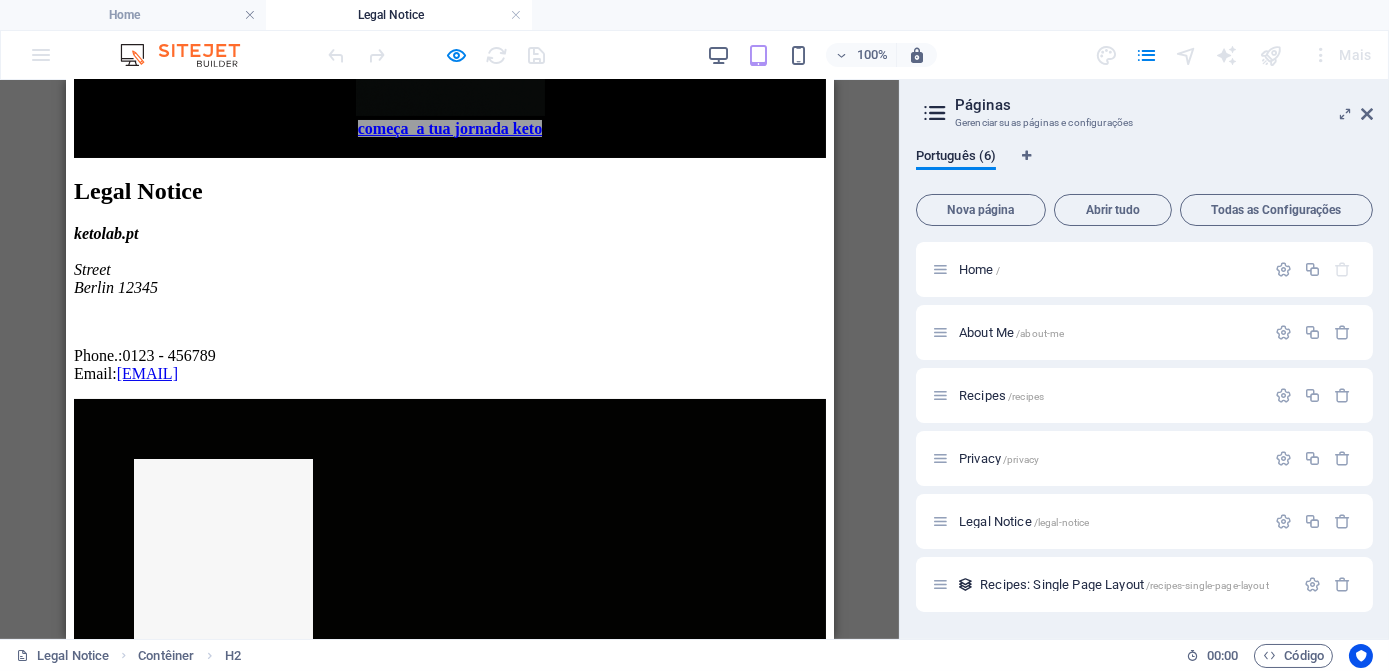 scroll, scrollTop: 363, scrollLeft: 0, axis: vertical 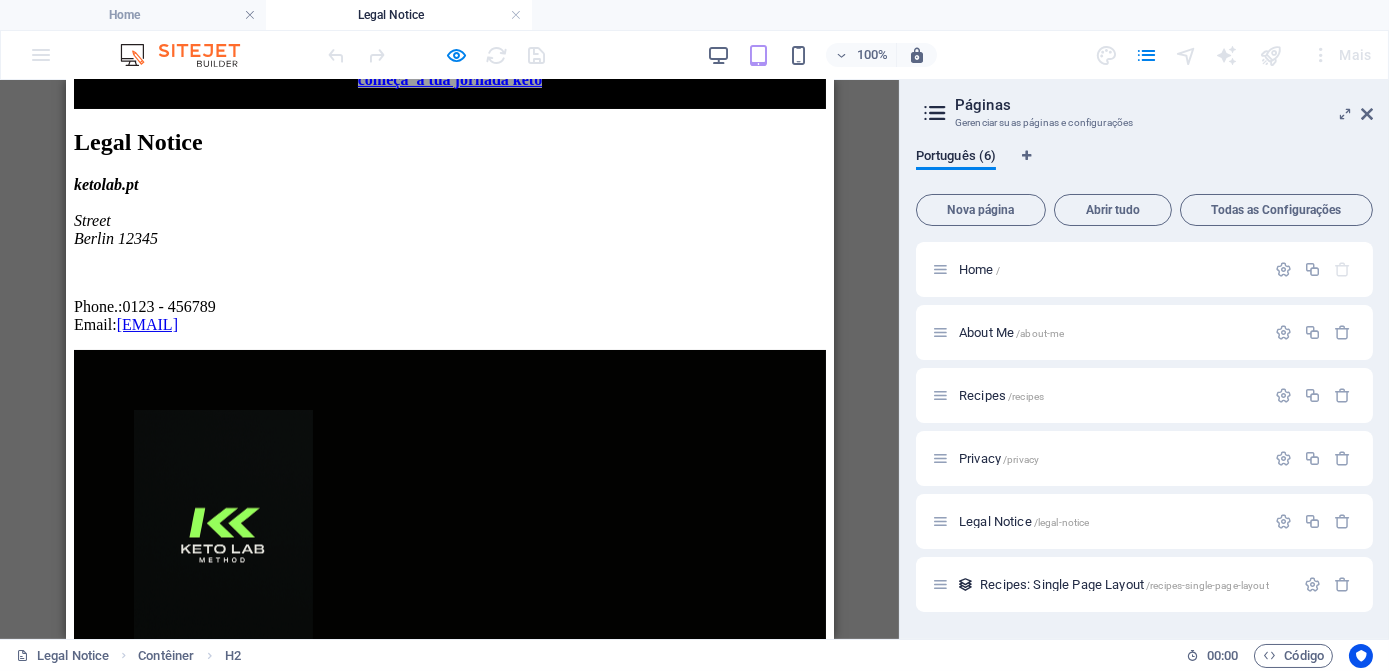 click on "ketolab.pt   Street Berlin   12345
Phone.:  [PHONE] Email:  [EMAIL]" at bounding box center (449, 255) 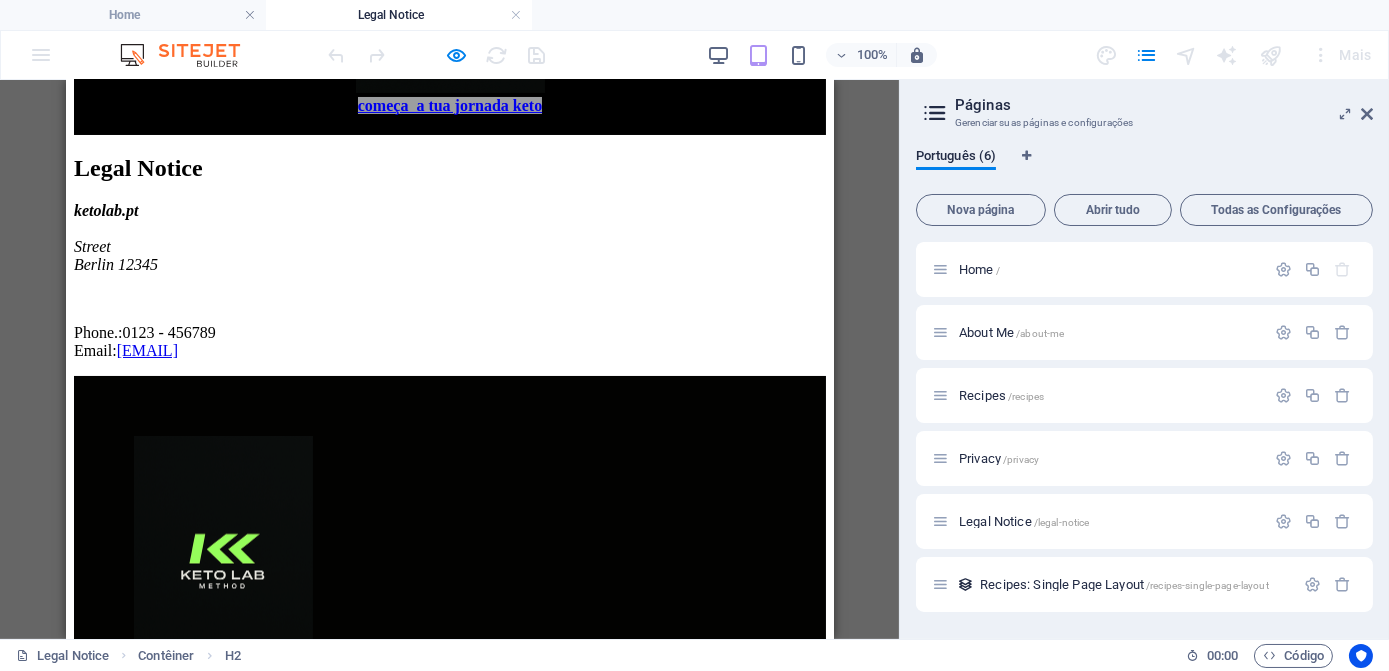 scroll, scrollTop: 272, scrollLeft: 0, axis: vertical 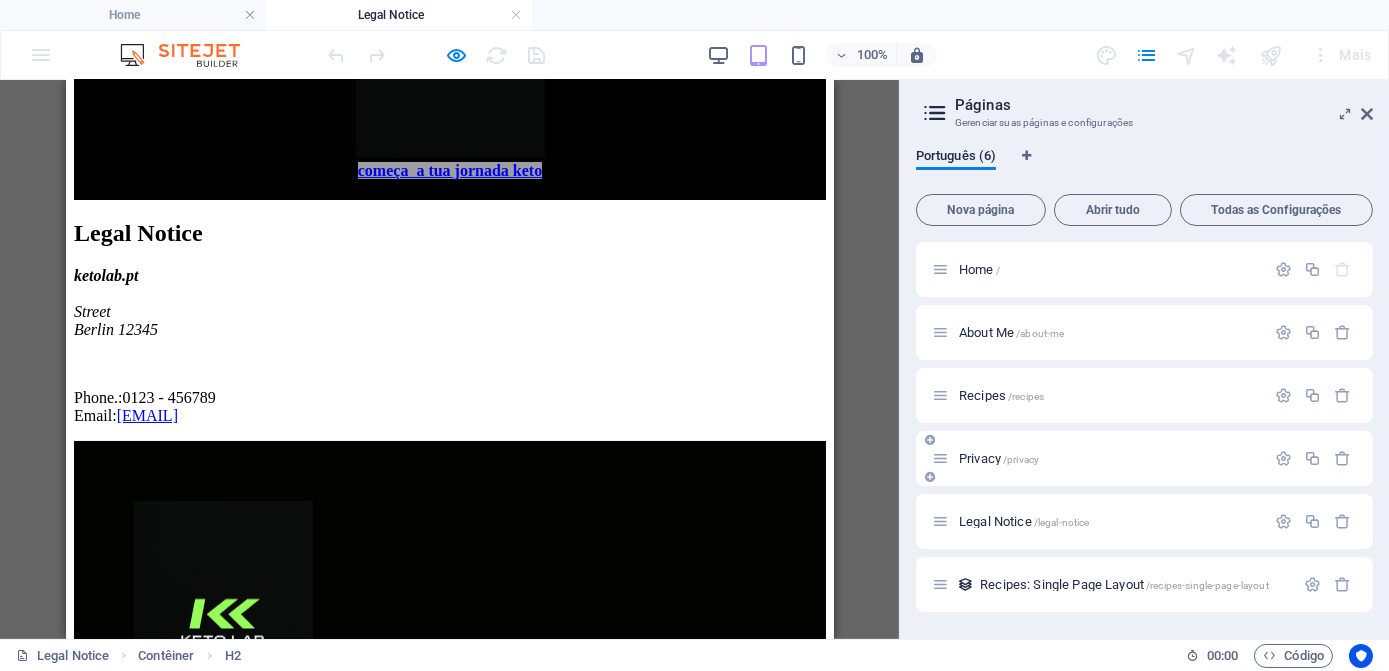 click on "Privacy /privacy" at bounding box center [1098, 458] 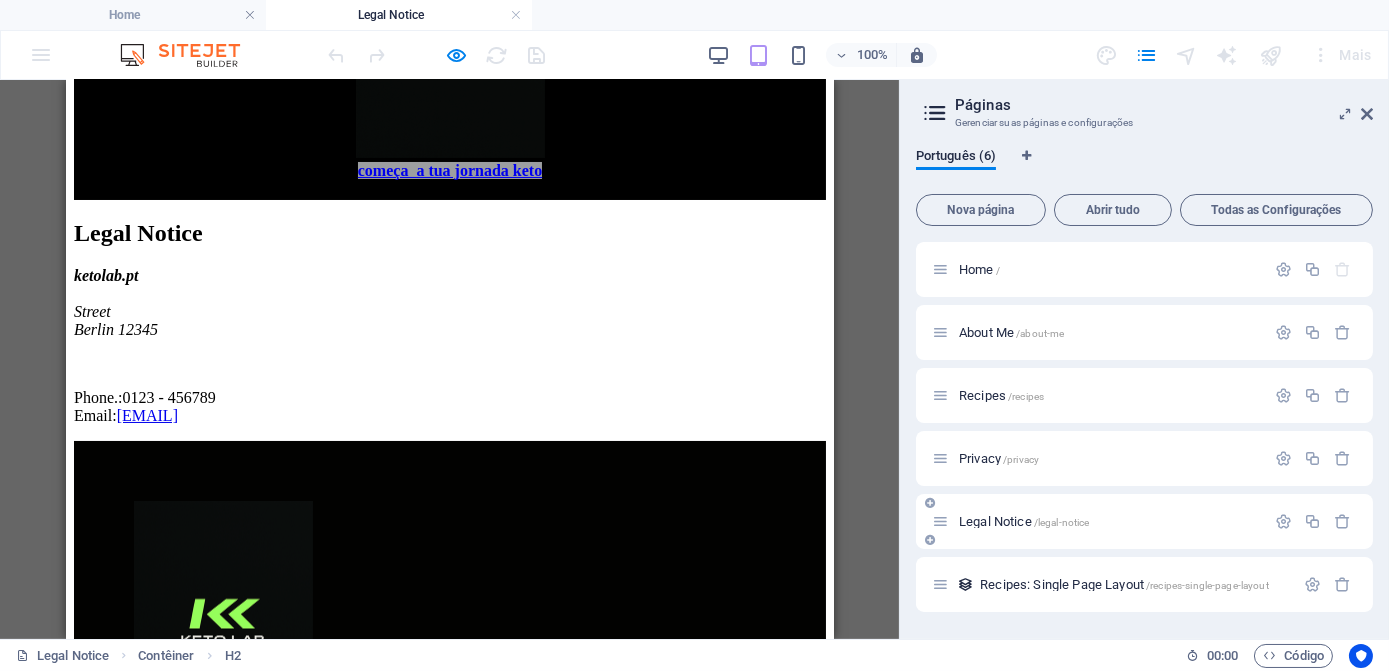 click on "Legal Notice /legal-notice" at bounding box center [1024, 521] 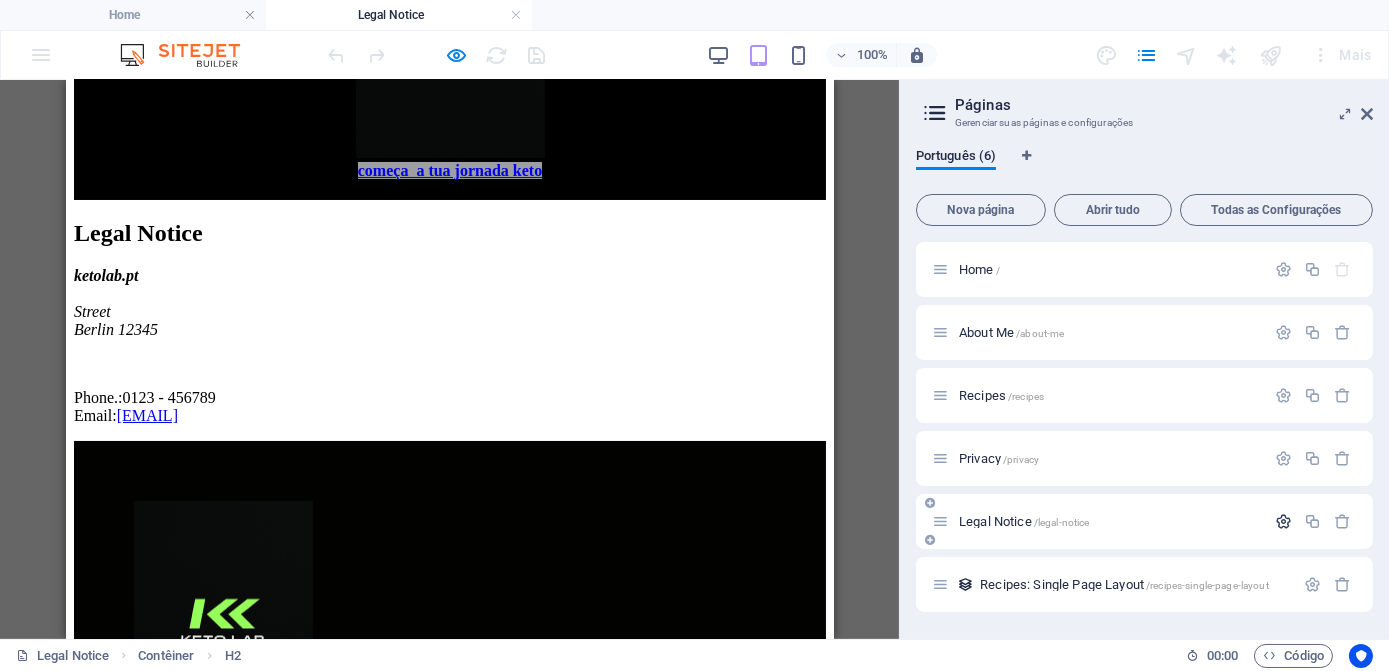 click at bounding box center (1283, 521) 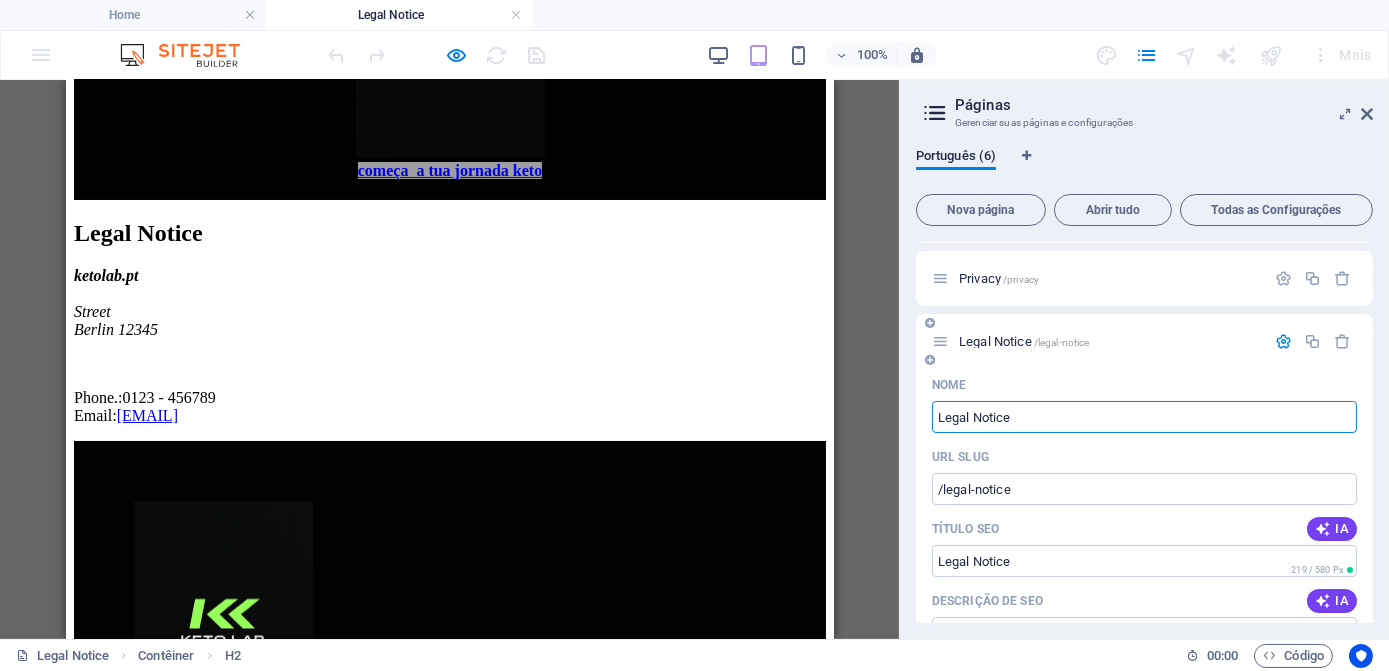 scroll, scrollTop: 272, scrollLeft: 0, axis: vertical 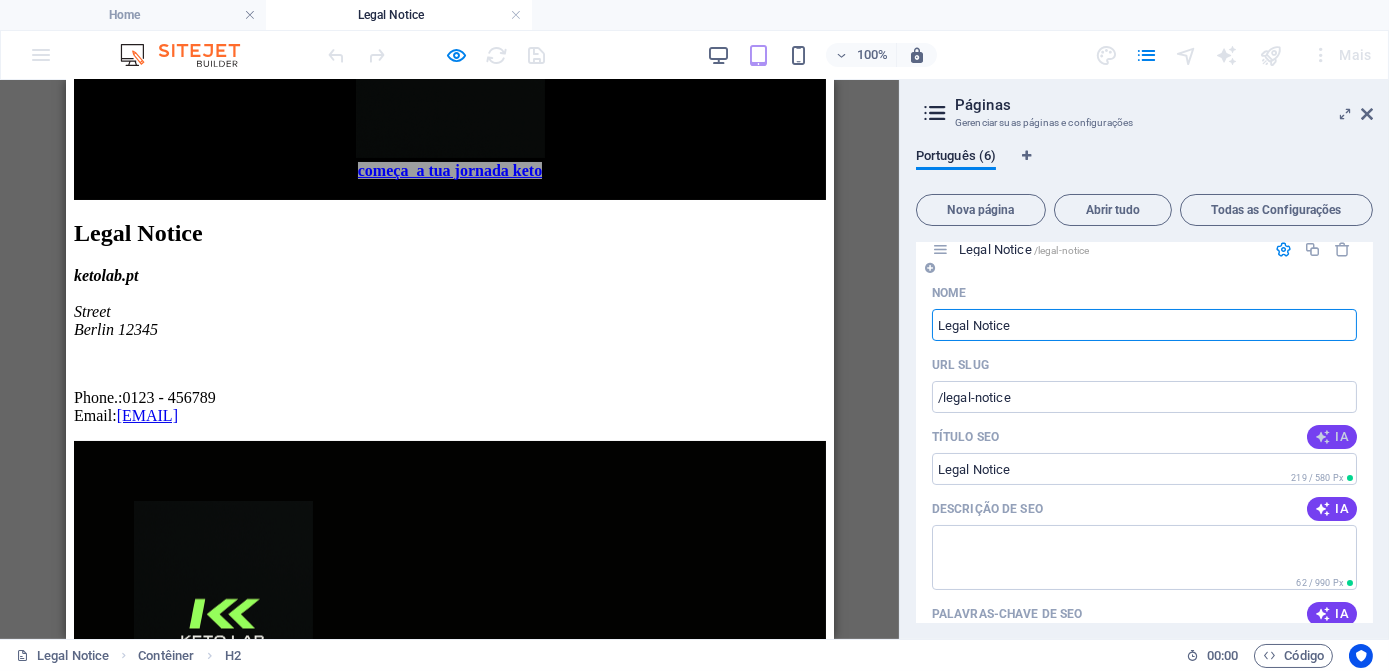 click on "IA" at bounding box center [1332, 437] 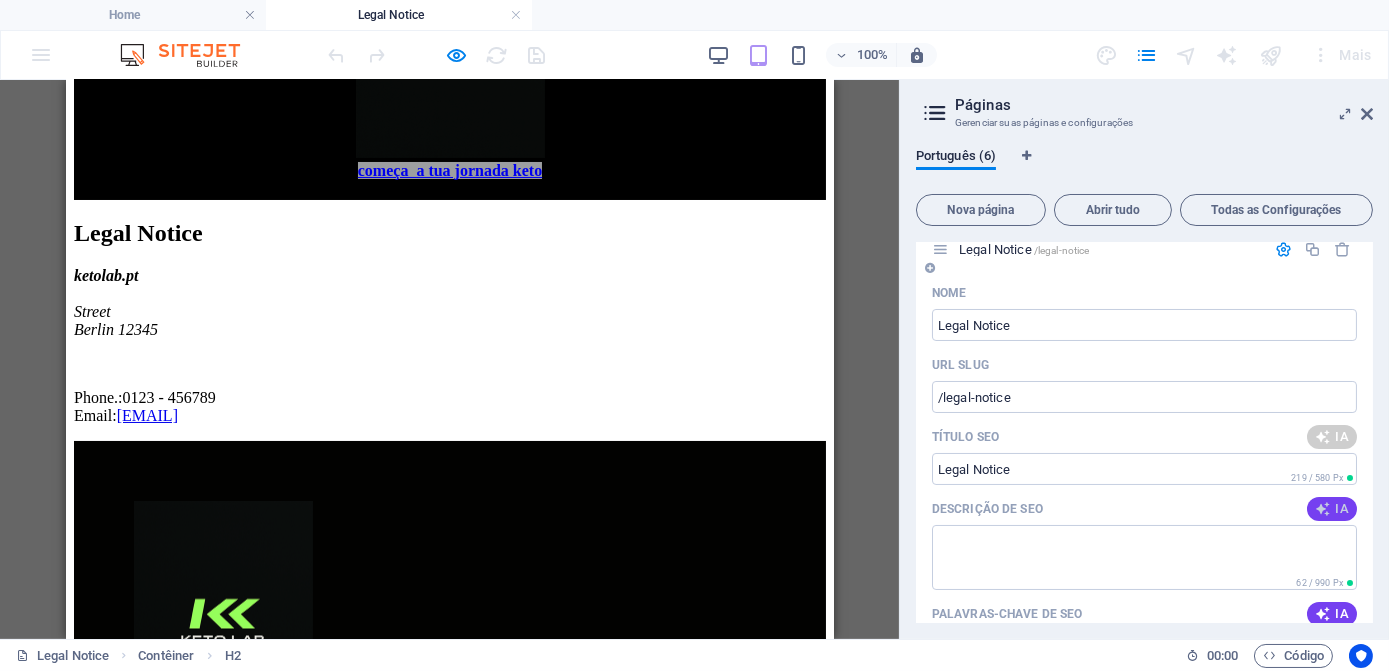 type on "Aviso Legal - Saúde & Alimentação" 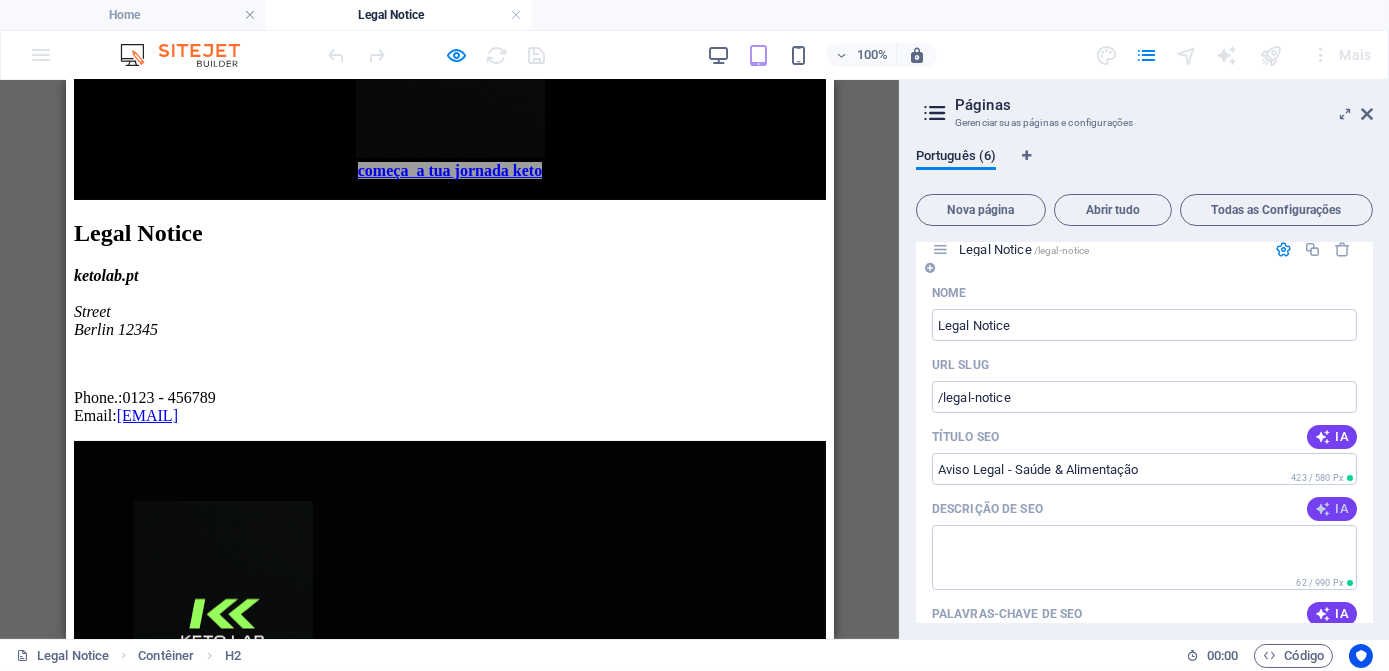 click at bounding box center (1323, 509) 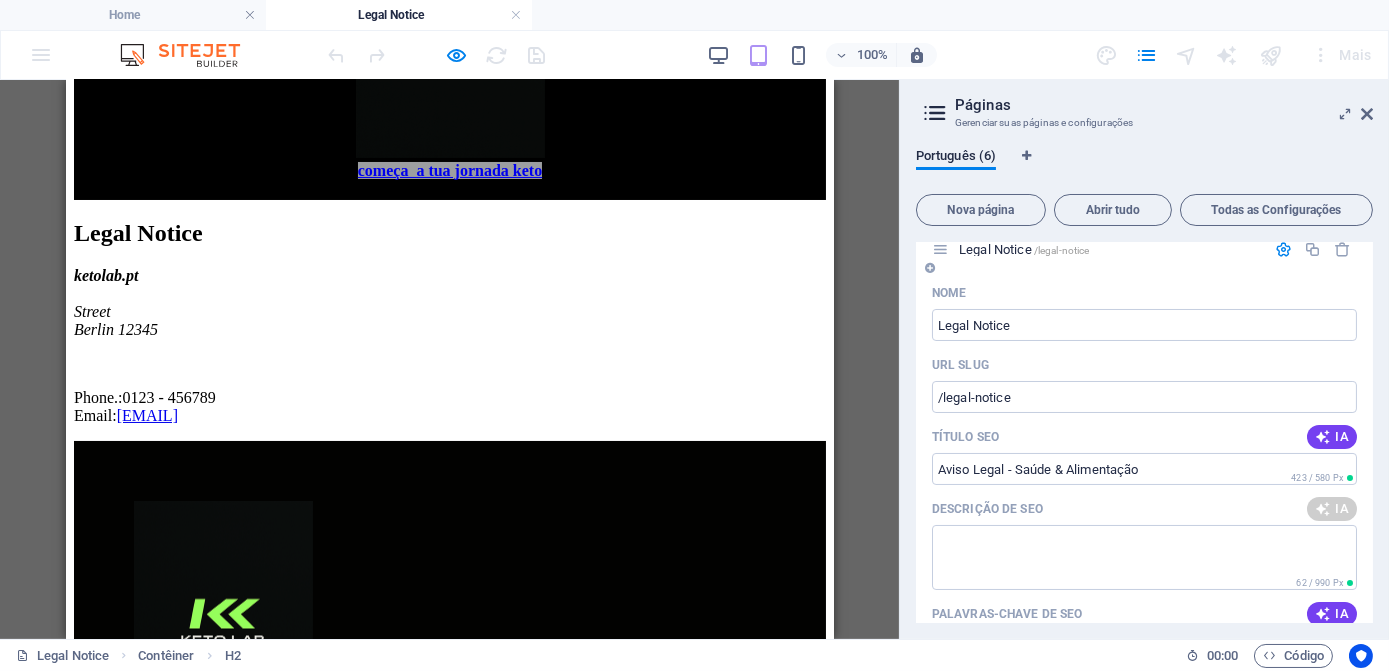 type on "Descubra serviços de qualidade em saúde e alimentação em Lore City. Contate-nos para mais informações!" 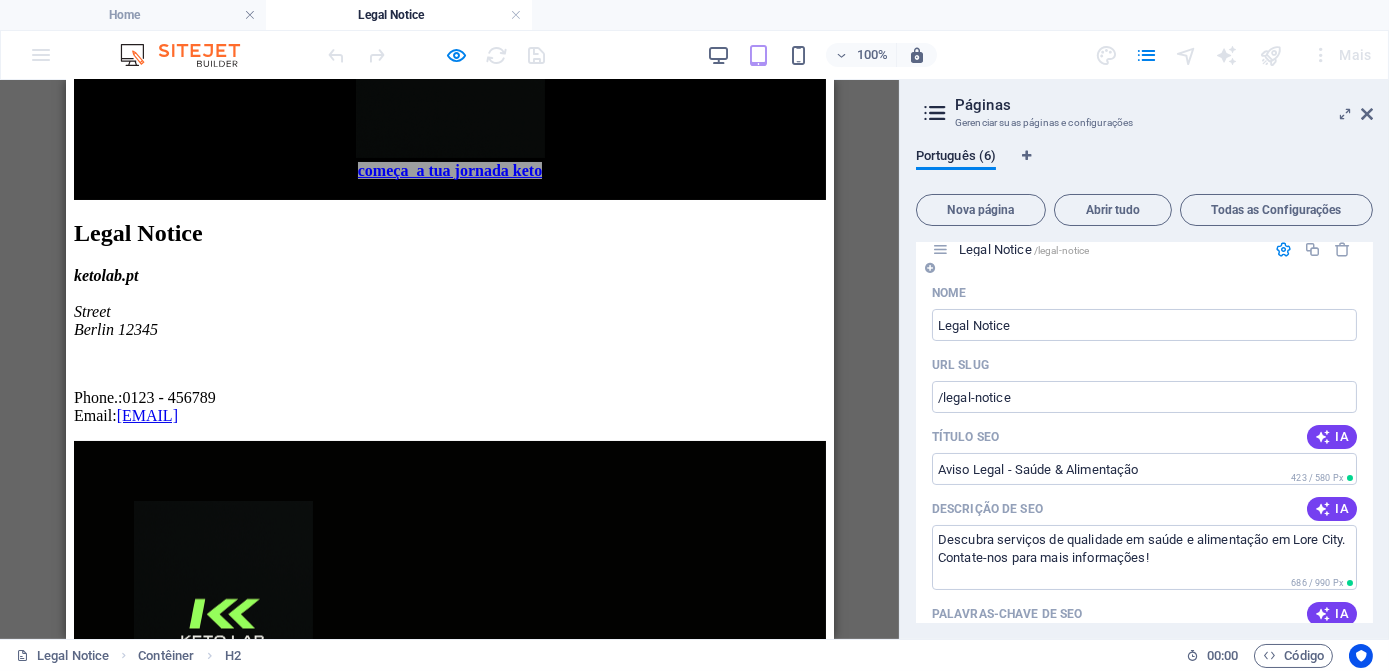 click at bounding box center (1323, 614) 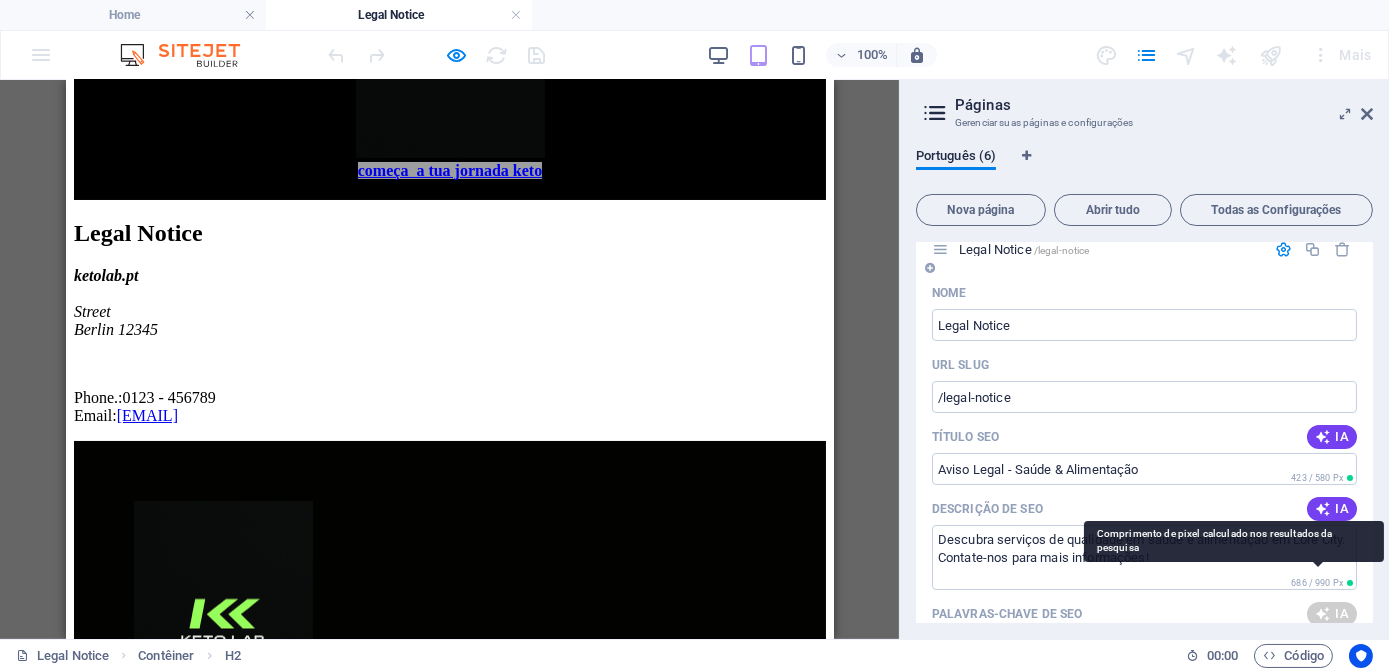 type on "aviso legal, saúde e alimento, Cadiz, Lore City, informação de contato, ketolab" 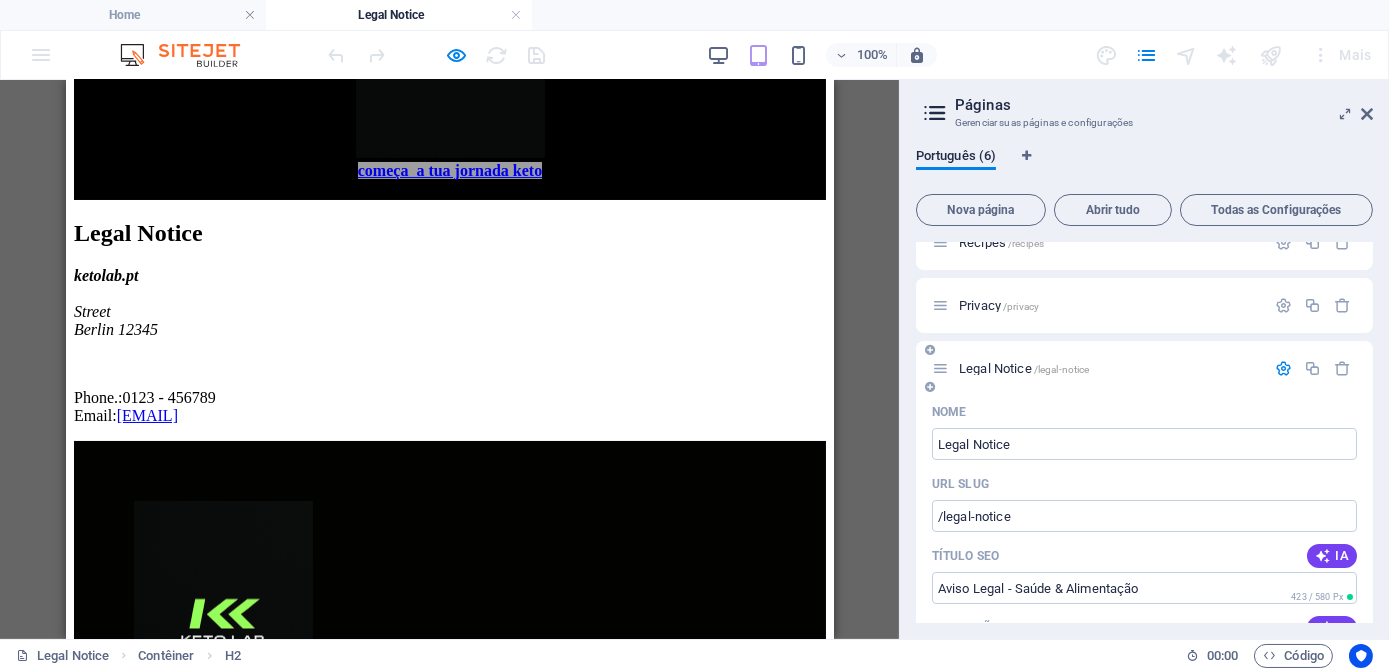scroll, scrollTop: 181, scrollLeft: 0, axis: vertical 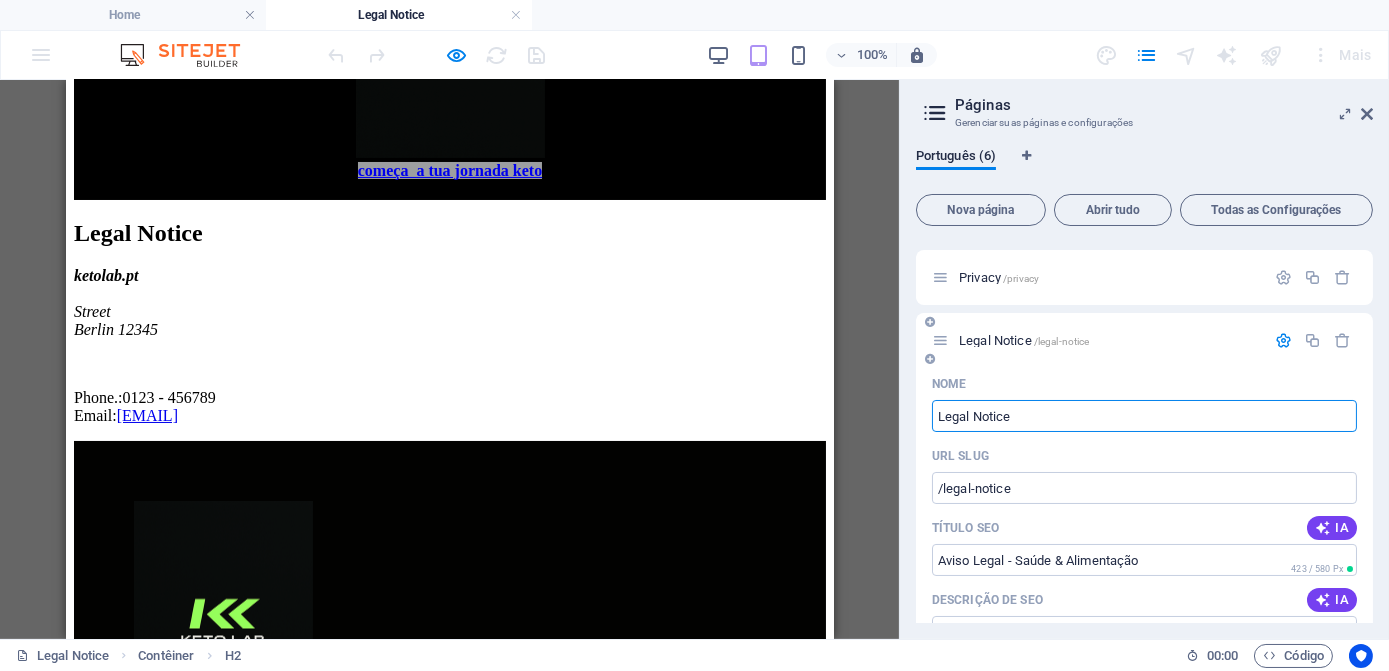 click on "Legal Notice" at bounding box center [1144, 416] 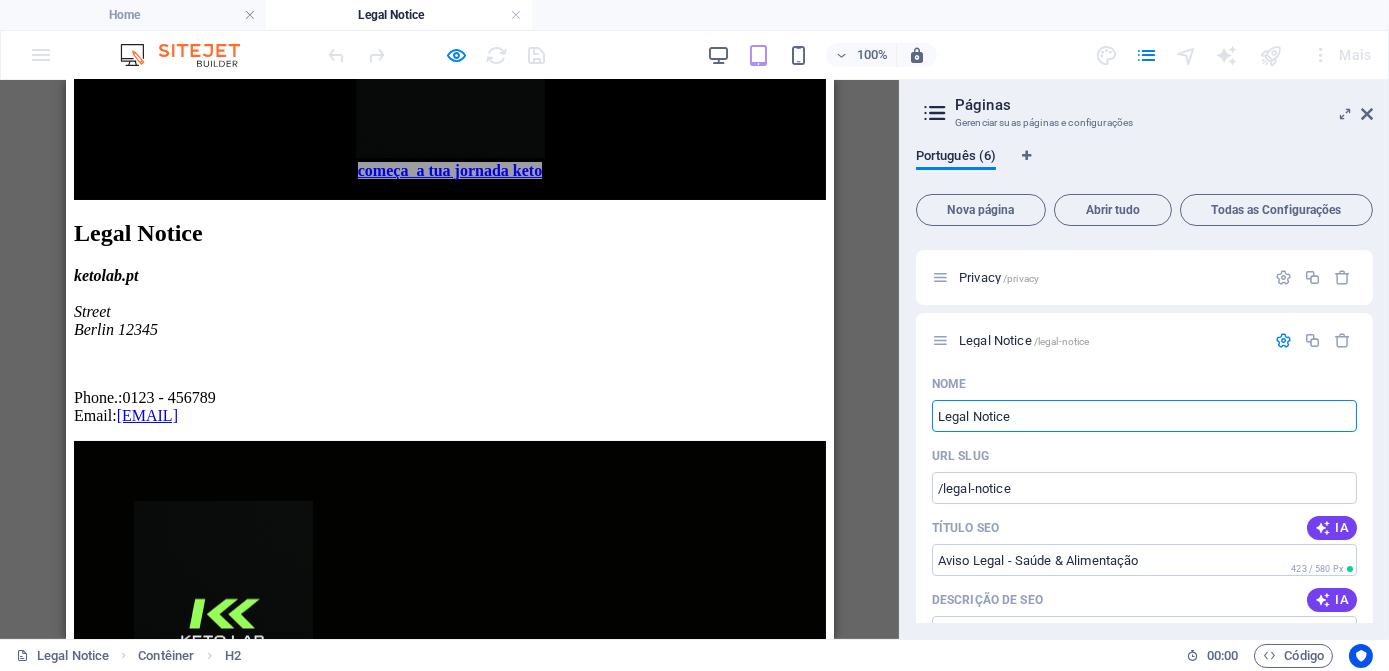 drag, startPoint x: 1041, startPoint y: 415, endPoint x: 909, endPoint y: 419, distance: 132.0606 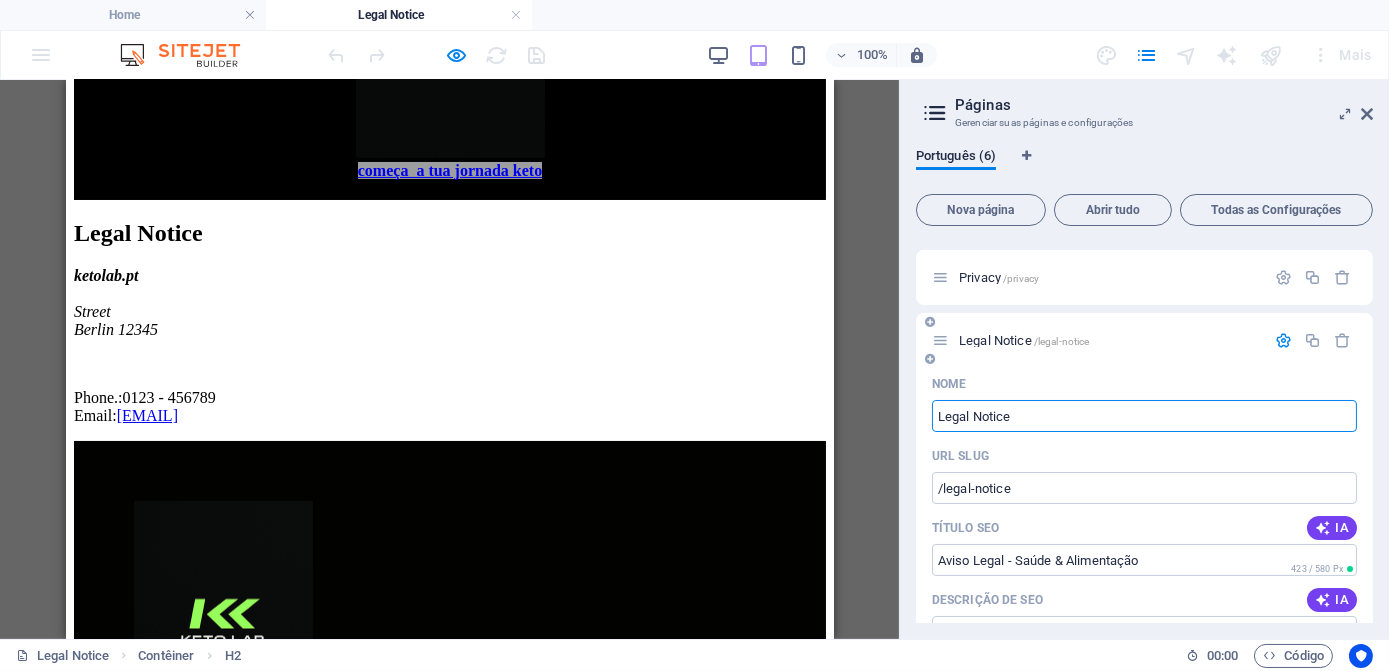 paste on "Responsável pelo Site: Keto Lab – [Nome da Empresa ou Pessoa] Email: [EMAIL]" 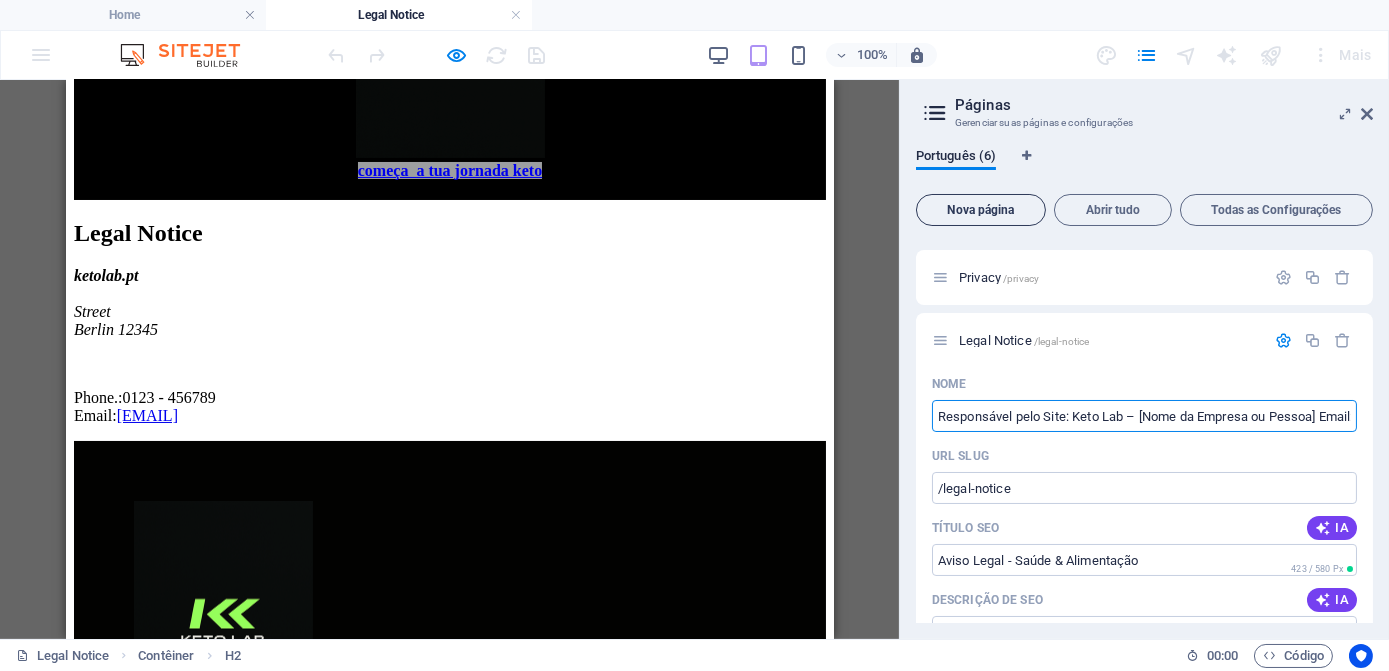 scroll, scrollTop: 0, scrollLeft: 125, axis: horizontal 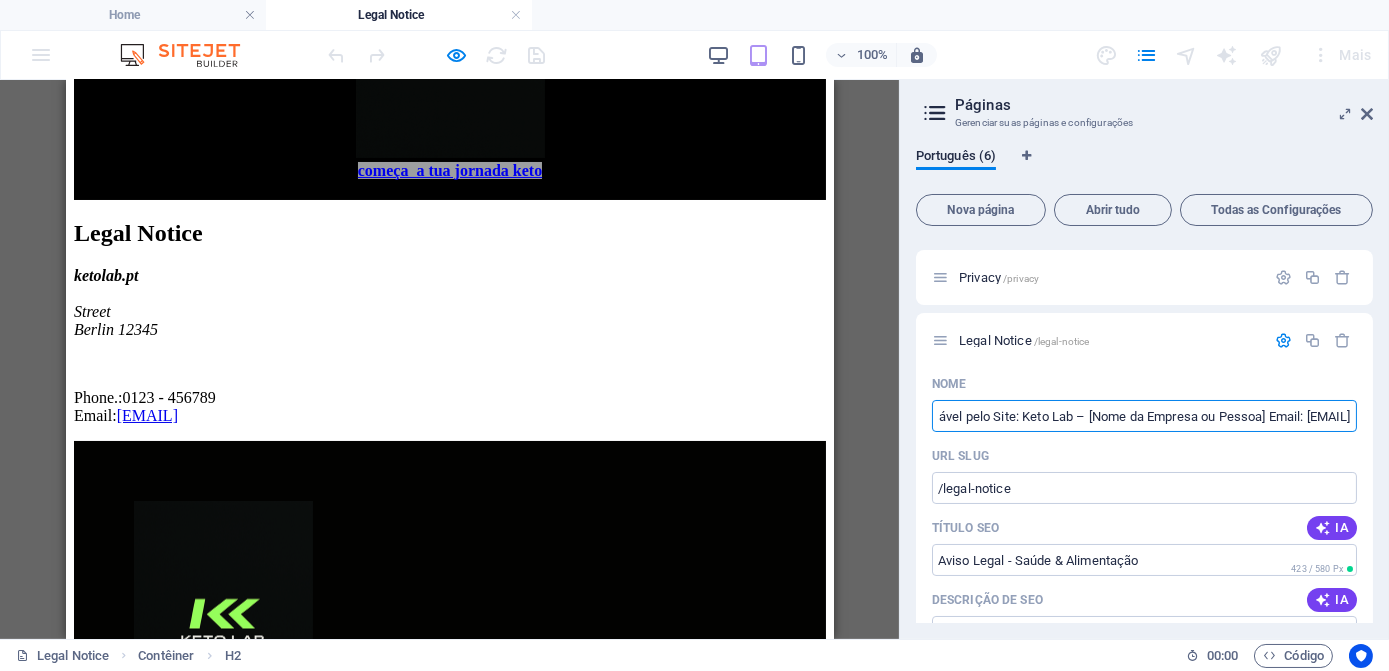 type on "Responsável pelo Site: Keto Lab – [Nome da Empresa ou Pessoa] Email: [EMAIL]" 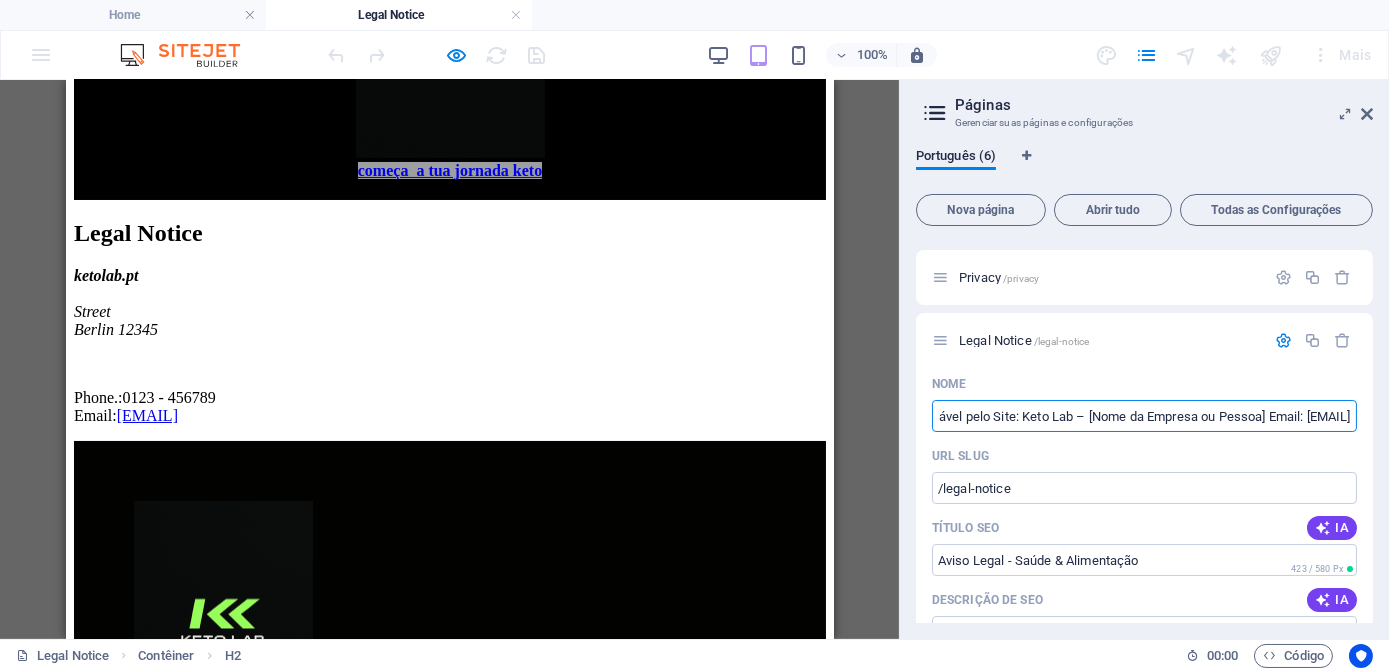 type on "/responsavel-pelo-site-keto-lab-nome-da-empresa-ou-pessoa-email-email-teusite-pt" 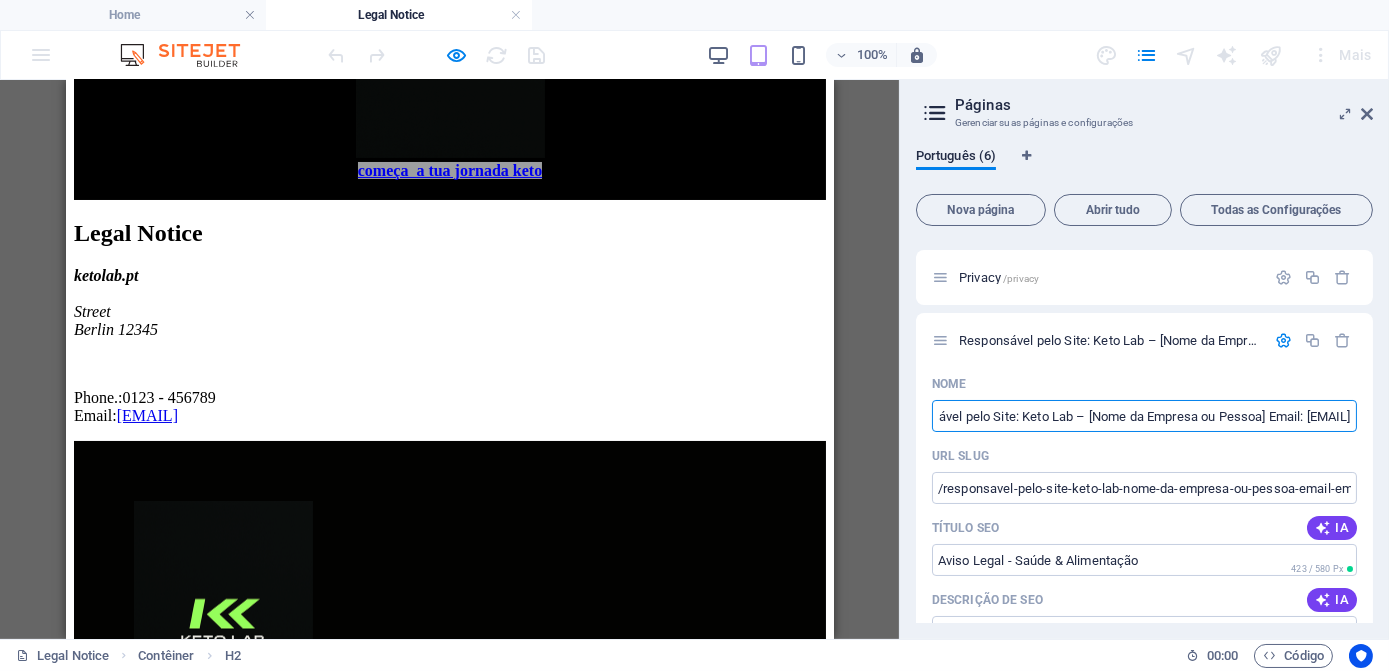 scroll, scrollTop: 0, scrollLeft: 0, axis: both 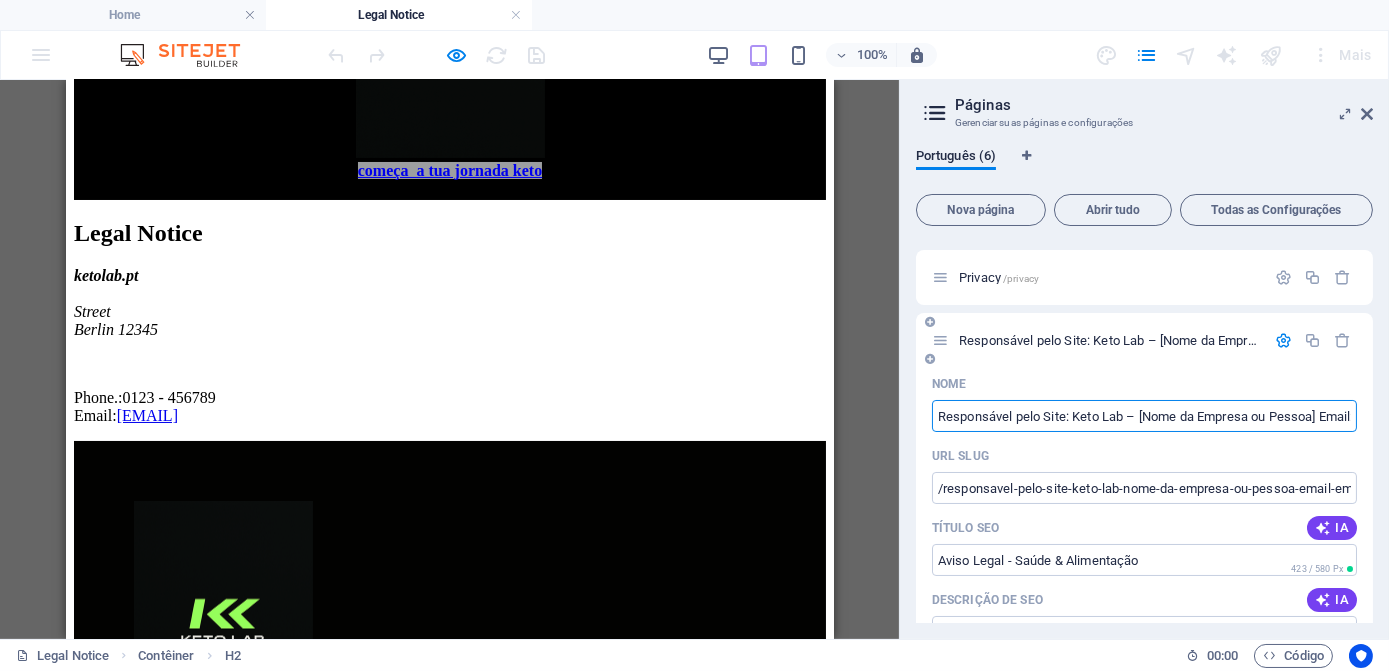 drag, startPoint x: 1323, startPoint y: 415, endPoint x: 1139, endPoint y: 425, distance: 184.27155 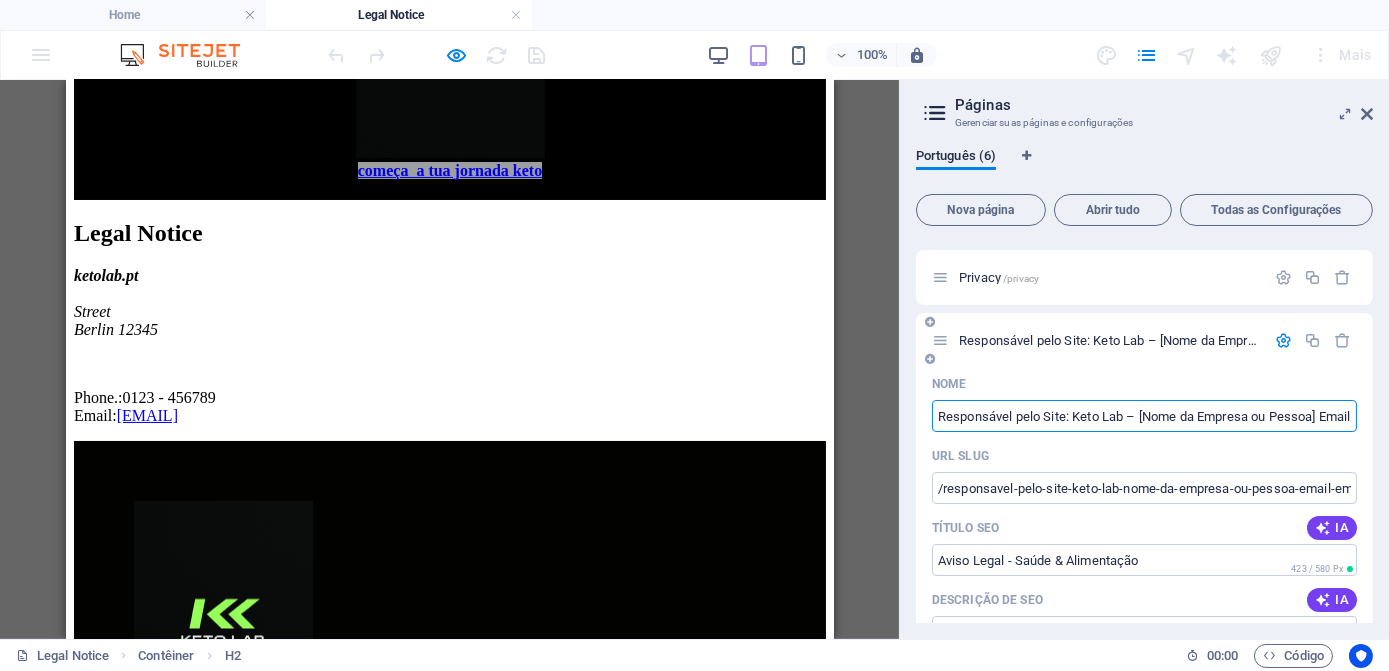 click on "Responsável pelo Site: Keto Lab – [Nome da Empresa ou Pessoa] Email: [EMAIL]" at bounding box center [1144, 416] 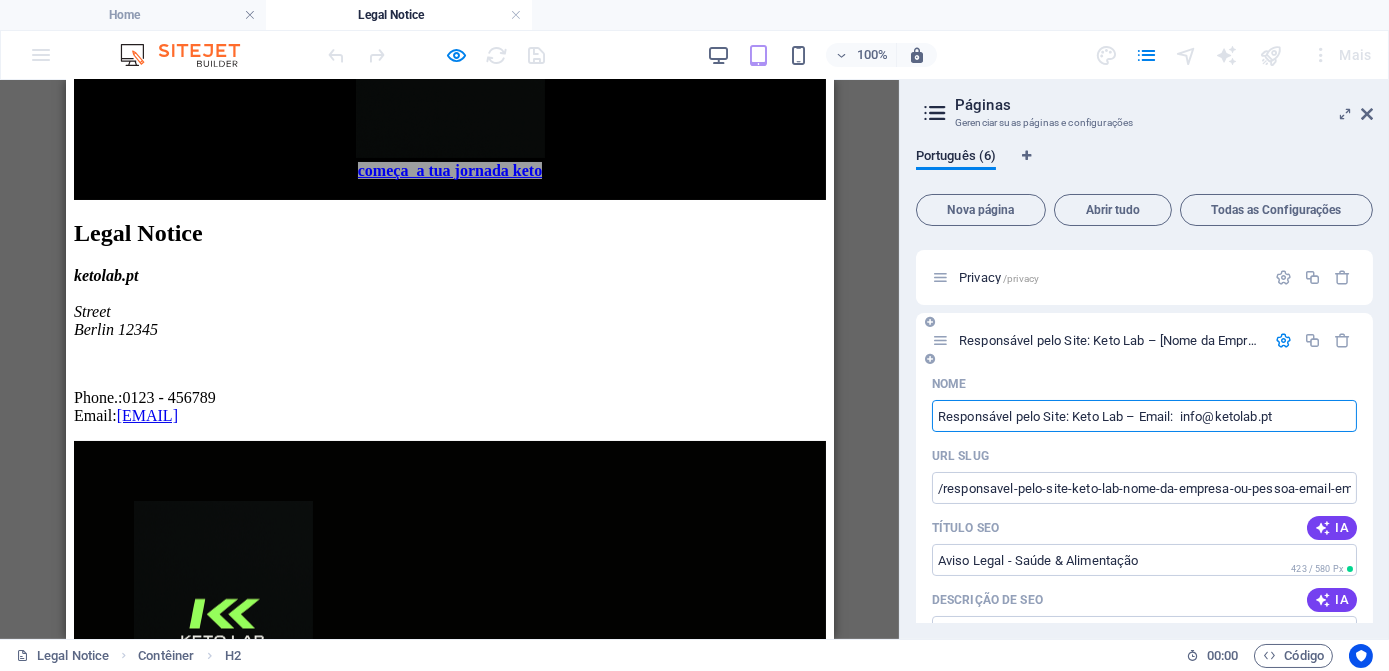 type on "Responsável pelo Site: Keto Lab – Email:  info@ketolab.pt" 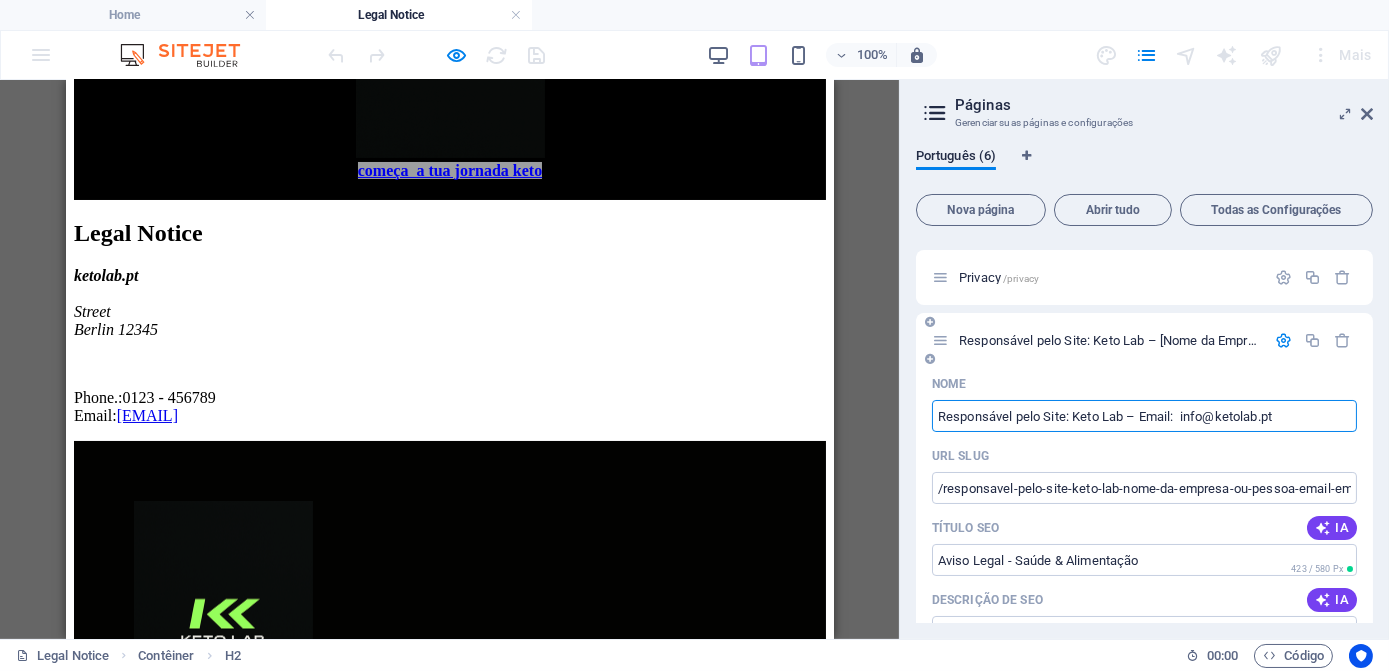 type on "/responsavel-pelo-site-keto-lab-email-email-teusite-pt" 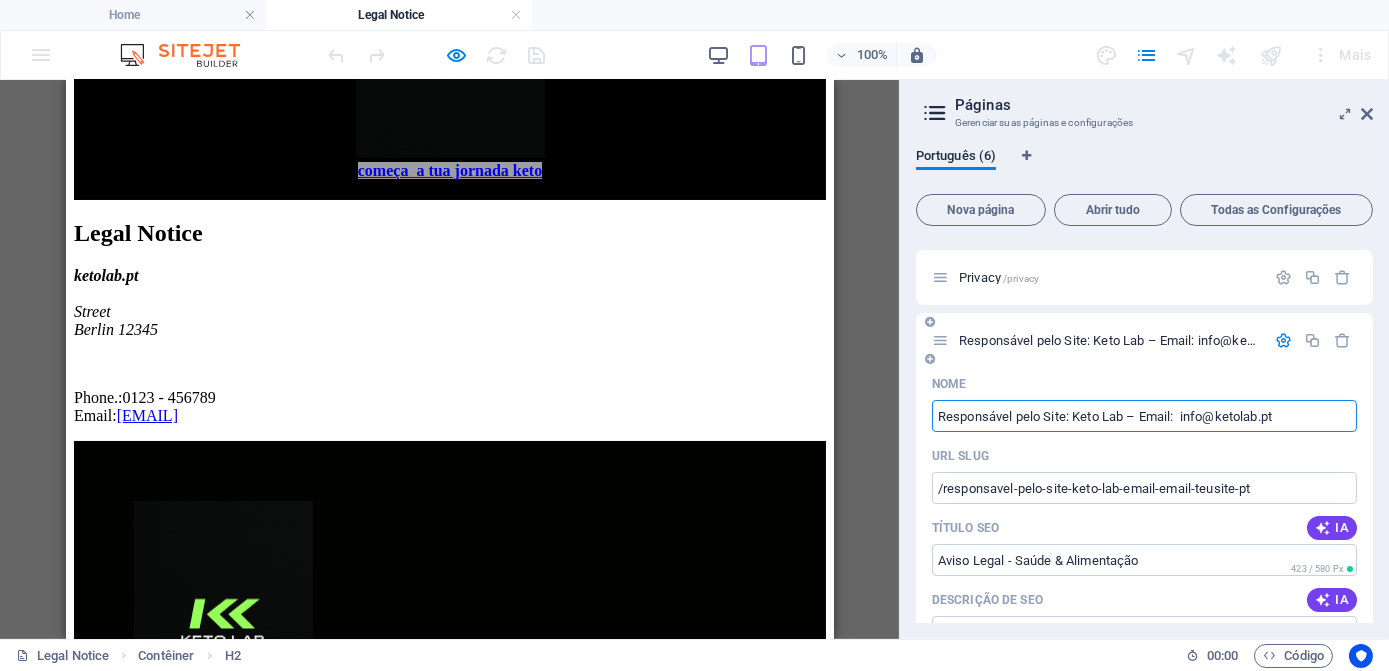 drag, startPoint x: 1293, startPoint y: 414, endPoint x: 1176, endPoint y: 425, distance: 117.51595 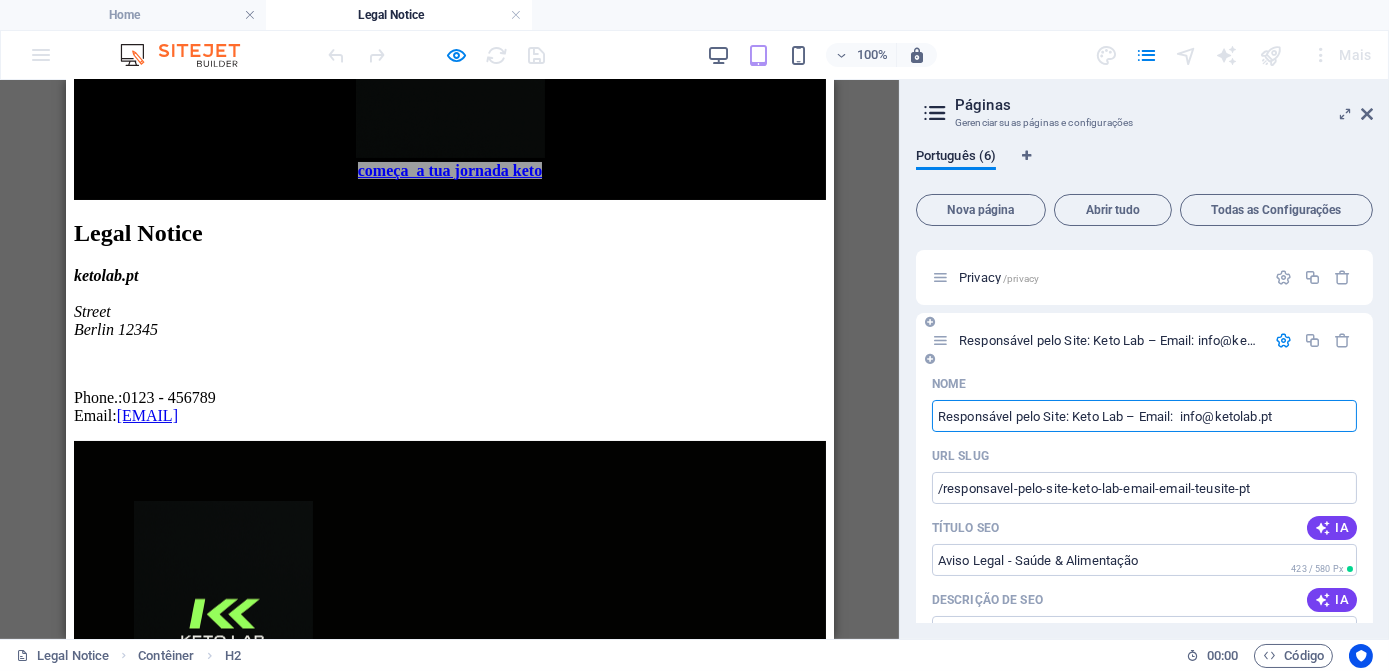click on "Responsável pelo Site: Keto Lab – Email:  info@ketolab.pt" at bounding box center (1144, 416) 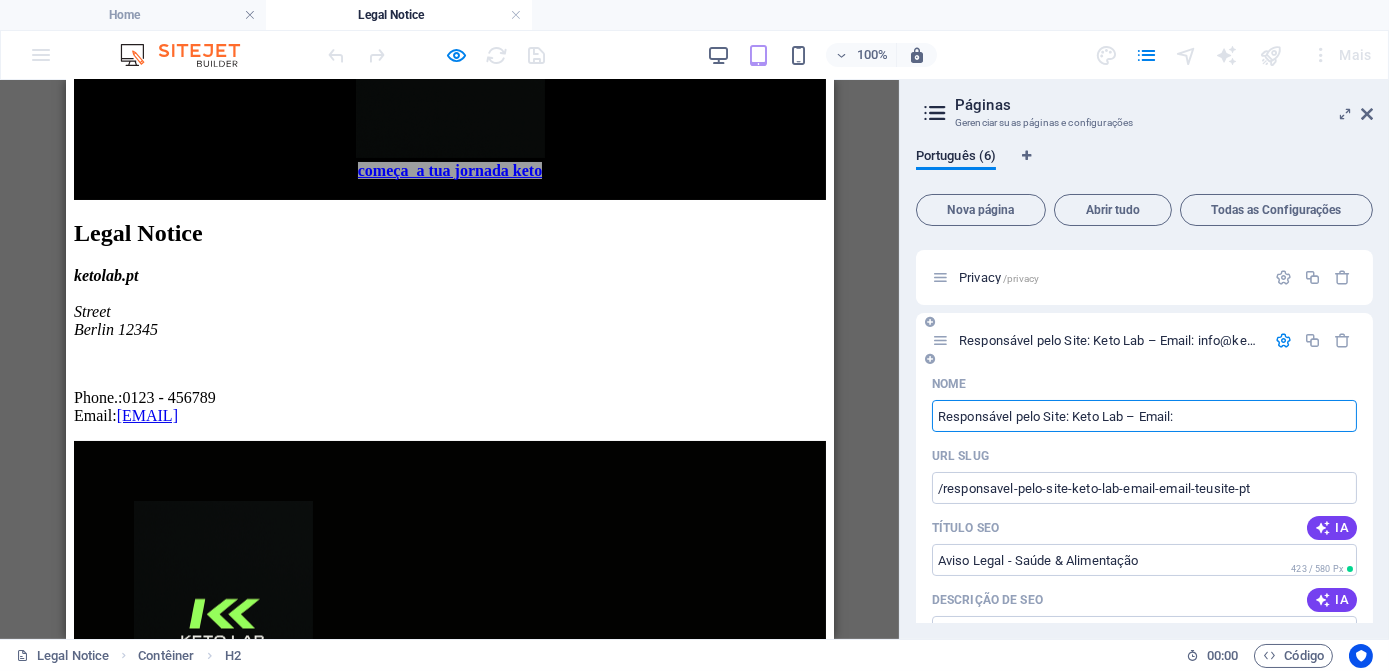 type on "Responsável pelo Site: Keto Lab – Email:" 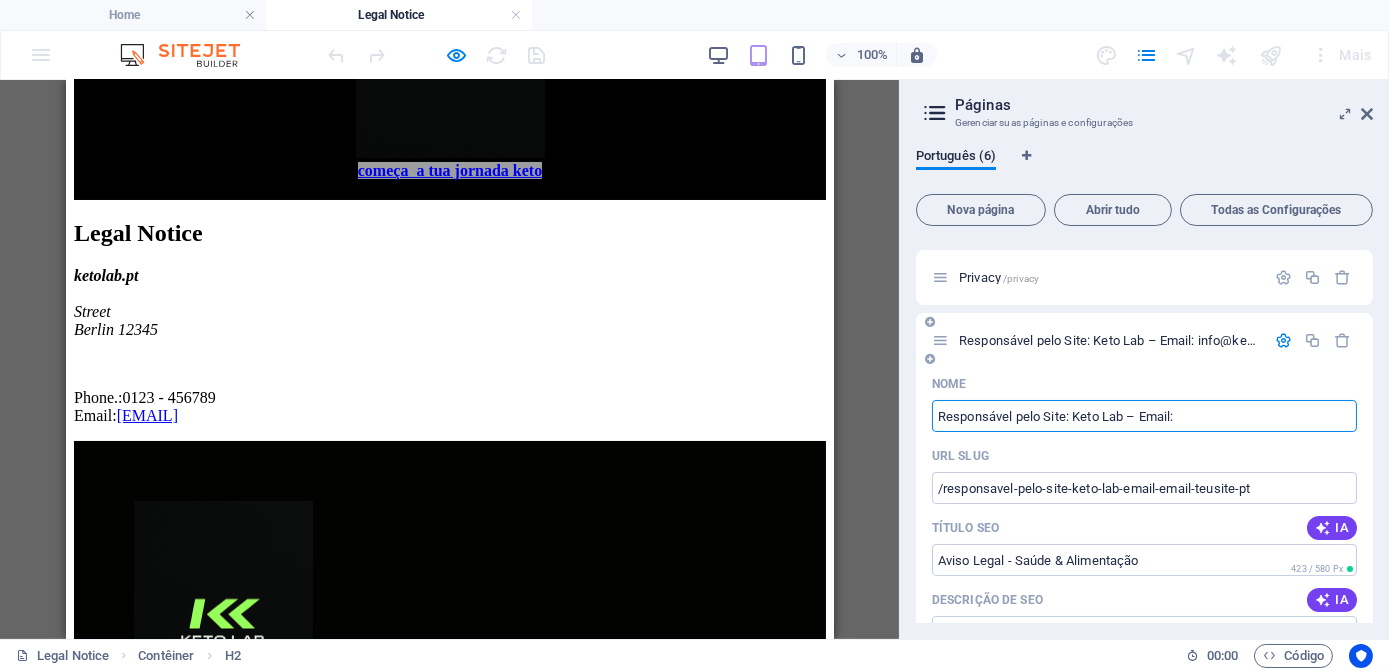 type on "/responsavel-pelo-site-keto-lab-email" 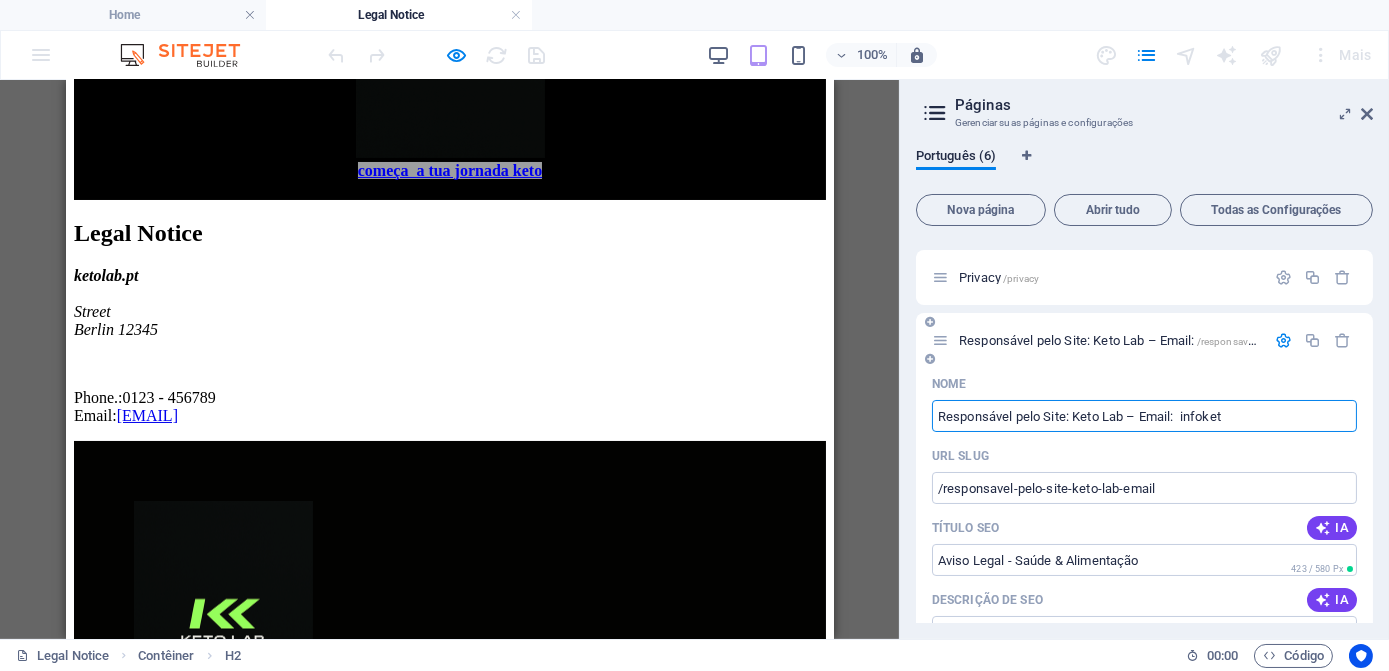 type on "Responsável pelo Site: Keto Lab – Email:  infoketo" 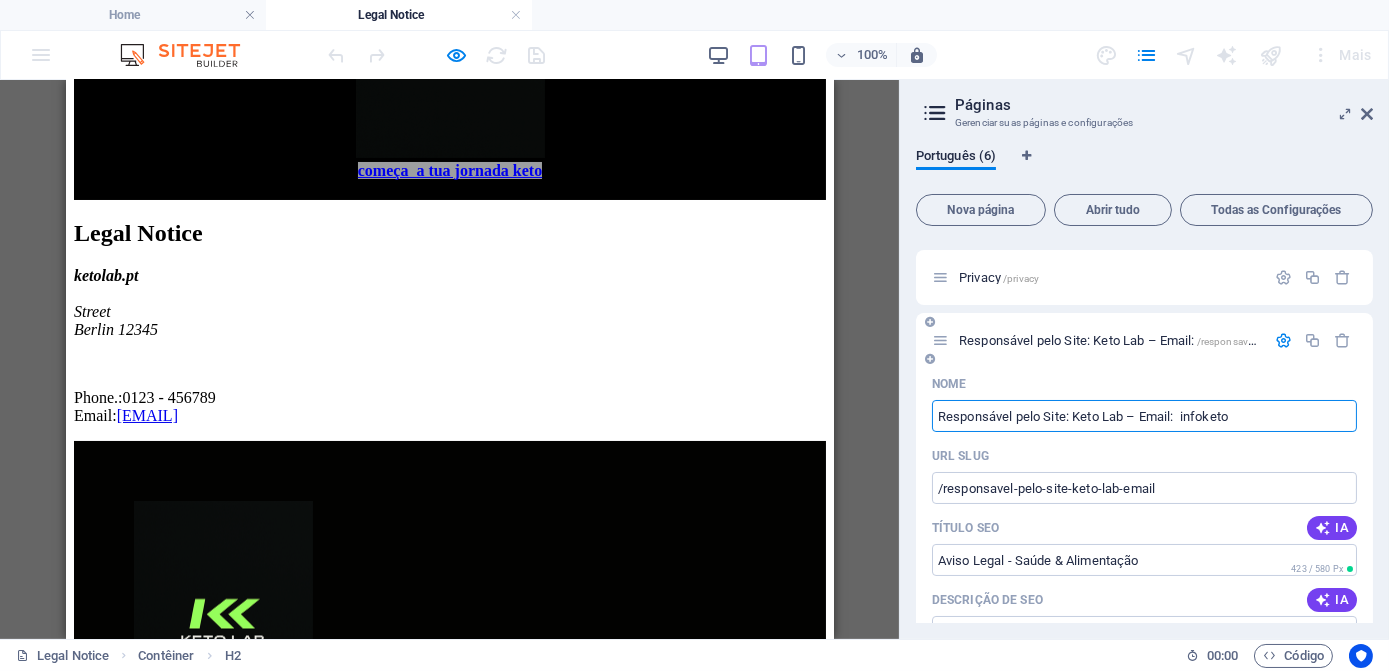 type on "/responsavel-pelo-site-keto-lab-email-infoket" 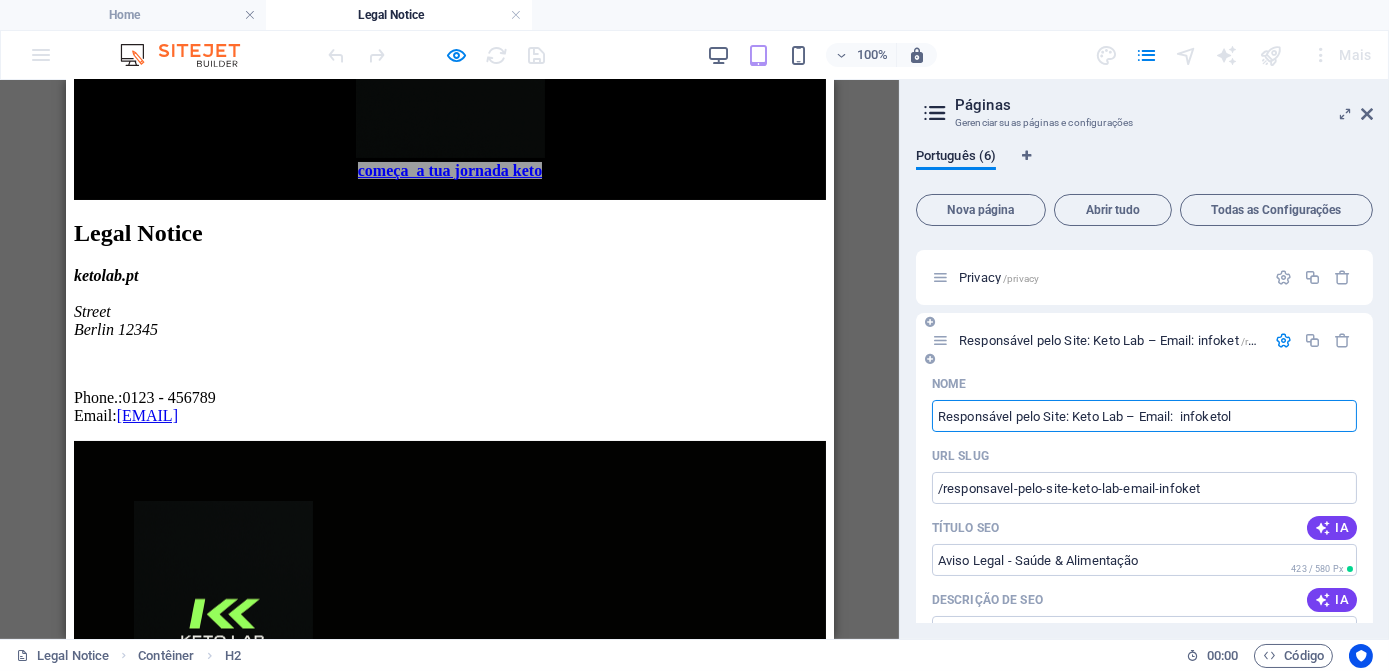 type on "Responsável pelo Site: Keto Lab – Email:  infoketol" 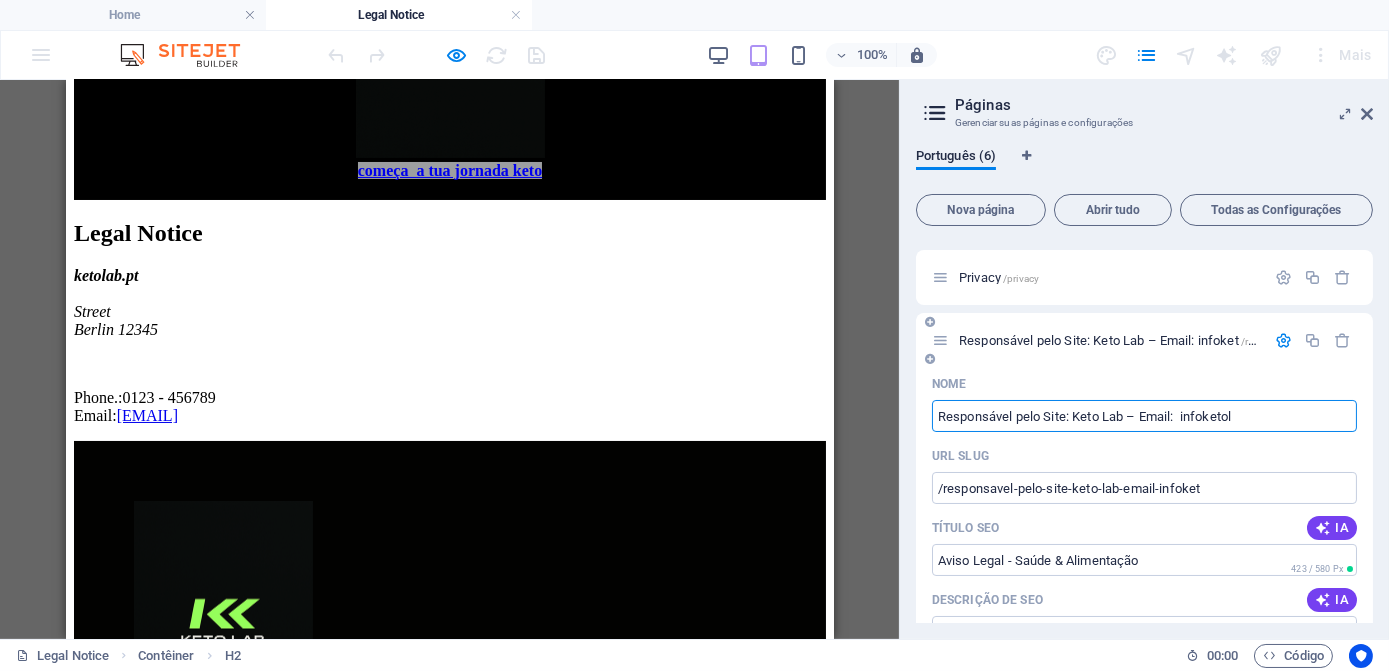 type on "/responsavel-pelo-site-keto-lab-email-infoketol" 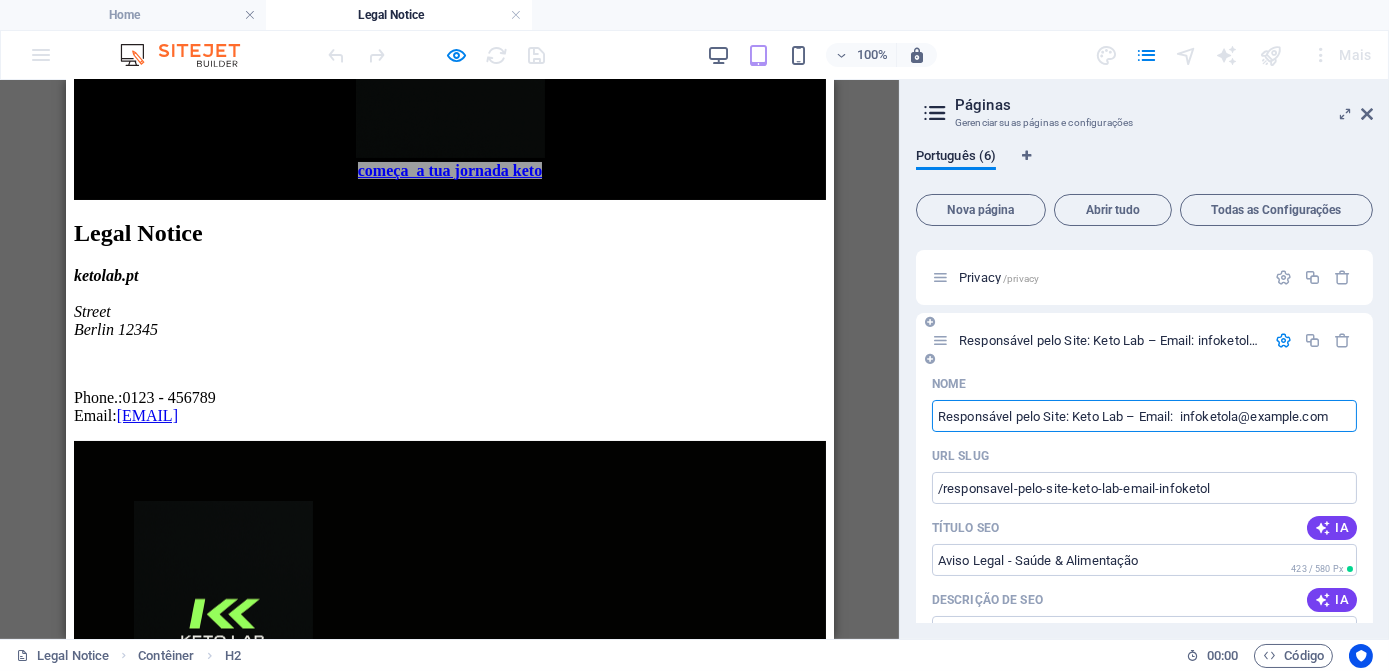 type on "Responsável pelo Site: Keto Lab – Email:  infoketolab" 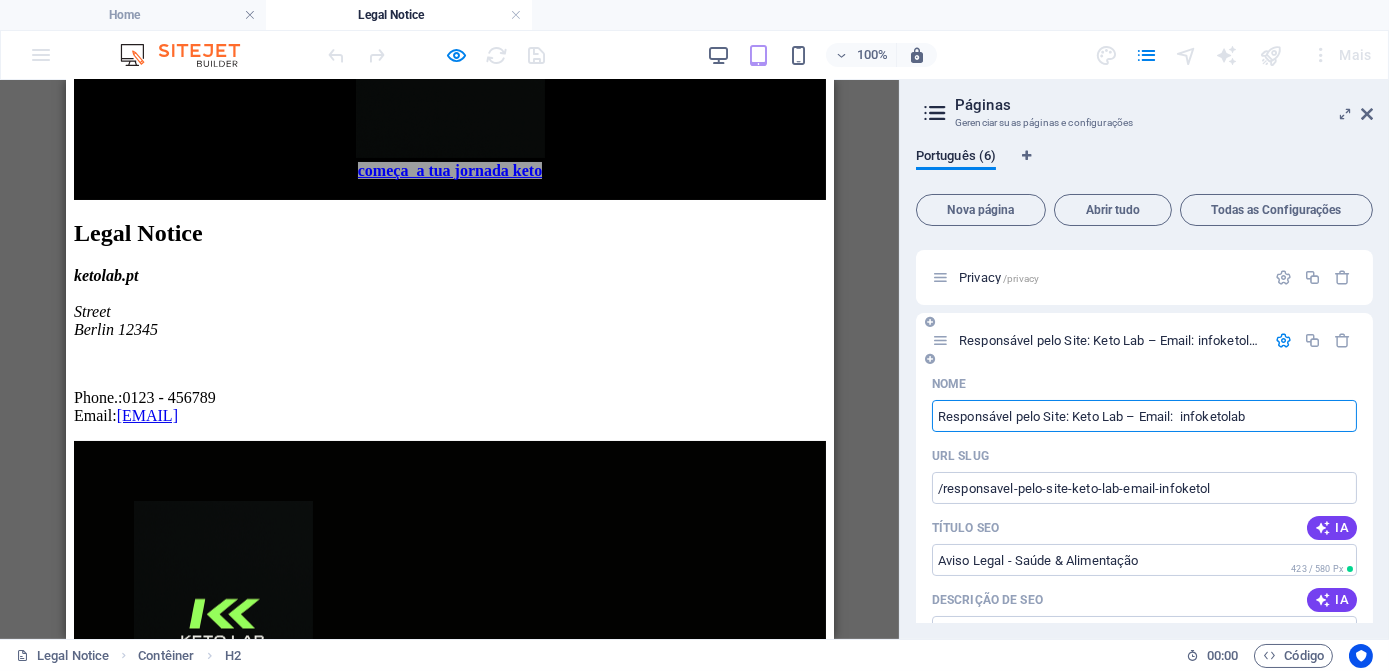 type on "/responsavel-pelo-site-keto-lab-email-infoketola" 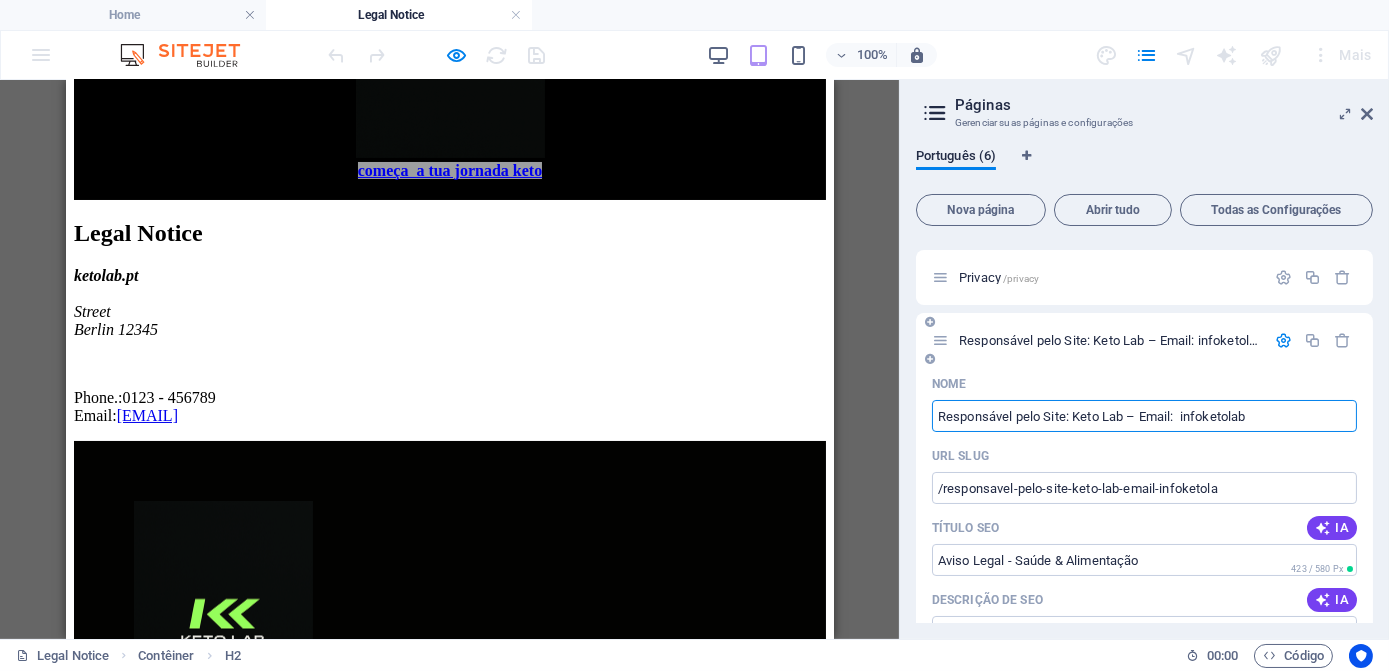 type on "Responsável pelo Site: Keto Lab – Email:  infoketolab" 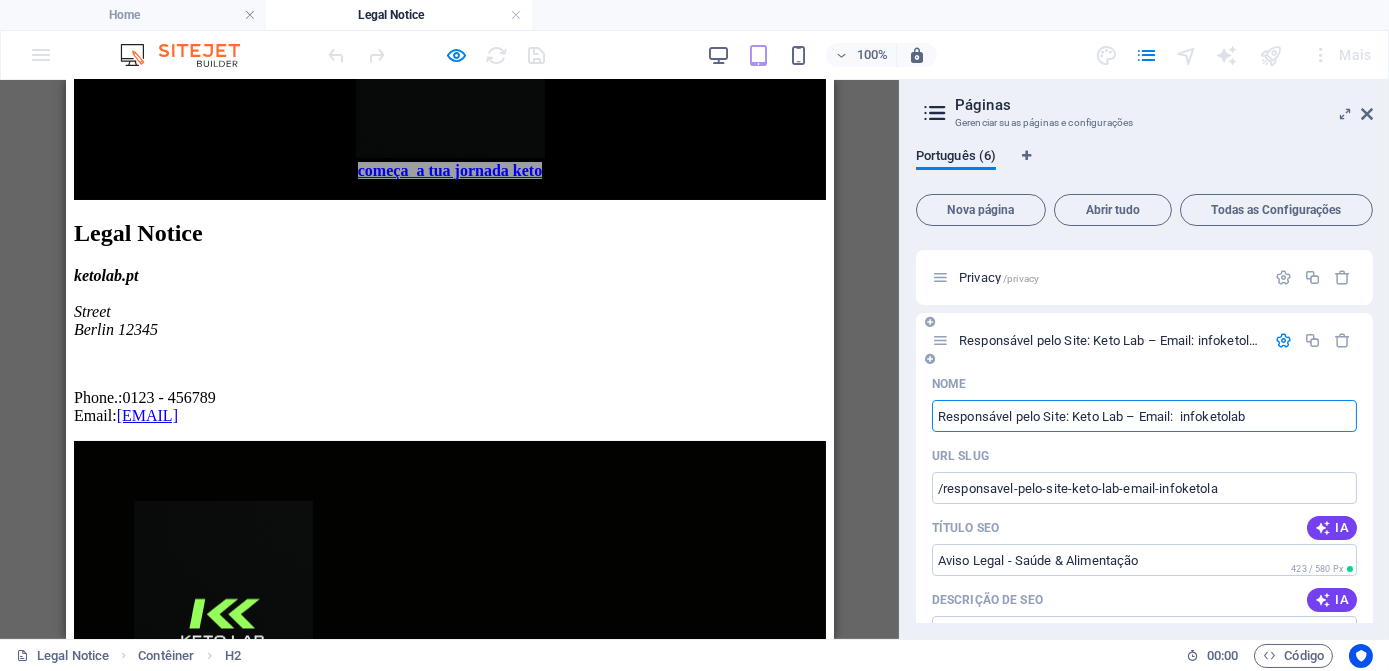 type on "/responsavel-pelo-site-keto-lab-email-infoketolab" 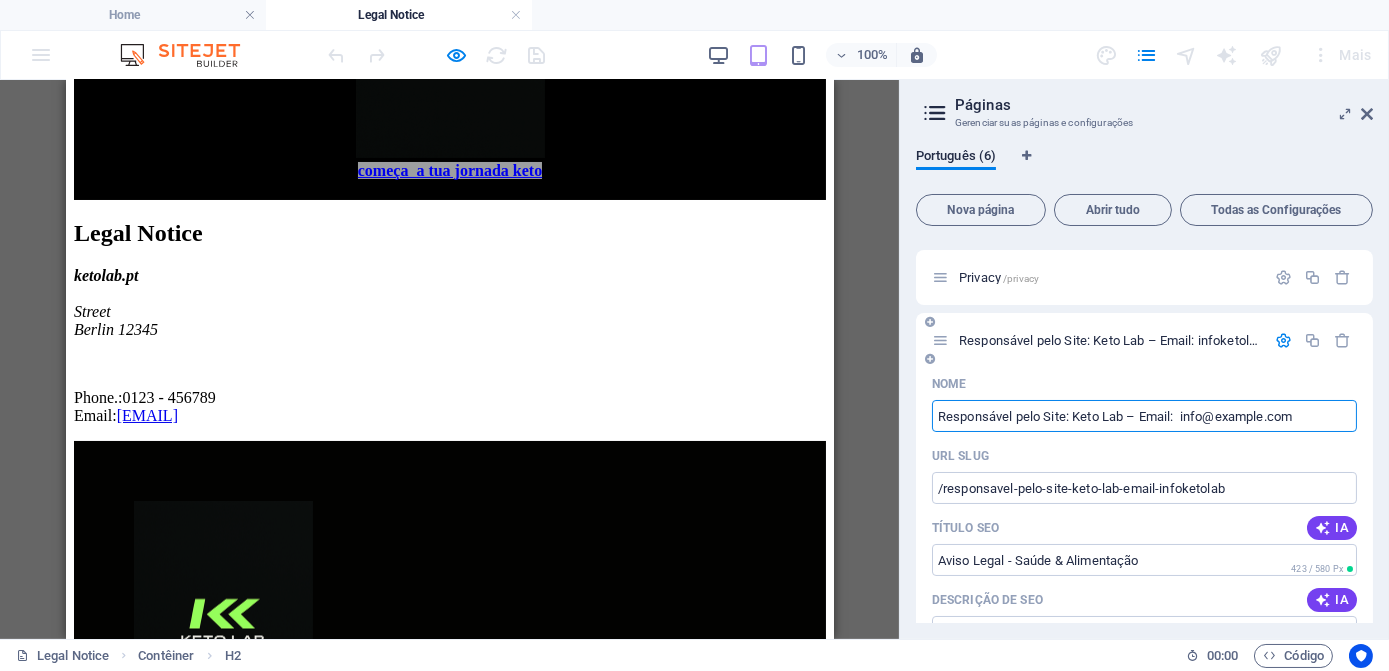 type on "Responsável pelo Site: Keto Lab – Email:  info@example.com" 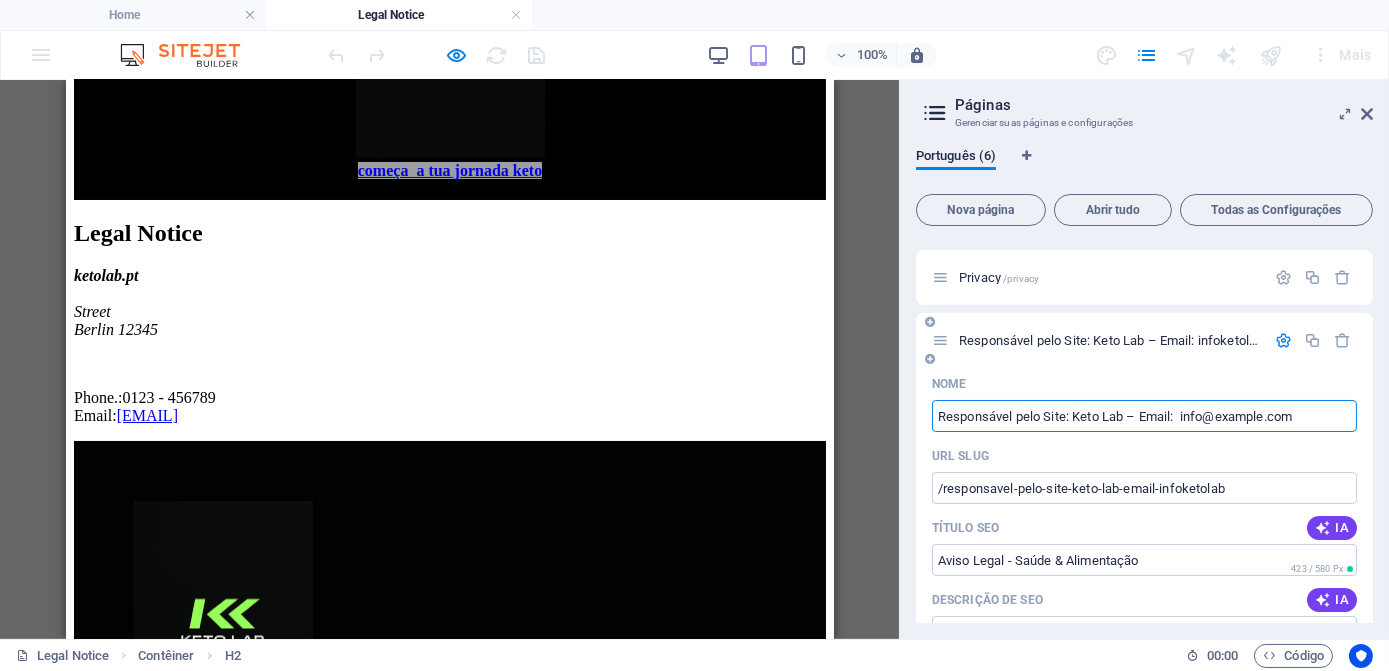 type on "/responsavel-pelo-site-keto-lab-email-info" 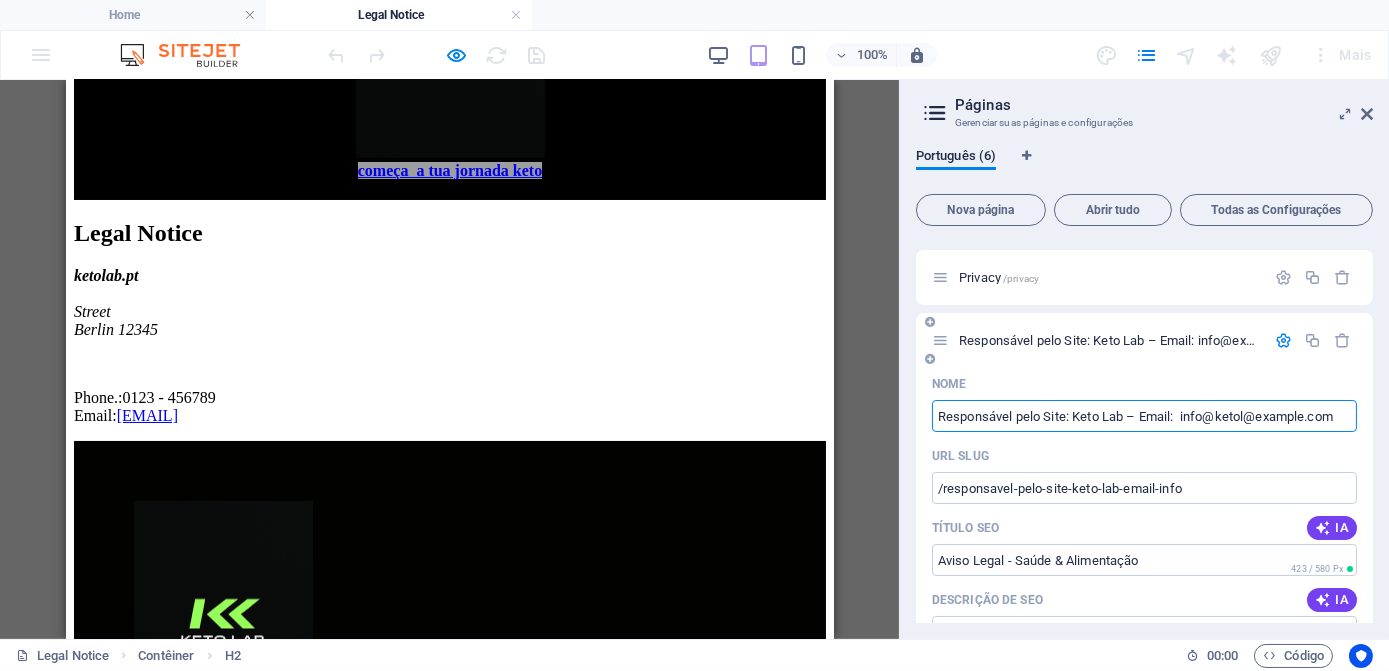 type on "Responsável pelo Site: Keto Lab – Email:  info@ketola@example.com" 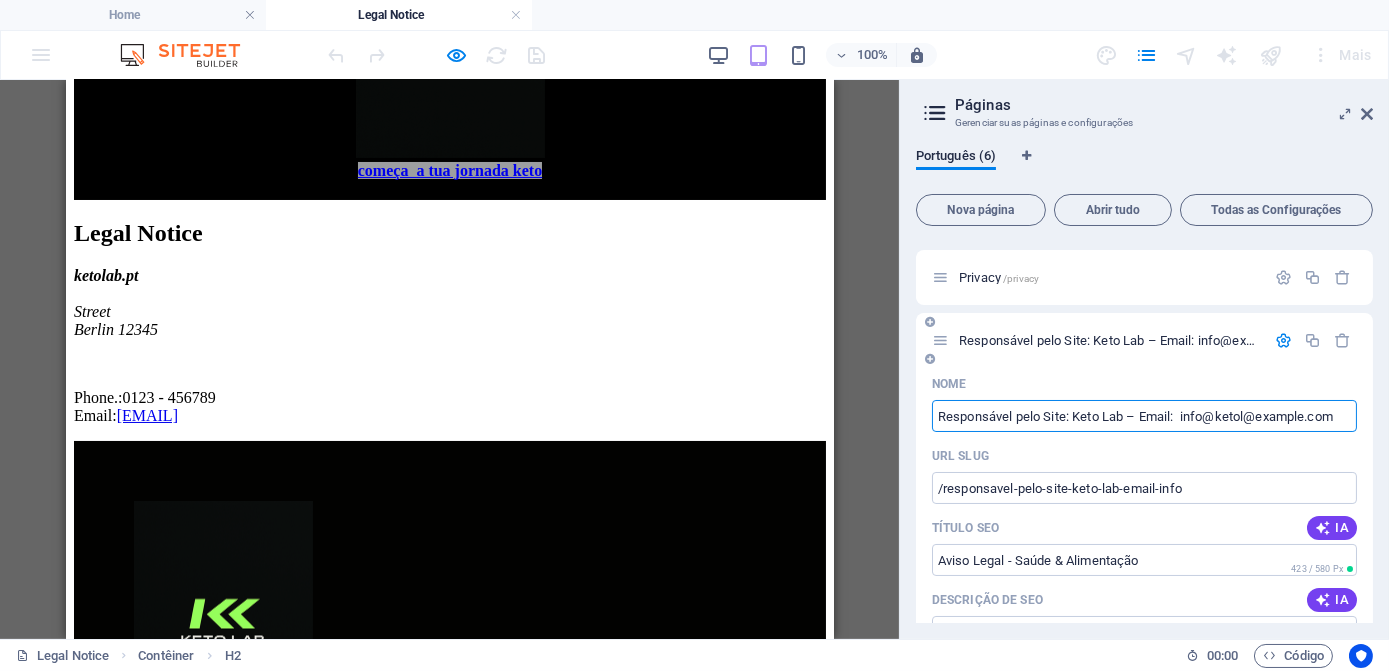 type on "/responsavel-pelo-site-keto-lab-email-info-keto@example.com" 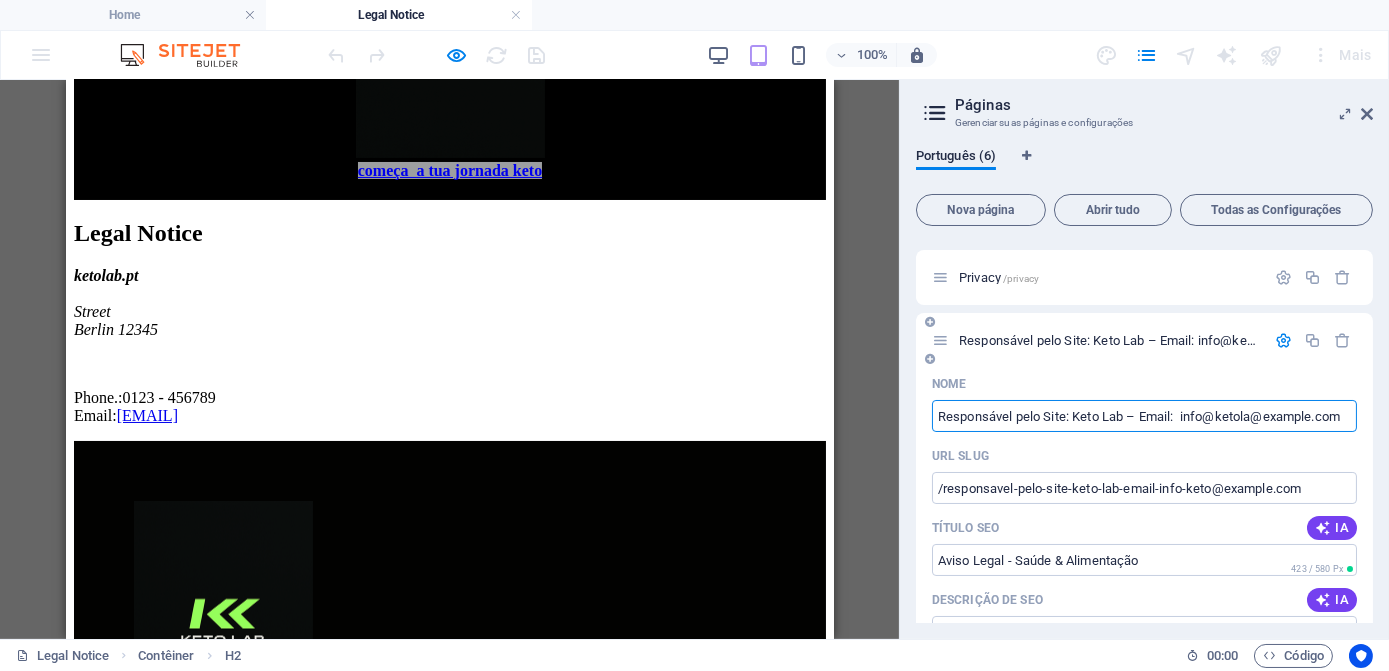 type on "Responsável pelo Site: Keto Lab – Email:  info@ketolab@example.com" 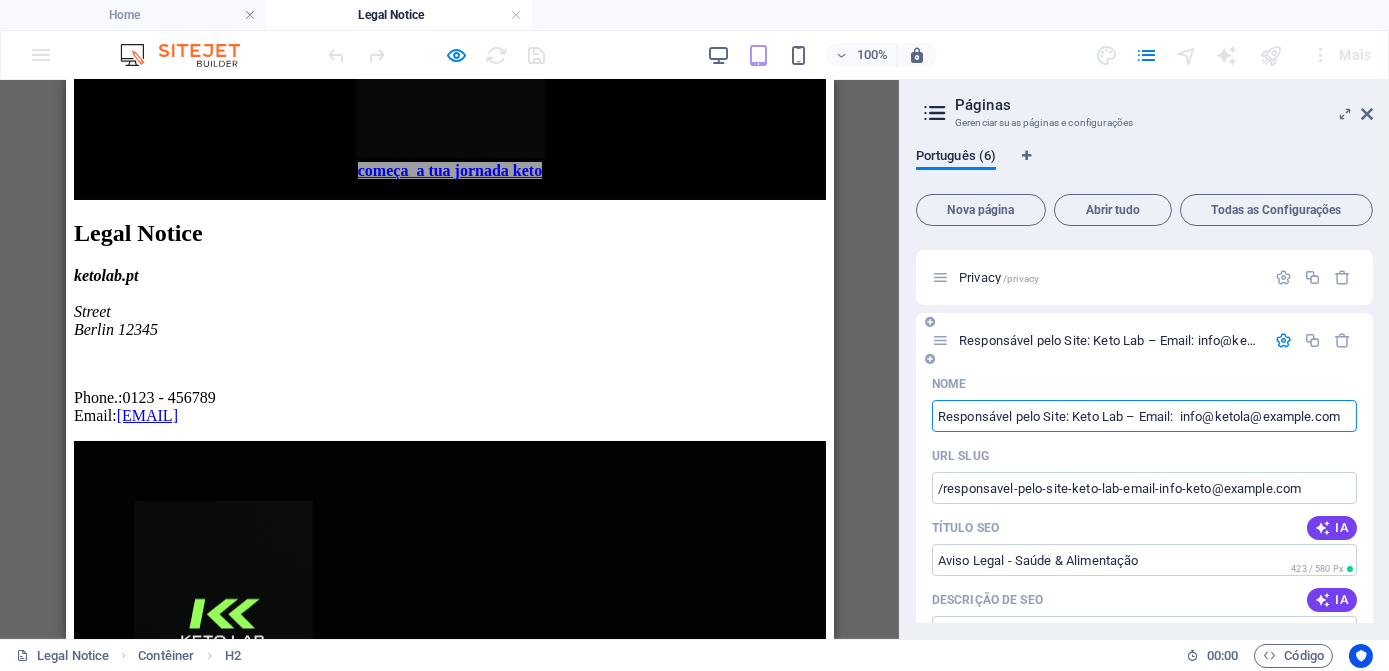 type on "/responsavel-pelo-site-keto-lab-email-info-ketola" 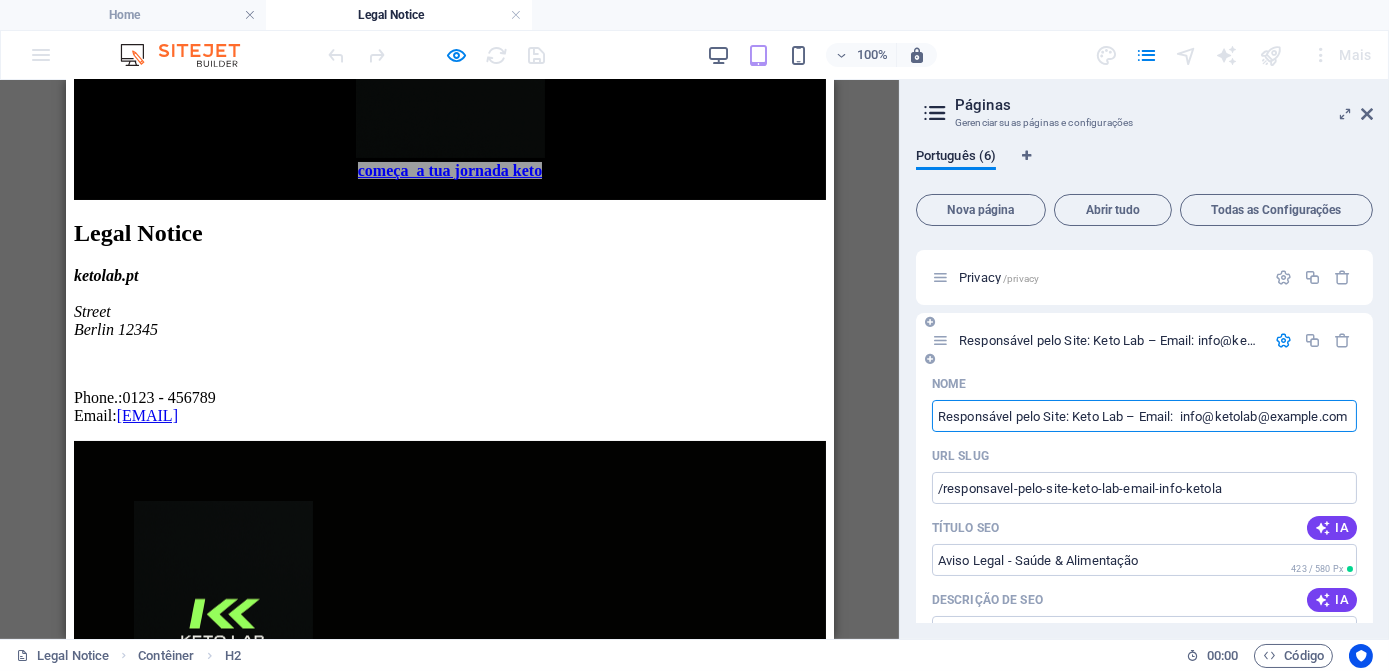 type on "Responsável pelo Site: Keto Lab – Email:  info@ketolab@example.com" 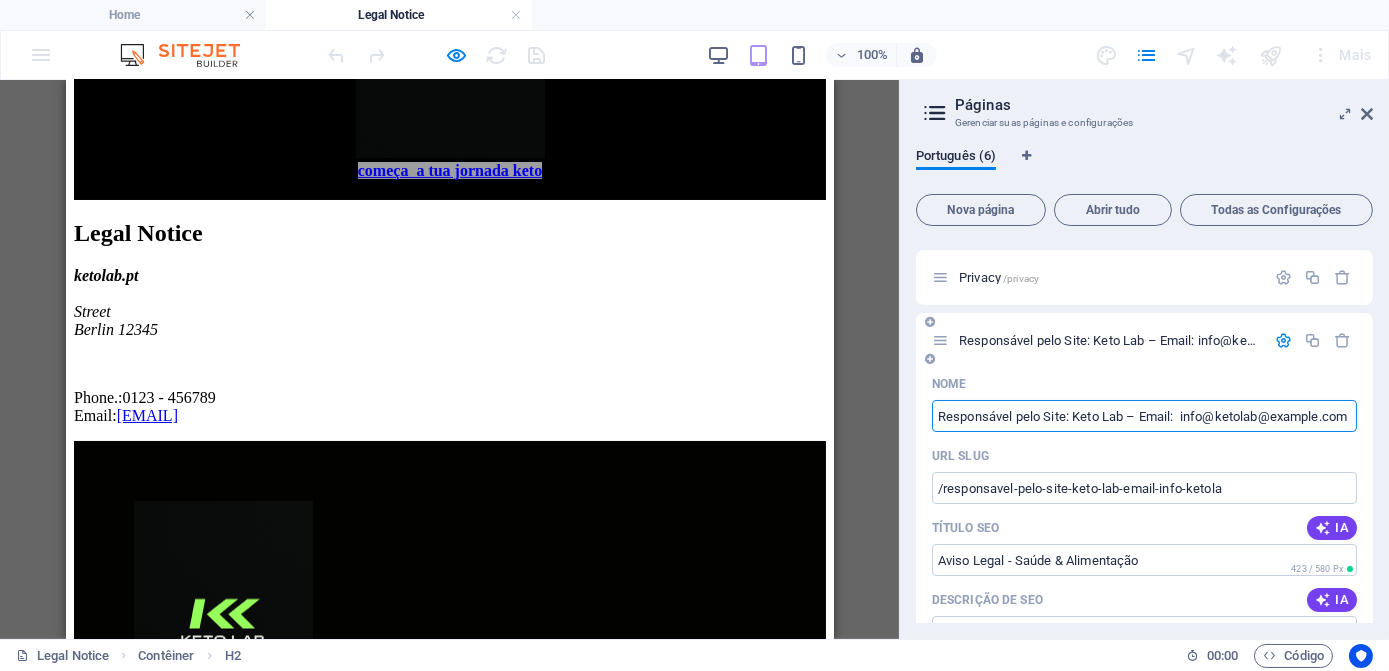 type on "/responsavel-pelo-site-keto-lab-email-info-ketolab" 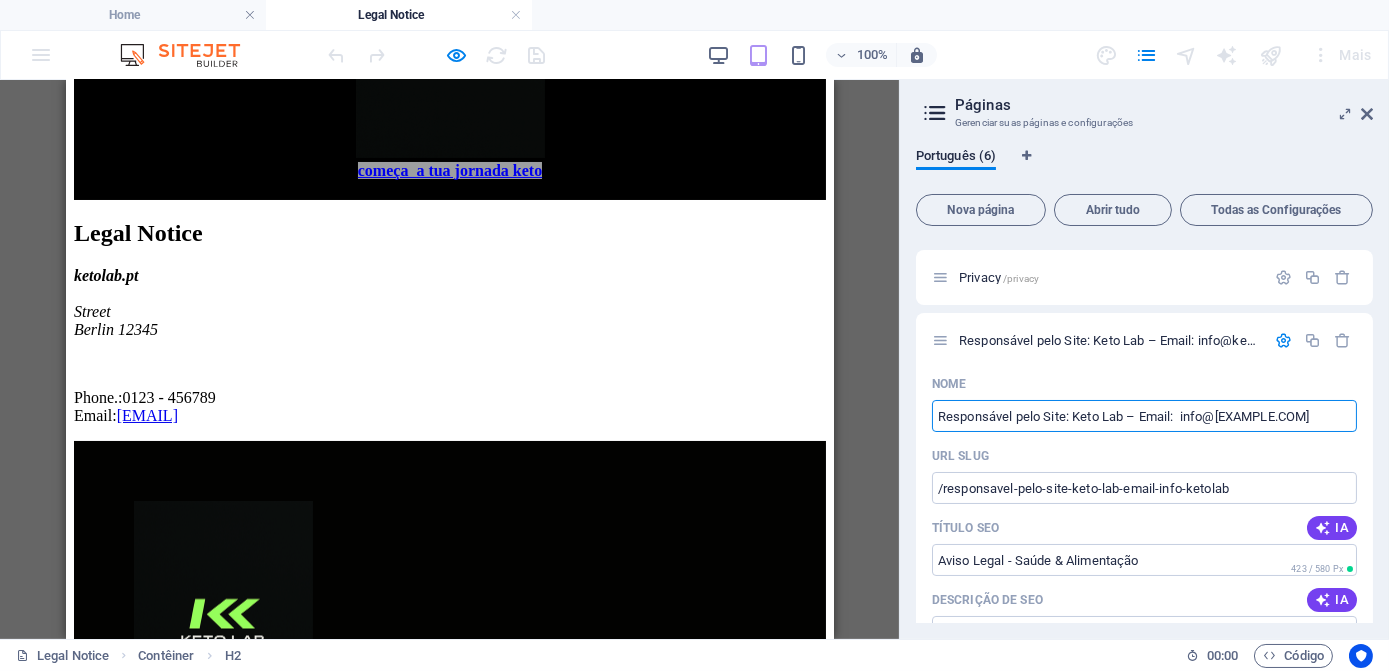 type on "Responsável pelo Site: Keto Lab – Email:  info@[EXAMPLE.COM]" 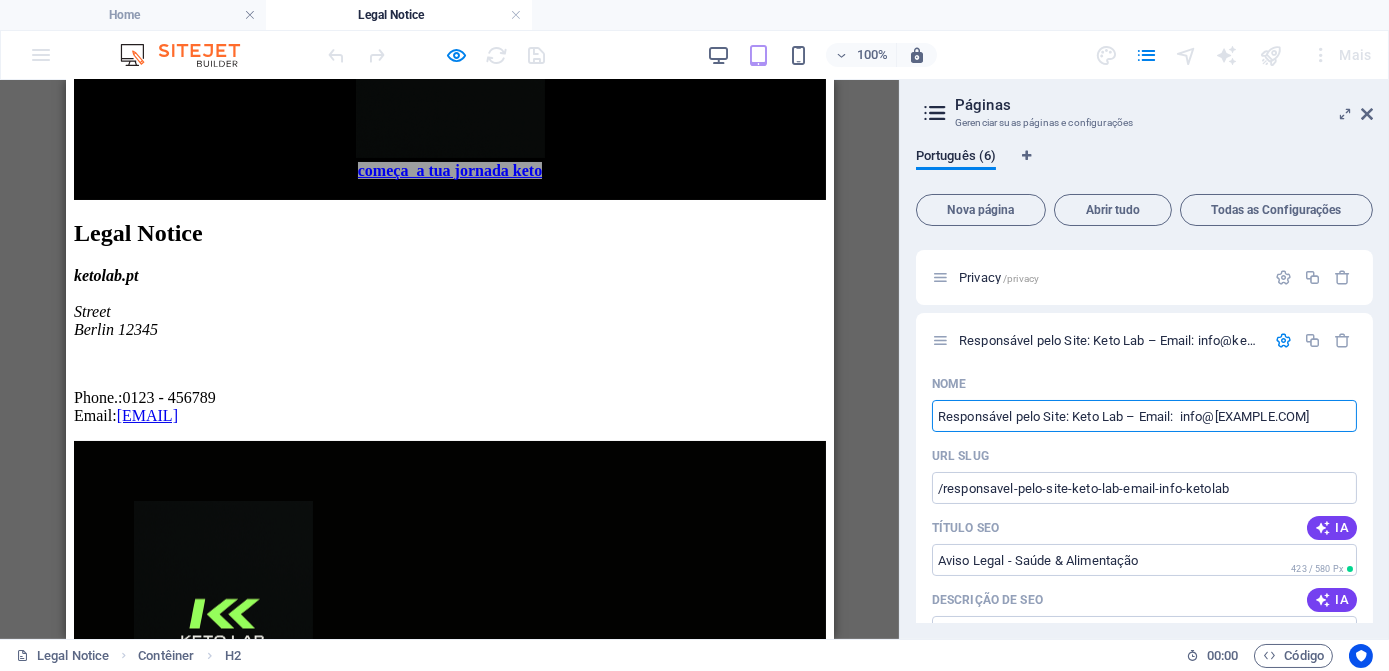 type on "/responsavel-pelo-site-keto-lab-email-info-ketolab-pt" 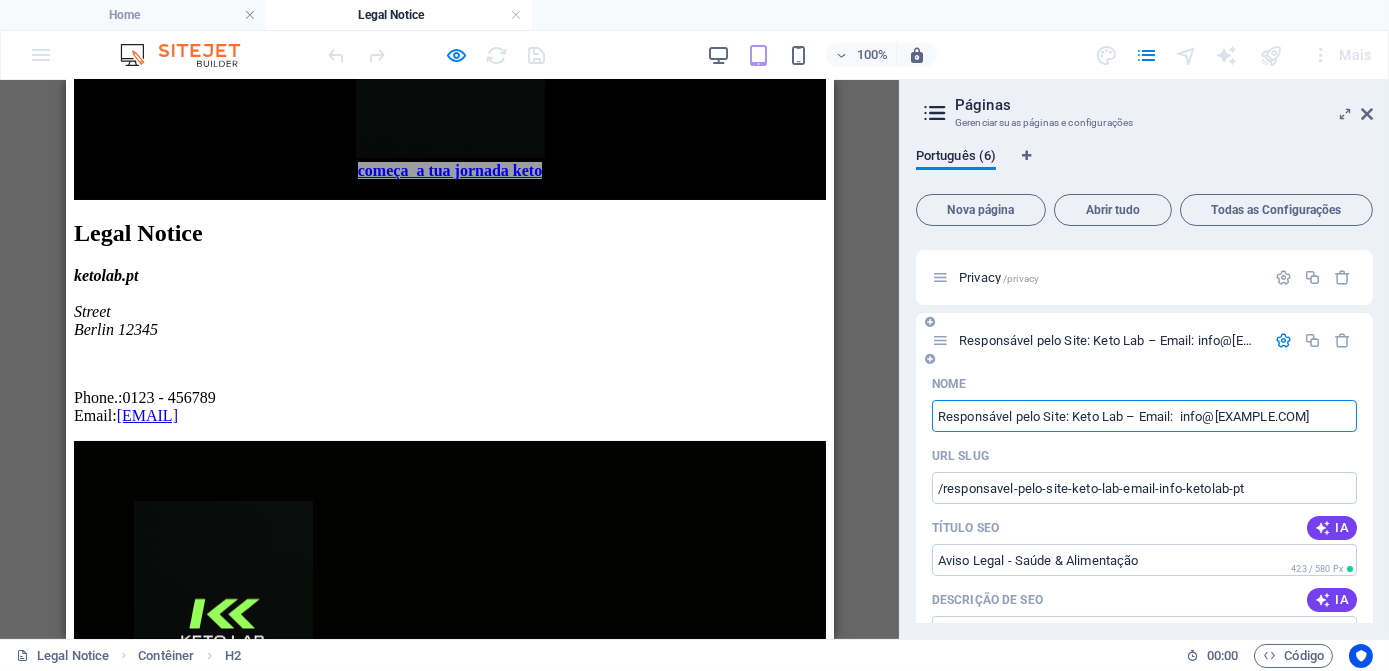 click on "Responsável pelo Site: Keto Lab – Email:  info@[EXAMPLE.COM]" at bounding box center (1144, 416) 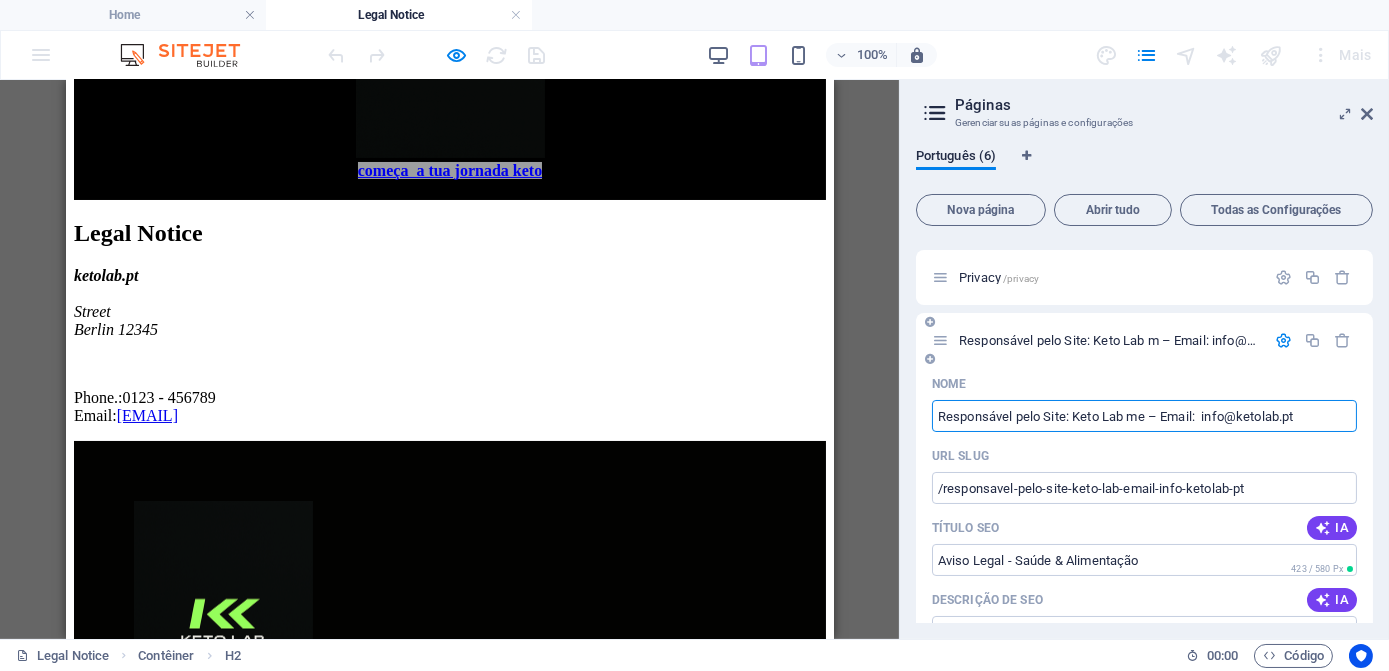 type on "Responsável pelo Site: Keto Lab met – Email:  info@ketolab.pt" 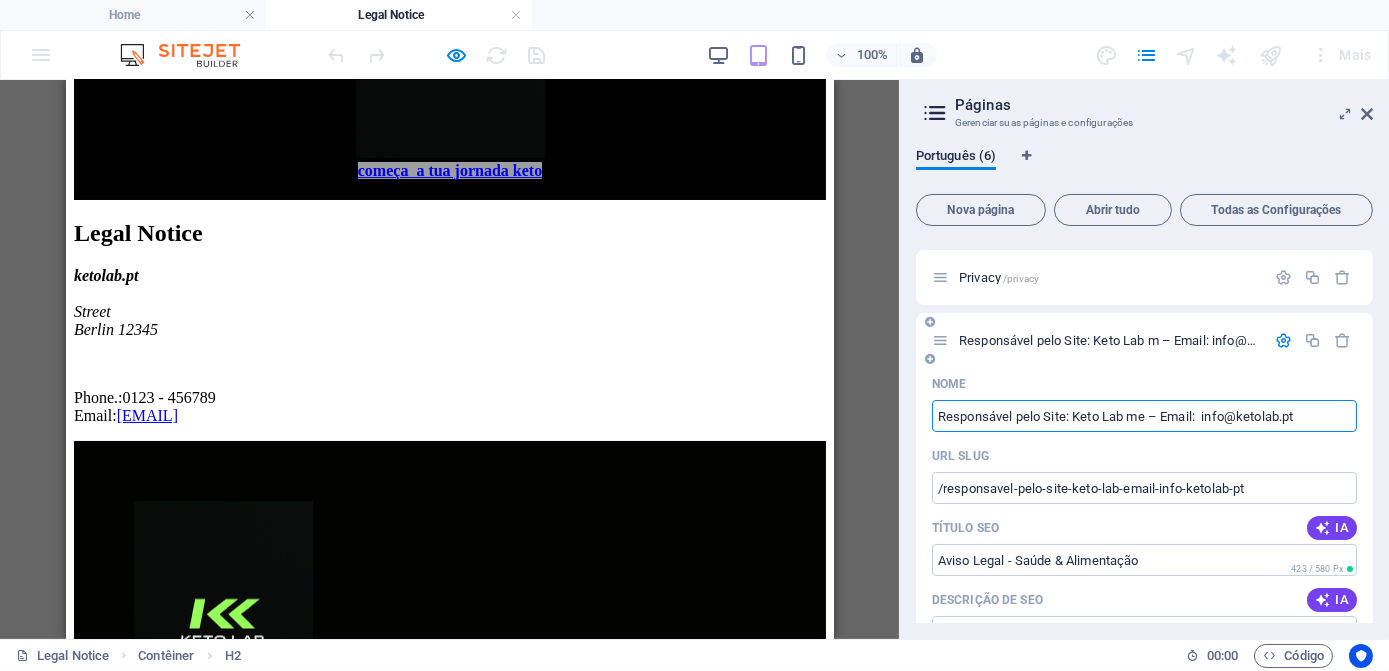 type on "/responsavel-pelo-site-keto-lab-m-email-info-ketolab-pt" 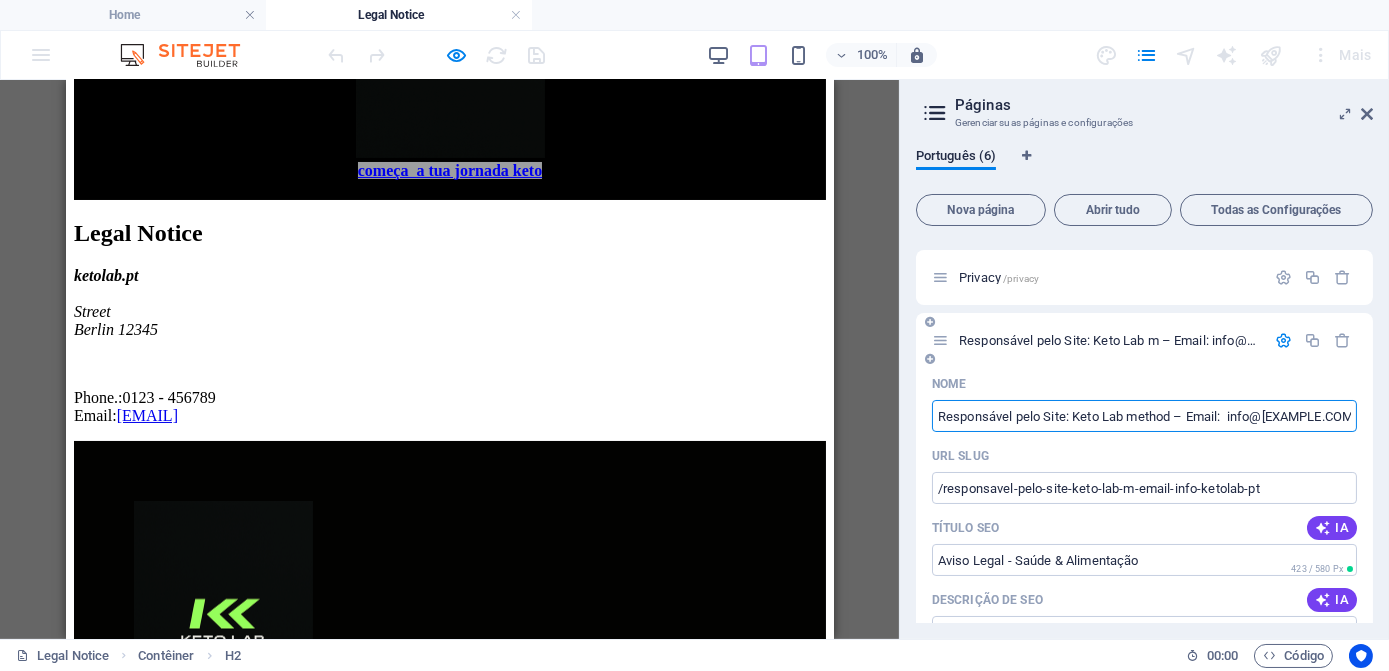 type on "Responsável pelo Site: Keto Lab method – Email:  info@[EXAMPLE.COM]" 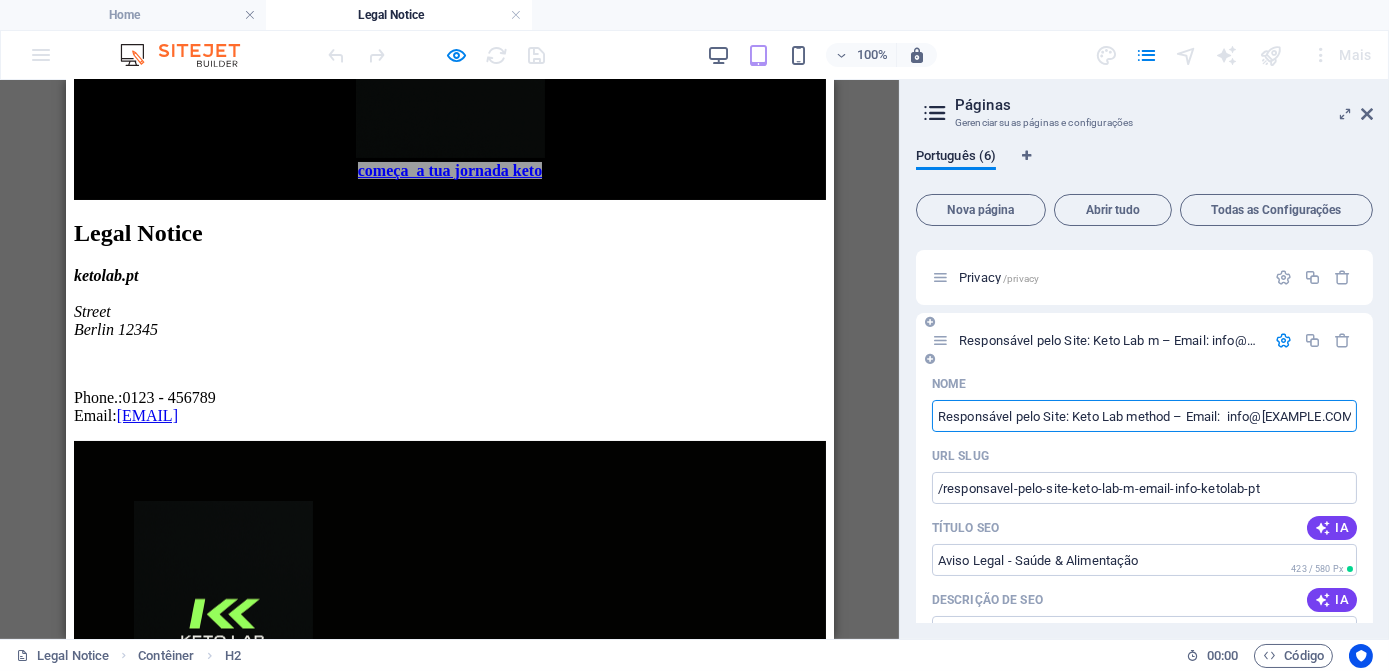 type on "/responsavel-pelo-site-keto-lab-method-email-info-ketolab-pt@example.com" 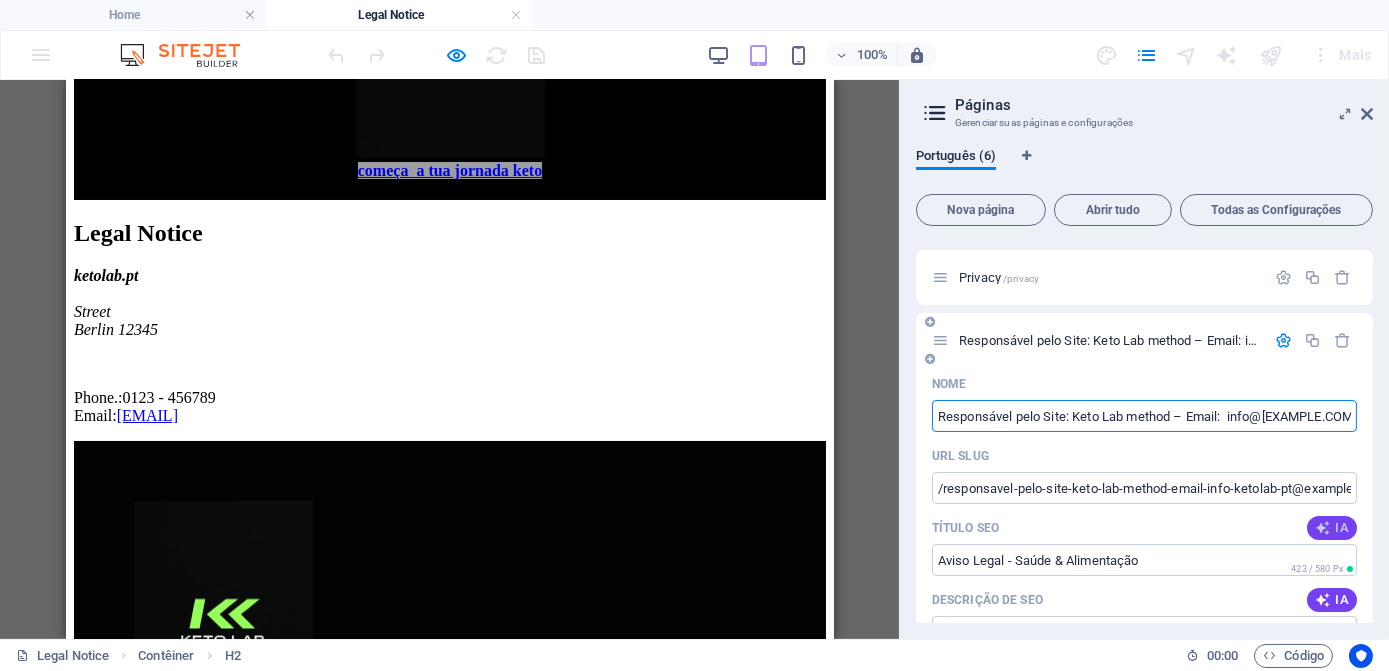 type on "Responsável pelo Site: Keto Lab method – Email:  info@[EXAMPLE.COM]" 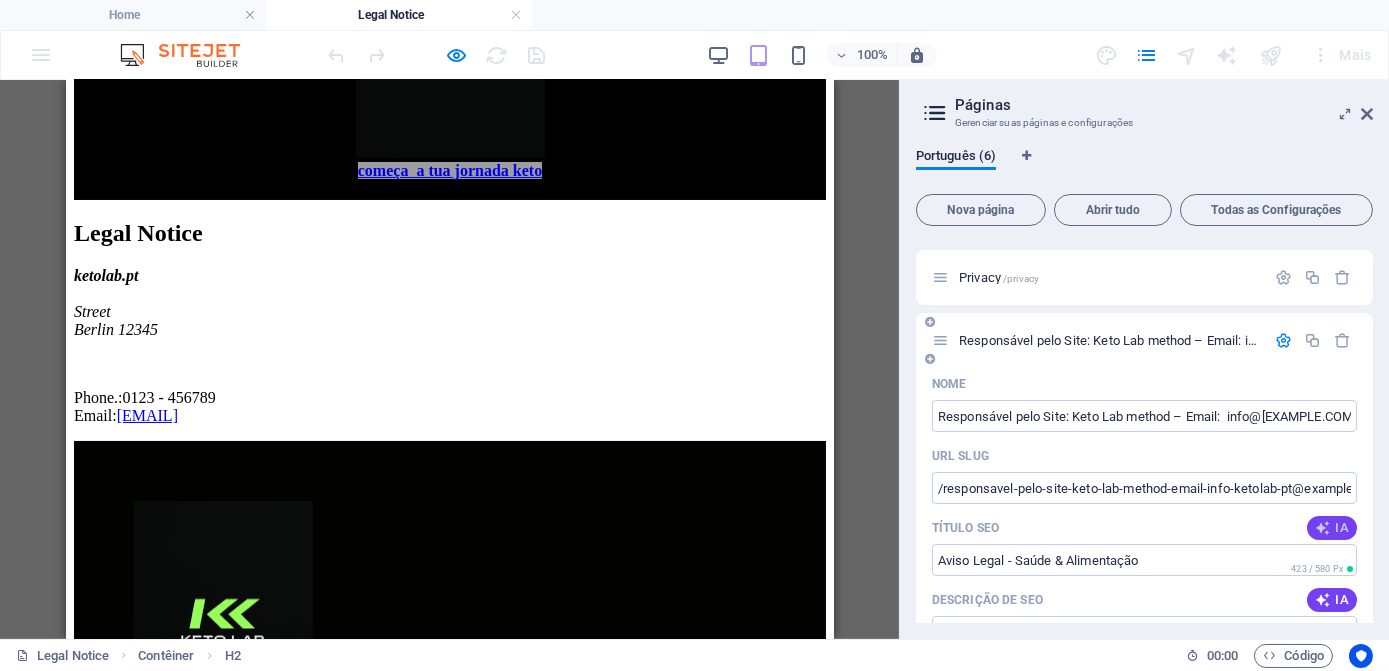 click on "IA" at bounding box center (1332, 528) 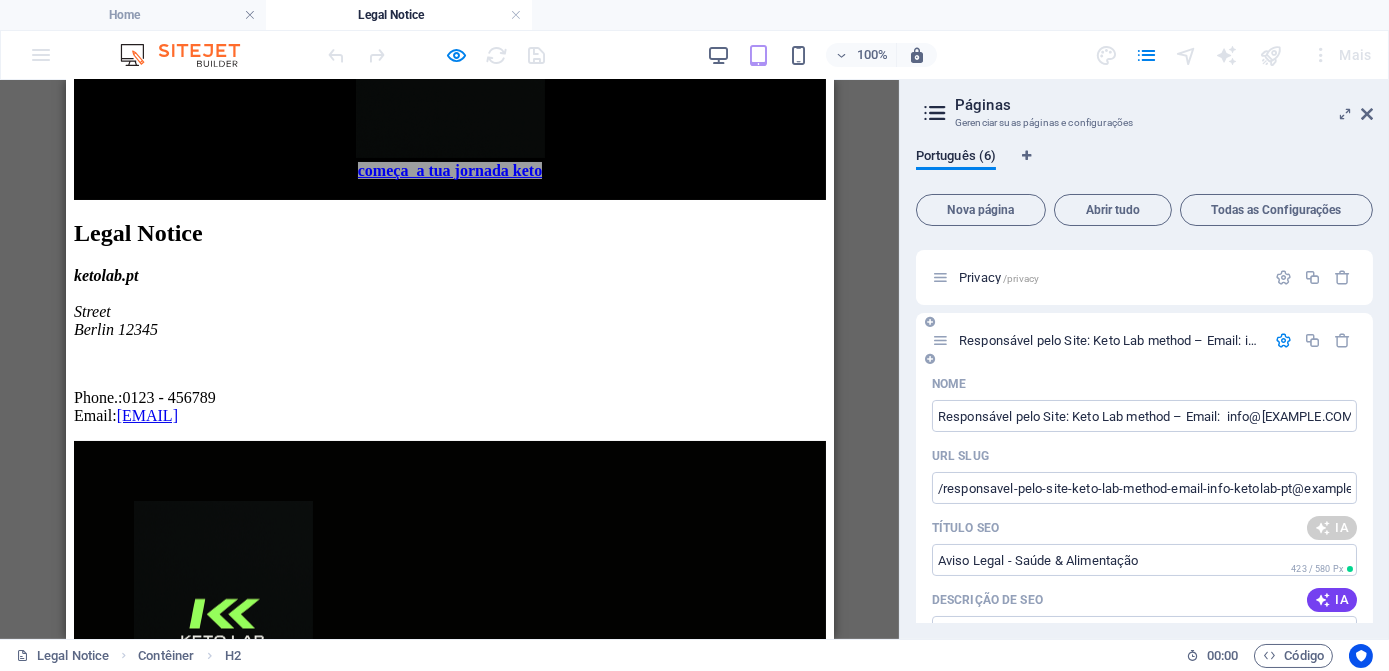 type on "Avise Legal: Saúde & Alimentos" 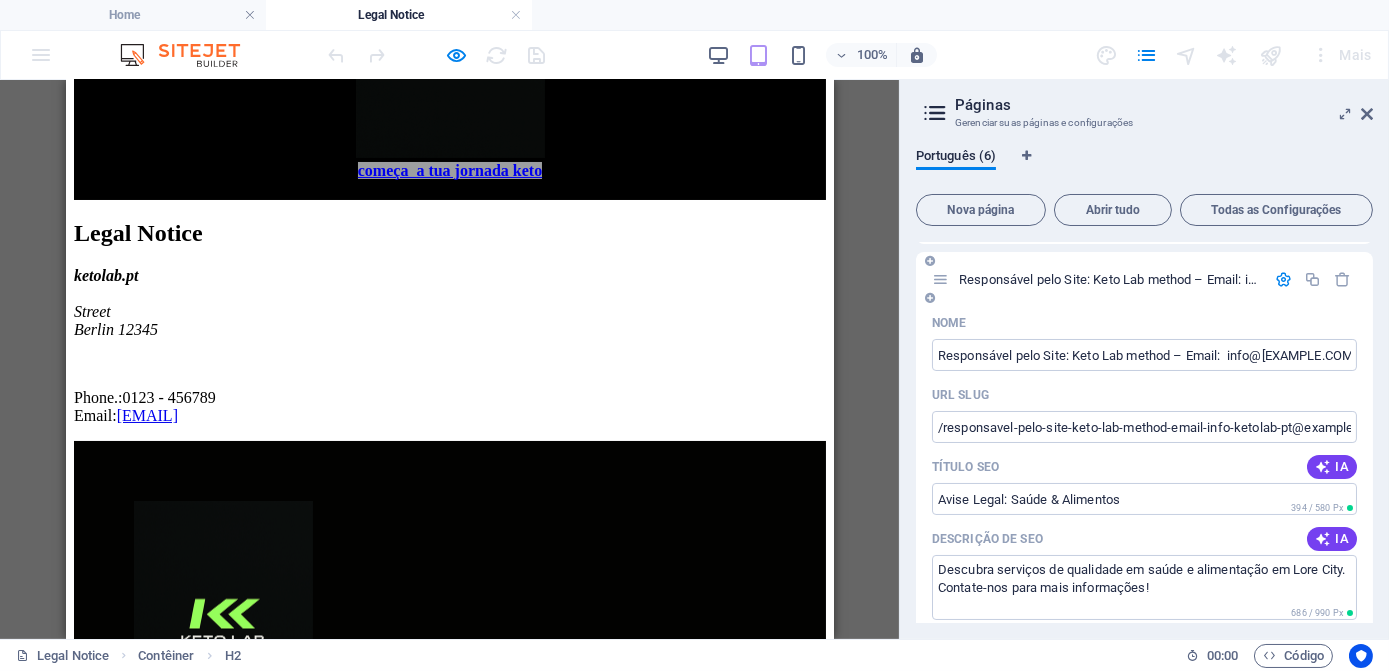 scroll, scrollTop: 272, scrollLeft: 0, axis: vertical 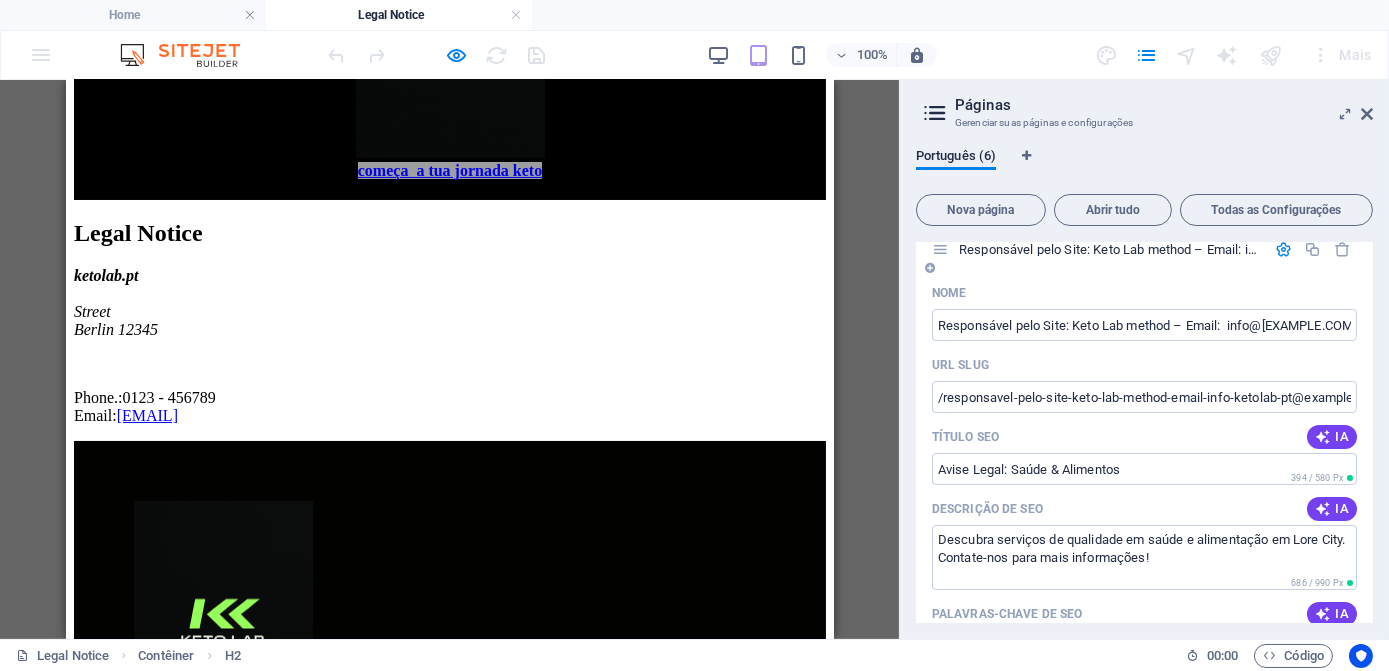 click on "IA" at bounding box center [1332, 509] 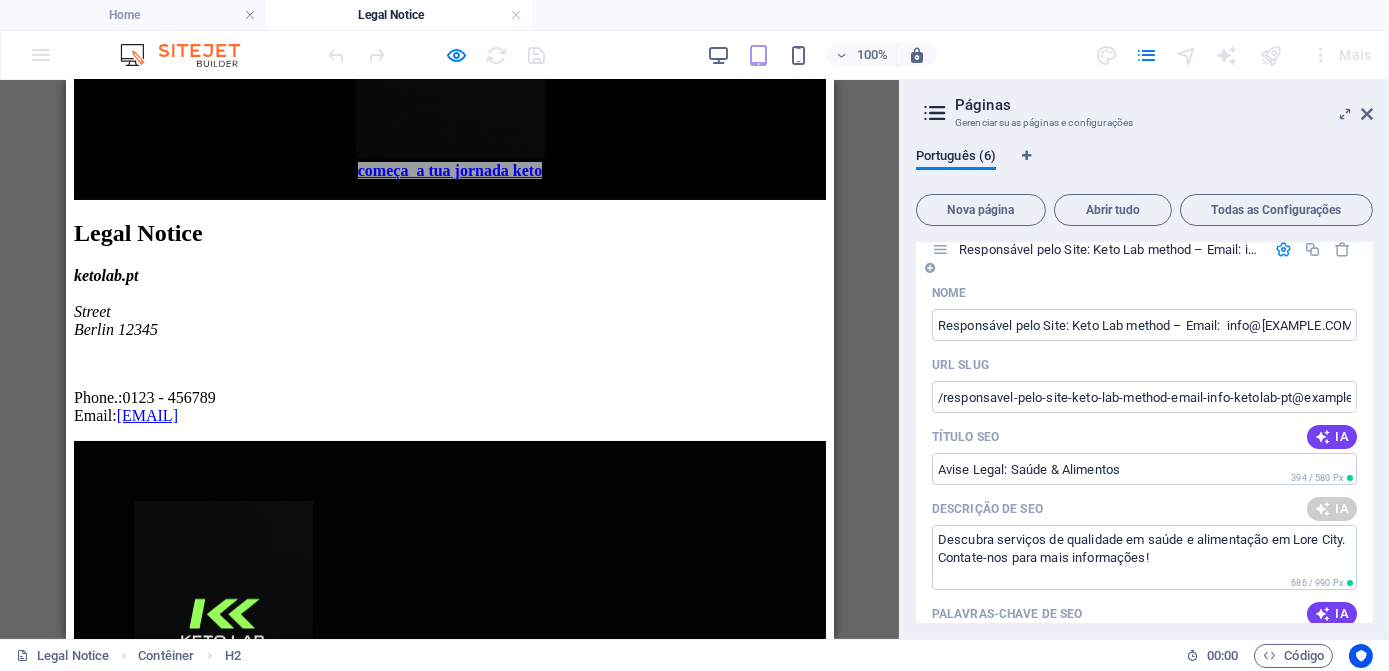 type on "Descubra nossos serviços de saúde e alimentação em Lore City. Contato: [PHONE]. Visite ketolab.pt para mais informações!" 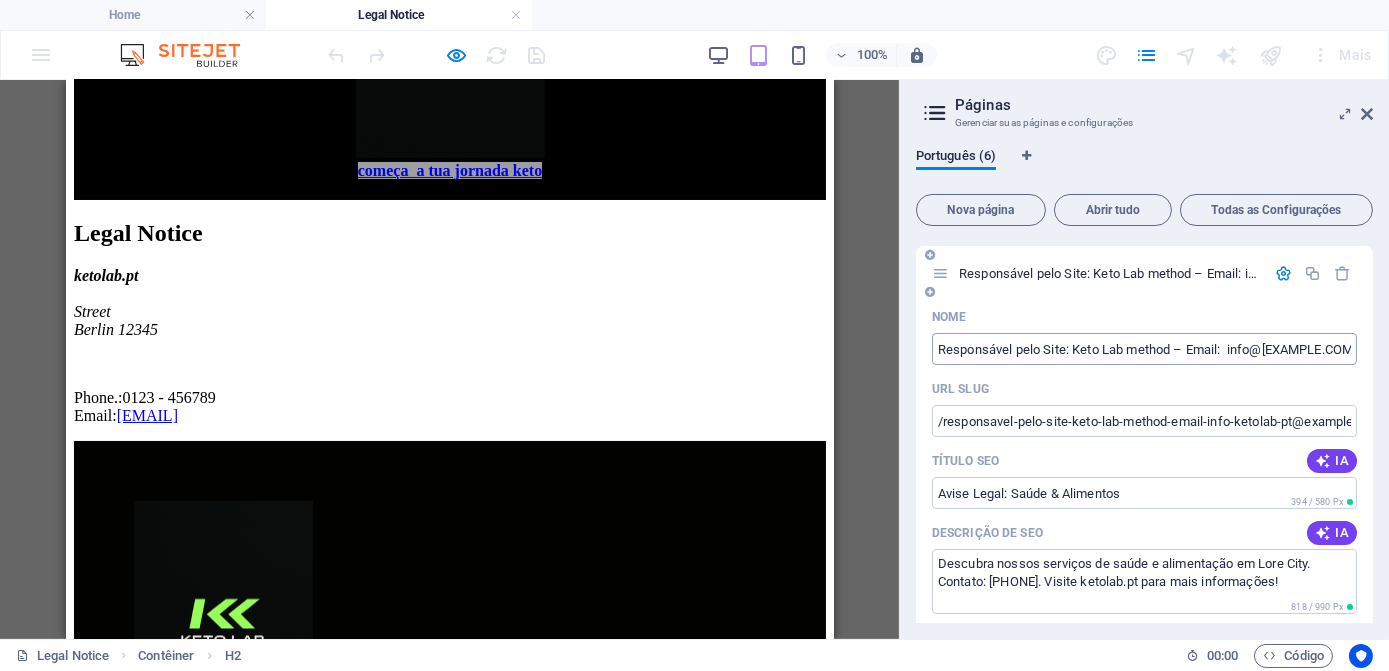 scroll, scrollTop: 272, scrollLeft: 0, axis: vertical 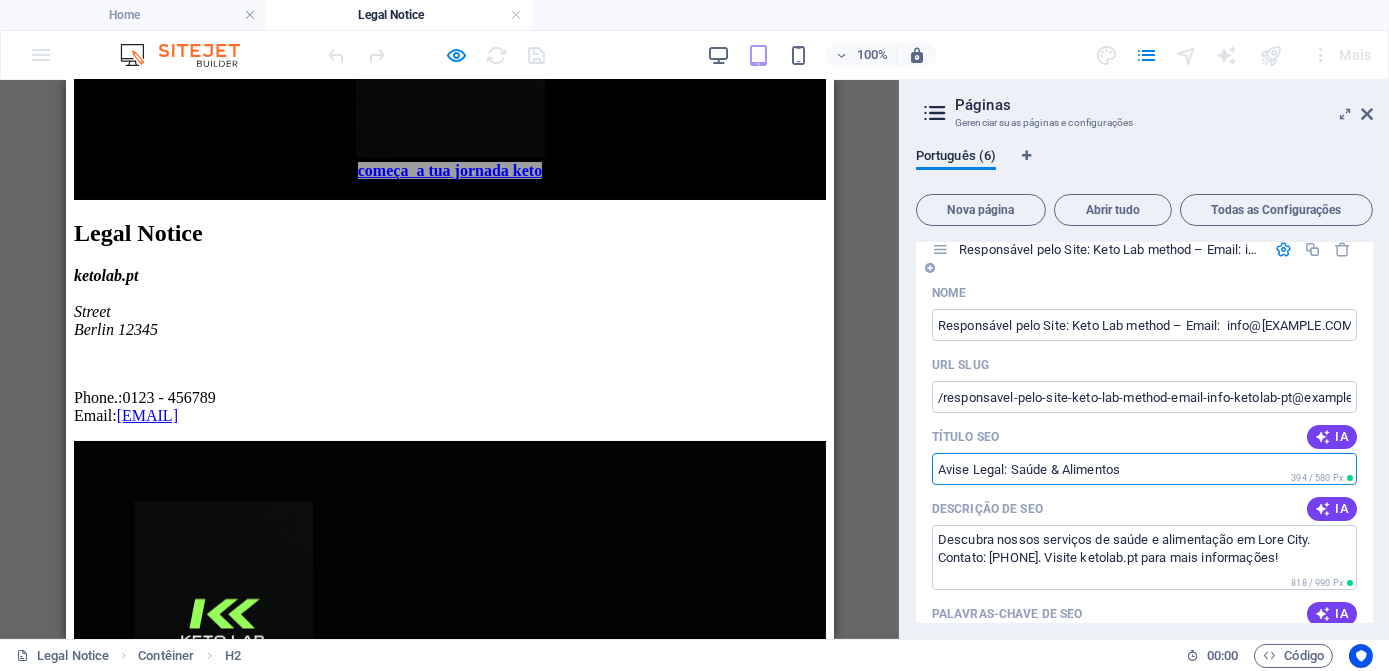 drag, startPoint x: 1171, startPoint y: 468, endPoint x: 944, endPoint y: 471, distance: 227.01982 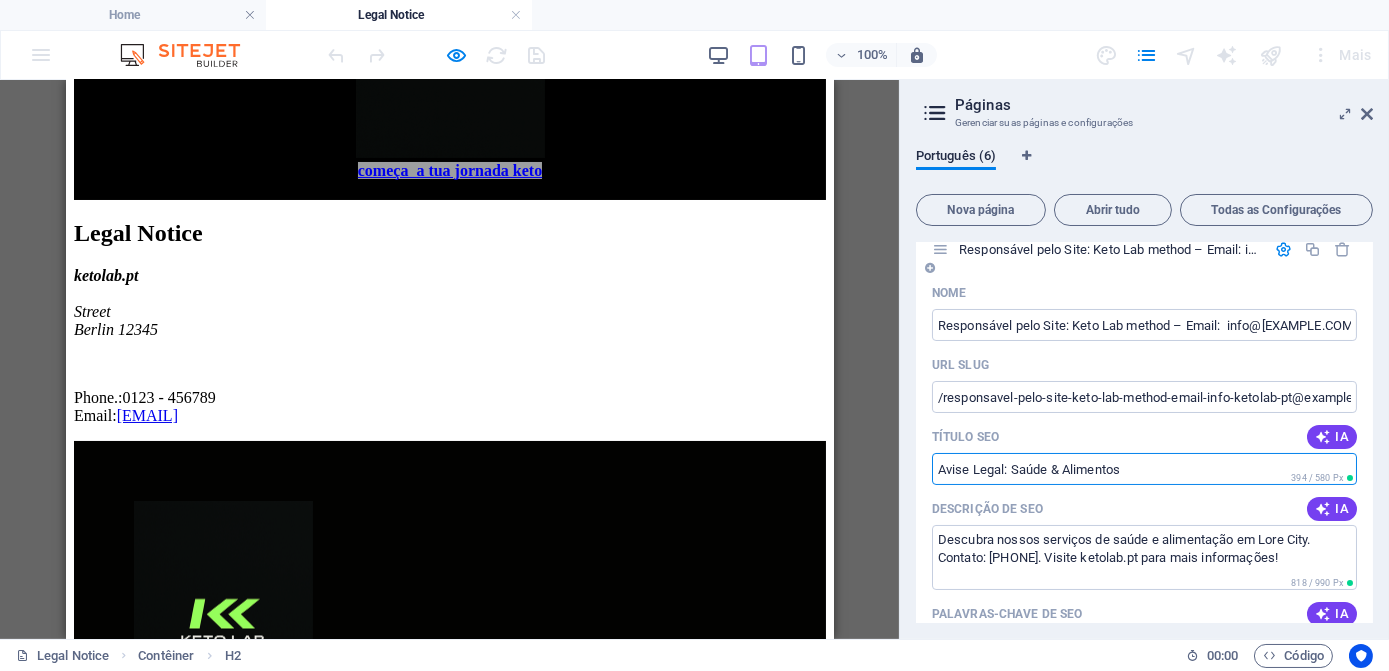 paste on "Keto Lab – Plano Cetogénico Simples para Emagrecer Rápido e Ganhar Energia" 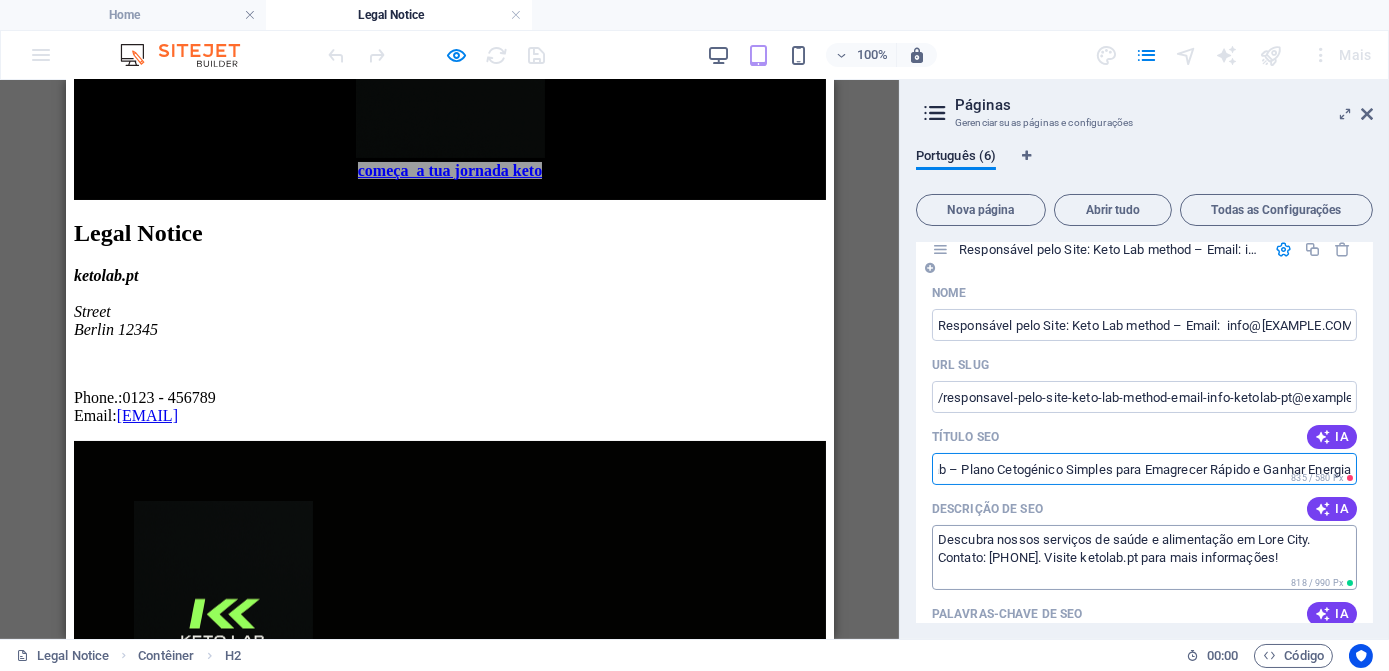 scroll, scrollTop: 0, scrollLeft: 0, axis: both 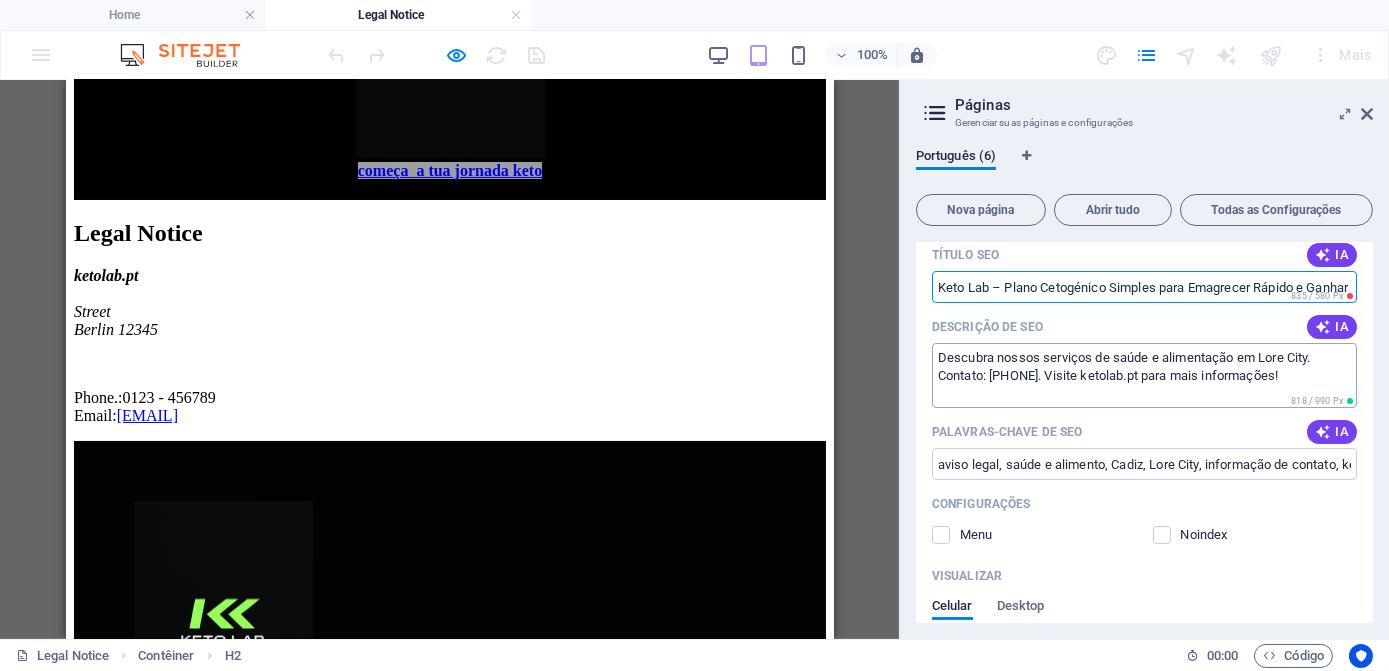 type on "Keto Lab – Plano Cetogénico Simples para Emagrecer Rápido e Ganhar Energia" 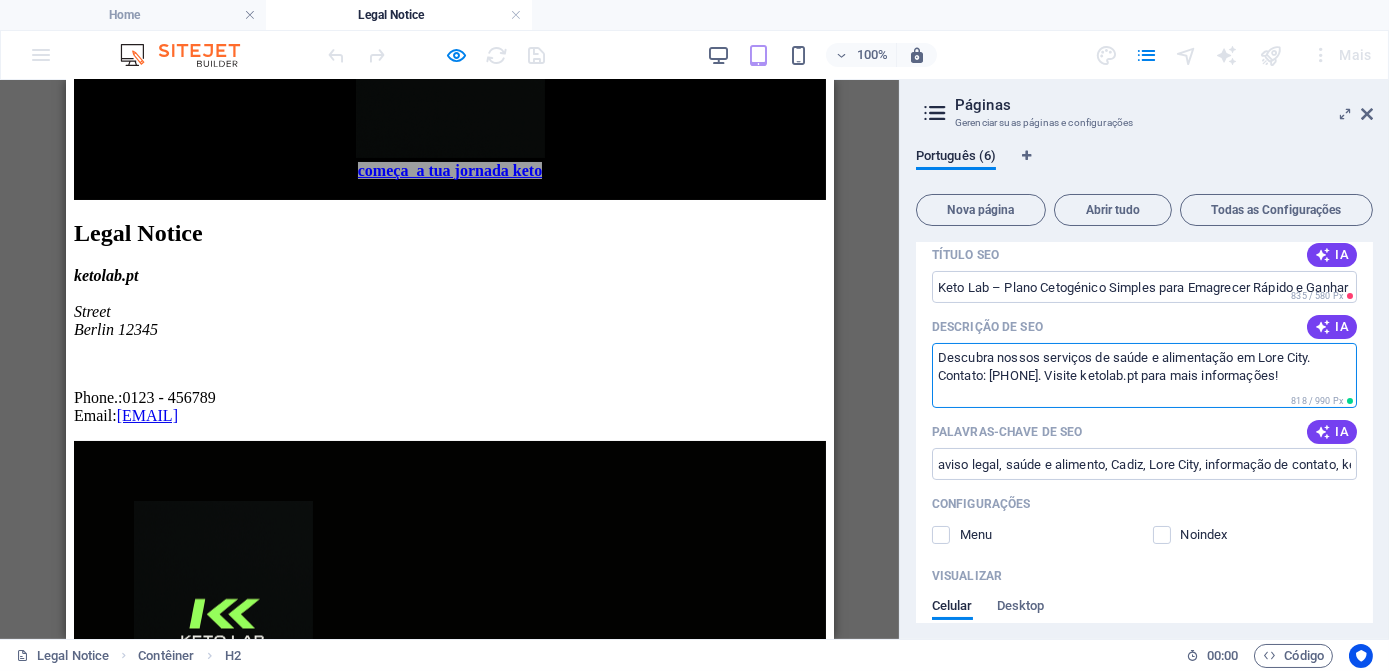 drag, startPoint x: 933, startPoint y: 361, endPoint x: 1359, endPoint y: 390, distance: 426.98596 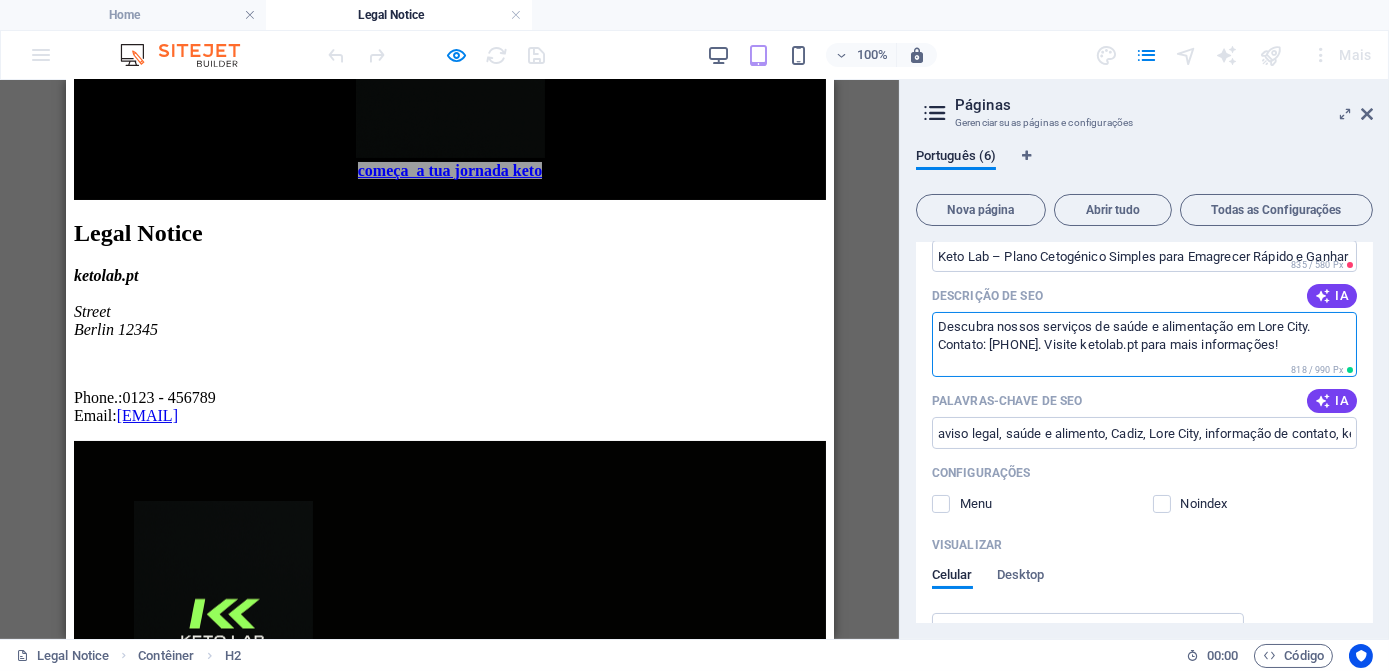 scroll, scrollTop: 454, scrollLeft: 0, axis: vertical 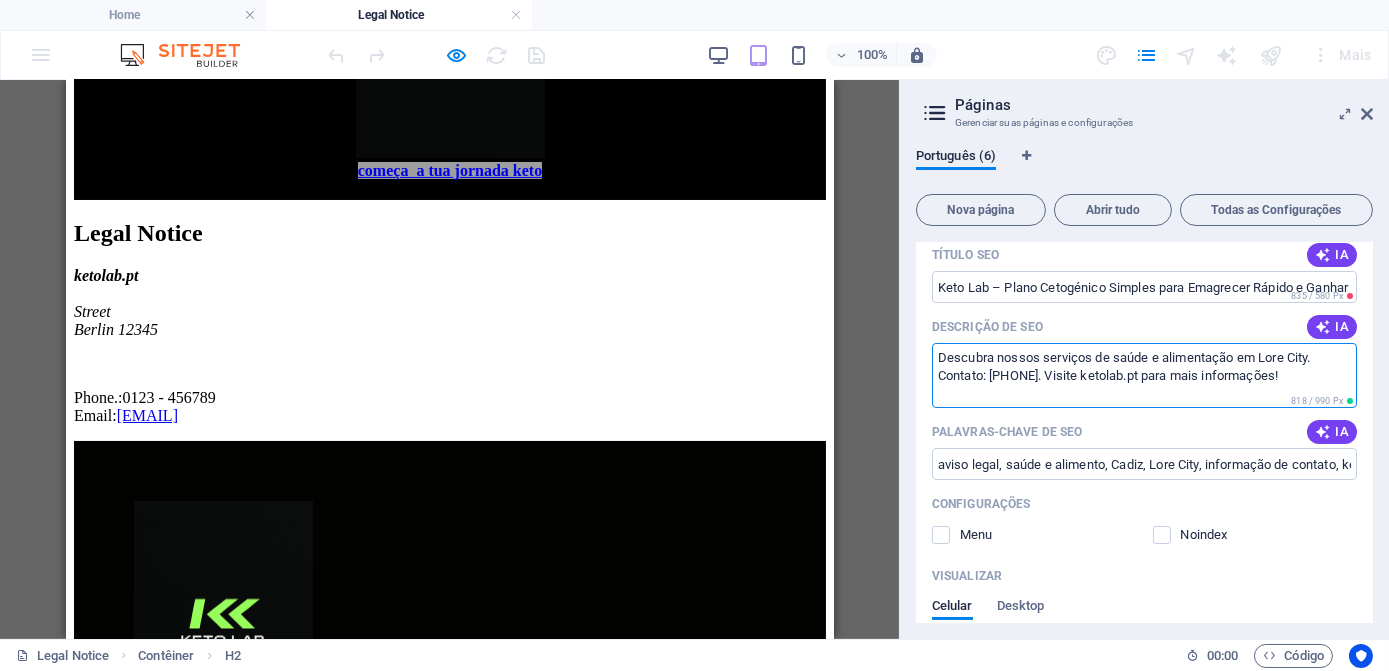 drag, startPoint x: 938, startPoint y: 358, endPoint x: 1340, endPoint y: 385, distance: 402.9057 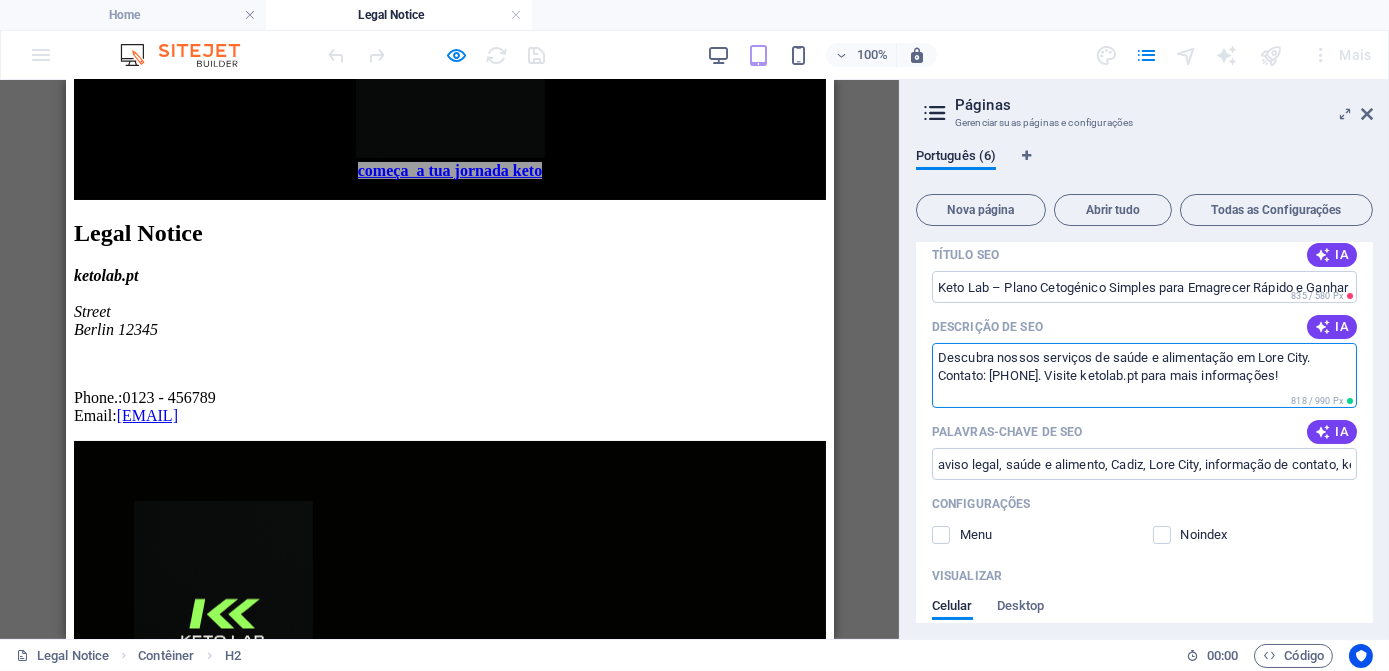 paste on "obre o método Keto Lab e transforma o teu corpo com um plano cetogénico fácil de seguir. Perde gordura, aumenta a energia e sente-te melhor todos os dias. Junta-te a centenas de pessoas que já mudaram de vida" 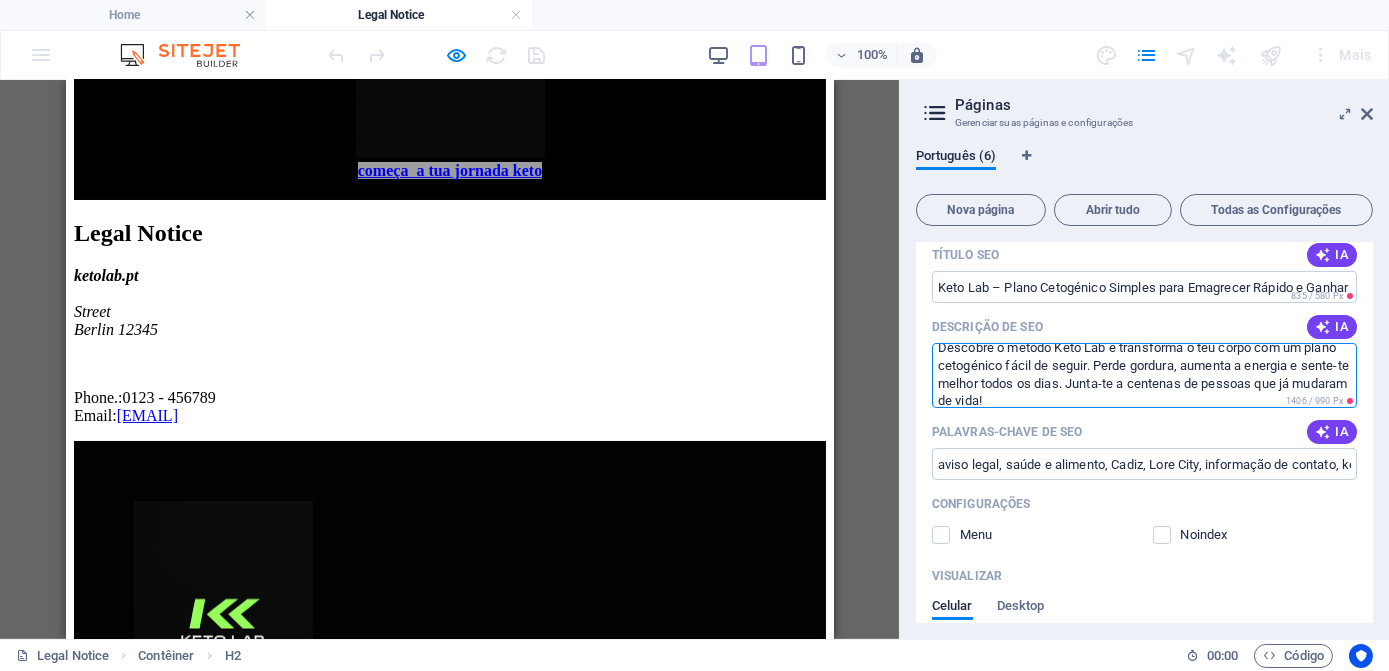 scroll, scrollTop: 0, scrollLeft: 0, axis: both 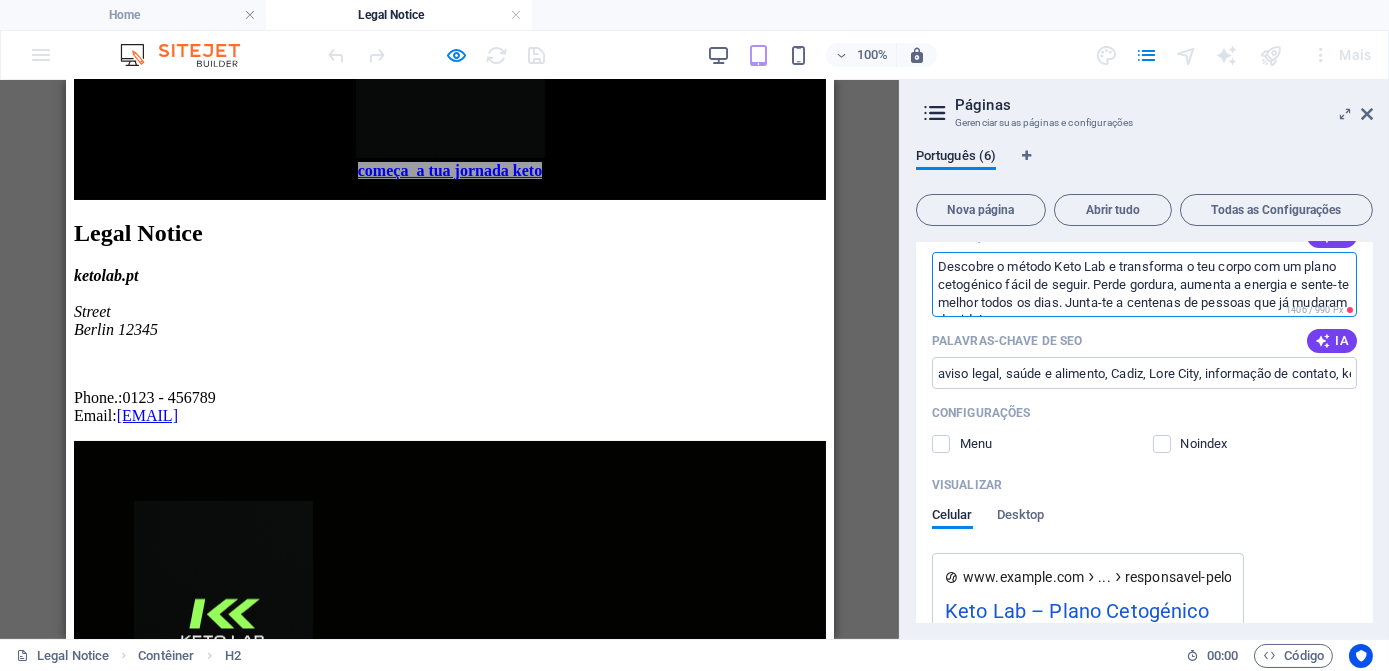 type on "Descobre o método Keto Lab e transforma o teu corpo com um plano cetogénico fácil de seguir. Perde gordura, aumenta a energia e sente-te melhor todos os dias. Junta-te a centenas de pessoas que já mudaram de vida!" 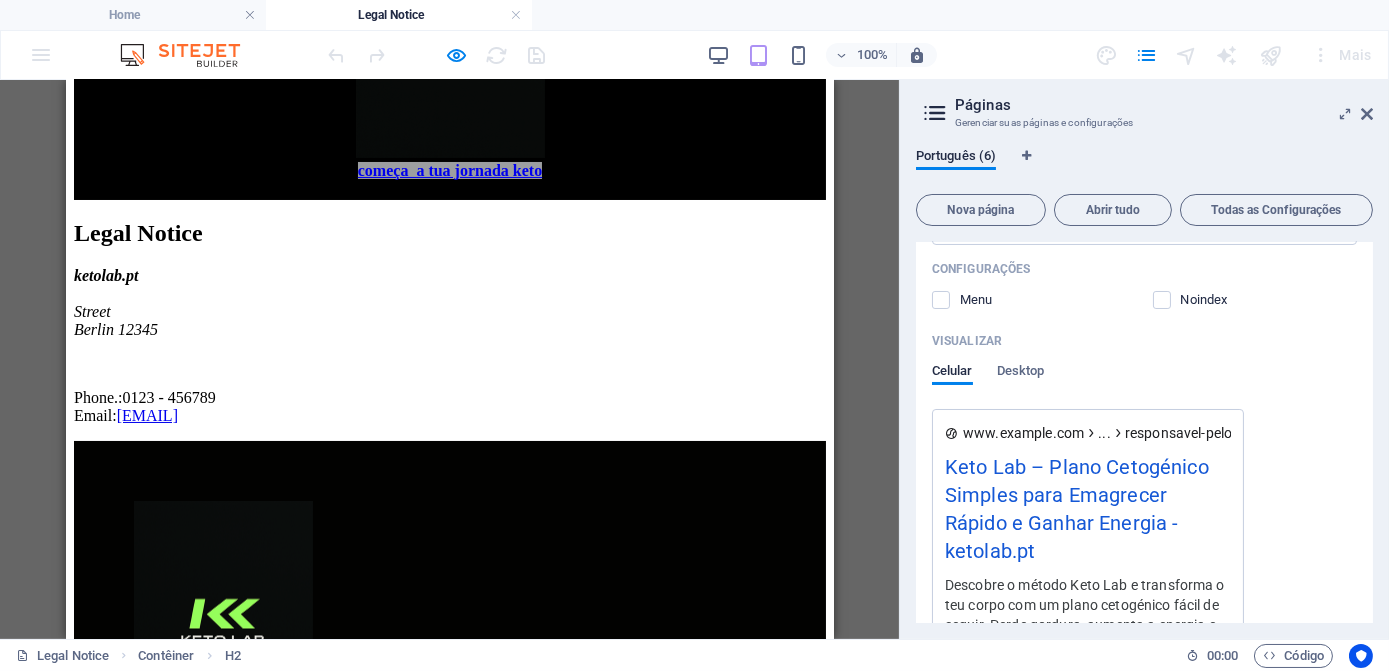 scroll, scrollTop: 541, scrollLeft: 0, axis: vertical 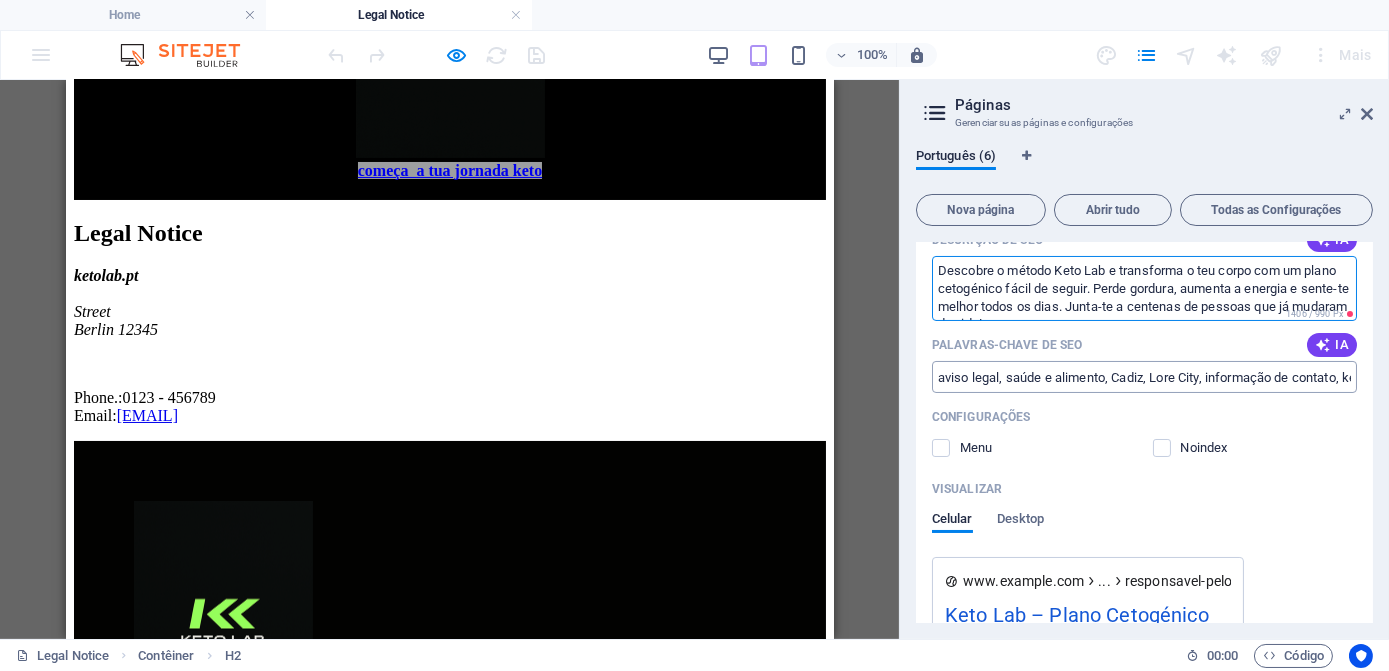 click on "aviso legal, saúde e alimento, Cadiz, Lore City, informação de contato, ketolab" at bounding box center (1144, 377) 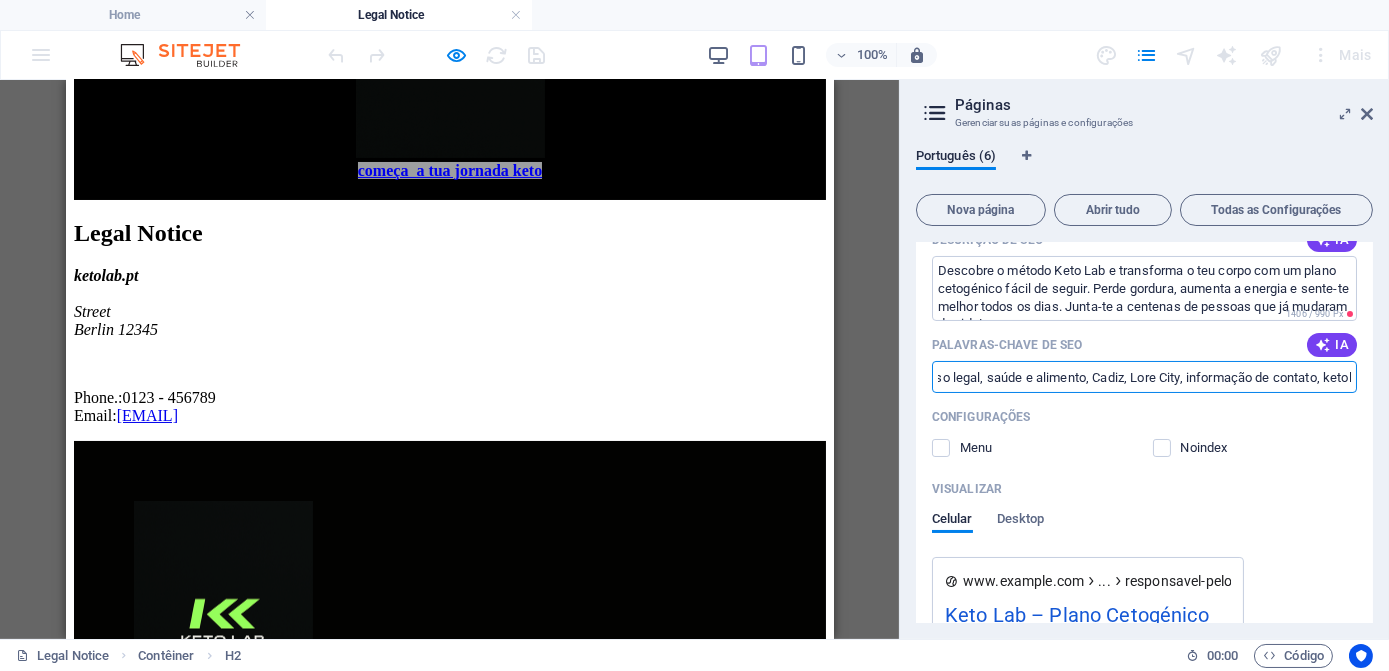 scroll, scrollTop: 0, scrollLeft: 47, axis: horizontal 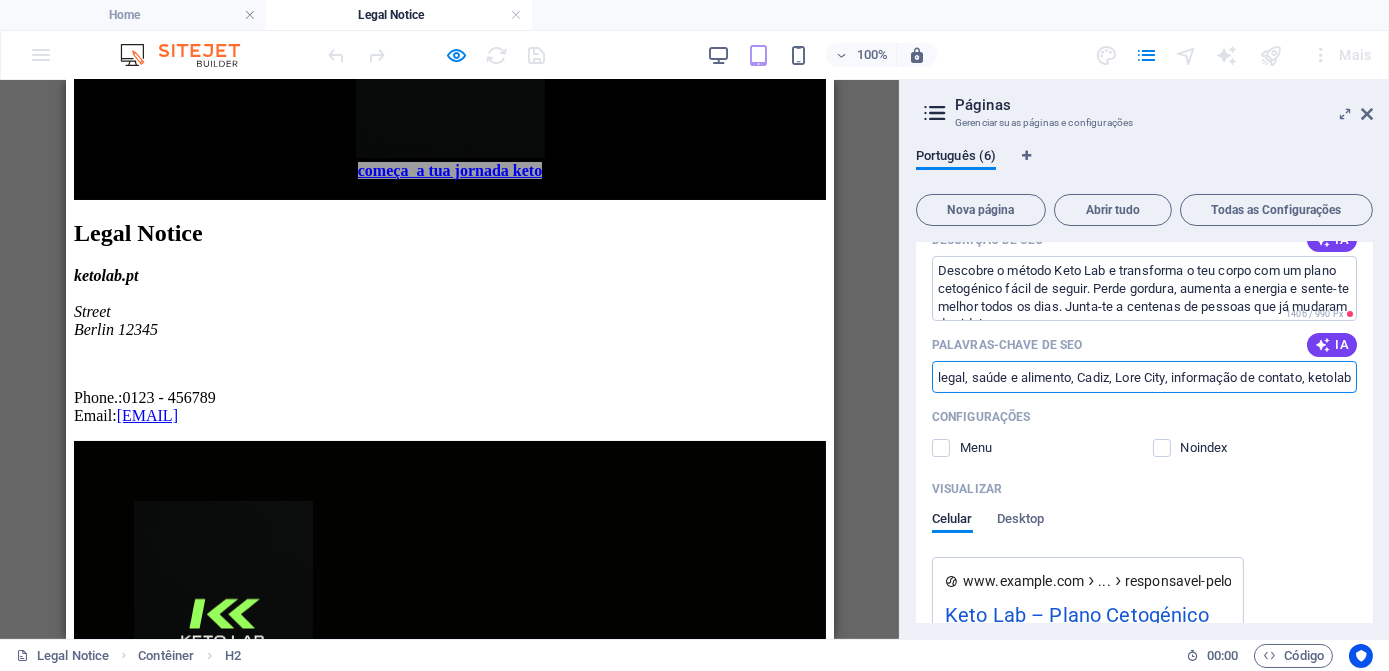 drag, startPoint x: 934, startPoint y: 384, endPoint x: 1369, endPoint y: 380, distance: 435.0184 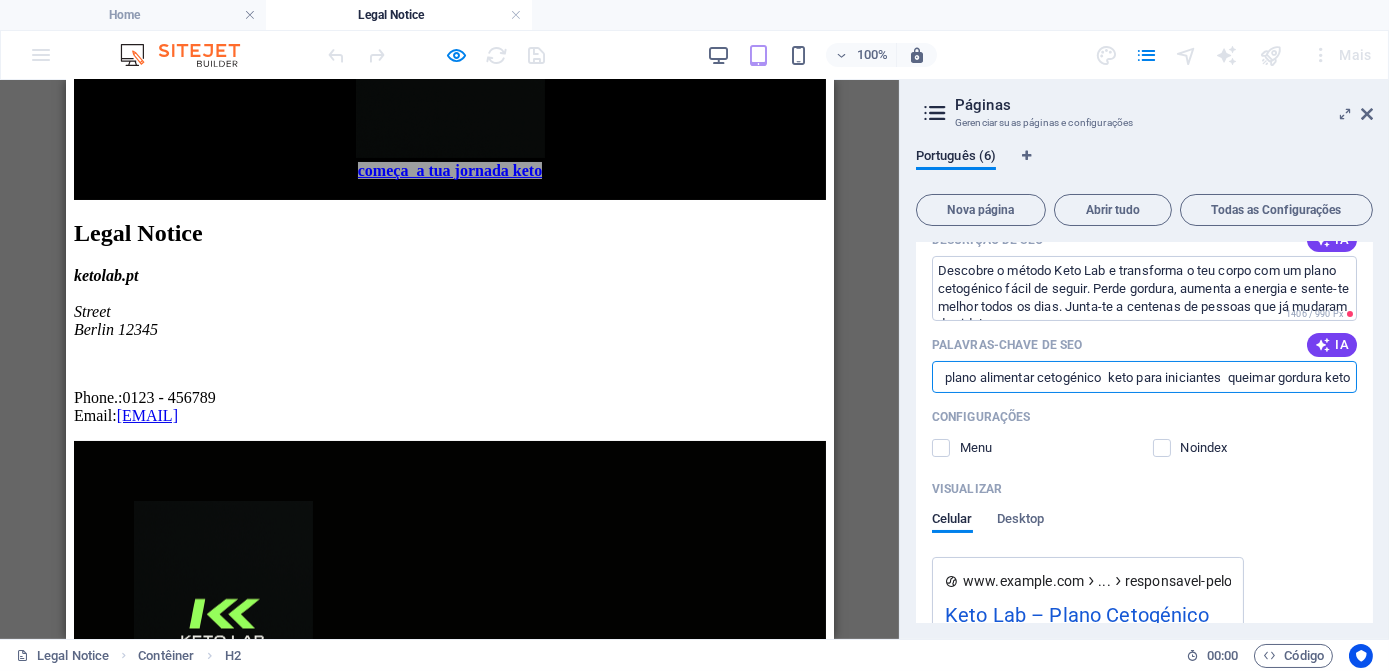 scroll, scrollTop: 0, scrollLeft: 47, axis: horizontal 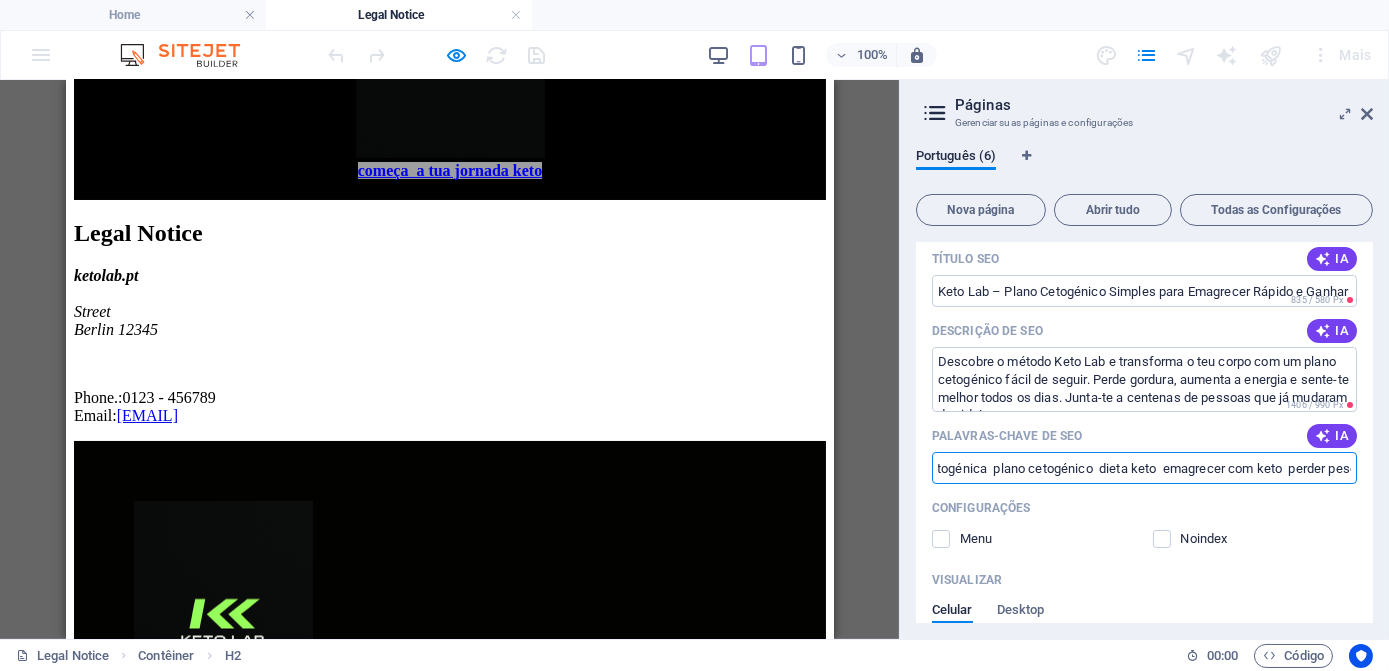click on "dieta cetogénica  plano cetogénico  dieta keto  emagrecer com keto  perder peso com cetogénica  dieta low carb  receitas cetogénicas  plano alimentar cetogénico  keto para iniciantes  queimar gordura keto" at bounding box center (1144, 468) 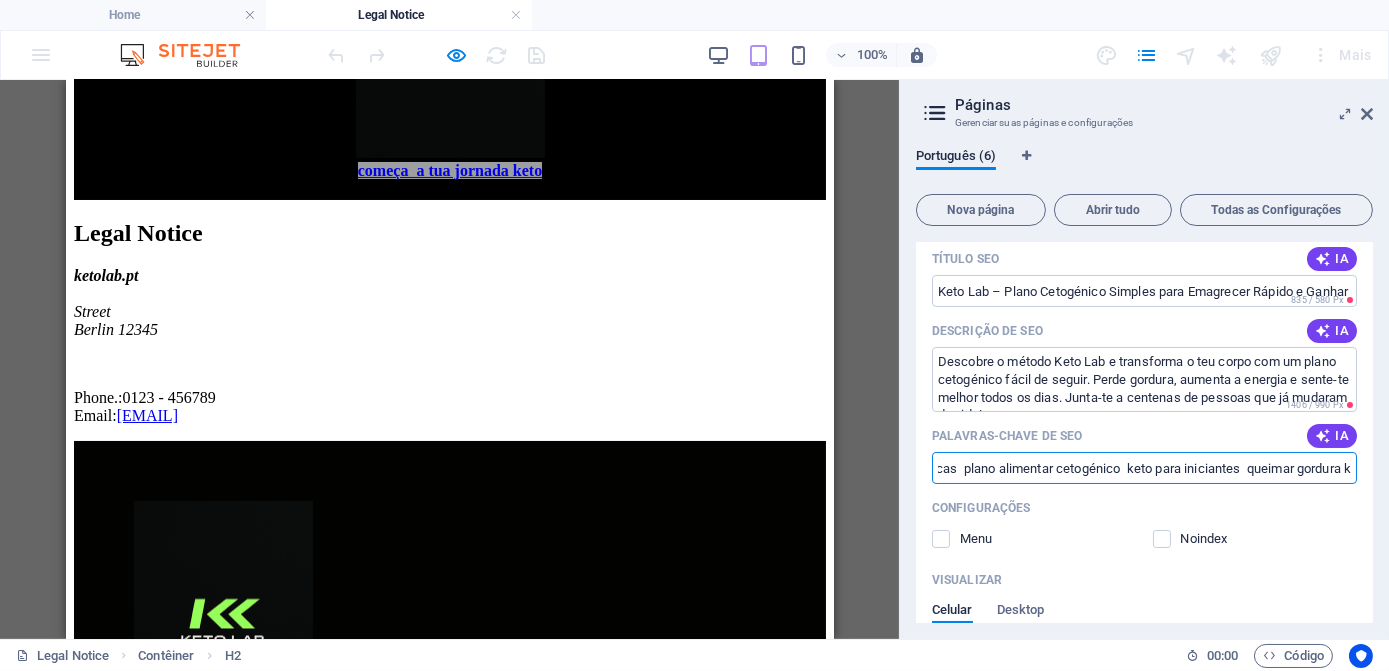 scroll, scrollTop: 0, scrollLeft: 805, axis: horizontal 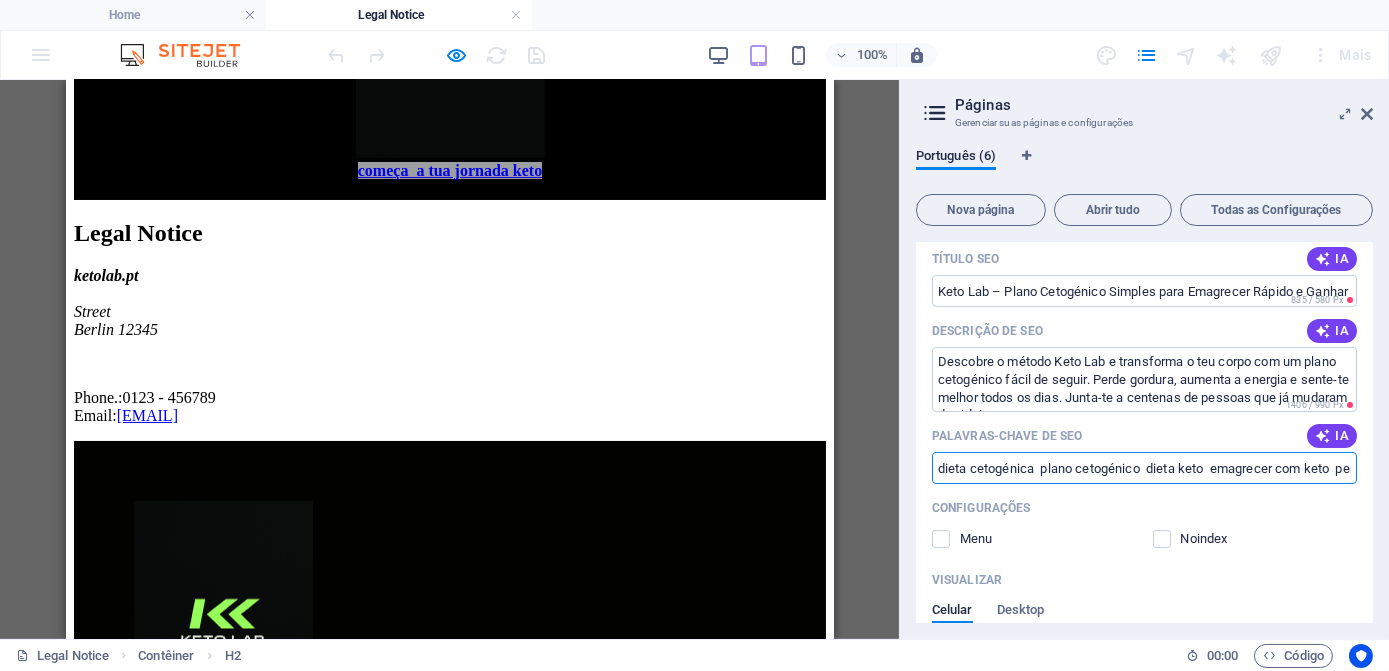 click on "dieta cetogénica  plano cetogénico  dieta keto  emagrecer com keto  perder peso com cetogénica  dieta low carb  receitas cetogénicas  plano alimentar cetogénico  keto para iniciantes  queimar gordura keto" at bounding box center (1144, 468) 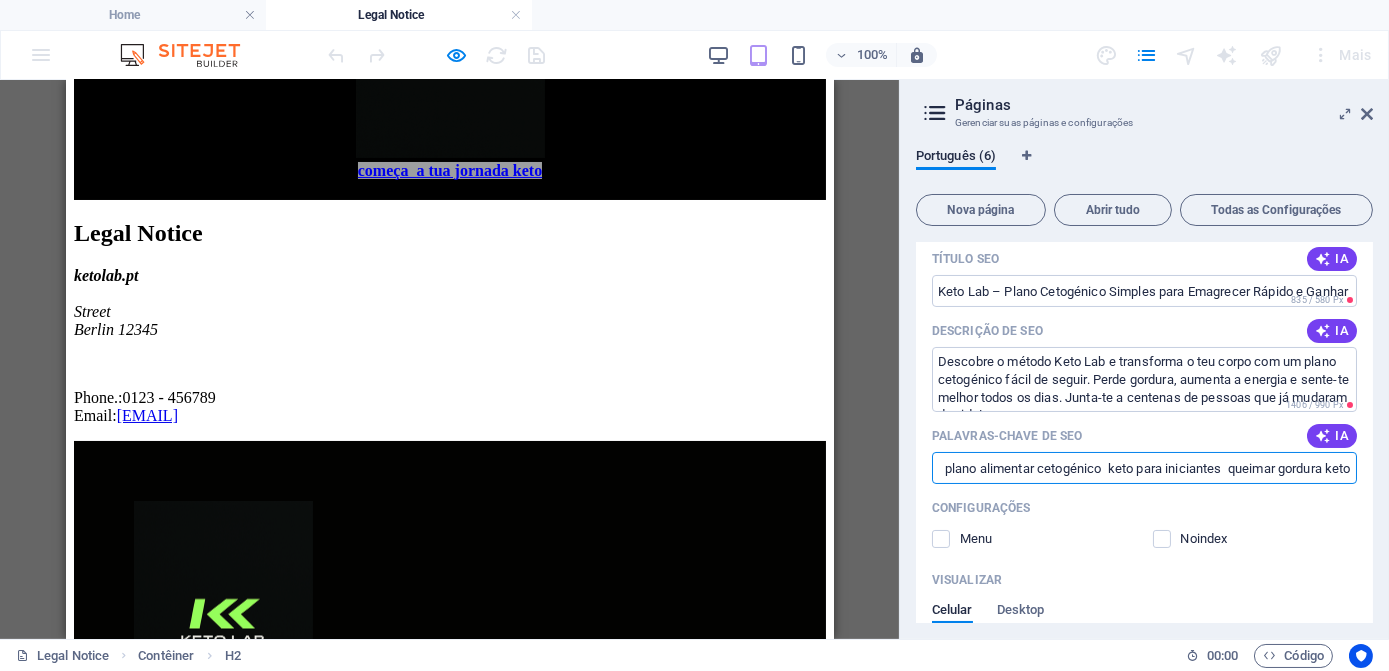 scroll, scrollTop: 0, scrollLeft: 805, axis: horizontal 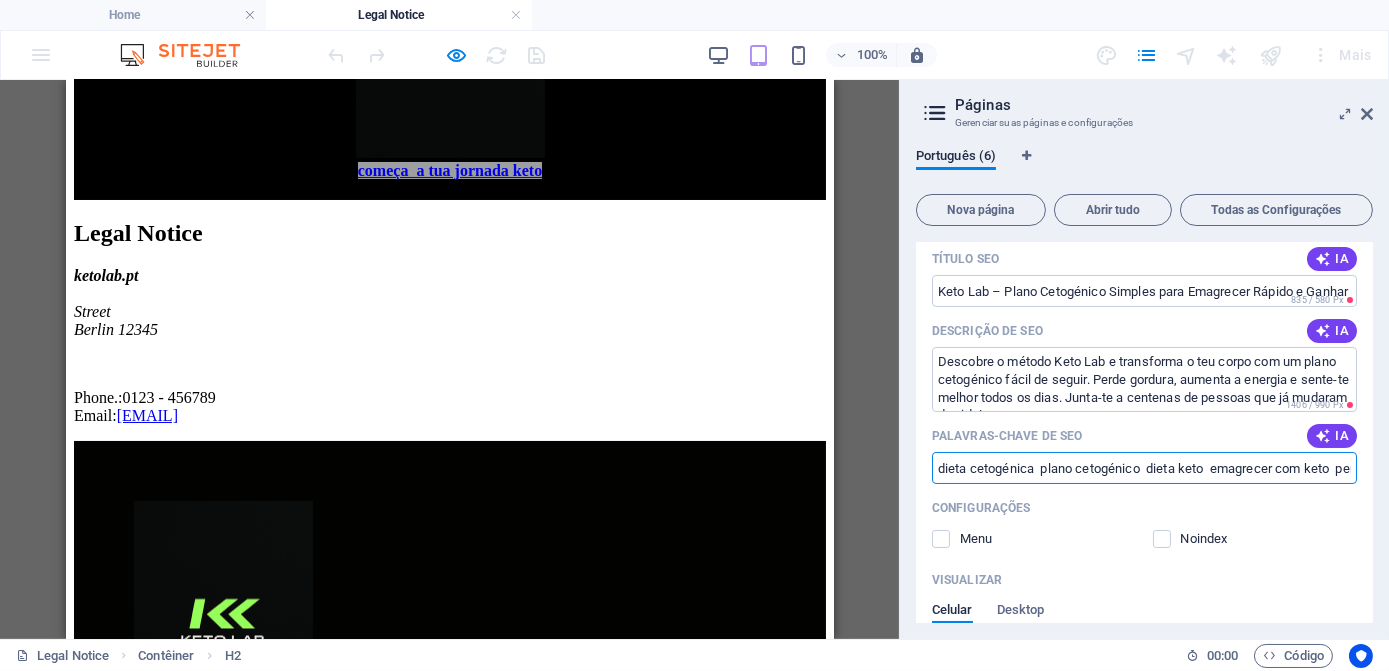 click on "dieta cetogénica  plano cetogénico  dieta keto  emagrecer com keto  perder peso com cetogénica  dieta low carb  receitas cetogénicas  plano alimentar cetogénico  keto para iniciantes  queimar gordura keto plano cetogénico para perder peso rápido  receitas keto fáceis para o dia a dia  dieta cetogénica para queimar gordura abdominal  como iniciar a dieta keto em casa  benefícios da dieta cetogénica para a saúde  emagrecimento saudável com plano keto  guia para dieta cetogénica para iniciantes  programa keto para perder gordura visceral  dicas para manter a cetose constante  treino para quem faz dieta cetogénica" at bounding box center (1144, 468) 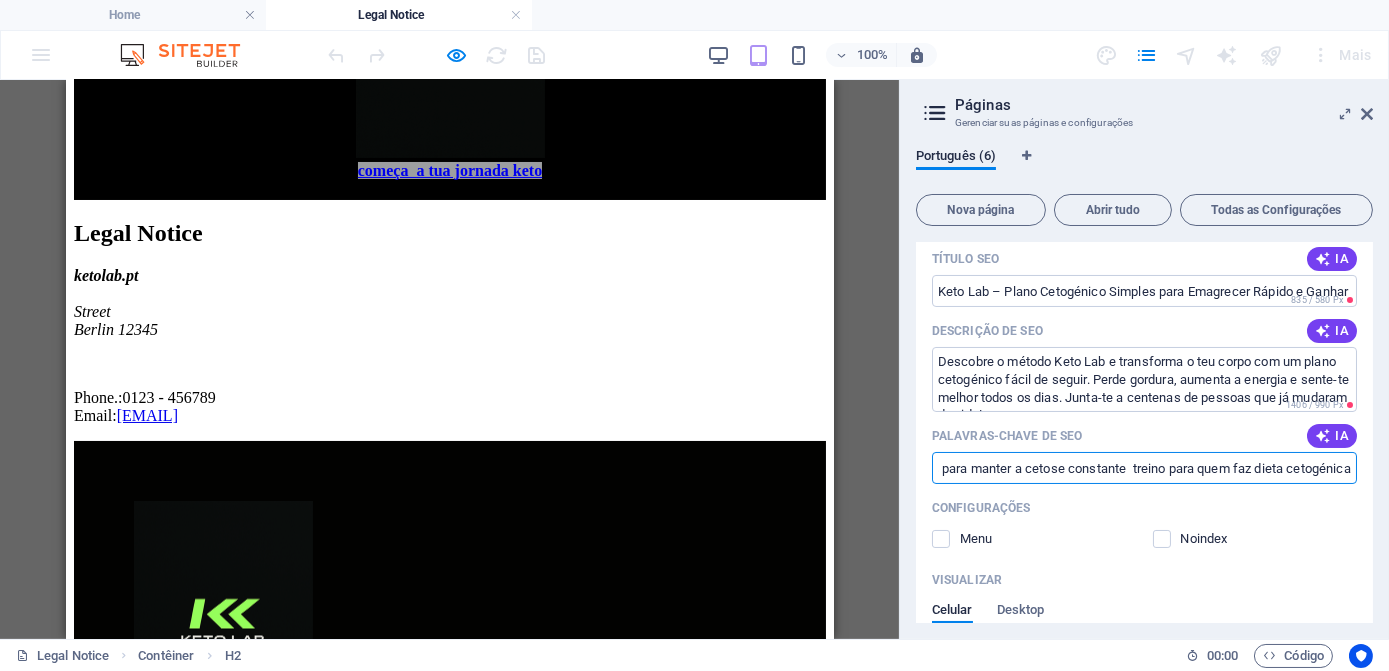 scroll, scrollTop: 0, scrollLeft: 3266, axis: horizontal 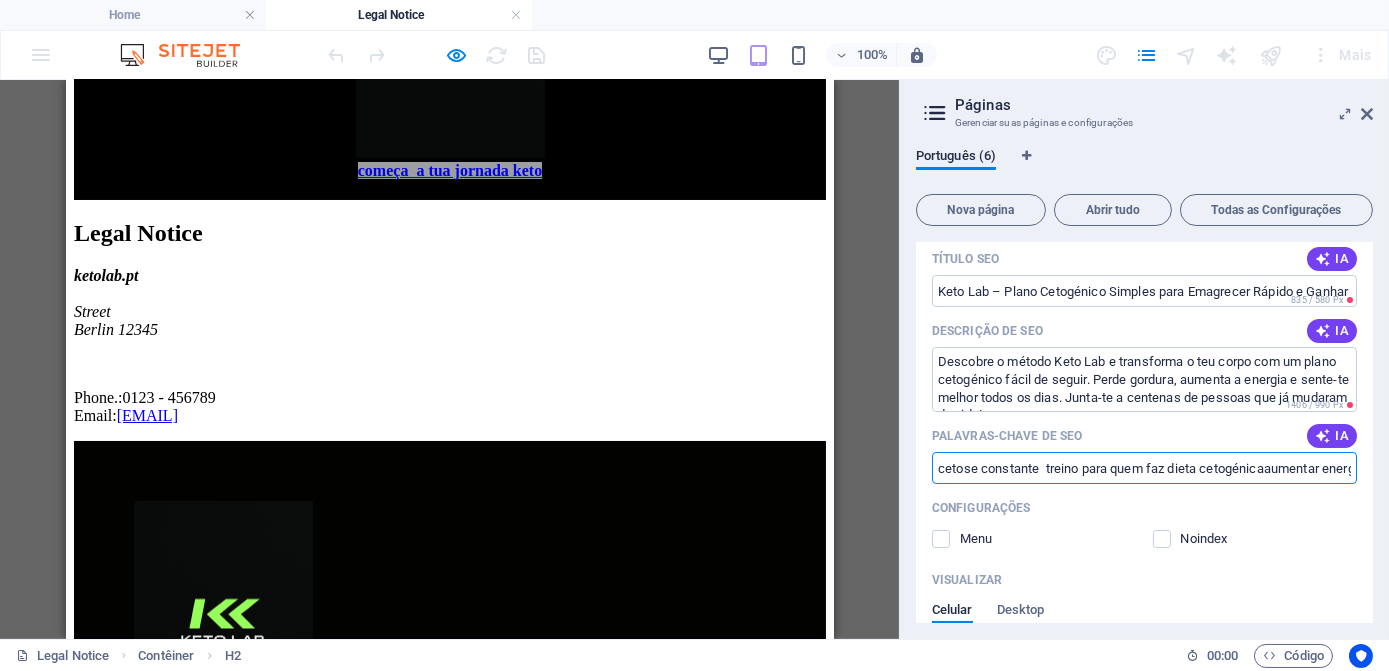 type on "dieta cetogénica  plano cetogénico  dieta keto  emagrecer com keto  perder peso com cetogénica  dieta low carb  receitas cetogénicas  plano alimentar cetogénico  keto para iniciantes  queimar gordura keto plano cetogénico para perder peso rápido  receitas keto fáceis para o dia a dia  dieta cetogénica para queimar gordura abdominal  como iniciar a dieta keto em casa  benefícios da dieta cetogénica para a saúde  emagrecimento saudável com plano keto  guia para dieta cetogénica para iniciantes  programa keto para perder gordura visceral  dicas para manter a cetose constante  treino para quem faz dieta cetogénicaaumentar energia com dieta keto  melhorar metabolismo com keto  saúde intestinal e dieta cetogénica  dieta keto e saúde funcional  como evitar platôs na dieta cetogénica  suplementação para dieta keto  alimentação cetogénica e qualidade de vida" 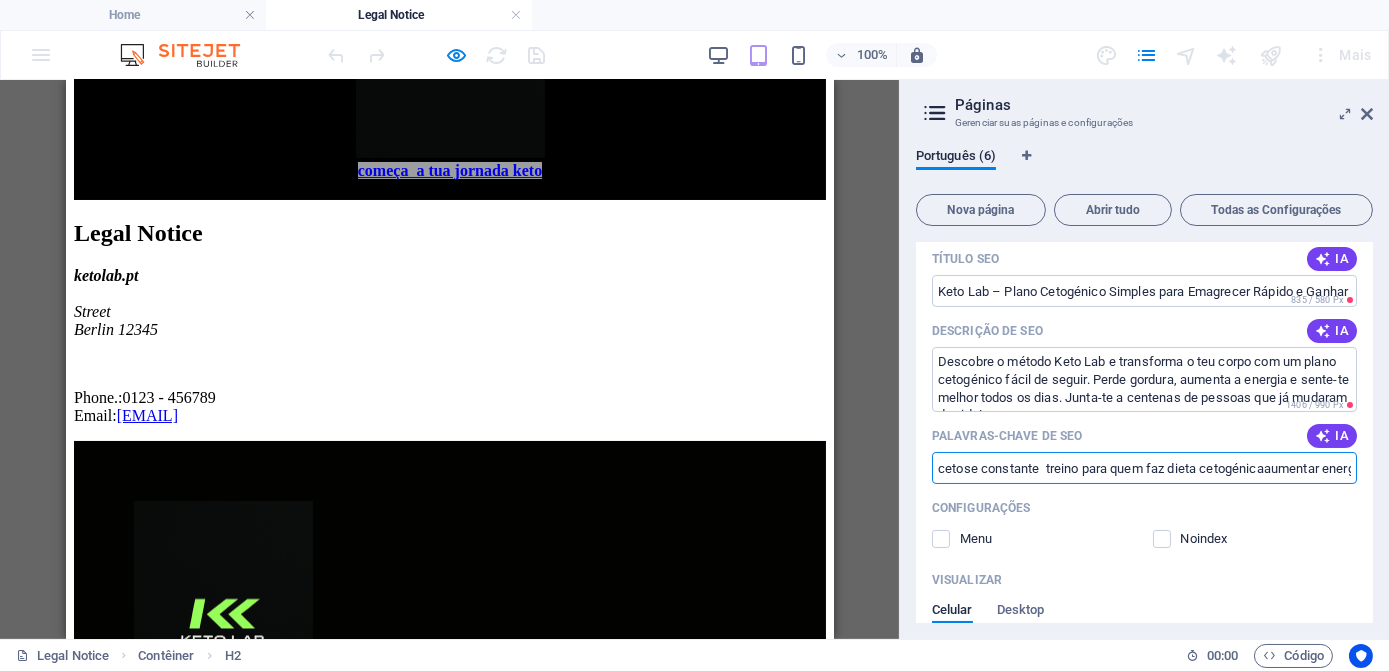 scroll, scrollTop: 0, scrollLeft: 0, axis: both 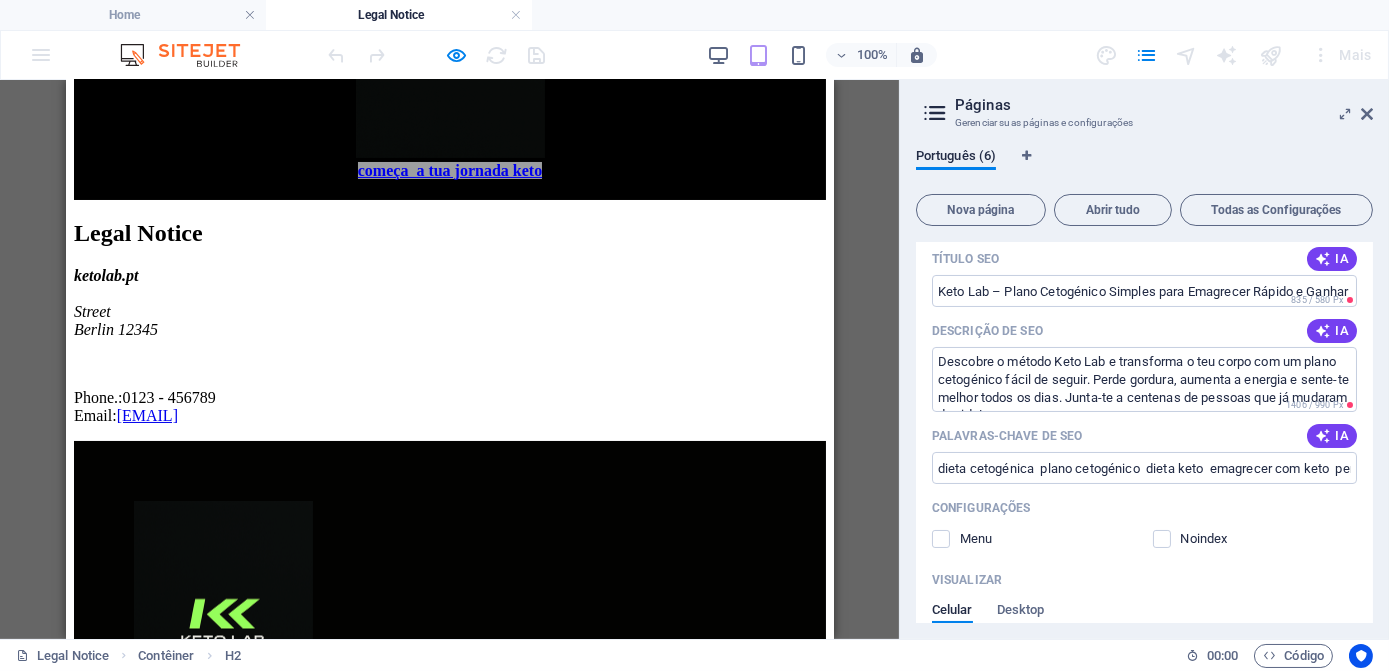 click on "Configurações" at bounding box center (1144, 508) 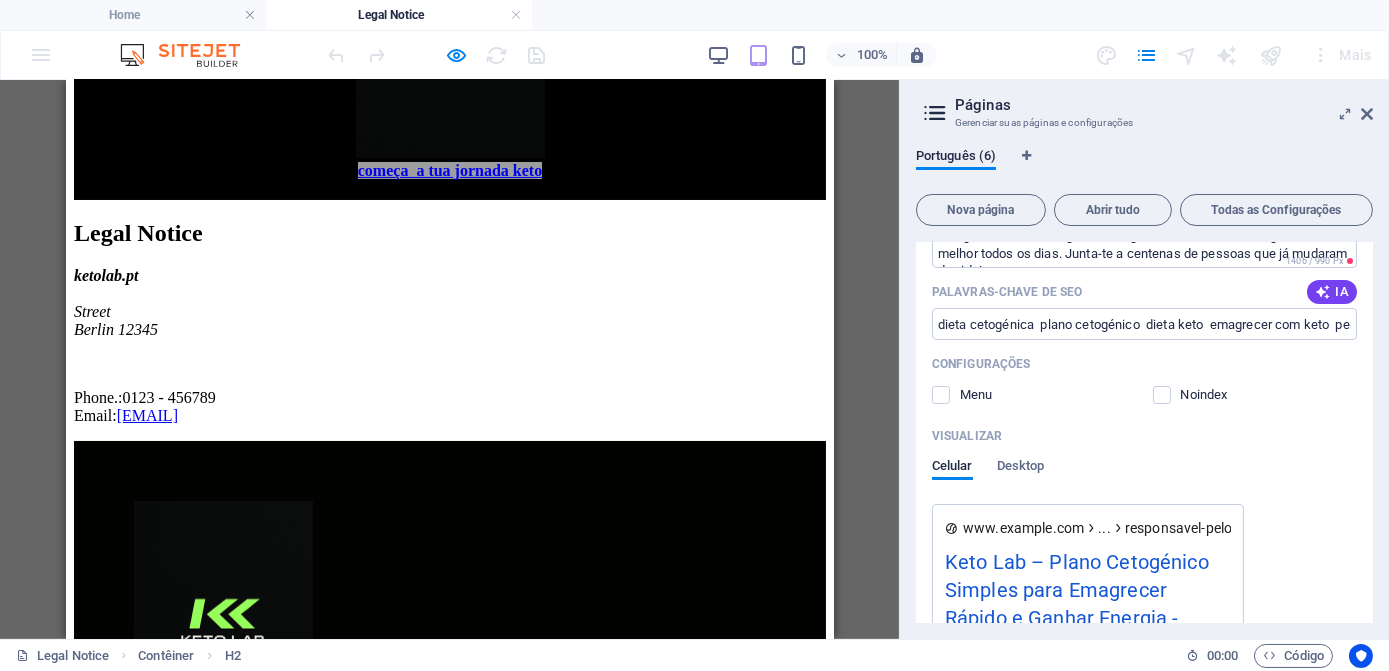 scroll, scrollTop: 723, scrollLeft: 0, axis: vertical 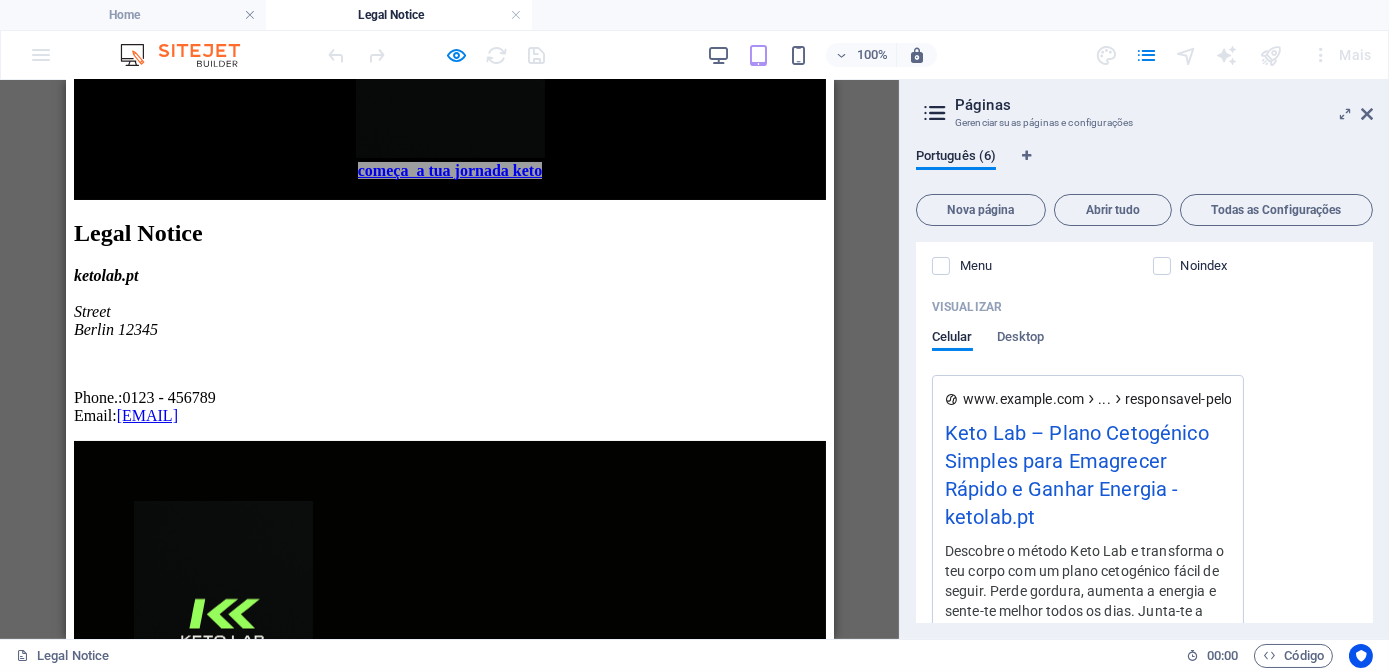 click on "ketolab.pt   Street Berlin   12345
Phone.:  [PHONE] Email:  [EMAIL]" at bounding box center (449, 346) 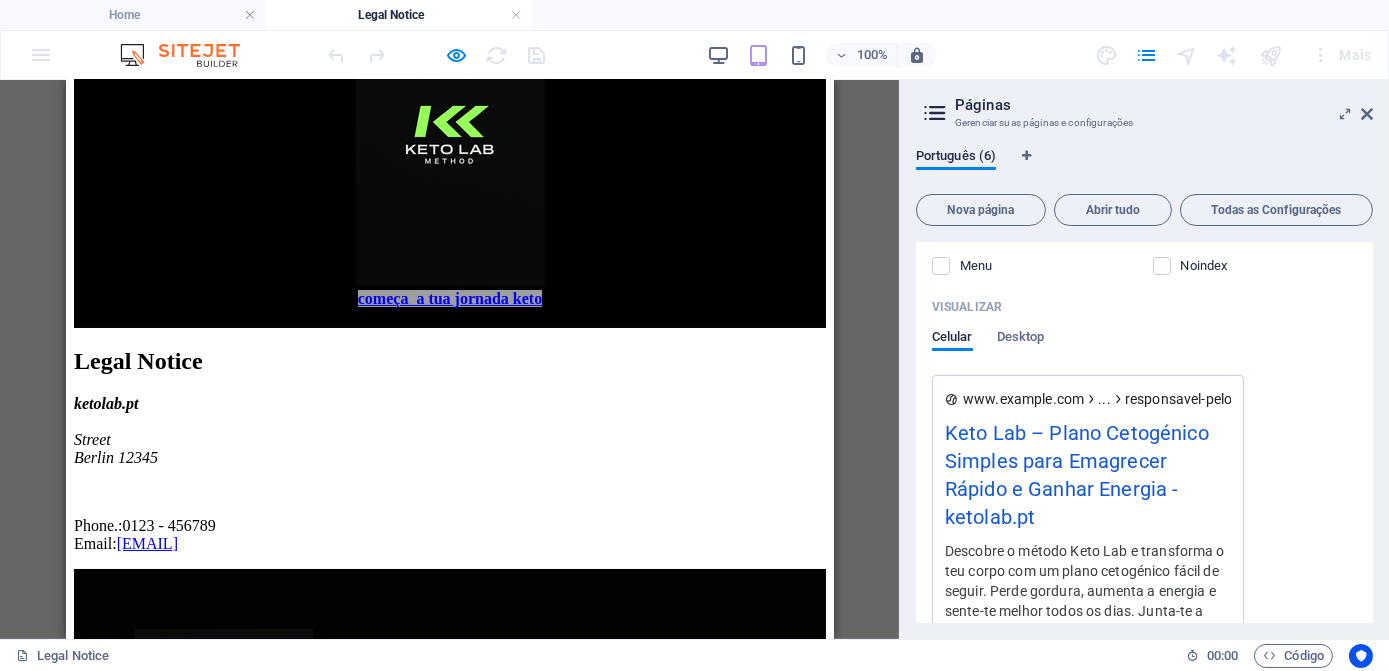 scroll, scrollTop: 0, scrollLeft: 0, axis: both 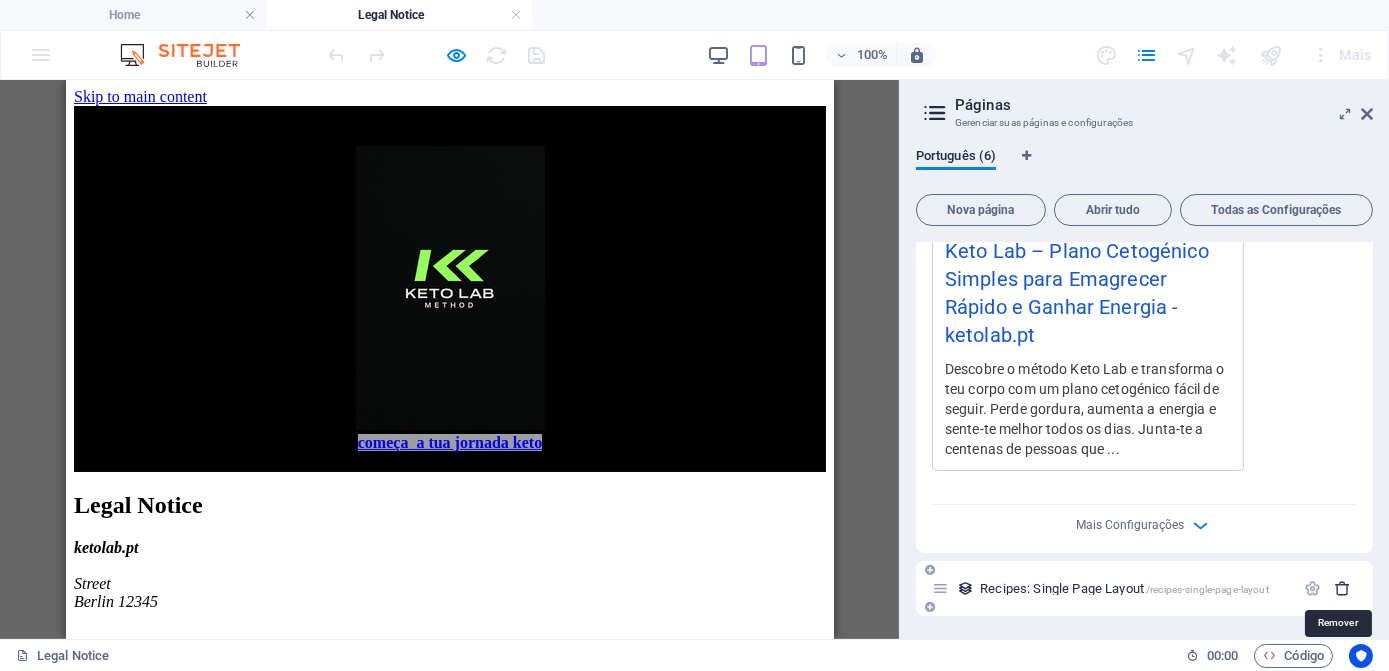 click at bounding box center (1342, 588) 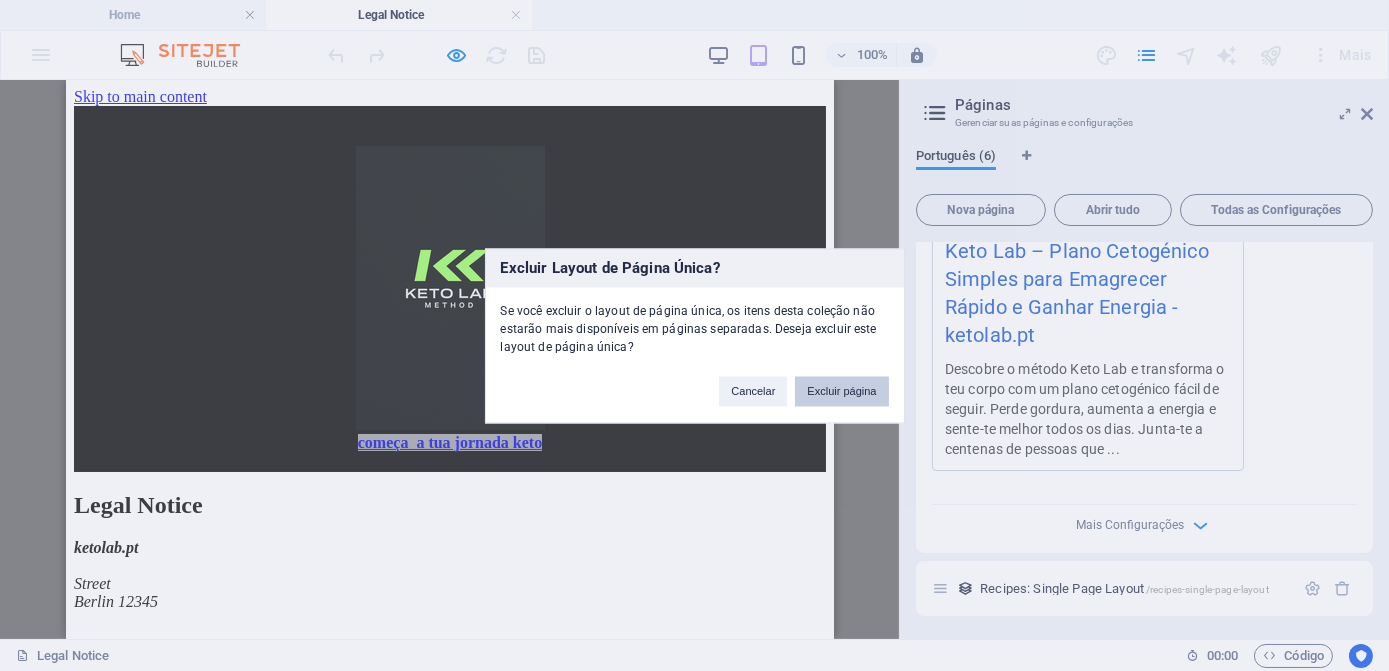 click on "Excluir página" at bounding box center (841, 391) 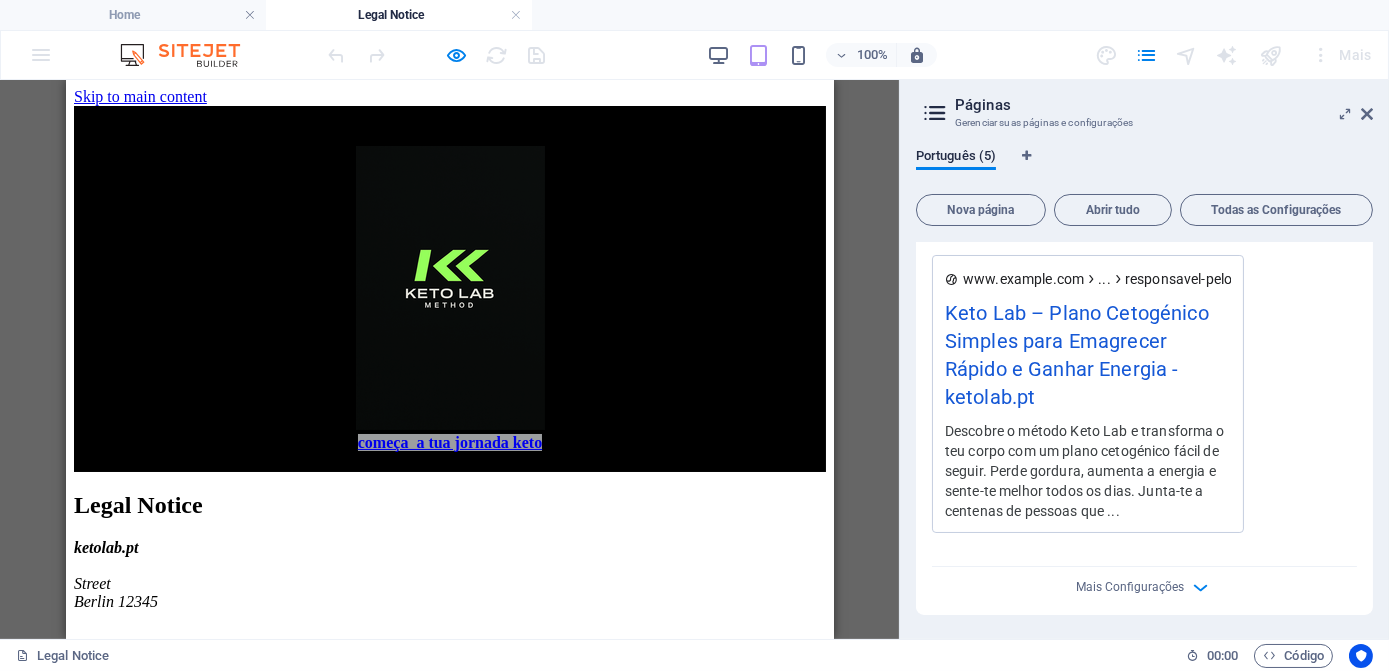 scroll, scrollTop: 842, scrollLeft: 0, axis: vertical 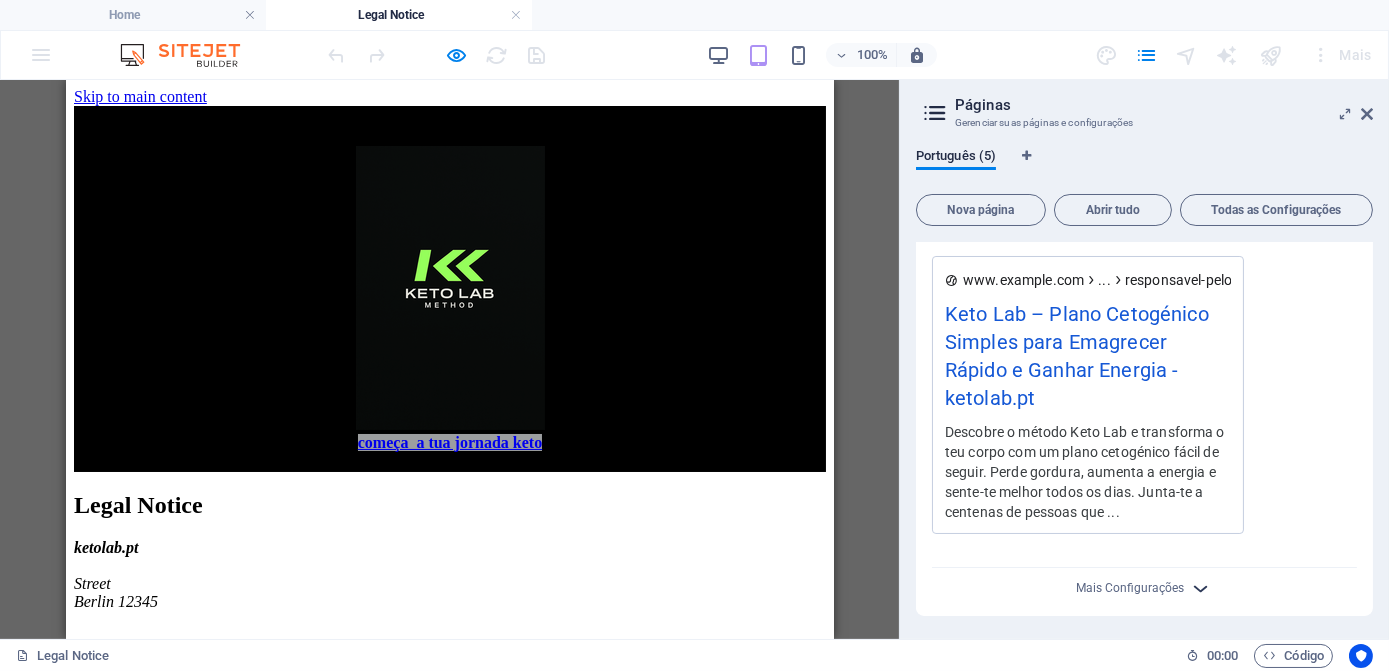 click at bounding box center [1201, 588] 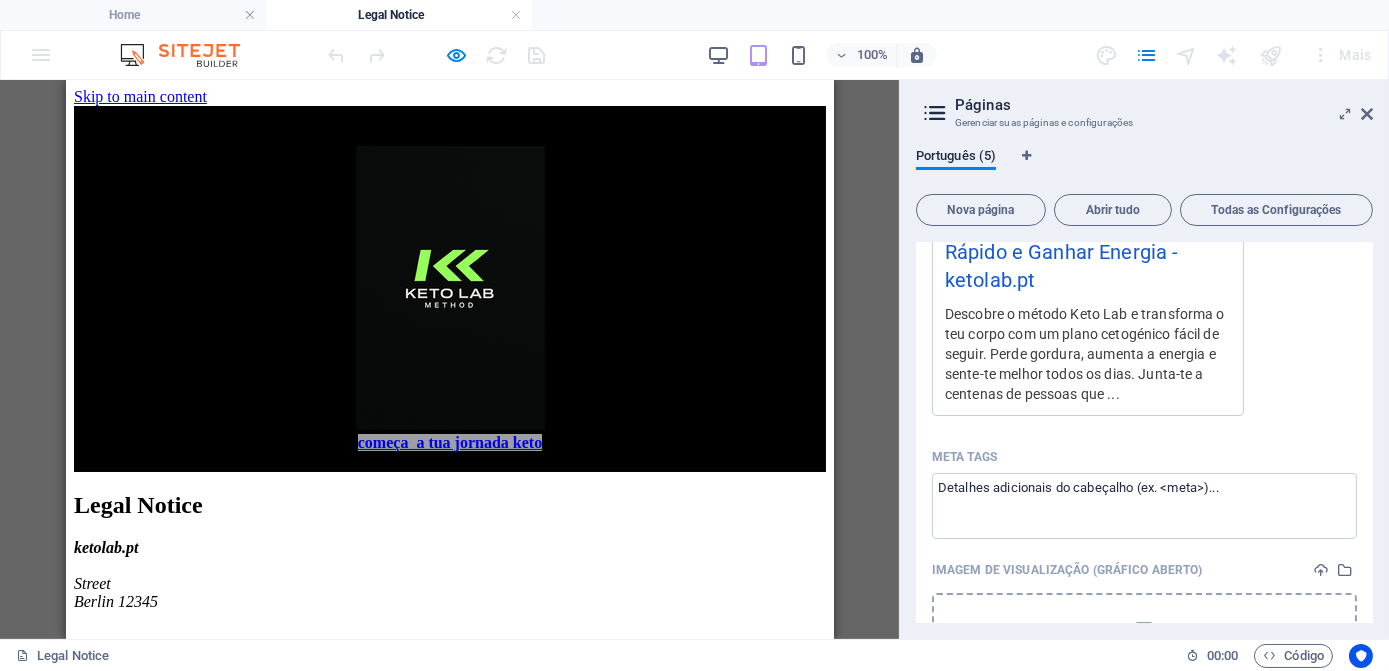scroll, scrollTop: 1024, scrollLeft: 0, axis: vertical 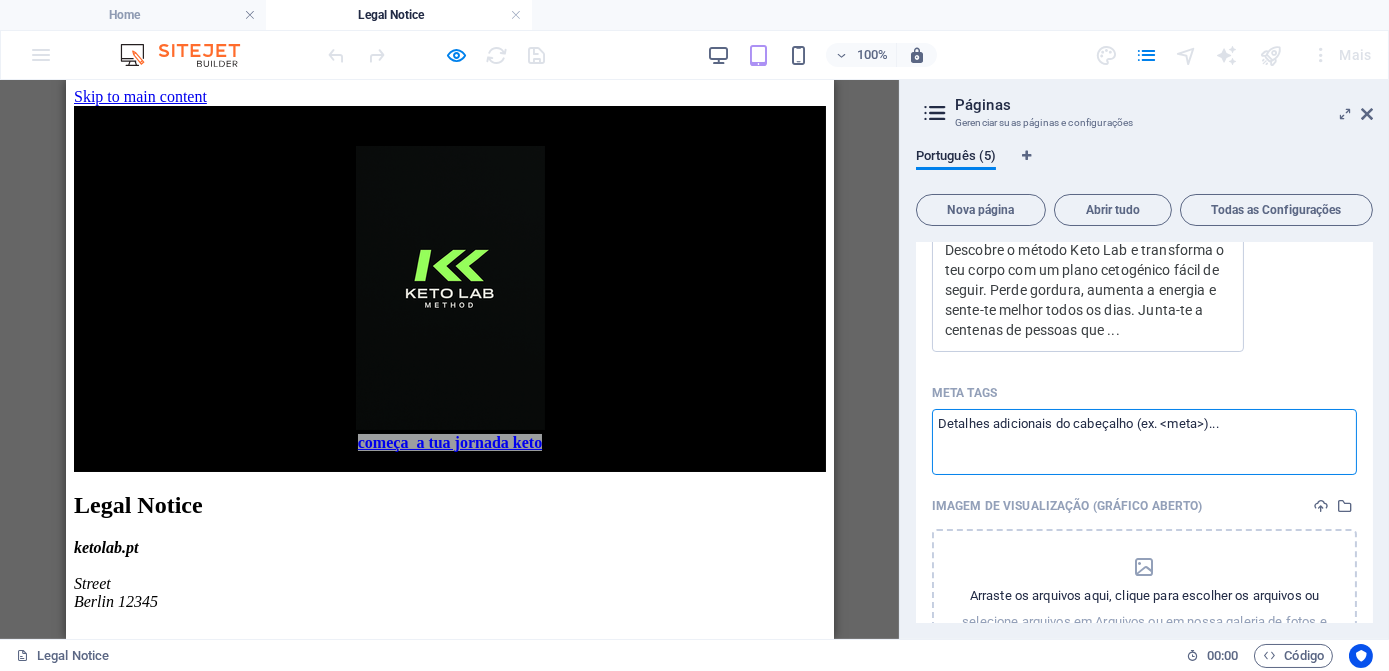 click on "Meta tags ​" at bounding box center (1144, 441) 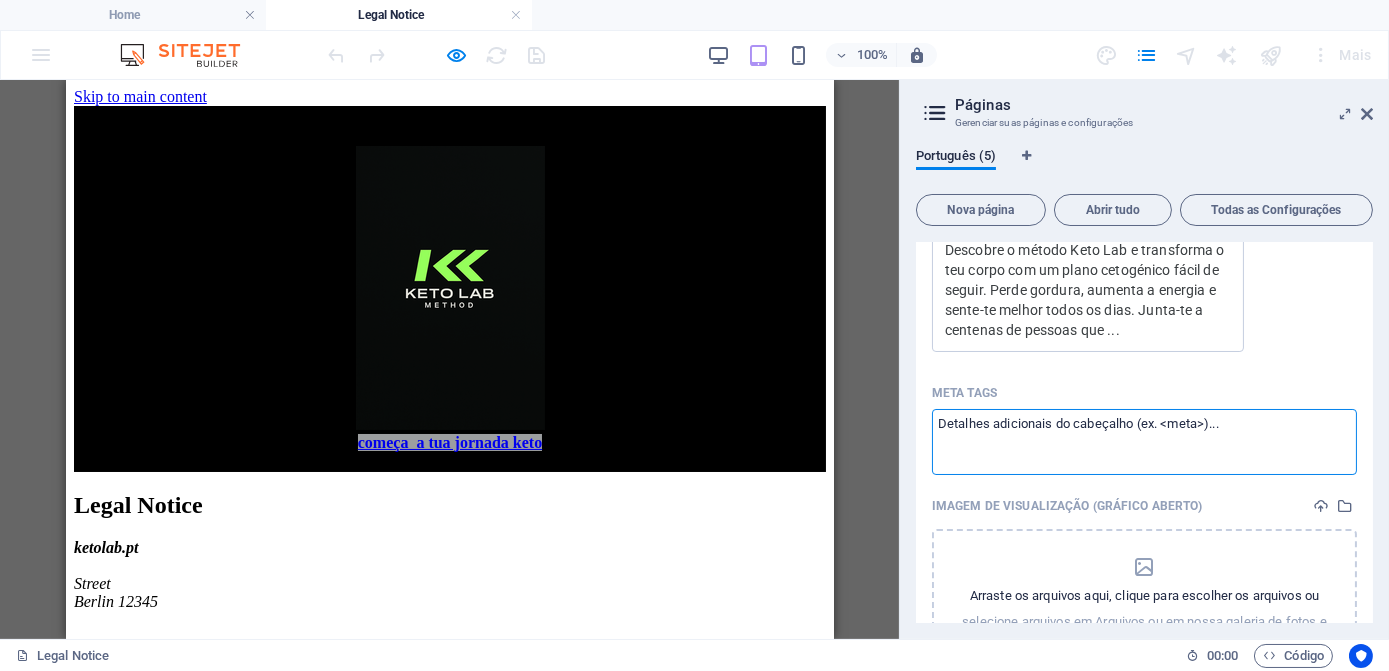 paste on "<lore ipsumdo="SIT-0" />
<amet cons="adipisci" elitsed="doeiu=tempor-incid, utlabor-etdol=7" />
<magna>Aliq Eni – Admin Veniamquis nost Exercitat u Labori Nisiali</exeac>
<cons duis="auteirurein" reprehe="Voluptat v essec Fugi Nul, pa except sintocc cupi nonproide sun c quiof deseruntmo, animide laborum p undeom istenat errorvolupta." />
<accu dolo="laudanti" totamre="aperi eaqueipsaq, abill inventorev, quasi arch, beataevit dic expl, nemoeni ipsamqu, voluptas aspernatura, oditf consequun magnidolor, eosr sequ nesciuntne" />
<porr quis="dolore" adipisc="numqu, eiusmo" />
<!-- Temp Incid / Magnamqu -->
<etia minussol="no:elige" optiocu="Nihi Imp – Quopl Facereposs assu Repellend t Autemq Officii" />
<debi rerumnec="sa:evenietvolu" repudia="Recusand i earum Hict Sap, de reicie volupta maio aliasperf dol a repel minimnostr, exercit ullamco s labori aliquid commodiconse." />
<quid maximemo="mo:harum" quidemr="facil://expedit.di/namlibe/temp-cums-nobis.eli" />
<opti cumqueni="im:min" quodmax="place://facer..." 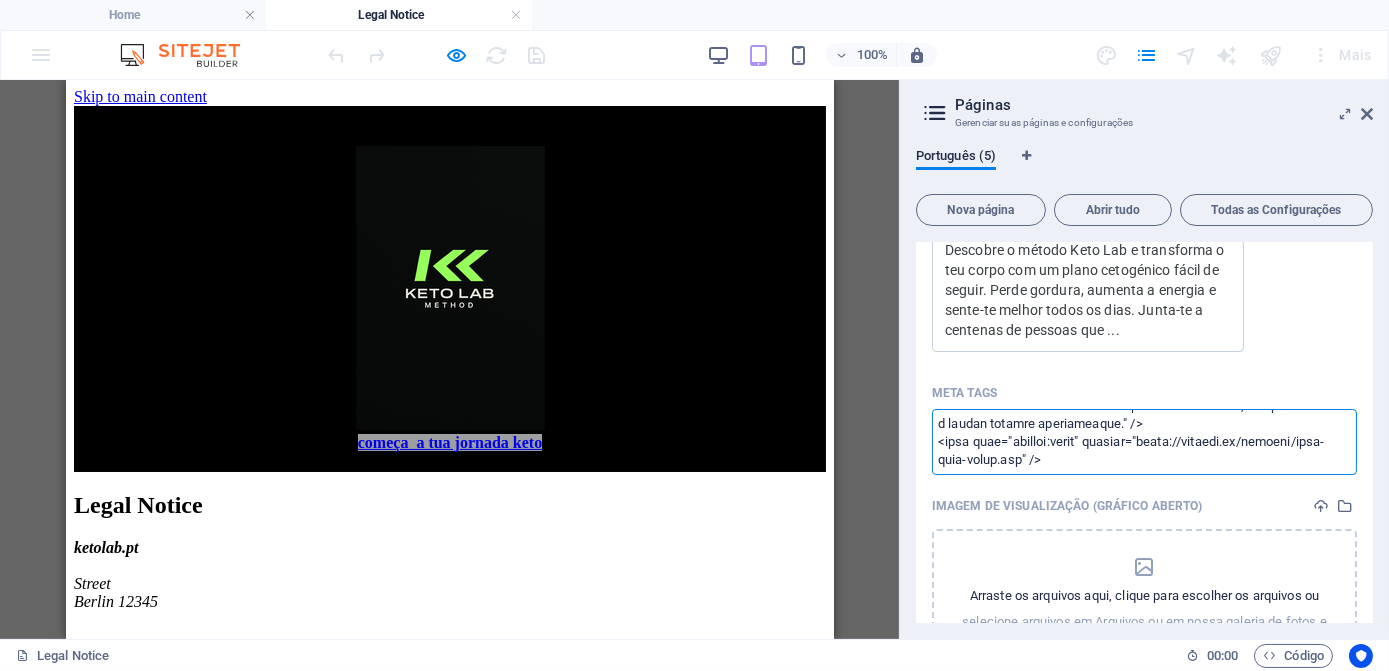 scroll, scrollTop: 0, scrollLeft: 0, axis: both 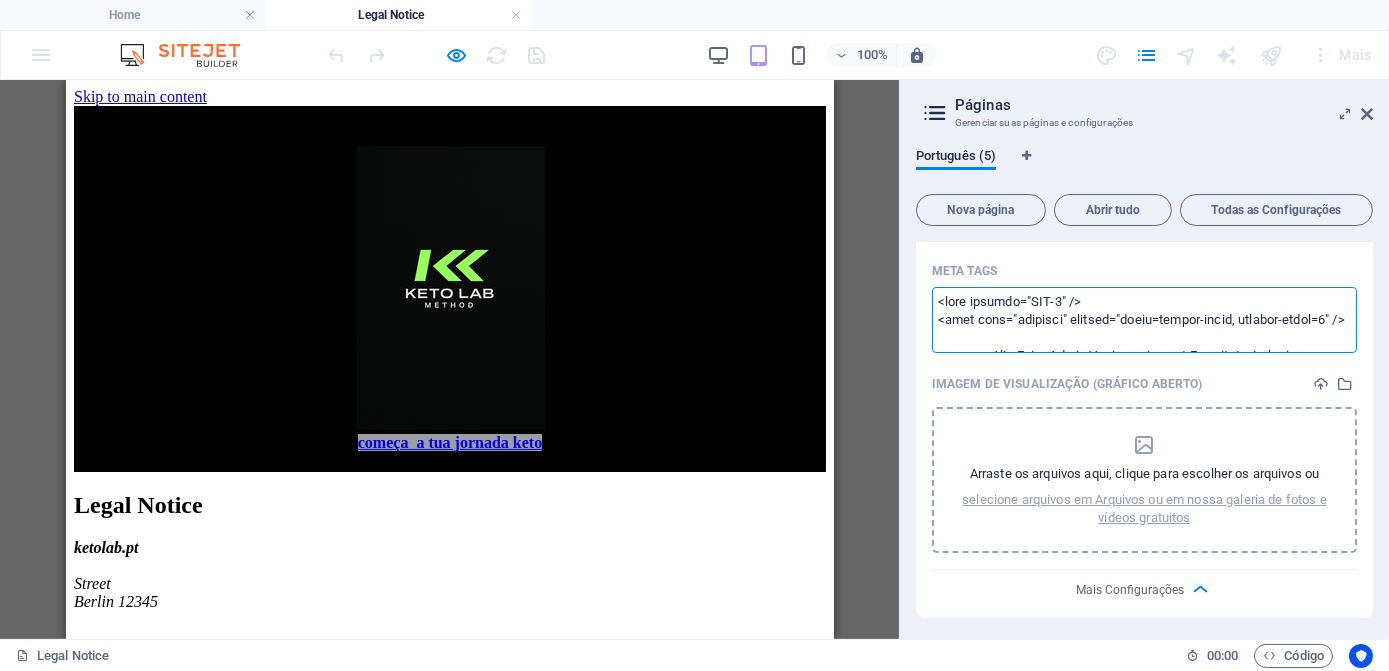 click on "ketolab.pt Home Legal Notice Favoritos Elementos Colunas Conteúdo Caixas Acordeão Tabelas Características Imagens Slider Cabeçalho Rodapé Formas Marketing Coleções
H3   Texto   Barra do Menu   Logotipo   Texto   H1   Espaçador   Texto   Espaçador   Colunas Desiguais   Contêiner   Imagem   Contêiner   Rodapé Thrud   Contêiner   Texto   Contêiner   Contêiner   Separador   Contêiner   Contêiner   Botão   Contêiner   Sobreposição   Formulário Horizontal   Espaçador   Contêiner   Contêiner   Espaçador   Contêiner   Espaçador   Texto   Formulário Horizontal   Captcha   Formulário   Caixa de seleção   Botão do formulário   Slider   Slider   H2   Contêiner   Contêiner   Botão   Espaçador   Contêiner   Listagem de Coleção   Espaçador   Espaçador   Contêiner   Contêiner   Caixas   Texto   Contêiner   H3   Ícone   Espaçador   Espaçador   H2   Contêiner   Contêiner" at bounding box center (694, 335) 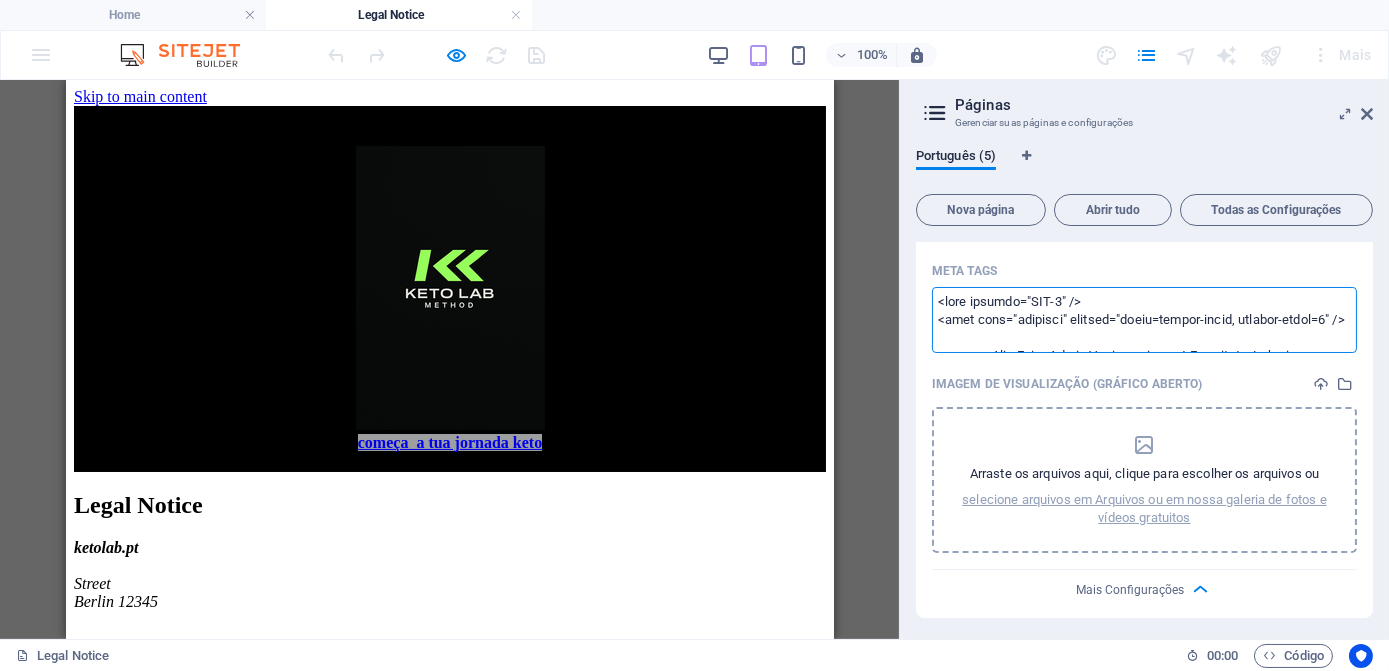 type on "<lore ipsumdo="SIT-7">
<amet cons="adipisci" elitsed="doeiu=tempor-incid, utlabor-etdol=0">
<magna>Aliq Eni – Admin Veniamquis nost Exercitat u Labori Nisiali</exeac>
<cons duis="auteirurein" reprehe="Voluptat v essec Fugi Nul, pa except sintocc cupi nonproide sun c quiof deseruntmo, animide laborum p undeom istenat errorvolupta.">
<accu dolo="laudanti" totamre="aperi eaqueipsaq, abill inventorev, quasi arch, beataevit dic expl, nemoeni ipsamqu, voluptas aspernatura, oditf consequun magnidolor, eosr sequ nesciuntne">
<porr quis="dolore" adipisc="numqu, eiusmo">
<temp incidunt="ma:quaer" etiammi="Solu Nob – Elige Optiocumqu nihi Impeditqu p Facere Possimu">
<assu repellen="te:autemquibus" officii="Debitisr n saepe Even Vol, re recusa itaquee hict sapiented rei v maior aliasperfe, dolorib asperio r minimn exercit ullamcorpori.">
<susc laborios="al:commo" consequ="quidm://molliti.mo/harumqu/reru-faci-exped.dis">
<naml temporec="so:nob" eligend="optio://cumquen.im">
<minu quodmaxi="pl:face" possimu="omni..." 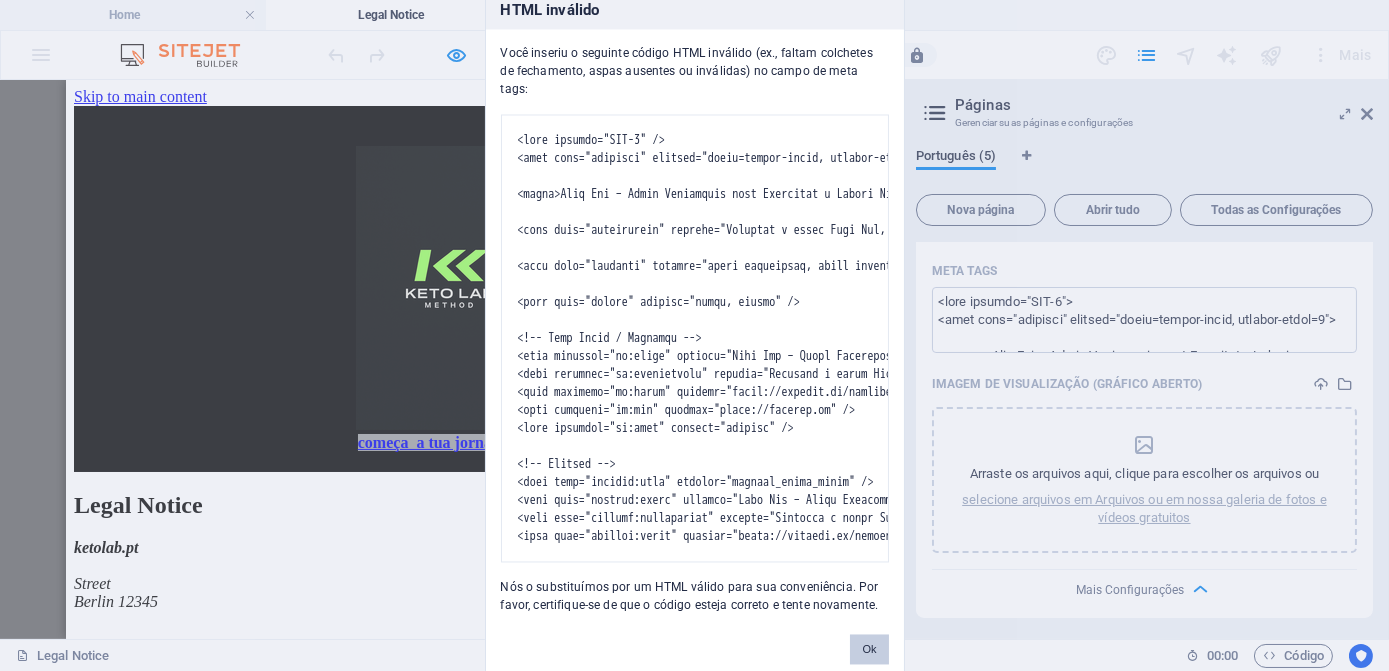 click on "Ok" at bounding box center (869, 649) 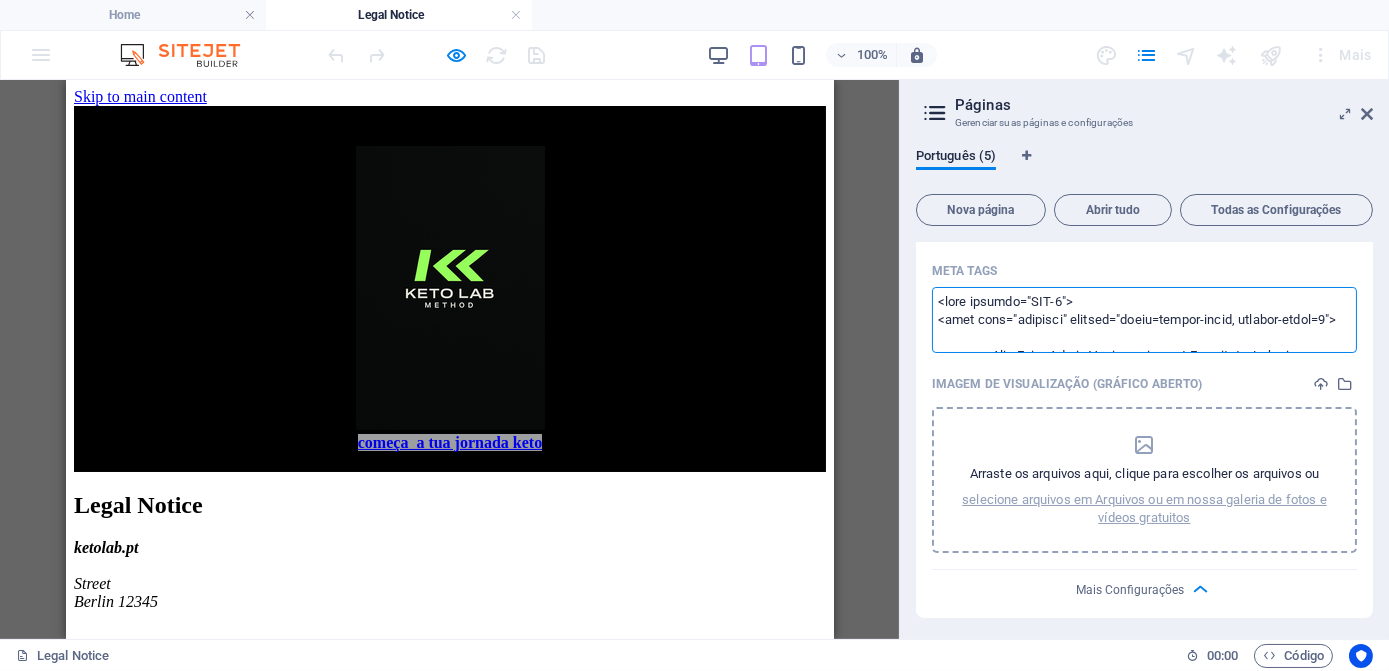 click on "ketolab.pt Home Legal Notice Favoritos Elementos Colunas Conteúdo Caixas Acordeão Tabelas Características Imagens Slider Cabeçalho Rodapé Formas Marketing Coleções
H3   Texto   Barra do Menu   Logotipo   Texto   H1   Espaçador   Texto   Espaçador   Colunas Desiguais   Contêiner   Imagem   Contêiner   Rodapé Thrud   Contêiner   Texto   Contêiner   Contêiner   Separador   Contêiner   Contêiner   Botão   Contêiner   Sobreposição   Formulário Horizontal   Espaçador   Contêiner   Contêiner   Espaçador   Contêiner   Espaçador   Texto   Formulário Horizontal   Captcha   Formulário   Caixa de seleção   Botão do formulário   Slider   Slider   H2   Contêiner   Contêiner   Botão   Espaçador   Contêiner   Listagem de Coleção   Espaçador   Espaçador   Contêiner   Contêiner   Caixas   Texto   Contêiner   H3   Ícone   Espaçador   Espaçador   H2   Contêiner   Contêiner" at bounding box center (694, 335) 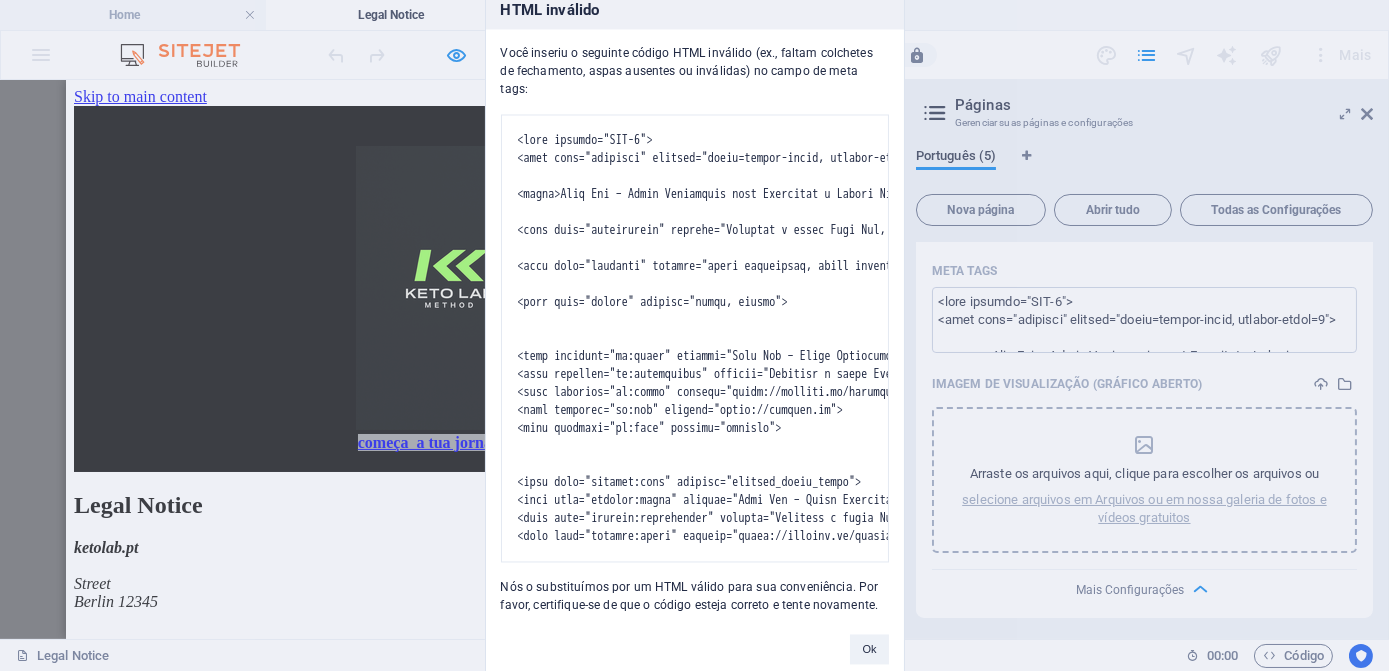 click on "HTML inválido
Você inseriu o seguinte código HTML inválido (ex., faltam colchetes de fechamento, aspas ausentes ou inválidas) no campo de meta tags:
Nós o substituímos por um HTML válido para sua conveniência. Por favor, certifique-se de que o código esteja correto e tente novamente.
Ok" at bounding box center [694, 335] 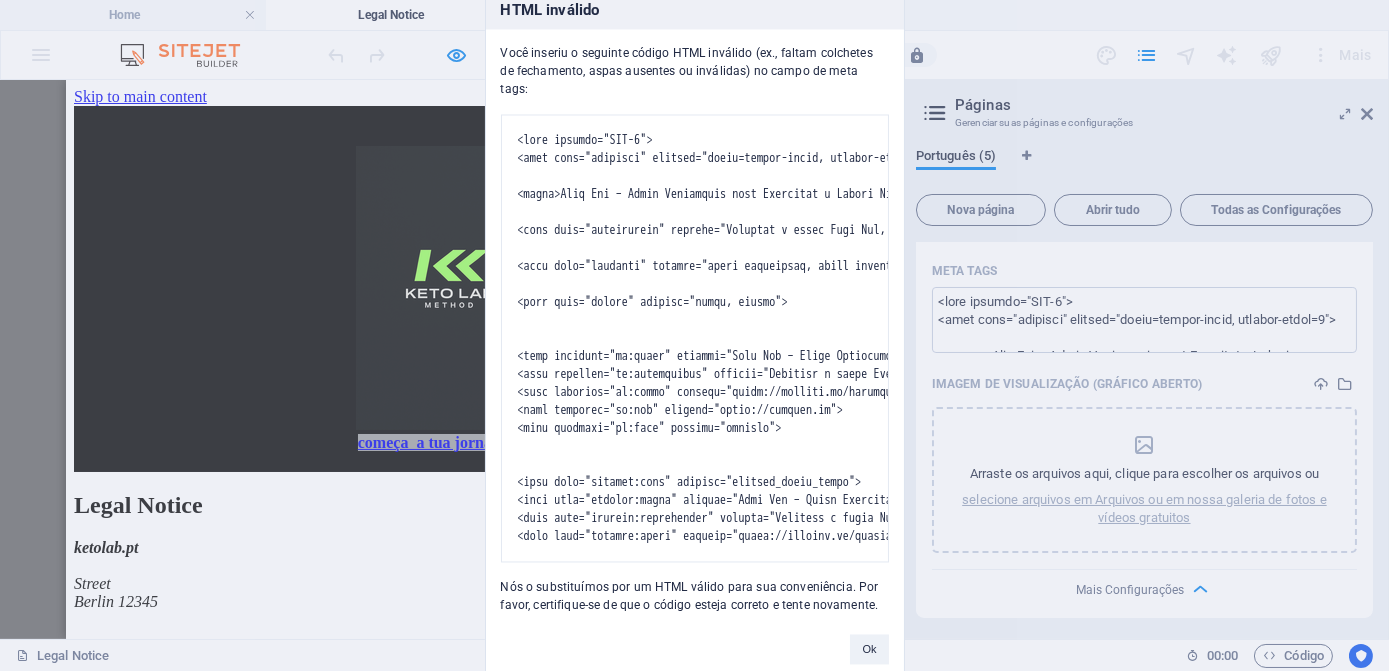 click on "HTML inválido
Você inseriu o seguinte código HTML inválido (ex., faltam colchetes de fechamento, aspas ausentes ou inválidas) no campo de meta tags:
Nós o substituímos por um HTML válido para sua conveniência. Por favor, certifique-se de que o código esteja correto e tente novamente.
Ok" at bounding box center [694, 335] 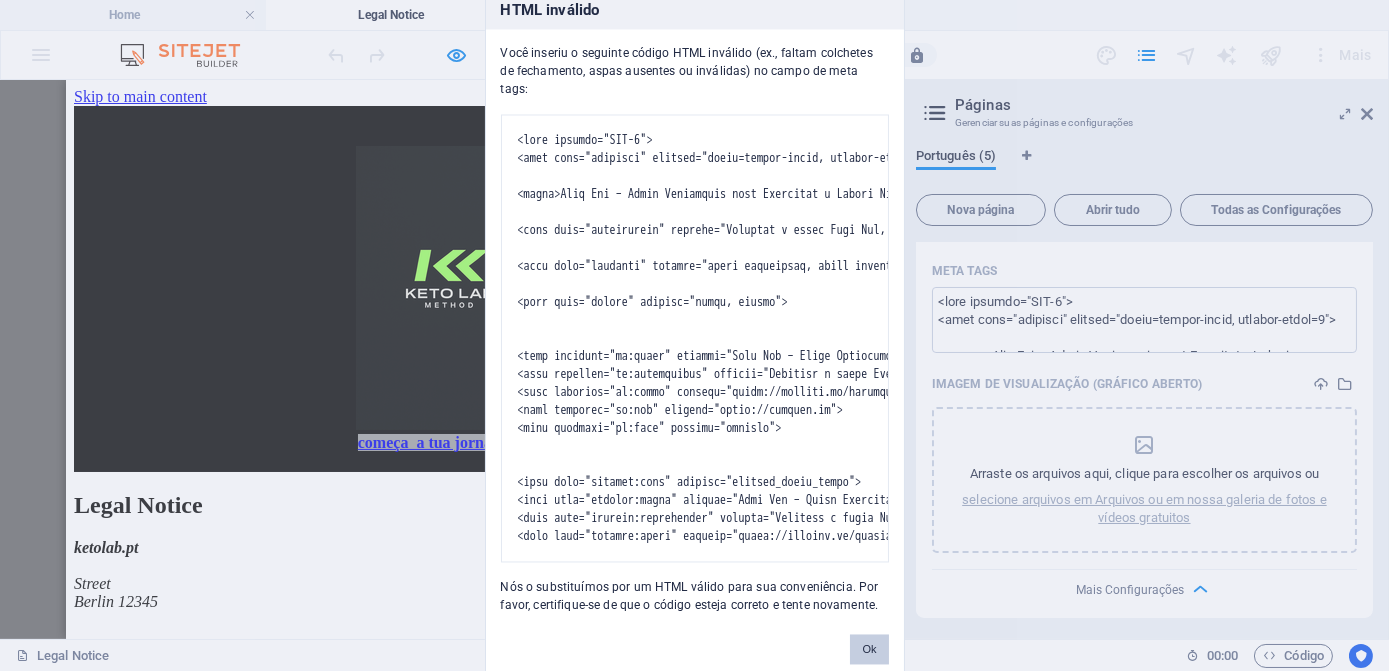 click on "Ok" at bounding box center (869, 649) 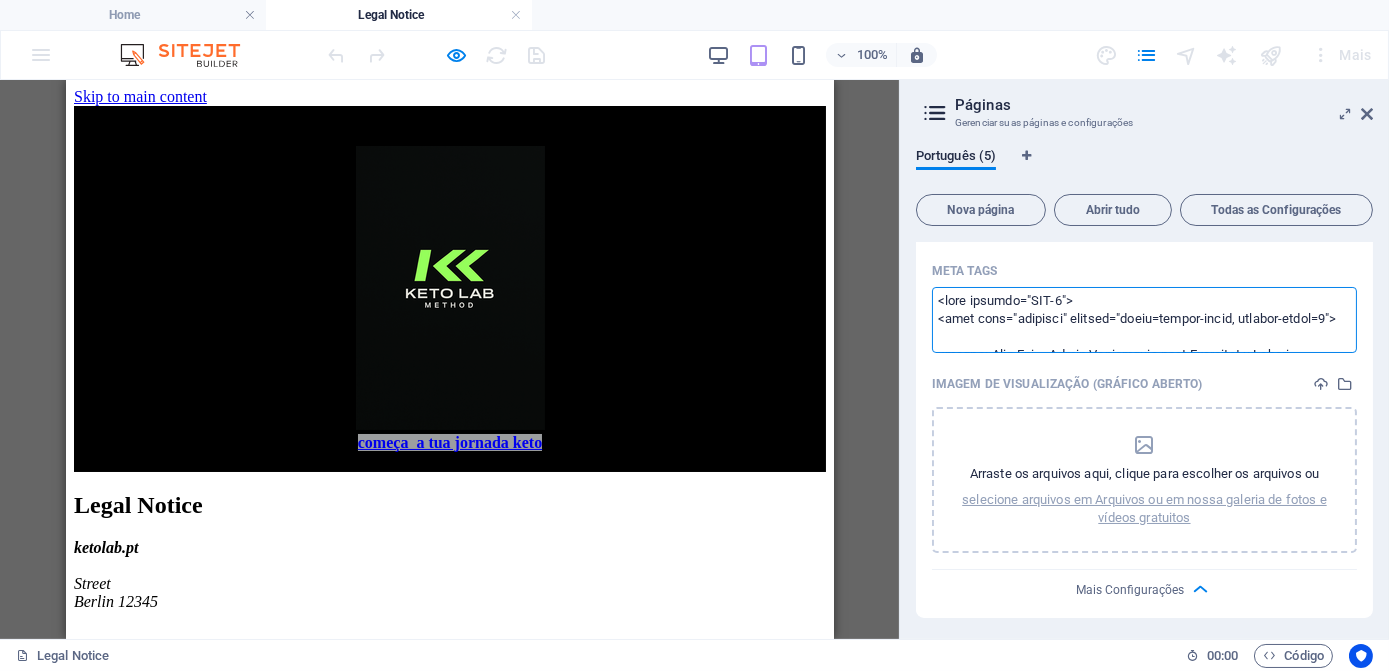 scroll, scrollTop: 0, scrollLeft: 0, axis: both 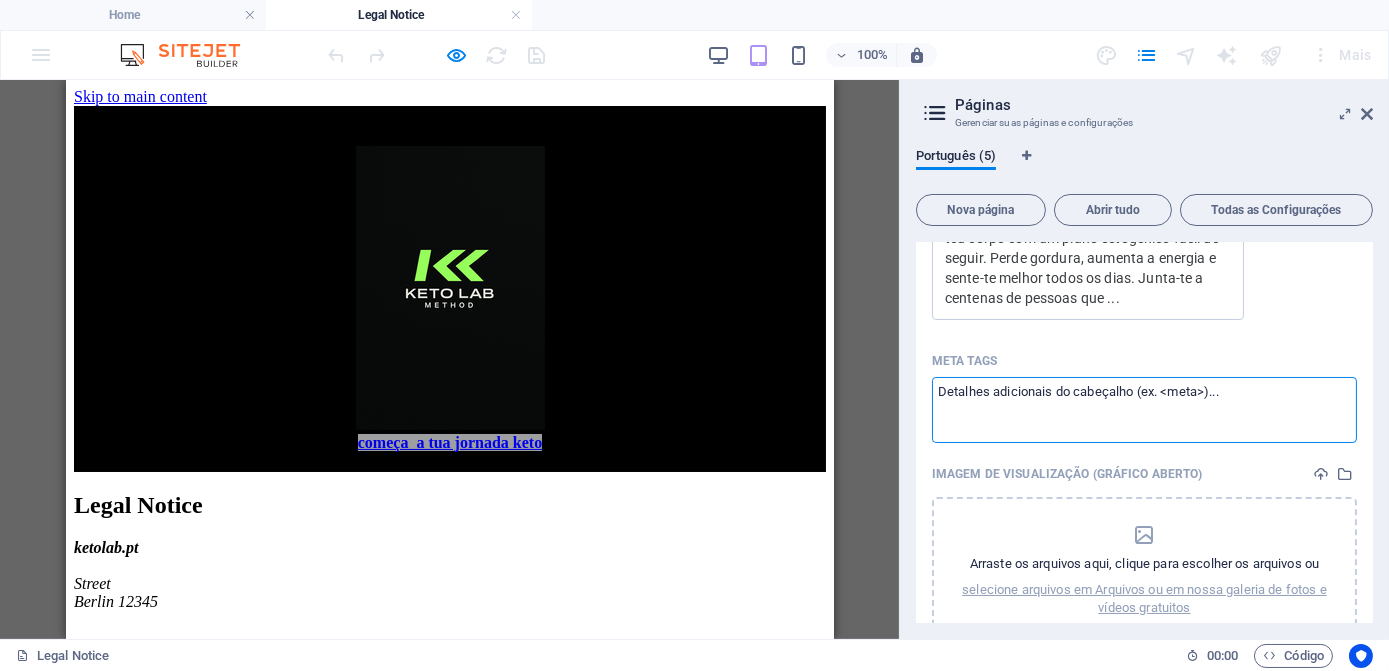 paste on "meta charset="UTF-8" />
<meta name="viewport" content="width=device-width, initial-scale=1"" 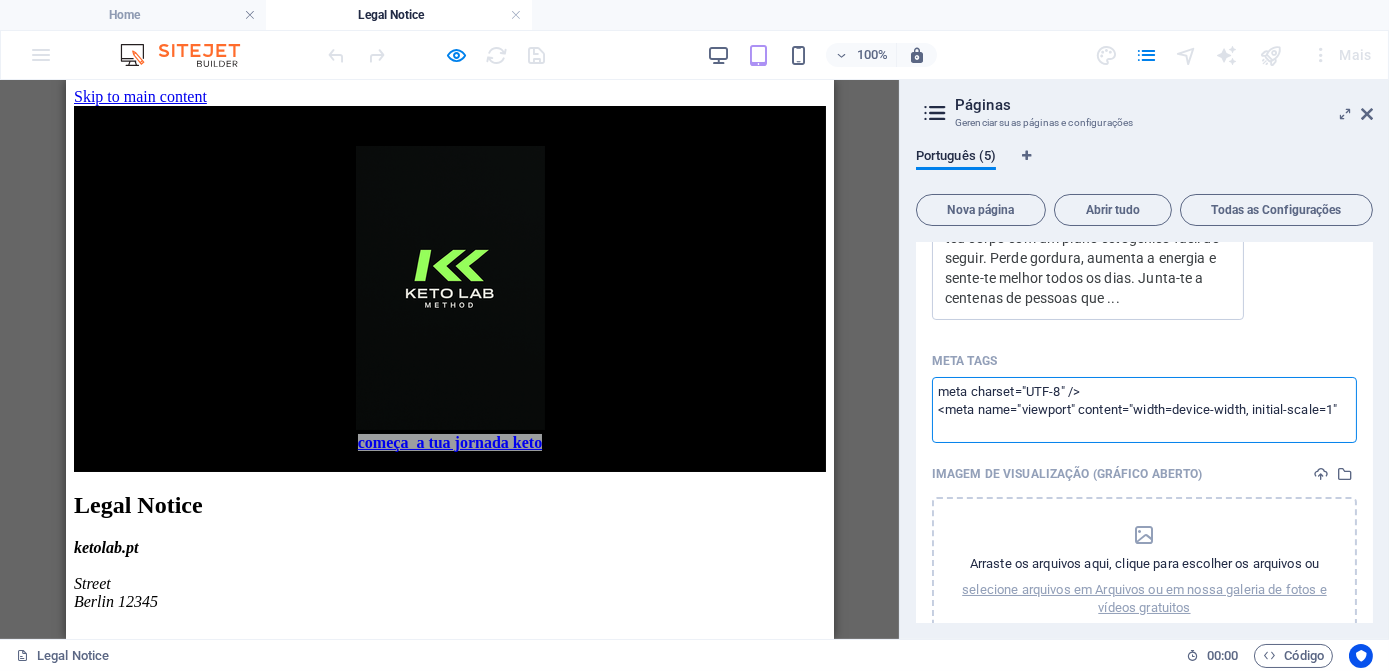 type on "meta charset="UTF-8" />
<meta name="viewport" content="width=device-width, initial-scale=1"" 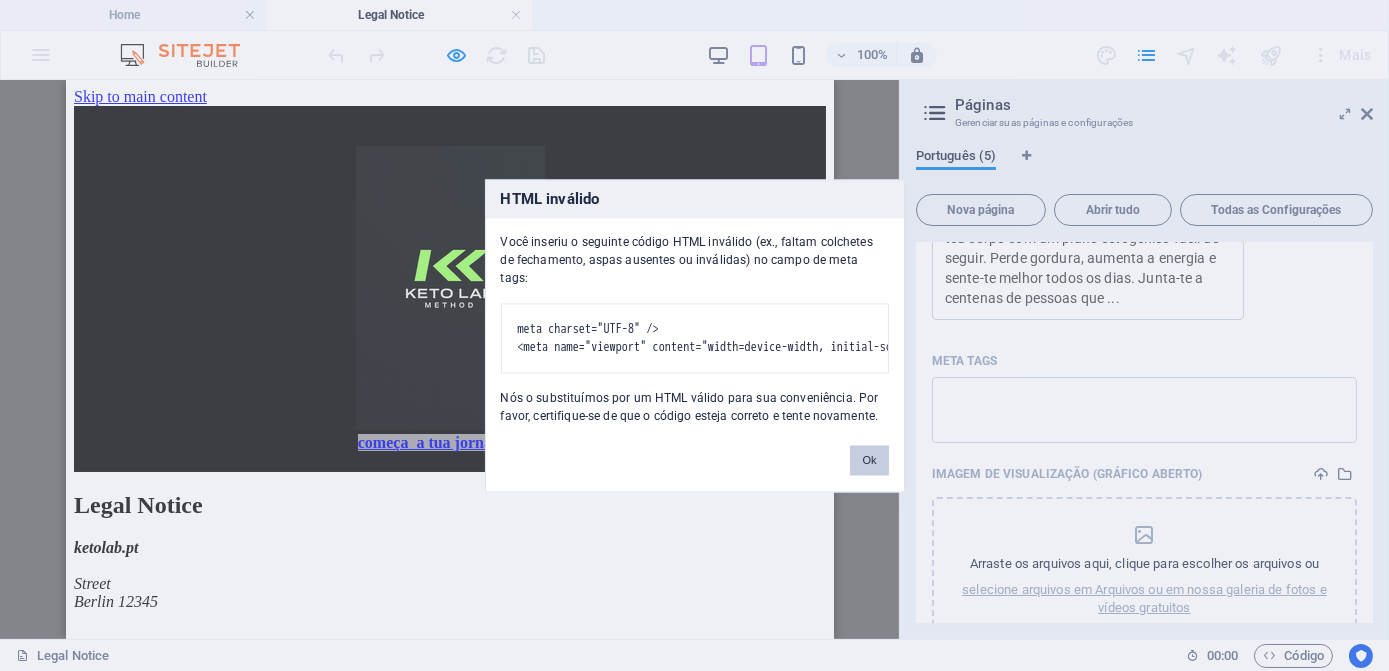 click on "Ok" at bounding box center (869, 460) 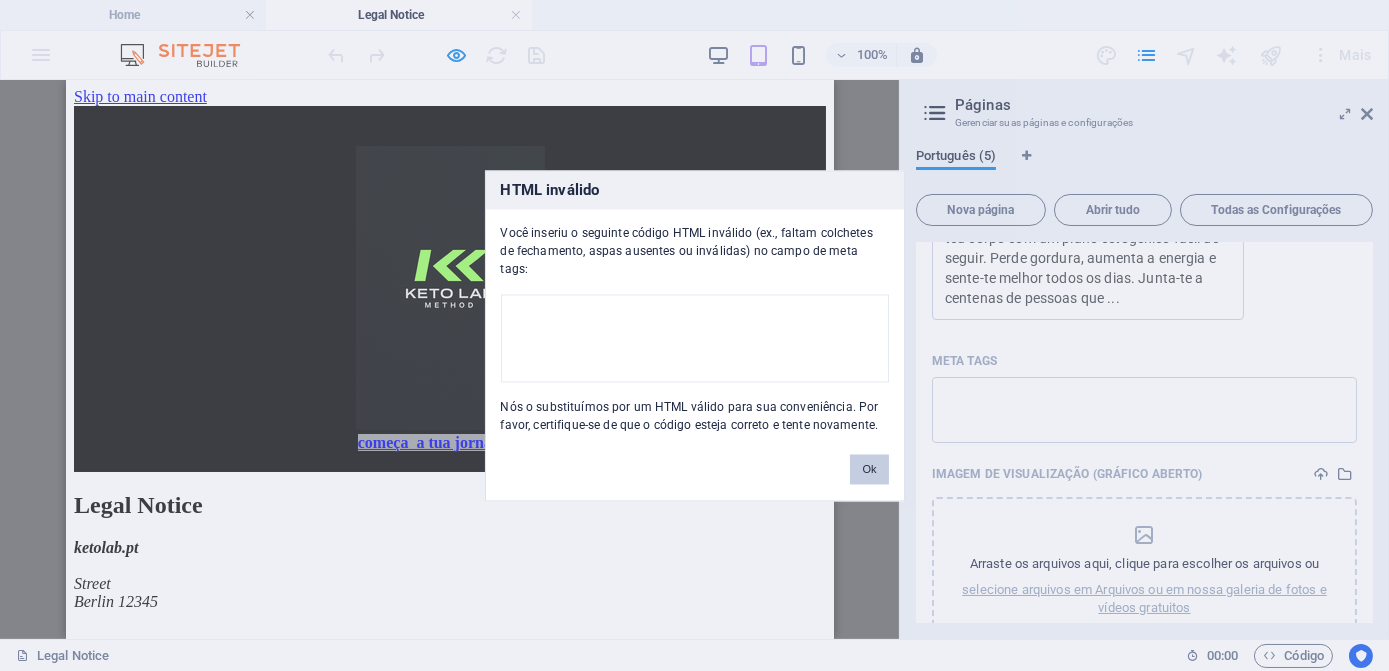 click on "Ok" at bounding box center [869, 469] 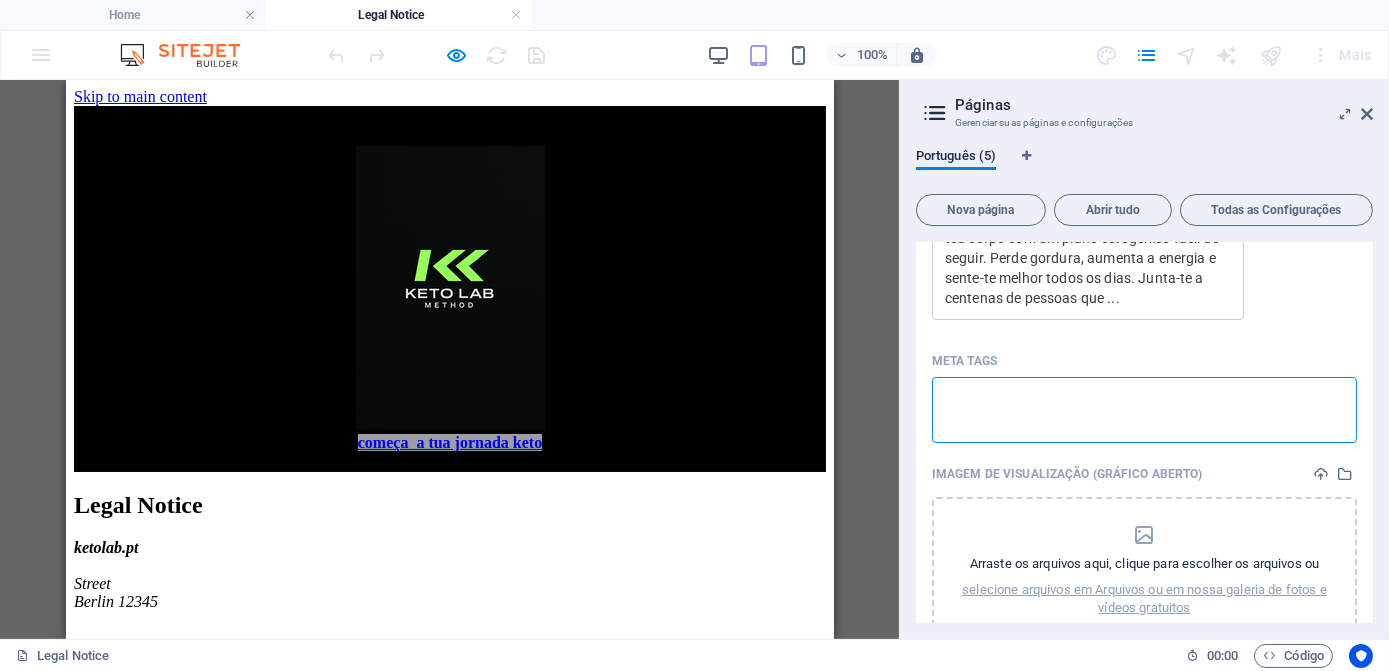paste on "<lore ipsumdo="SIT-0" />
<amet cons="adipisci" elitsed="doeiu=tempor-incid, utlabor-etdol=7" />
<magna>Aliq Eni – Admin Veniamquis nost Exercitat u Labori Nisiali</exeac>
<cons duis="auteirurein" reprehe="Voluptat v essec Fugi Nul, pa except sintocc cupi nonproide sun c quiof deseruntmo, animide laborum p undeom istenat errorvolupta." />
<accu dolo="laudanti" totamre="aperi eaqueipsaq, abill inventorev, quasi arch, beataevit dic expl, nemoeni ipsamqu, voluptas aspernatura, oditf consequun magnidolor, eosr sequ nesciuntne" />
<porr quis="dolore" adipisc="numqu, eiusmo" />
<!-- Temp Incid / Magnamqu -->
<etia minussol="no:elige" optiocu="Nihi Imp – Quopl Facereposs assu Repellend t Autemq Officii" />
<debi rerumnec="sa:evenietvolu" repudia="Recusand i earum Hict Sap, de reicie volupta maio aliasperf dol a repel minimnostr, exercit ullamco s labori aliquid commodiconse." />
<quid maximemo="mo:harum" quidemr="facil://expedit.di/namlibe/temp-cums-nobis.eli" />
<opti cumqueni="im:min" quodmax="place://facer..." 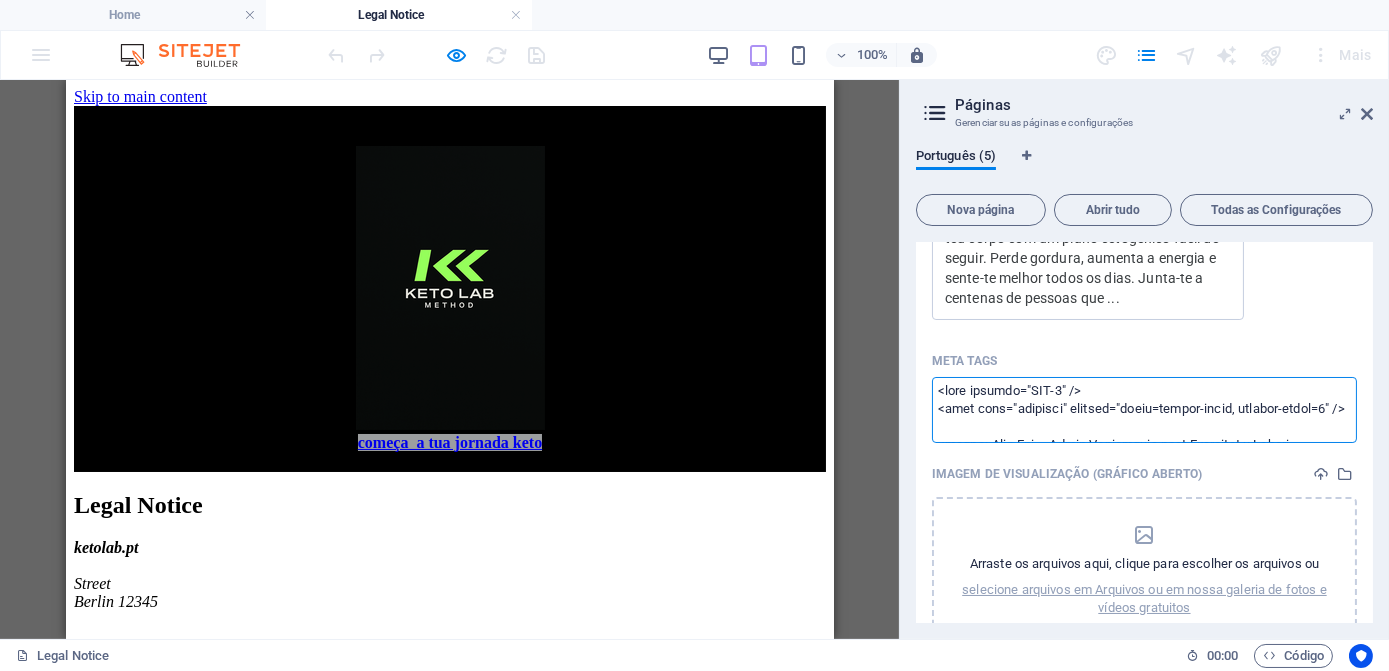 scroll, scrollTop: 0, scrollLeft: 0, axis: both 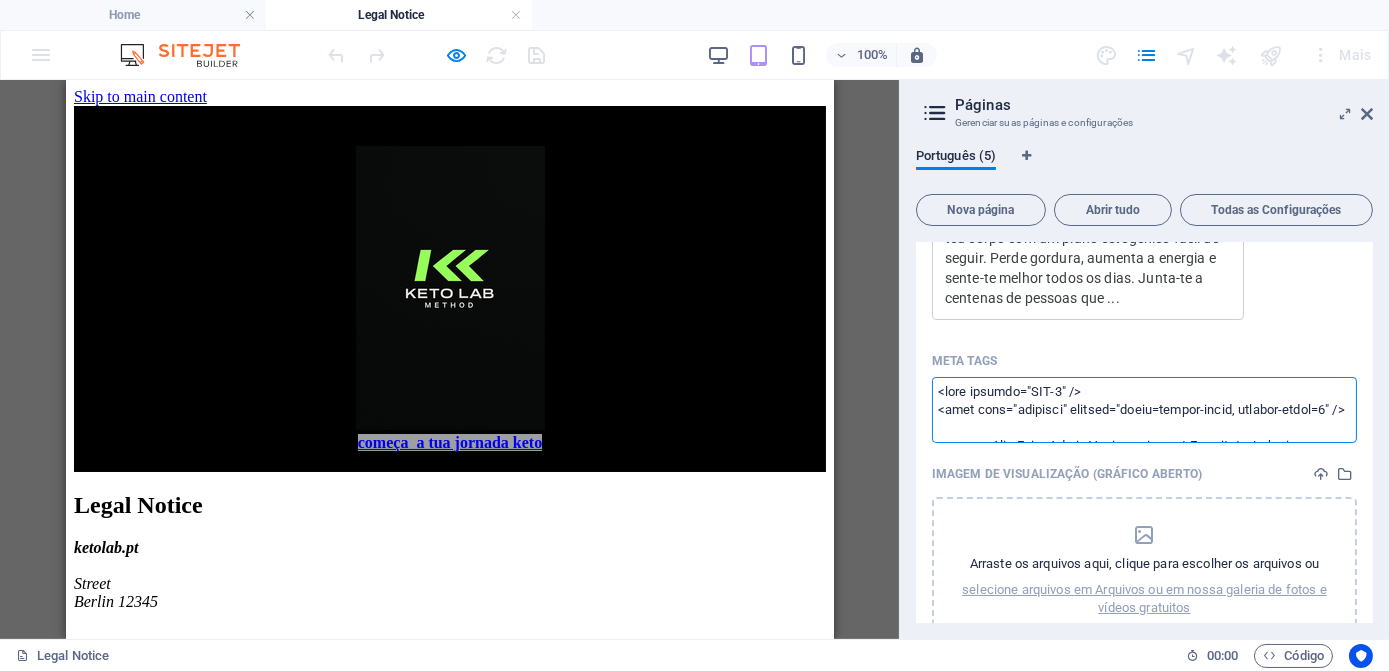 click on "ketolab.pt Home Legal Notice Favoritos Elementos Colunas Conteúdo Caixas Acordeão Tabelas Características Imagens Slider Cabeçalho Rodapé Formas Marketing Coleções
H3   Texto   Barra do Menu   Logotipo   Texto   H1   Espaçador   Texto   Espaçador   Colunas Desiguais   Contêiner   Imagem   Contêiner   Rodapé Thrud   Contêiner   Texto   Contêiner   Contêiner   Separador   Contêiner   Contêiner   Botão   Contêiner   Sobreposição   Formulário Horizontal   Espaçador   Contêiner   Contêiner   Espaçador   Contêiner   Espaçador   Texto   Formulário Horizontal   Captcha   Formulário   Caixa de seleção   Botão do formulário   Slider   Slider   H2   Contêiner   Contêiner   Botão   Espaçador   Contêiner   Listagem de Coleção   Espaçador   Espaçador   Contêiner   Contêiner   Caixas   Texto   Contêiner   H3   Ícone   Espaçador   Espaçador   H2   Contêiner   Contêiner" at bounding box center [694, 335] 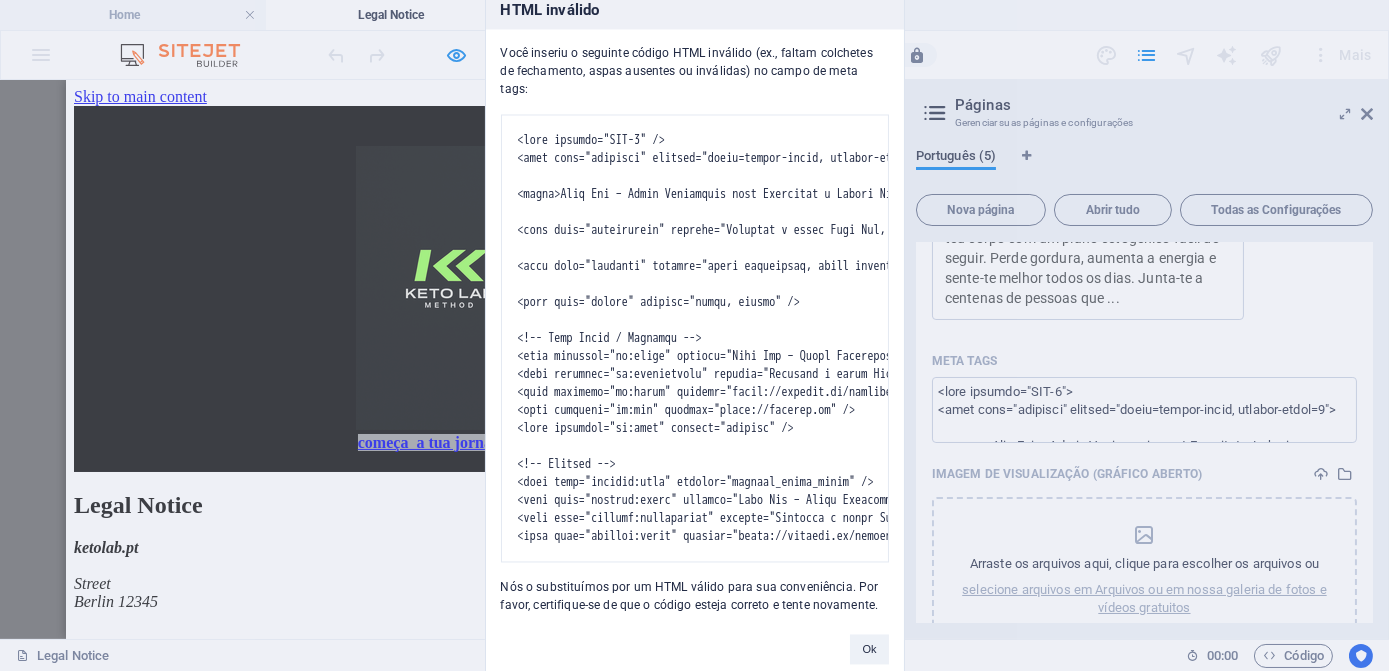 click on "HTML inválido
Você inseriu o seguinte código HTML inválido (ex., faltam colchetes de fechamento, aspas ausentes ou inválidas) no campo de meta tags:
Nós o substituímos por um HTML válido para sua conveniência. Por favor, certifique-se de que o código esteja correto e tente novamente.
Ok" at bounding box center (694, 335) 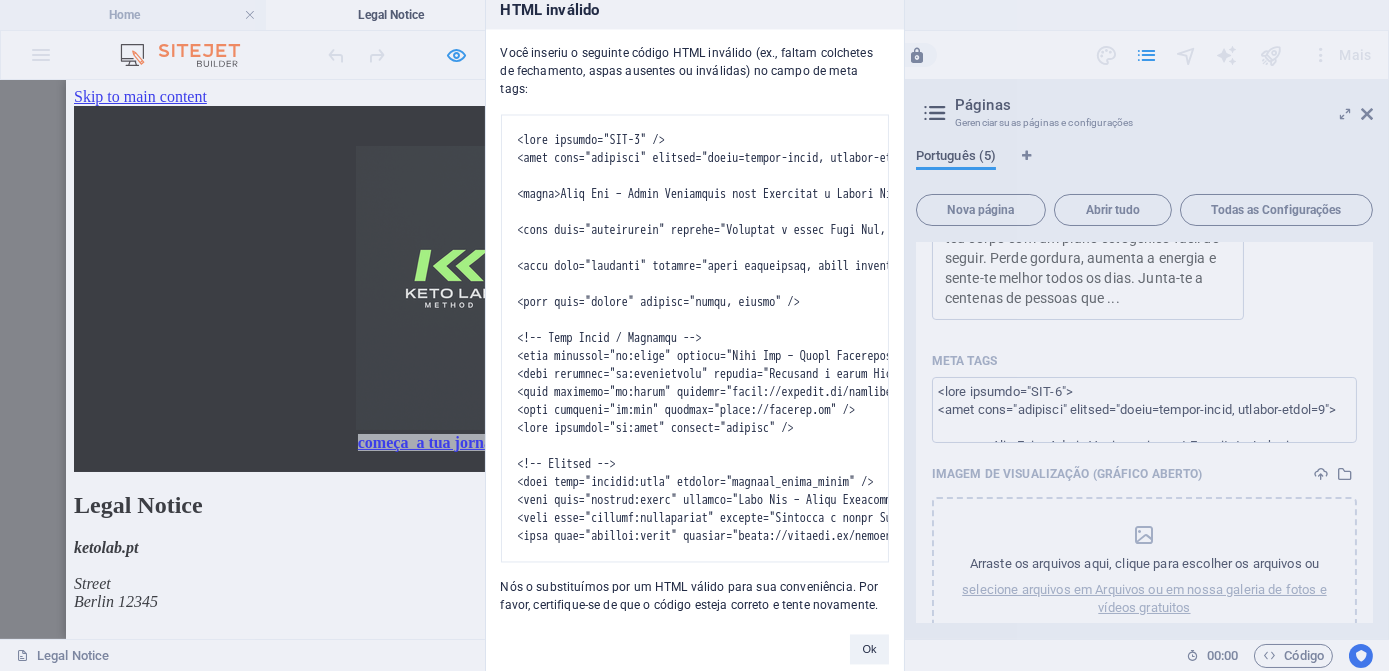 click at bounding box center [695, 338] 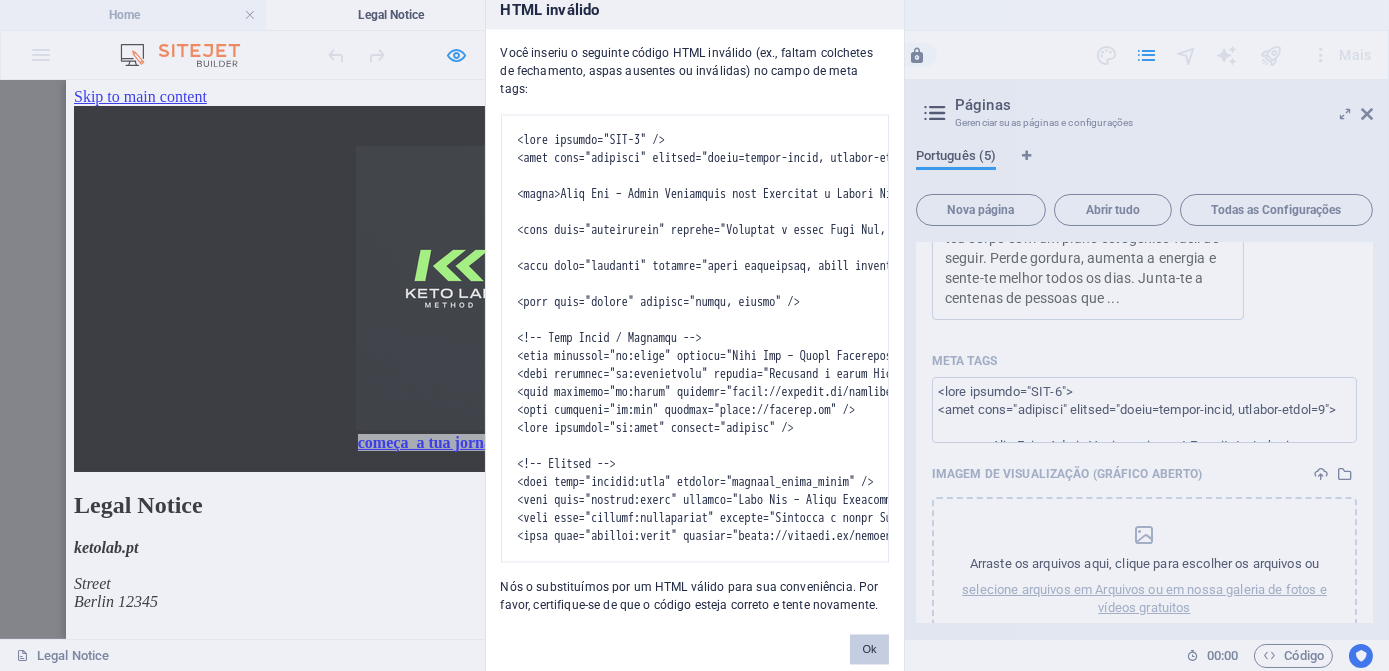 click on "Ok" at bounding box center (869, 649) 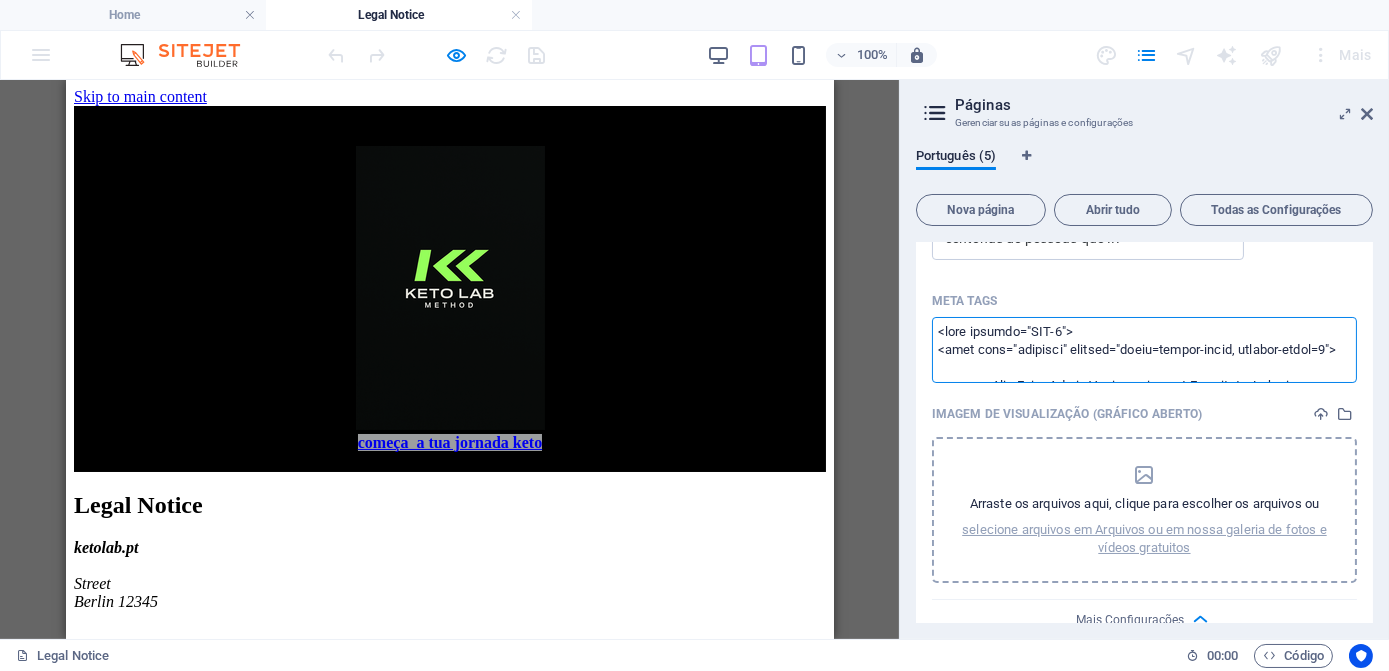 scroll, scrollTop: 1146, scrollLeft: 0, axis: vertical 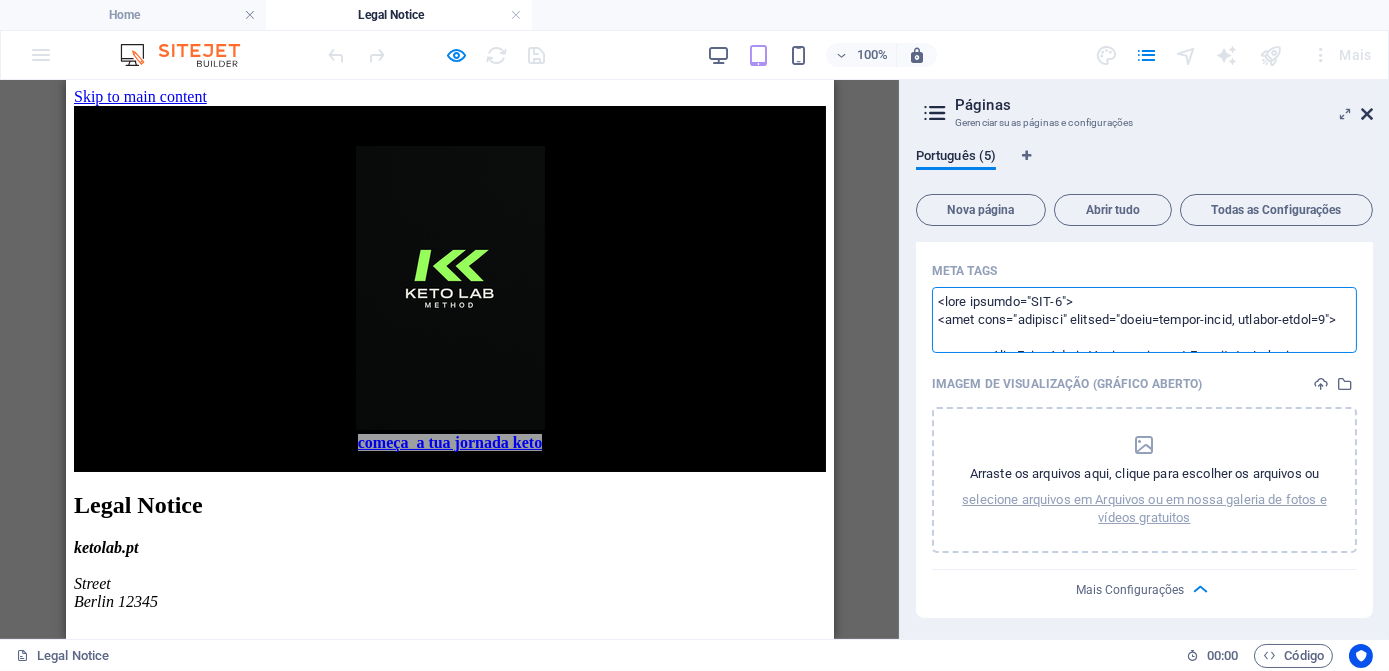 click on "ketolab.pt Home Legal Notice Favoritos Elementos Colunas Conteúdo Caixas Acordeão Tabelas Características Imagens Slider Cabeçalho Rodapé Formas Marketing Coleções
H3   Texto   Barra do Menu   Logotipo   Texto   H1   Espaçador   Texto   Espaçador   Colunas Desiguais   Contêiner   Imagem   Contêiner   Rodapé Thrud   Contêiner   Texto   Contêiner   Contêiner   Separador   Contêiner   Contêiner   Botão   Contêiner   Sobreposição   Formulário Horizontal   Espaçador   Contêiner   Contêiner   Espaçador   Contêiner   Espaçador   Texto   Formulário Horizontal   Captcha   Formulário   Caixa de seleção   Botão do formulário   Slider   Slider   H2   Contêiner   Contêiner   Botão   Espaçador   Contêiner   Listagem de Coleção   Espaçador   Espaçador   Contêiner   Contêiner   Caixas   Texto   Contêiner   H3   Ícone   Espaçador   Espaçador   H2   Contêiner   Contêiner" at bounding box center (694, 335) 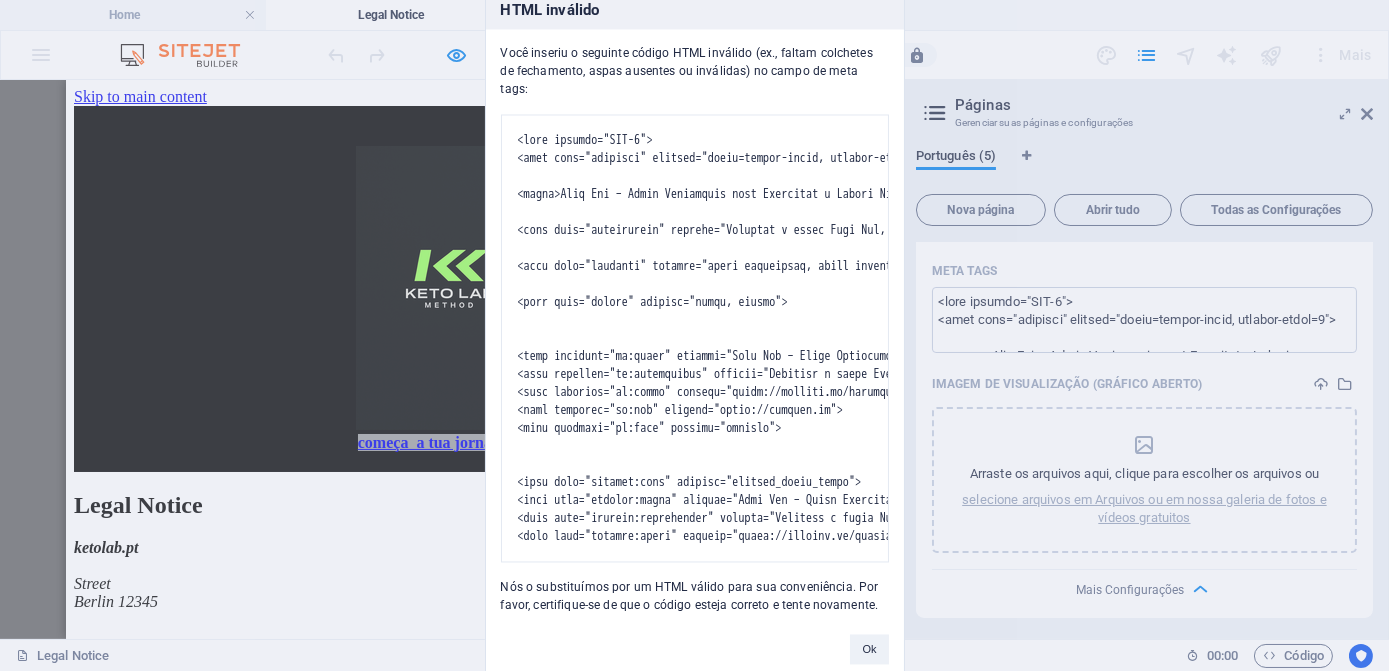 drag, startPoint x: 865, startPoint y: 659, endPoint x: 897, endPoint y: 638, distance: 38.27532 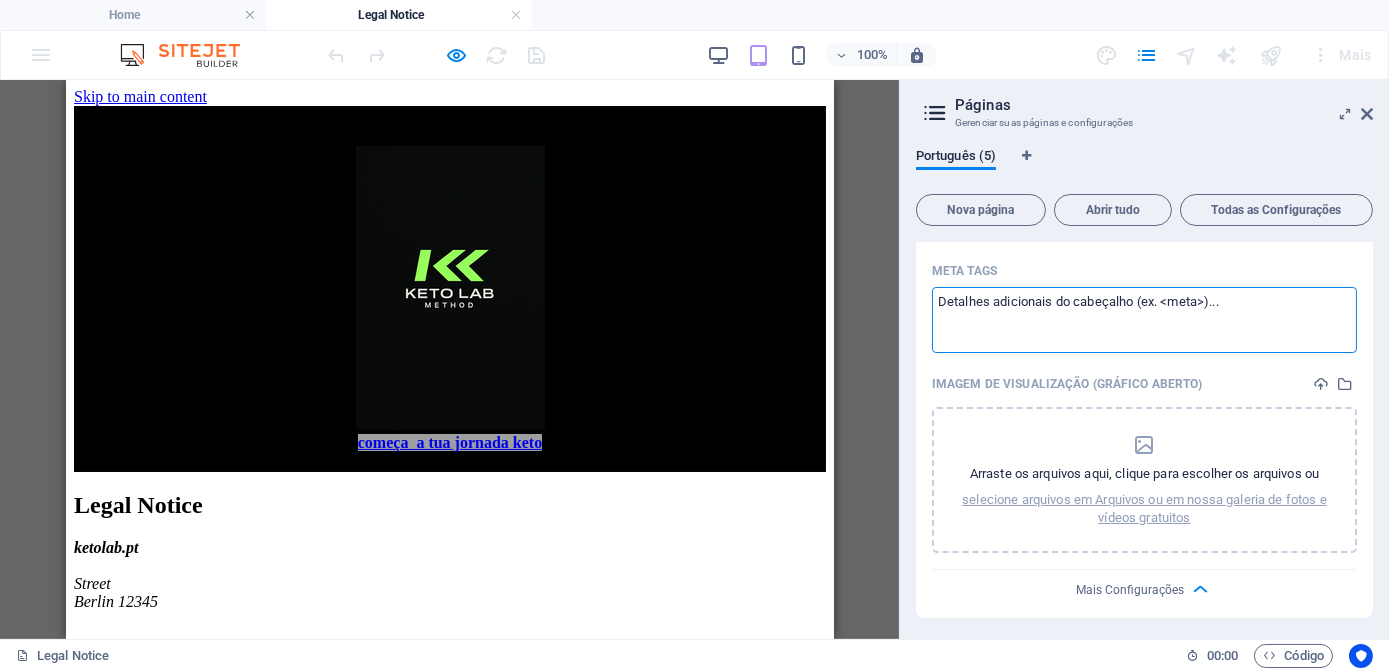 scroll, scrollTop: 0, scrollLeft: 0, axis: both 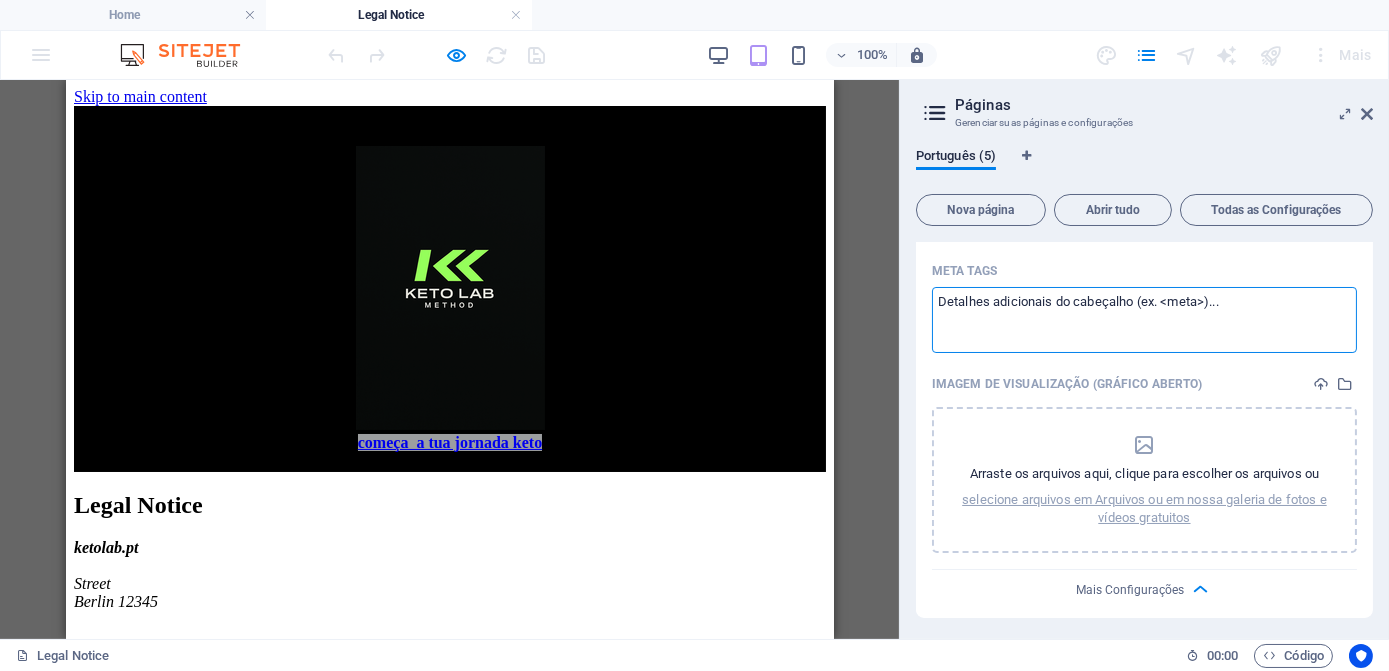 type 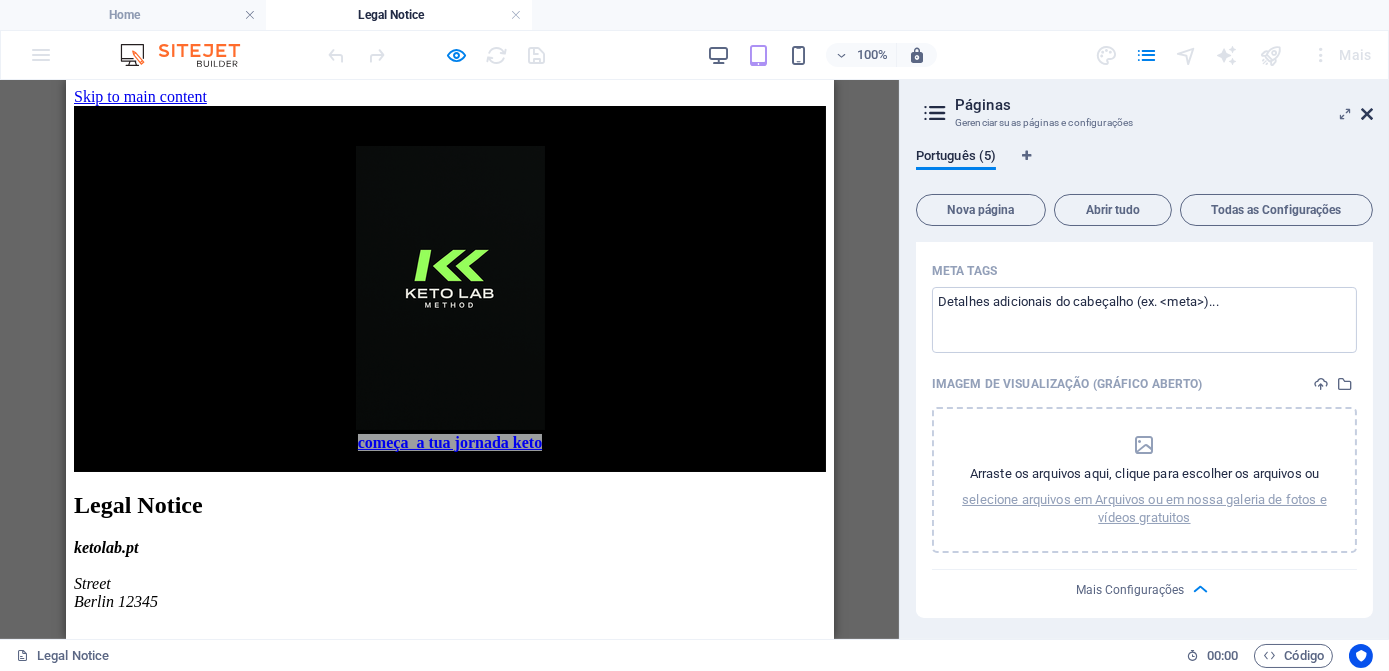 click at bounding box center (1367, 114) 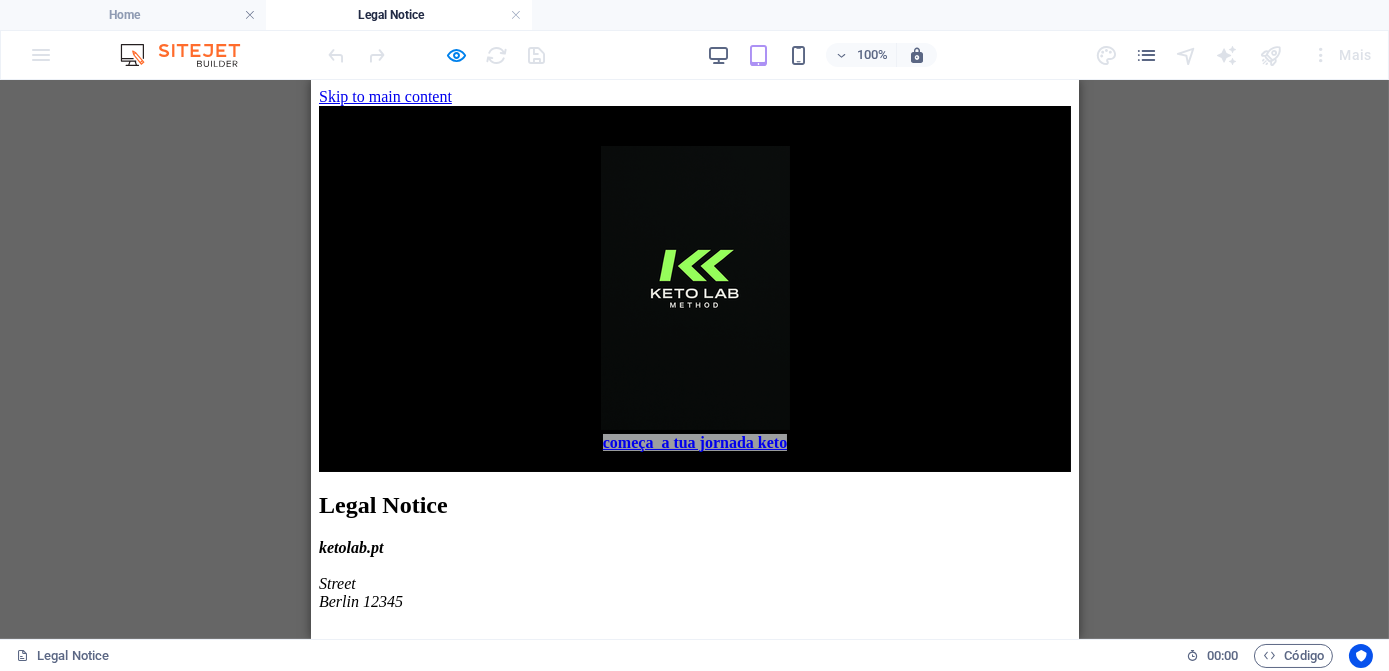 click at bounding box center [190, 55] 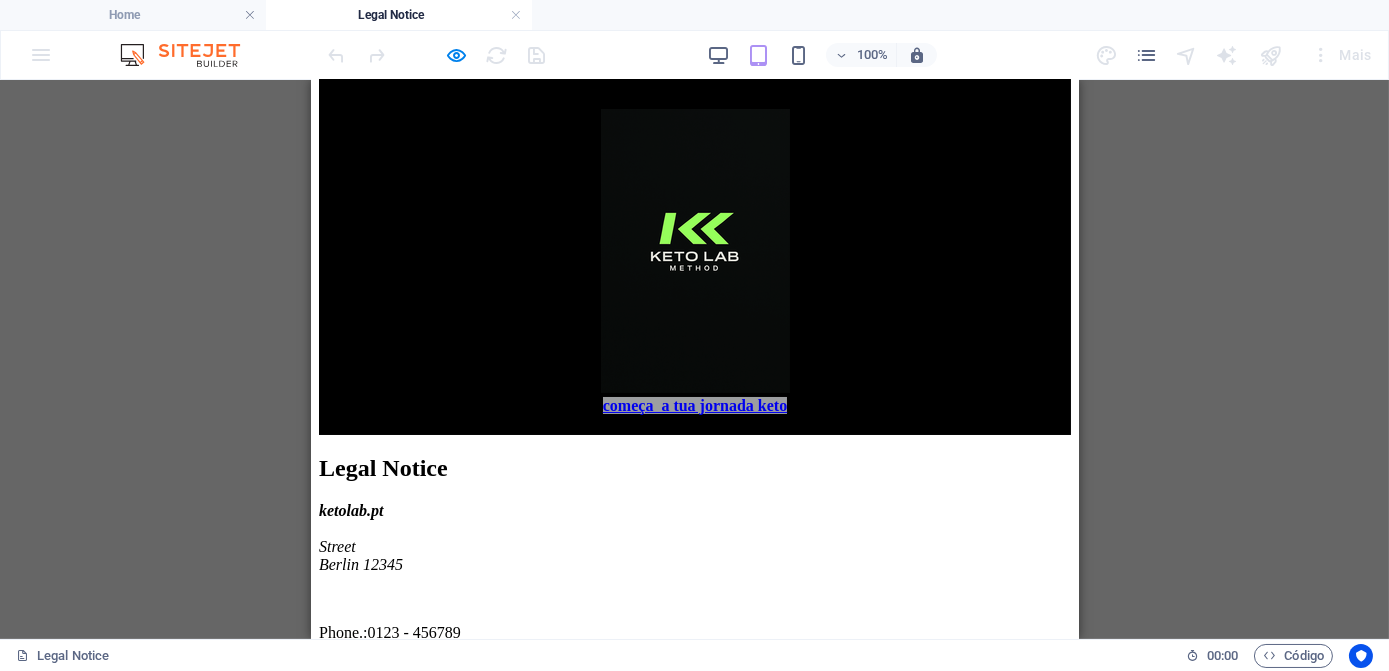 scroll, scrollTop: 0, scrollLeft: 0, axis: both 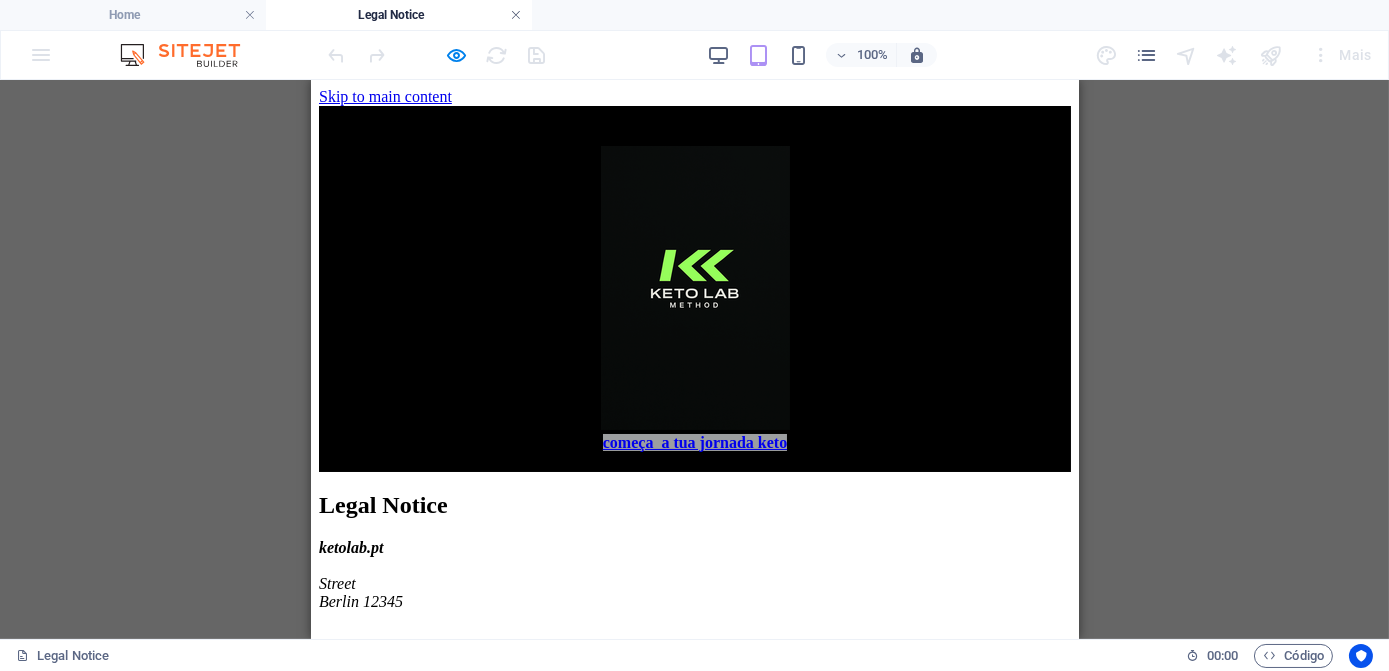 click at bounding box center (516, 15) 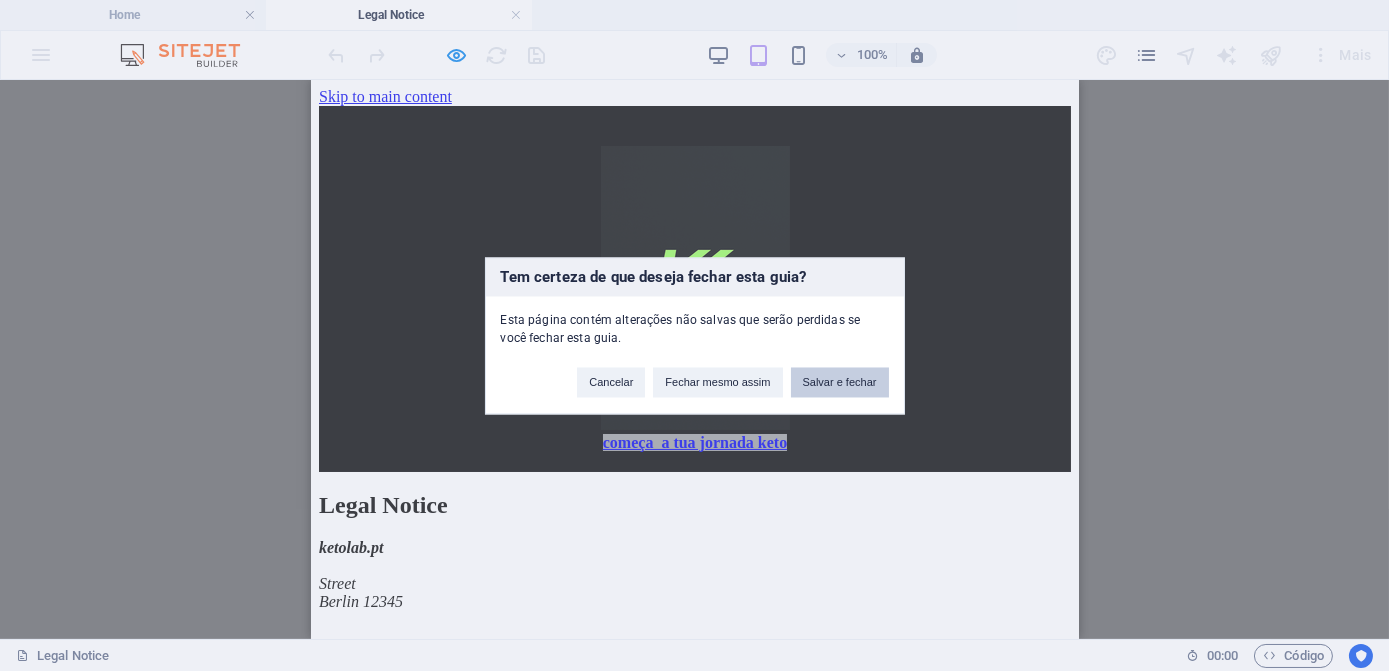 click on "Salvar e fechar" at bounding box center [840, 382] 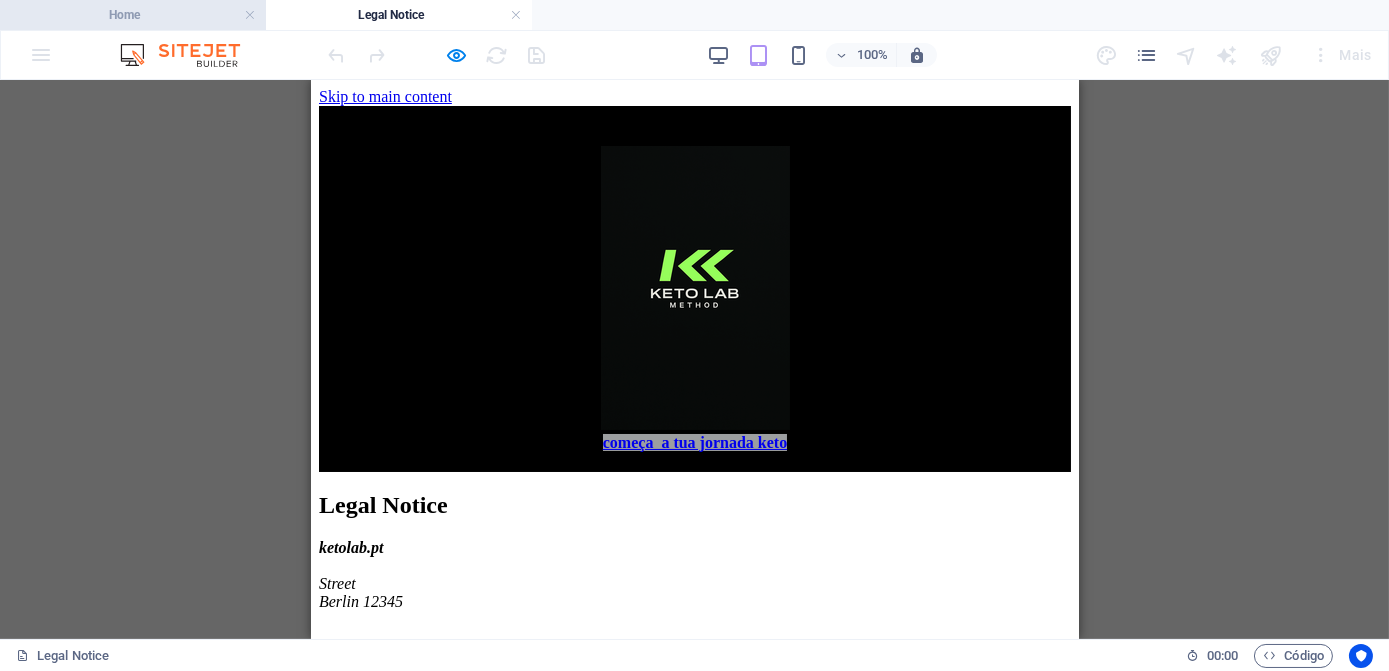 click on "Home" at bounding box center (133, 15) 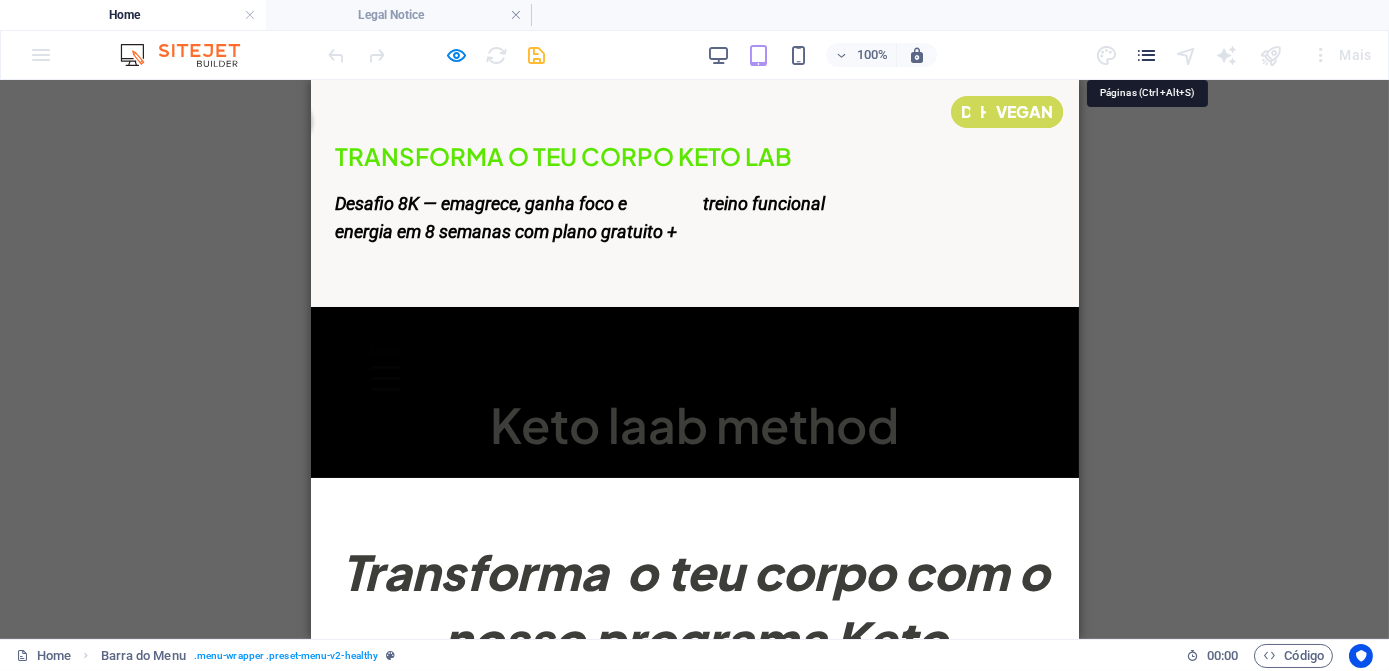 click at bounding box center (1146, 55) 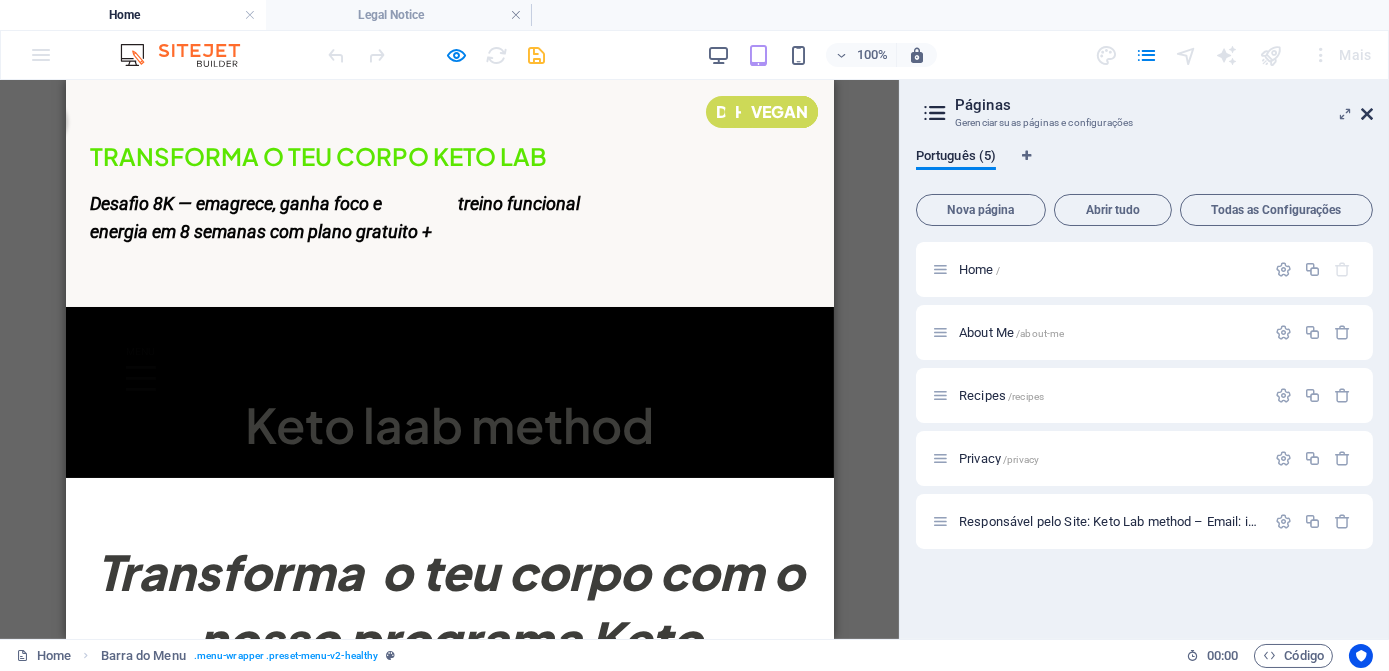 click at bounding box center (1367, 114) 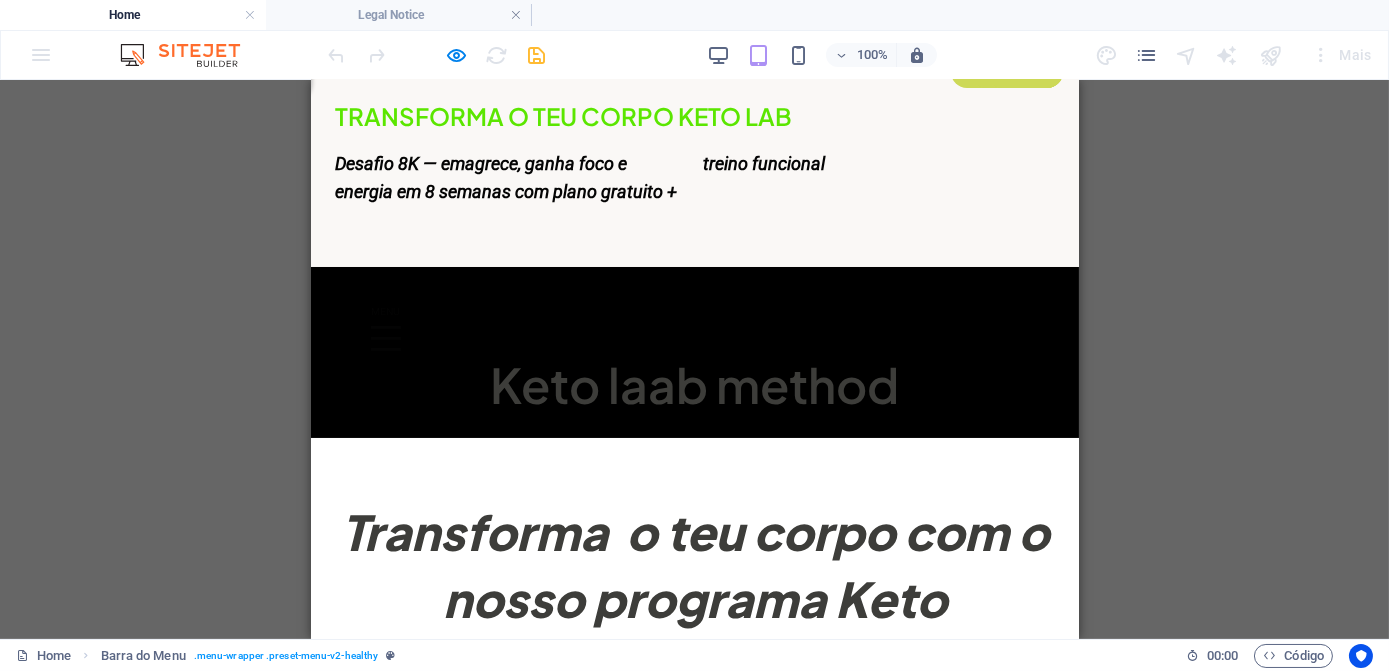 scroll, scrollTop: 0, scrollLeft: 0, axis: both 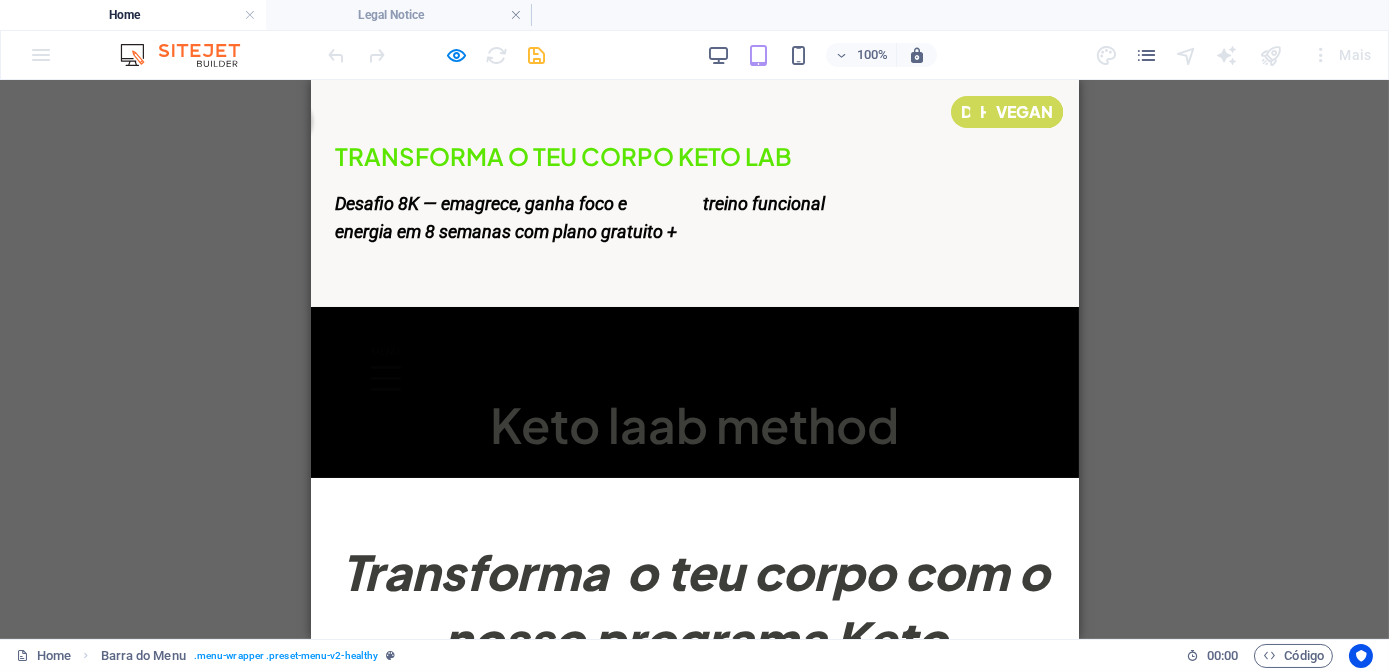 click on "100% Mais" at bounding box center (694, 55) 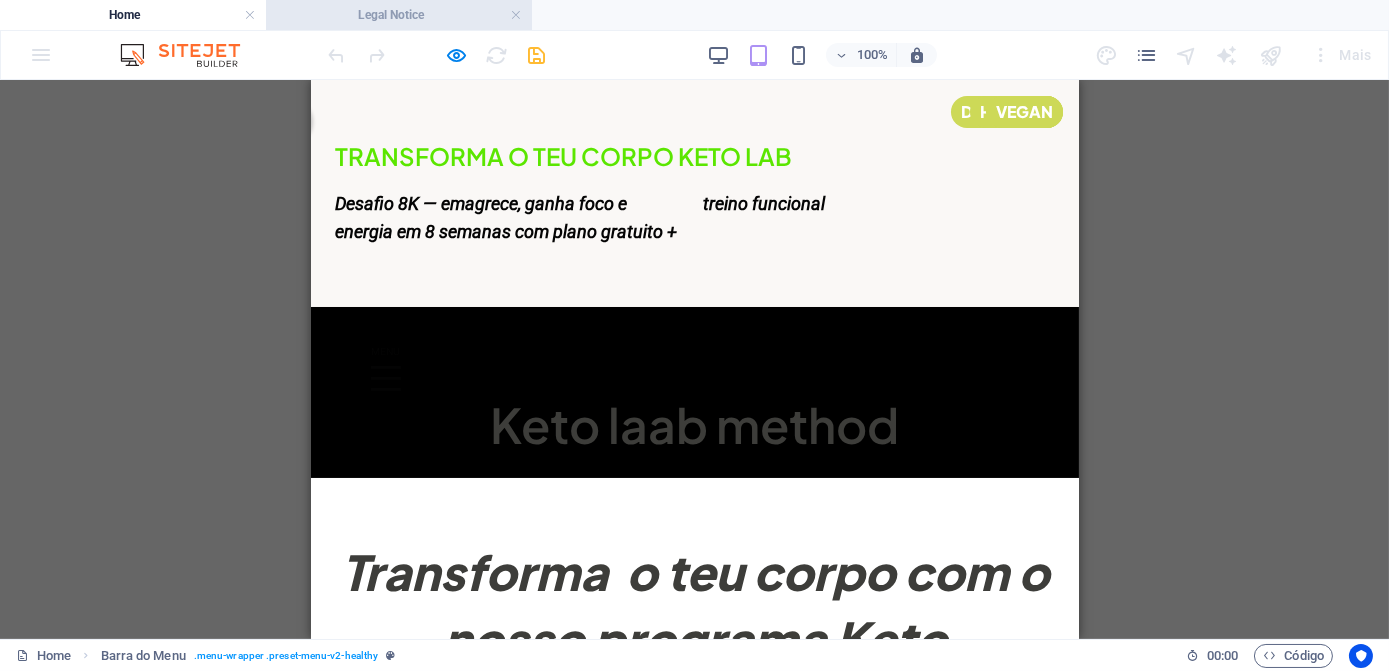 click on "Legal Notice" at bounding box center [399, 15] 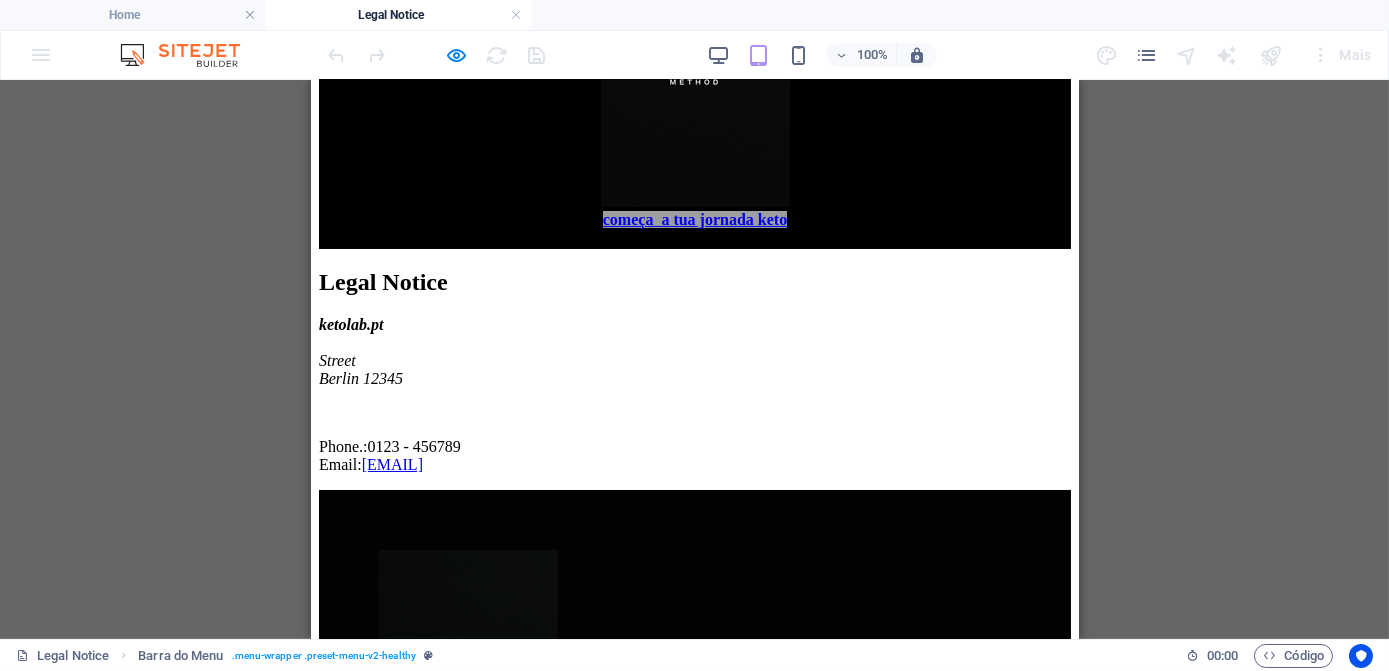 scroll, scrollTop: 0, scrollLeft: 0, axis: both 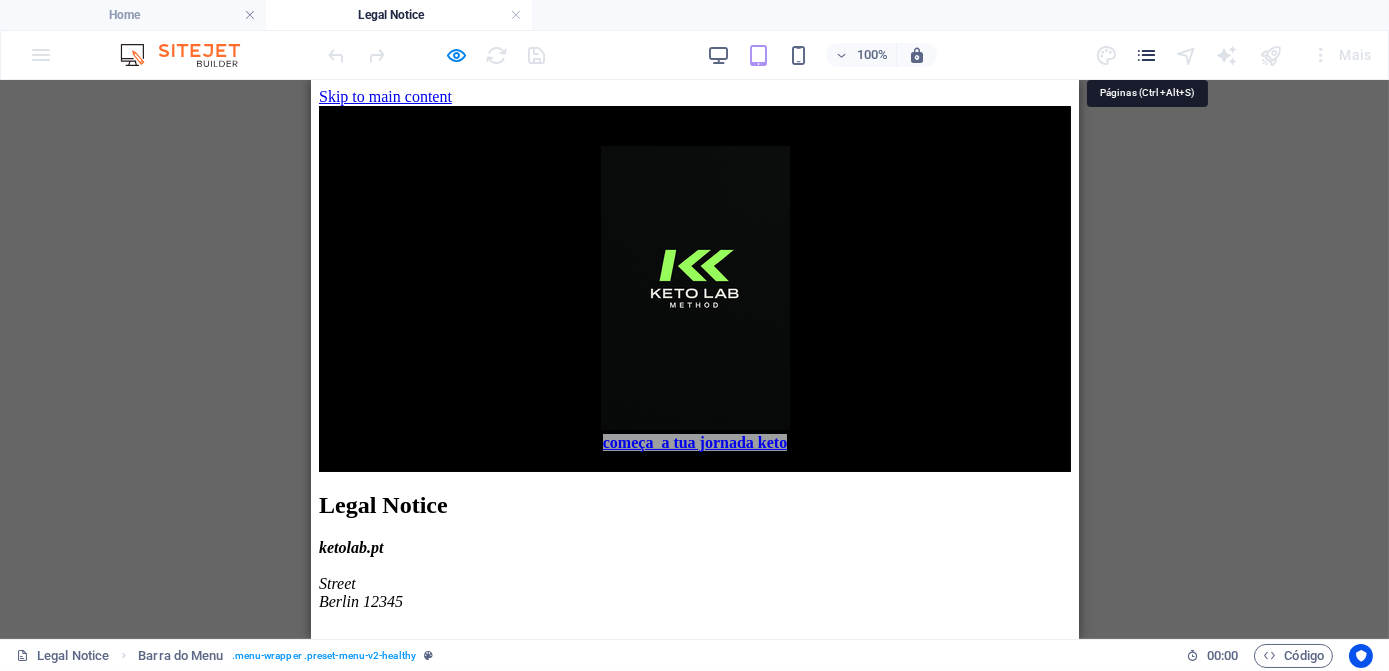 click at bounding box center (1146, 55) 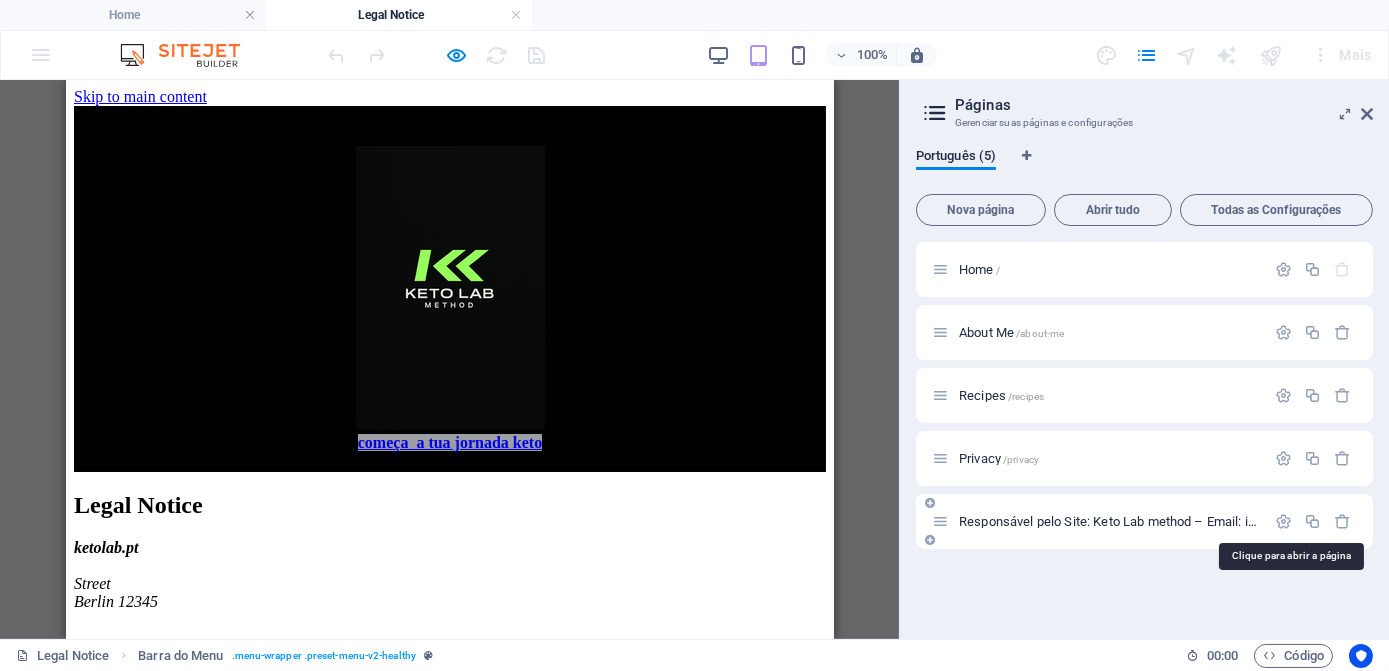 click on "Responsável pelo Site: Keto Lab method – Email:  info@[EXAMPLE.COM] /responsavel-pelo-site-keto-lab-method-email-info-ketolab-pt" at bounding box center (1340, 521) 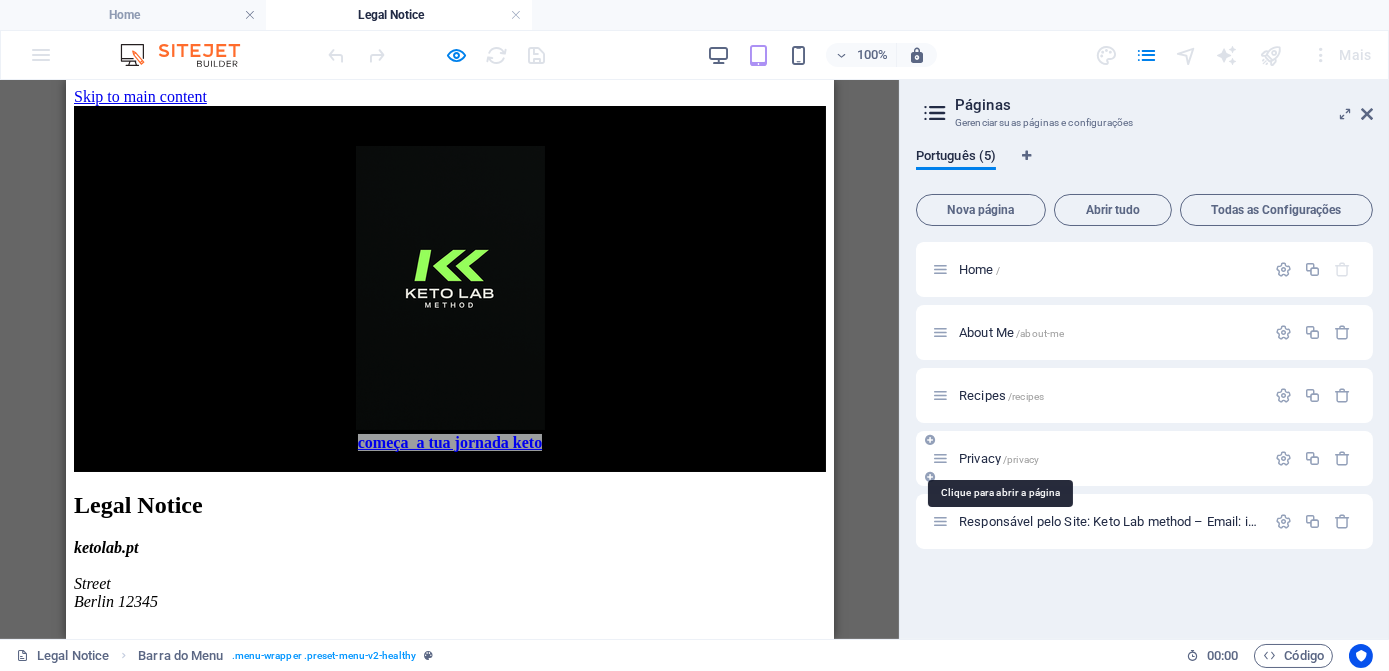 click on "Privacy /privacy" at bounding box center (999, 458) 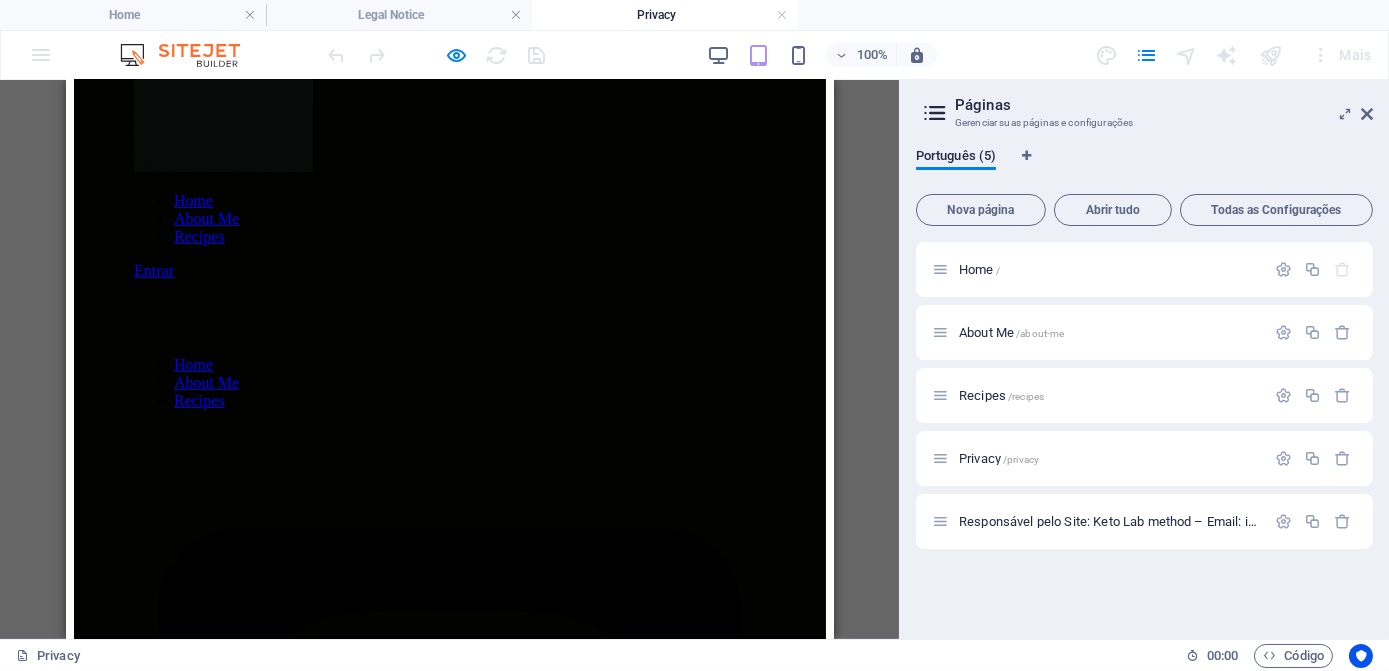 scroll, scrollTop: 356, scrollLeft: 0, axis: vertical 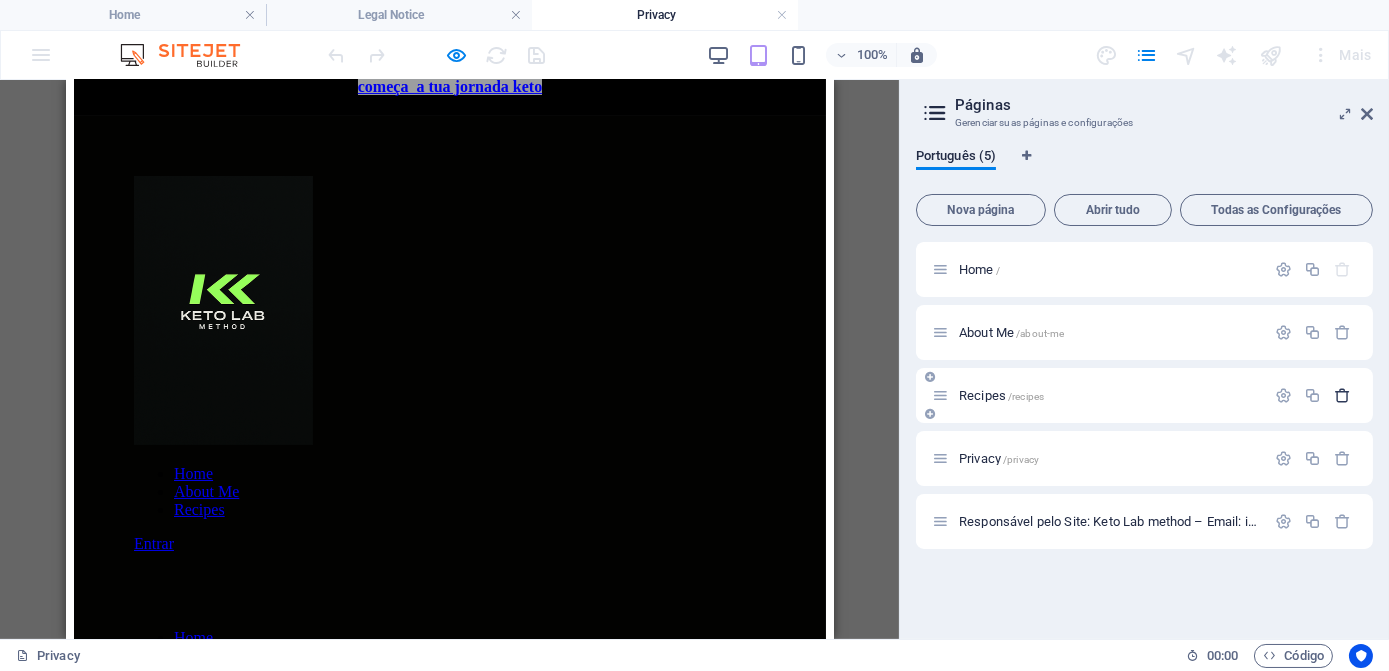 click at bounding box center (1342, 395) 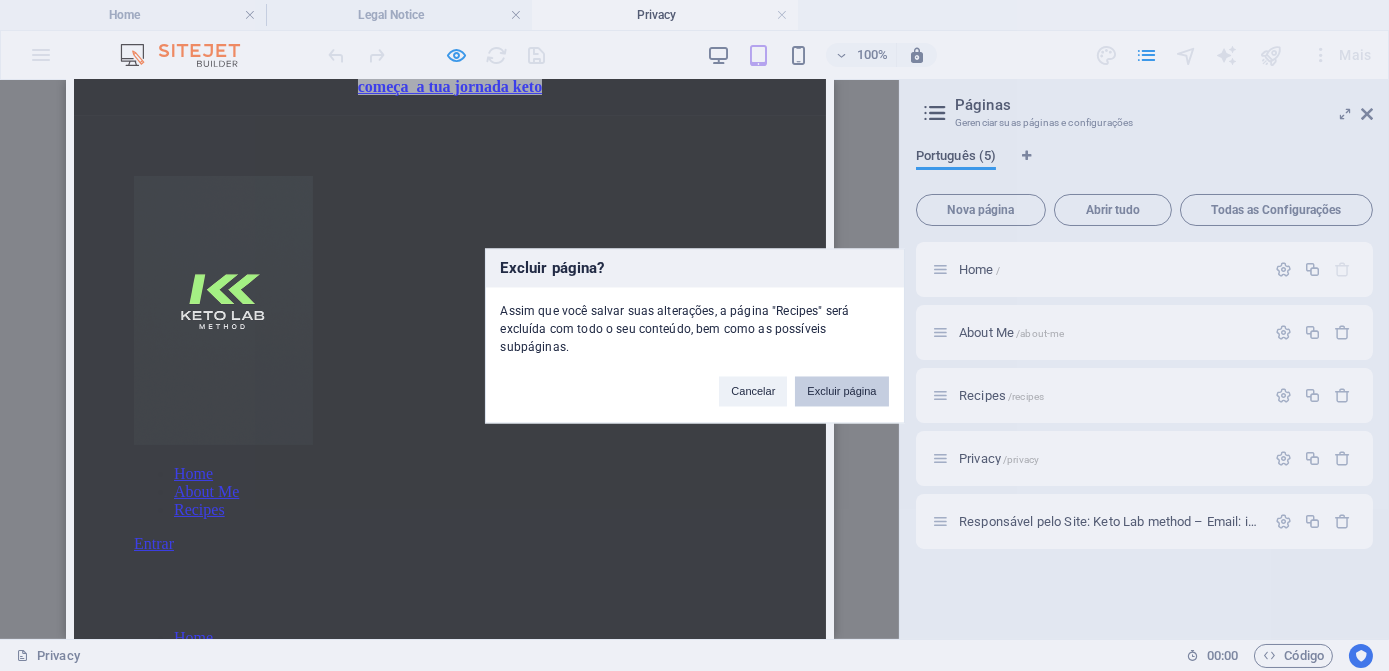 click on "Excluir página" at bounding box center [841, 391] 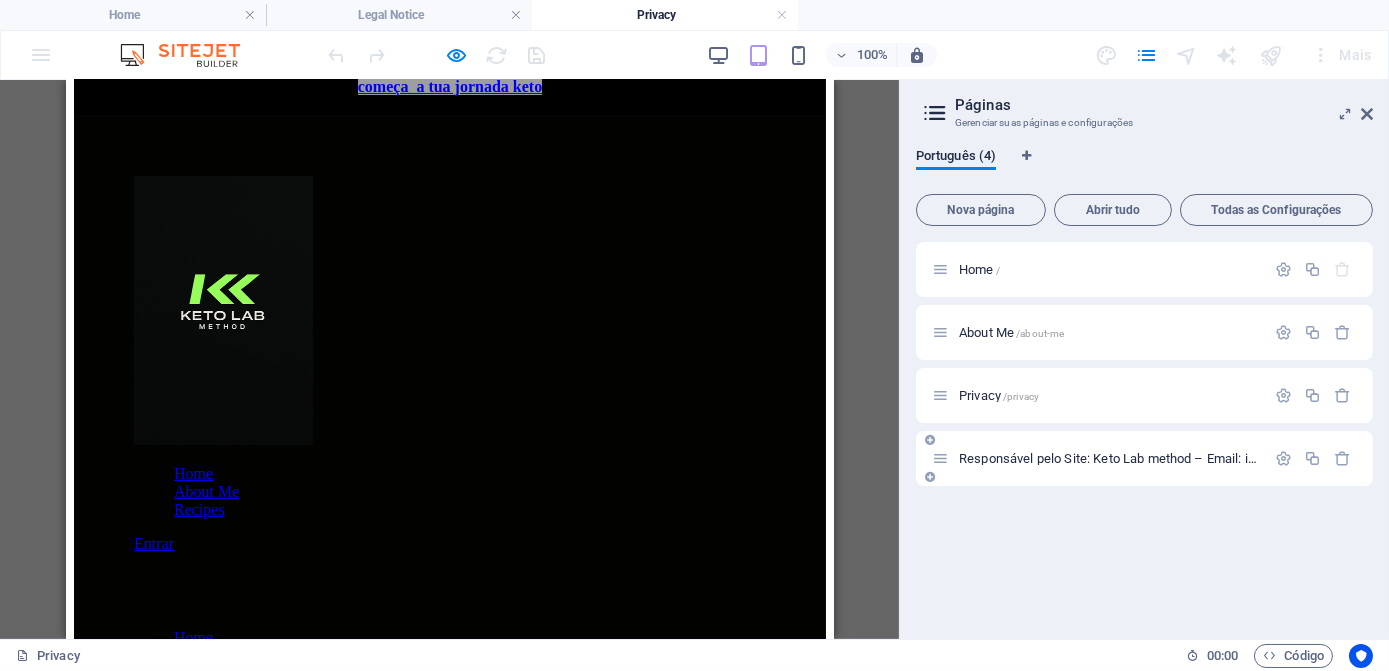 click on "Responsável pelo Site: Keto Lab method – Email:  info@[EXAMPLE.COM] /responsavel-pelo-site-keto-lab-method-email-info-ketolab-pt" at bounding box center (1340, 458) 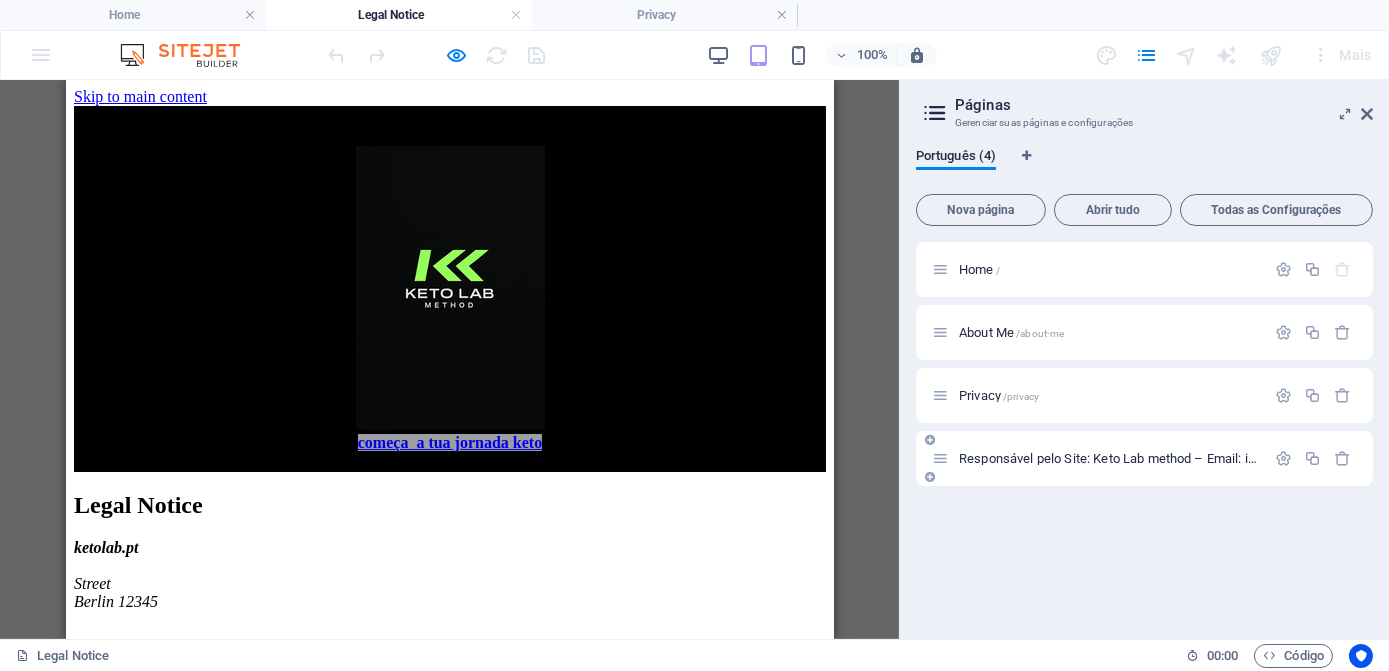 scroll, scrollTop: 0, scrollLeft: 0, axis: both 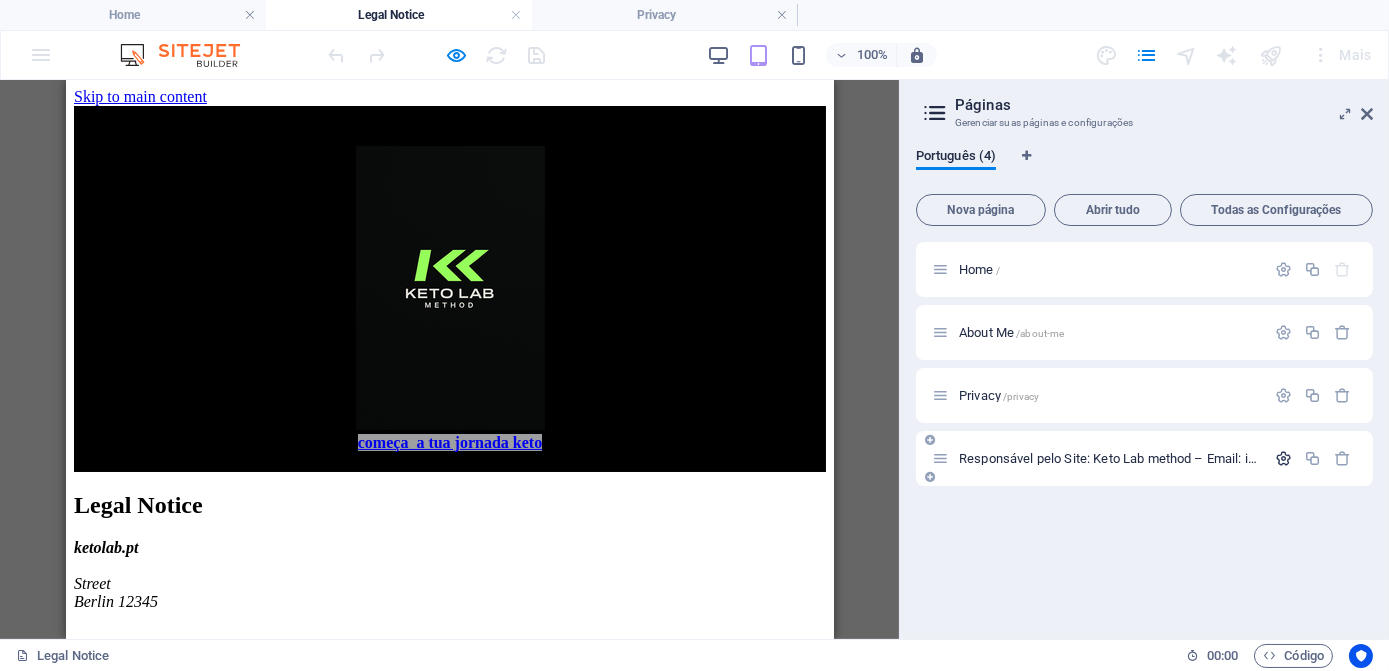 click at bounding box center (1283, 458) 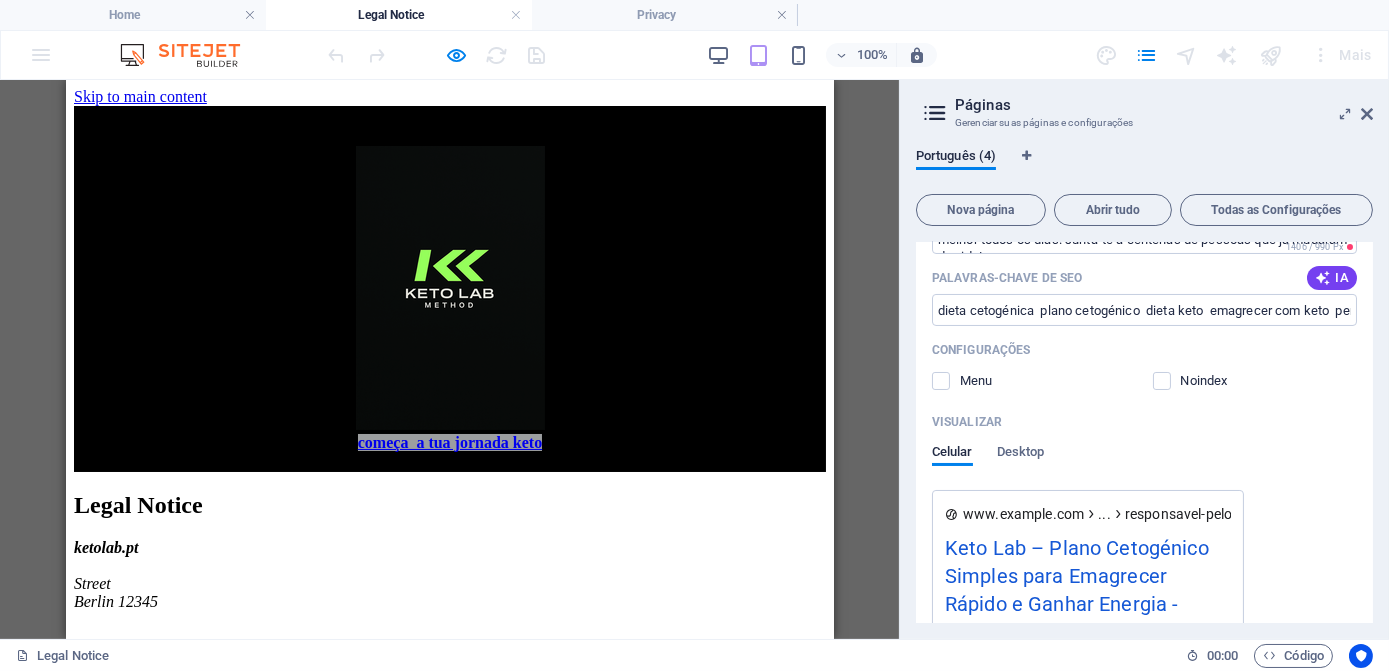 scroll, scrollTop: 779, scrollLeft: 0, axis: vertical 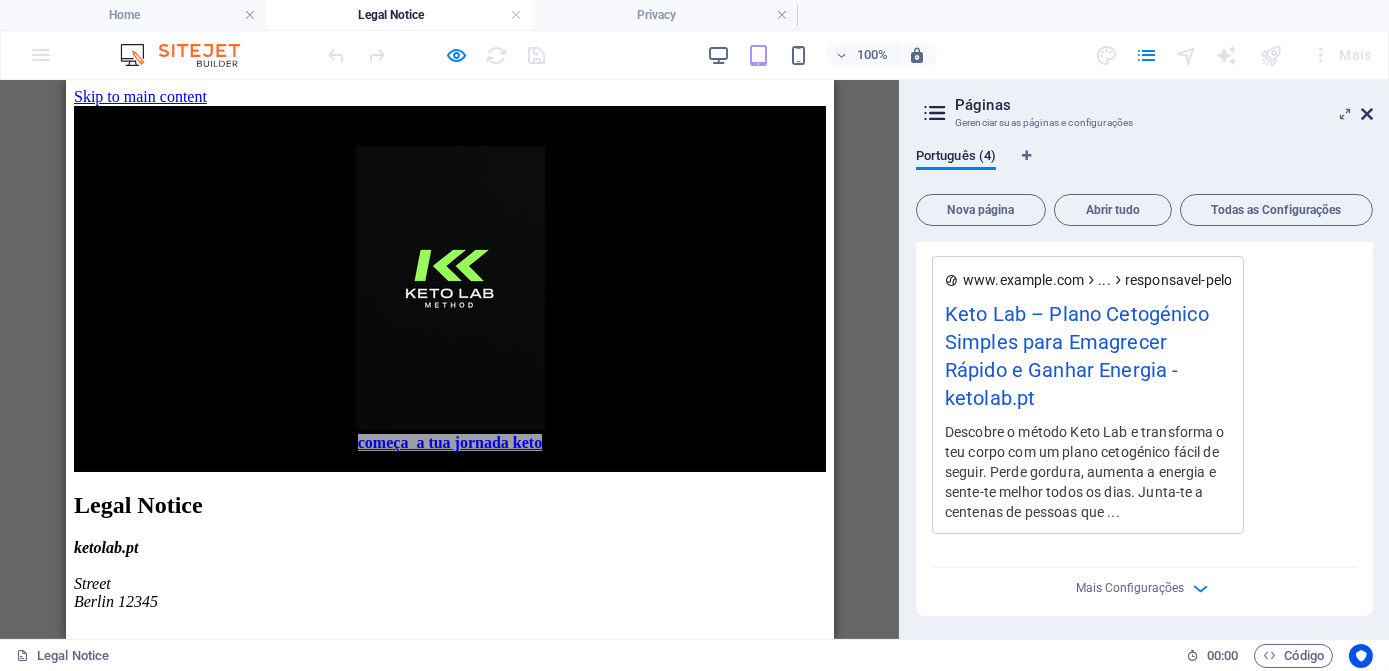 click at bounding box center (1367, 114) 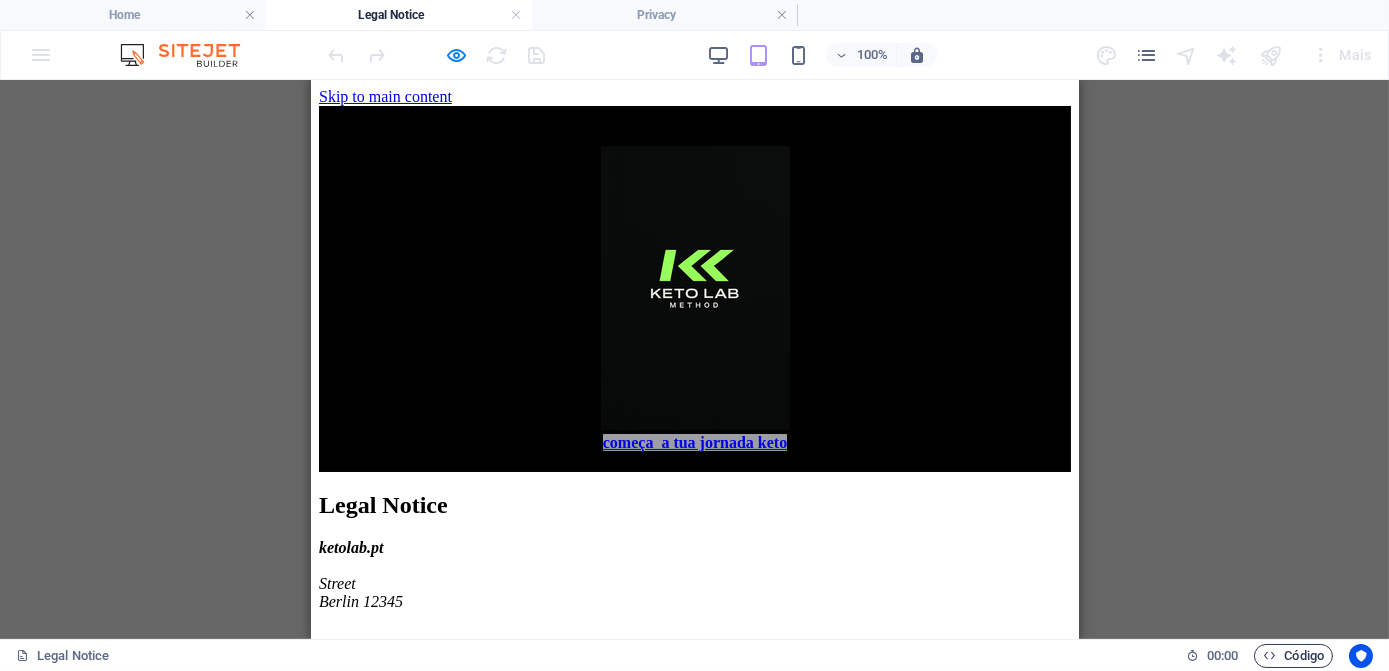 click on "Código" at bounding box center [1293, 656] 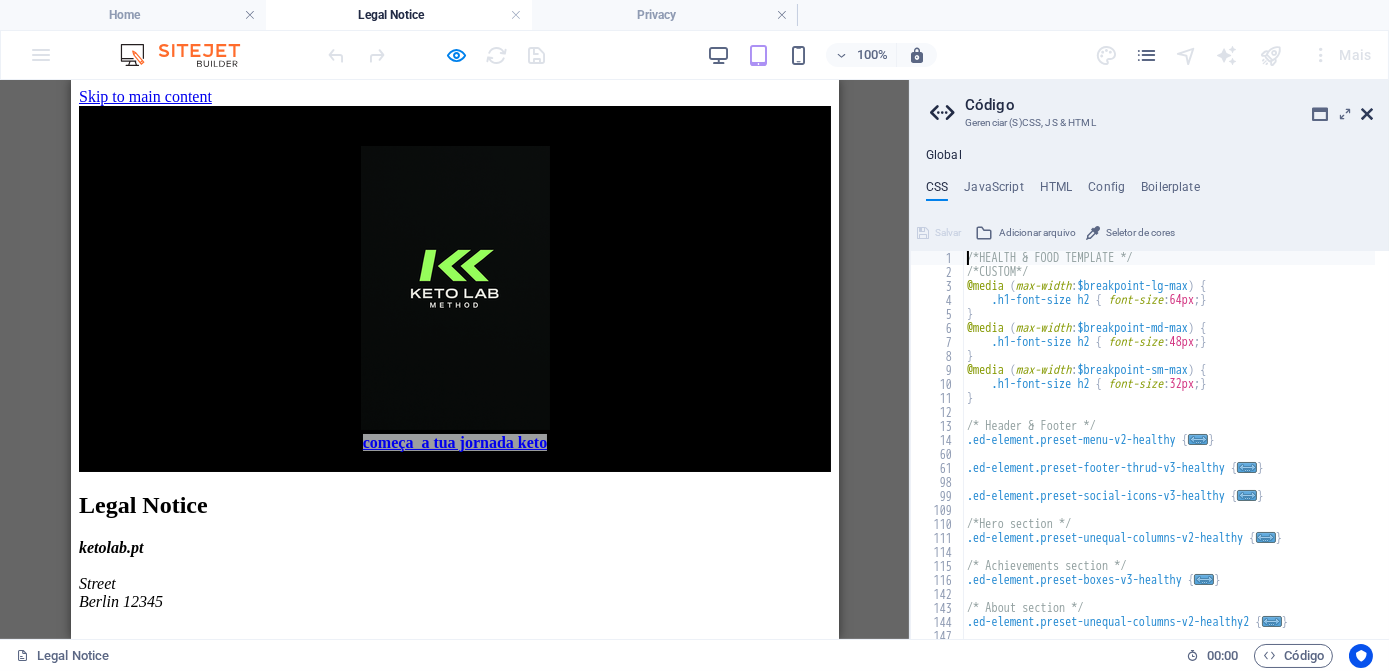 click at bounding box center (1367, 114) 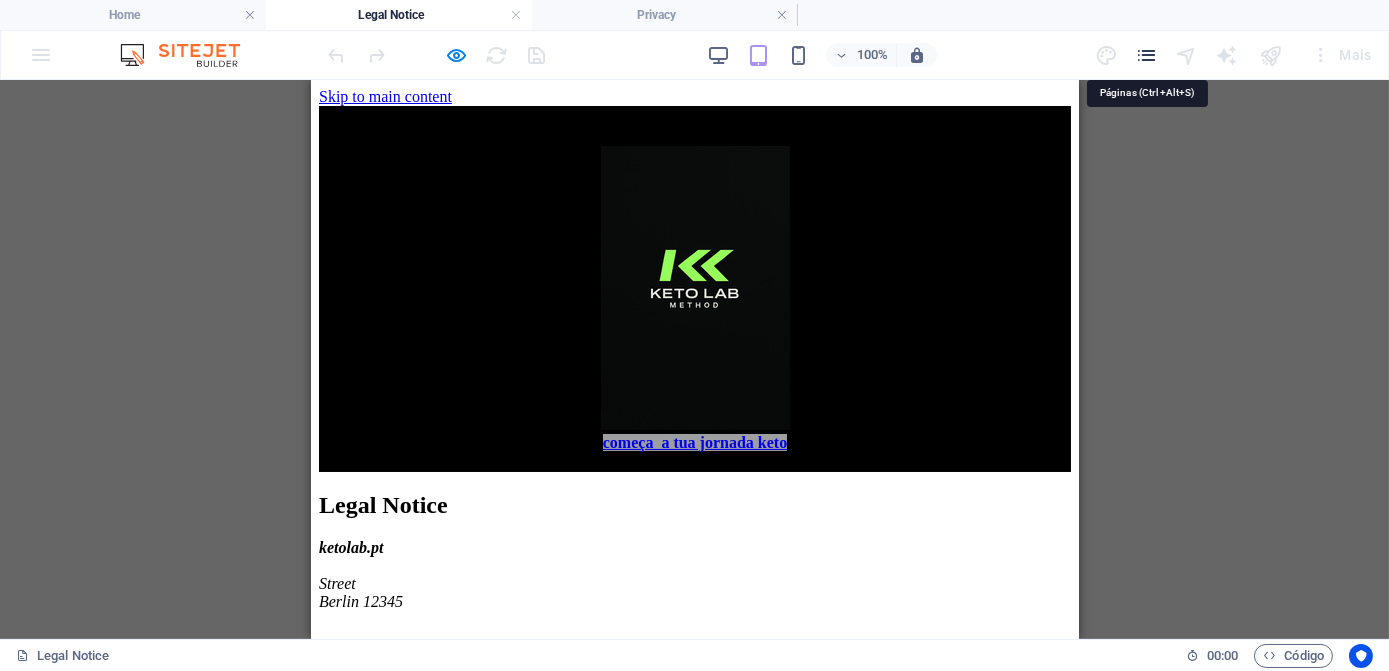 click at bounding box center [1146, 55] 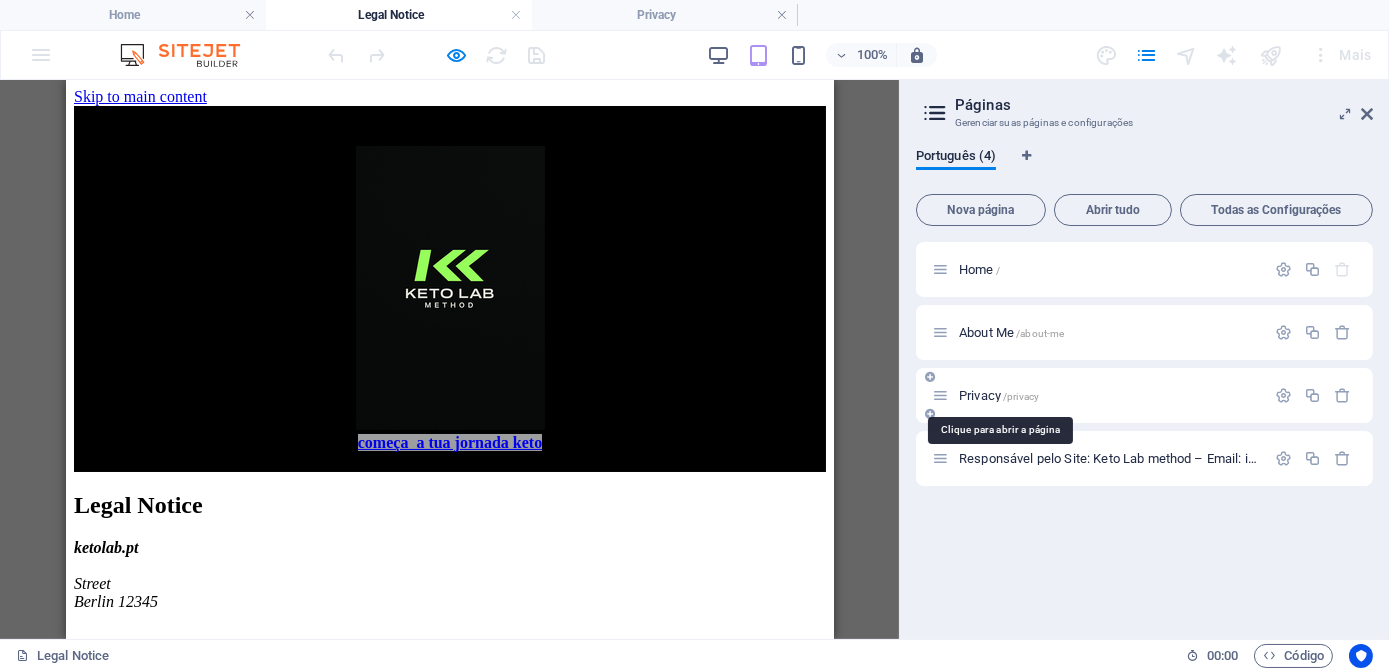 drag, startPoint x: 964, startPoint y: 391, endPoint x: 1264, endPoint y: 400, distance: 300.13498 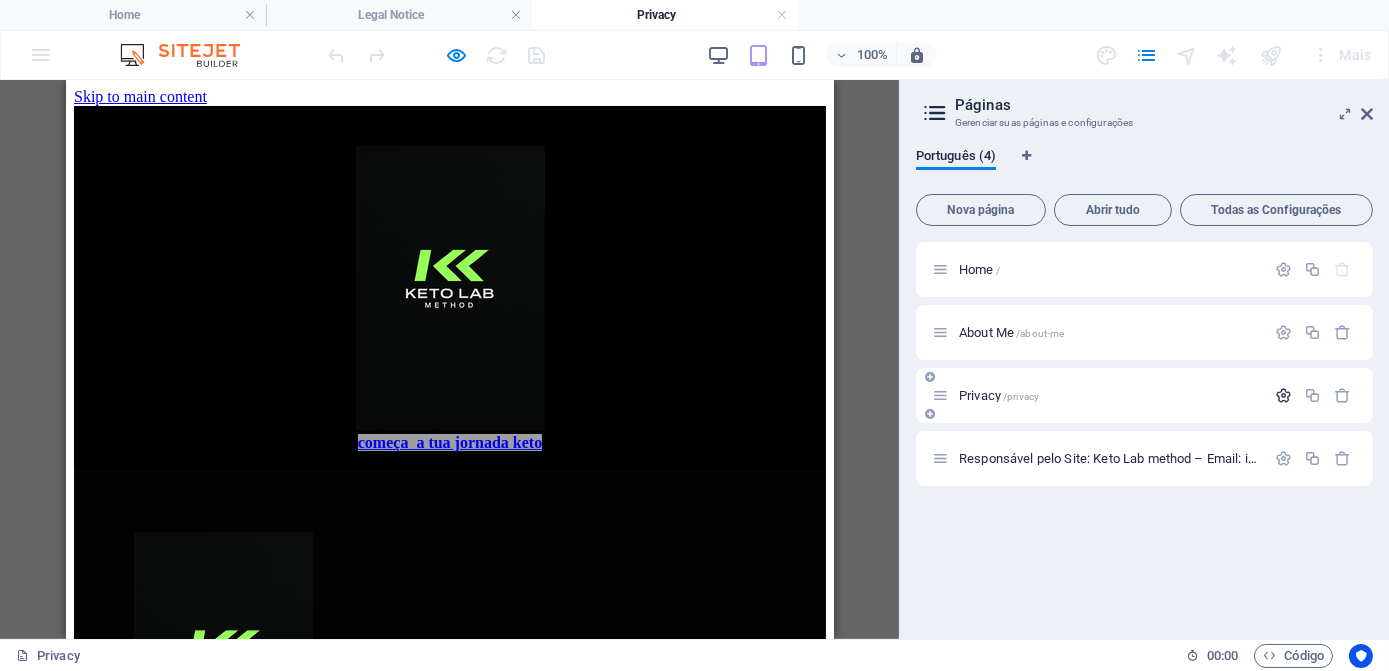 scroll, scrollTop: 356, scrollLeft: 0, axis: vertical 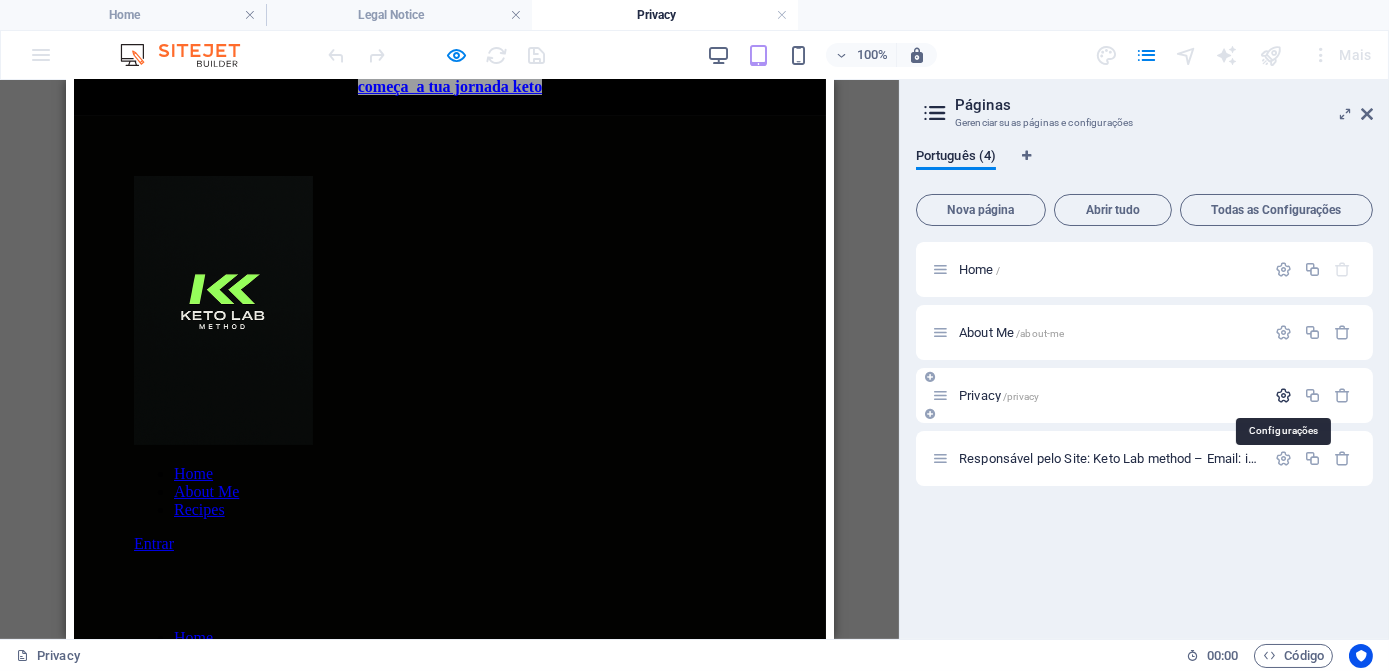 click at bounding box center (1283, 395) 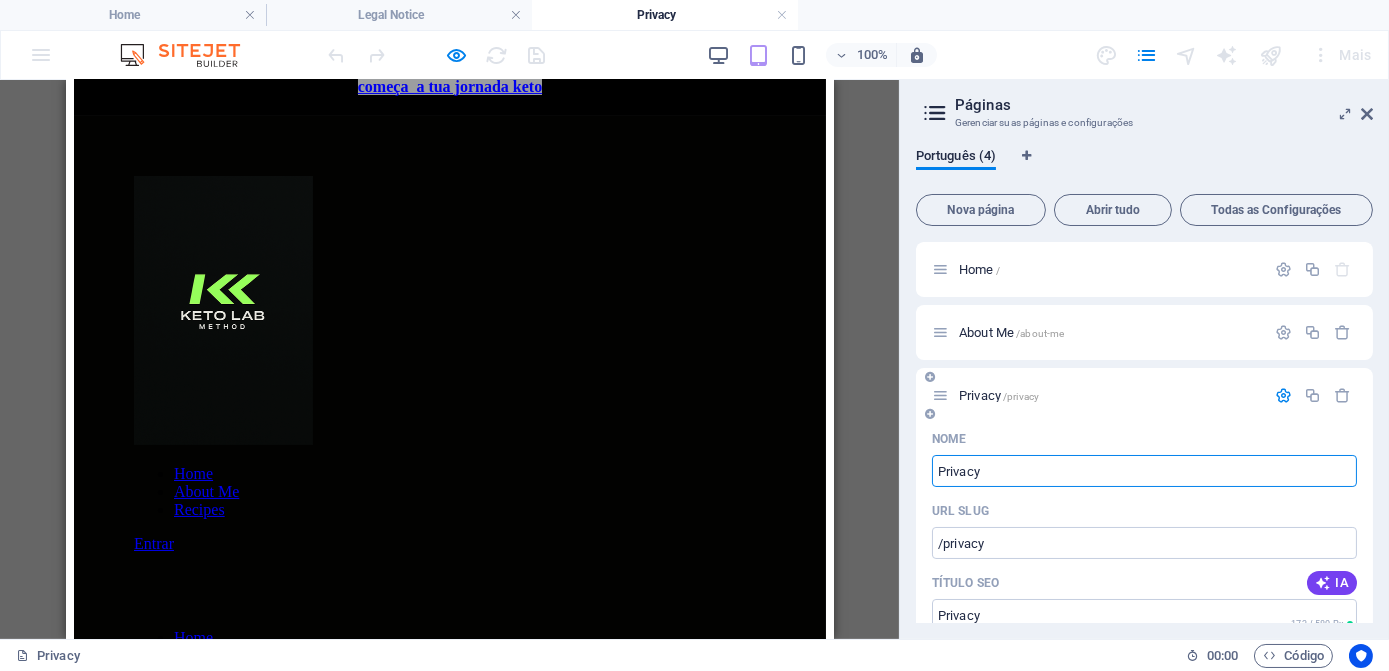 drag, startPoint x: 953, startPoint y: 471, endPoint x: 1058, endPoint y: 465, distance: 105.17129 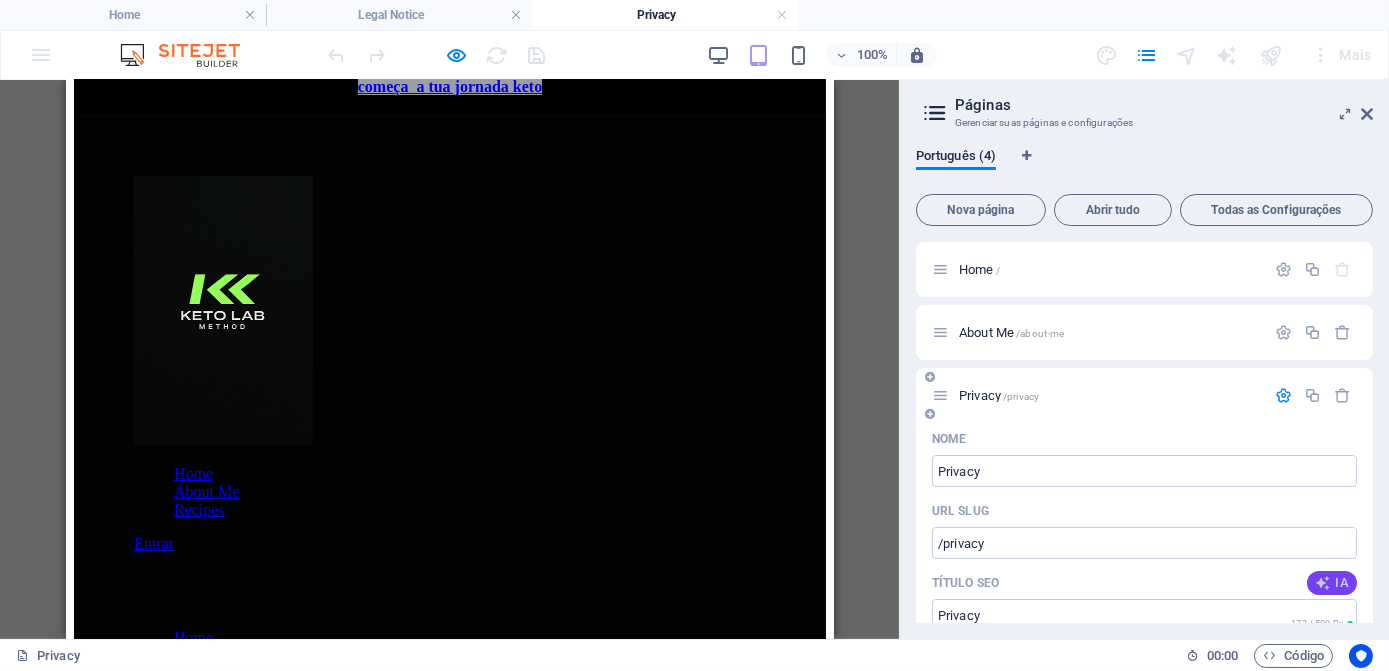 click at bounding box center [1323, 583] 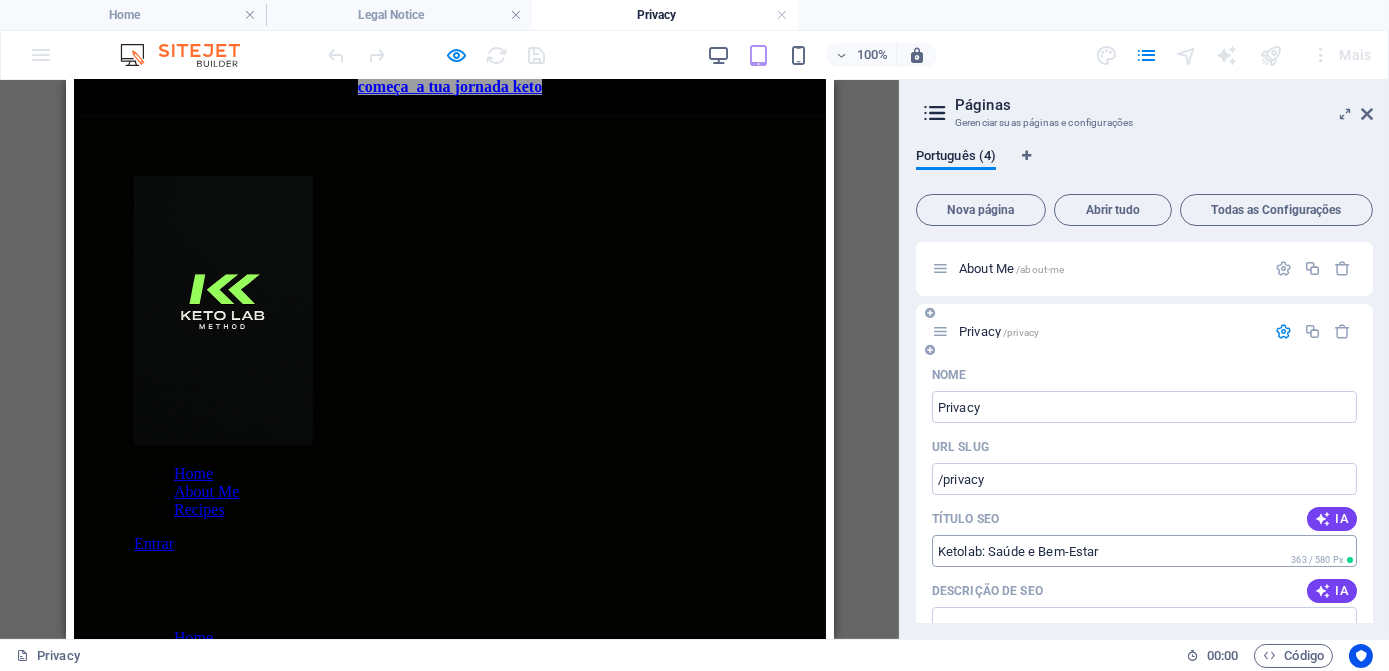 scroll, scrollTop: 90, scrollLeft: 0, axis: vertical 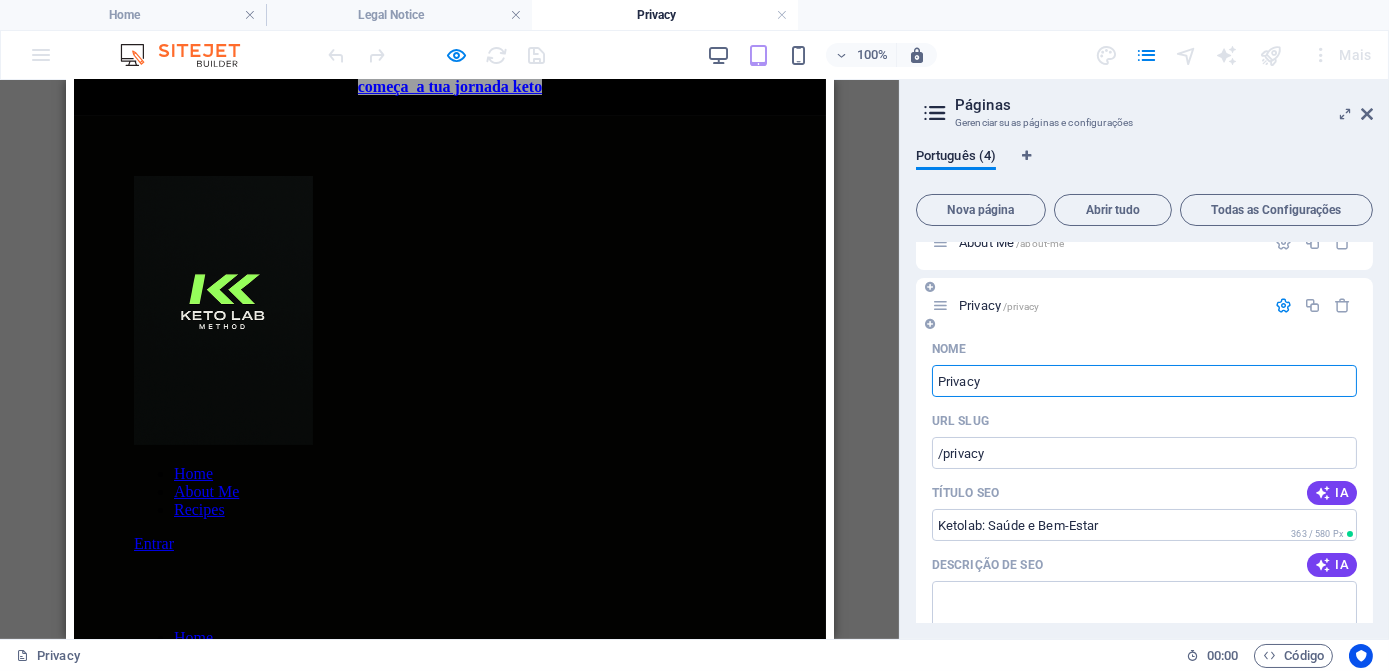 drag, startPoint x: 1111, startPoint y: 388, endPoint x: 940, endPoint y: 396, distance: 171.18703 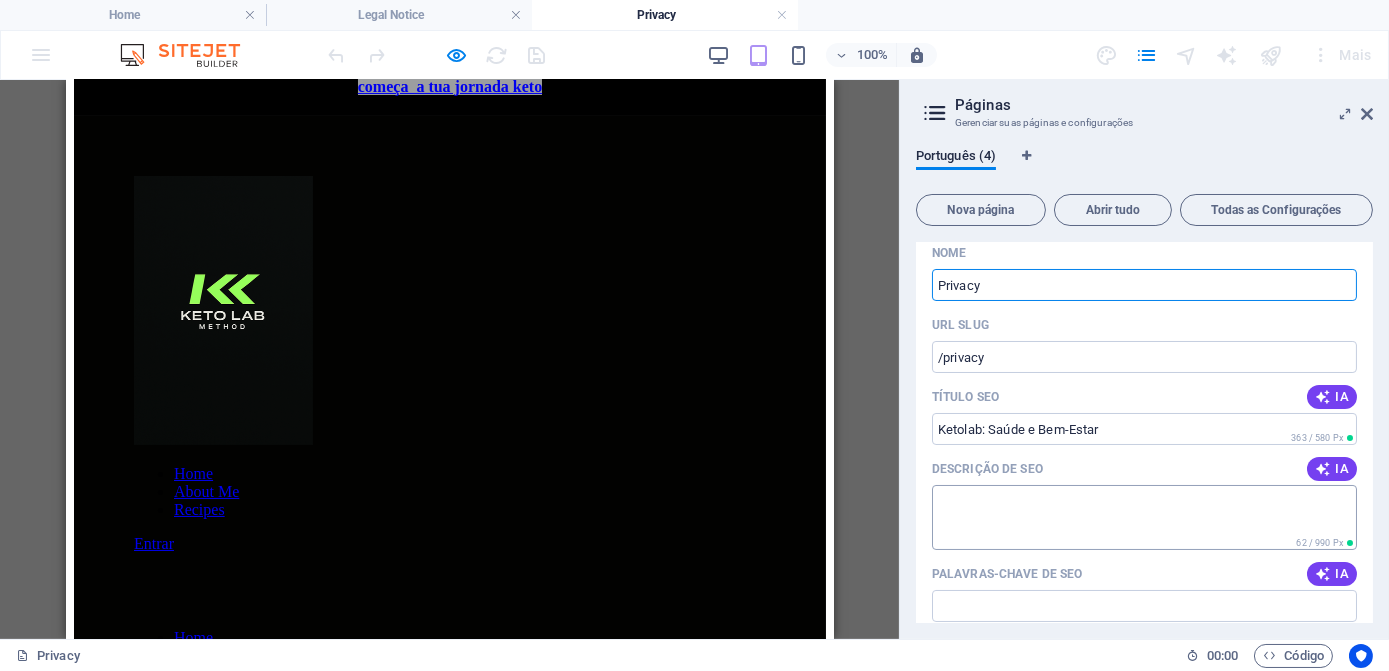 scroll, scrollTop: 181, scrollLeft: 0, axis: vertical 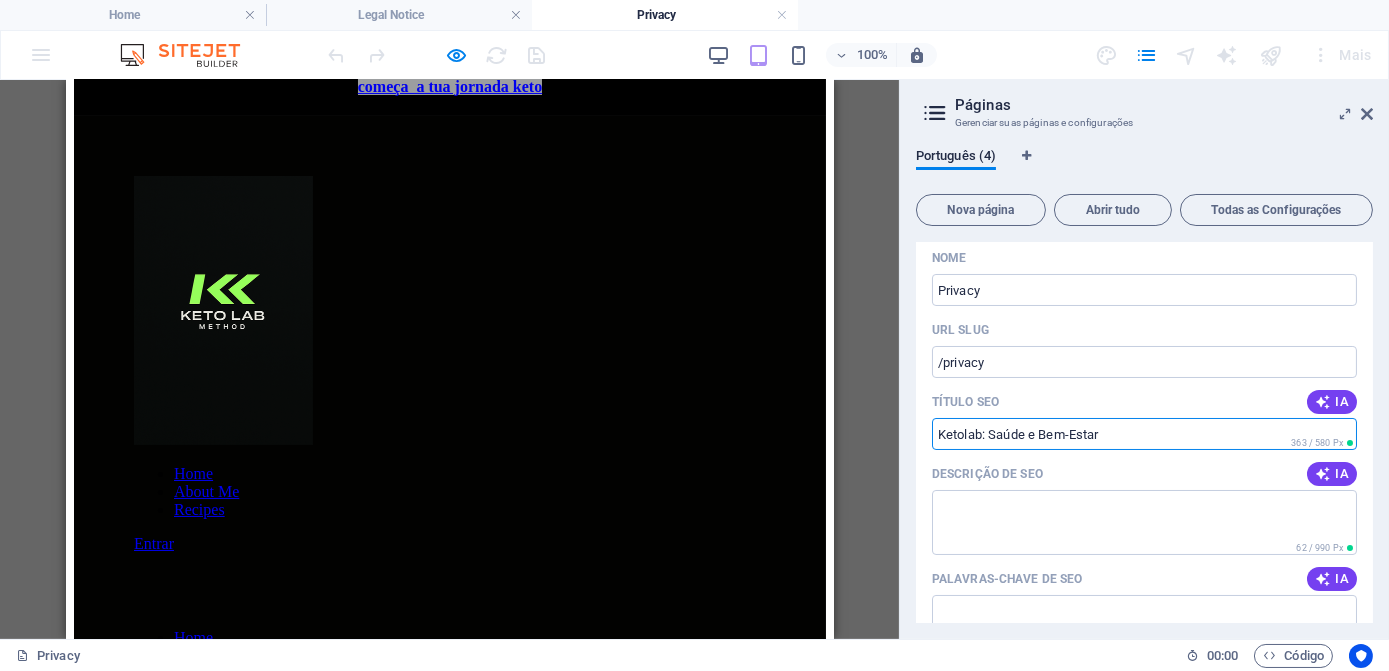 drag, startPoint x: 1123, startPoint y: 430, endPoint x: 936, endPoint y: 434, distance: 187.04277 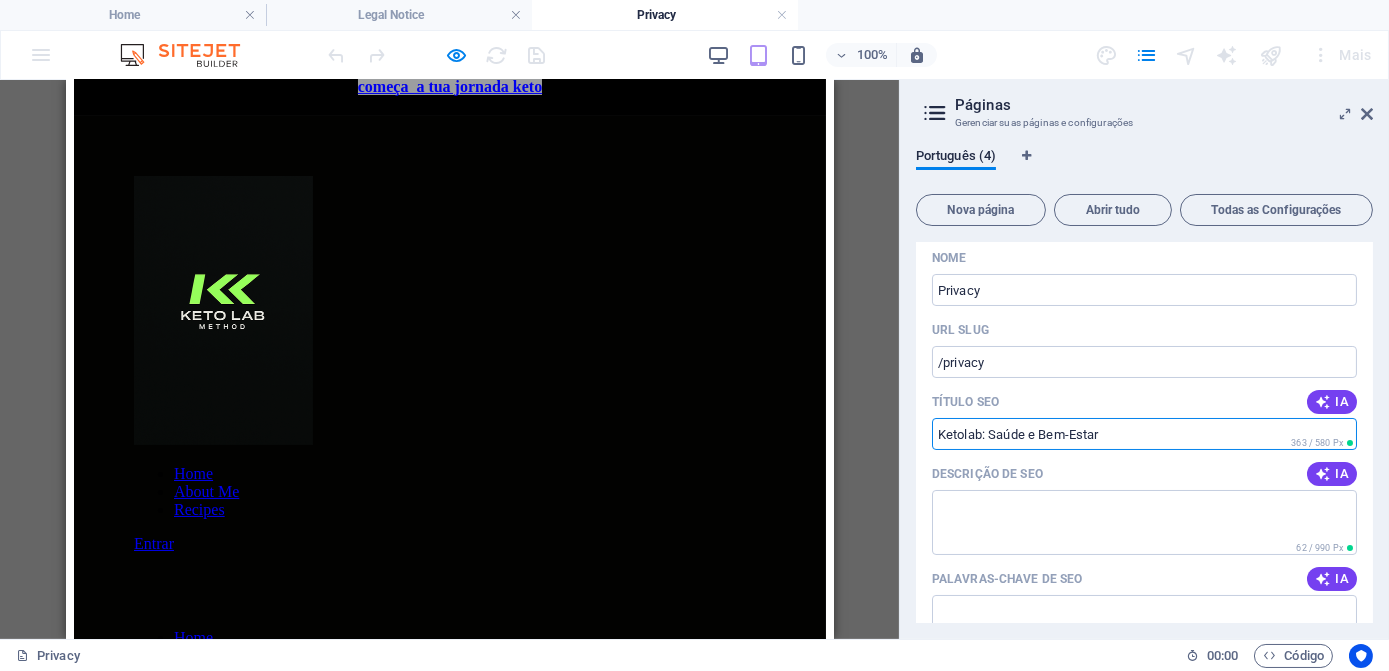 paste on "Lab – Plano Cetogénico para Emagrecer e Ganhar Energia" 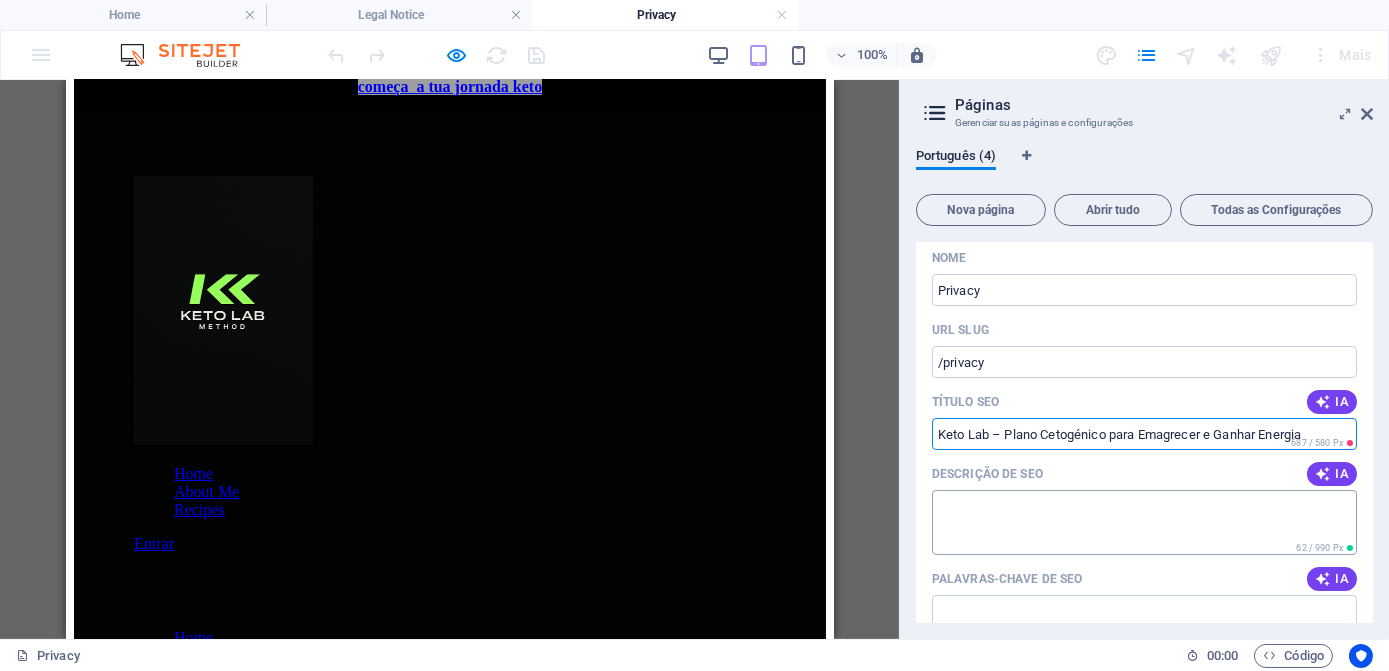 type on "Keto Lab – Plano Cetogénico para Emagrecer e Ganhar Energia" 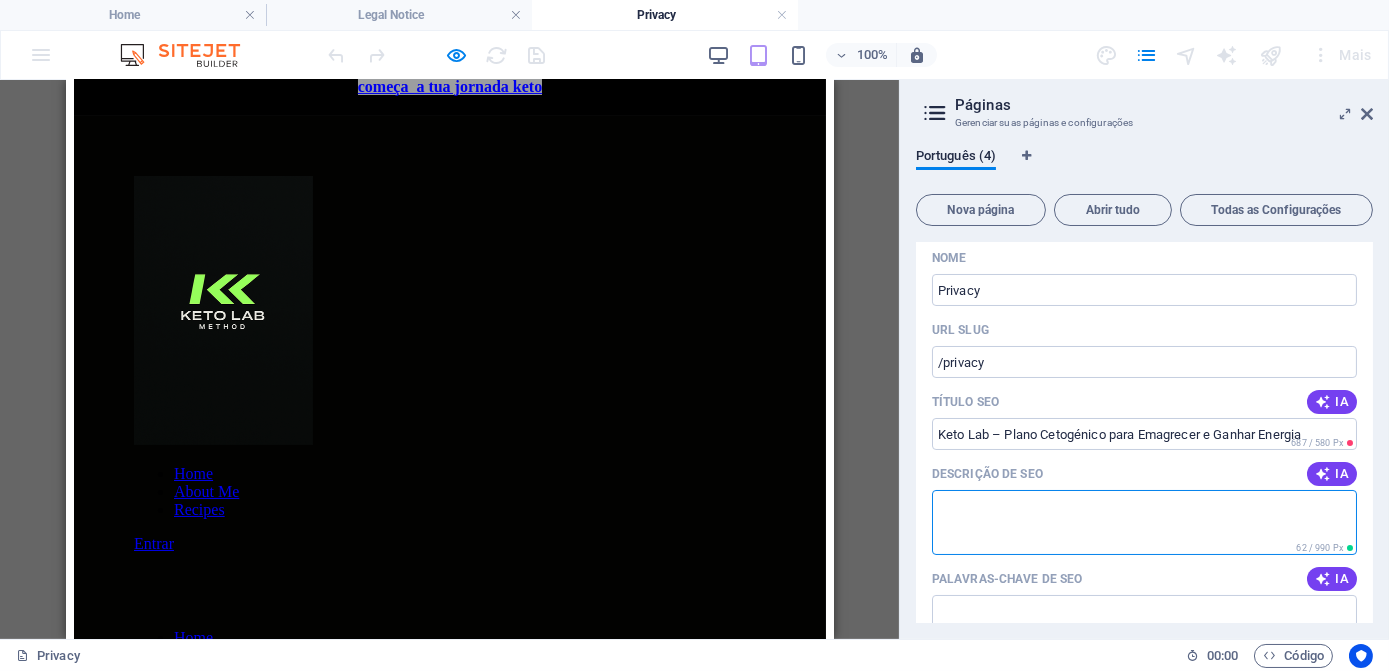 click on "Descrição de SEO" at bounding box center (1144, 522) 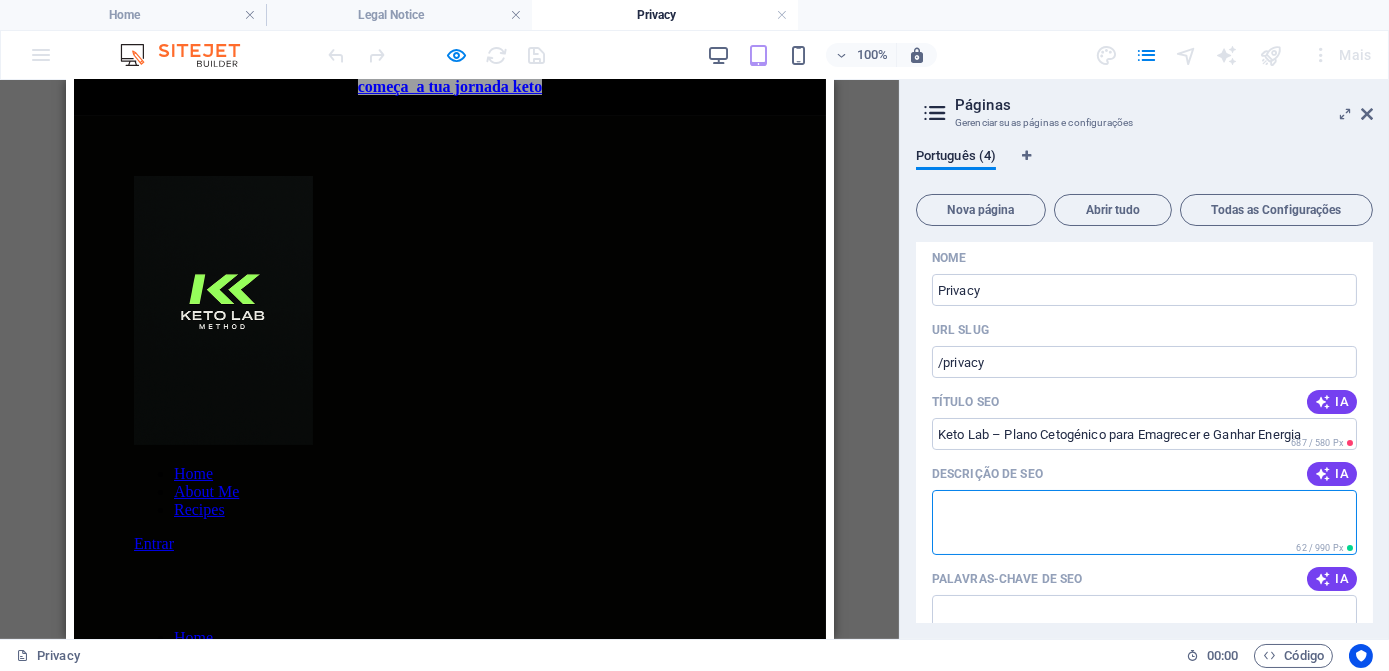 click on "Descrição de SEO" at bounding box center [1144, 522] 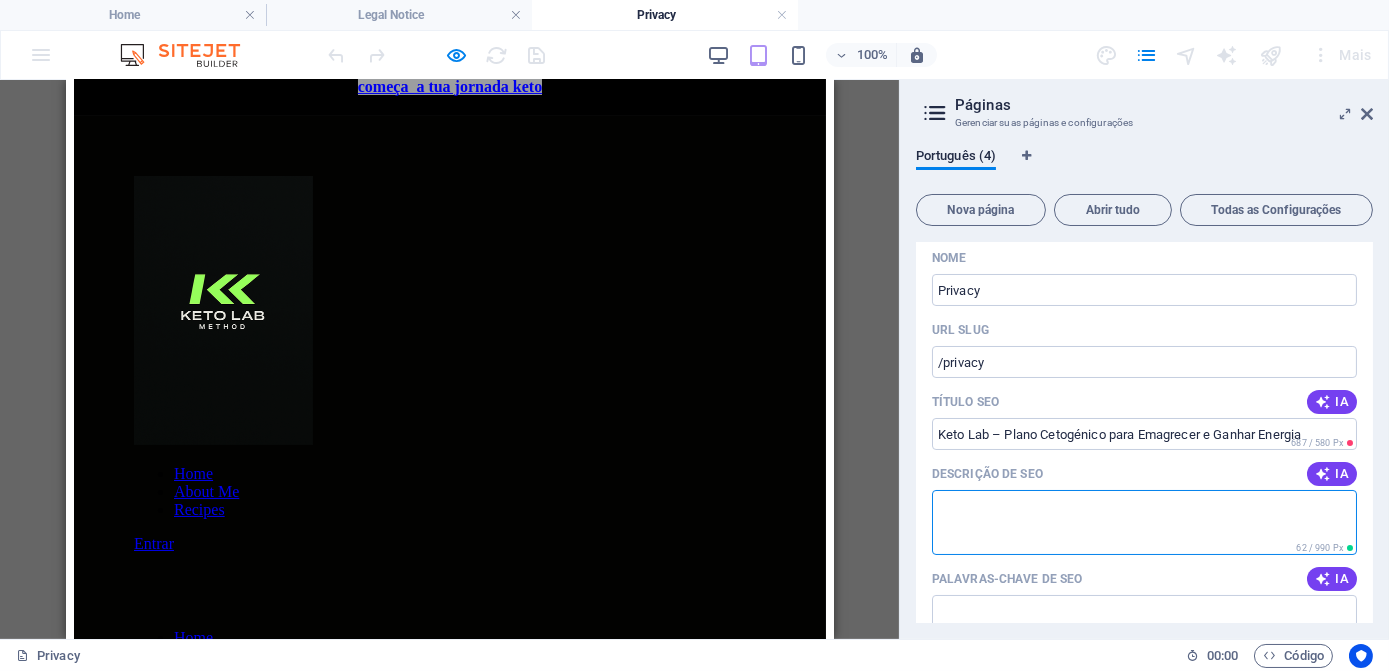 paste on "Descobre o método Keto Lab e transforma o teu corpo com um plano cetogénico fácil de seguir. Perde gordura, aumenta a energia e sente-te melhor todos os dias. Junta-te a centenas de pessoas que já mudaram de vida!" 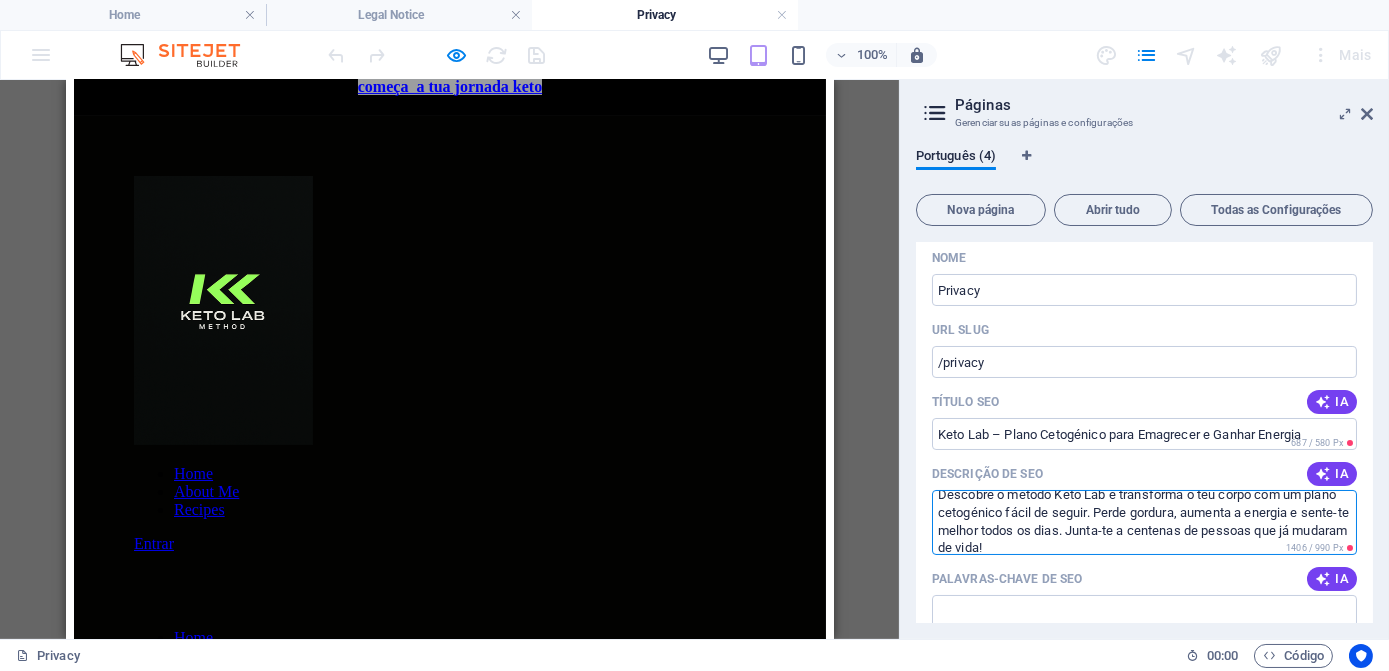 scroll, scrollTop: 0, scrollLeft: 0, axis: both 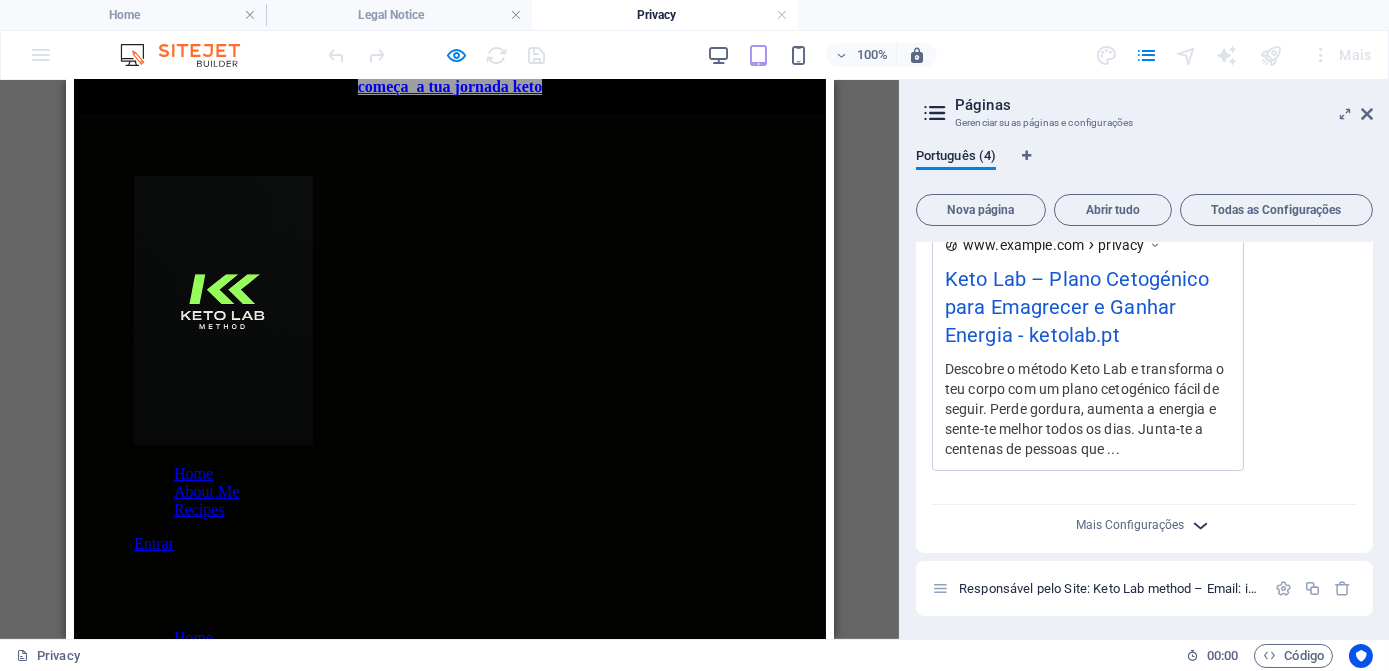 type on "Descobre o método Keto Lab e transforma o teu corpo com um plano cetogénico fácil de seguir. Perde gordura, aumenta a energia e sente-te melhor todos os dias. Junta-te a centenas de pessoas que já mudaram de vida!" 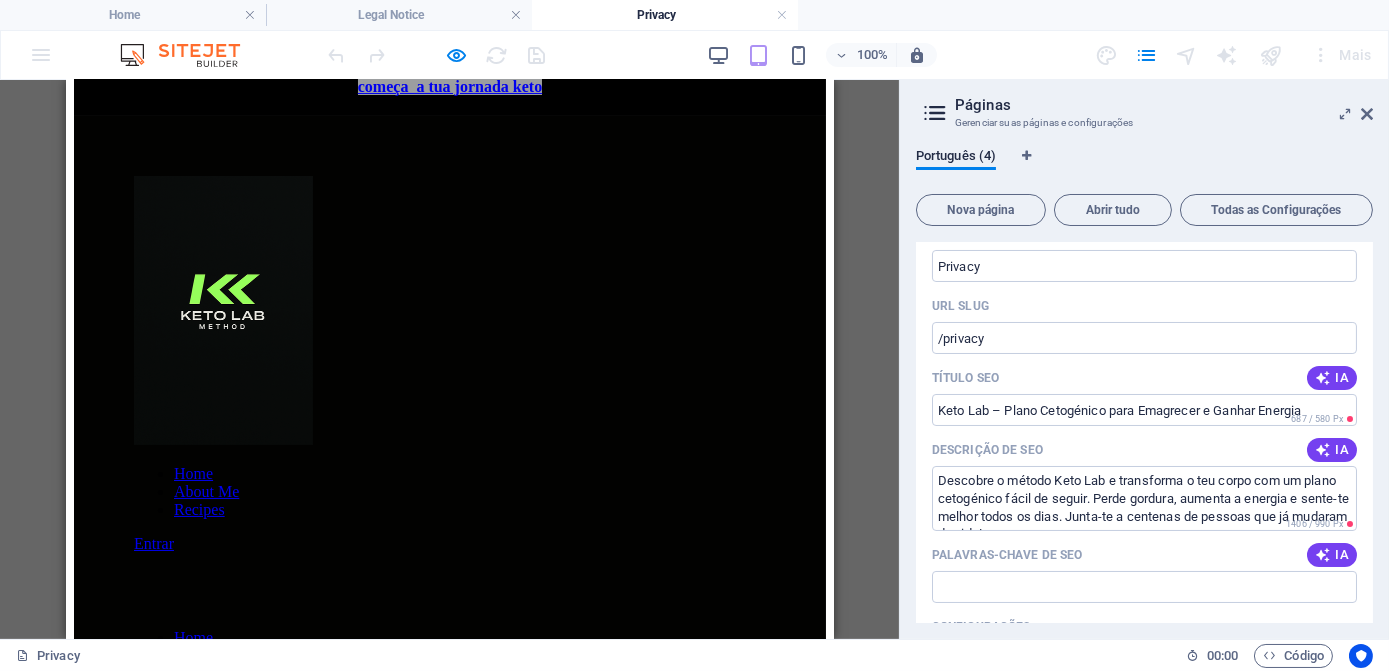 scroll, scrollTop: 387, scrollLeft: 0, axis: vertical 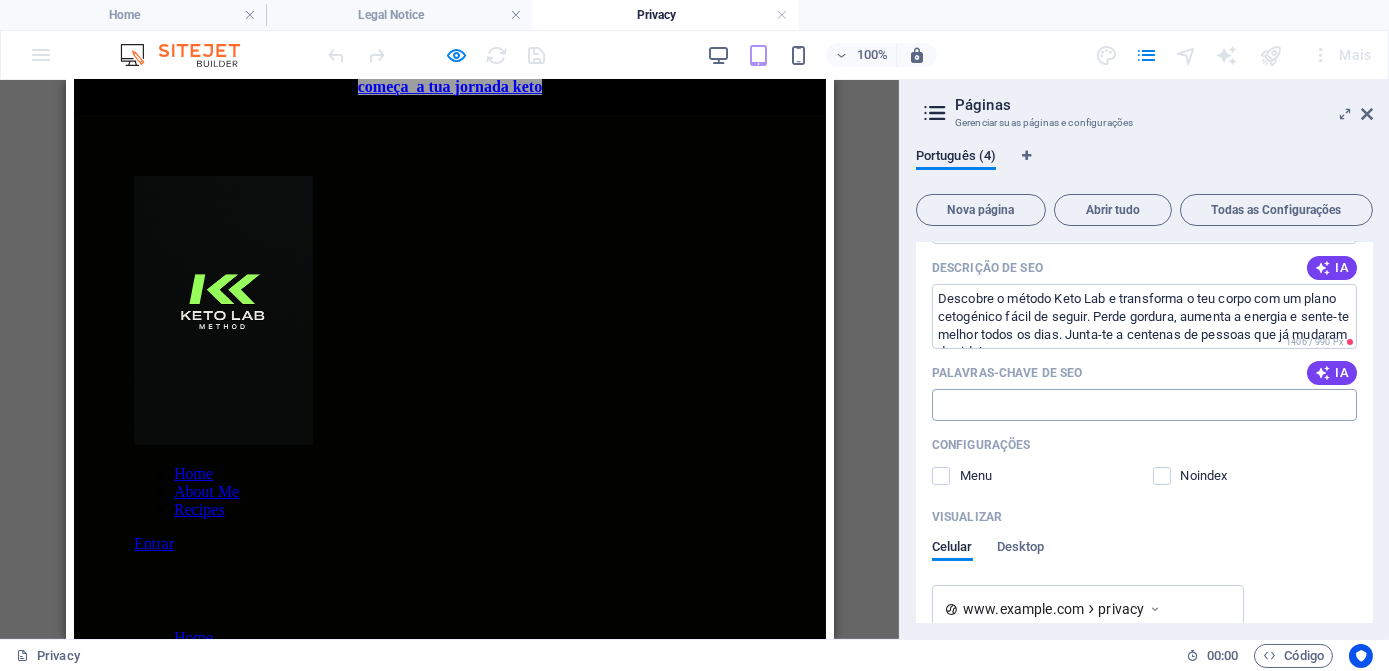 click on "Palavras-chave de SEO" at bounding box center (1144, 405) 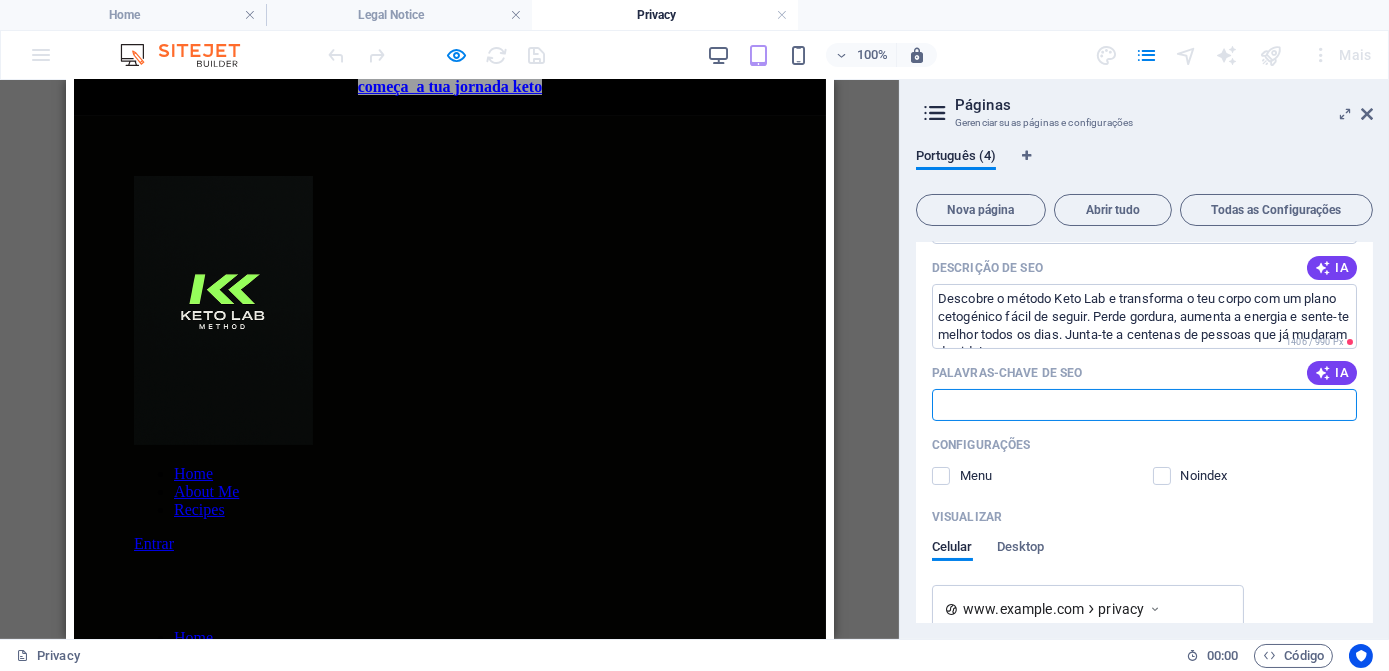 paste on "dieta cetogénica  plano cetogénico  dieta keto  emagrecer com keto  perder peso com cetogénica  dieta low carb  receitas cetogénicas  keto para iniciantes  plano alimentar cetogénico  queimar gordura keto" 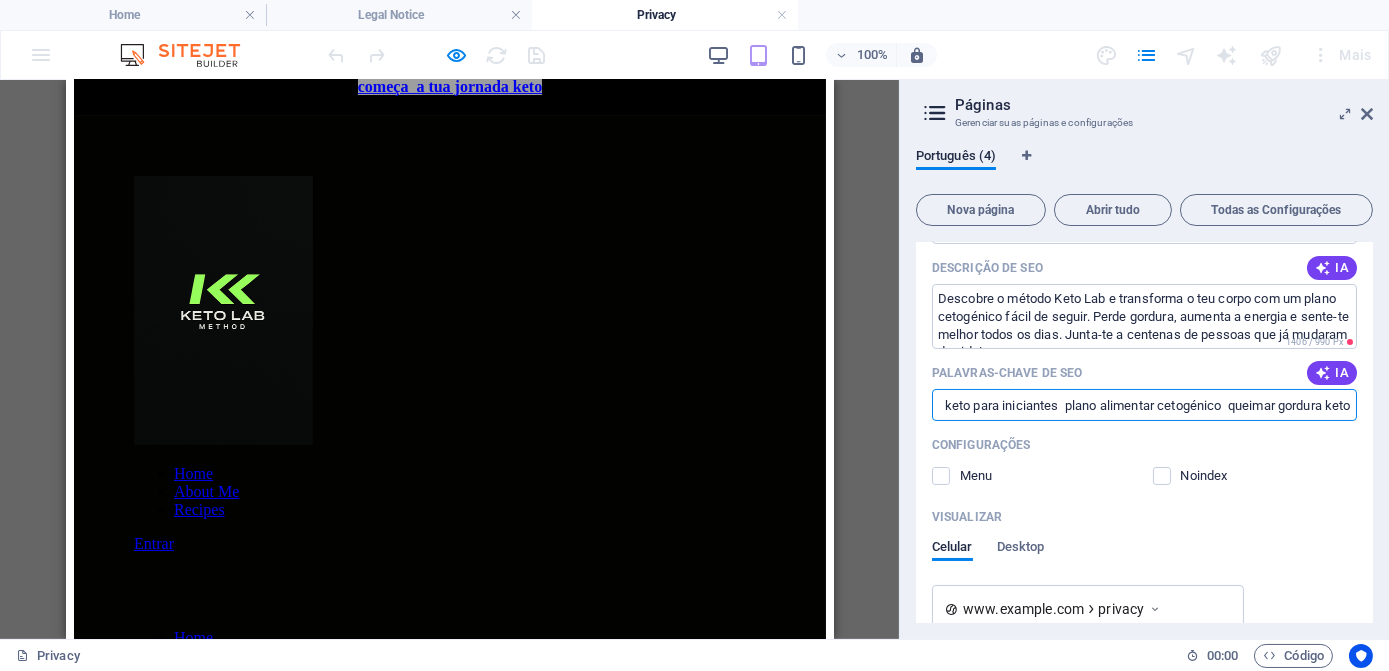 scroll, scrollTop: 0, scrollLeft: 0, axis: both 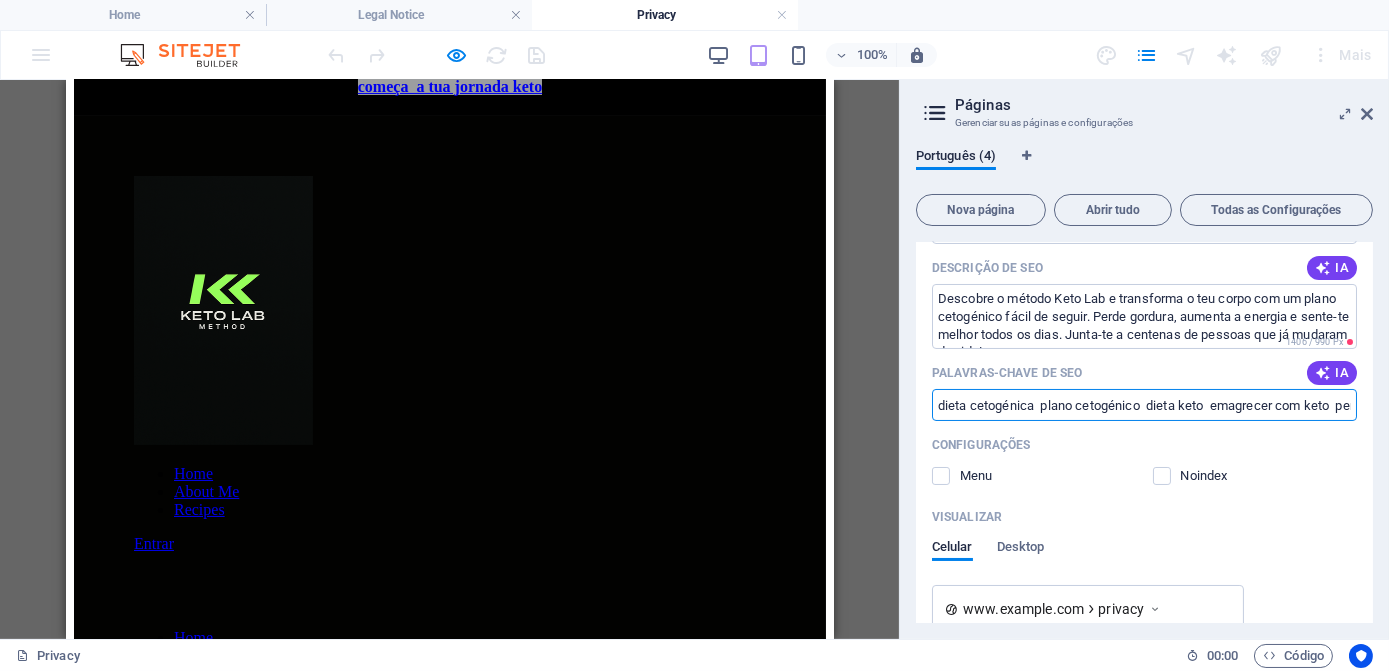 click on "dieta cetogénica  plano cetogénico  dieta keto  emagrecer com keto  perder peso com cetogénica  dieta low carb  receitas cetogénicas  keto para iniciantes  plano alimentar cetogénico  queimar gordura keto" at bounding box center (1144, 405) 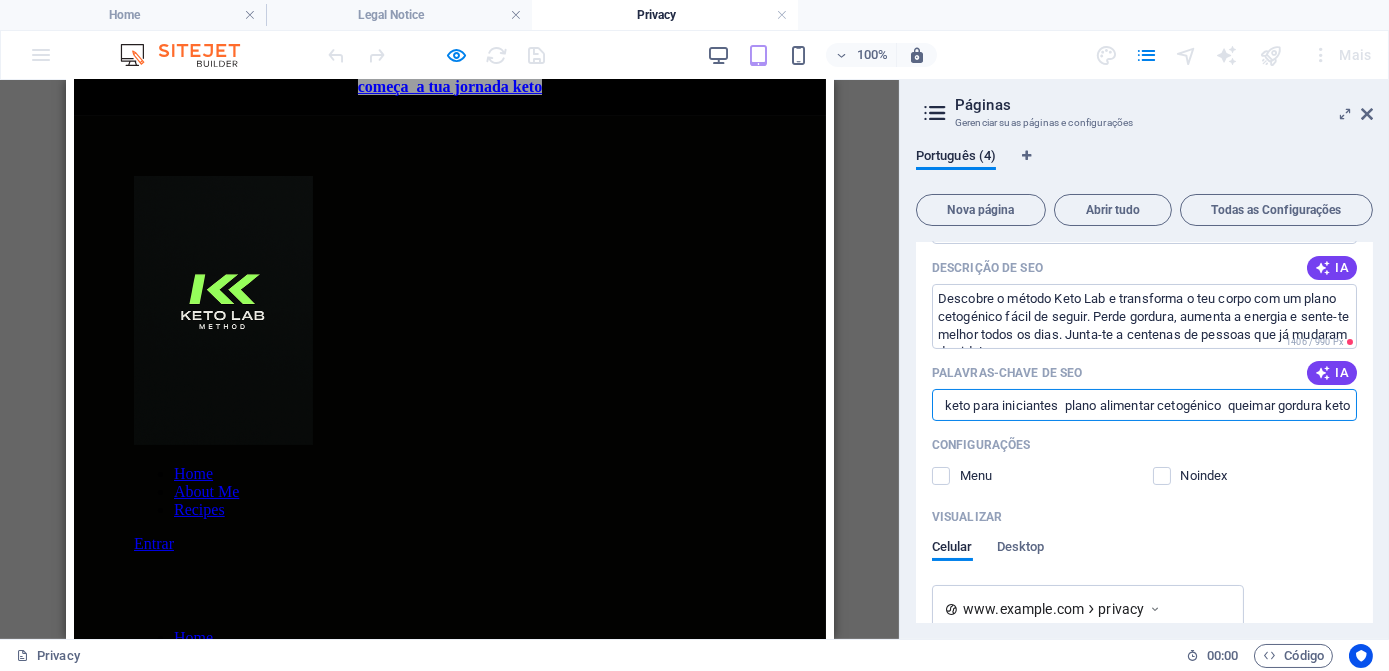 scroll, scrollTop: 0, scrollLeft: 805, axis: horizontal 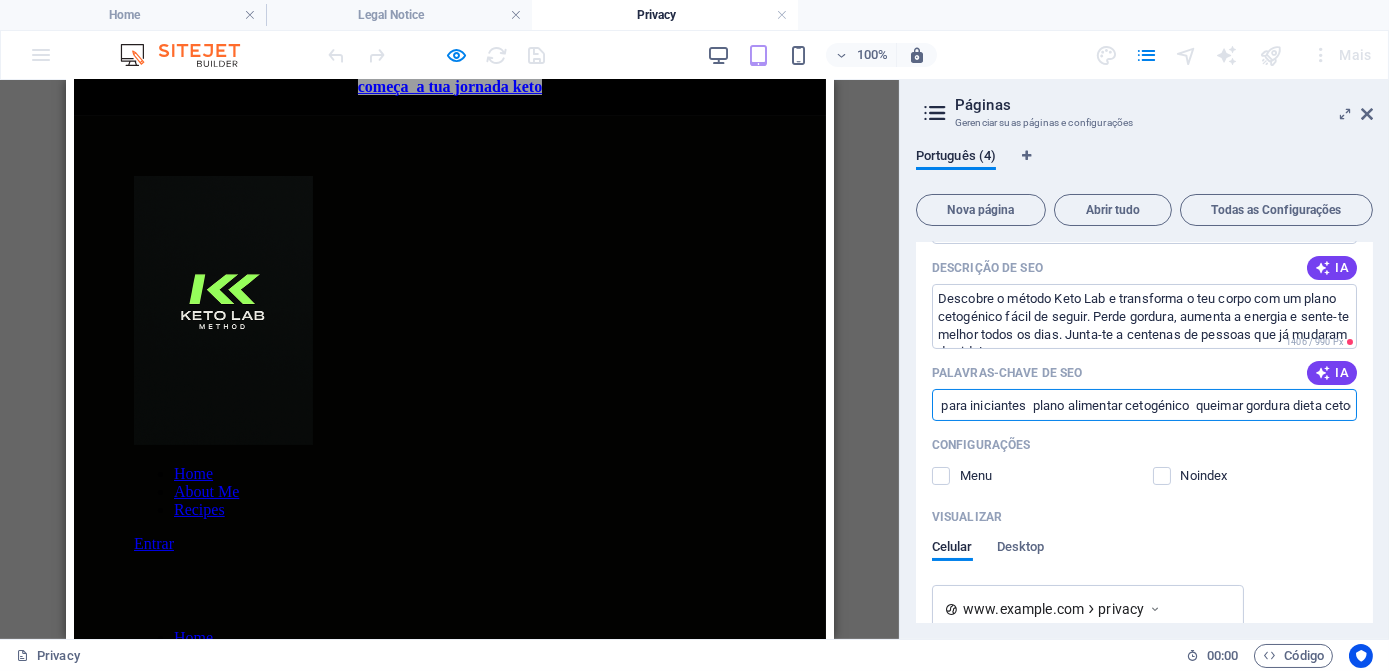 click on "dieta cetogénica  plano cetogénico  dieta keto  emagrecer com keto  perder peso com cetogénica  dieta low carb  receitas cetogénicas  keto para iniciantes  plano alimentar cetogénico  queimar gordura dieta cetogénica para perda de peso rápida  plano keto simples e prático  como fazer dieta cetogénica em casa  benefícios da dieta cetogénica  emagrecimento saudável com keto  receitas keto fáceis para o dia a dia  guia de alimentação cetogénica para iniciantes  programa cetogénico para queimar gordura abdominal  keto lab método  treino para quem faz dieta keto" at bounding box center [1144, 405] 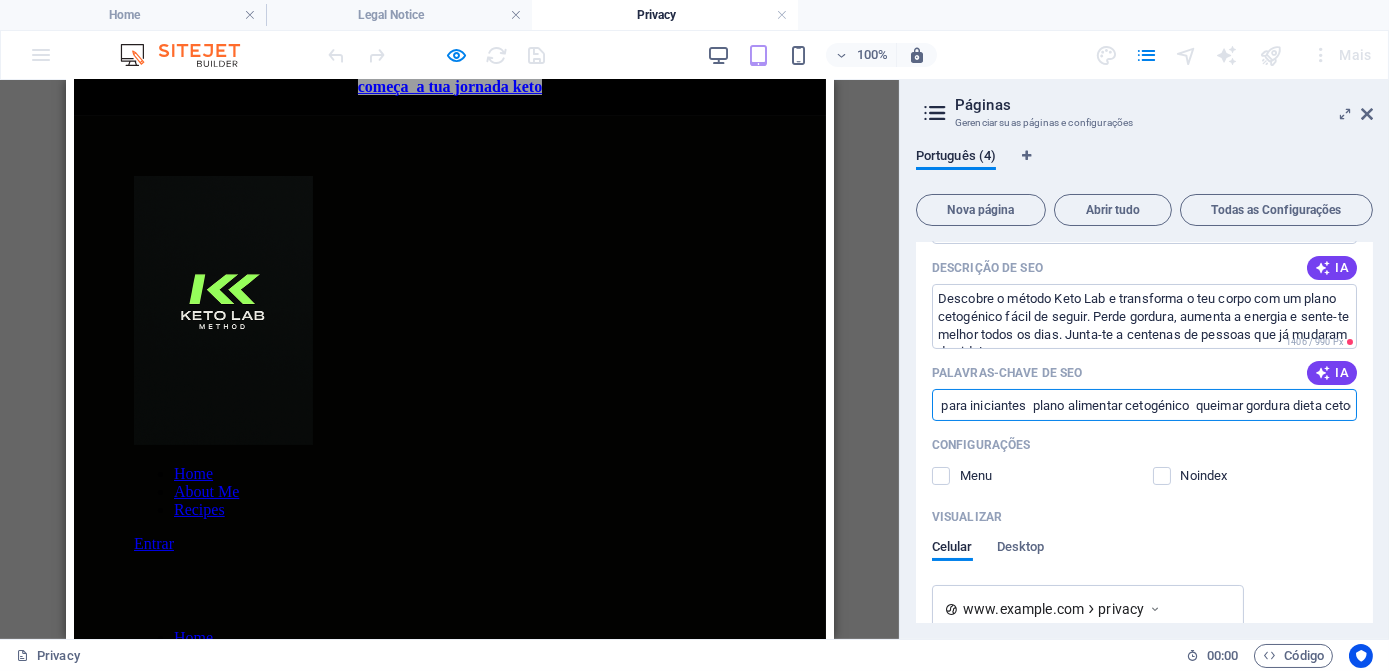 scroll, scrollTop: 0, scrollLeft: 0, axis: both 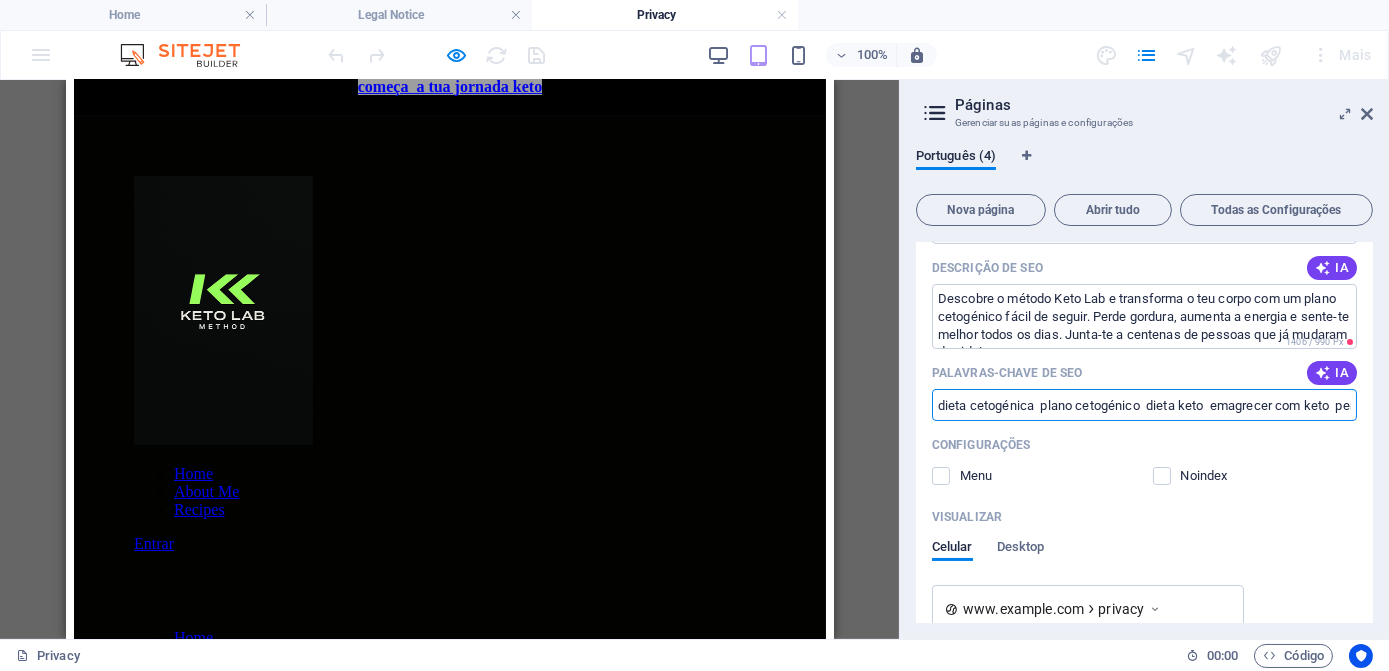 click on "dieta cetogénica  plano cetogénico  dieta keto  emagrecer com keto  perder peso com cetogénica  dieta low carb  receitas cetogénicas  keto para iniciantes  plano alimentar cetogénico  queimar gordura dieta cetogénica para perda de peso rápida  plano keto simples e prático  como fazer dieta cetogénica em casa  benefícios da dieta cetogénica  emagrecimento saudável com keto  receitas keto fáceis para o dia a dia  guia de alimentação cetogénica para iniciantes  programa cetogénico para queimar gordura abdominal  keto lab método  treino para quem faz dieta keto" at bounding box center (1144, 405) 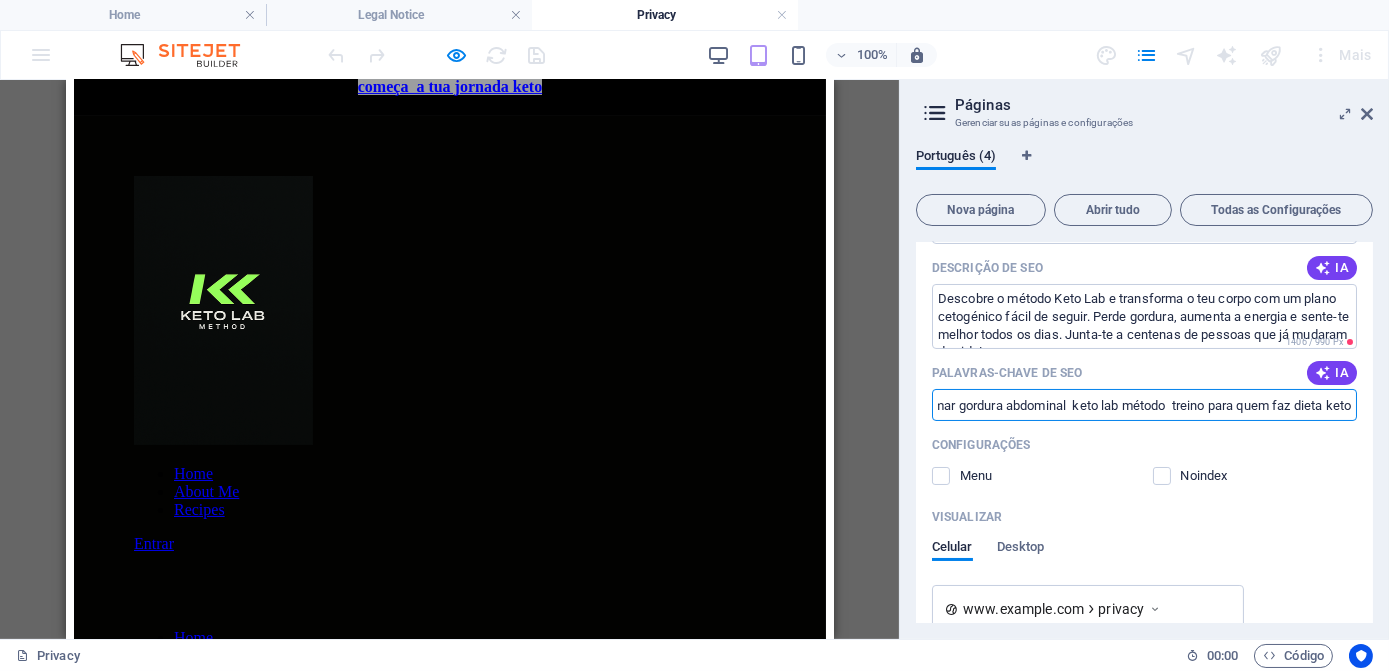 scroll, scrollTop: 0, scrollLeft: 2961, axis: horizontal 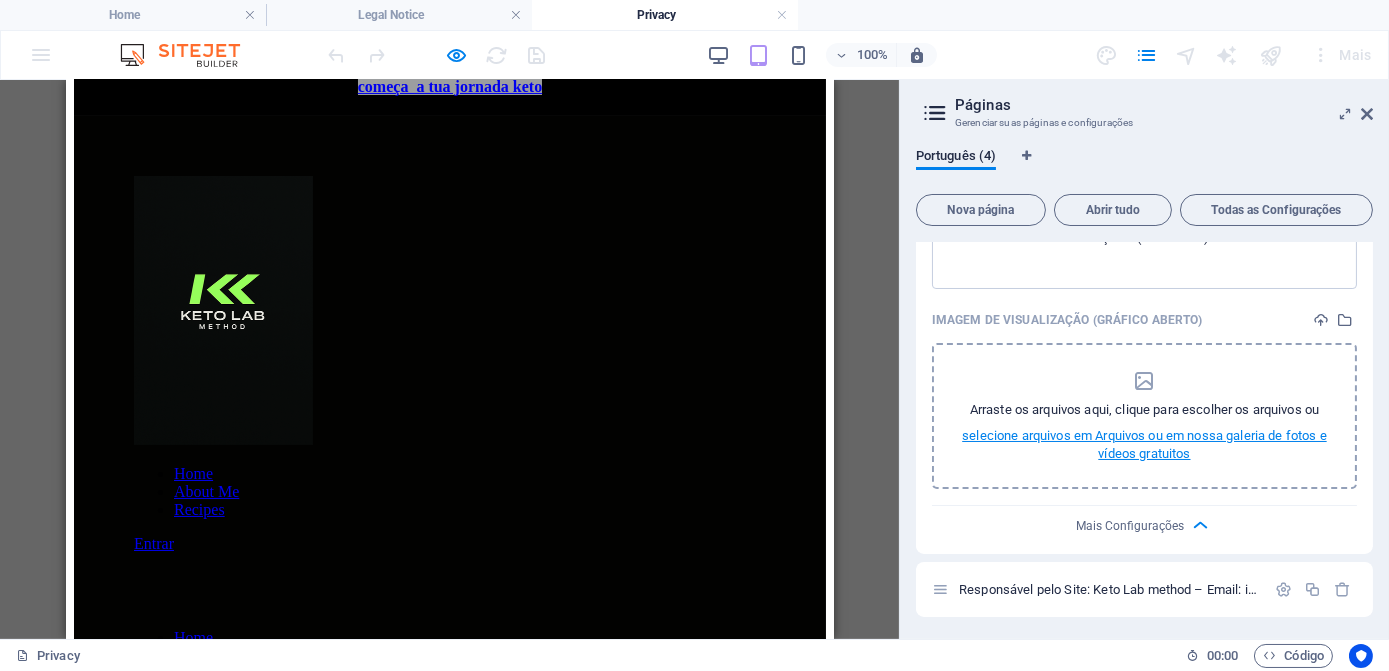type on "dieta cetogénica  plano cetogénico  dieta keto  emagrecer com keto  perder peso com cetogénica  dieta low carb  receitas cetogénicas  keto para iniciantes  plano alimentar cetogénico  queimar gordura dieta cetogénica para perda de peso rápida  plano keto simples e prático  como fazer dieta cetogénica em casa  benefícios da dieta cetogénica  emagrecimento saudável com keto  receitas keto fáceis para o dia a dia  guia de alimentação cetogénica para iniciantes  programa cetogénico para queimar gordura abdominal  keto lab método  treino para quem faz dieta keto aumentar energia com dieta keto  melhorar metabolismo com keto  dieta cetogénica e saúde intestinal  keto para saúde funcional  como evitar platôs na dieta keto  dicas para manter a cetose" 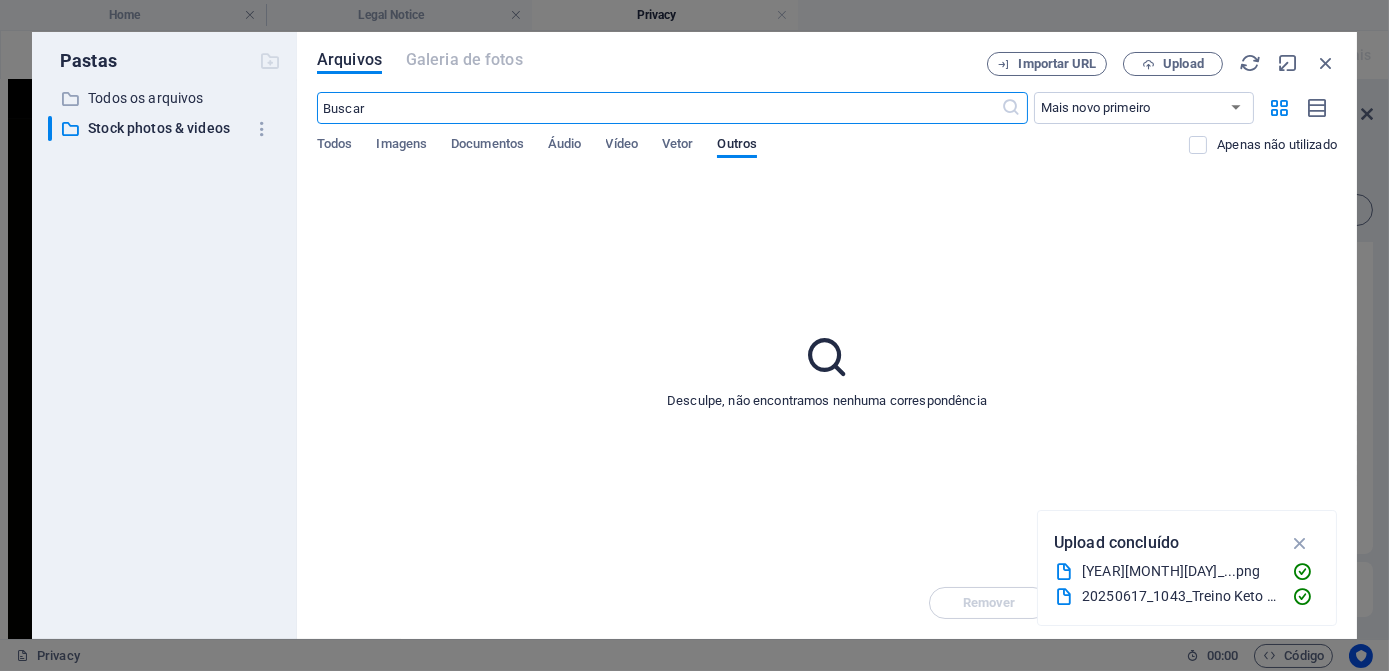 scroll, scrollTop: 373, scrollLeft: 0, axis: vertical 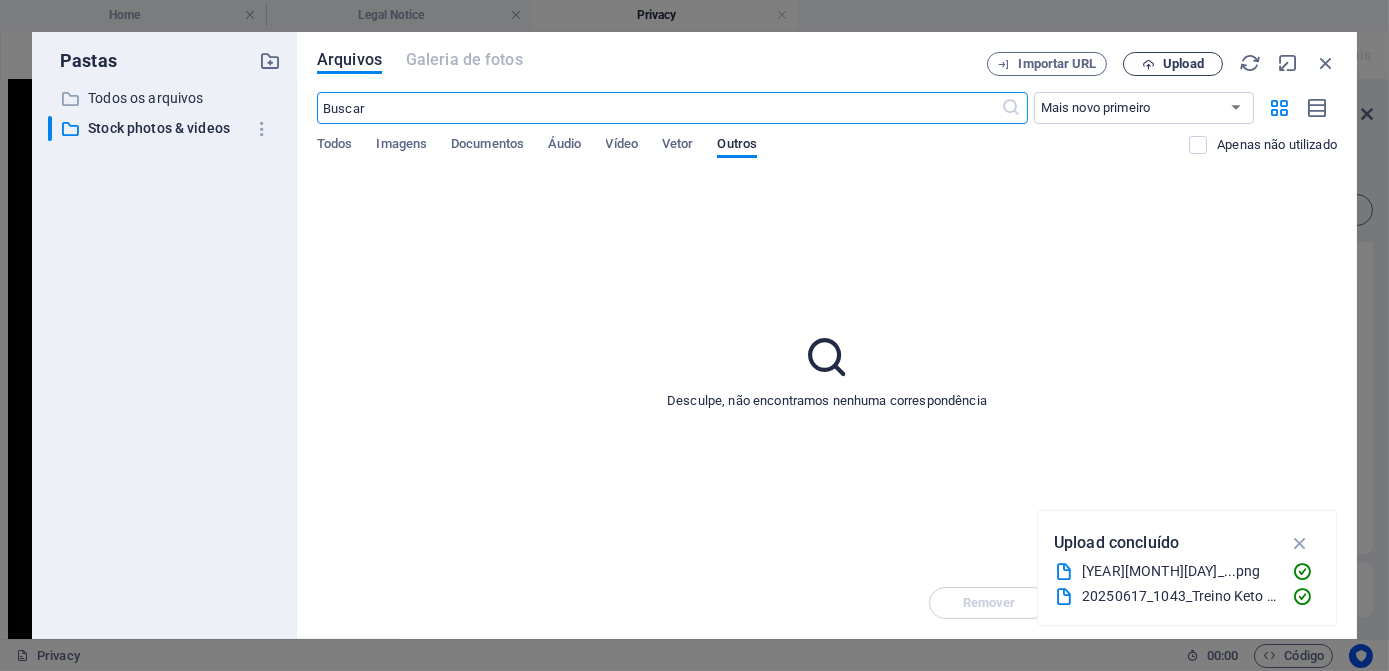 click on "Upload" at bounding box center (1183, 64) 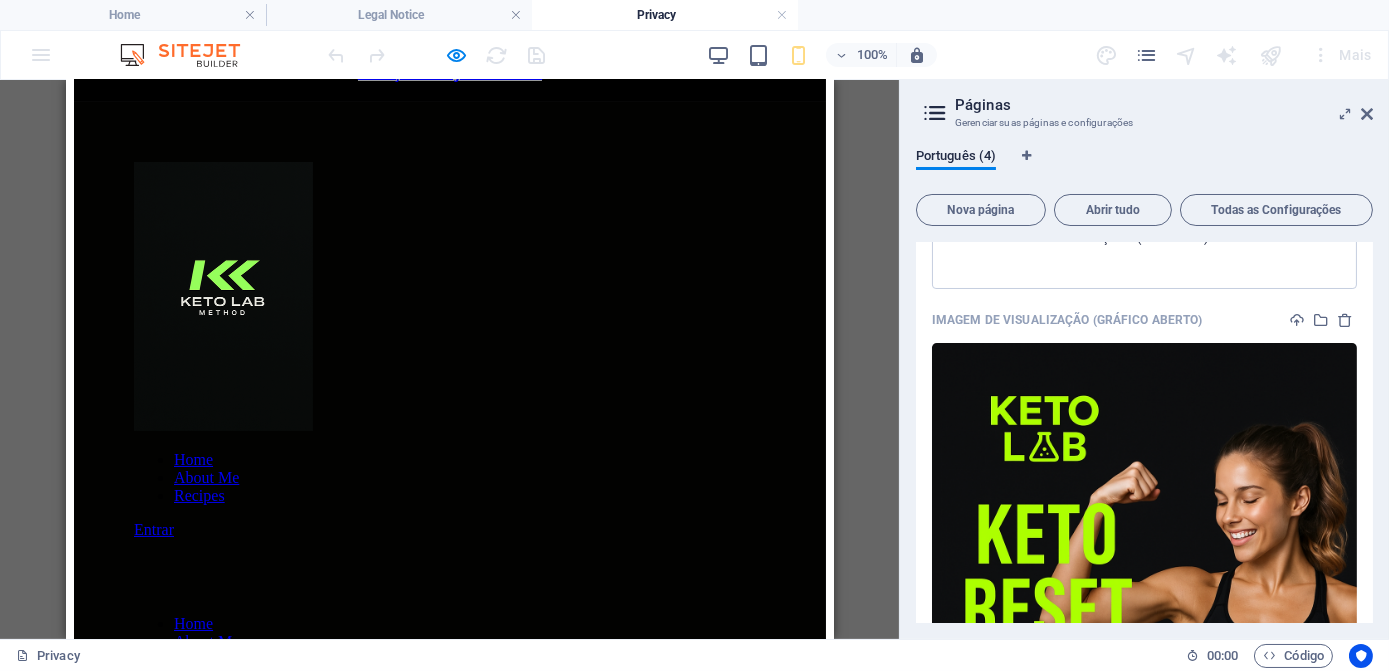 scroll, scrollTop: 911, scrollLeft: 0, axis: vertical 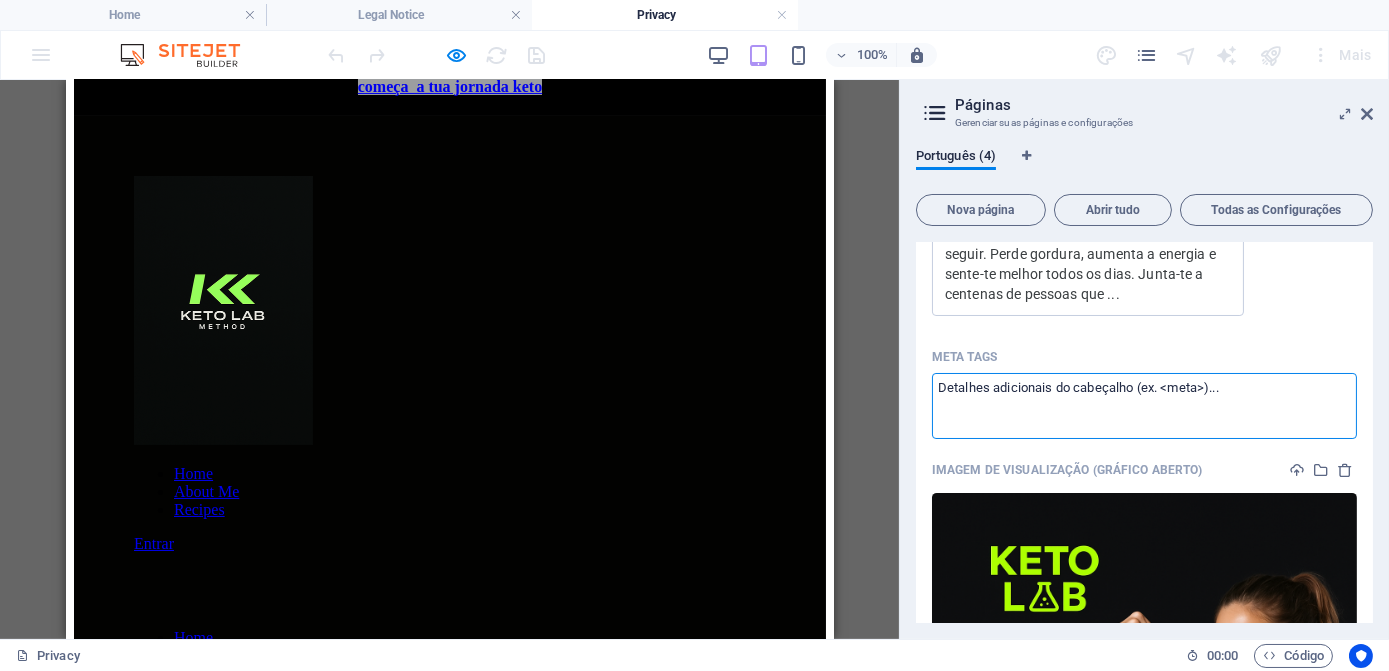 click on "Meta tags ​" at bounding box center [1144, 405] 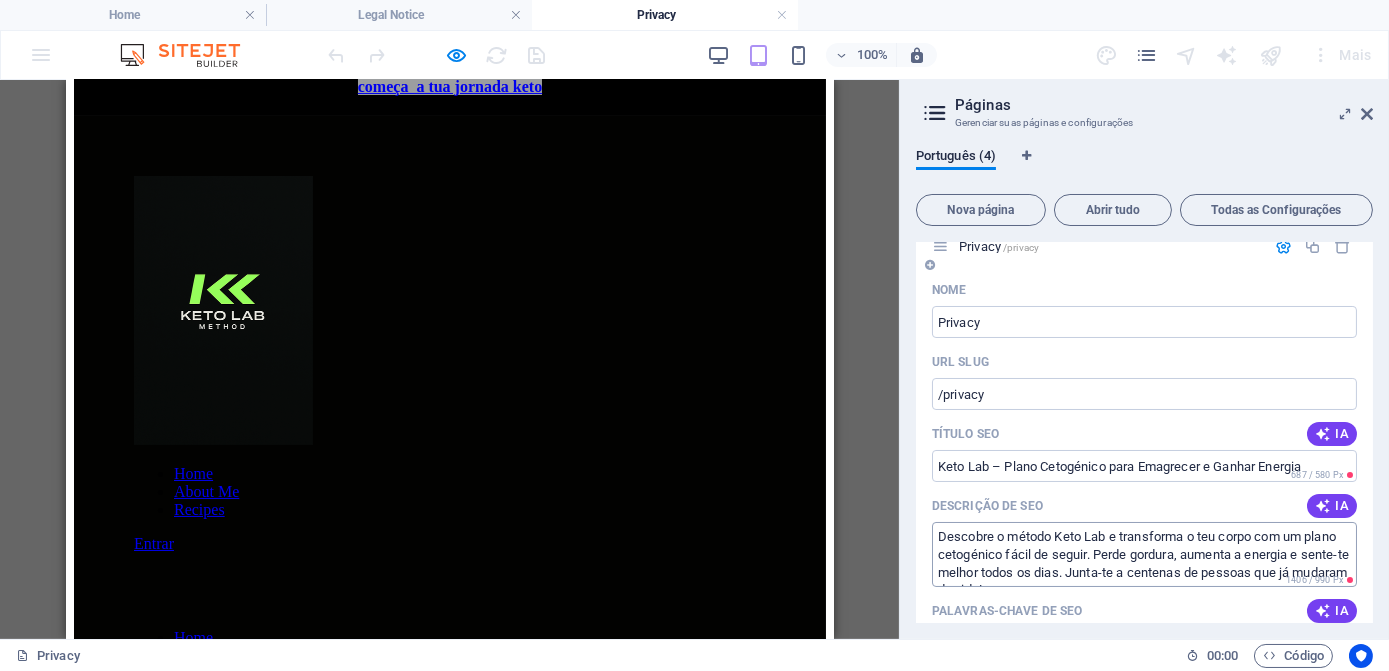 scroll, scrollTop: 272, scrollLeft: 0, axis: vertical 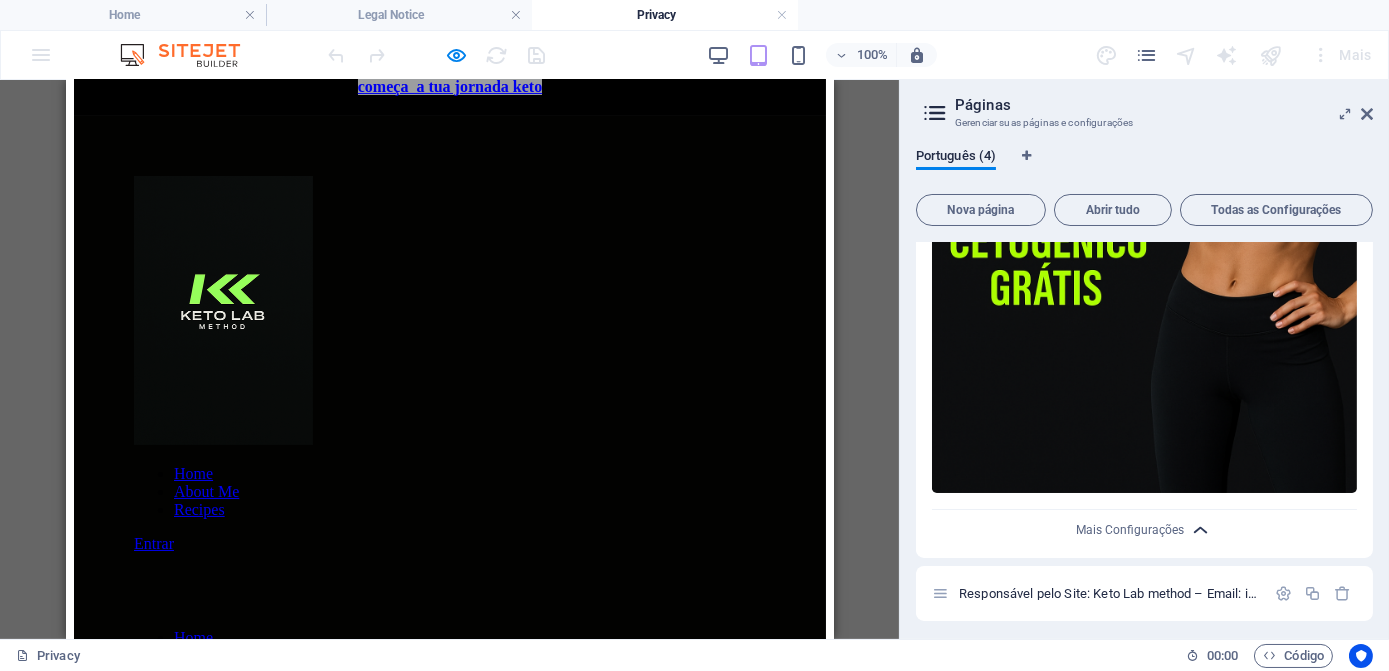 click at bounding box center (1201, 530) 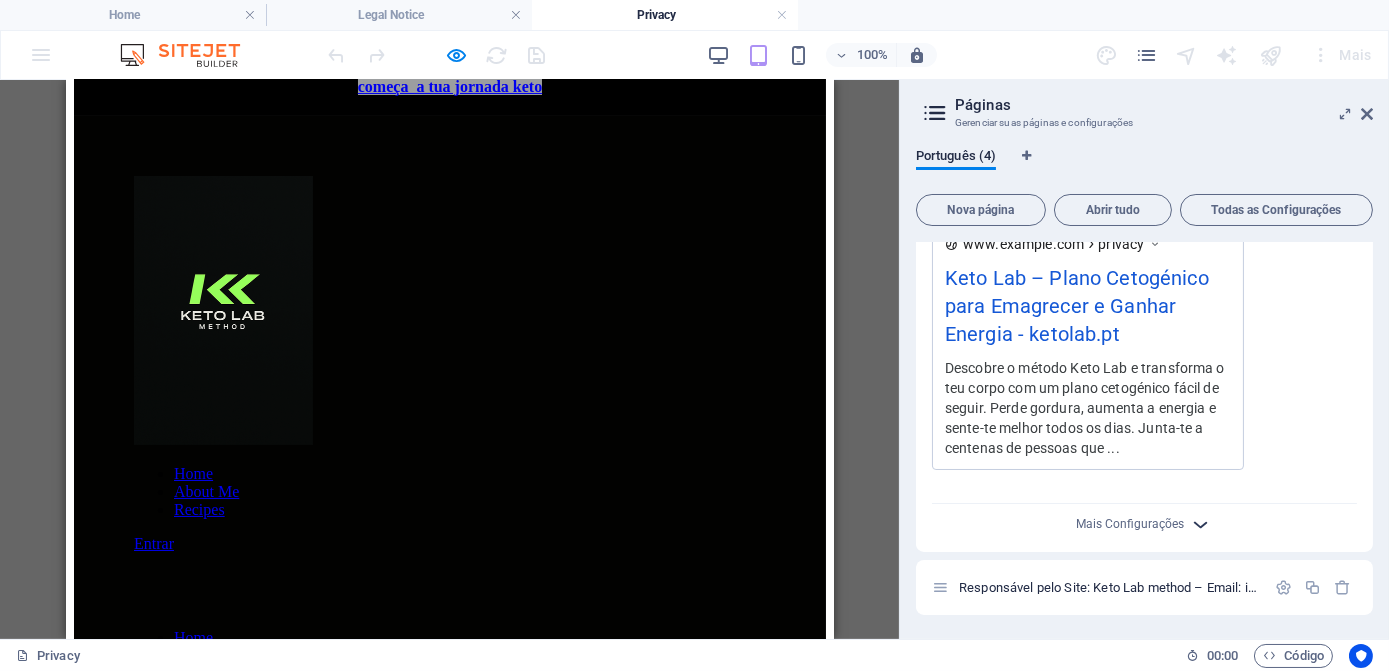 scroll, scrollTop: 752, scrollLeft: 0, axis: vertical 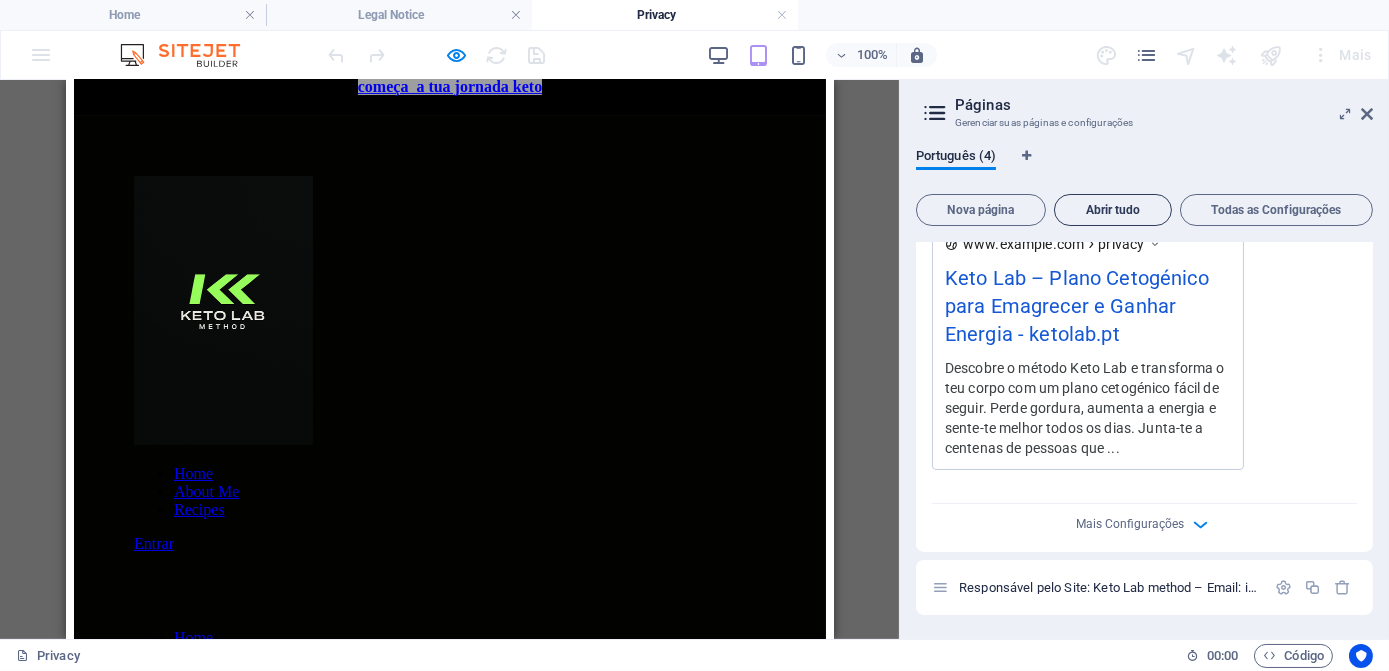 click on "Abrir tudo" at bounding box center (1113, 210) 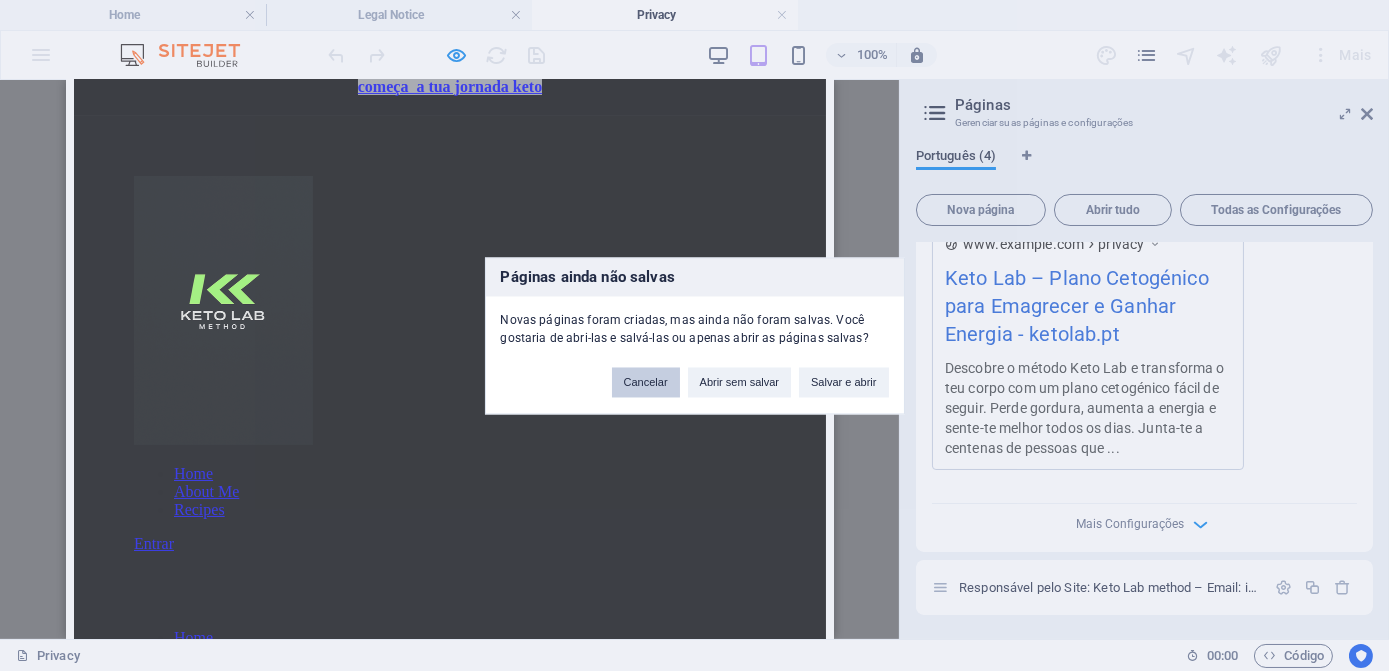 drag, startPoint x: 640, startPoint y: 393, endPoint x: 711, endPoint y: 311, distance: 108.46658 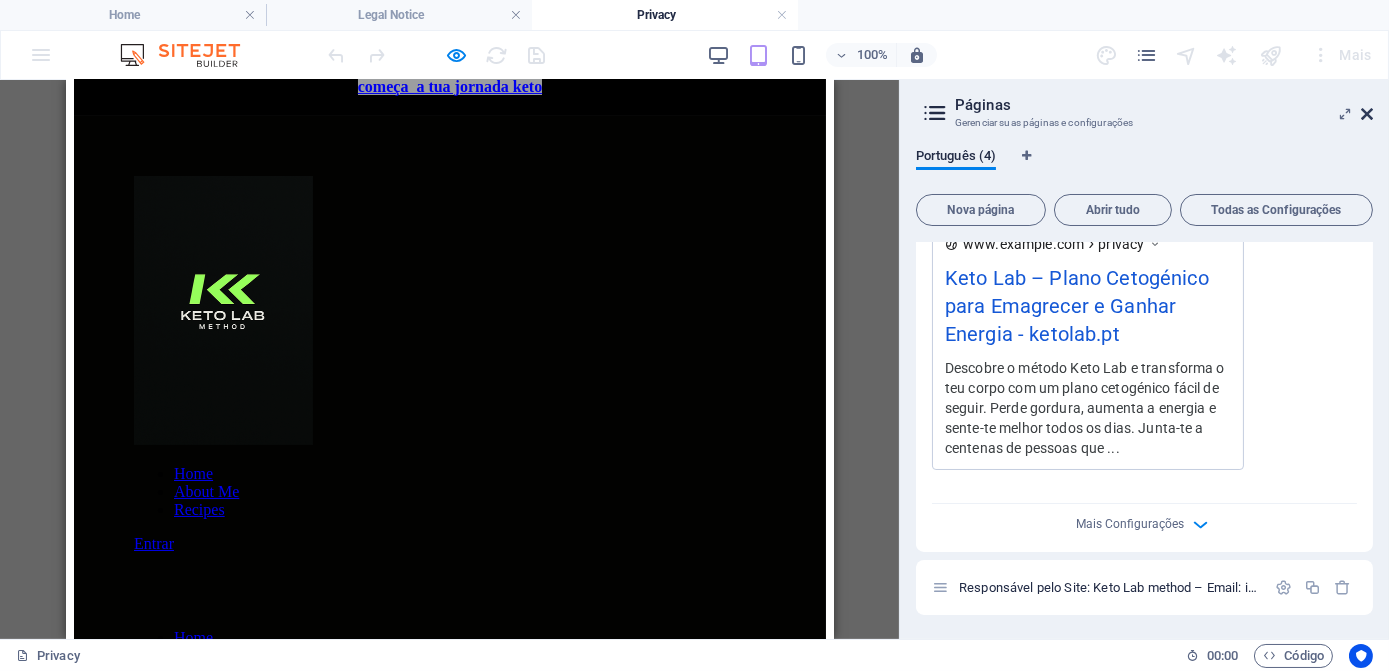 click at bounding box center [1367, 114] 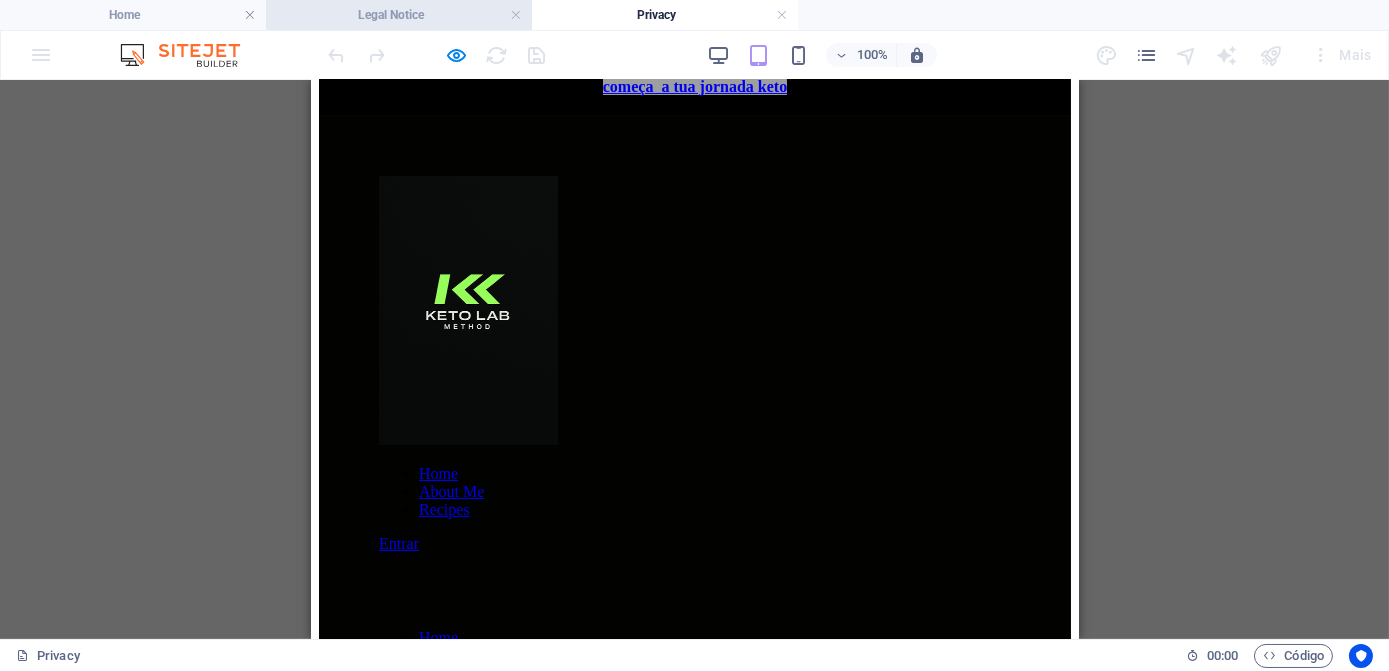 click on "Legal Notice" at bounding box center (399, 15) 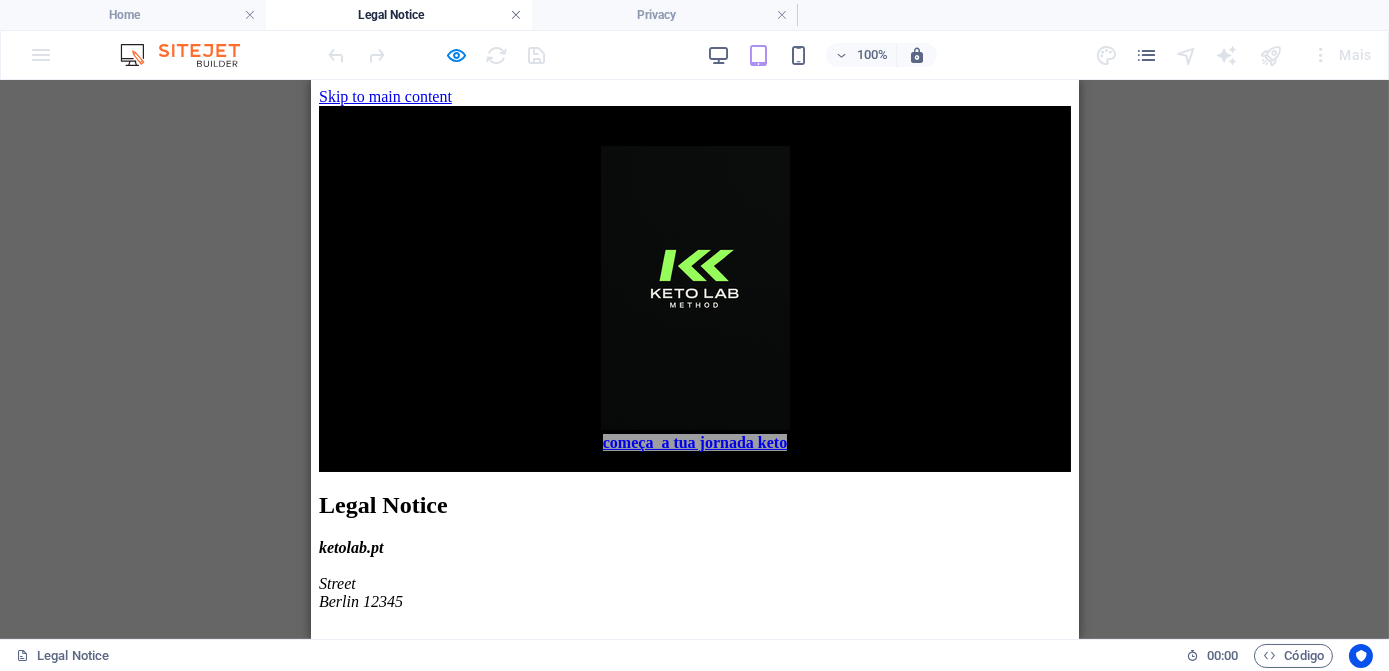 scroll, scrollTop: 0, scrollLeft: 0, axis: both 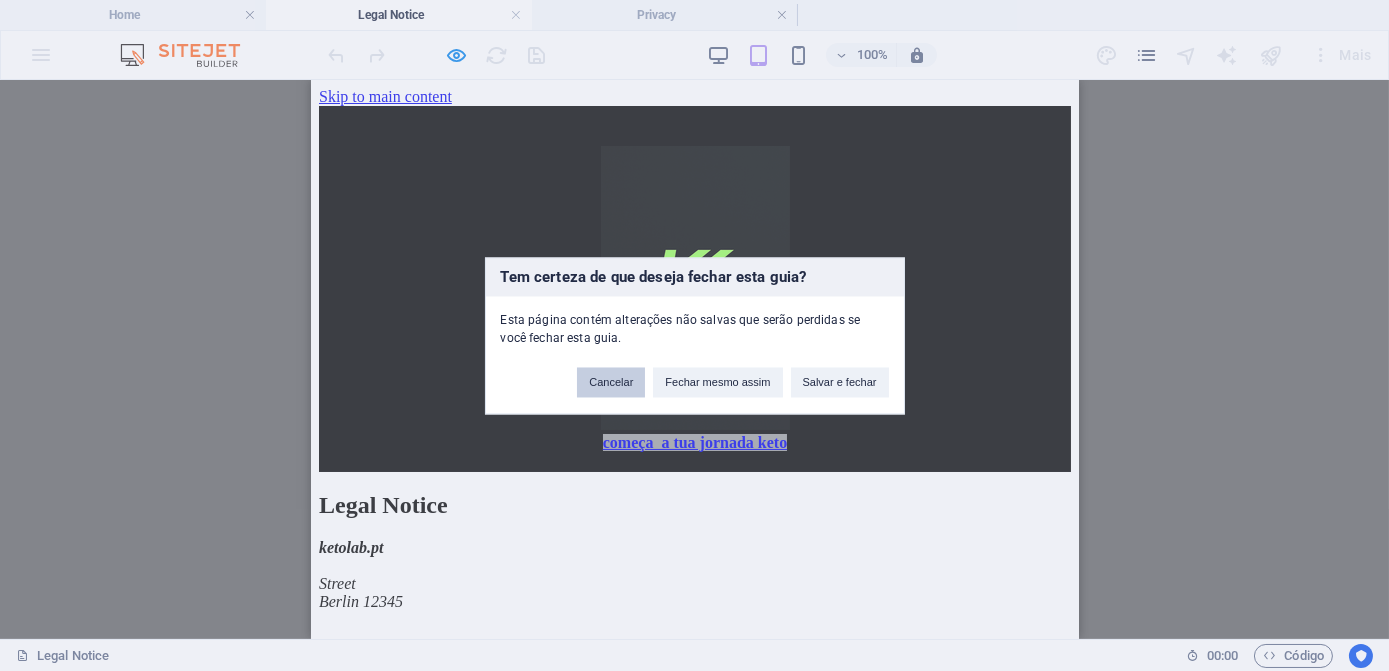 drag, startPoint x: 619, startPoint y: 377, endPoint x: 303, endPoint y: 305, distance: 324.09875 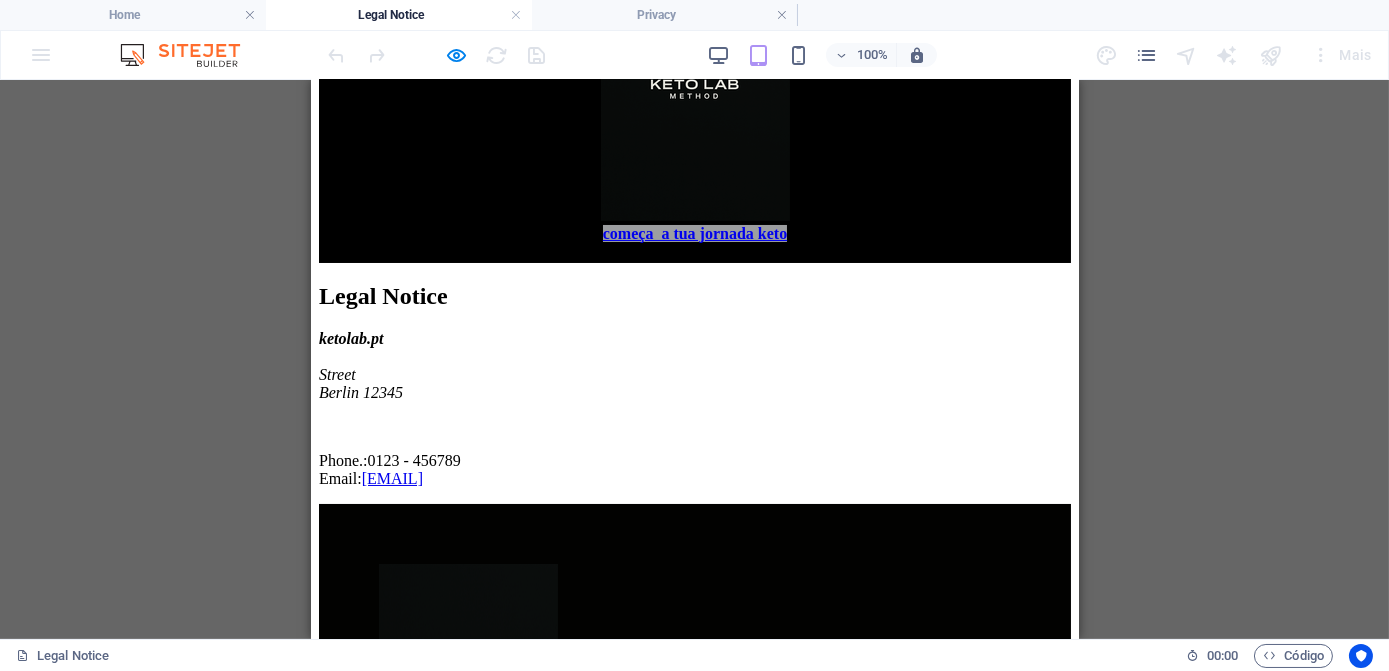scroll, scrollTop: 181, scrollLeft: 0, axis: vertical 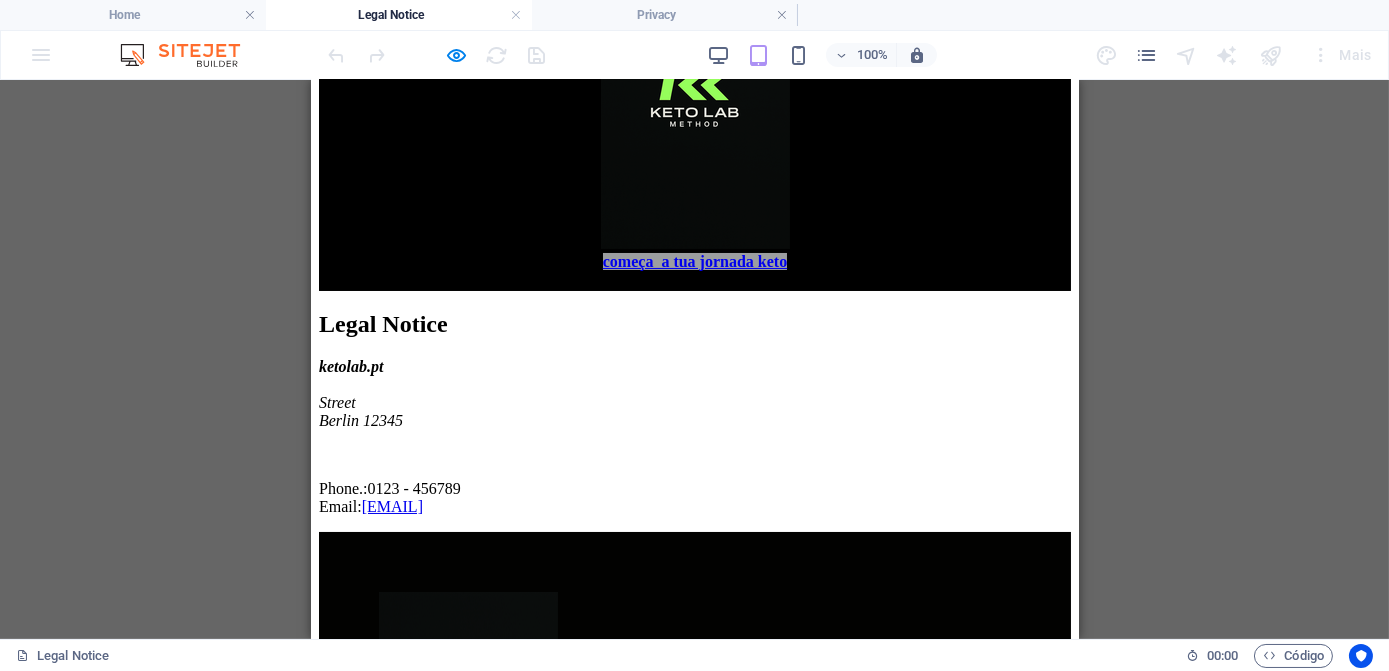 click on "ketolab.pt   Street Berlin   12345
Phone.:  [PHONE] Email:  [EMAIL]" at bounding box center (694, 437) 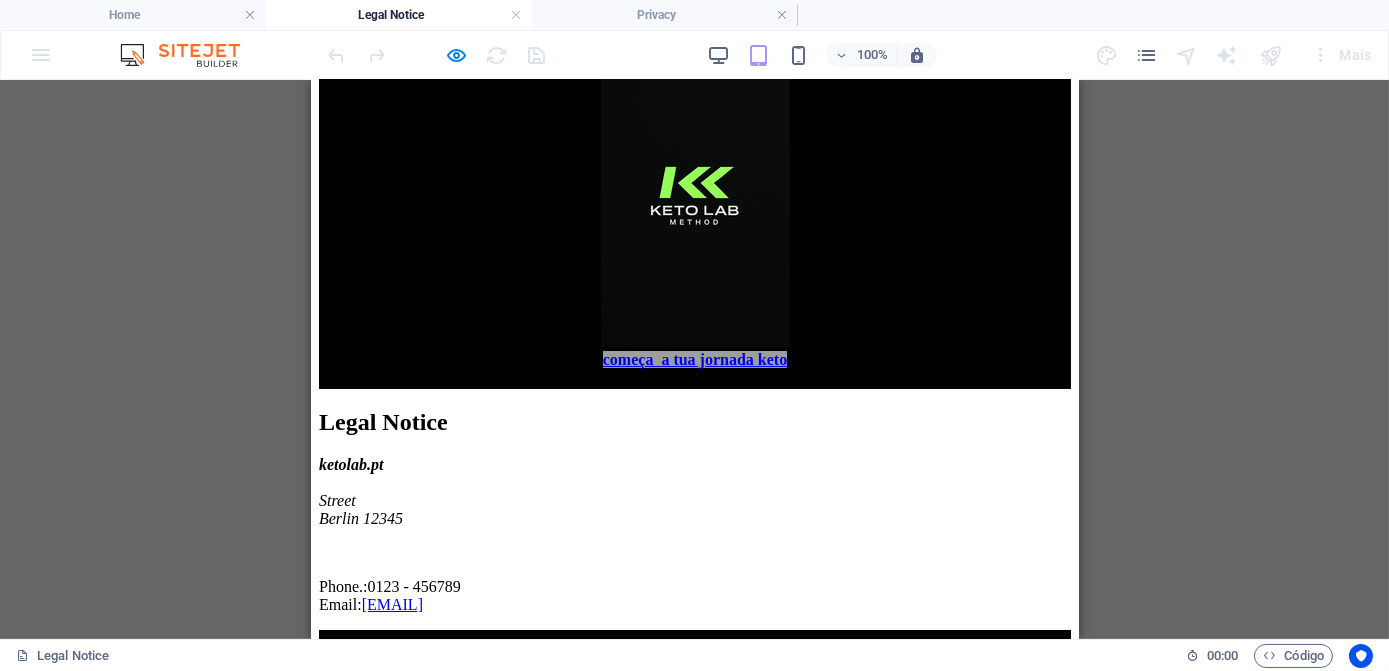 scroll, scrollTop: 0, scrollLeft: 0, axis: both 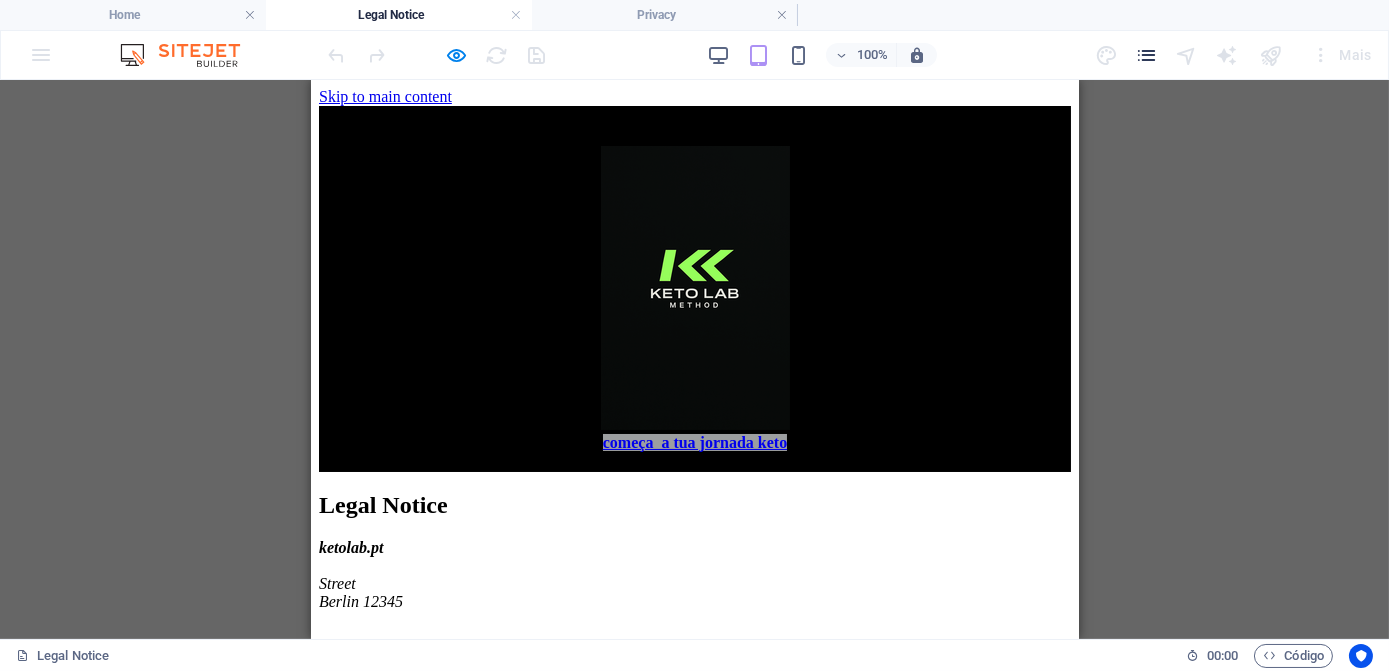 click at bounding box center (1146, 55) 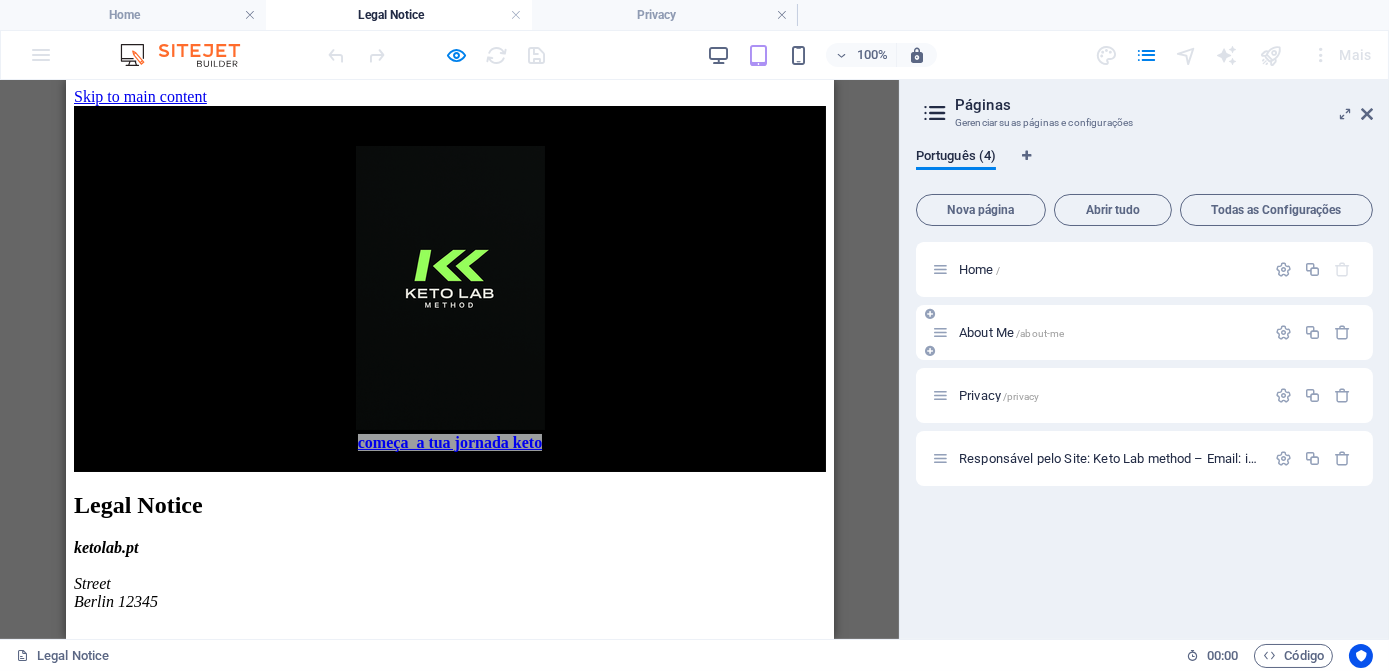 click on "About Me /about-me" at bounding box center [1011, 332] 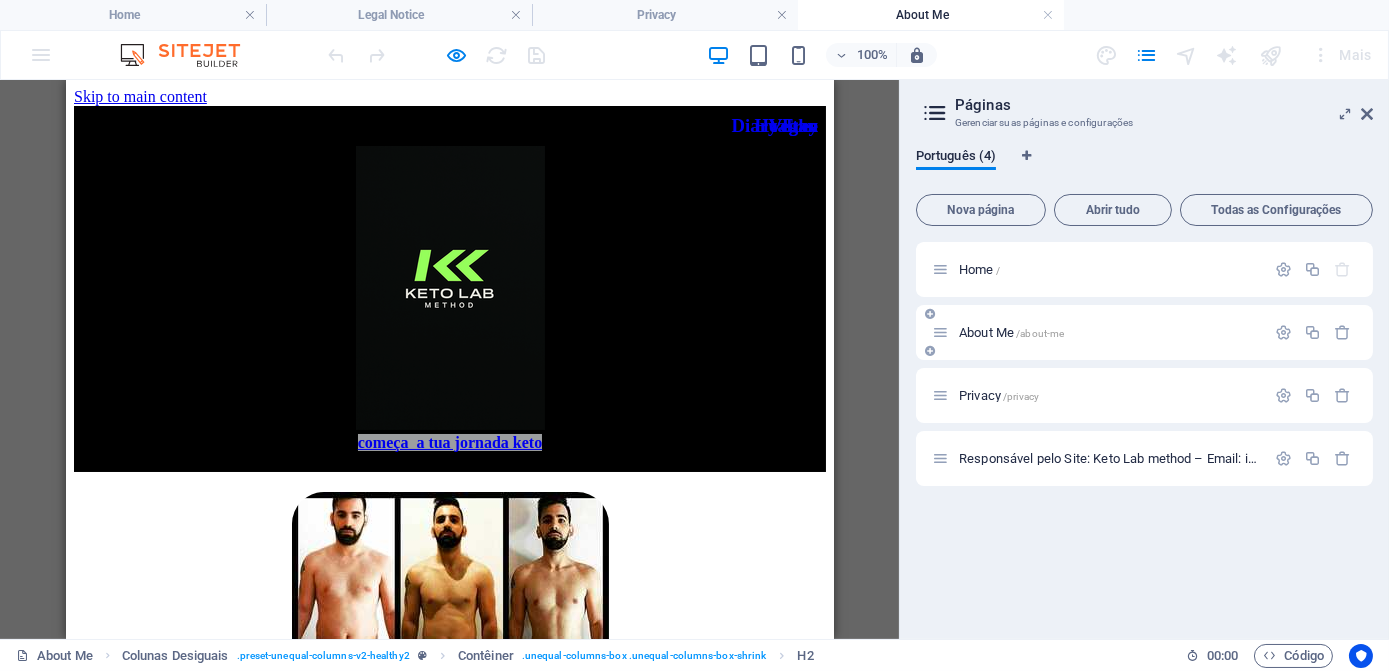 scroll, scrollTop: 370, scrollLeft: 0, axis: vertical 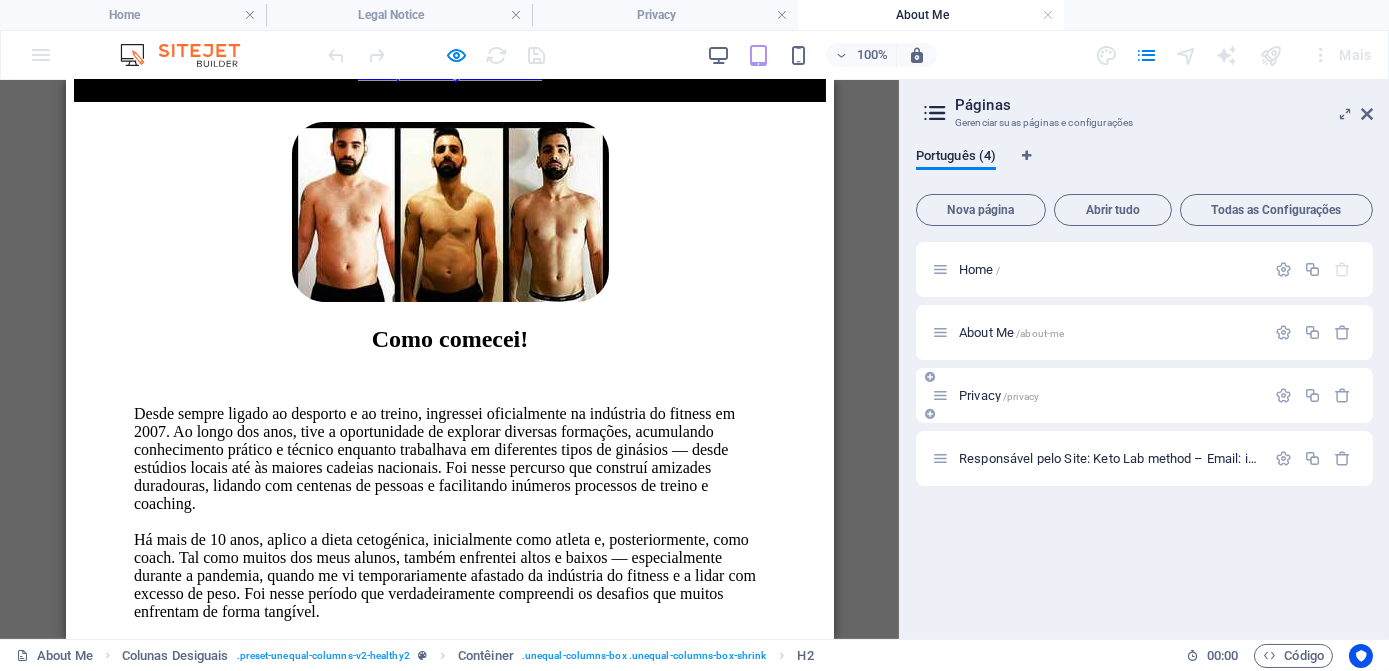 click on "Privacy /privacy" at bounding box center (1144, 395) 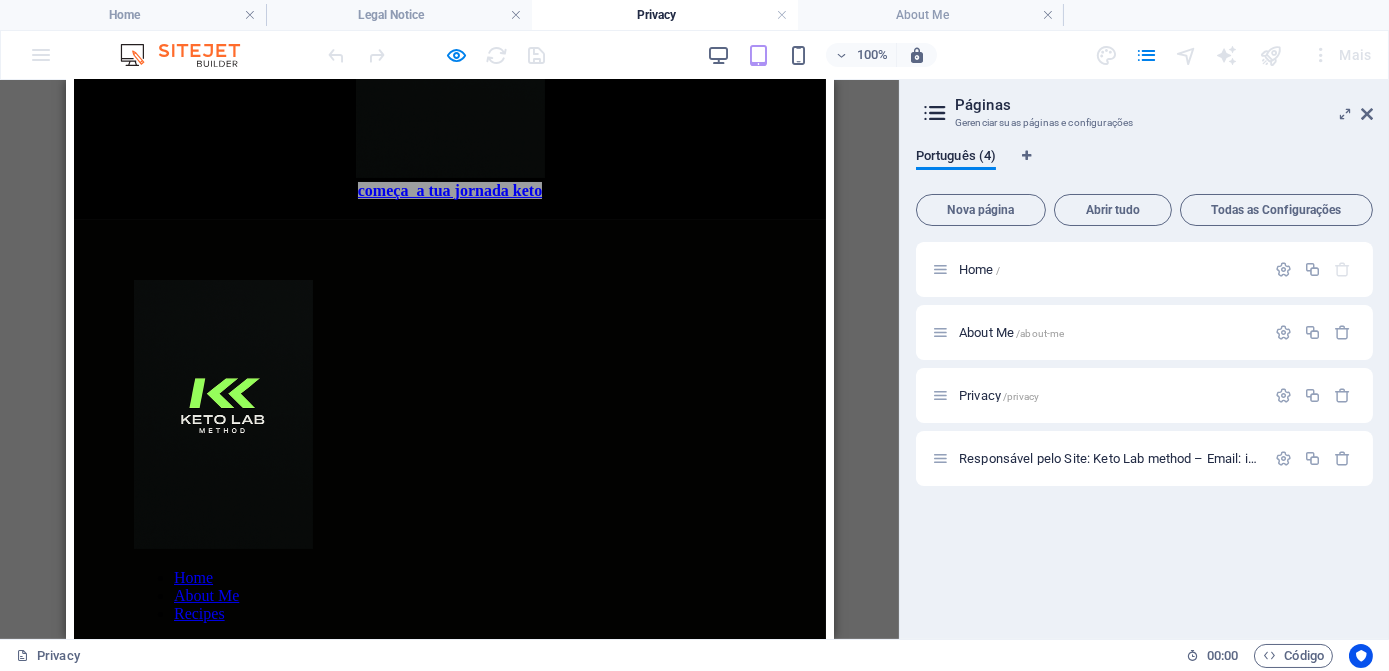 scroll, scrollTop: 174, scrollLeft: 0, axis: vertical 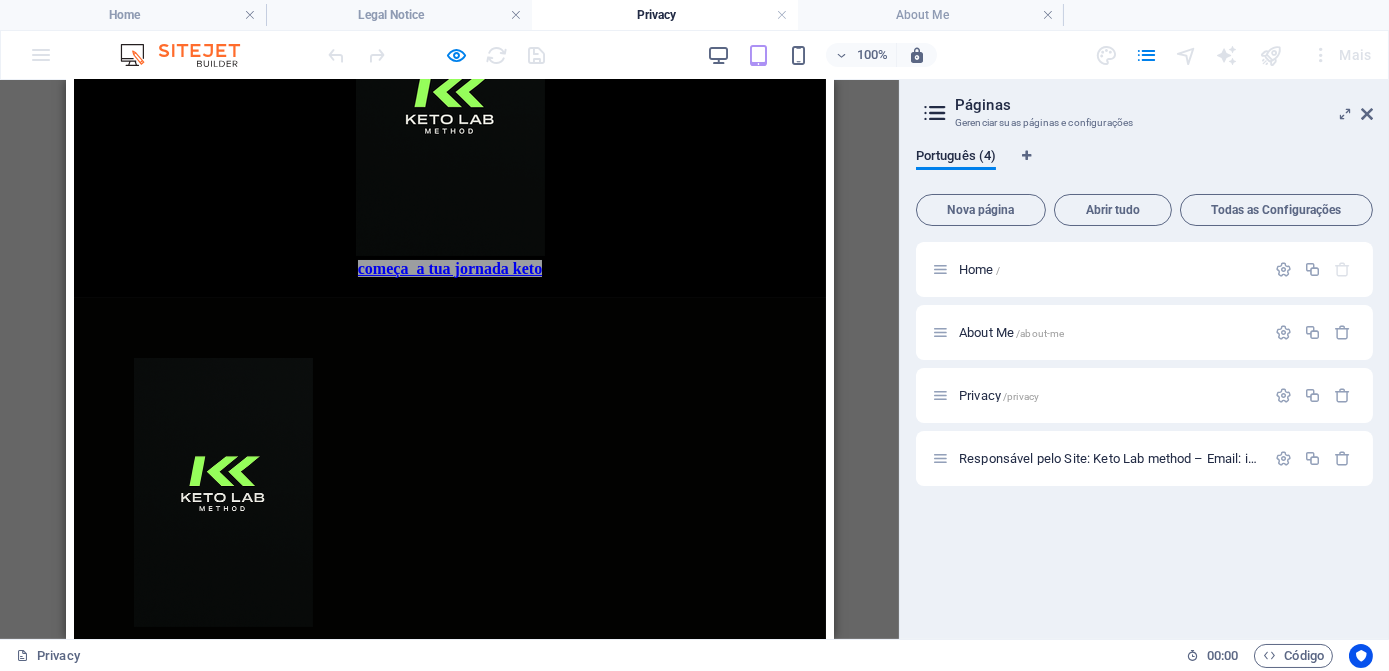 click on "Entrar" at bounding box center (449, 726) 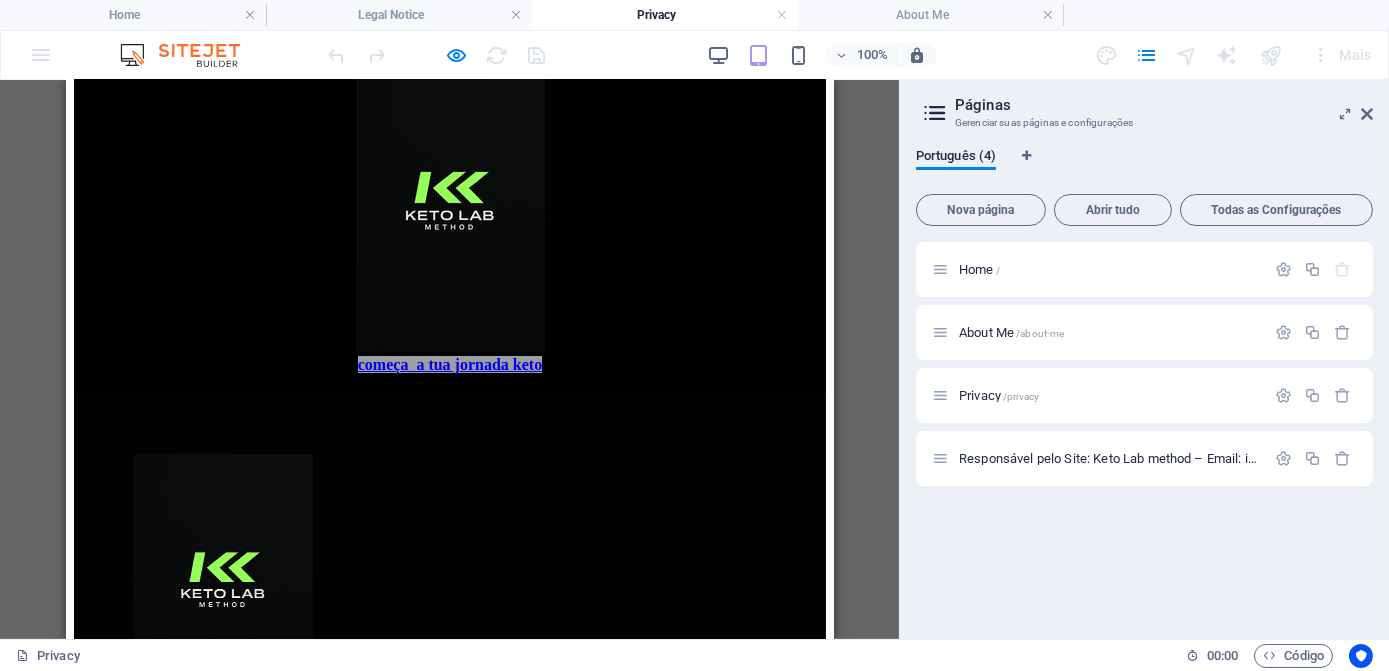 scroll, scrollTop: 0, scrollLeft: 0, axis: both 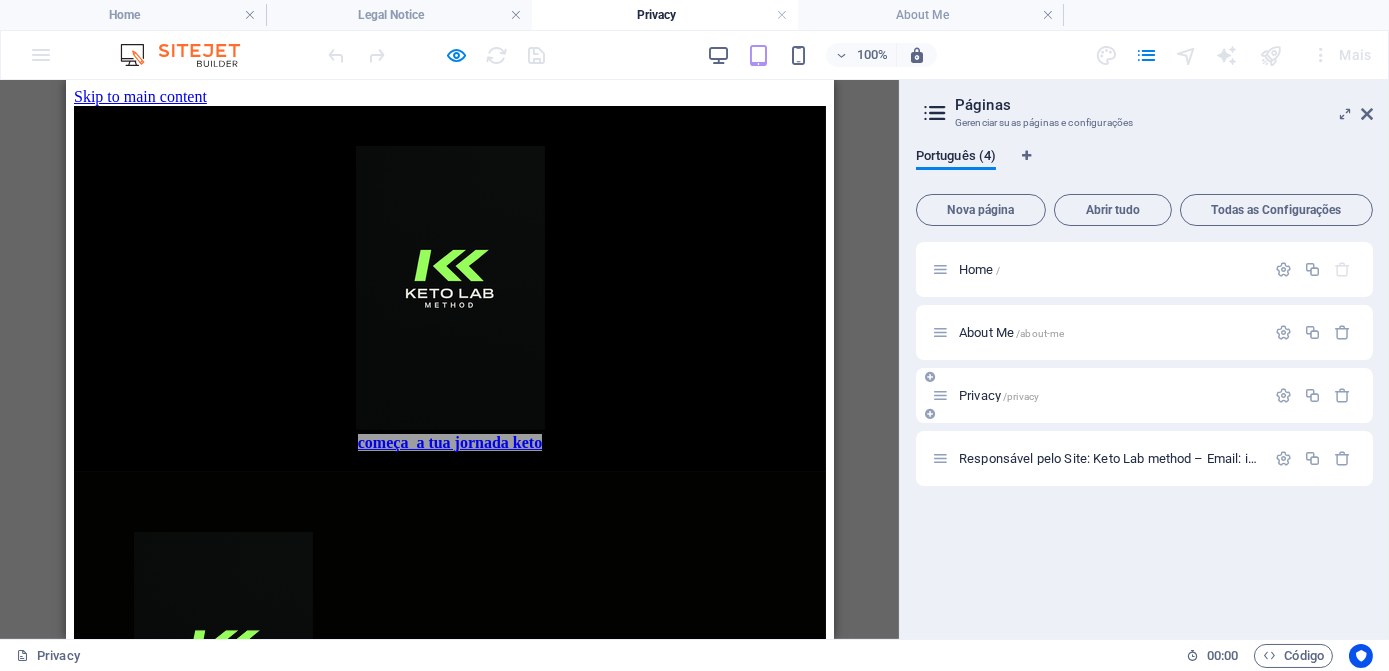 click on "/privacy" at bounding box center [1021, 396] 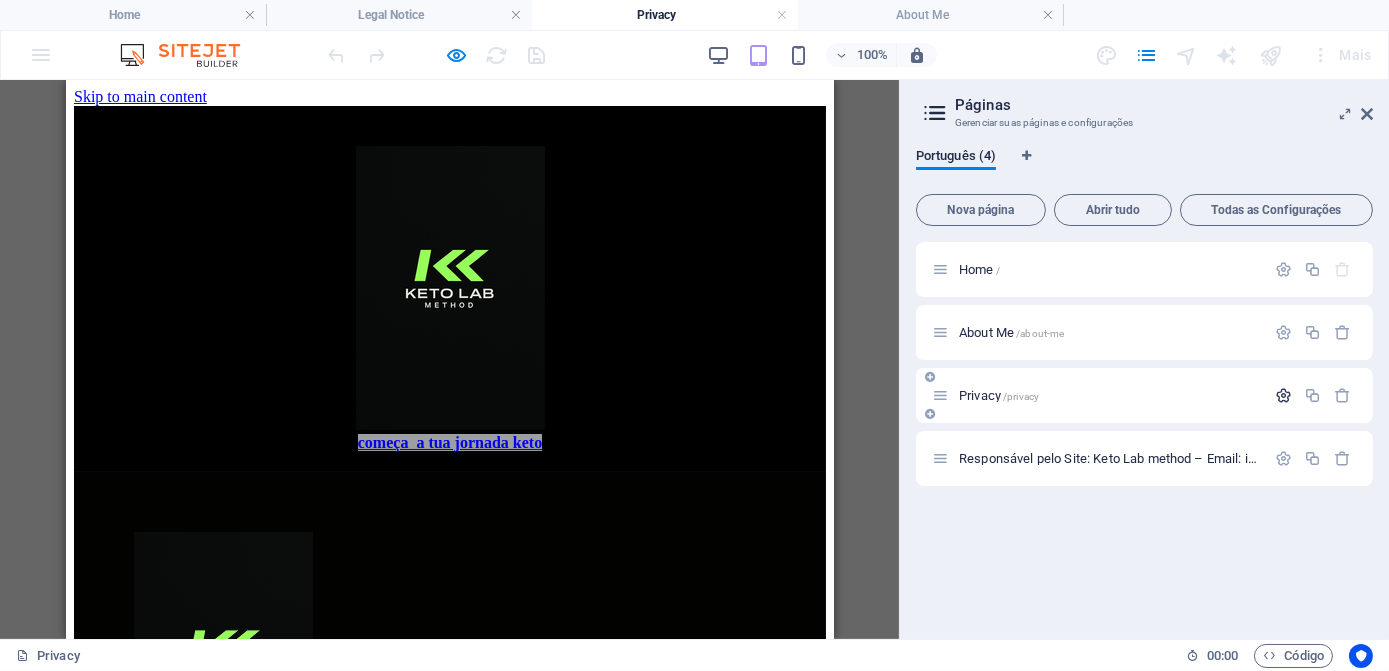click at bounding box center (1283, 395) 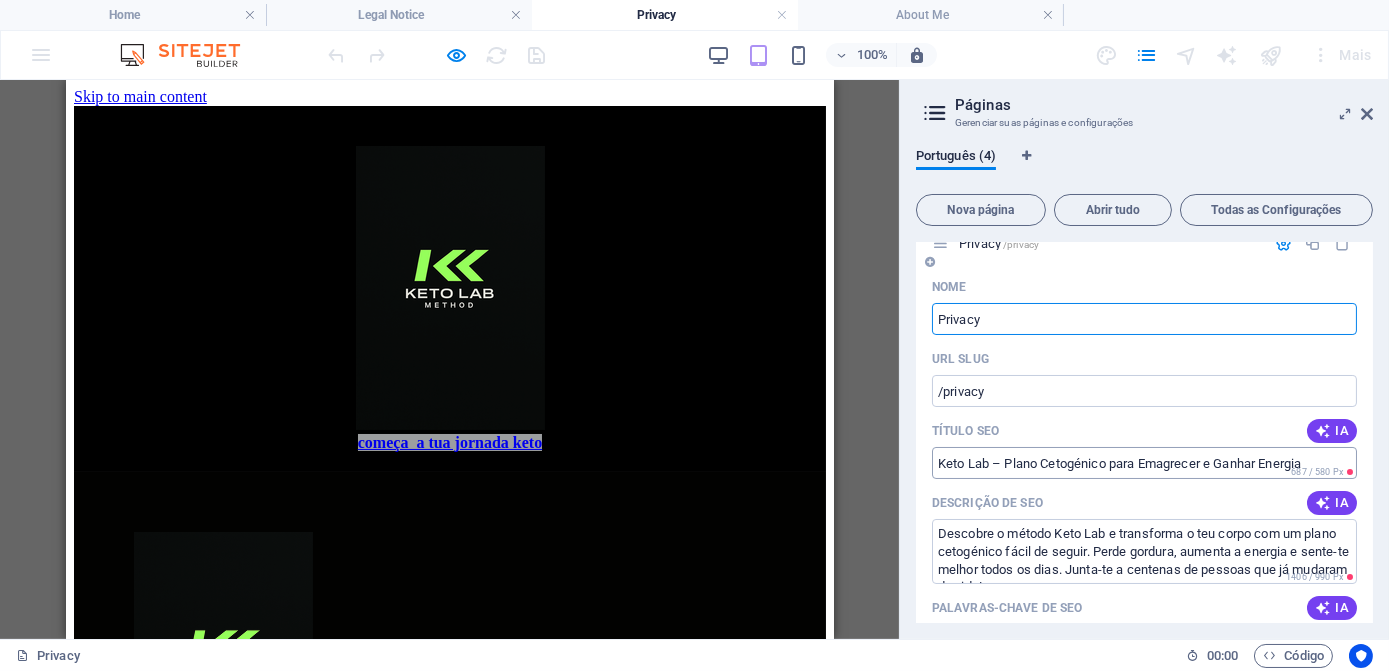 scroll, scrollTop: 181, scrollLeft: 0, axis: vertical 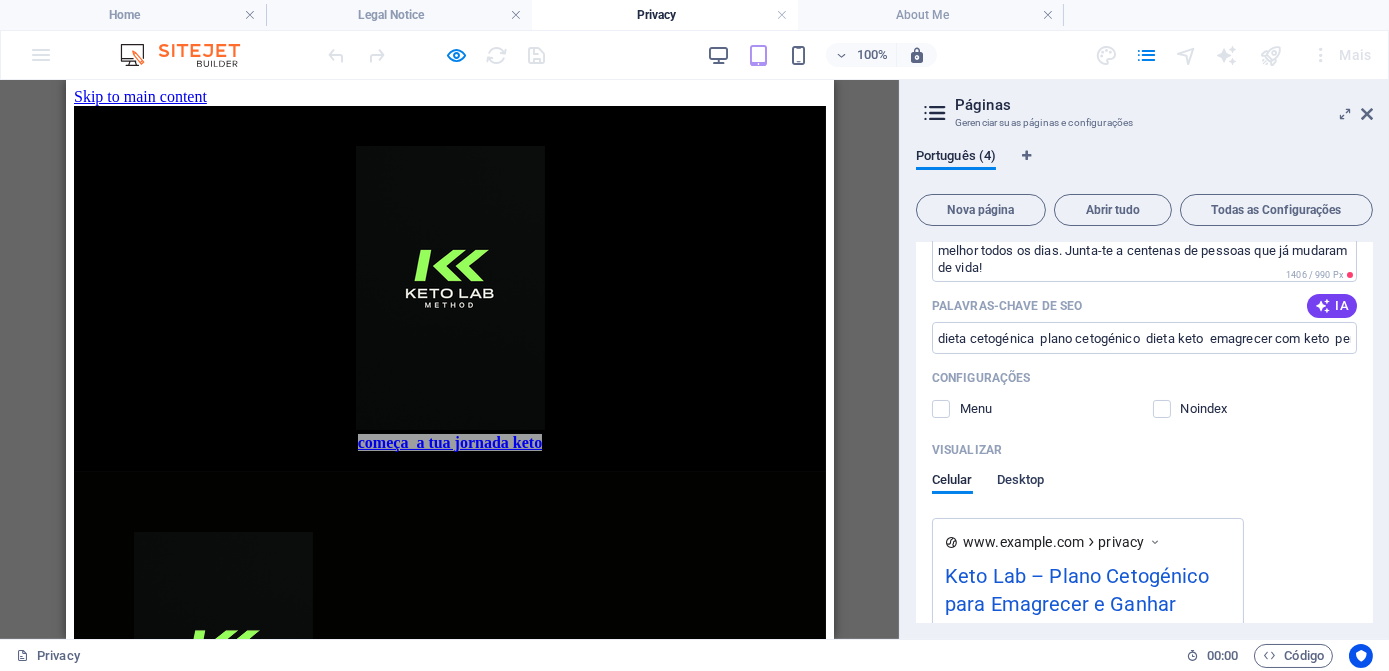 click on "Desktop" at bounding box center (1021, 482) 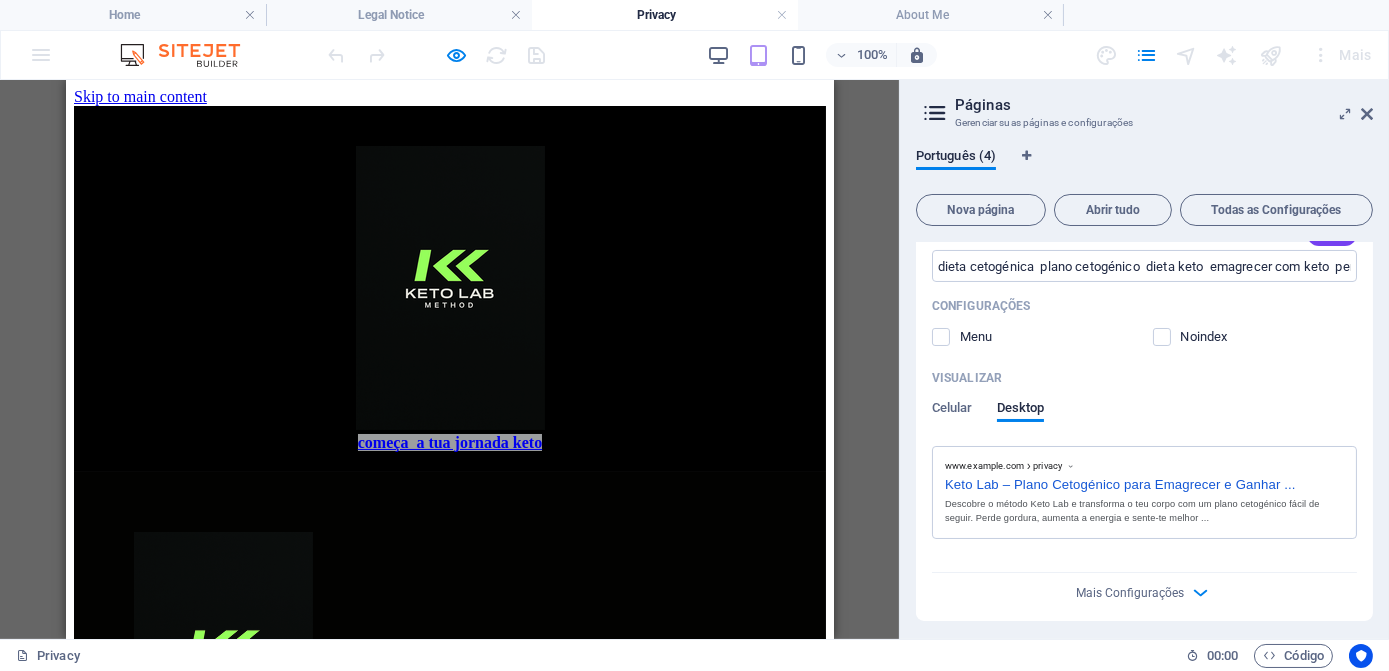 scroll, scrollTop: 503, scrollLeft: 0, axis: vertical 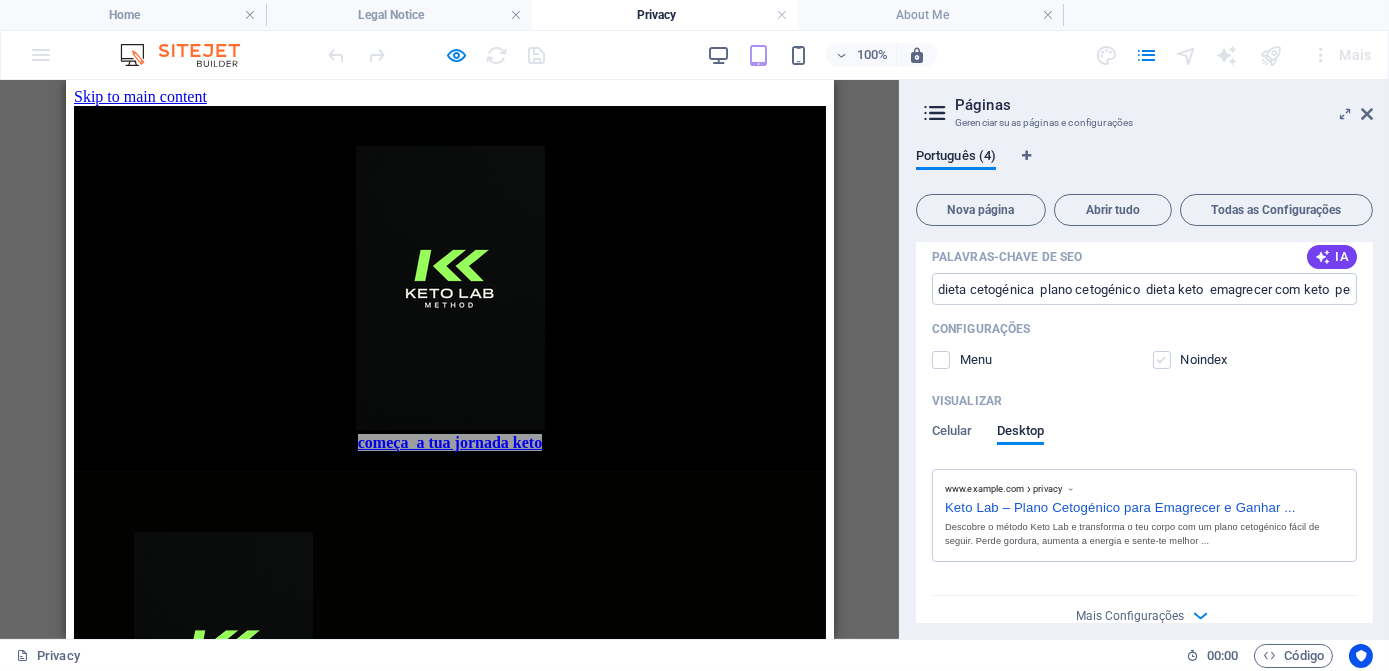 click at bounding box center (1162, 360) 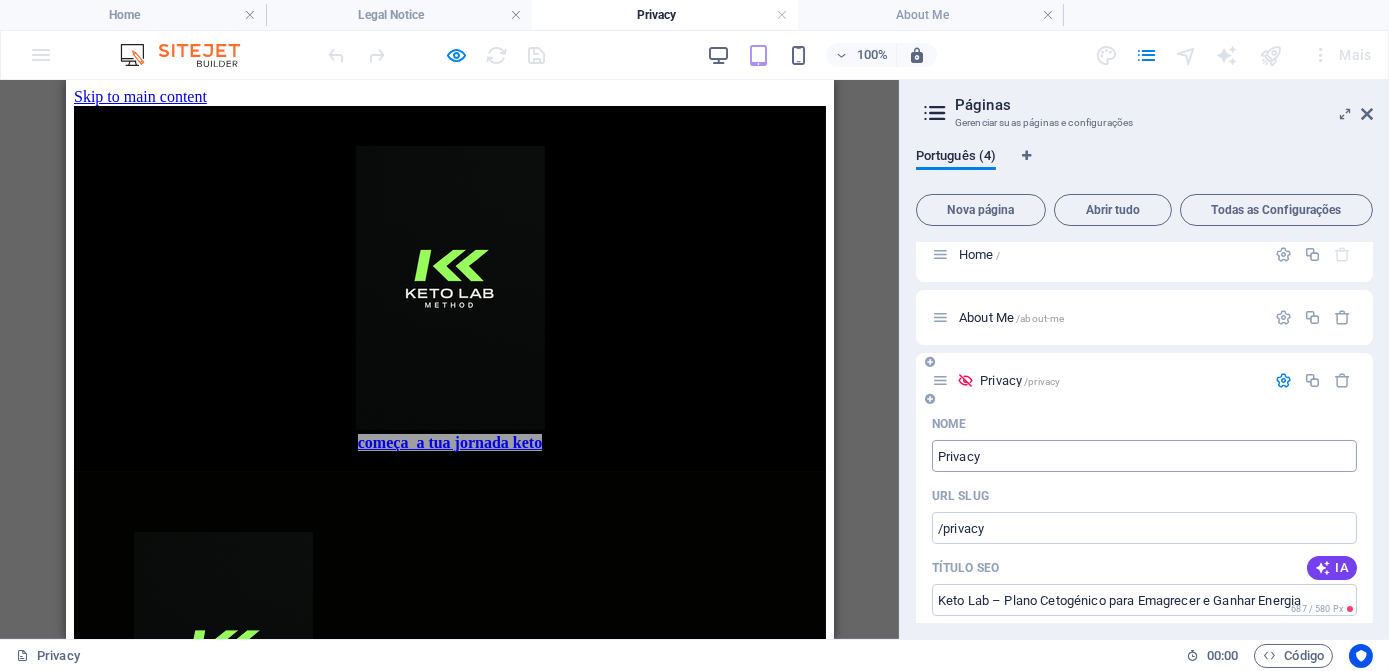 scroll, scrollTop: 0, scrollLeft: 0, axis: both 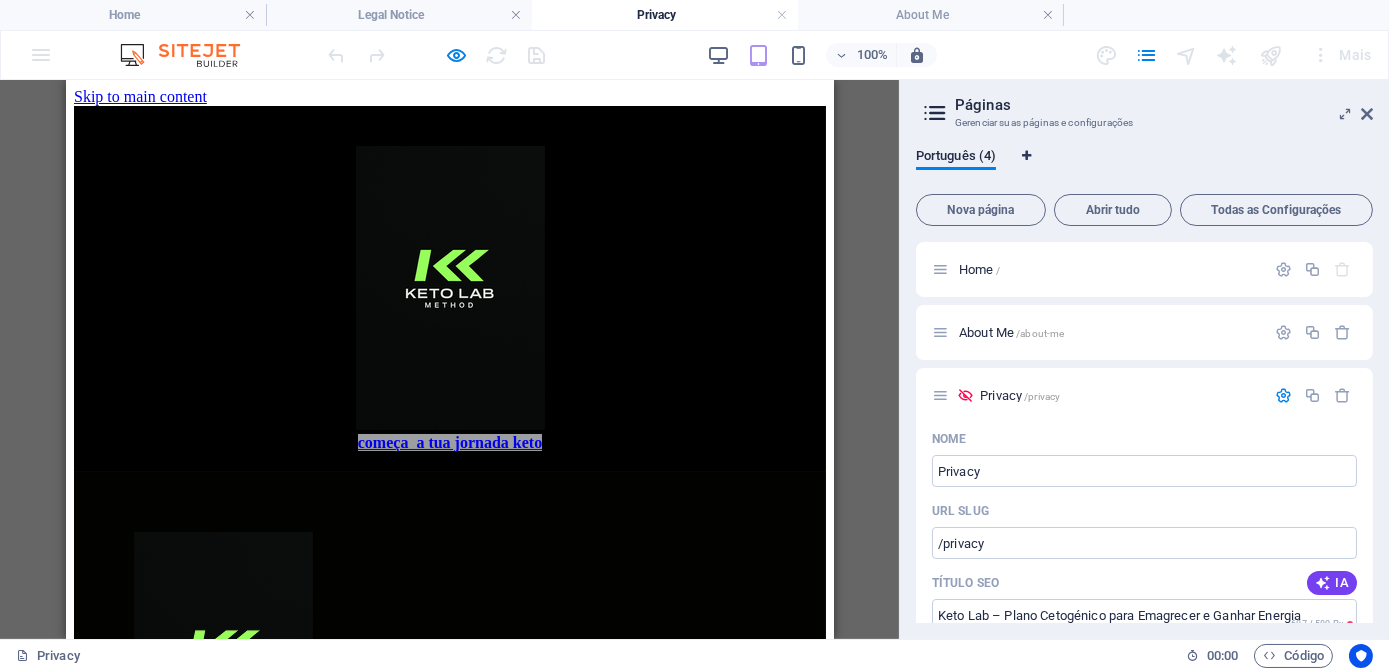 click at bounding box center [1026, 156] 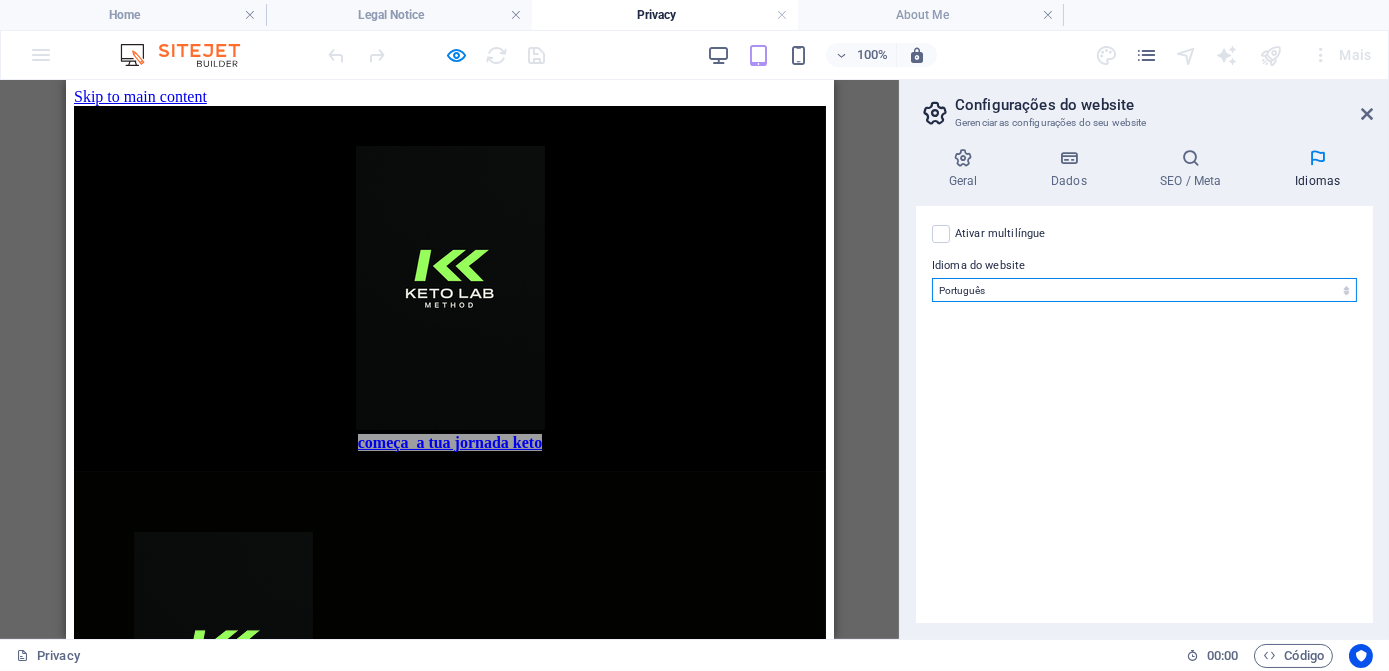 click on "Abkhazian Afar Afrikaans Akan Albanian Alemão Amharic Árabe Aragonese Armenian Assamese Avaric Avestan Aymara Azerbaijani Bambara Bashkir Basque Belarusian Bengali Bihari languages Bislama Bokmål Bosnian Breton Búlgaro Burmese Catalão Central Khmer Chamorro Chechen Chinês Church Slavic Chuvash Coreano Cornish Corsican Cree Croata Dinamarquês Dzongkha Eslovaco Esloveno Espanhol Esperanto Estonian Ewe Faroese Farsi (Persa) Fijian Finlandês Francês Fulah Gaelic Galician Ganda Georgian Greenlandic Grego Guaraní Gujarati Haitian Creole Hausa Hebreu Herero Hindi Hiri Motu Holandês Húngaro Icelandic Ido Igbo Indonésio Inglês Interlingua Interlingue Inuktitut Inupiaq Irish Italiano Japonês Javanese Kannada Kanuri Kashmiri Kazakh Kikuyu Kinyarwanda Komi Kongo Kurdish Kwanyama Kyrgyz Lao Latim Letão Limburgish Lingala Lituano Luba-Katanga Luxembourgish Macedônio Malagasy Malay Malayalam Maldivian Maltês Manx Maori Marathi Marshallese Mongolian Nauru Navajo Ndonga Nepali North Ndebele Northern Sami Twi" at bounding box center (1144, 290) 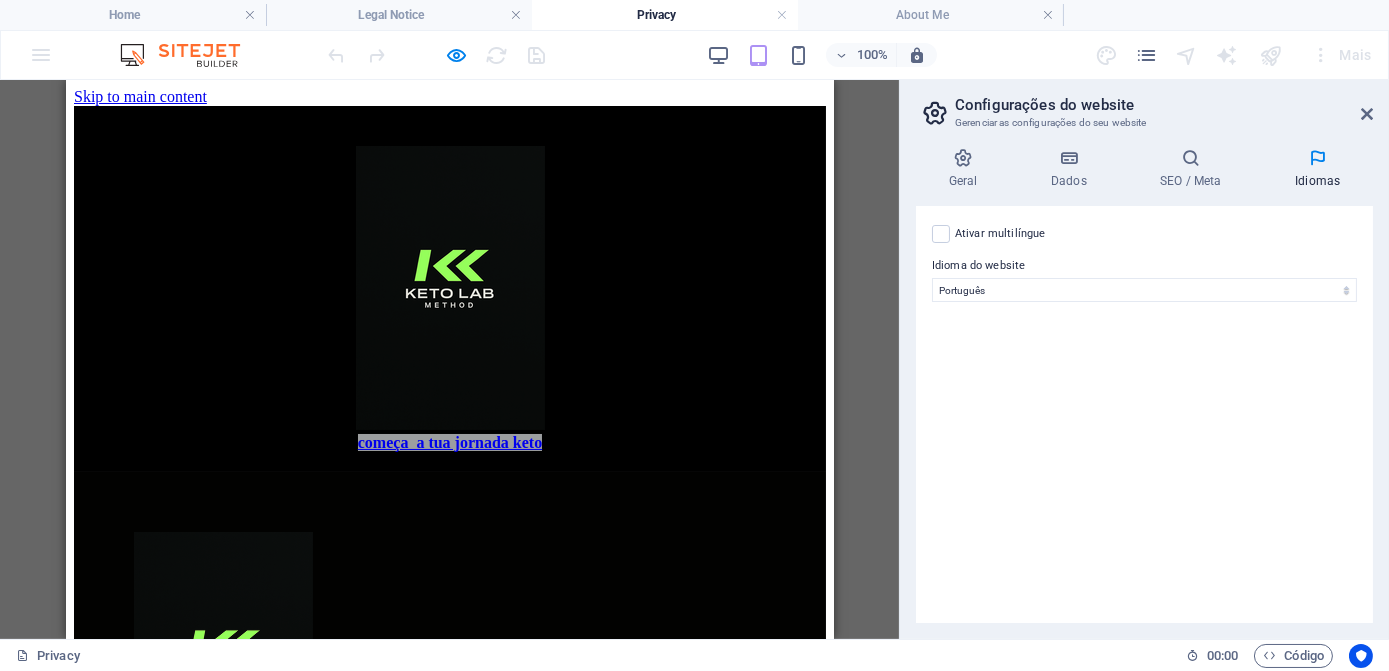 drag, startPoint x: 941, startPoint y: 239, endPoint x: 954, endPoint y: 243, distance: 13.601471 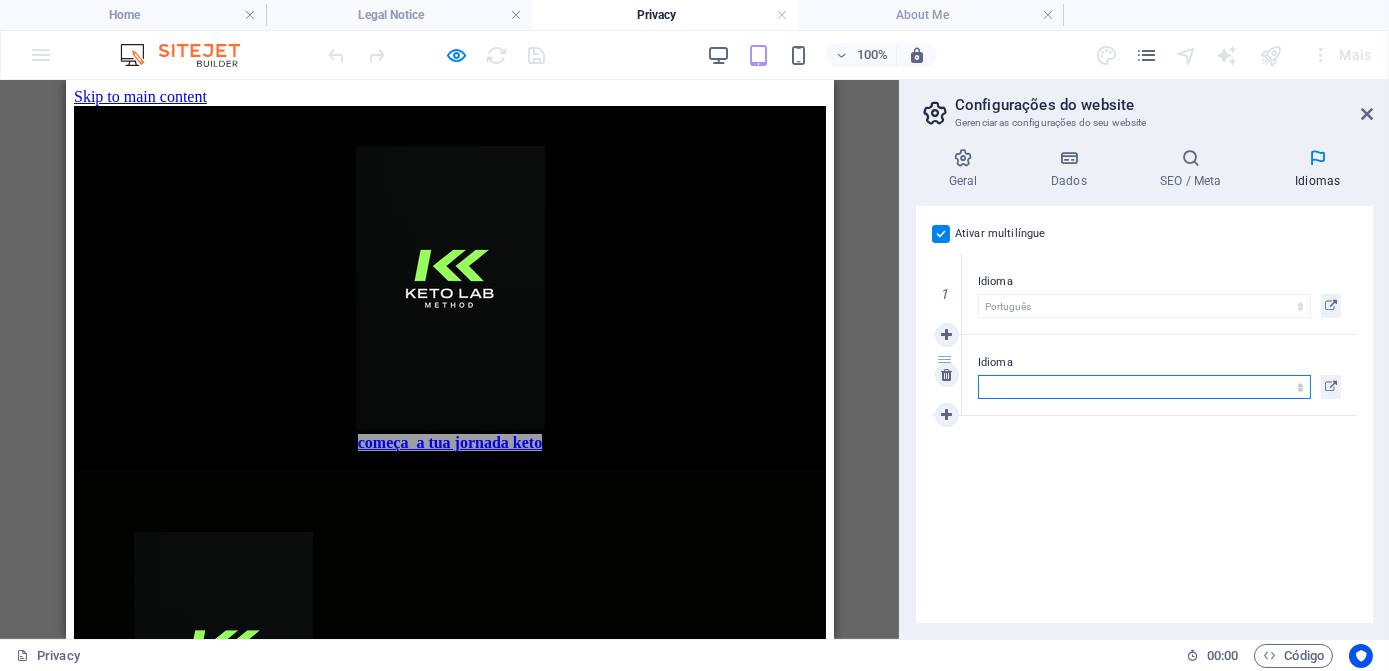 click on "Abkhazian Afar Afrikaans Akan Albanian Alemão Amharic Árabe Aragonese Armenian Assamese Avaric Avestan Aymara Azerbaijani Bambara Bashkir Basque Belarusian Bengali Bihari languages Bislama Bokmål Bosnian Breton Búlgaro Burmese Catalão Central Khmer Chamorro Chechen Chinês Church Slavic Chuvash Coreano Cornish Corsican Cree Croata Dinamarquês Dzongkha Eslovaco Esloveno Espanhol Esperanto Estonian Ewe Faroese Farsi (Persa) Fijian Finlandês Francês Fulah Gaelic Galician Ganda Georgian Greenlandic Grego Guaraní Gujarati Haitian Creole Hausa Hebreu Herero Hindi Hiri Motu Holandês Húngaro Icelandic Ido Igbo Indonésio Inglês Interlingua Interlingue Inuktitut Inupiaq Irish Italiano Japonês Javanese Kannada Kanuri Kashmiri Kazakh Kikuyu Kinyarwanda Komi Kongo Kurdish Kwanyama Kyrgyz Lao Latim Letão Limburgish Lingala Lituano Luba-Katanga Luxembourgish Macedônio Malagasy Malay Malayalam Maldivian Maltês Manx Maori Marathi Marshallese Mongolian Nauru Navajo Ndonga Nepali North Ndebele Northern Sami Twi" at bounding box center (1144, 387) 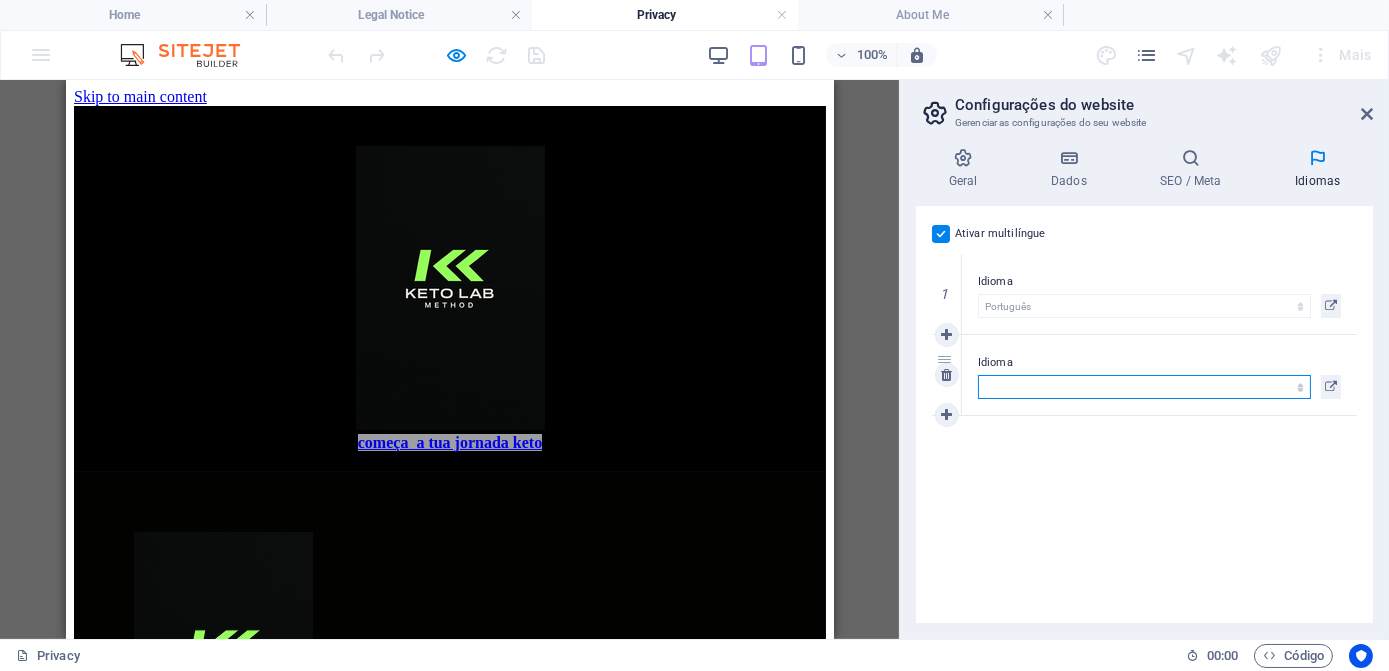 select on "73" 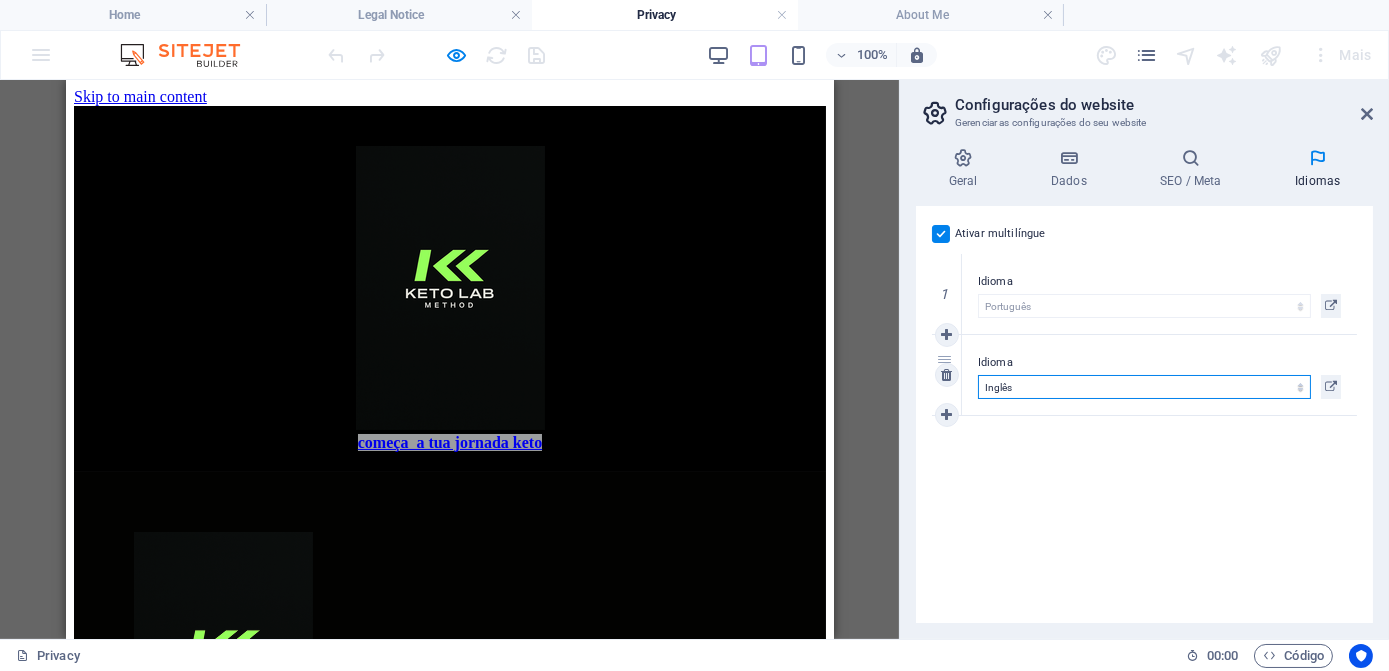 click on "Abkhazian Afar Afrikaans Akan Albanian Alemão Amharic Árabe Aragonese Armenian Assamese Avaric Avestan Aymara Azerbaijani Bambara Bashkir Basque Belarusian Bengali Bihari languages Bislama Bokmål Bosnian Breton Búlgaro Burmese Catalão Central Khmer Chamorro Chechen Chinês Church Slavic Chuvash Coreano Cornish Corsican Cree Croata Dinamarquês Dzongkha Eslovaco Esloveno Espanhol Esperanto Estonian Ewe Faroese Farsi (Persa) Fijian Finlandês Francês Fulah Gaelic Galician Ganda Georgian Greenlandic Grego Guaraní Gujarati Haitian Creole Hausa Hebreu Herero Hindi Hiri Motu Holandês Húngaro Icelandic Ido Igbo Indonésio Inglês Interlingua Interlingue Inuktitut Inupiaq Irish Italiano Japonês Javanese Kannada Kanuri Kashmiri Kazakh Kikuyu Kinyarwanda Komi Kongo Kurdish Kwanyama Kyrgyz Lao Latim Letão Limburgish Lingala Lituano Luba-Katanga Luxembourgish Macedônio Malagasy Malay Malayalam Maldivian Maltês Manx Maori Marathi Marshallese Mongolian Nauru Navajo Ndonga Nepali North Ndebele Northern Sami Twi" at bounding box center [1144, 387] 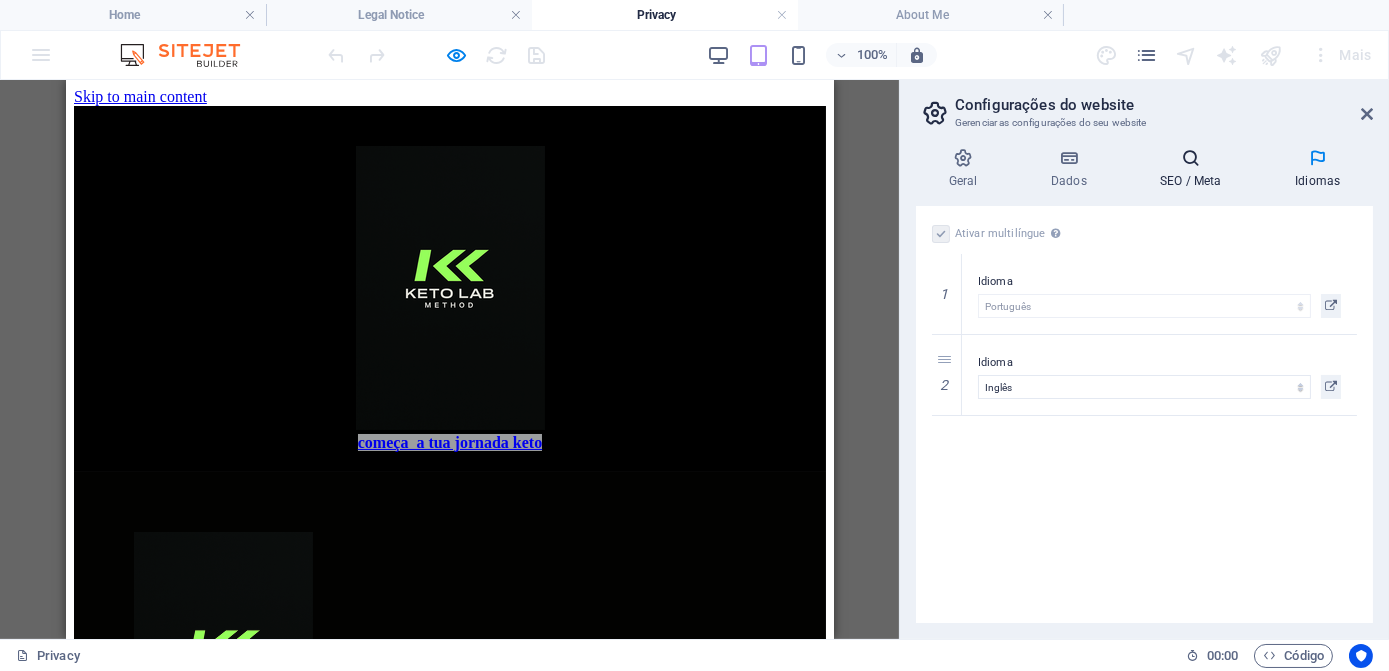 click on "SEO / Meta" at bounding box center [1195, 169] 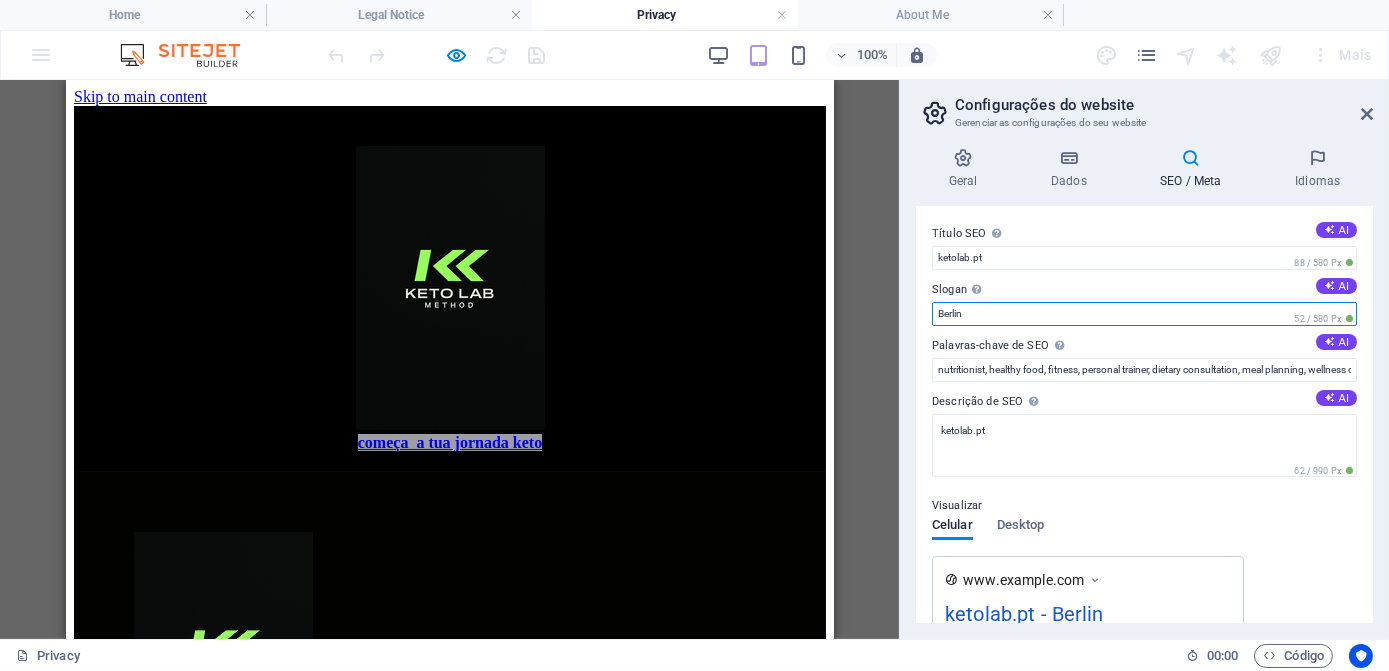 drag, startPoint x: 996, startPoint y: 315, endPoint x: 903, endPoint y: 317, distance: 93.0215 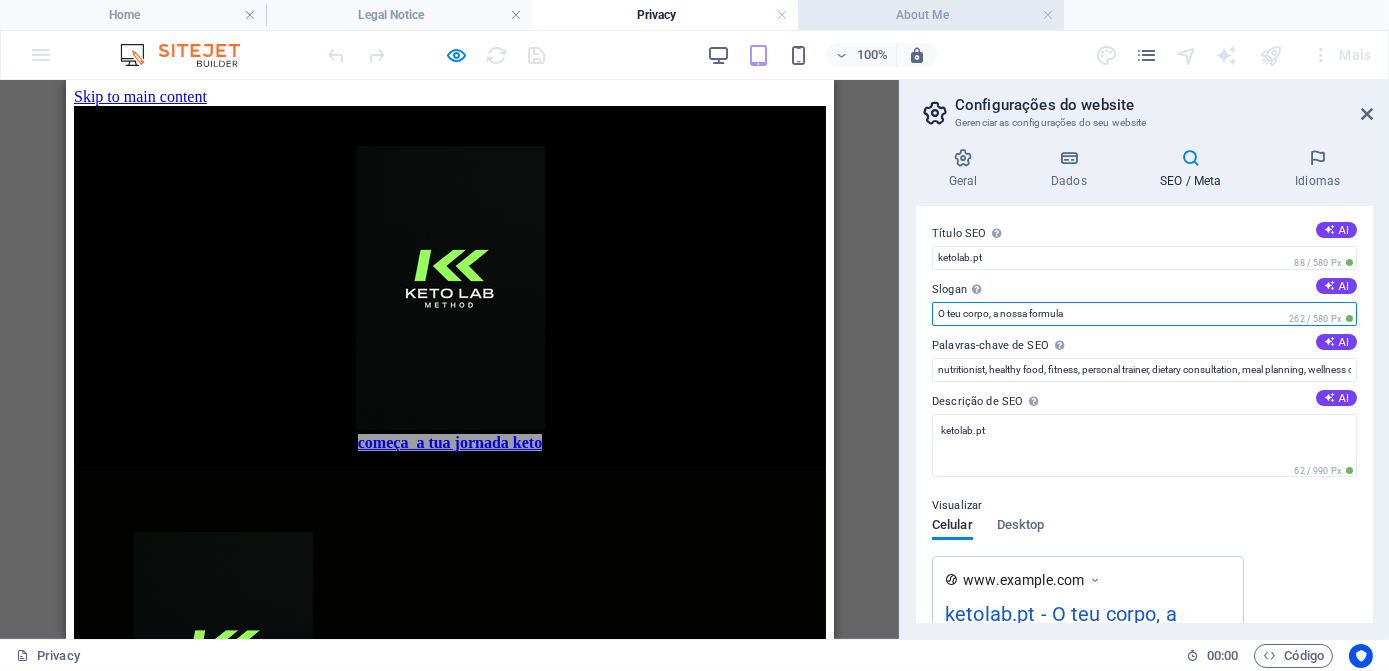 type on "O teu corpo, a nossa formula" 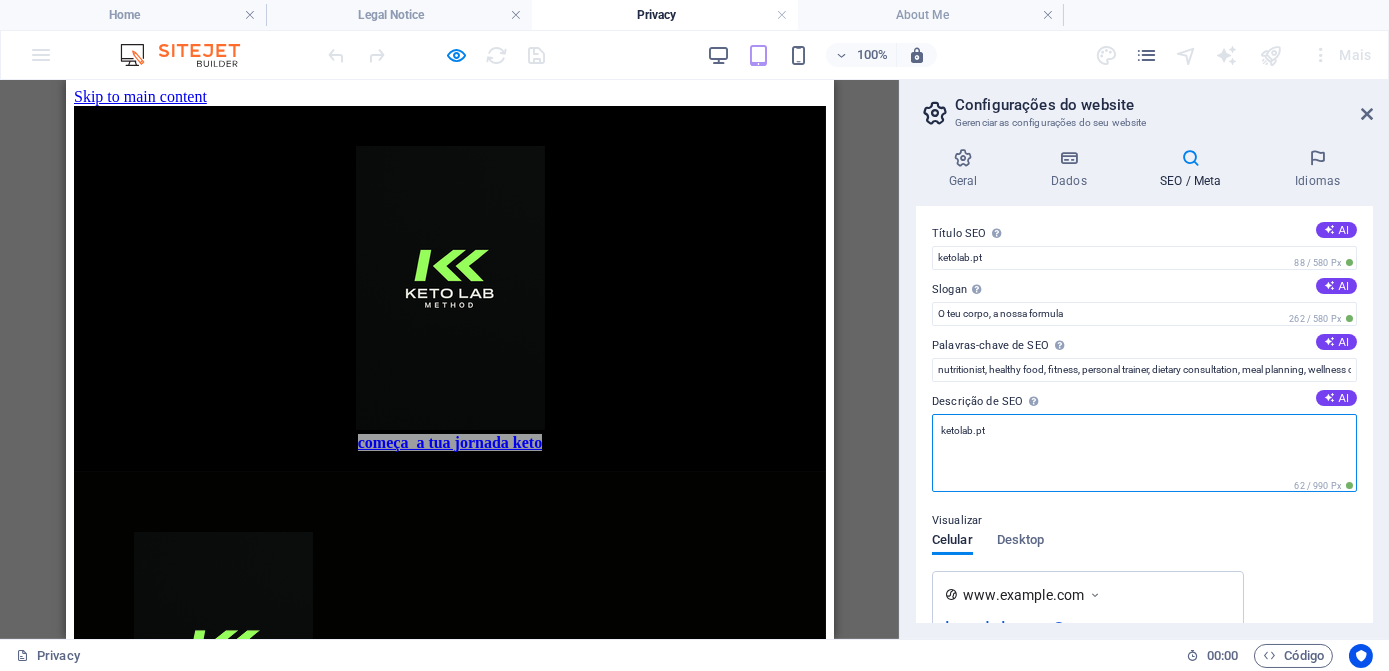 drag, startPoint x: 1029, startPoint y: 445, endPoint x: 939, endPoint y: 435, distance: 90.55385 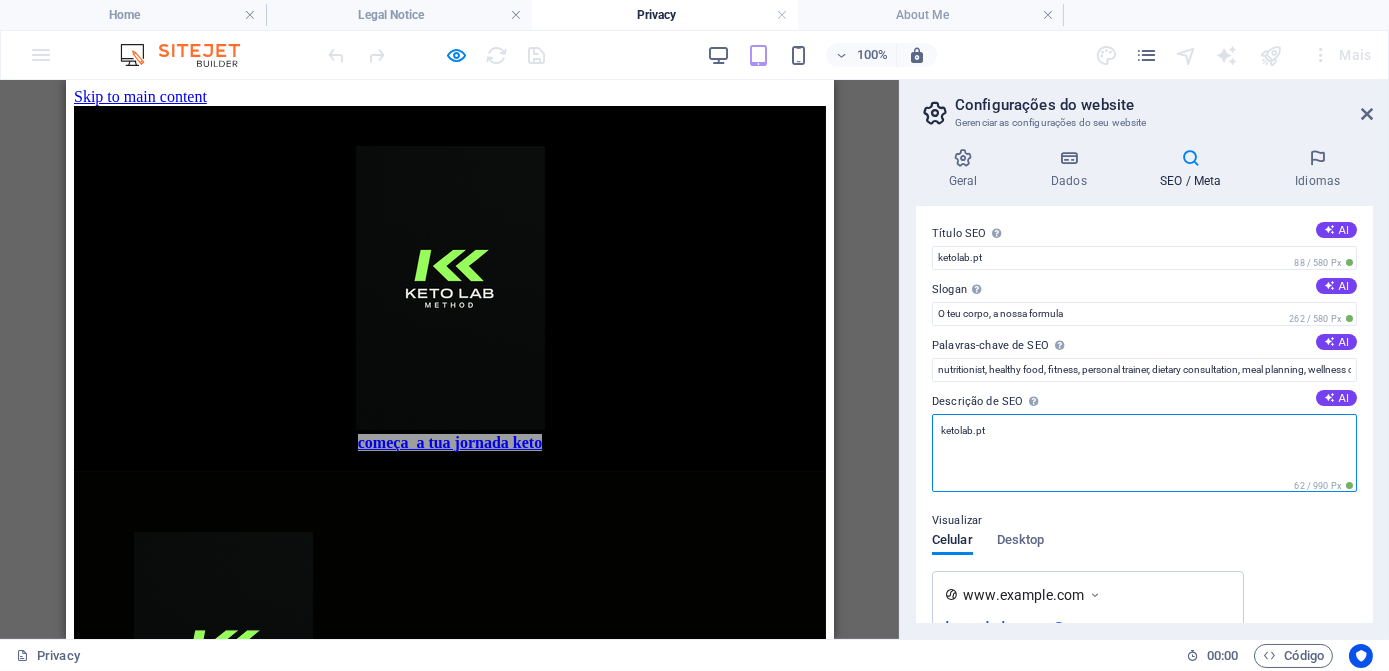 paste on "Descobre o método Keto Lab e transforma o teu corpo com um plano cetogénico fácil de seguir. Perde gordura, aumenta a energia e sente-te melhor todos os dias. Junta-te a centenas de pessoas que já mudaram de vida!" 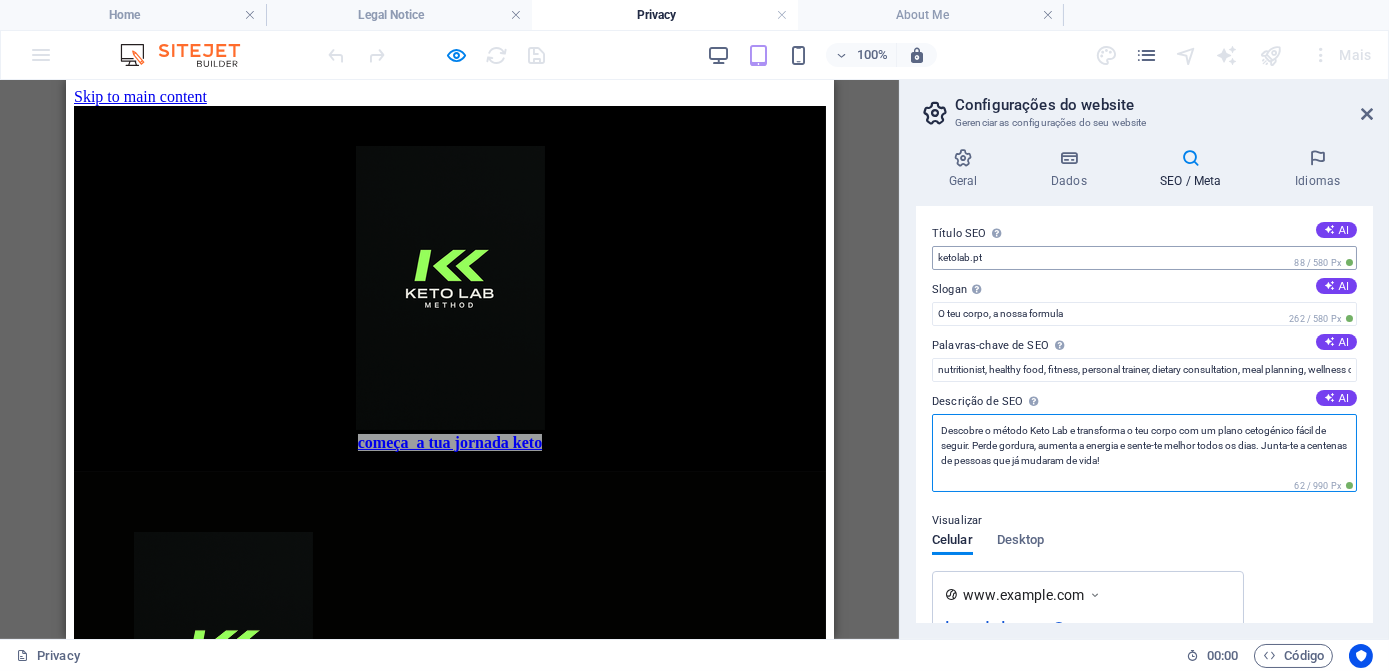 type on "Descobre o método Keto Lab e transforma o teu corpo com um plano cetogénico fácil de seguir. Perde gordura, aumenta a energia e sente-te melhor todos os dias. Junta-te a centenas de pessoas que já mudaram de vida!" 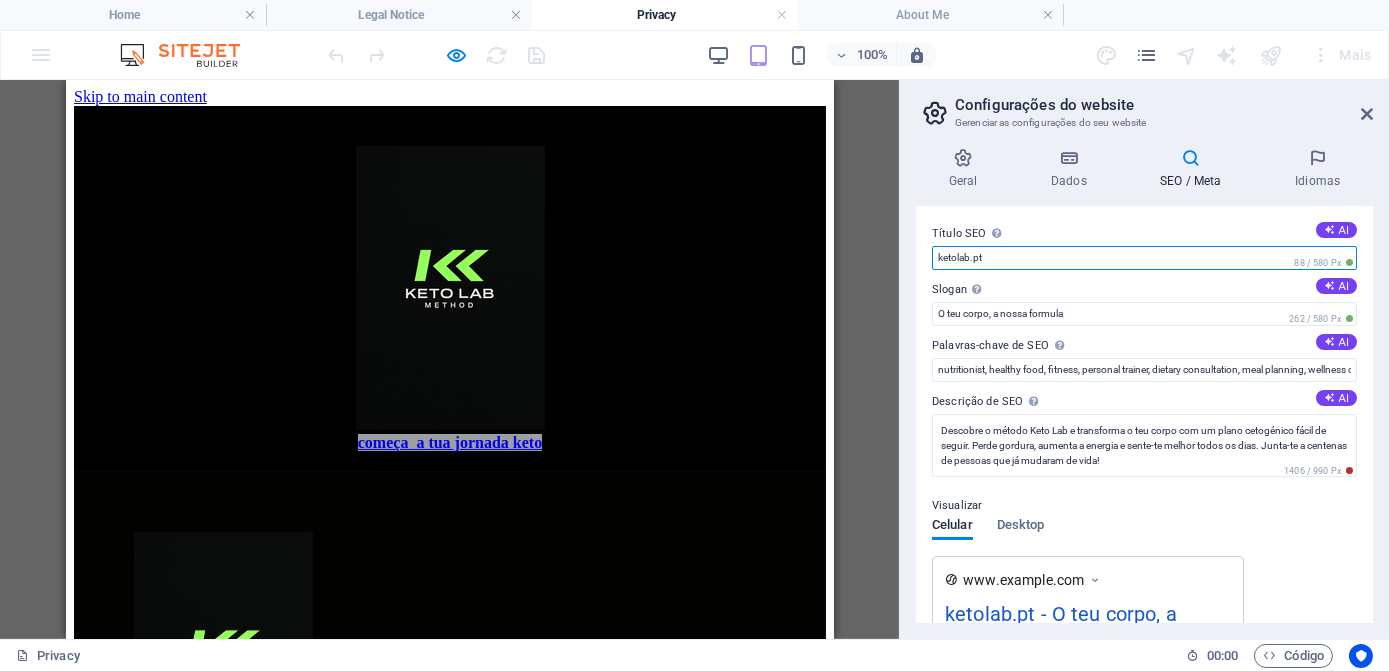 drag, startPoint x: 1024, startPoint y: 256, endPoint x: 920, endPoint y: 254, distance: 104.019226 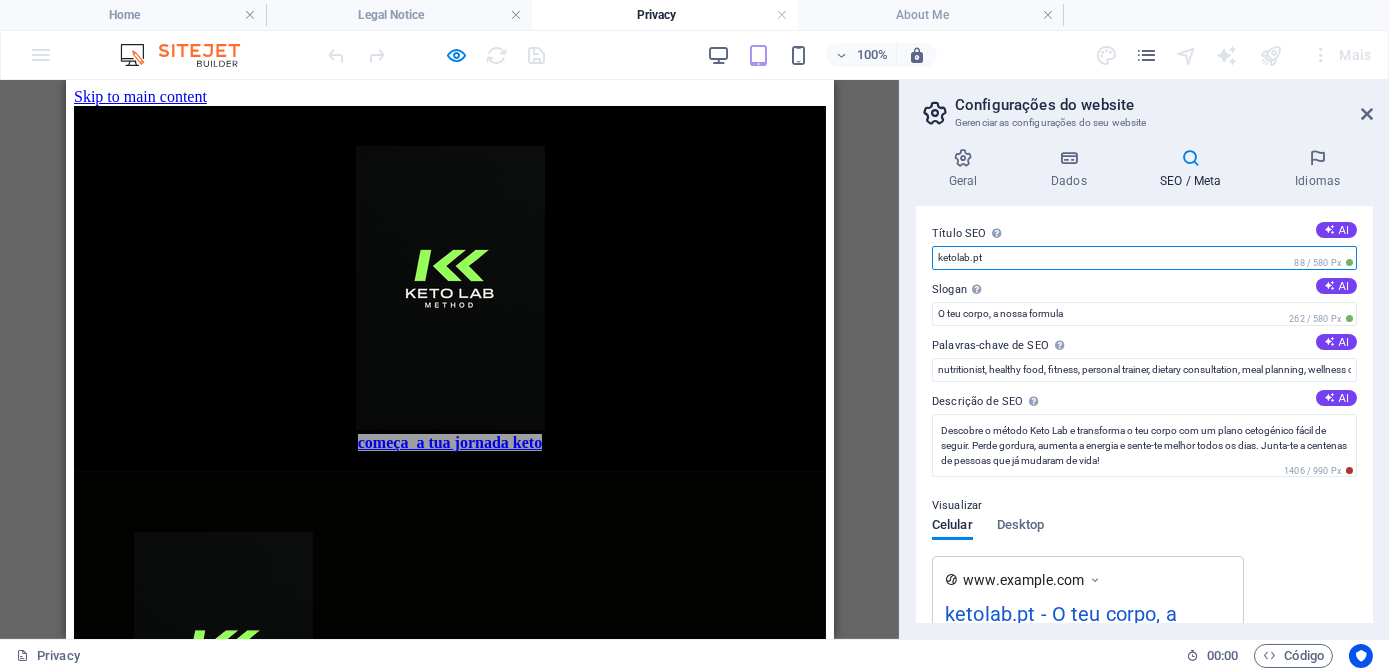 click on "Título SEO O título do seu website - torne-o algo que se destaque nos resultados nos mecanismos de busca. AI ketolab.pt 88 / 580 Px Slogan O slogan do seu website. AI O teu corpo, a nossa formula 262 / 580 Px Palavras-chave de SEO Lista separada por vírgulas de palavras-chave que representam seu website. AI nutritionist, healthy food, fitness, personal trainer, dietary consultation, meal planning, wellness coaching, dietitian, dietician, recipes, food blog, health and fitness , ketolab.pt, Berlin Descrição de SEO Descreva o conteúdo do seu website - isso é crucial para mecanismos de busca e SEO! AI Descobre o método Keto Lab e transforma o teu corpo com um plano cetogénico fácil de seguir. Perde gordura, aumenta a energia e sente-te melhor todos os dias. Junta-te a centenas de pessoas que já mudaram de vida! 1406 / 990 Px Visualizar Celular Desktop www.example.com ketolab.pt - O teu corpo, a nossa formula Configurações Noindex Responsivo Meta tags ID do Google Analytics Chave do Google Maps API" at bounding box center [1144, 414] 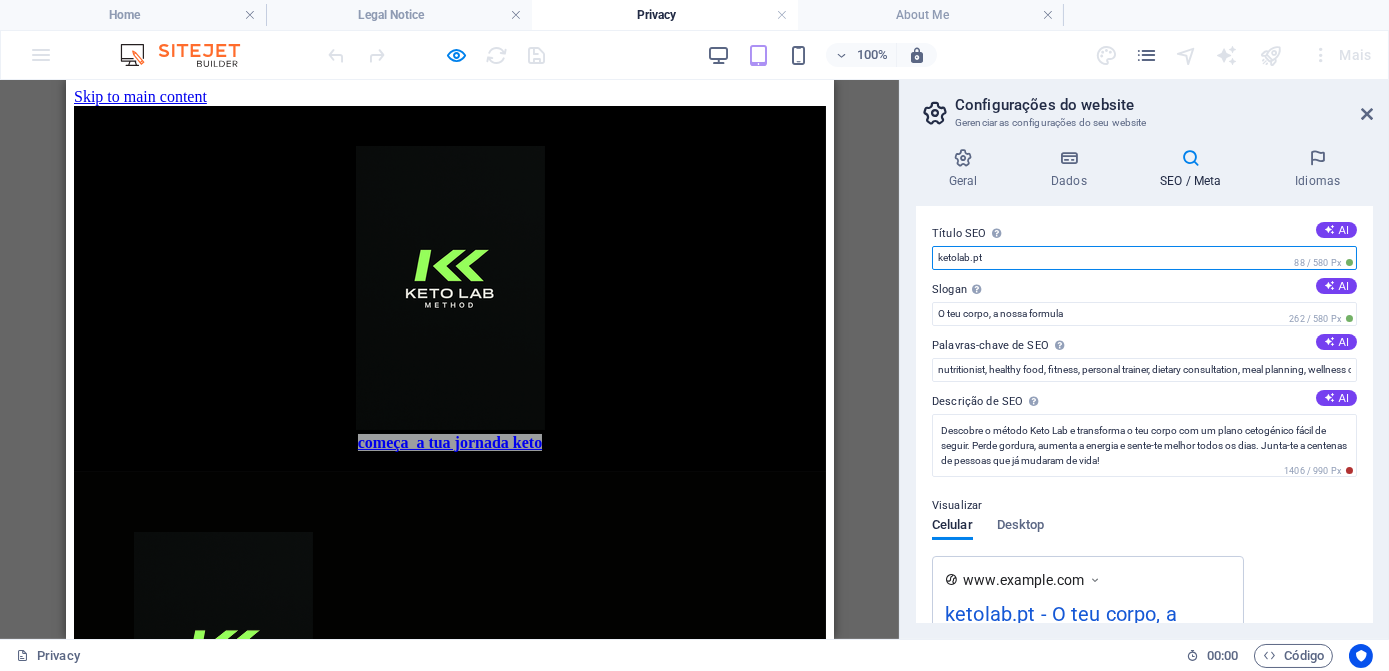 paste on "Keto Lab – Plano Cetogénico Simples para Emagrecer Rápido e Ganhar Energia" 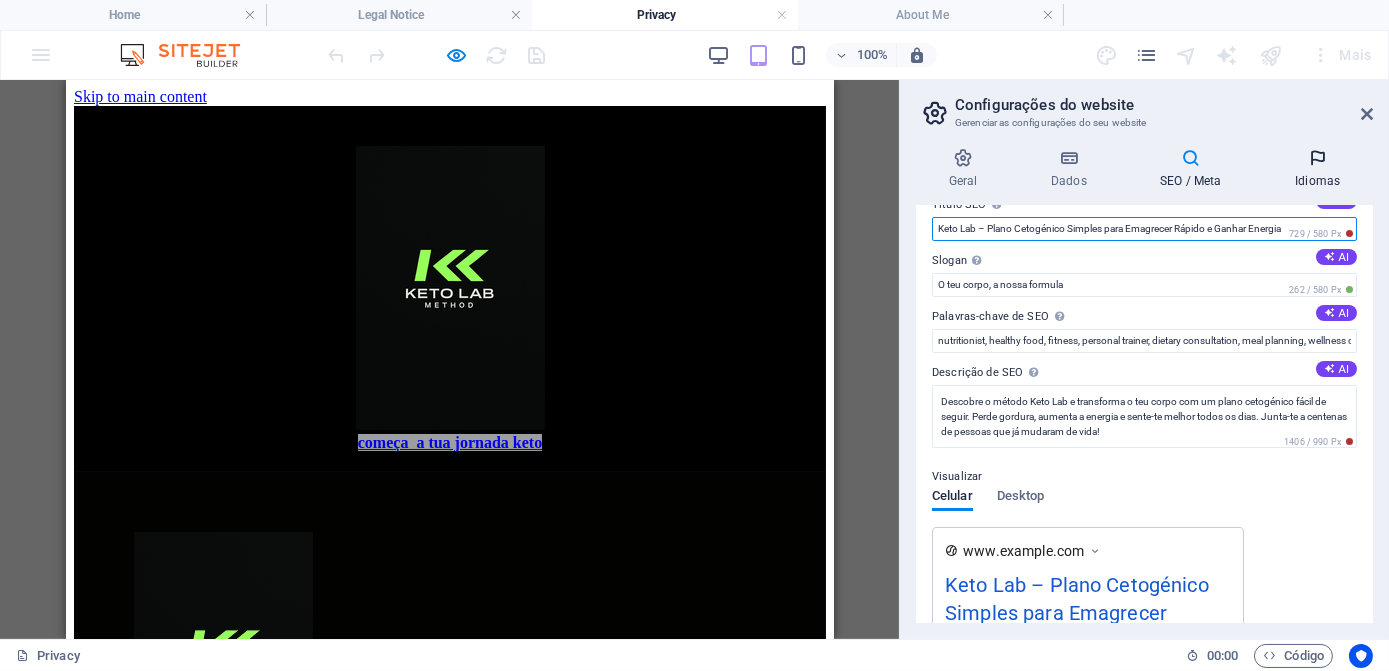 scroll, scrollTop: 0, scrollLeft: 0, axis: both 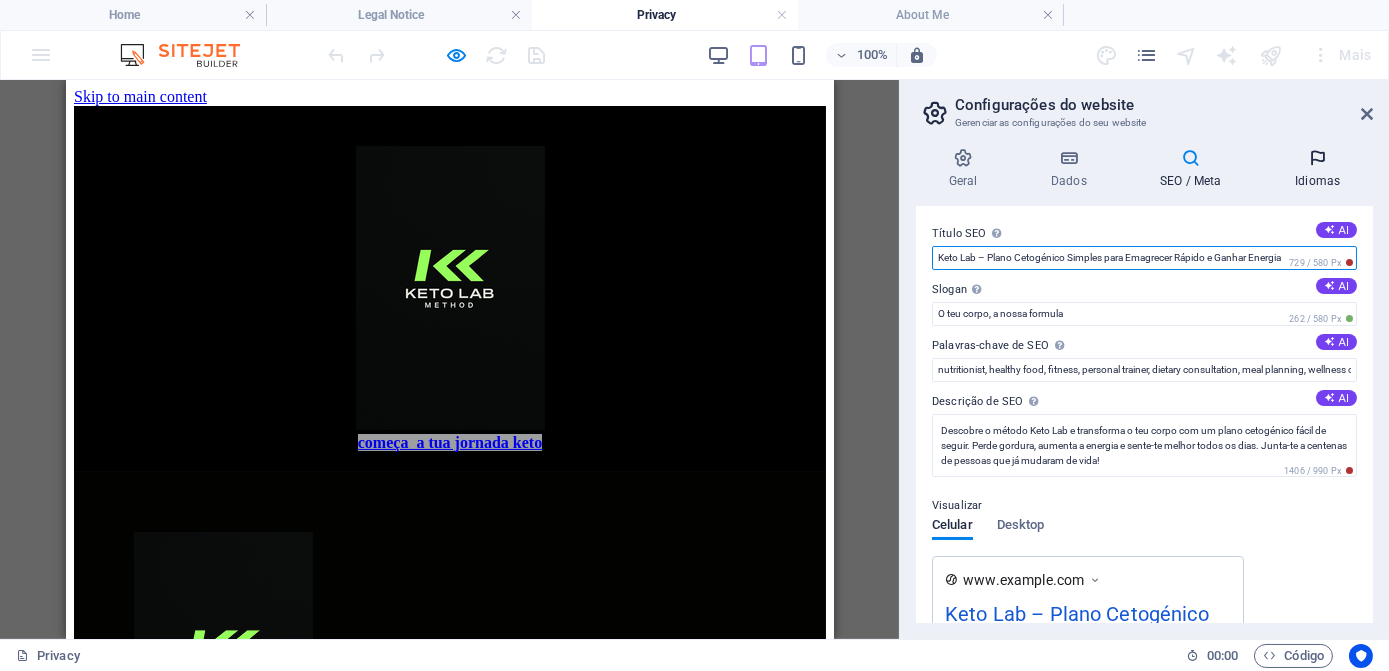 type on "Keto Lab – Plano Cetogénico Simples para Emagrecer Rápido e Ganhar Energia" 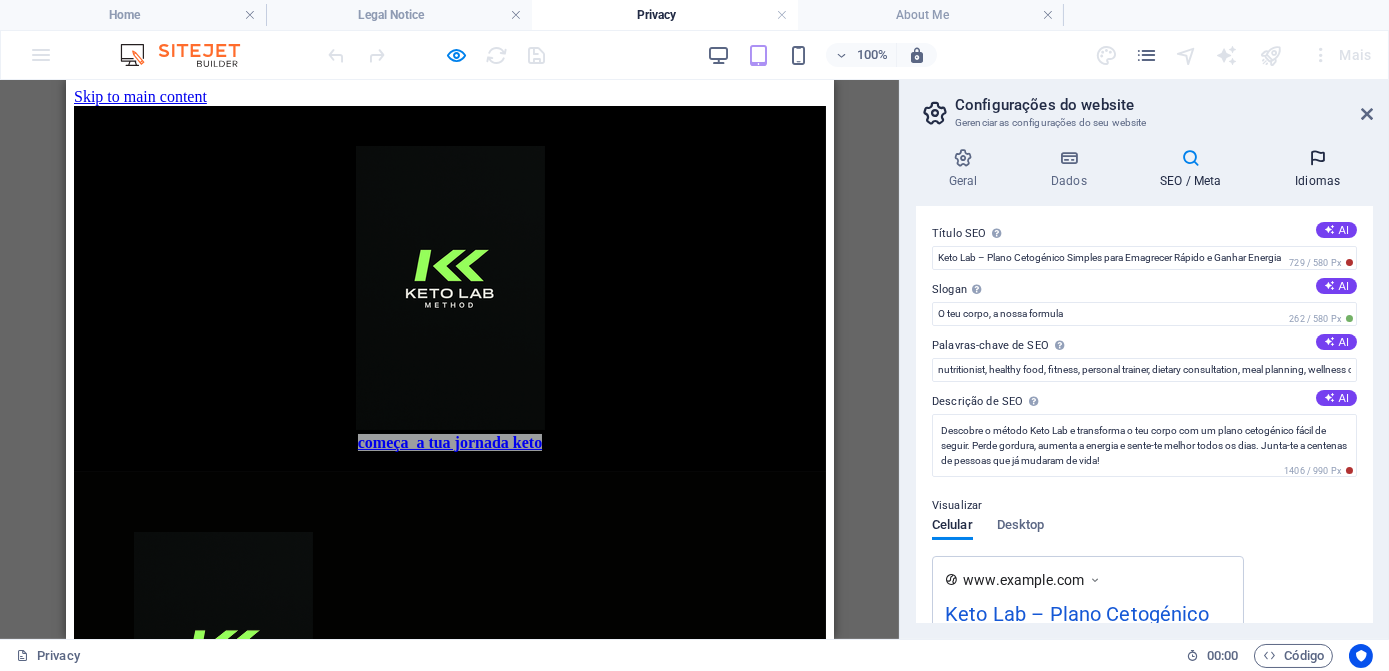 click at bounding box center (1317, 158) 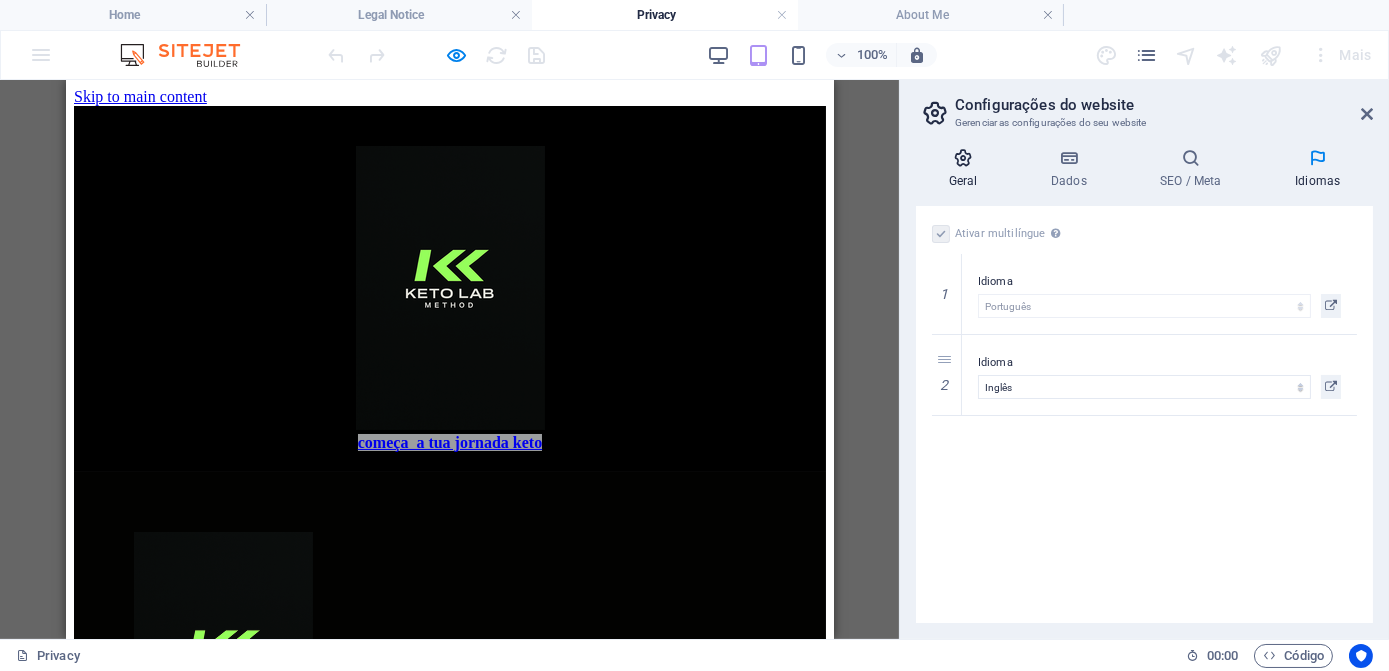 click on "Geral" at bounding box center (967, 169) 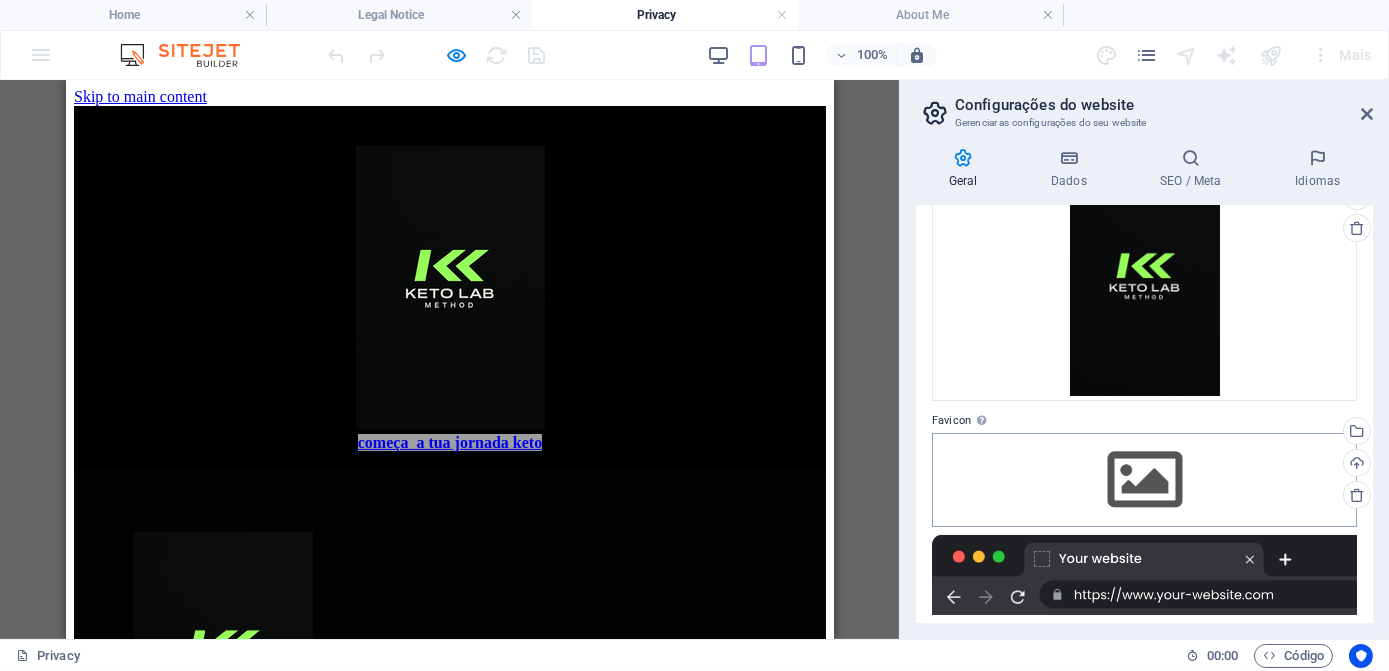 scroll, scrollTop: 181, scrollLeft: 0, axis: vertical 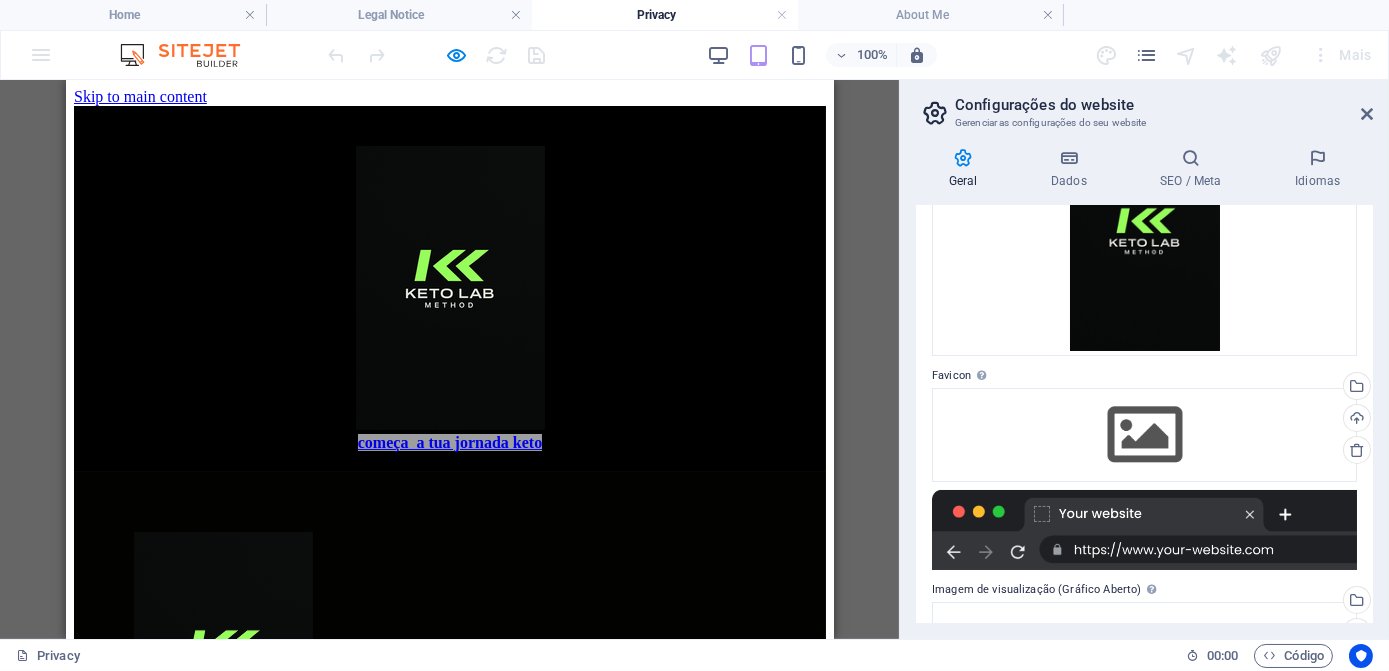 click at bounding box center [1144, 530] 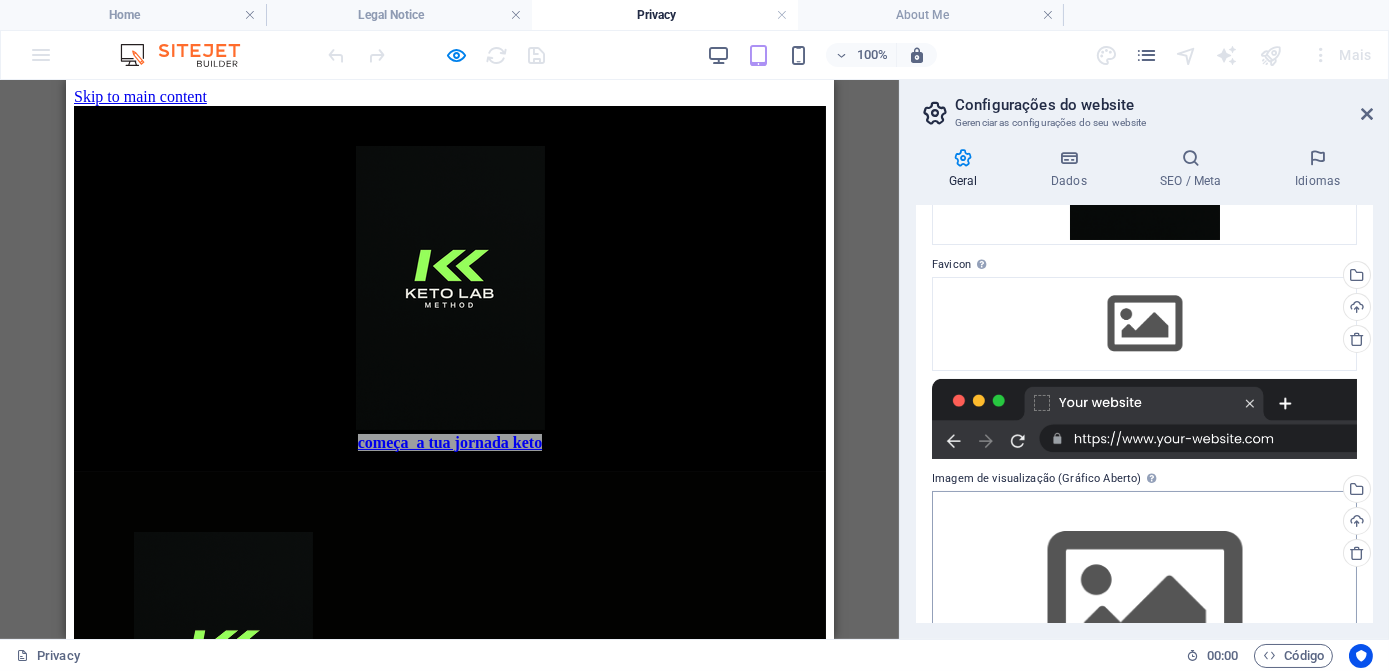 scroll, scrollTop: 405, scrollLeft: 0, axis: vertical 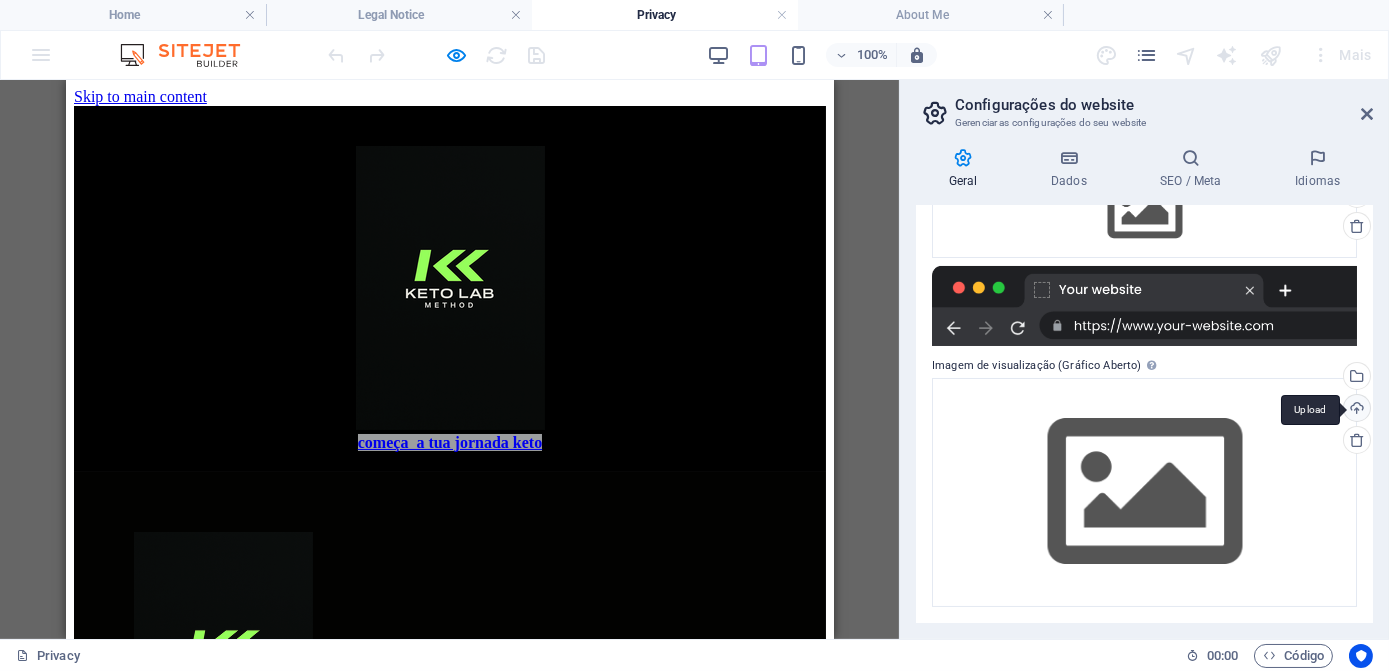 click on "Upload" at bounding box center (1355, 410) 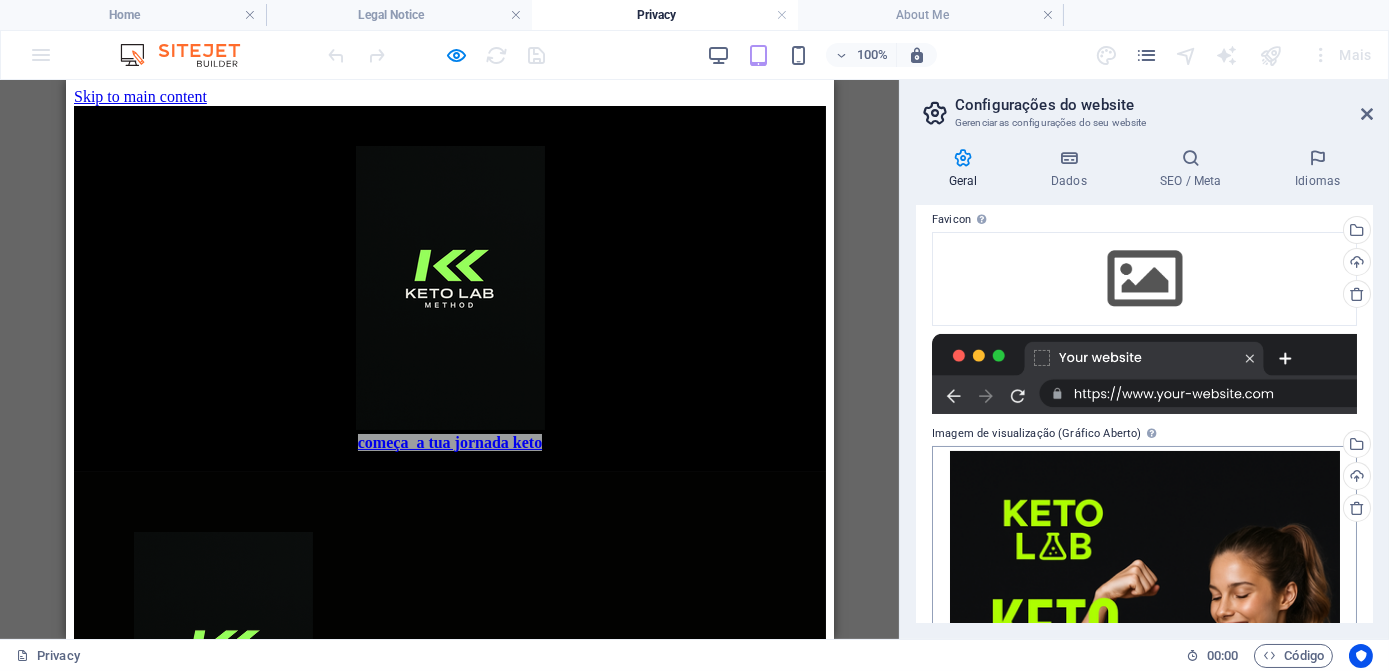 scroll, scrollTop: 314, scrollLeft: 0, axis: vertical 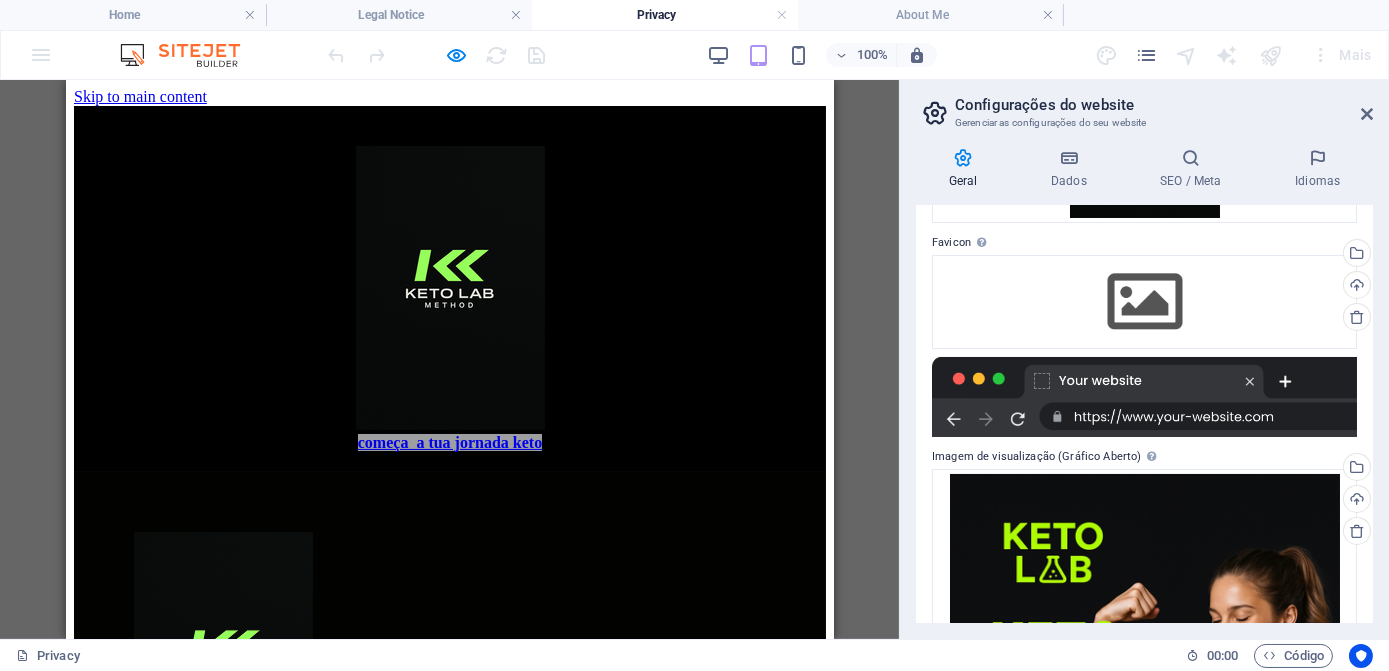 click at bounding box center [1144, 397] 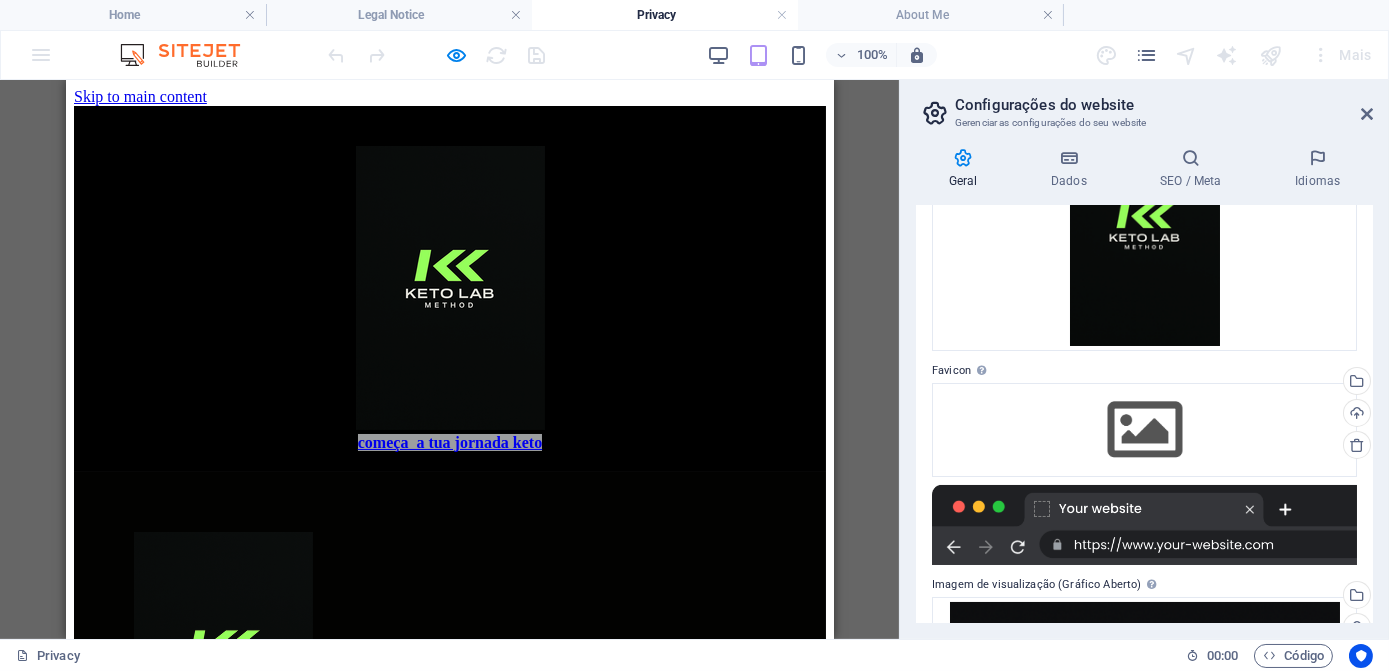scroll, scrollTop: 132, scrollLeft: 0, axis: vertical 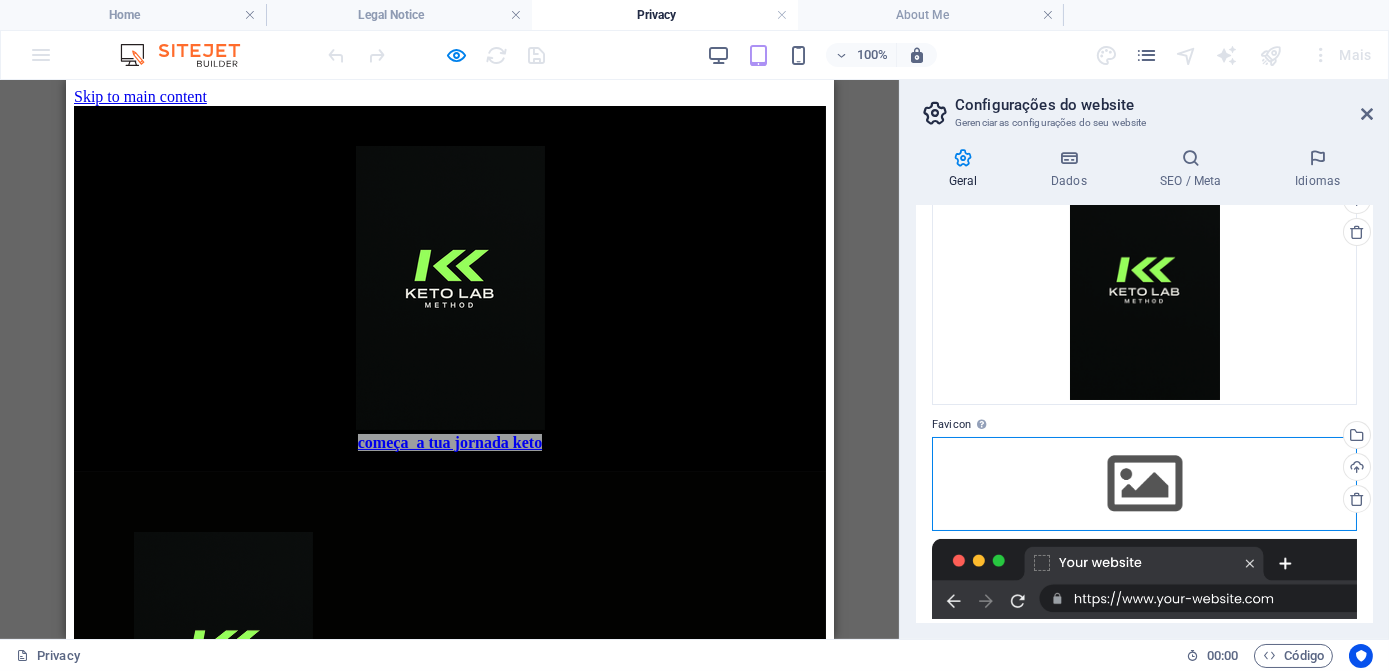 click on "Arraste os arquivos aqui, clique para escolher os arquivos ou selecione os arquivos em Arquivos ou em nossa galeria de fotos e vídeos gratuitos" at bounding box center [1144, 484] 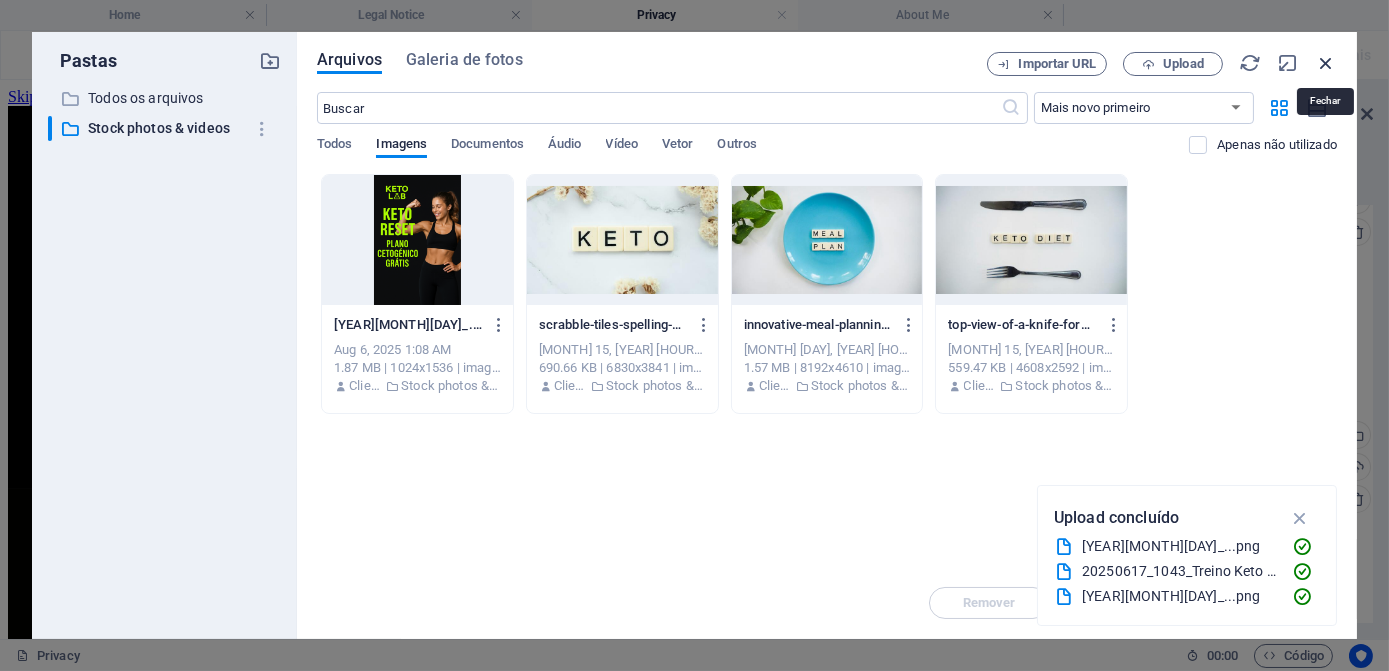 click at bounding box center (1326, 63) 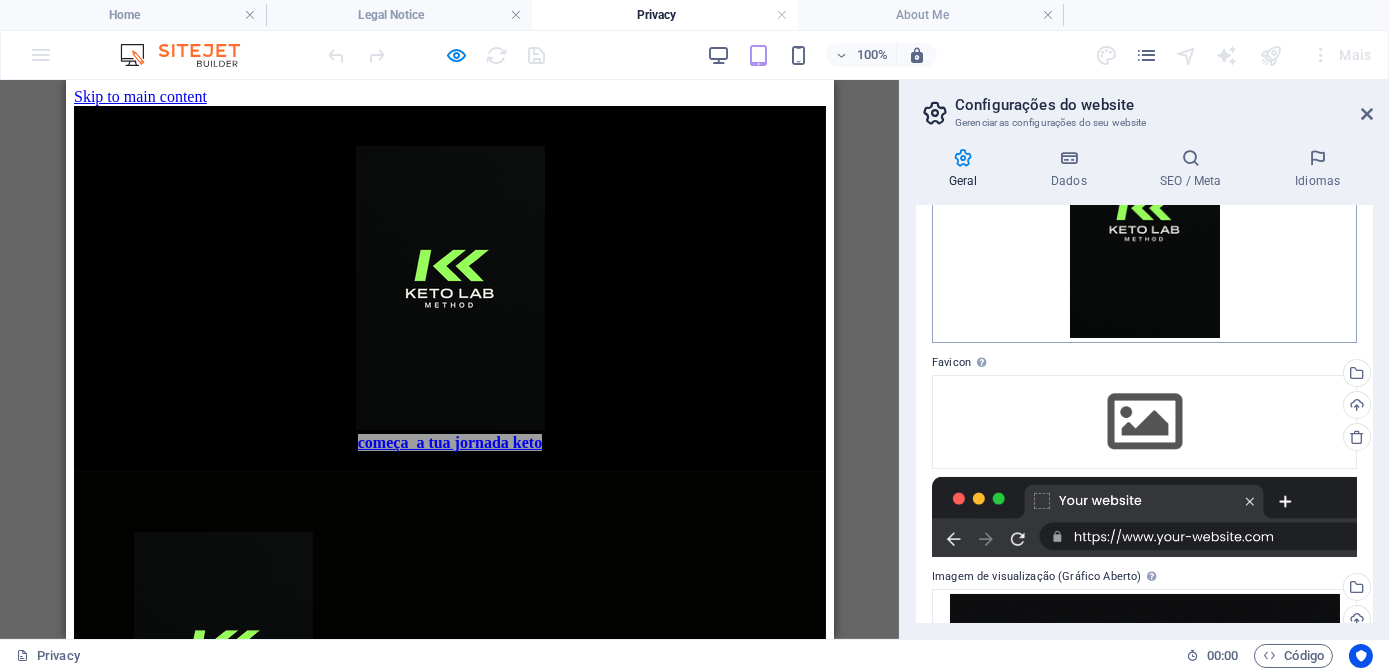 scroll, scrollTop: 132, scrollLeft: 0, axis: vertical 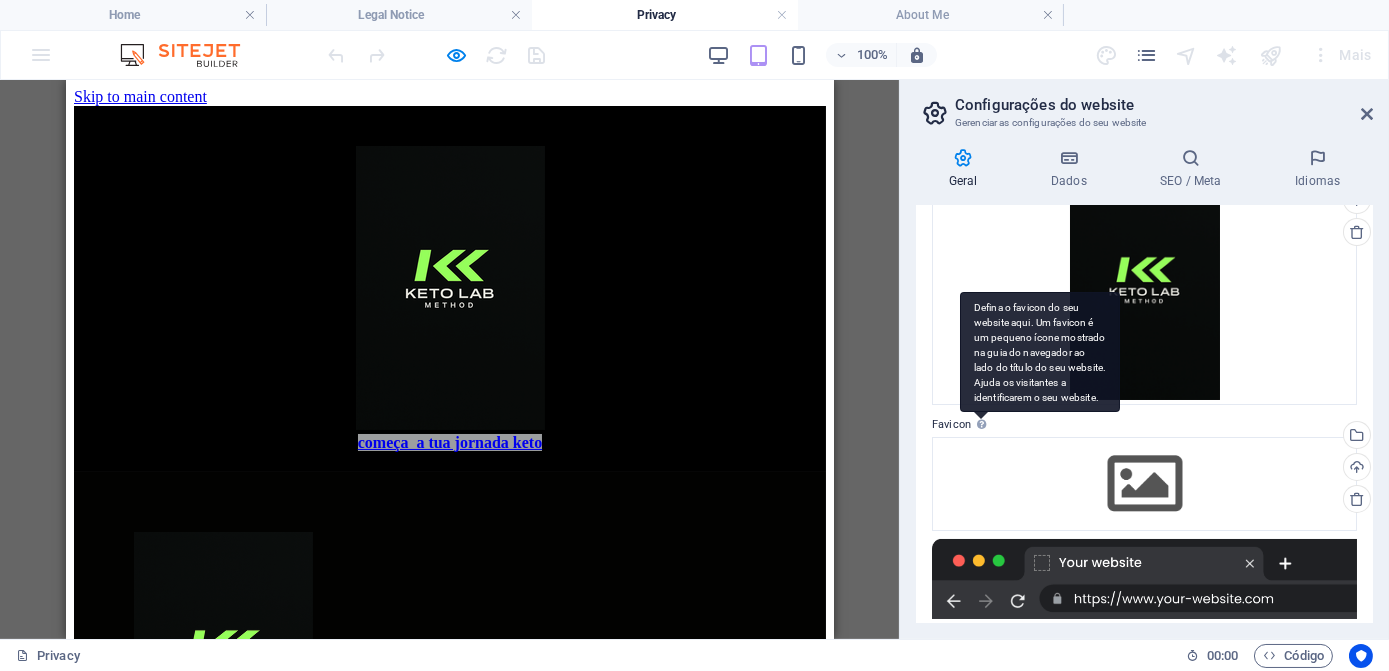 click on "Defina o favicon do seu website aqui. Um favicon é um pequeno ícone mostrado na guia do navegador ao lado do título do seu website. Ajuda os visitantes a identificarem o seu website." at bounding box center [1040, 352] 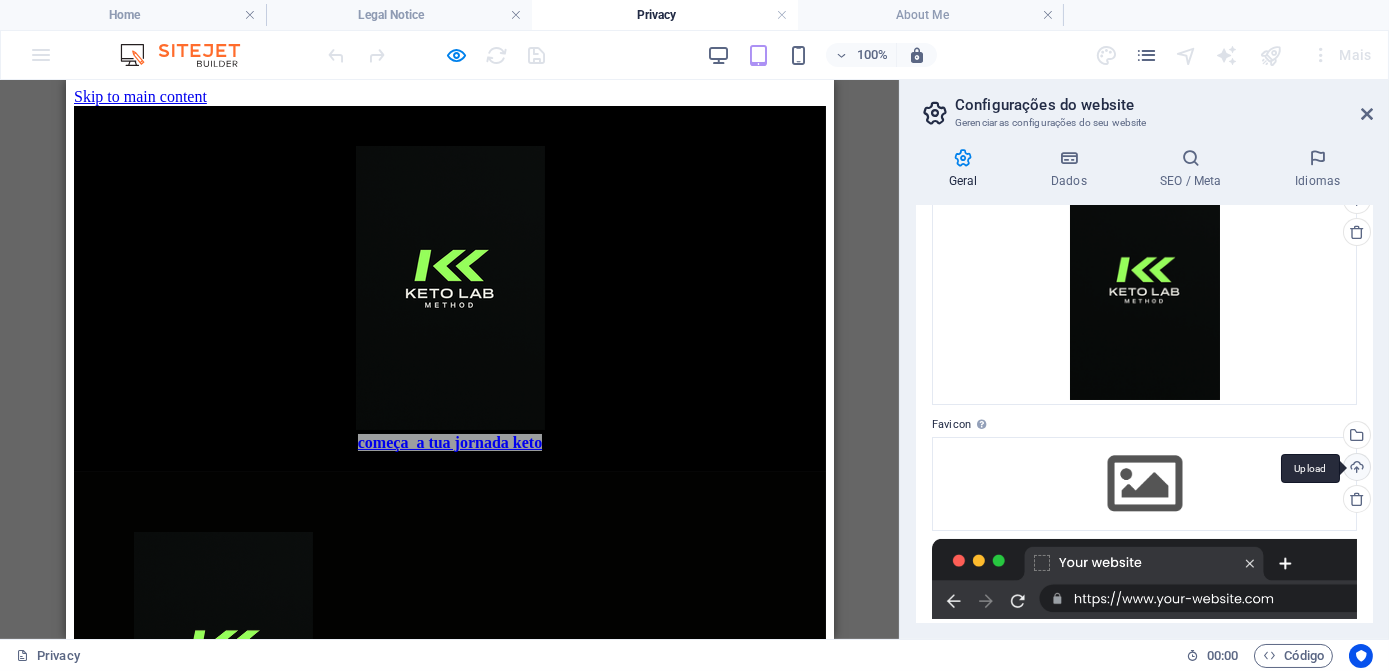 click on "Upload" at bounding box center [1355, 469] 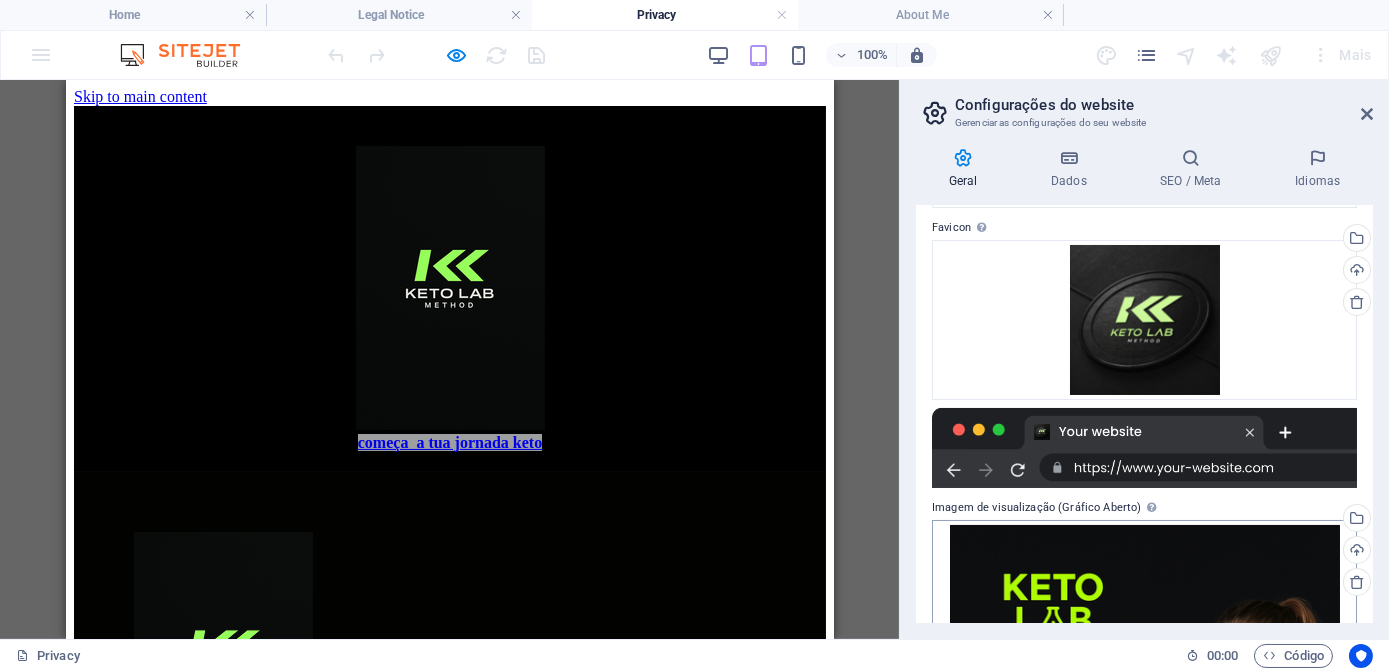 scroll, scrollTop: 405, scrollLeft: 0, axis: vertical 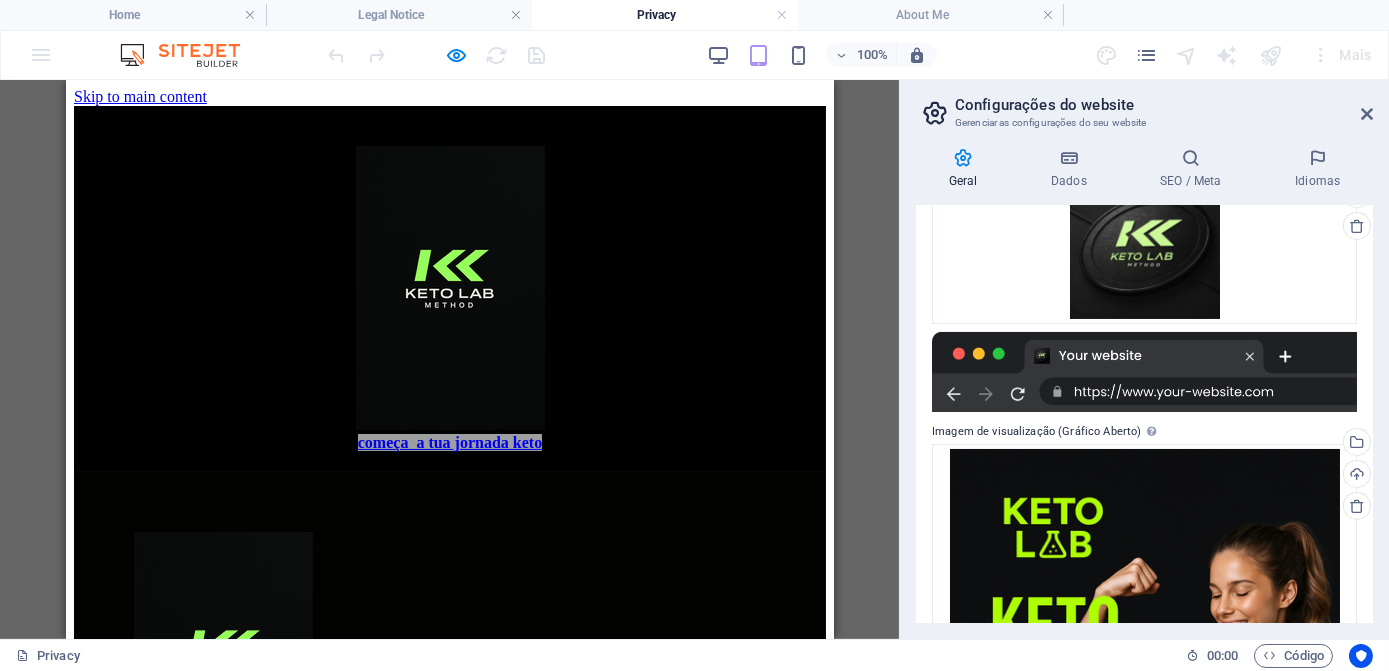 click at bounding box center (1144, 372) 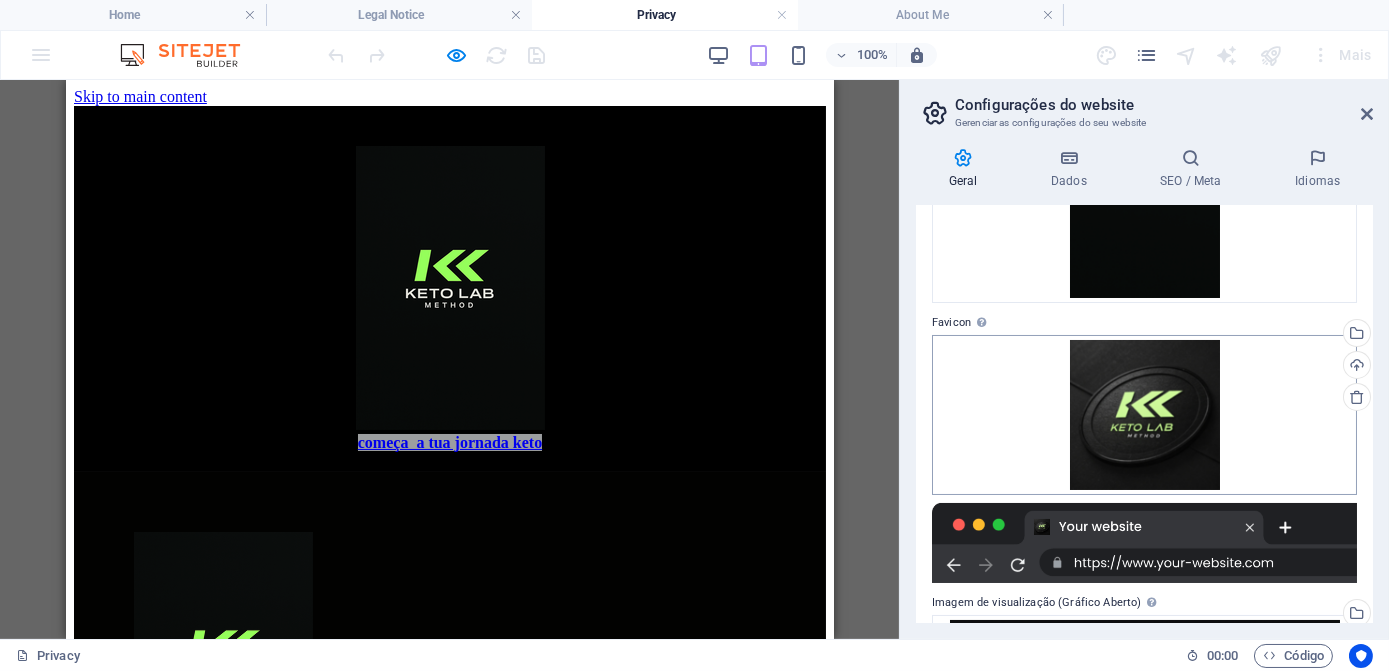scroll, scrollTop: 223, scrollLeft: 0, axis: vertical 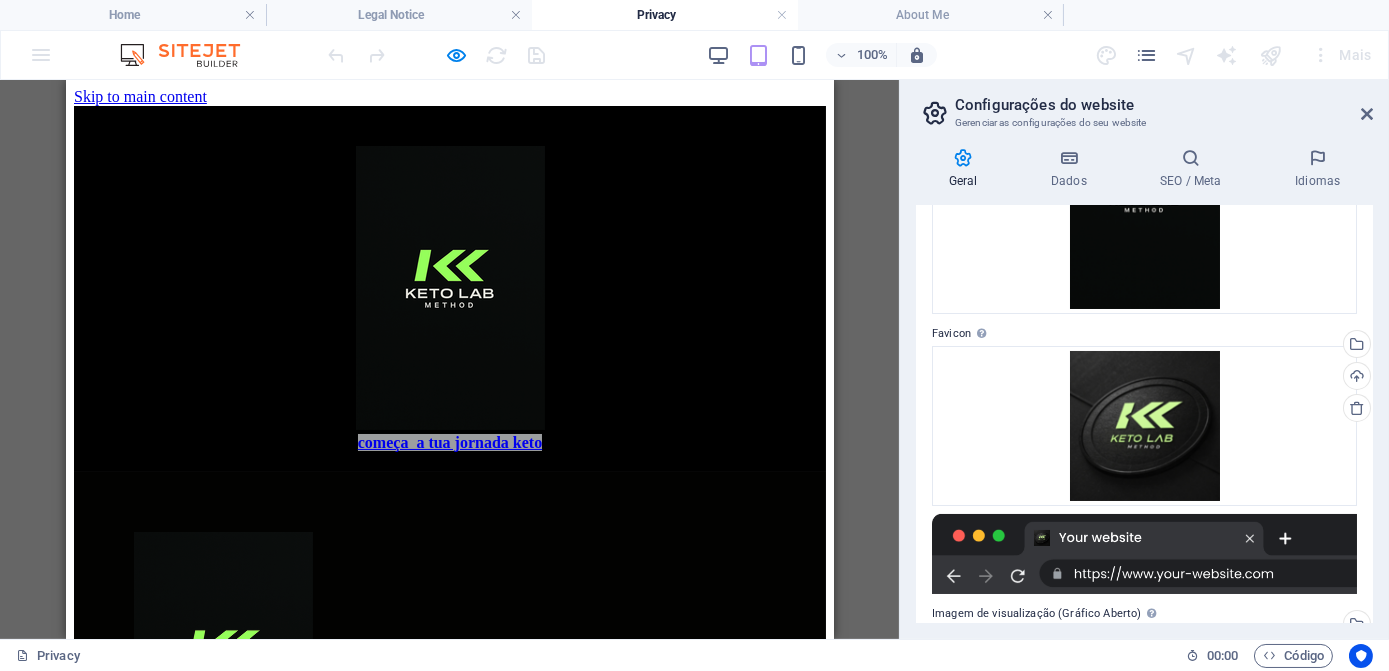 drag, startPoint x: 1304, startPoint y: 544, endPoint x: 872, endPoint y: 574, distance: 433.0404 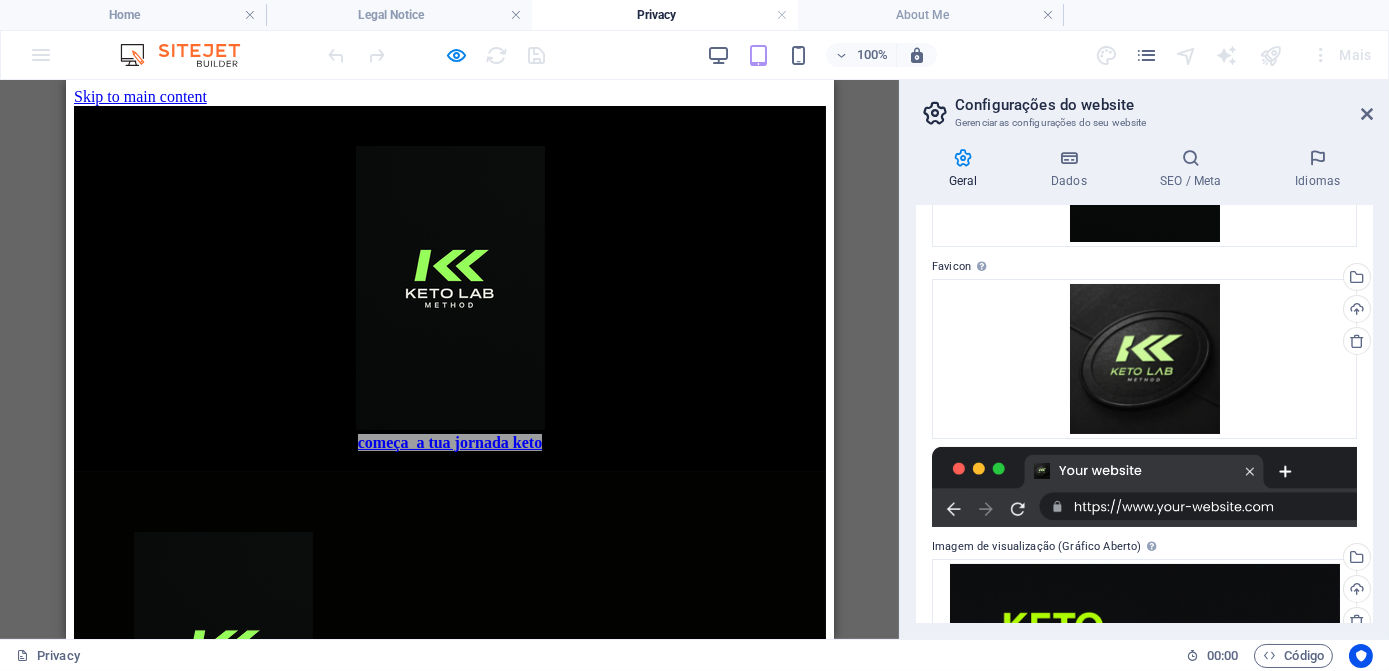 scroll, scrollTop: 314, scrollLeft: 0, axis: vertical 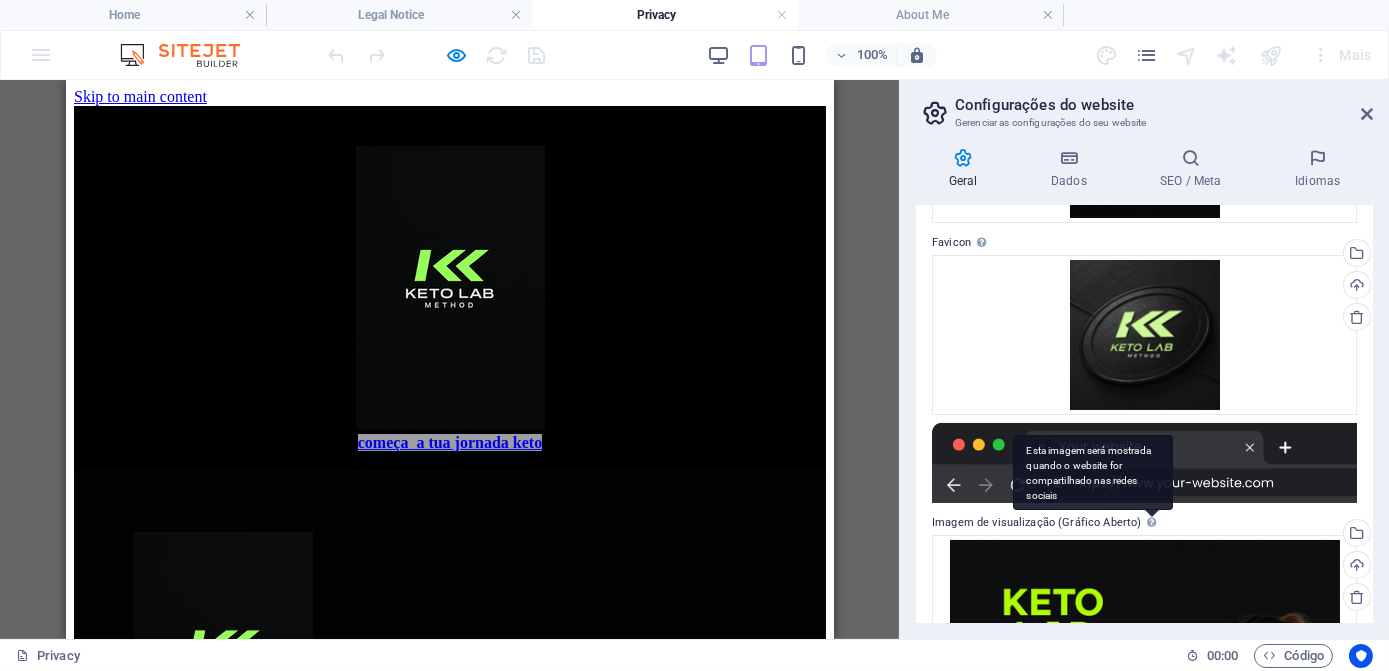 click on "Esta imagem será mostrada quando o website for compartilhado nas redes sociais" at bounding box center (1093, 472) 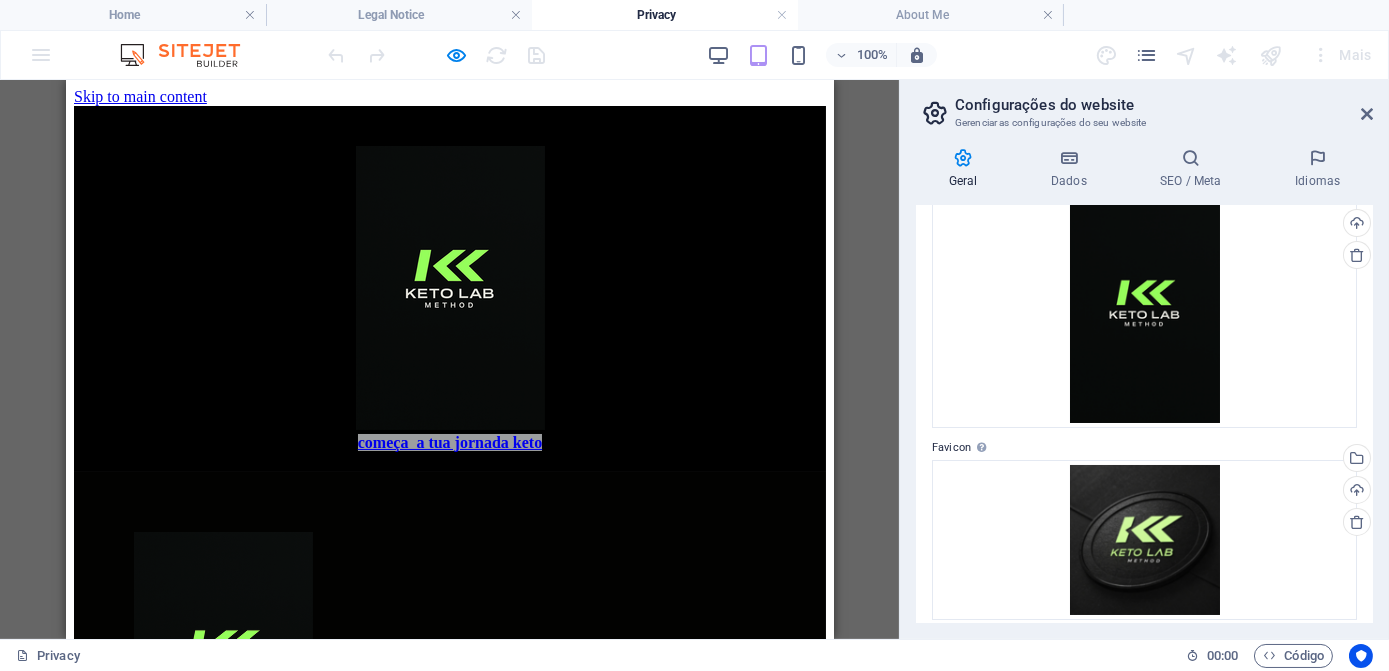 scroll, scrollTop: 0, scrollLeft: 0, axis: both 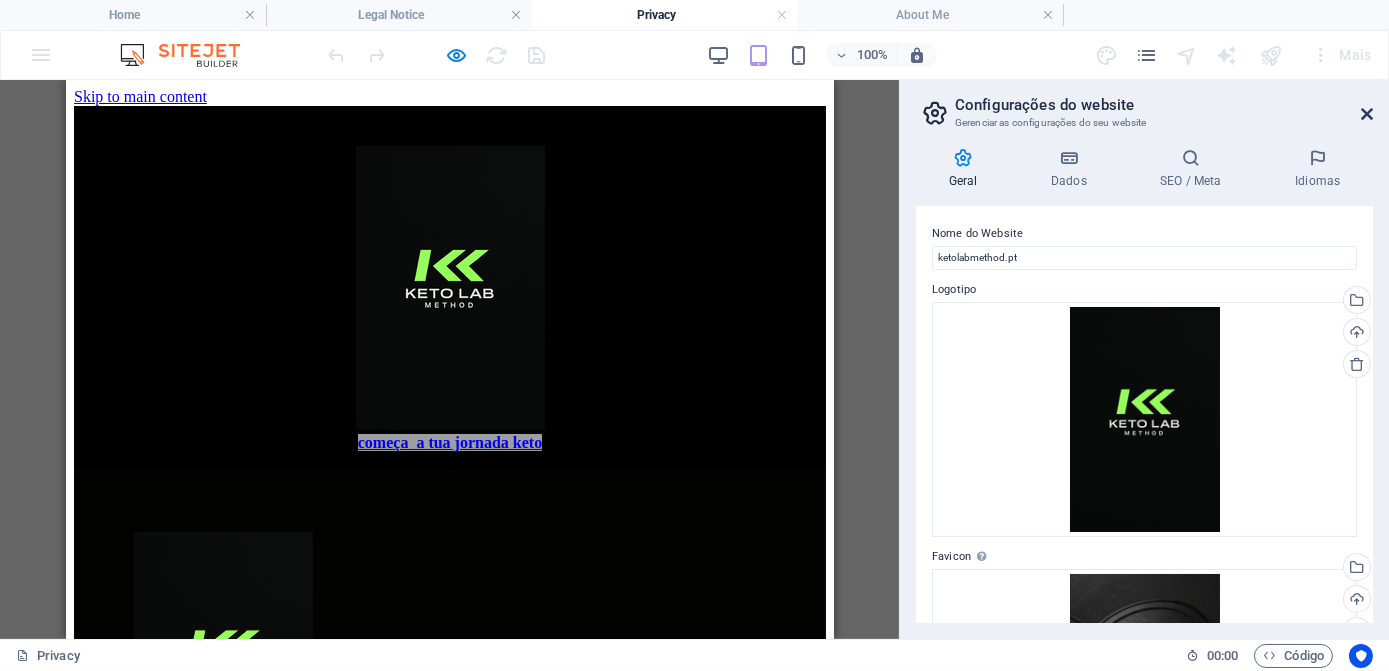 click at bounding box center (1367, 114) 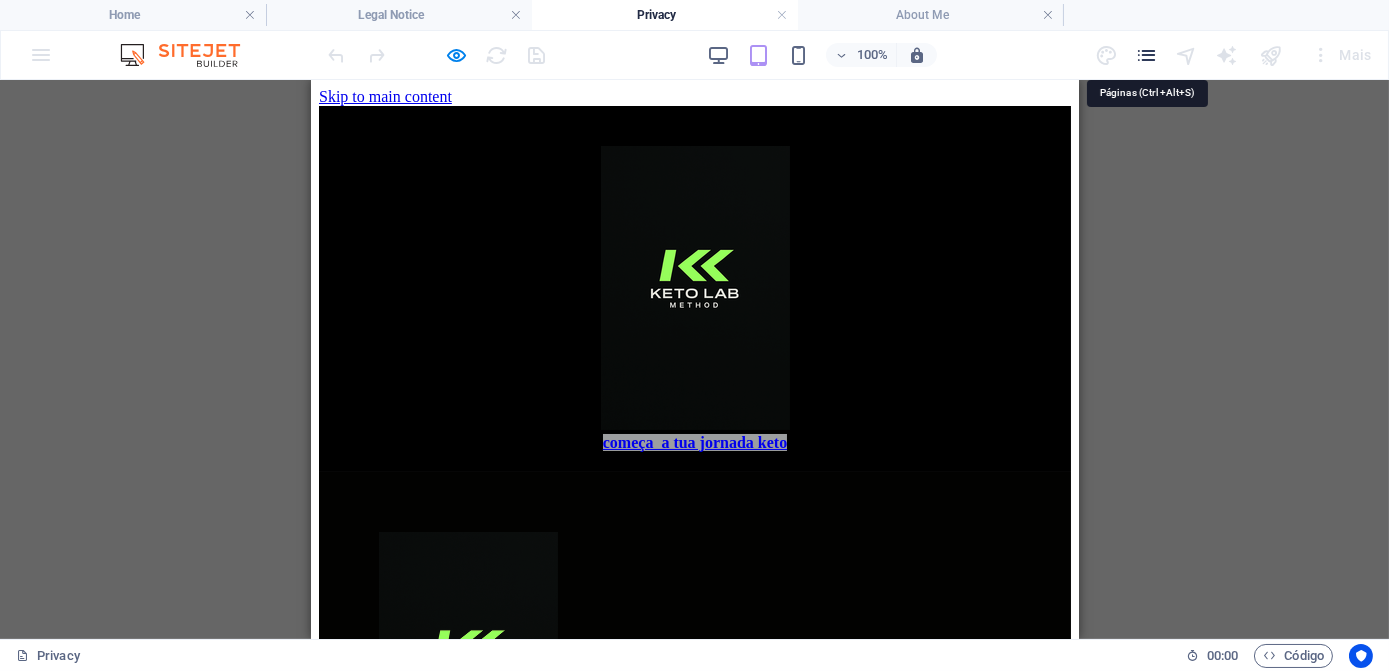click at bounding box center (1146, 55) 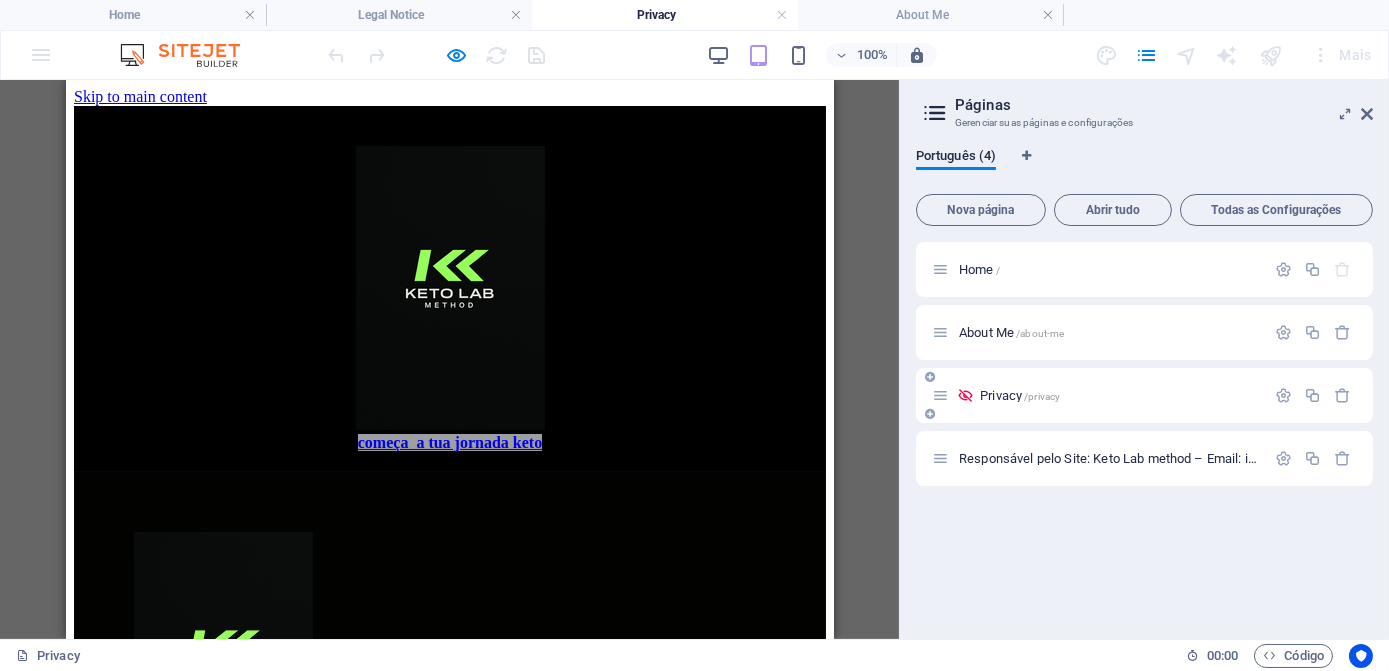 click on "Privacy /privacy" at bounding box center (1119, 395) 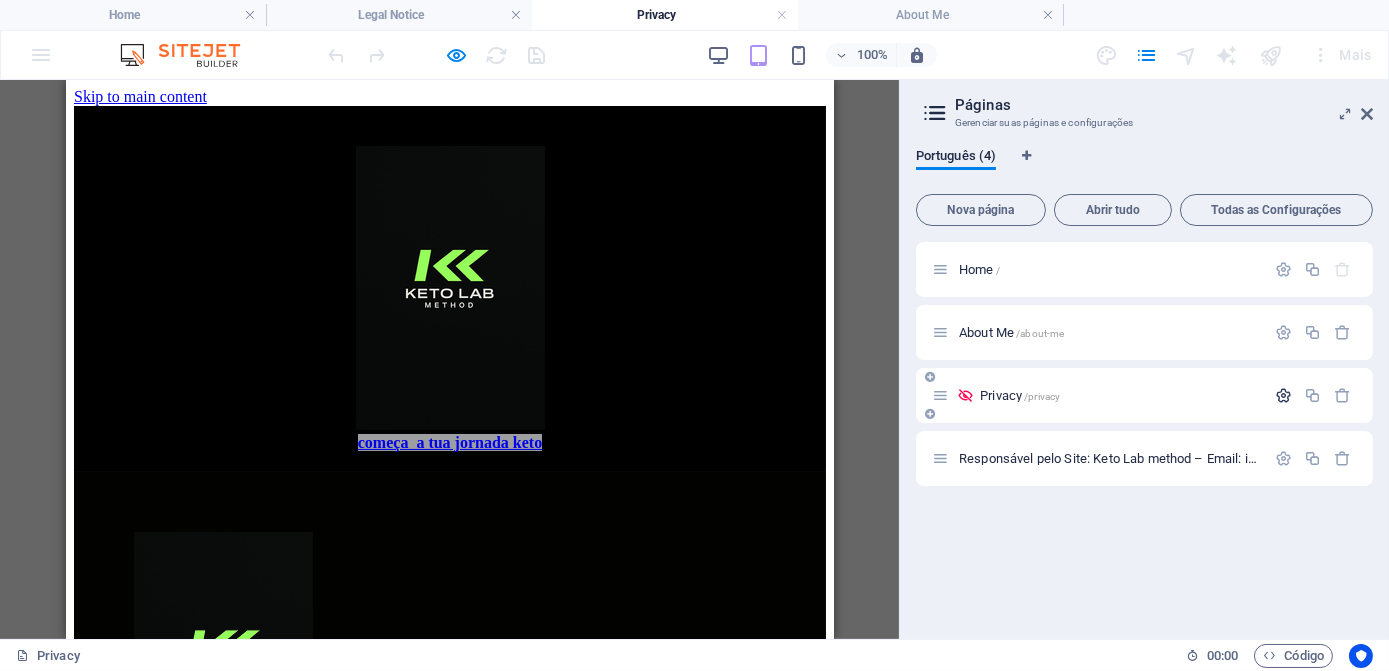 click at bounding box center (1283, 395) 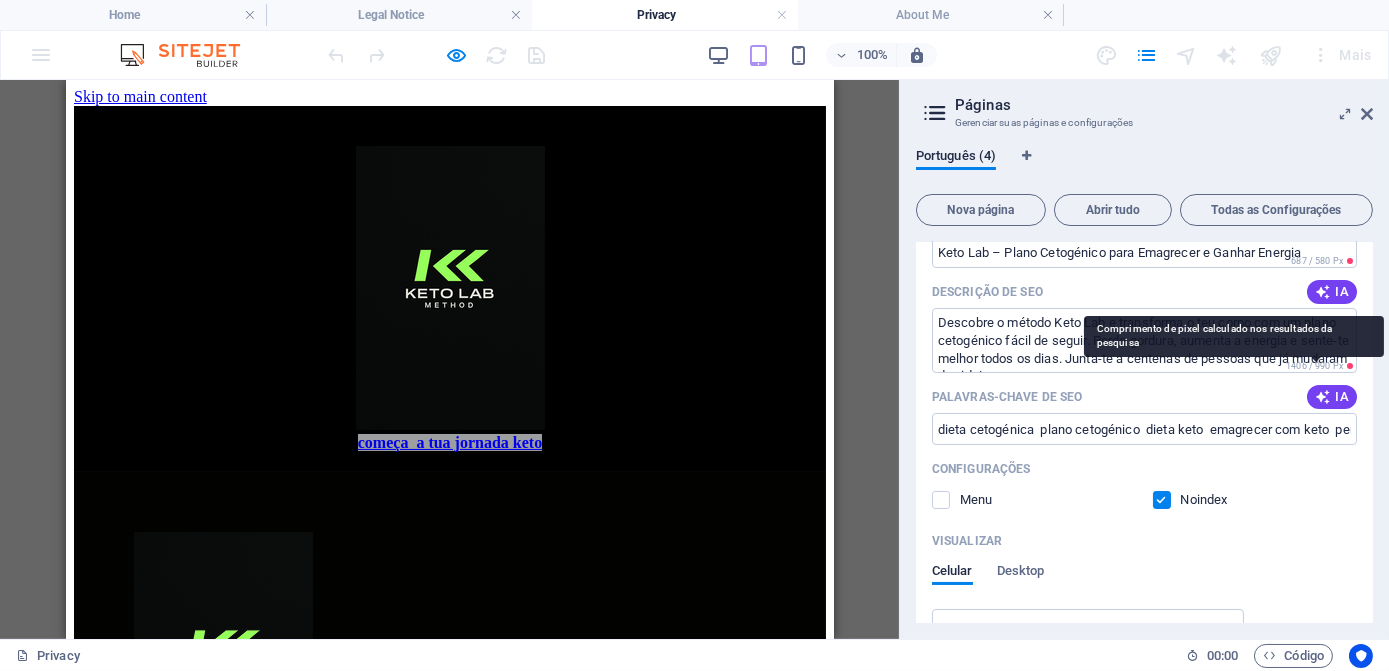 scroll, scrollTop: 181, scrollLeft: 0, axis: vertical 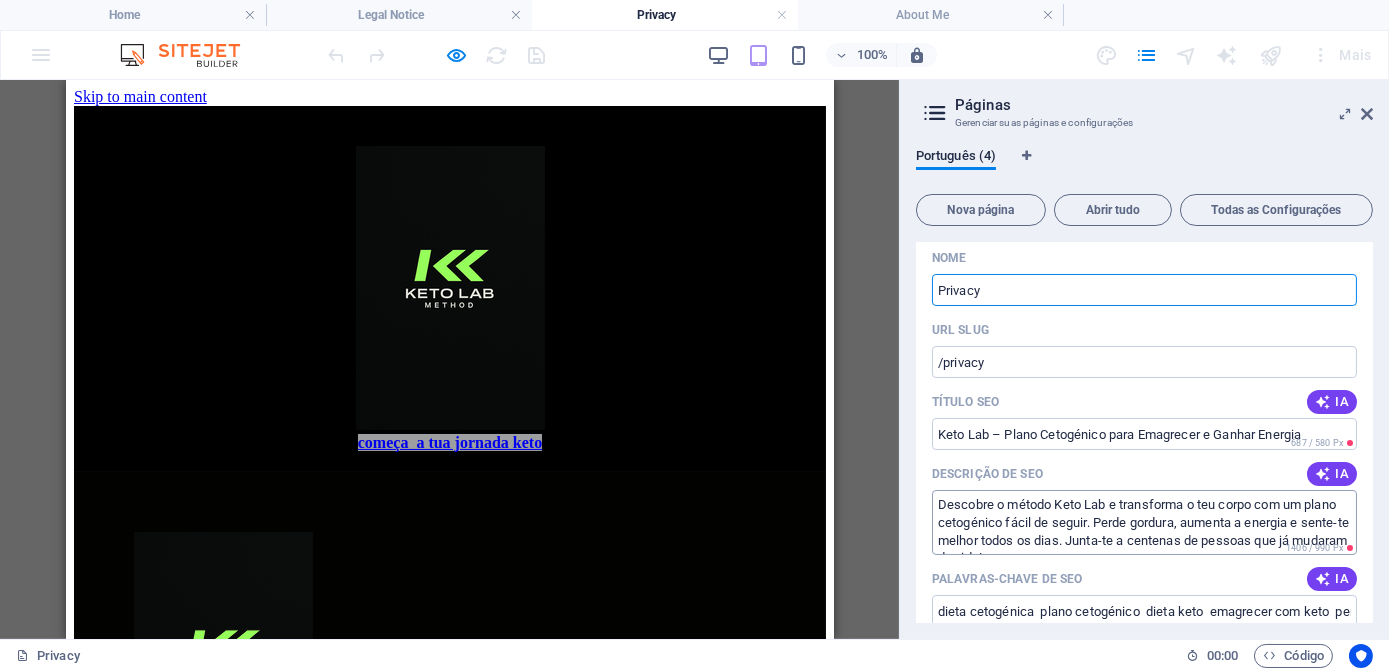click on "Descobre o método Keto Lab e transforma o teu corpo com um plano cetogénico fácil de seguir. Perde gordura, aumenta a energia e sente-te melhor todos os dias. Junta-te a centenas de pessoas que já mudaram de vida!" at bounding box center (1144, 522) 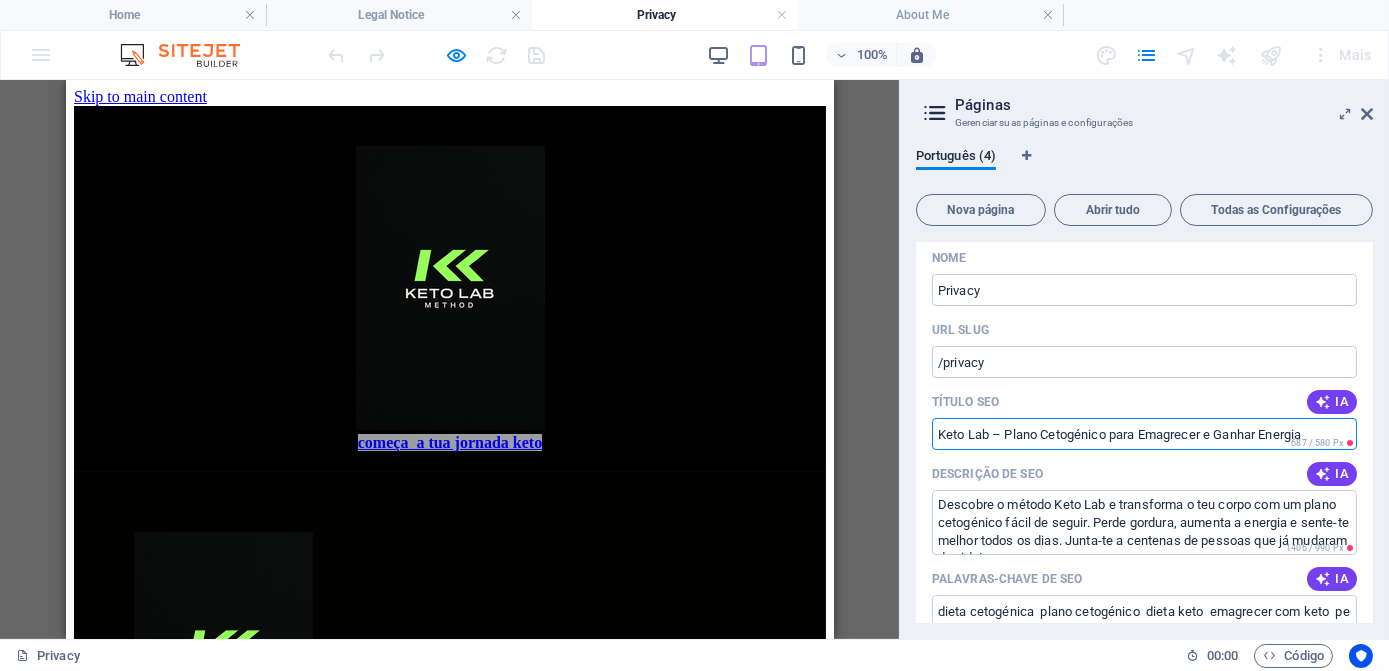 drag, startPoint x: 1272, startPoint y: 425, endPoint x: 1284, endPoint y: 427, distance: 12.165525 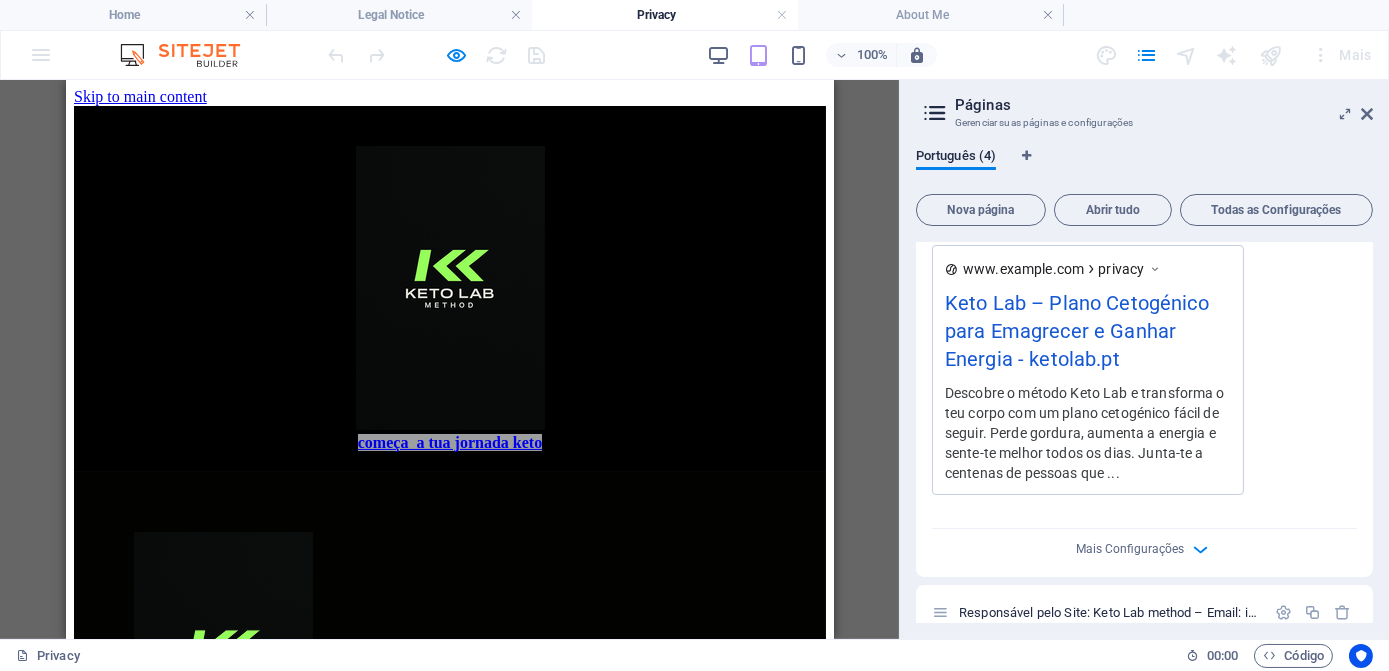 scroll, scrollTop: 751, scrollLeft: 0, axis: vertical 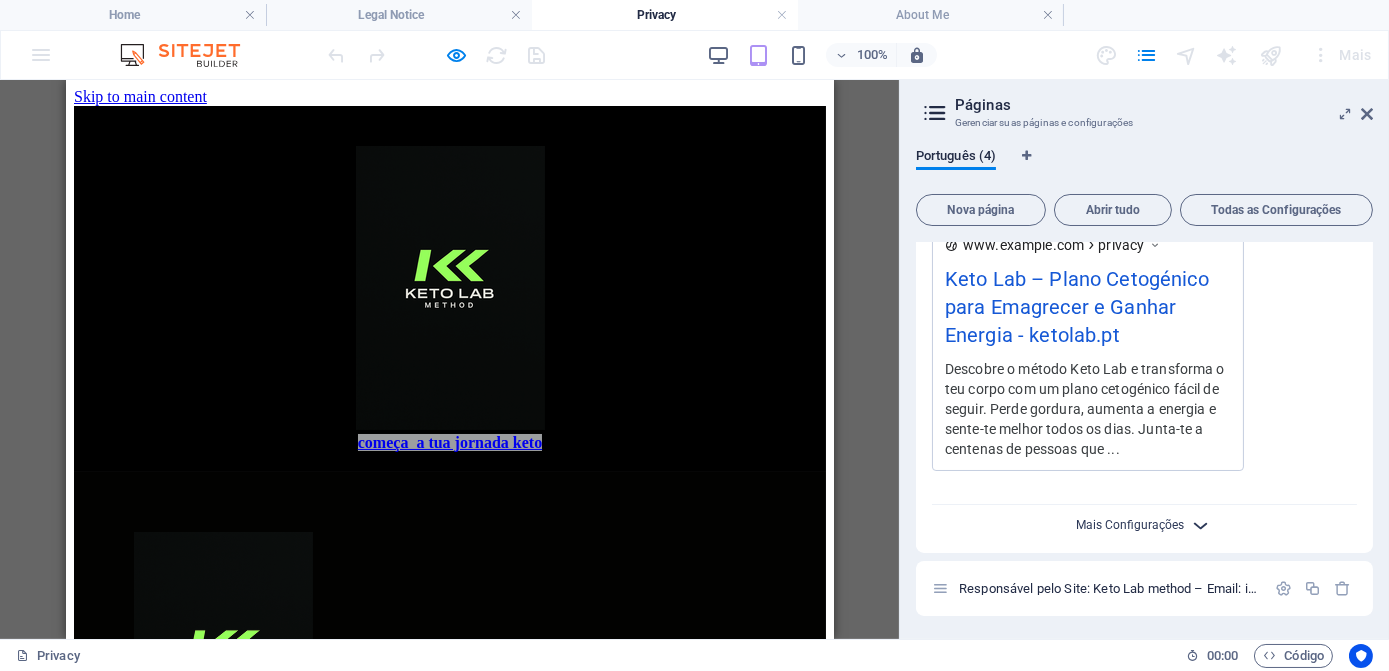 click on "Mais Configurações" at bounding box center [1131, 525] 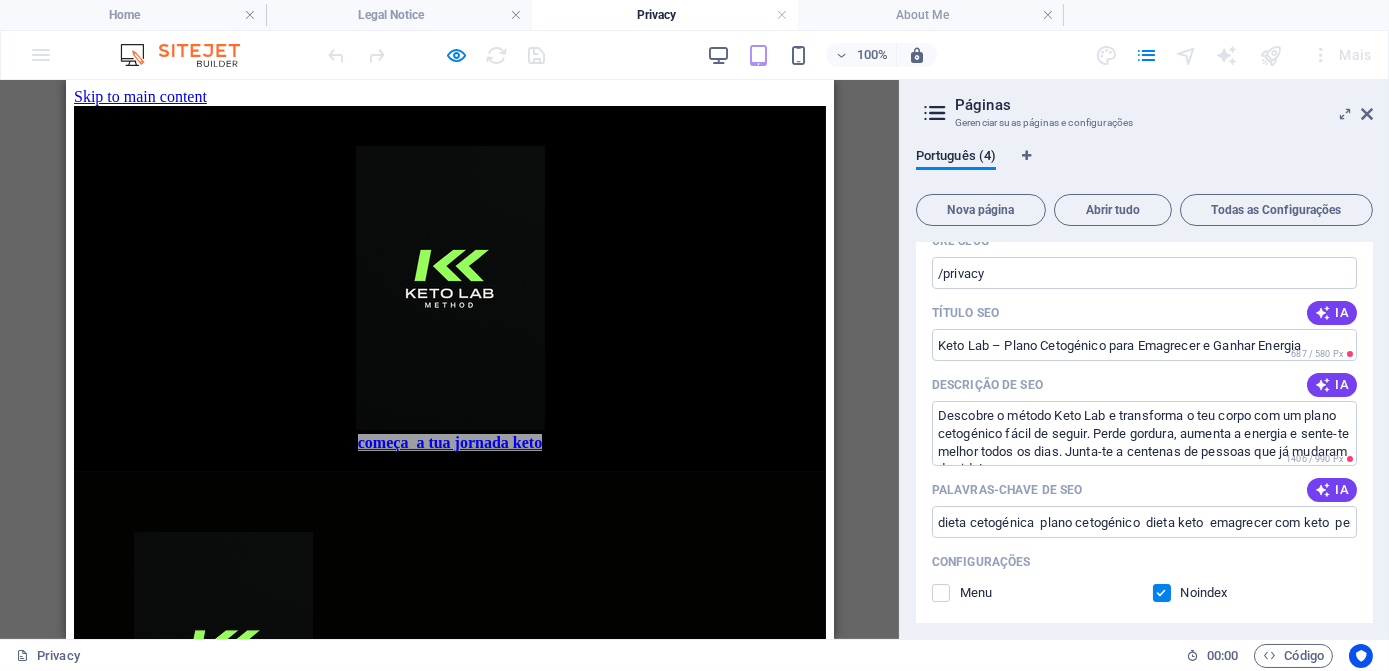 scroll, scrollTop: 0, scrollLeft: 0, axis: both 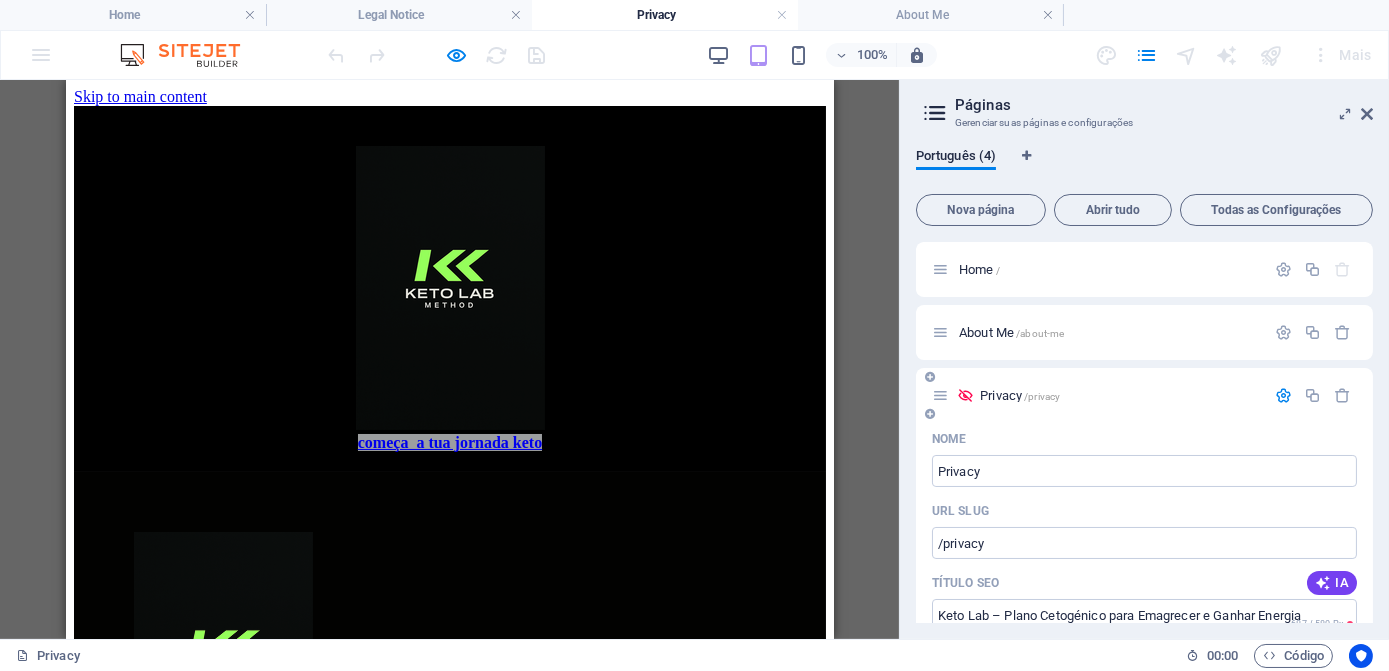 click at bounding box center [965, 395] 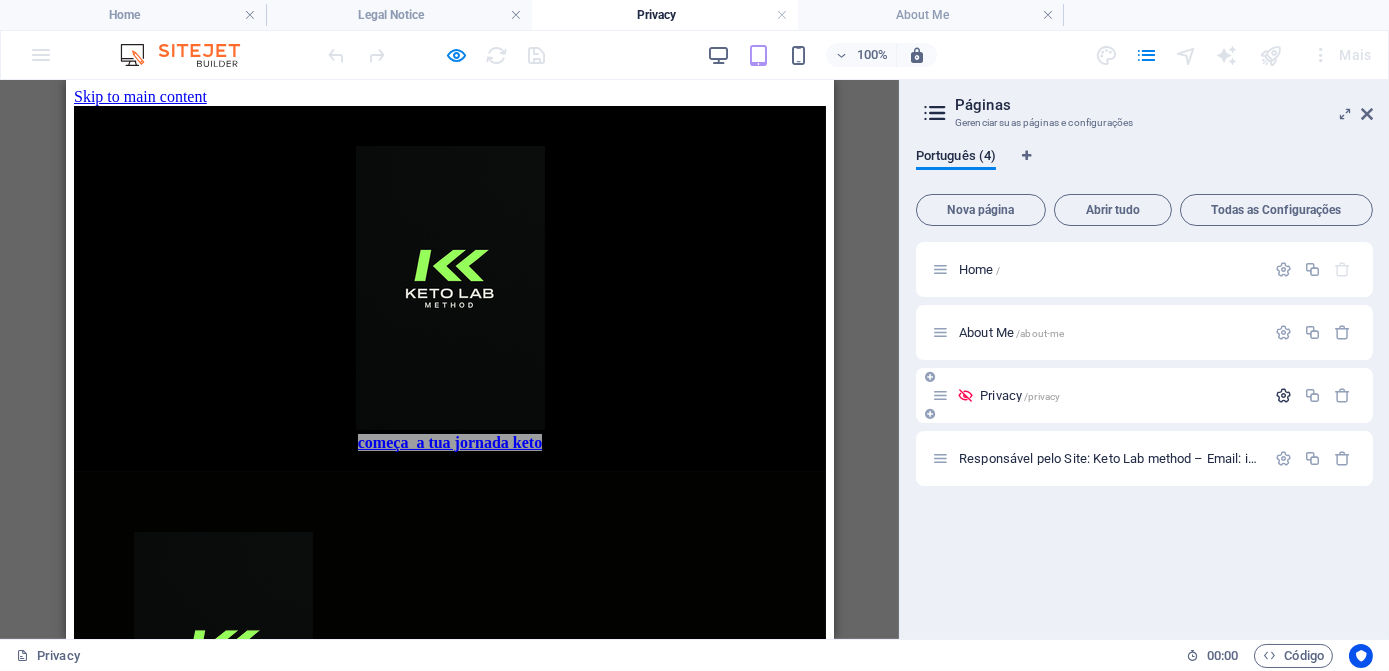 click at bounding box center (1283, 395) 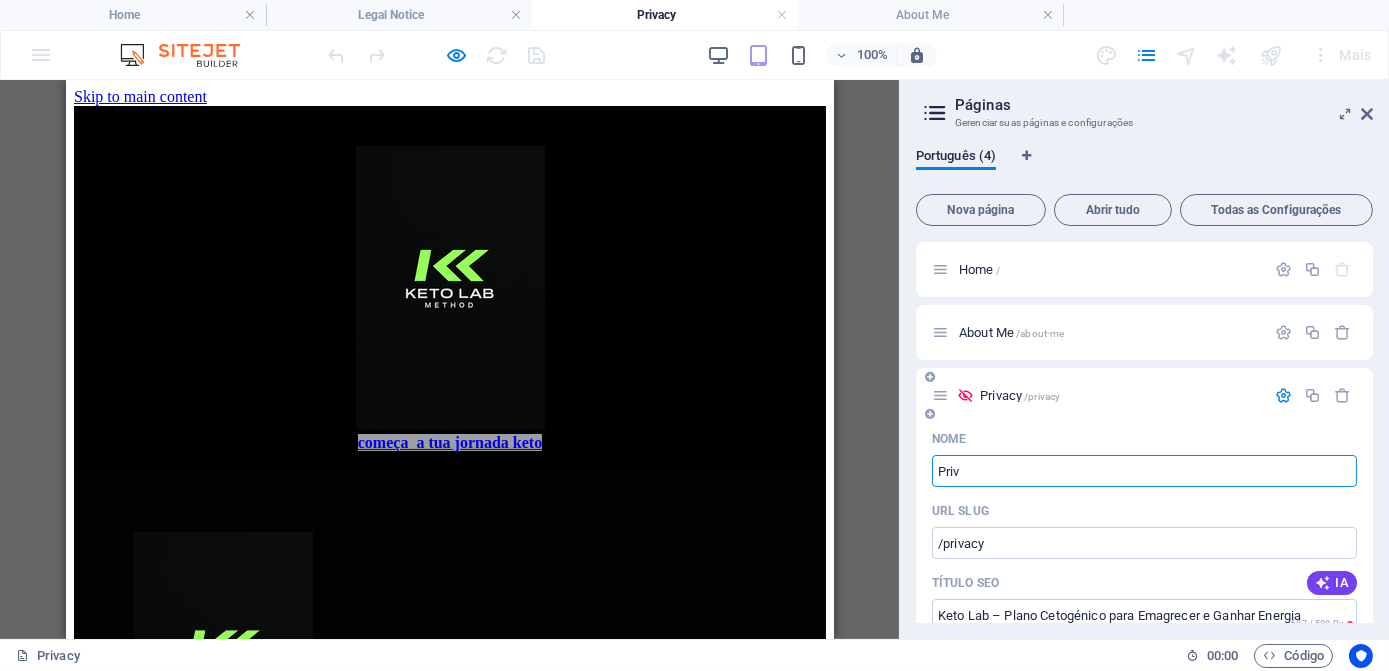 type on "Priv" 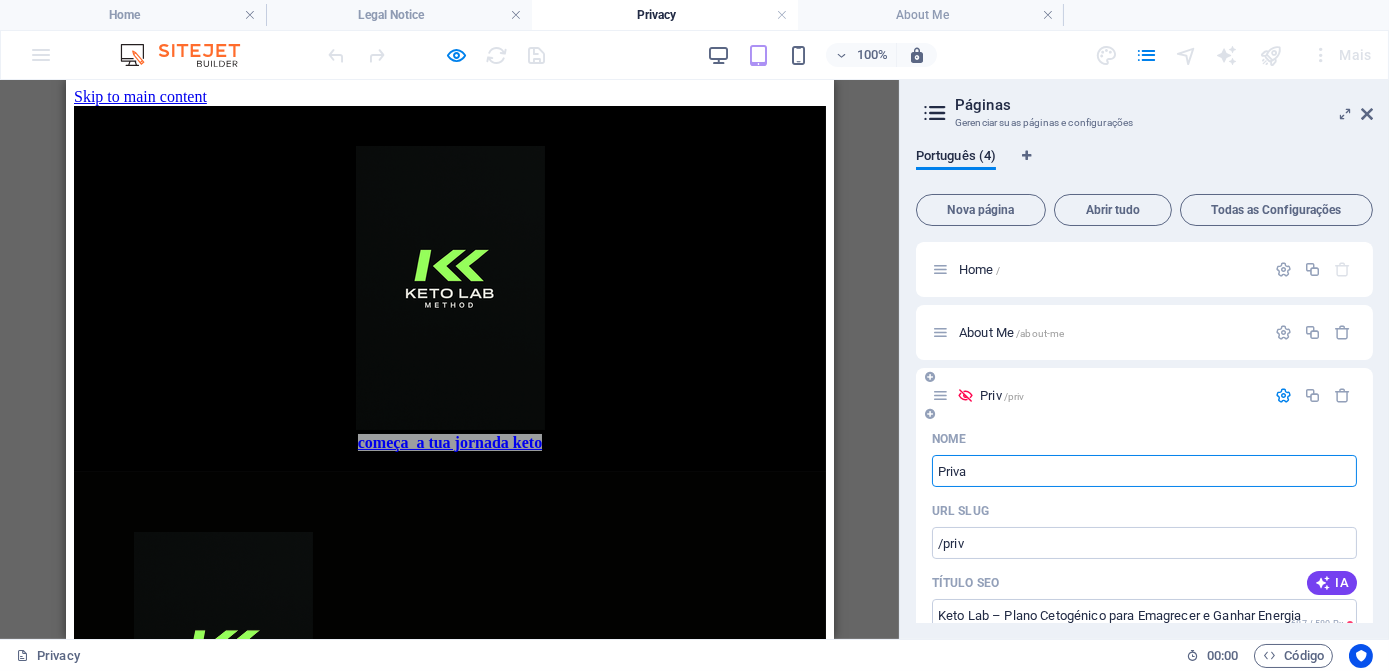 type on "Priva" 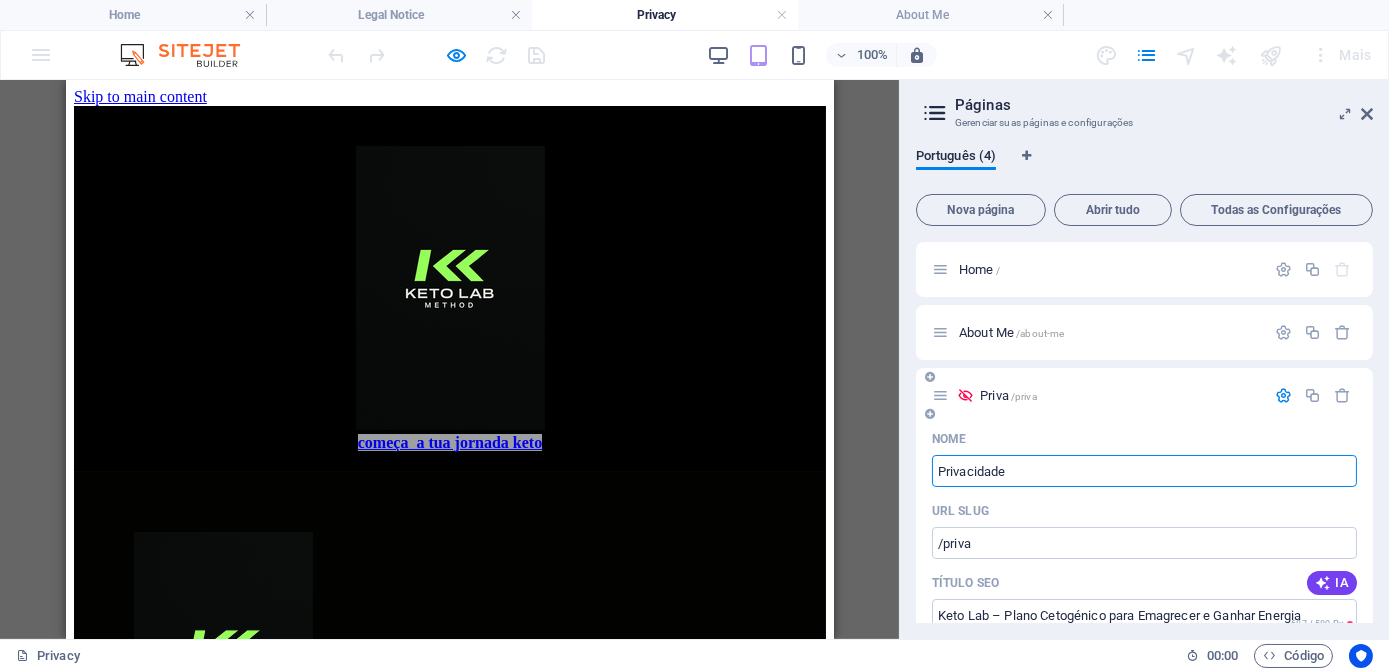 type on "Privacidade" 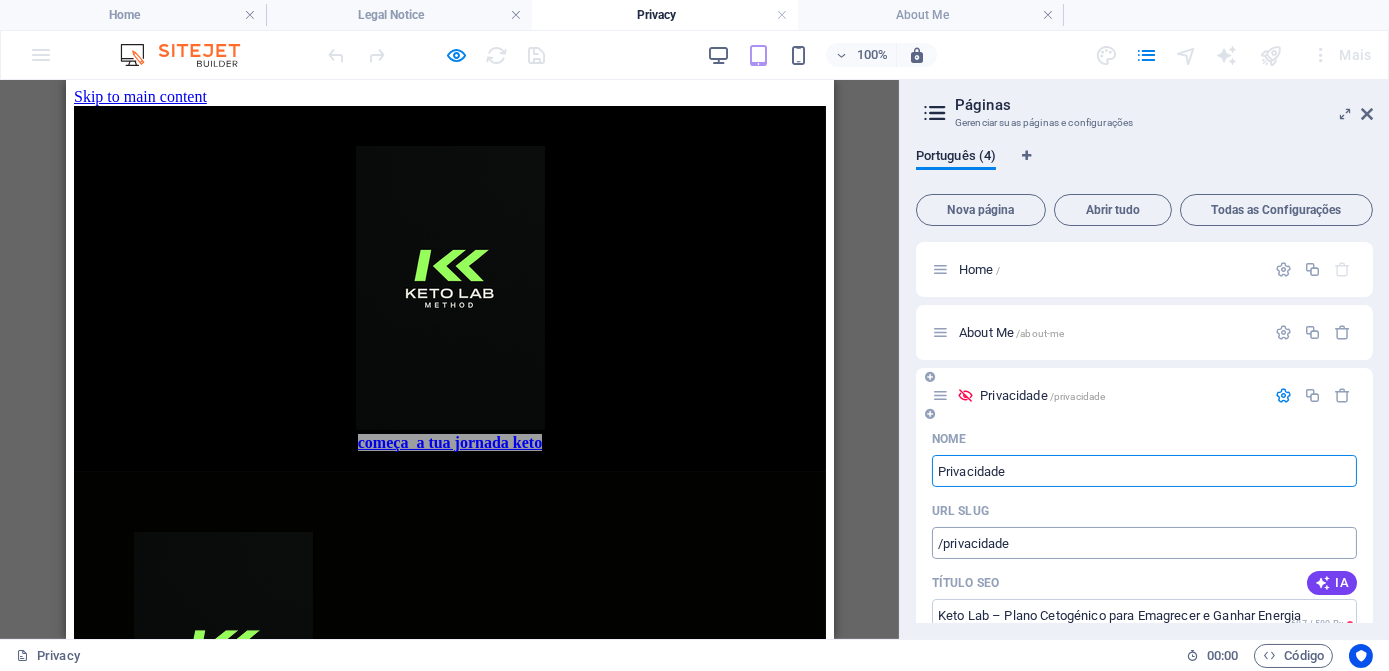 type on "Privacidade" 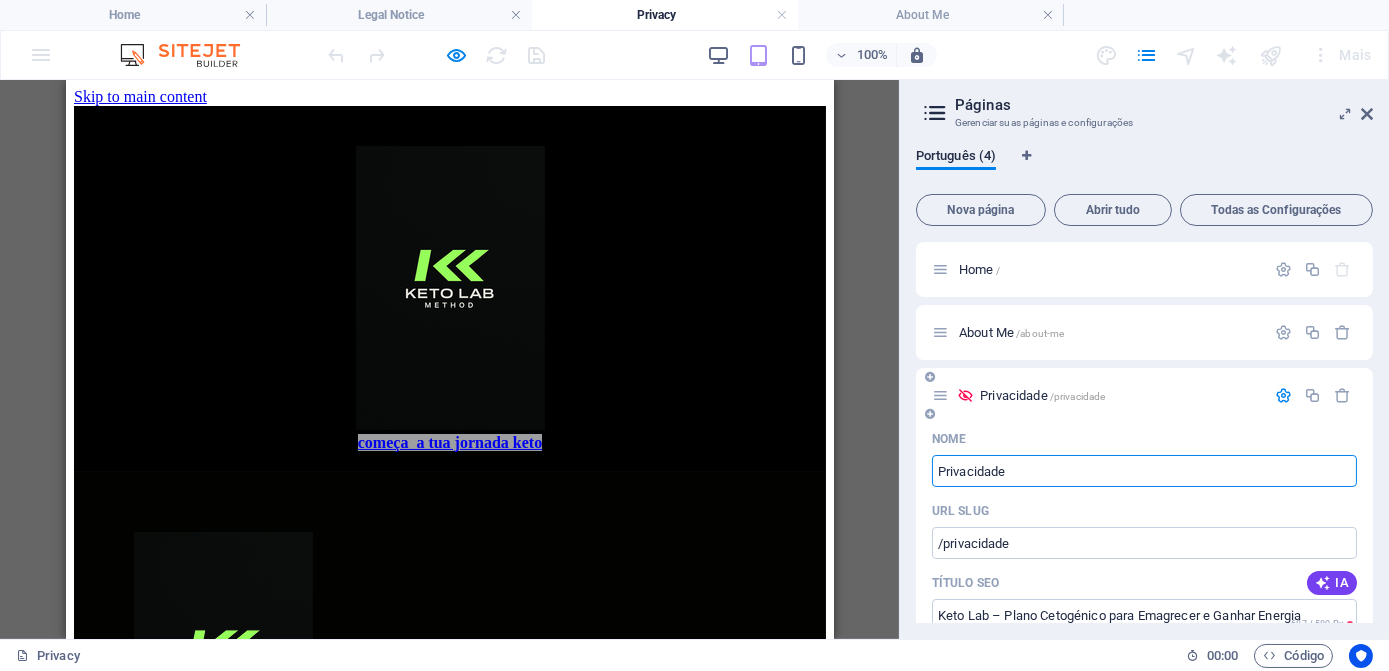 drag, startPoint x: 1037, startPoint y: 465, endPoint x: 928, endPoint y: 476, distance: 109.55364 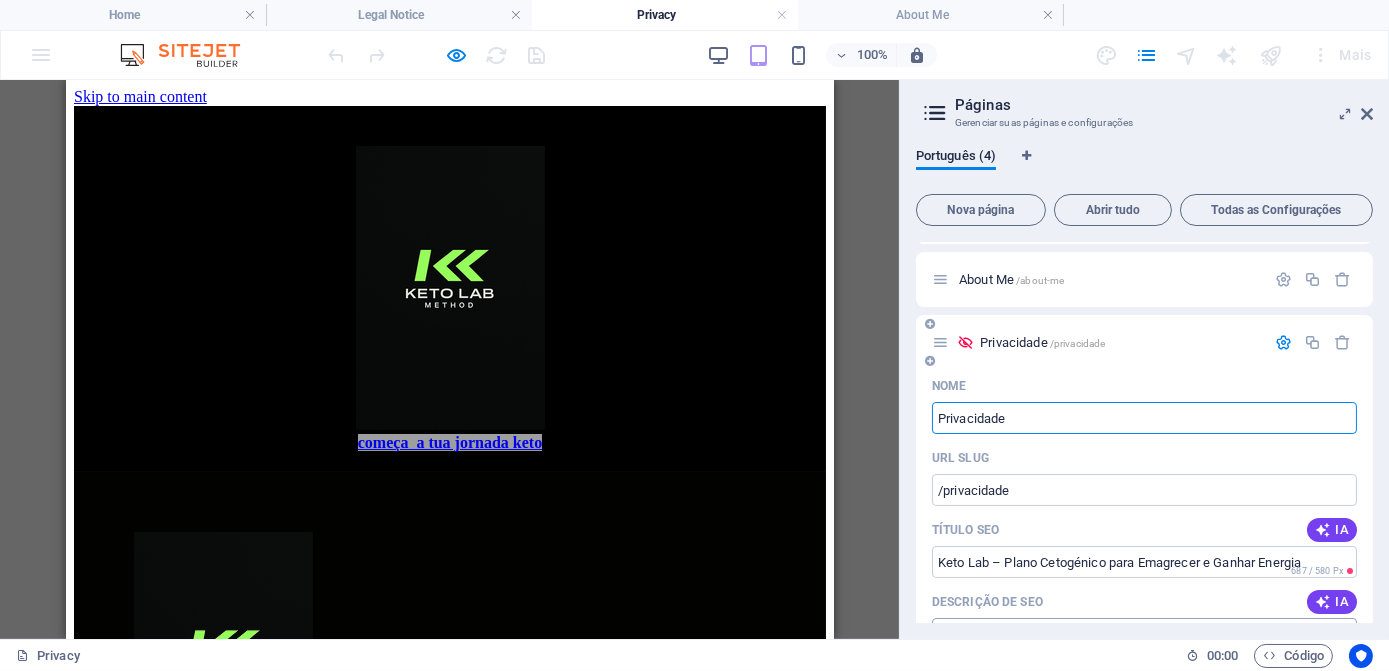 scroll, scrollTop: 181, scrollLeft: 0, axis: vertical 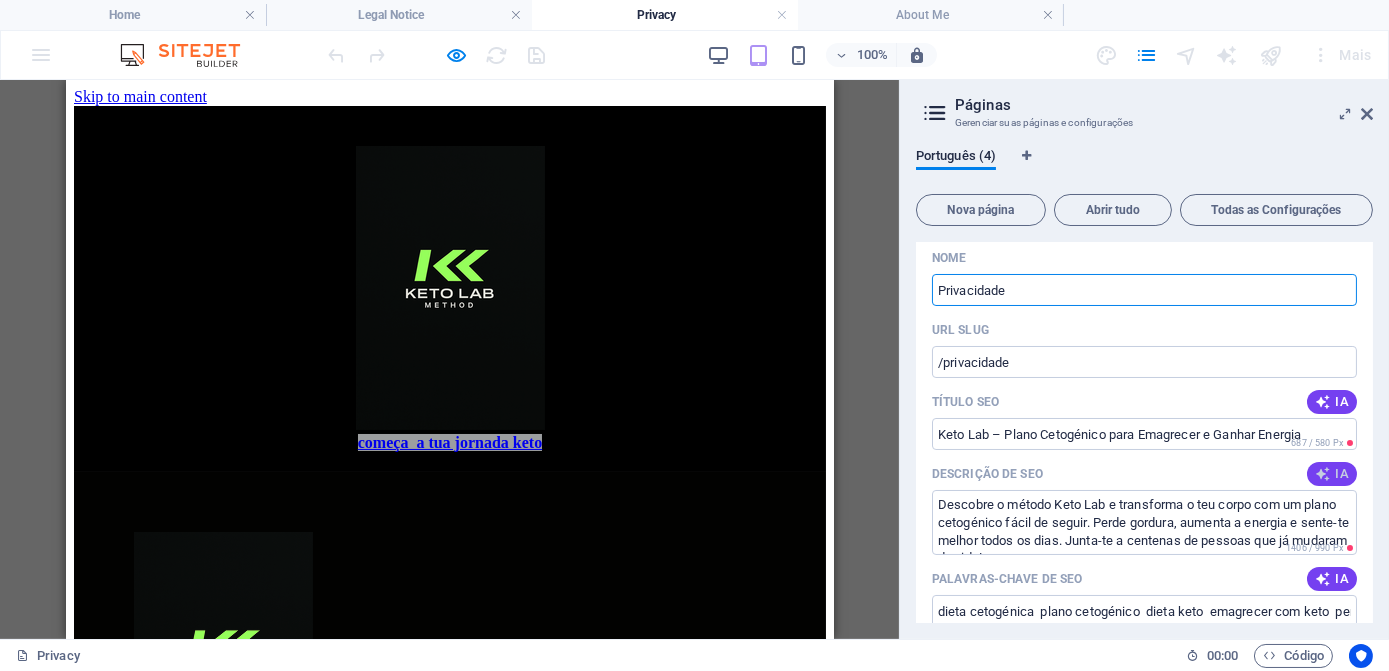 click on "IA" at bounding box center (1332, 474) 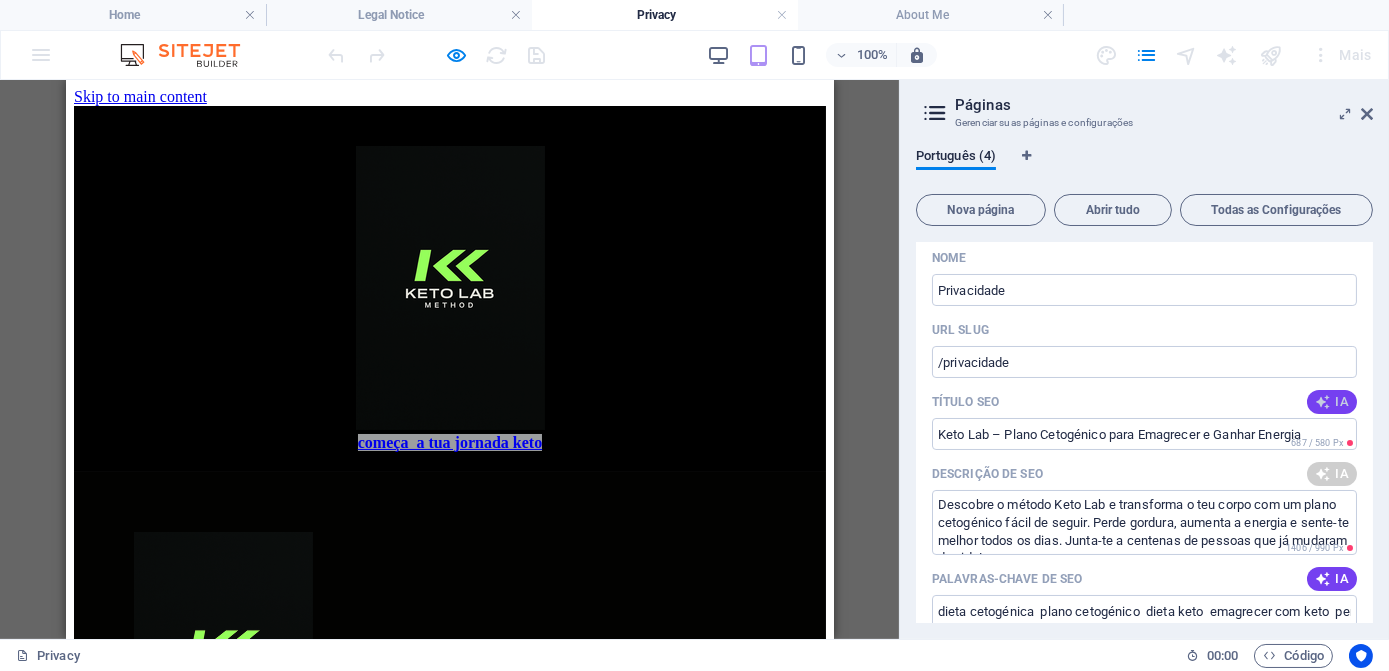 type on "Descubra a Ketolab: soluções inovadoras para a saúde e bem-estar. Acesse melhorias em qualidade de vida e nutrição!" 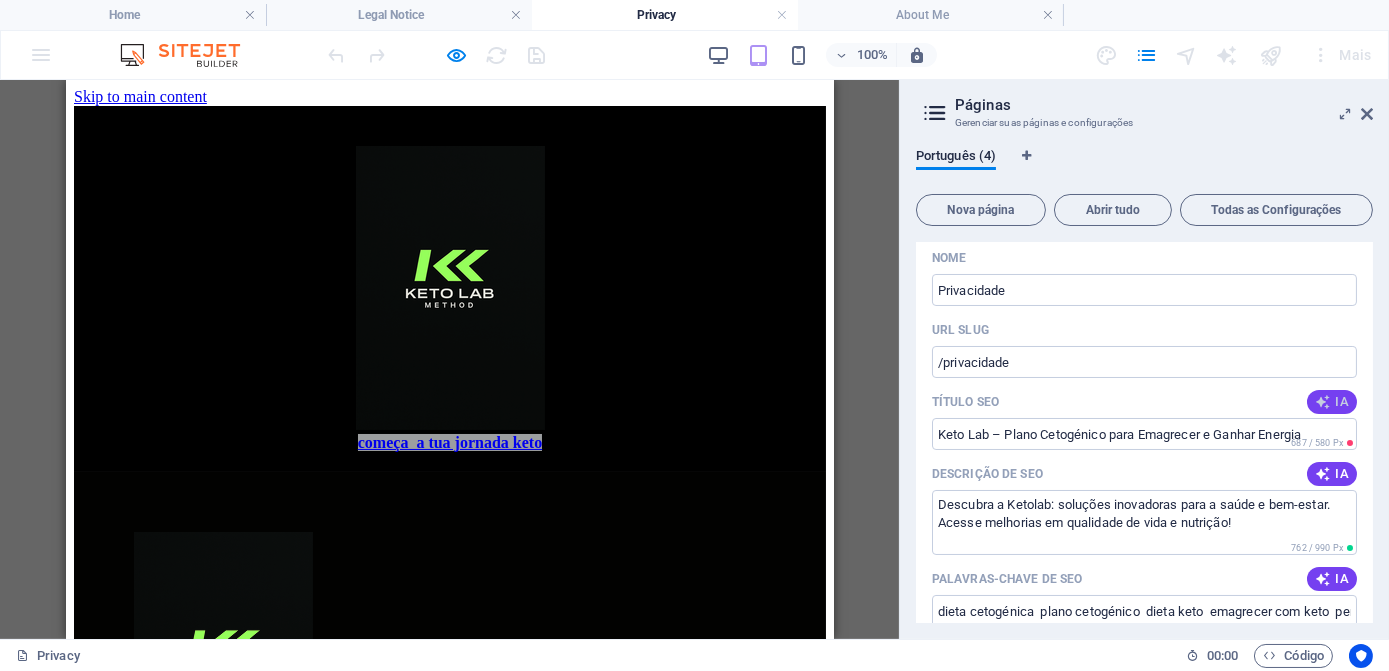 click on "IA" at bounding box center [1332, 402] 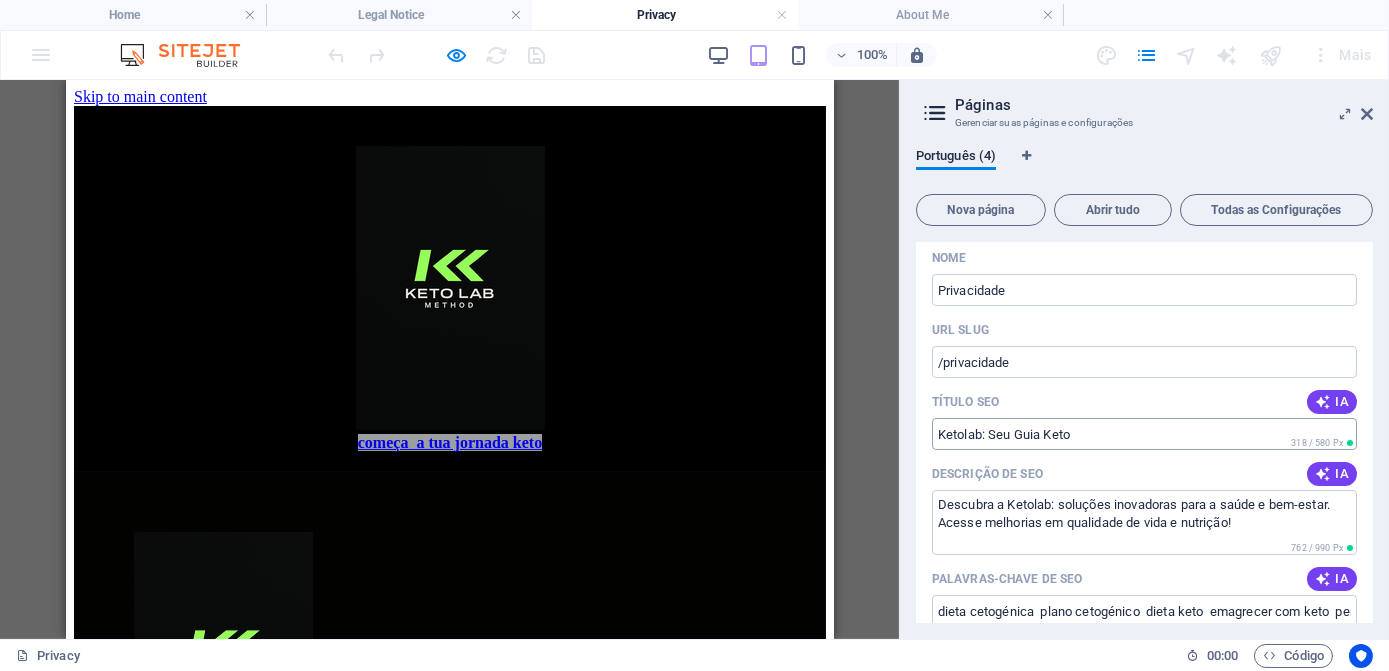 click on "Ketolab: Seu Guia Keto" at bounding box center [1144, 434] 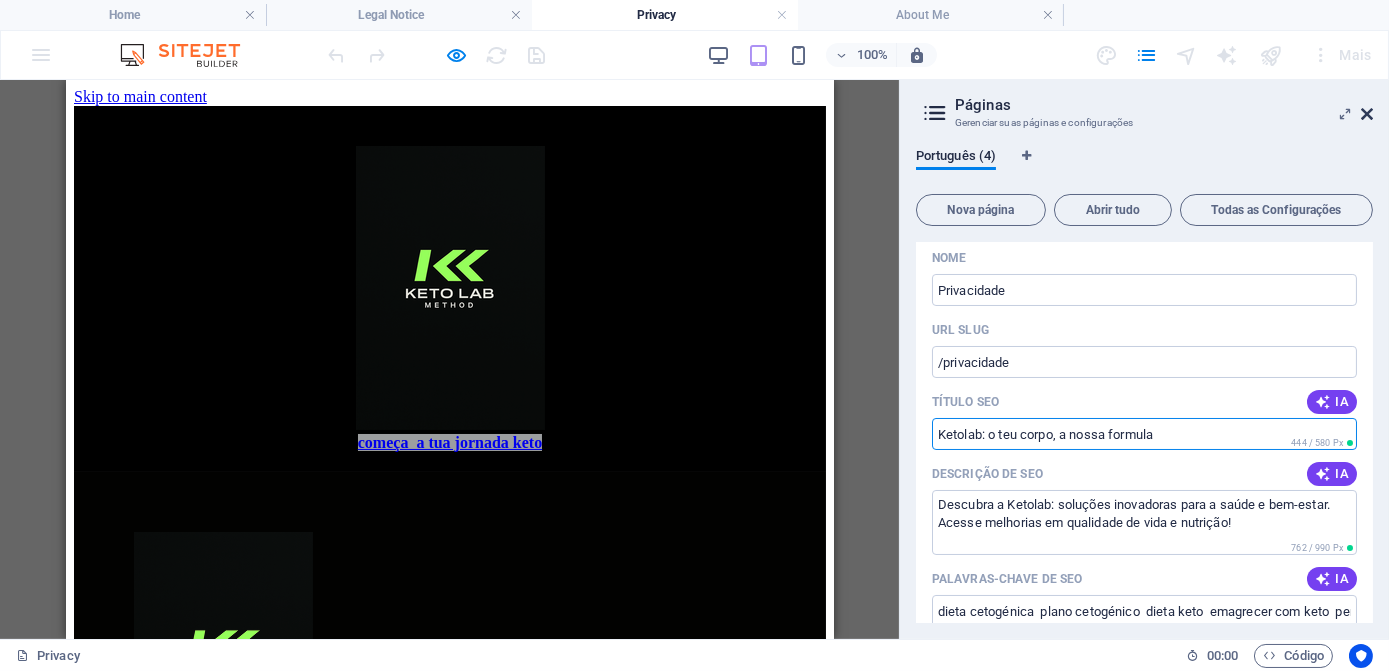 type on "Ketolab: o teu corpo, a nossa formula" 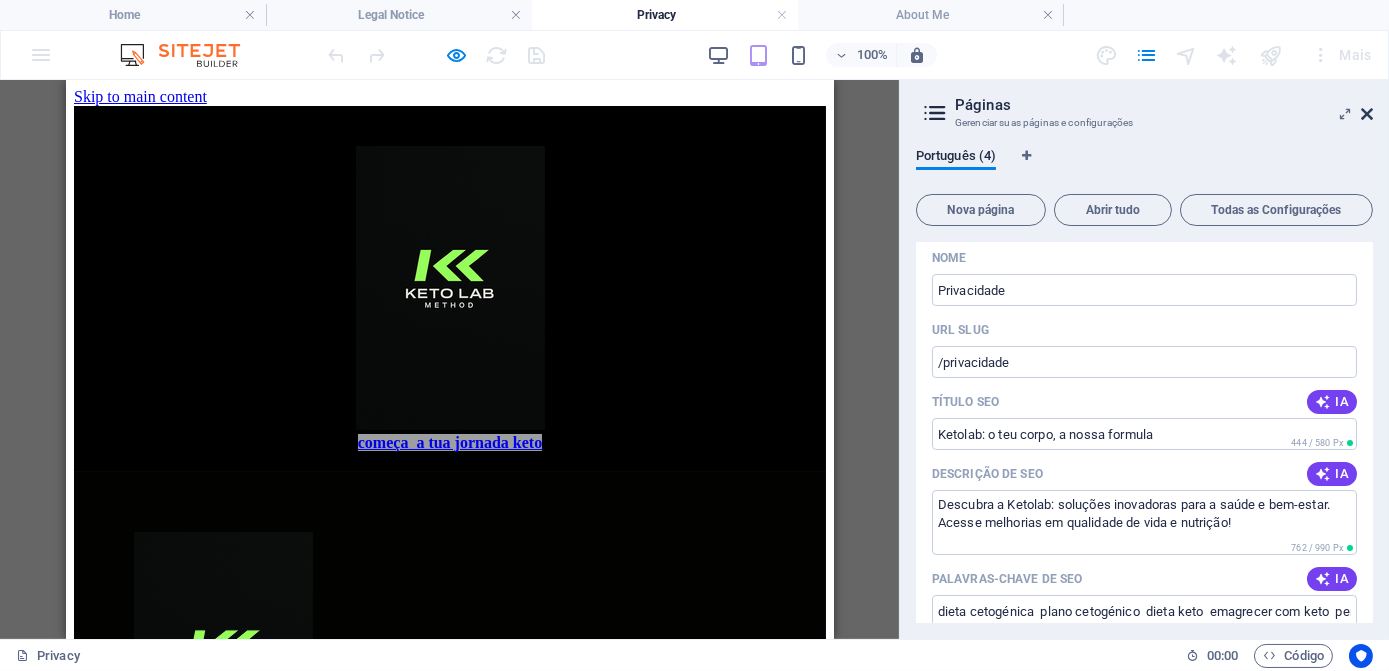 click at bounding box center [1367, 114] 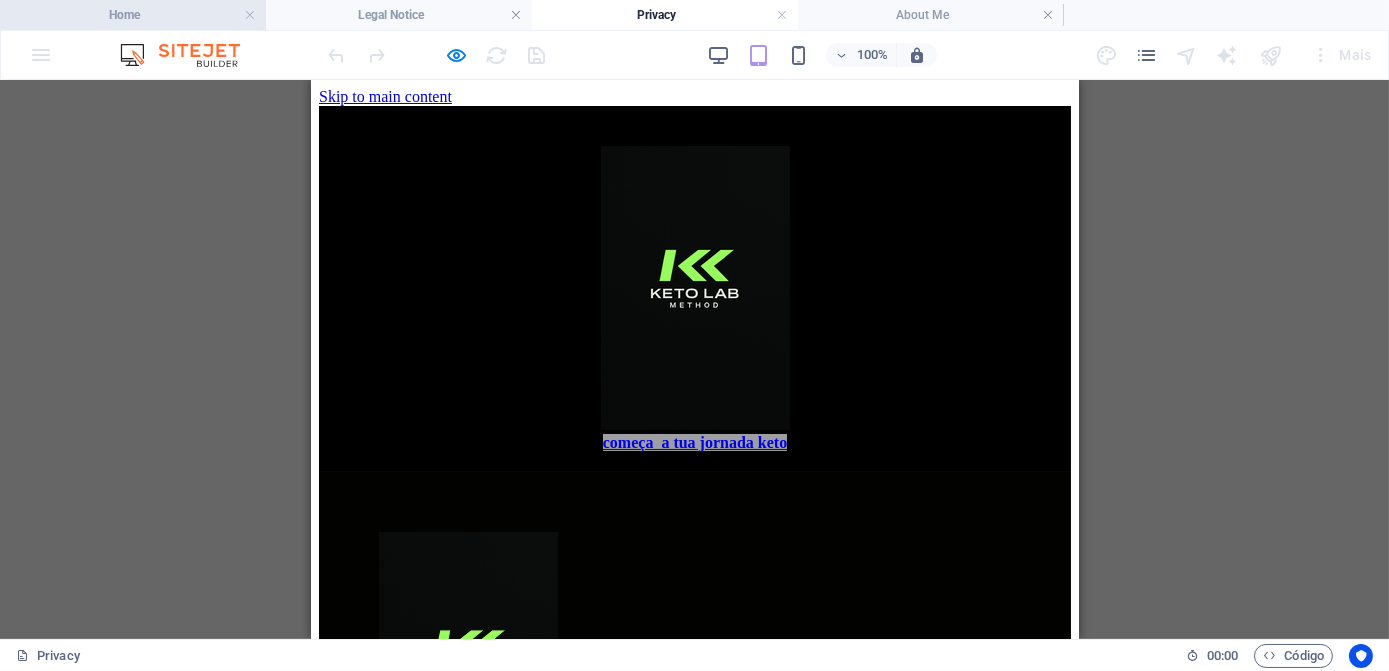click on "Home" at bounding box center (133, 15) 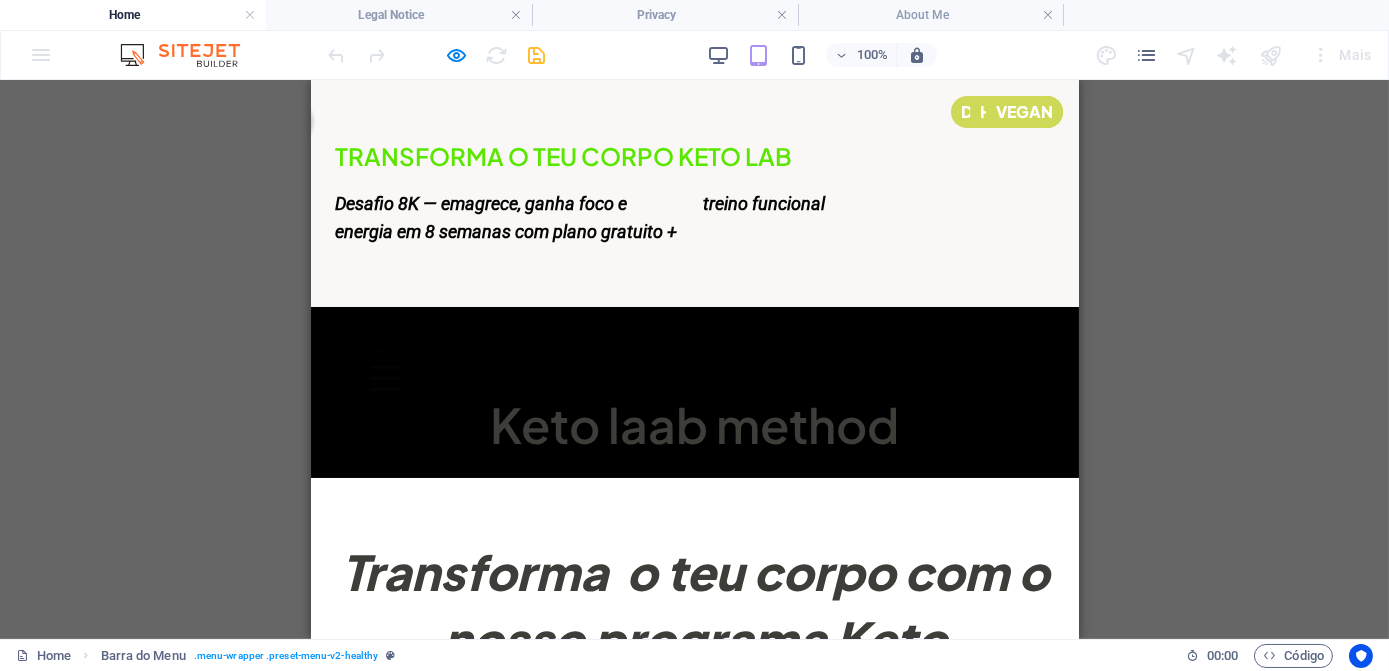 drag, startPoint x: 1399, startPoint y: 350, endPoint x: 970, endPoint y: 286, distance: 433.74762 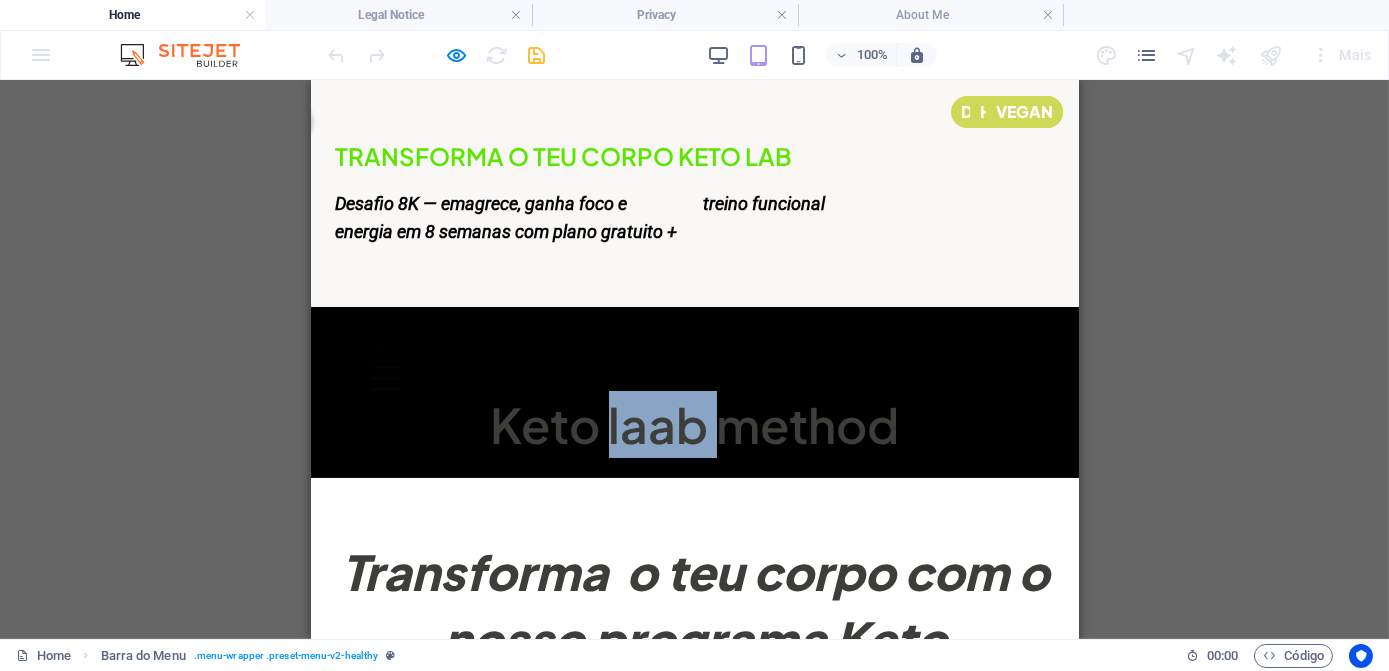 click on "Keto laab method" at bounding box center [694, 424] 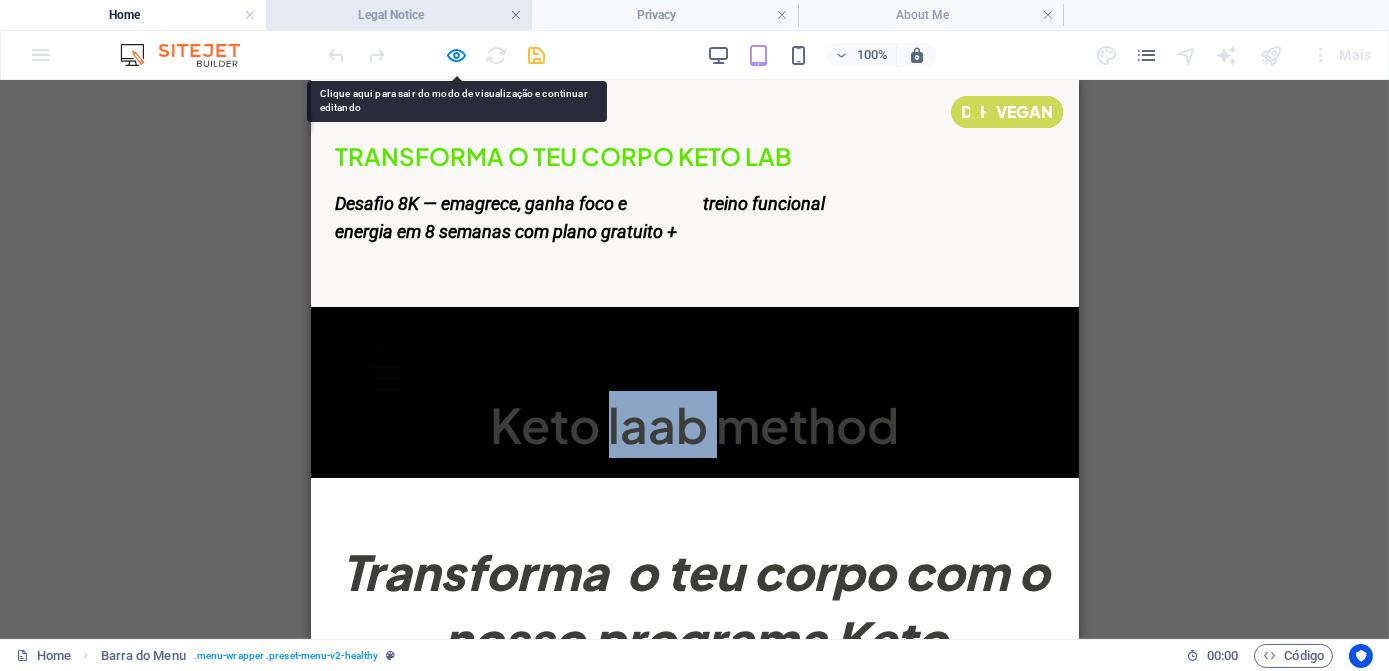 drag, startPoint x: 526, startPoint y: 12, endPoint x: 516, endPoint y: 17, distance: 11.18034 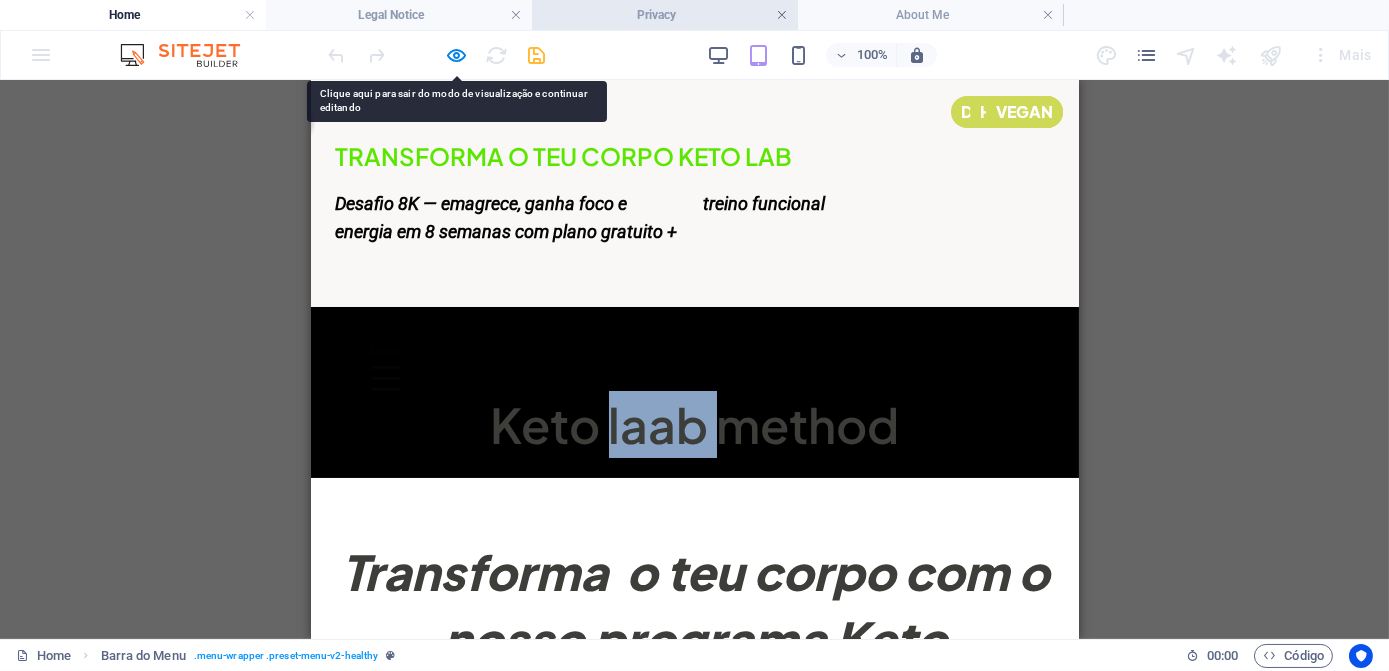 click at bounding box center [782, 15] 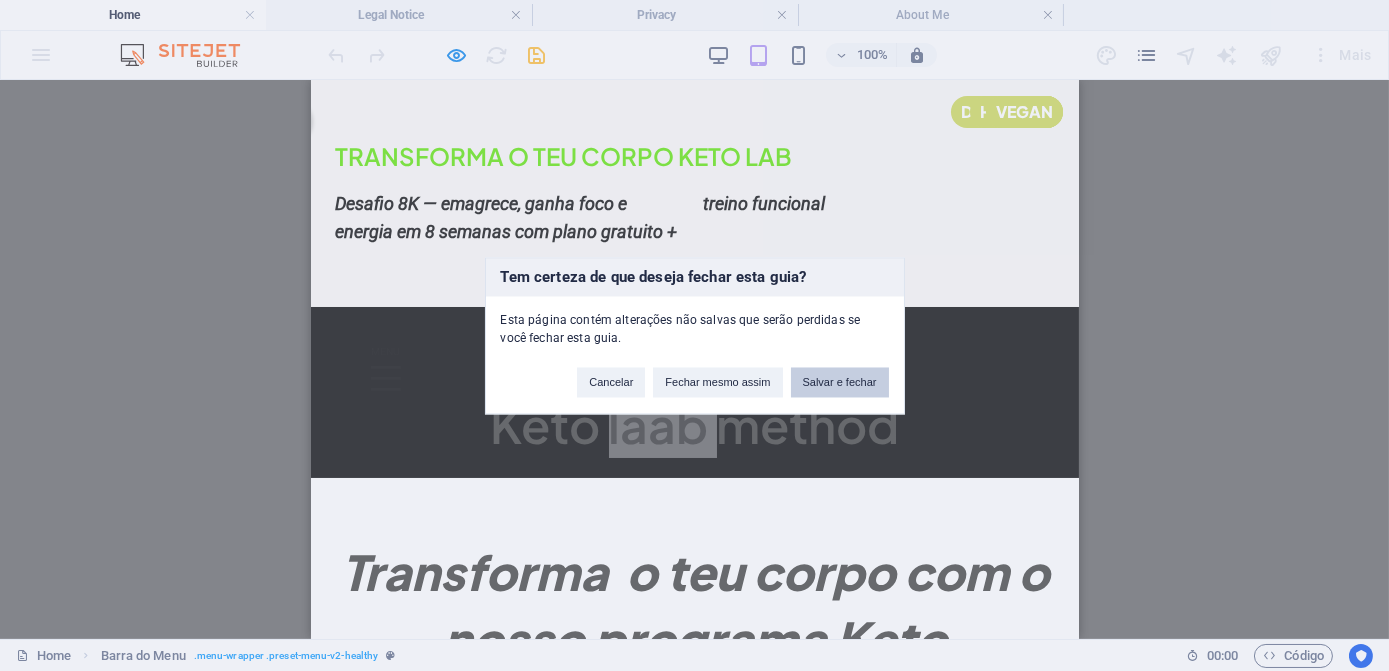 click on "Salvar e fechar" at bounding box center [840, 382] 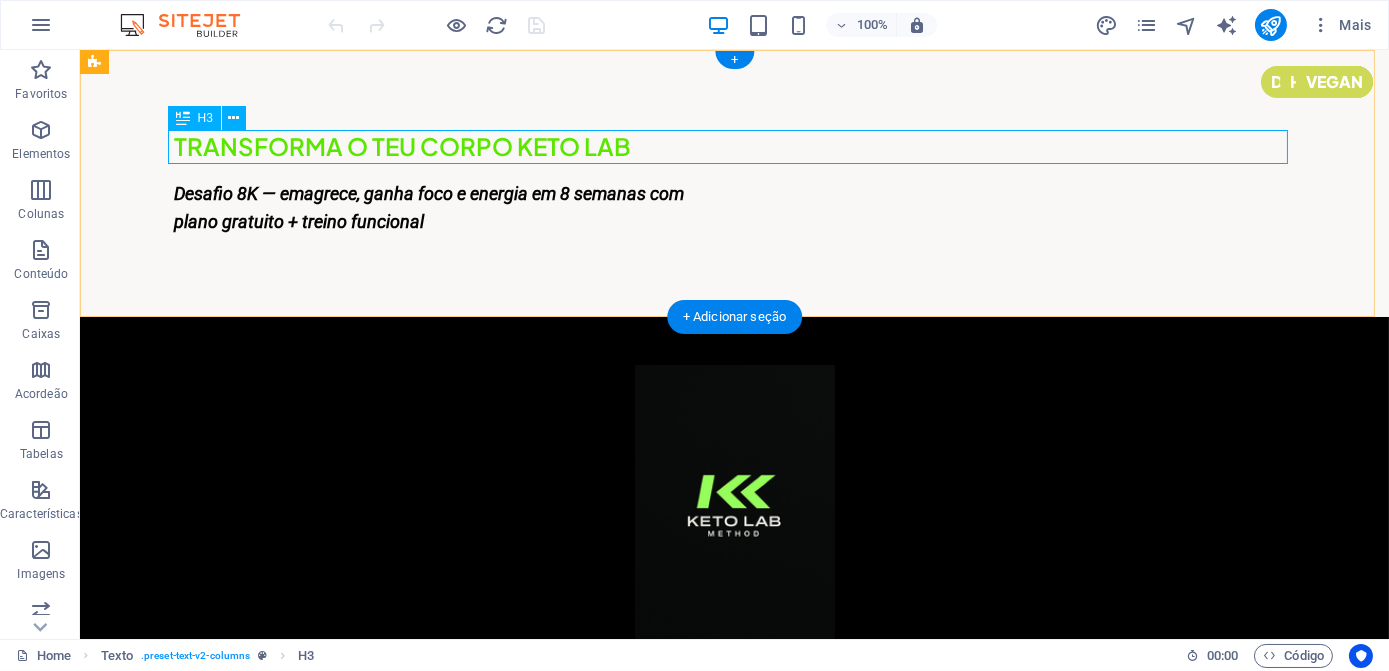 scroll, scrollTop: 0, scrollLeft: 0, axis: both 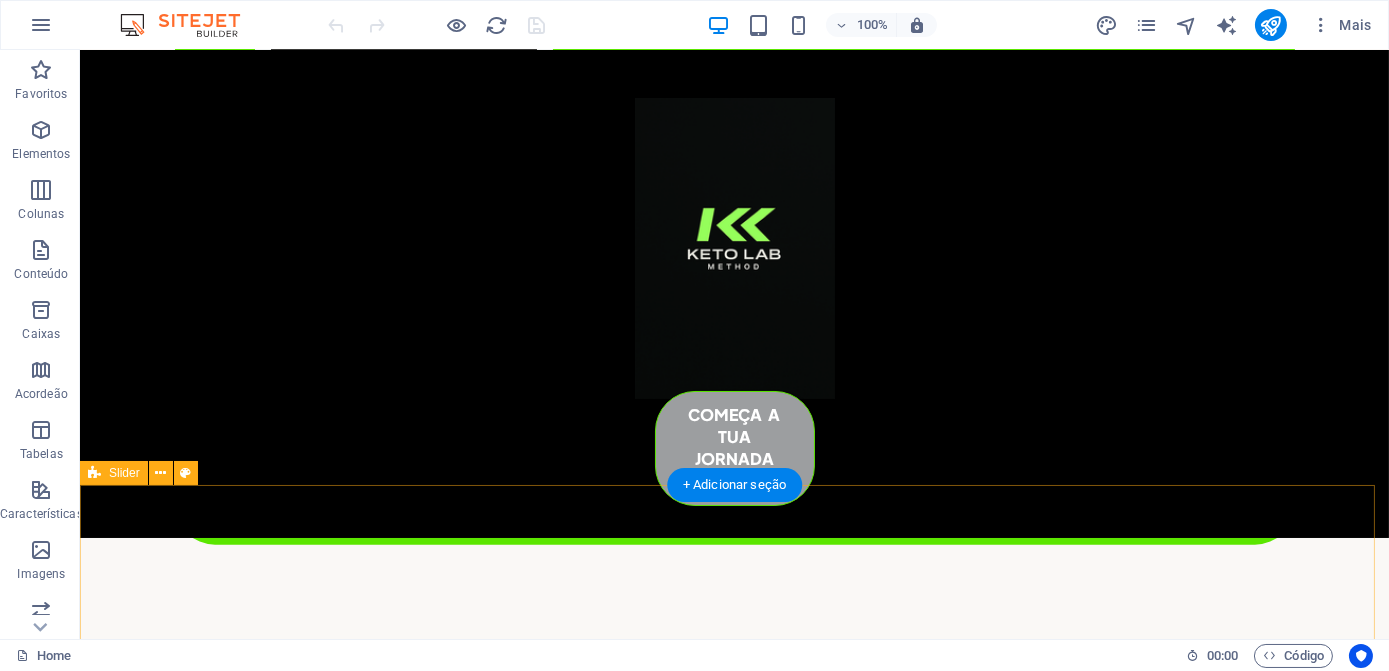 click on "Adicionar elementos" at bounding box center [640, 2721] 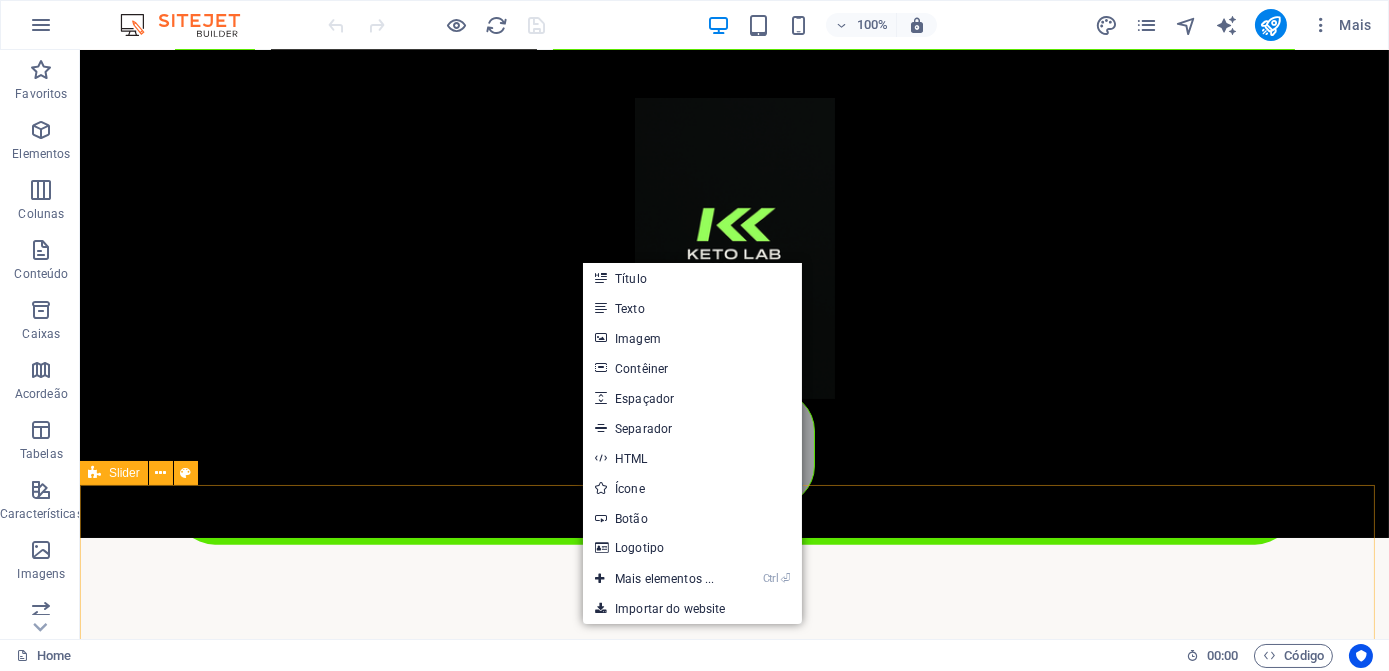 click on "Solte o conteúdo aqui ou  Adicionar elementos  Colar área de transferência" at bounding box center [734, 2691] 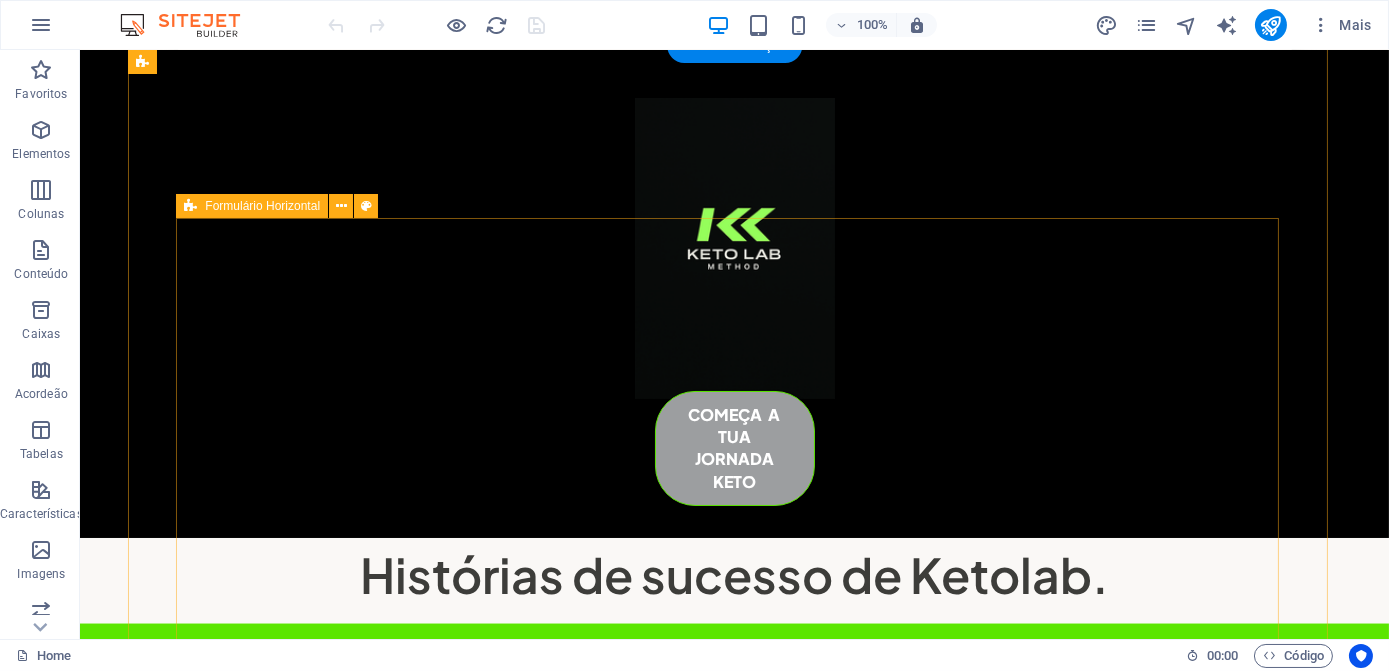 scroll, scrollTop: 6636, scrollLeft: 0, axis: vertical 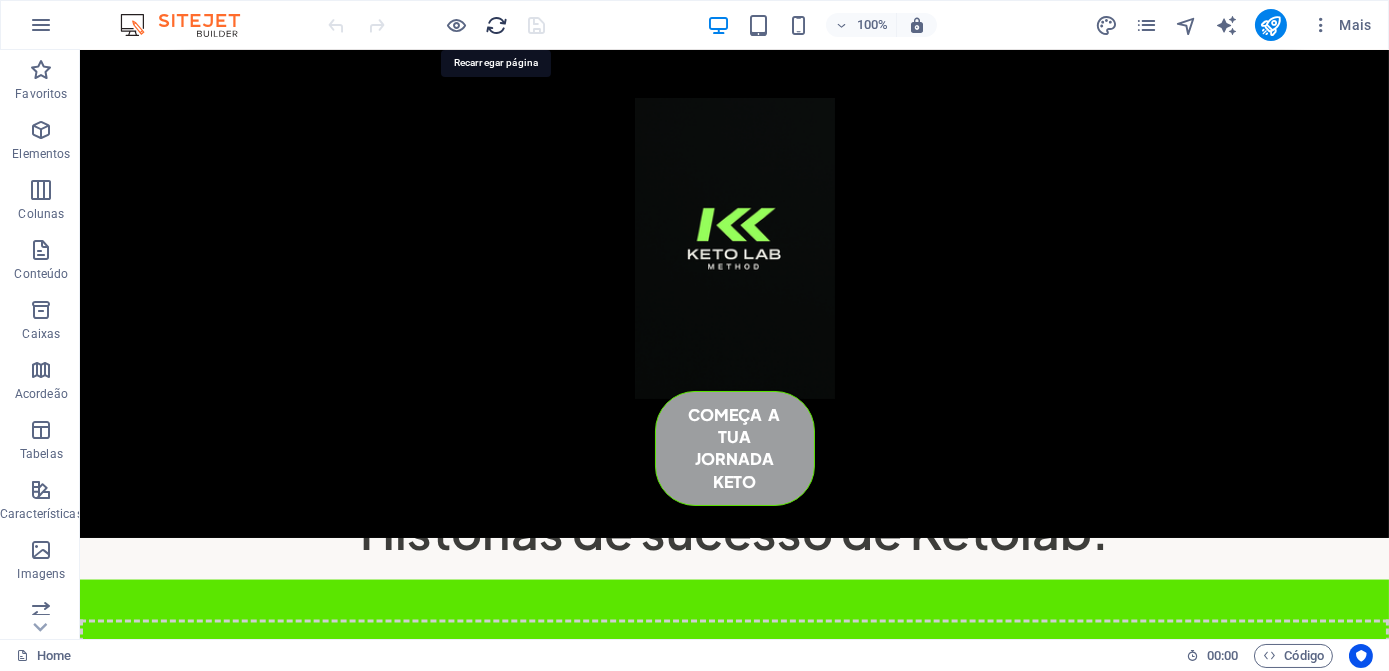 click at bounding box center (497, 25) 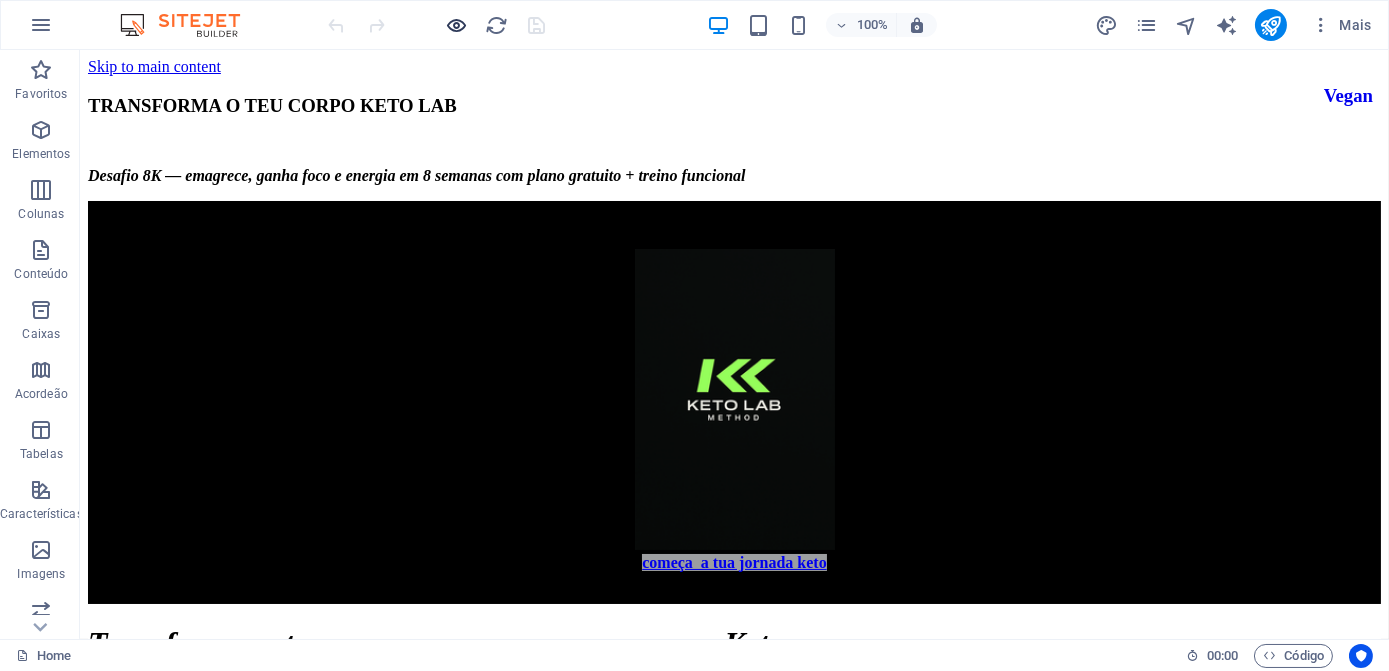 scroll, scrollTop: 0, scrollLeft: 0, axis: both 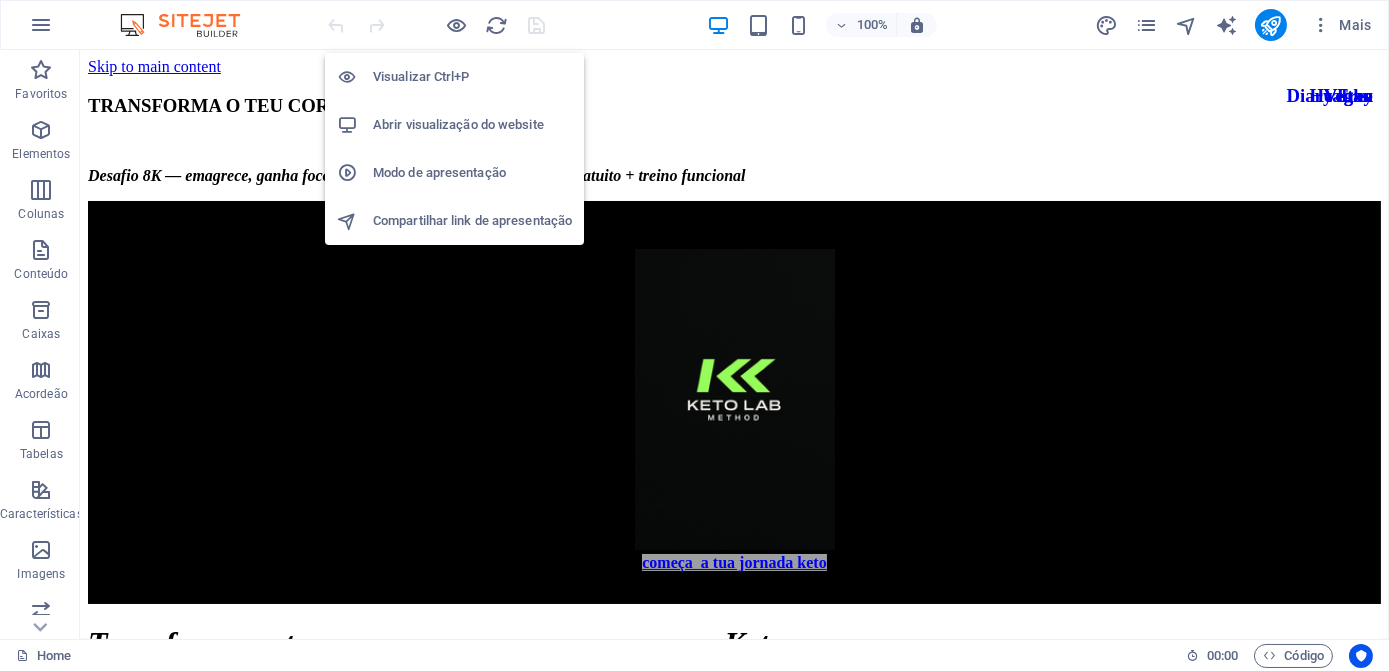 click on "Modo de apresentação" at bounding box center (472, 173) 